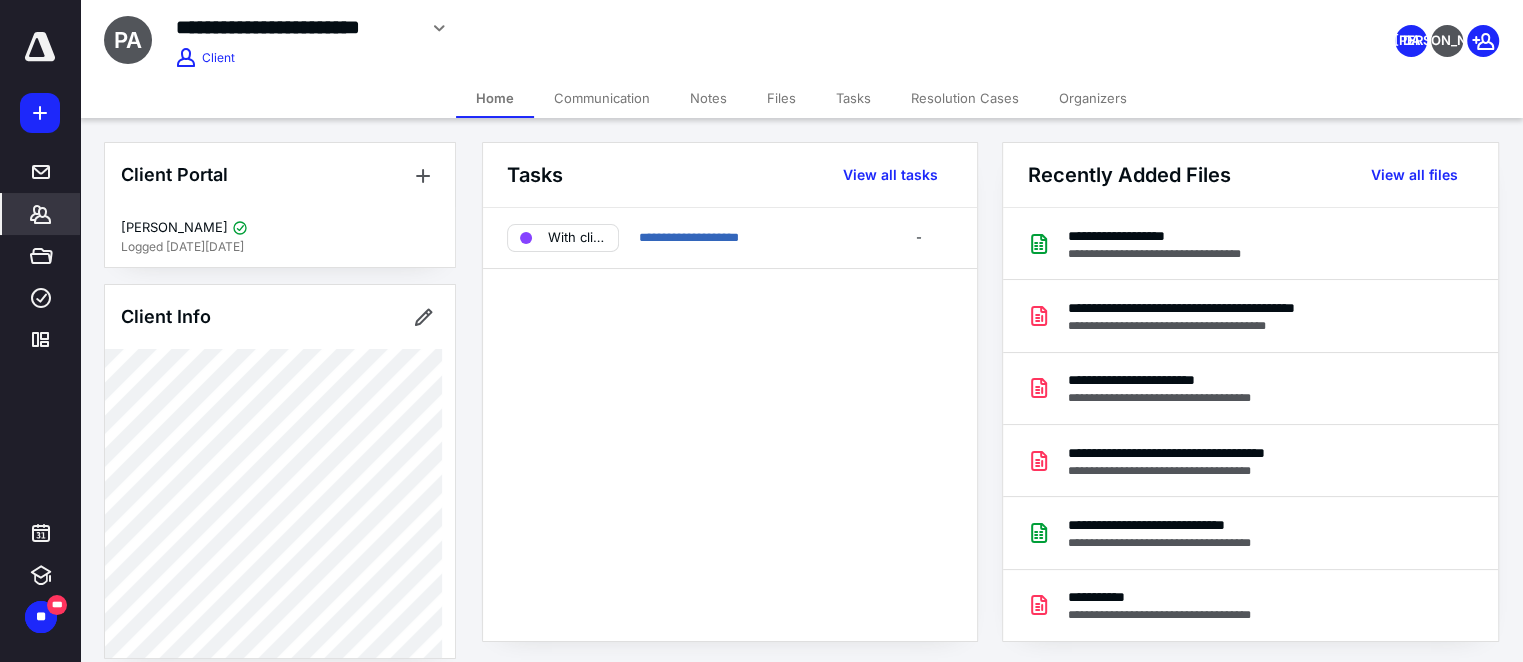 scroll, scrollTop: 0, scrollLeft: 0, axis: both 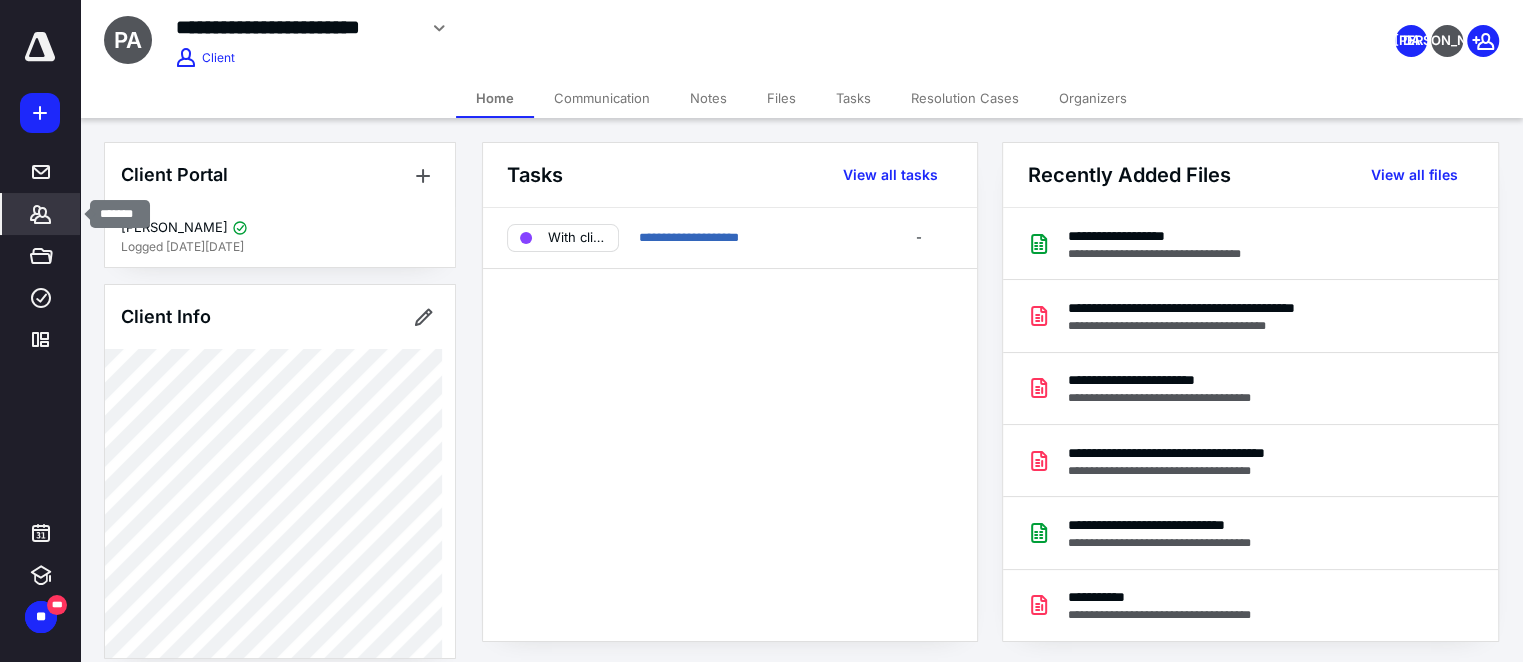 click on "*******" at bounding box center [41, 214] 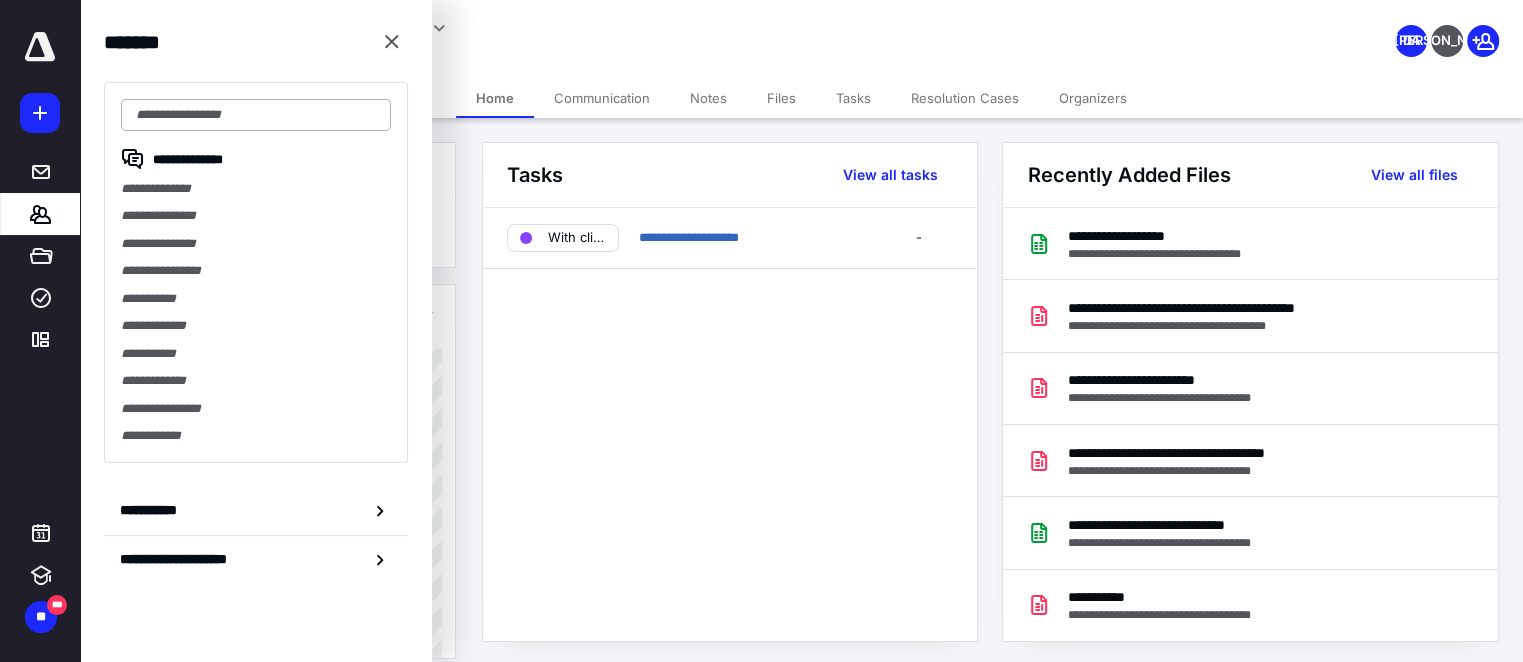 click at bounding box center [256, 115] 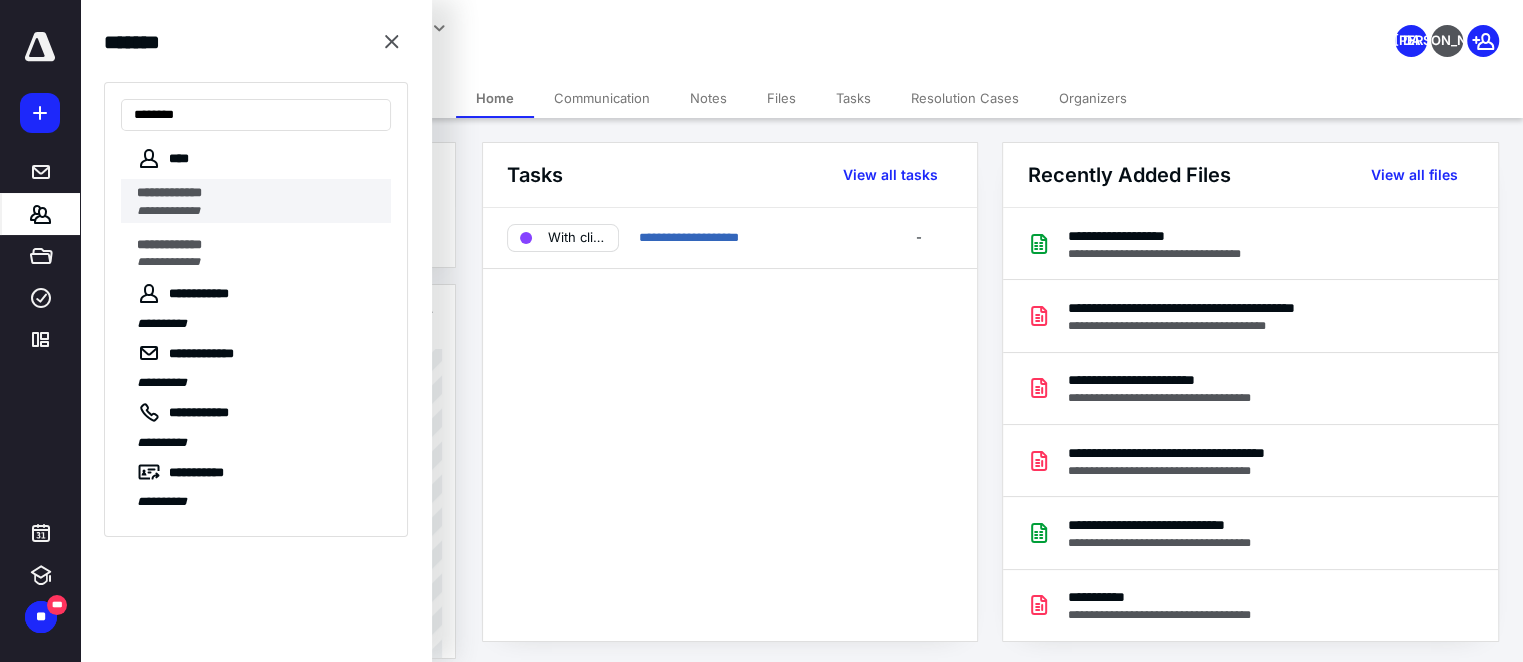 type on "********" 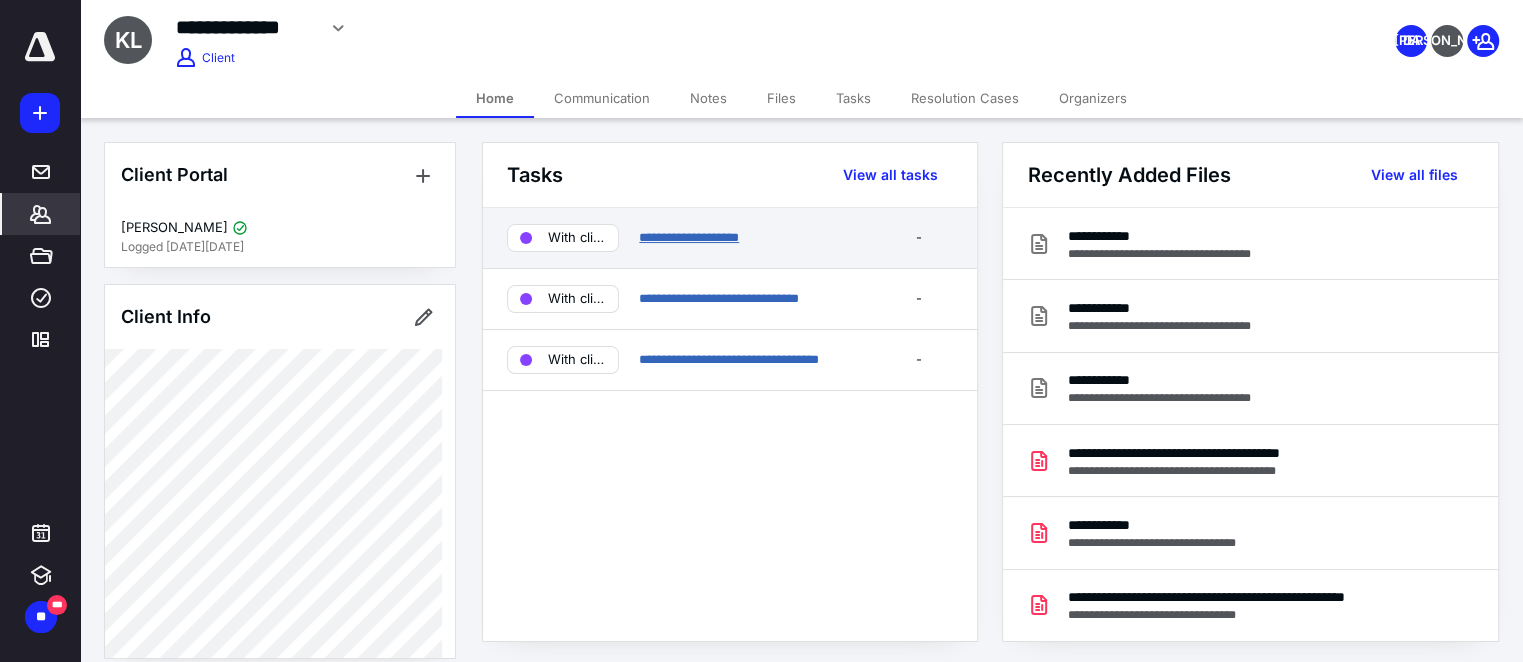 click on "**********" at bounding box center [689, 237] 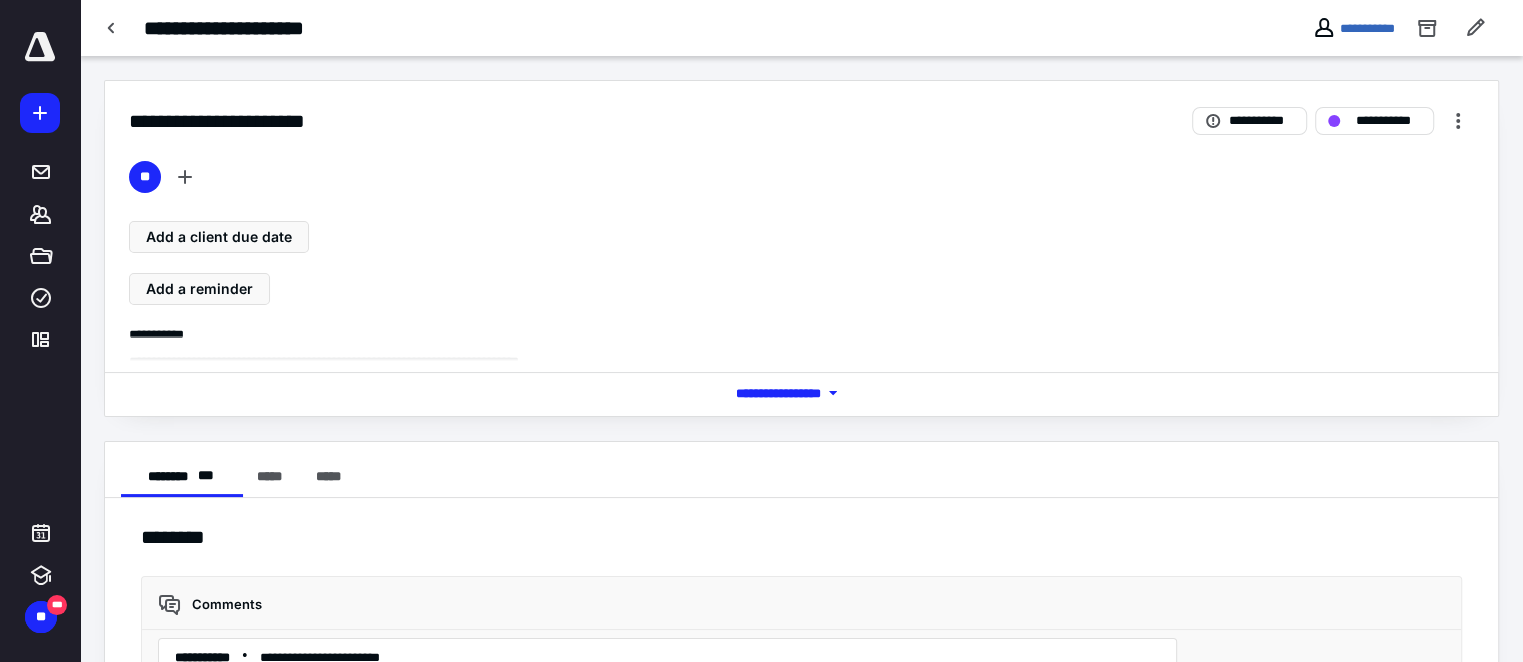 scroll, scrollTop: 267, scrollLeft: 0, axis: vertical 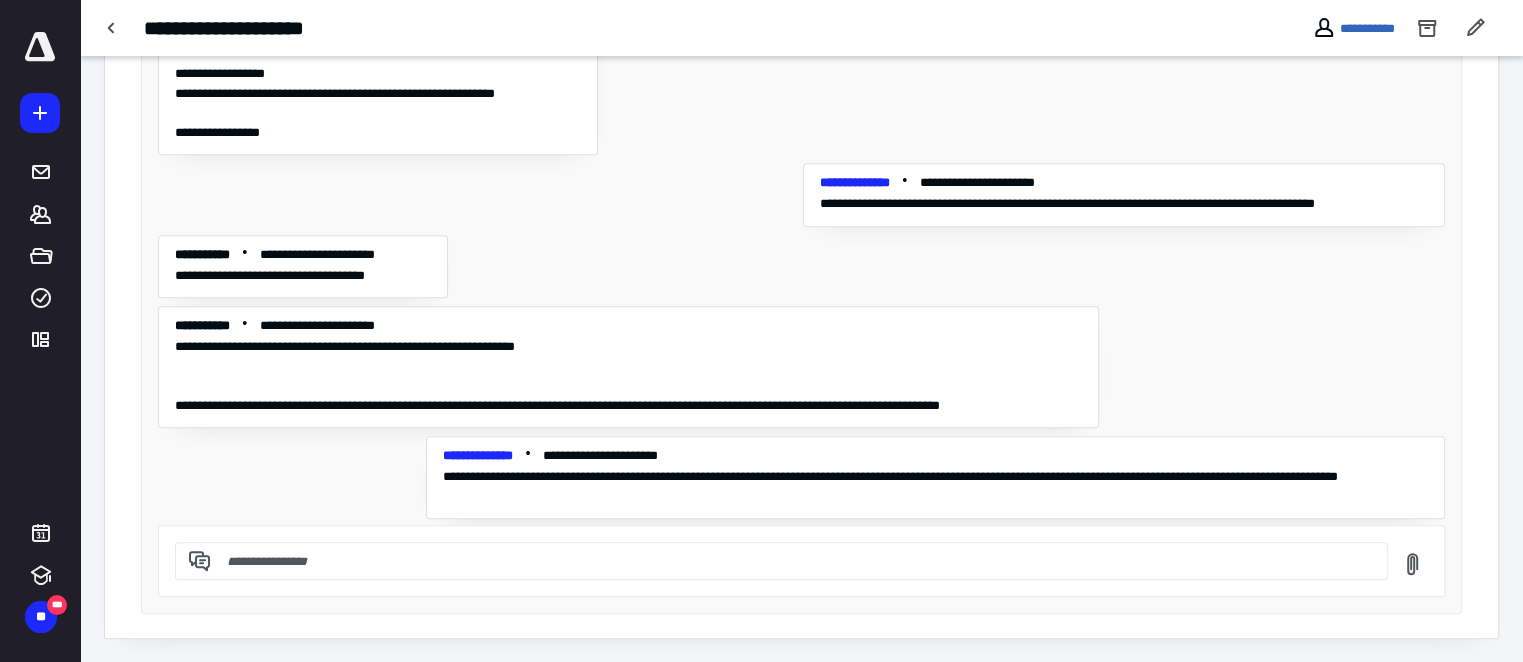 click on "**********" at bounding box center [801, 28] 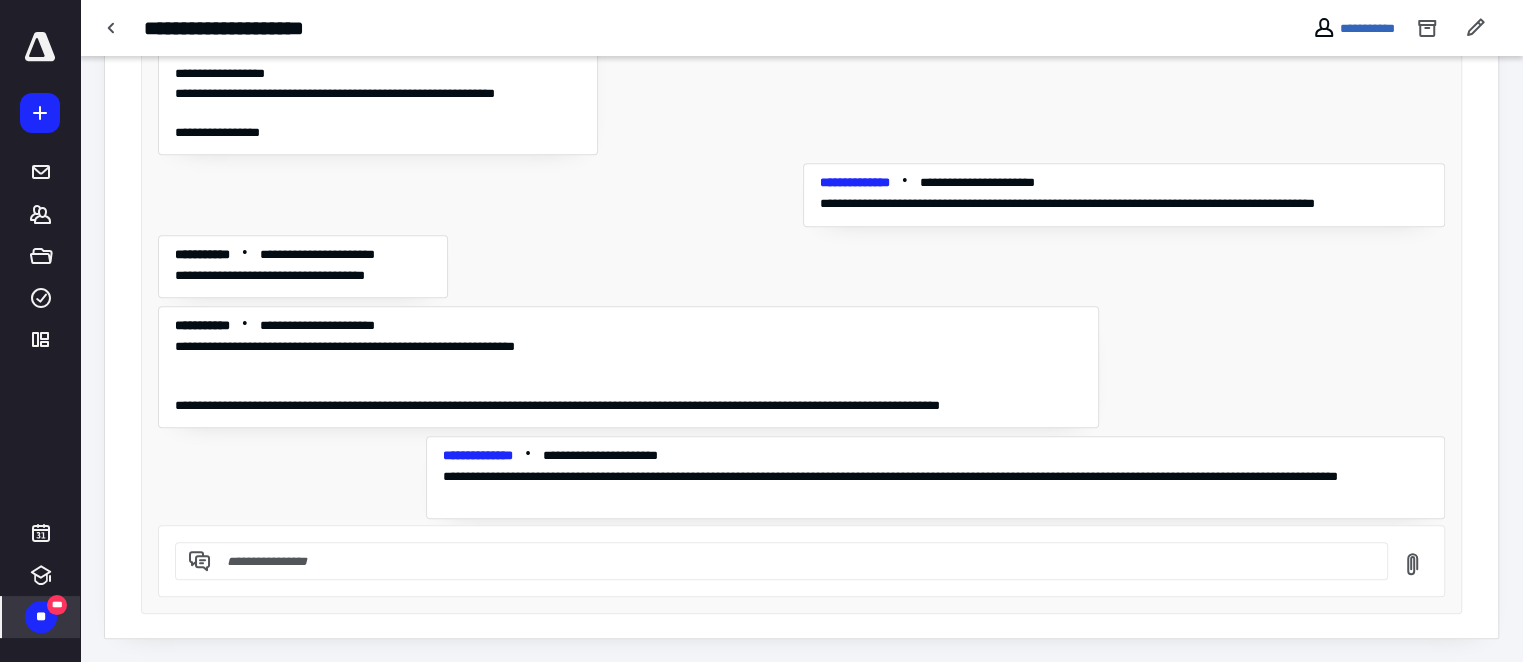 click on "**" at bounding box center (41, 617) 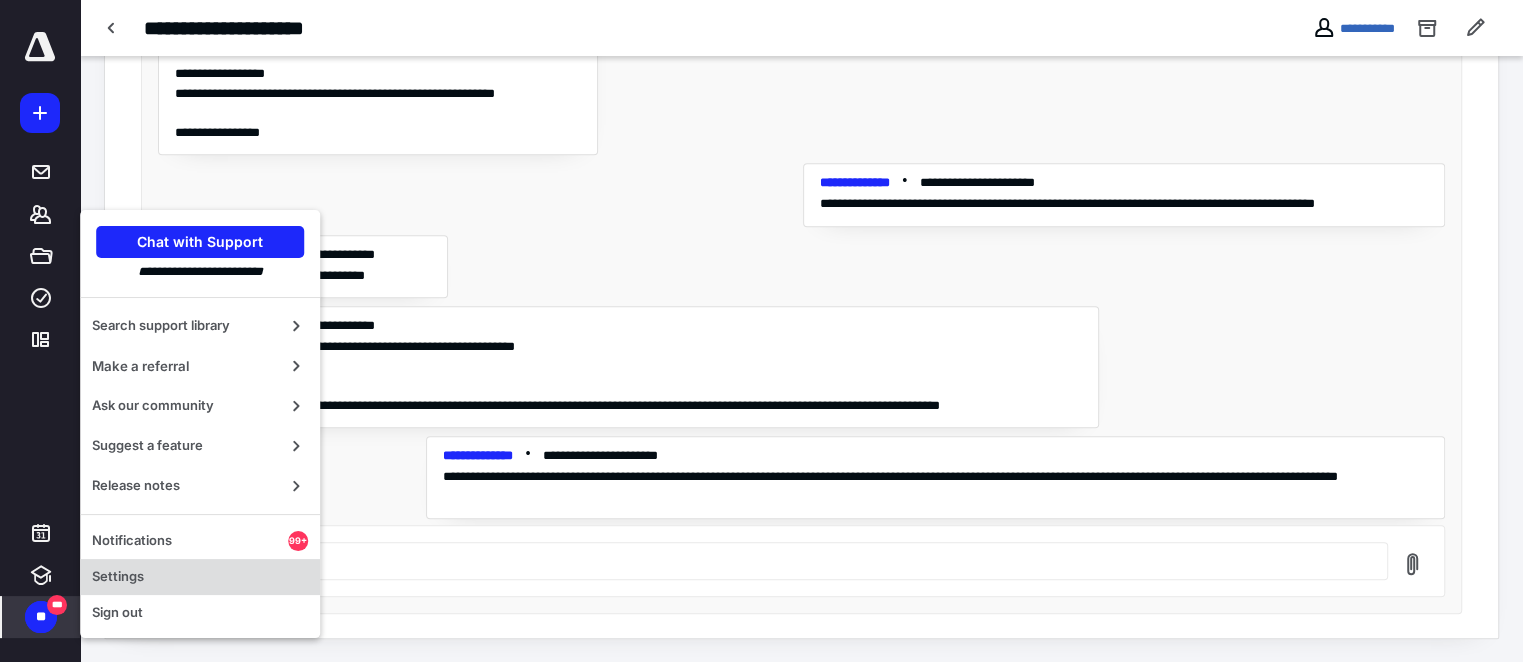 click on "Settings" at bounding box center [200, 577] 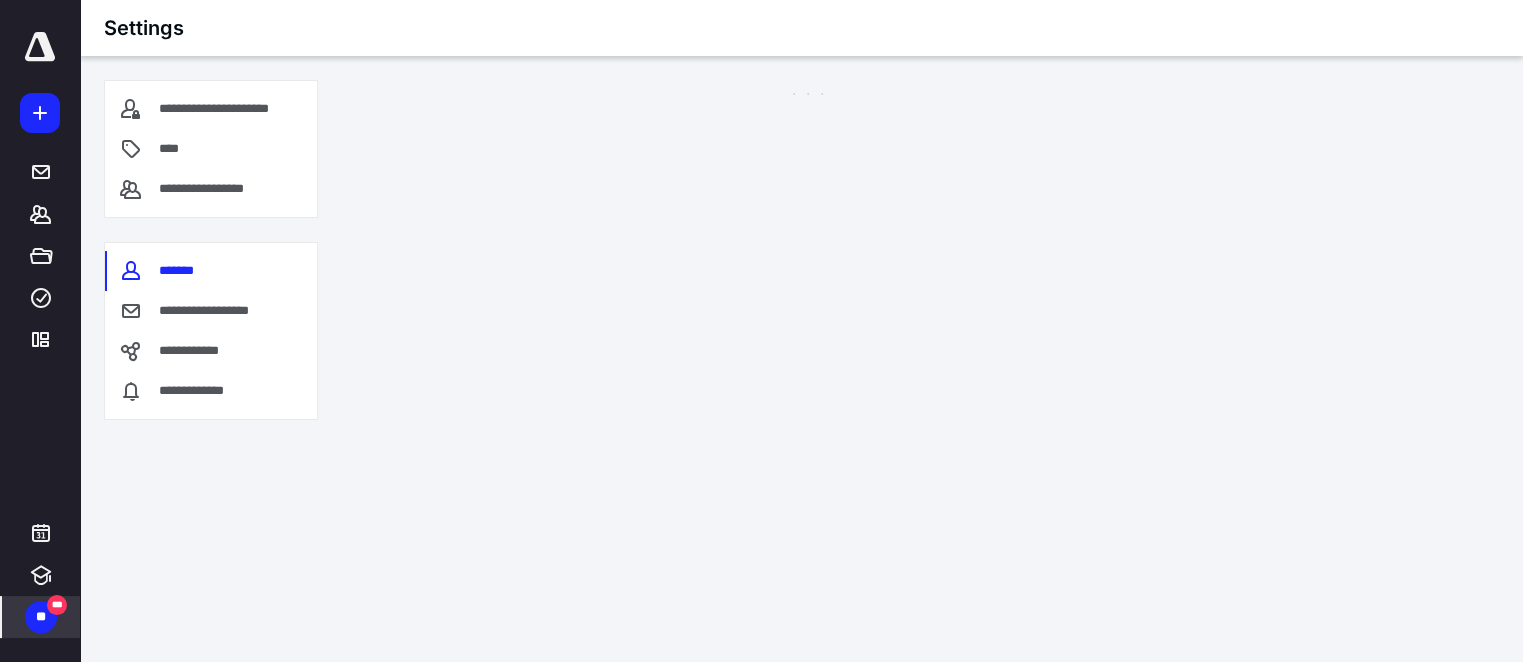 scroll, scrollTop: 0, scrollLeft: 0, axis: both 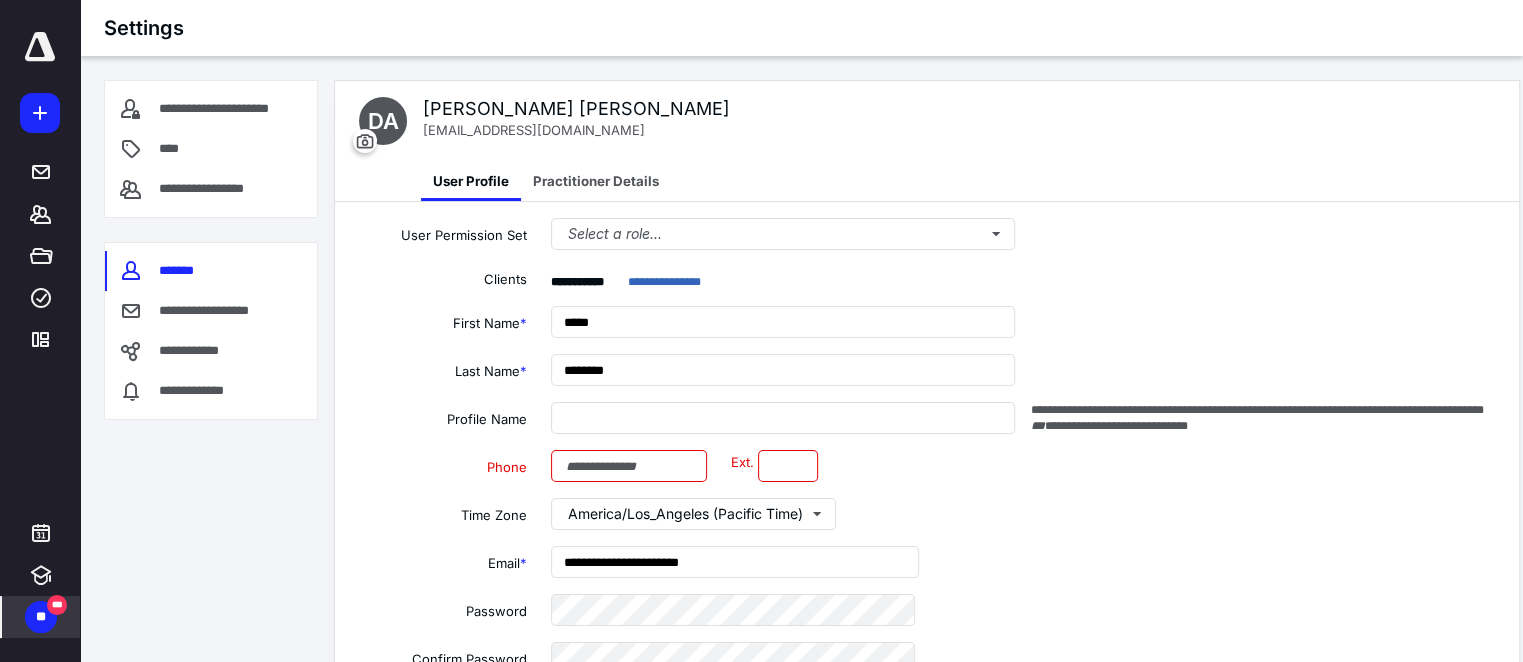 type on "**********" 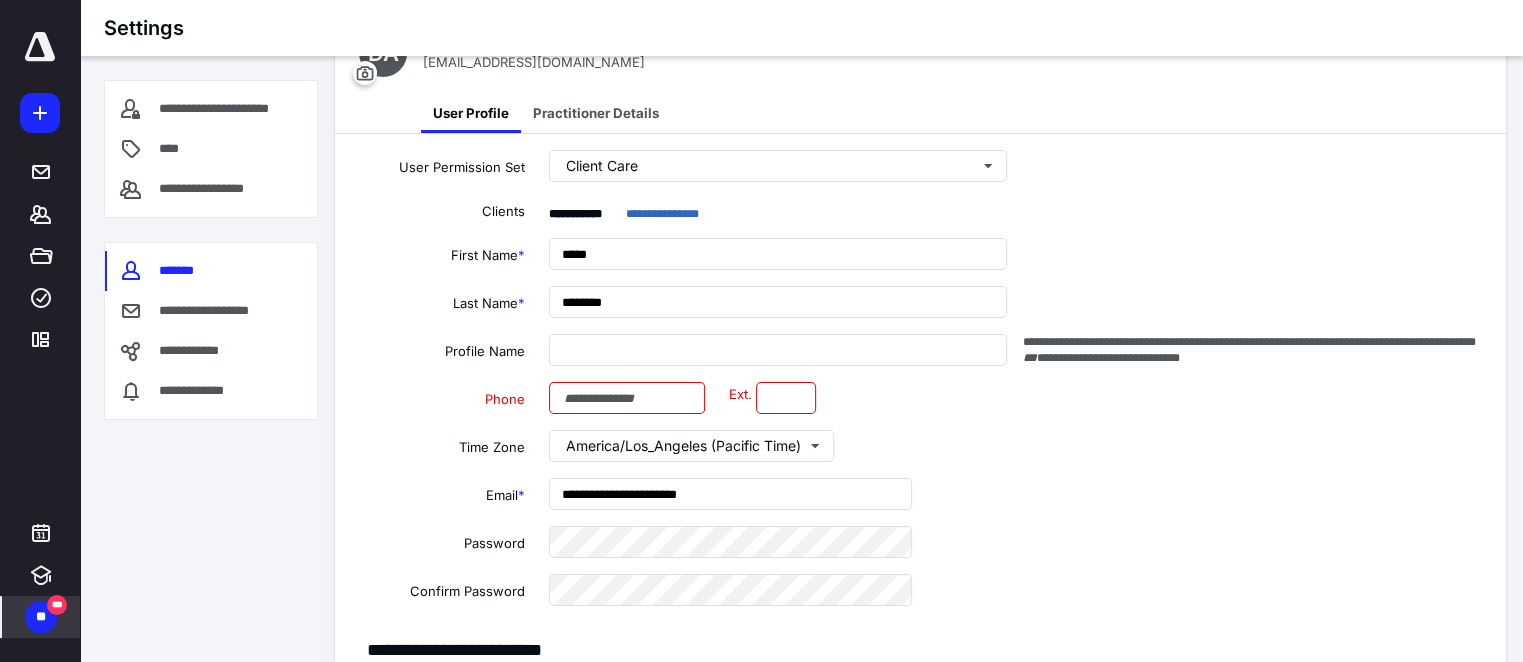 scroll, scrollTop: 0, scrollLeft: 0, axis: both 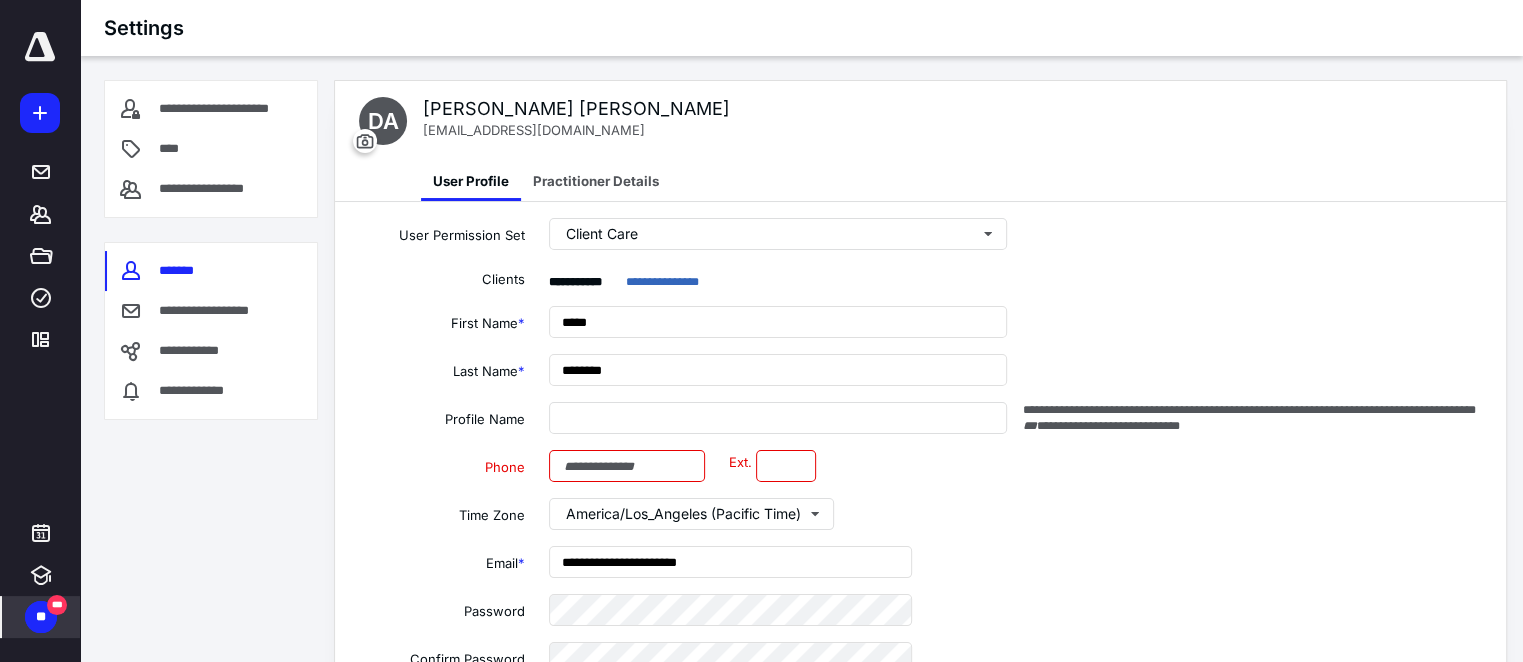 click on "Settings" at bounding box center [801, 28] 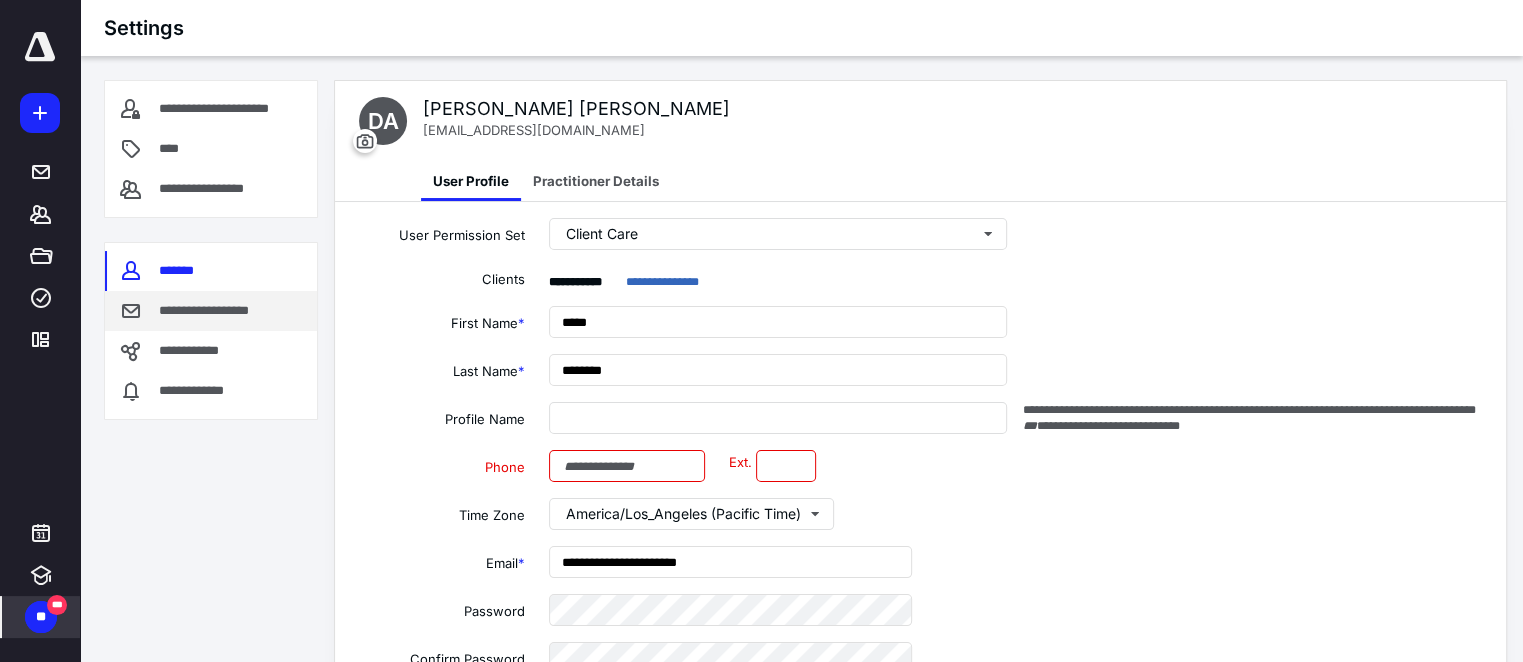 click on "**********" at bounding box center [218, 310] 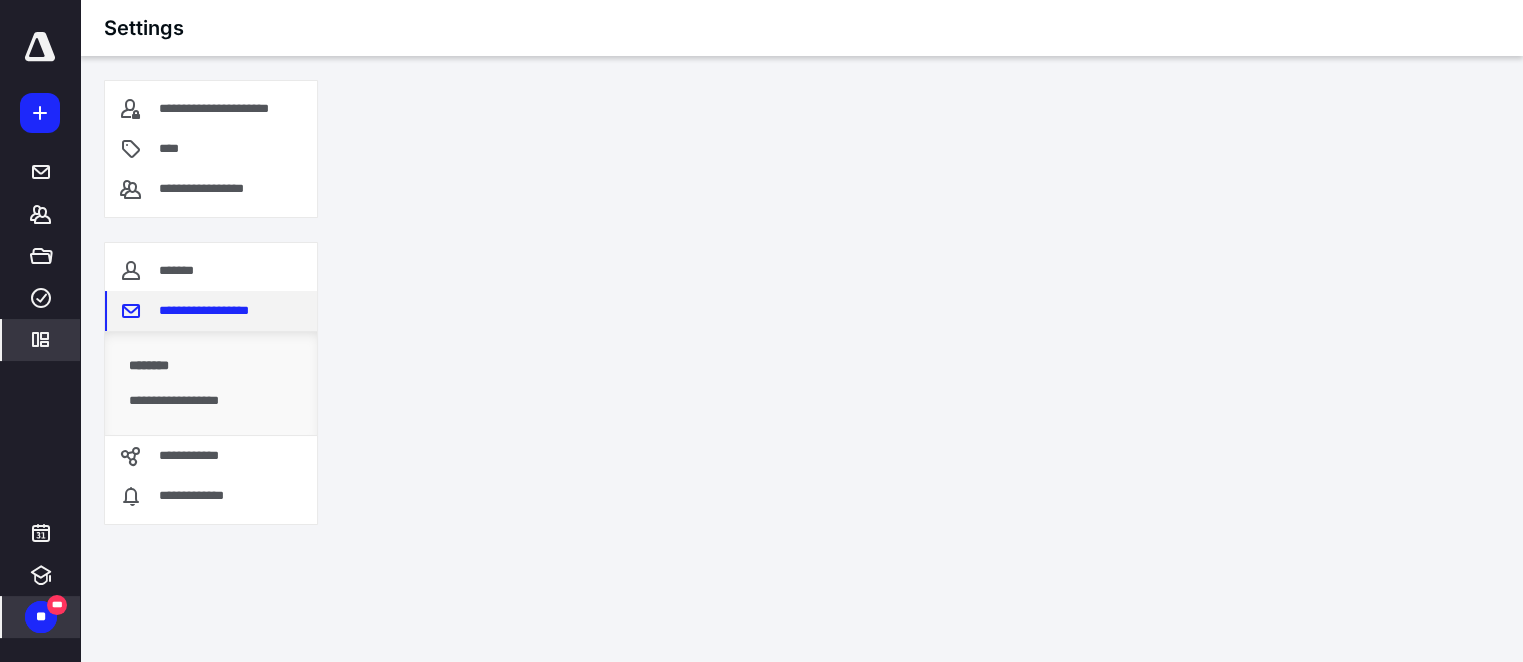 scroll, scrollTop: 0, scrollLeft: 0, axis: both 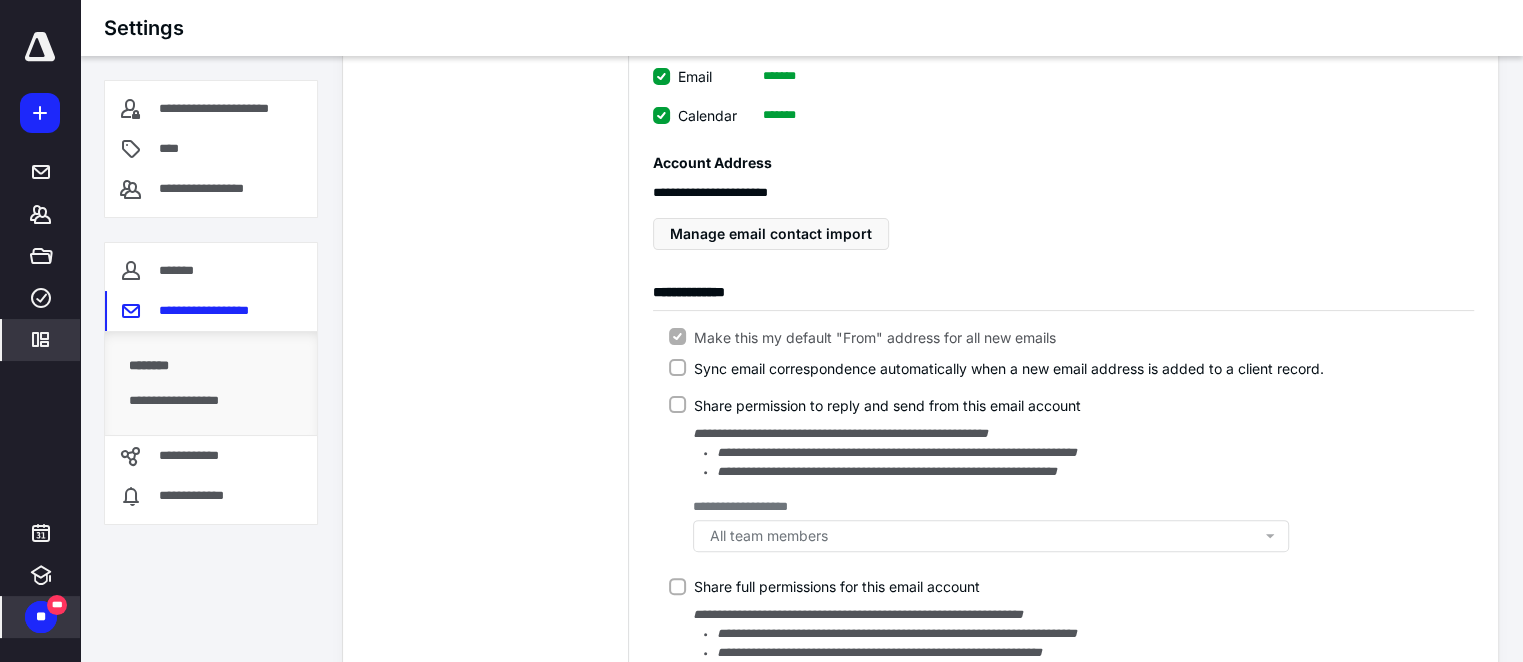 click on "**********" at bounding box center (1003, 452) 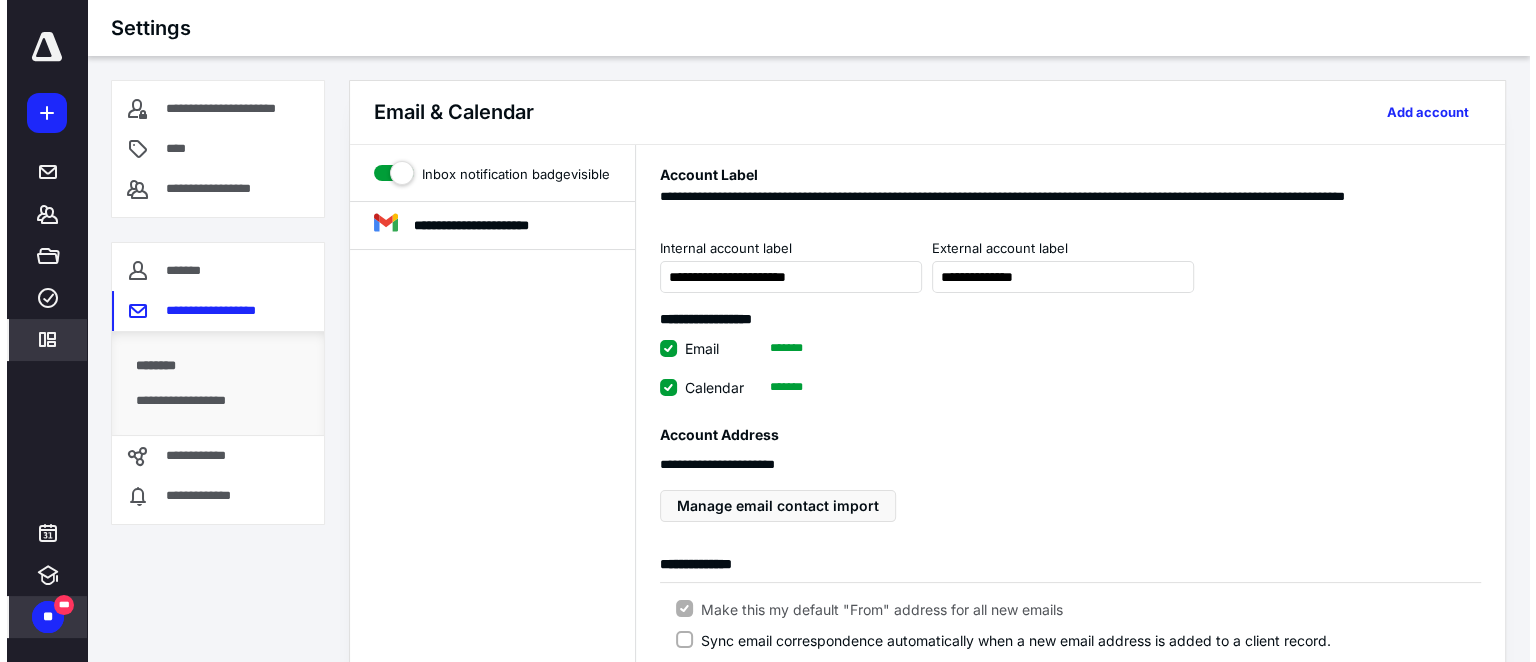 scroll, scrollTop: 0, scrollLeft: 0, axis: both 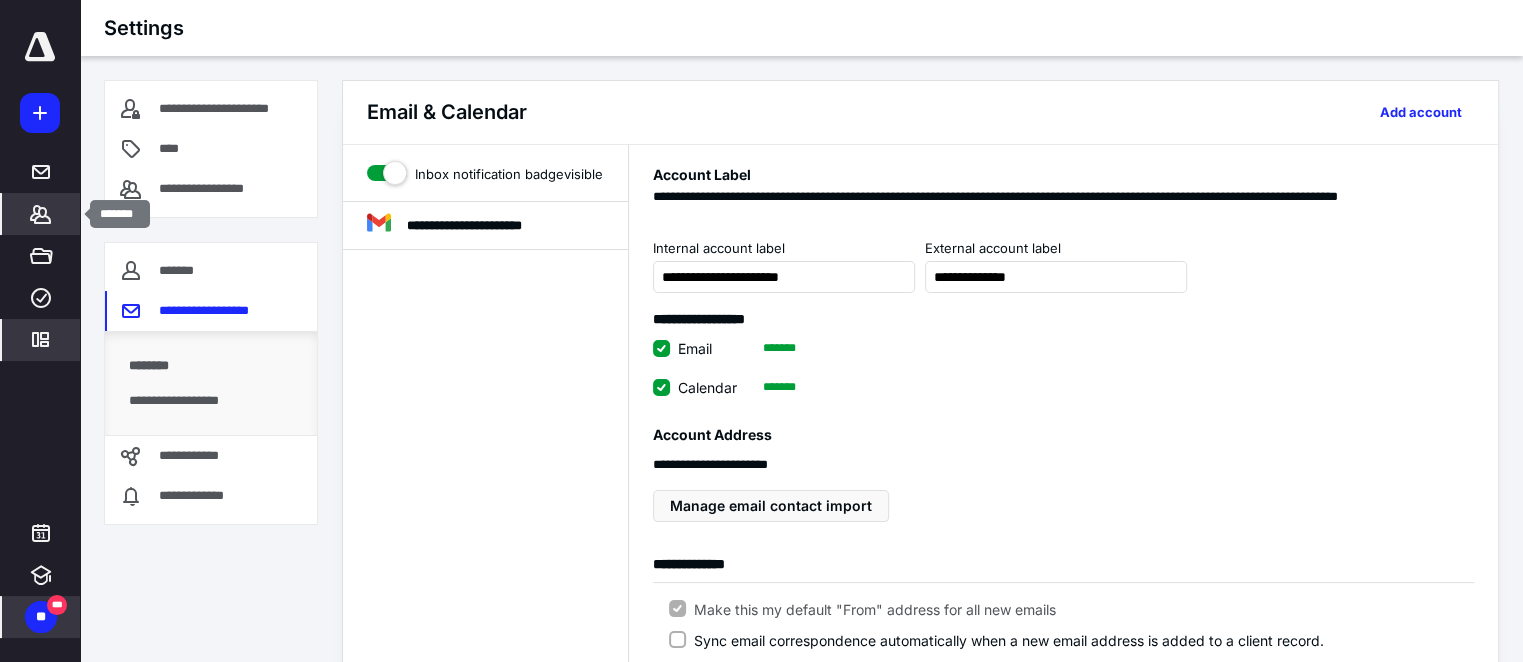 click 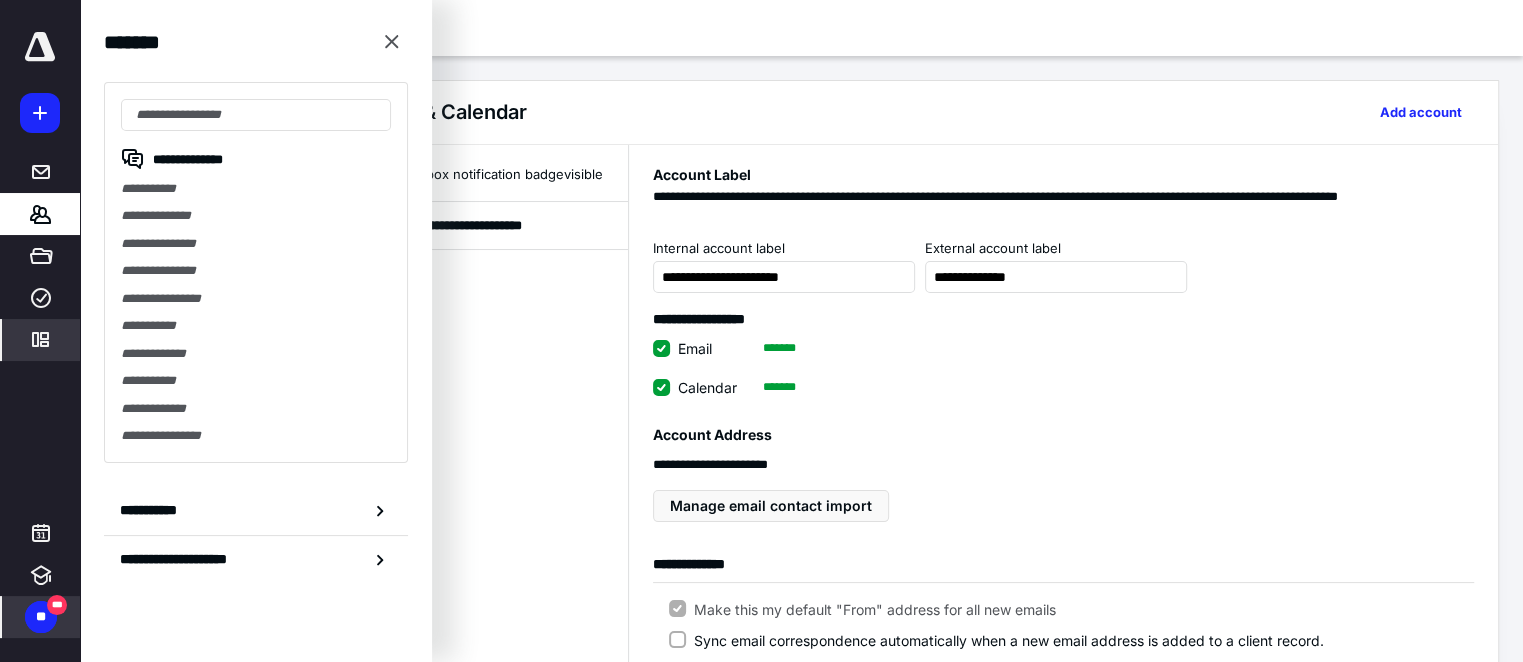 click on "Settings" at bounding box center (801, 28) 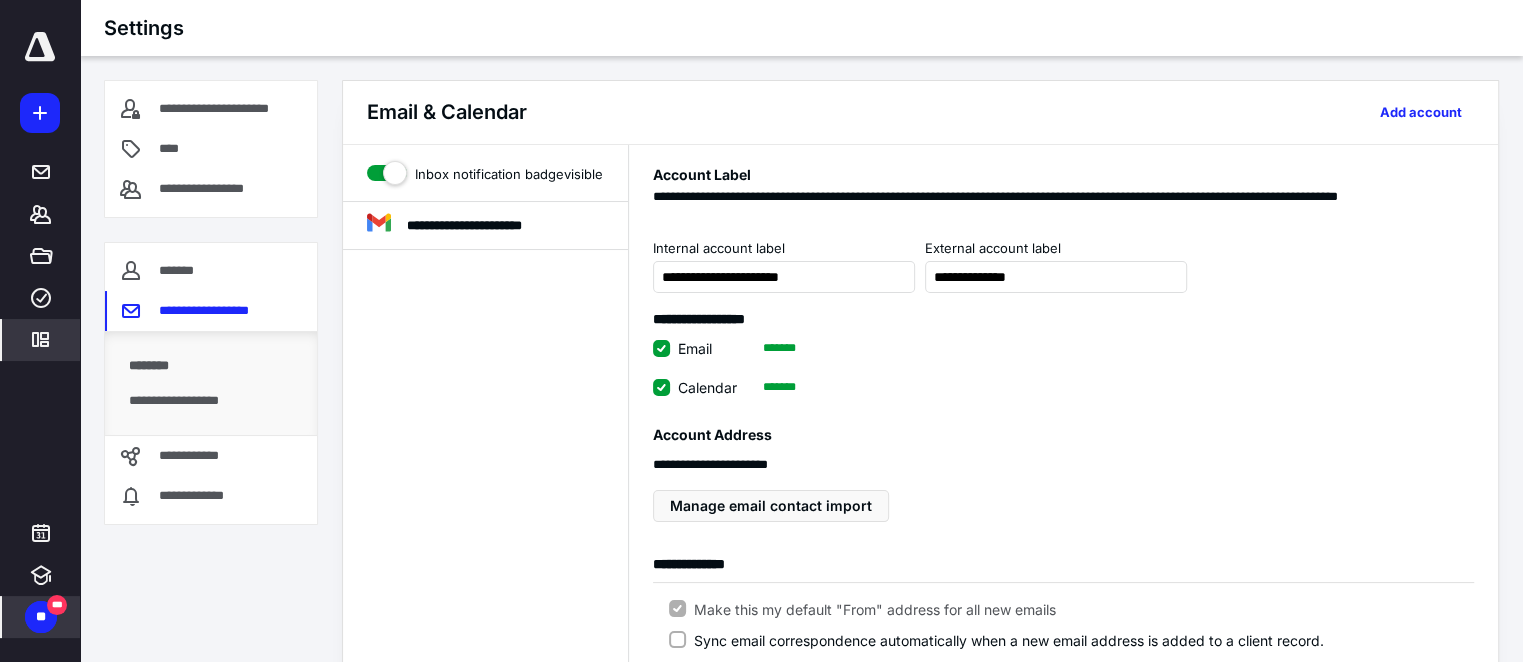 click on "Settings" at bounding box center (801, 28) 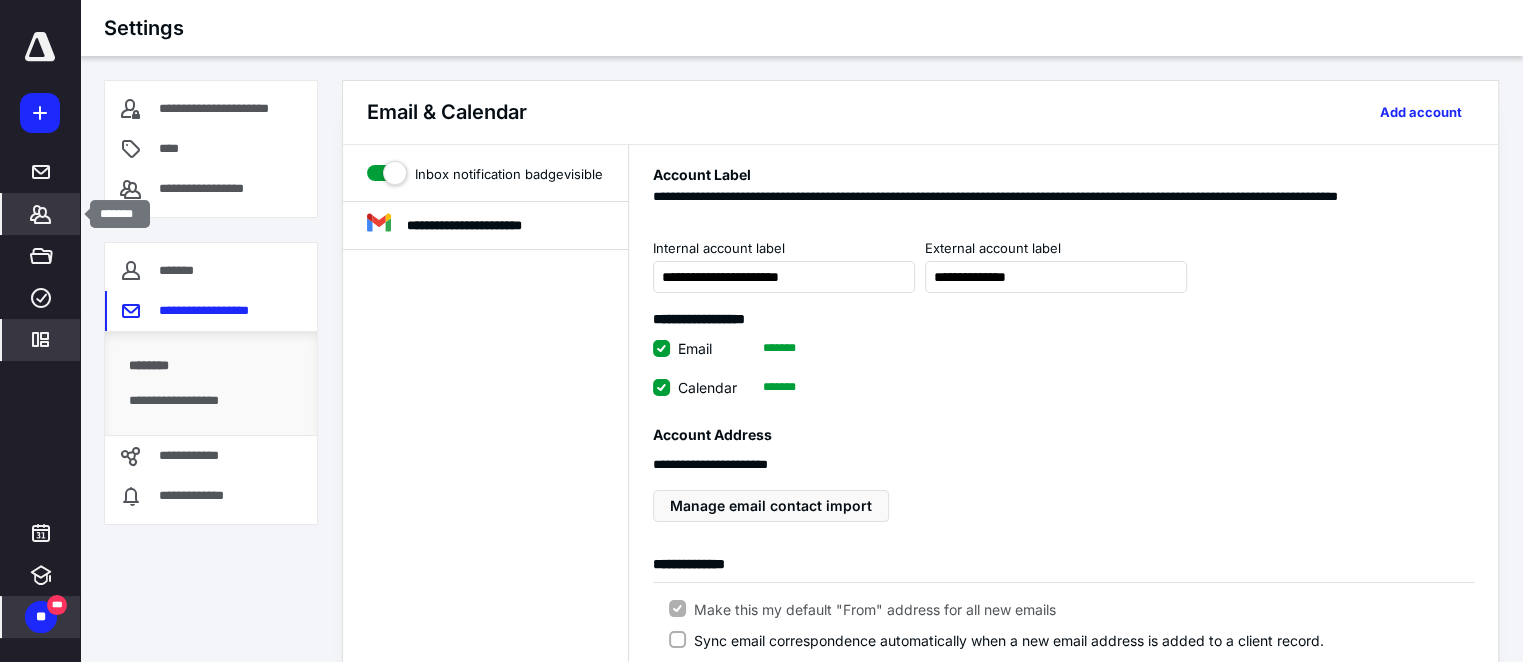 click 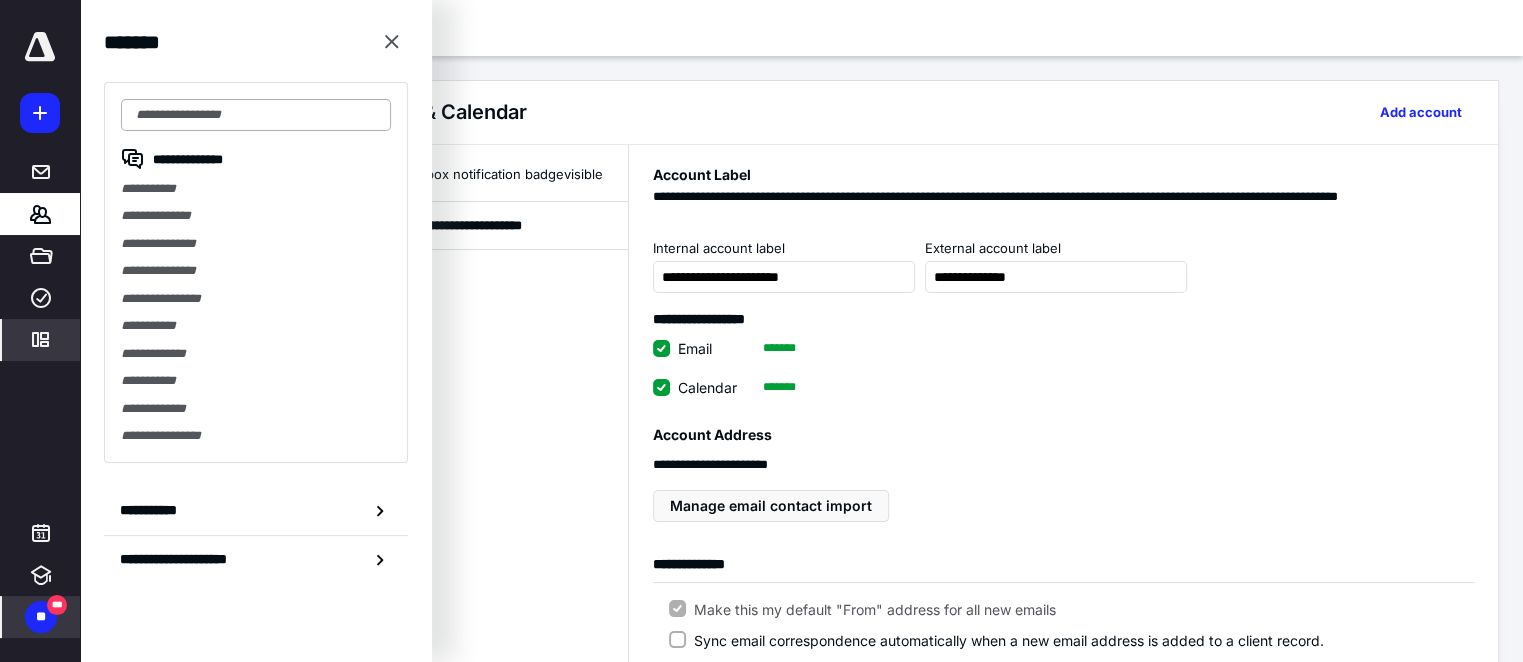 click at bounding box center [256, 115] 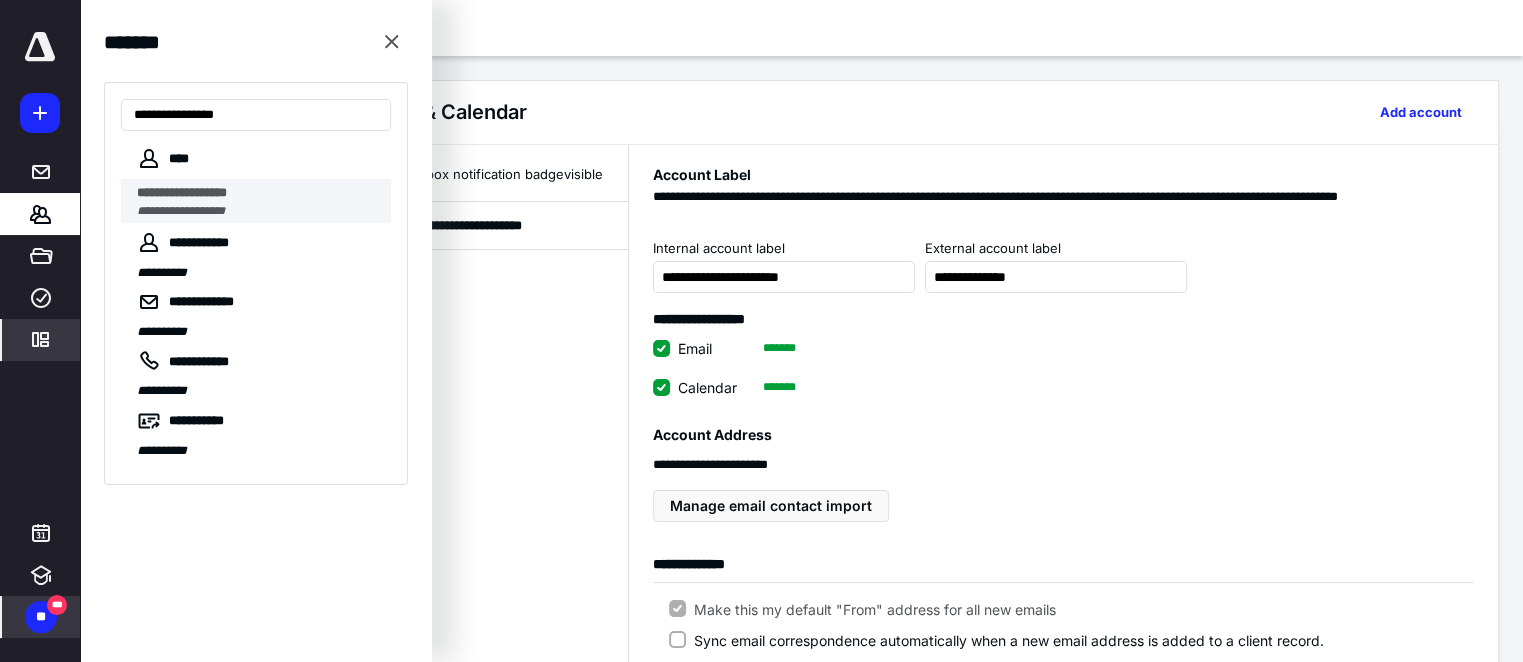 type on "**********" 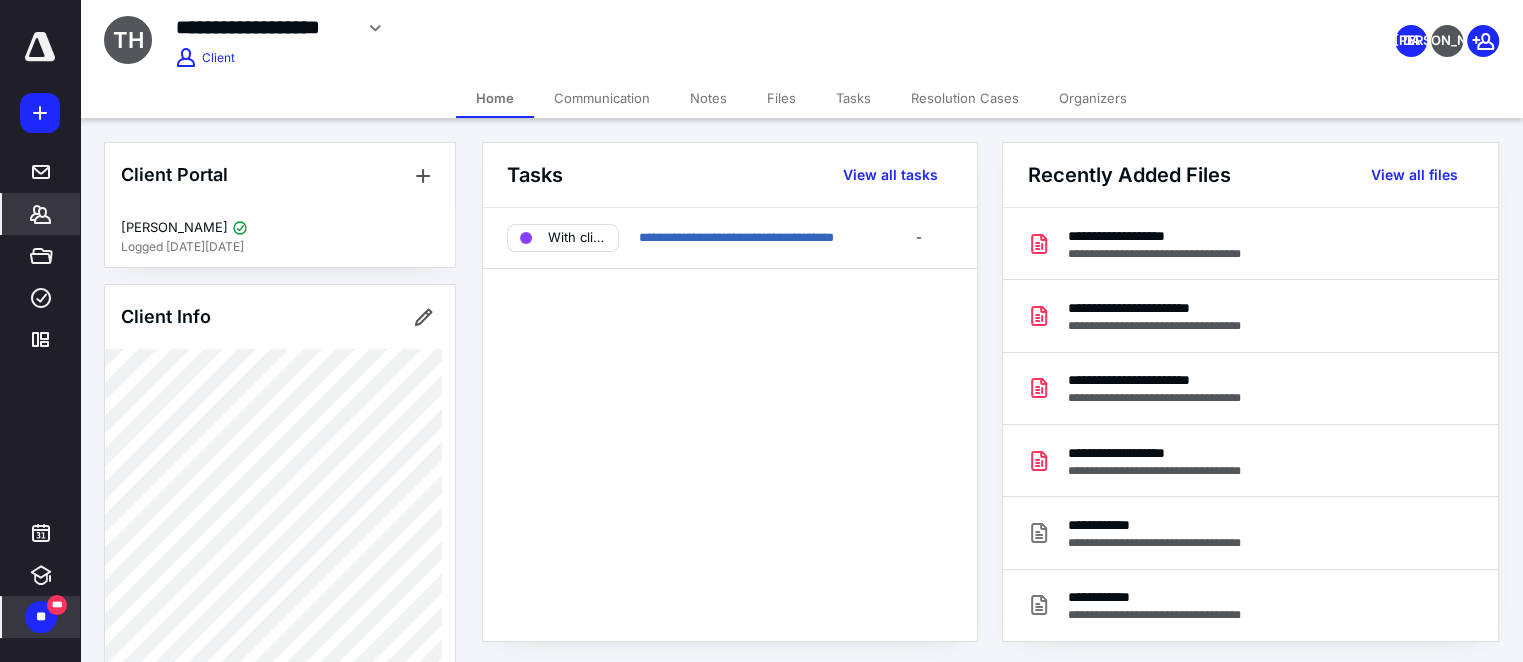 click on "**********" at bounding box center [566, 35] 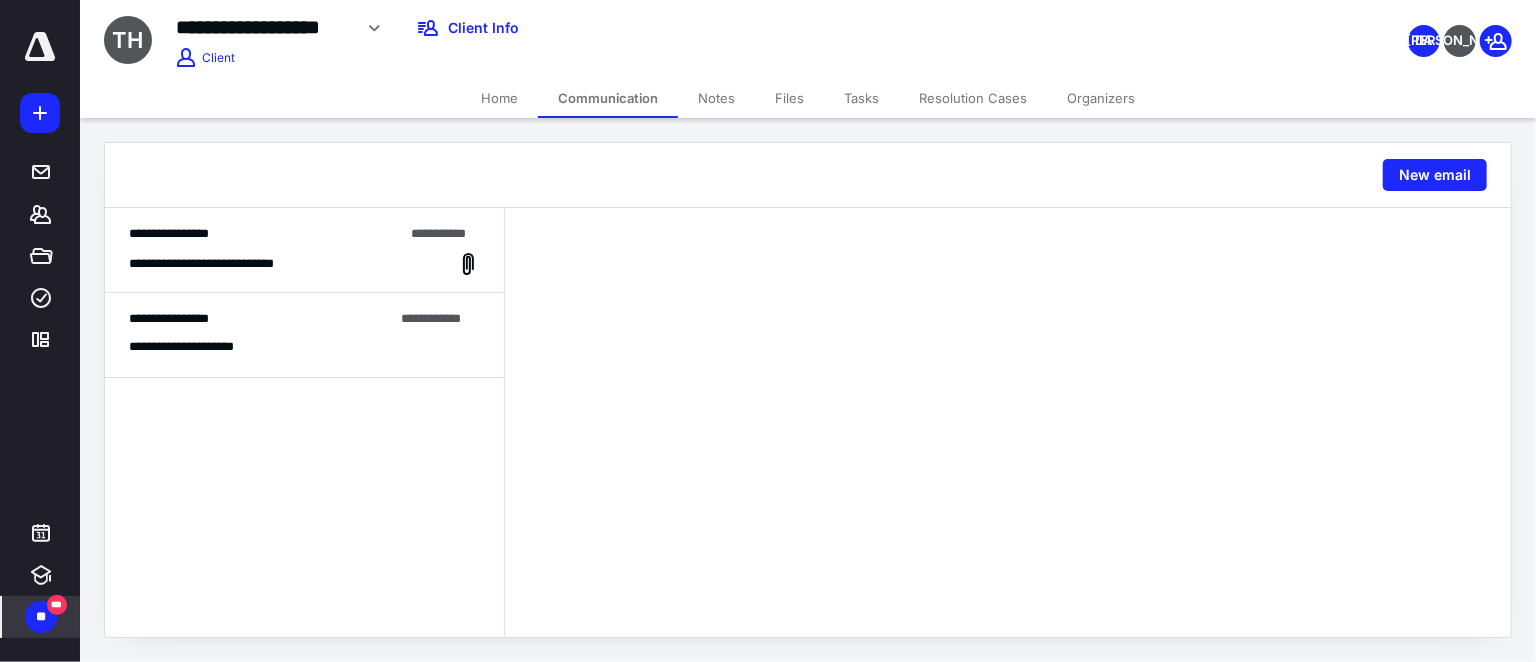 click on "**********" at bounding box center (266, 234) 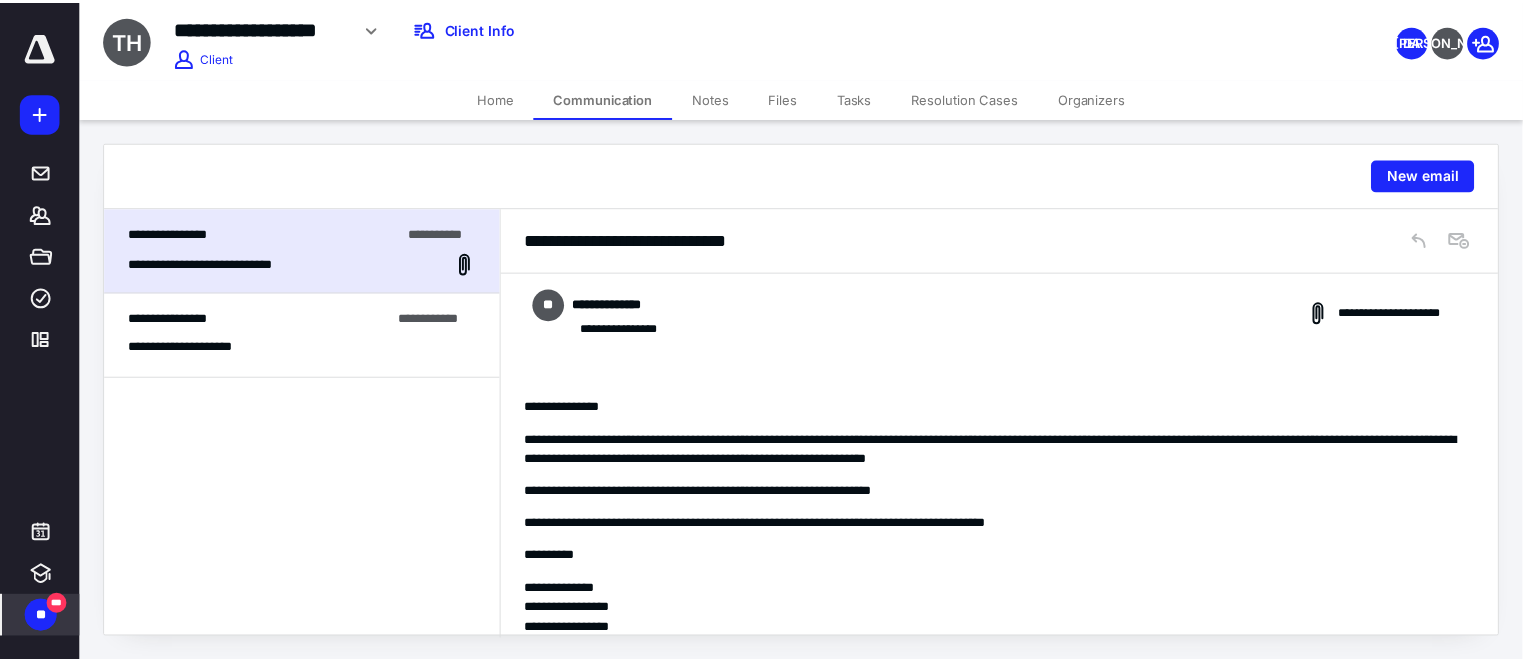 scroll, scrollTop: 90, scrollLeft: 0, axis: vertical 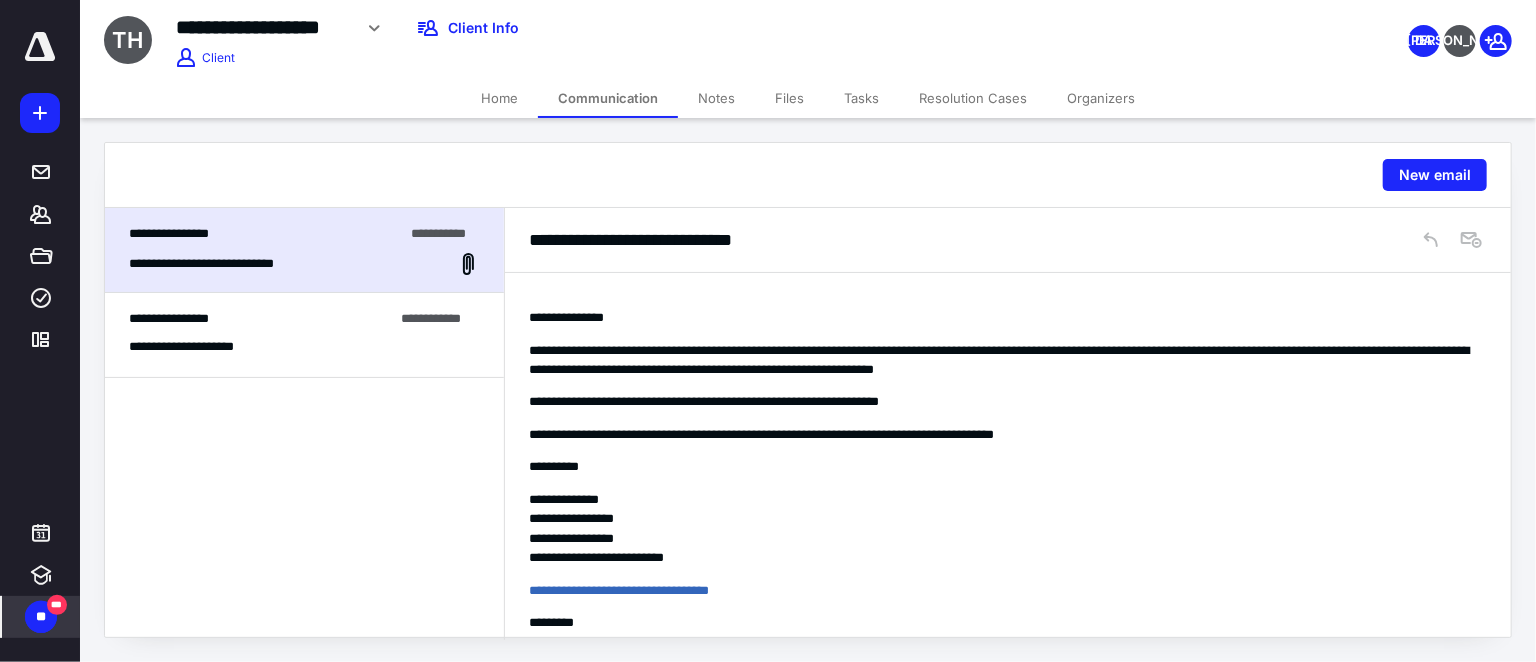 click on "**********" at bounding box center (606, 28) 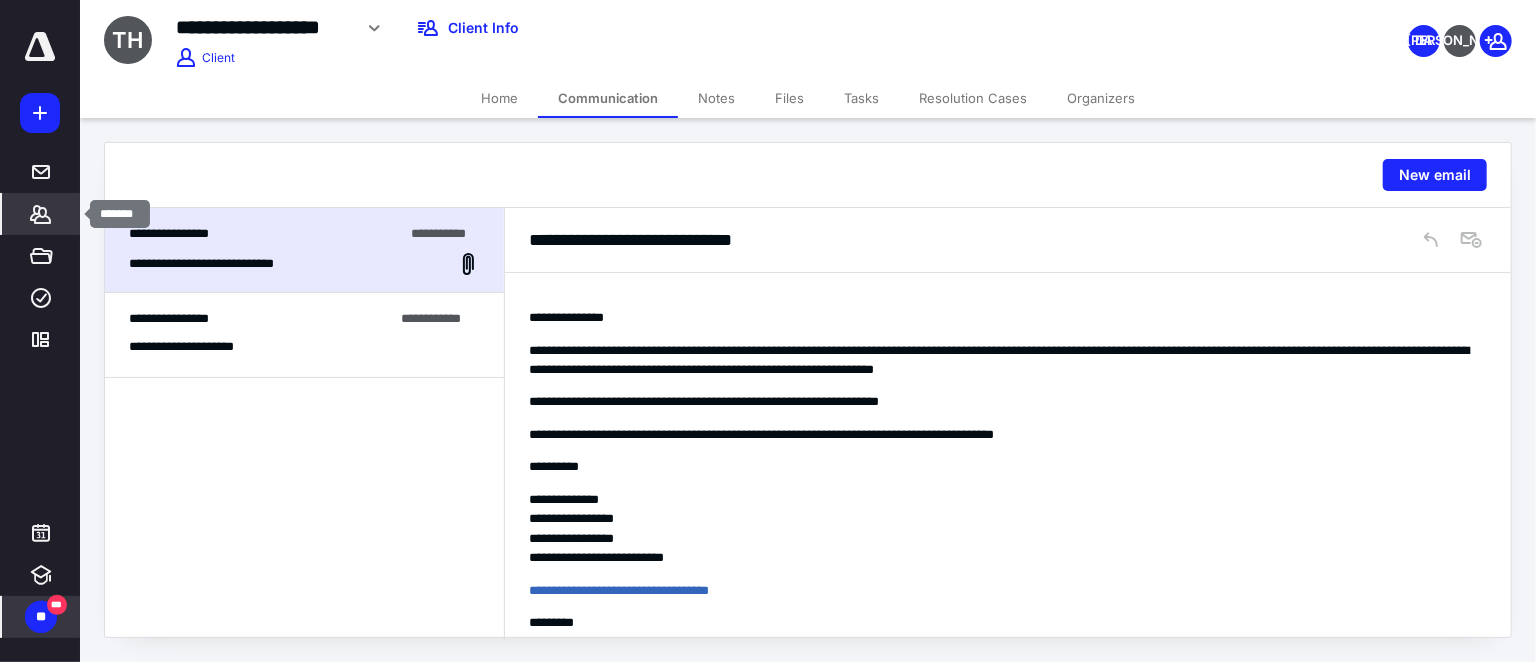 click 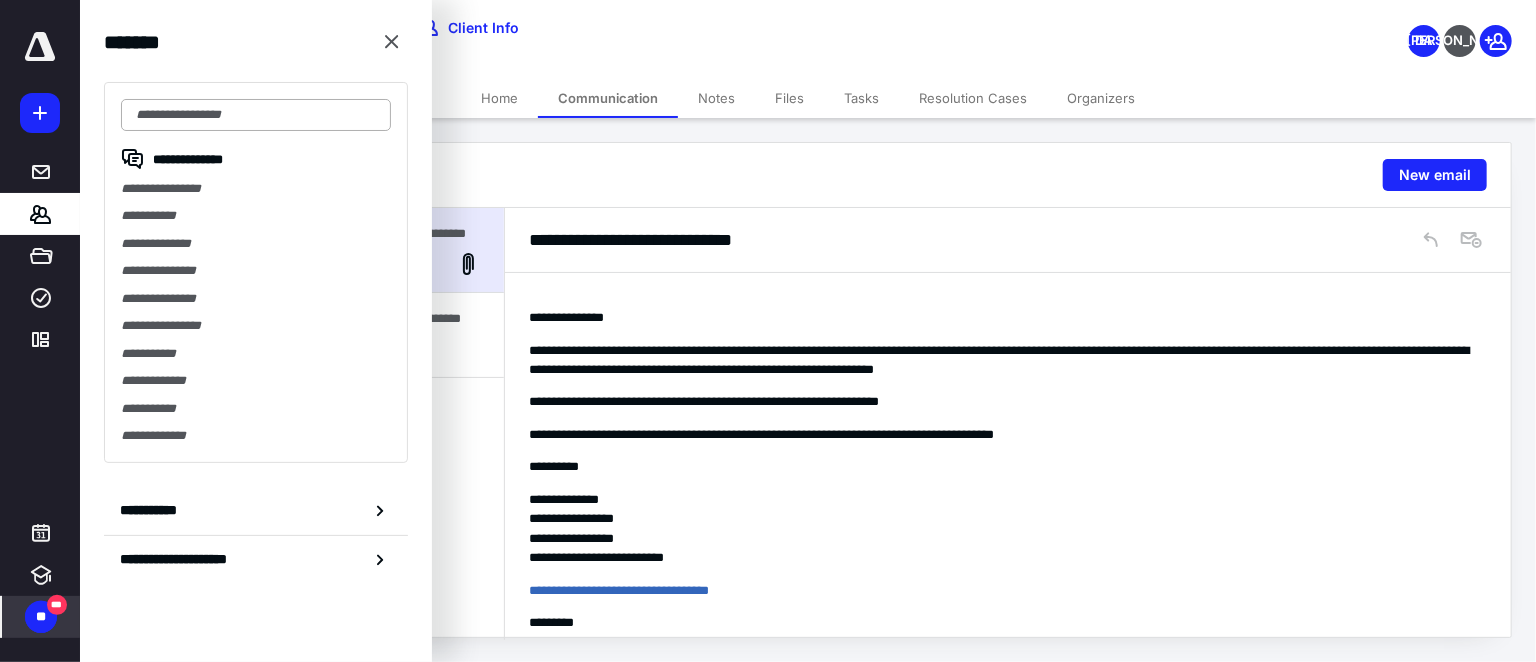 click at bounding box center [256, 115] 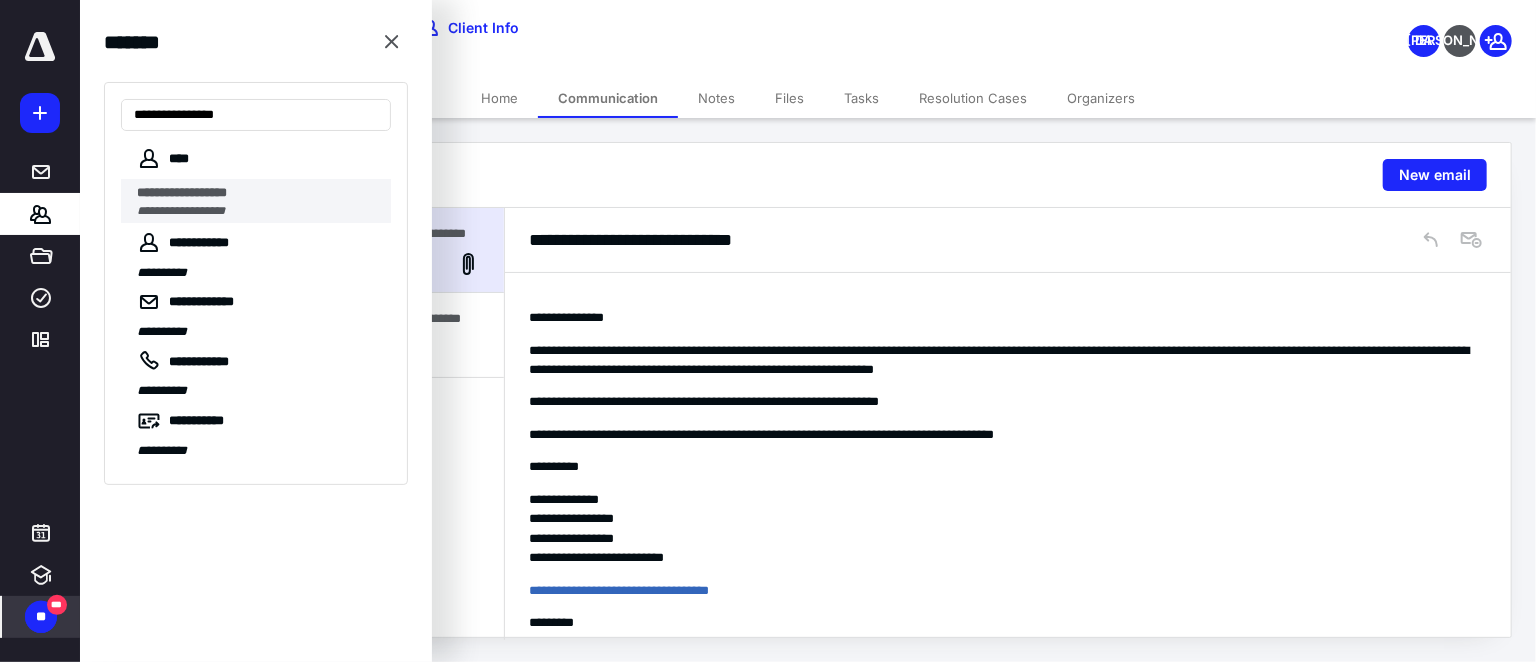 type on "**********" 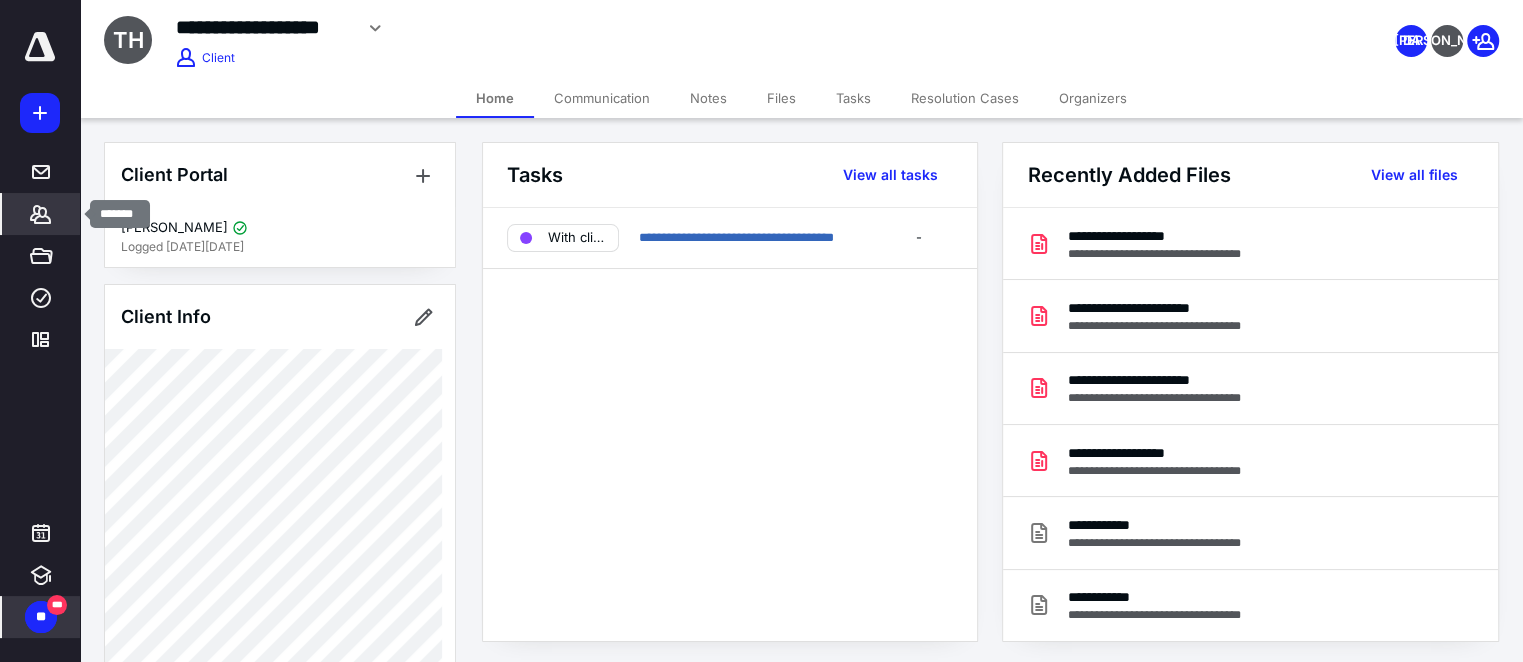 click on "*******" at bounding box center (41, 214) 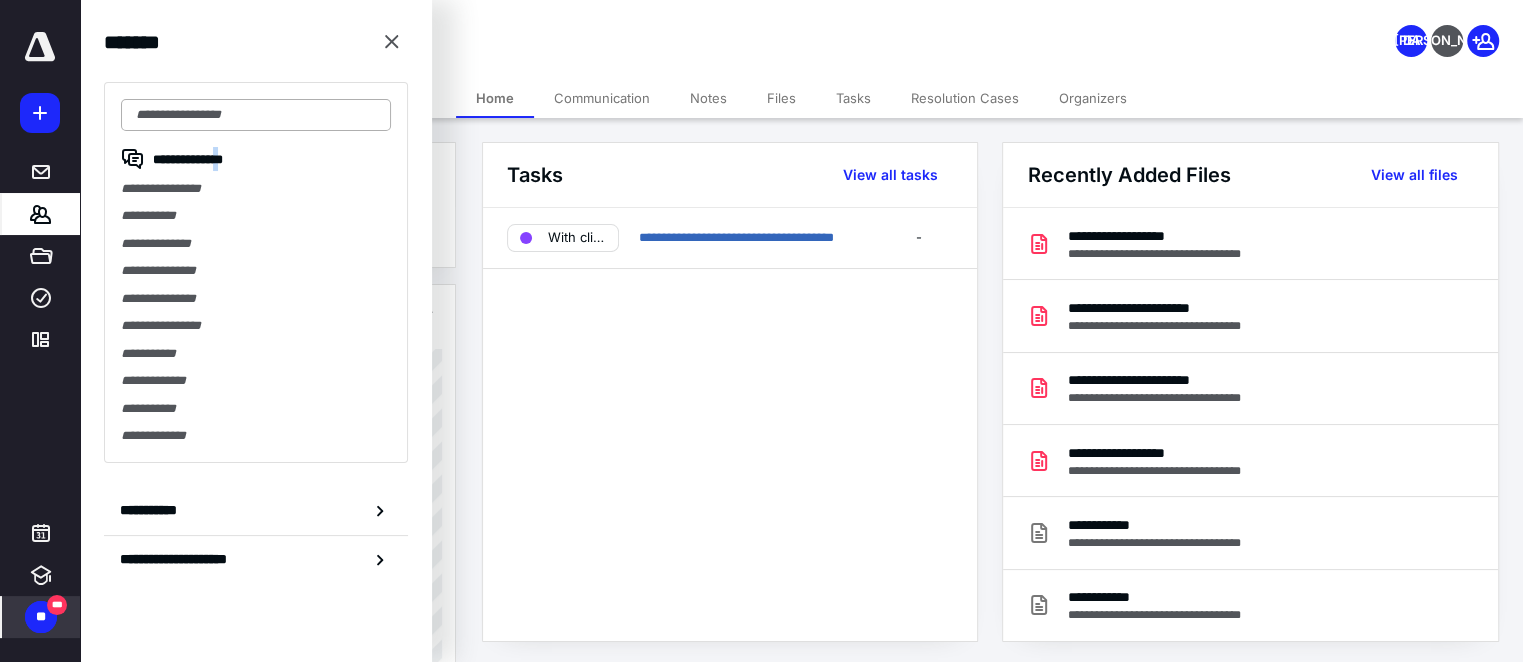 click on "**********" at bounding box center [256, 272] 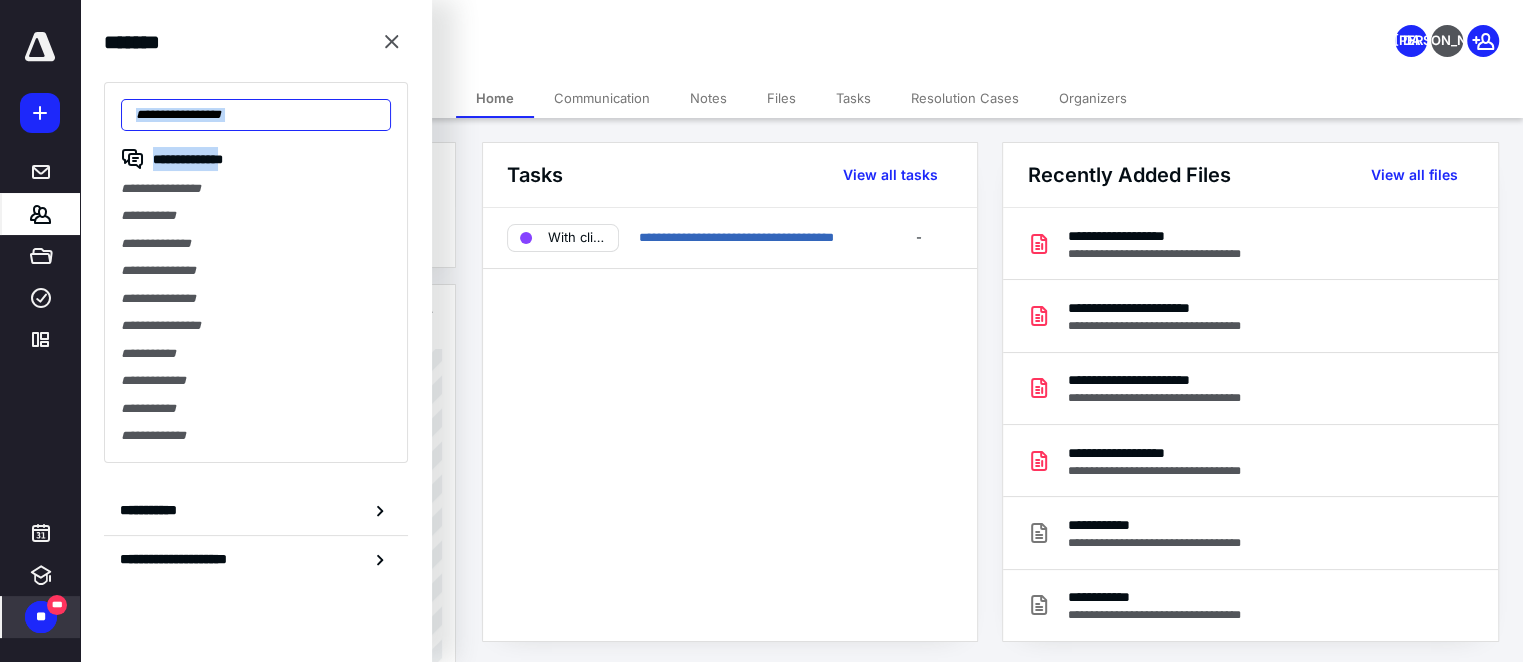click at bounding box center (256, 115) 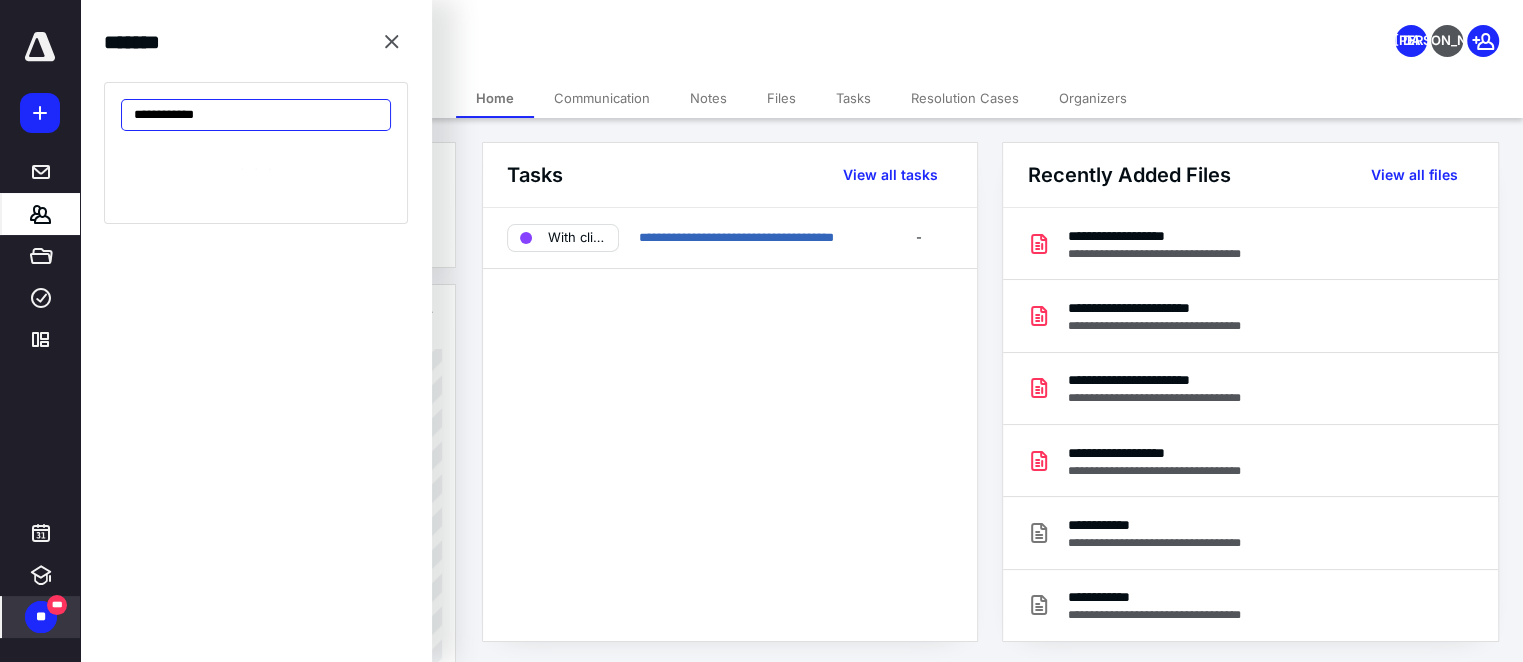 type on "**********" 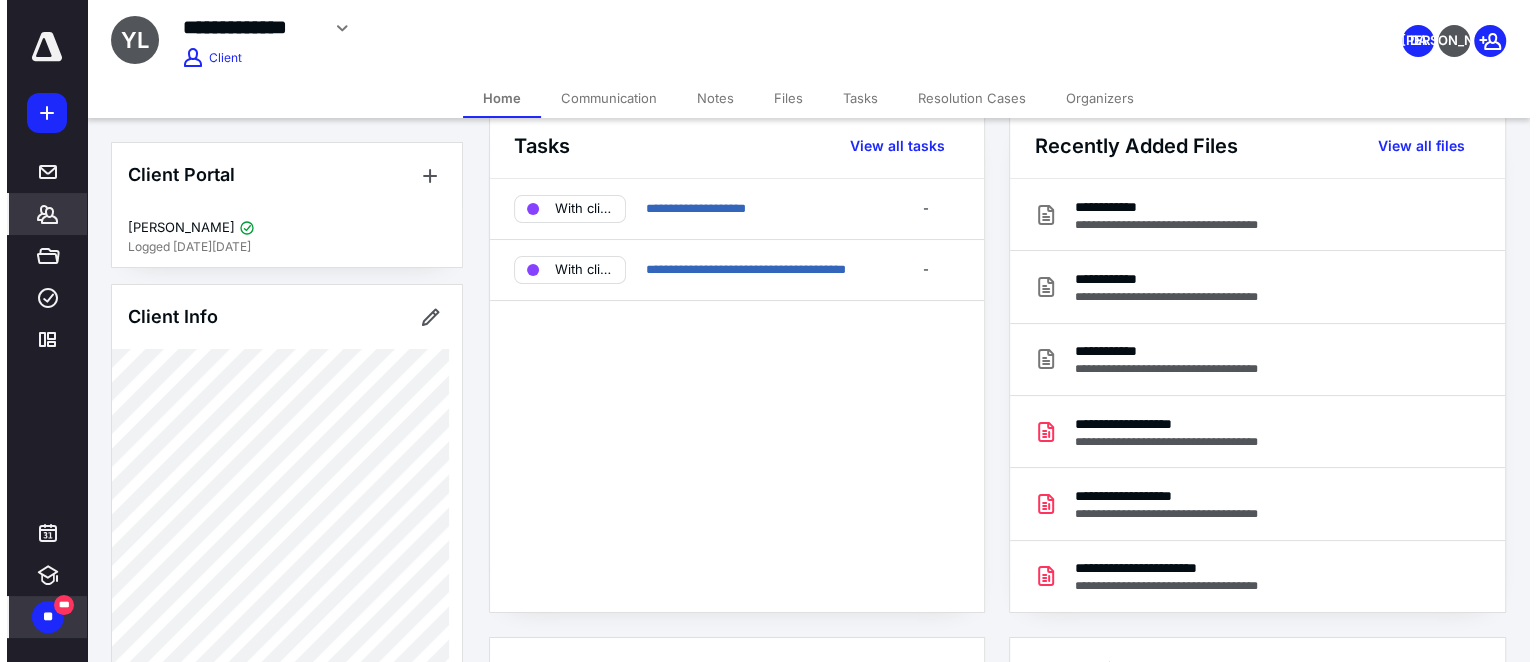 scroll, scrollTop: 0, scrollLeft: 0, axis: both 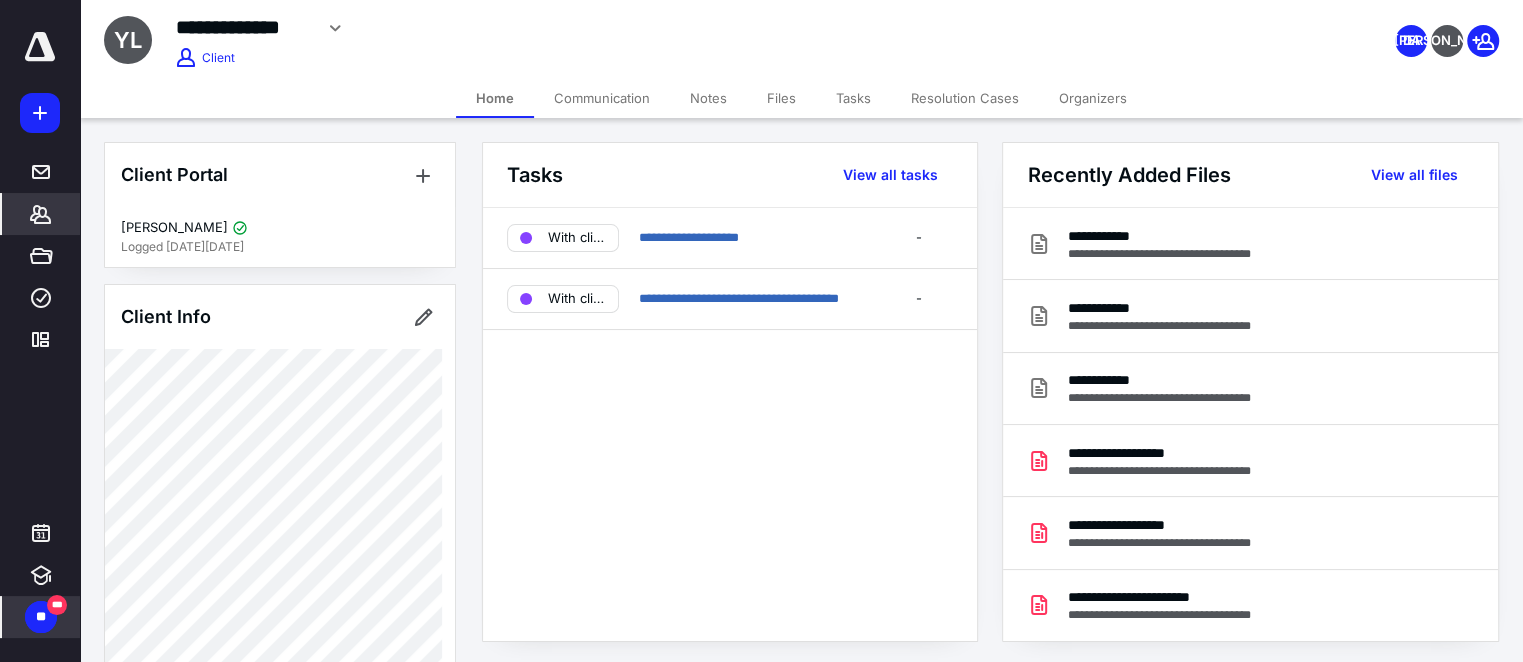 click on "Files" at bounding box center [781, 98] 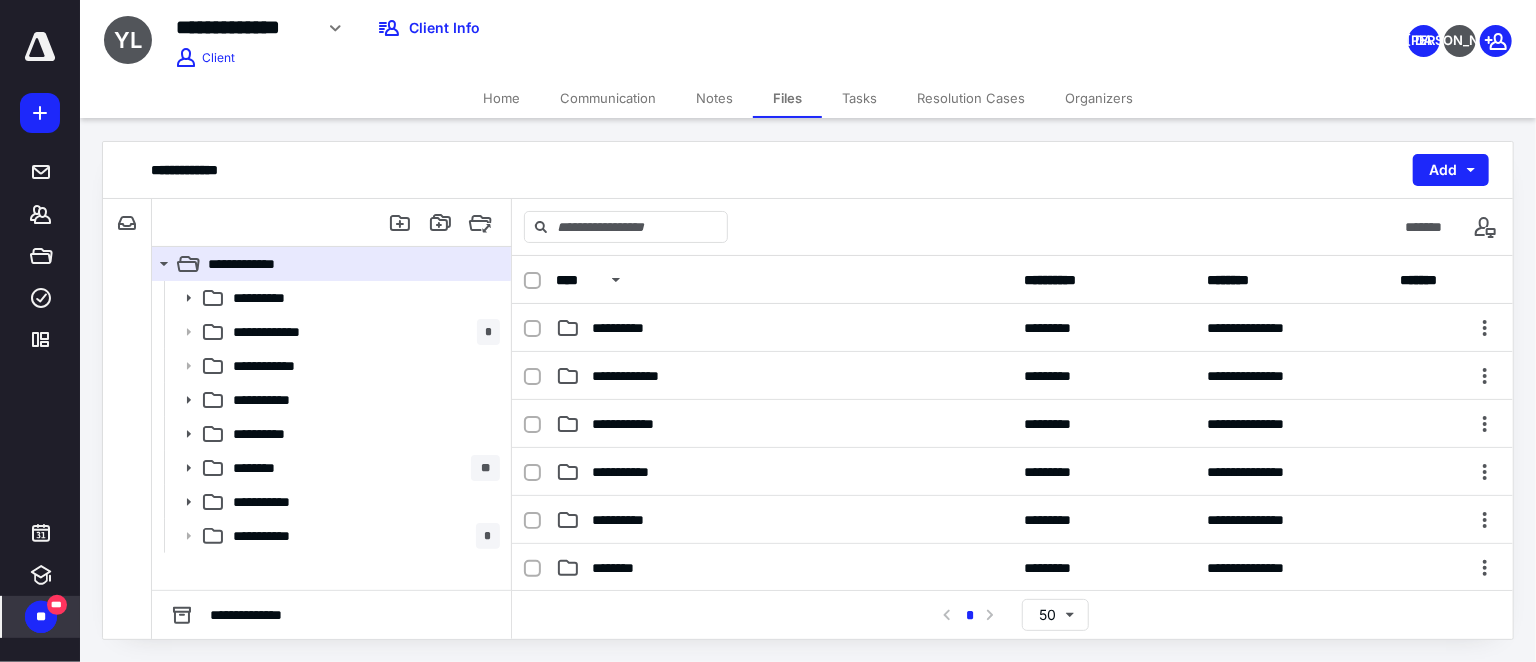 click on "Home" at bounding box center [501, 98] 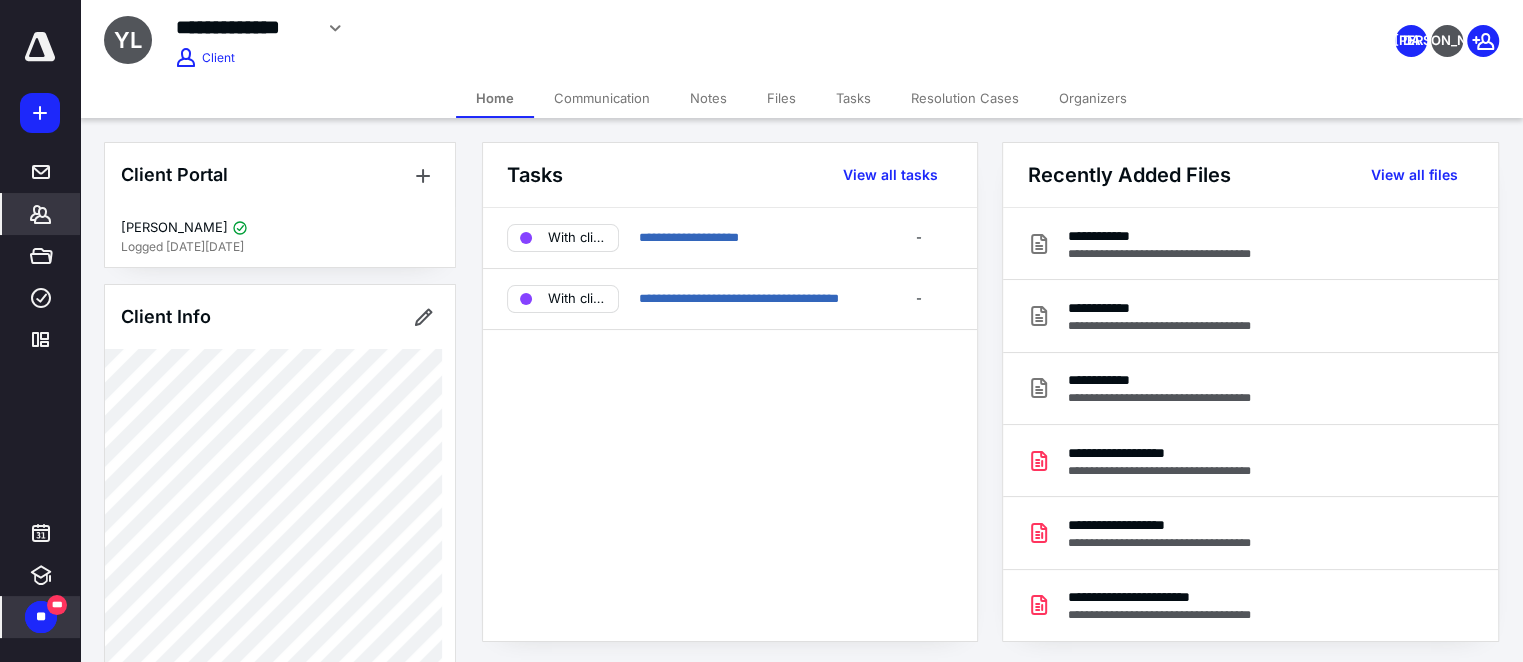 click on "**********" at bounding box center [566, 25] 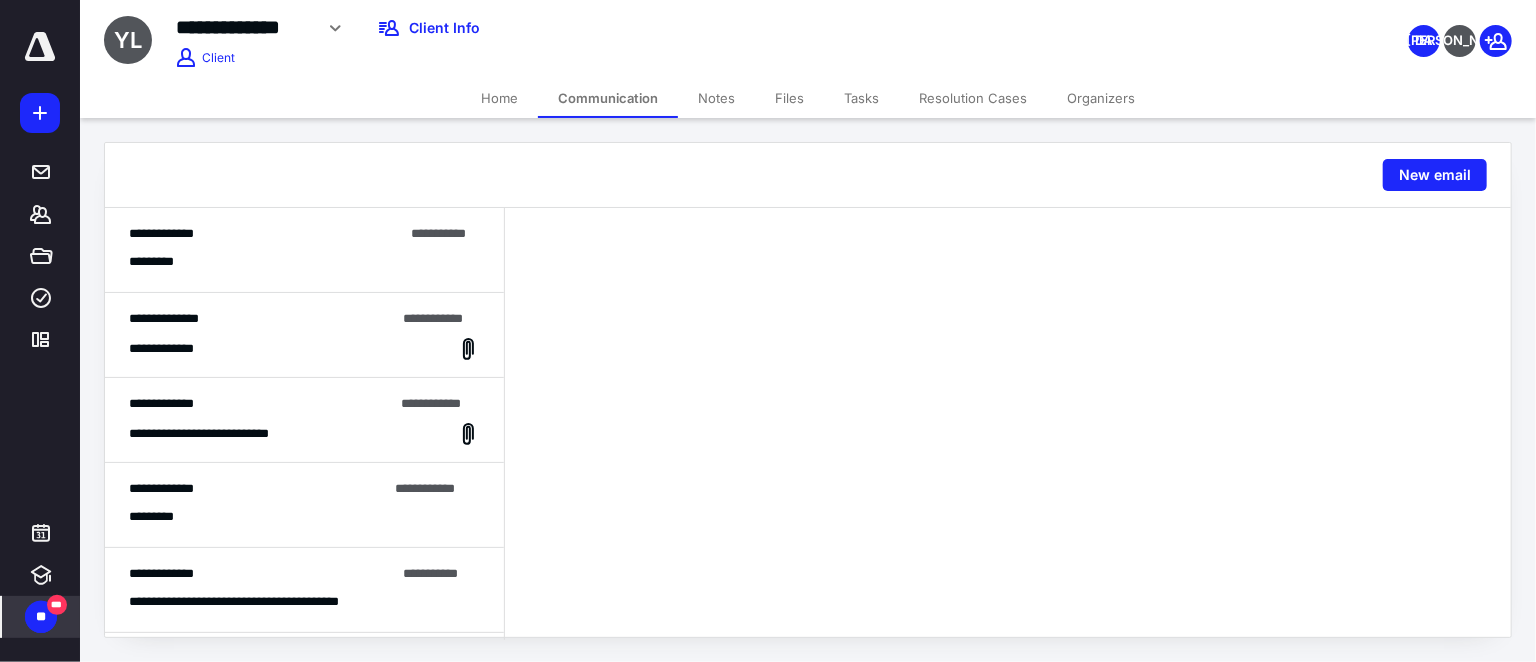 click on "**********" at bounding box center [266, 234] 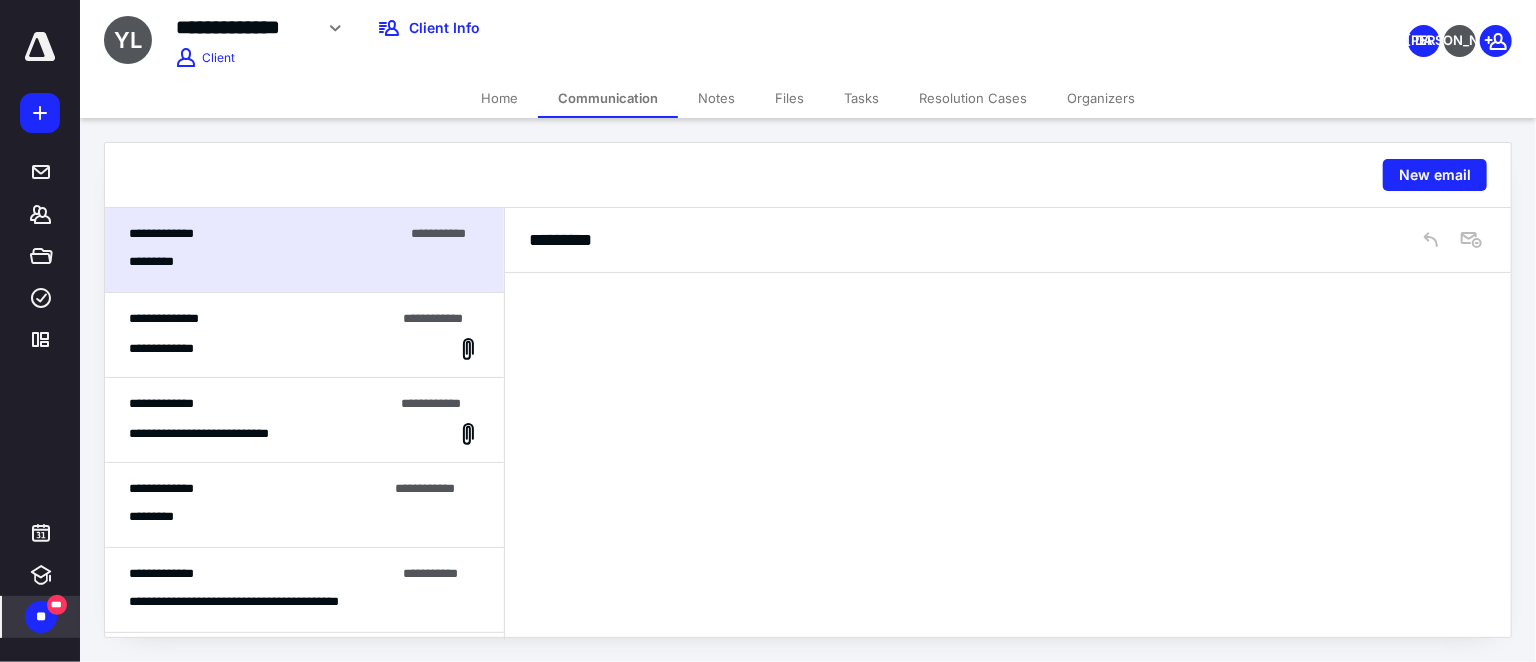 click on "**********" at bounding box center (304, 335) 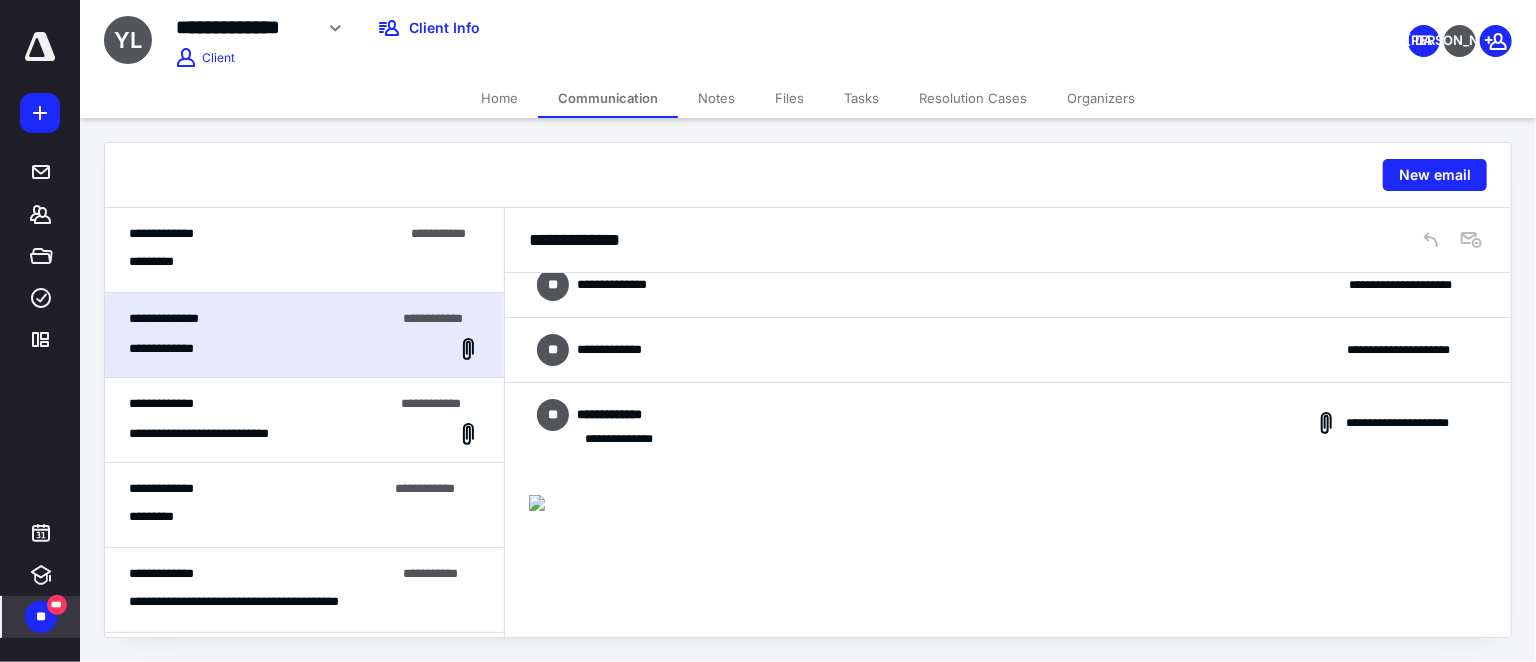 scroll, scrollTop: 0, scrollLeft: 0, axis: both 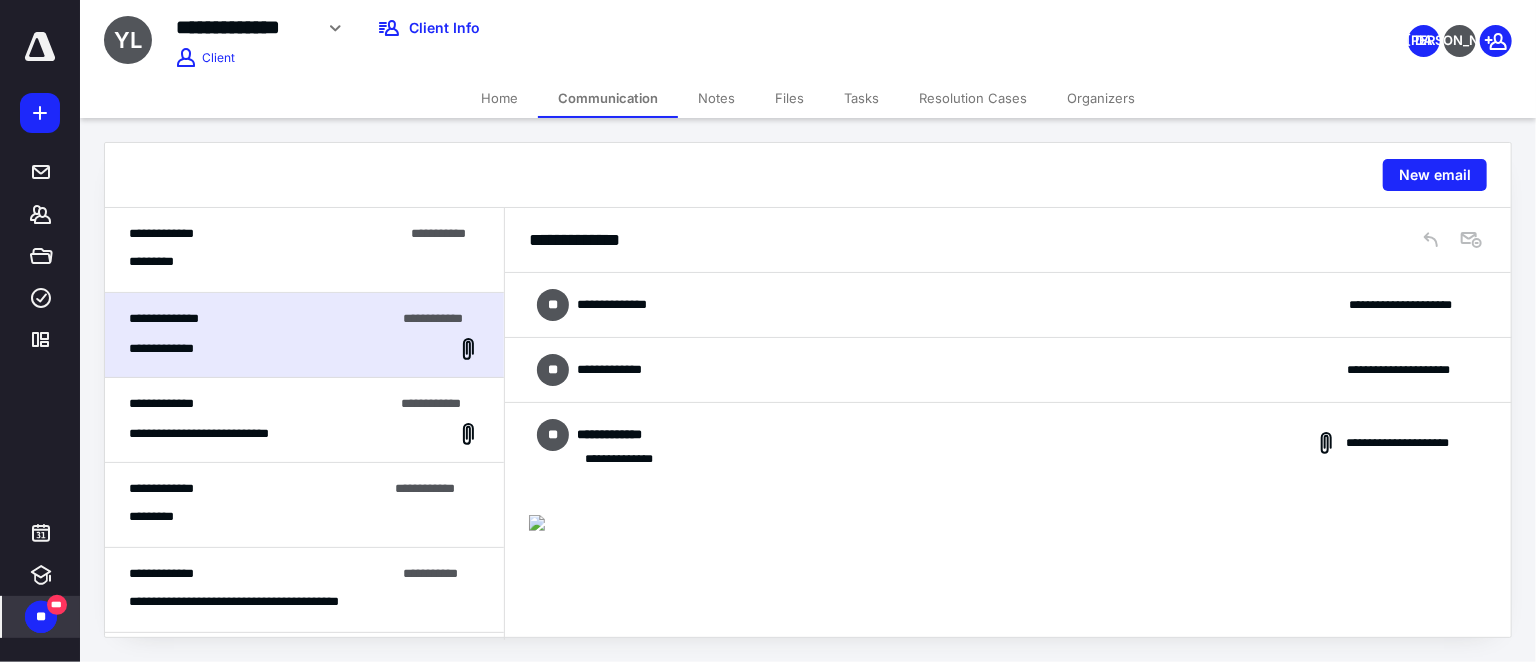 click on "**********" at bounding box center [1008, 305] 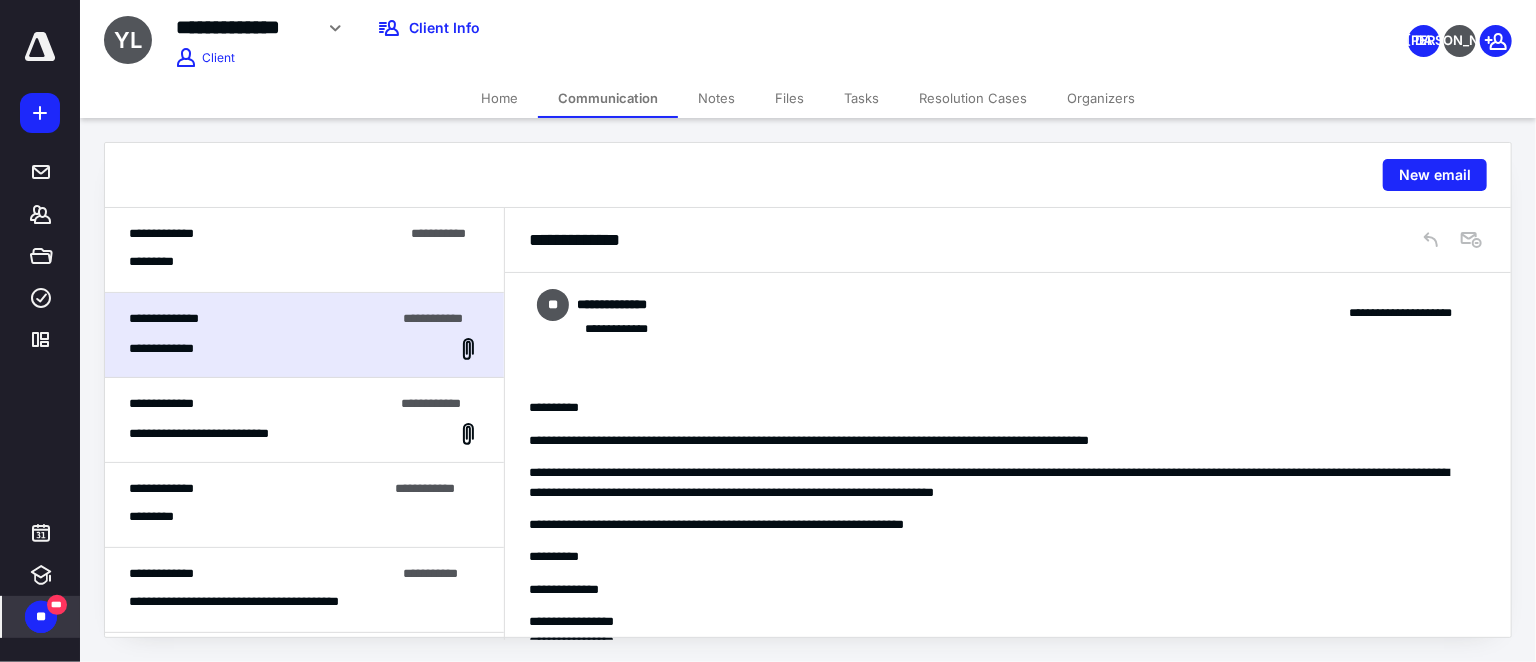 click on "**********" at bounding box center (304, 250) 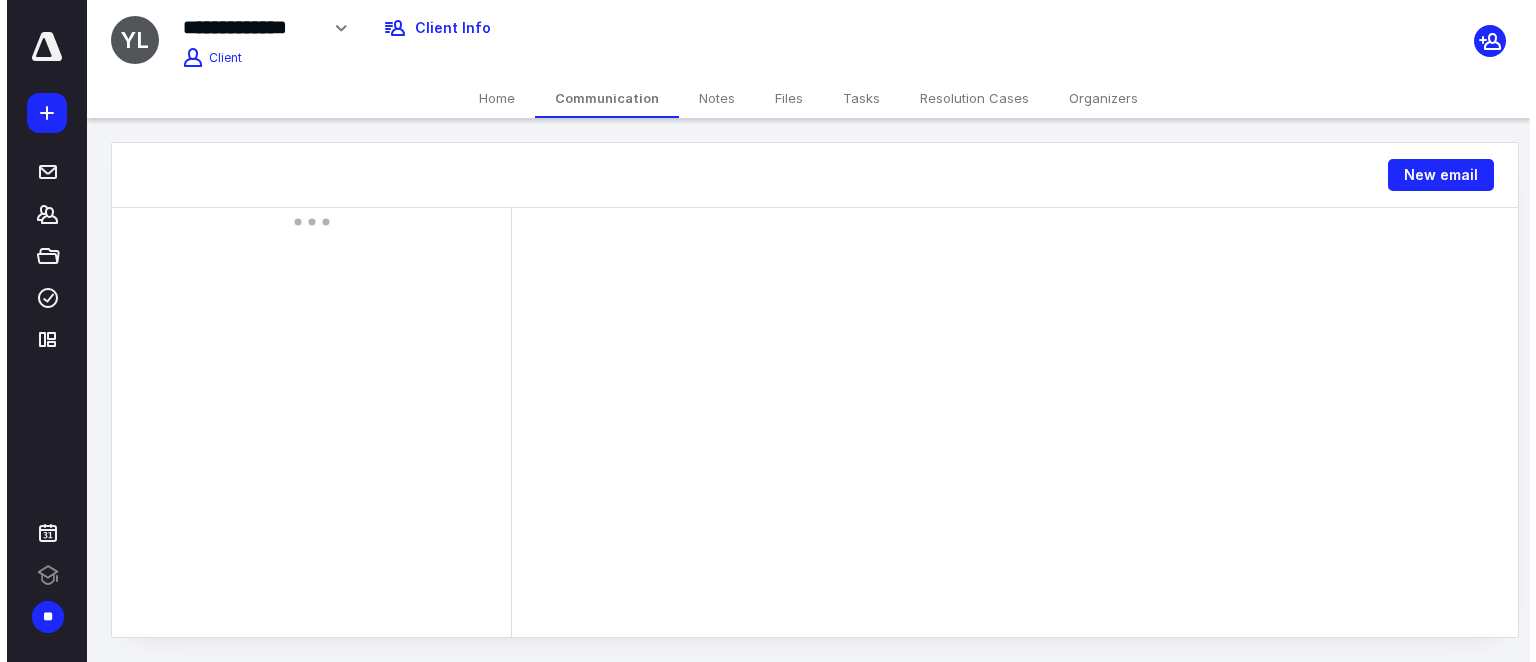 scroll, scrollTop: 0, scrollLeft: 0, axis: both 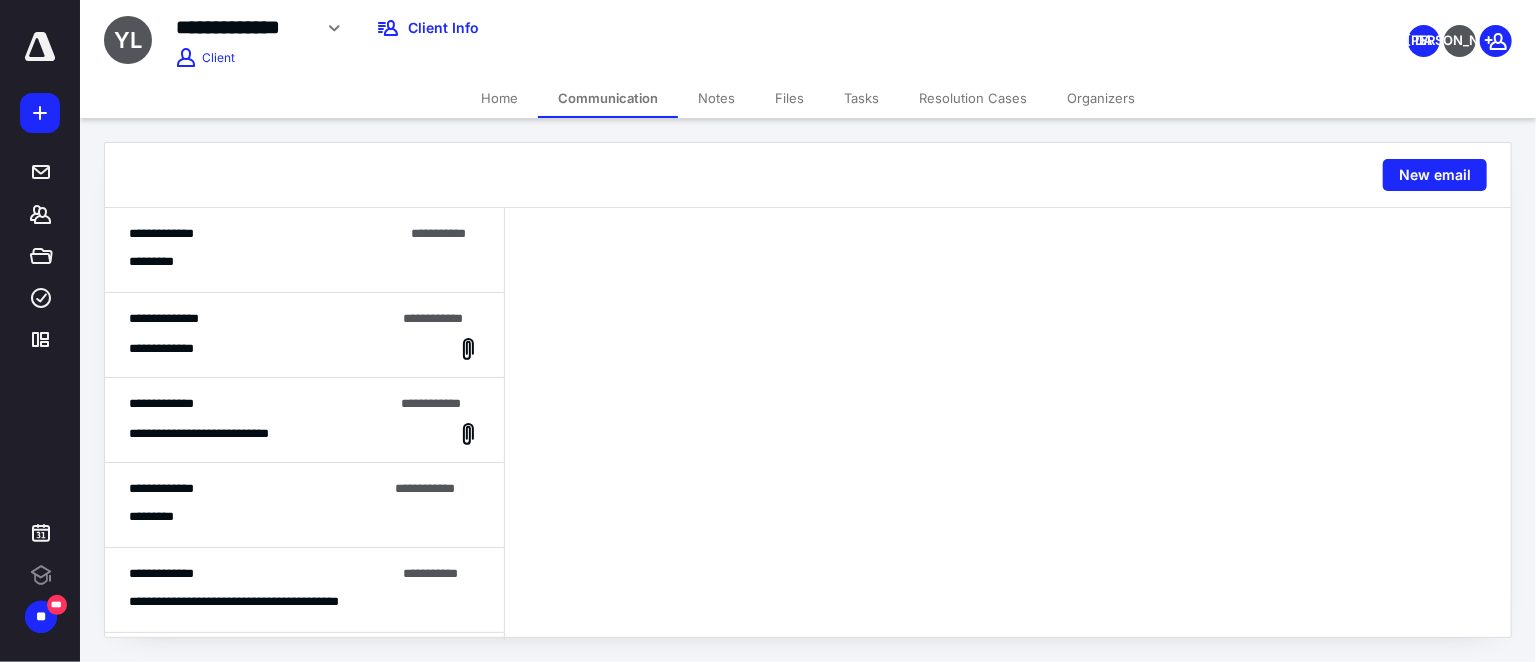 click on "**********" at bounding box center [304, 250] 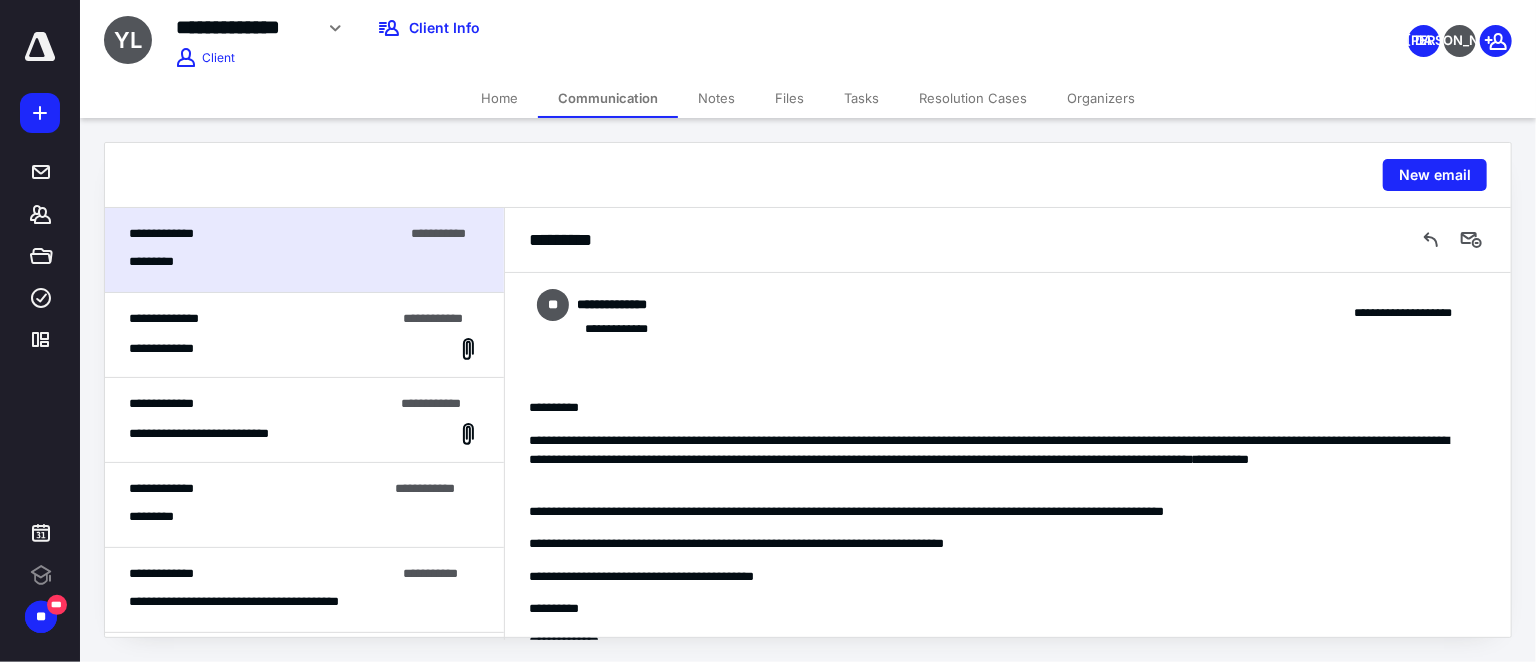 scroll, scrollTop: 0, scrollLeft: 0, axis: both 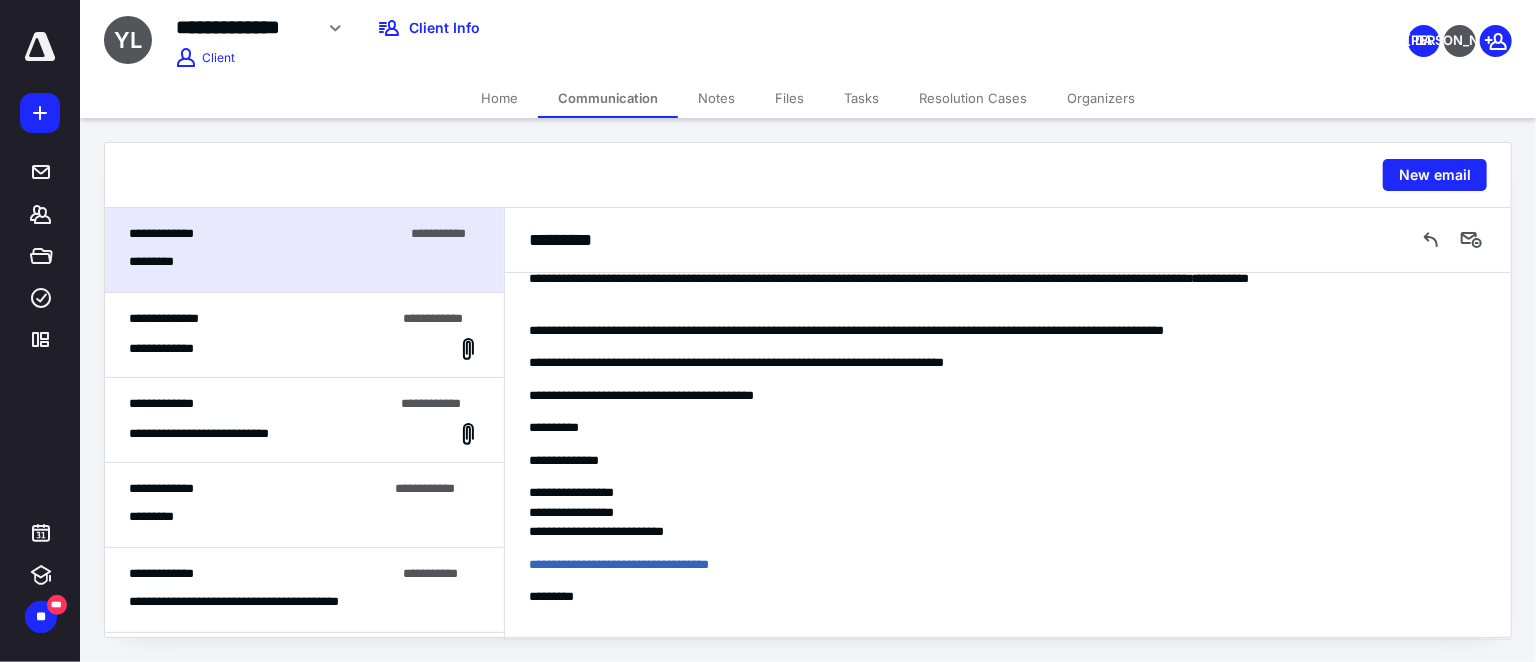 click on "Home" at bounding box center (499, 98) 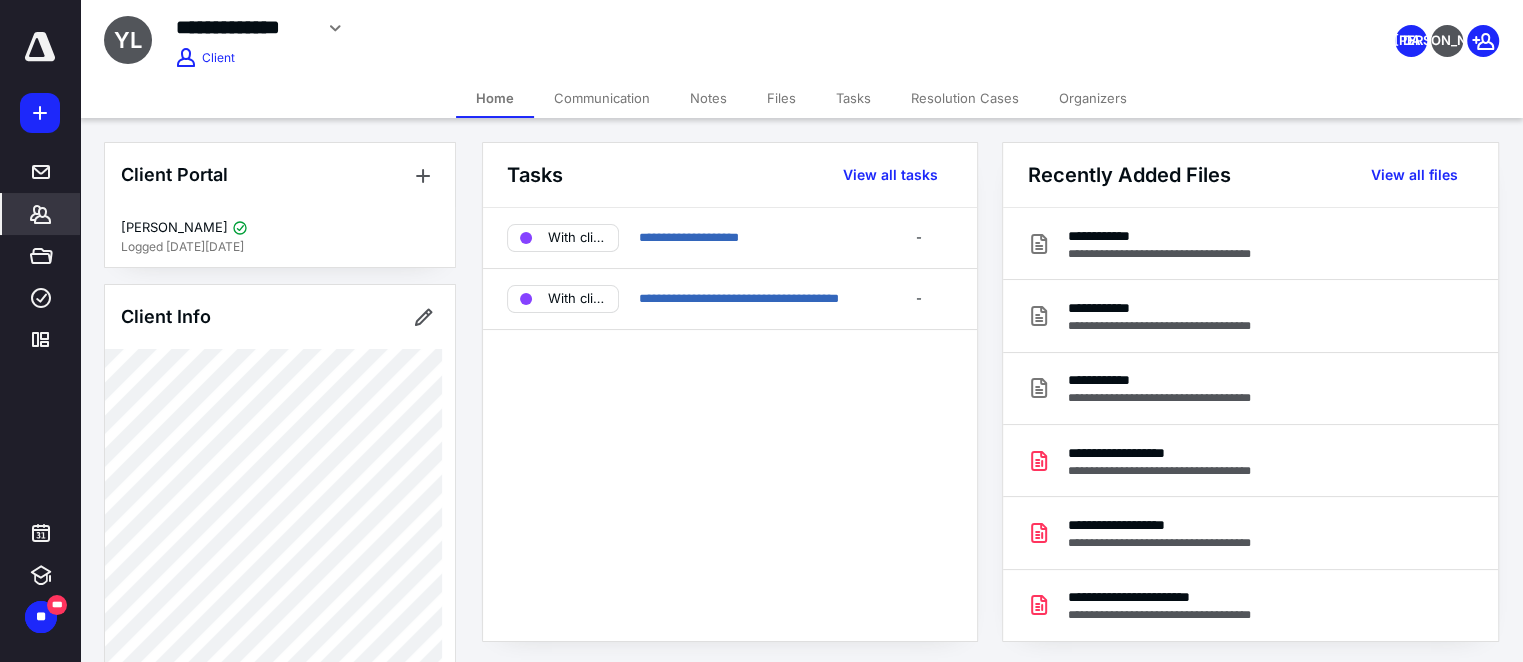 click on "Communication" at bounding box center [602, 98] 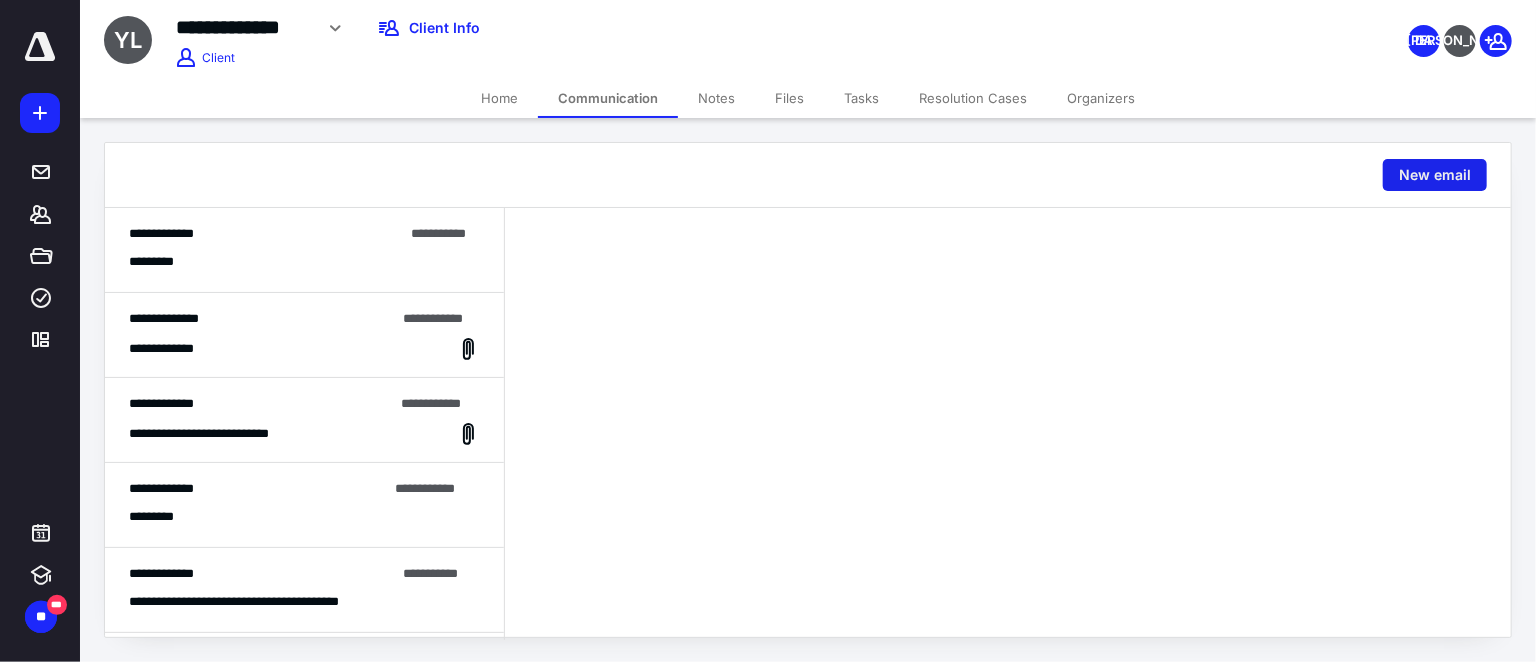 click on "New email" at bounding box center (1435, 175) 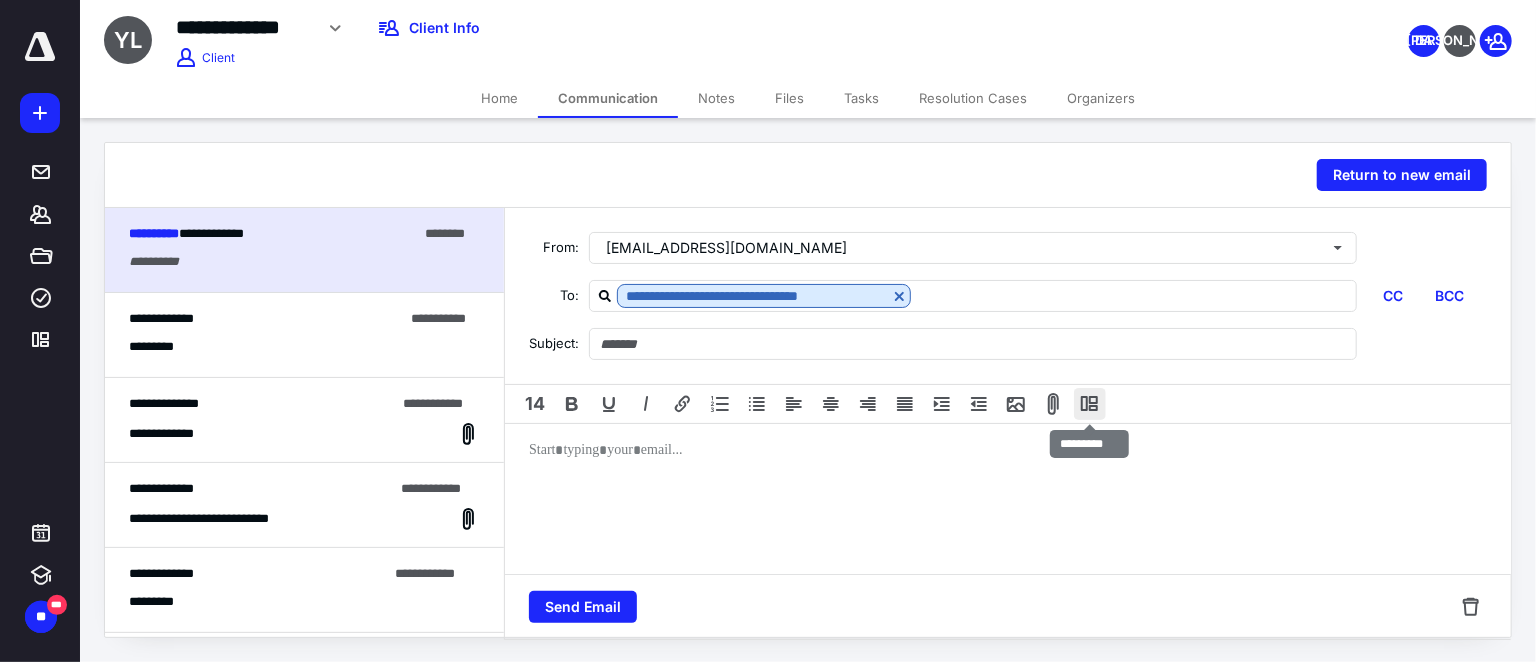 click at bounding box center (1090, 404) 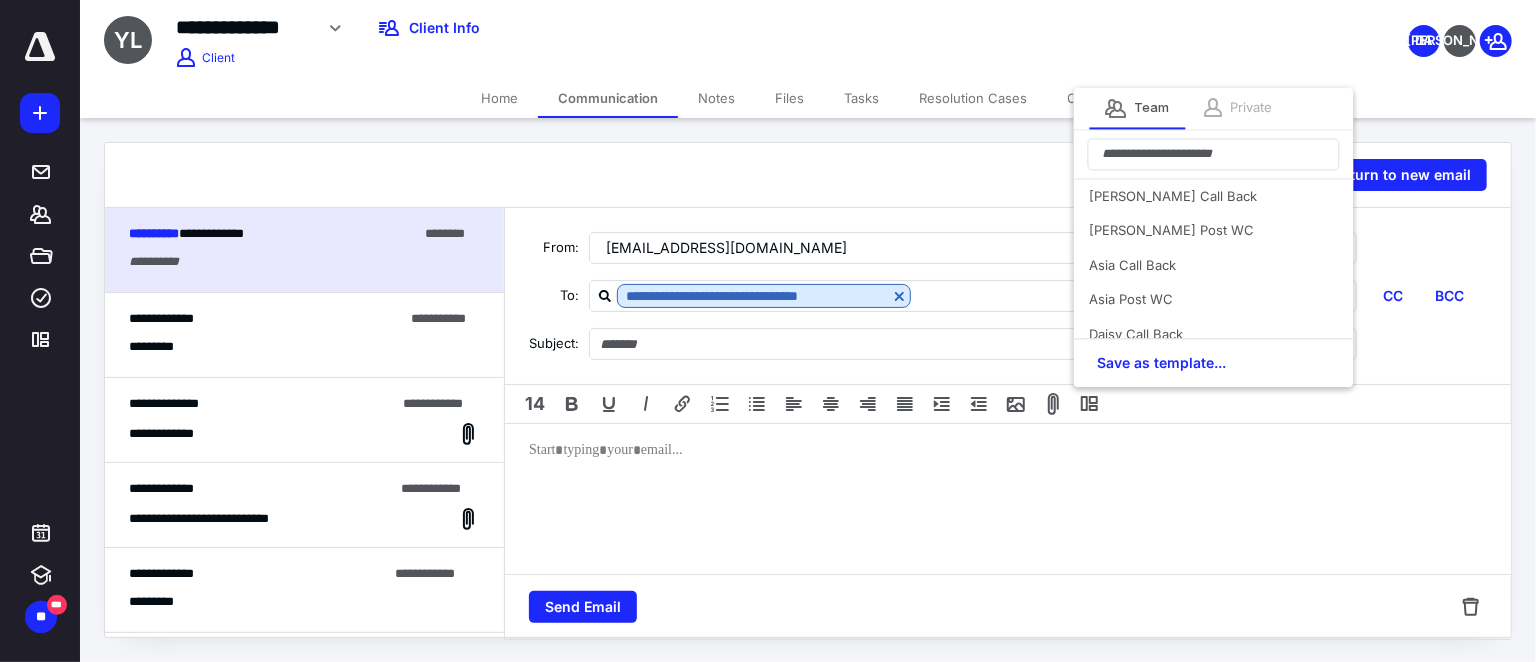 click on "Private" at bounding box center (1252, 108) 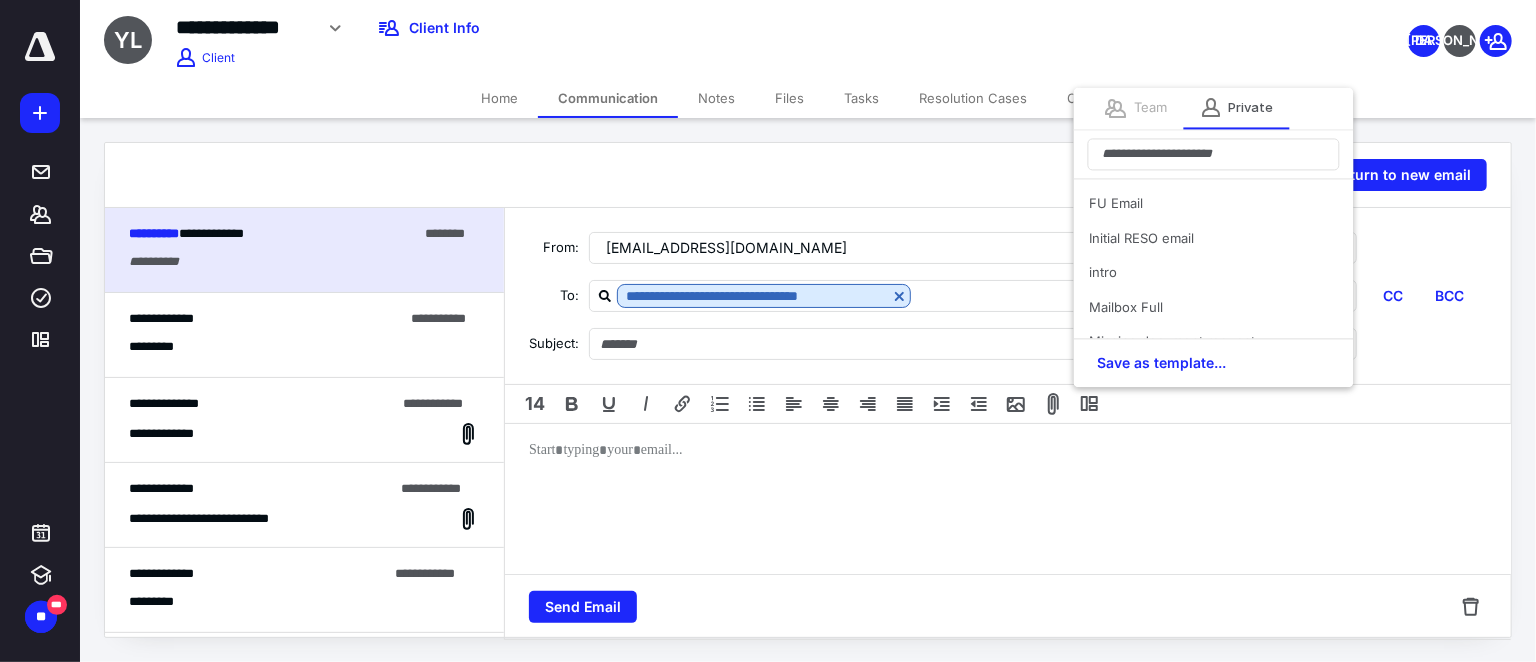 scroll, scrollTop: 90, scrollLeft: 0, axis: vertical 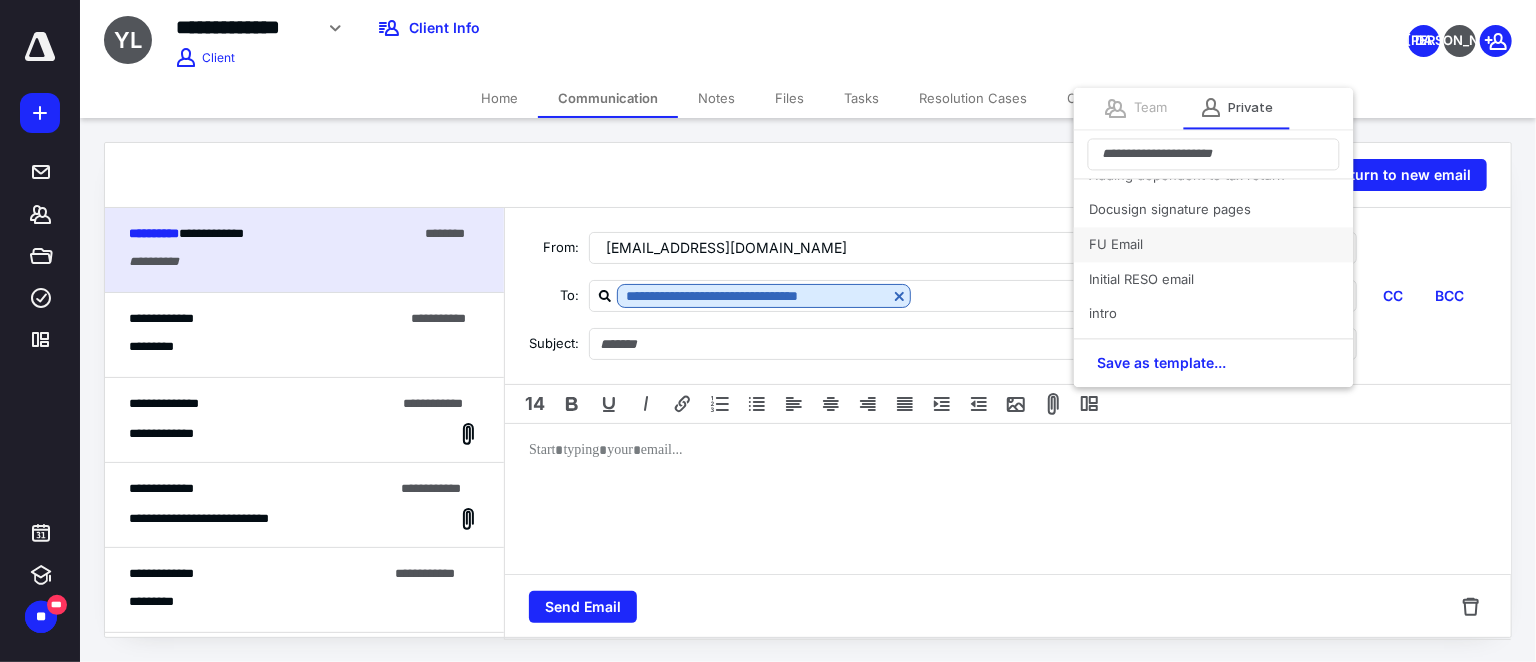 click on "FU Email" at bounding box center [1214, 244] 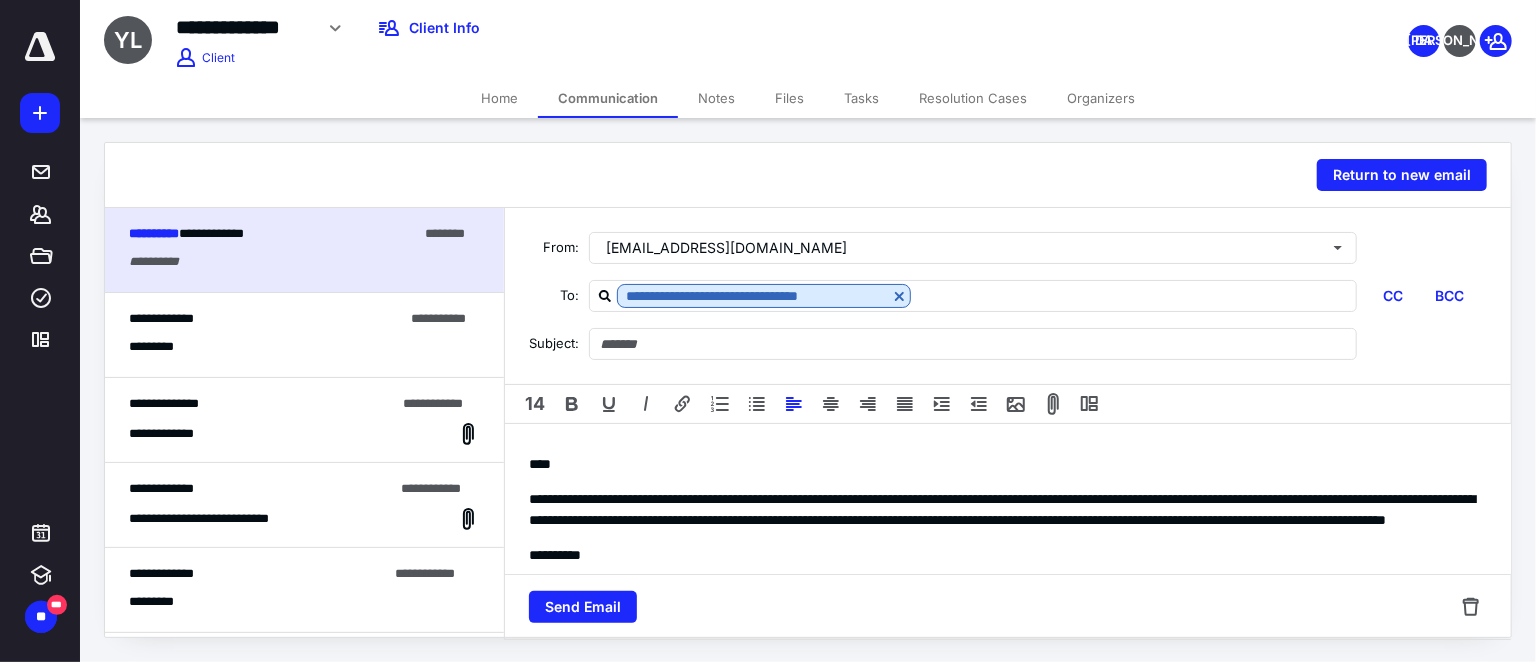type on "*********" 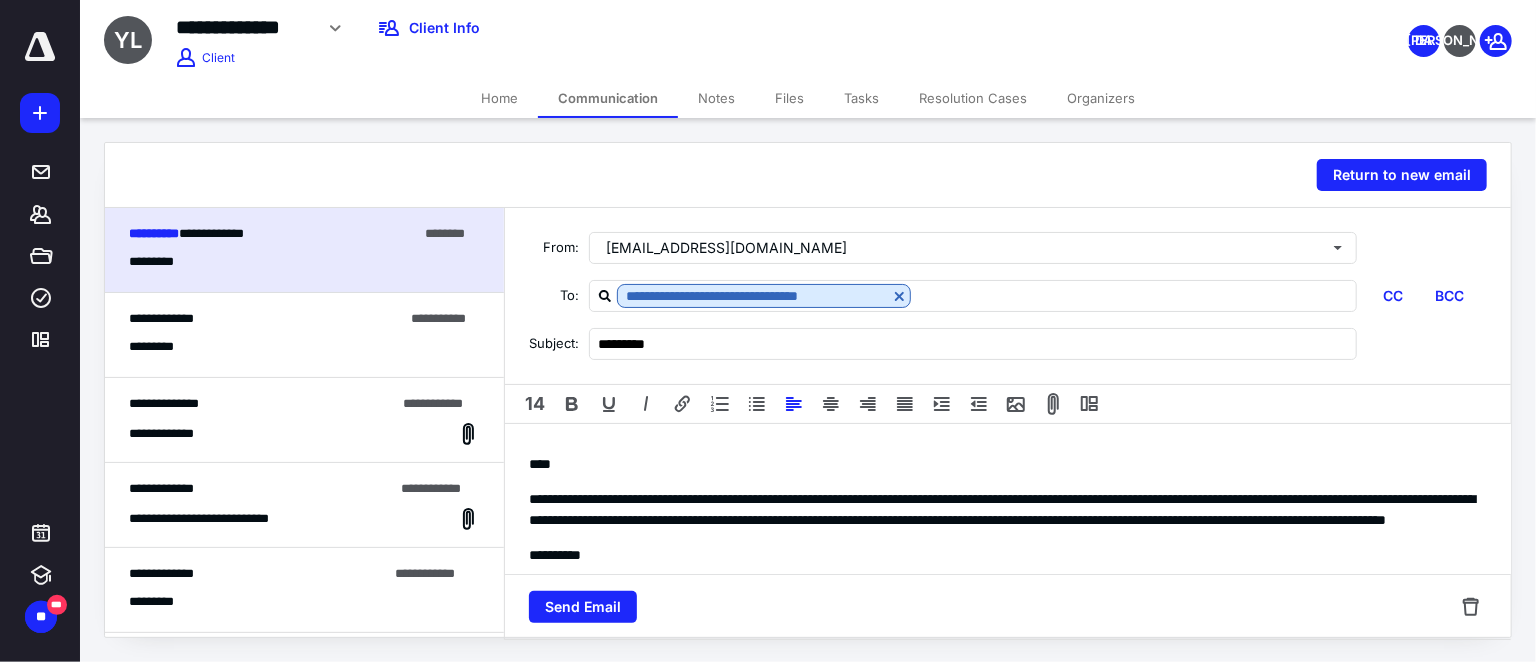 click on "**********" at bounding box center (1008, 602) 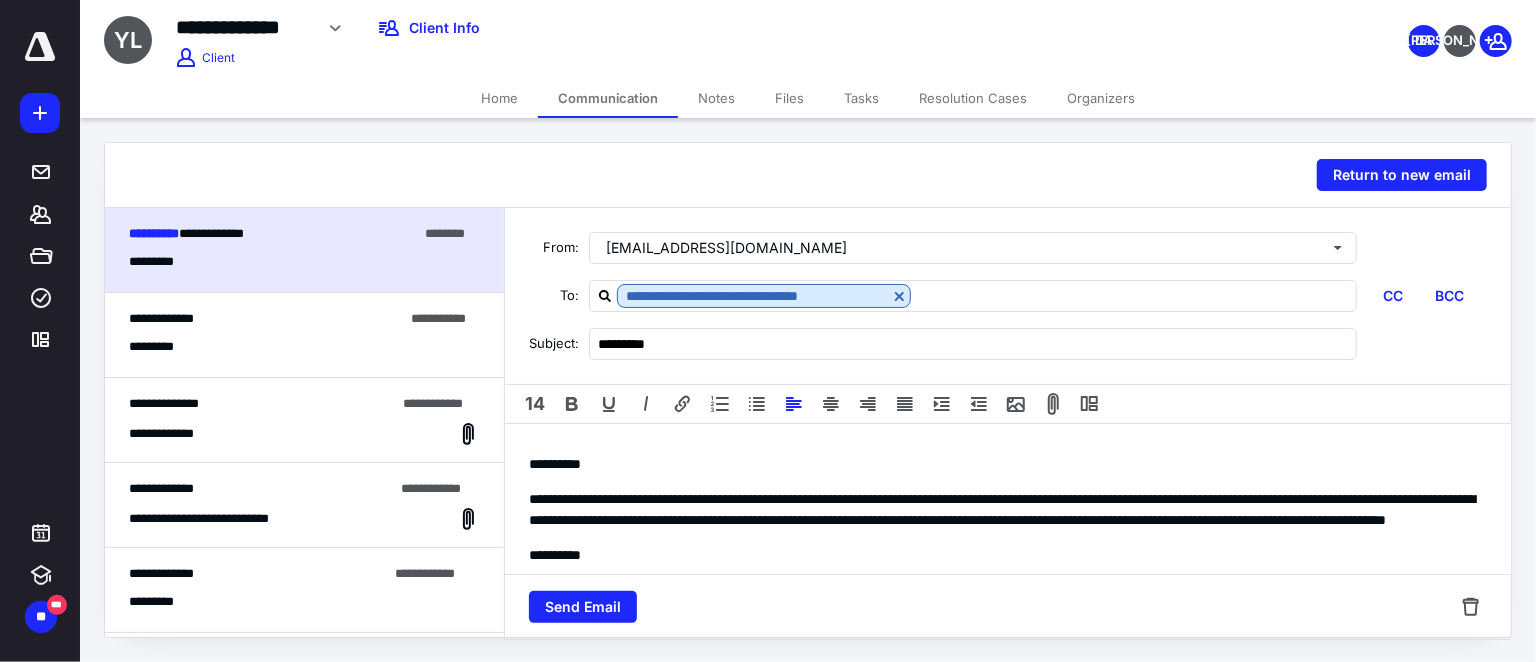 click on "**********" at bounding box center [1002, 509] 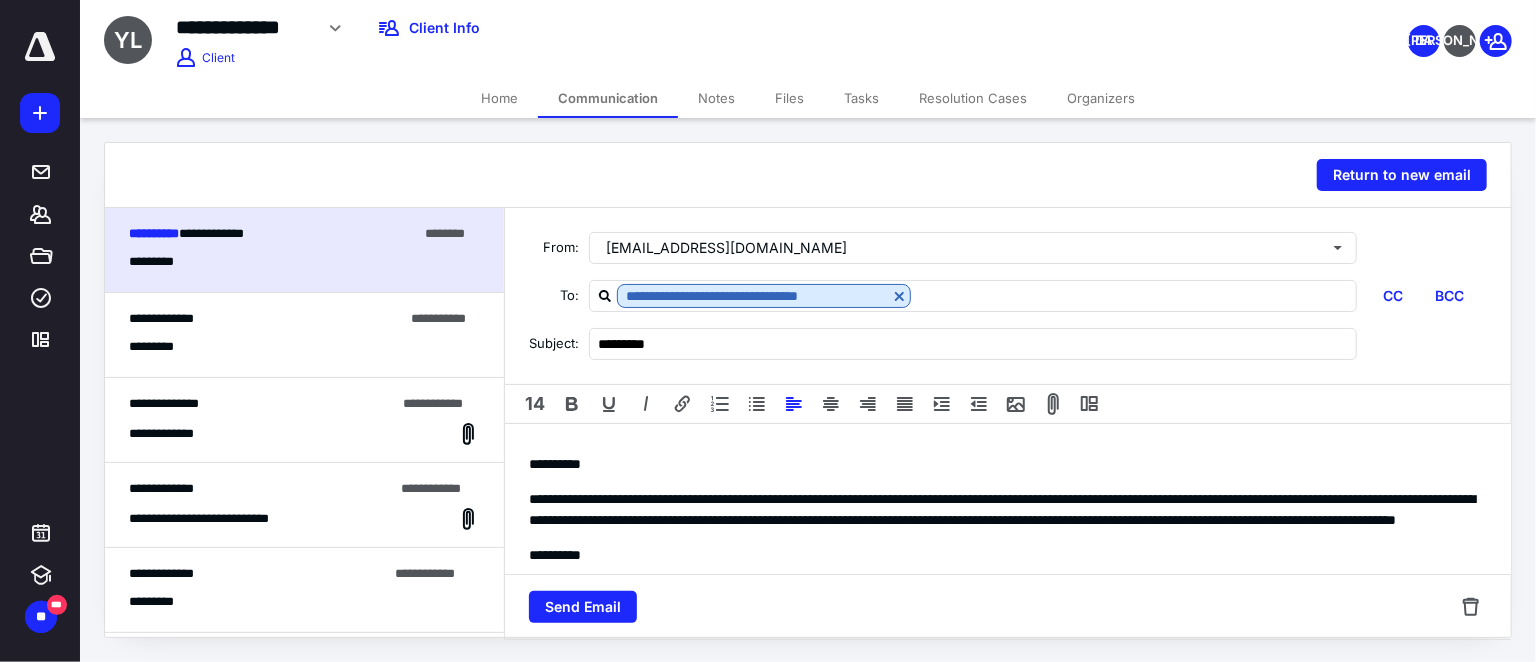 click on "**********" at bounding box center (1002, 509) 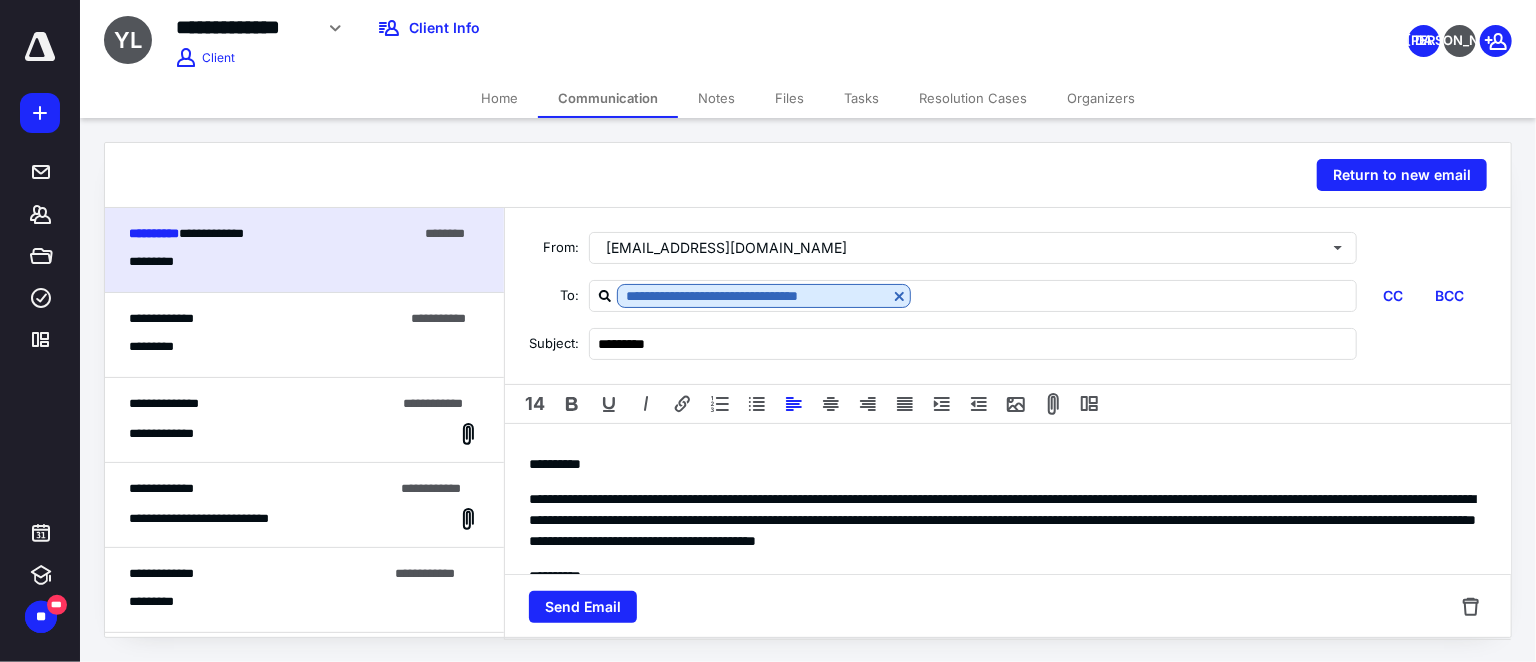 click on "**********" at bounding box center [1002, 520] 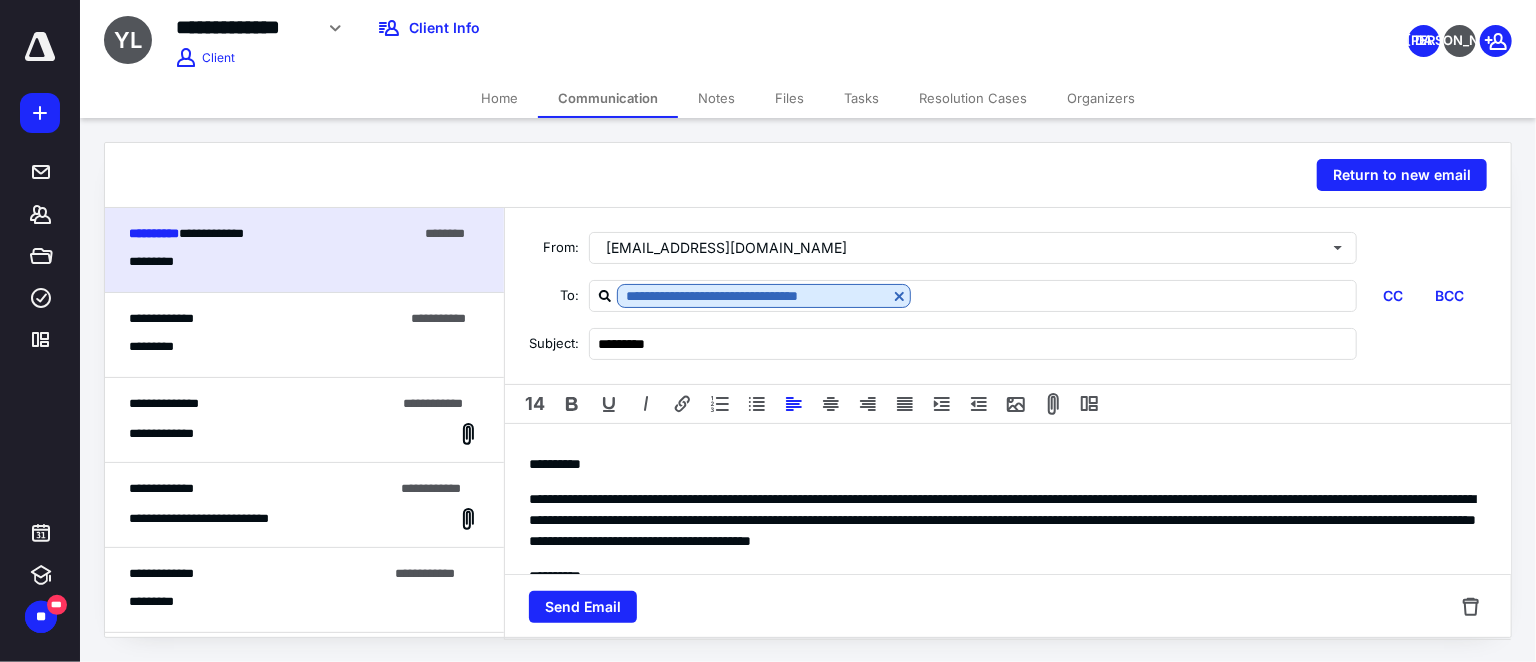 click on "**********" at bounding box center (1002, 520) 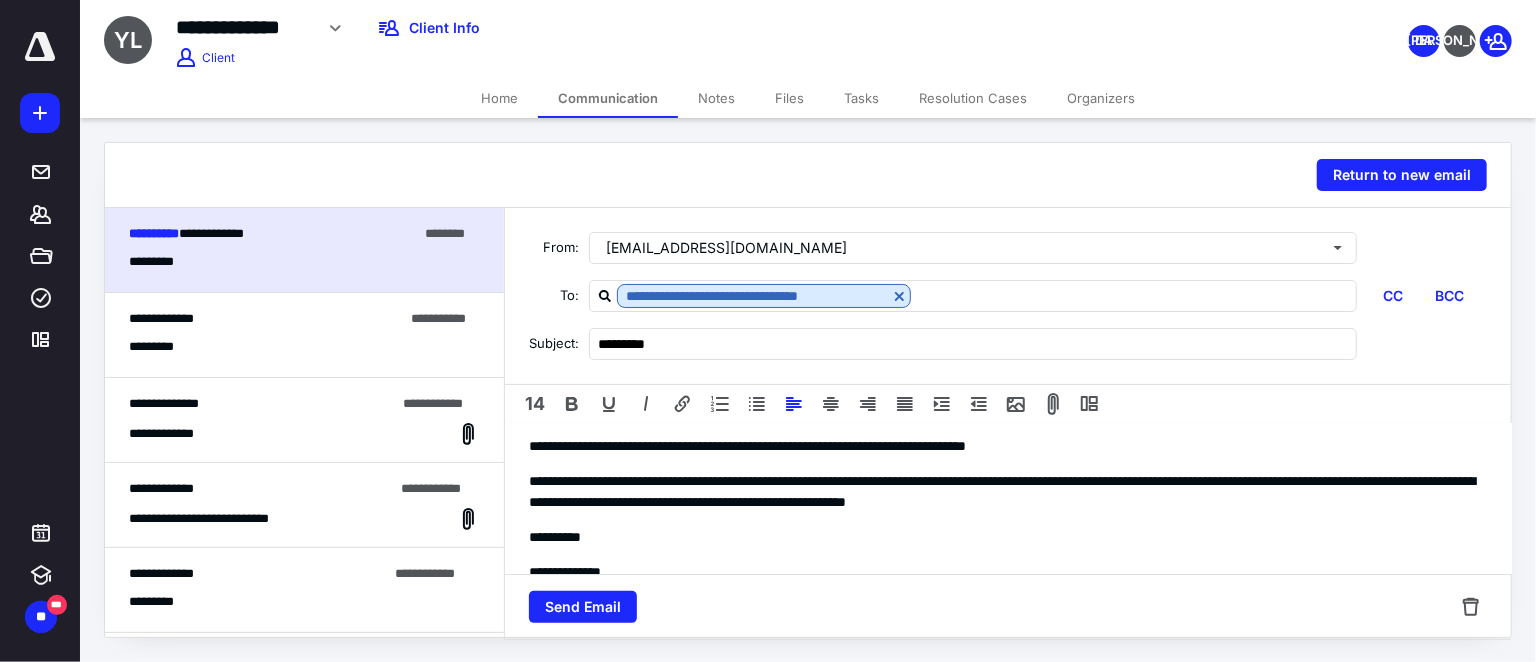 scroll, scrollTop: 137, scrollLeft: 0, axis: vertical 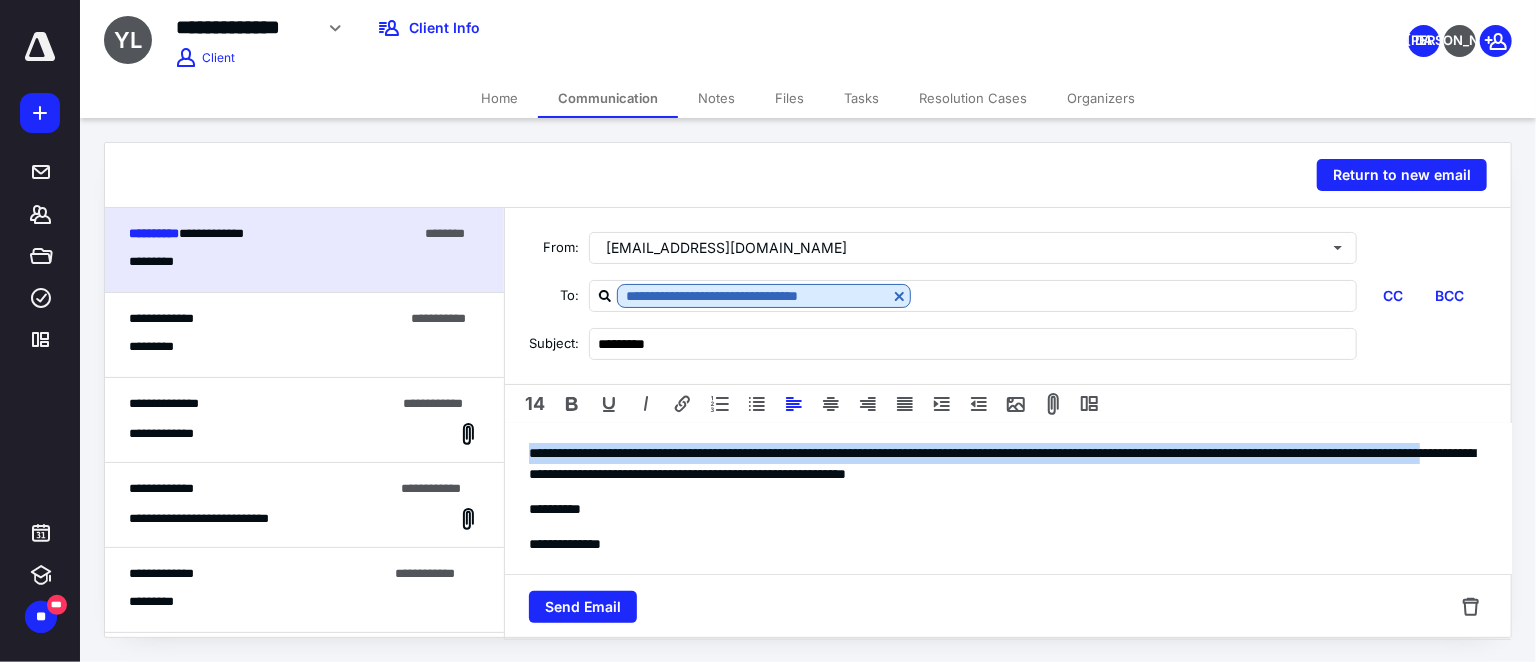 drag, startPoint x: 528, startPoint y: 472, endPoint x: 831, endPoint y: 495, distance: 303.87167 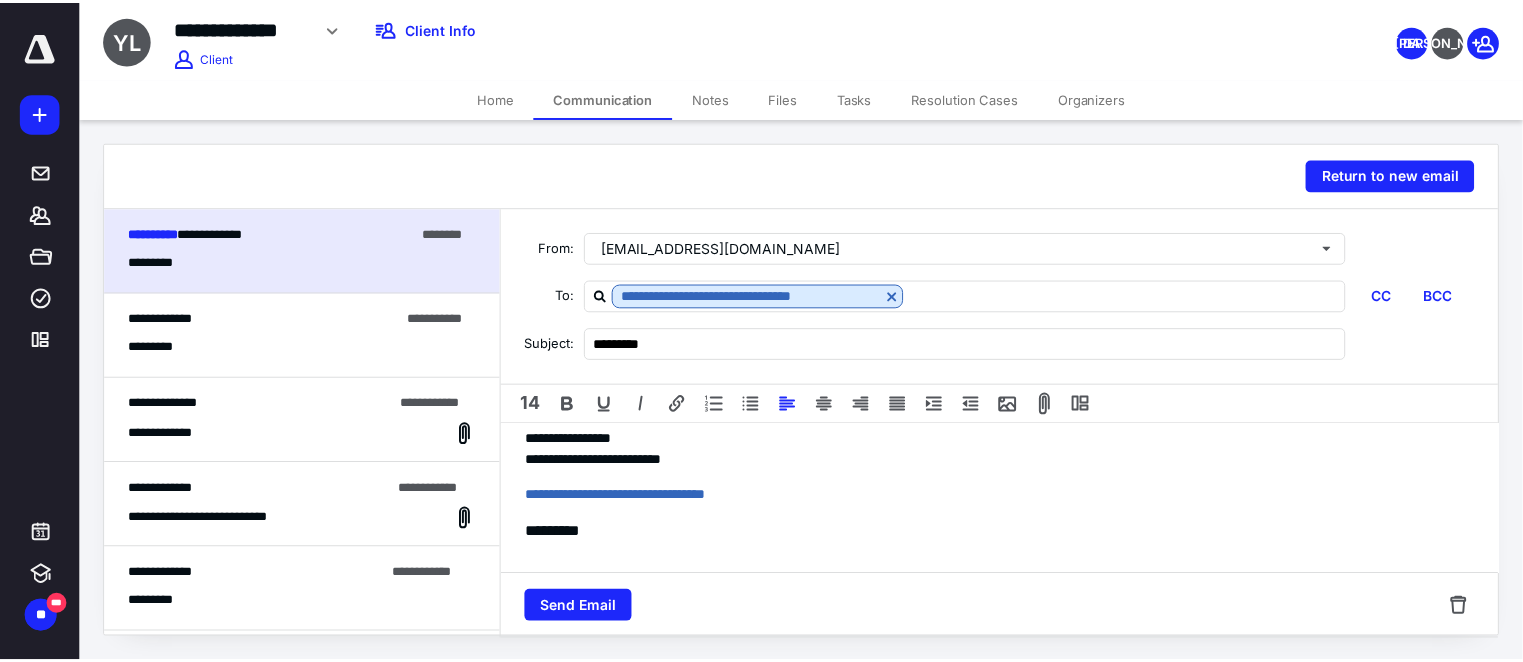 scroll, scrollTop: 298, scrollLeft: 0, axis: vertical 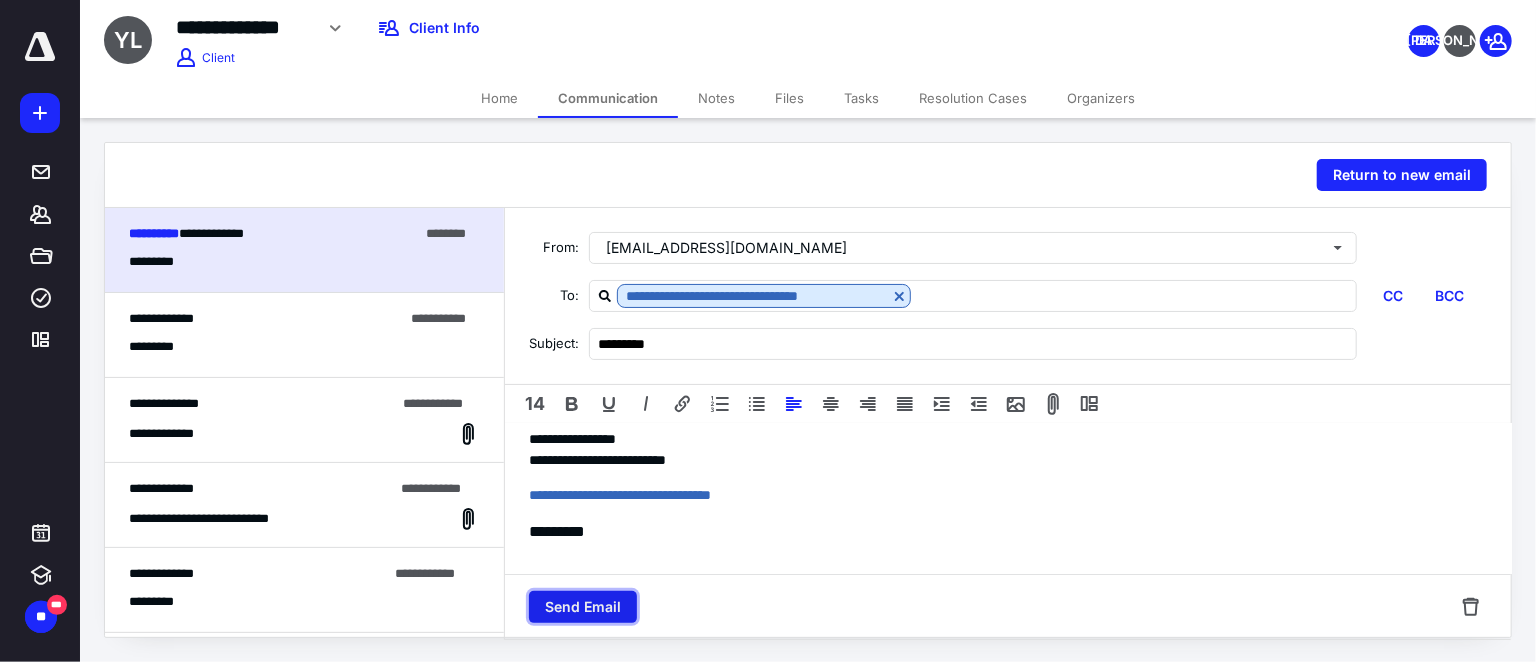 click on "Send Email" at bounding box center [583, 607] 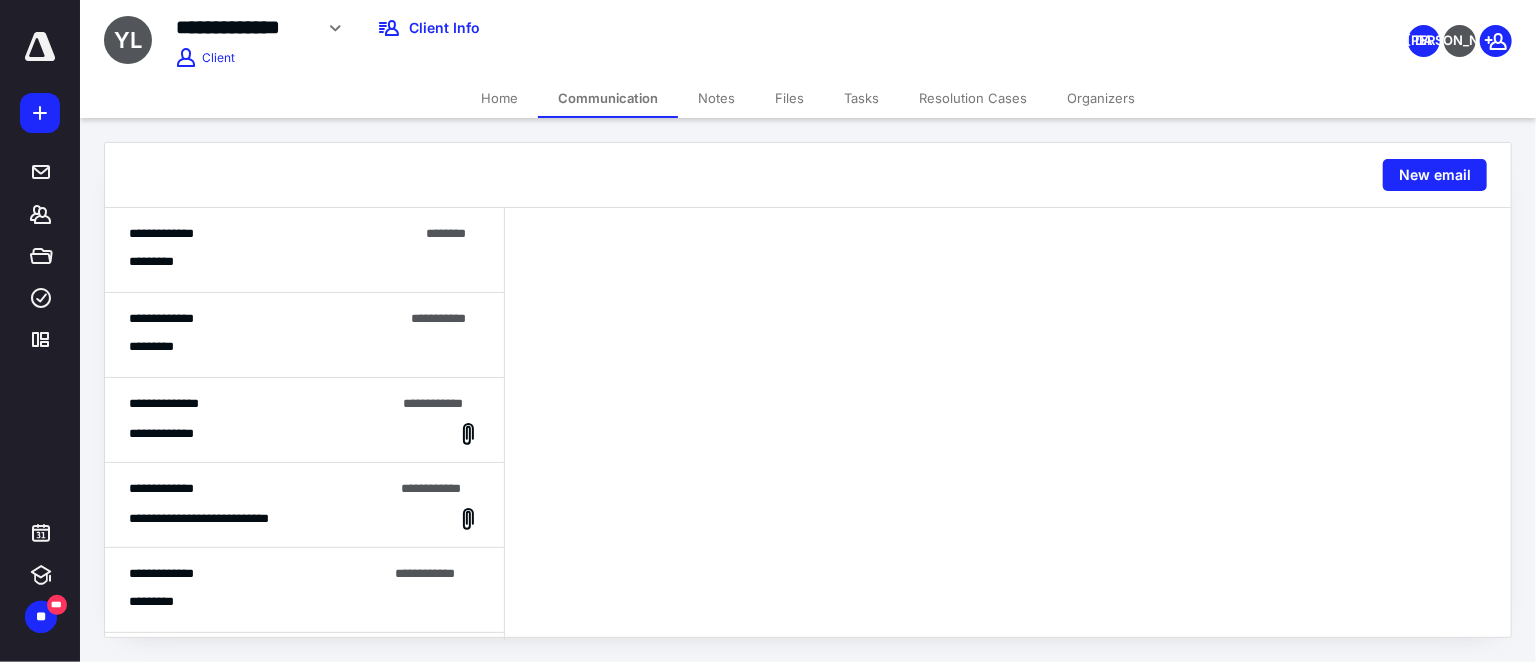 click on "**********" at bounding box center (570, 35) 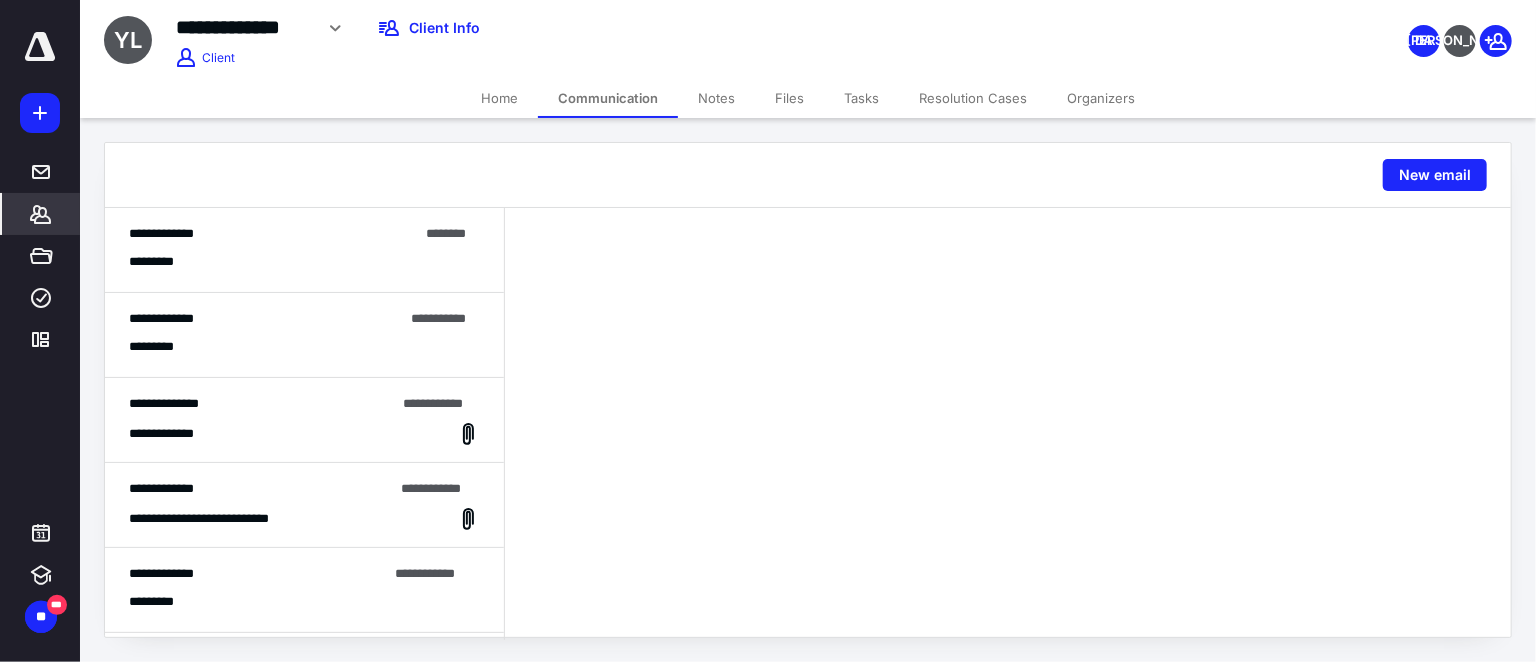 click on "*******" at bounding box center (41, 214) 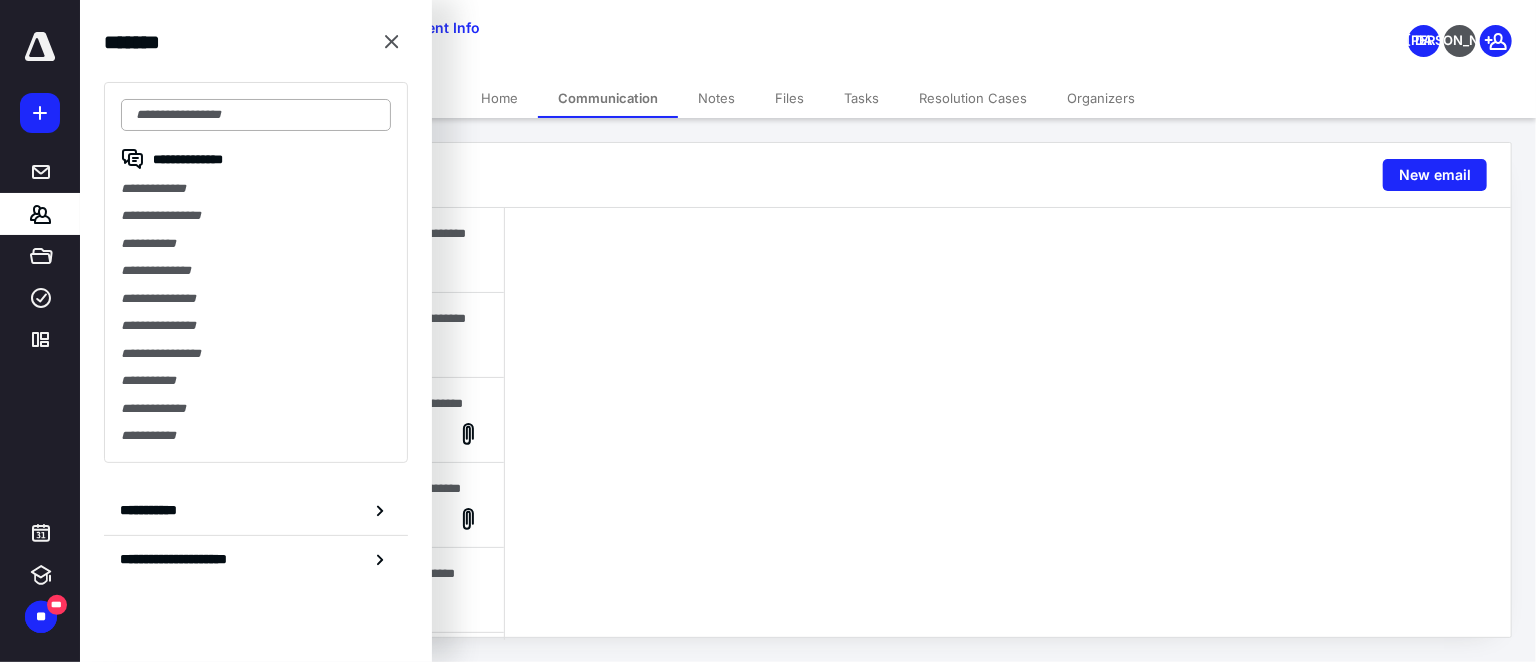 click at bounding box center [256, 115] 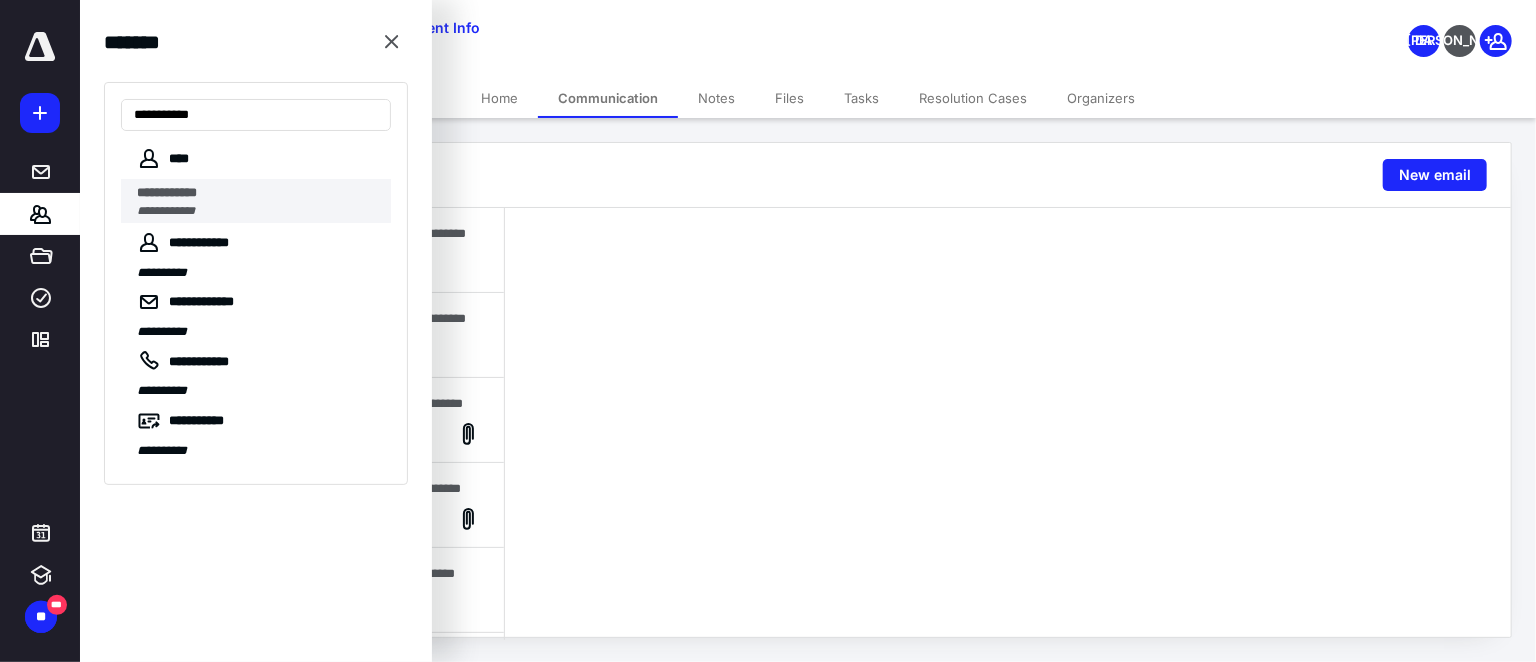 type on "**********" 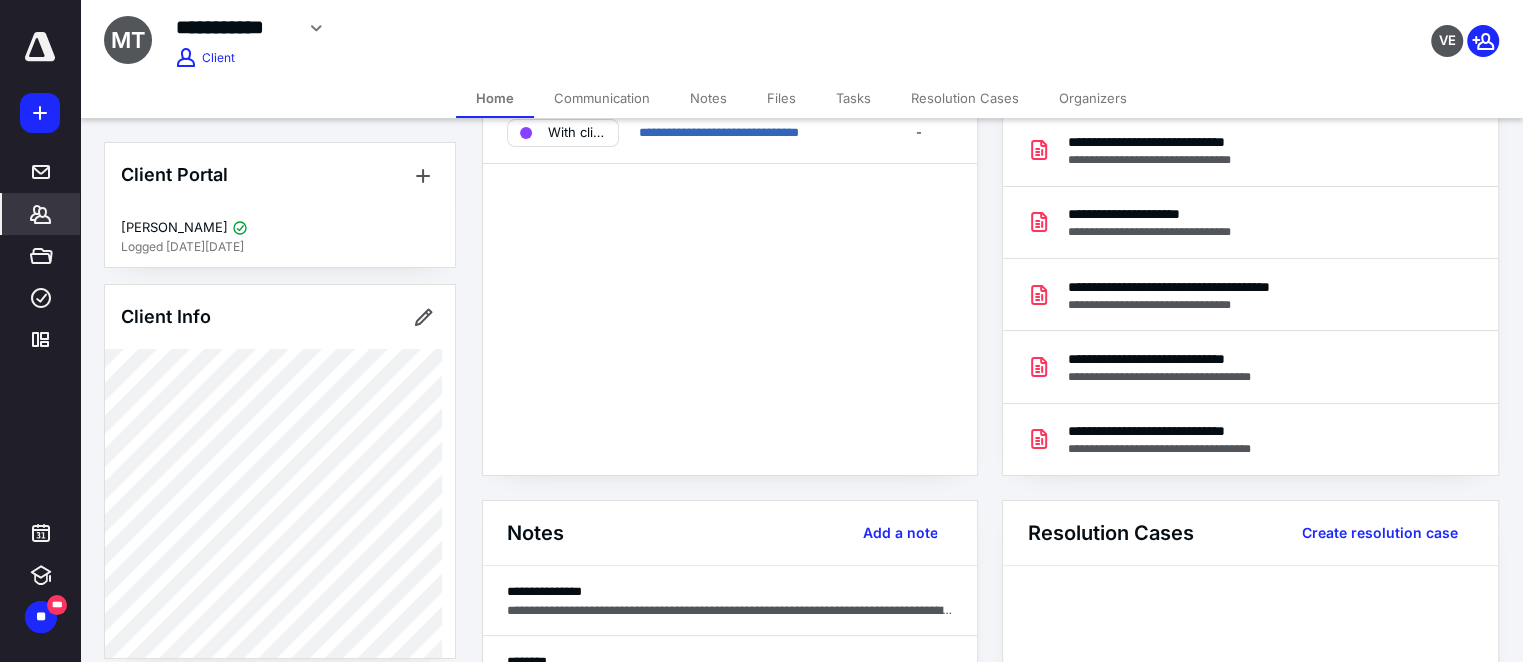 scroll, scrollTop: 363, scrollLeft: 0, axis: vertical 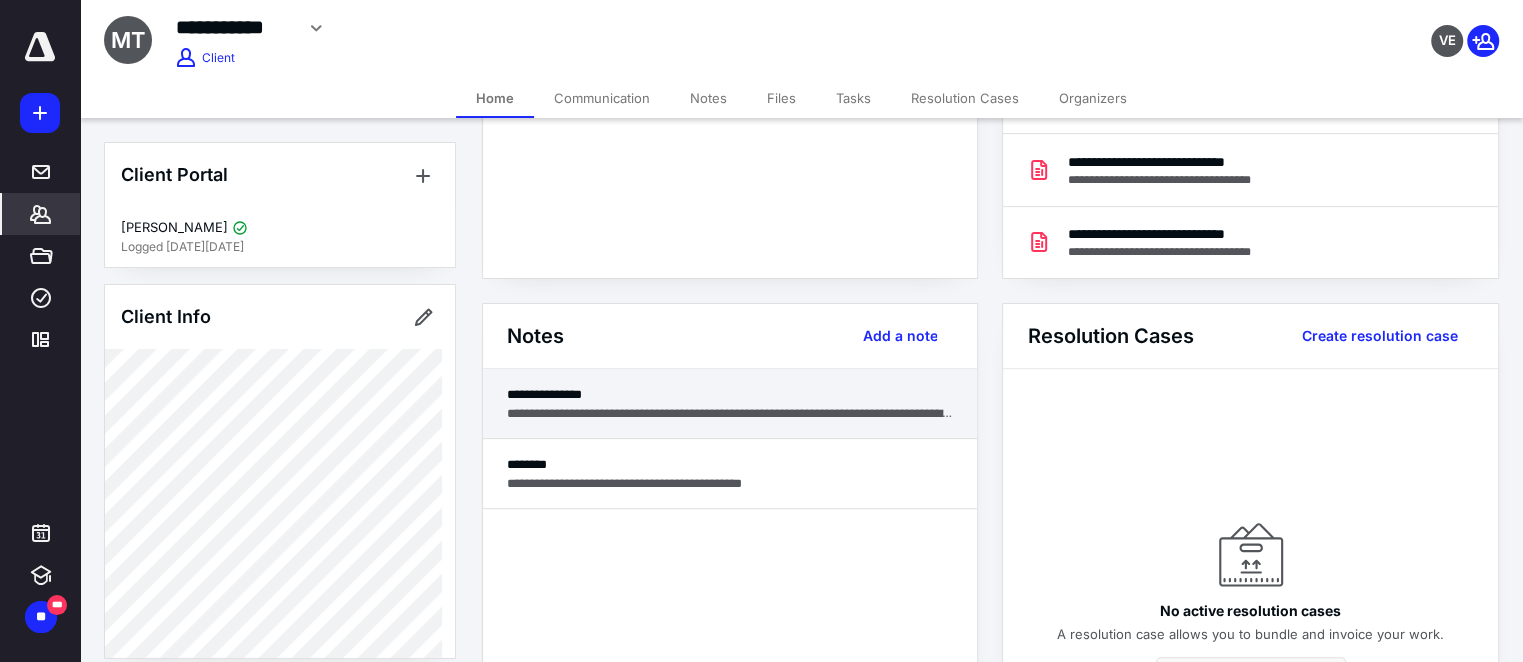 click on "**********" at bounding box center (730, 413) 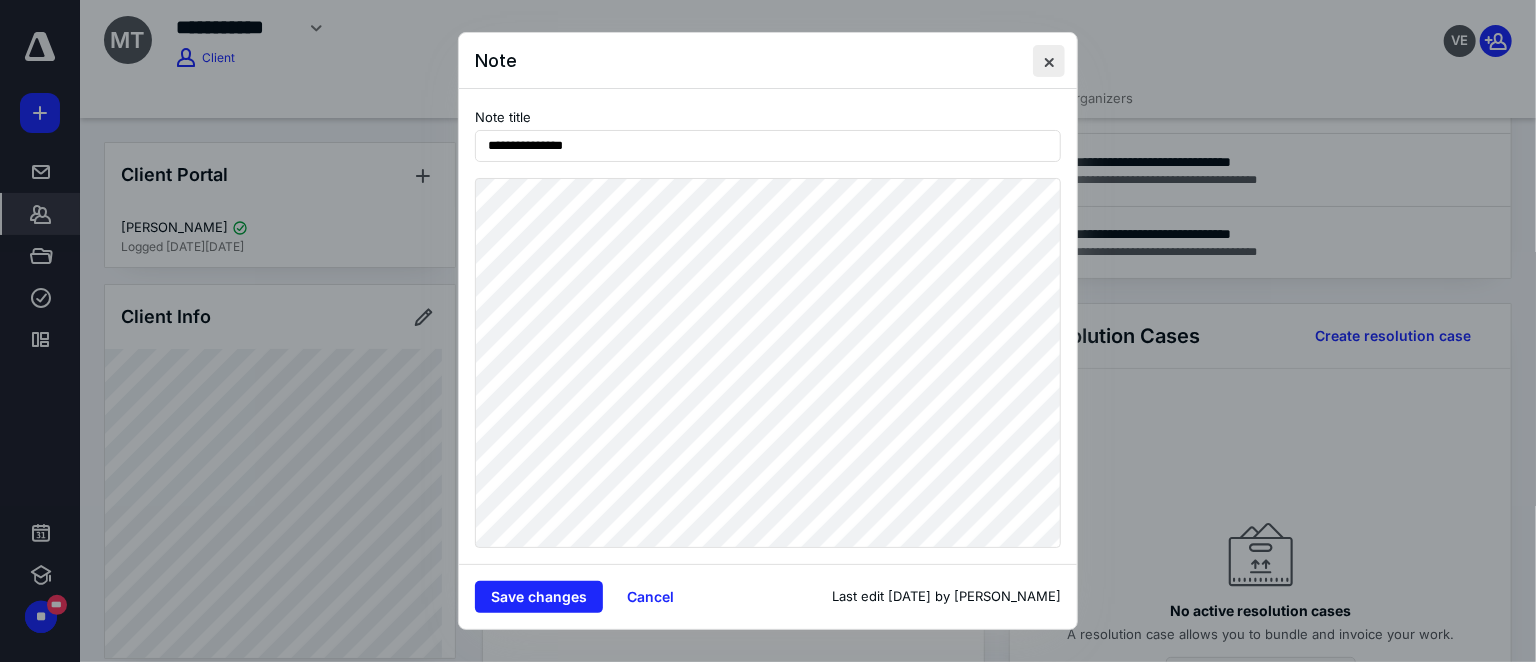click at bounding box center (1049, 61) 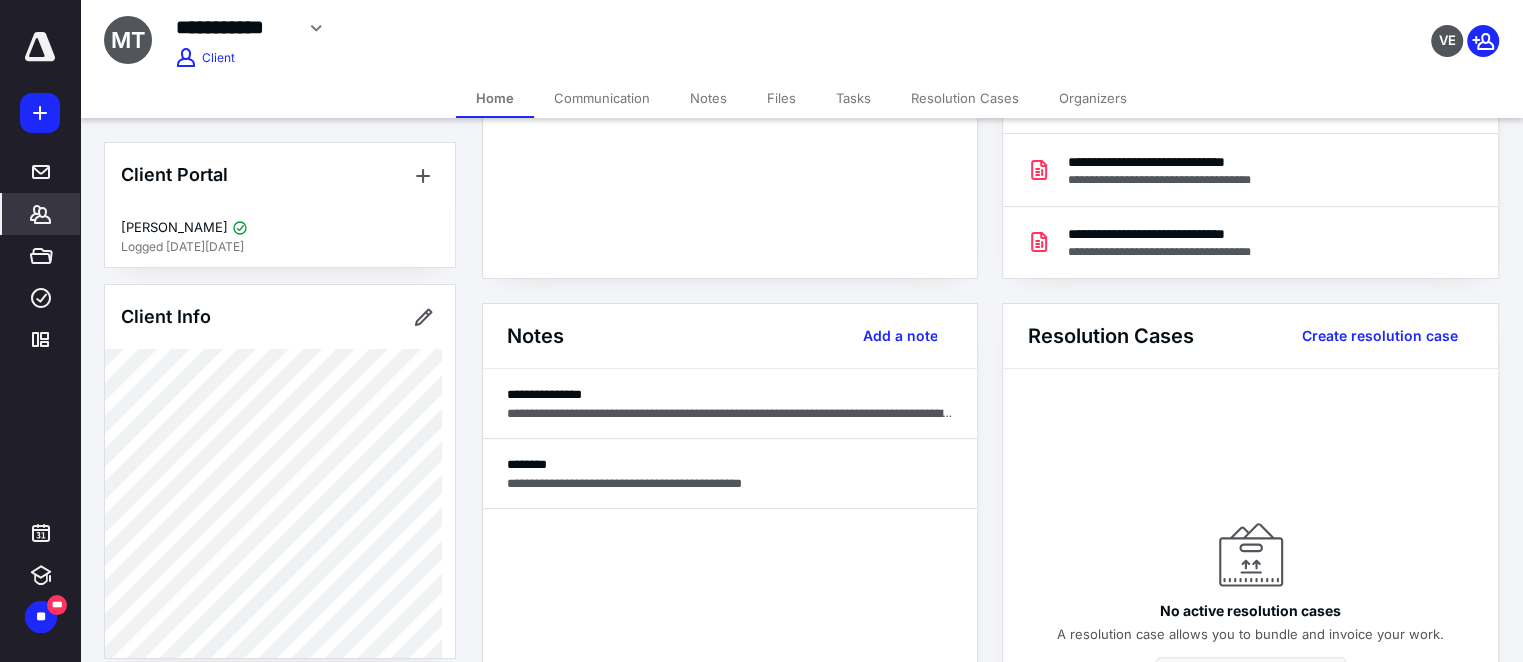 click on "Communication" at bounding box center [602, 98] 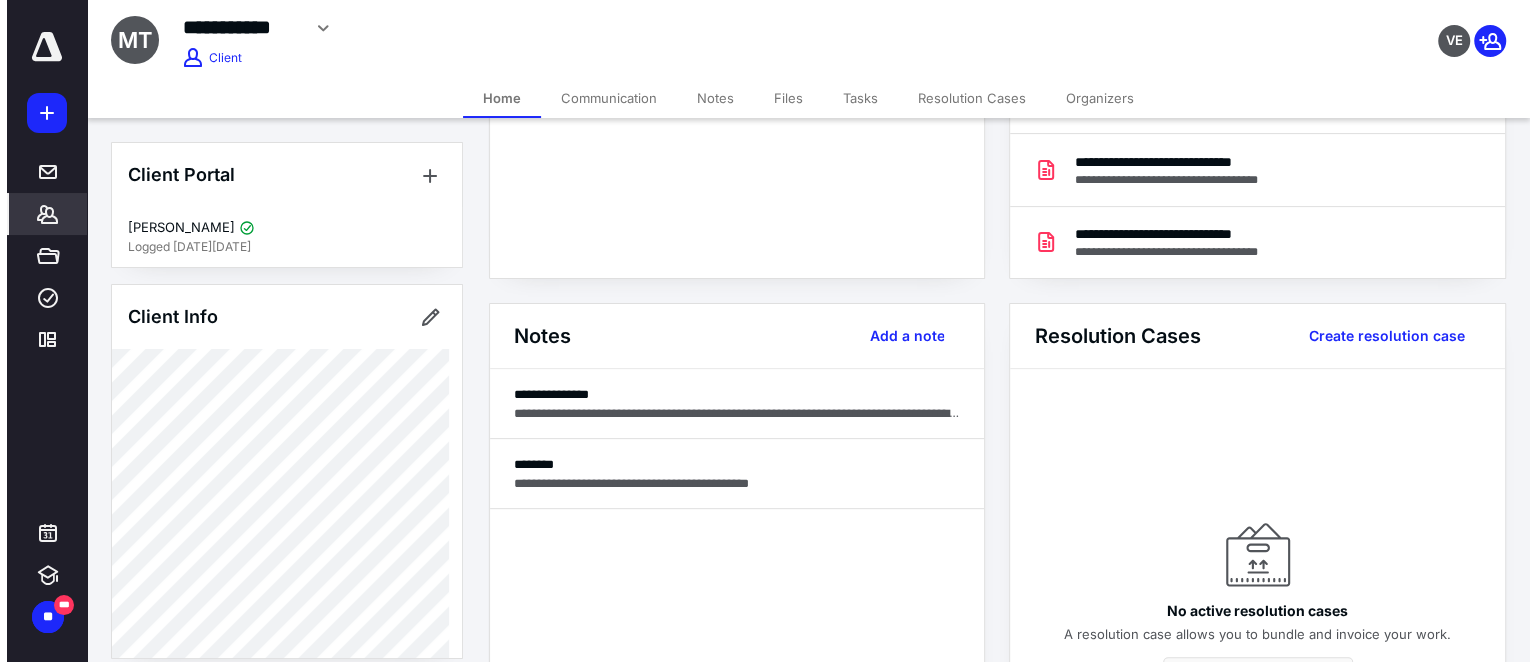 scroll, scrollTop: 0, scrollLeft: 0, axis: both 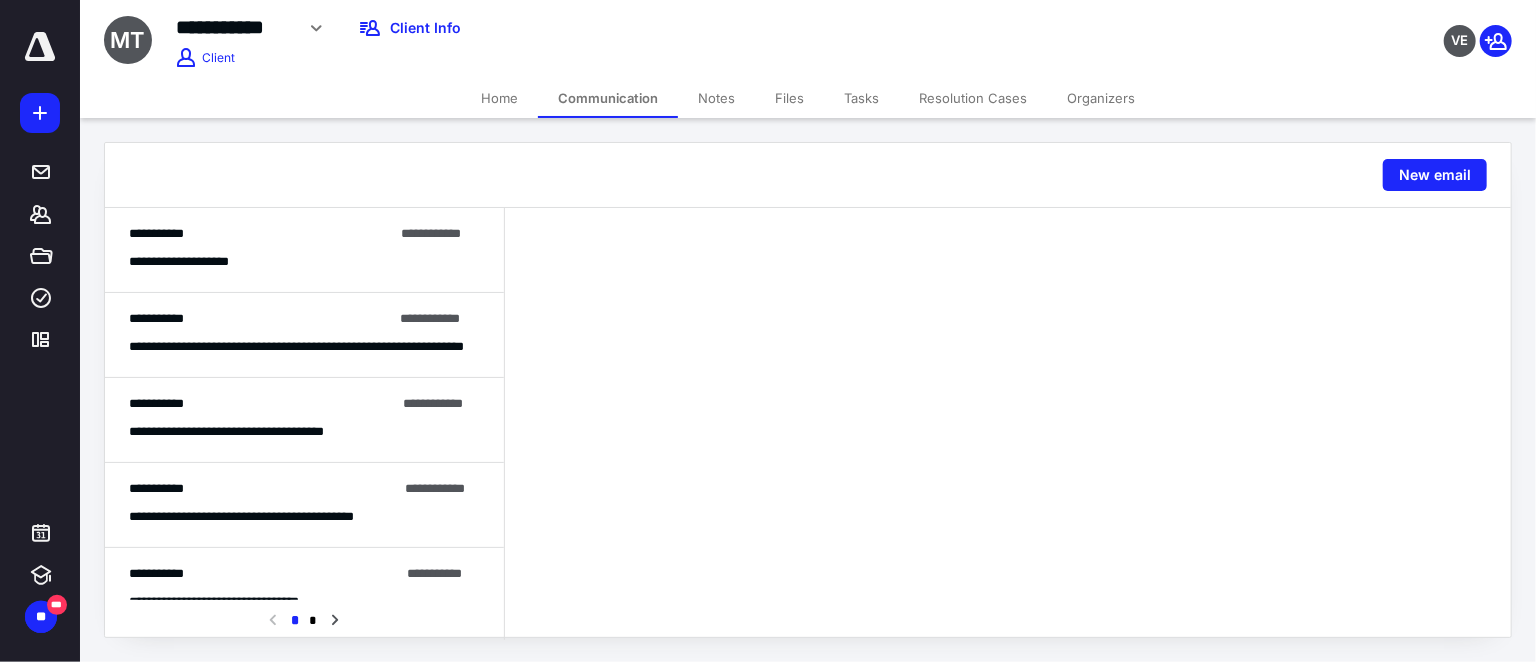 click on "**********" at bounding box center (304, 250) 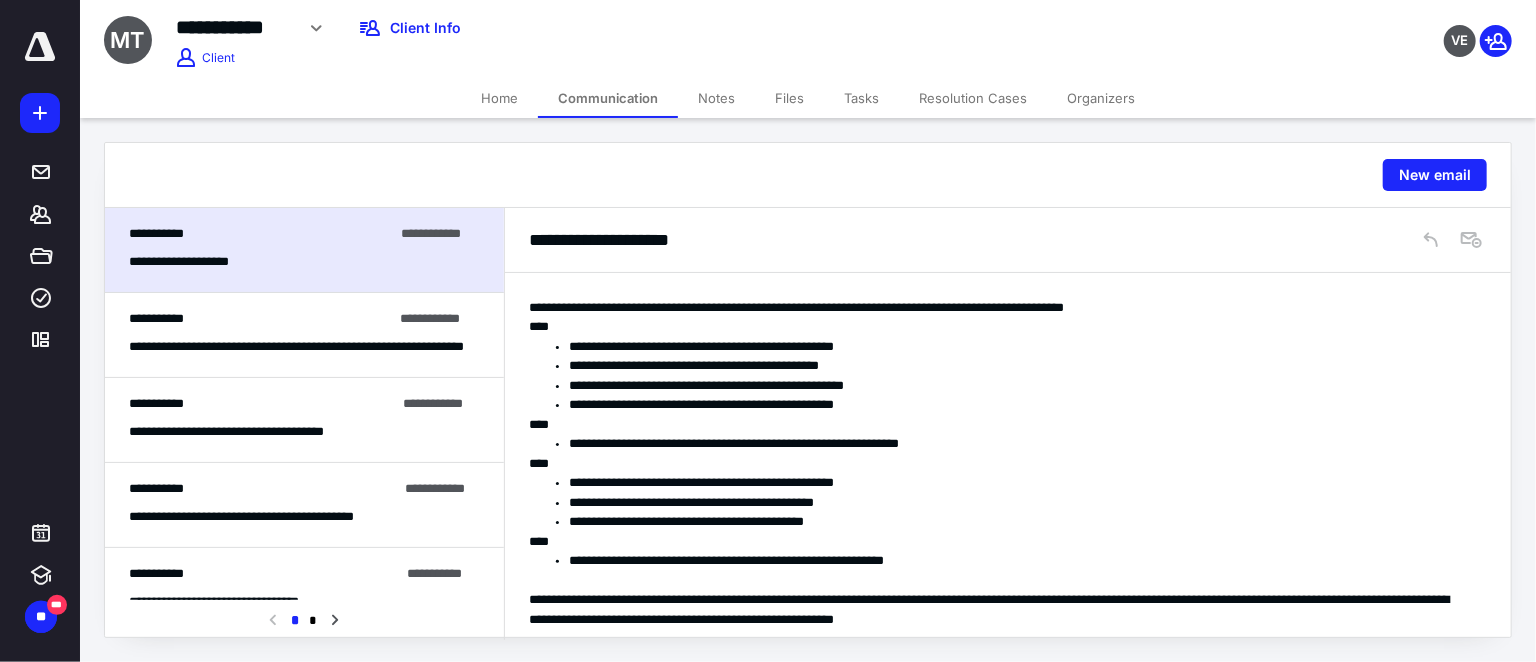 scroll, scrollTop: 181, scrollLeft: 0, axis: vertical 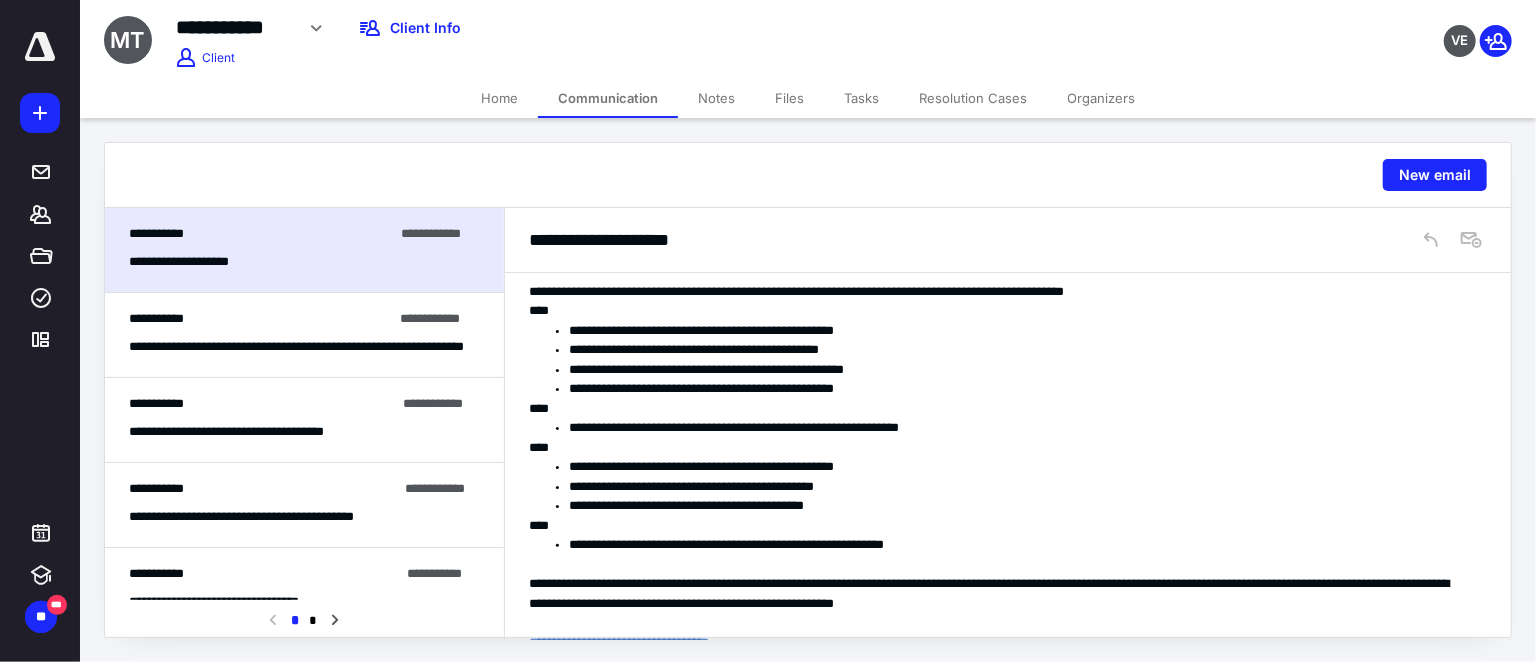 click on "Home" at bounding box center [499, 98] 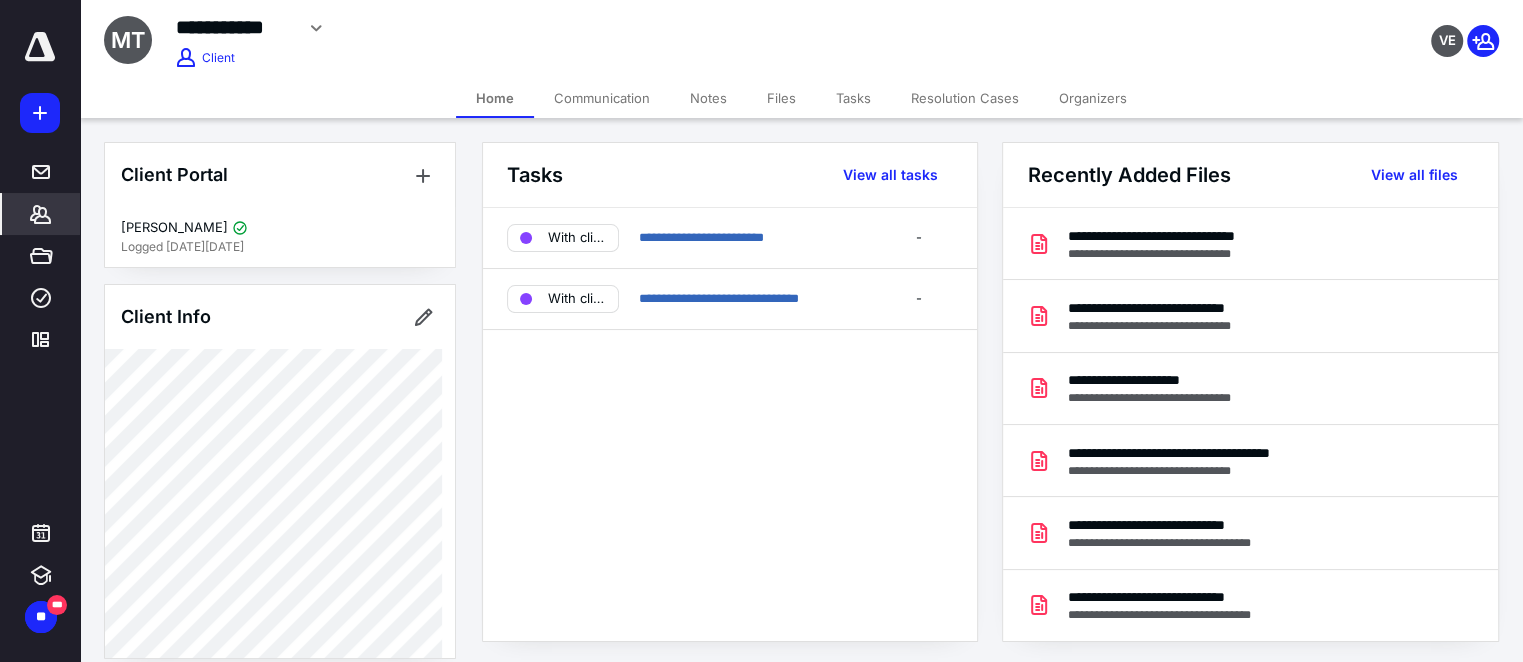 click on "Files" at bounding box center (781, 98) 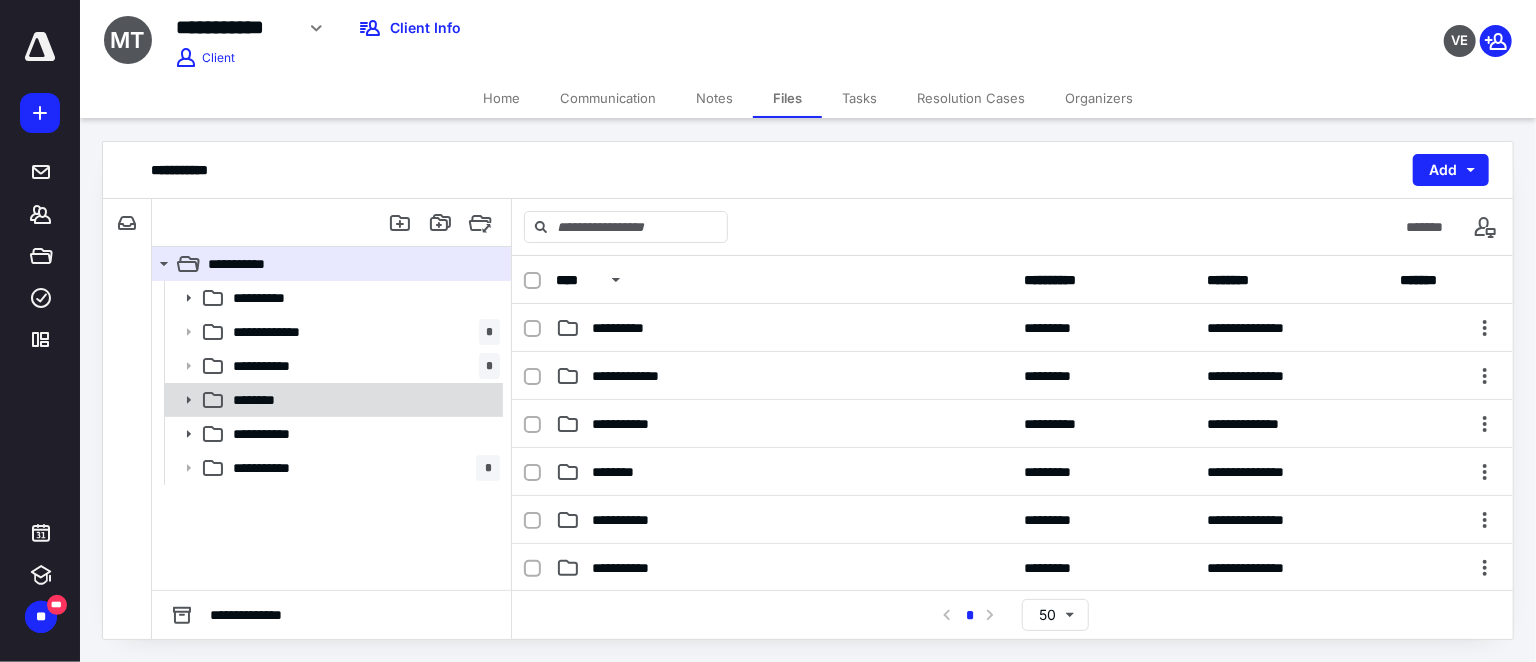 click on "********" at bounding box center [362, 400] 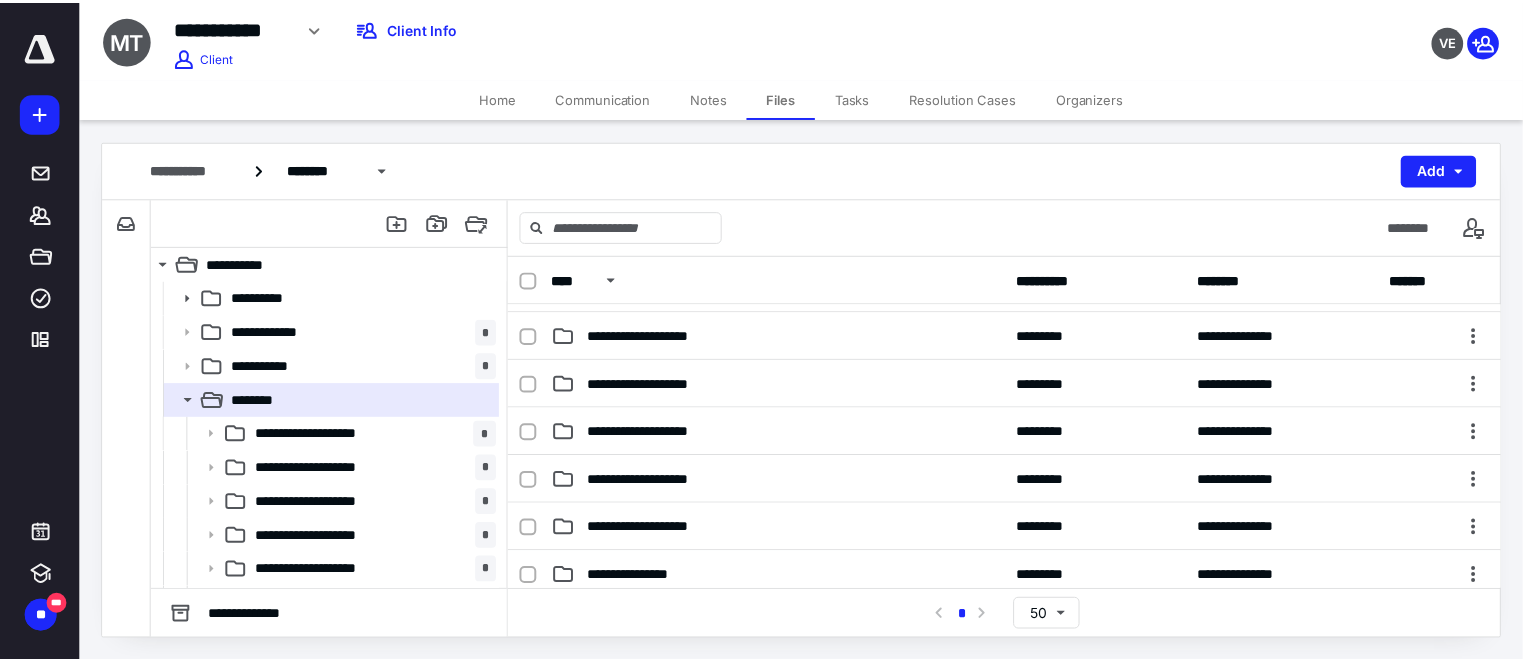 scroll, scrollTop: 38, scrollLeft: 0, axis: vertical 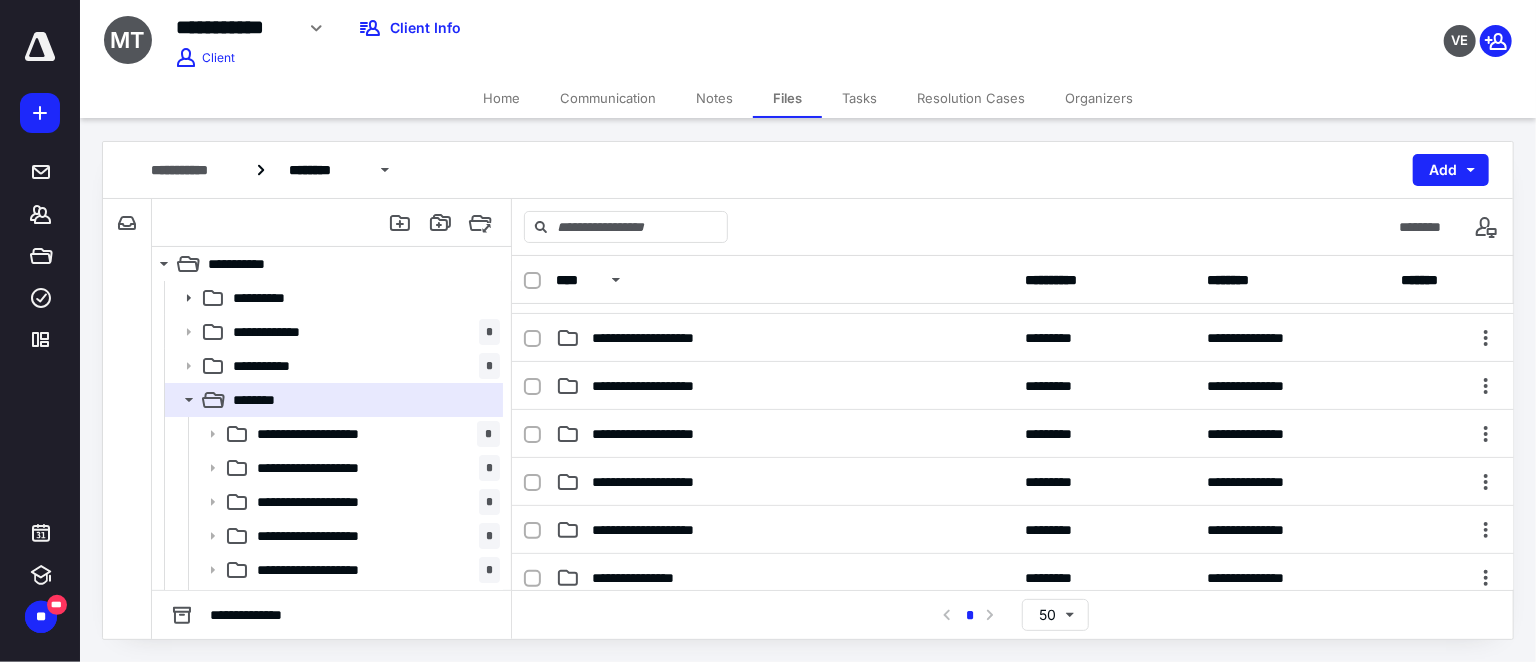 click on "Home" at bounding box center (501, 98) 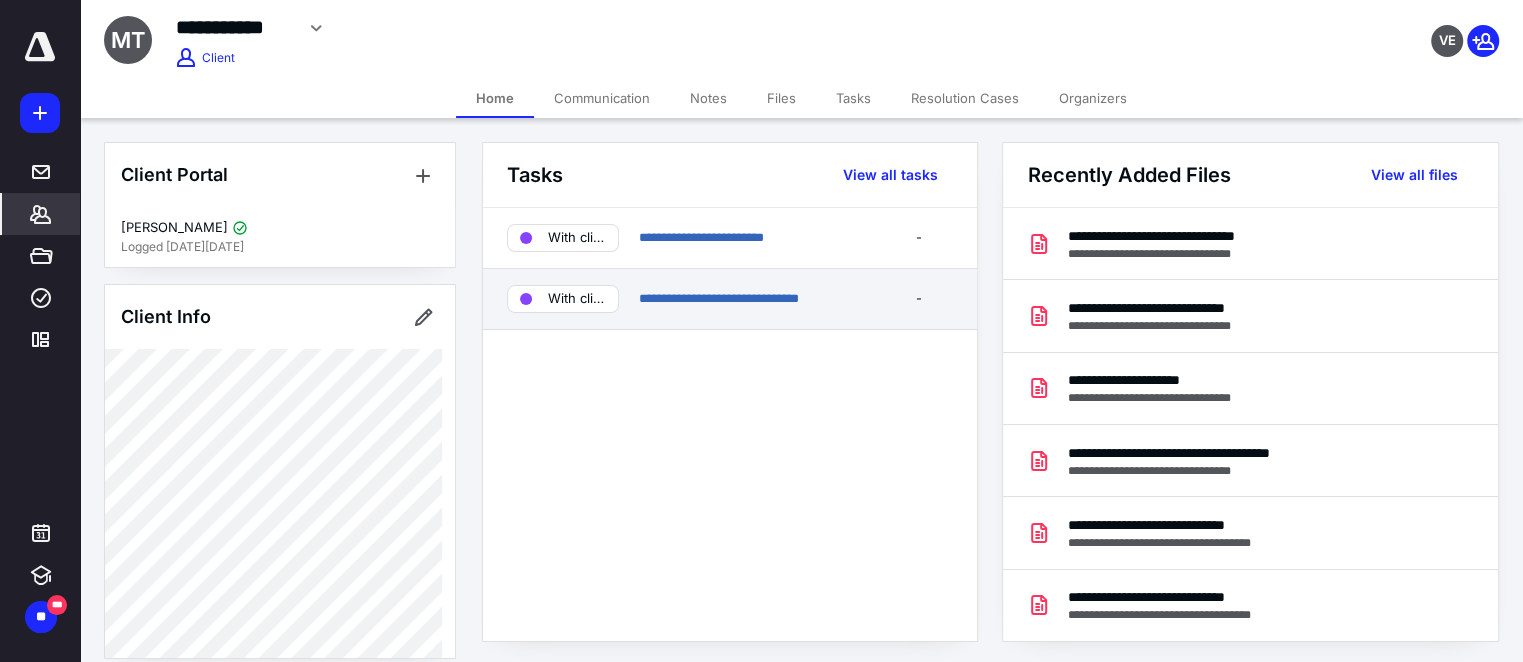 click on "**********" at bounding box center (751, 299) 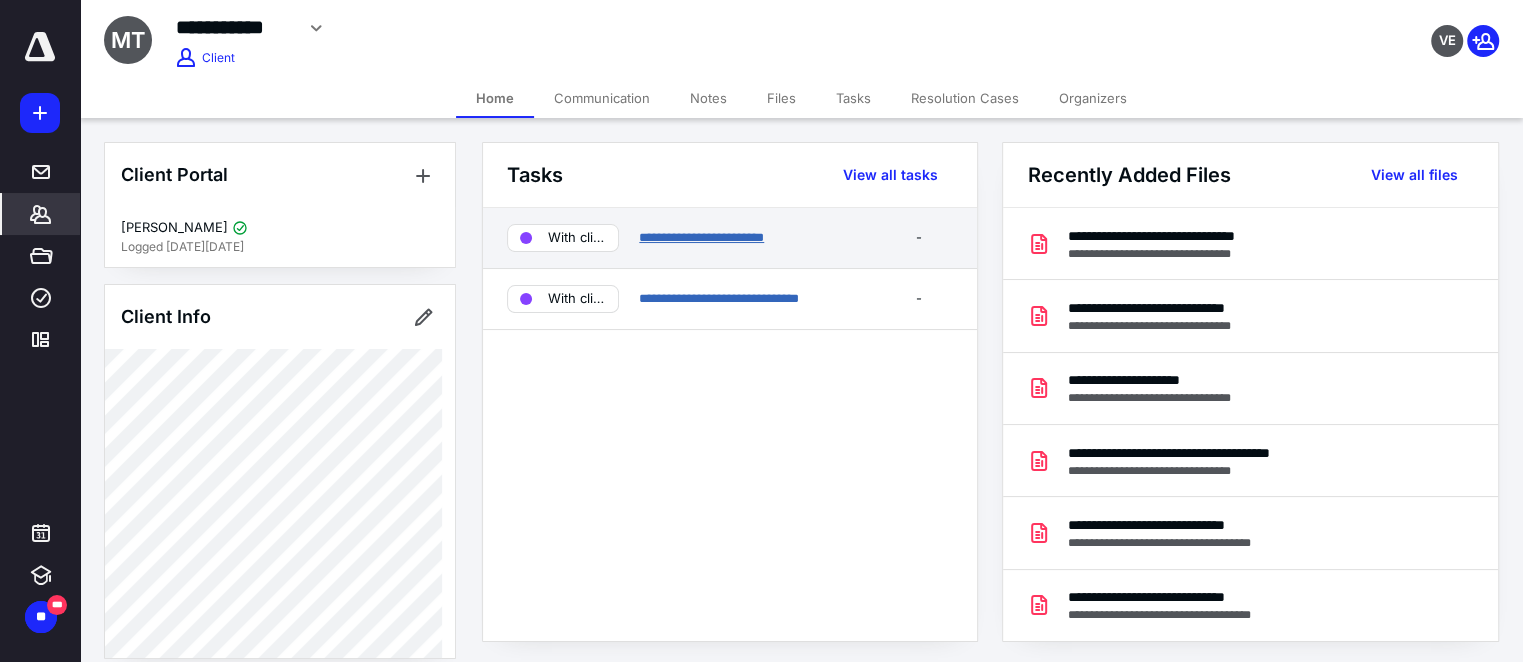 click on "**********" at bounding box center (701, 237) 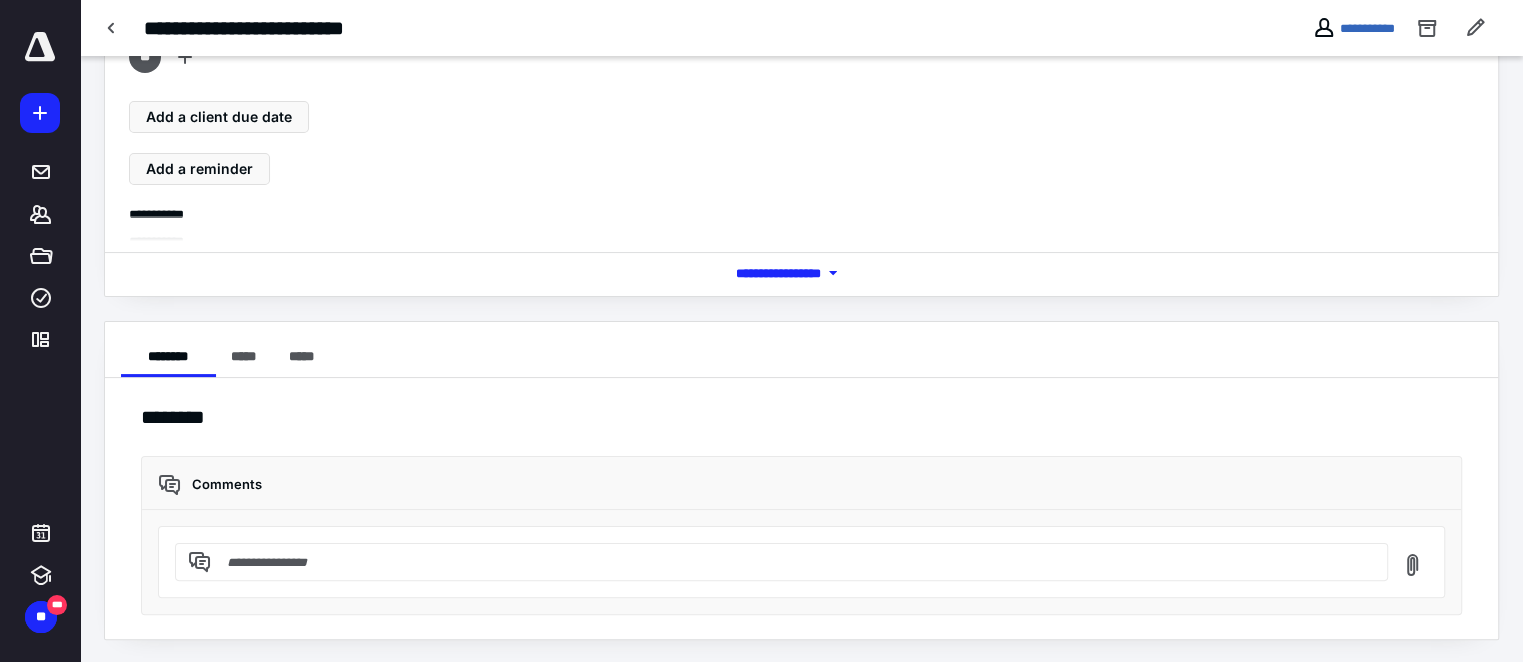 scroll, scrollTop: 120, scrollLeft: 0, axis: vertical 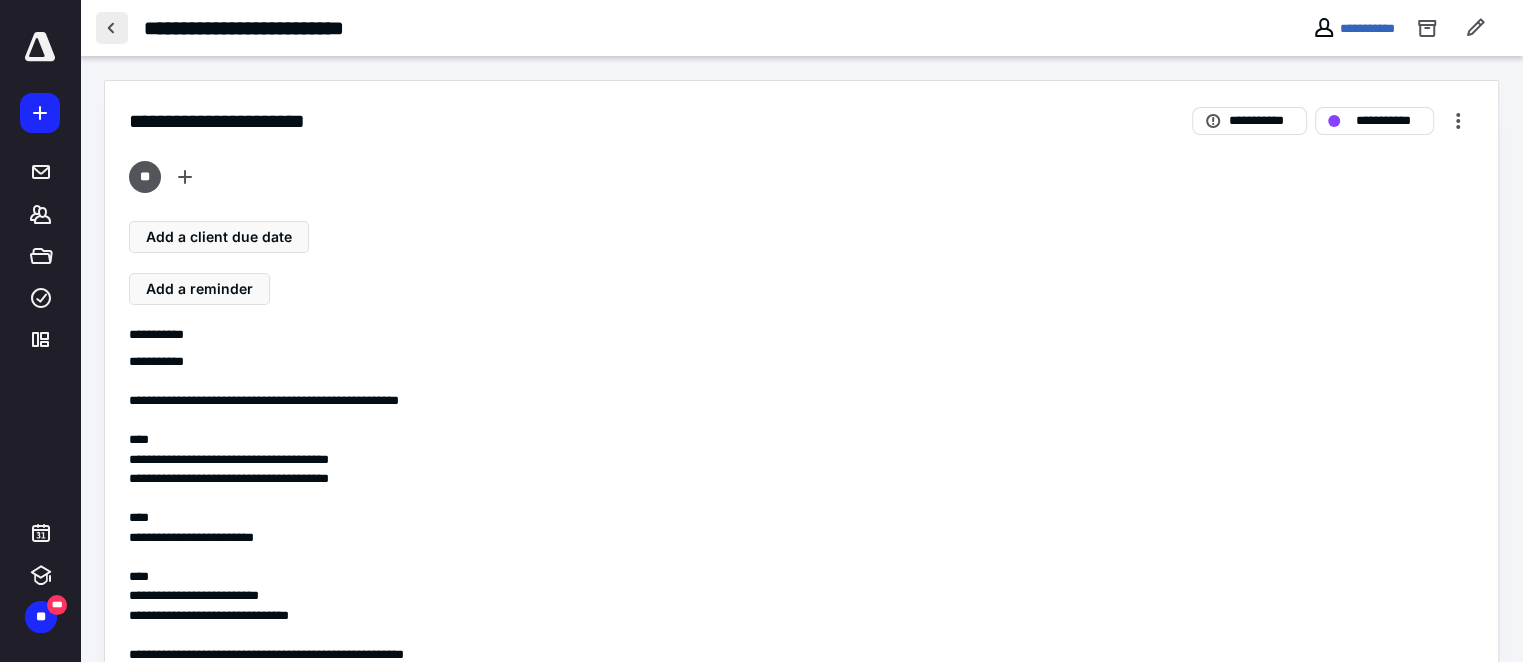 click at bounding box center (112, 28) 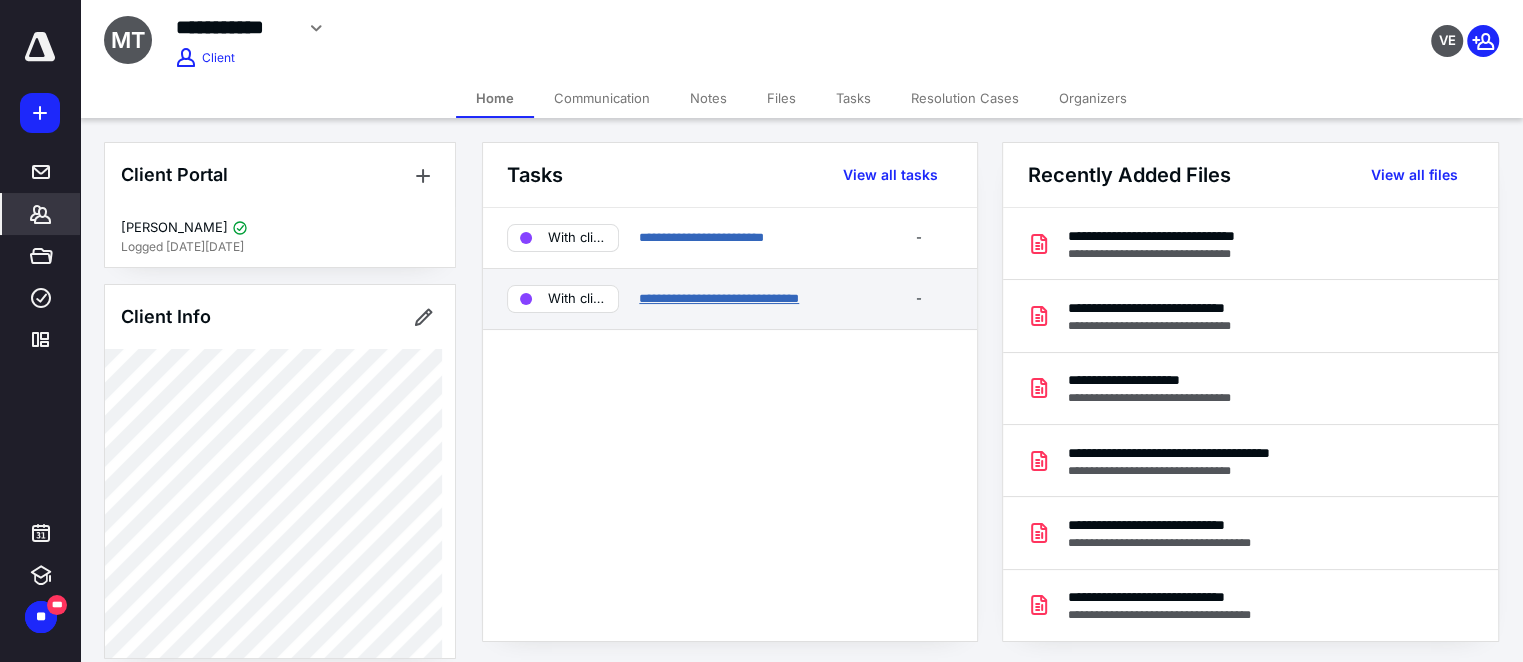 click on "**********" at bounding box center (719, 298) 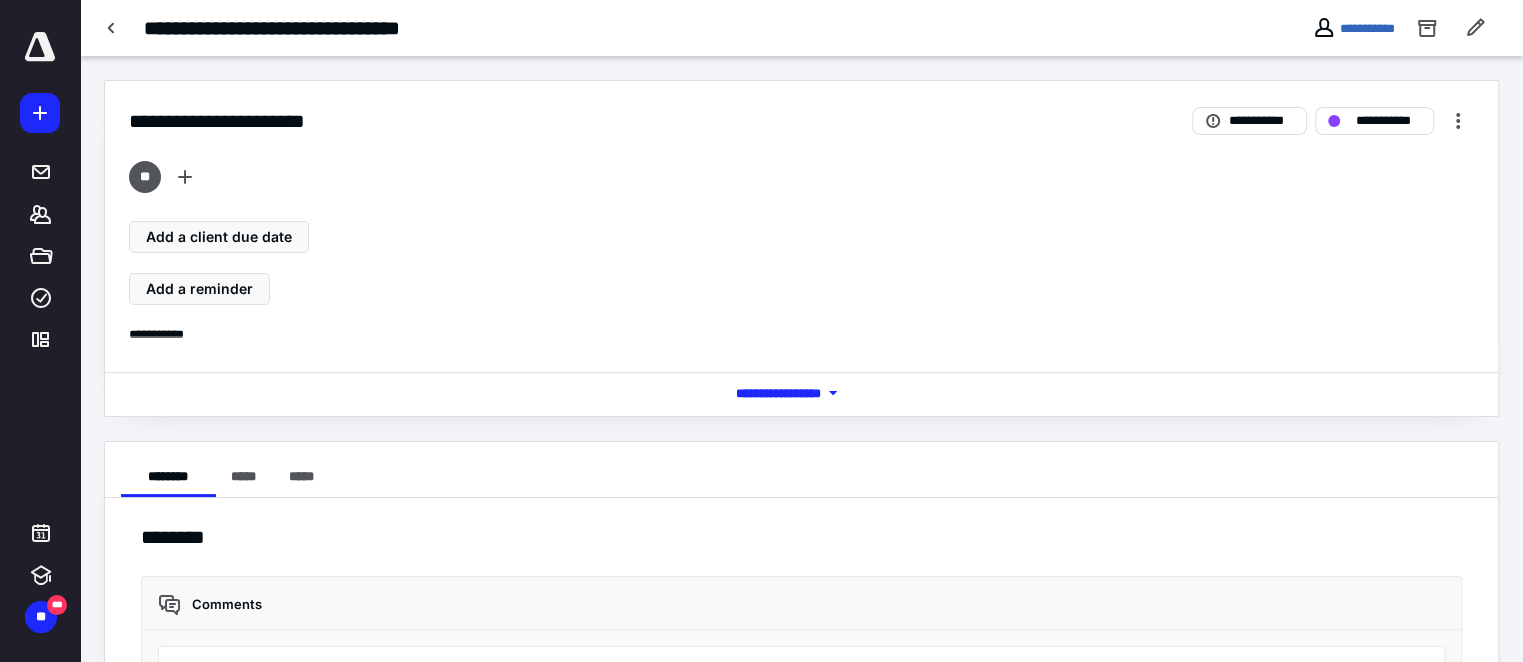 click on "*** **** *******" at bounding box center (802, 393) 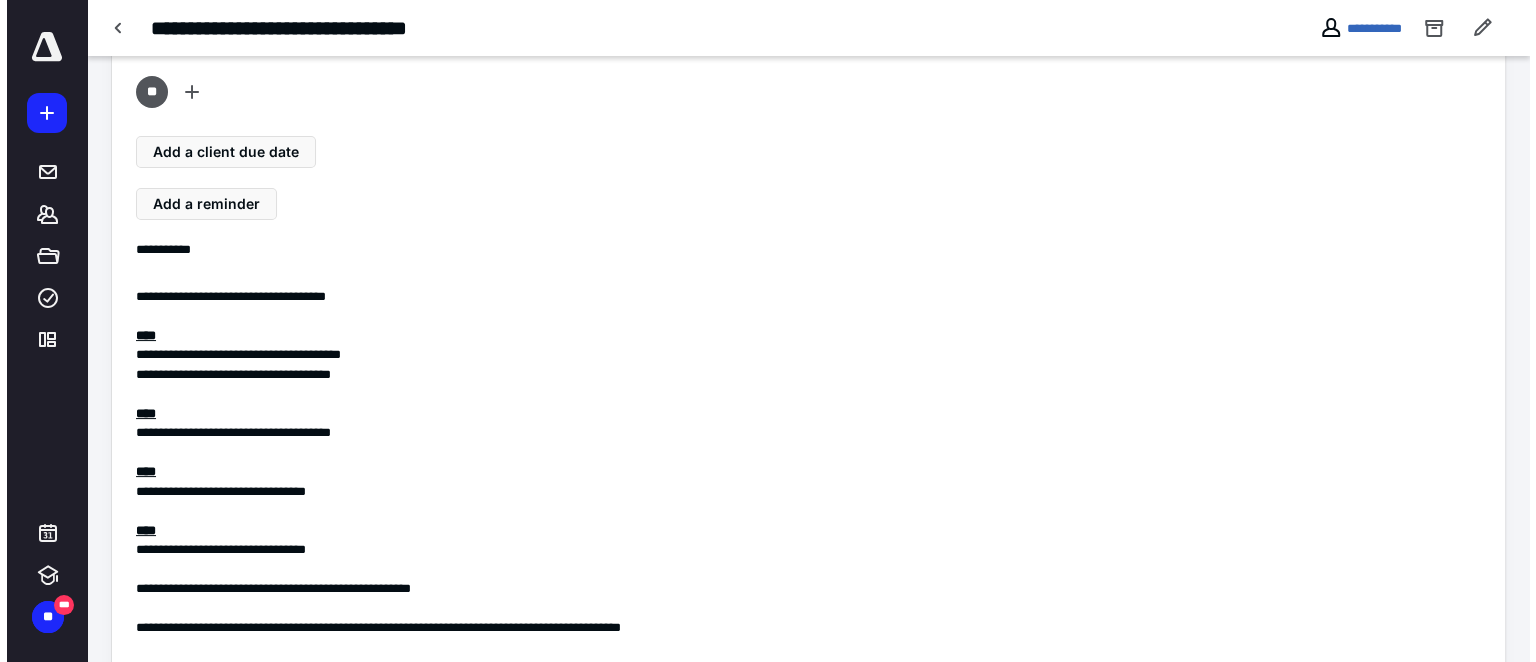 scroll, scrollTop: 0, scrollLeft: 0, axis: both 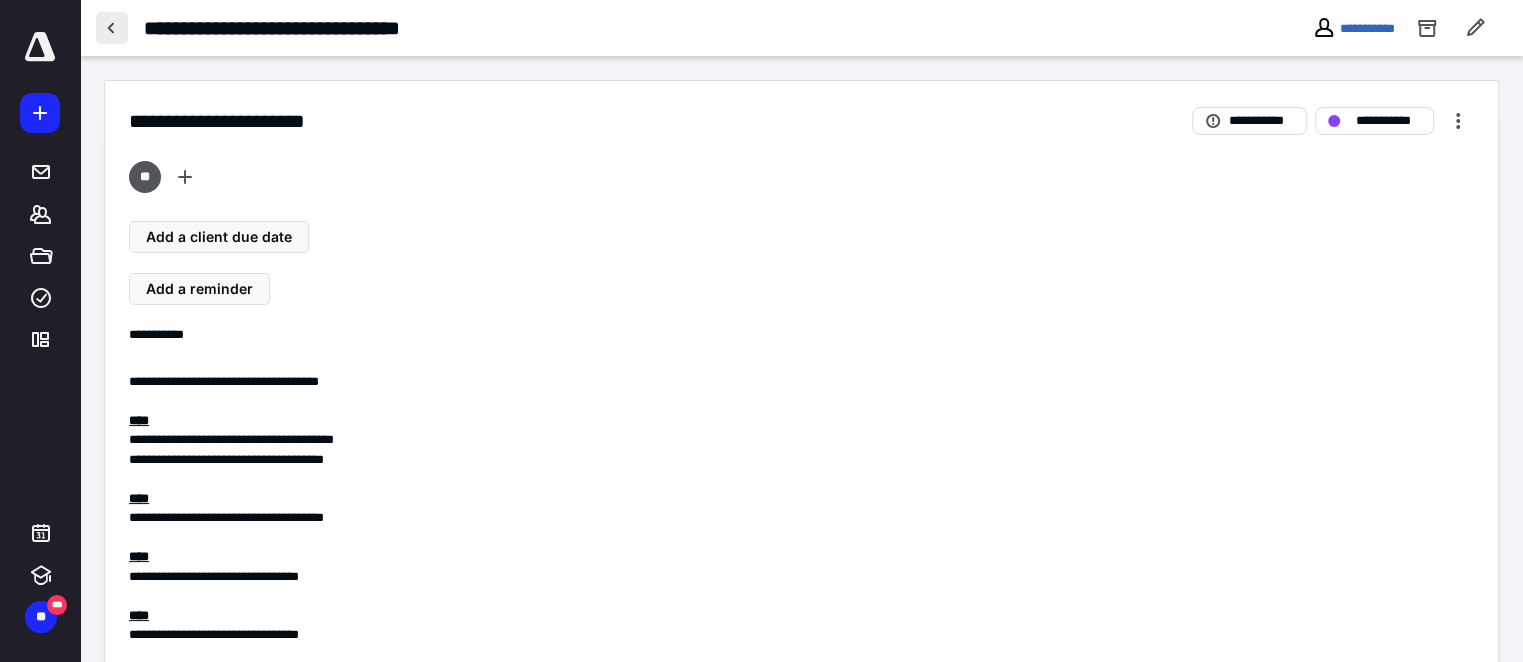 click at bounding box center (112, 28) 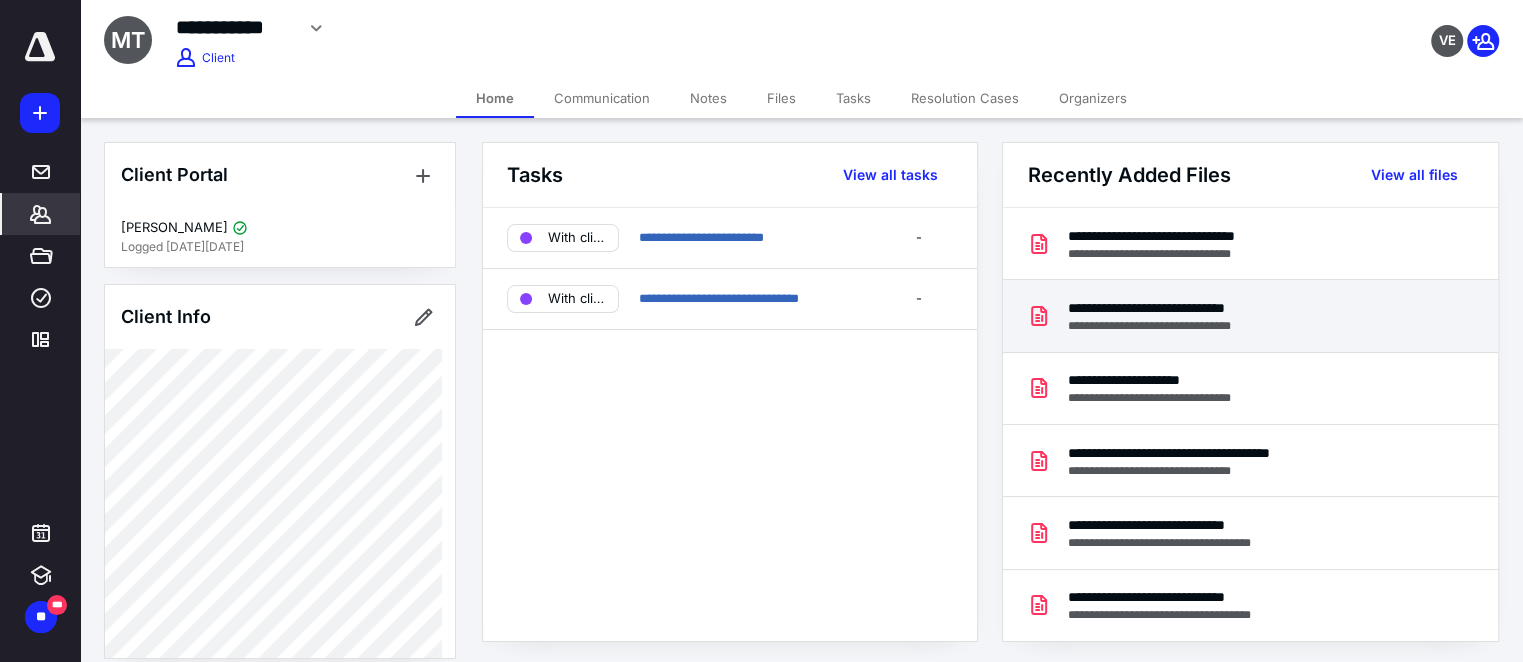 click on "**********" at bounding box center (1172, 308) 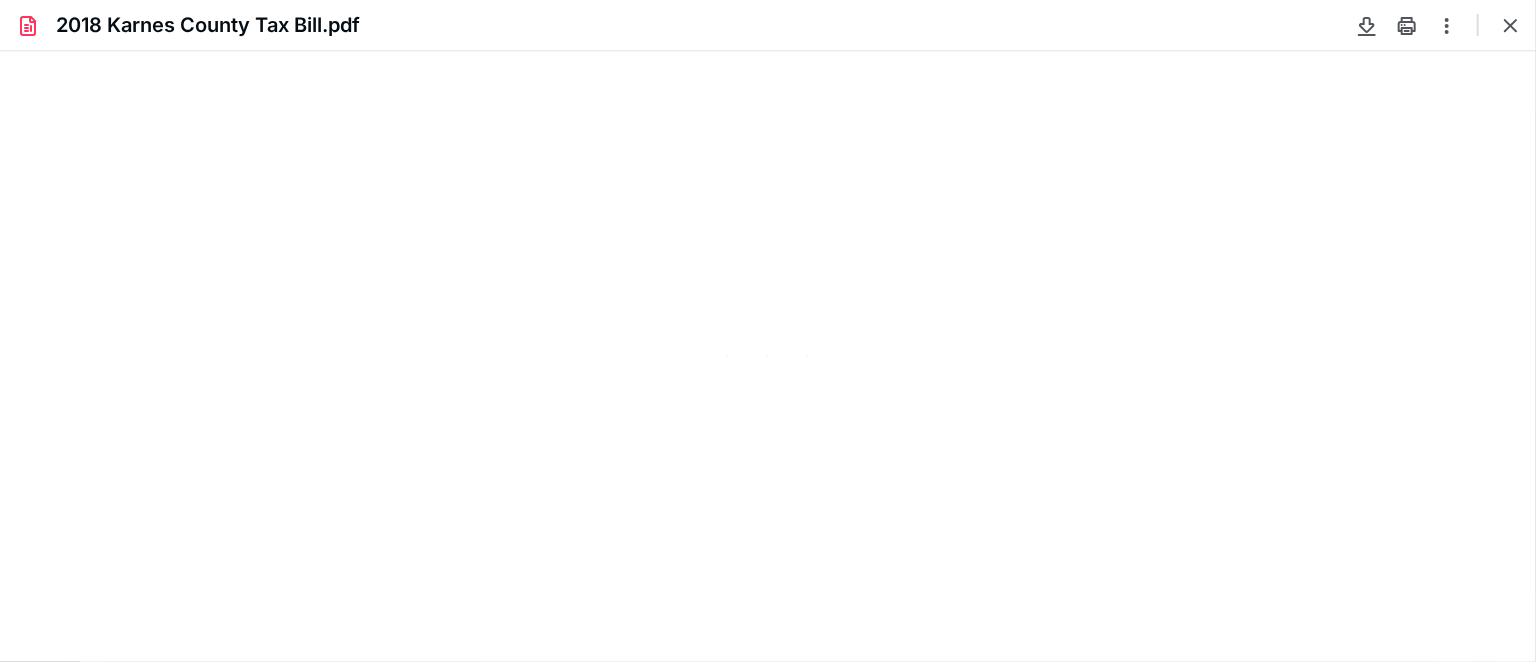 scroll, scrollTop: 0, scrollLeft: 0, axis: both 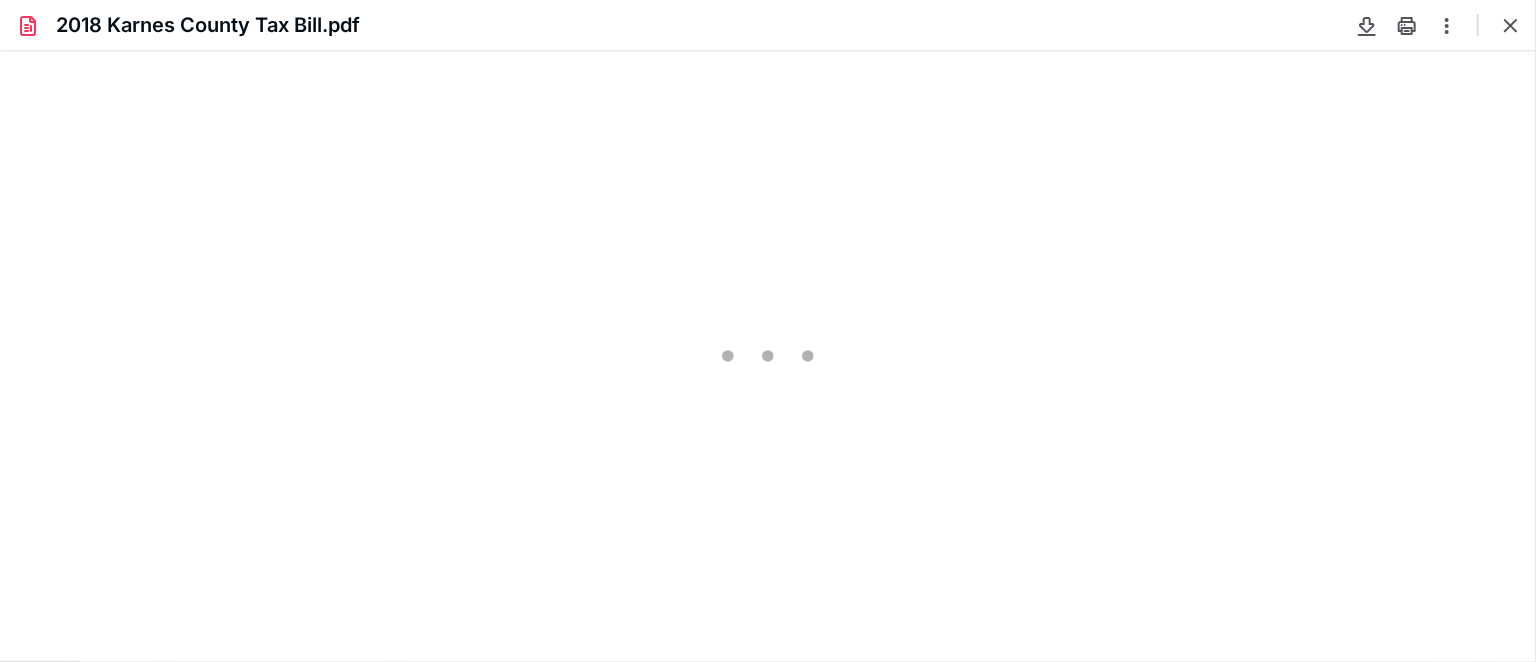 type on "72" 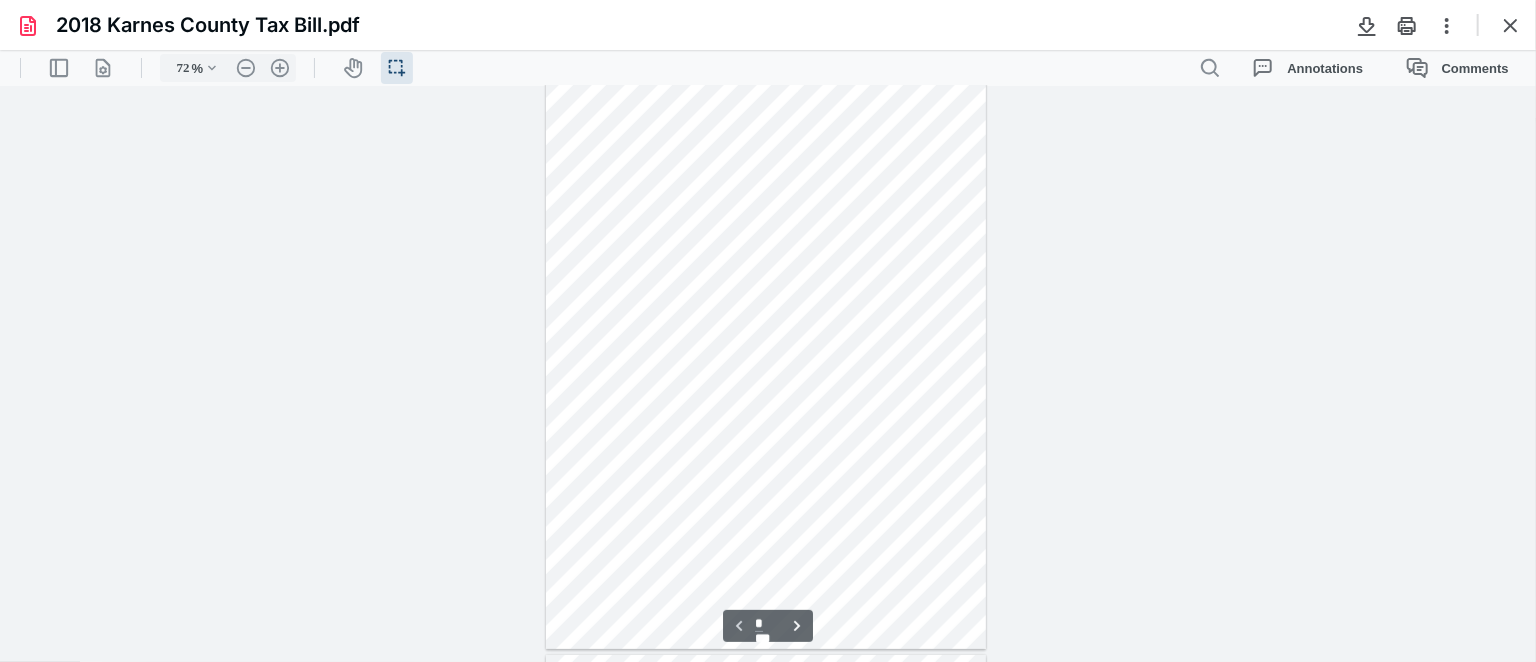 scroll, scrollTop: 0, scrollLeft: 0, axis: both 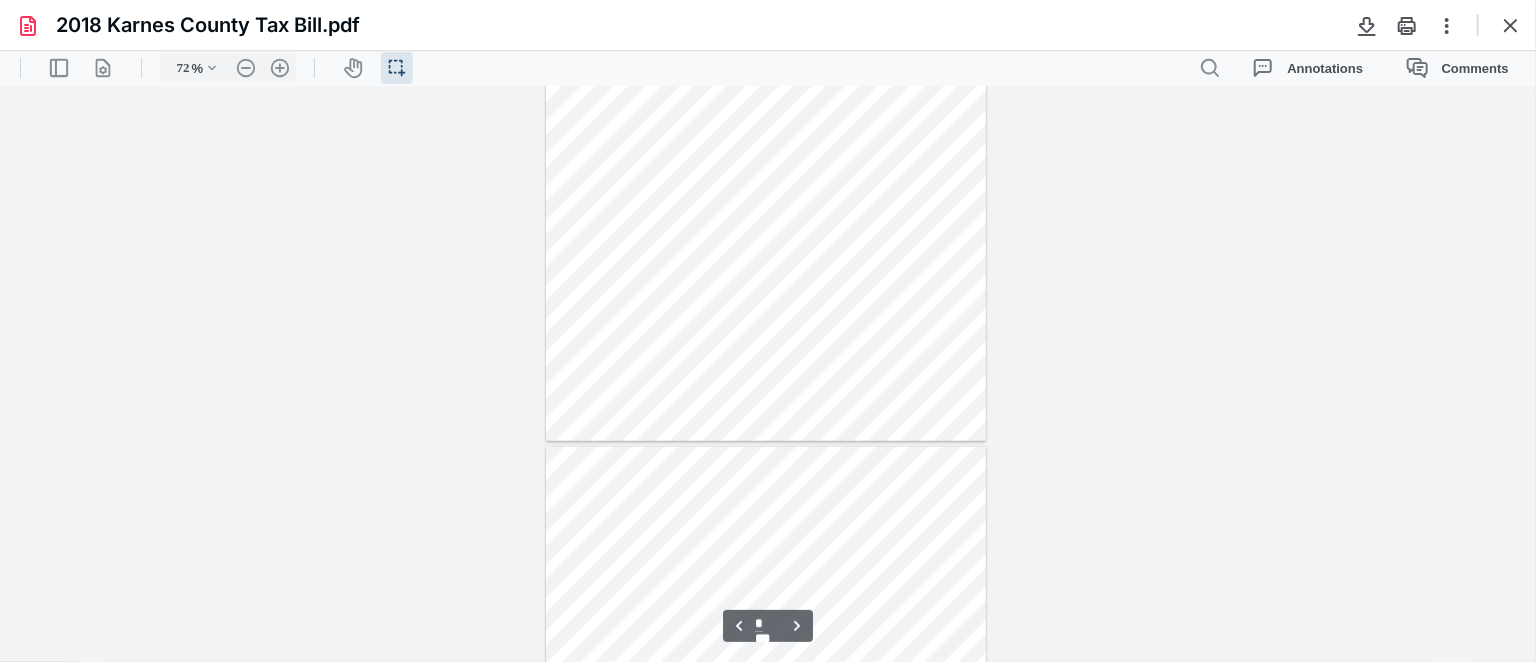 type on "*" 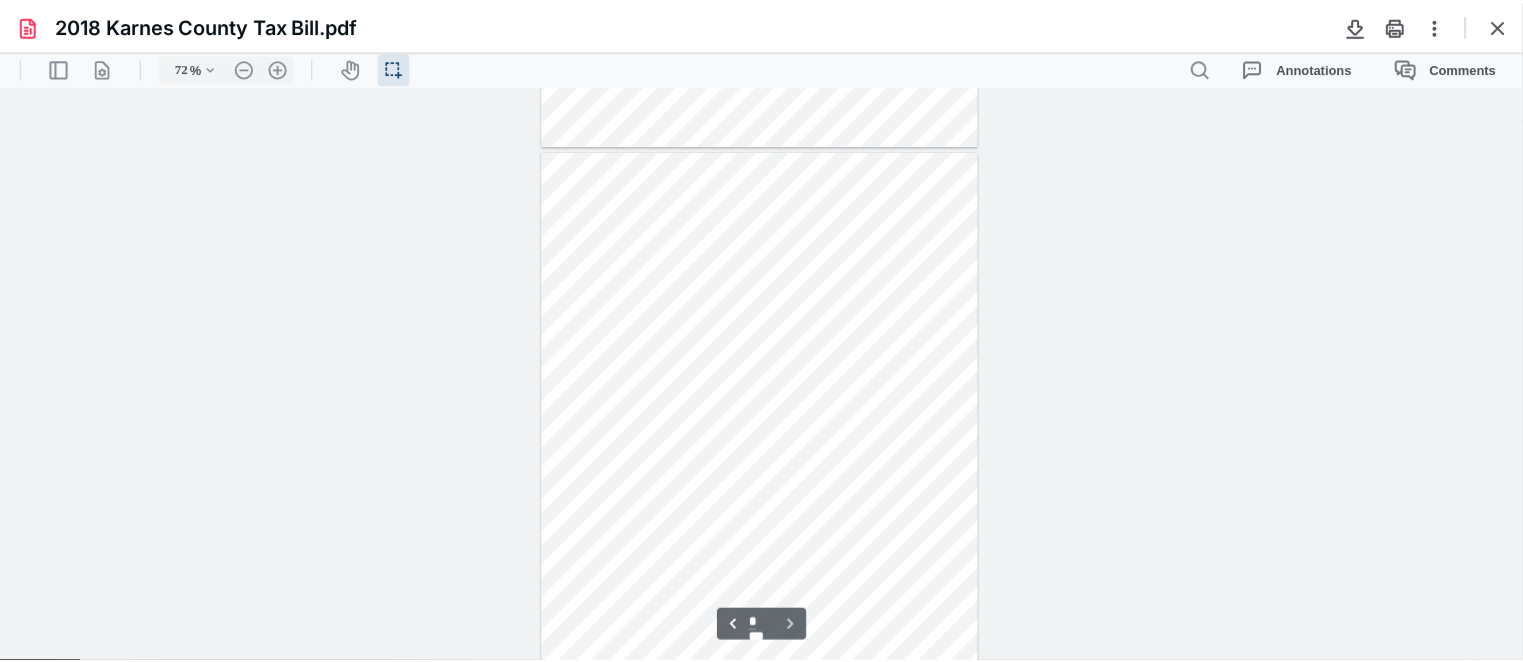 scroll, scrollTop: 1151, scrollLeft: 0, axis: vertical 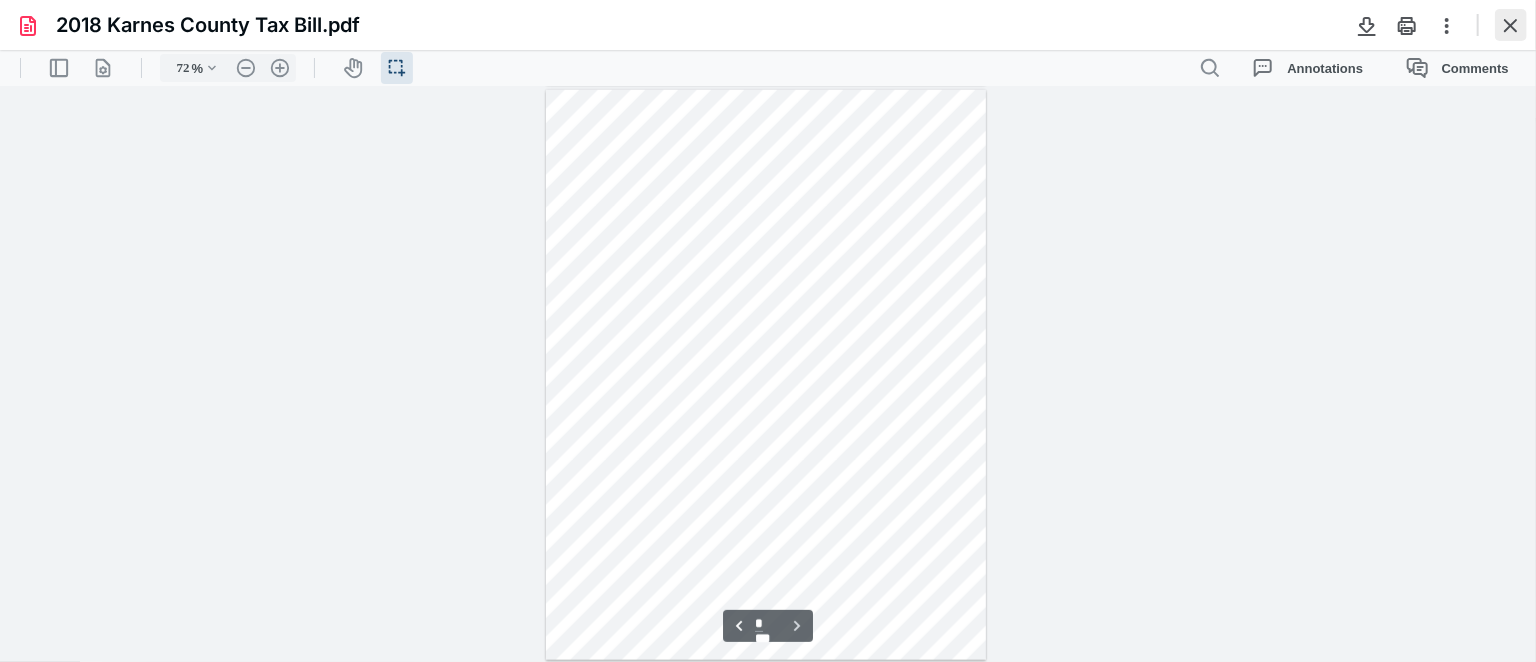 click at bounding box center (1511, 25) 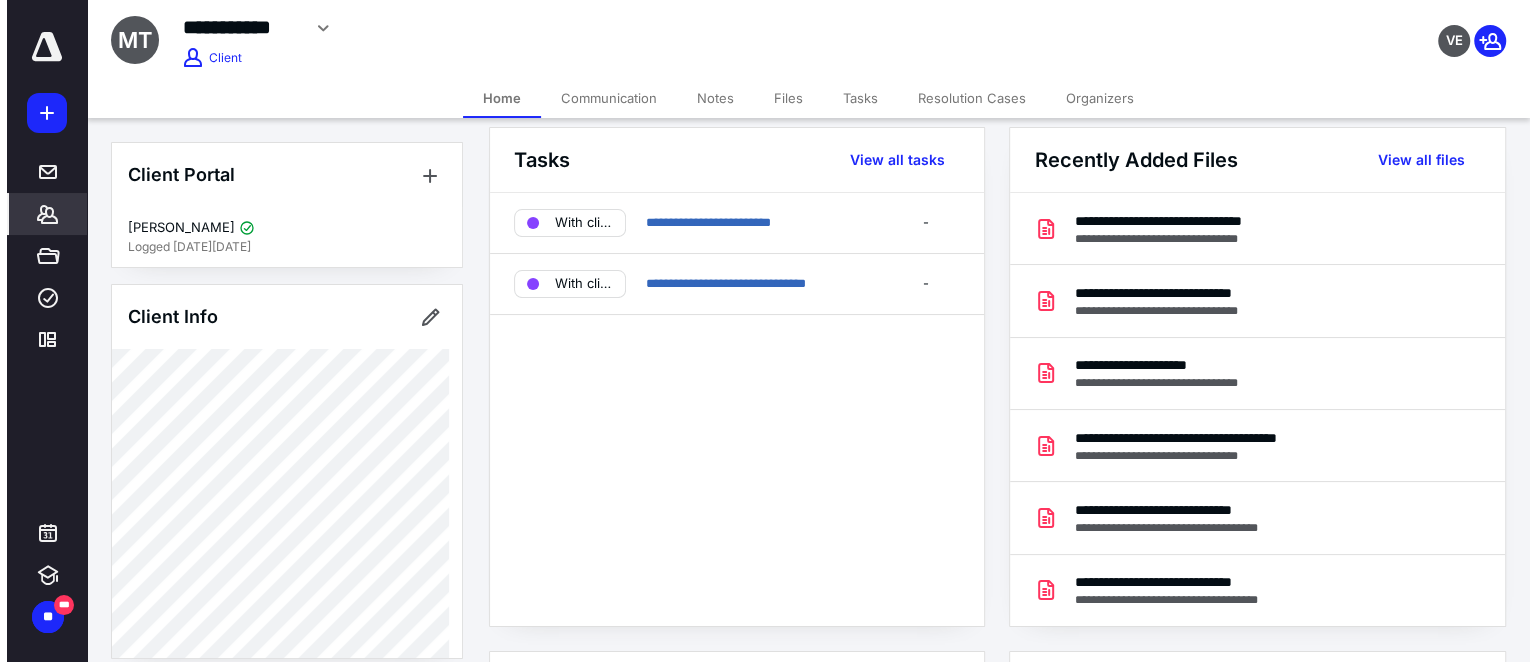 scroll, scrollTop: 0, scrollLeft: 0, axis: both 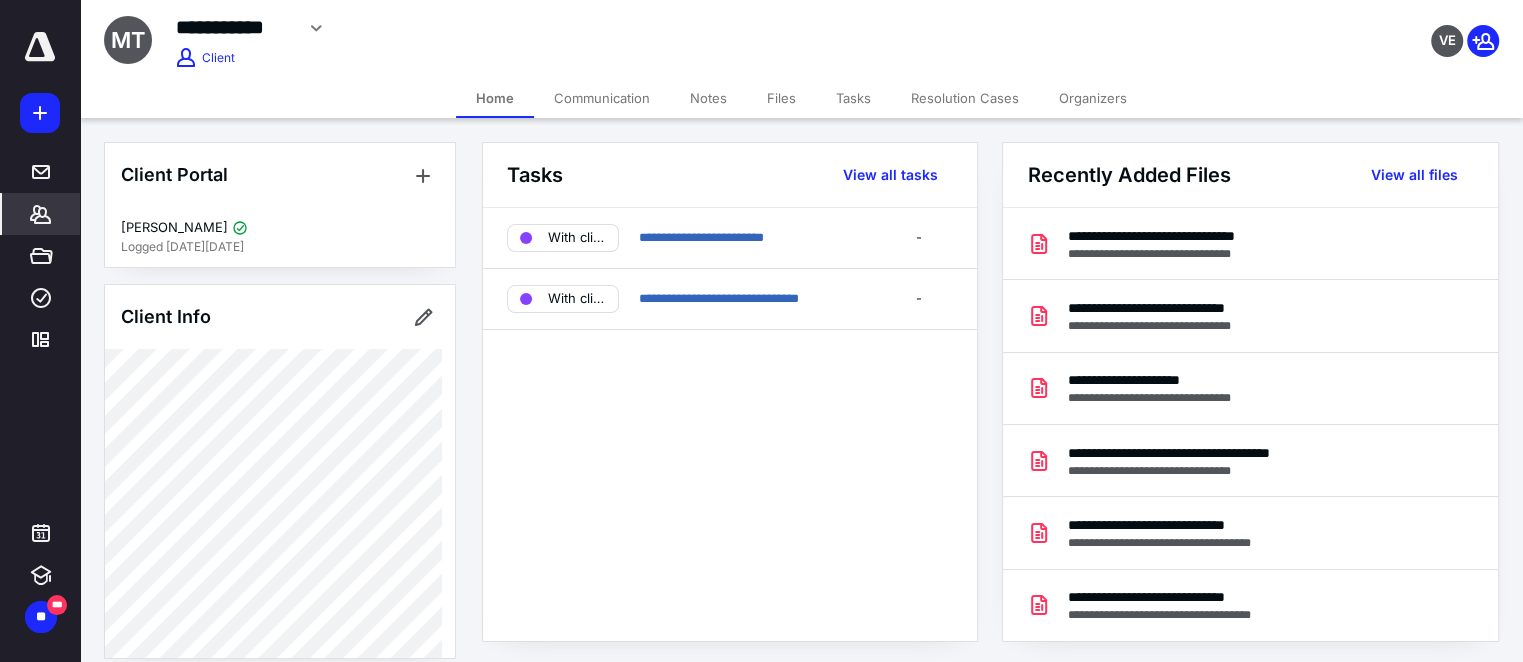 click on "Communication" at bounding box center (602, 98) 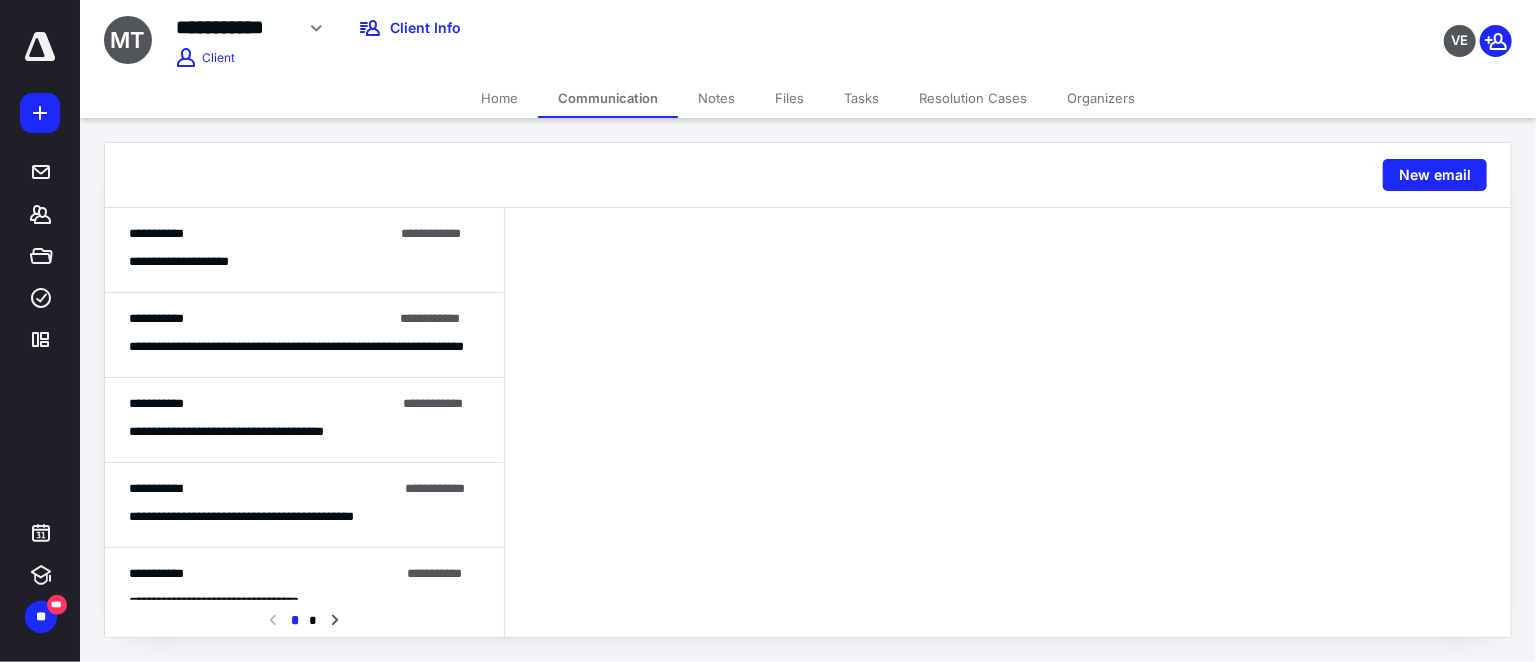 click on "**********" at bounding box center [261, 234] 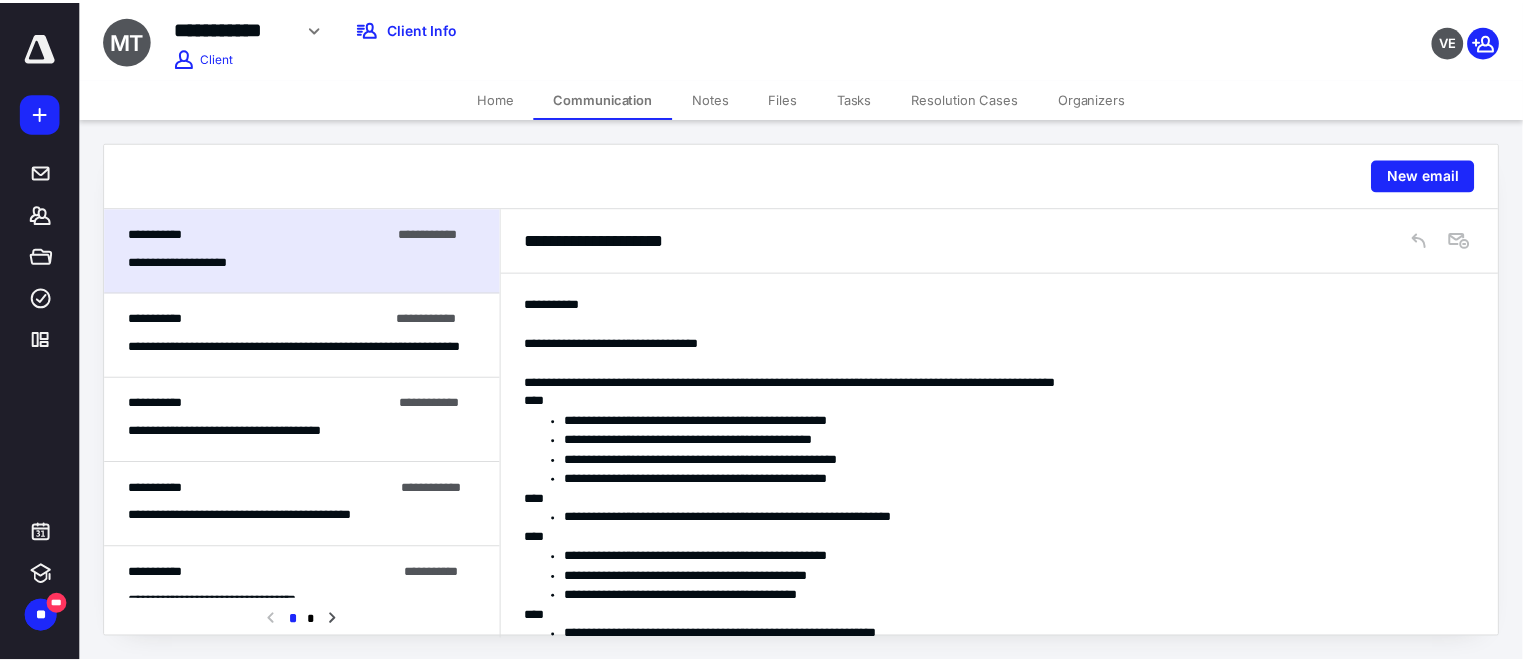 scroll, scrollTop: 0, scrollLeft: 0, axis: both 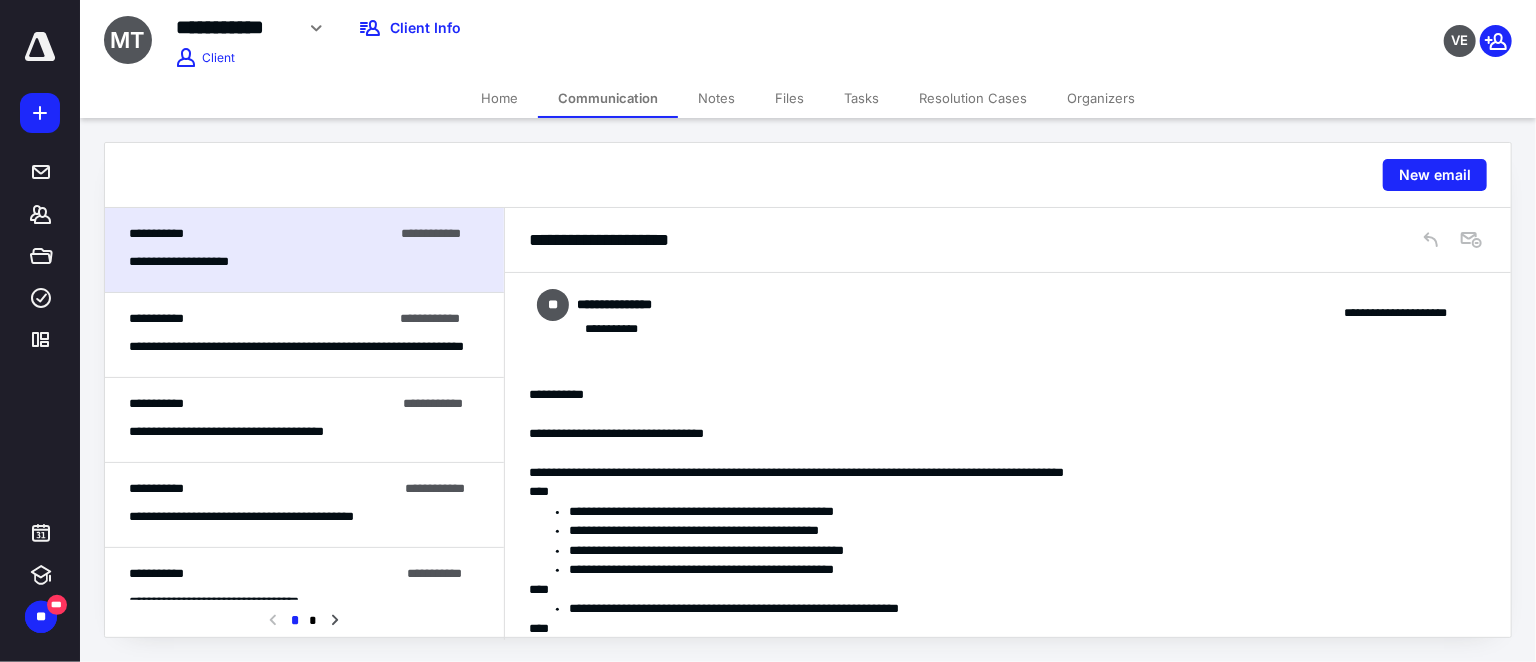 click on "Home" at bounding box center [499, 98] 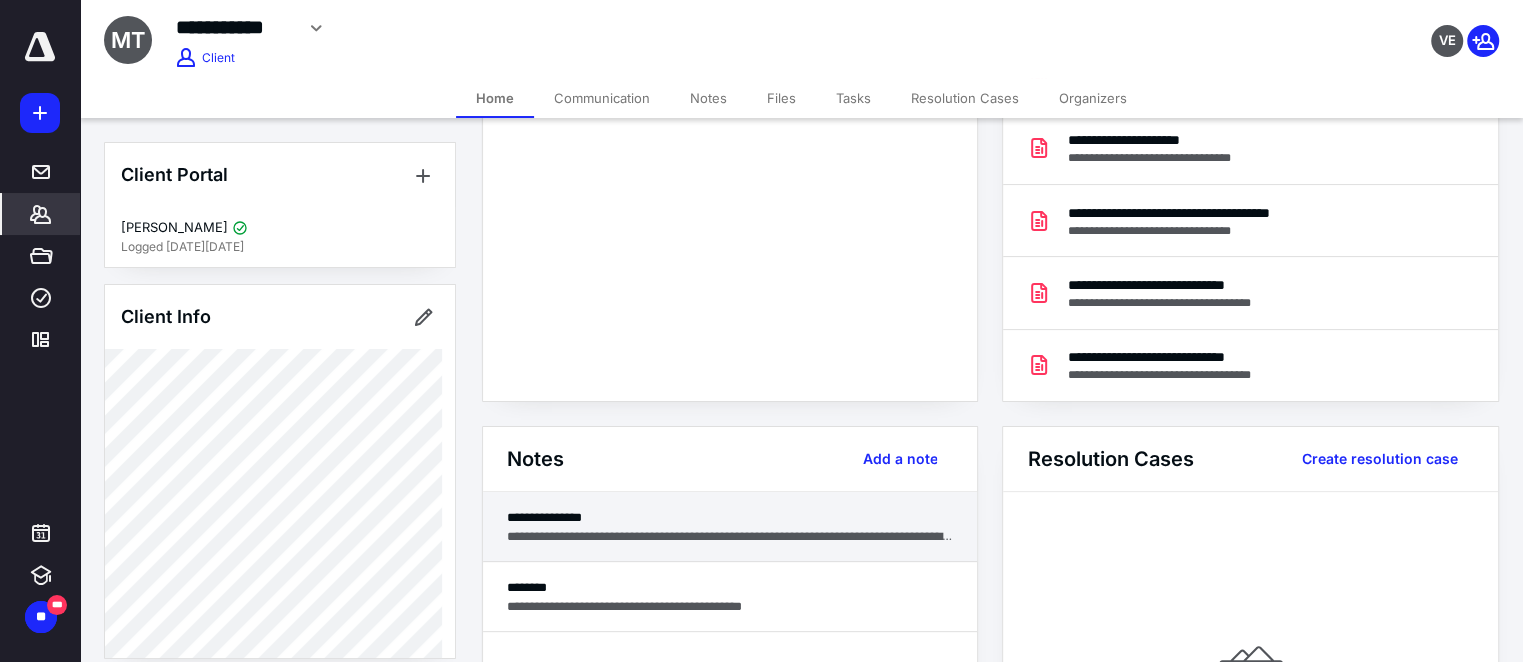 scroll, scrollTop: 272, scrollLeft: 0, axis: vertical 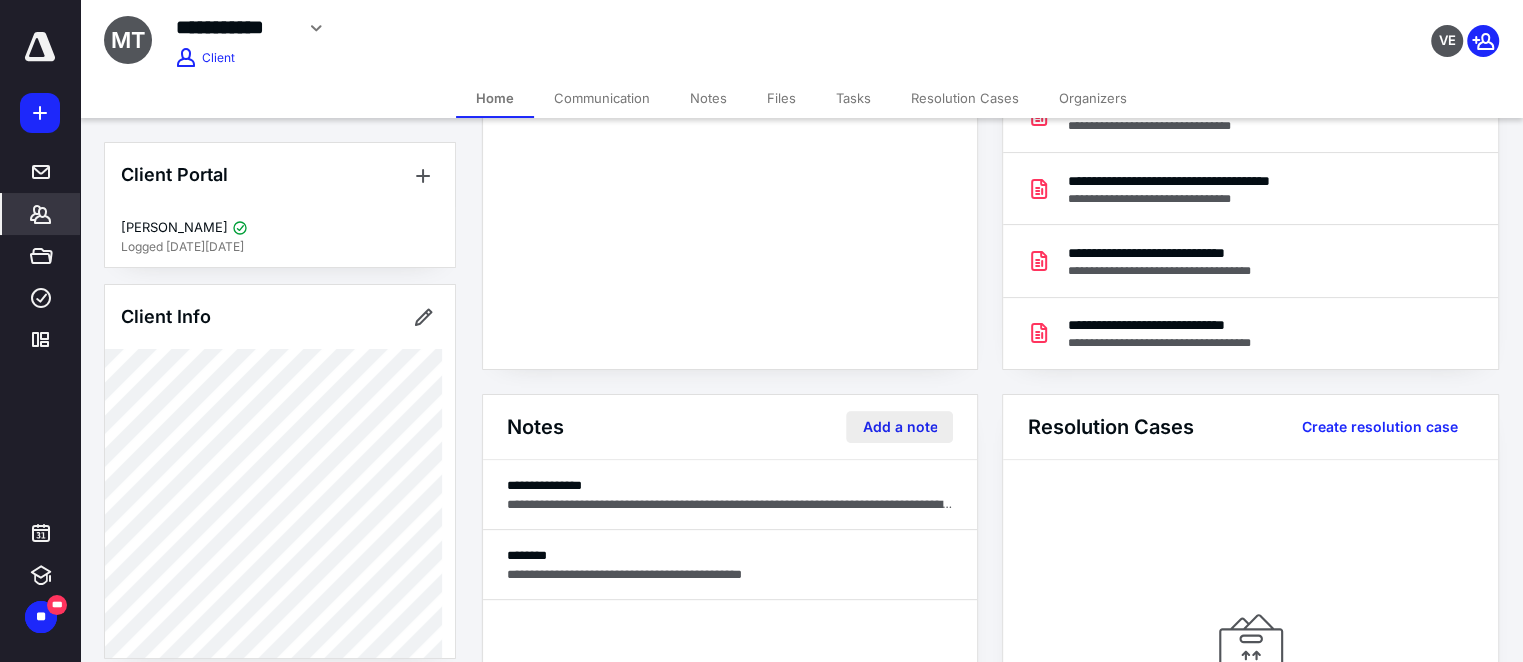 click on "Add a note" at bounding box center [899, 427] 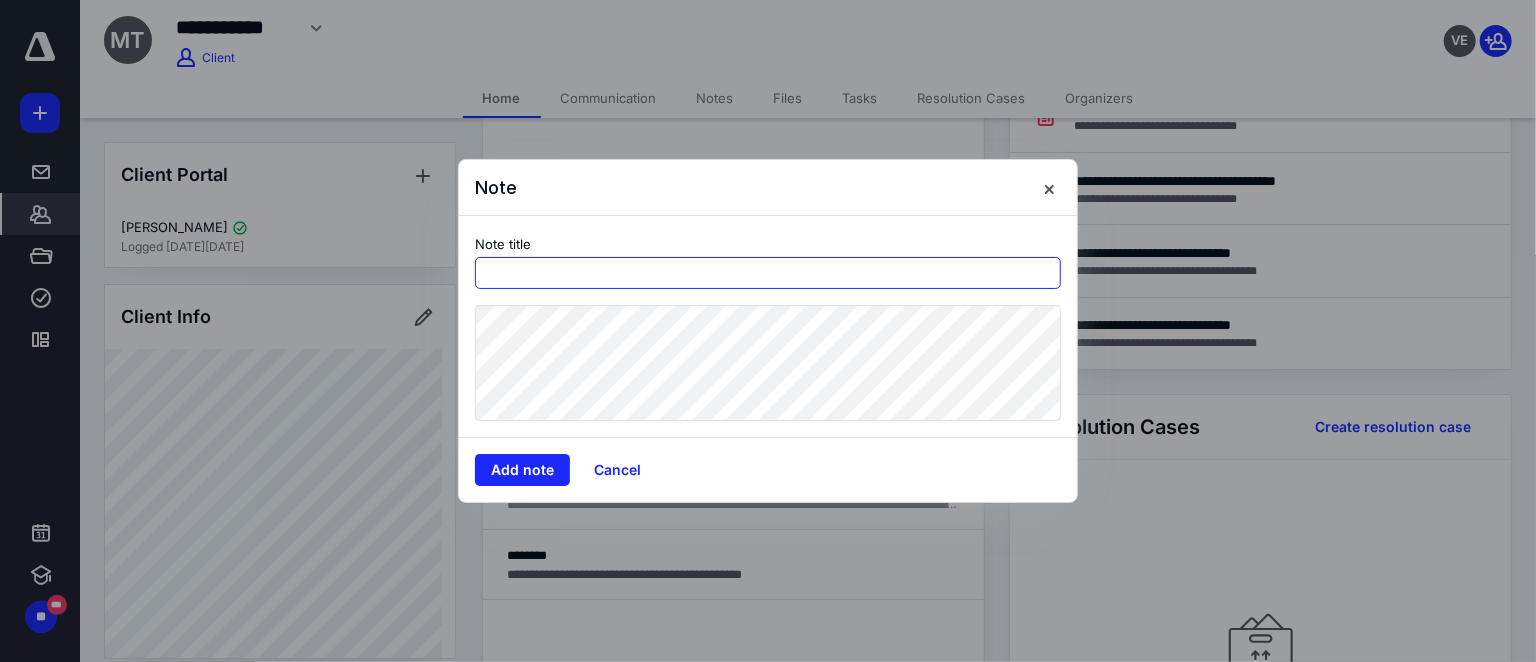 click at bounding box center [768, 273] 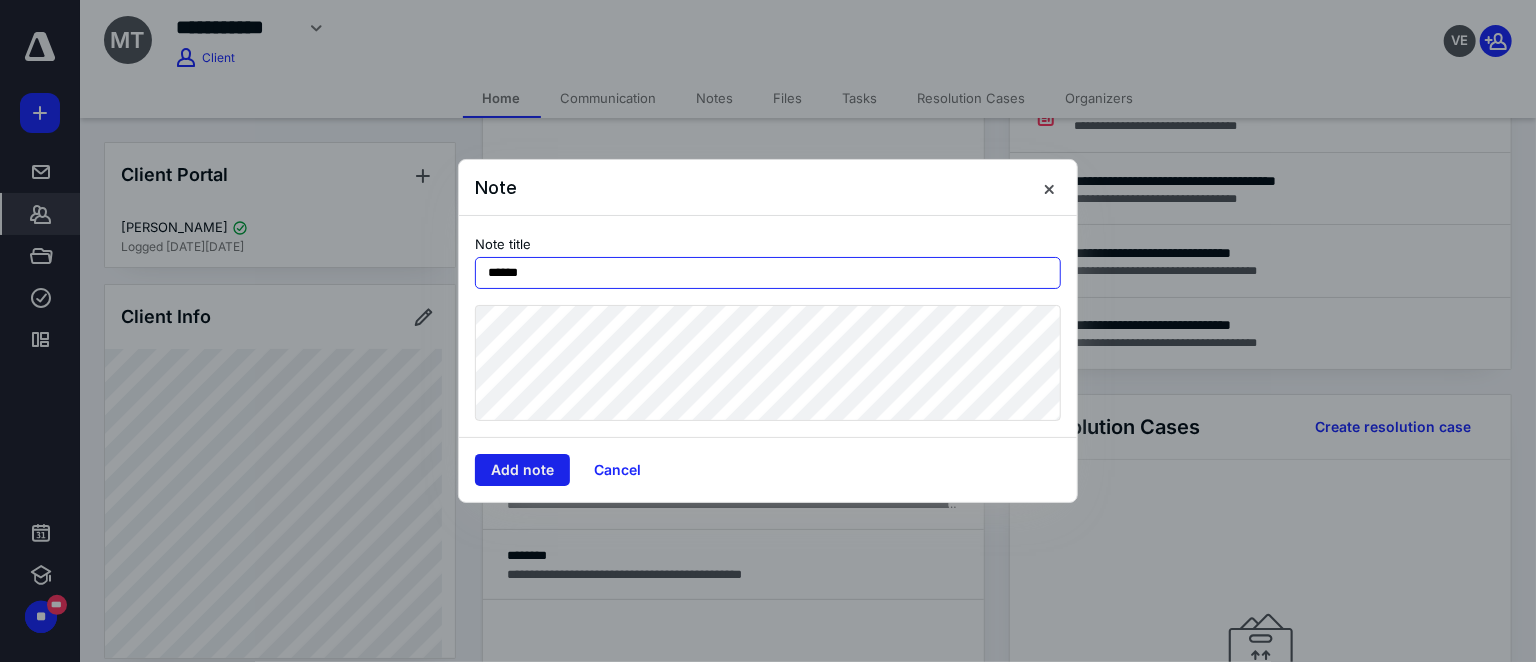 type on "******" 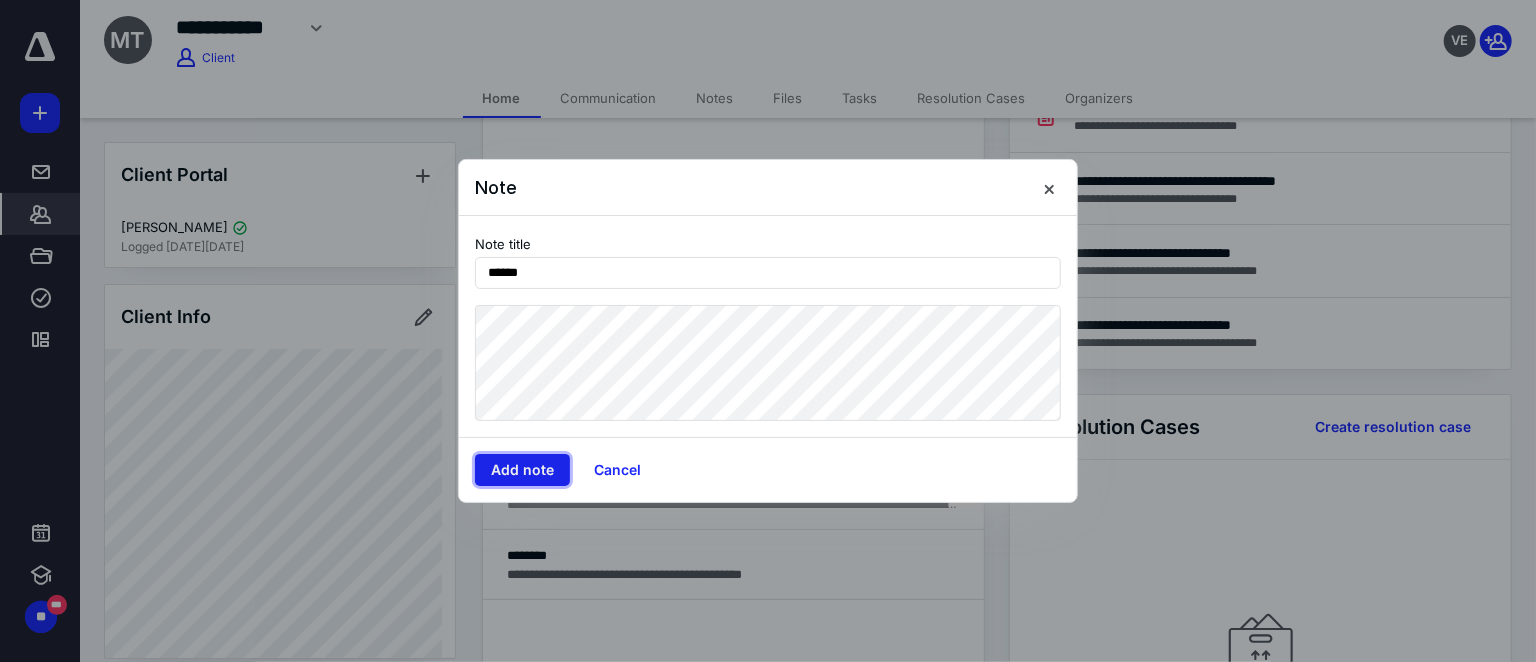 click on "Add note" at bounding box center [522, 470] 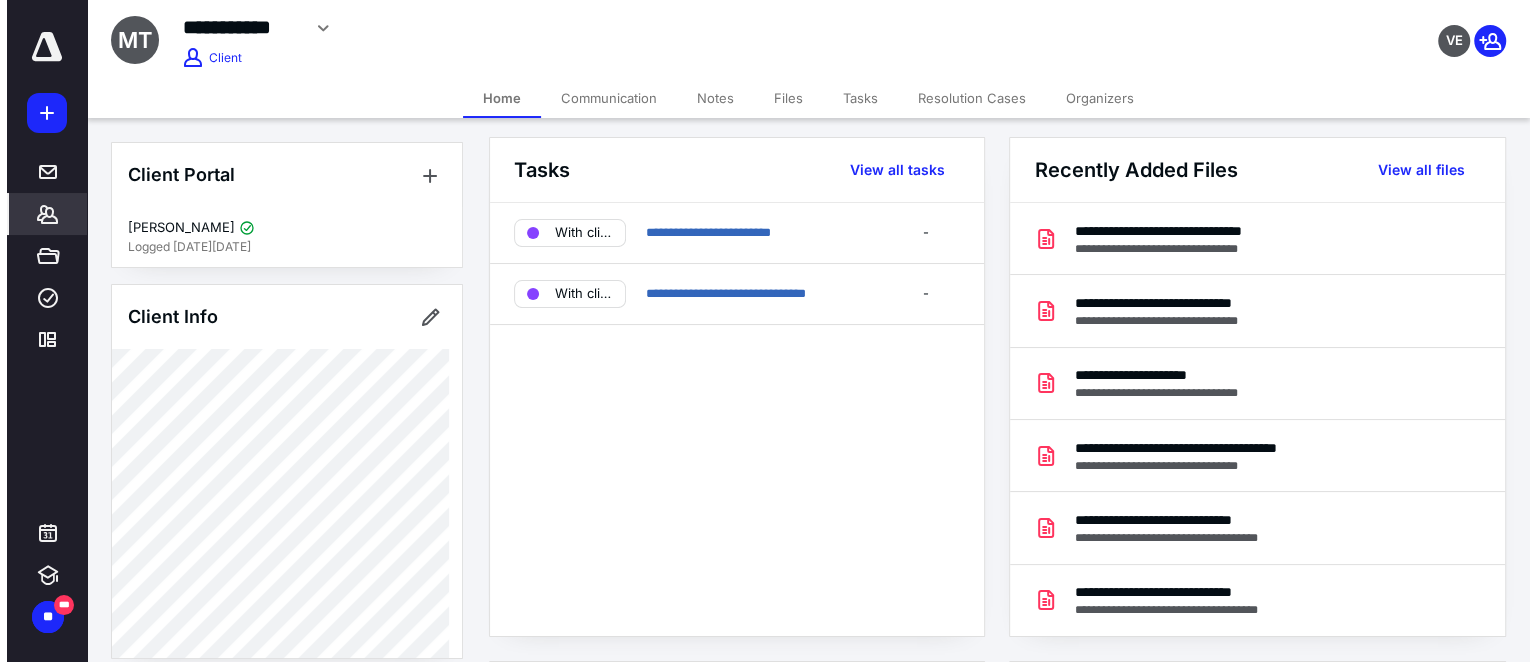 scroll, scrollTop: 0, scrollLeft: 0, axis: both 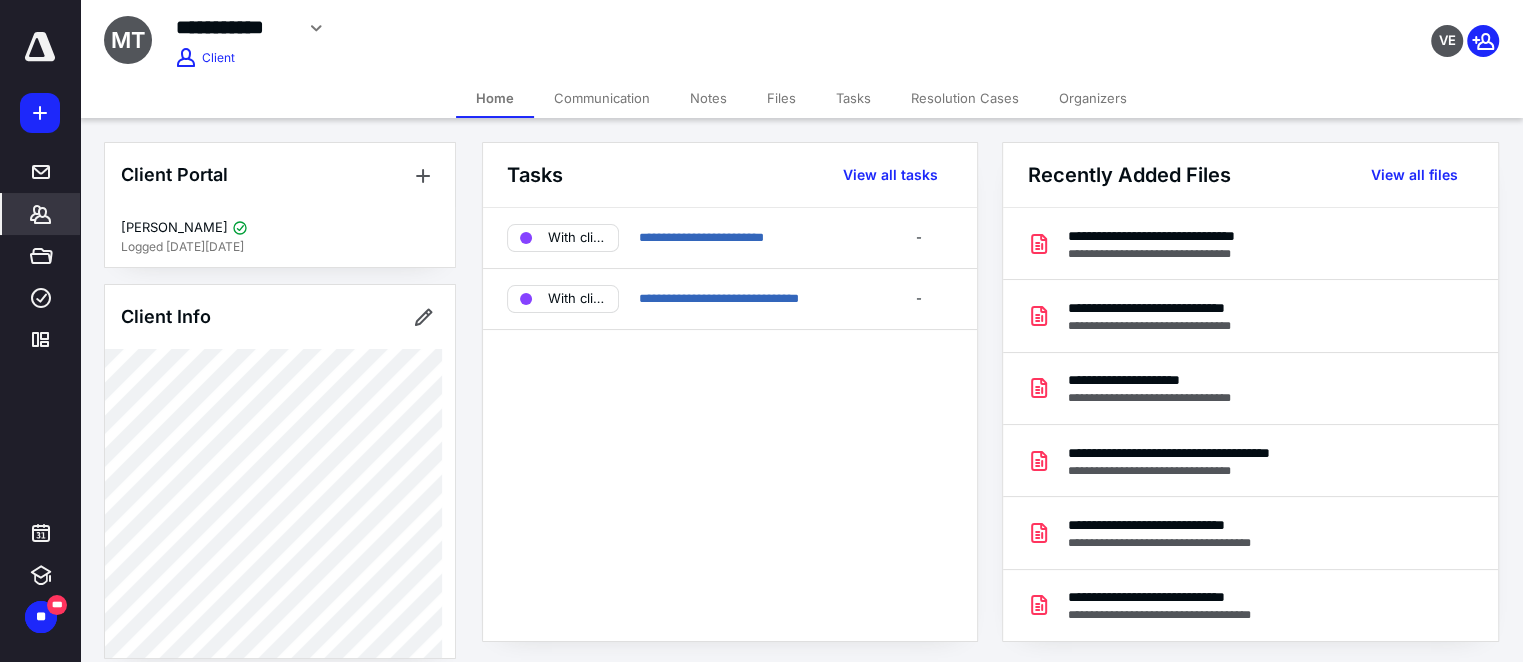 click on "Files" at bounding box center [781, 98] 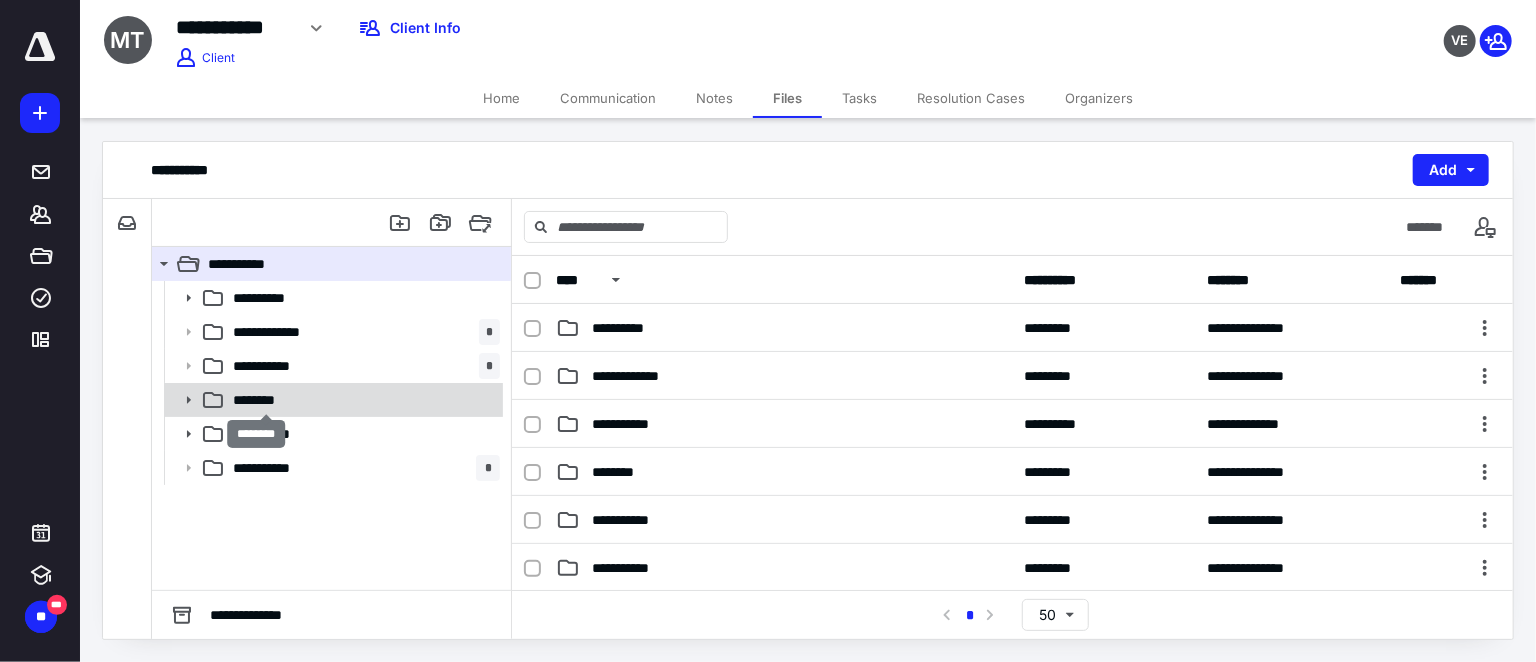 click on "********" at bounding box center [266, 400] 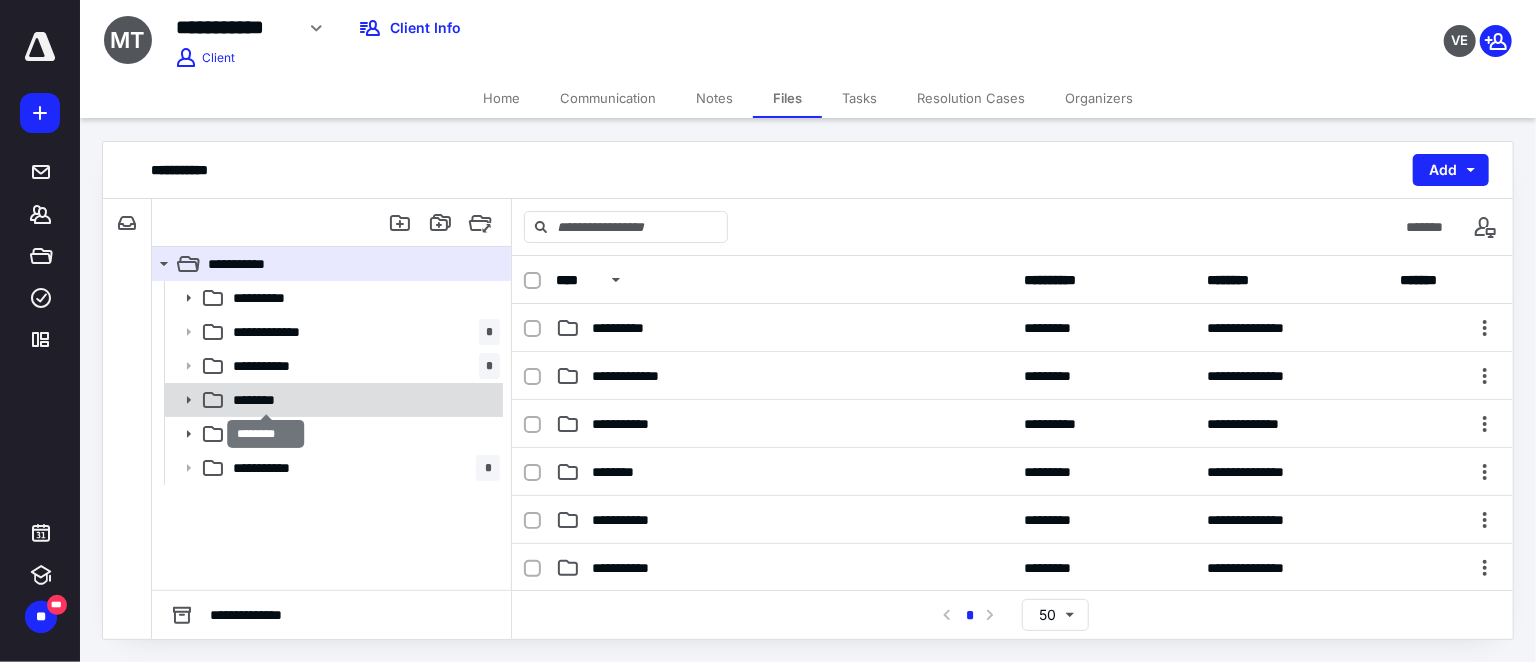click on "********" at bounding box center (266, 400) 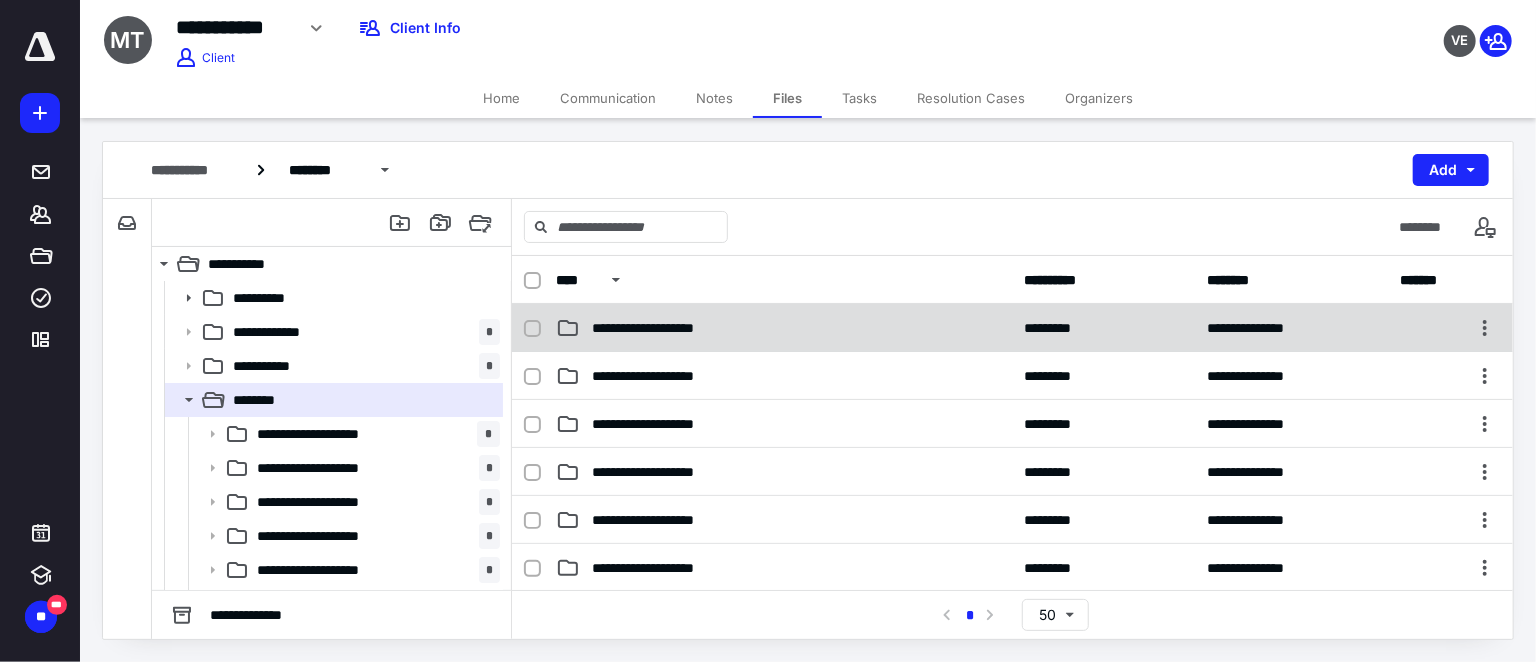 click on "**********" at bounding box center [1012, 328] 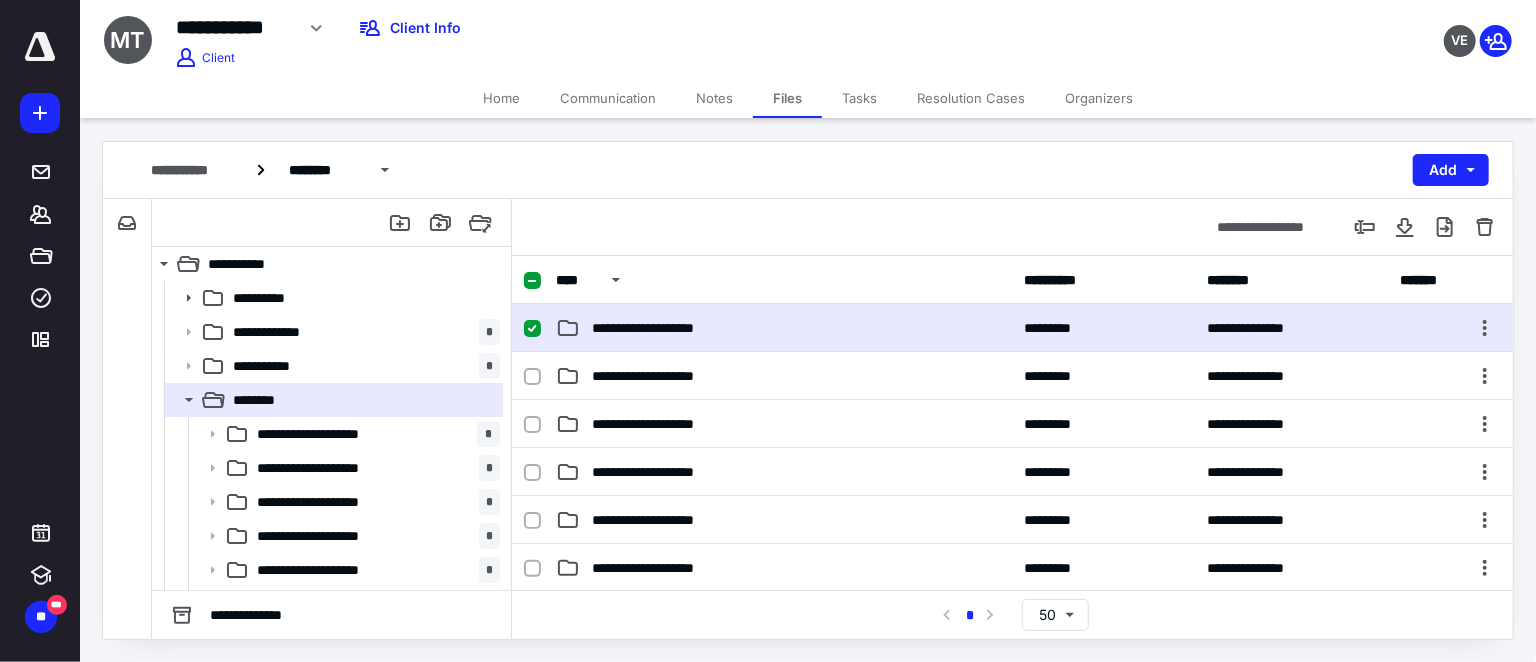 click on "**********" at bounding box center [1012, 328] 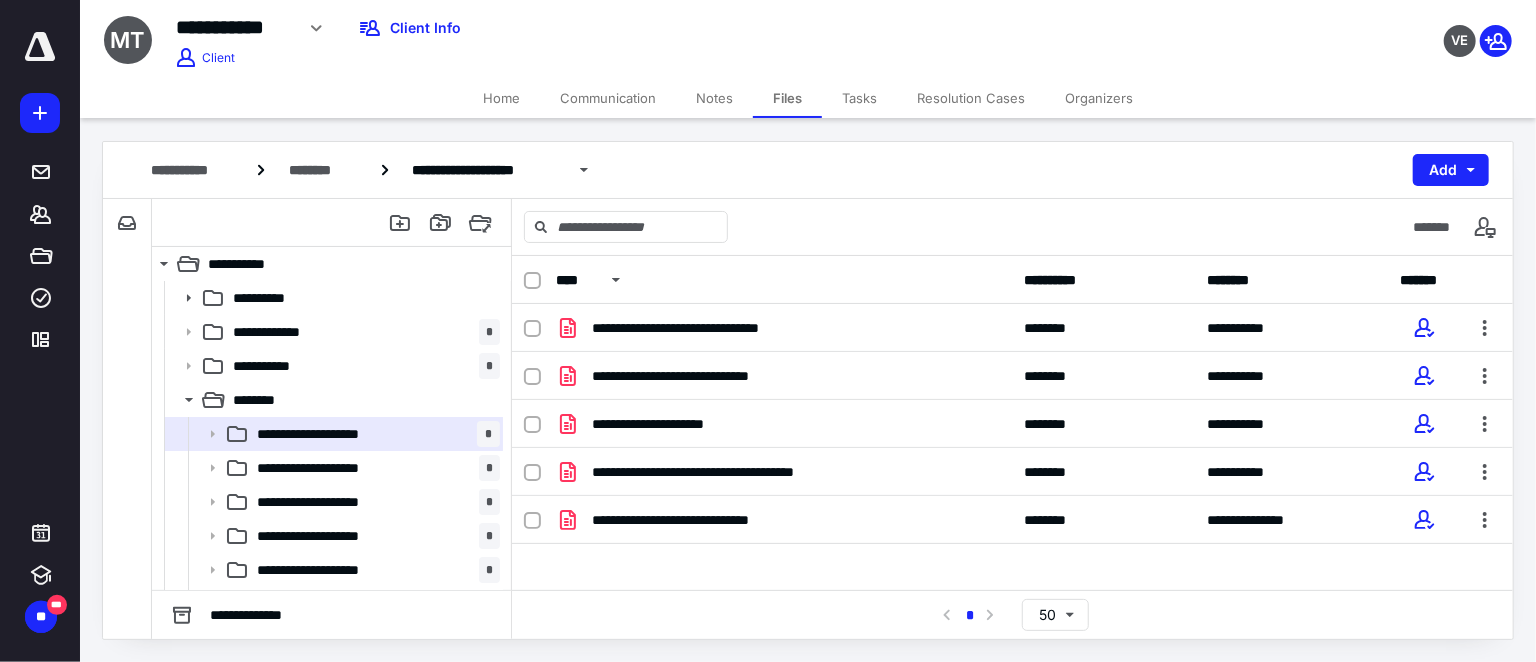 scroll, scrollTop: 13, scrollLeft: 0, axis: vertical 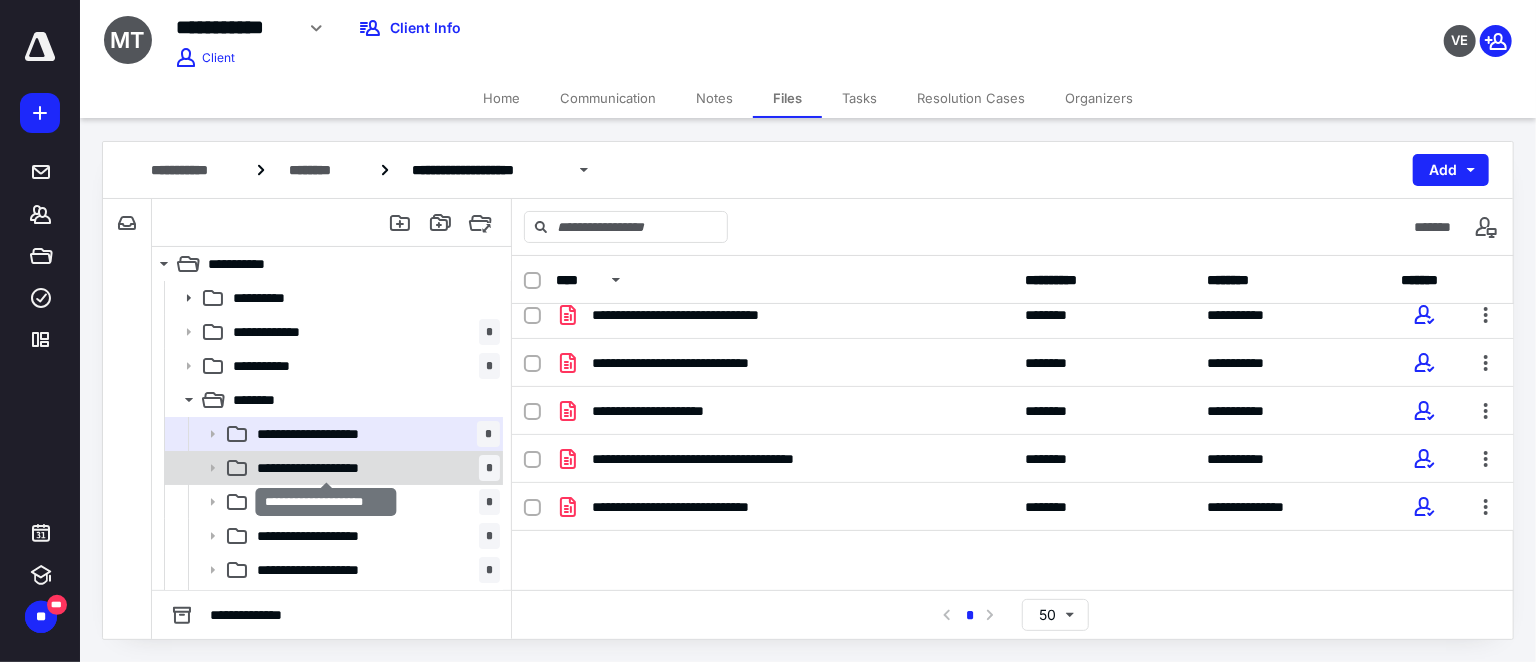 click on "**********" at bounding box center (327, 468) 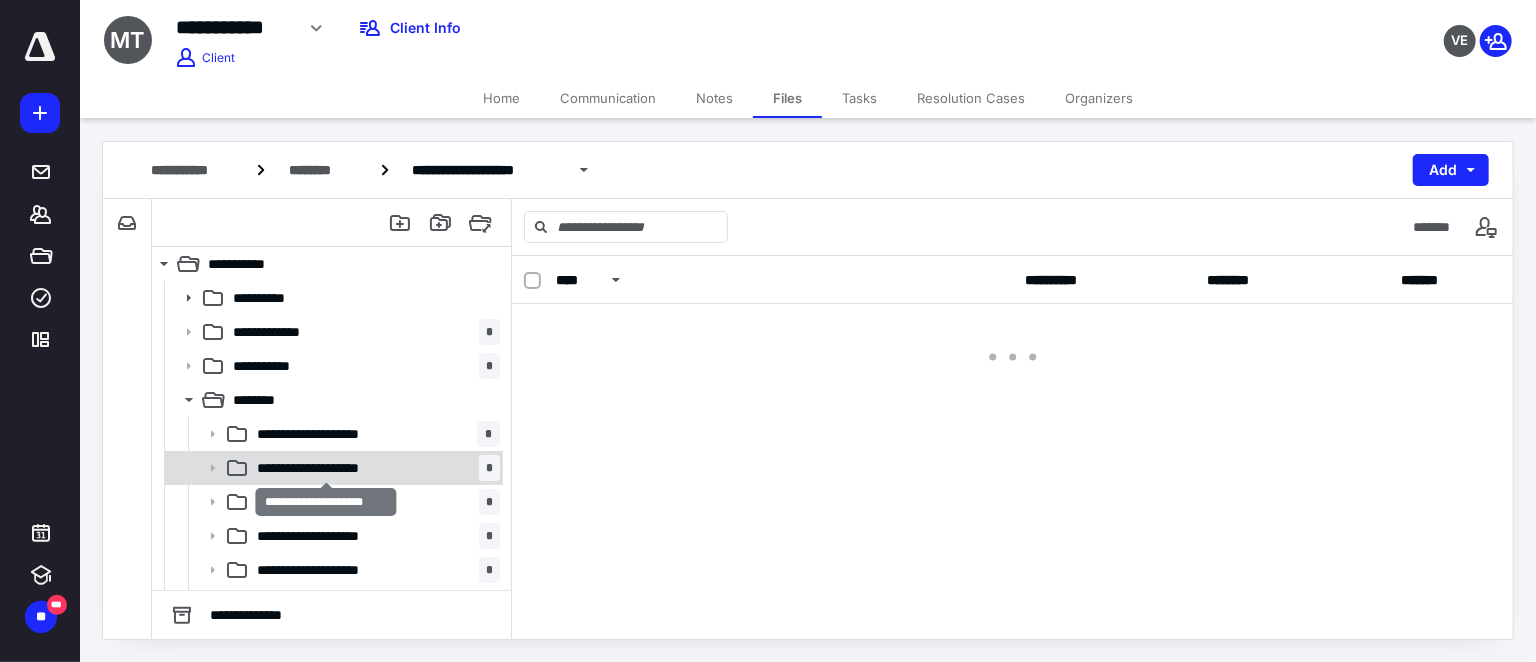 scroll, scrollTop: 0, scrollLeft: 0, axis: both 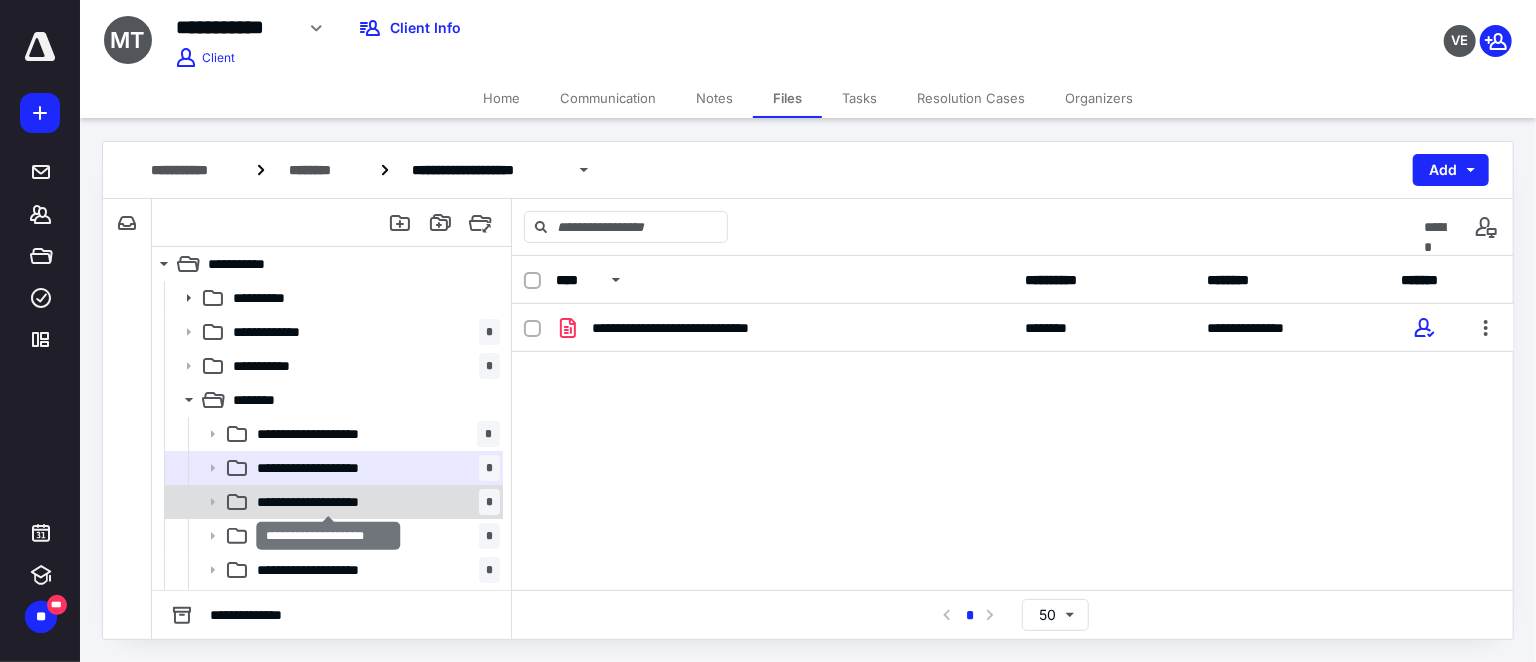click on "**********" at bounding box center [328, 502] 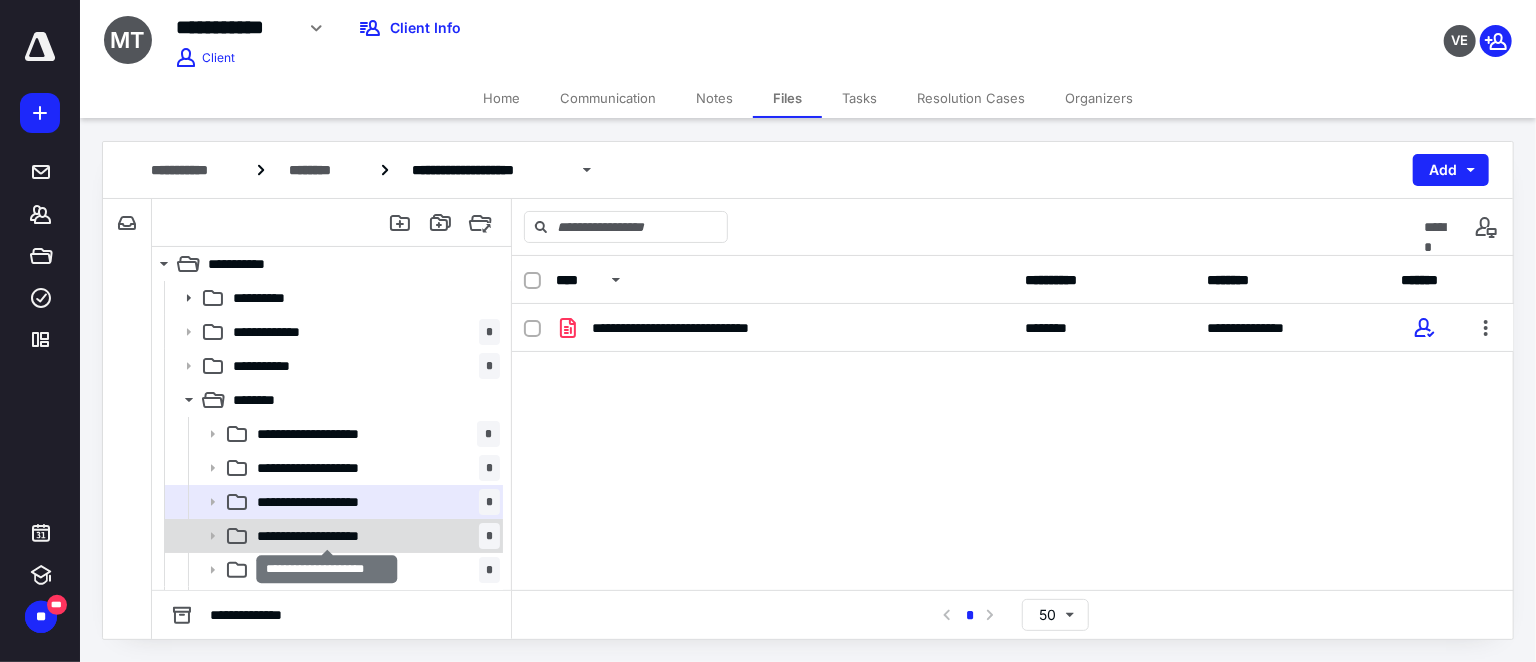 click on "**********" at bounding box center (327, 536) 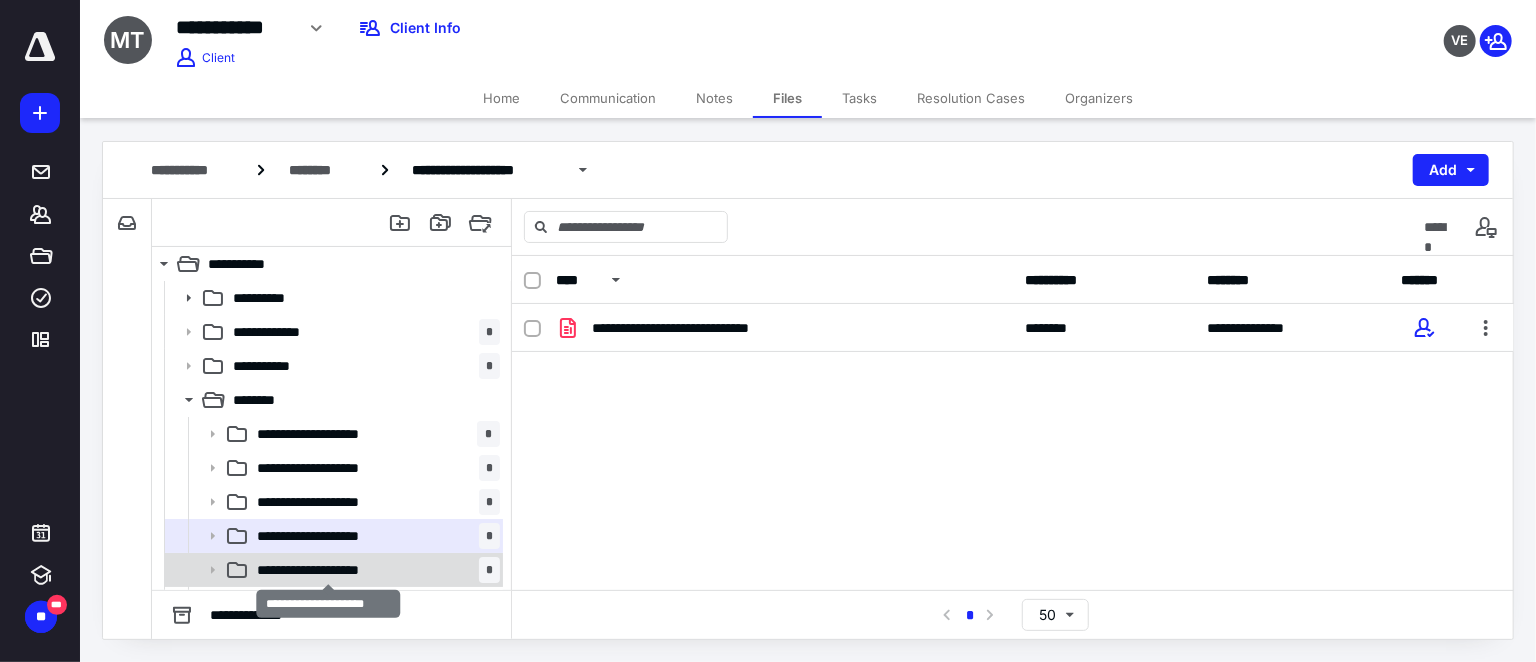 click on "**********" at bounding box center (328, 570) 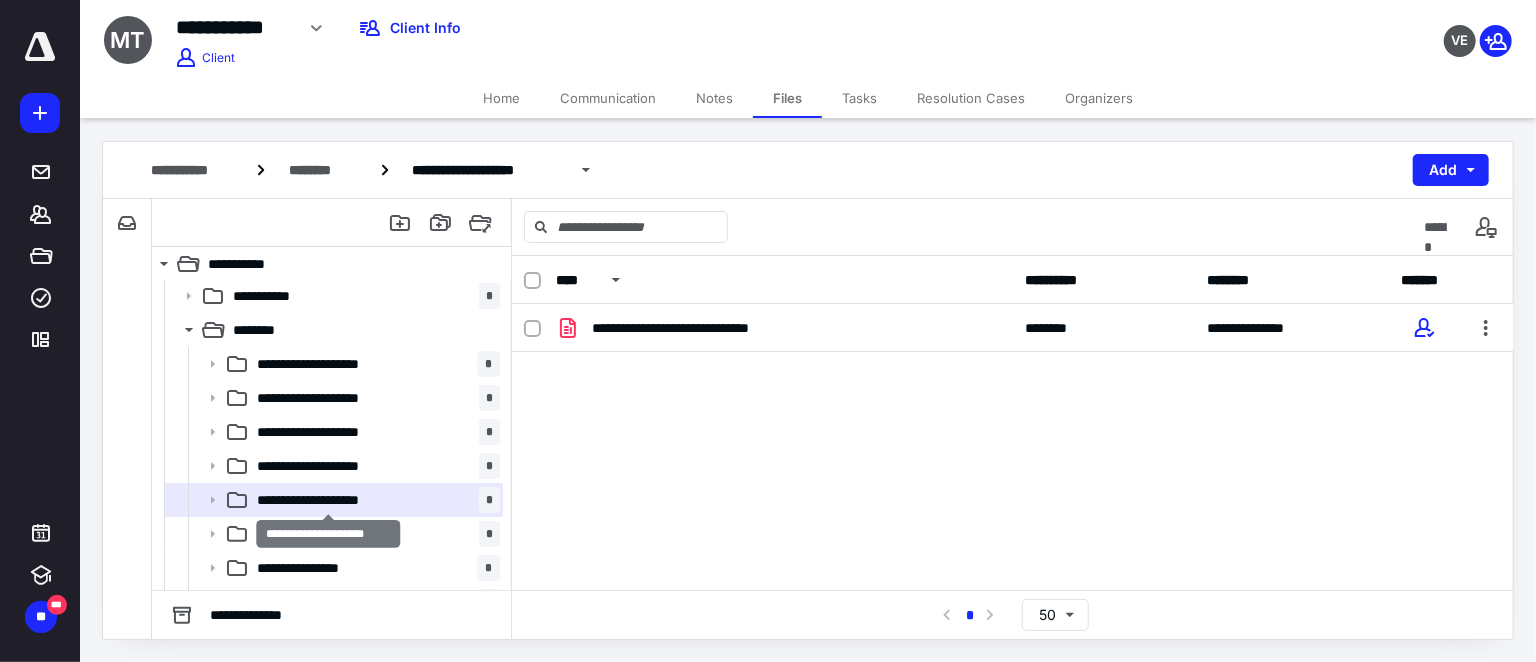 scroll, scrollTop: 234, scrollLeft: 0, axis: vertical 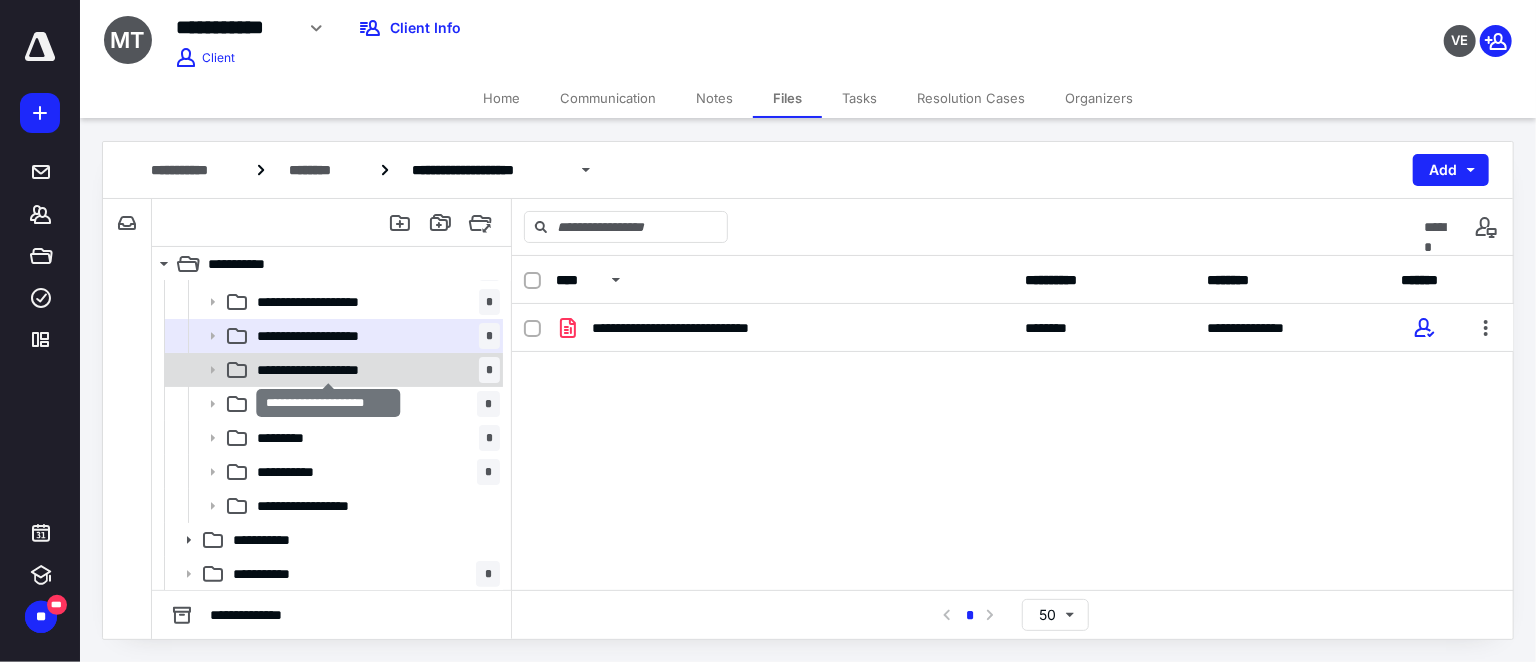 click on "**********" at bounding box center [328, 370] 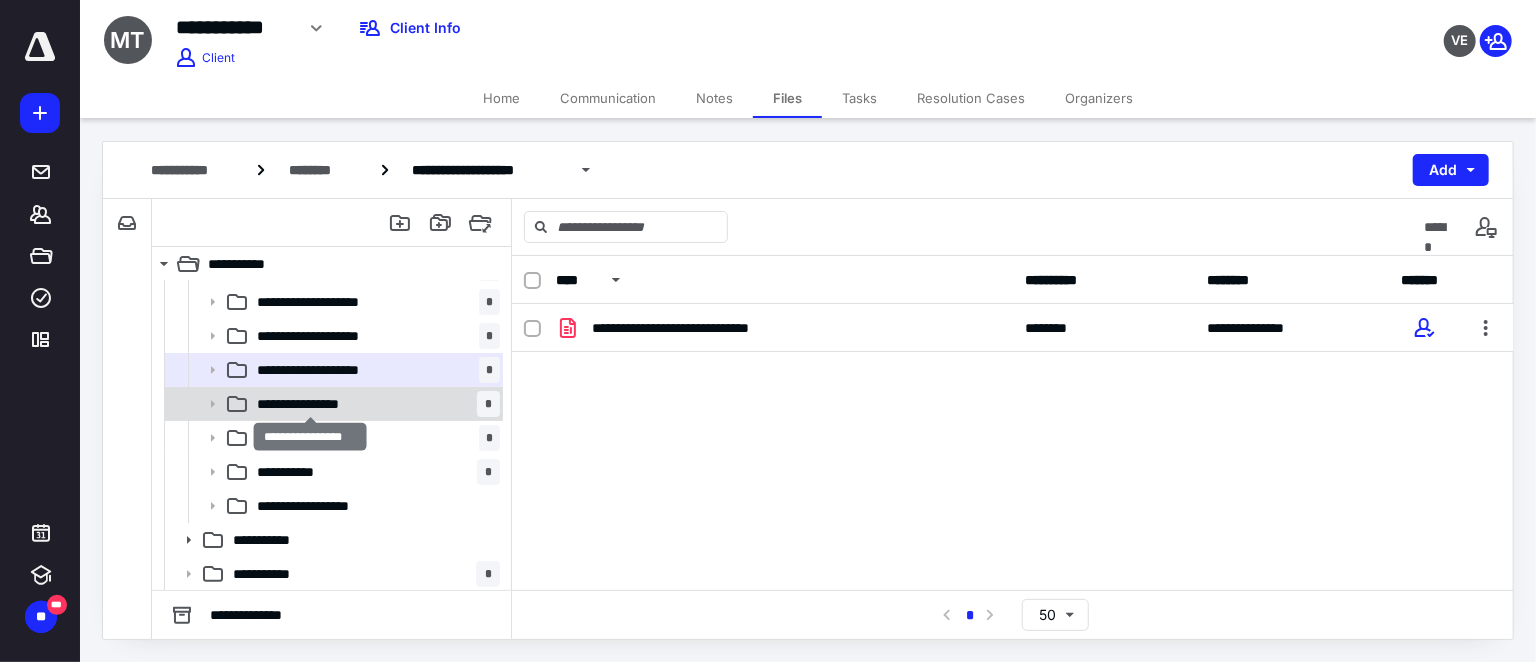 click on "**********" at bounding box center [310, 404] 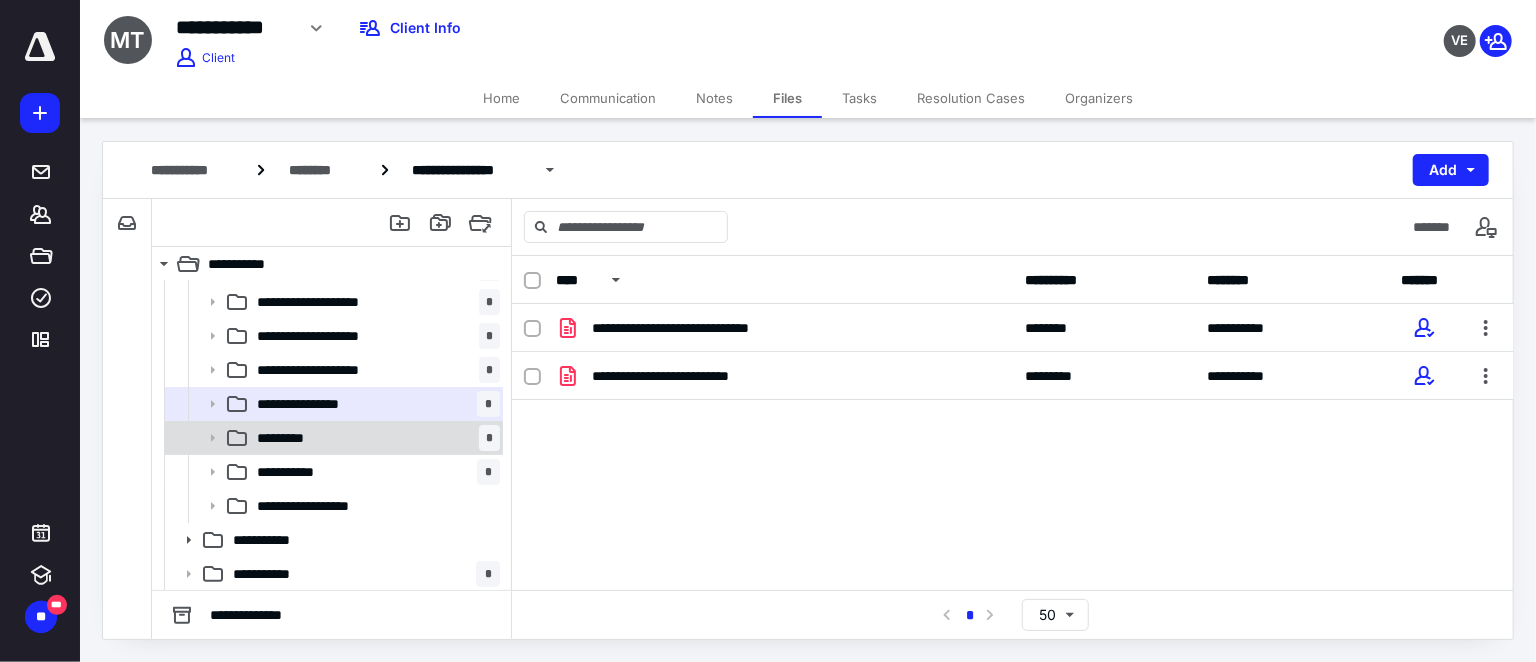 click on "********* *" at bounding box center [374, 438] 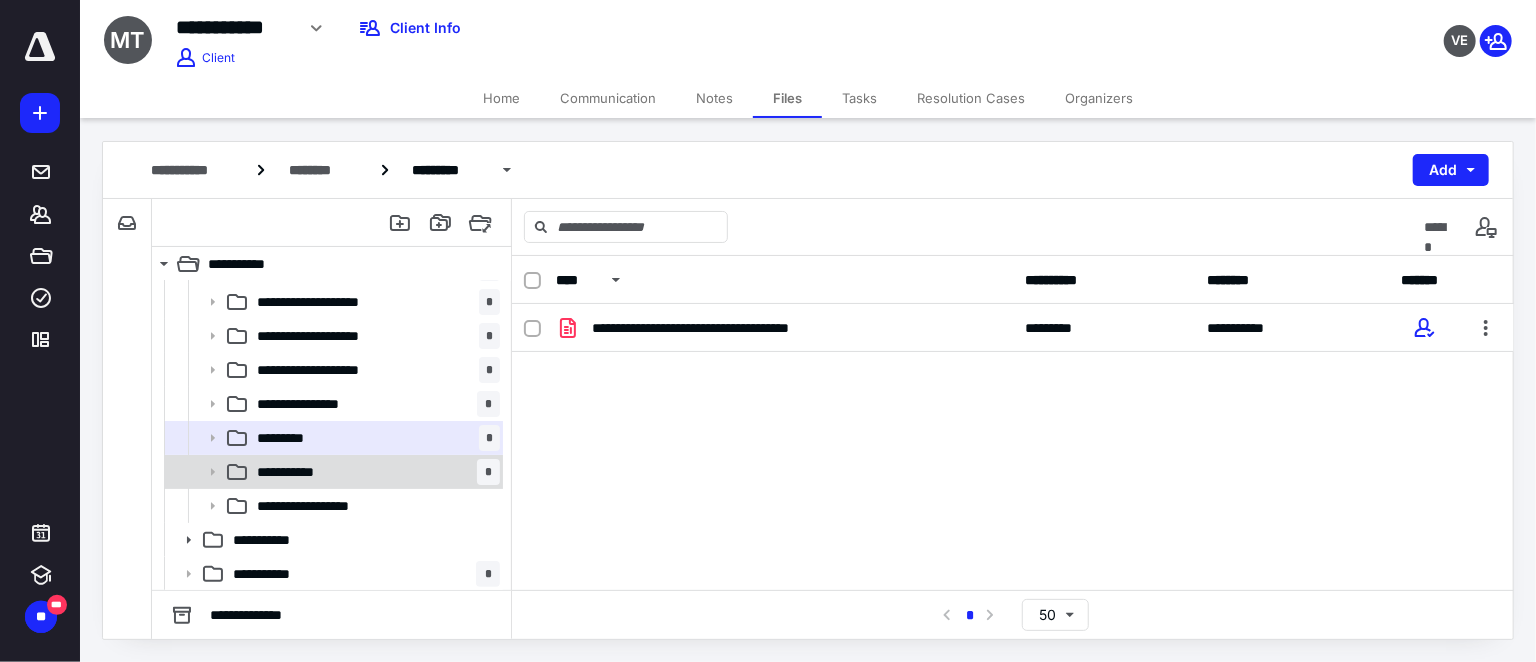 click on "**********" at bounding box center [374, 472] 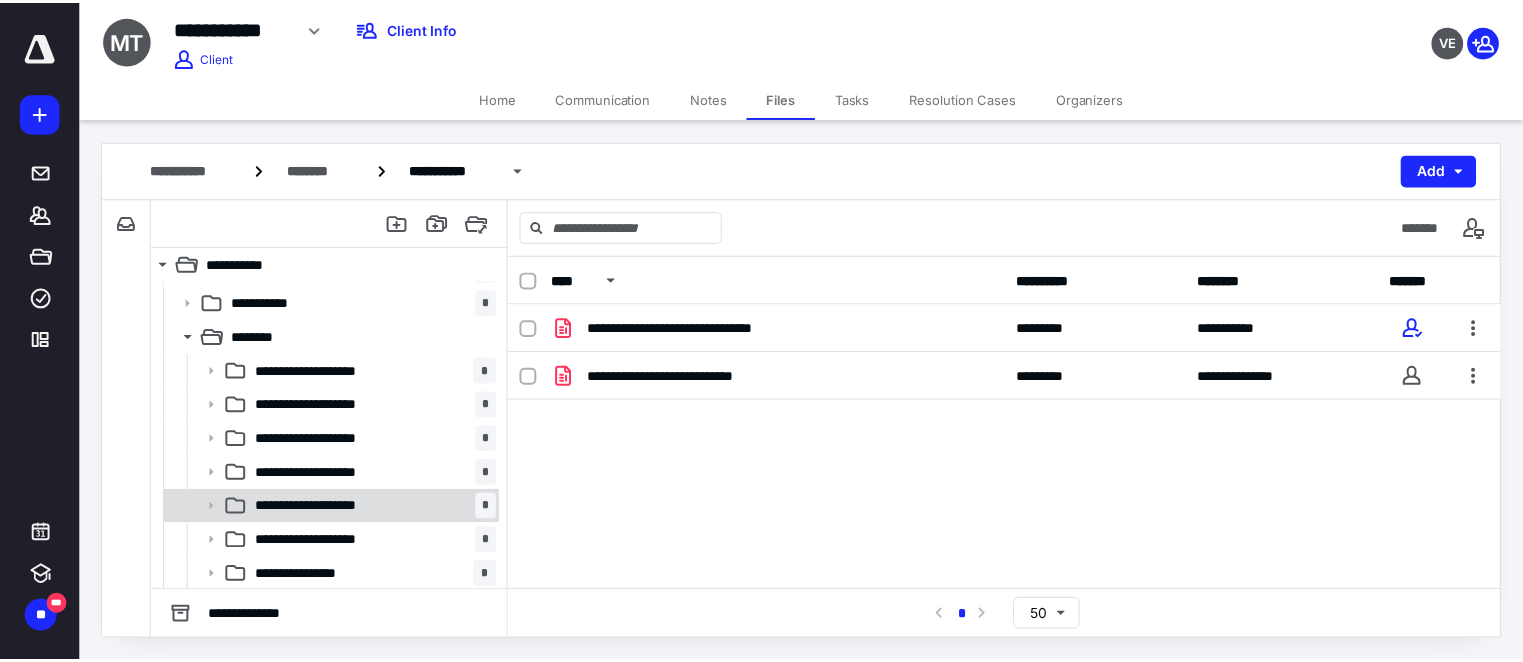scroll, scrollTop: 0, scrollLeft: 0, axis: both 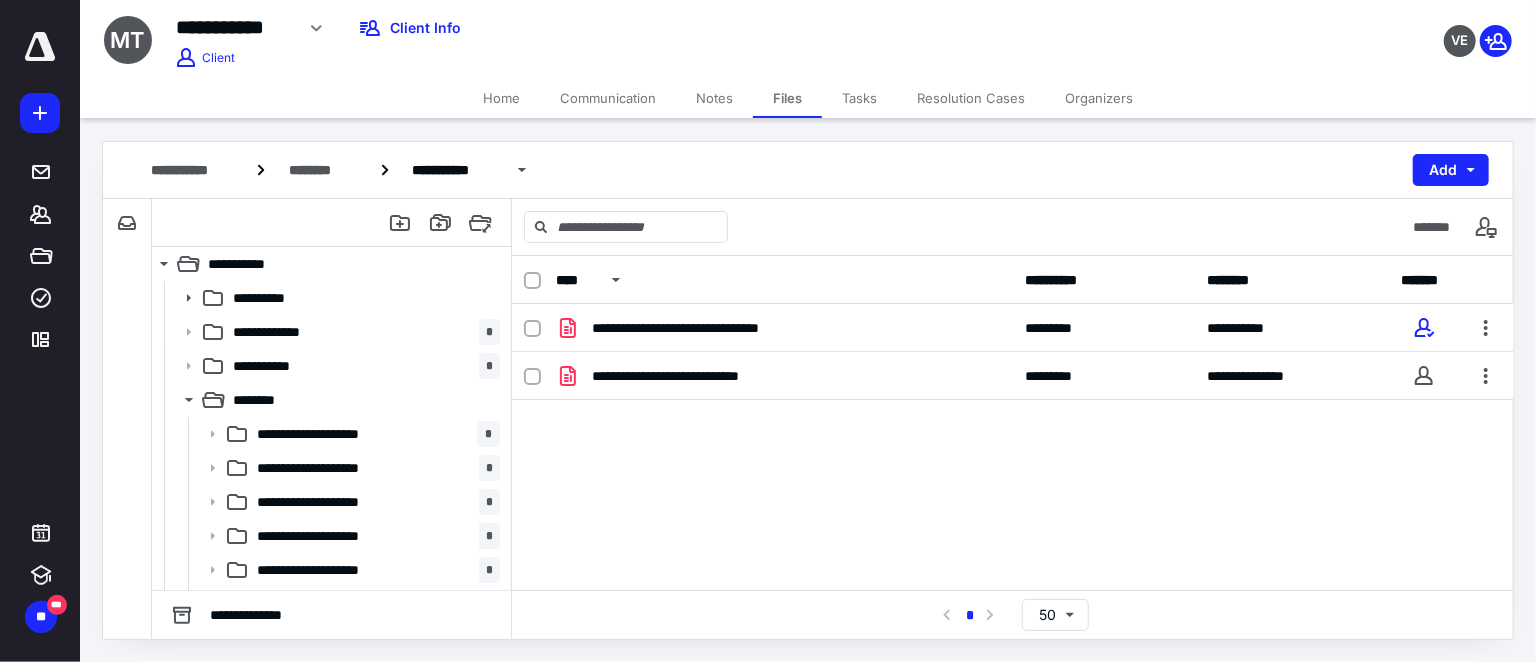 click on "Home" at bounding box center (501, 98) 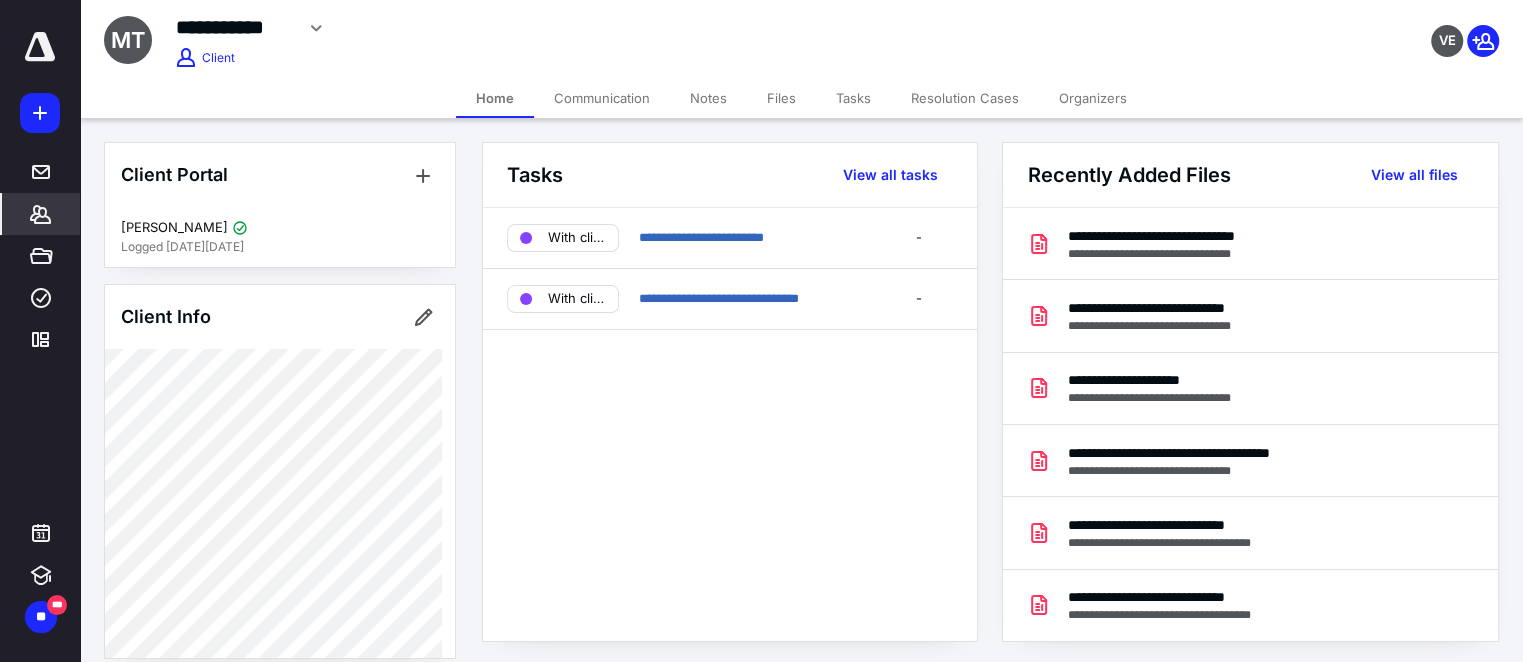 click on "**********" at bounding box center (602, 28) 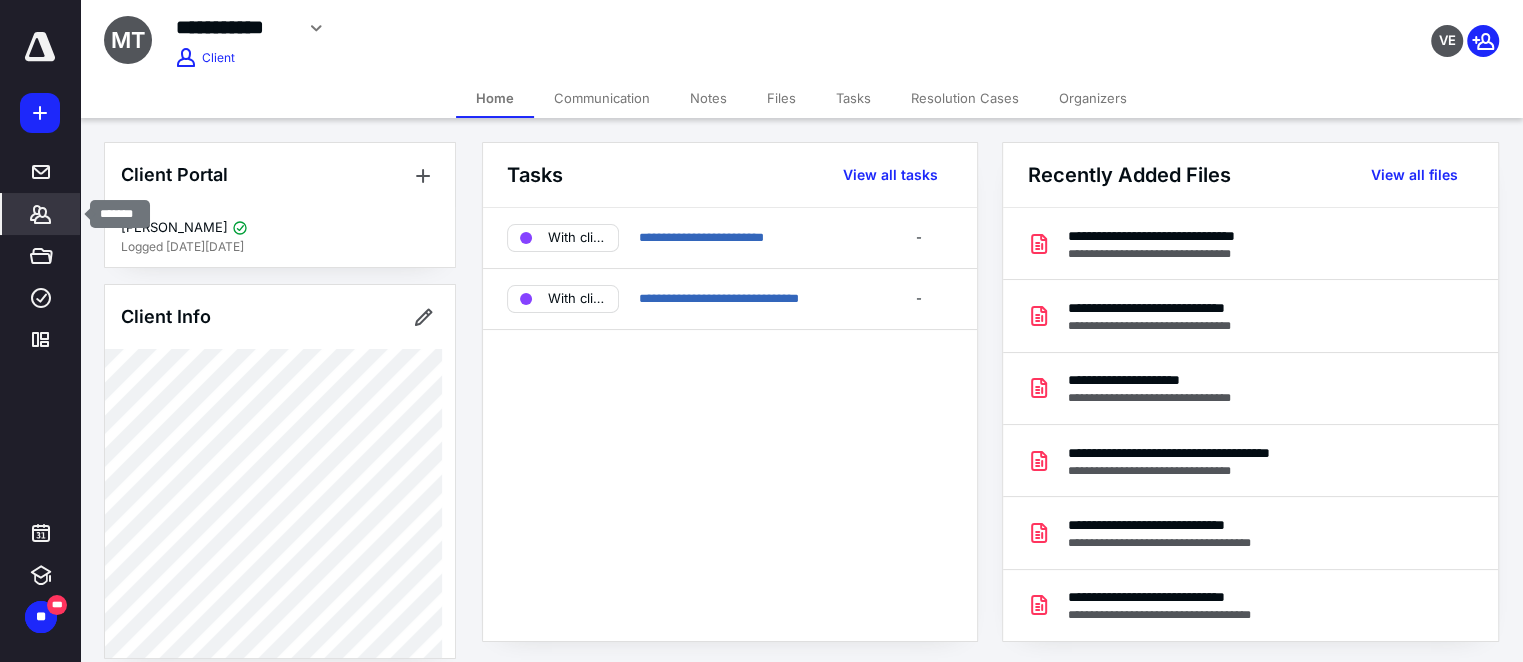 click 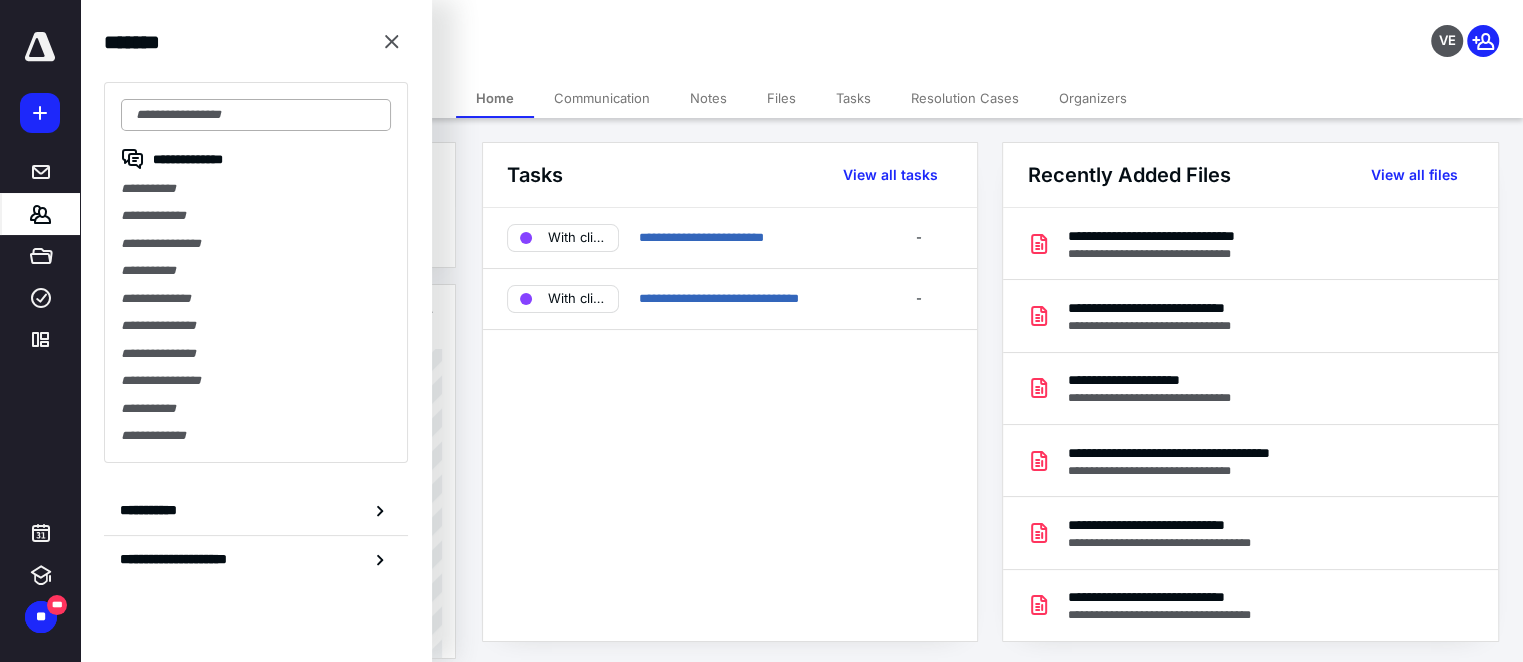 click at bounding box center (256, 115) 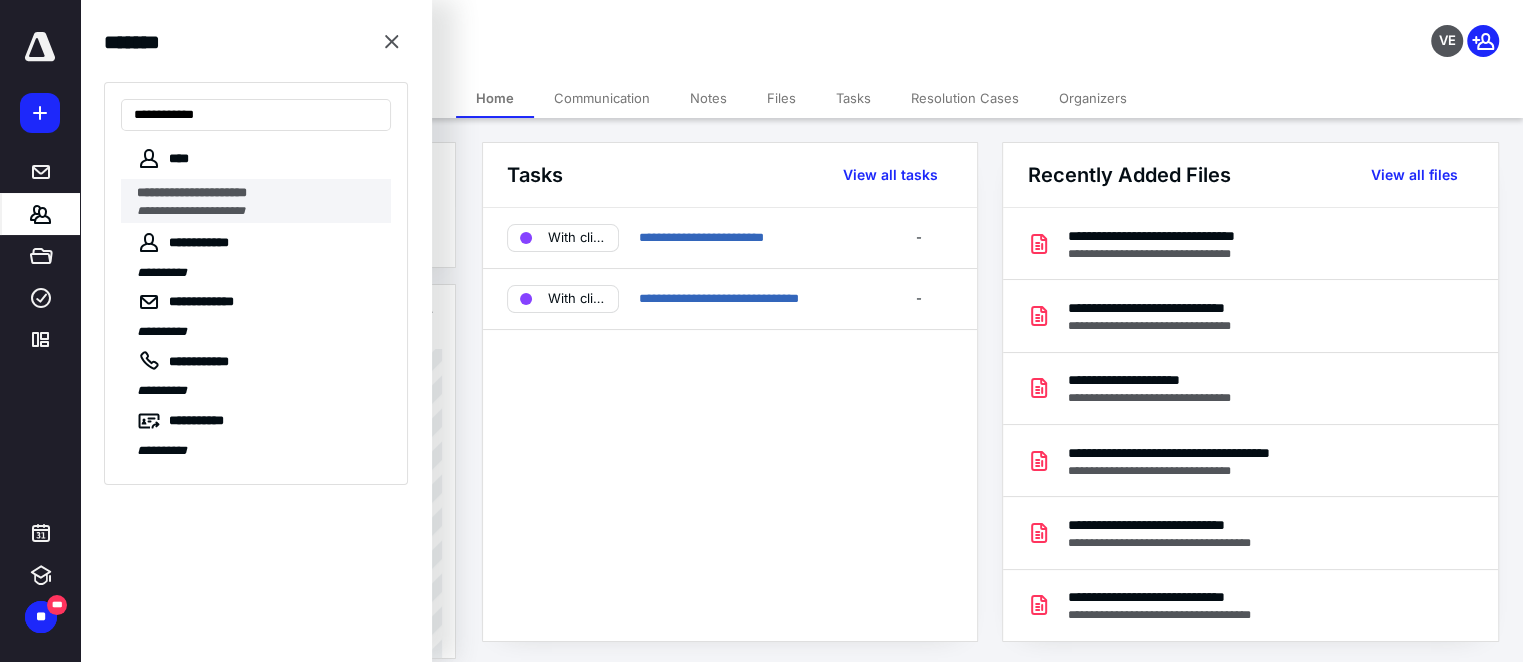 type on "**********" 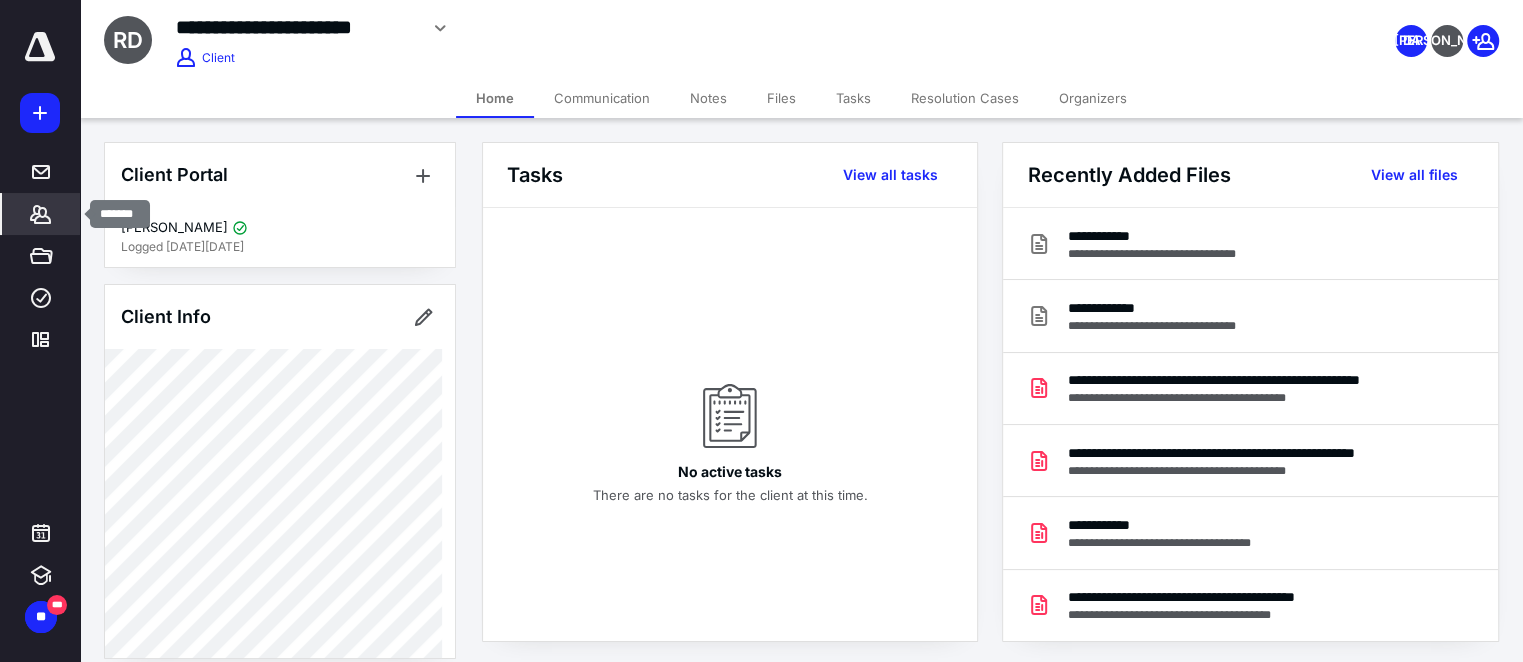 click 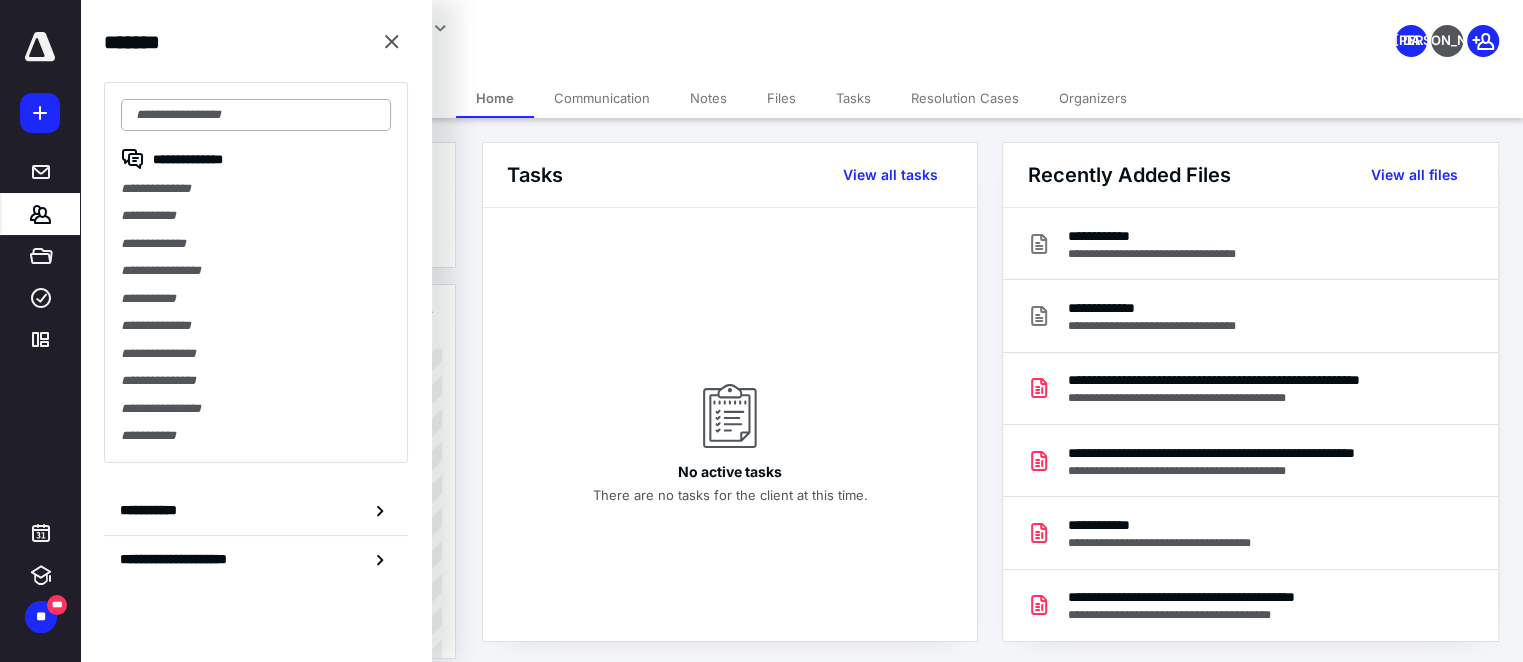 click at bounding box center (256, 115) 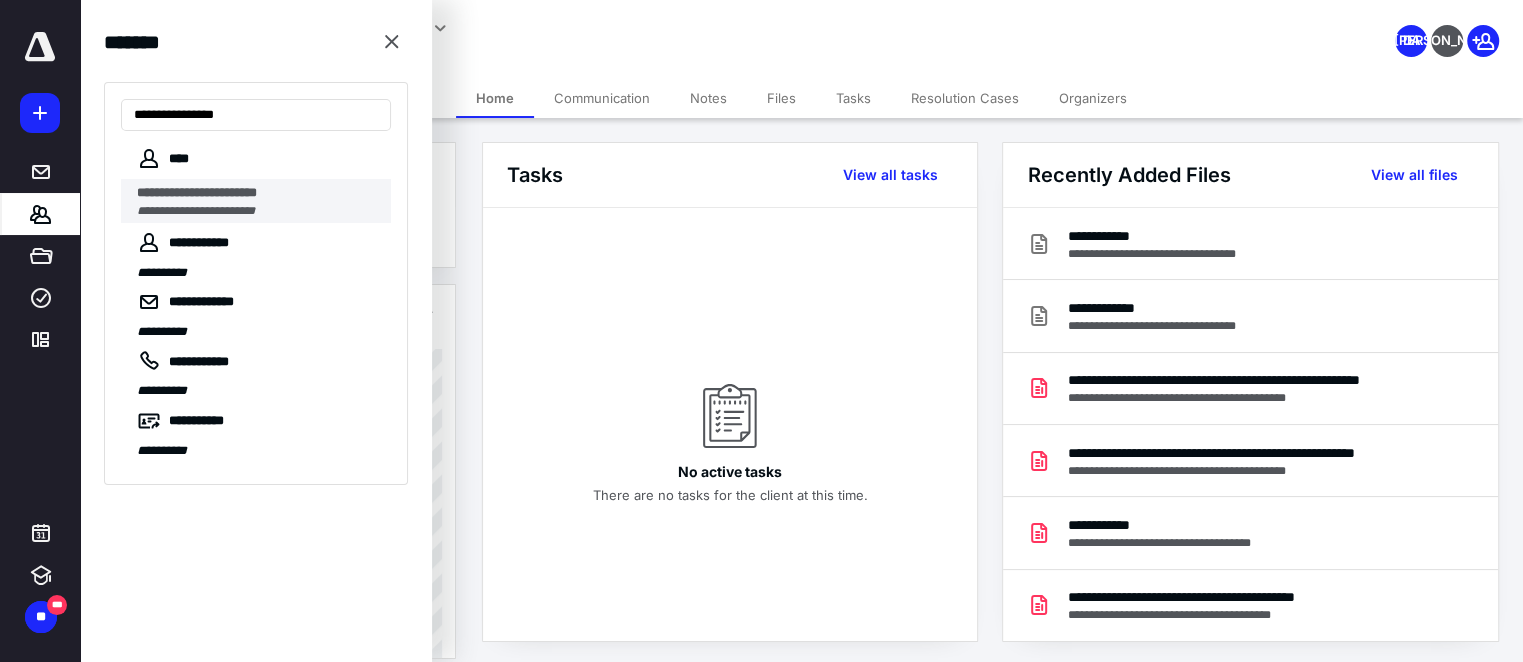 type on "**********" 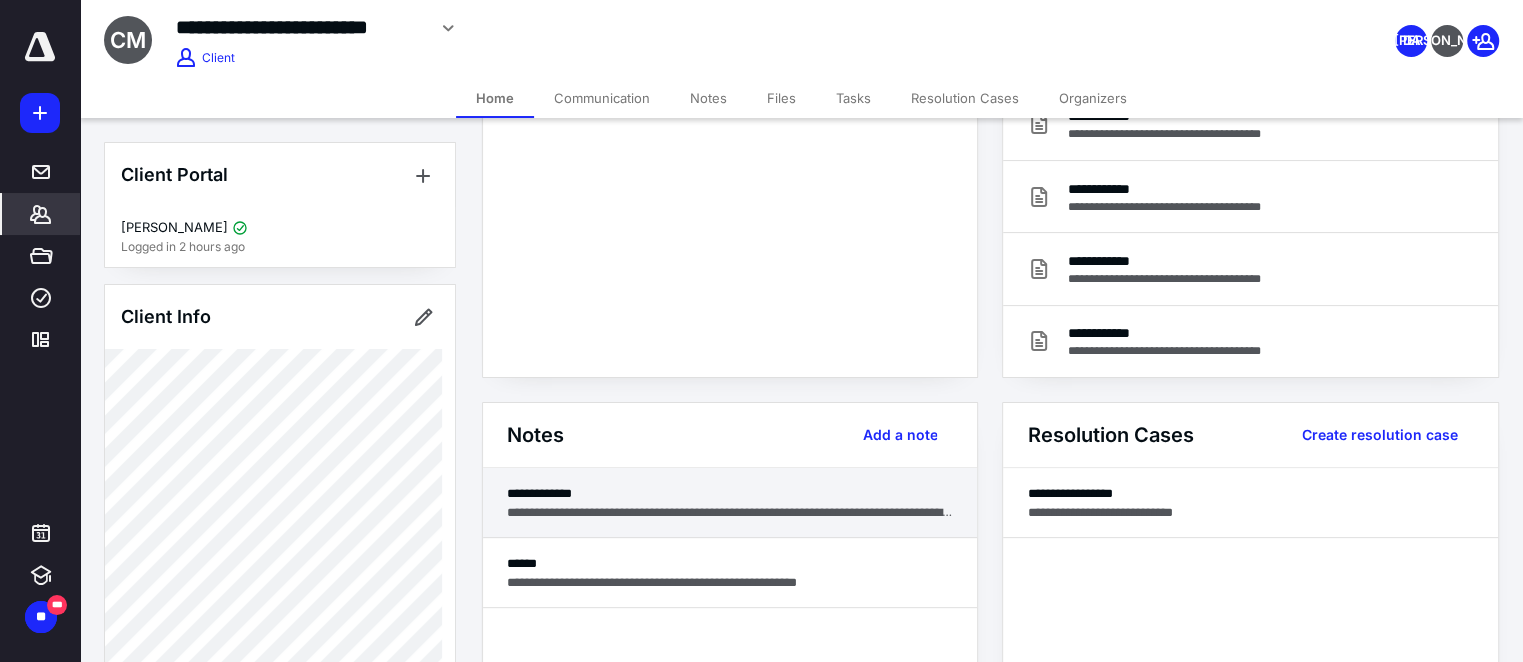 scroll, scrollTop: 272, scrollLeft: 0, axis: vertical 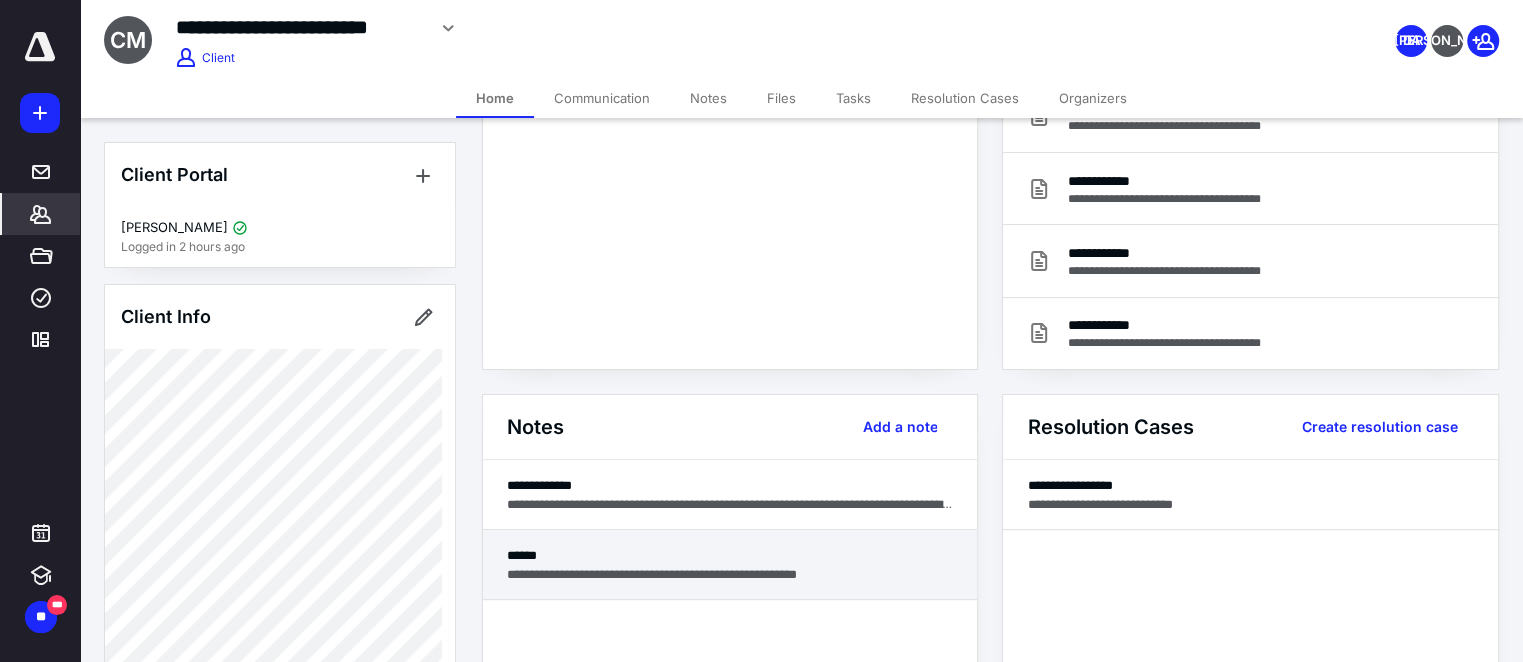 click on "**********" at bounding box center [730, 574] 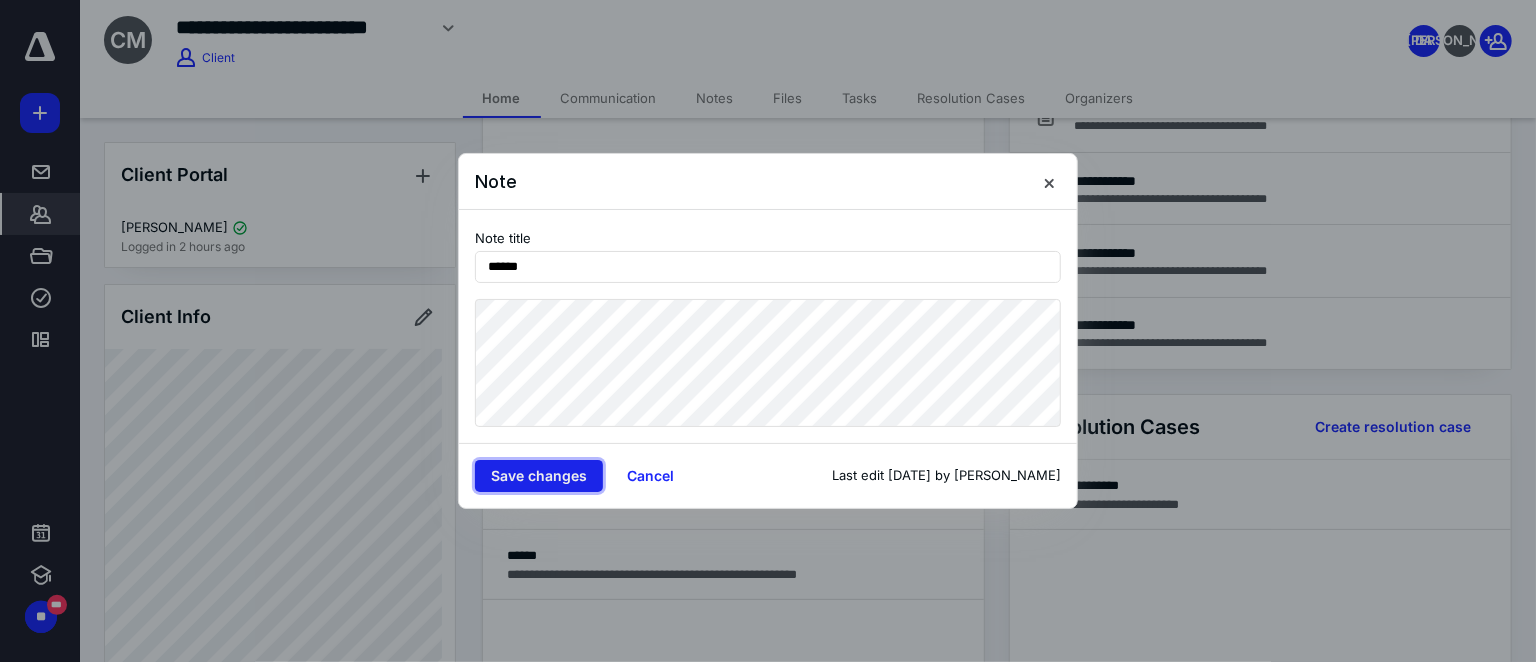 click on "Save changes" at bounding box center (539, 476) 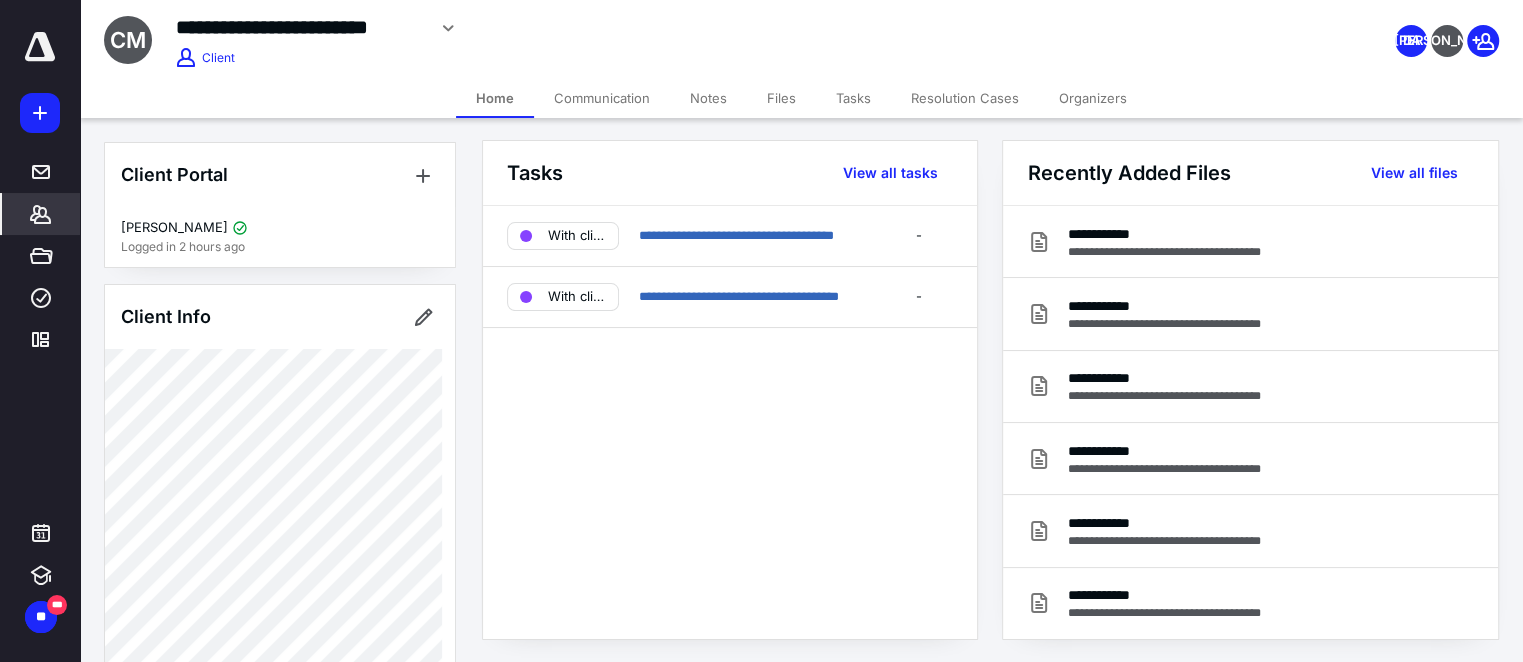scroll, scrollTop: 0, scrollLeft: 0, axis: both 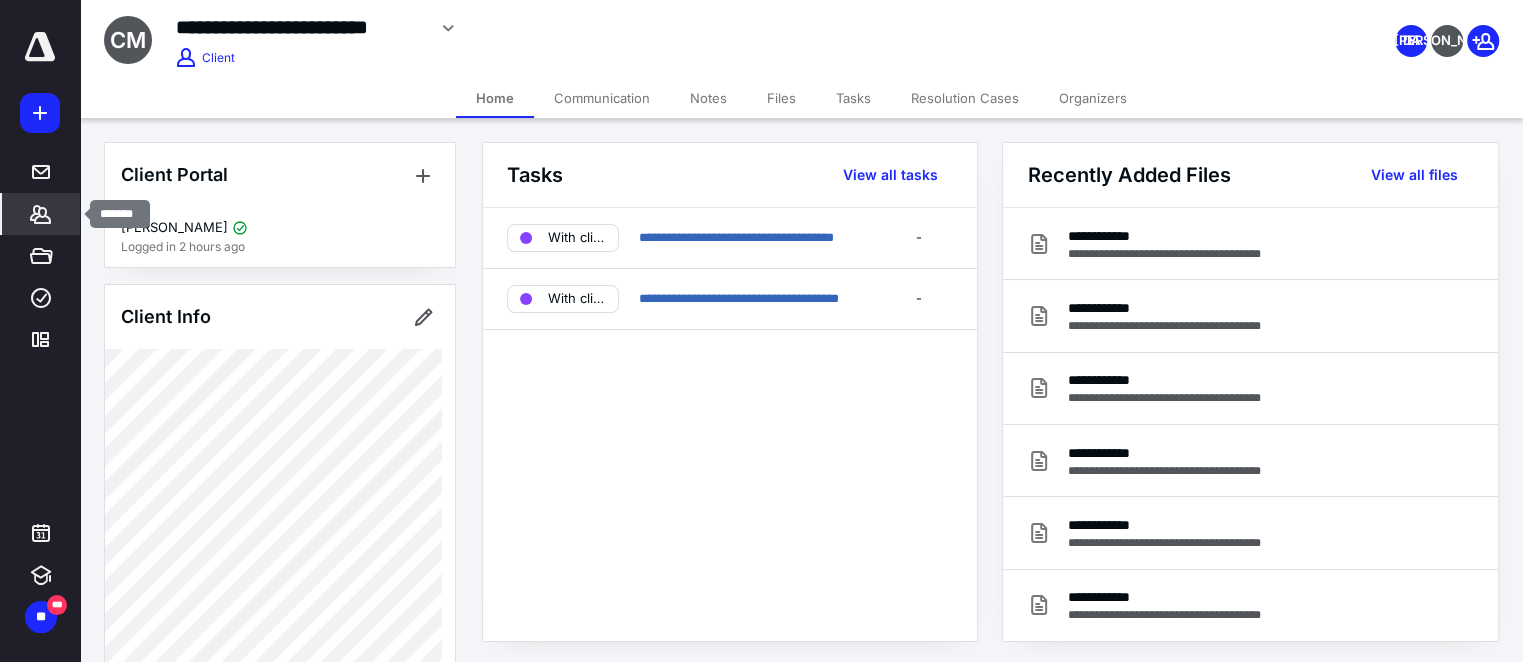 click 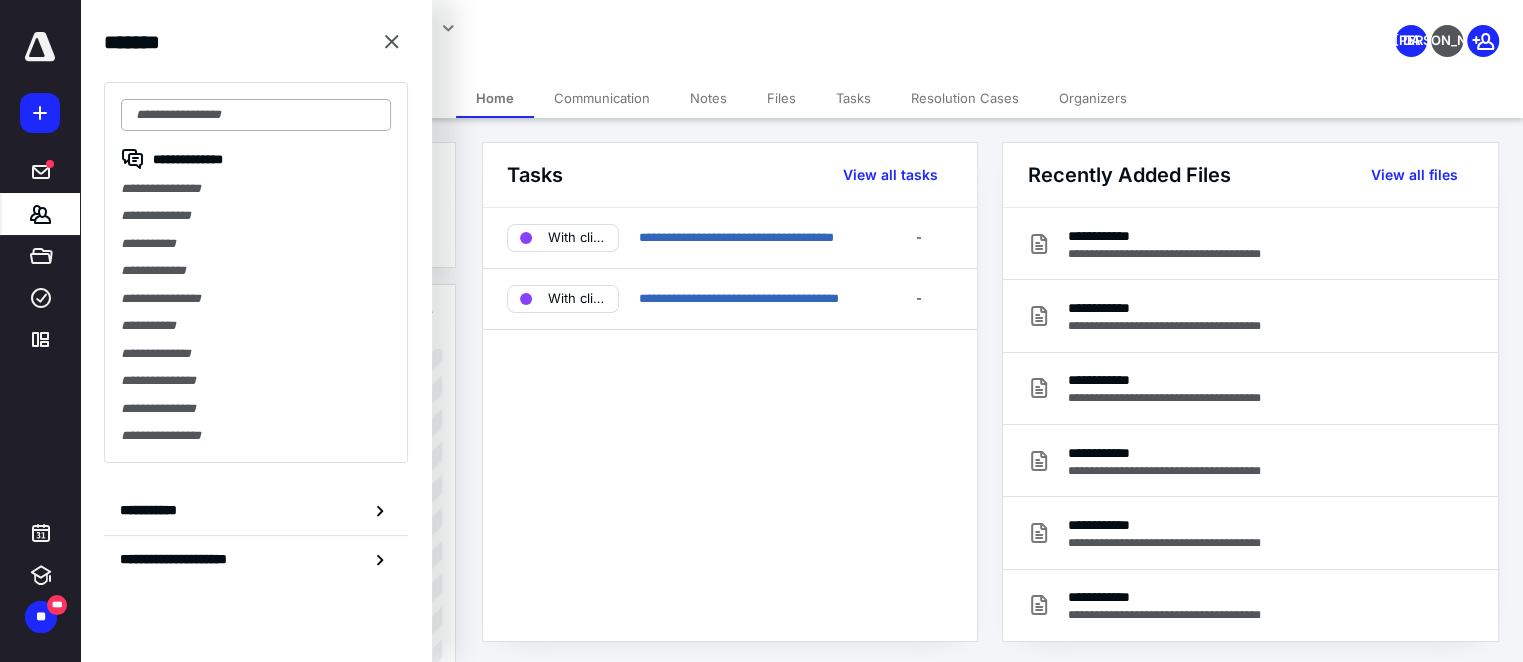 click on "**********" at bounding box center (256, 272) 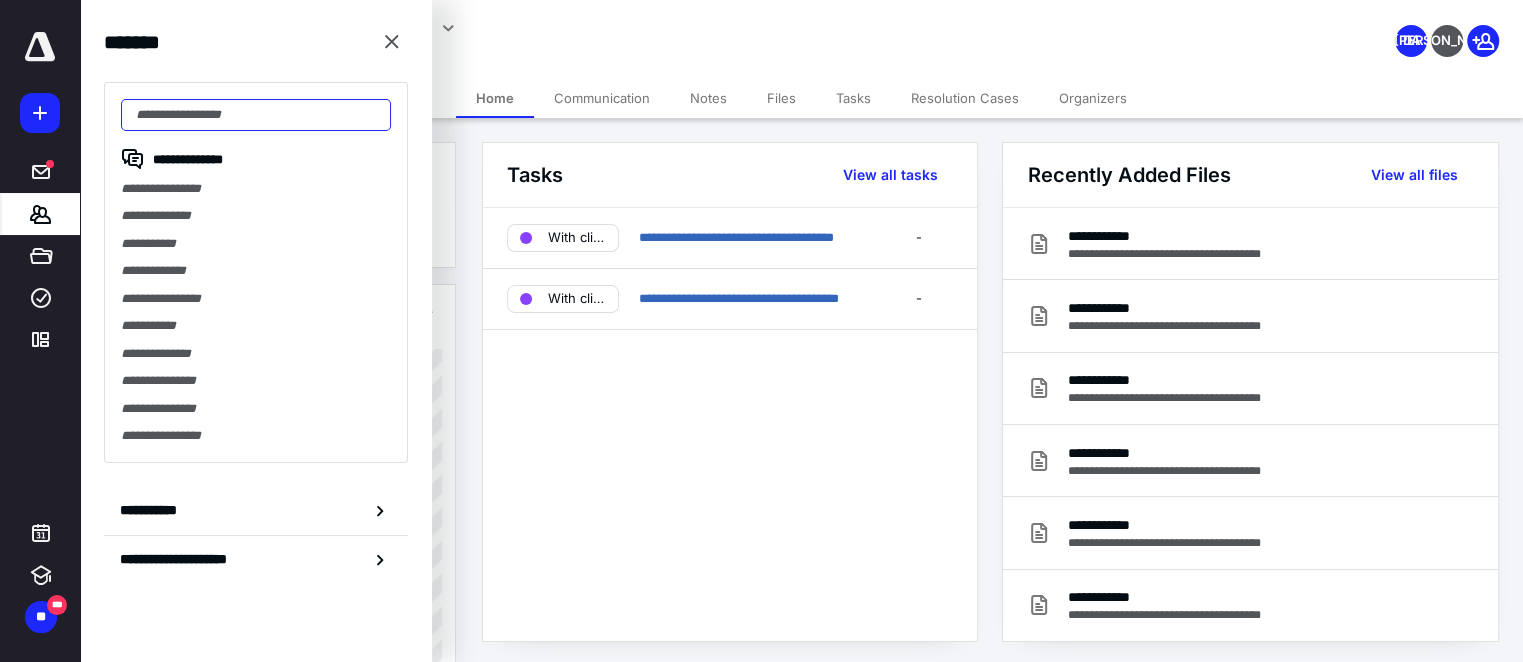 click at bounding box center (256, 115) 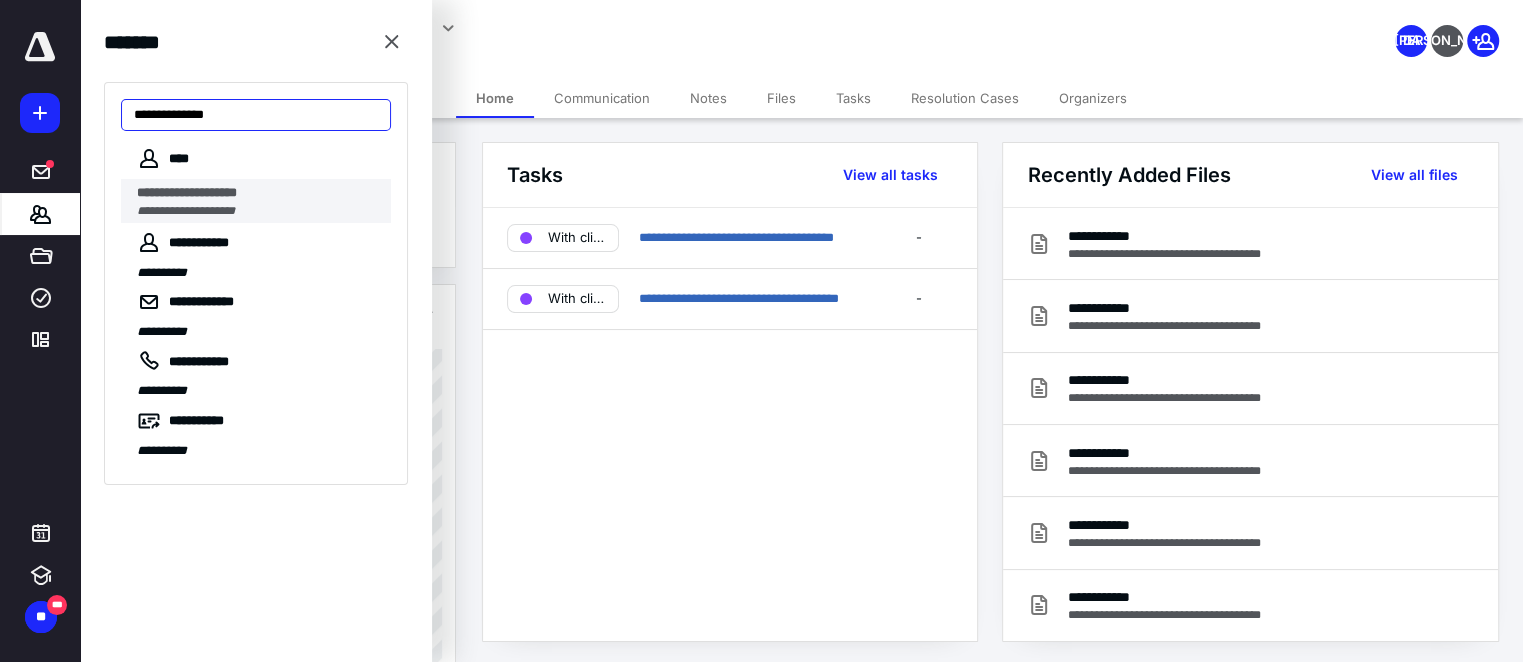 type on "**********" 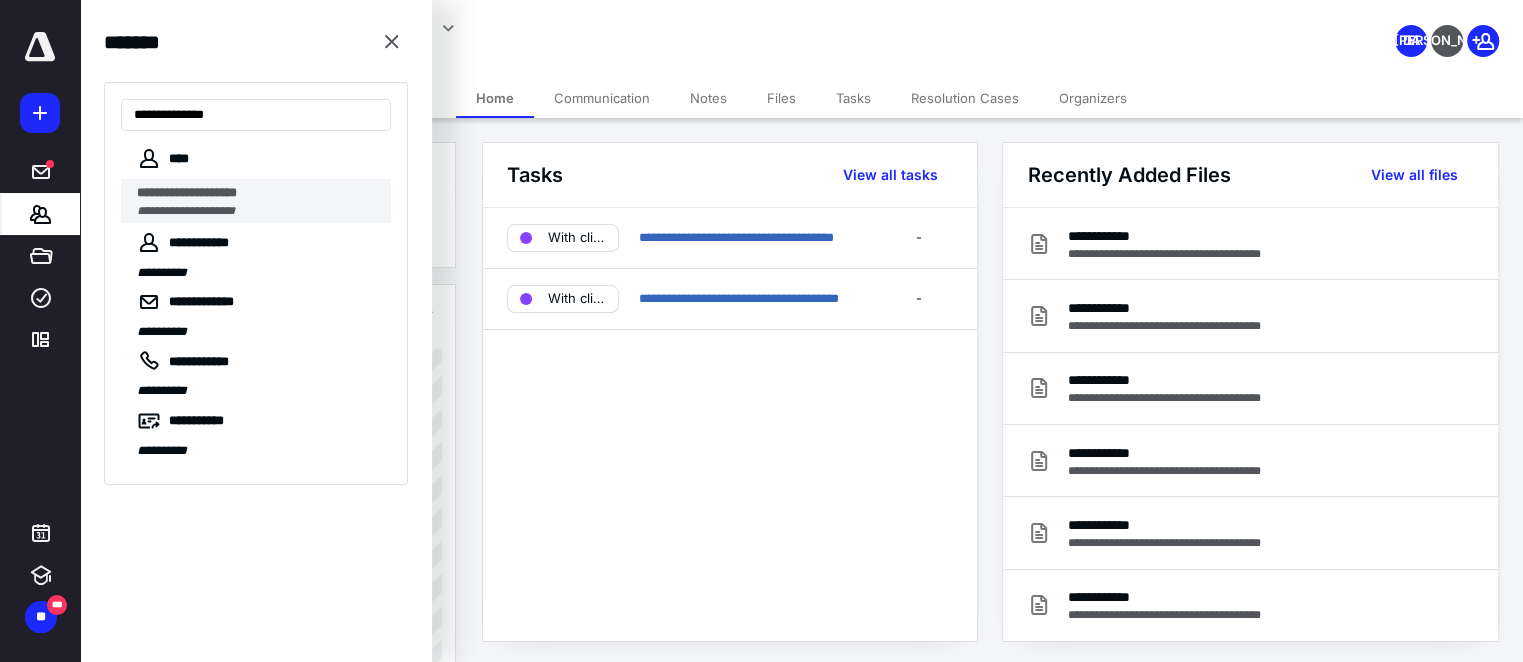 click on "**********" at bounding box center [187, 192] 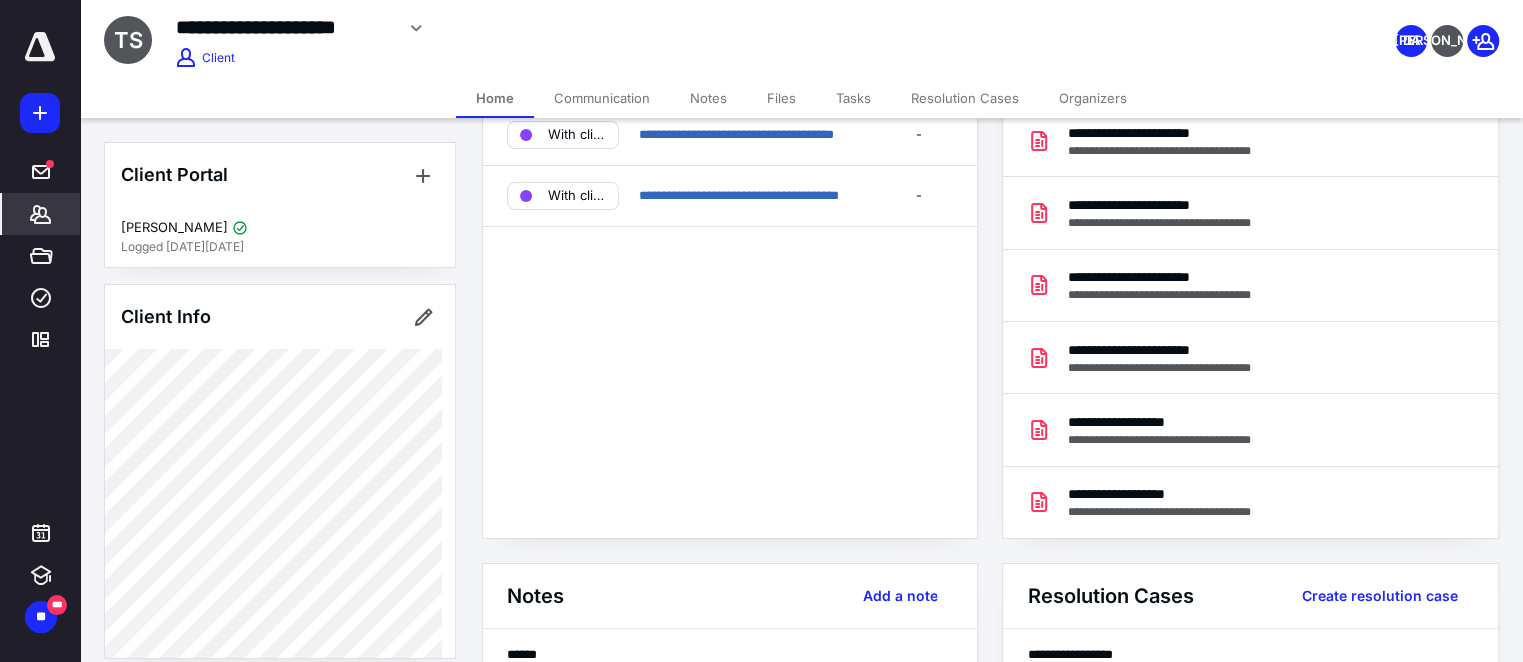 scroll, scrollTop: 363, scrollLeft: 0, axis: vertical 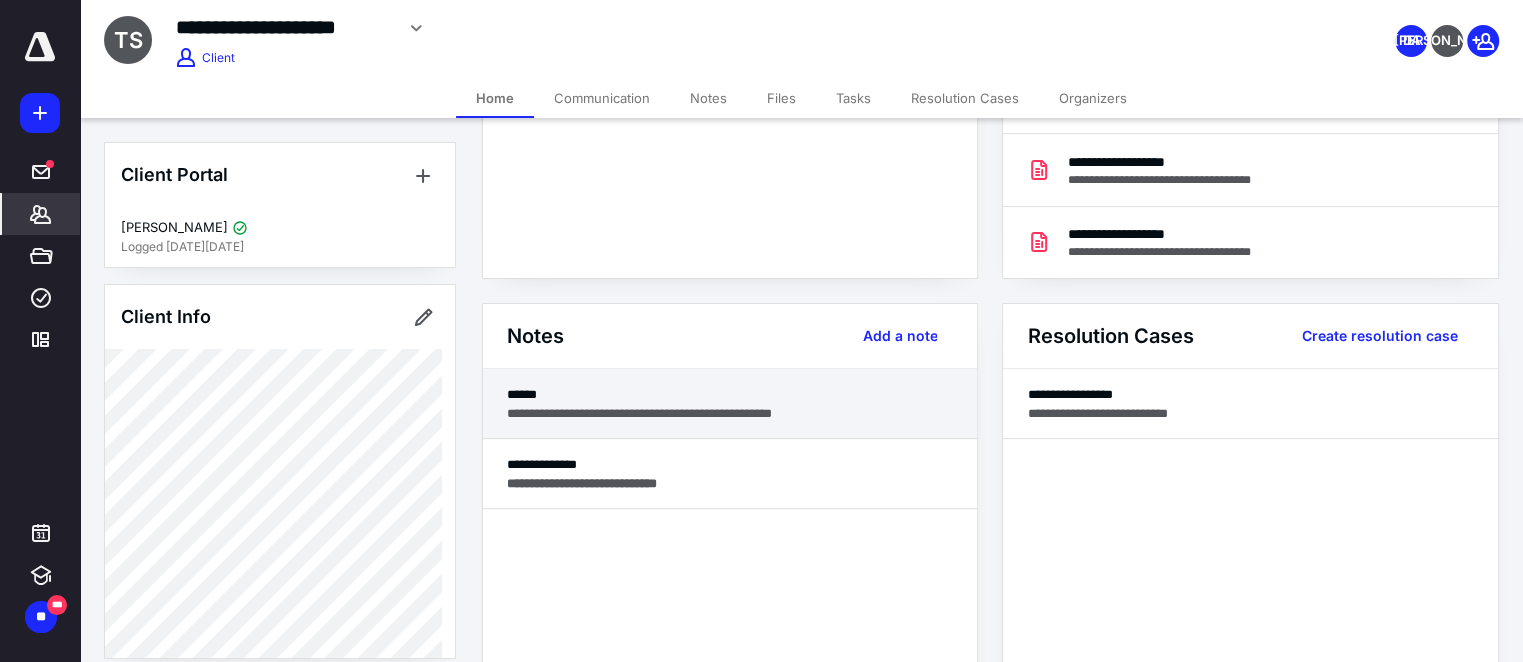 click on "**********" at bounding box center [730, 413] 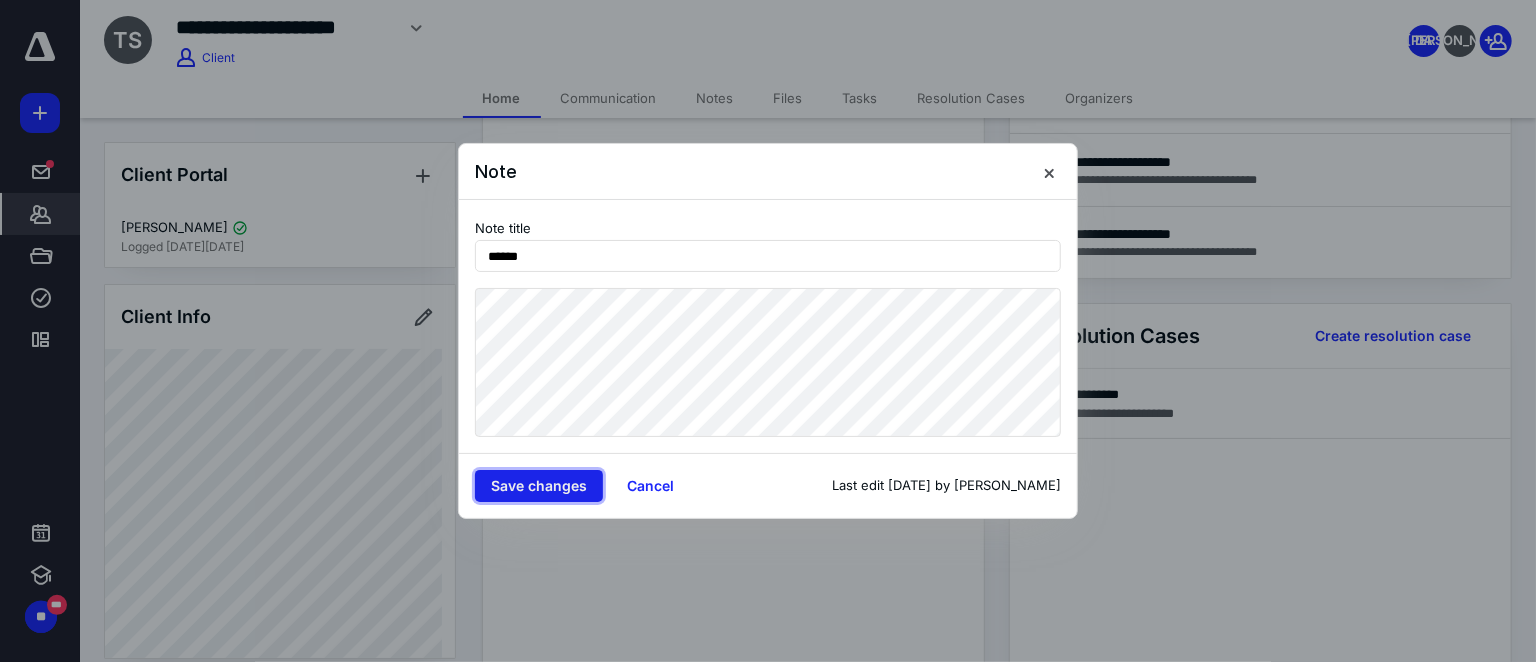 click on "Save changes" at bounding box center (539, 486) 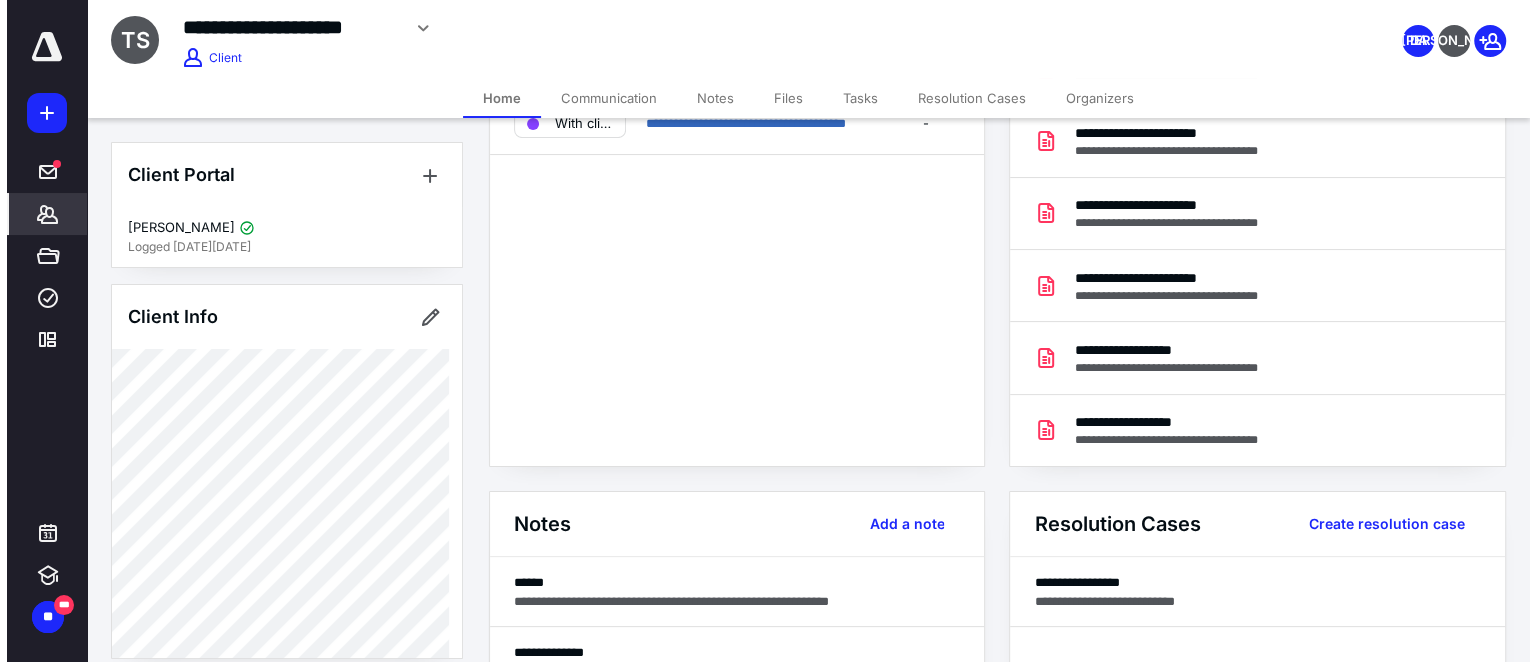 scroll, scrollTop: 0, scrollLeft: 0, axis: both 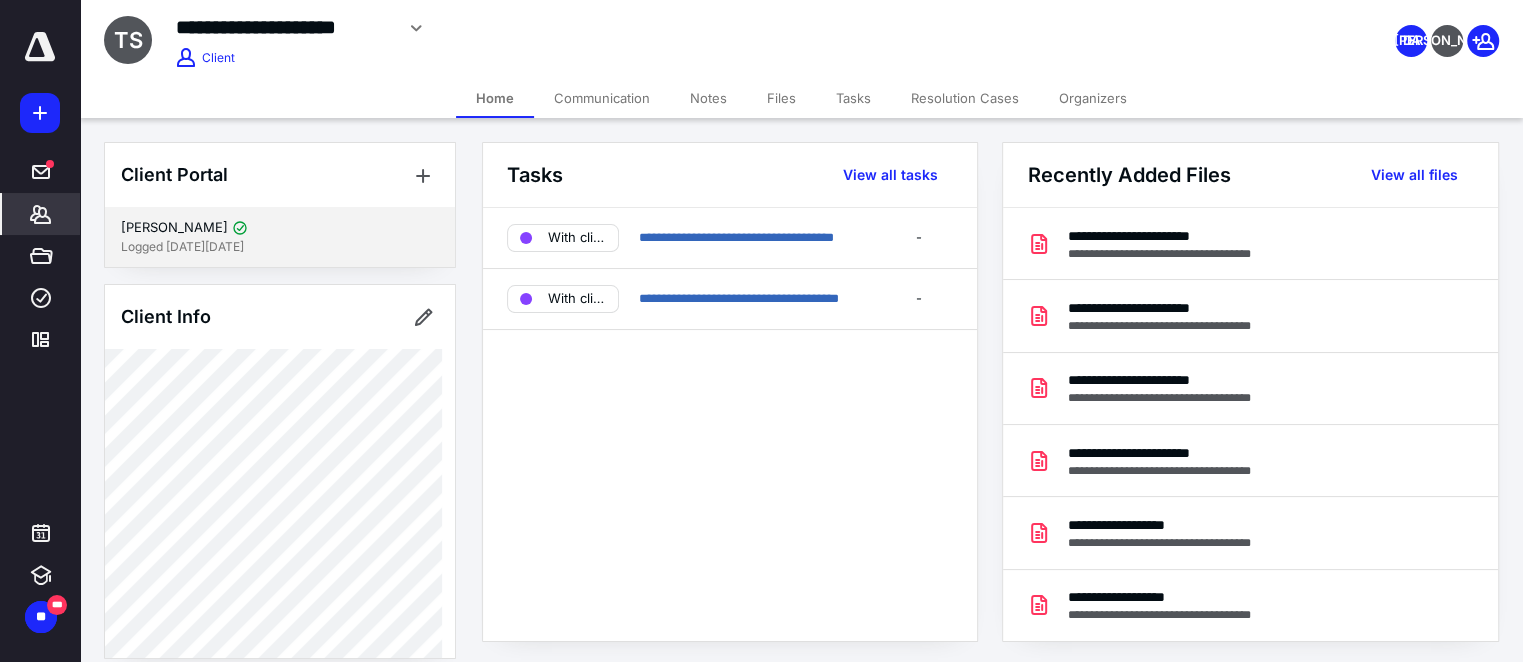 click on "Logged in 1 month ago" at bounding box center (280, 247) 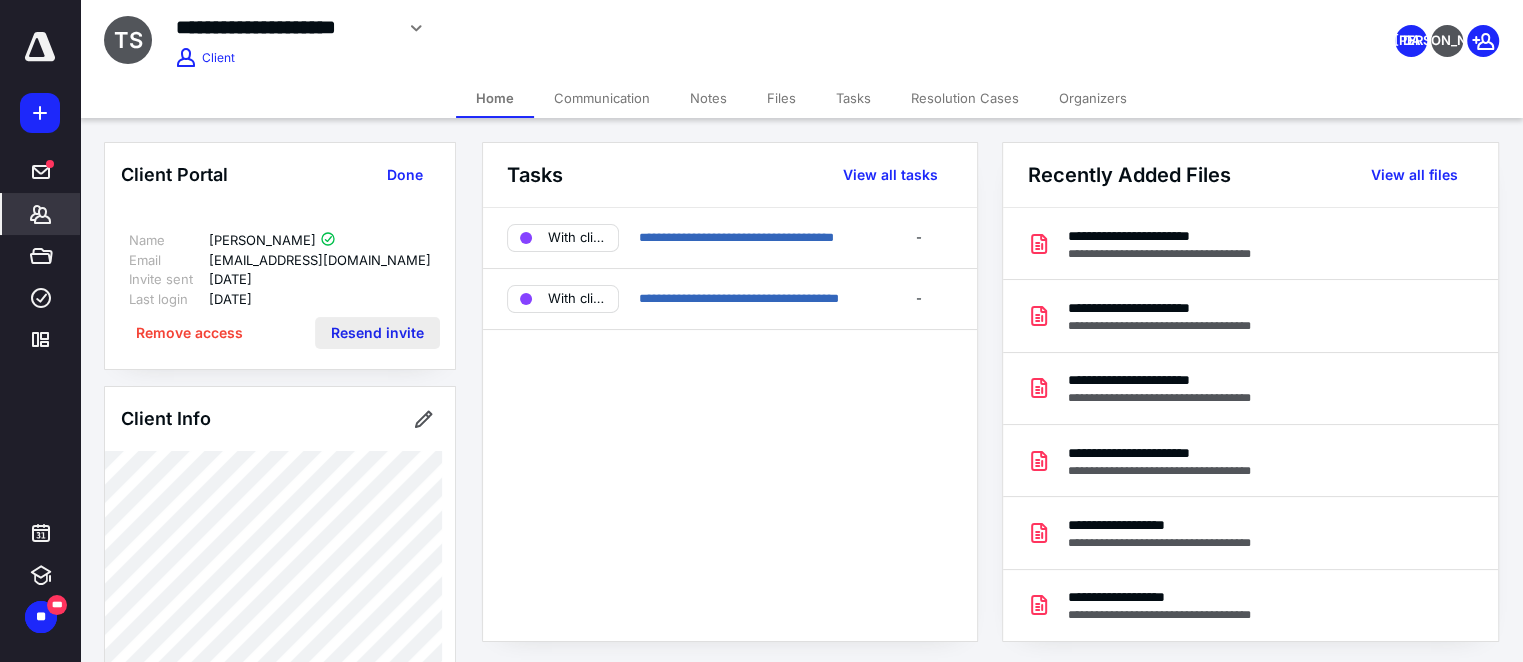 click on "Resend invite" at bounding box center (377, 333) 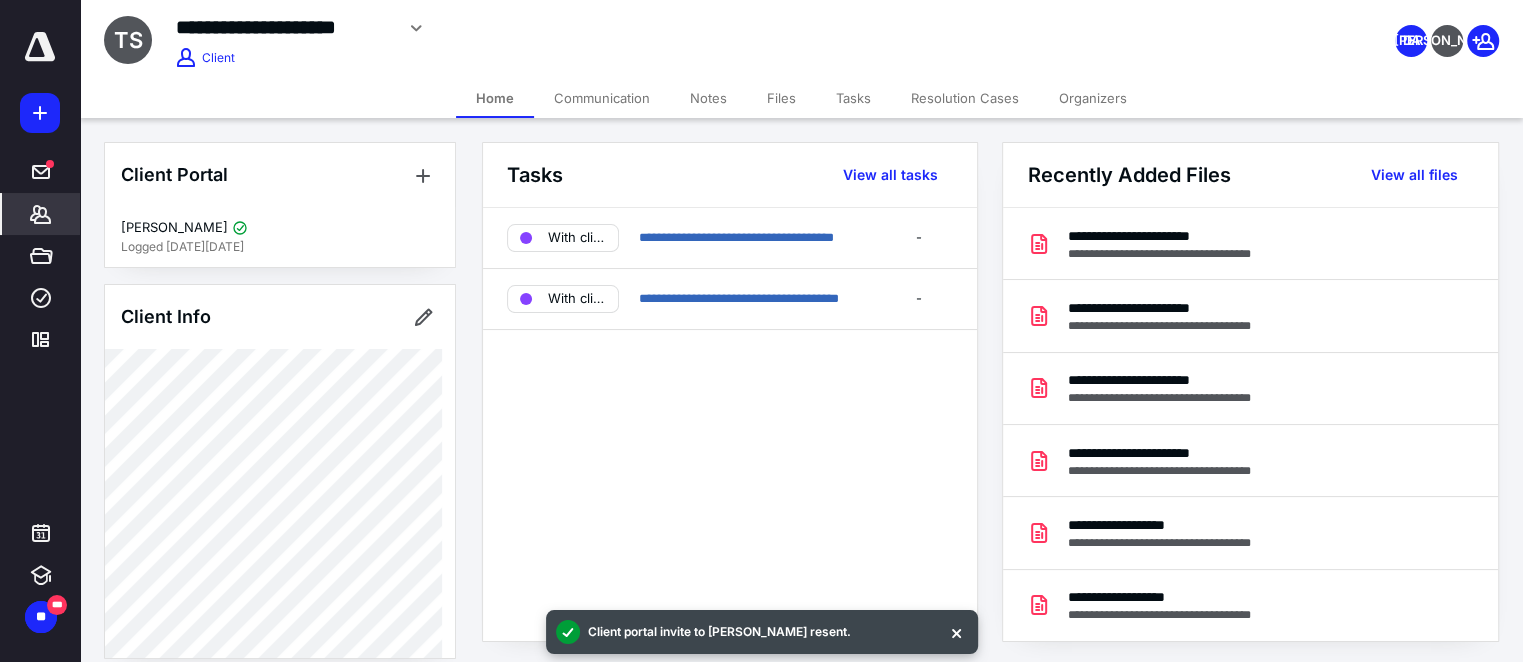 click on "Communication" at bounding box center [602, 98] 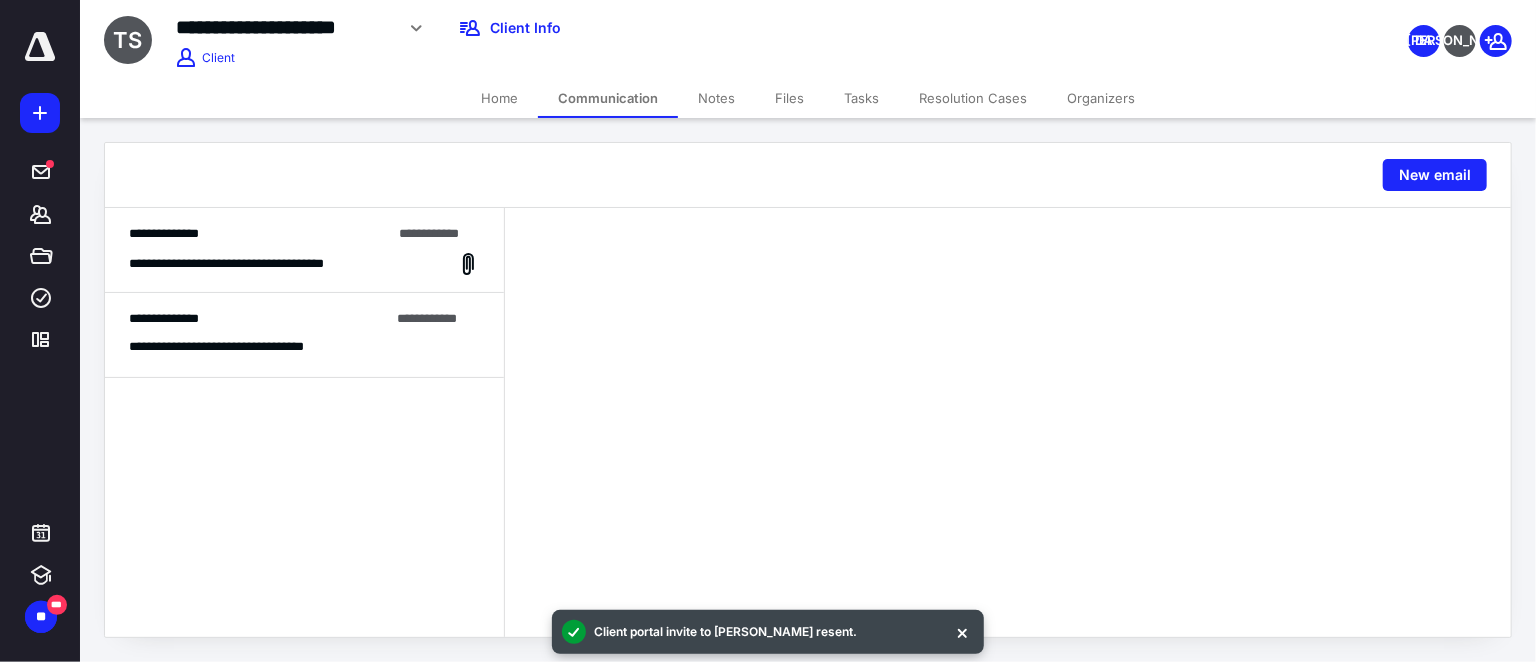 click on "**********" at bounding box center (260, 234) 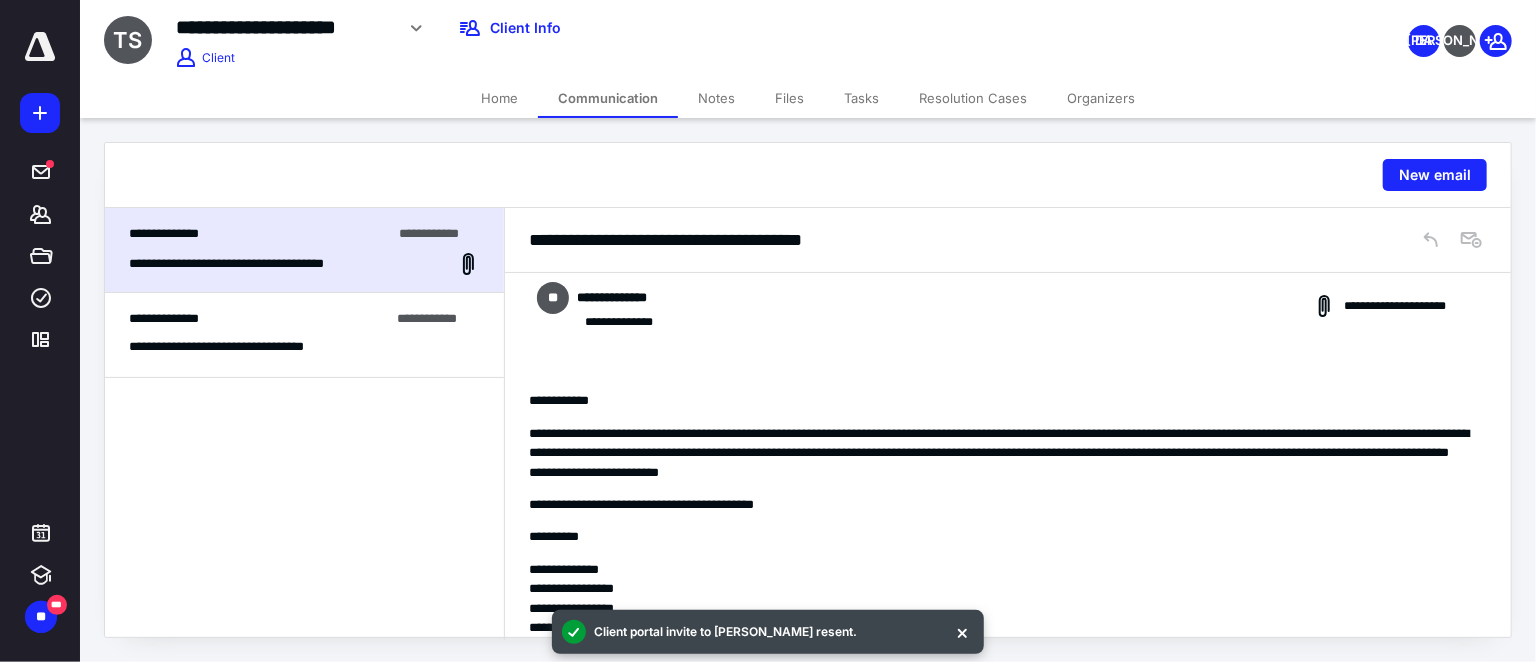 scroll, scrollTop: 0, scrollLeft: 0, axis: both 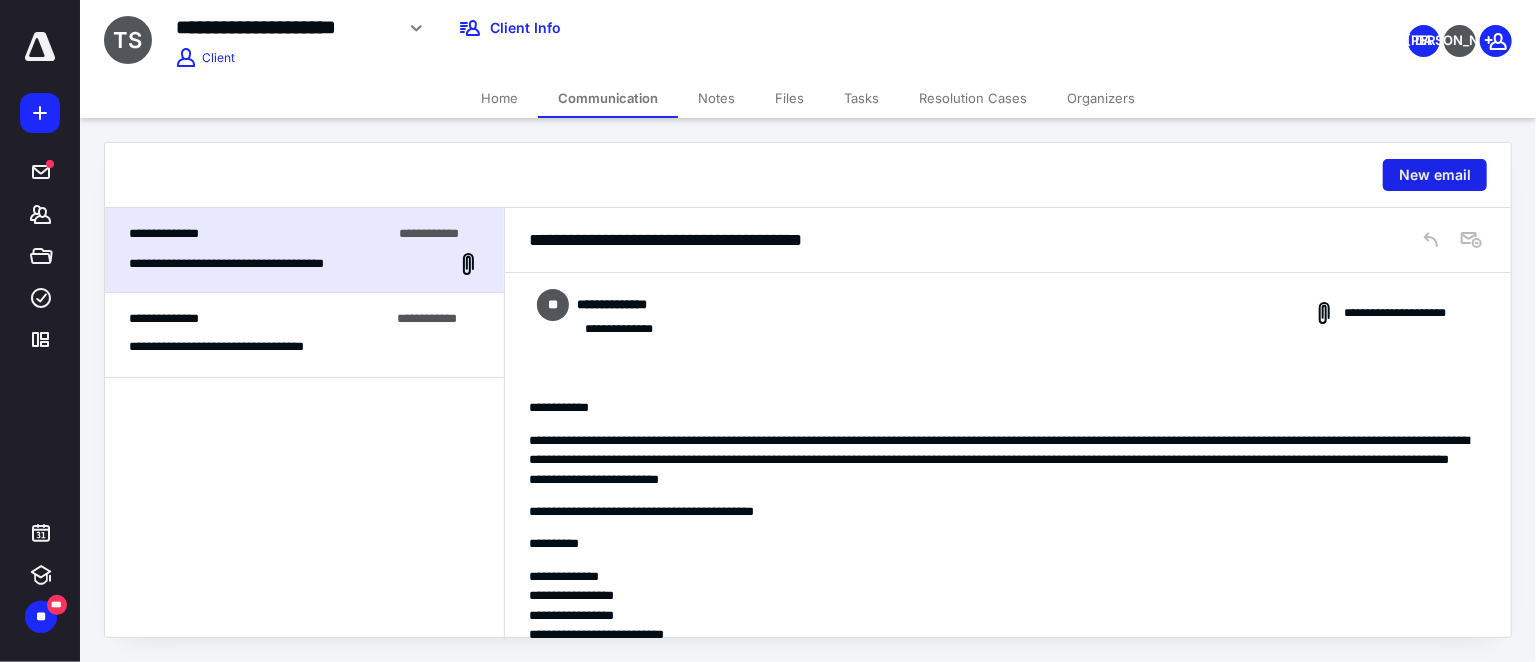 click on "New email" at bounding box center [1435, 175] 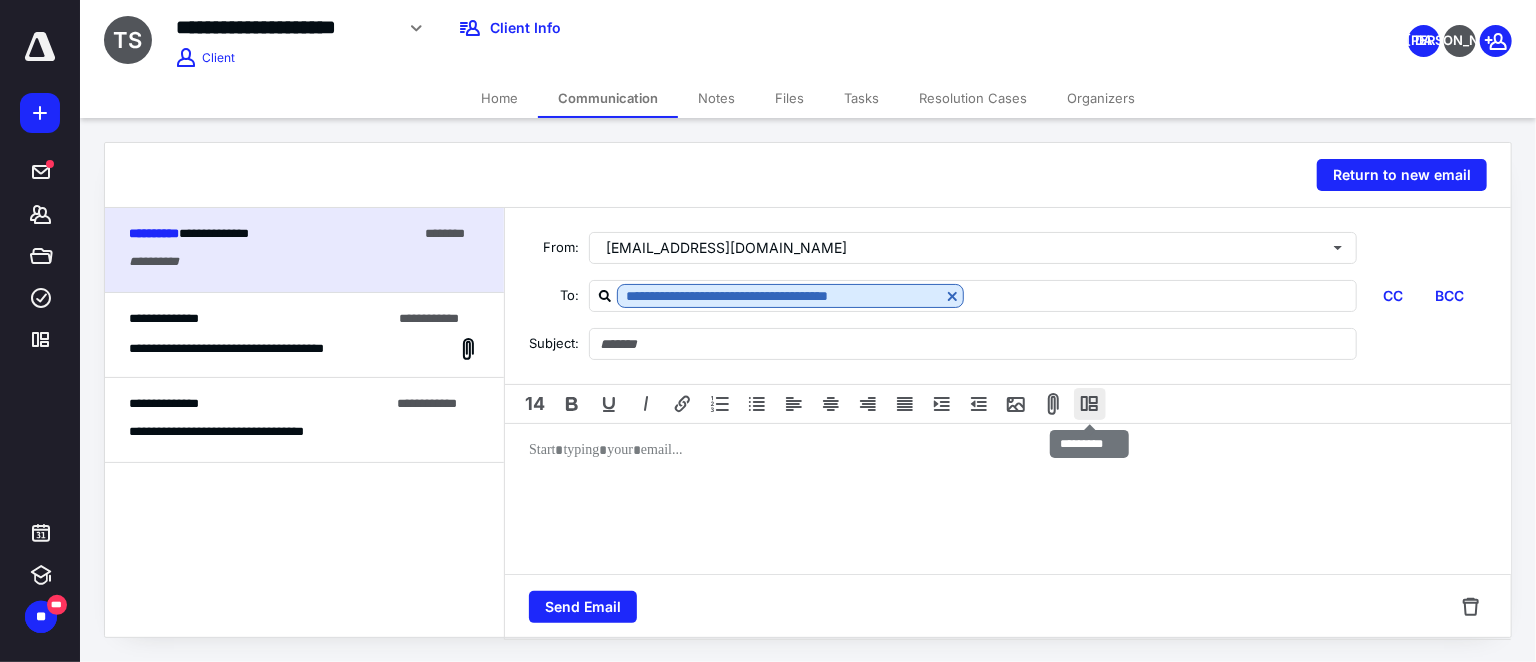 click at bounding box center [1090, 404] 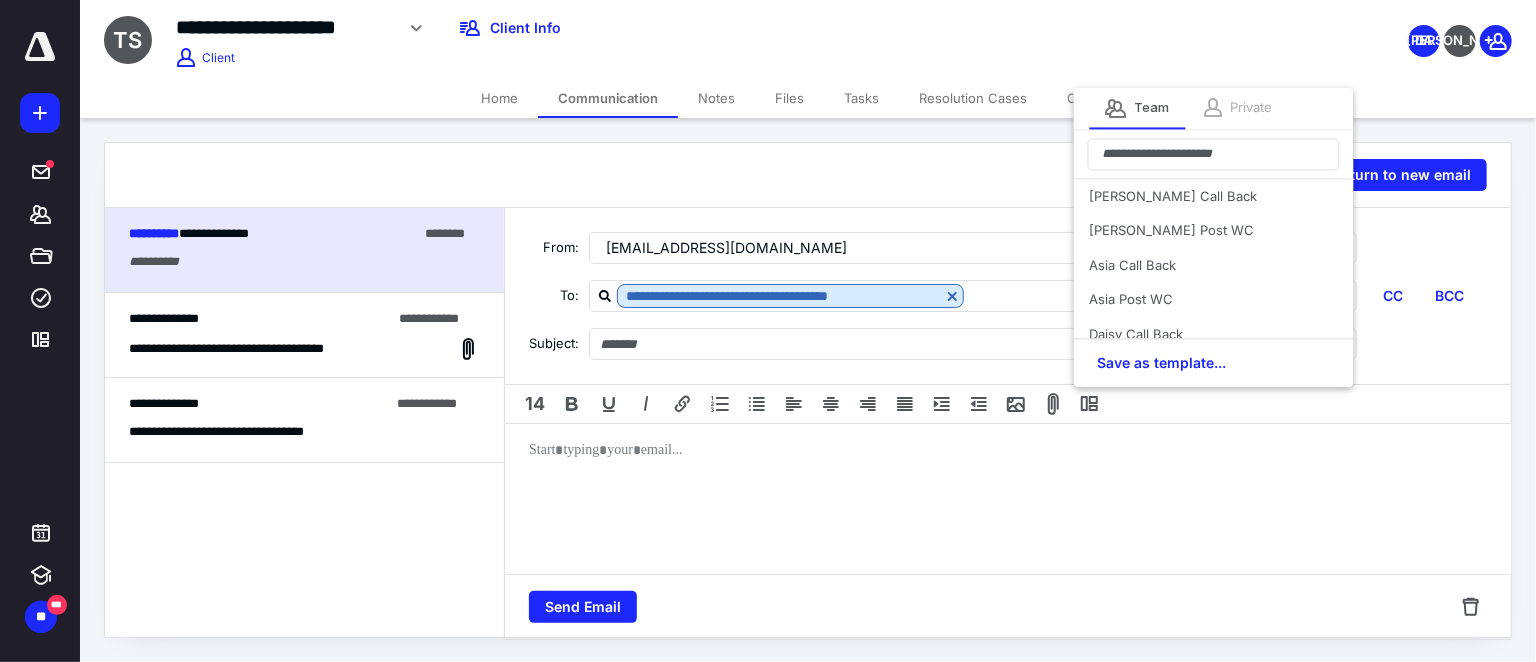 click on "Private" at bounding box center (1252, 108) 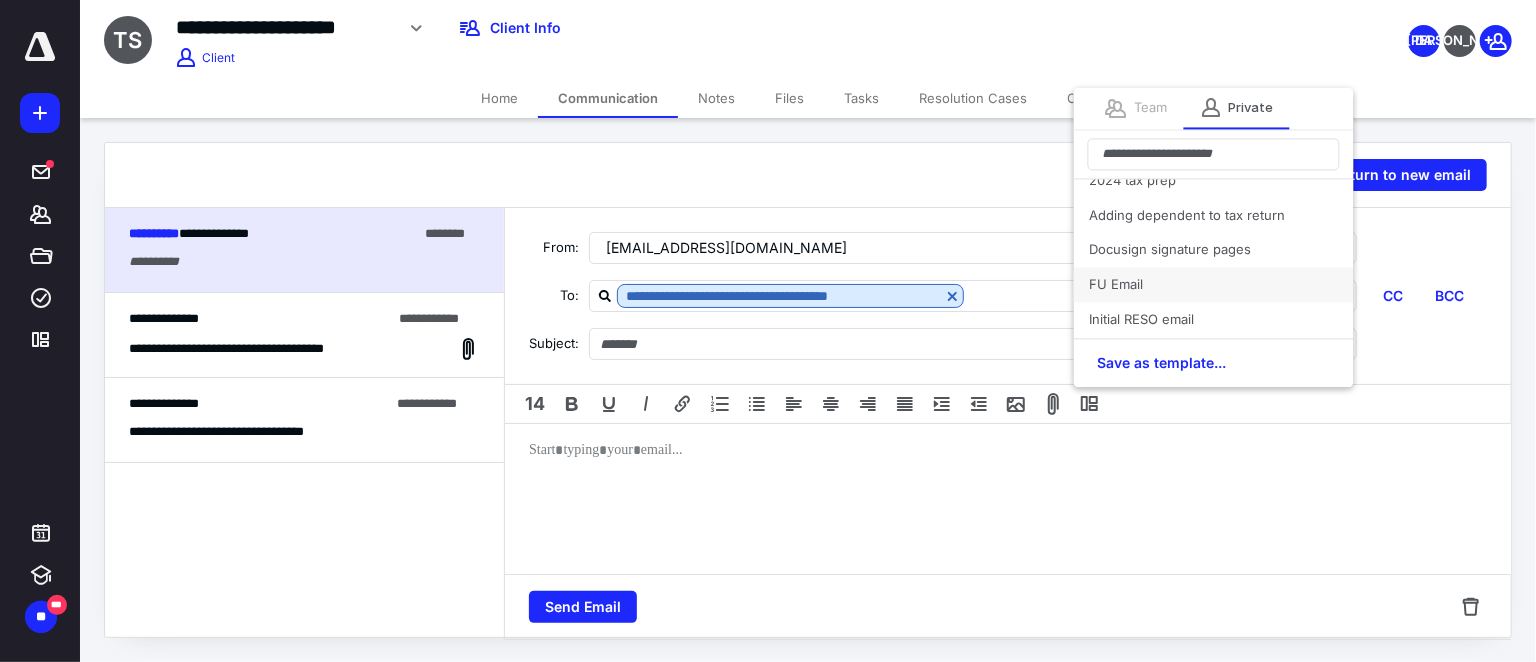 scroll, scrollTop: 90, scrollLeft: 0, axis: vertical 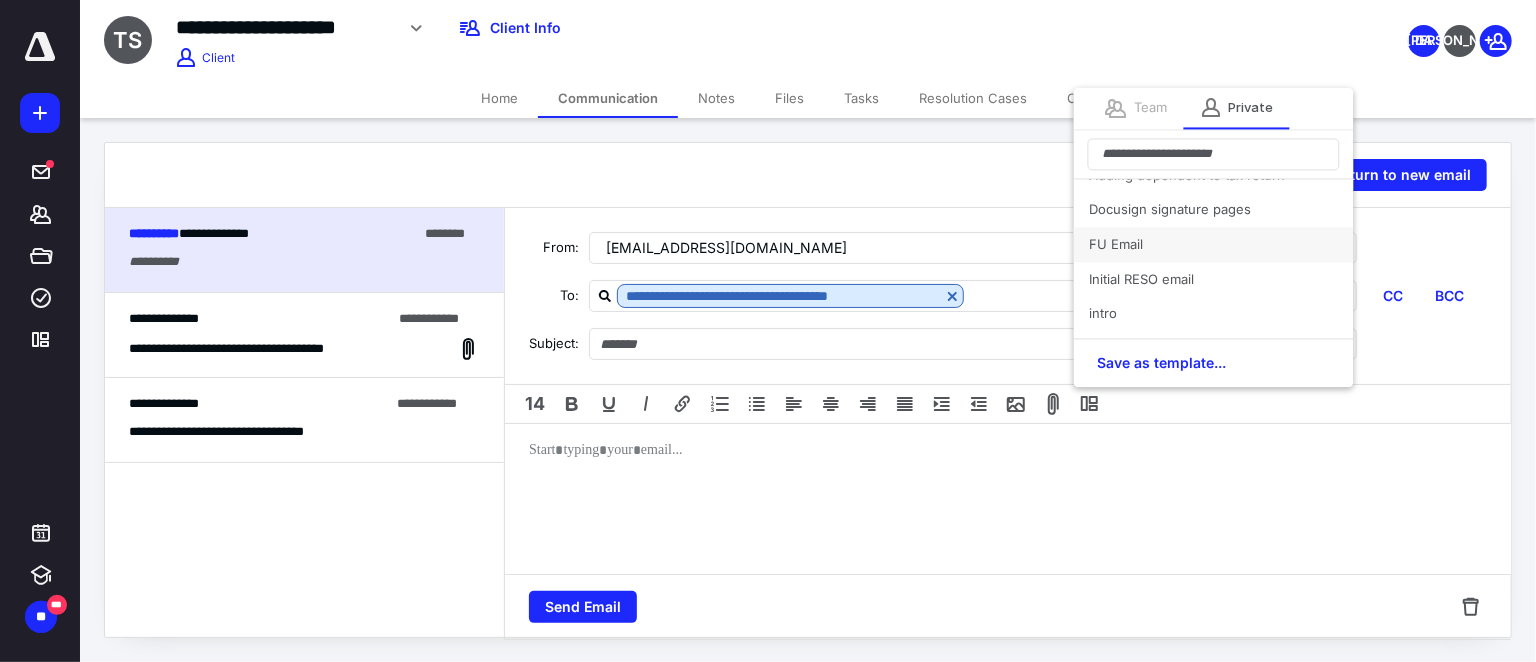 click on "FU Email" at bounding box center [1214, 244] 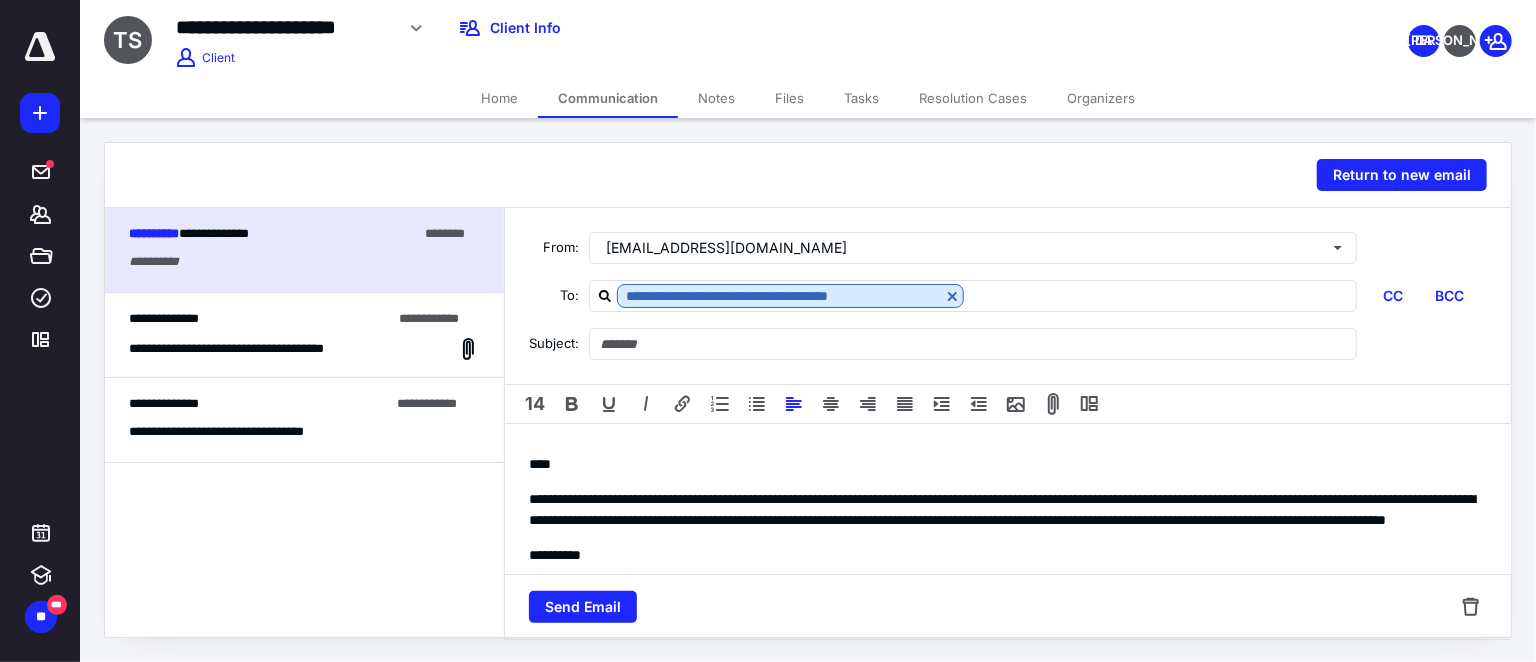 type on "*********" 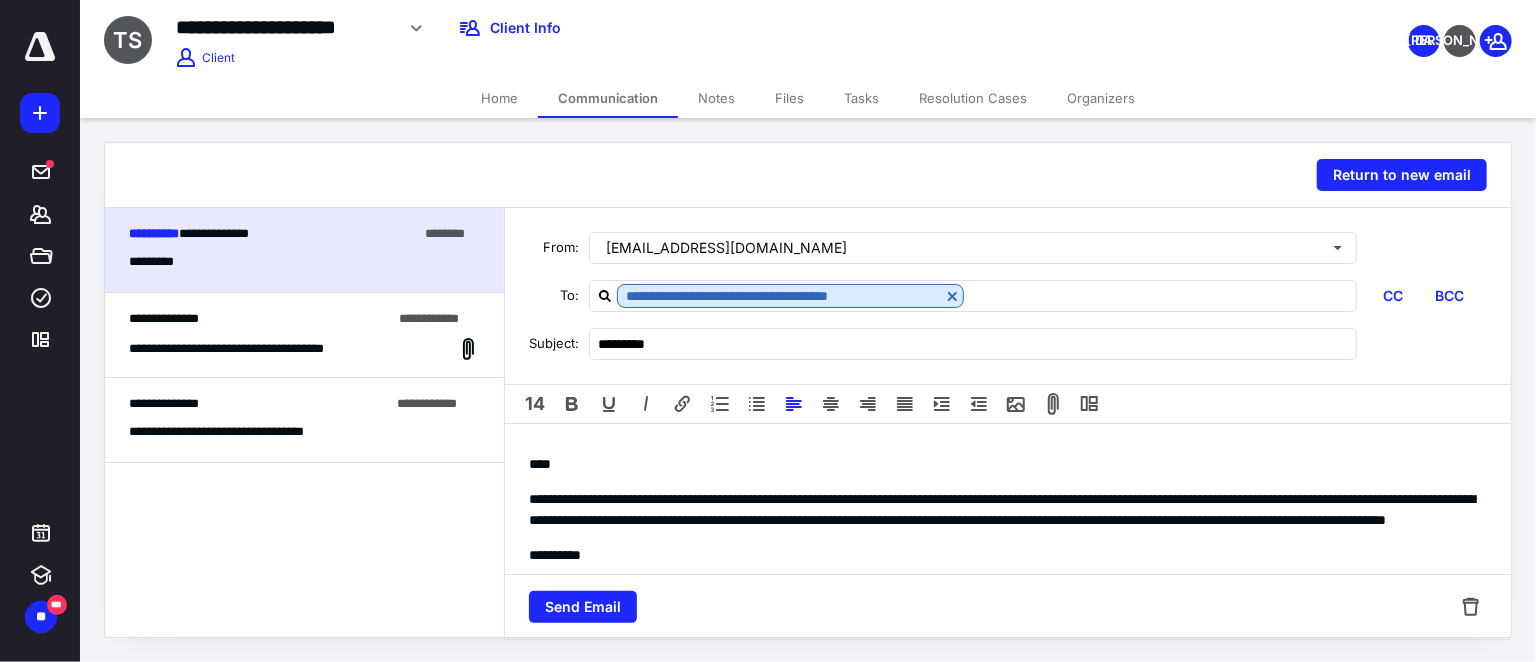 click on "****" at bounding box center [1008, 464] 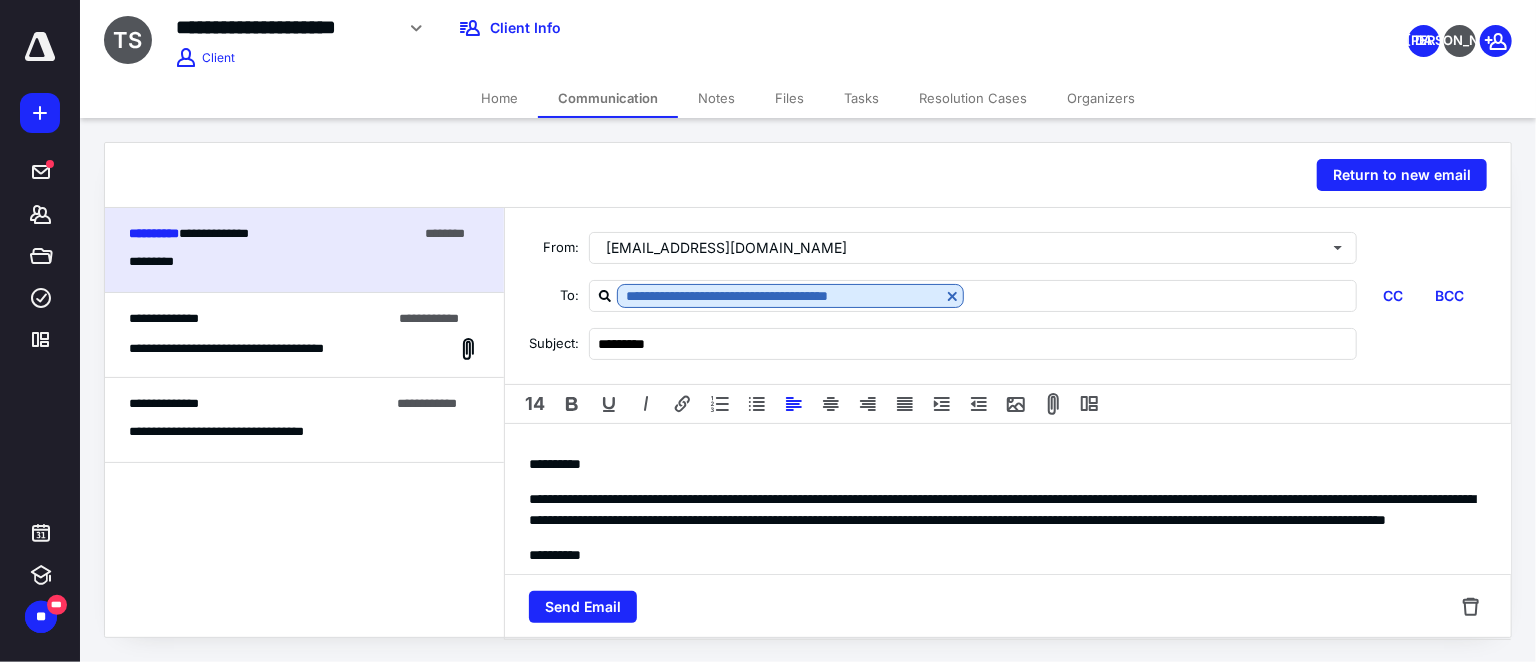 click on "**********" at bounding box center (1002, 509) 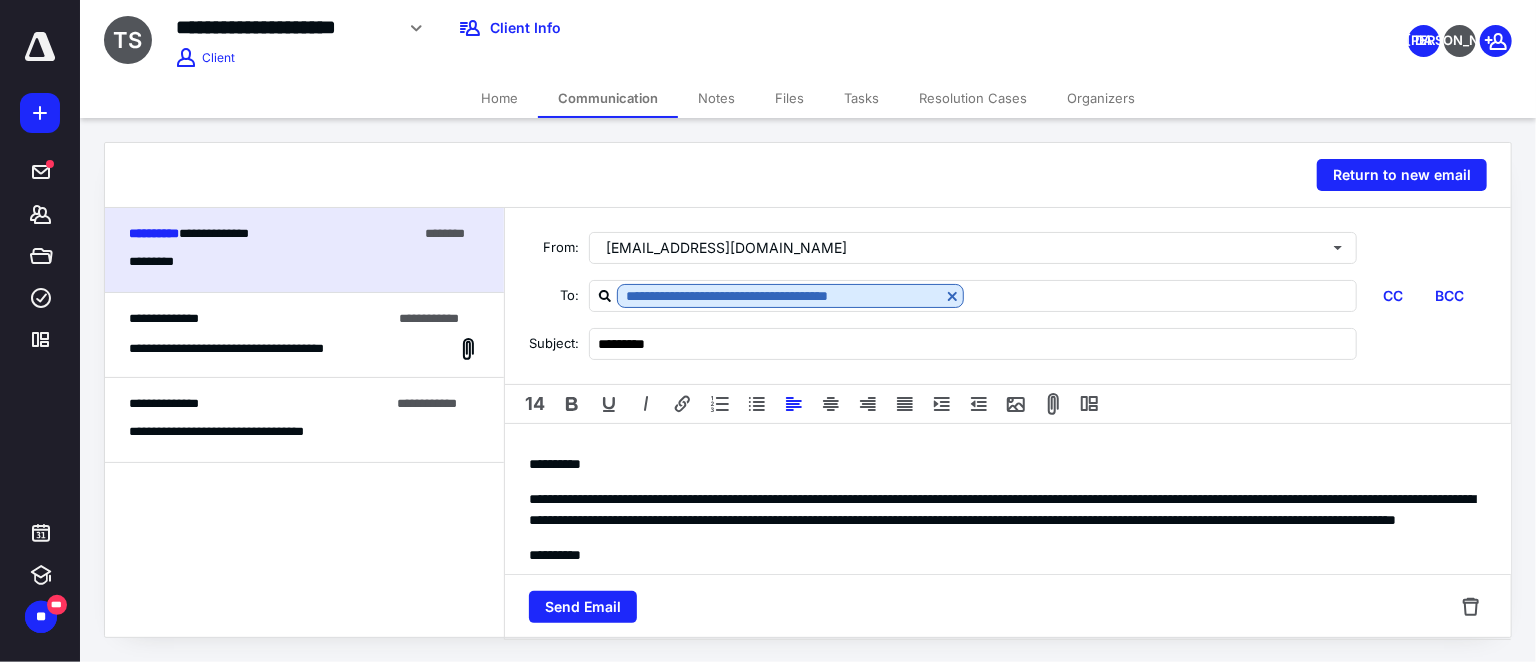 click on "**********" at bounding box center (1002, 509) 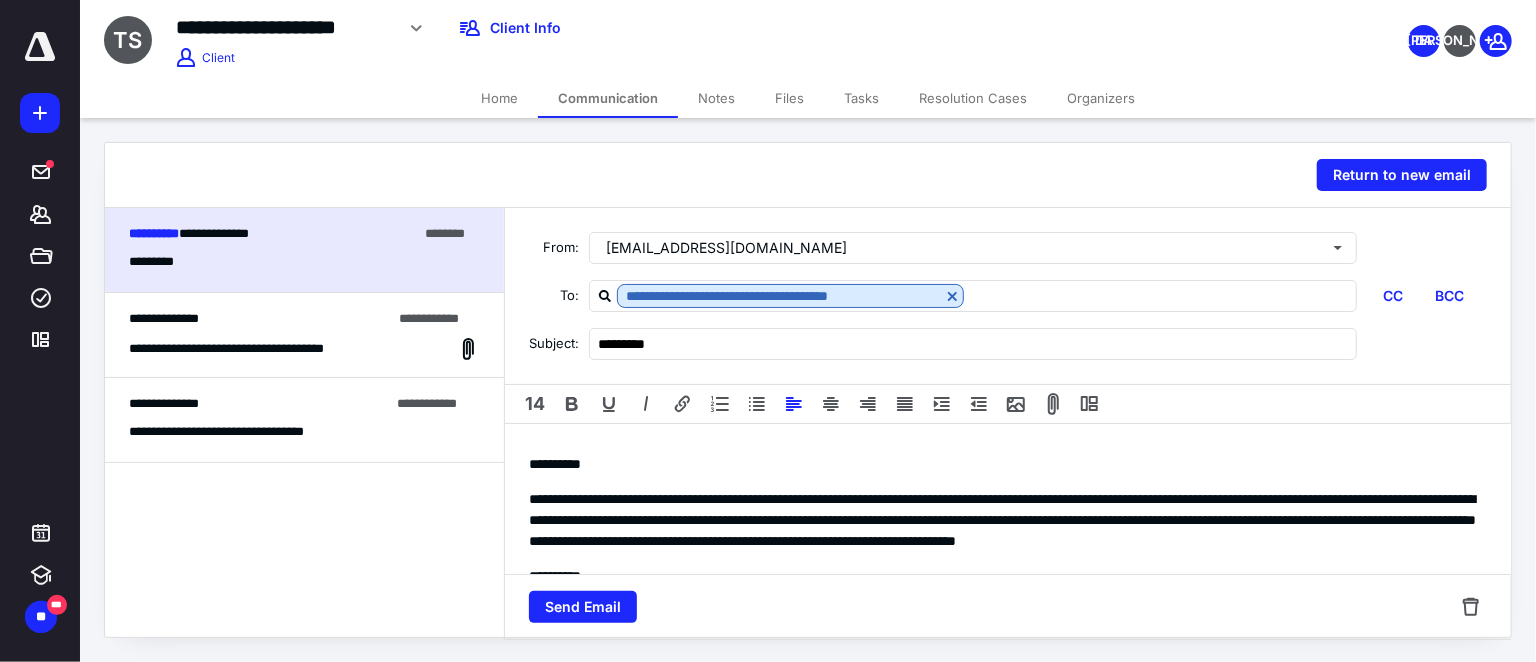 click on "**********" at bounding box center [1008, 520] 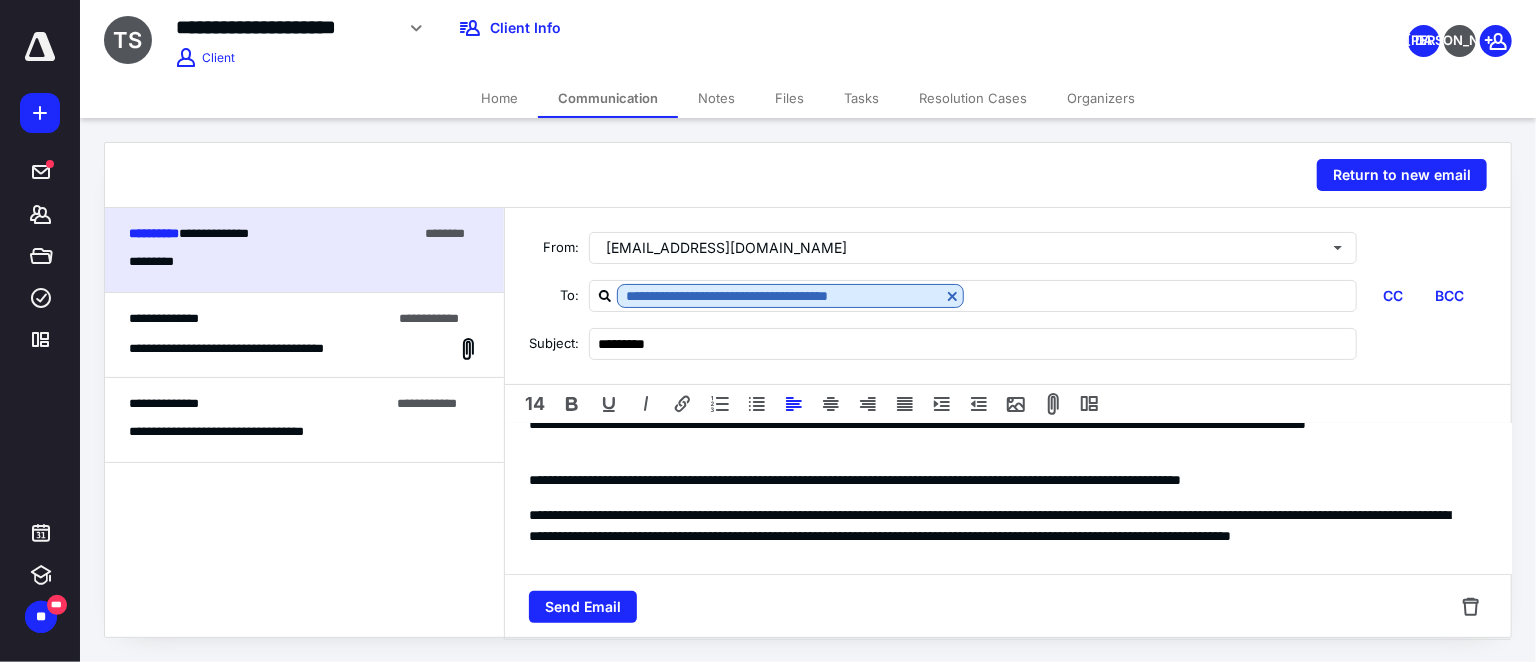 scroll, scrollTop: 137, scrollLeft: 0, axis: vertical 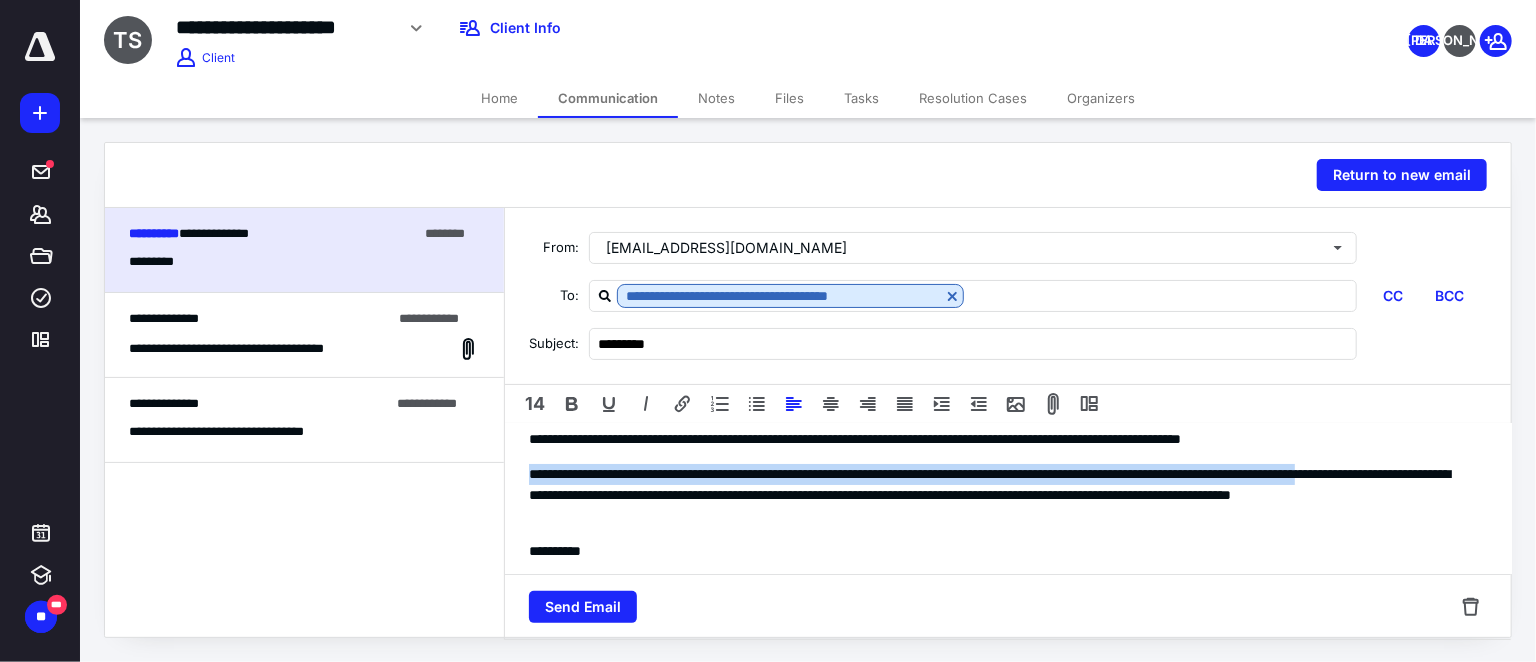 drag, startPoint x: 530, startPoint y: 472, endPoint x: 663, endPoint y: 502, distance: 136.34148 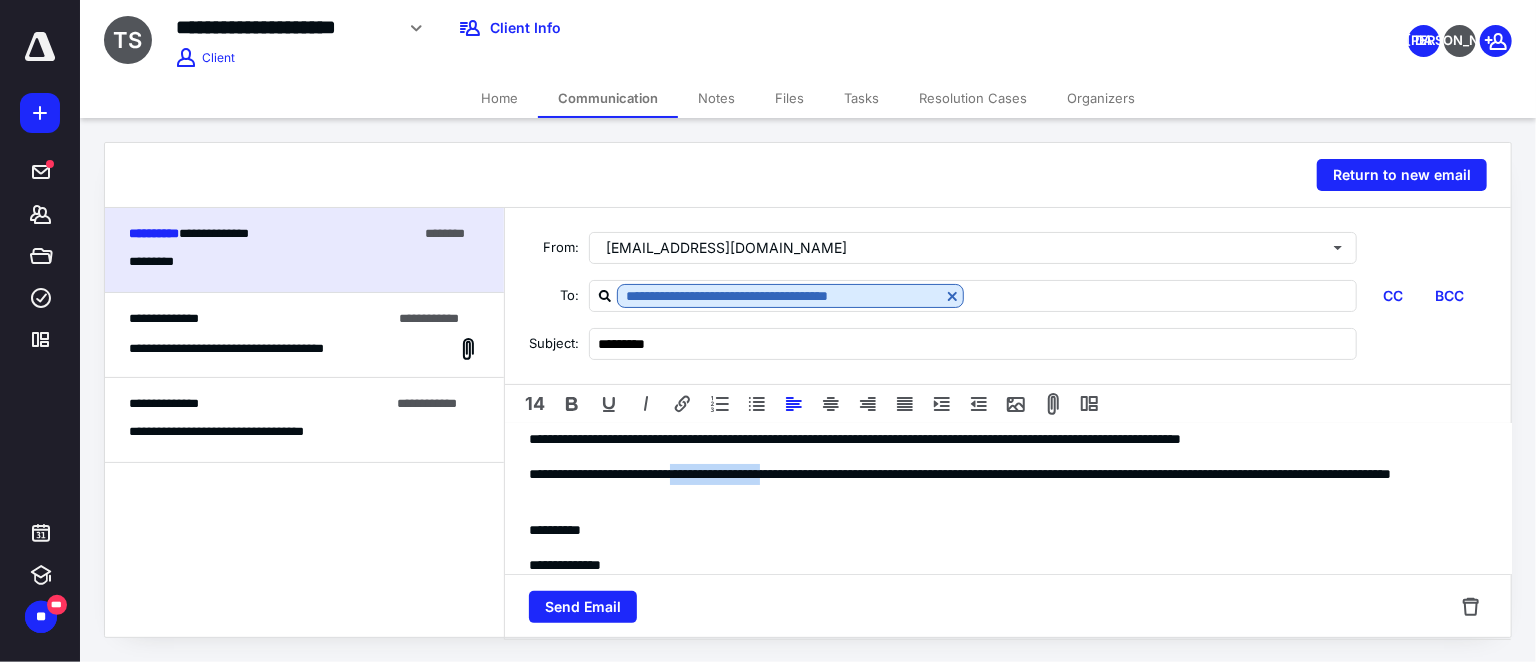 drag, startPoint x: 726, startPoint y: 474, endPoint x: 864, endPoint y: 478, distance: 138.05795 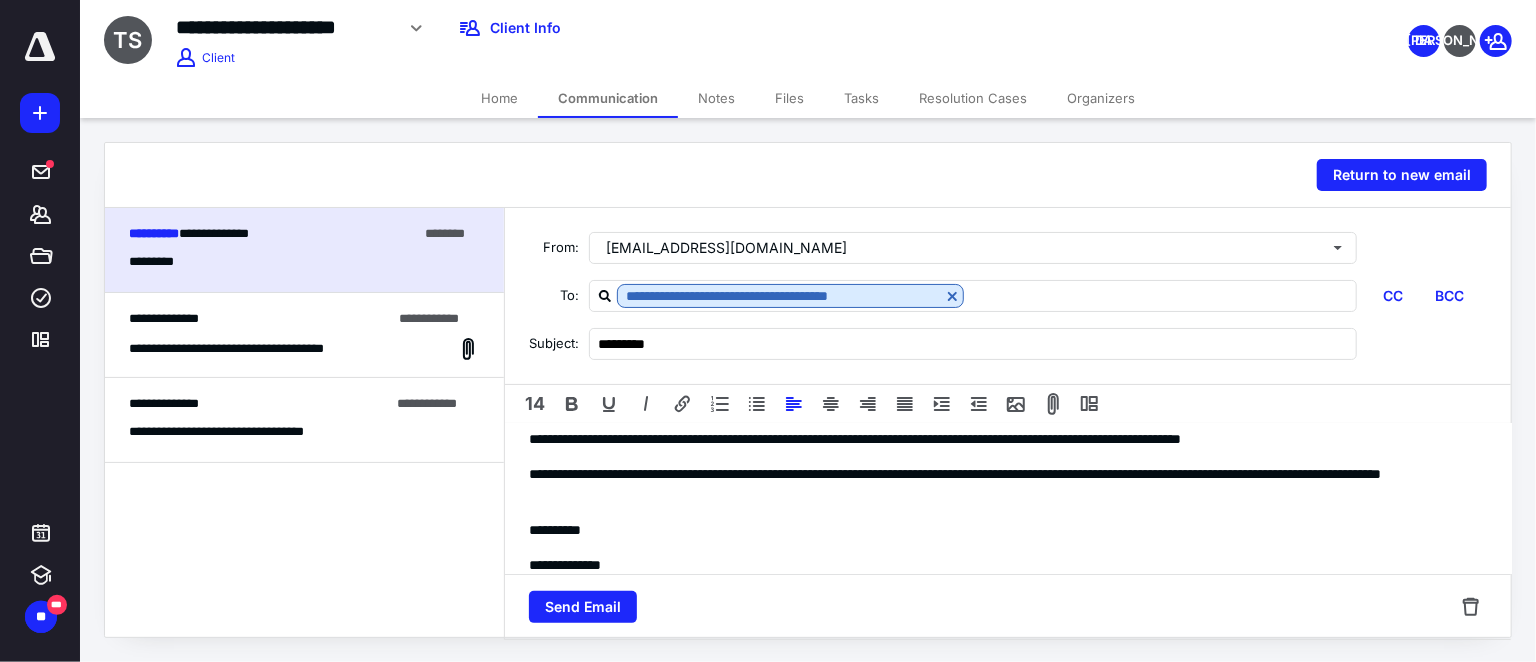 click on "**********" at bounding box center (1001, 485) 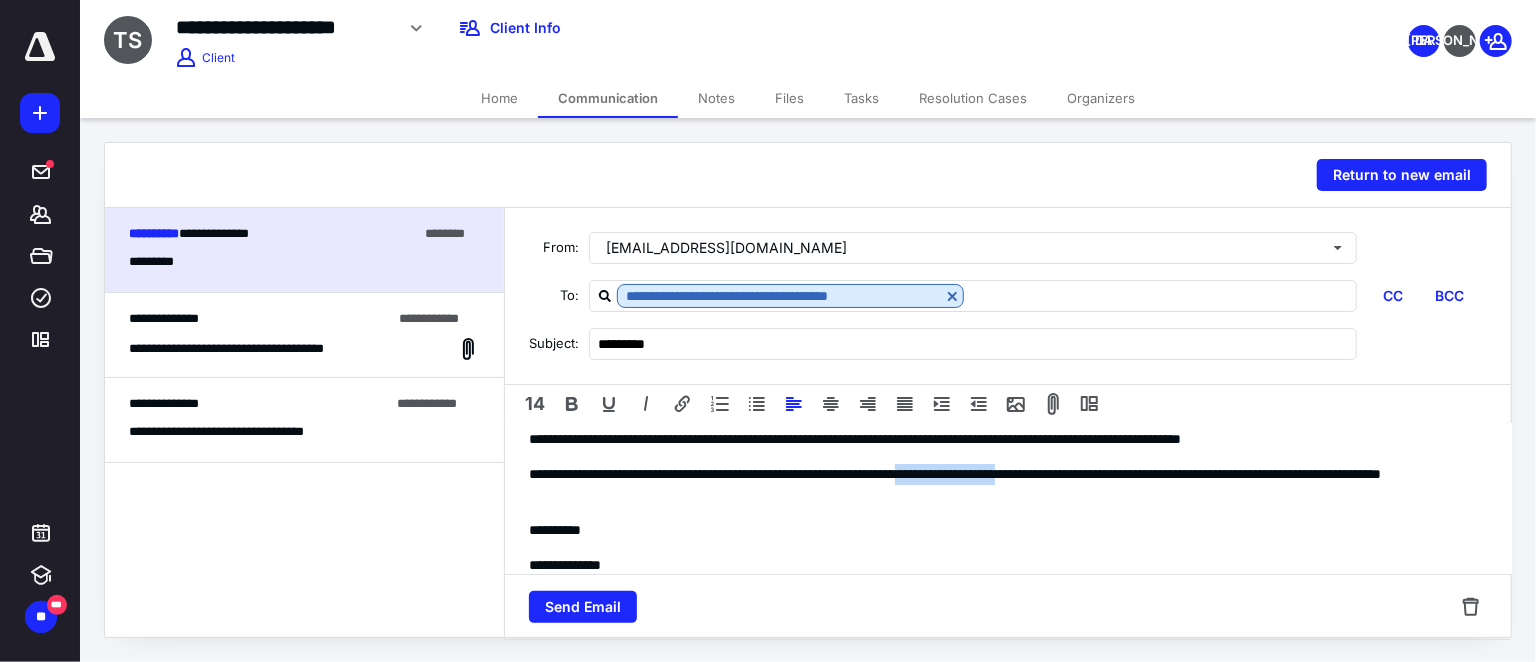 drag, startPoint x: 1029, startPoint y: 475, endPoint x: 1155, endPoint y: 474, distance: 126.00397 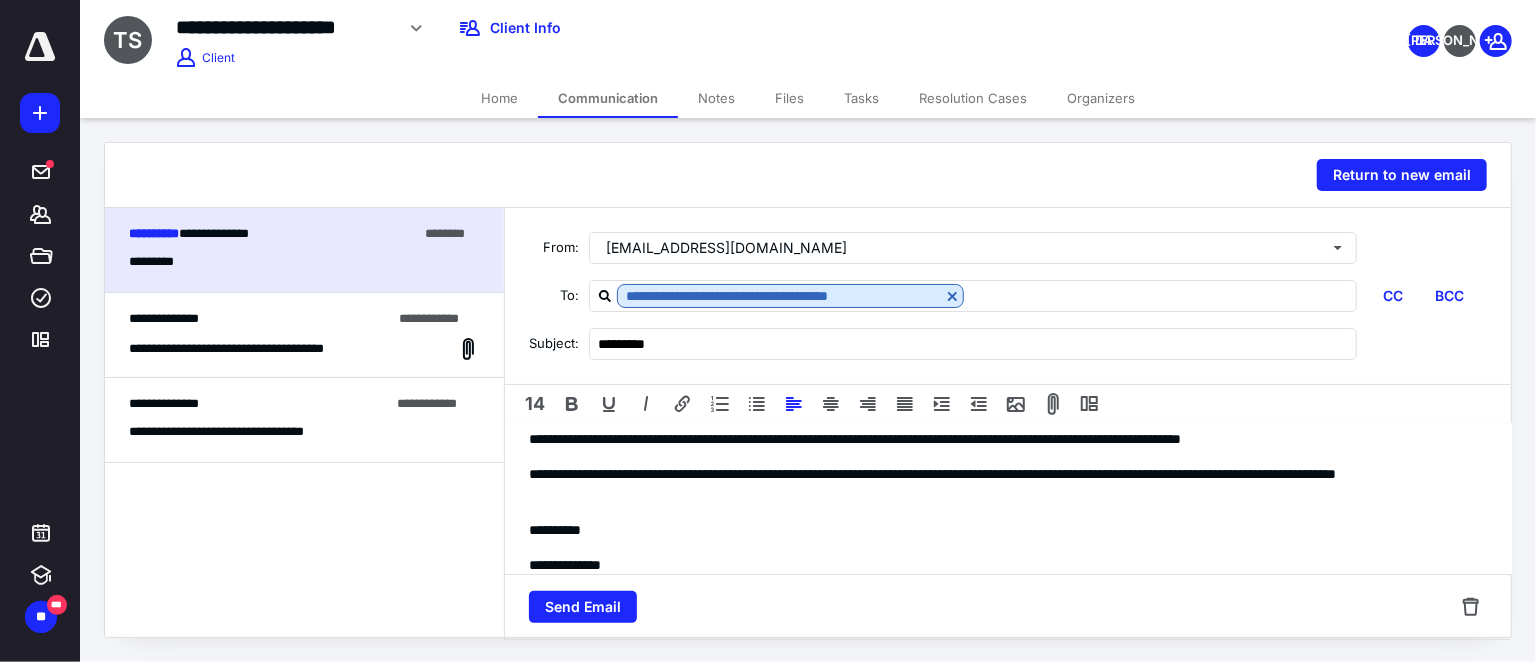 click on "**********" at bounding box center (1001, 485) 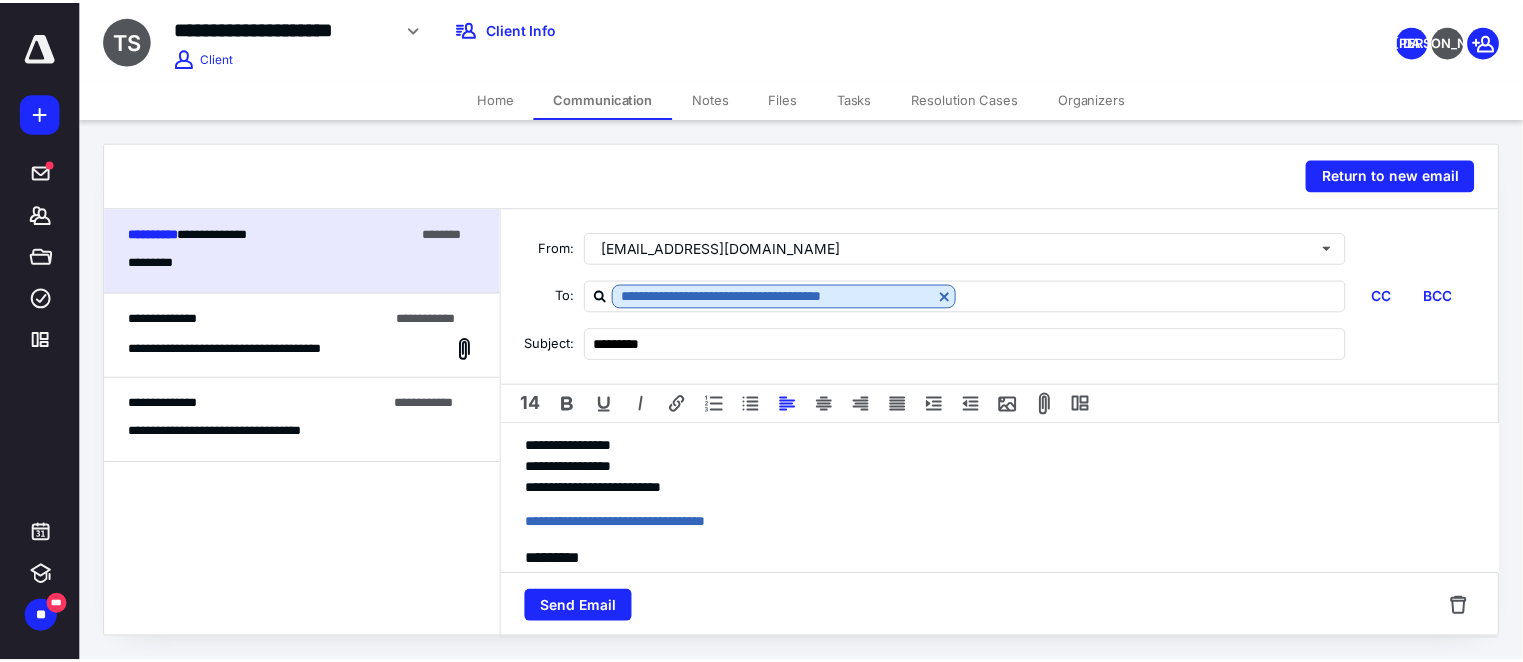 scroll, scrollTop: 332, scrollLeft: 0, axis: vertical 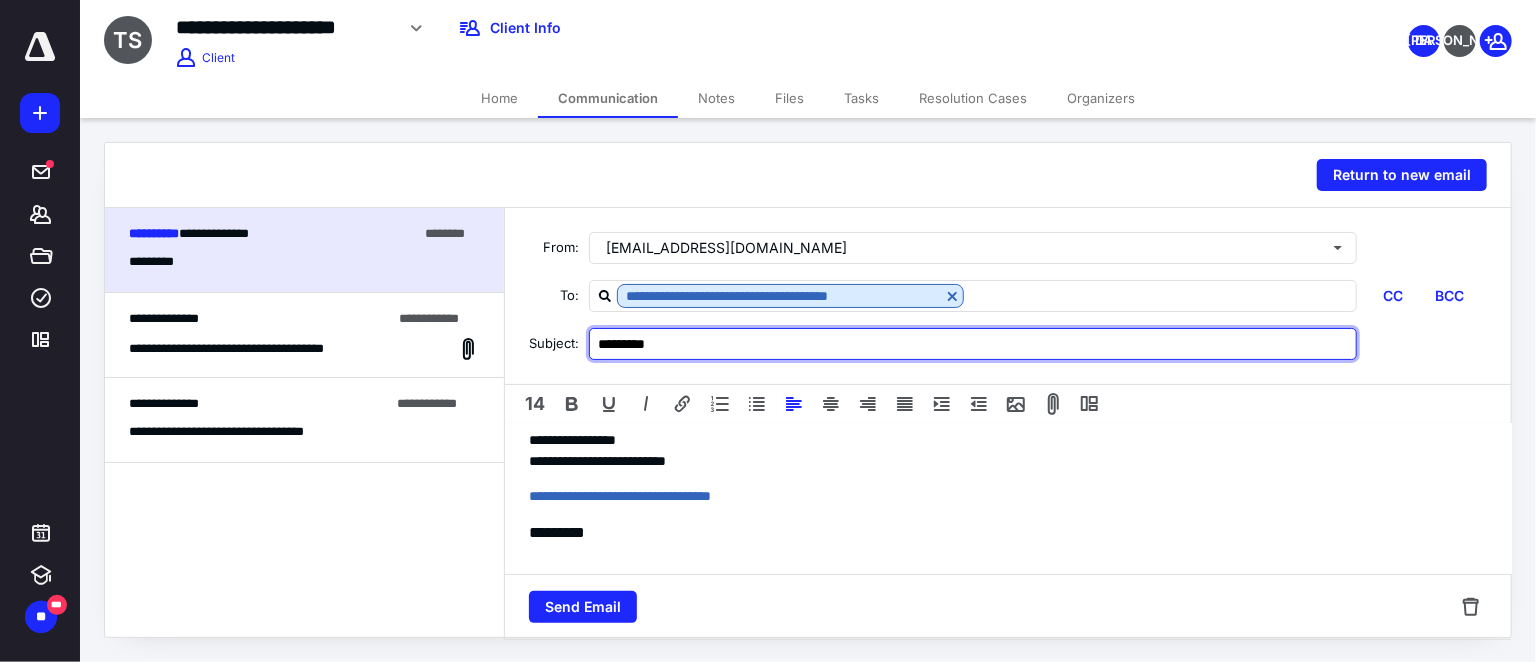 click on "*********" at bounding box center (973, 344) 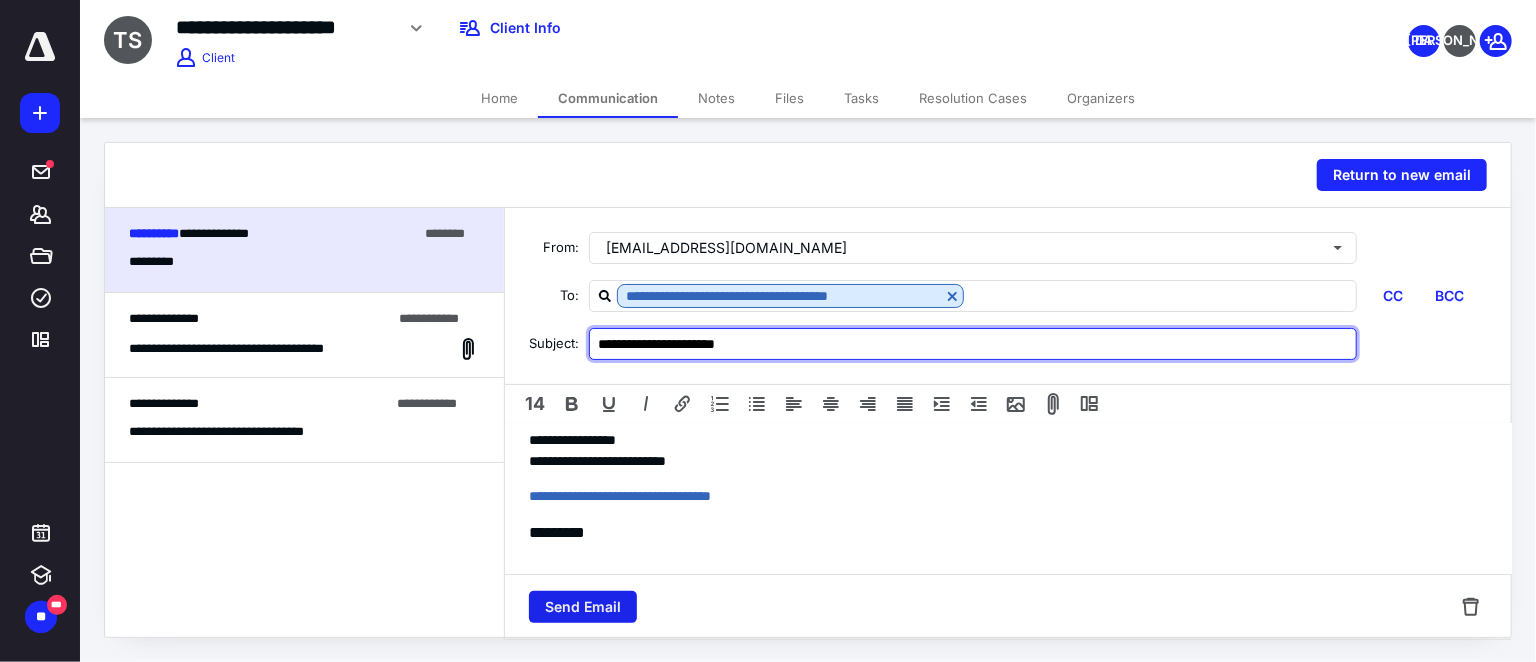 type on "**********" 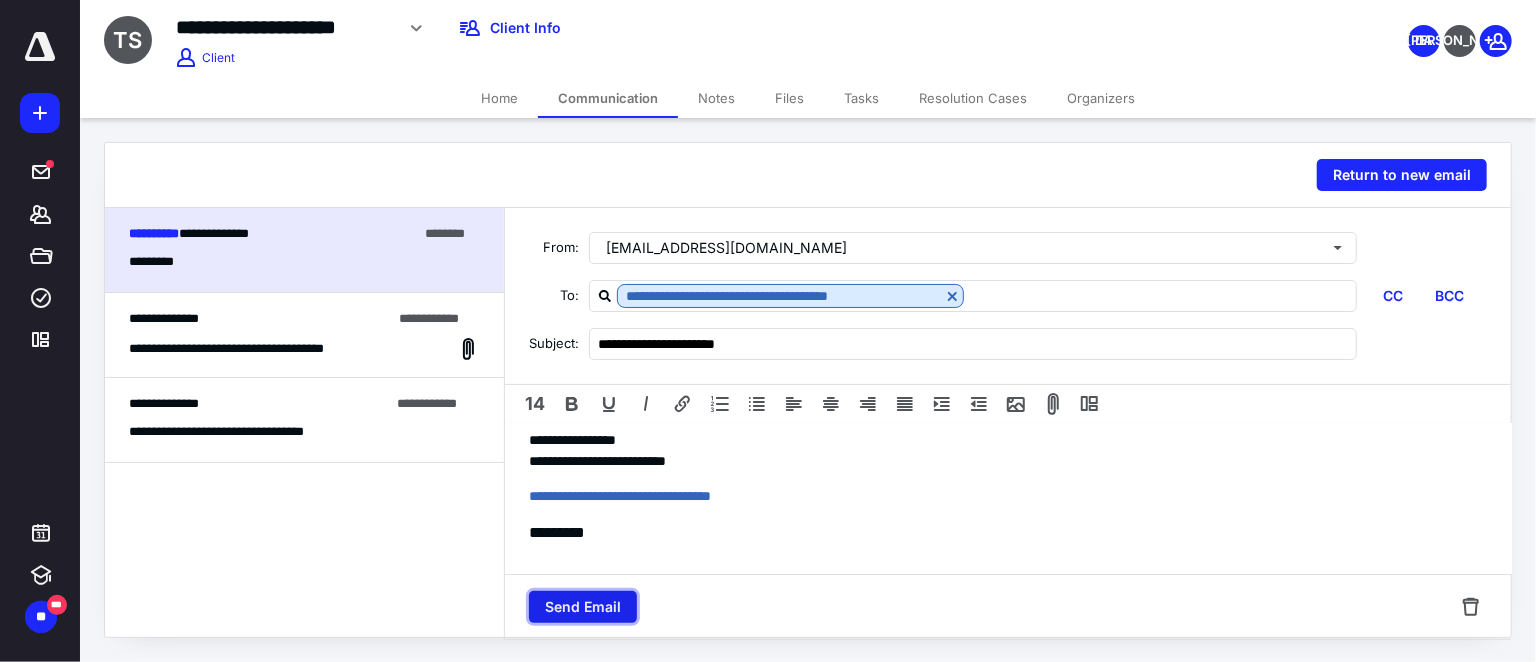 click on "Send Email" at bounding box center (583, 607) 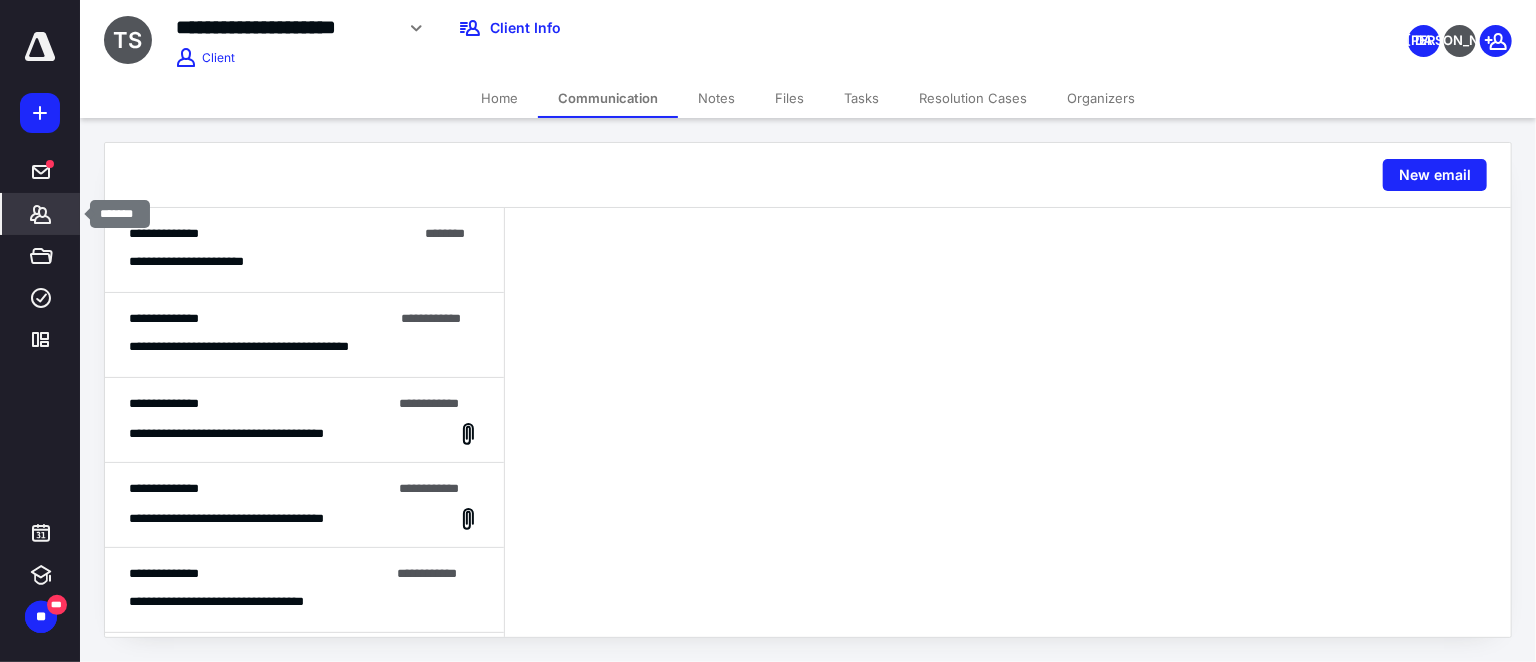 click 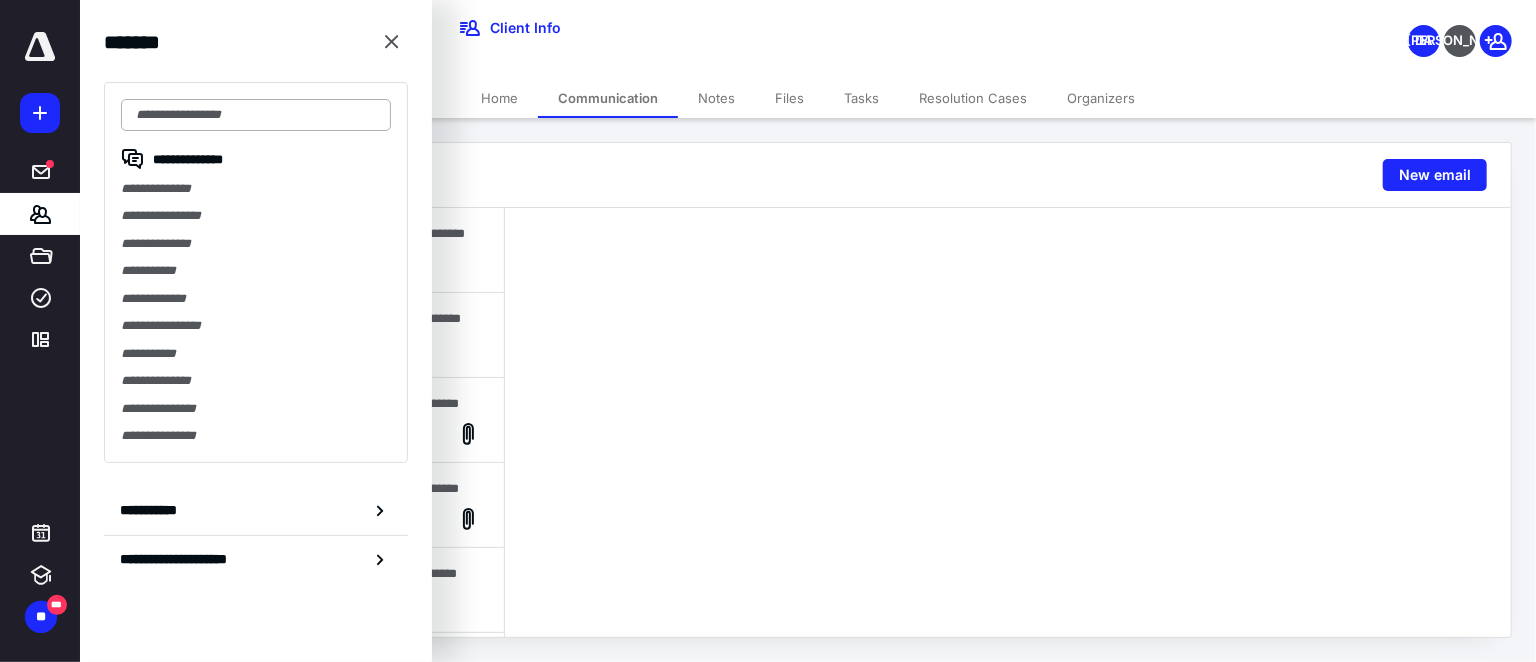 click at bounding box center (256, 115) 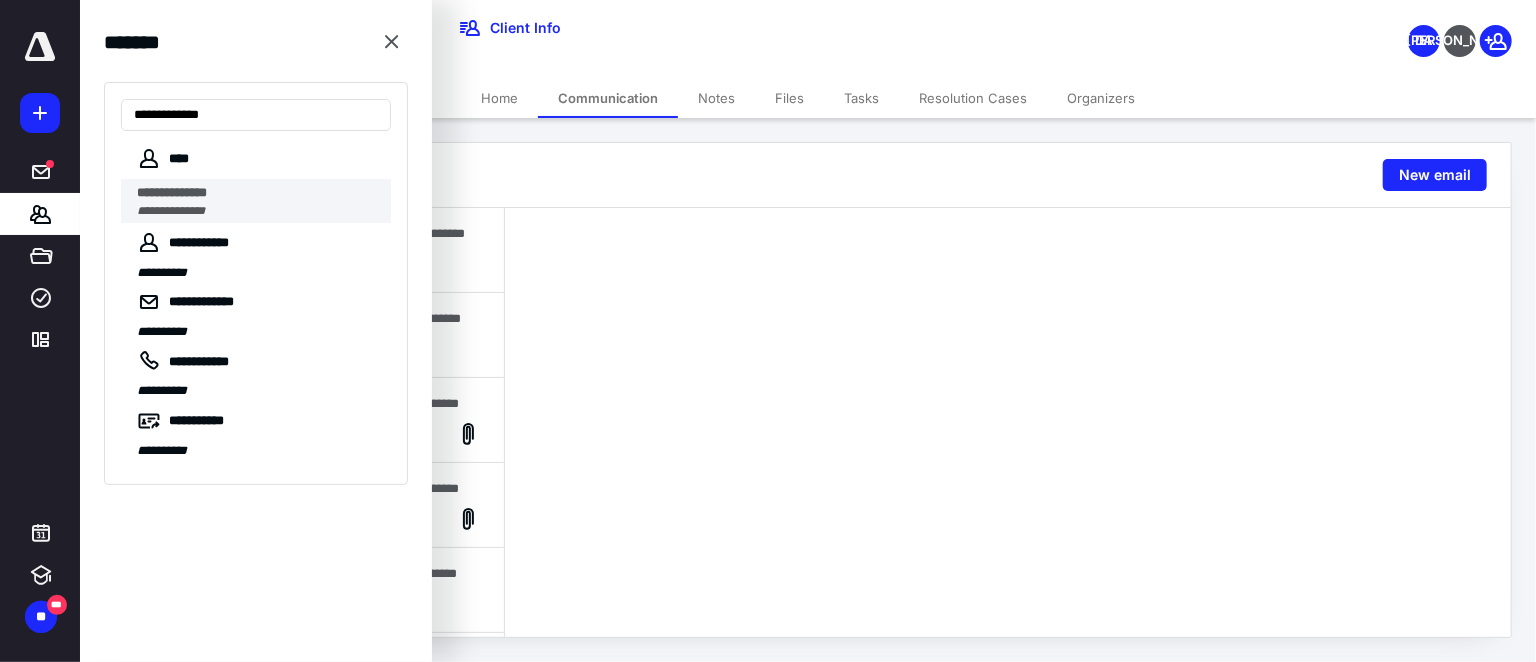type on "**********" 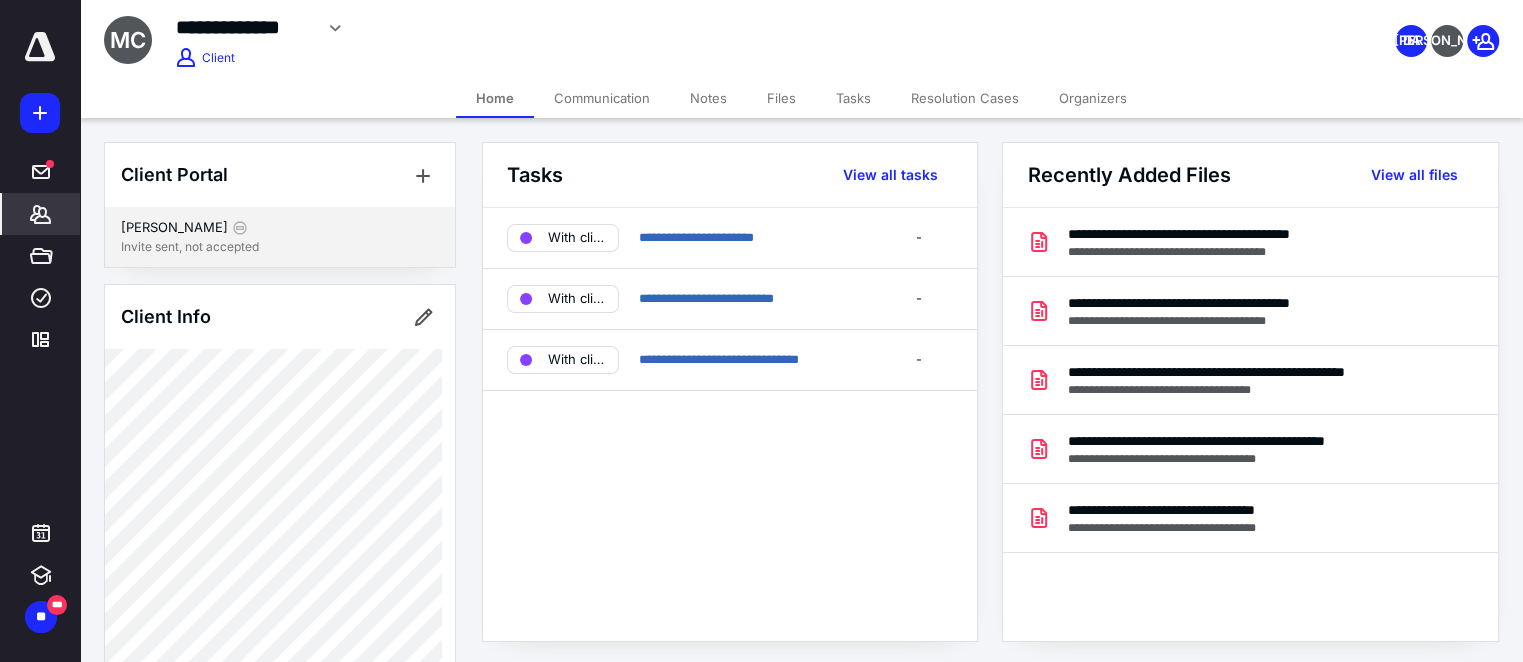 click on "Mauricio Cruz" at bounding box center [280, 228] 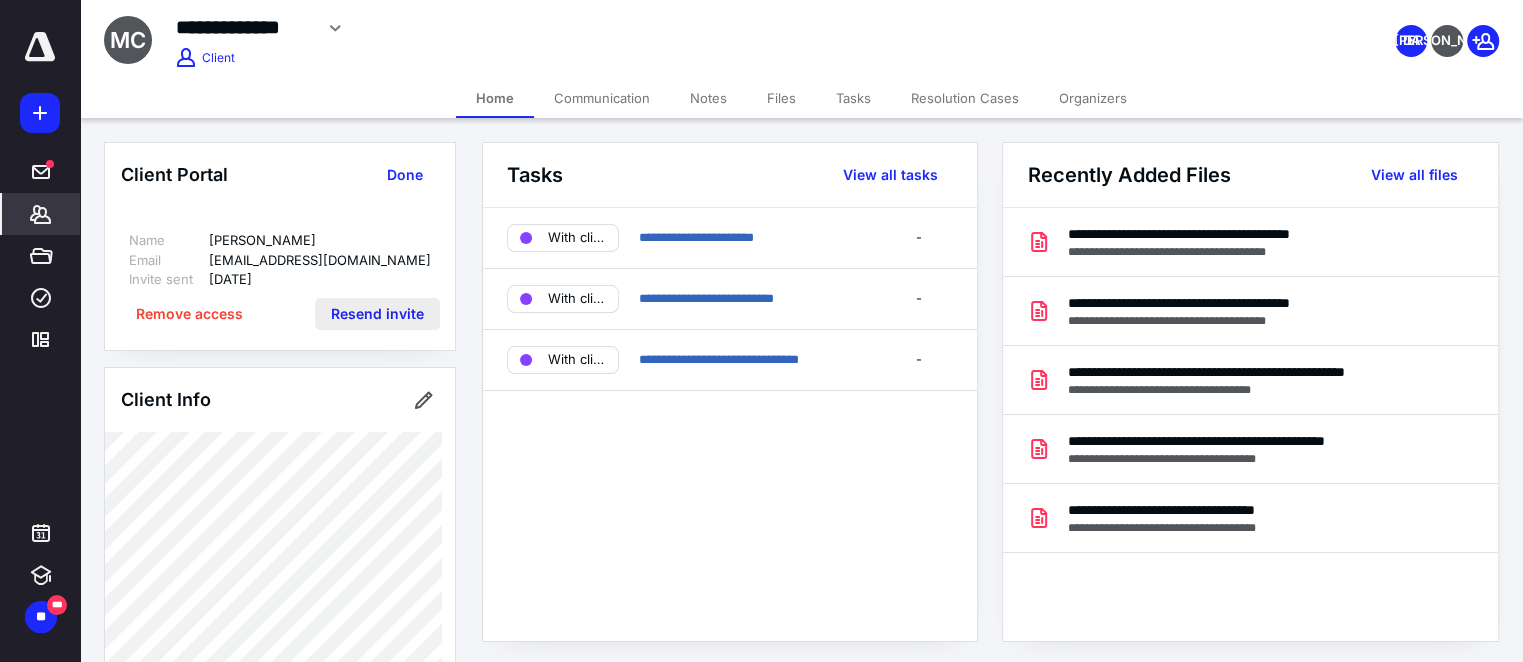 click on "Resend invite" at bounding box center [377, 314] 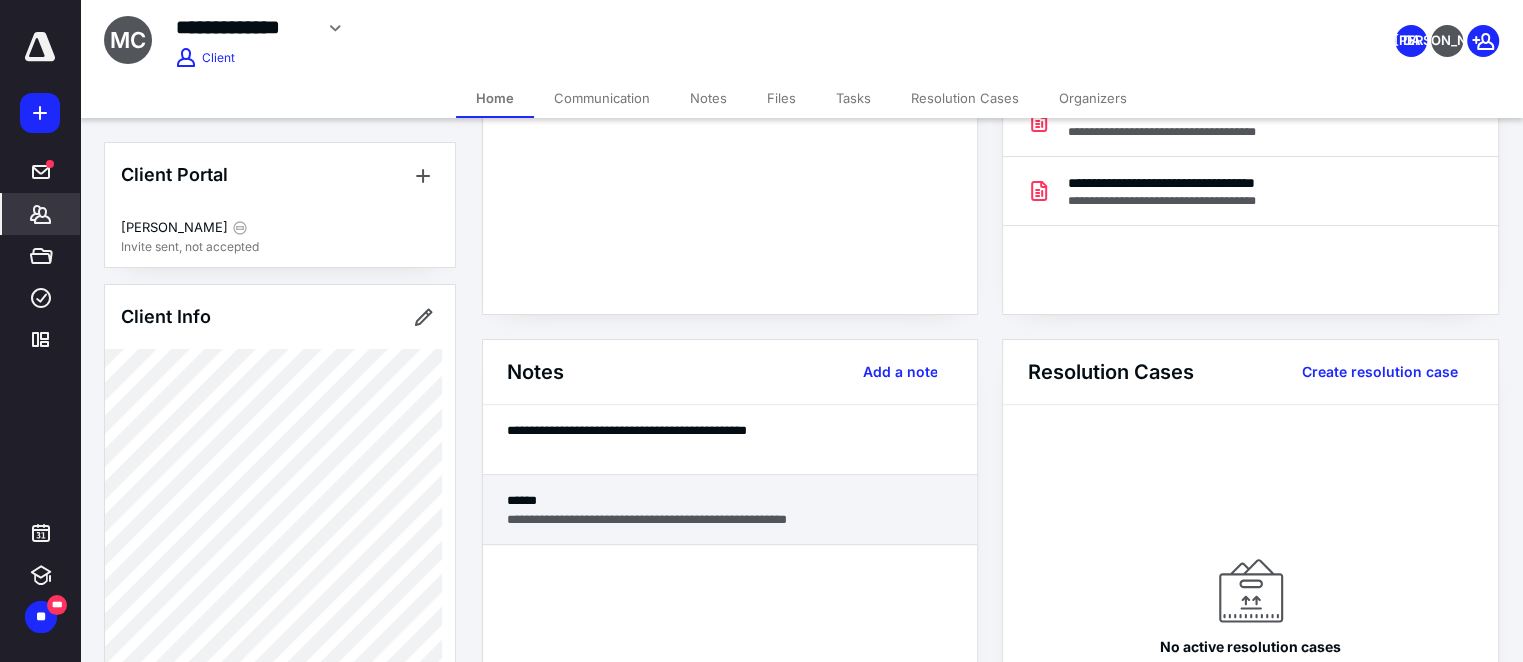 scroll, scrollTop: 363, scrollLeft: 0, axis: vertical 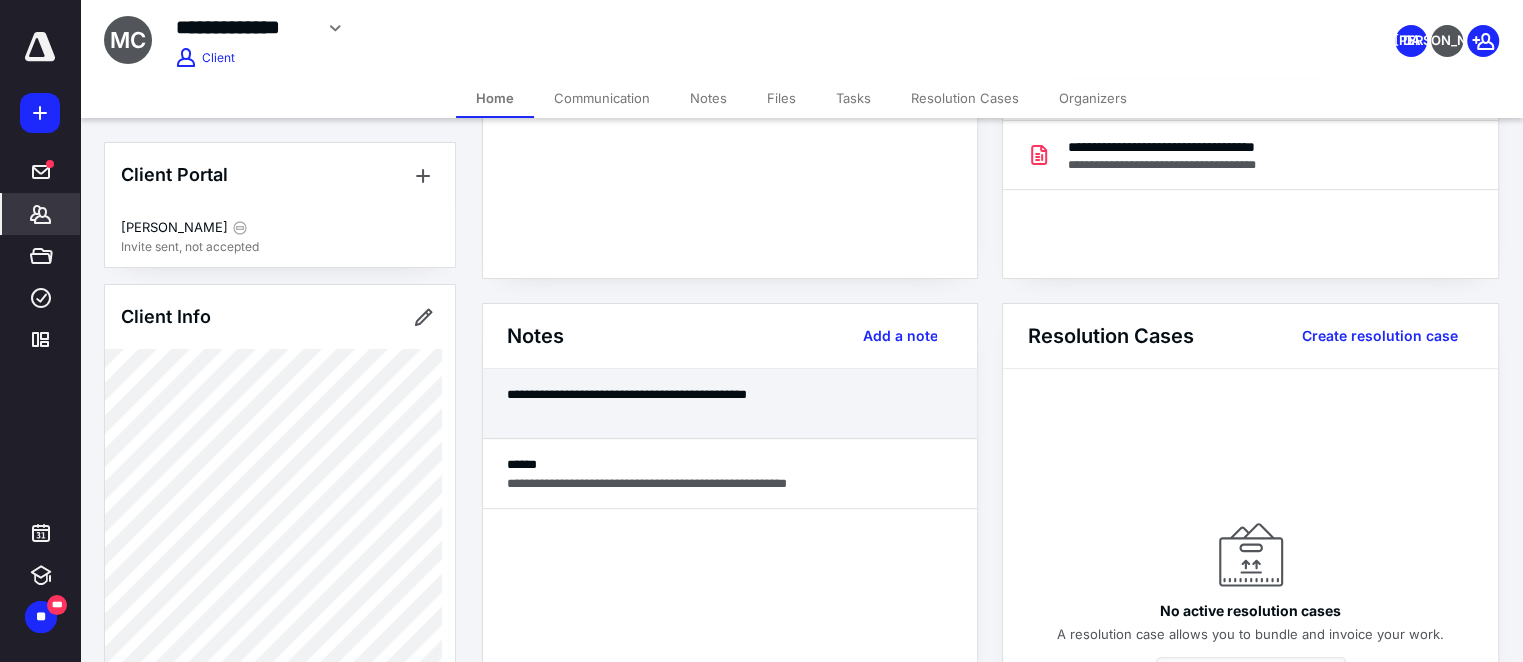 click on "**********" at bounding box center (730, 394) 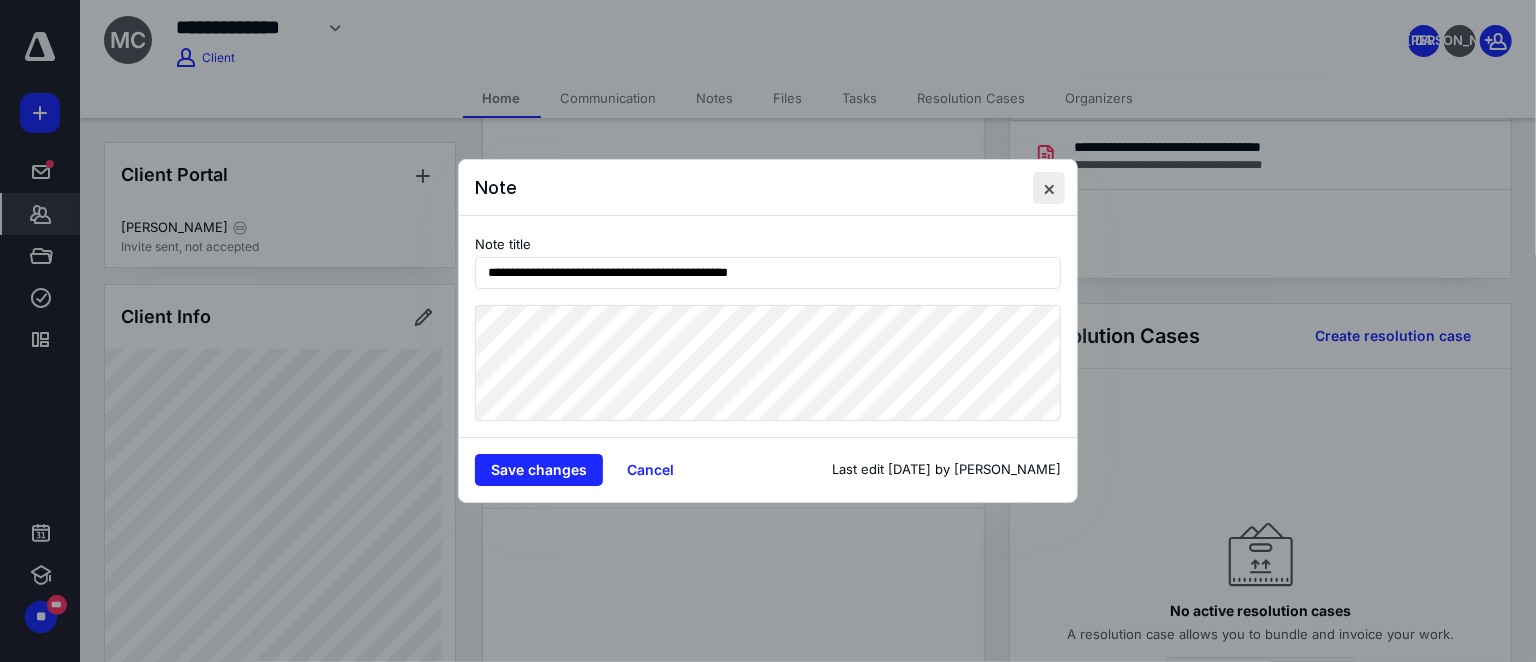 click at bounding box center [1049, 188] 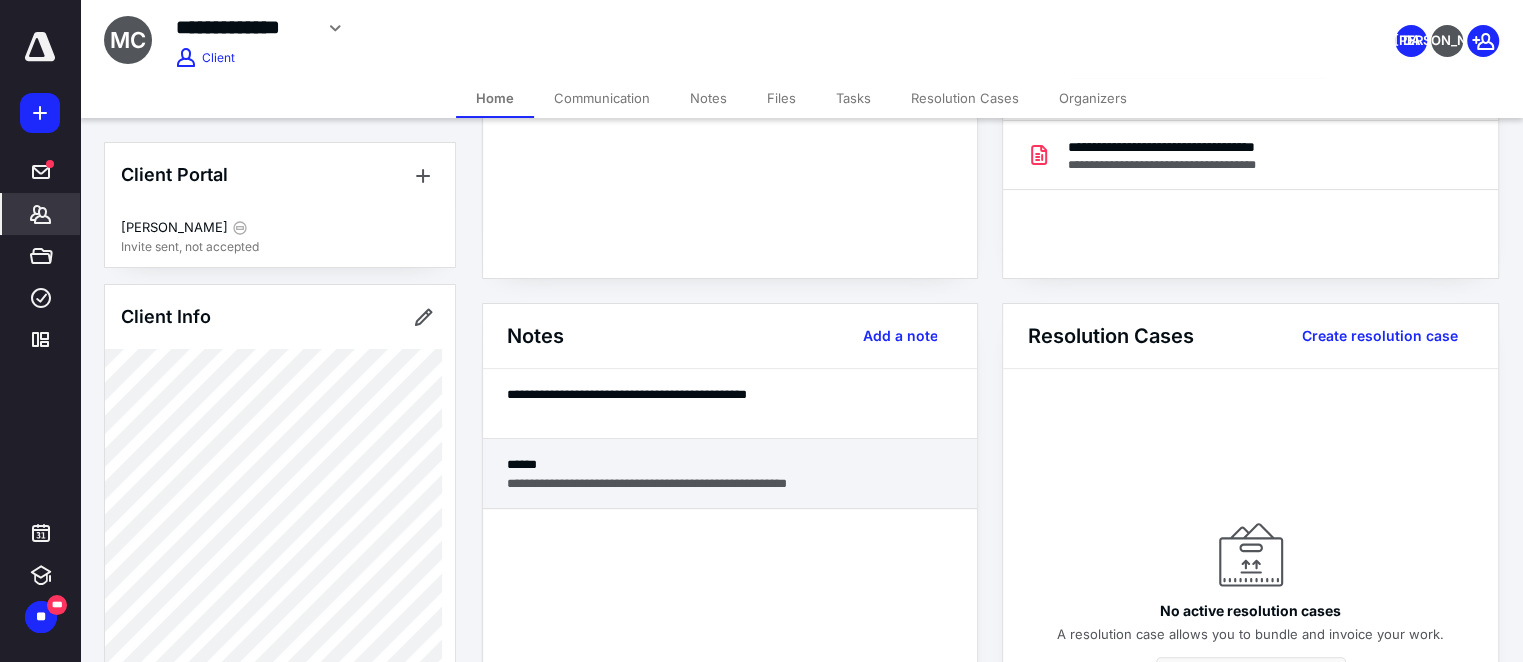 click on "**********" at bounding box center [730, 483] 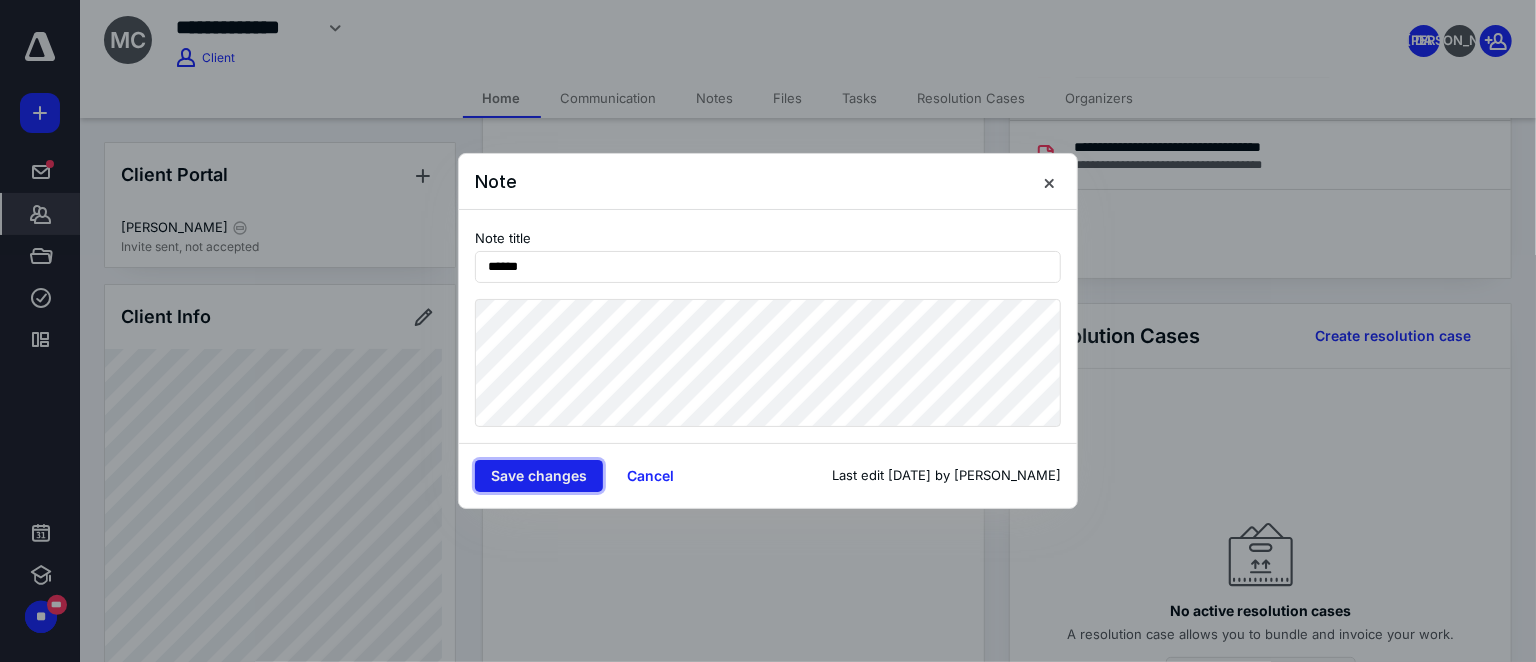 click on "Save changes" at bounding box center (539, 476) 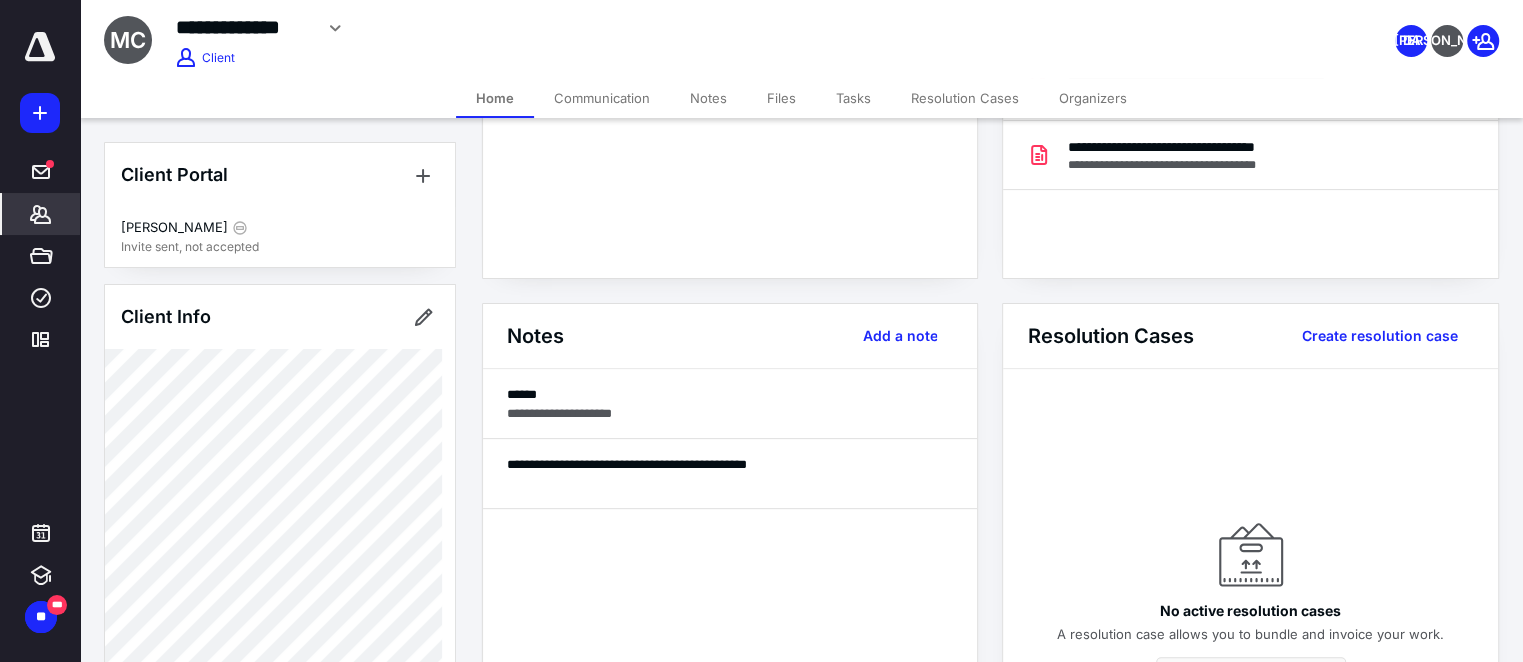 click on "Communication" at bounding box center (602, 98) 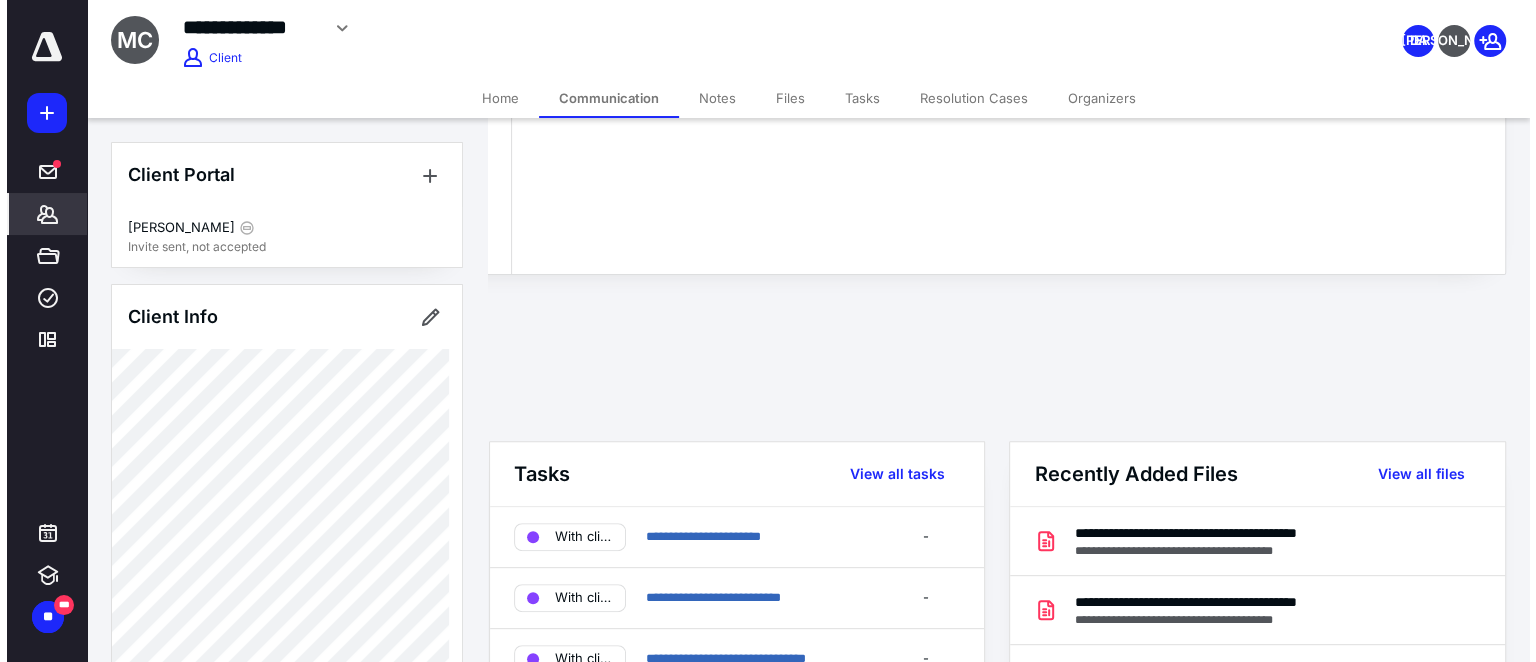 scroll, scrollTop: 0, scrollLeft: 0, axis: both 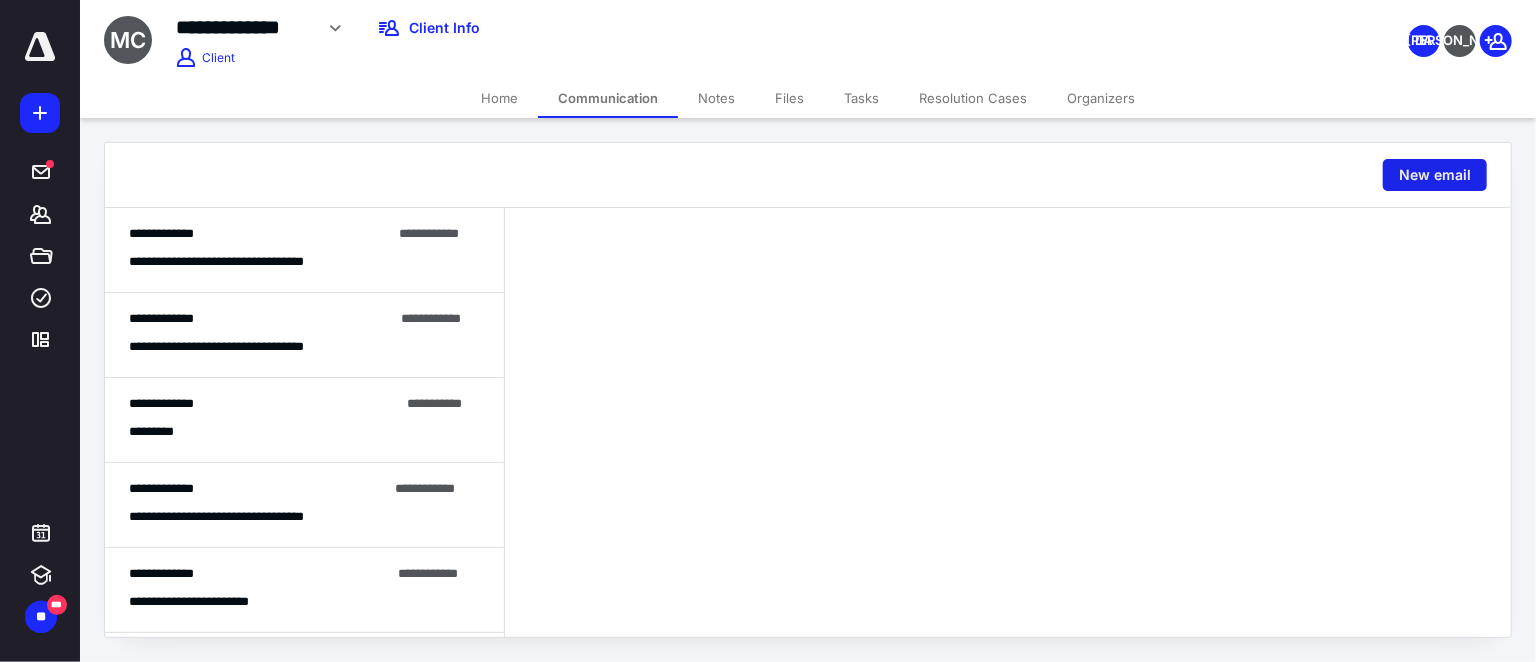 click on "New email" at bounding box center (1435, 175) 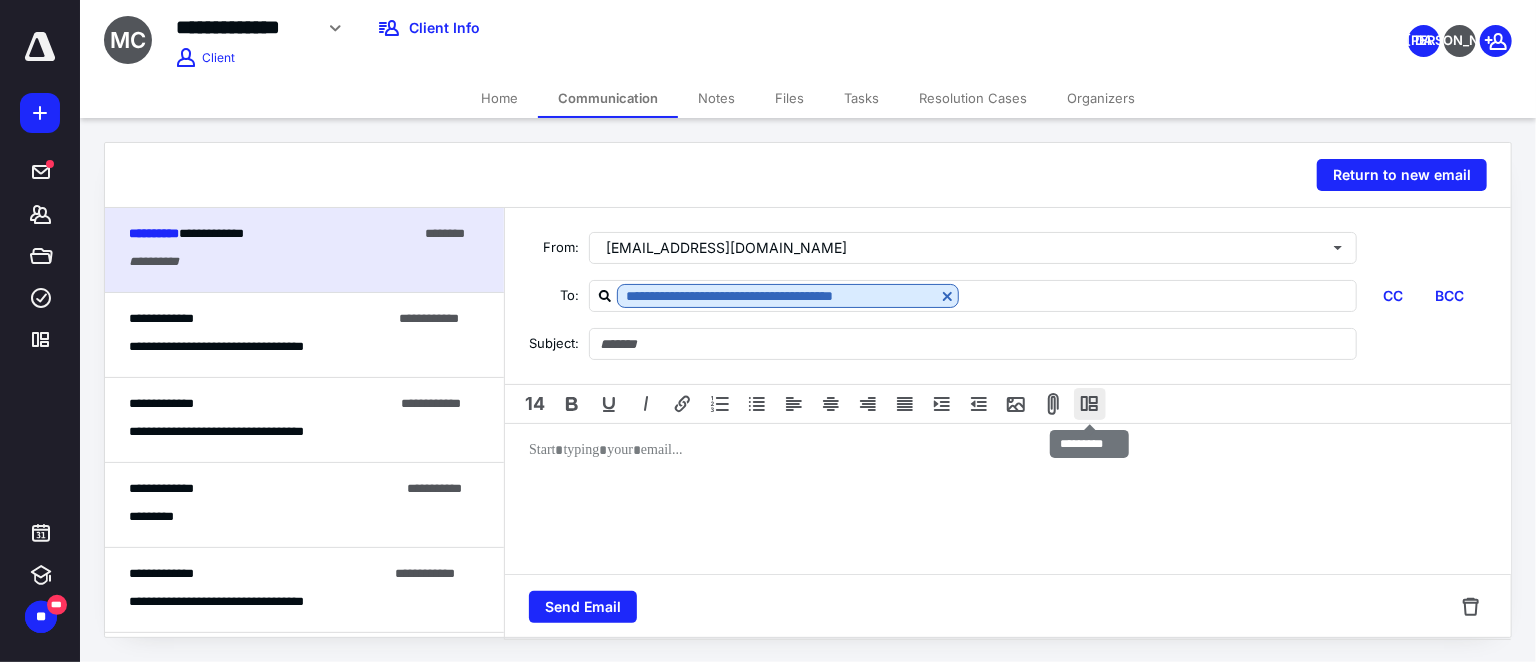 click at bounding box center [1090, 404] 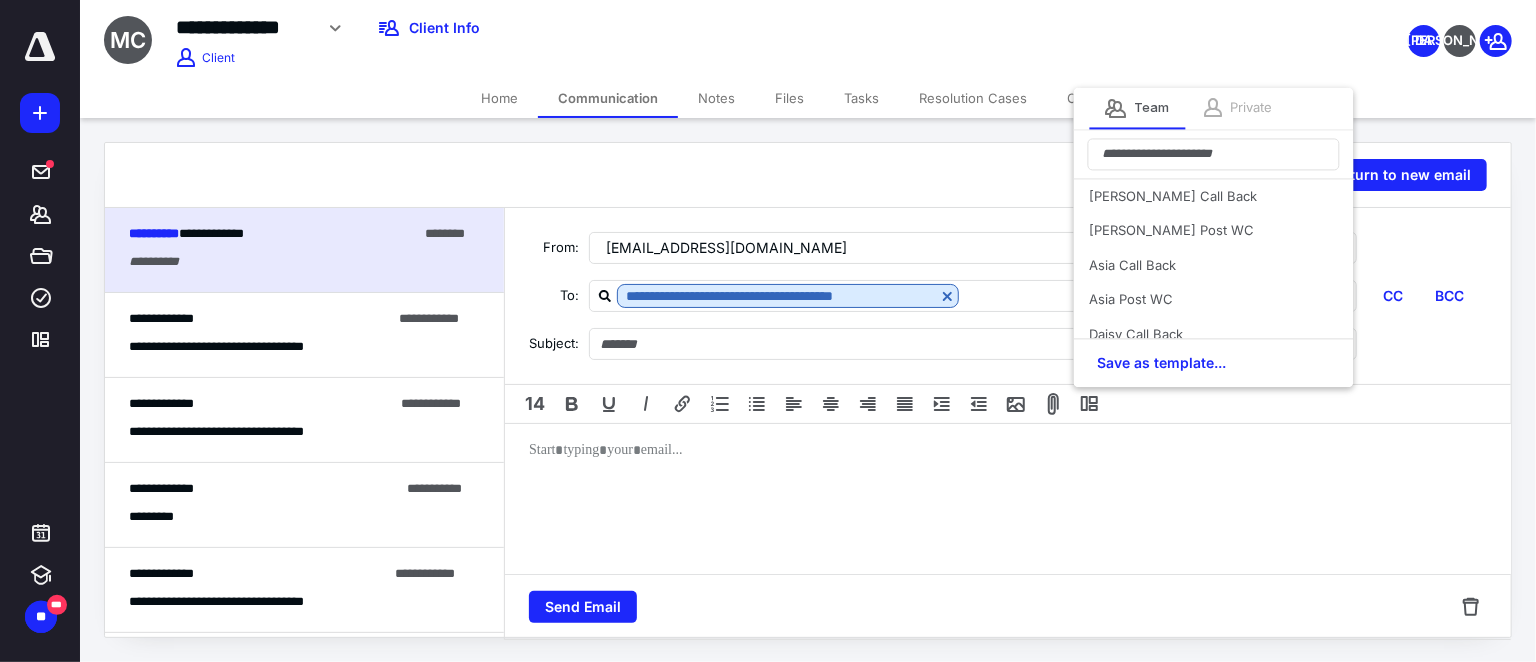 click on "Private" at bounding box center (1252, 108) 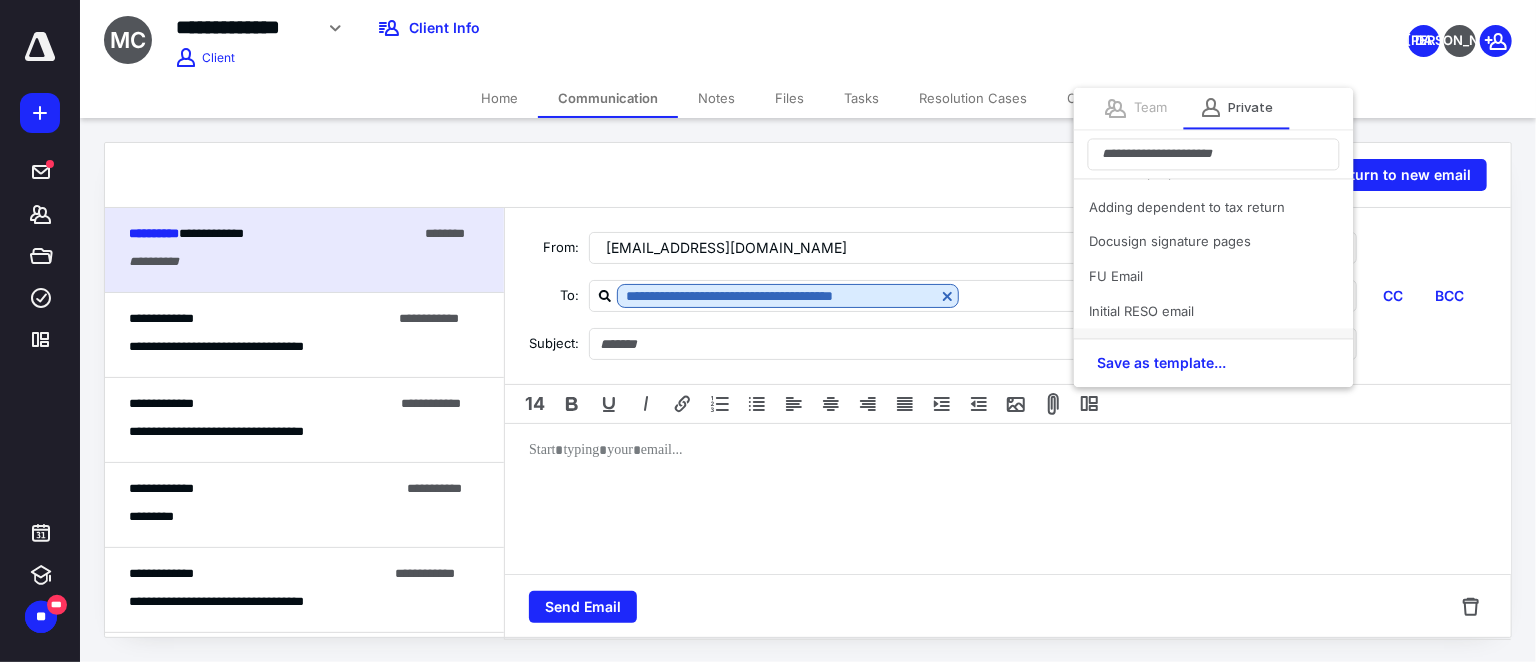 scroll, scrollTop: 90, scrollLeft: 0, axis: vertical 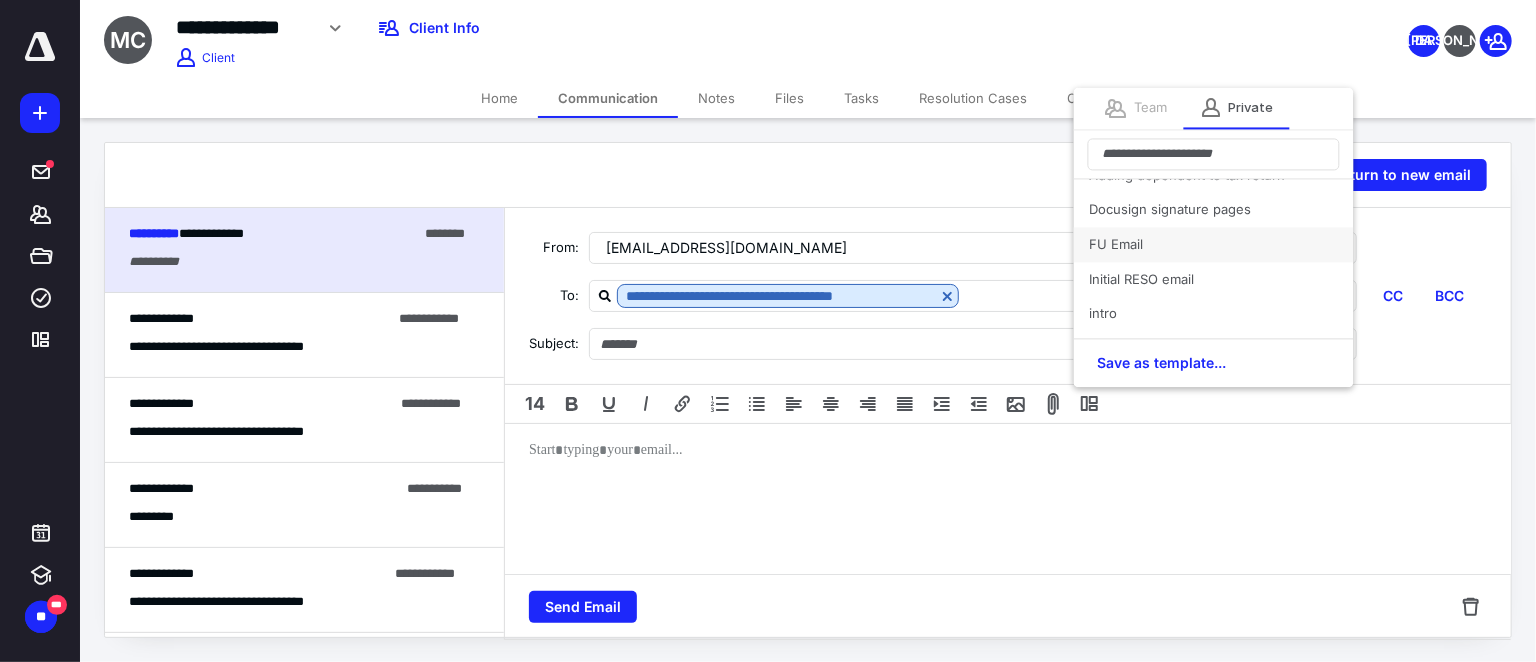click on "FU Email" at bounding box center [1214, 244] 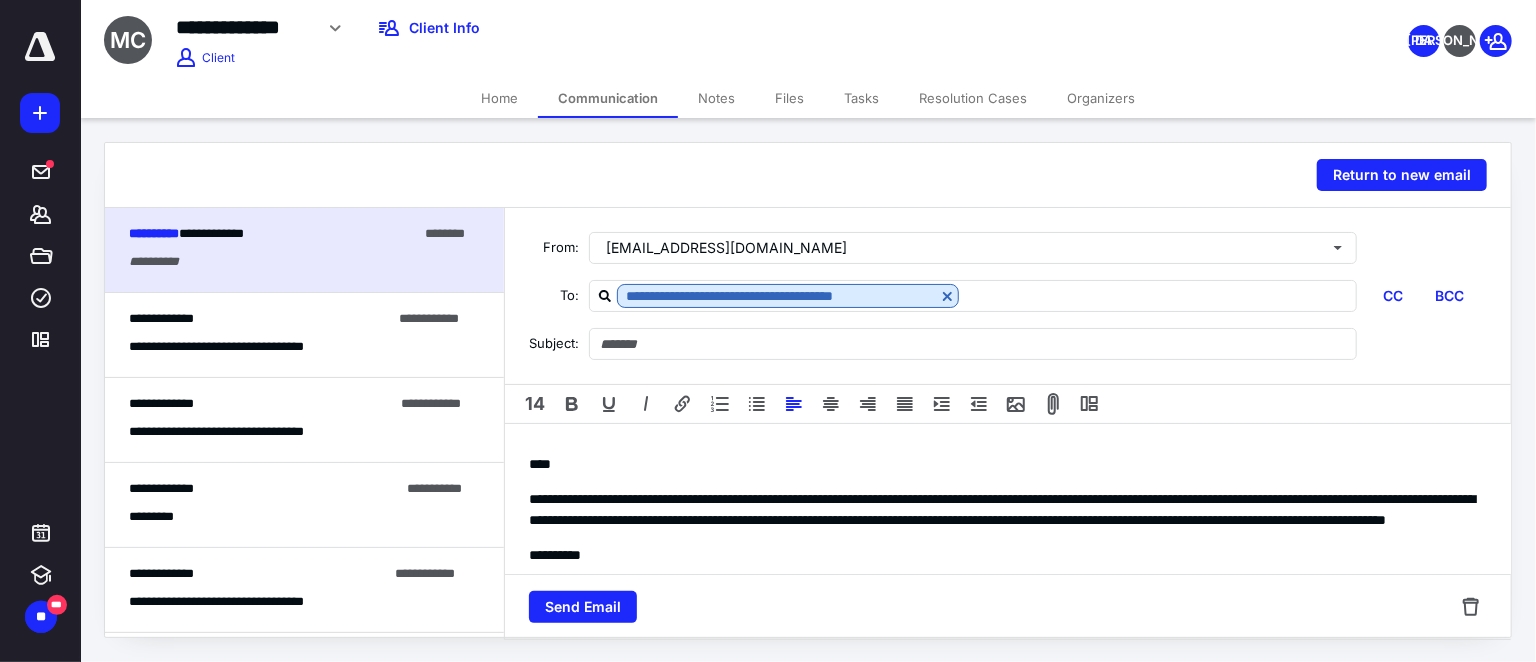 type on "*********" 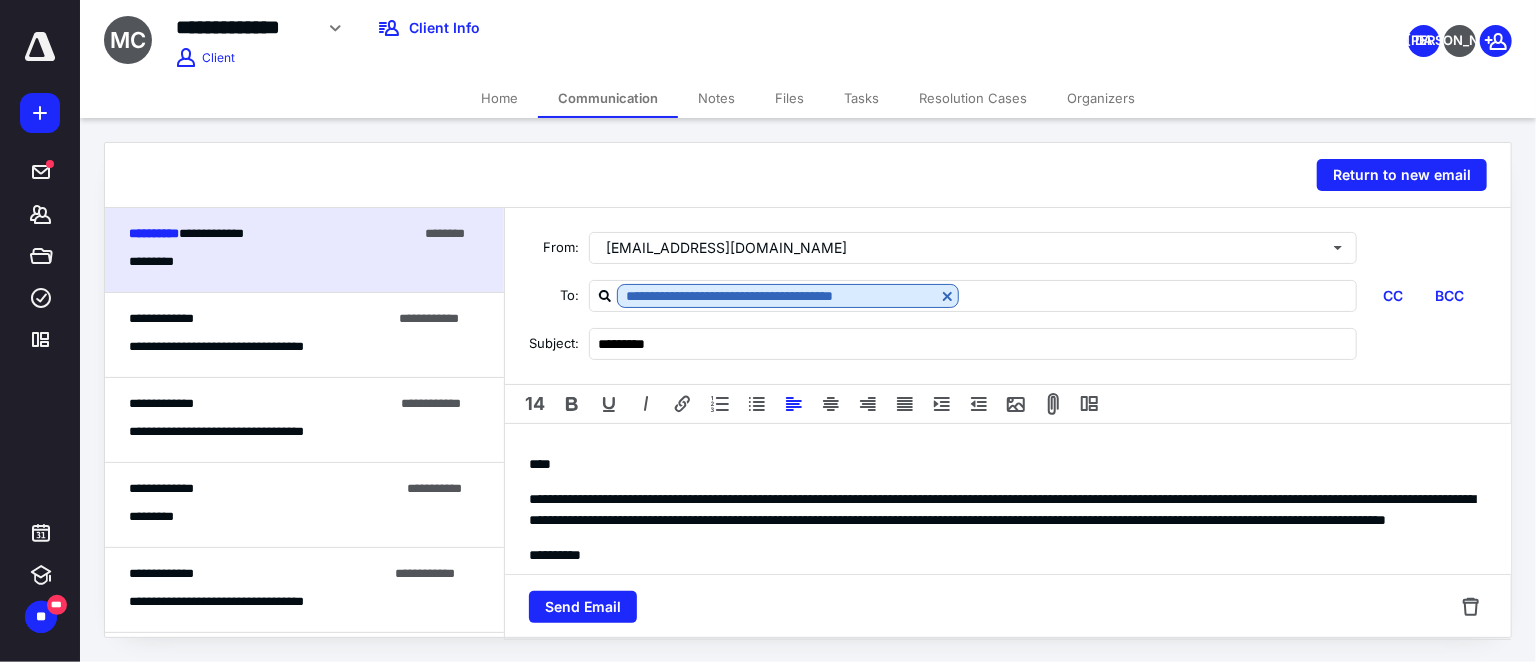 click on "****" at bounding box center (540, 464) 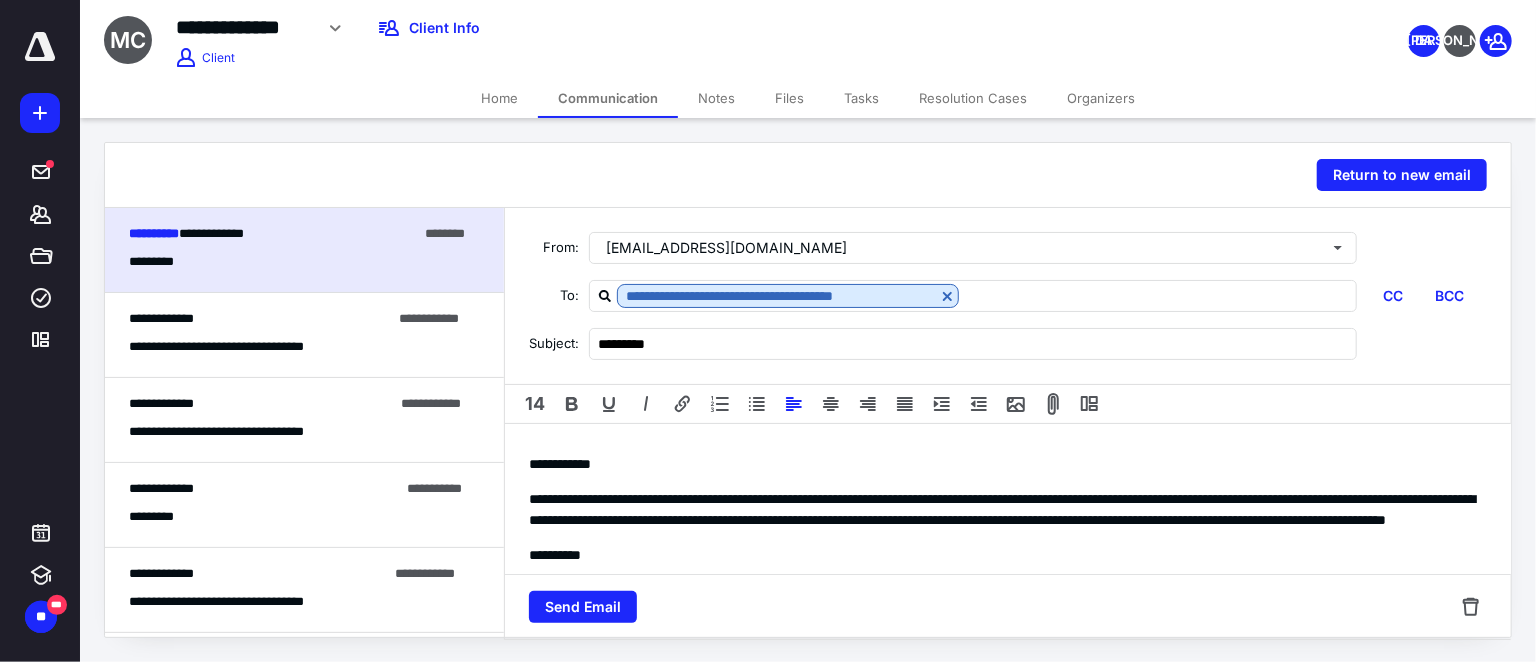 click on "**********" at bounding box center (1002, 509) 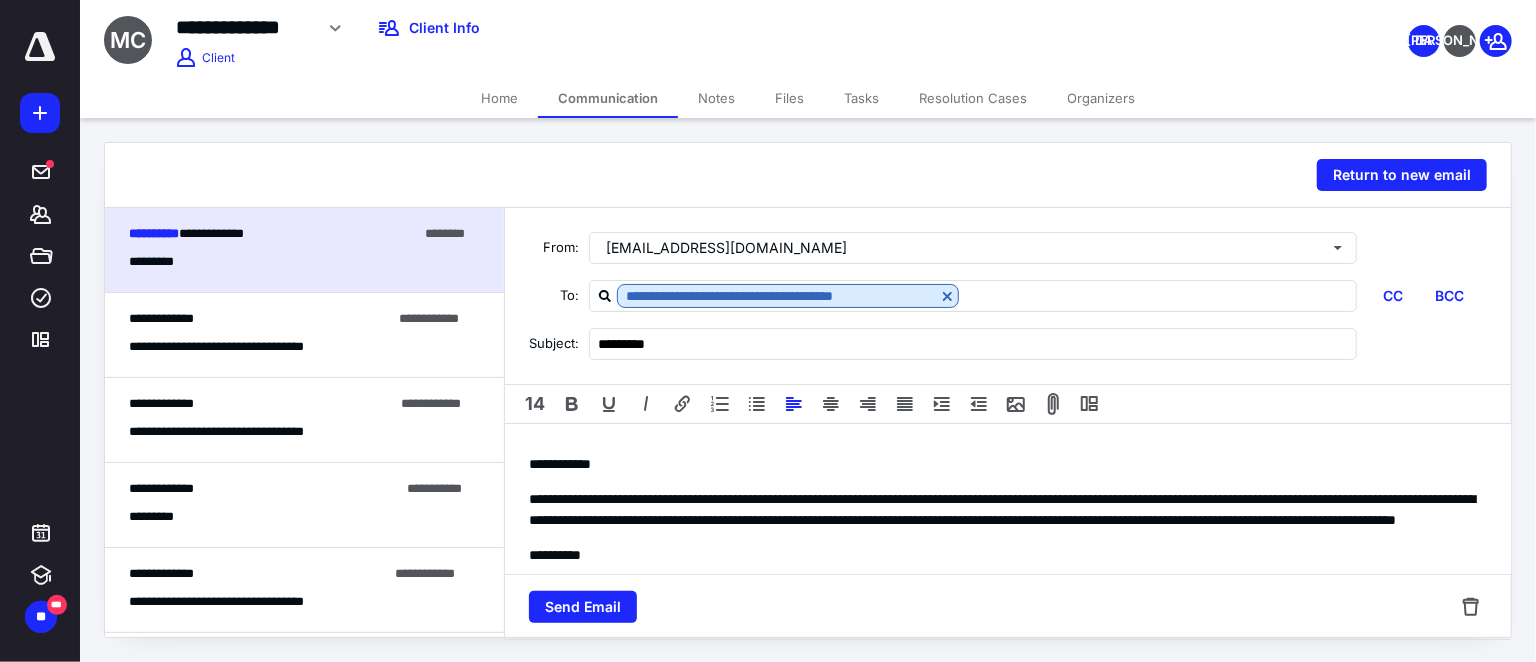 click on "**********" at bounding box center (1002, 509) 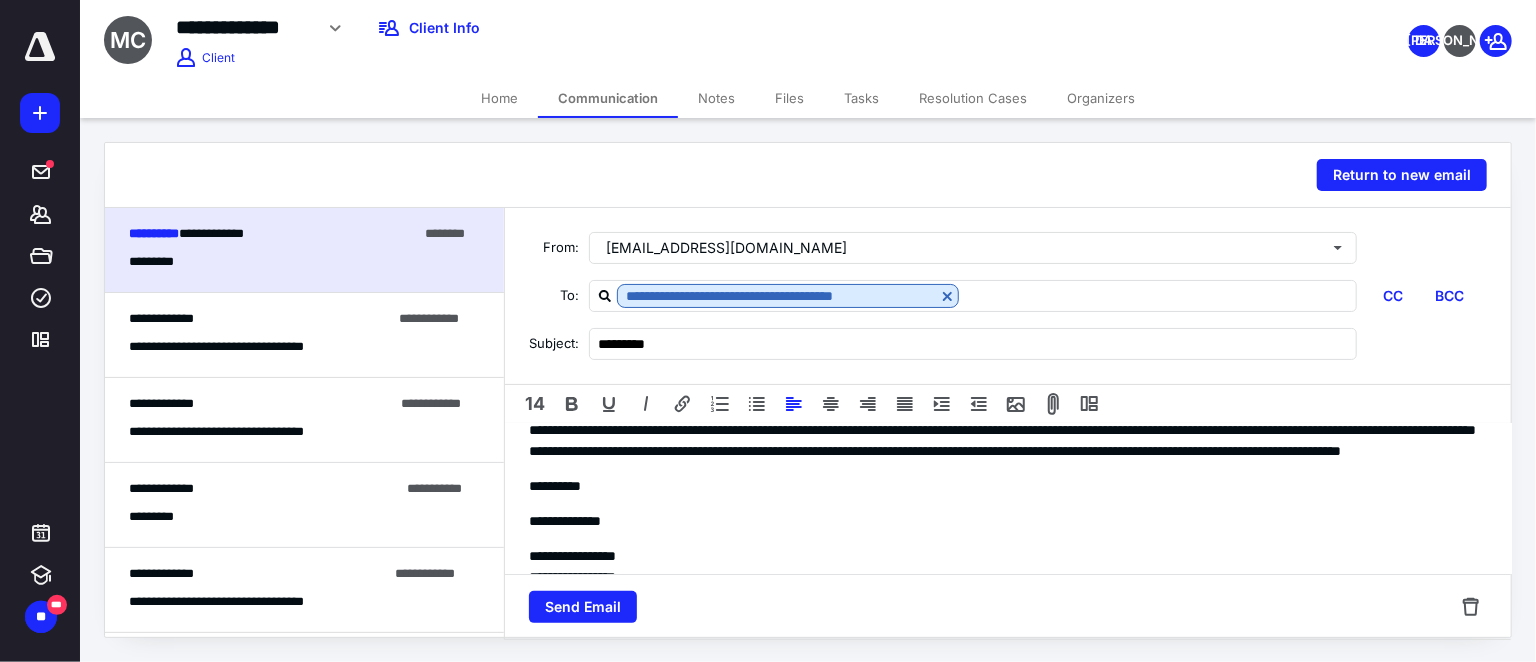 scroll, scrollTop: 90, scrollLeft: 0, axis: vertical 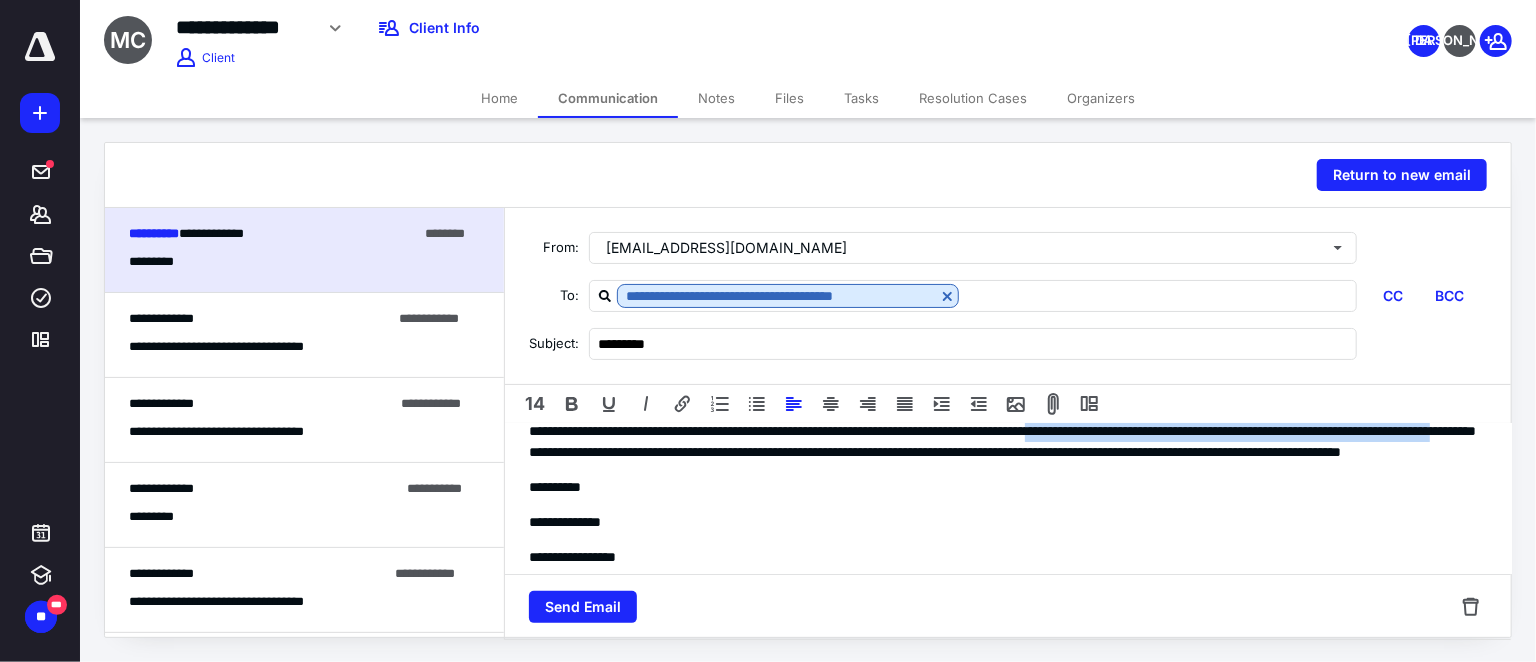 drag, startPoint x: 1454, startPoint y: 433, endPoint x: 1074, endPoint y: 455, distance: 380.63632 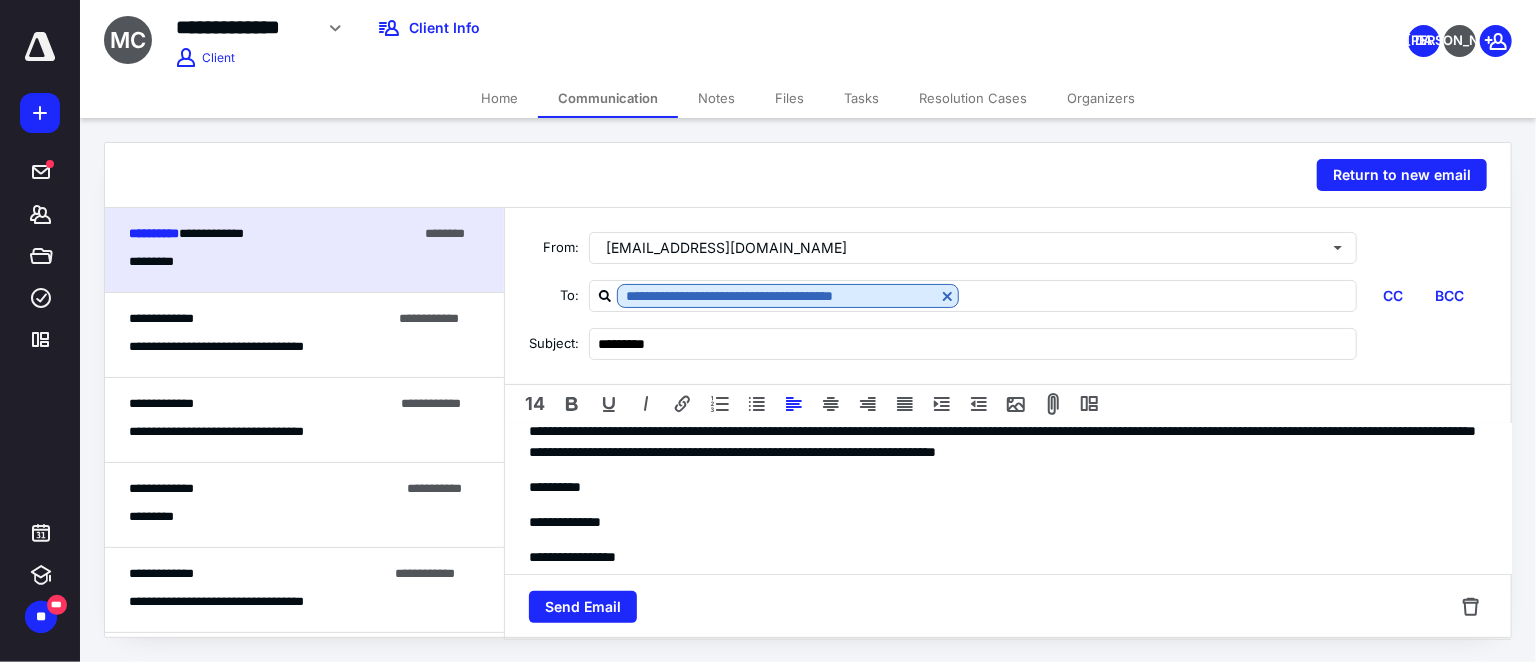 click on "**********" at bounding box center (1002, 431) 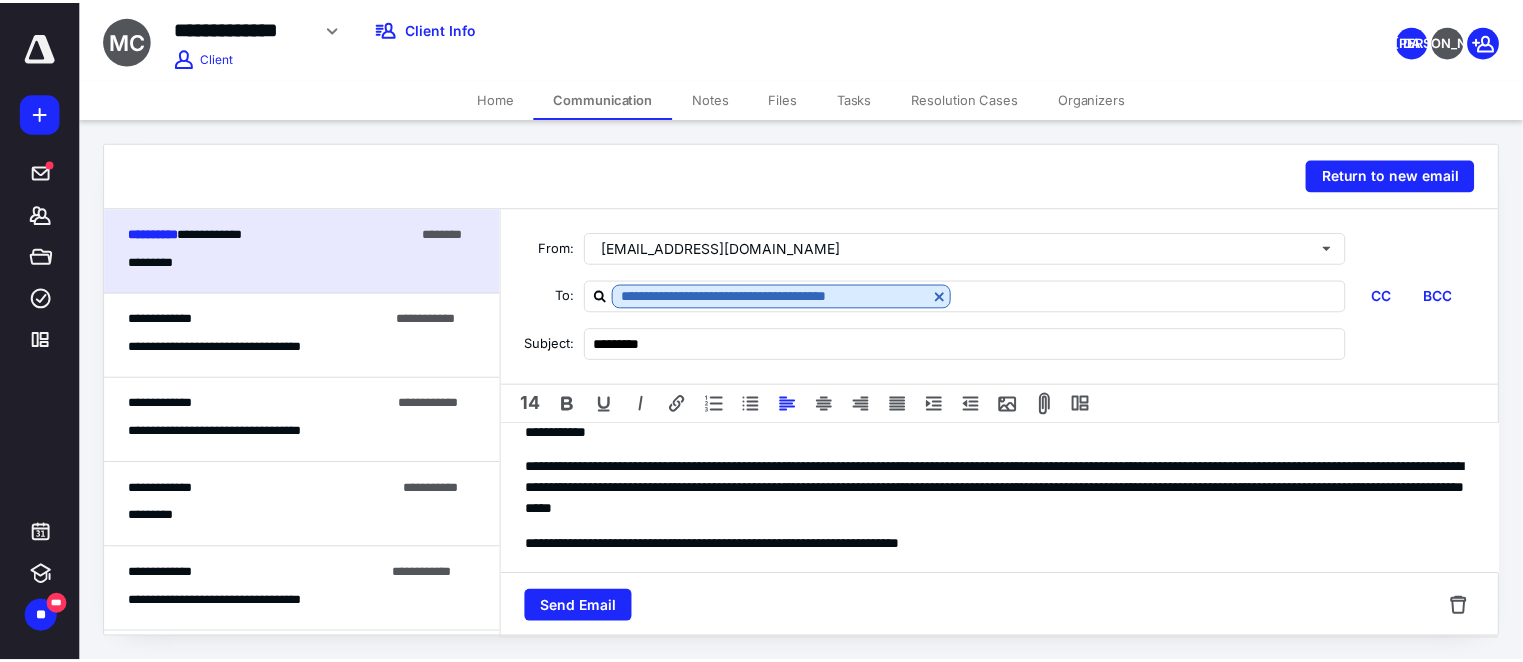 scroll, scrollTop: 0, scrollLeft: 0, axis: both 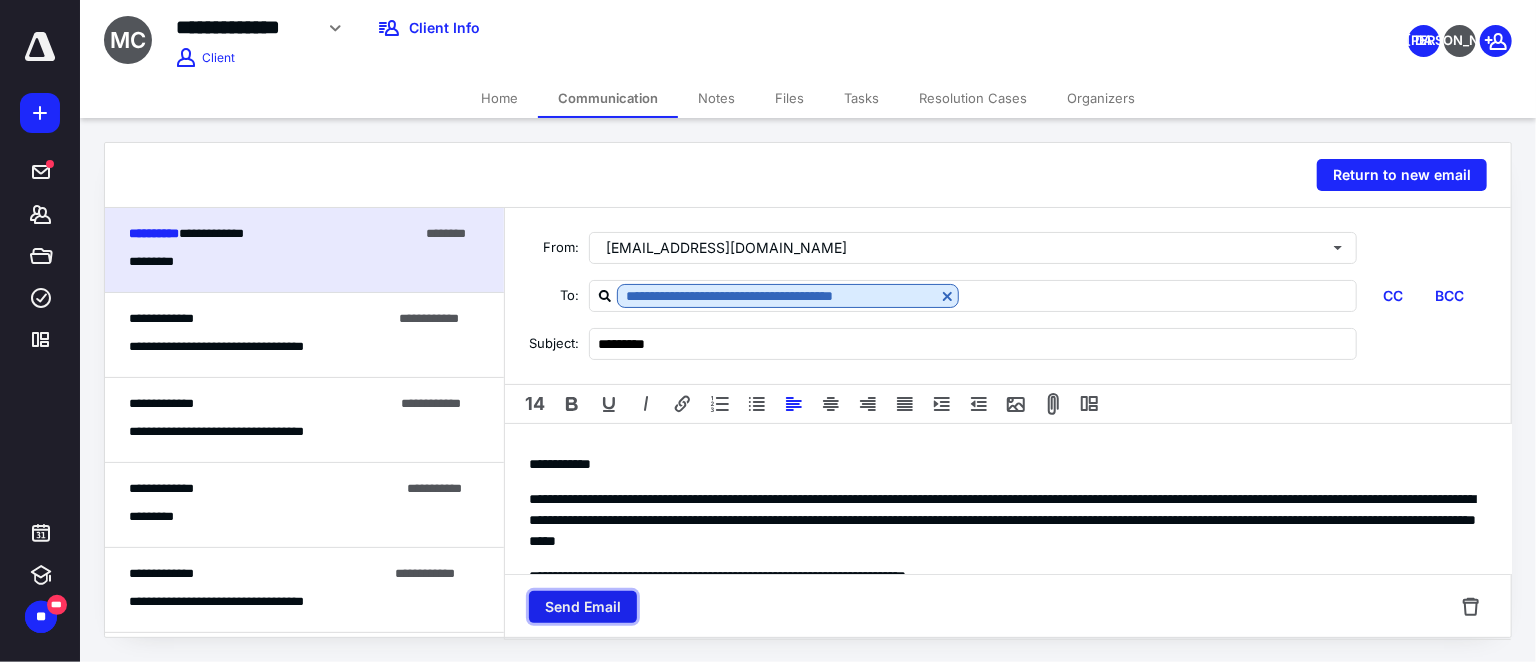 click on "Send Email" at bounding box center (583, 607) 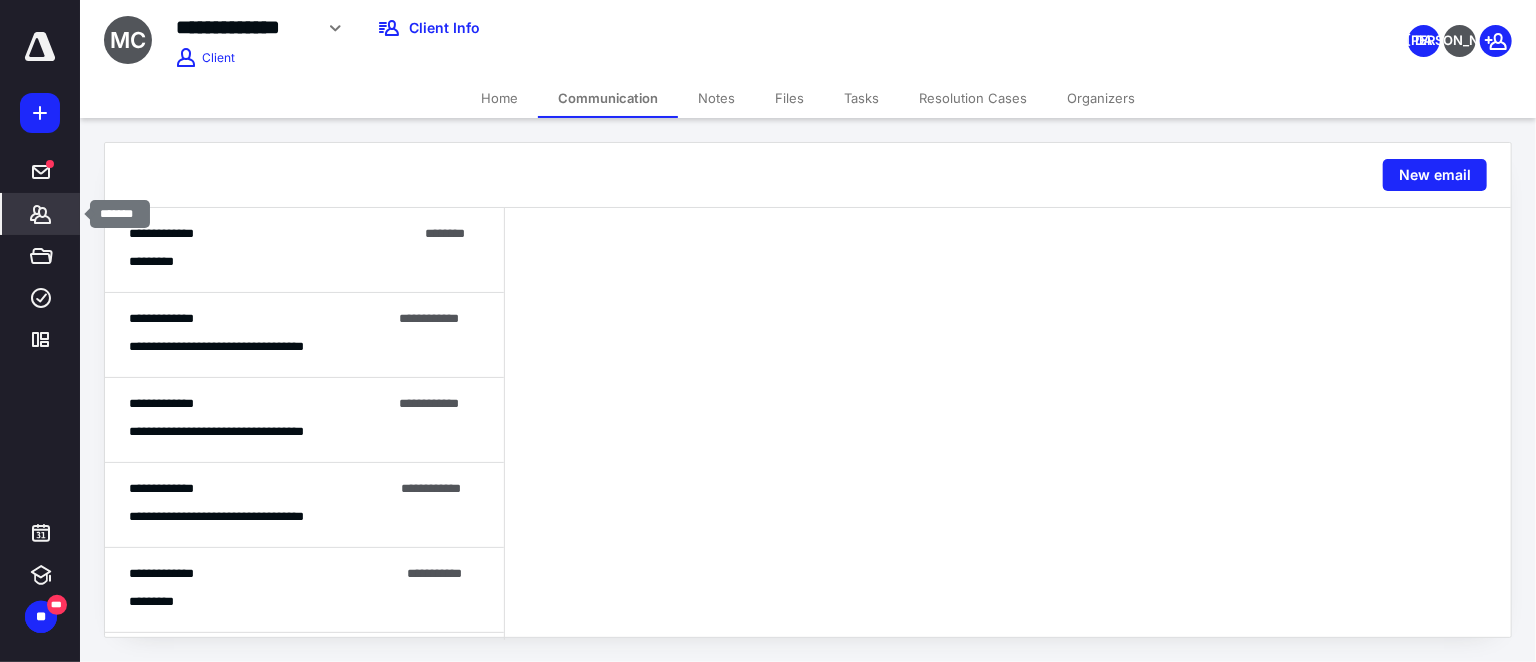 click 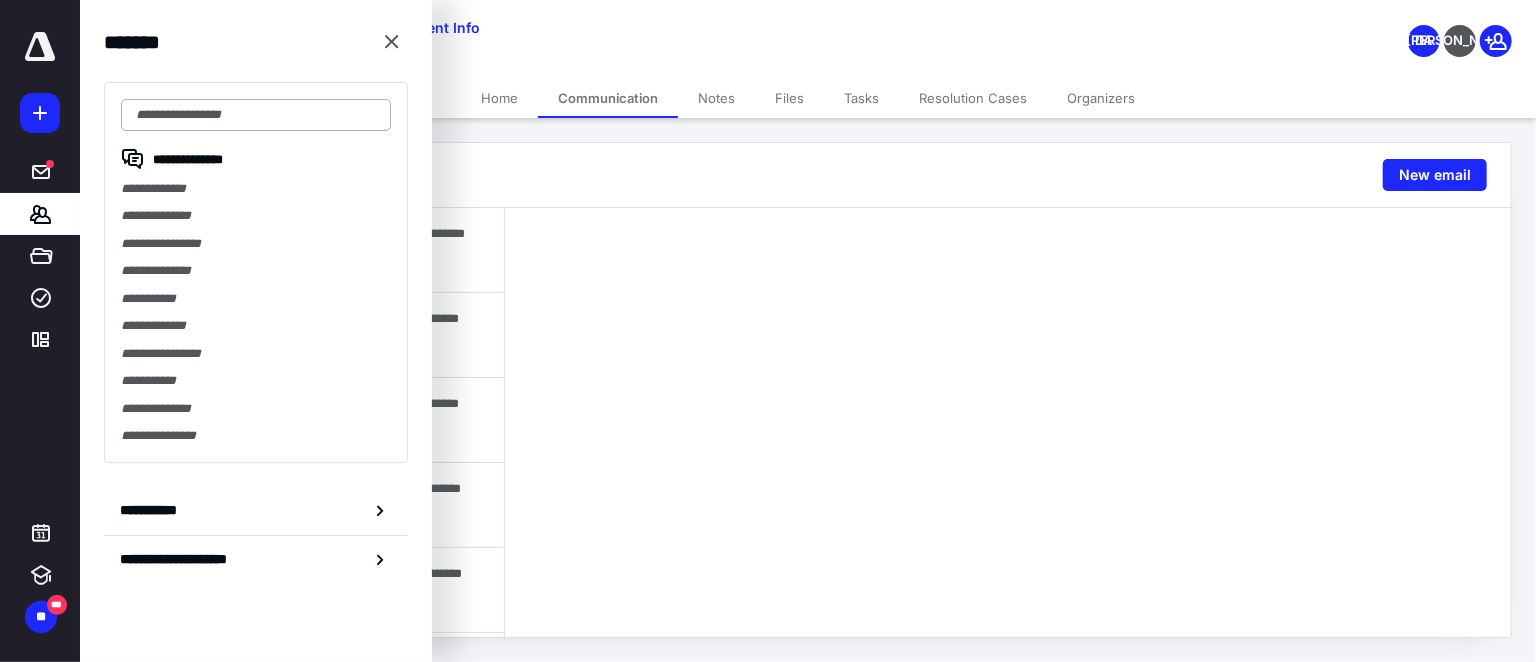 click at bounding box center [256, 115] 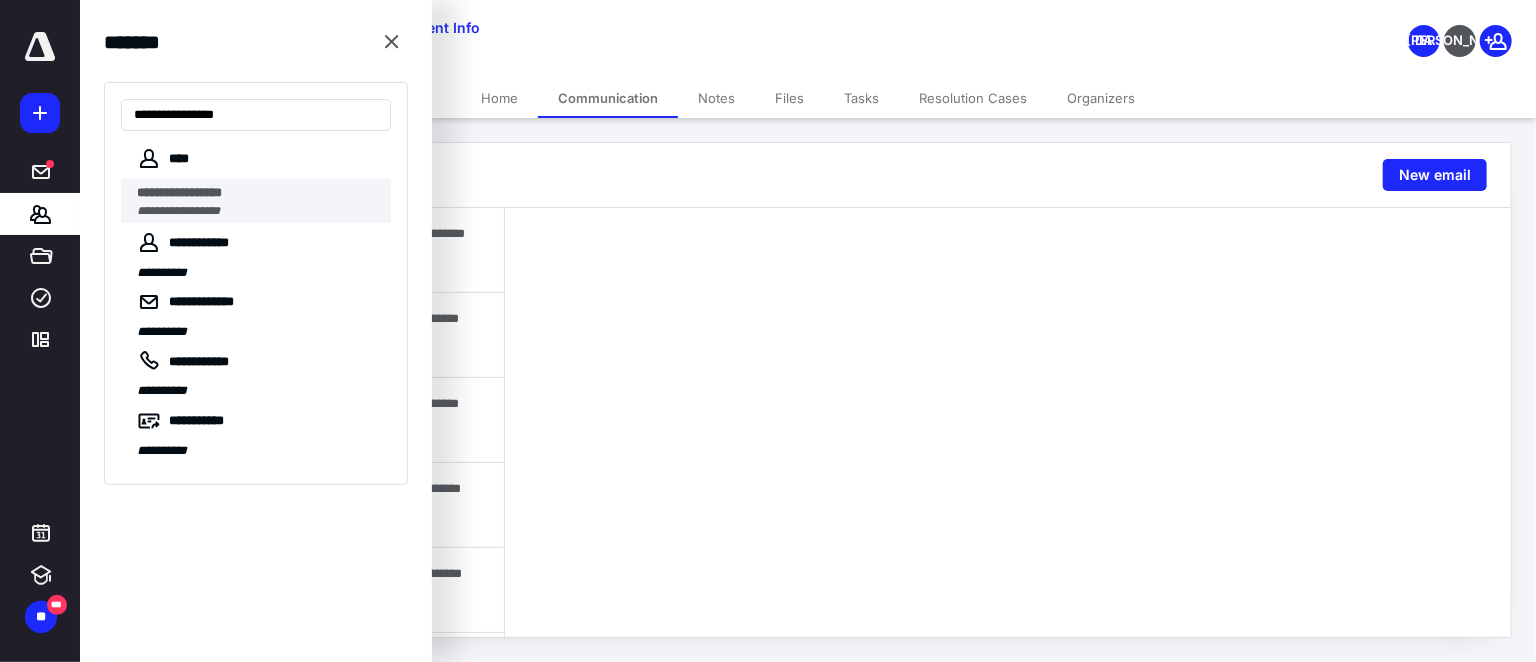 type on "**********" 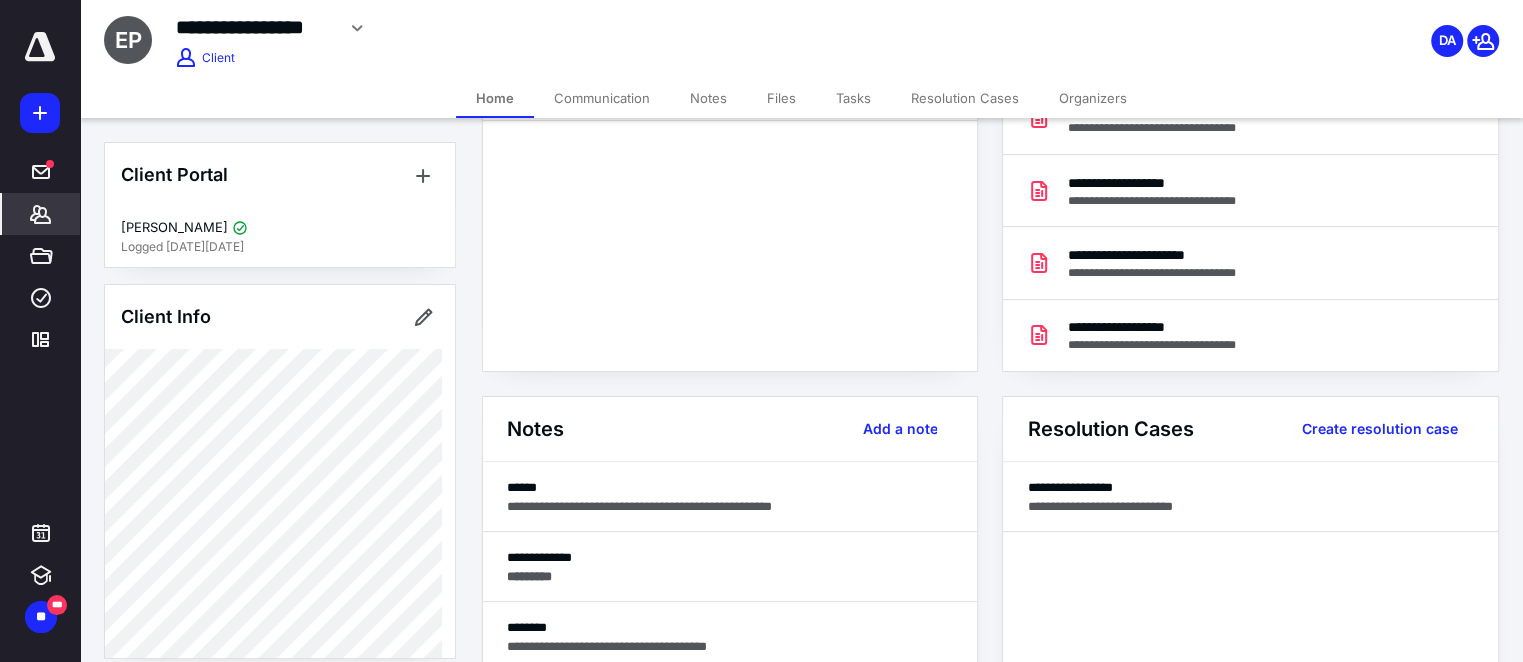 scroll, scrollTop: 272, scrollLeft: 0, axis: vertical 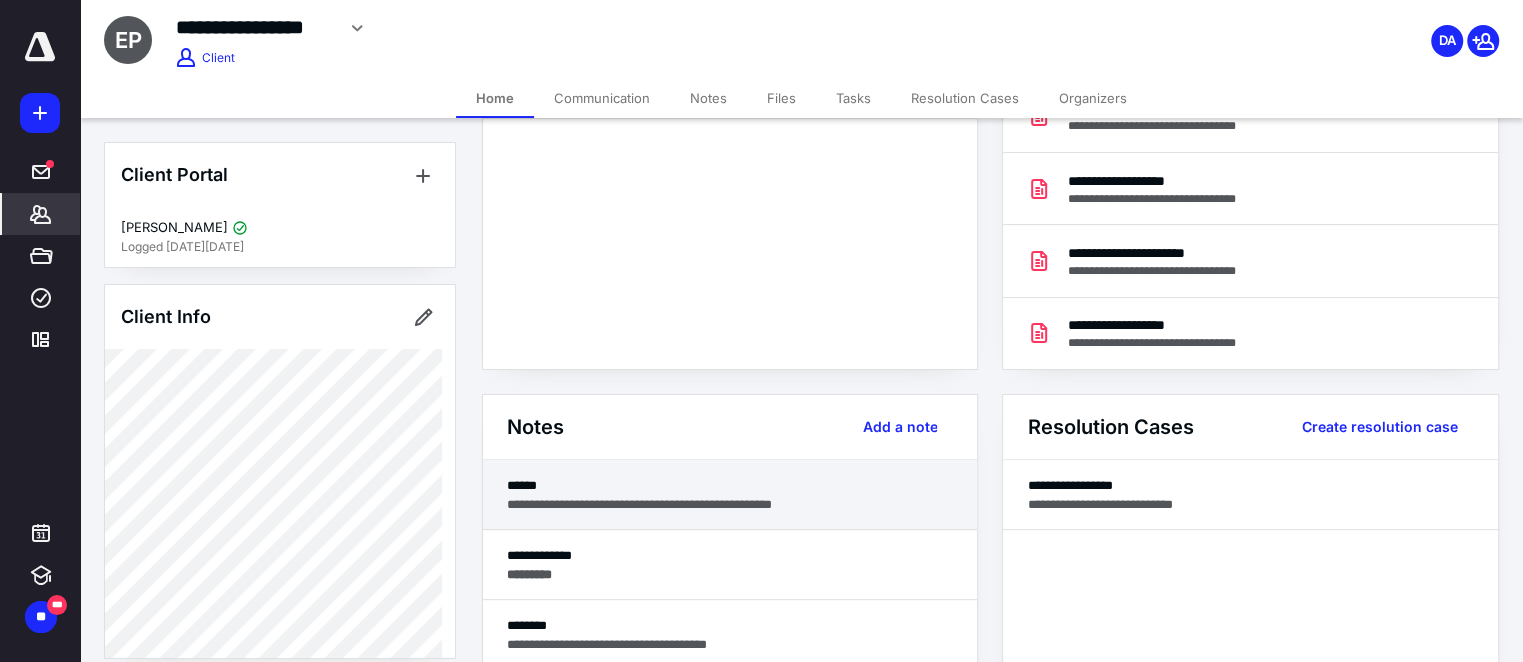 click on "**********" at bounding box center [730, 504] 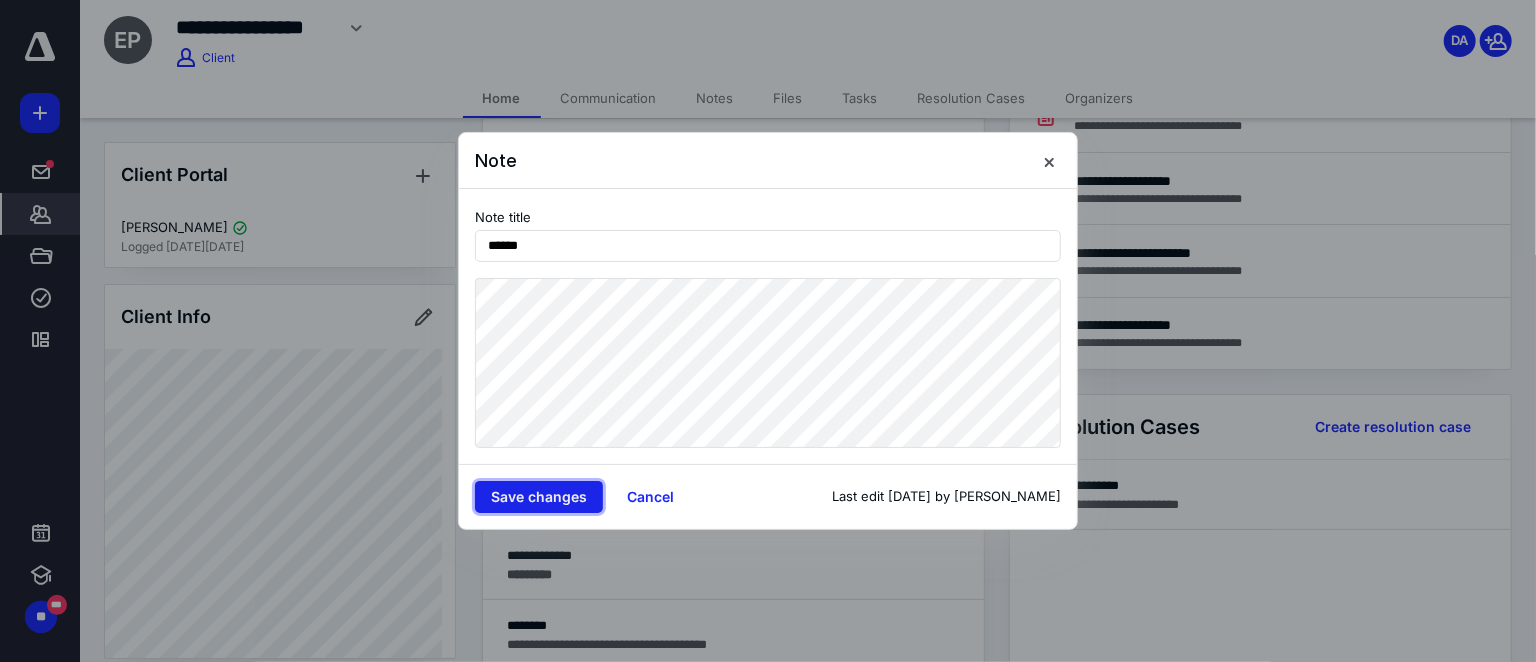 click on "Save changes" at bounding box center [539, 497] 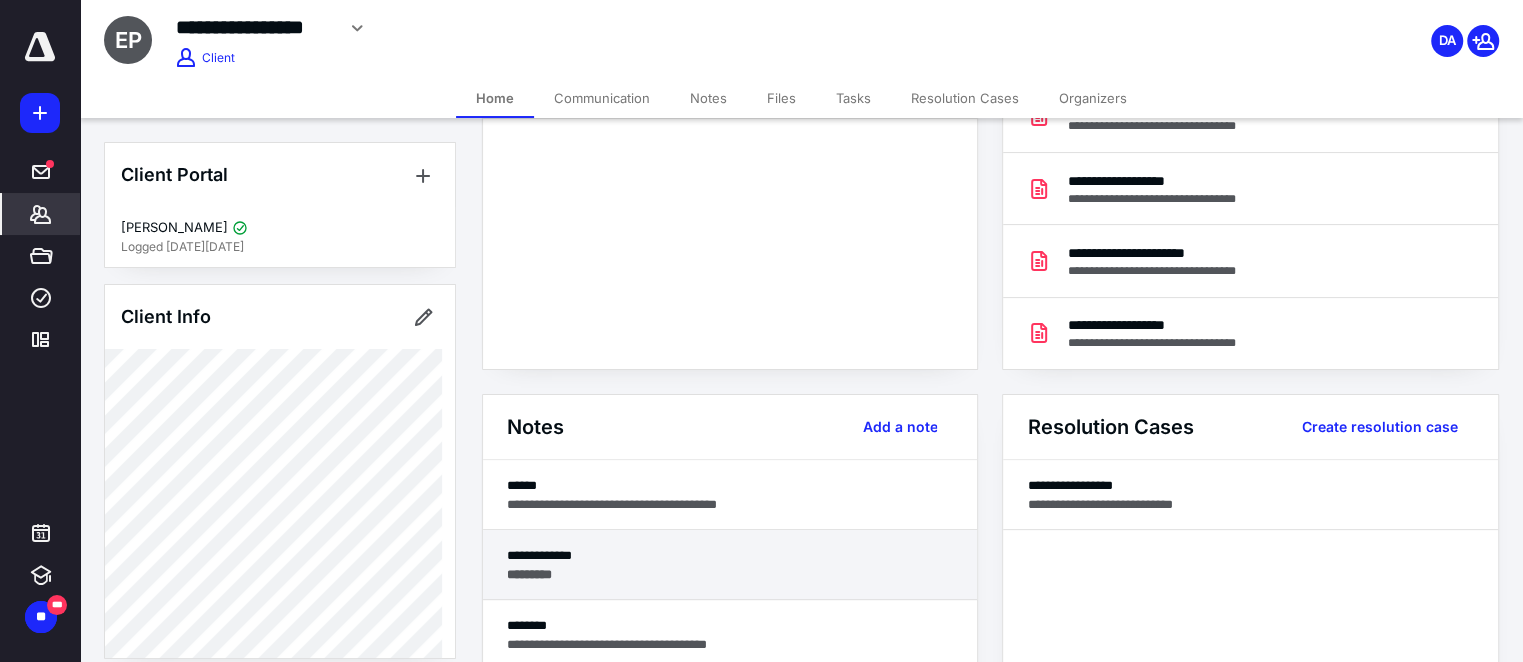 click on "*********" at bounding box center (730, 574) 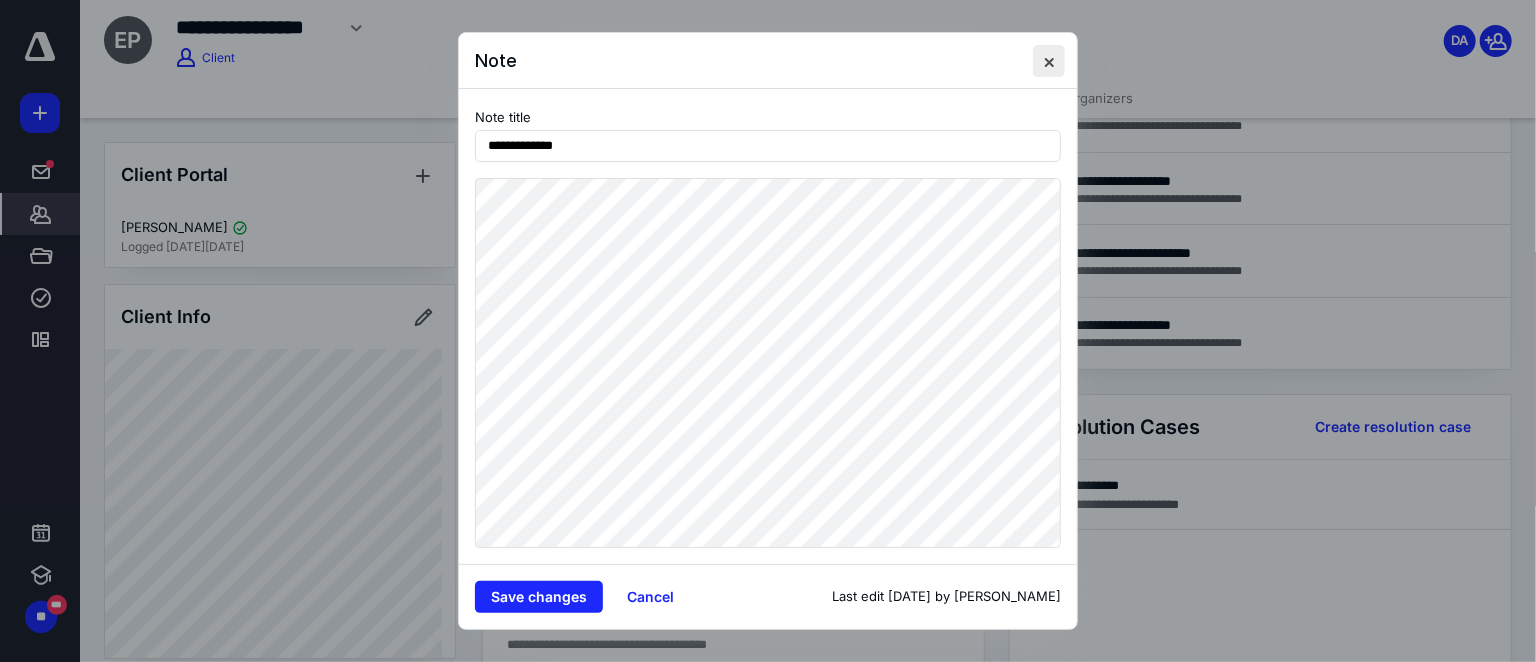 click at bounding box center (1049, 61) 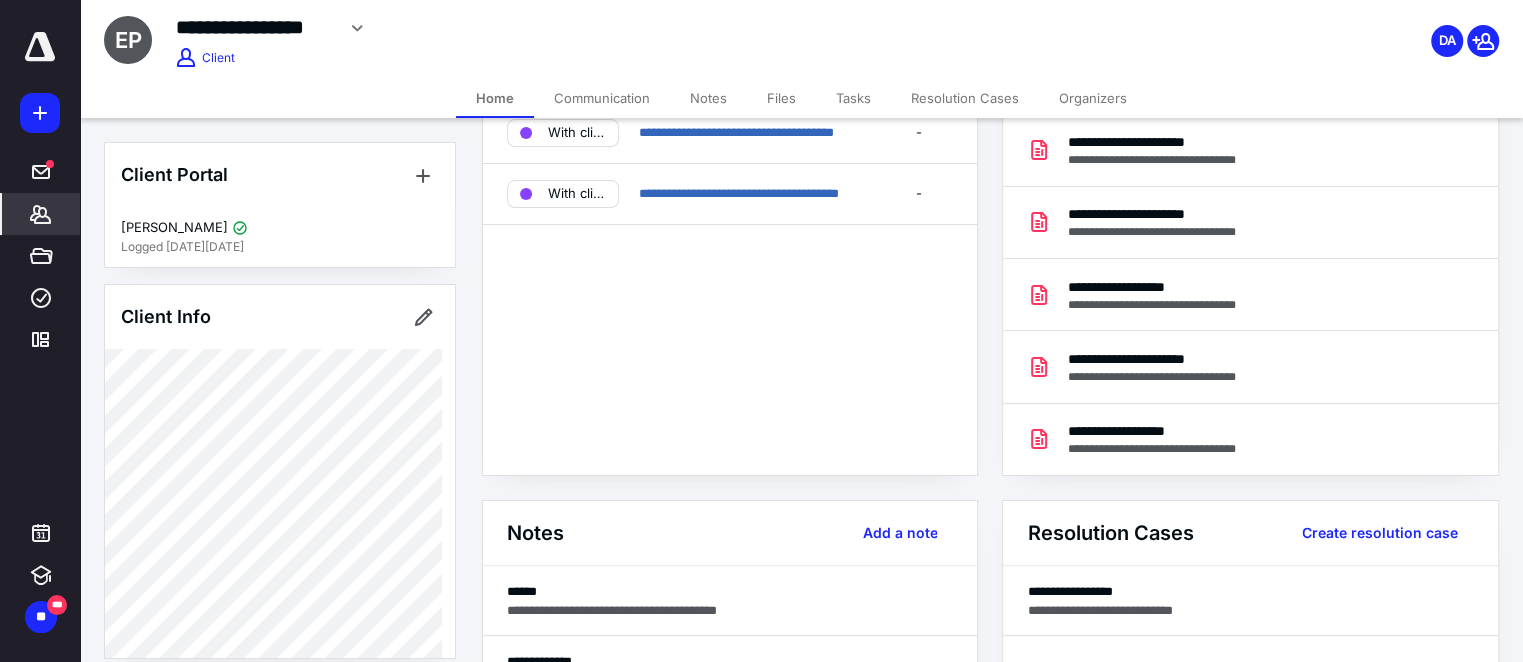 scroll, scrollTop: 0, scrollLeft: 0, axis: both 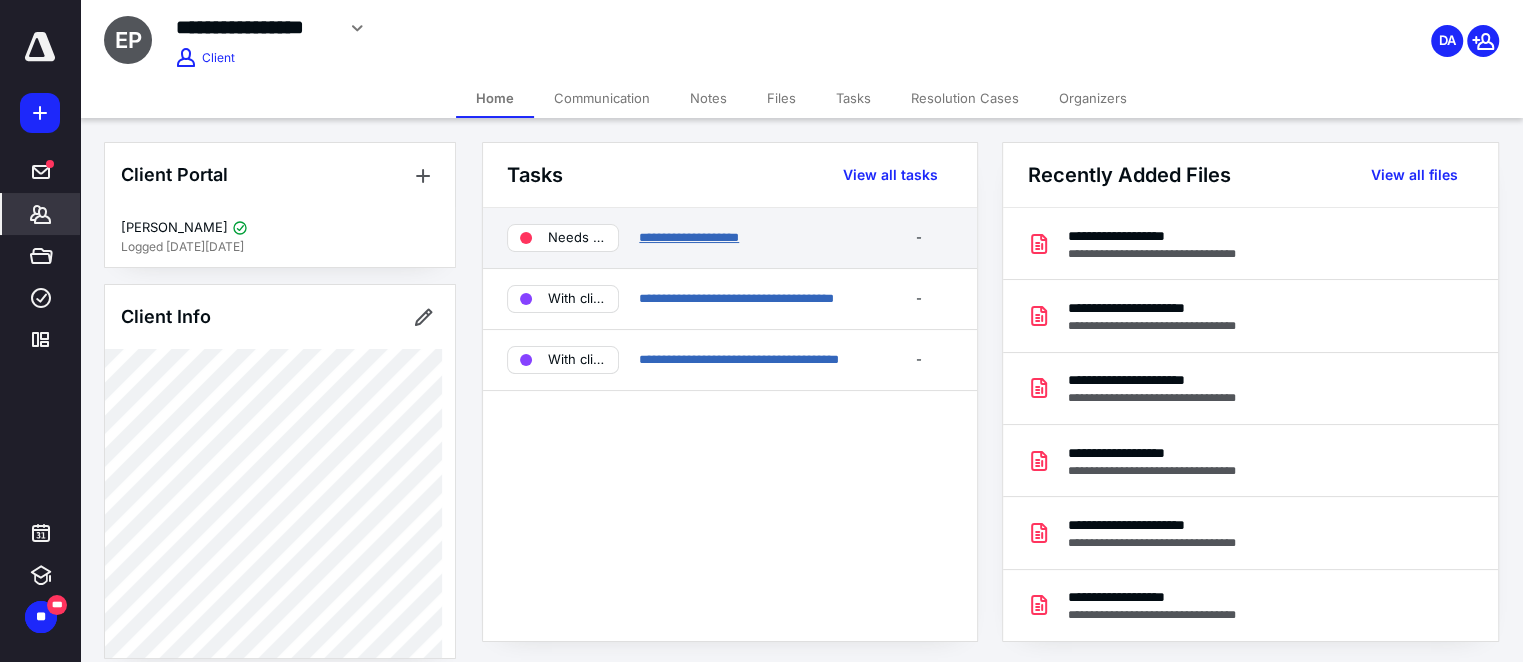 click on "**********" at bounding box center (689, 237) 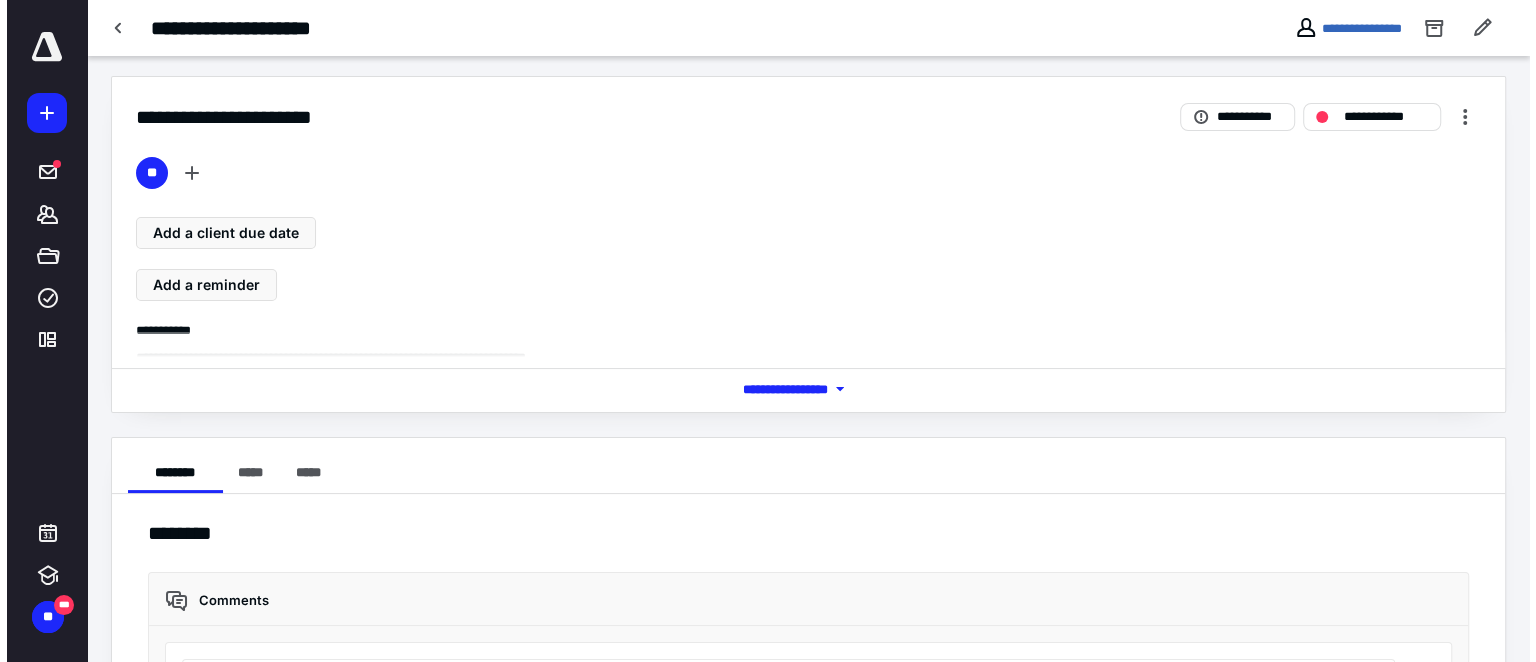 scroll, scrollTop: 0, scrollLeft: 0, axis: both 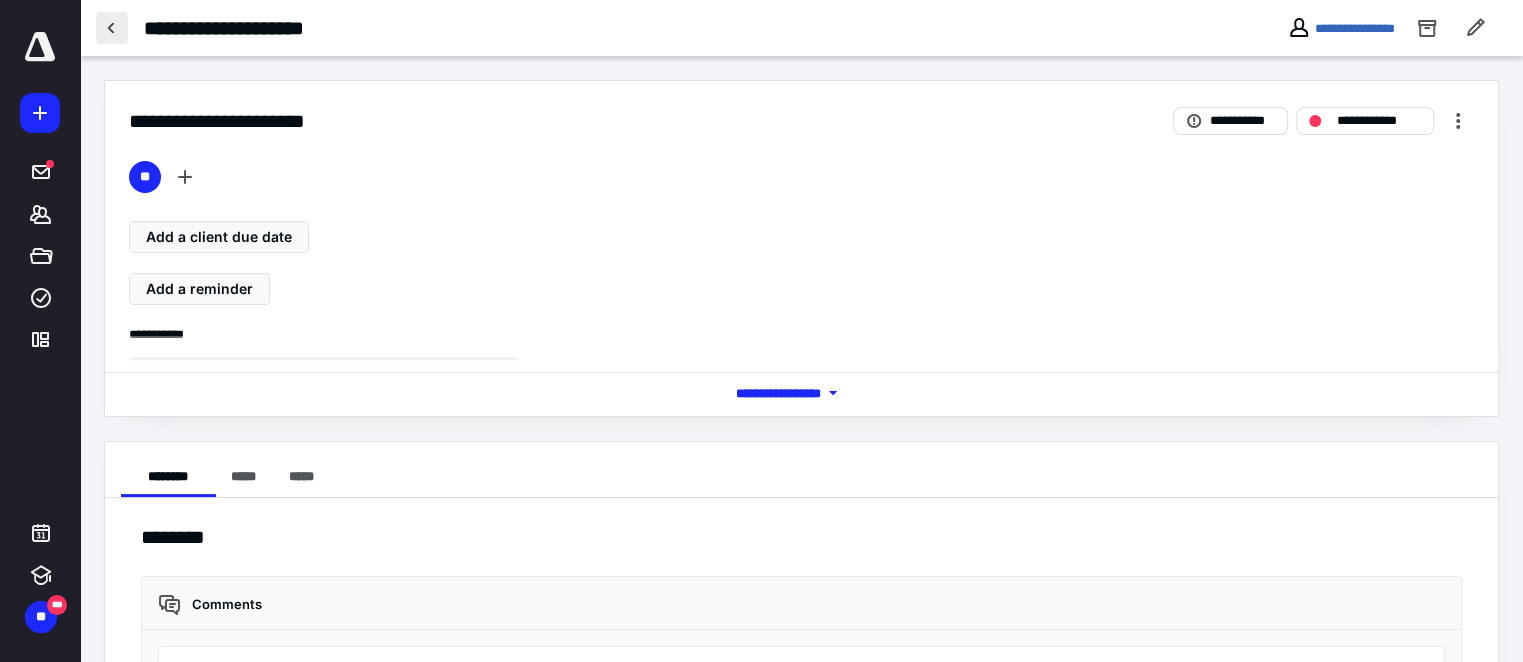click at bounding box center [112, 28] 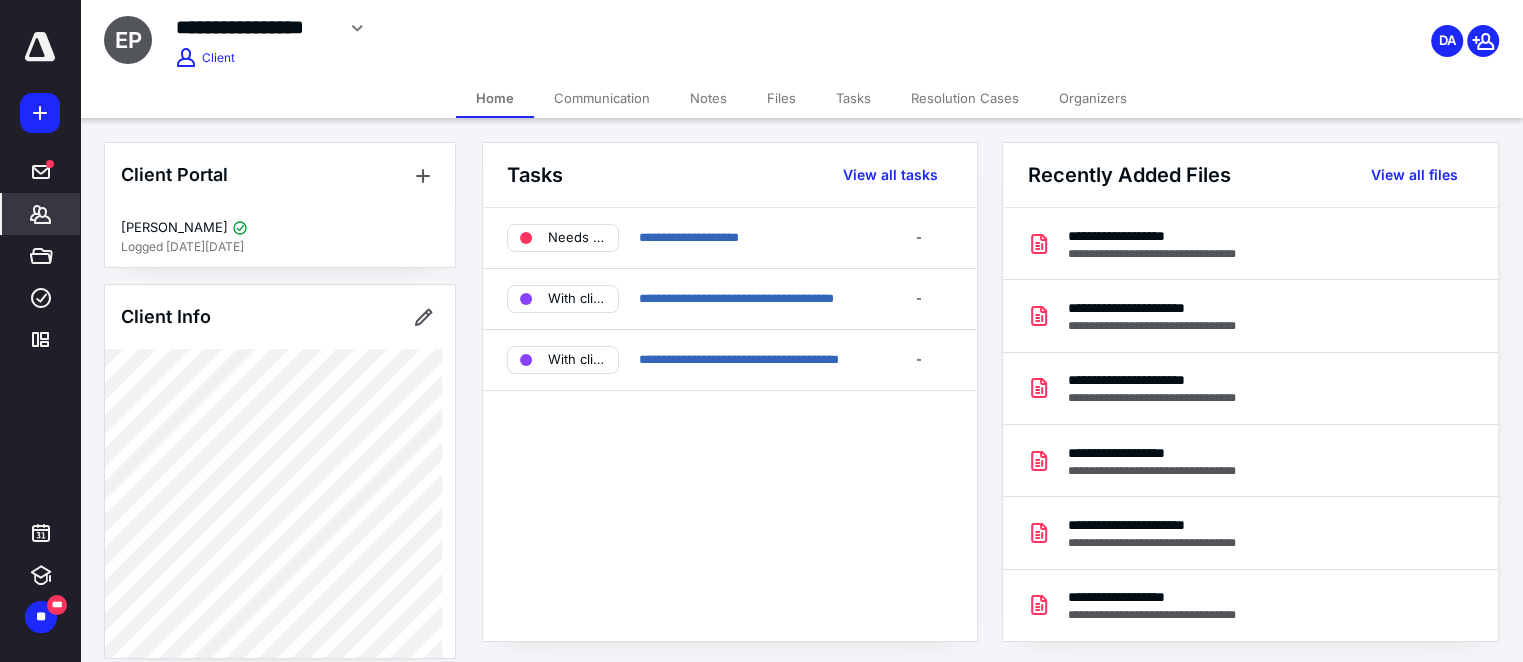 click on "Communication" at bounding box center [602, 98] 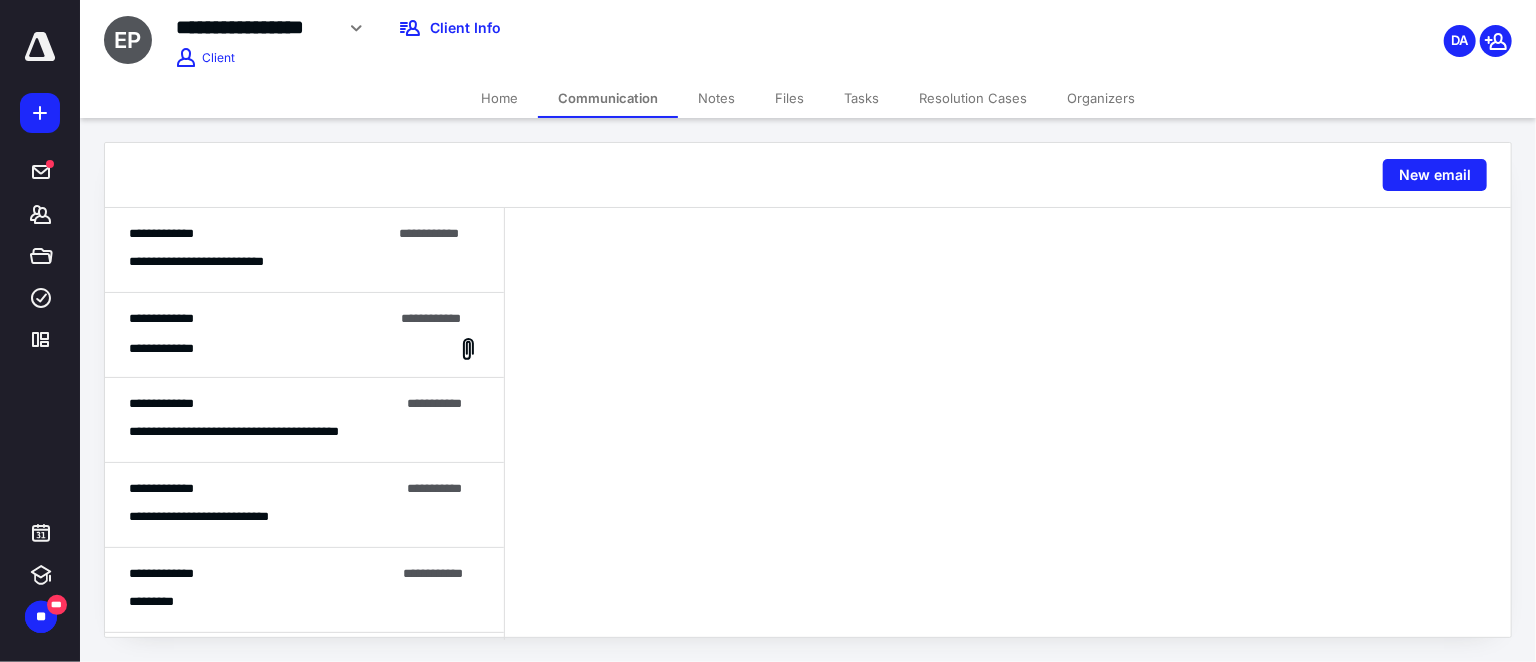 click on "**********" at bounding box center [260, 234] 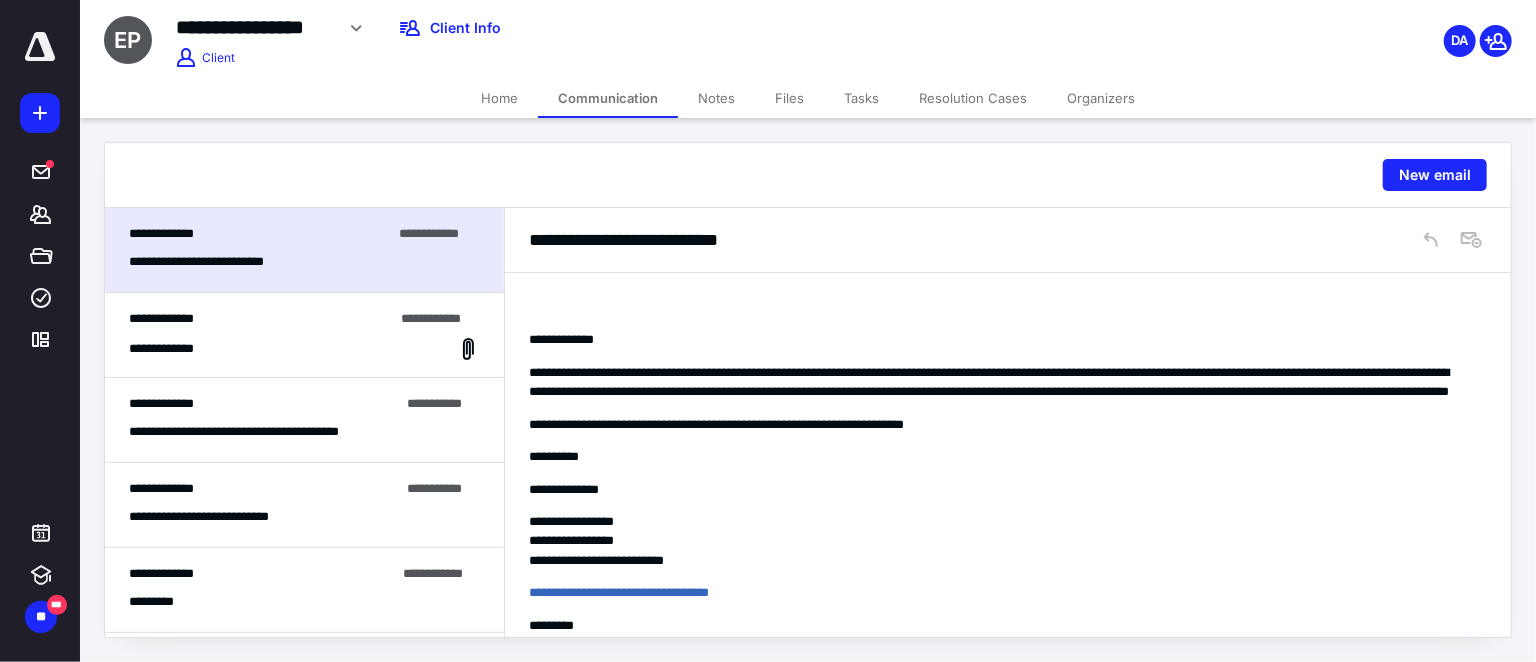 scroll, scrollTop: 0, scrollLeft: 0, axis: both 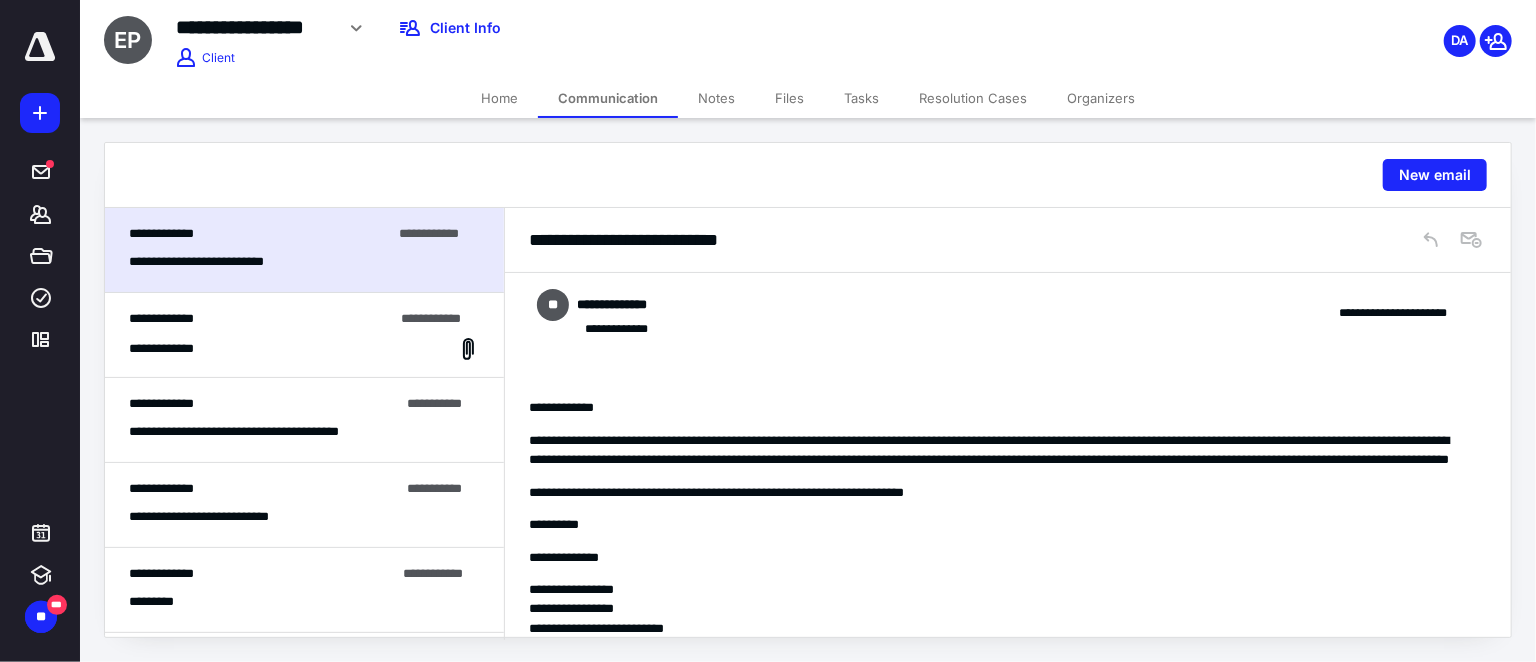 click on "**********" at bounding box center [261, 319] 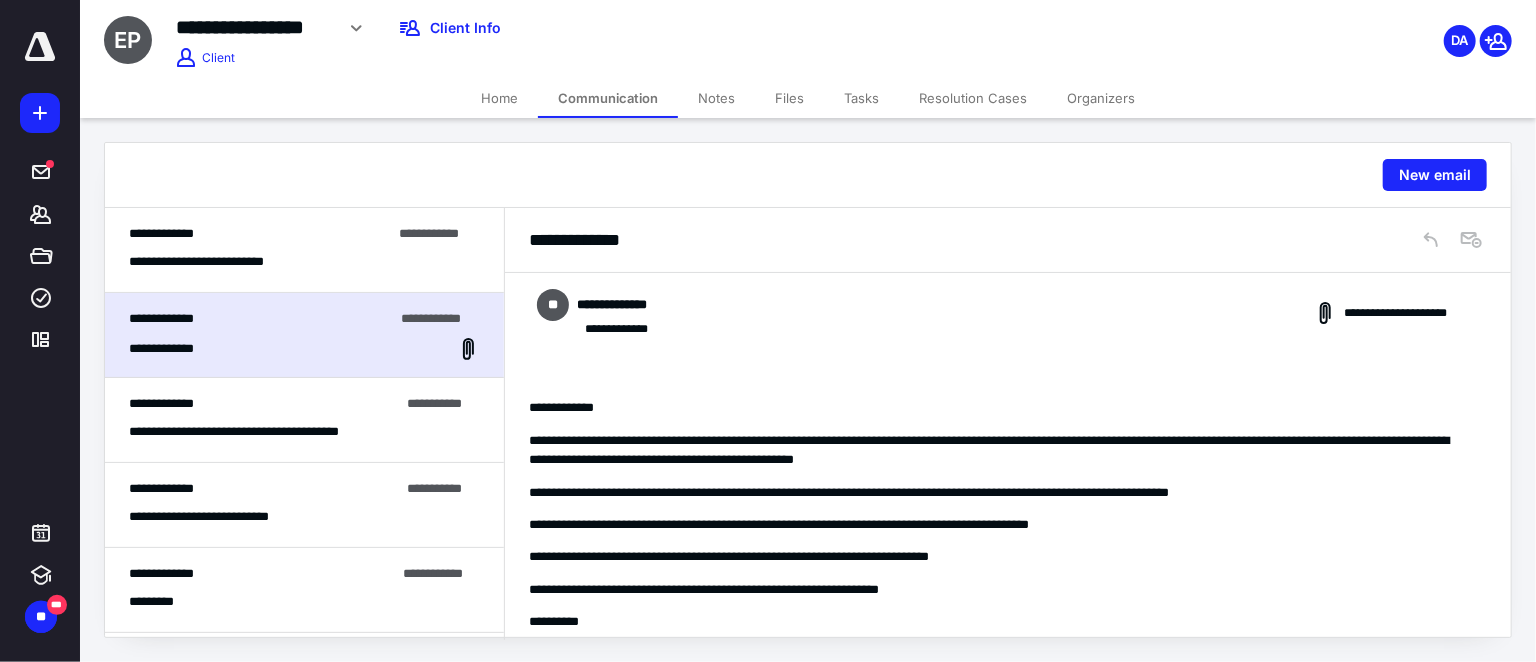 scroll, scrollTop: 90, scrollLeft: 0, axis: vertical 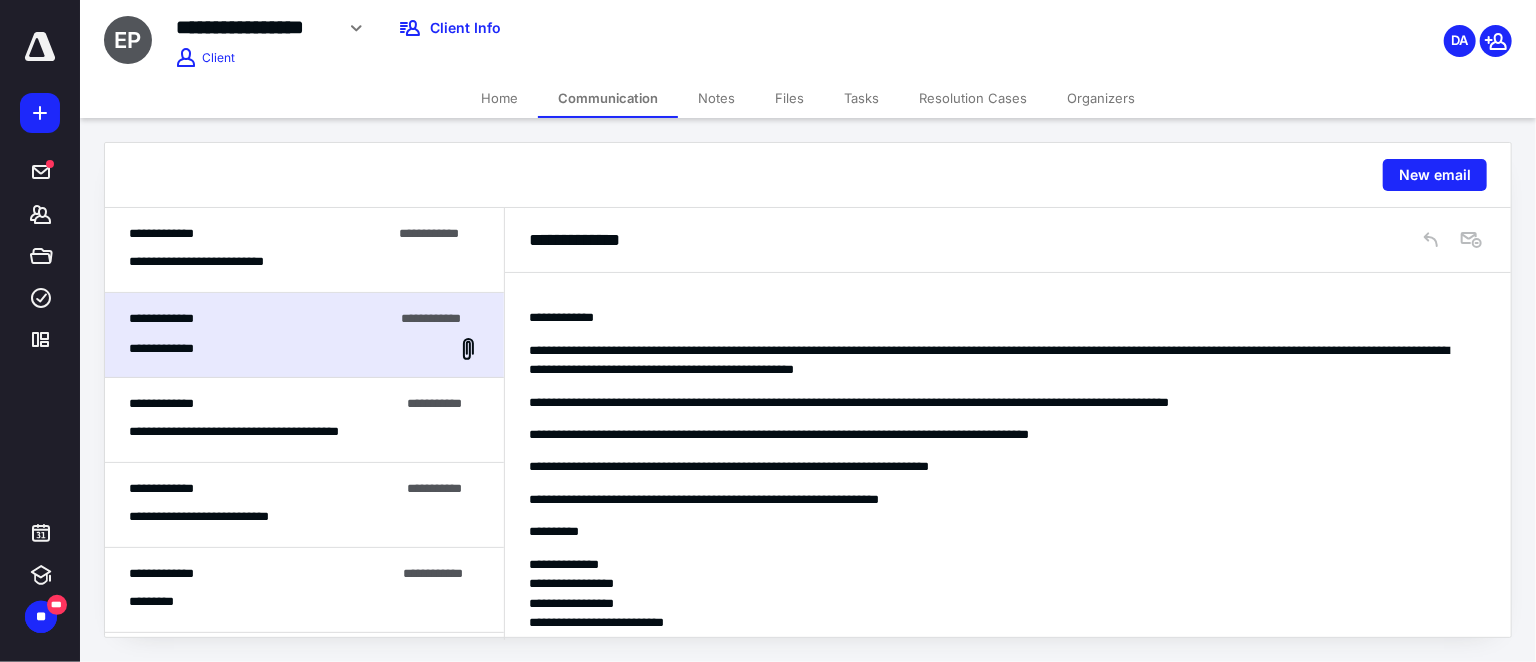 click on "**********" at bounding box center (260, 234) 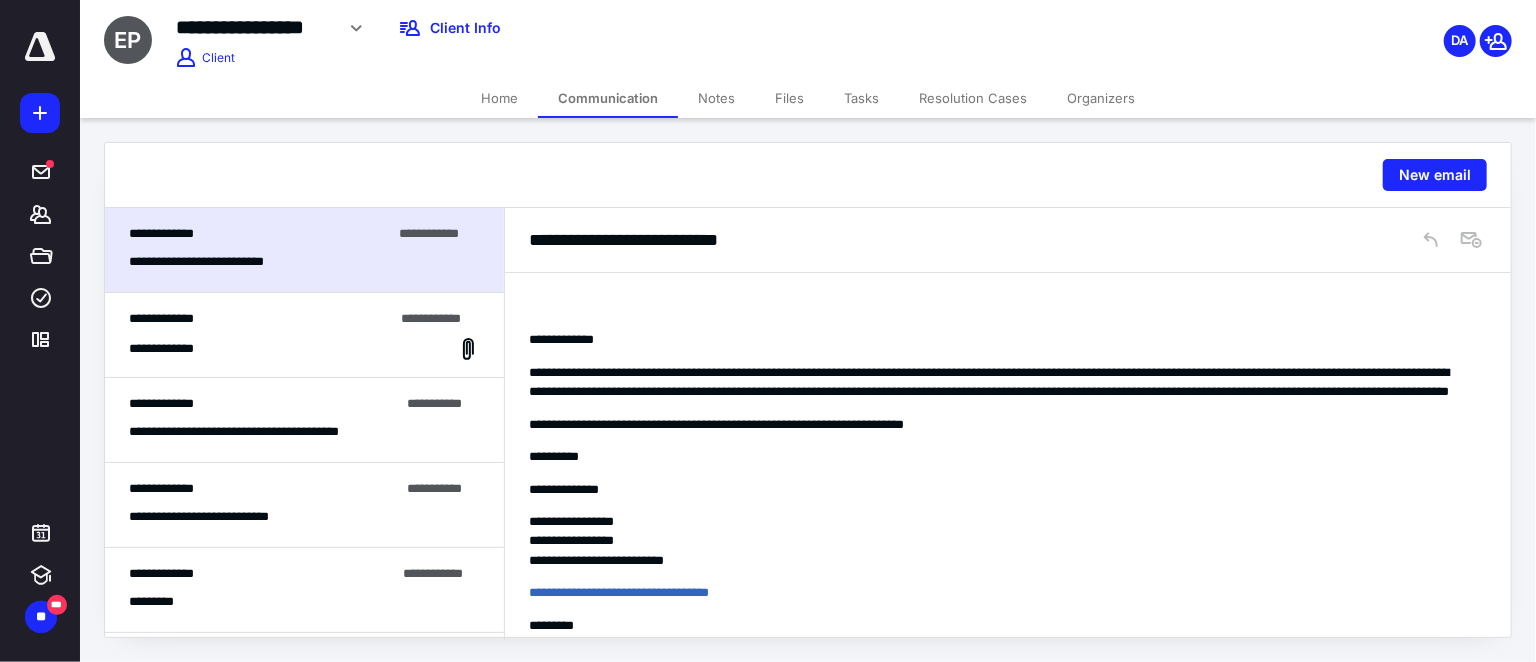 scroll, scrollTop: 0, scrollLeft: 0, axis: both 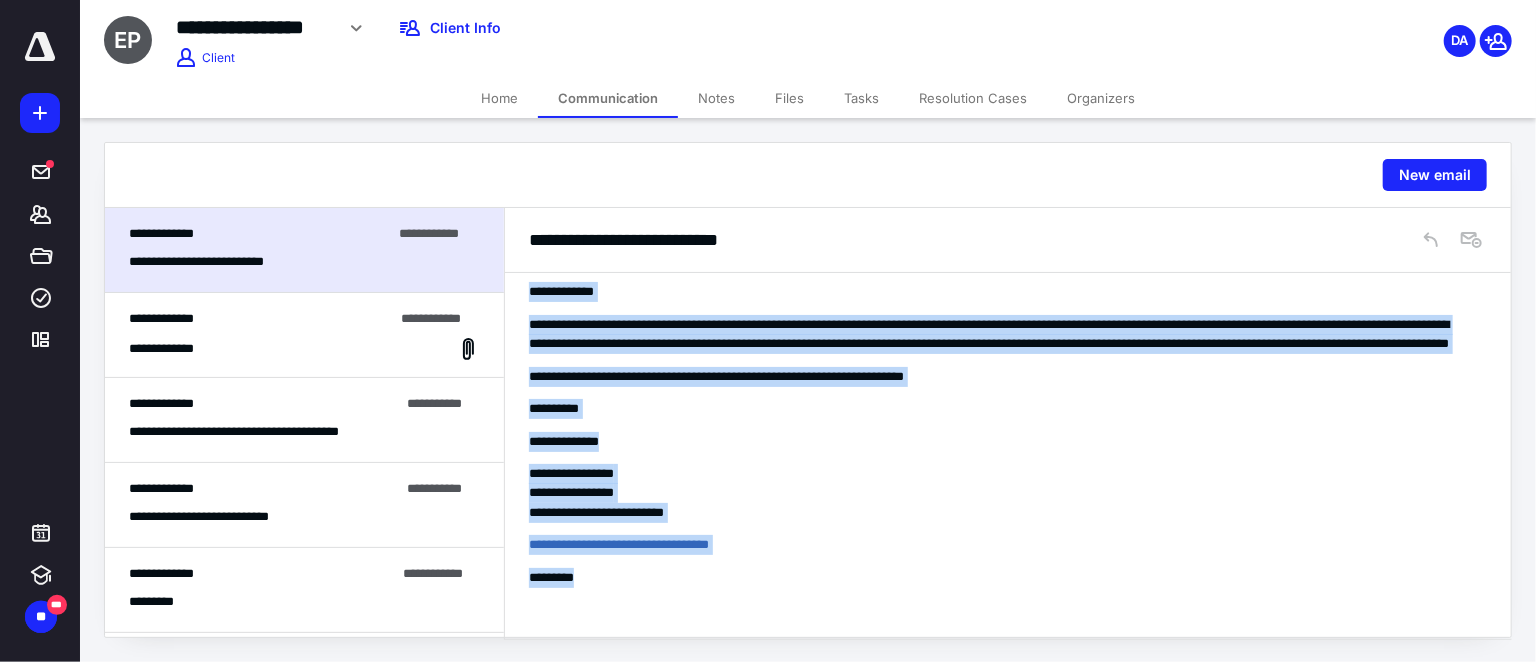 drag, startPoint x: 530, startPoint y: 407, endPoint x: 633, endPoint y: 596, distance: 215.24405 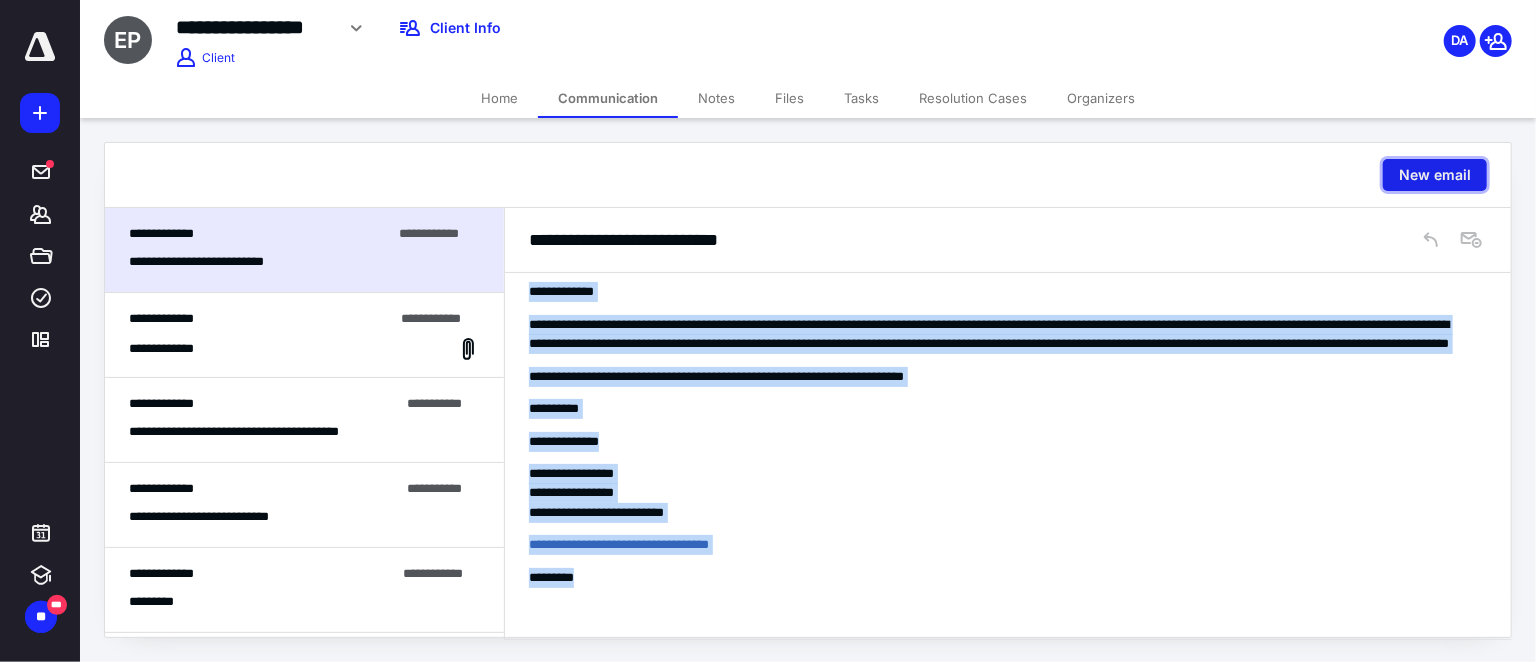 click on "New email" at bounding box center (1435, 175) 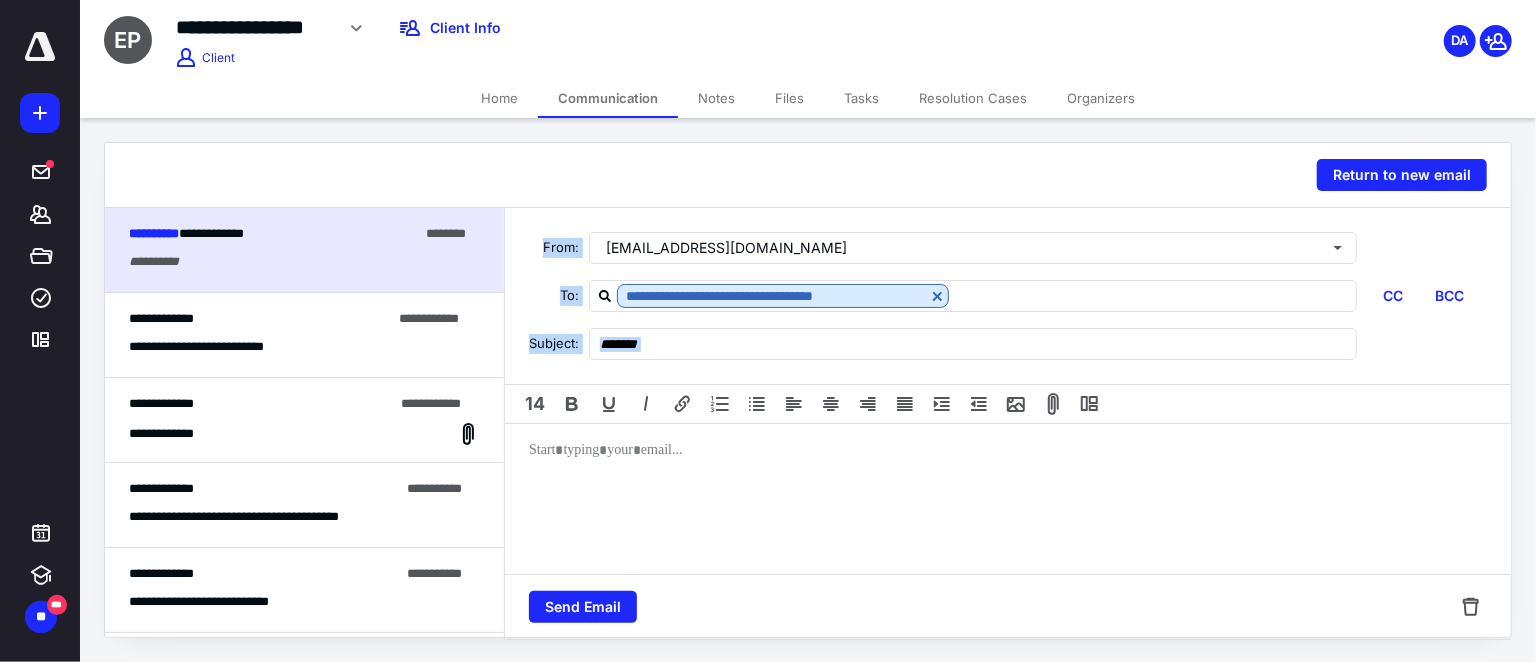 click at bounding box center [1008, 504] 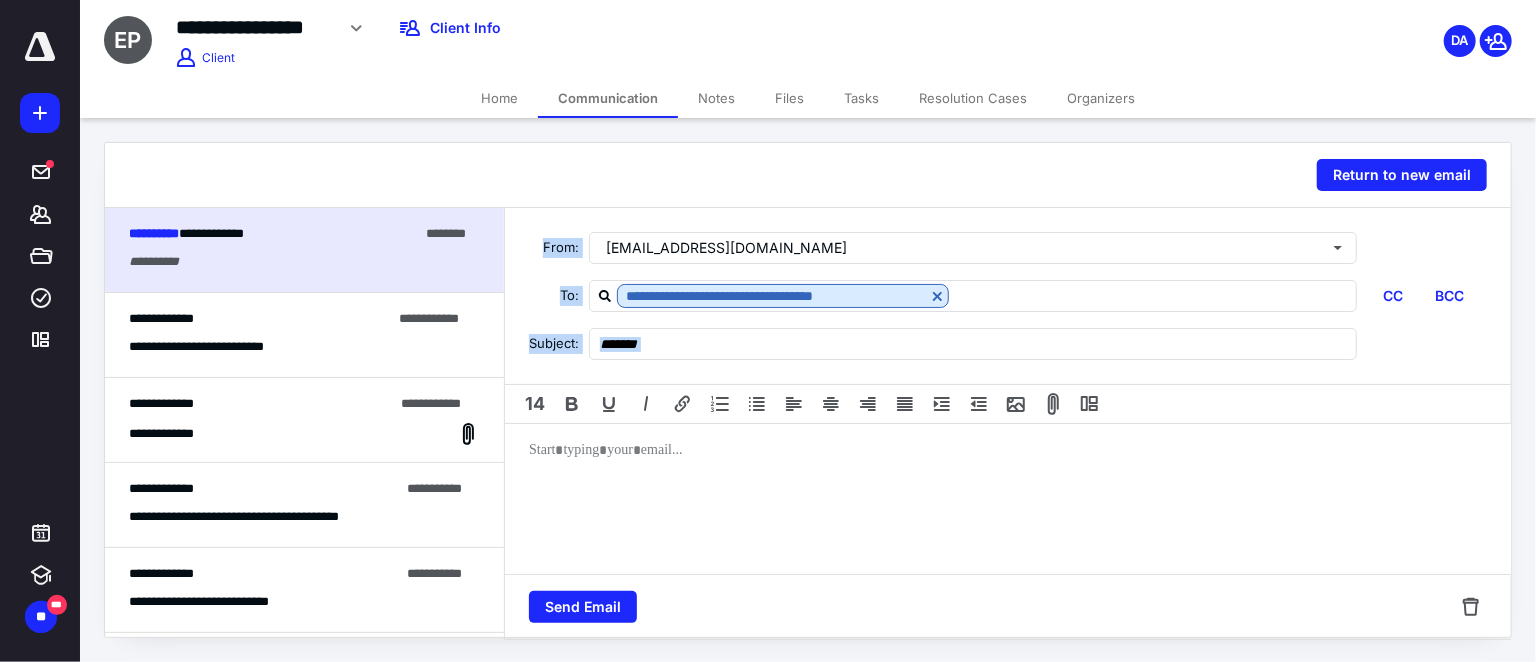paste 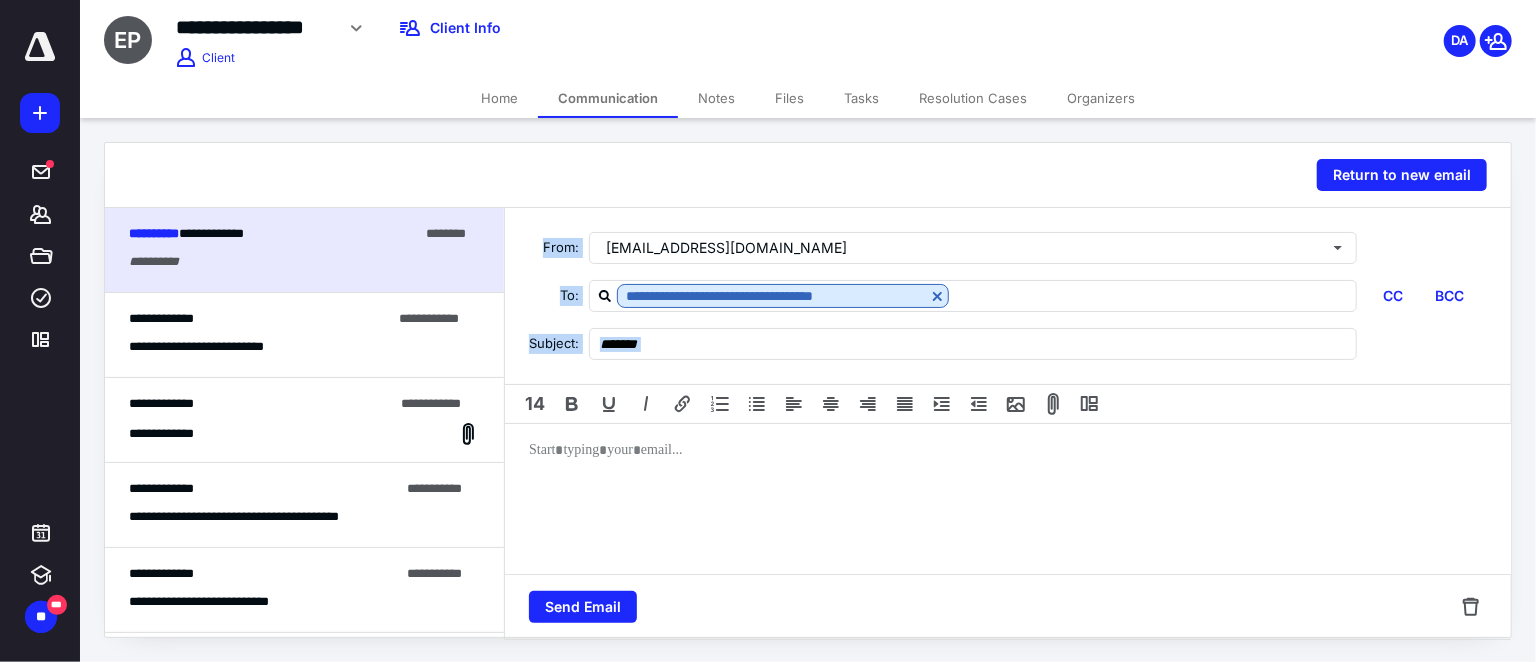 click at bounding box center [1008, 504] 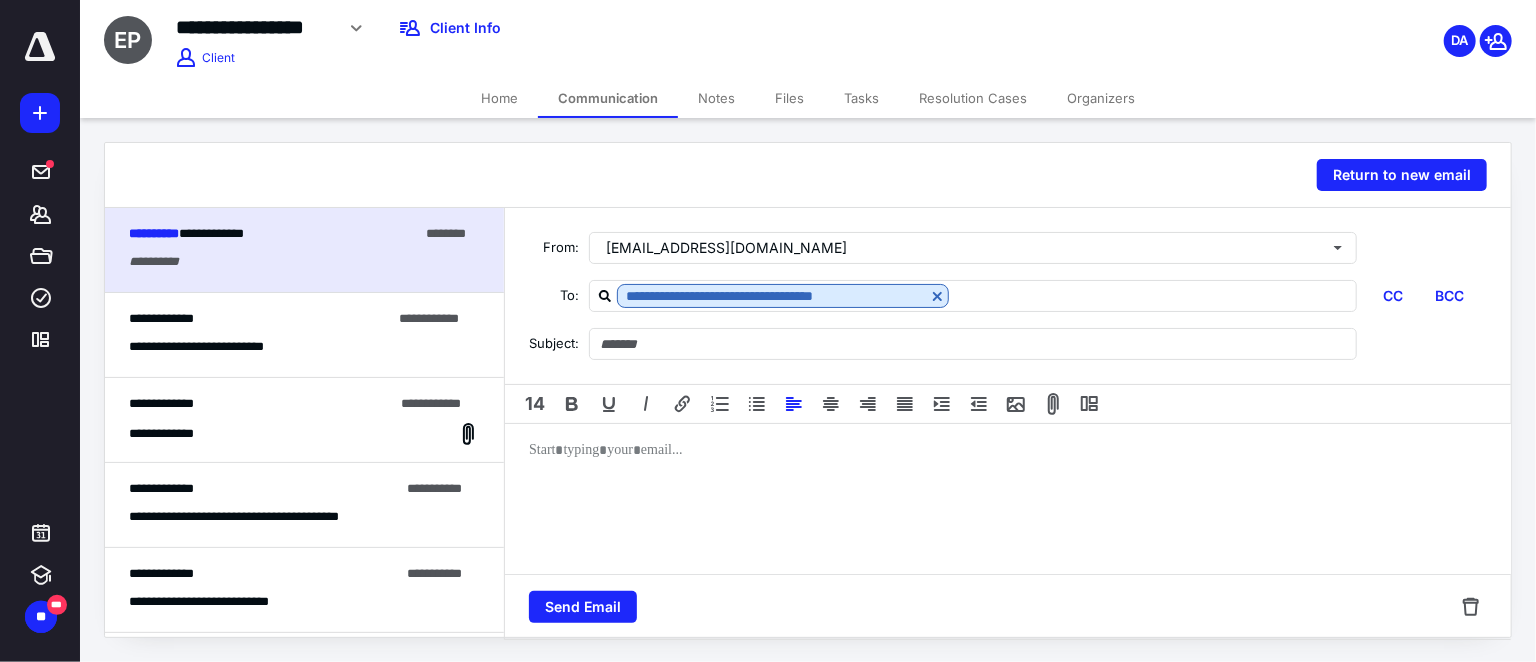 type 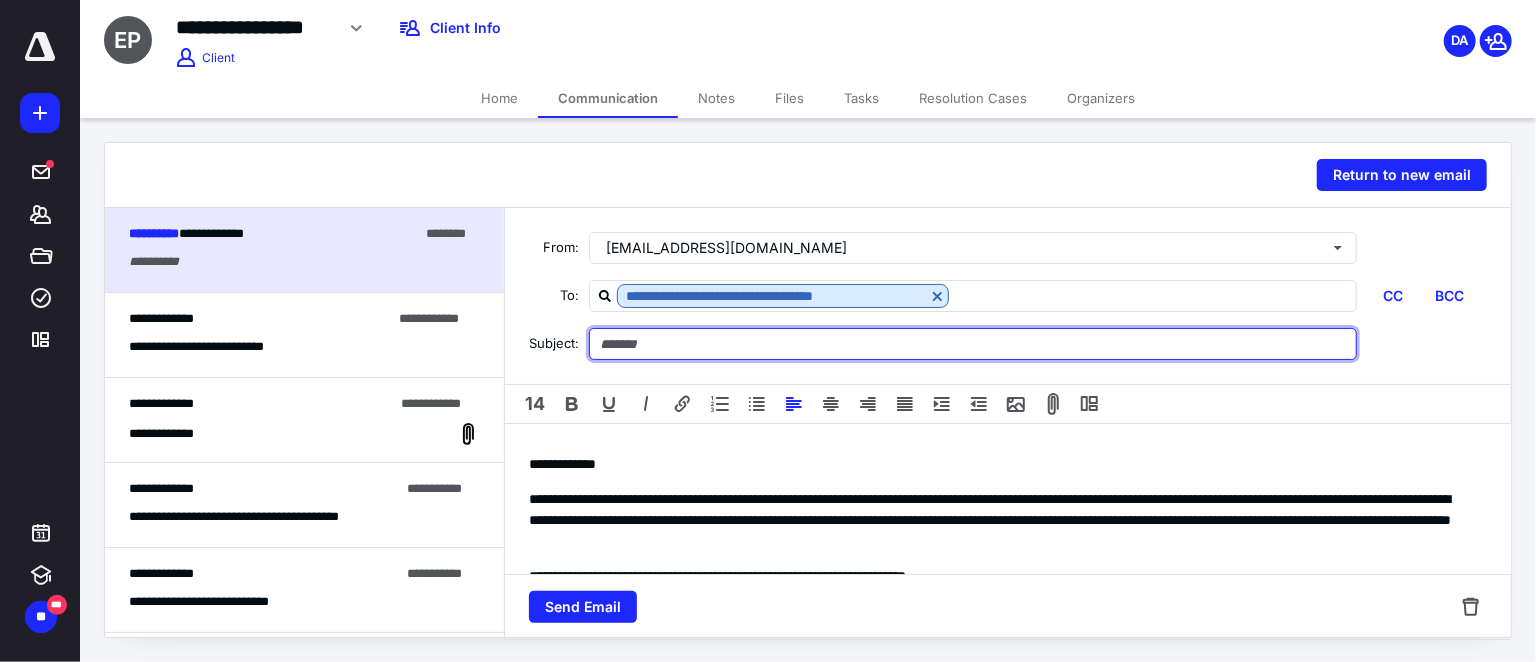 click at bounding box center (973, 344) 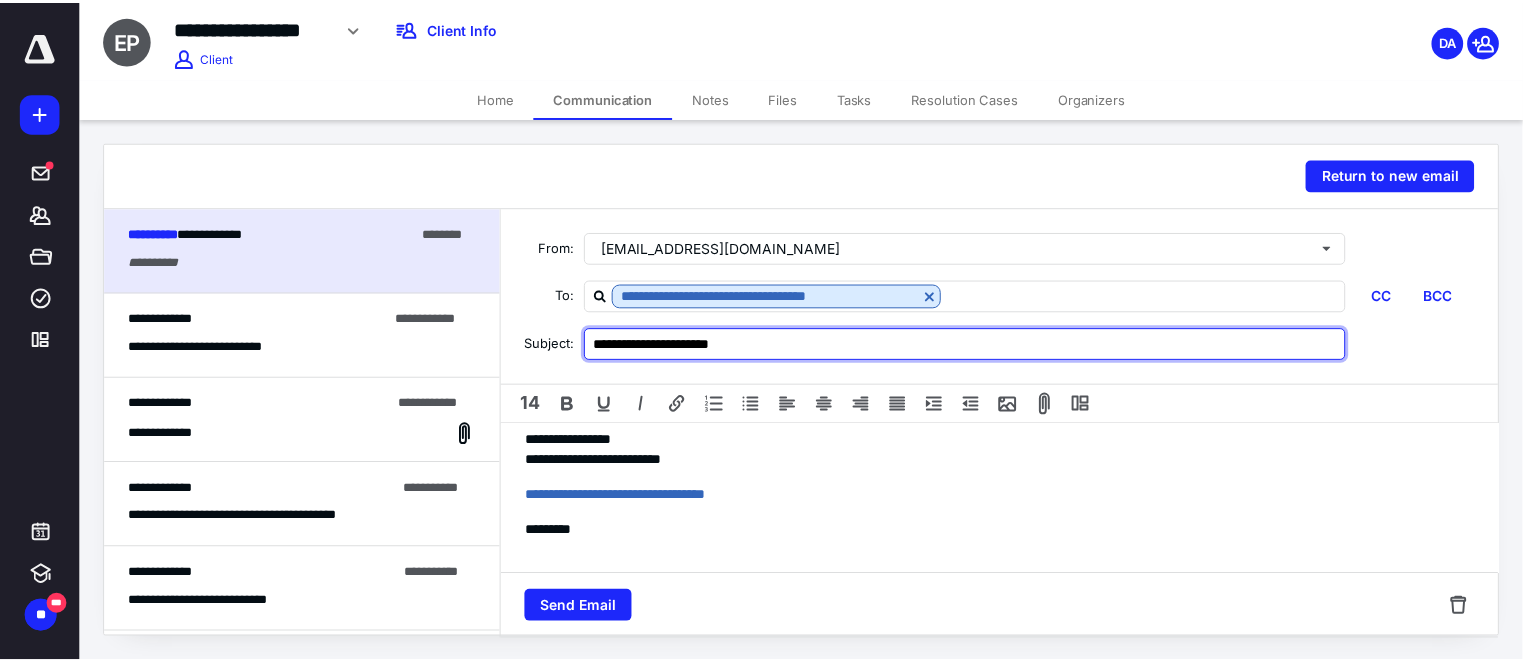 scroll, scrollTop: 280, scrollLeft: 0, axis: vertical 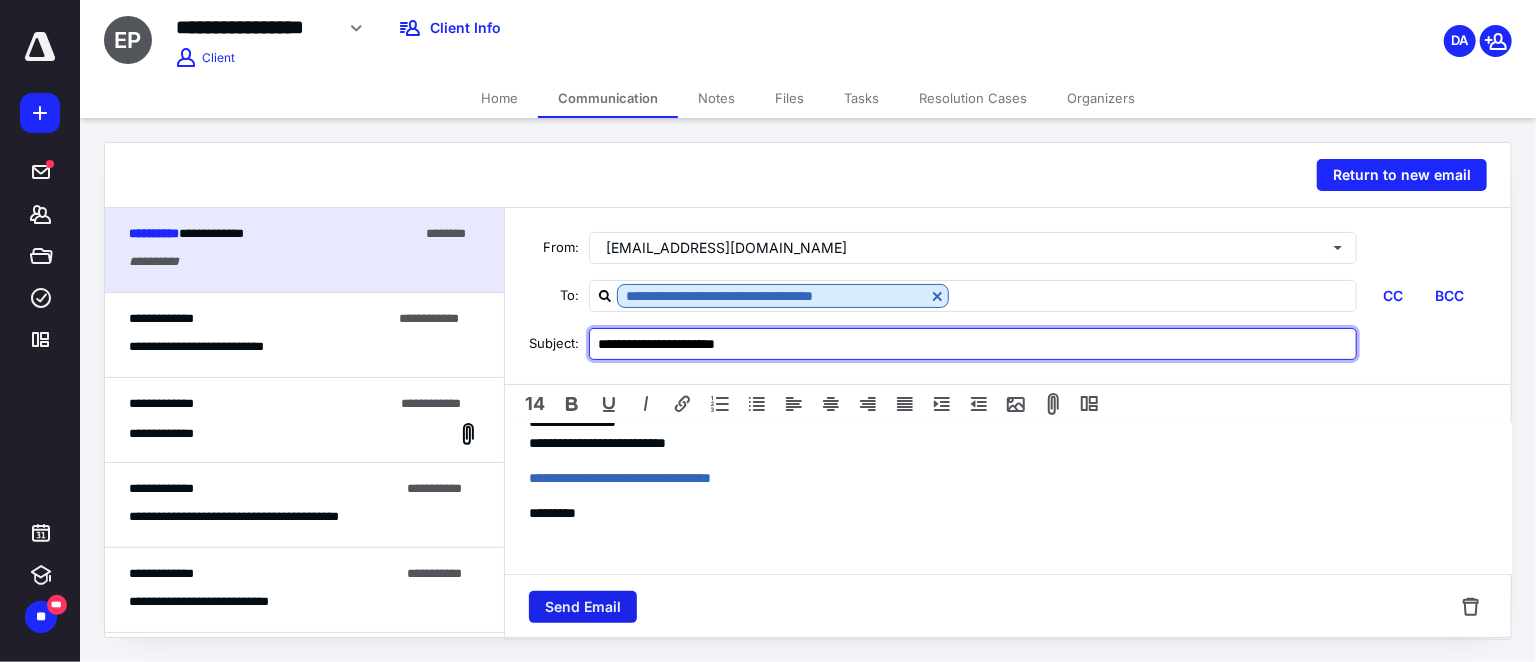 type on "**********" 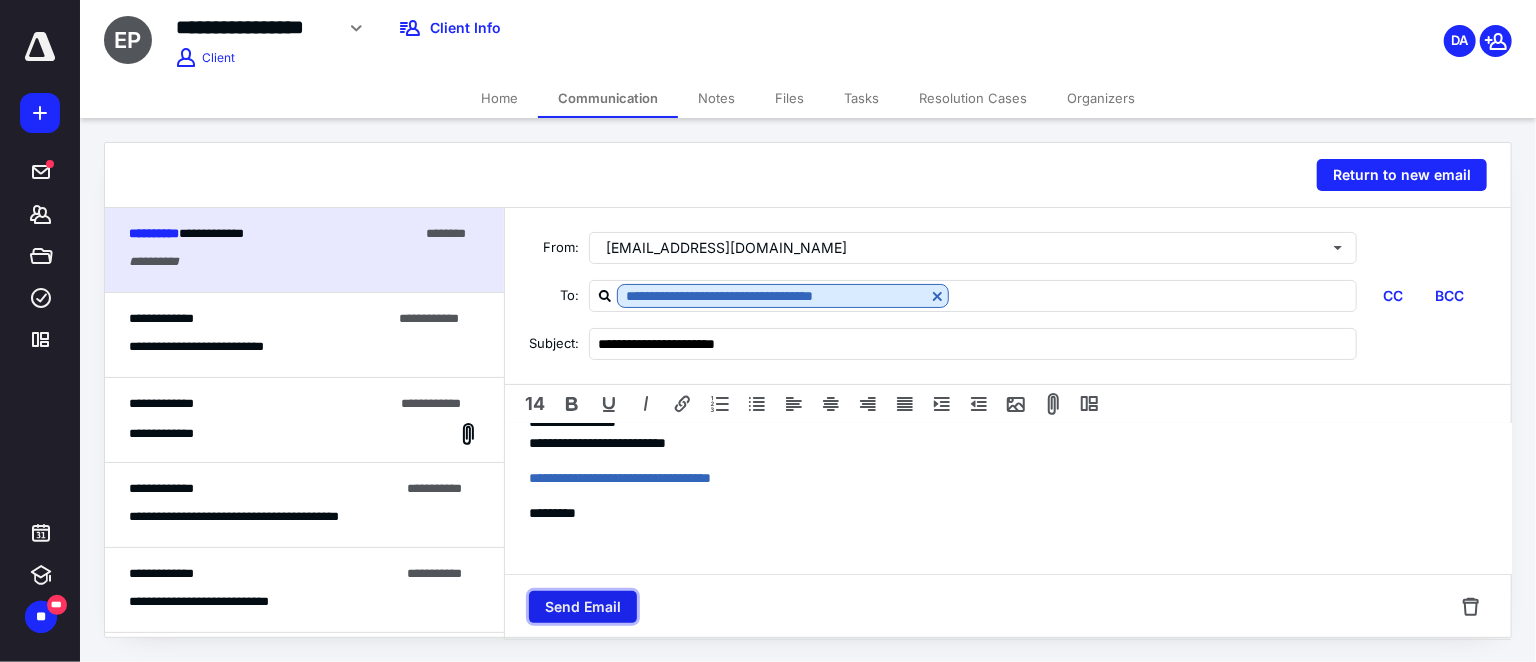 click on "Send Email" at bounding box center [583, 607] 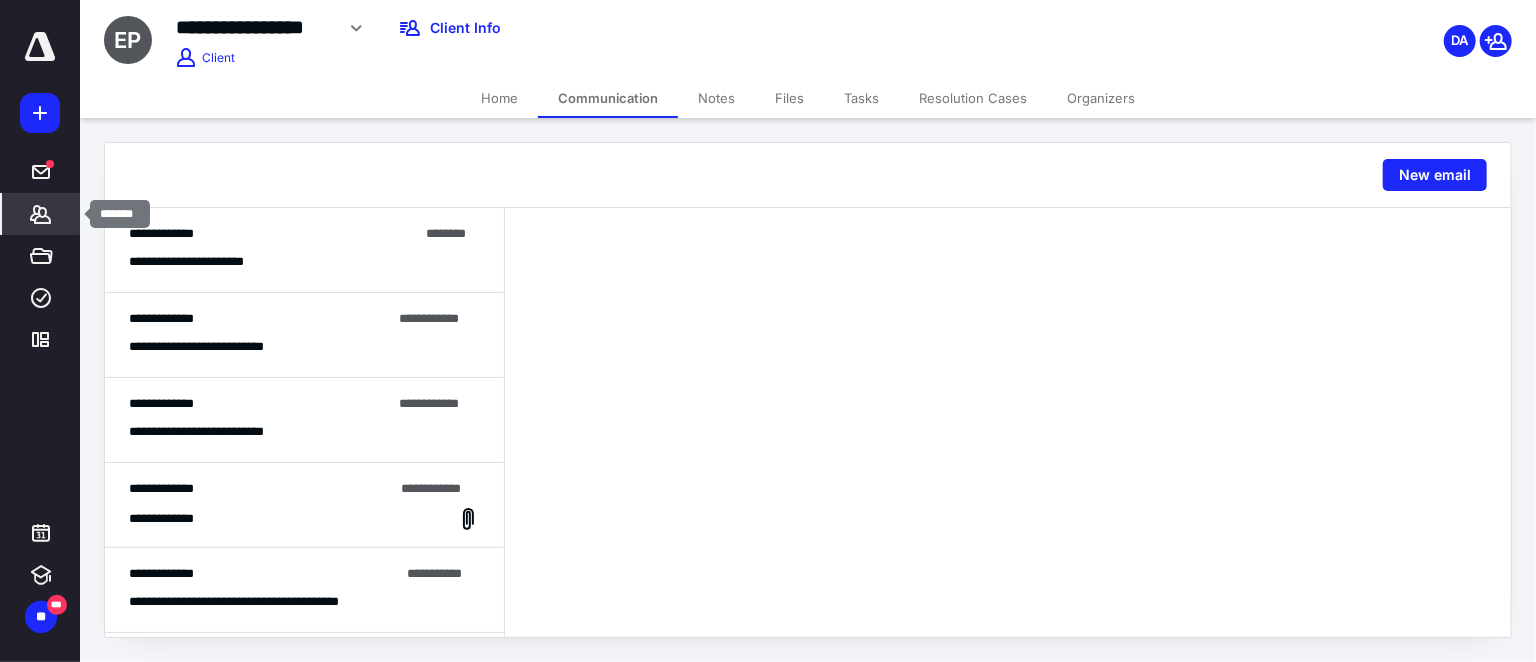 click on "*******" at bounding box center (41, 214) 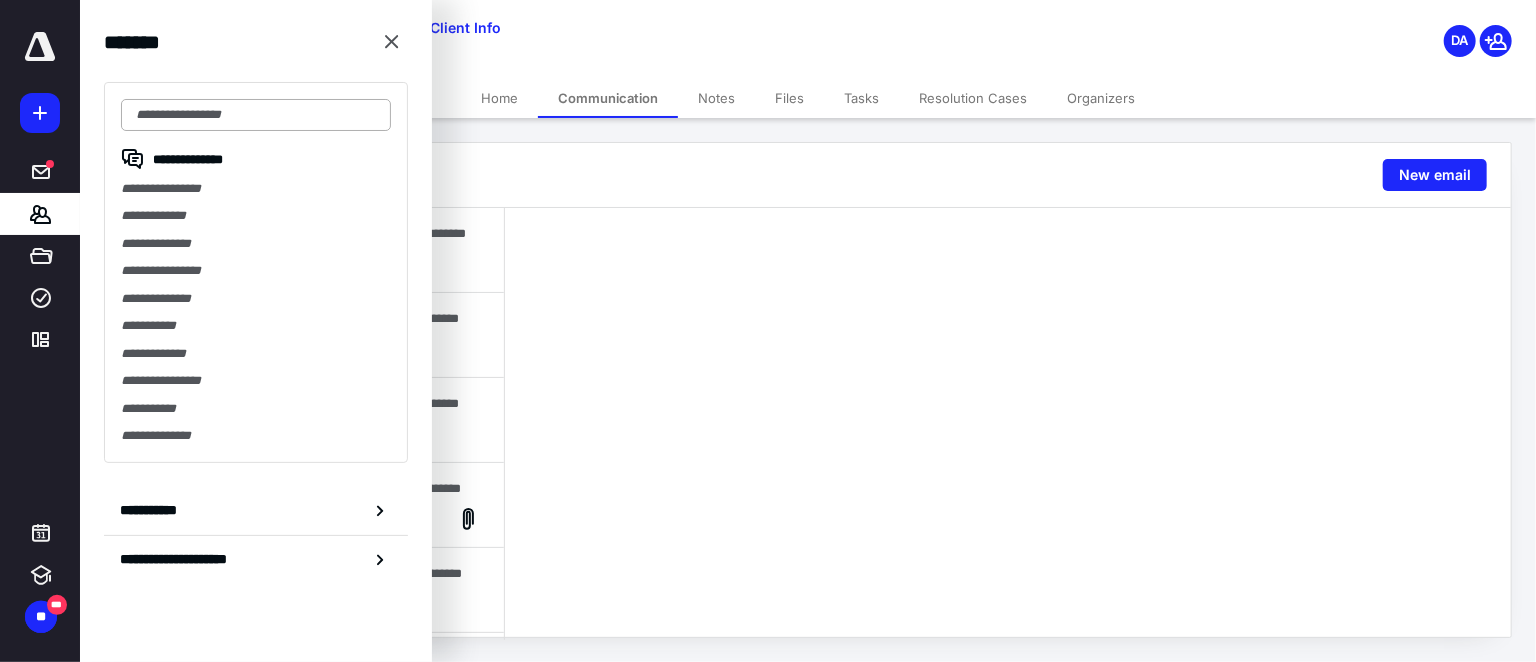 click at bounding box center [256, 115] 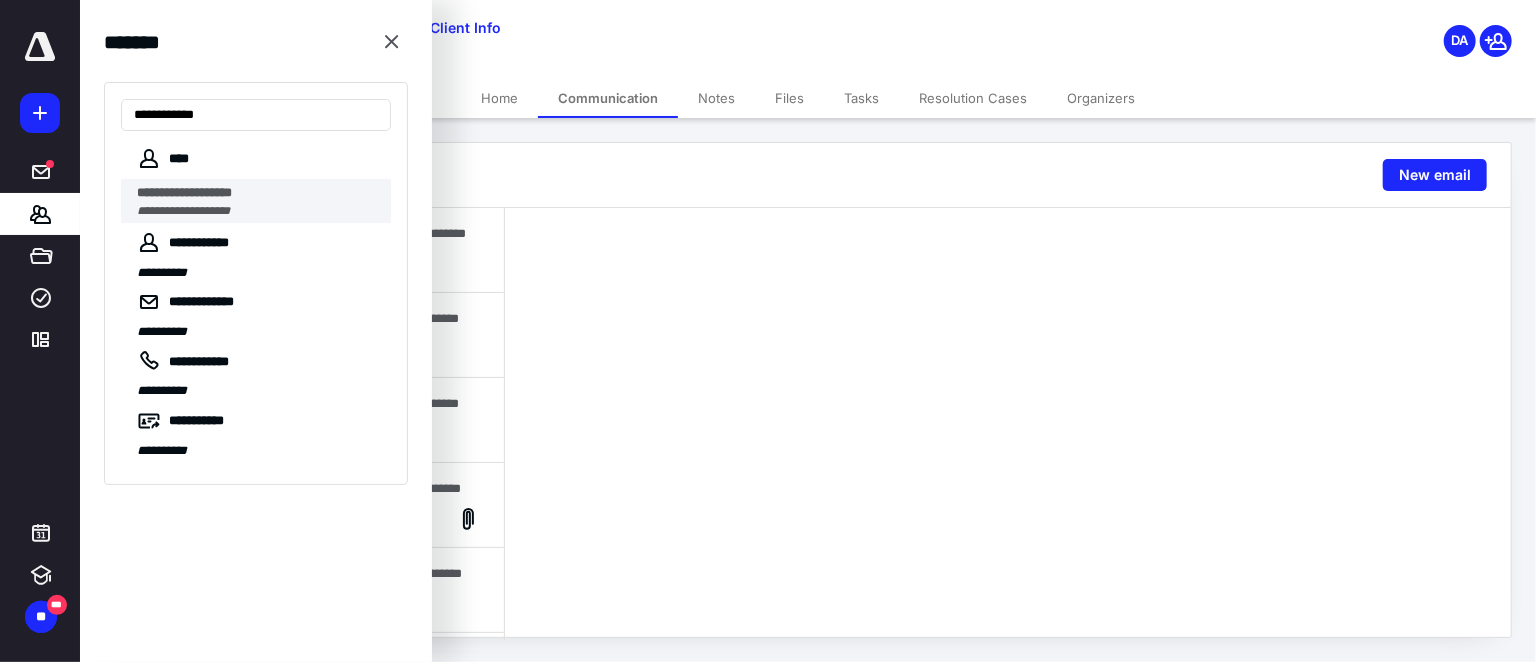 type on "**********" 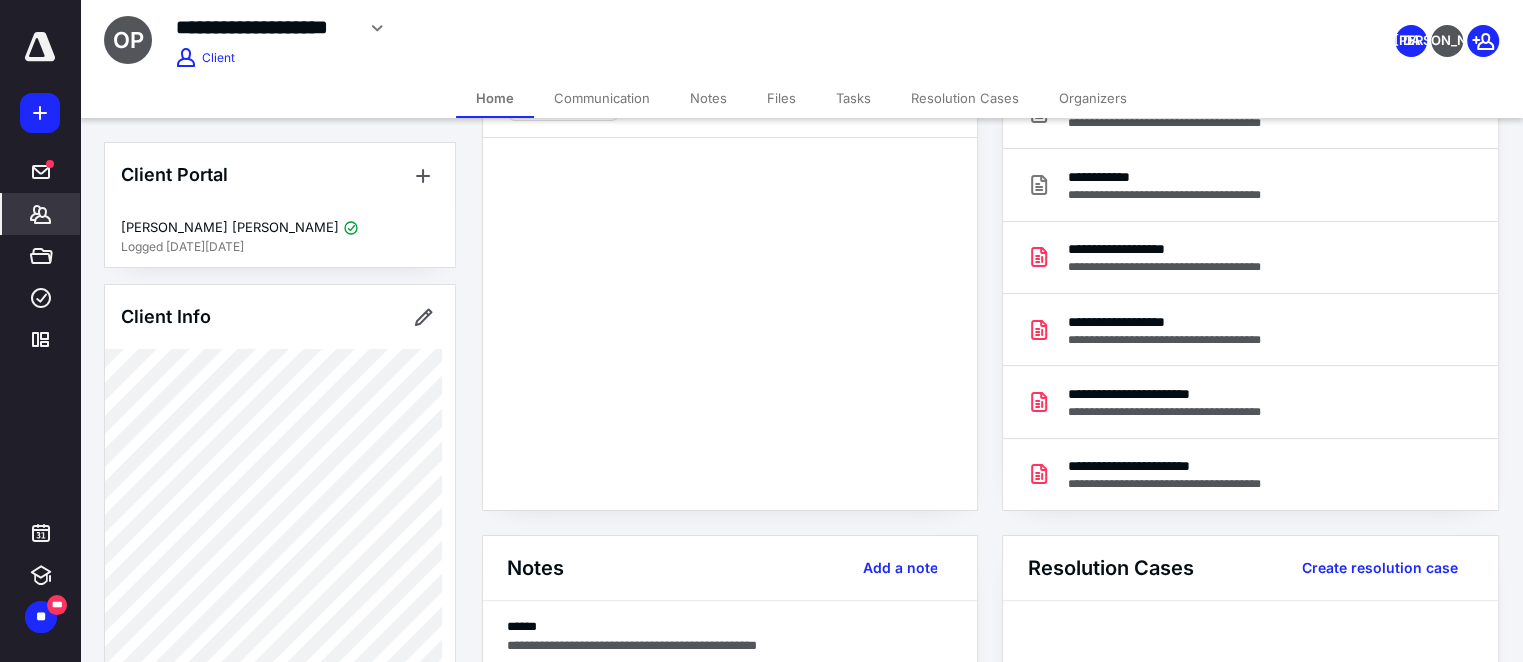 scroll, scrollTop: 363, scrollLeft: 0, axis: vertical 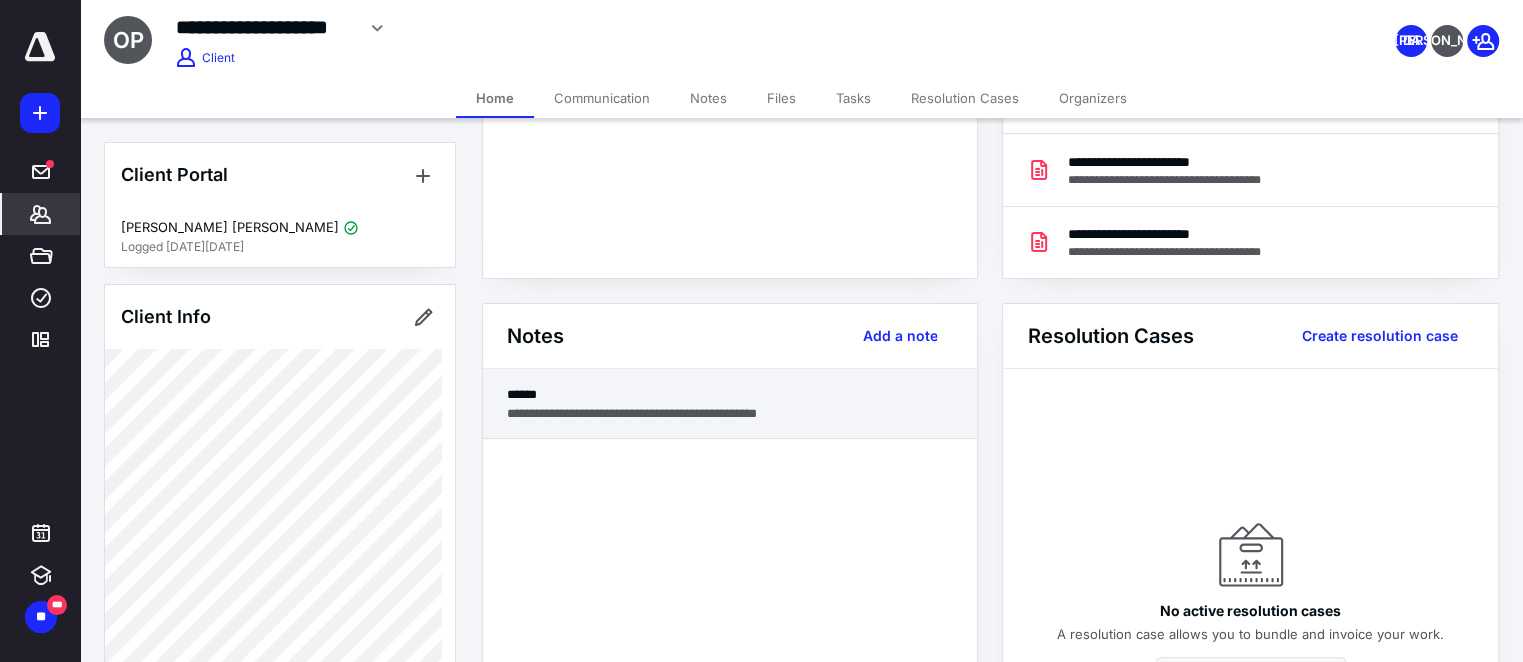 click on "**********" at bounding box center (730, 413) 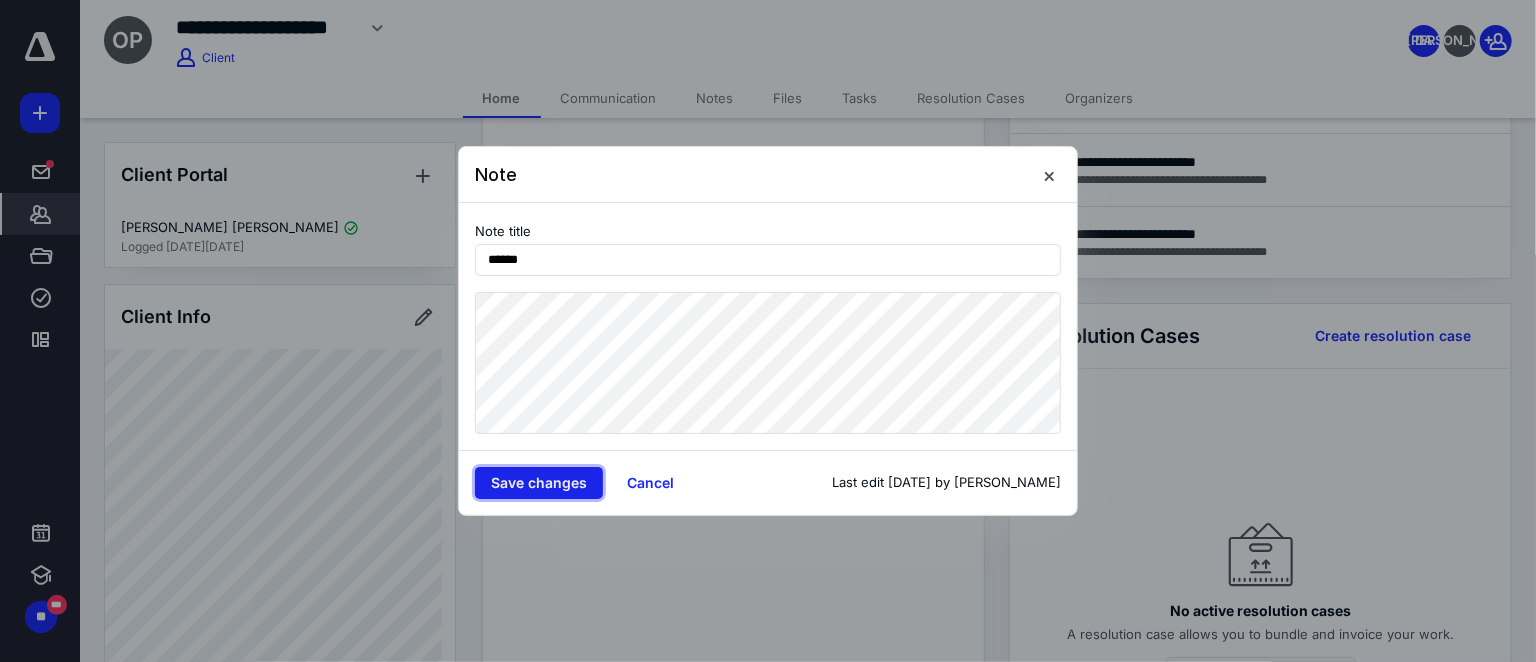 click on "Save changes" at bounding box center [539, 483] 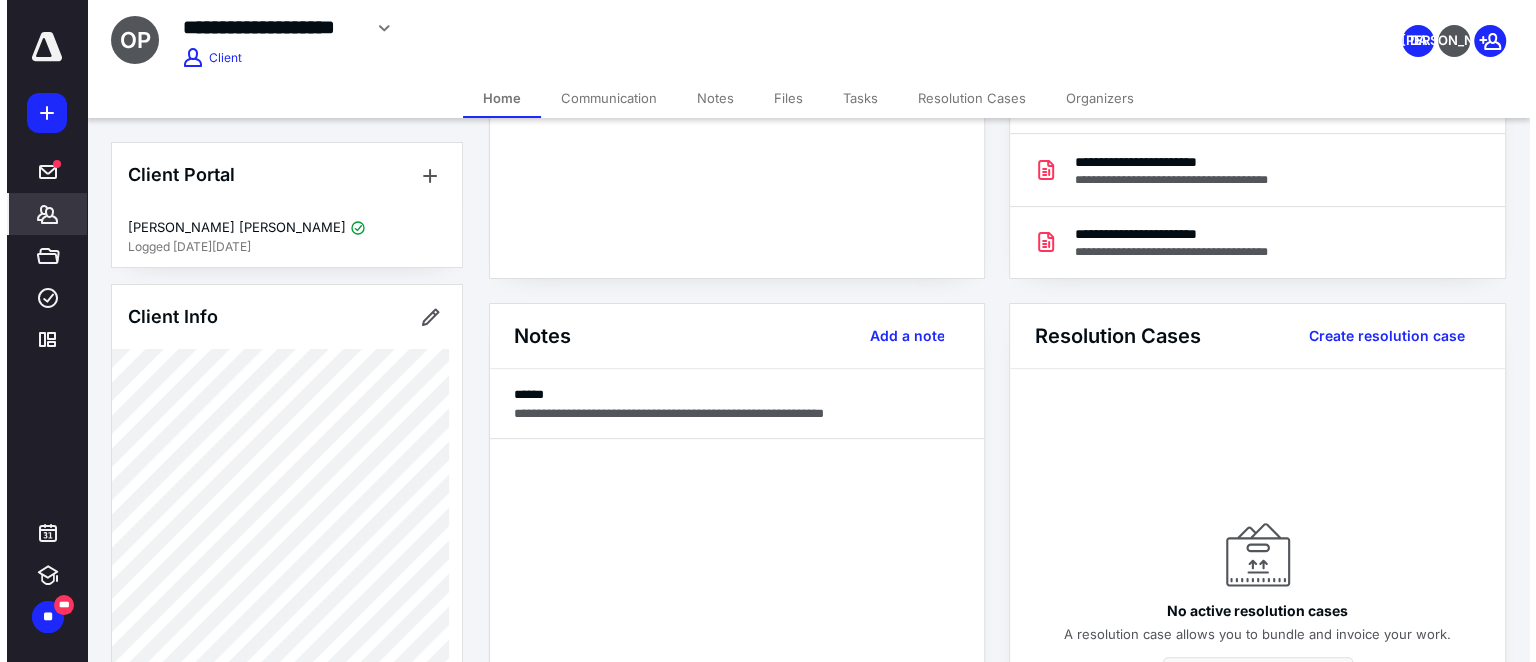 scroll, scrollTop: 0, scrollLeft: 0, axis: both 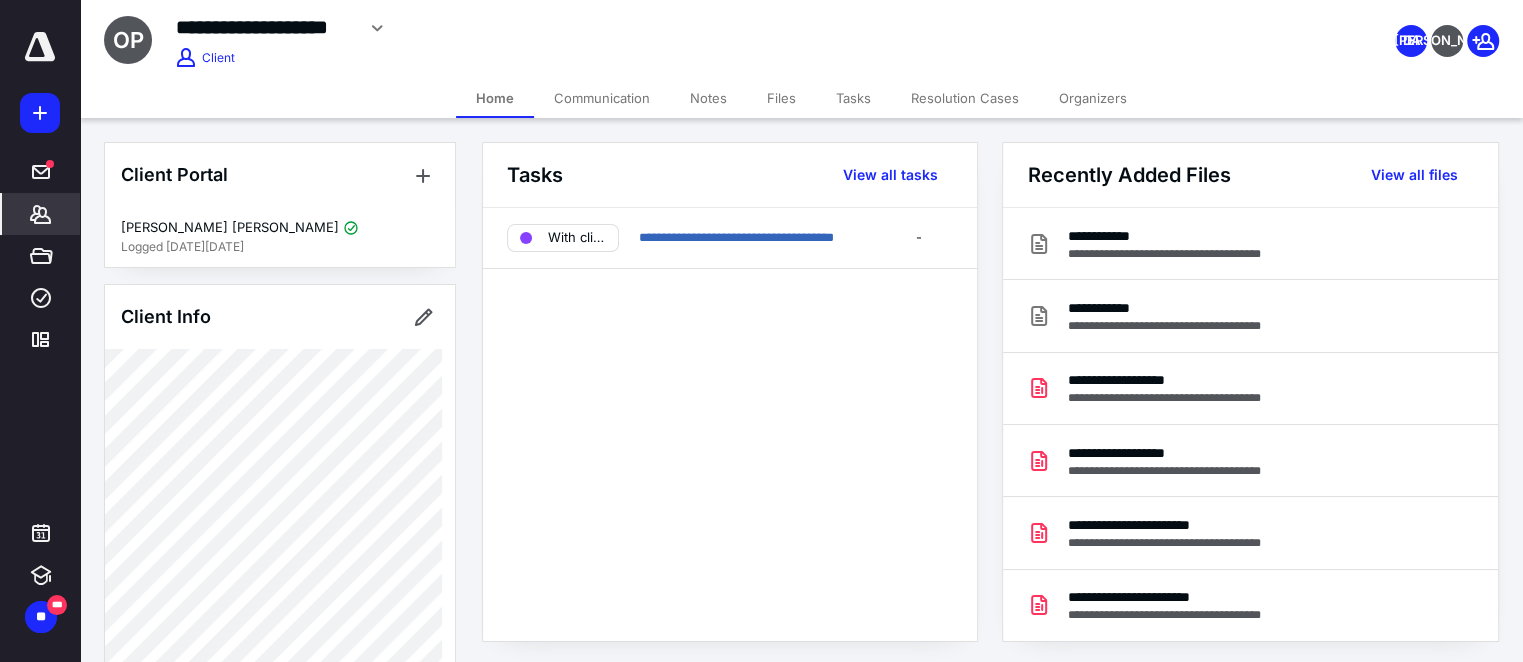 click on "Communication" at bounding box center (602, 98) 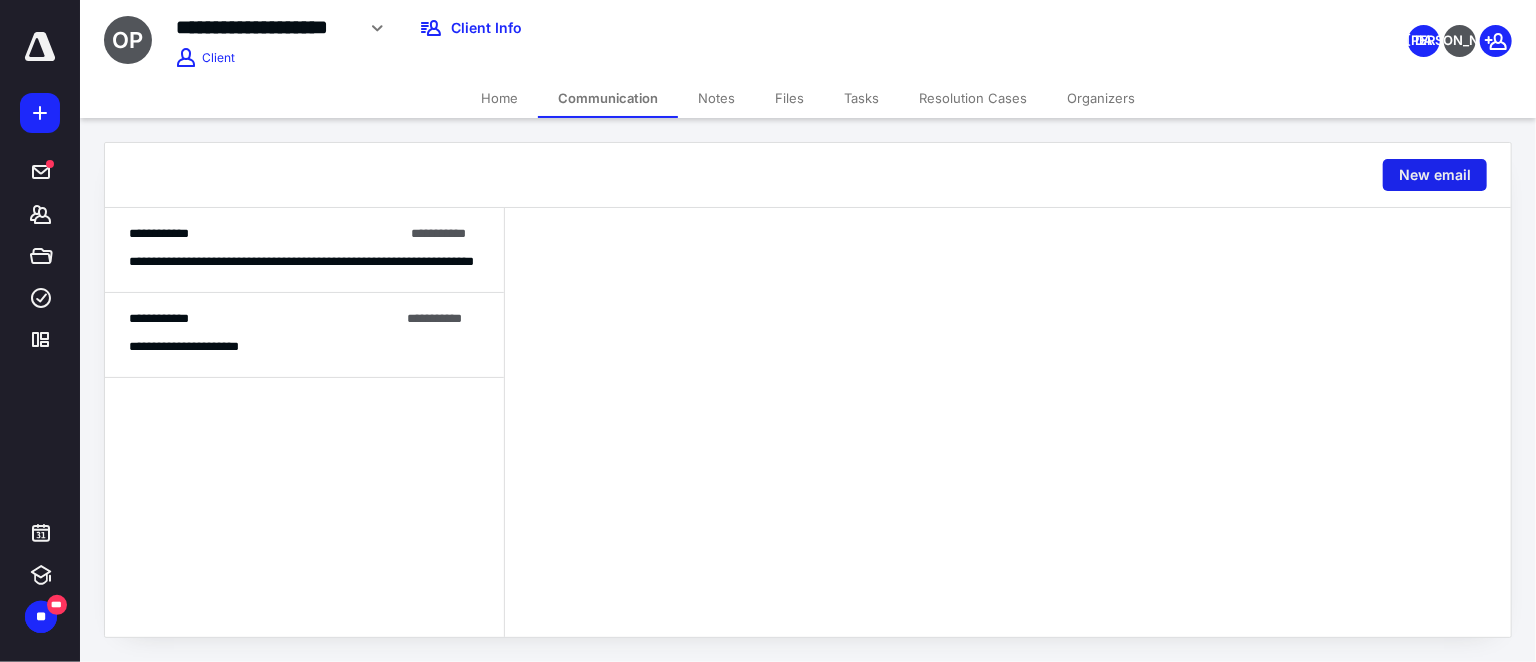 click on "New email" at bounding box center (1435, 175) 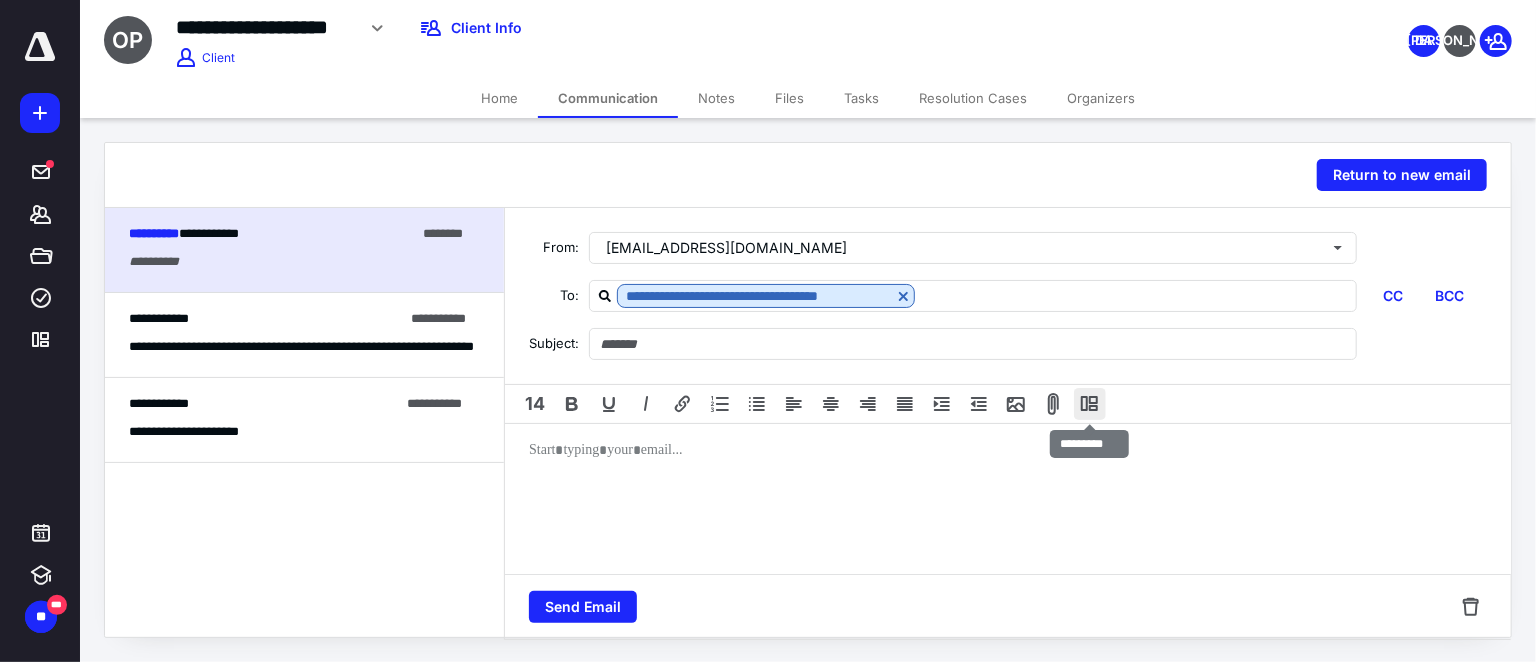 click at bounding box center [1090, 404] 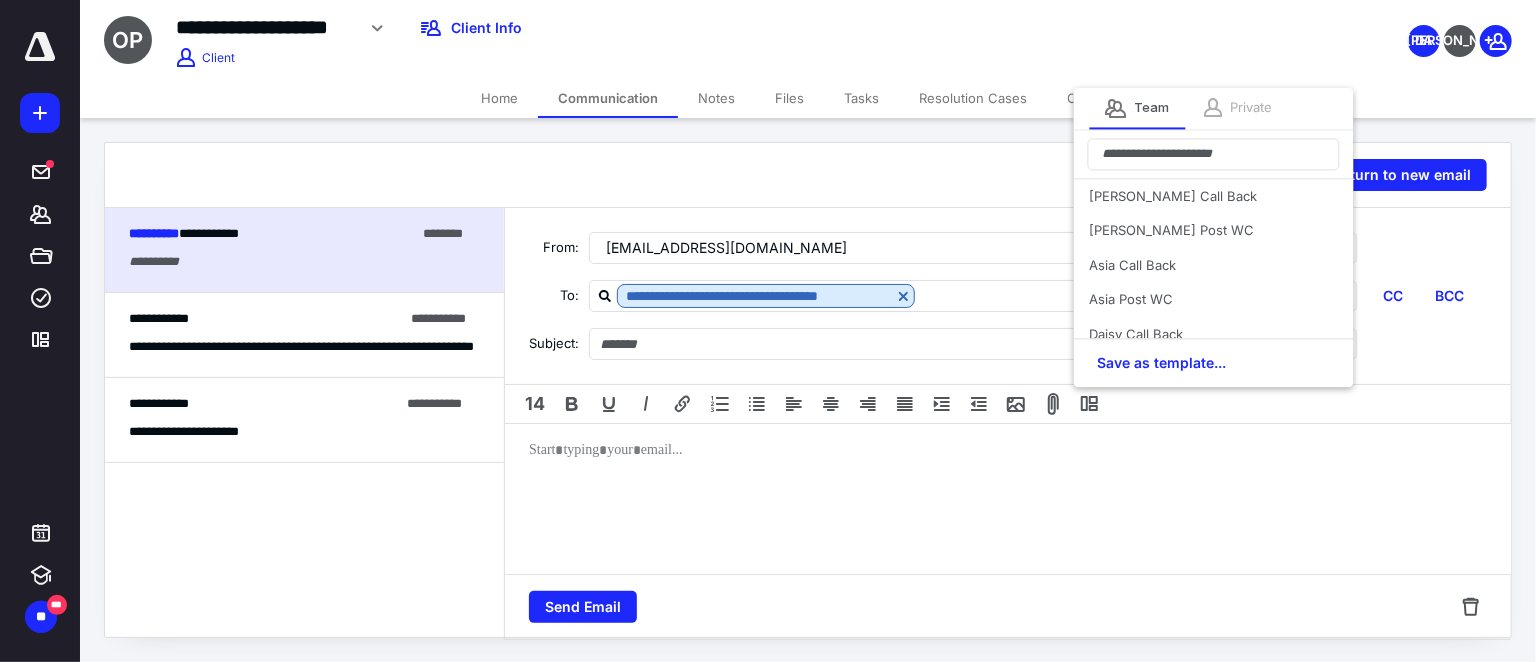click on "Private" at bounding box center [1252, 108] 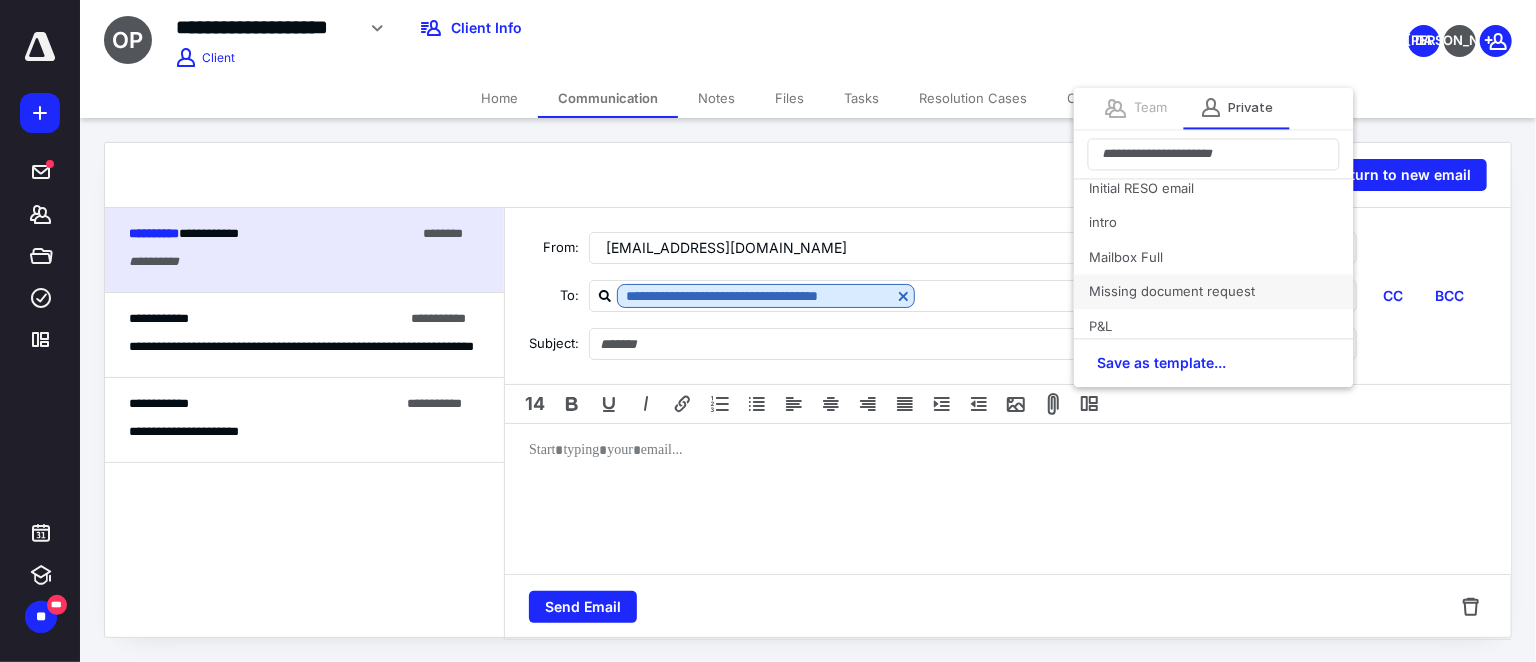 scroll, scrollTop: 90, scrollLeft: 0, axis: vertical 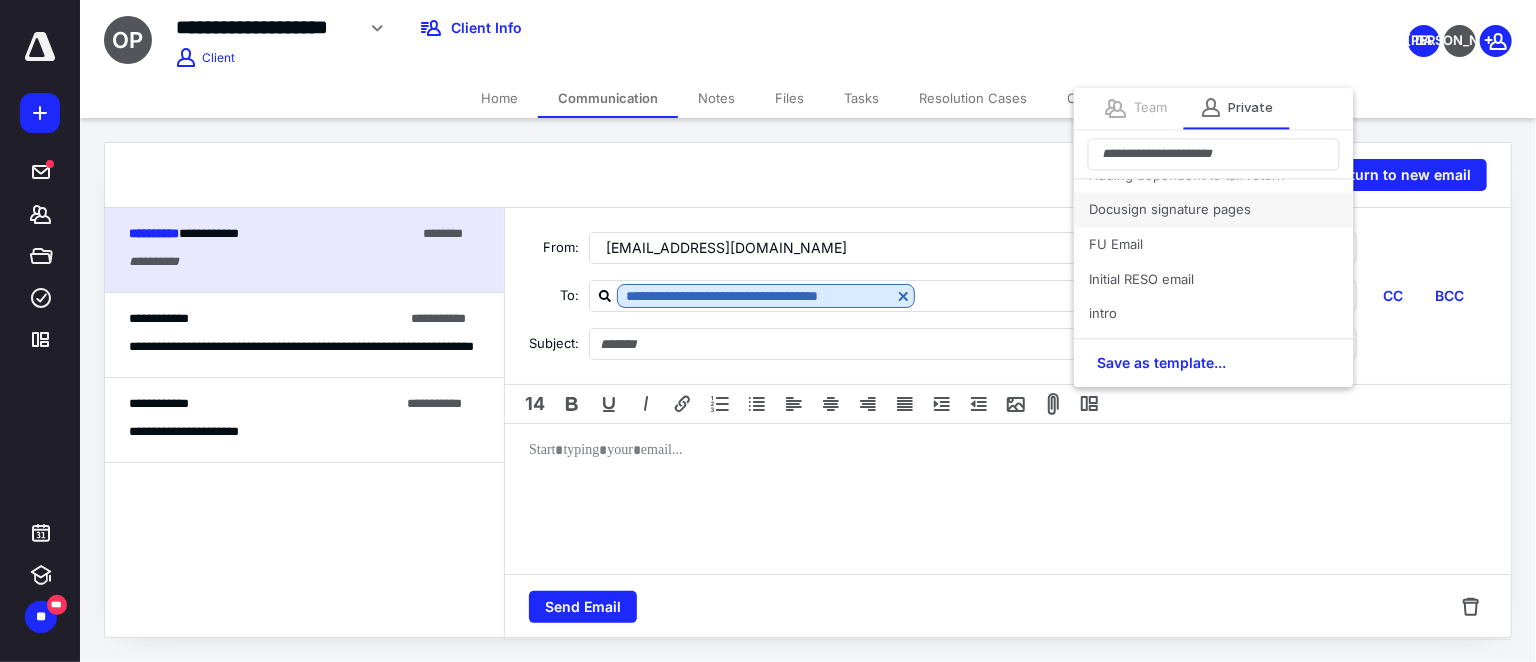 click on "Docusign signature pages" at bounding box center [1214, 210] 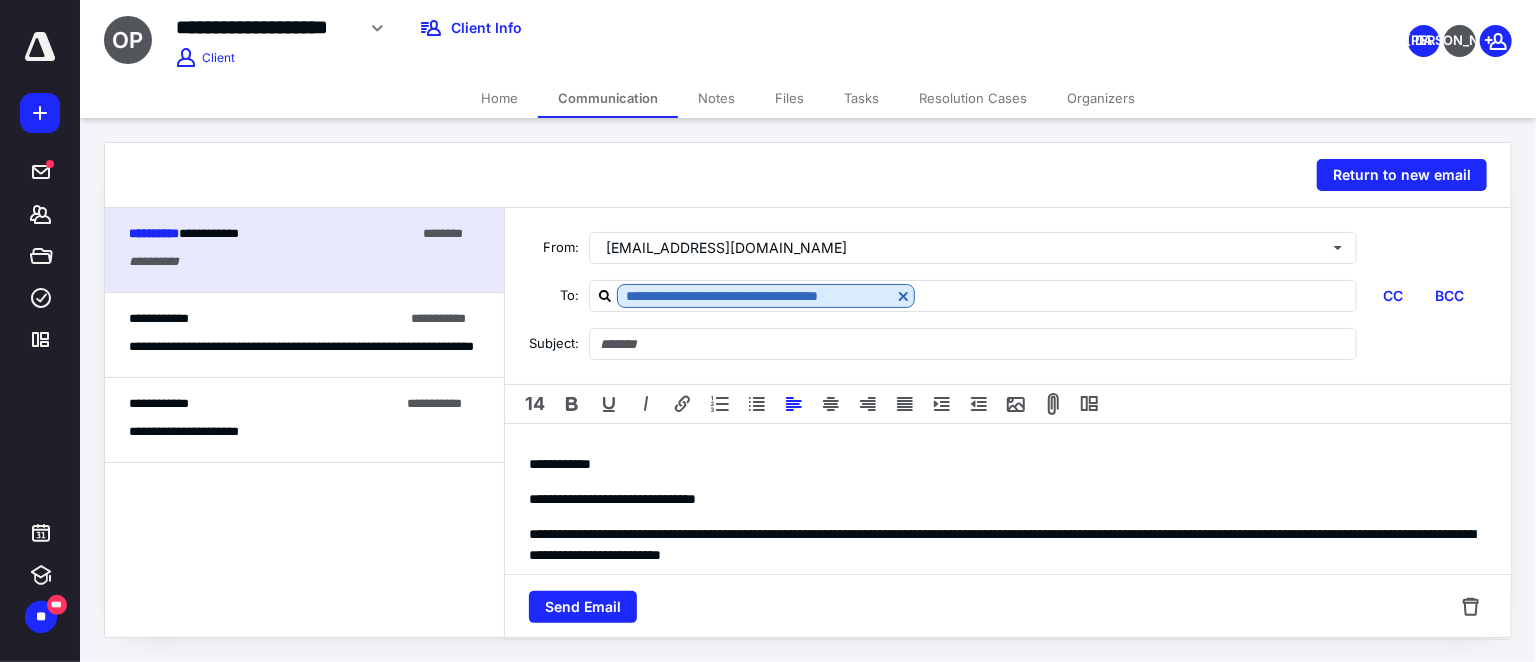 type on "**********" 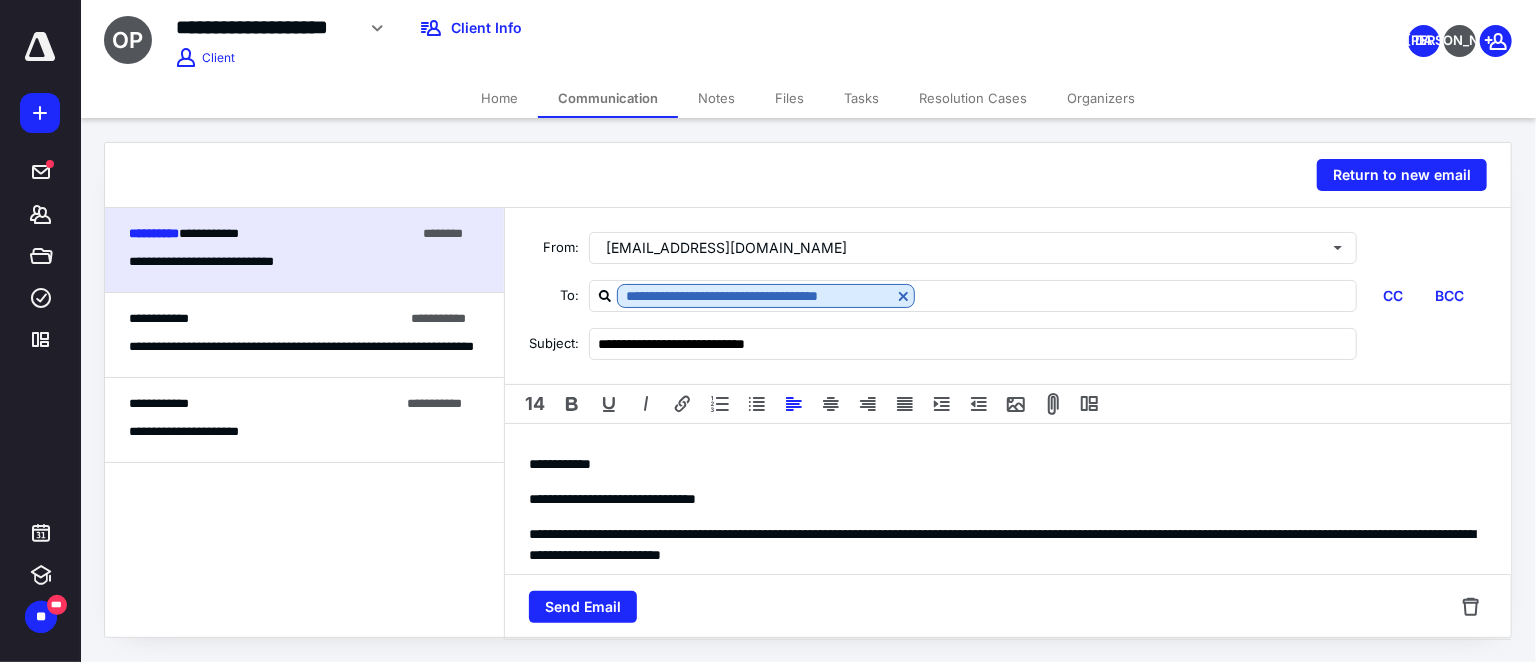 click on "**********" at bounding box center (560, 464) 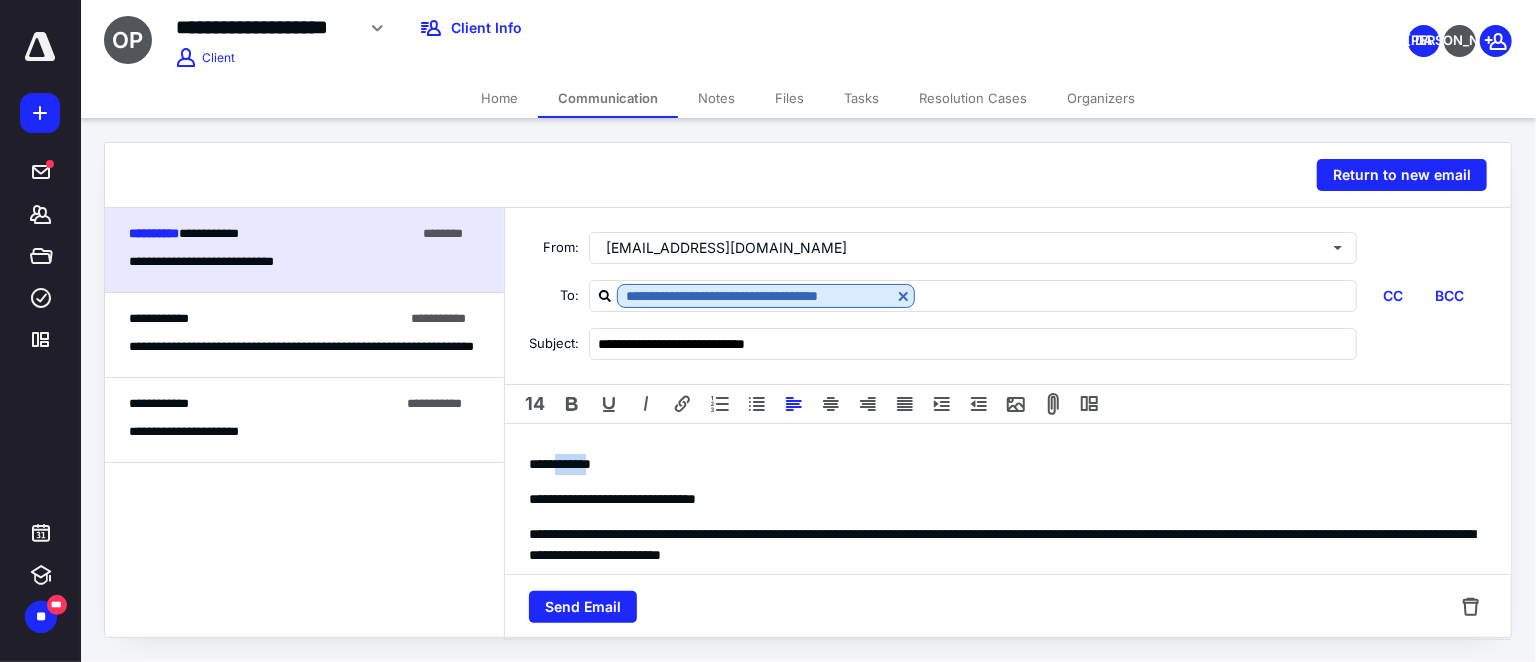 click on "**********" at bounding box center (560, 464) 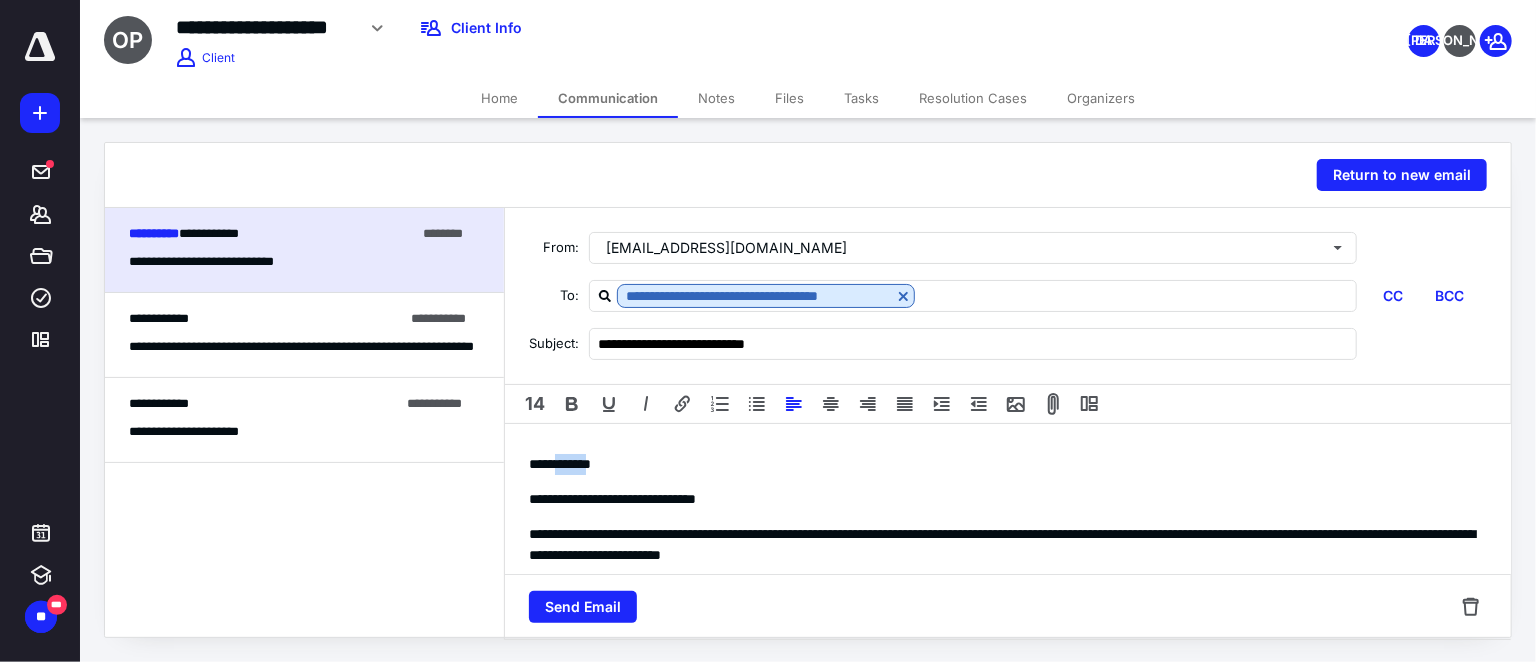 type 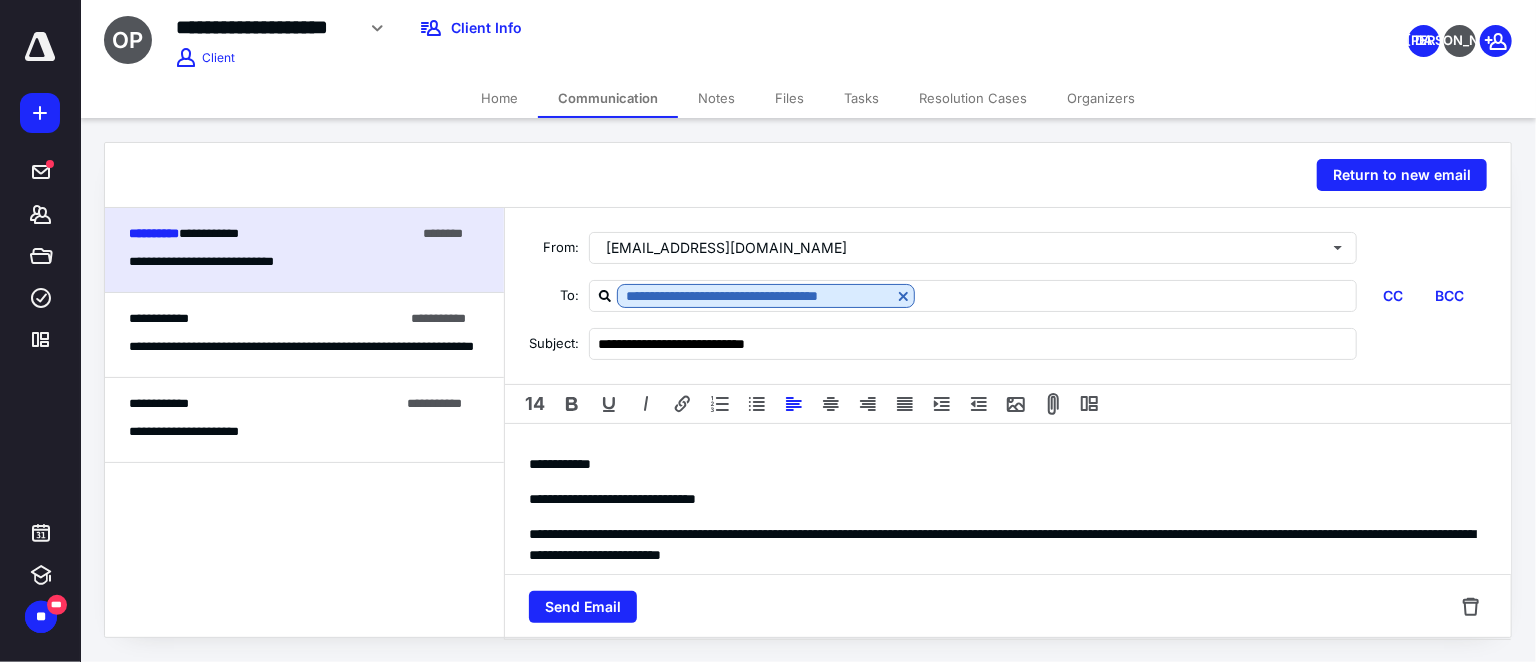 click on "**********" at bounding box center (1008, 499) 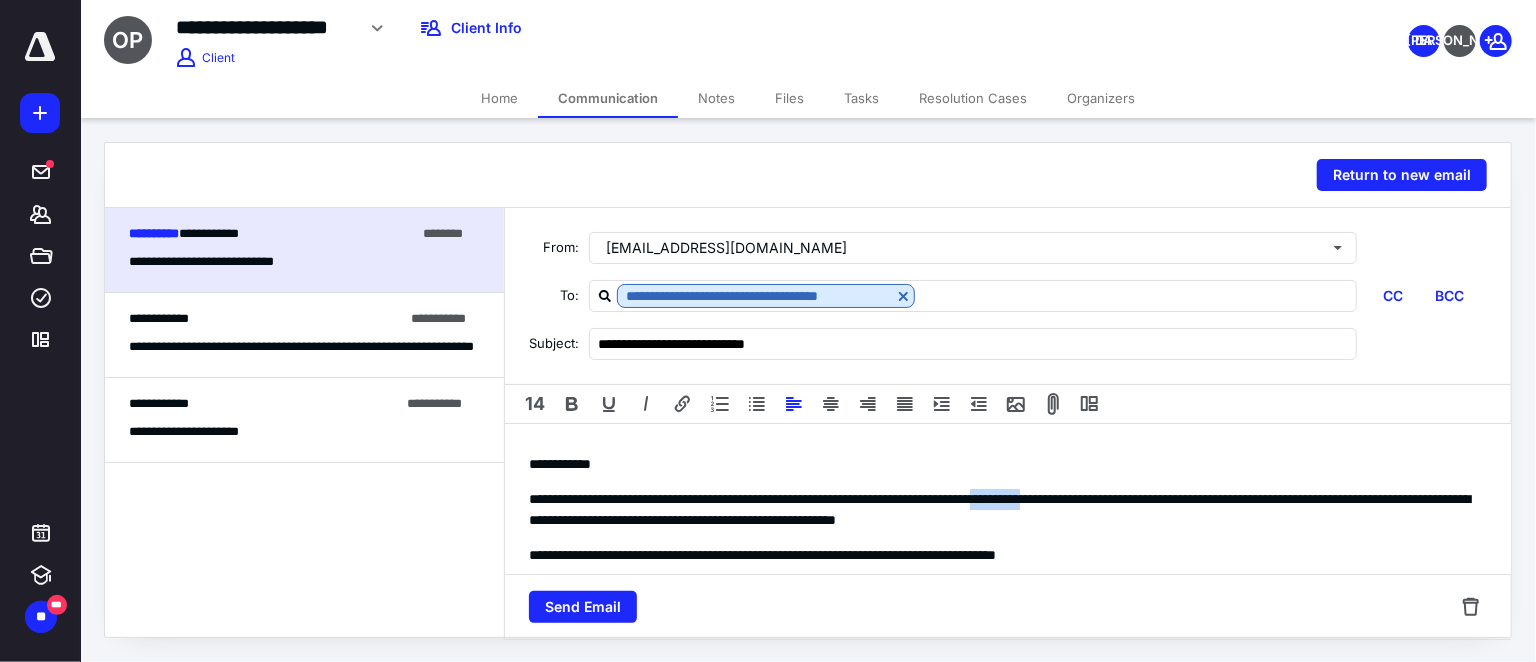 drag, startPoint x: 1095, startPoint y: 500, endPoint x: 1170, endPoint y: 499, distance: 75.00667 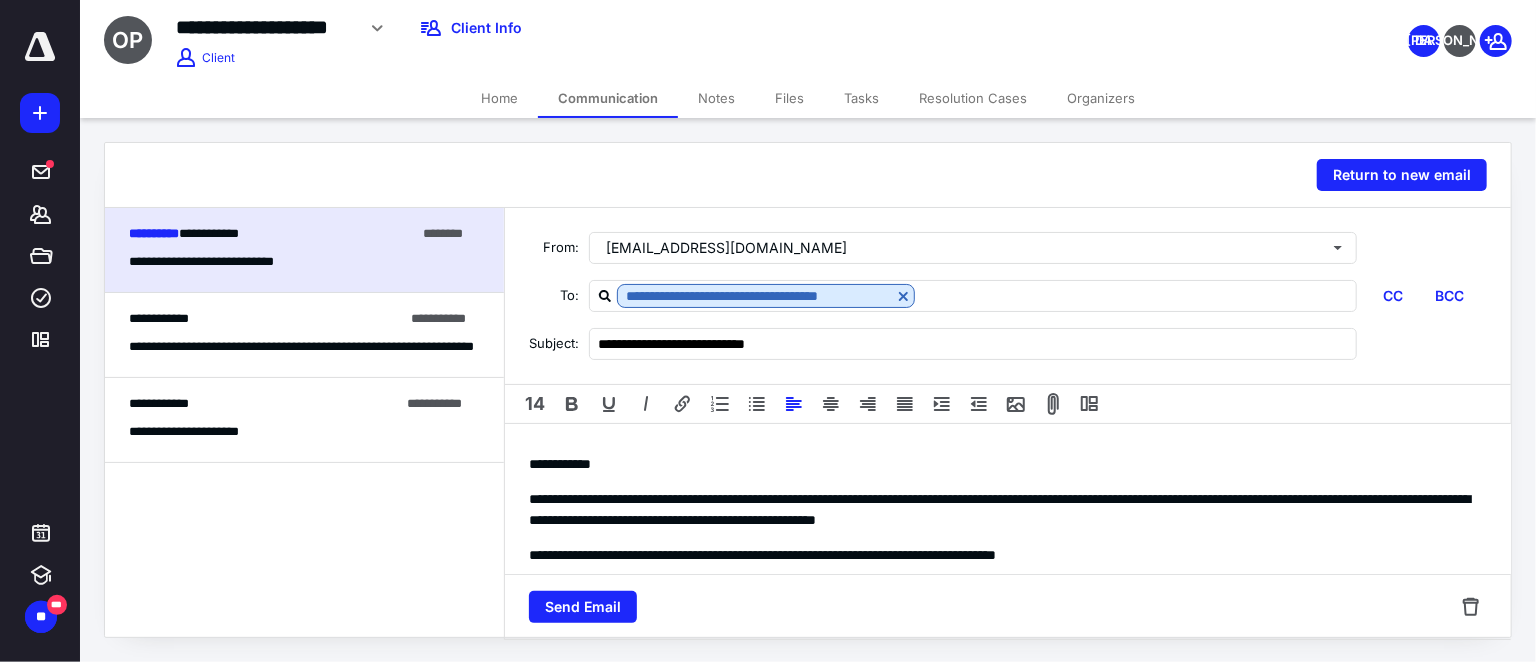 click on "**********" at bounding box center (1001, 510) 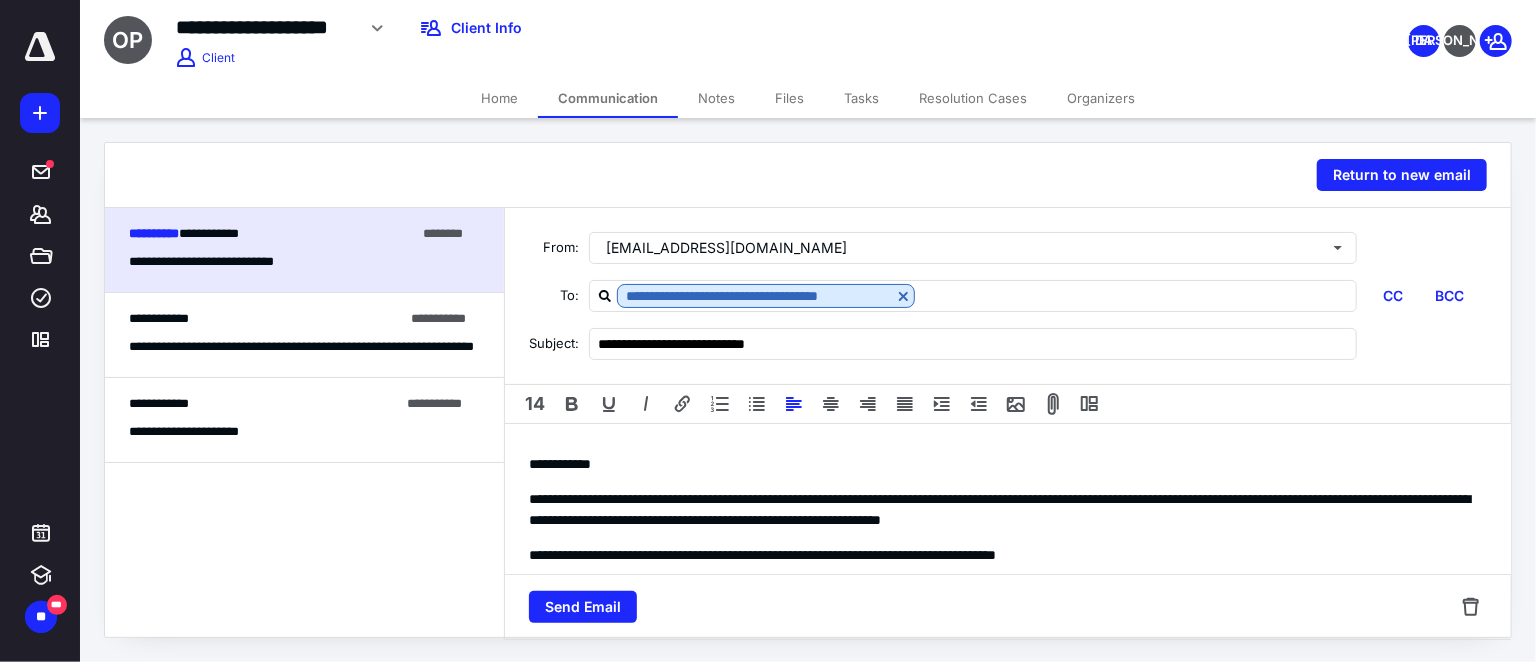 click on "**********" at bounding box center (1001, 510) 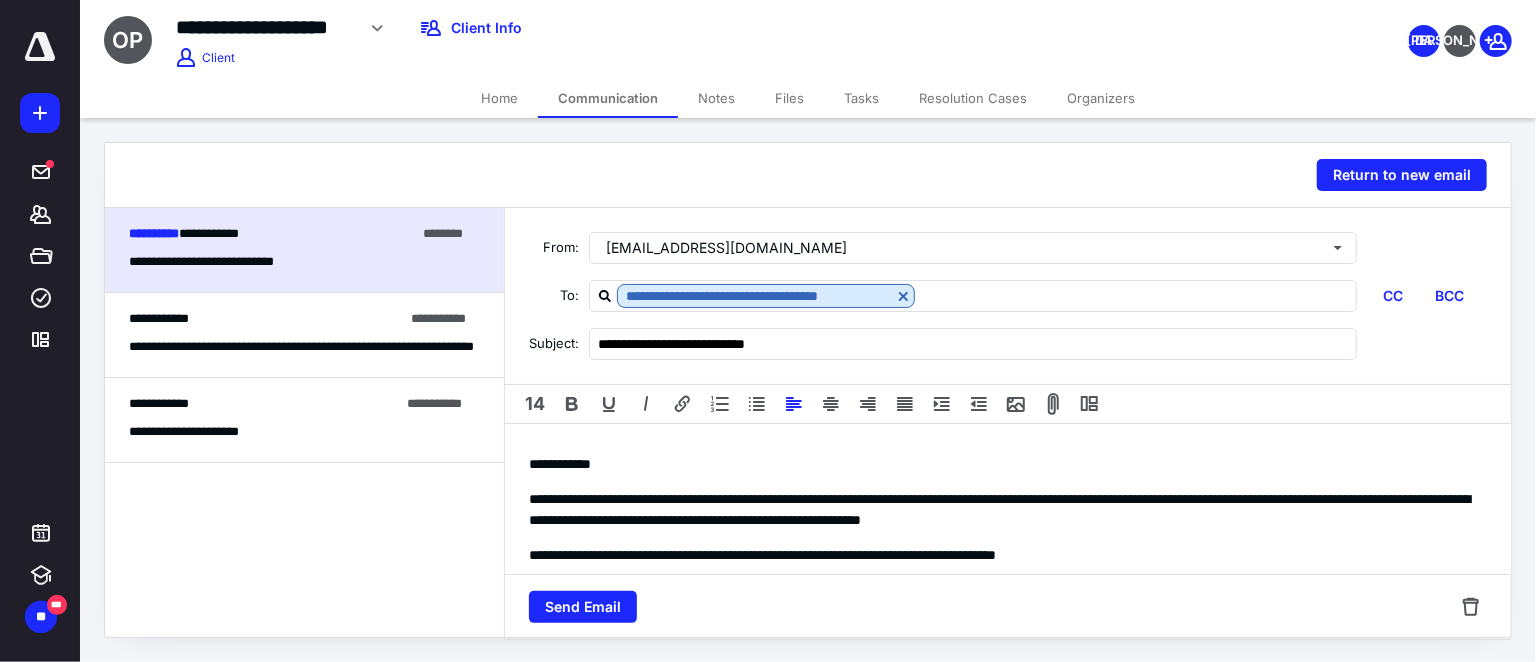 click on "**********" at bounding box center [1001, 510] 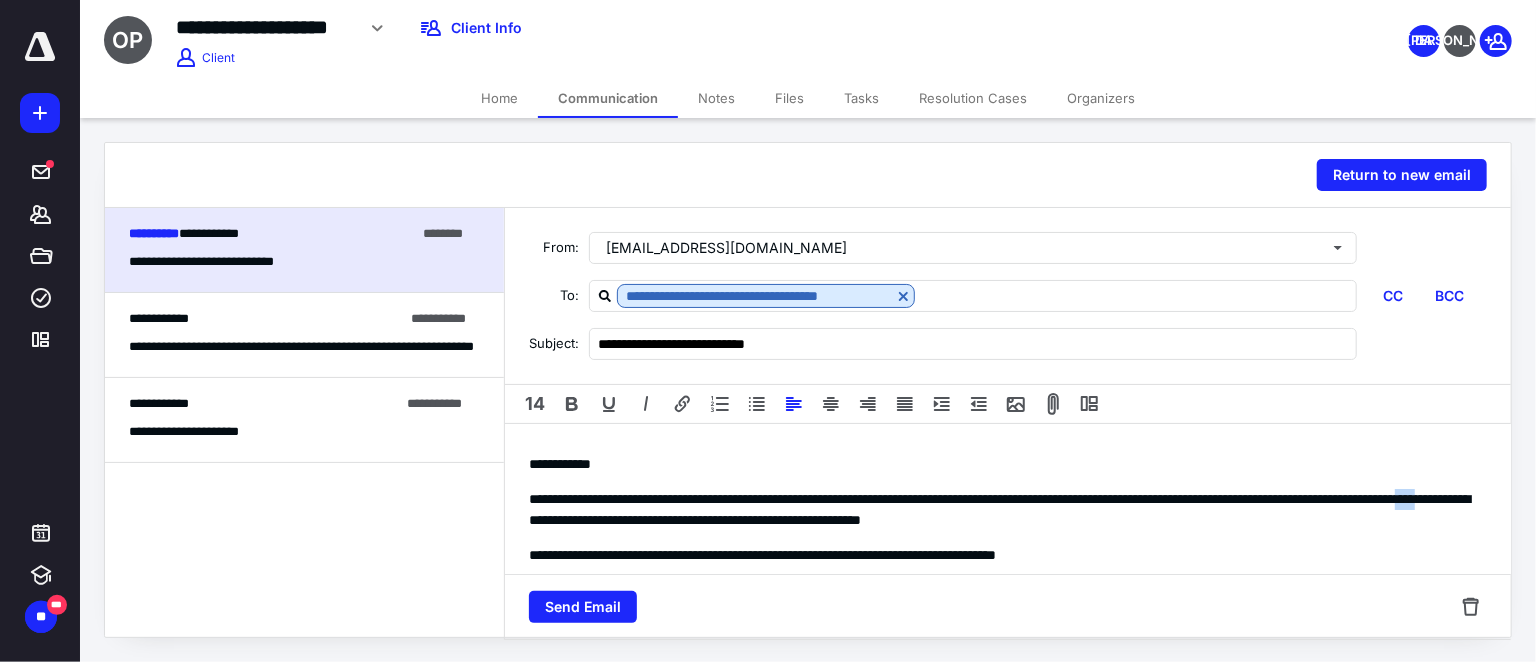 click on "**********" at bounding box center [1001, 510] 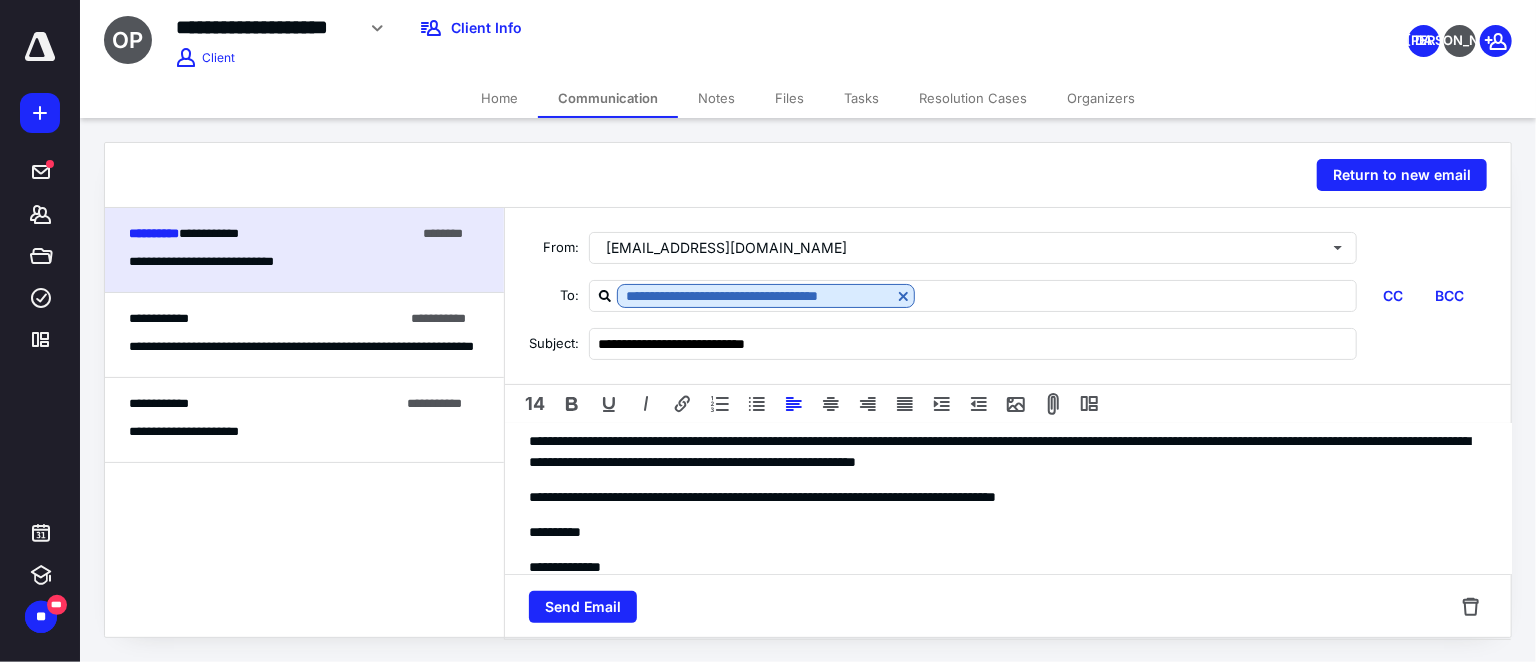 scroll, scrollTop: 0, scrollLeft: 0, axis: both 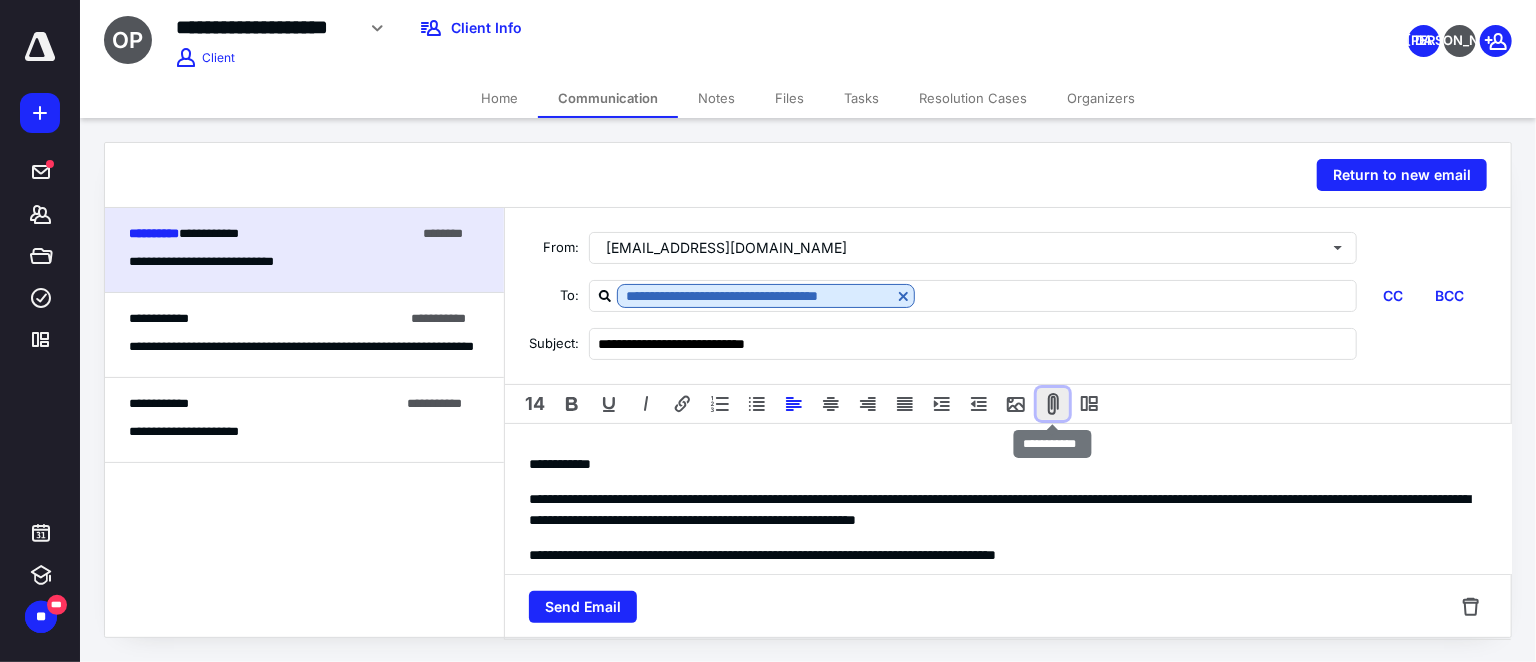click at bounding box center (1053, 404) 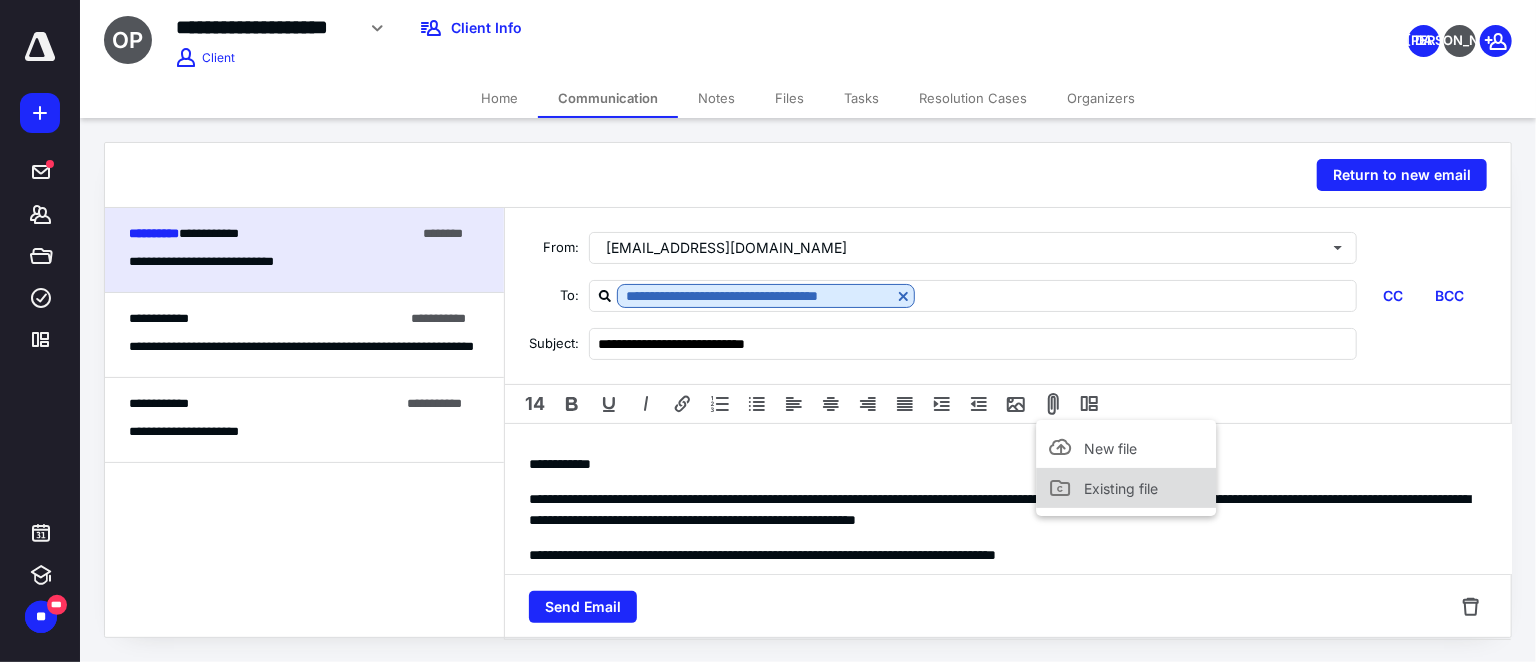 click on "Existing file" at bounding box center (1126, 488) 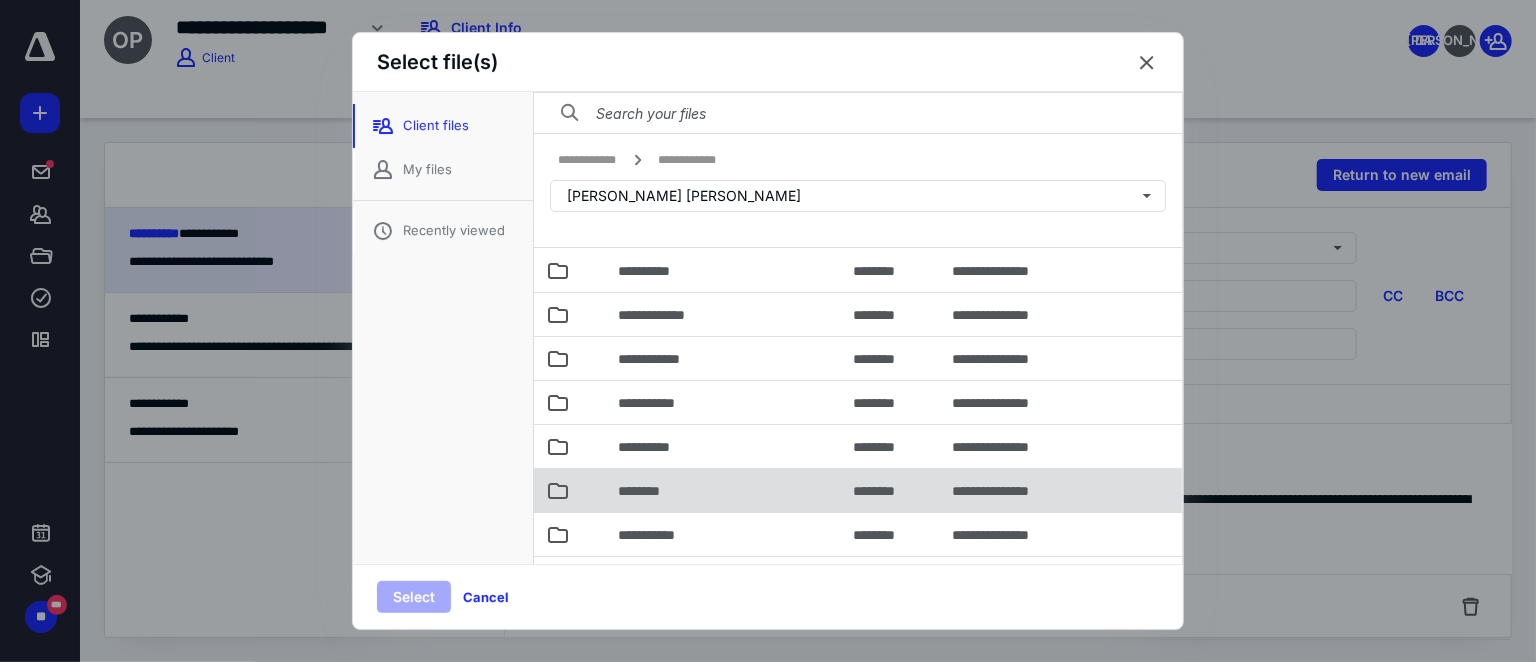 scroll, scrollTop: 56, scrollLeft: 0, axis: vertical 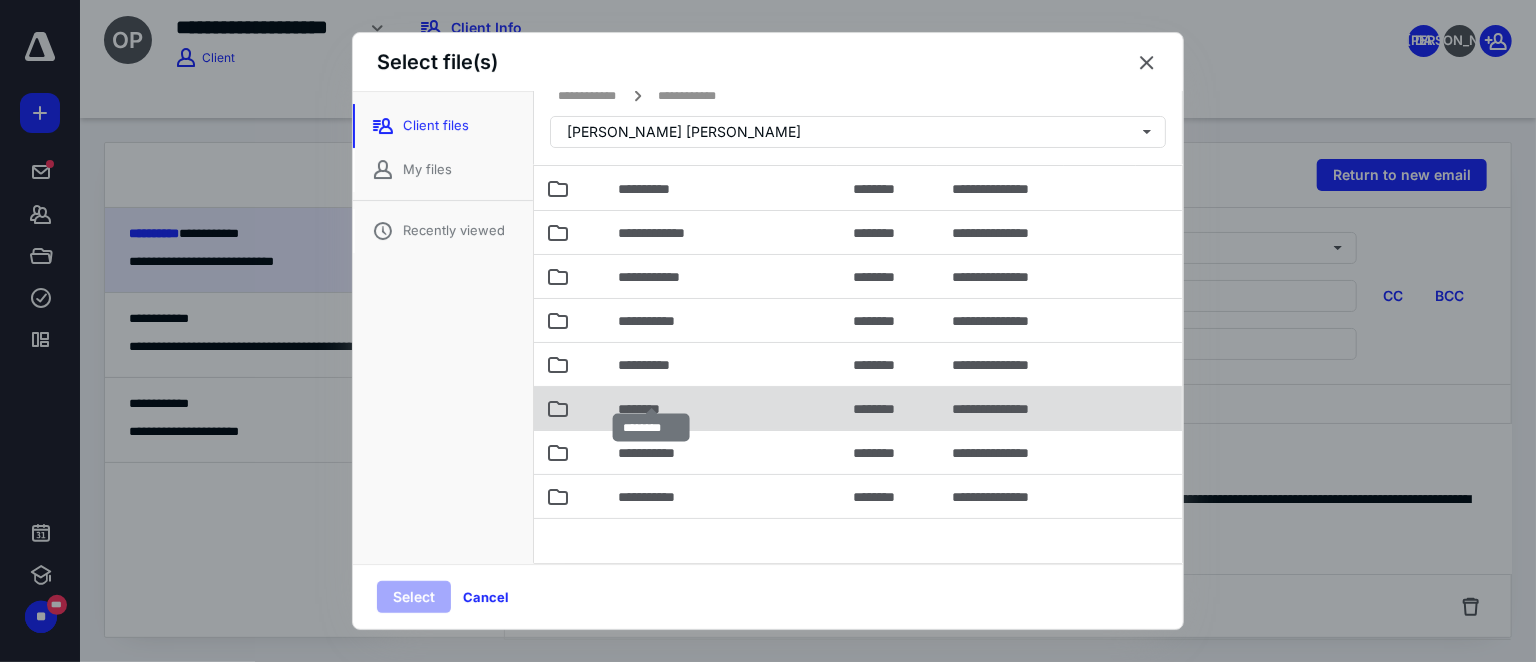 click on "********" at bounding box center (651, 409) 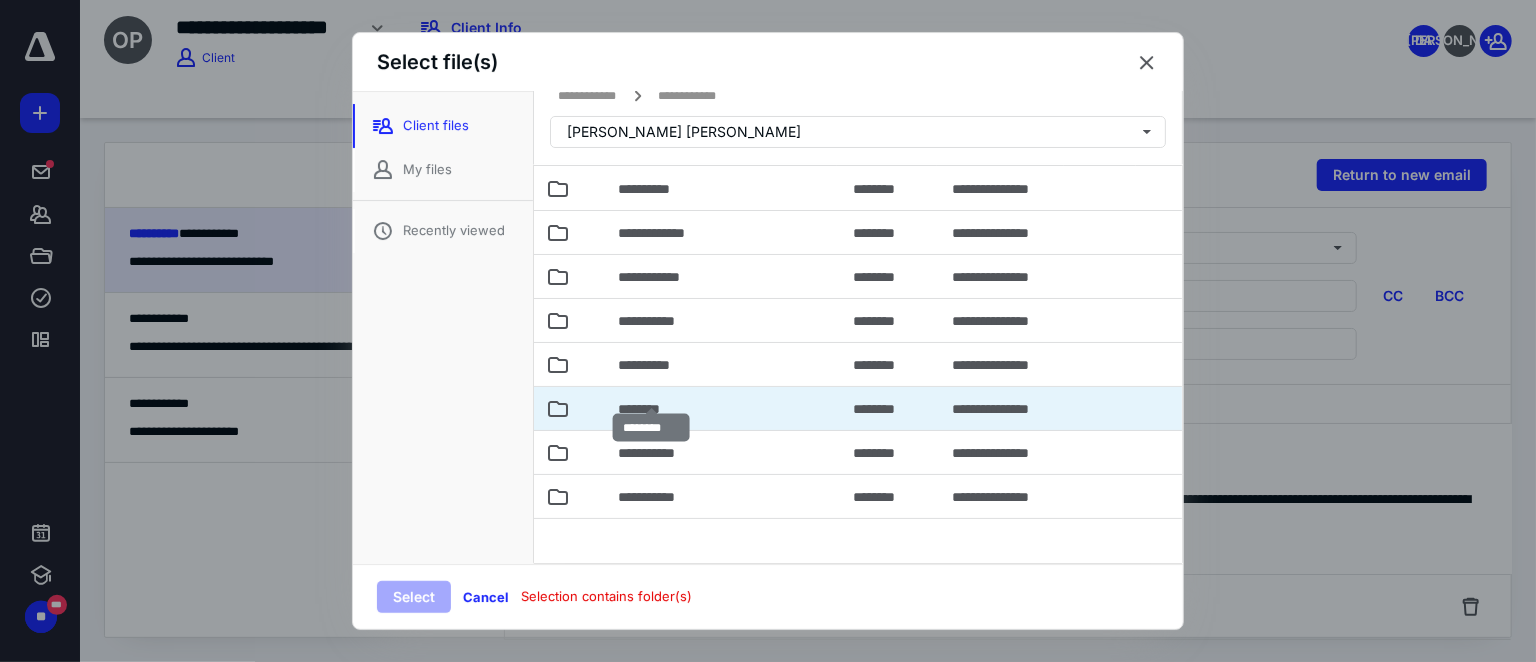 click on "********" at bounding box center (651, 409) 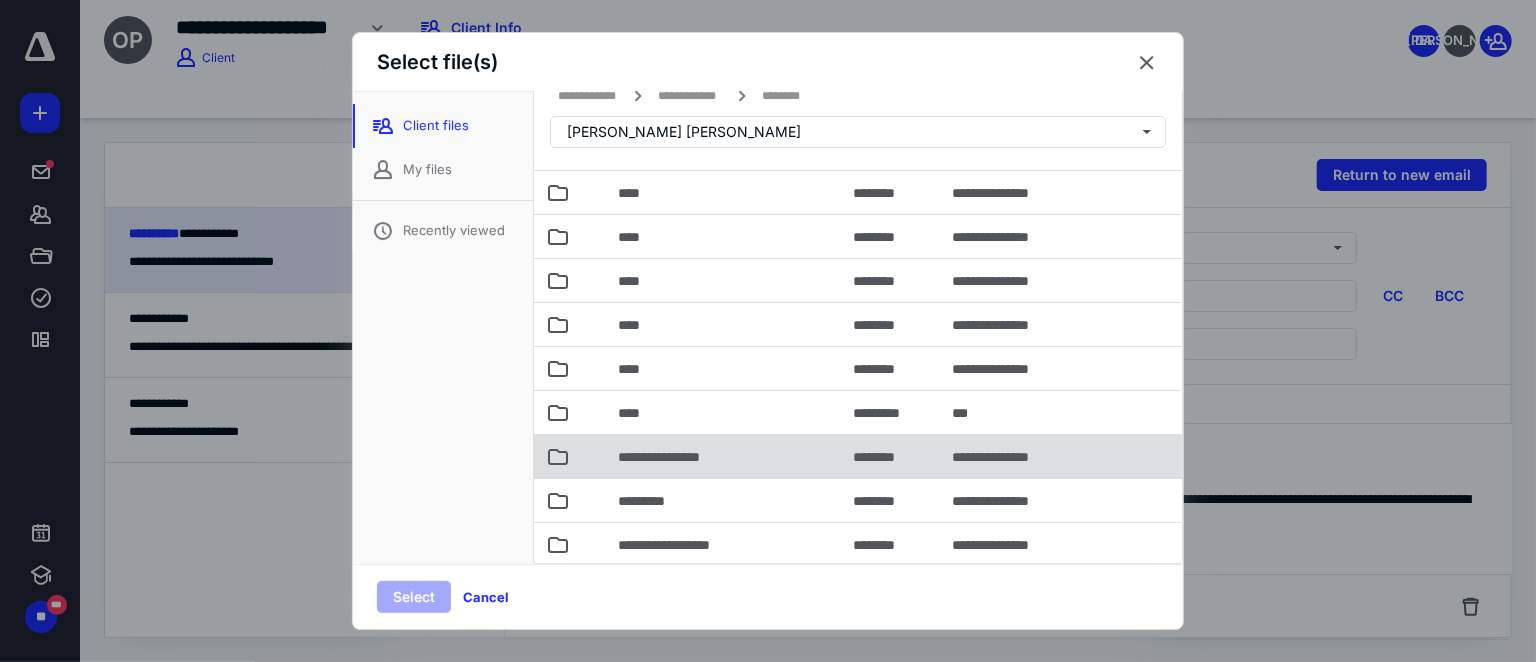 scroll, scrollTop: 99, scrollLeft: 0, axis: vertical 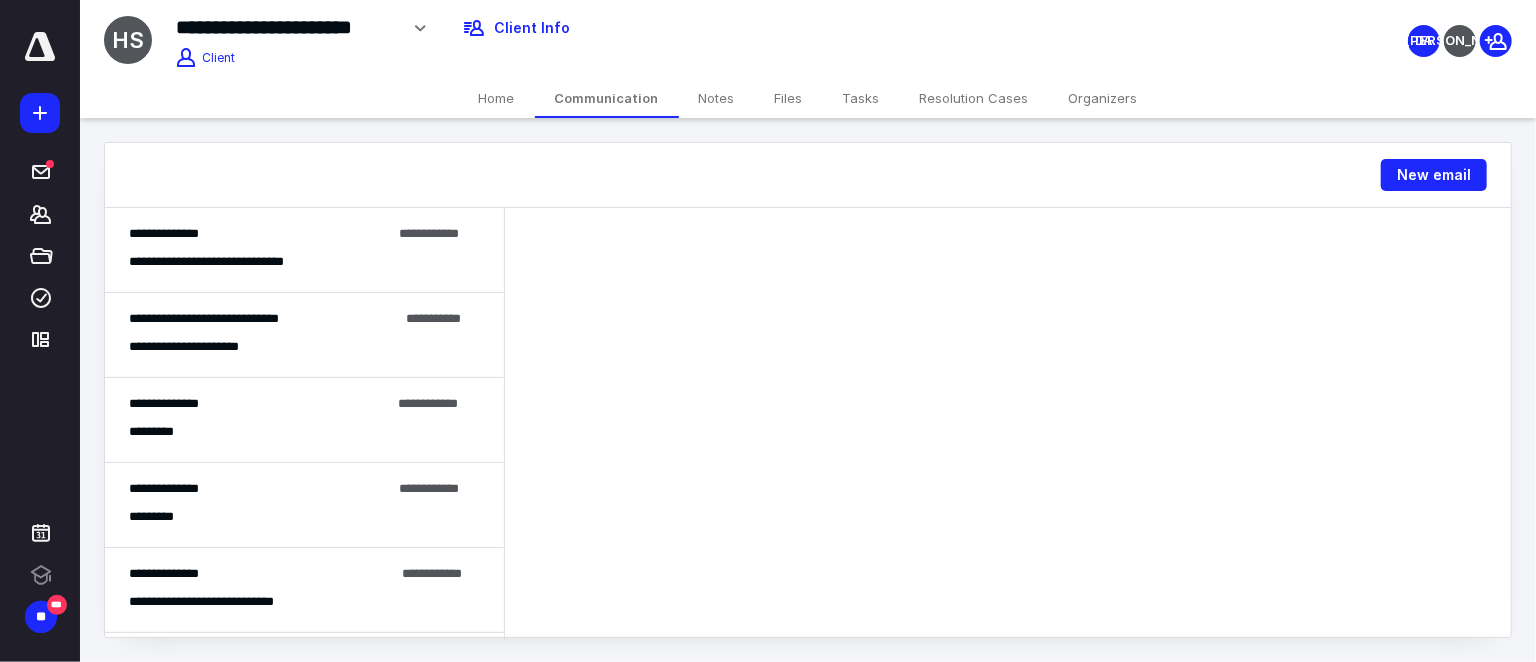 click on "**********" at bounding box center (260, 234) 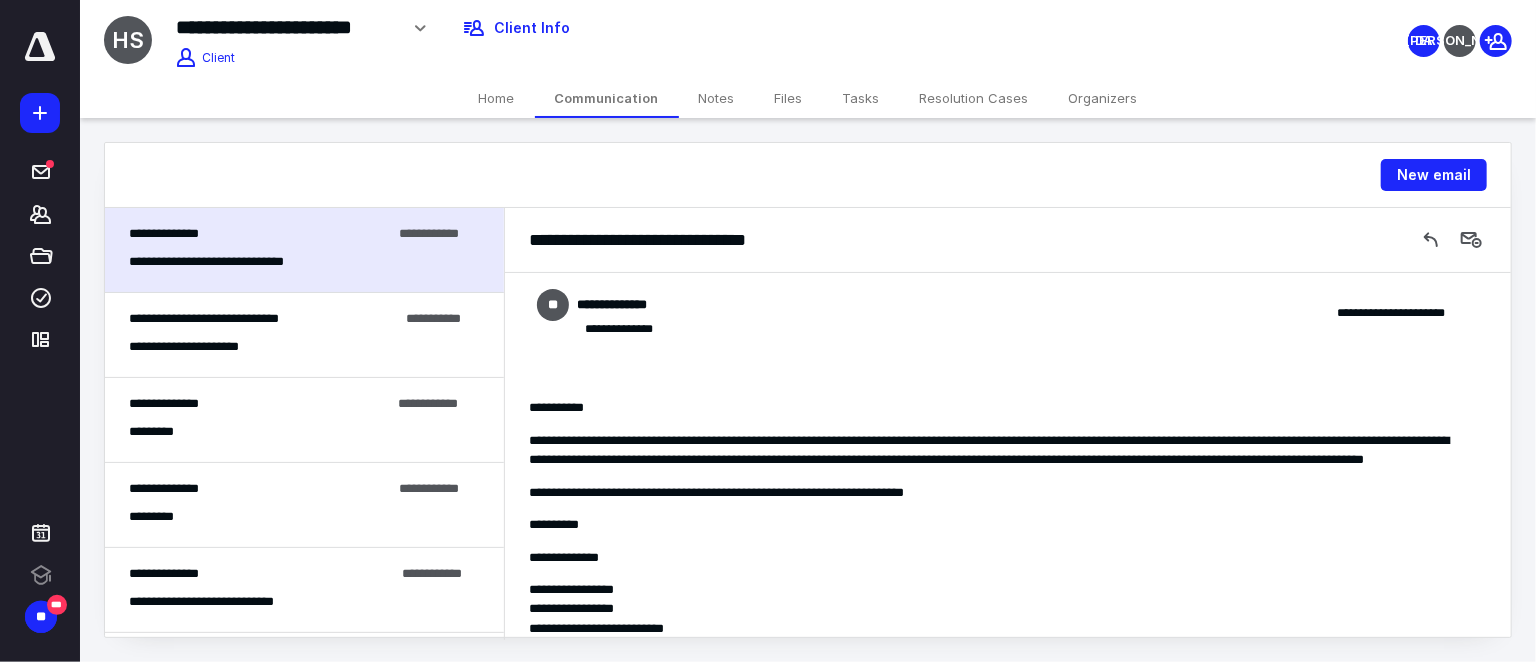 scroll, scrollTop: 128, scrollLeft: 0, axis: vertical 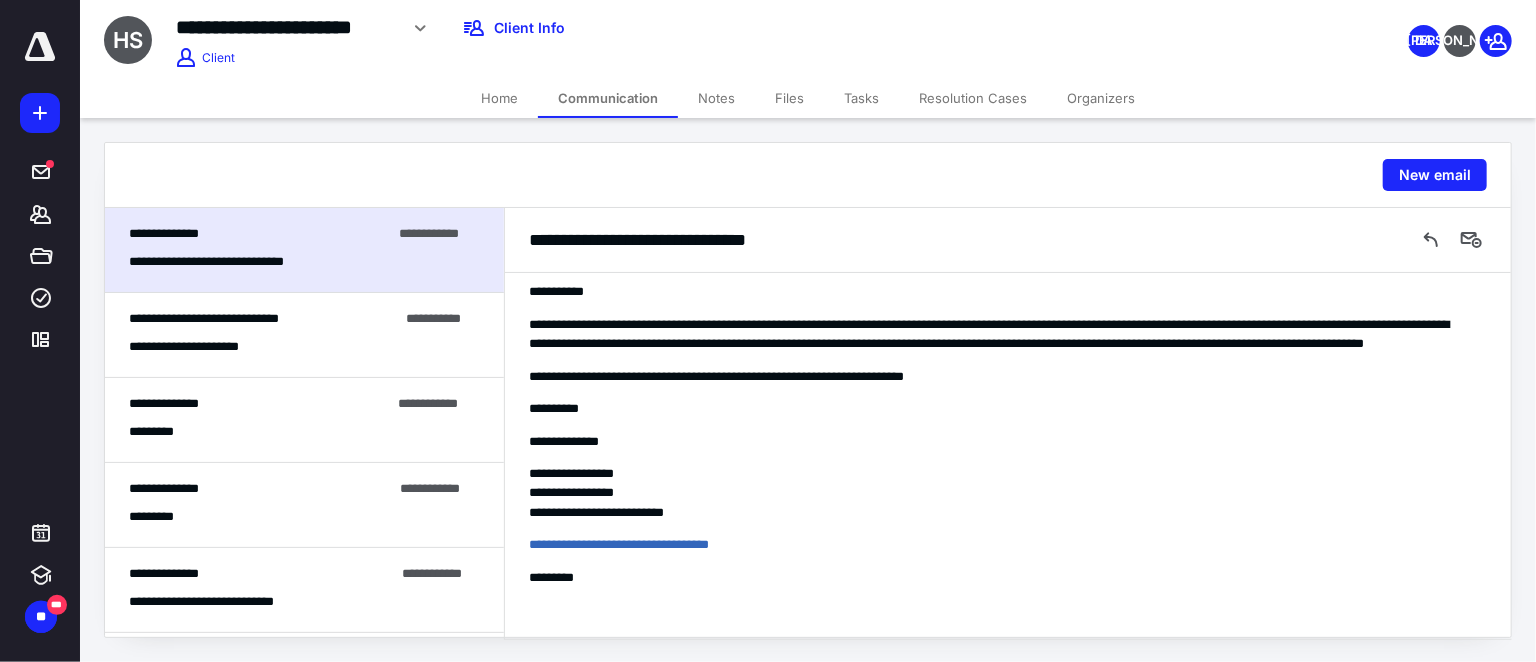 click on "**********" at bounding box center [304, 346] 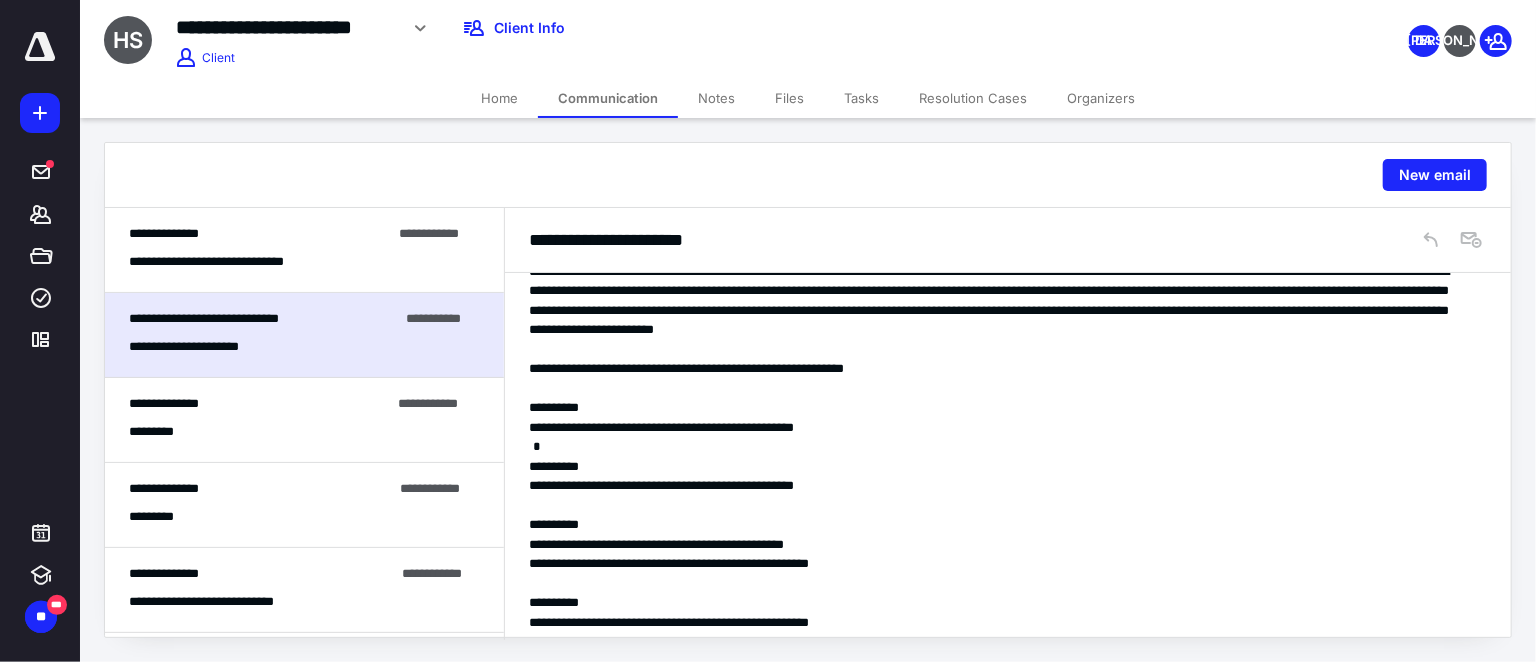 scroll, scrollTop: 363, scrollLeft: 0, axis: vertical 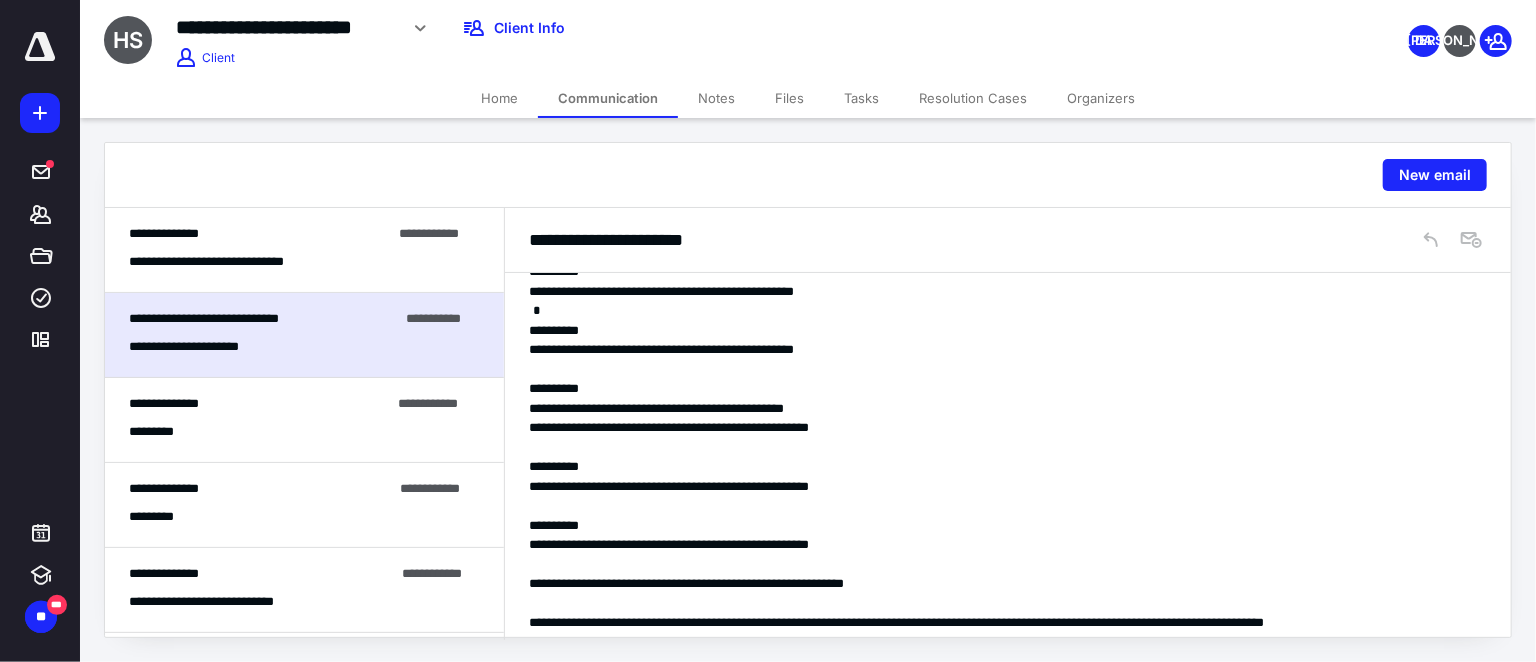 click on "**********" at bounding box center [259, 404] 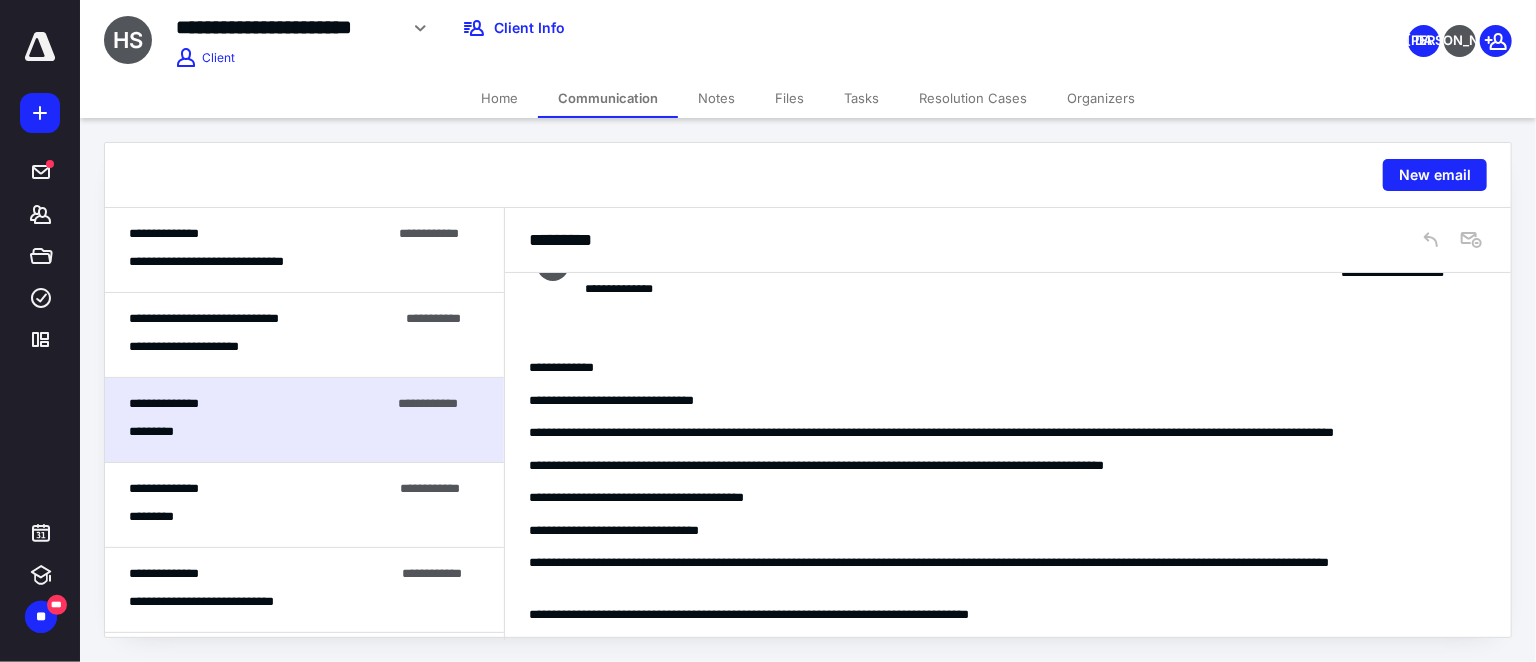 scroll, scrollTop: 0, scrollLeft: 0, axis: both 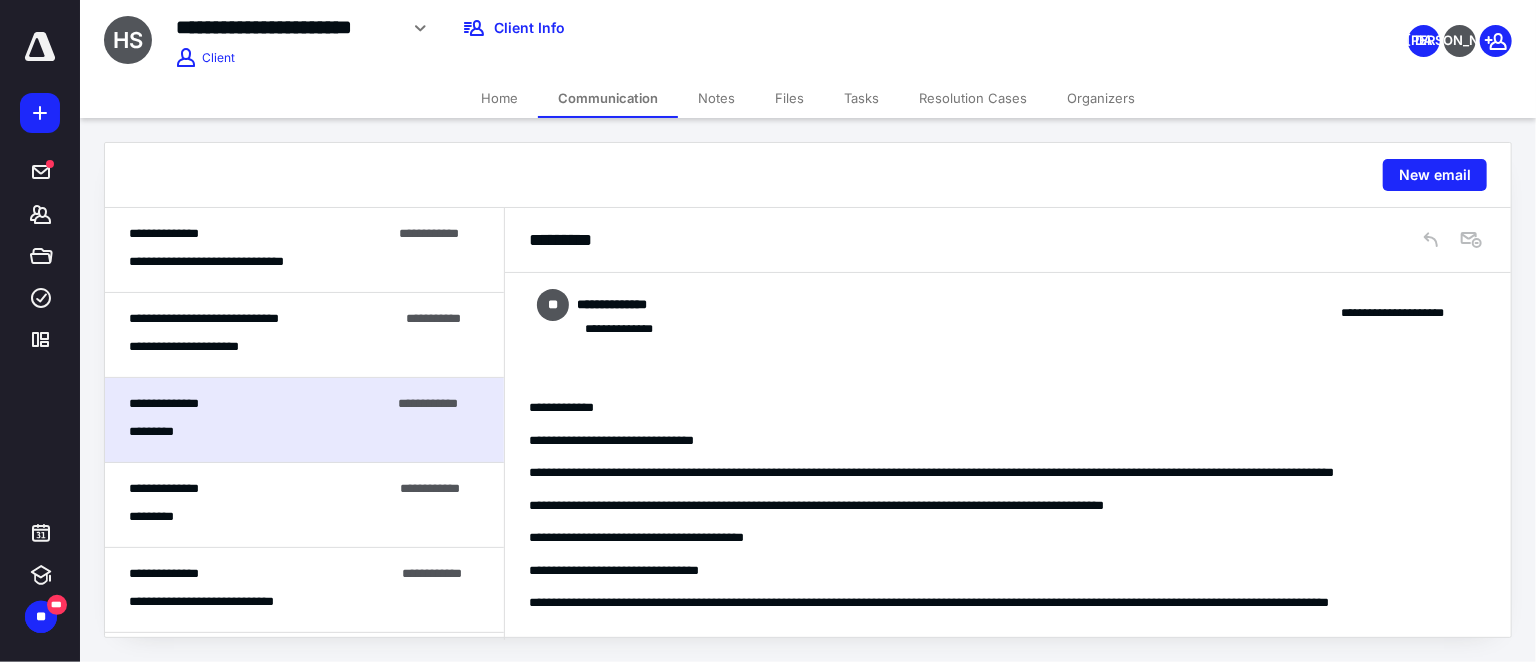 click on "**********" at bounding box center [260, 234] 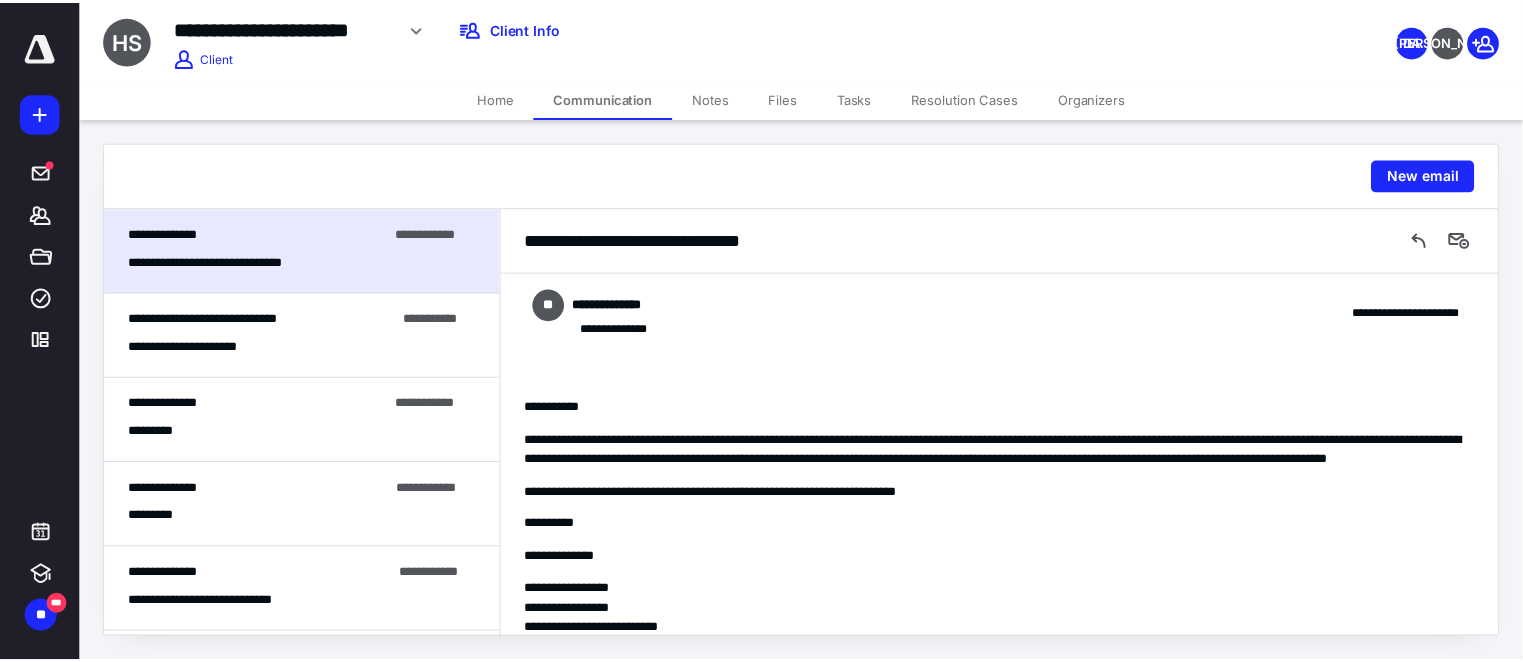 scroll, scrollTop: 128, scrollLeft: 0, axis: vertical 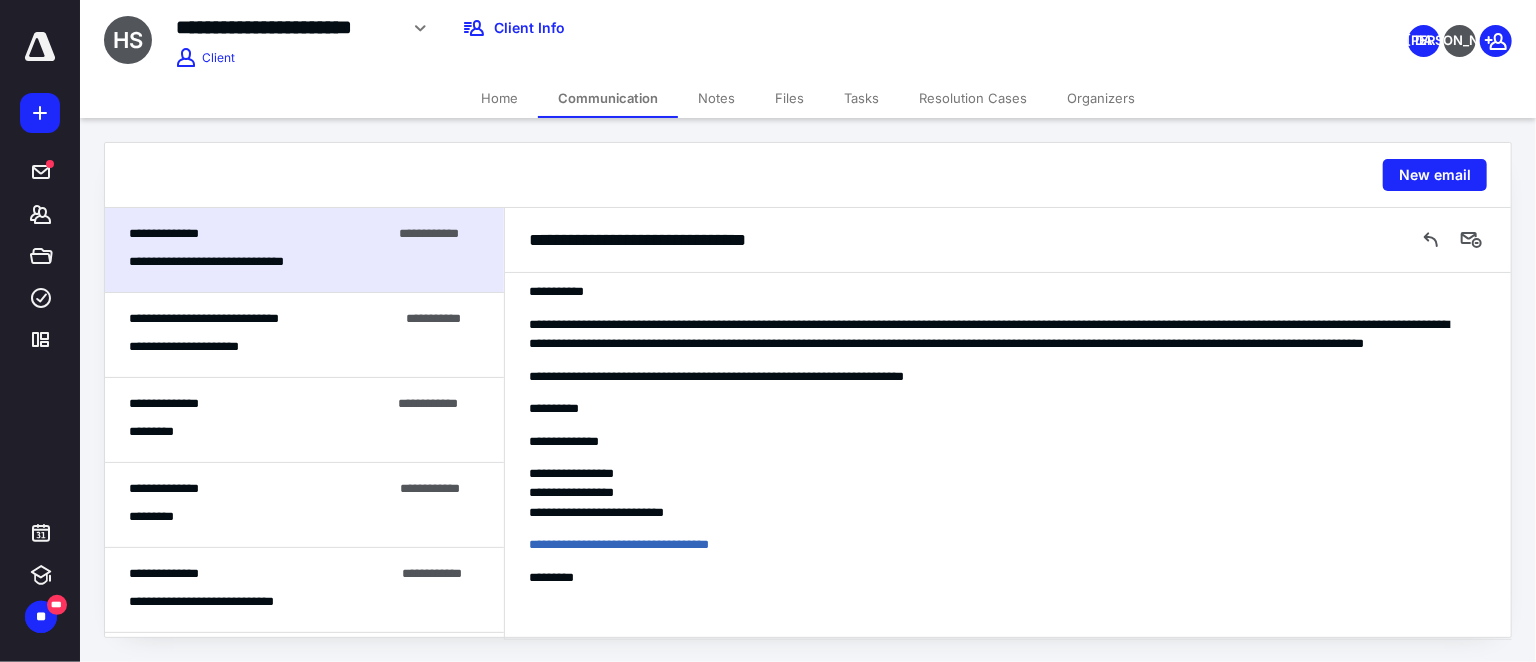 drag, startPoint x: 492, startPoint y: 96, endPoint x: 499, endPoint y: 117, distance: 22.135944 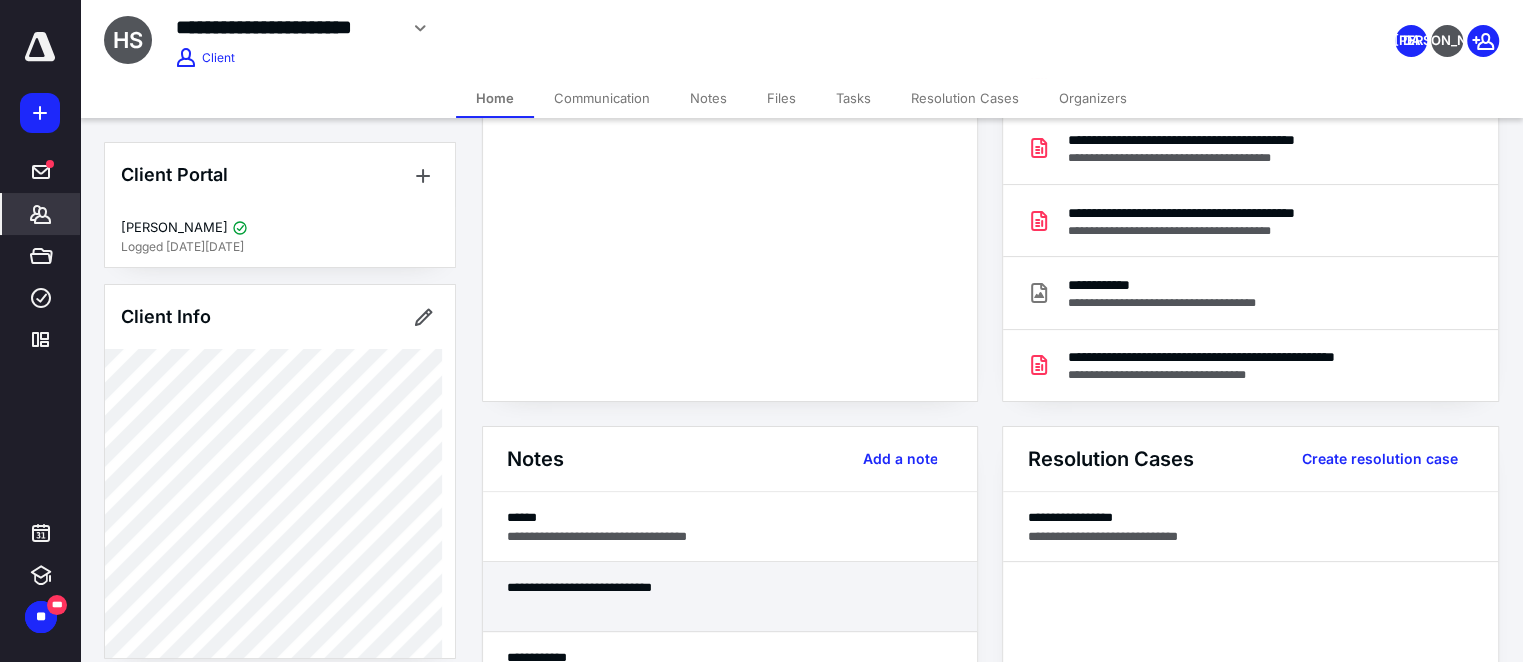 scroll, scrollTop: 272, scrollLeft: 0, axis: vertical 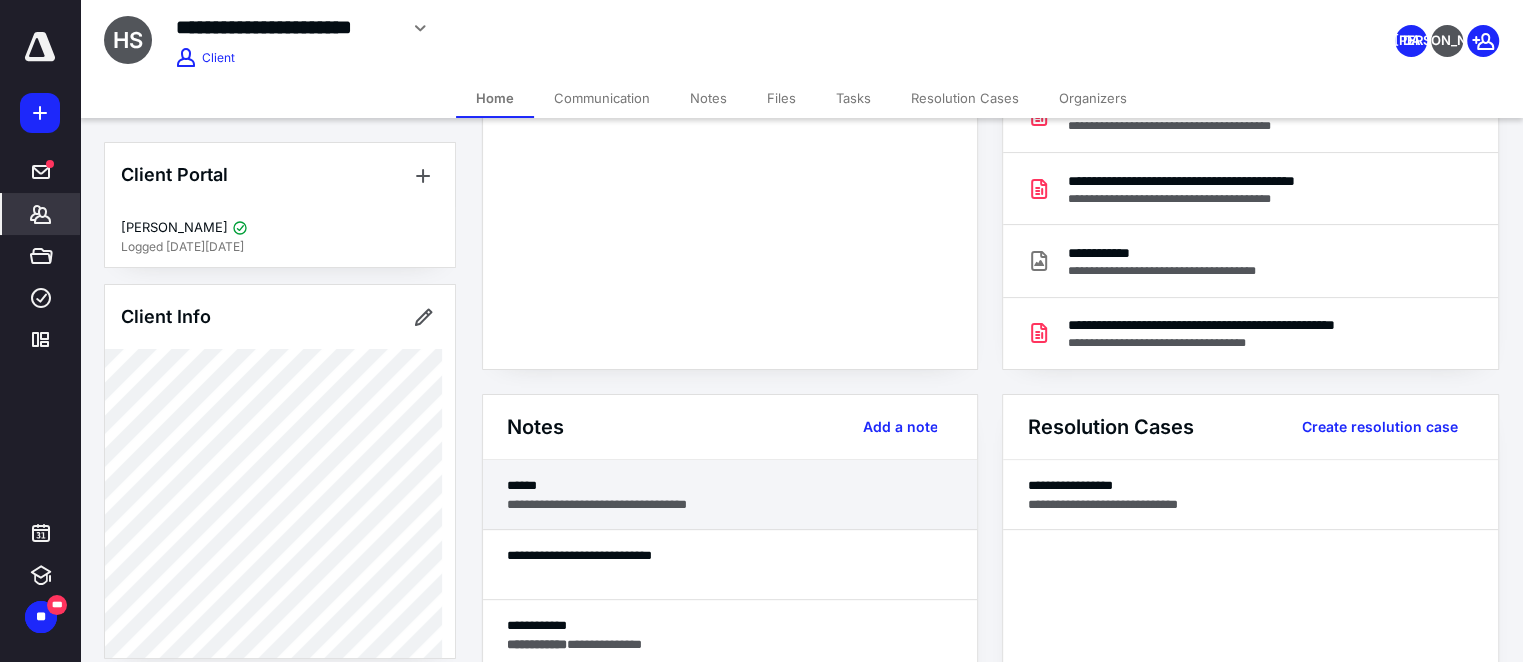 click on "**********" at bounding box center (730, 504) 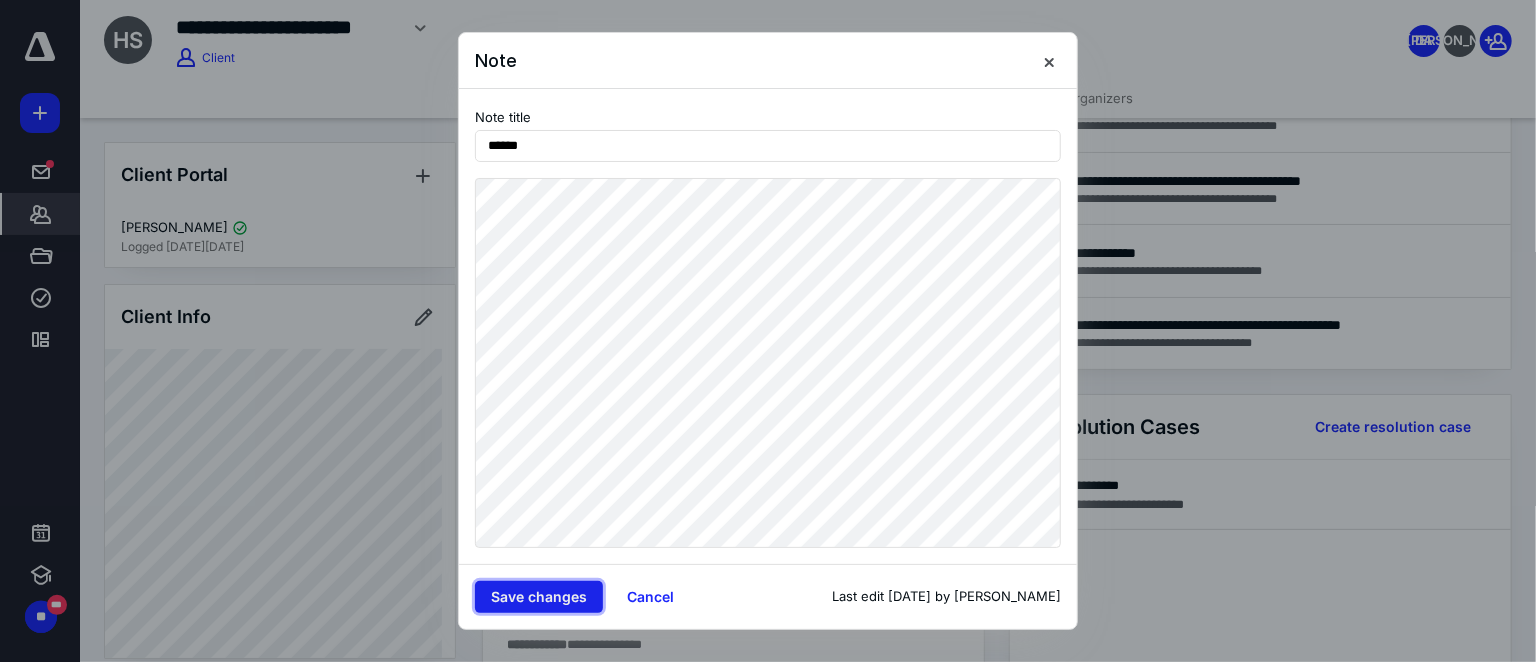 click on "Save changes" at bounding box center [539, 597] 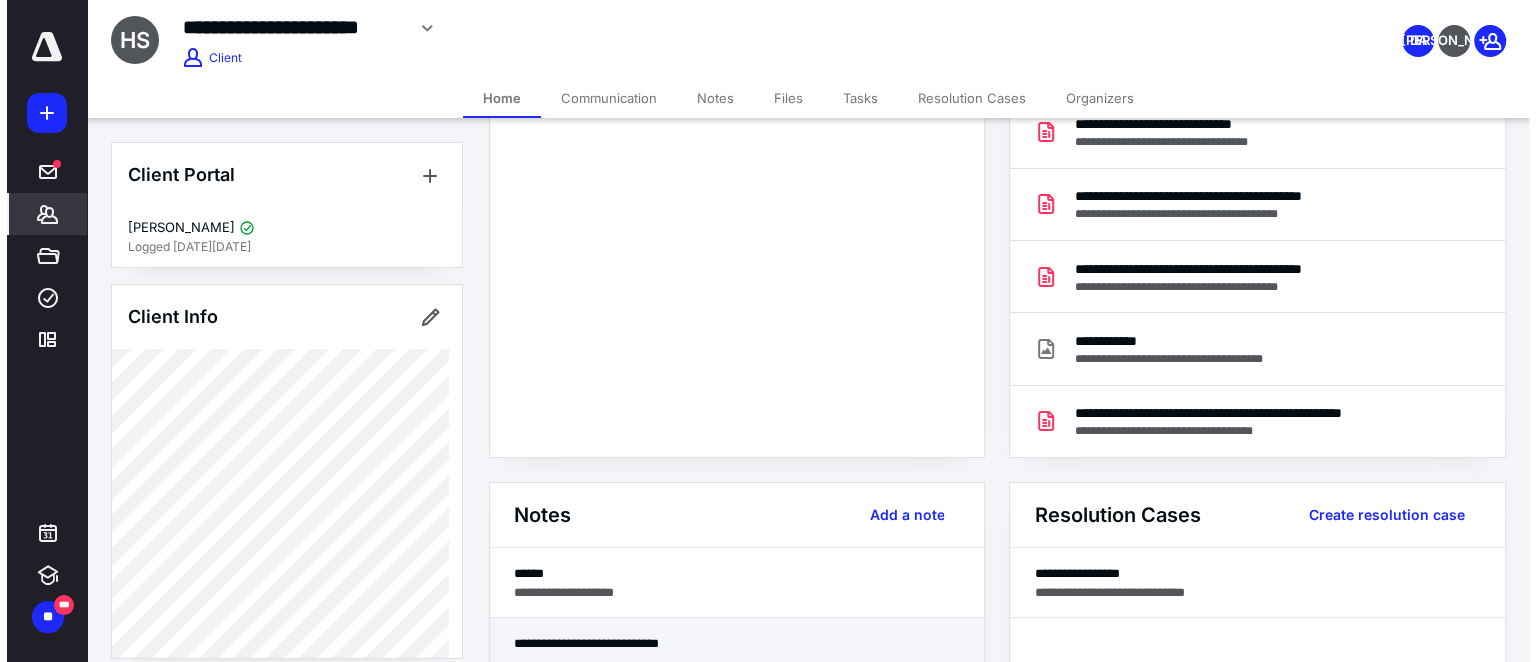 scroll, scrollTop: 0, scrollLeft: 0, axis: both 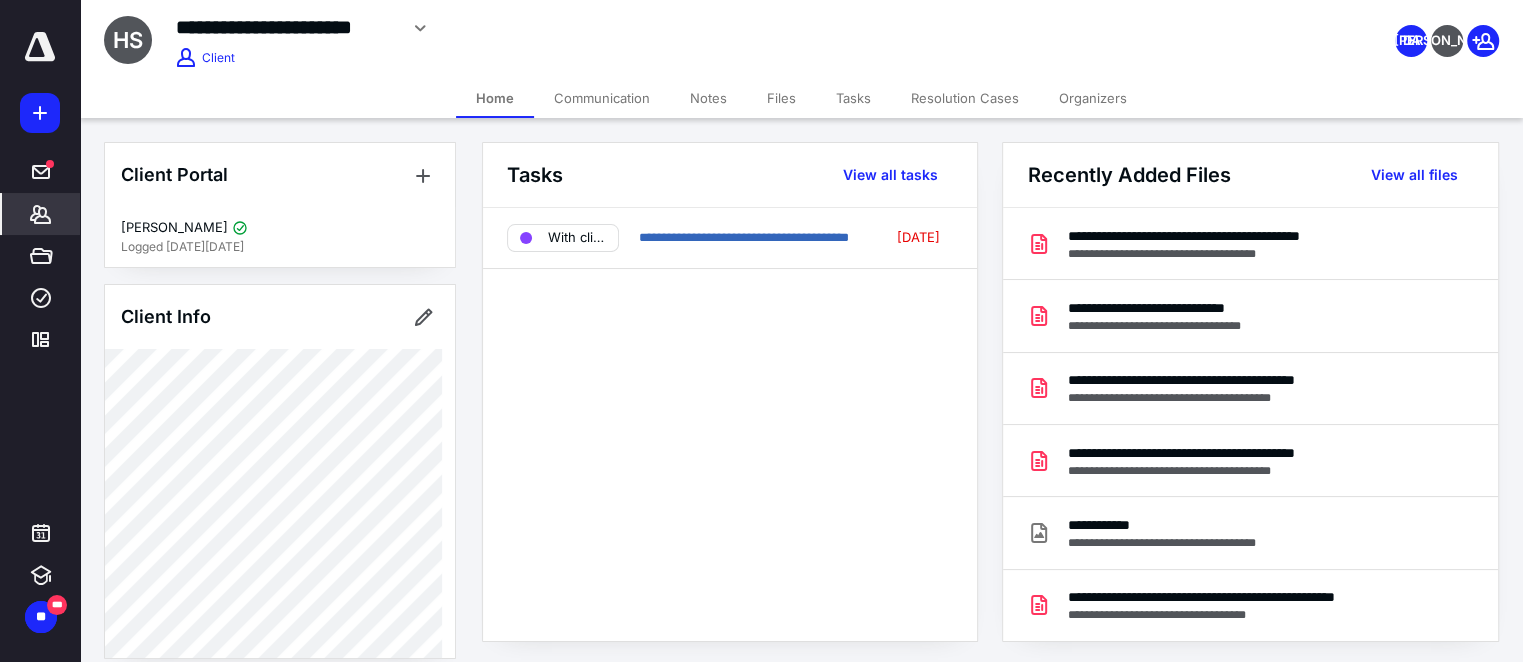 click on "Communication" at bounding box center [602, 98] 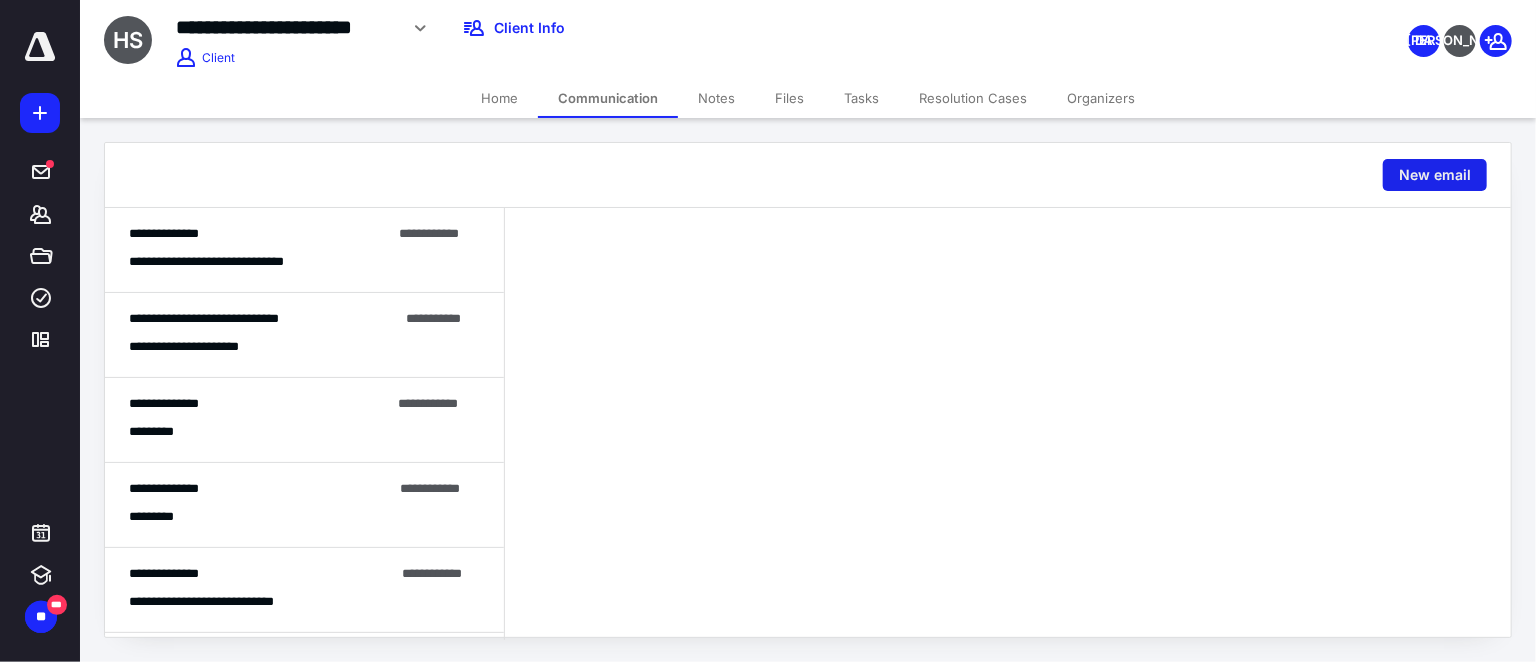 click on "New email" at bounding box center [1435, 175] 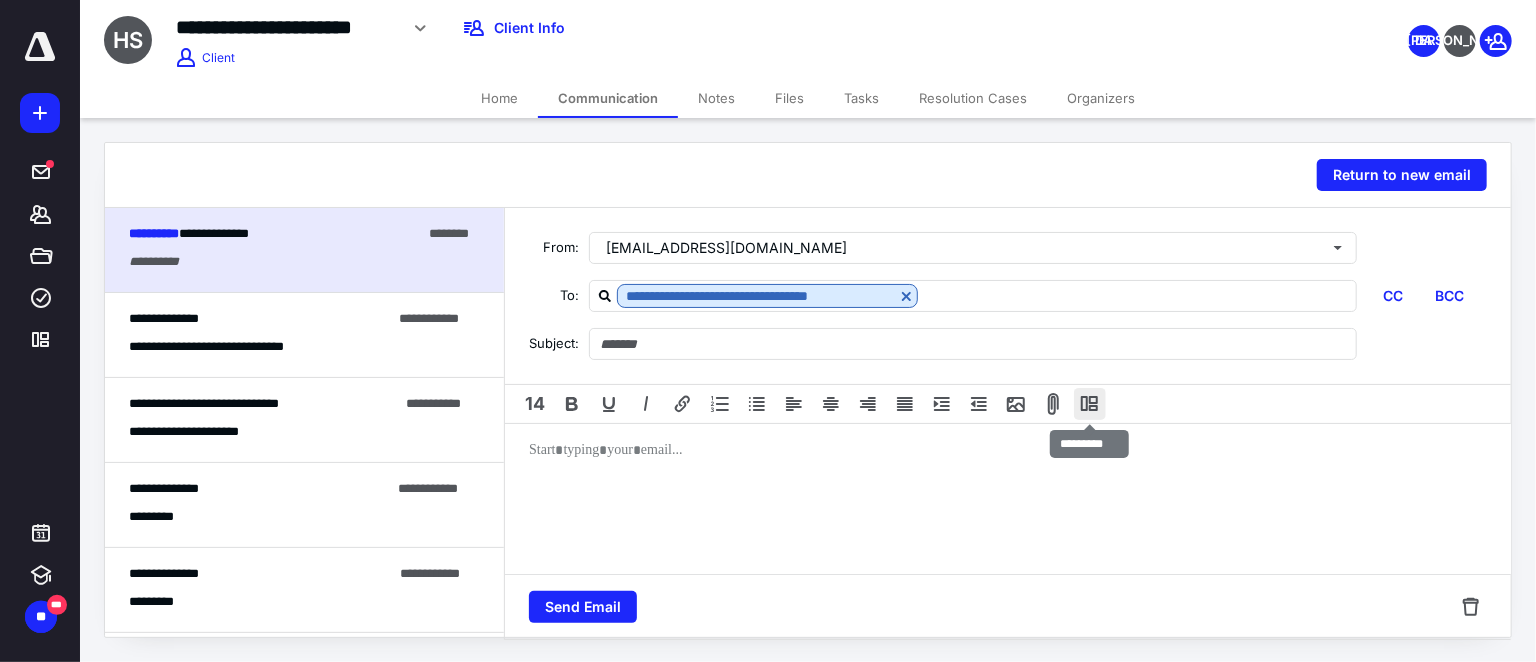 click at bounding box center (1090, 404) 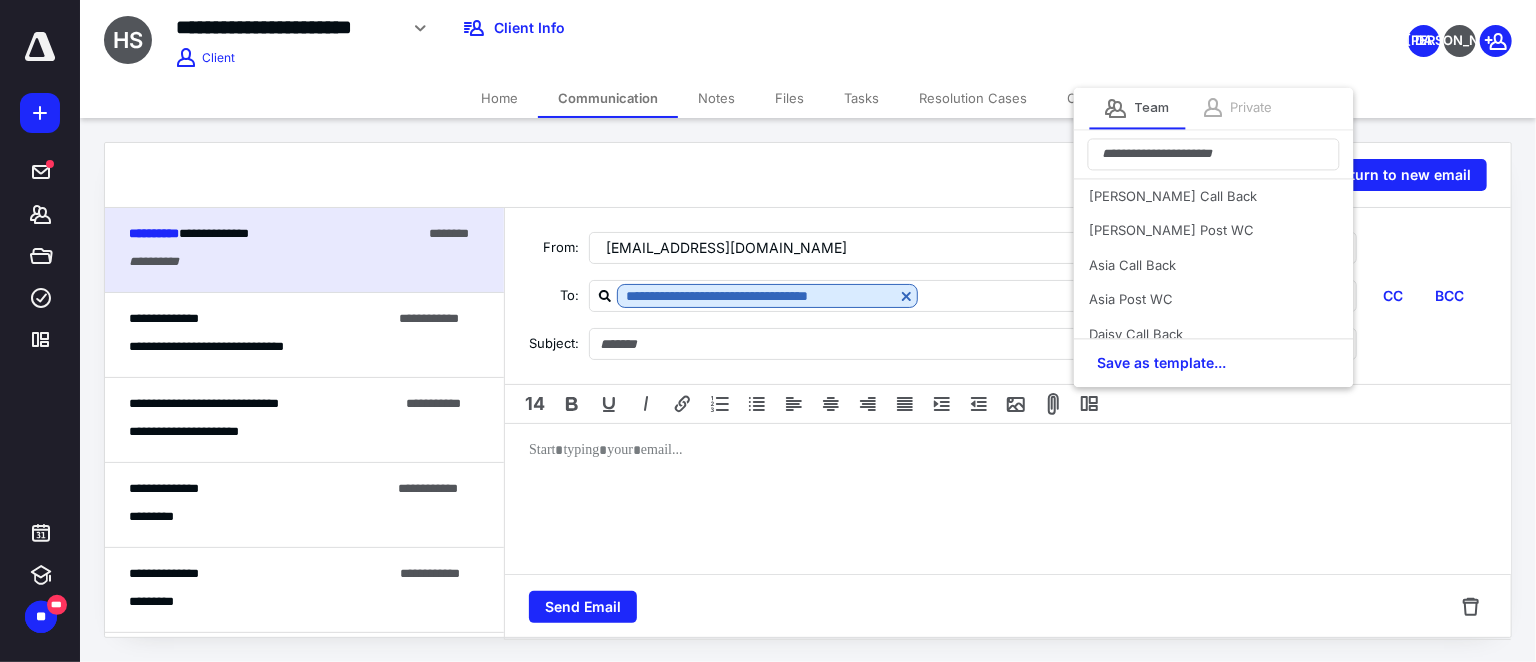 click on "Private" at bounding box center [1252, 108] 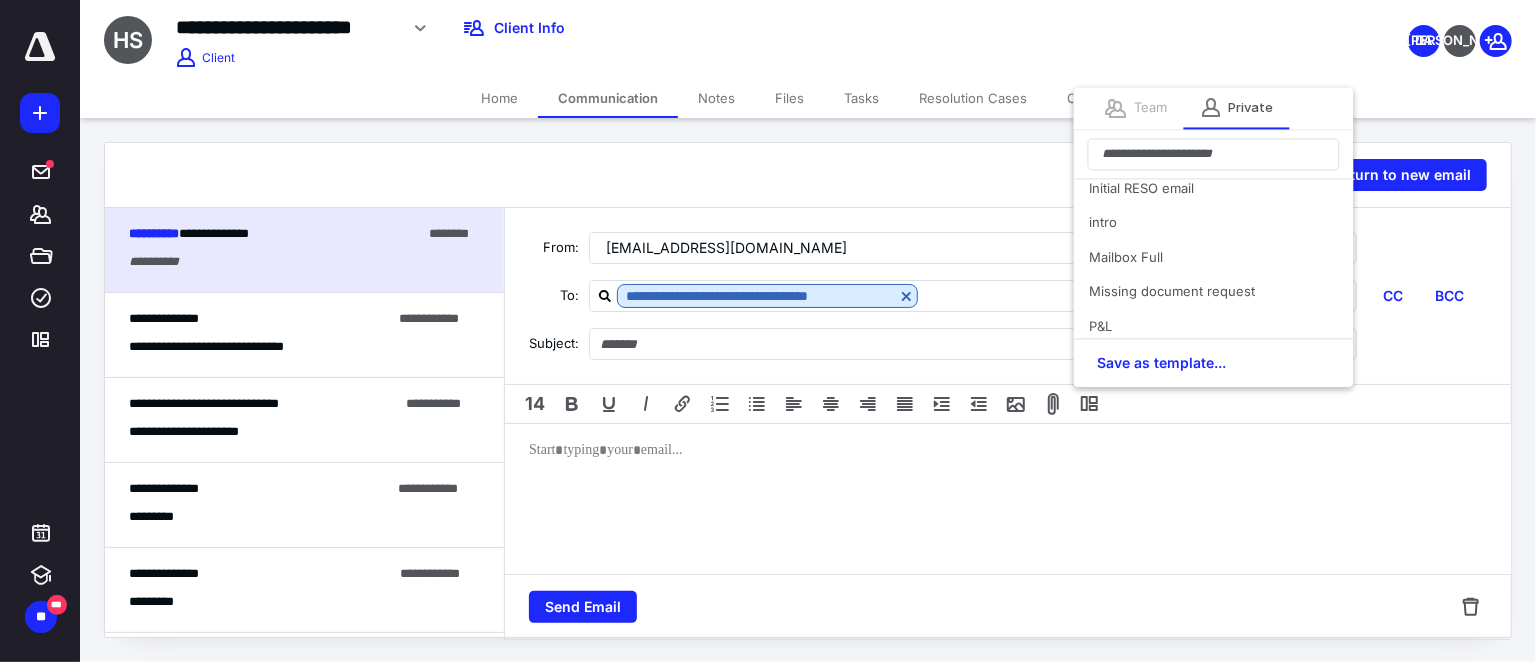 scroll, scrollTop: 90, scrollLeft: 0, axis: vertical 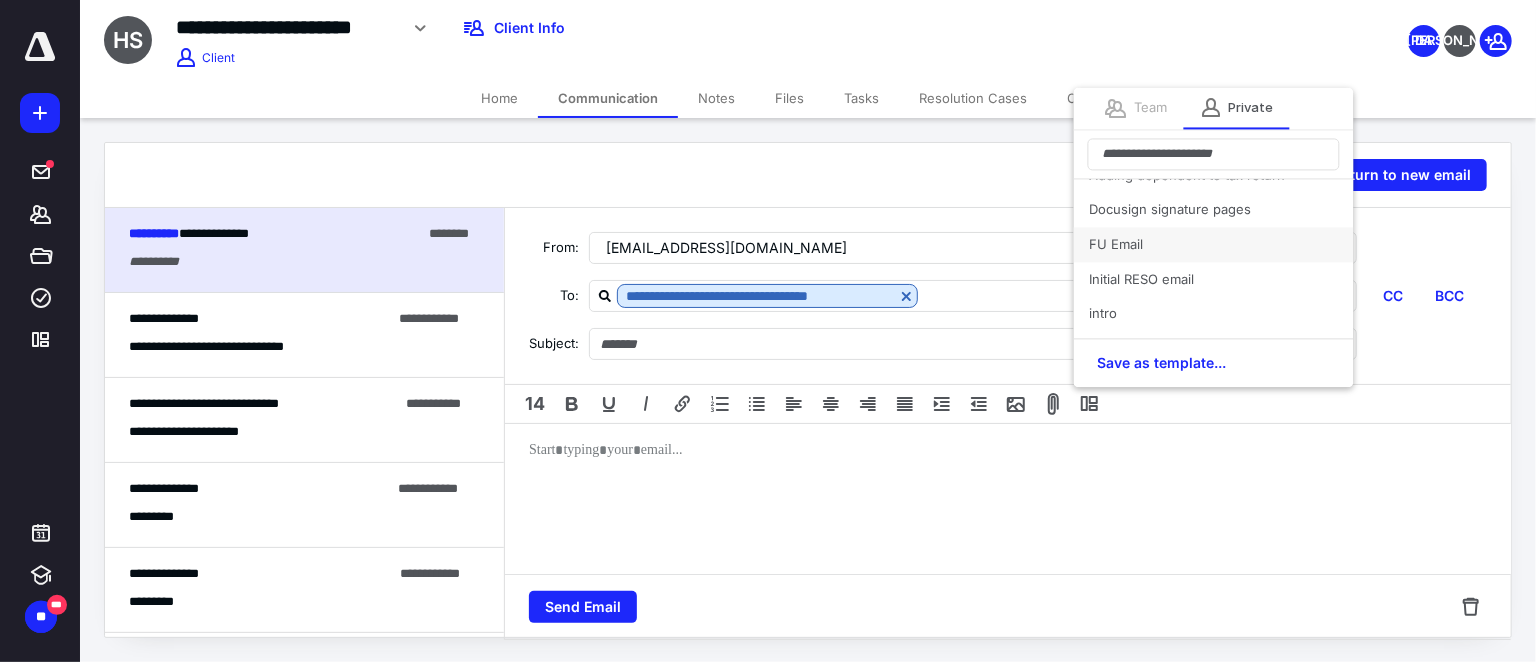 click on "FU Email" at bounding box center [1214, 244] 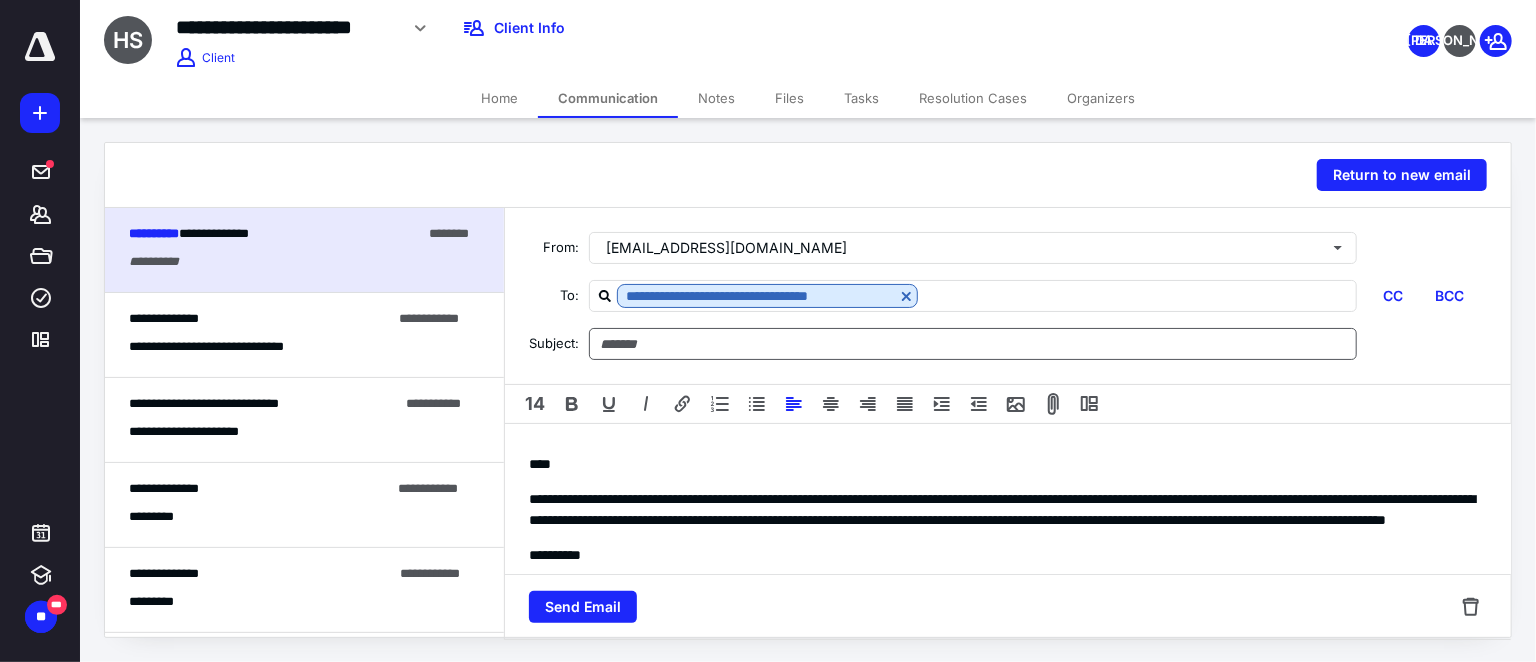 type on "*********" 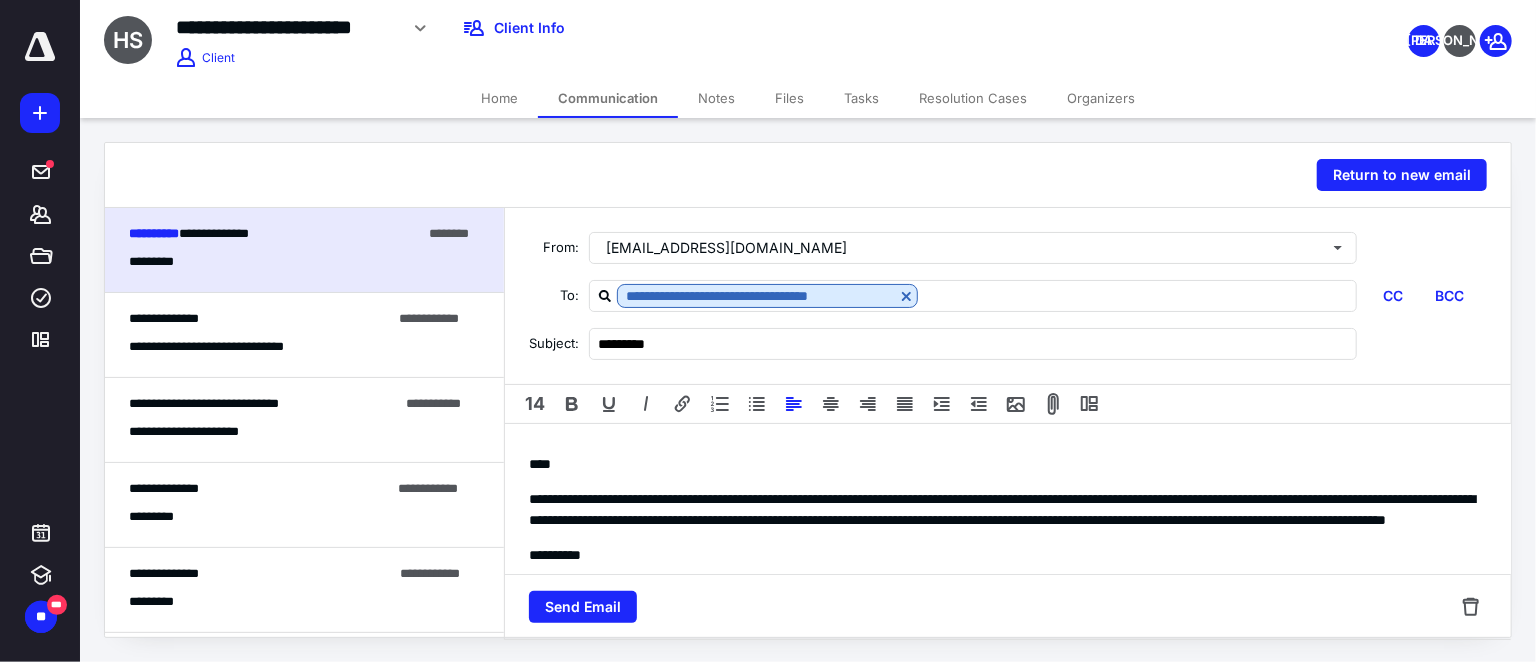 click on "****" at bounding box center [540, 464] 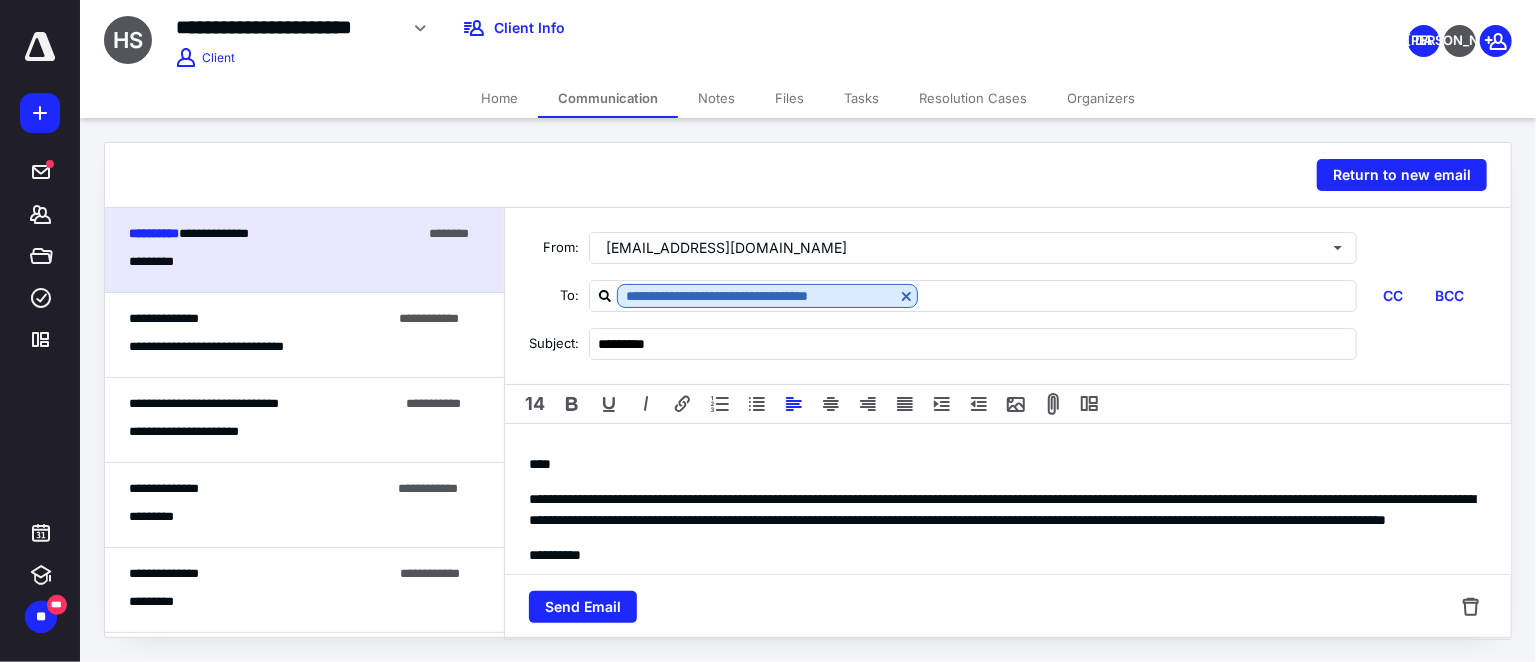 type 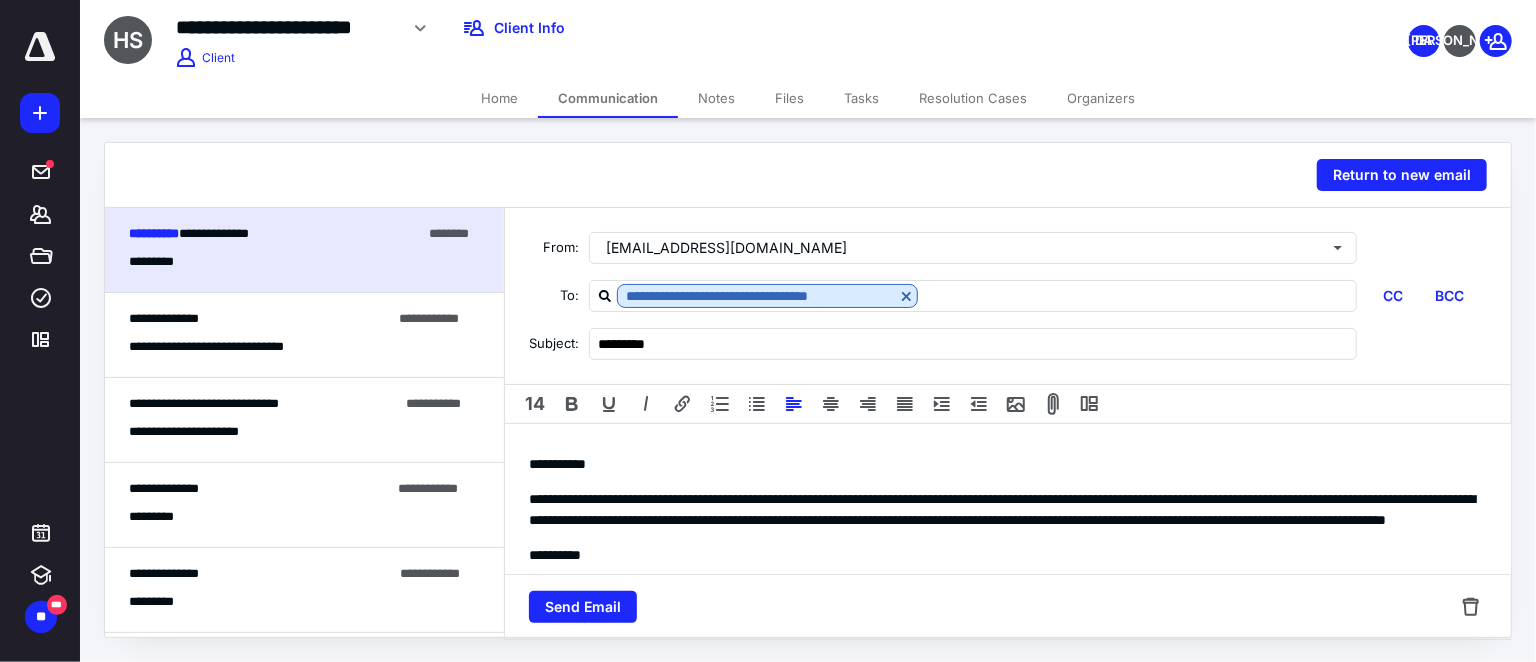 click on "**********" at bounding box center (1002, 509) 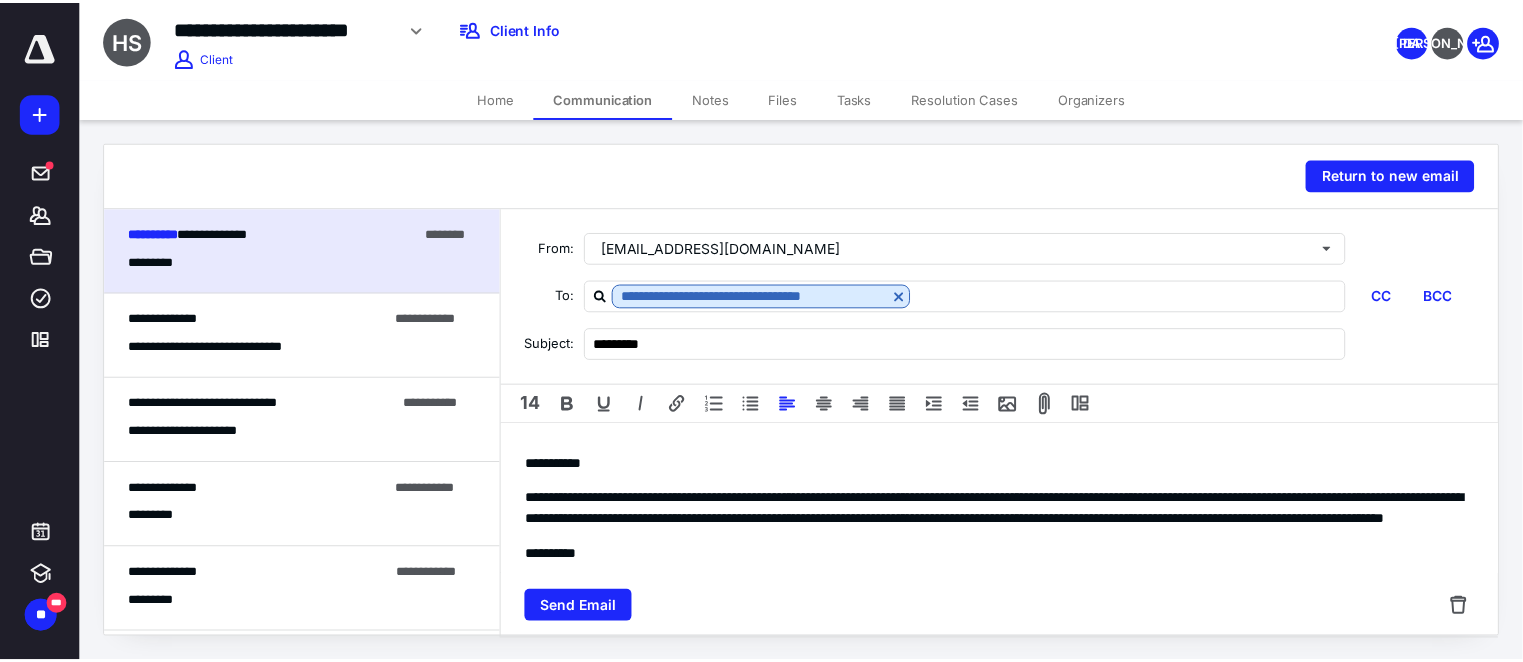 scroll, scrollTop: 90, scrollLeft: 0, axis: vertical 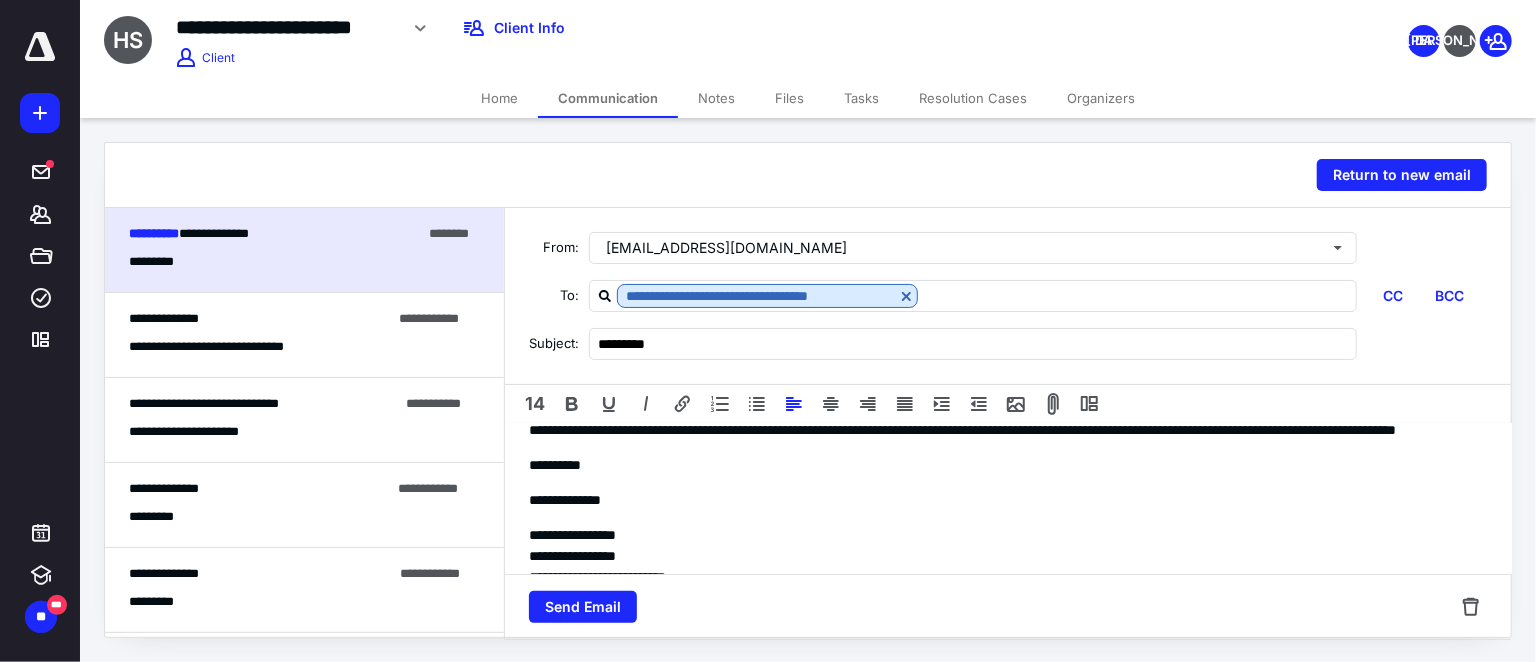 click on "**********" at bounding box center [1002, 419] 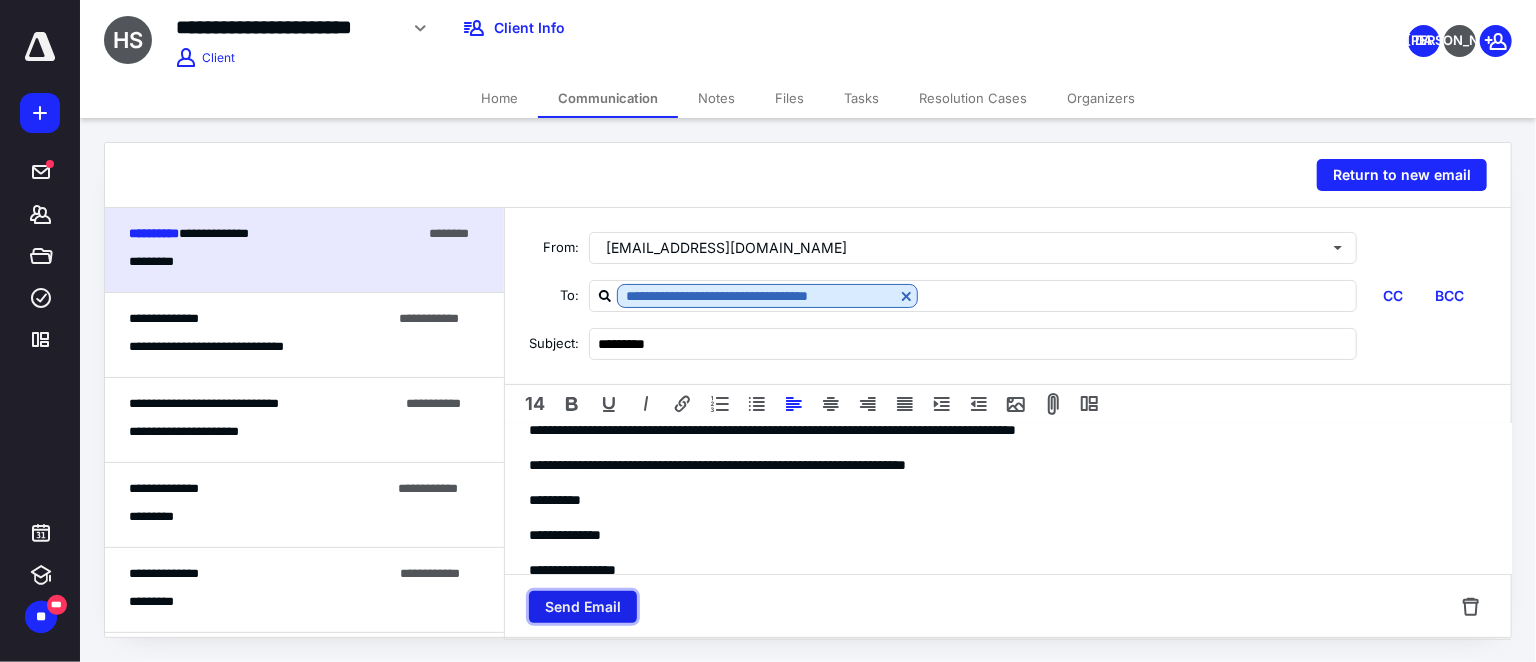 click on "Send Email" at bounding box center (583, 607) 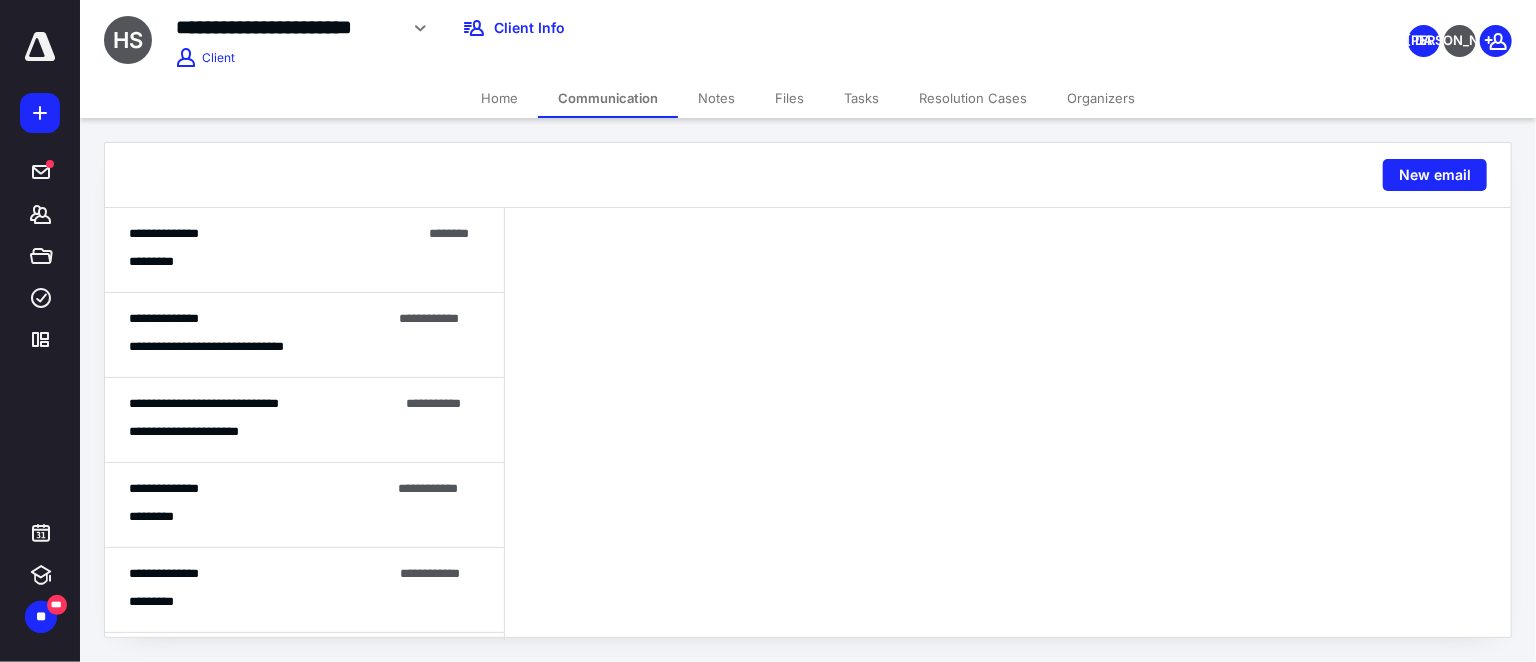 click on "Home" at bounding box center [499, 98] 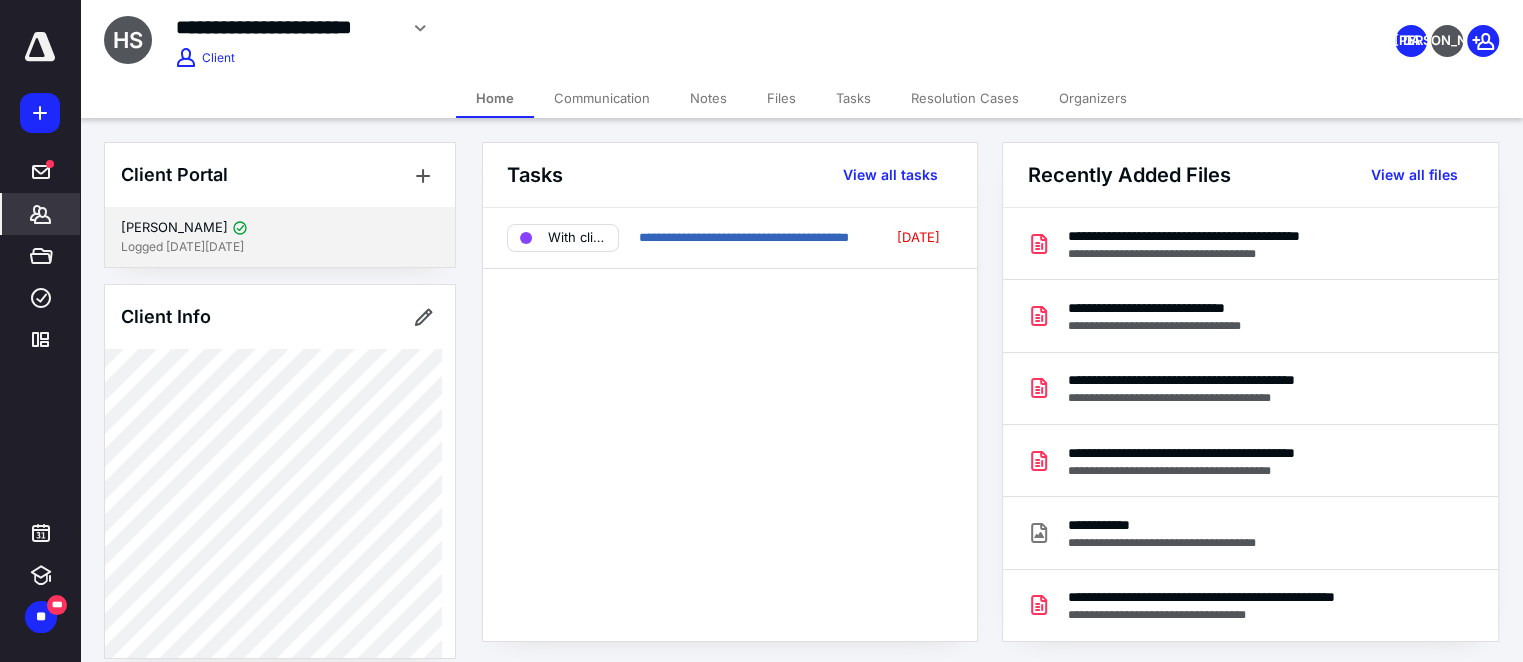 click on "Heather Stoner" at bounding box center (280, 228) 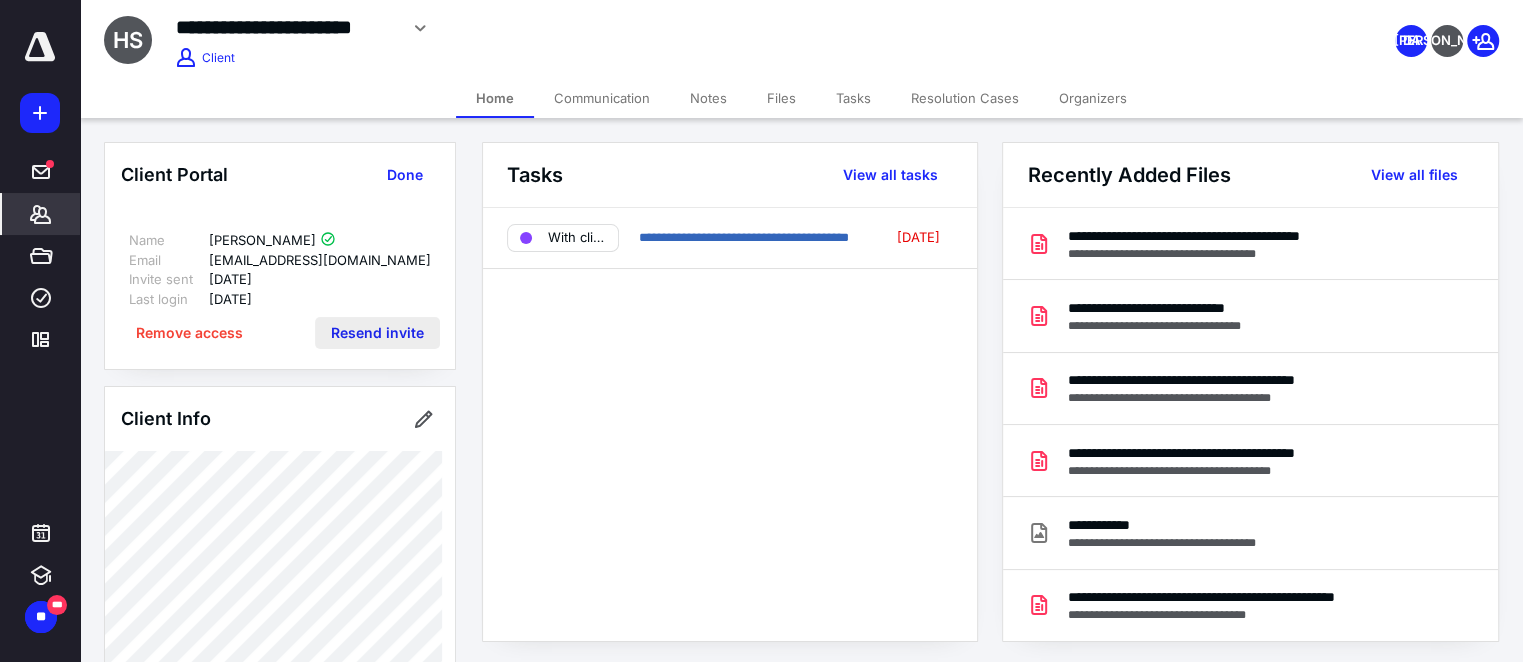 drag, startPoint x: 367, startPoint y: 330, endPoint x: 379, endPoint y: 336, distance: 13.416408 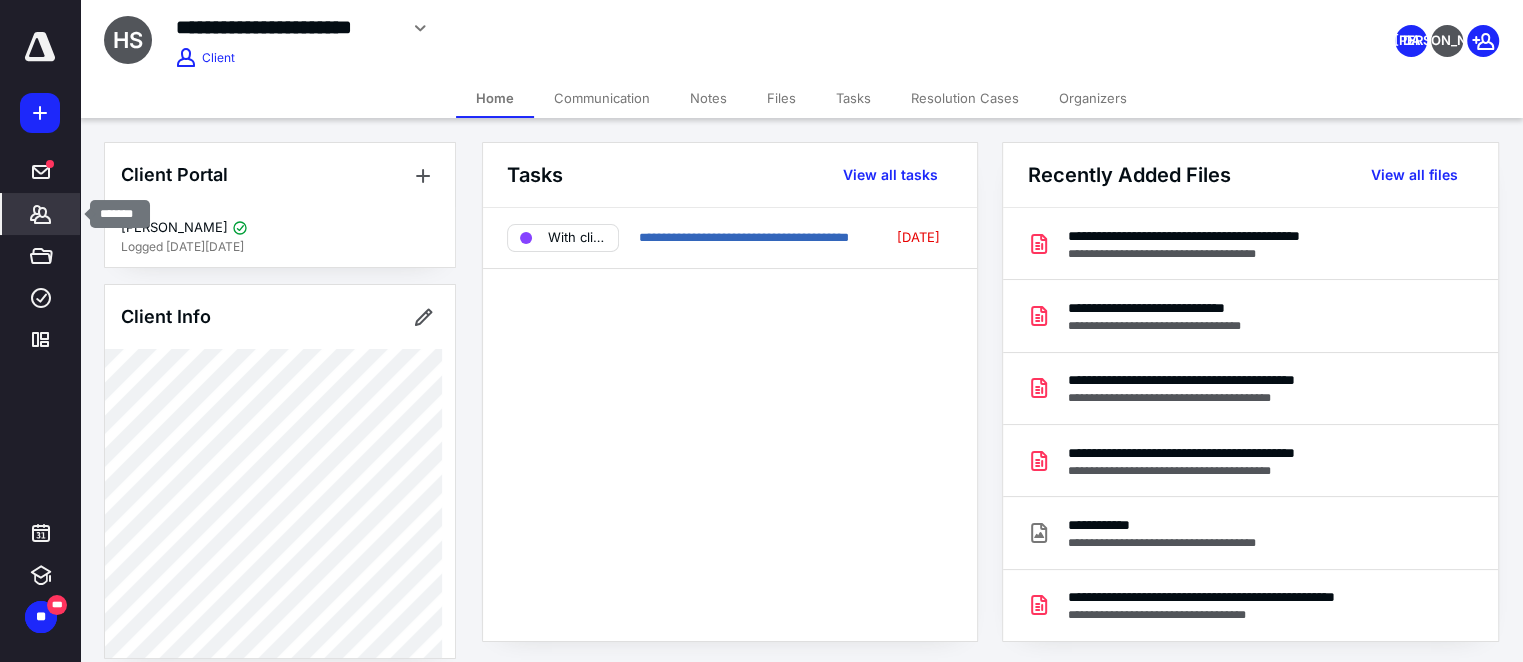 click 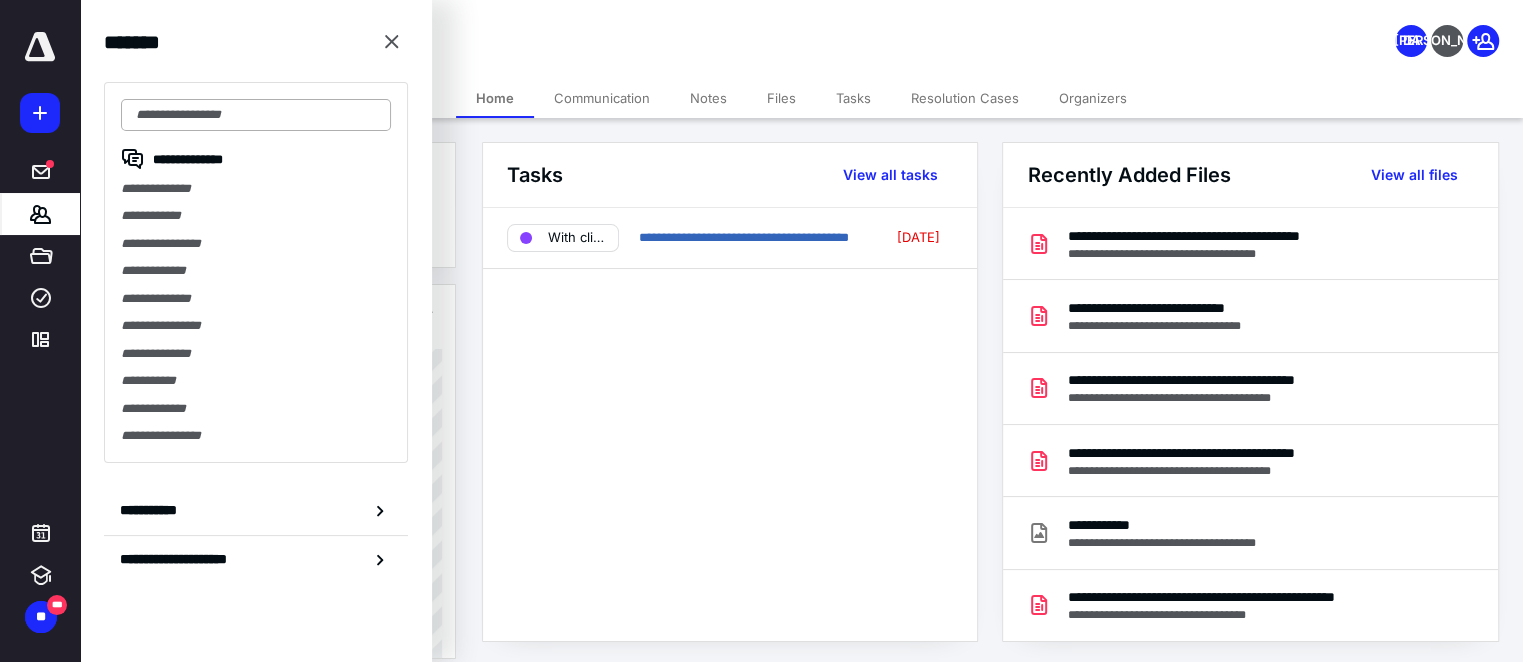 click at bounding box center [256, 115] 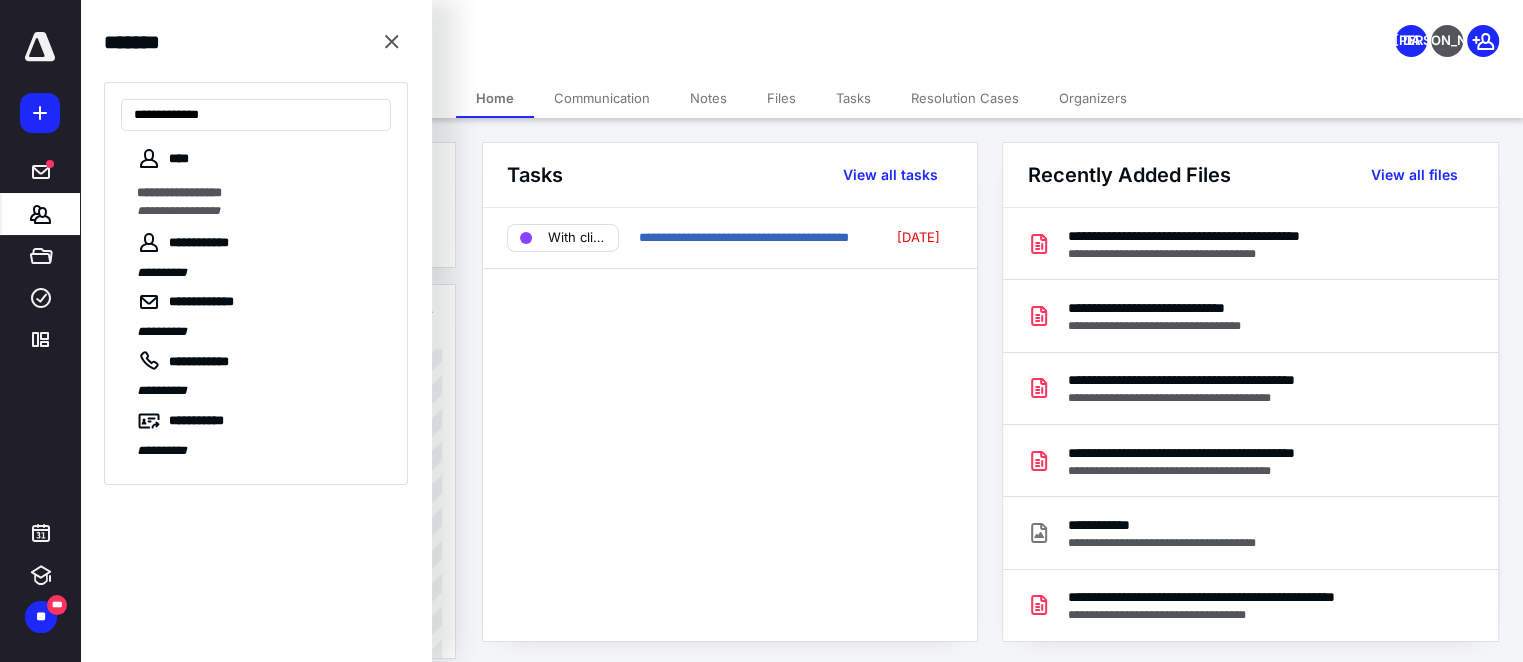 type on "**********" 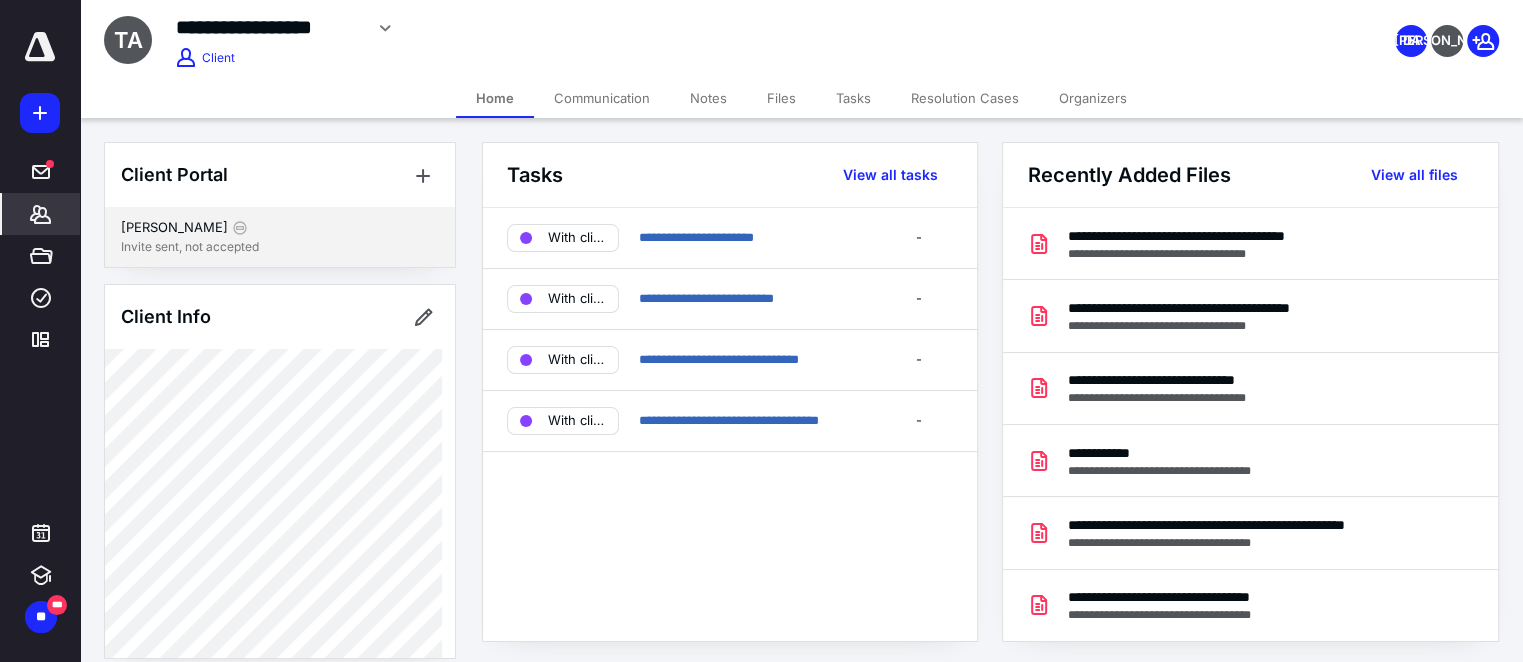 click on "Invite sent, not accepted" at bounding box center [280, 247] 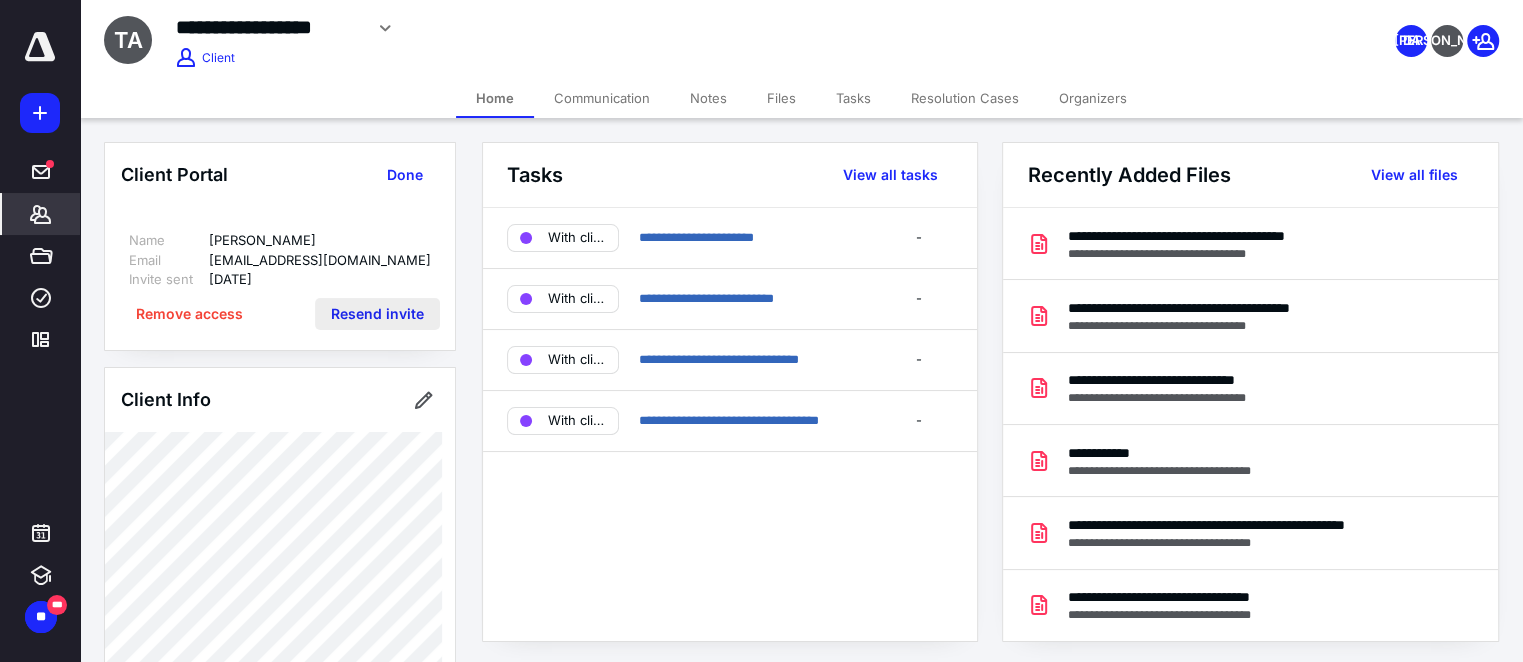 click on "Resend invite" at bounding box center (377, 314) 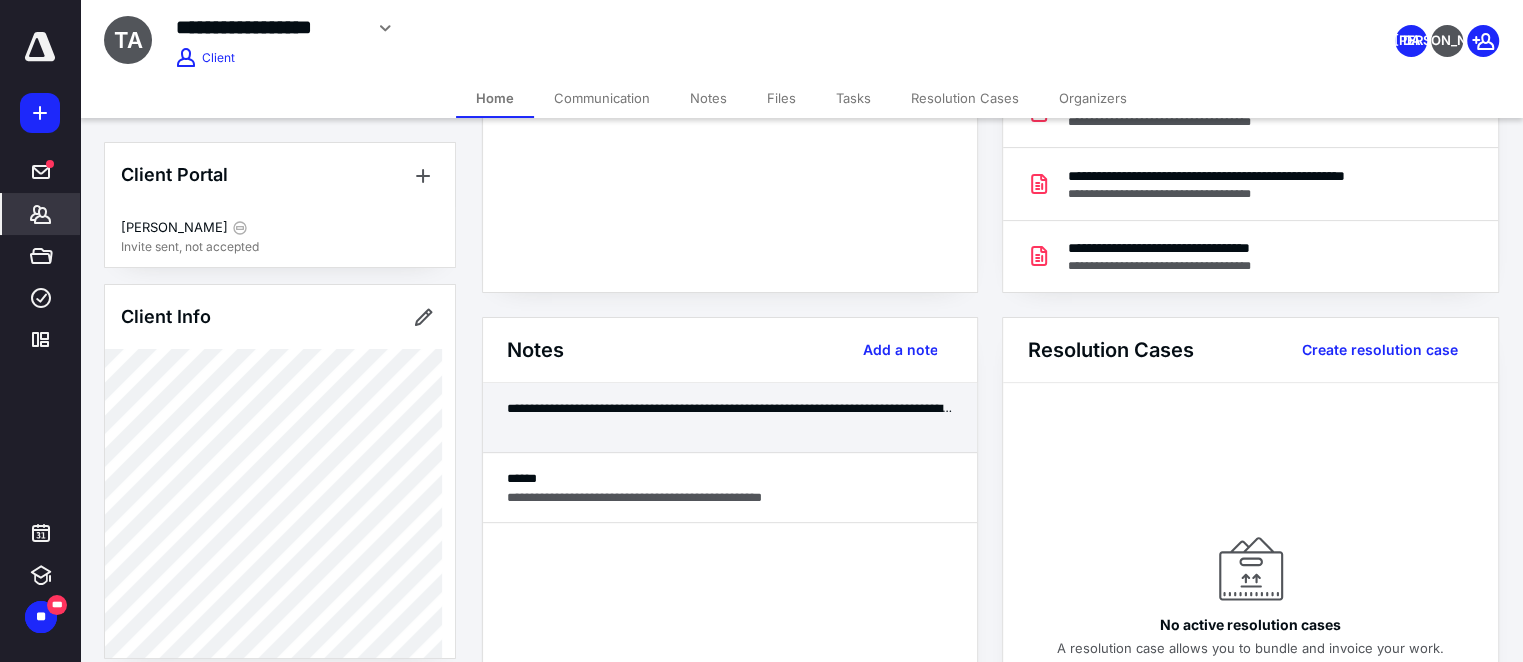 scroll, scrollTop: 363, scrollLeft: 0, axis: vertical 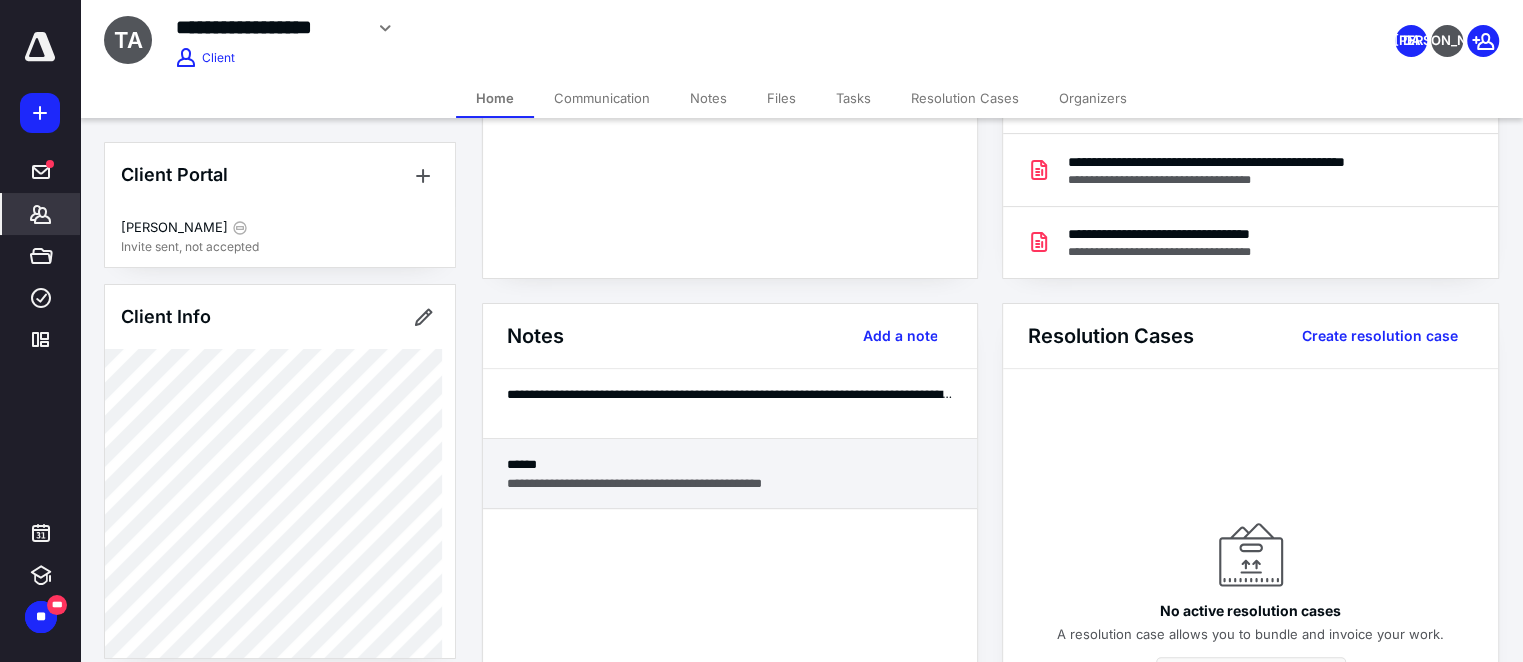 click on "**********" at bounding box center [730, 483] 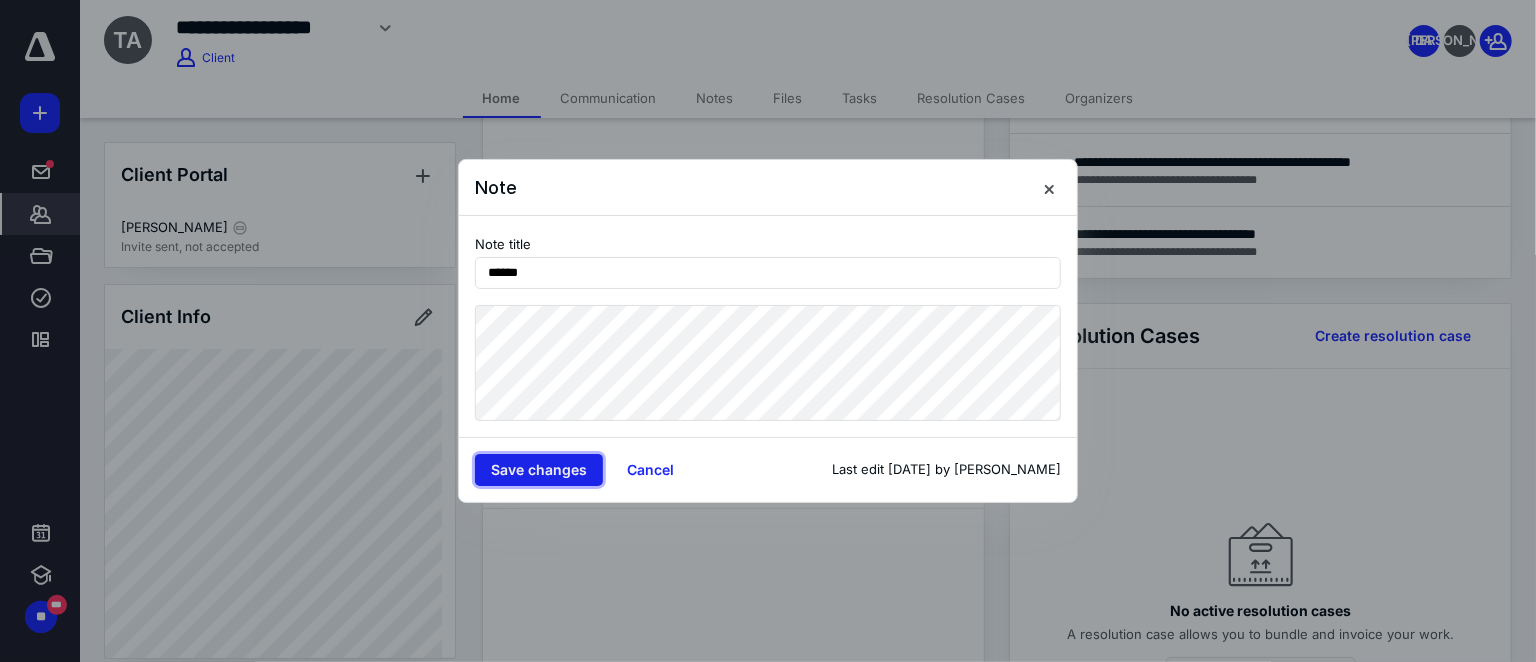 click on "Save changes" at bounding box center [539, 470] 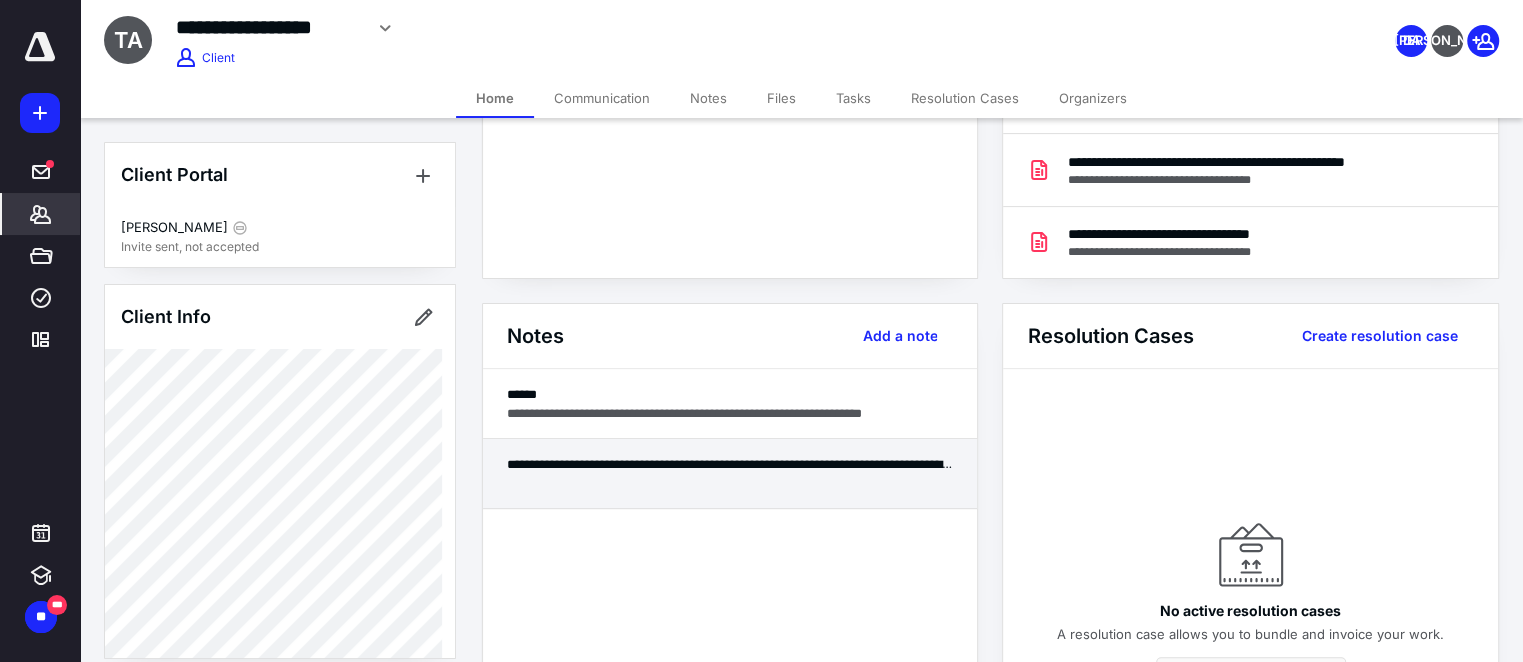 click on "**********" at bounding box center (730, 464) 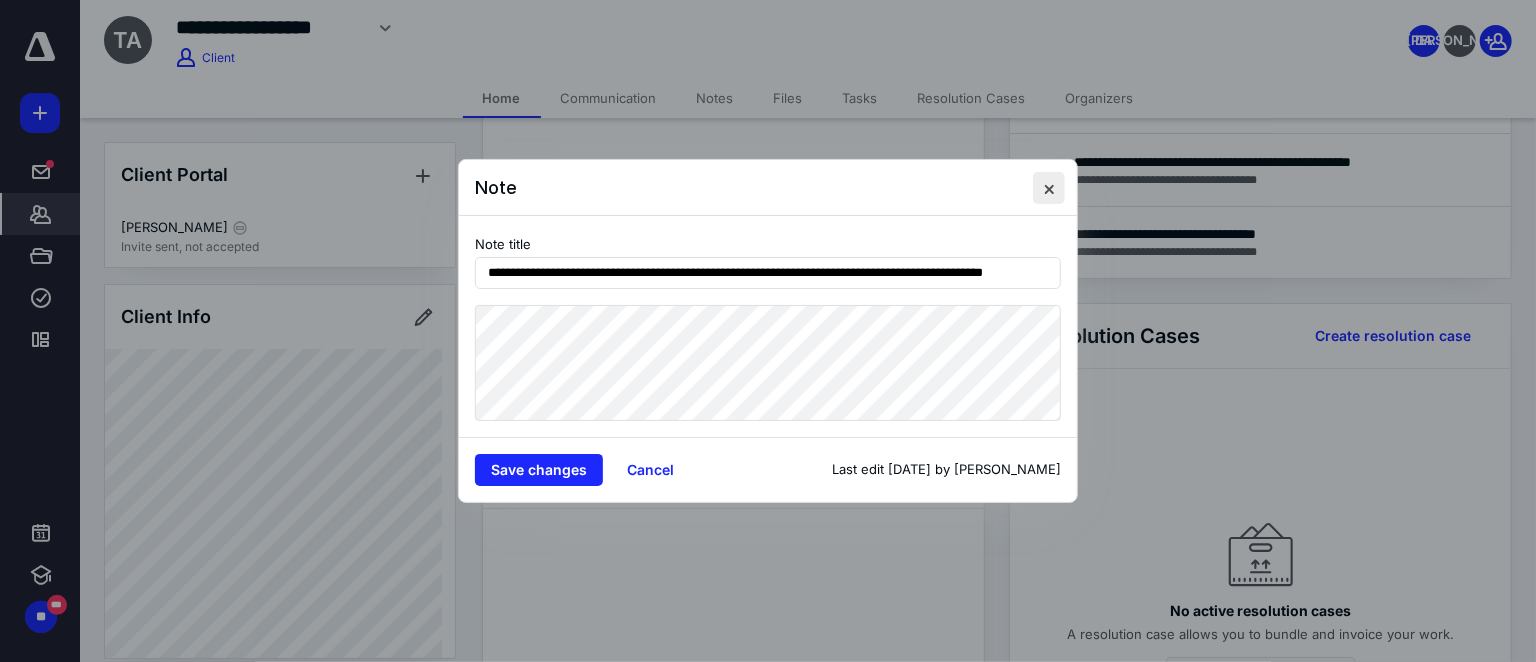 click at bounding box center (1049, 188) 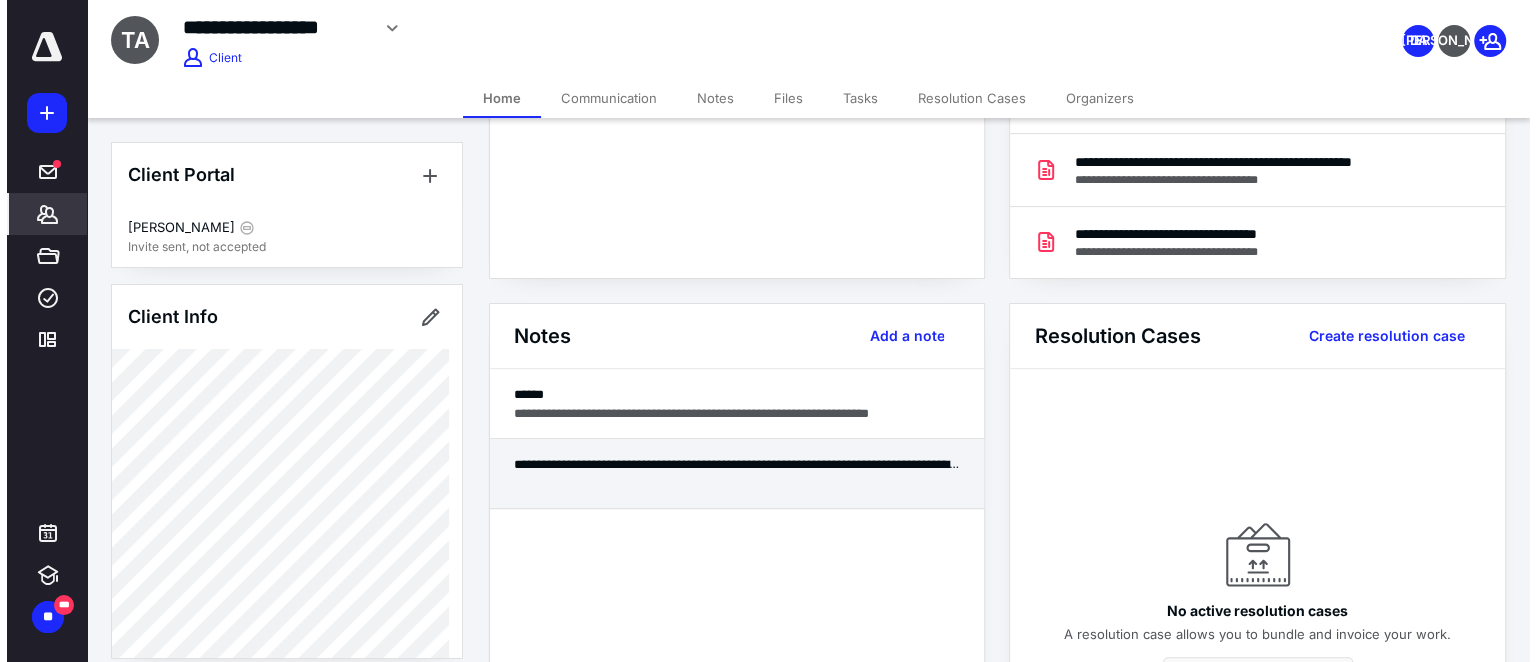 scroll, scrollTop: 0, scrollLeft: 0, axis: both 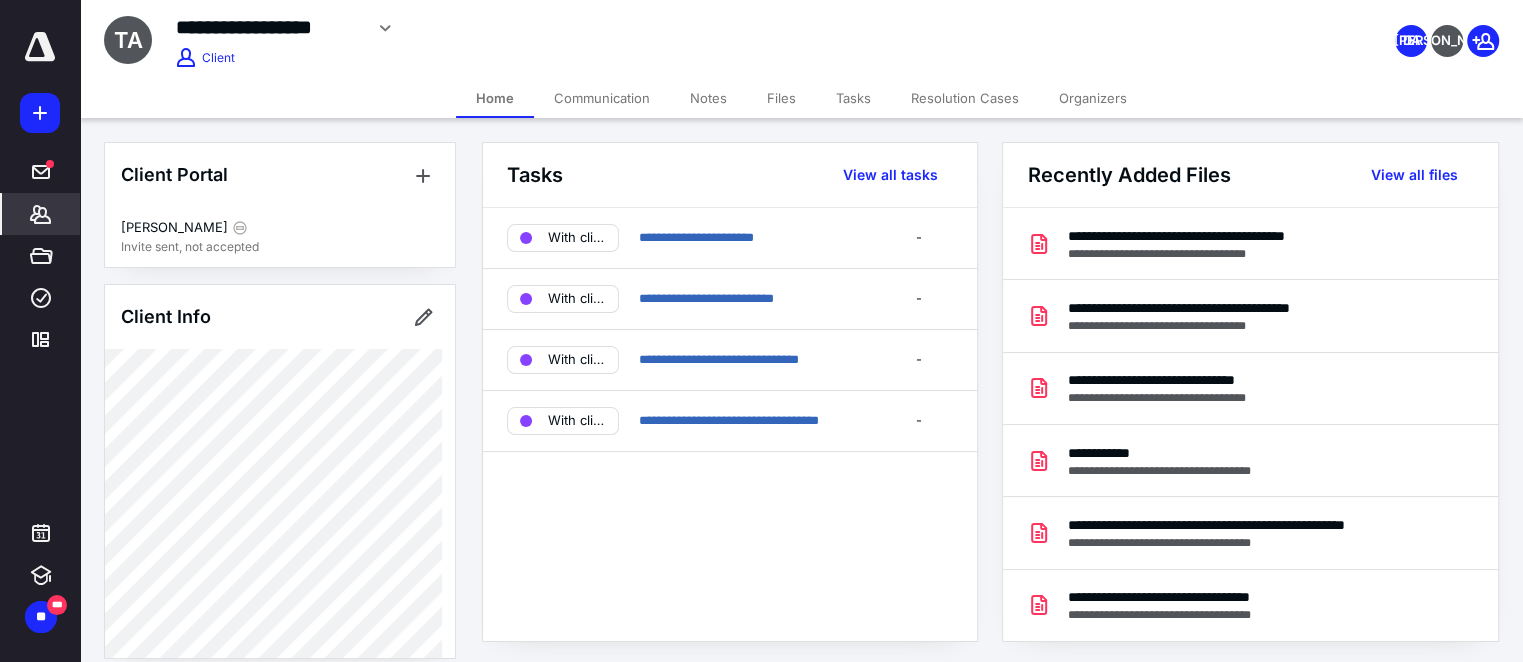 click on "Communication" at bounding box center [602, 98] 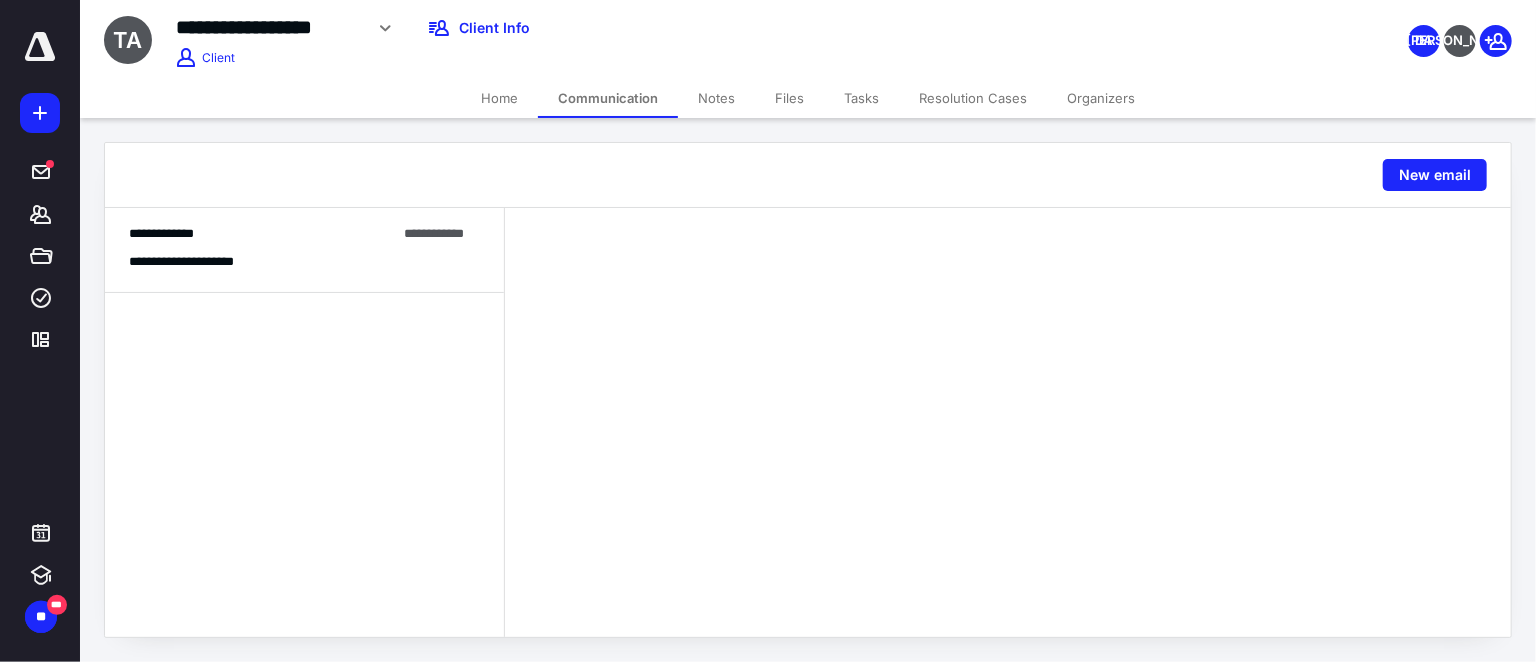 click on "Home" at bounding box center (499, 98) 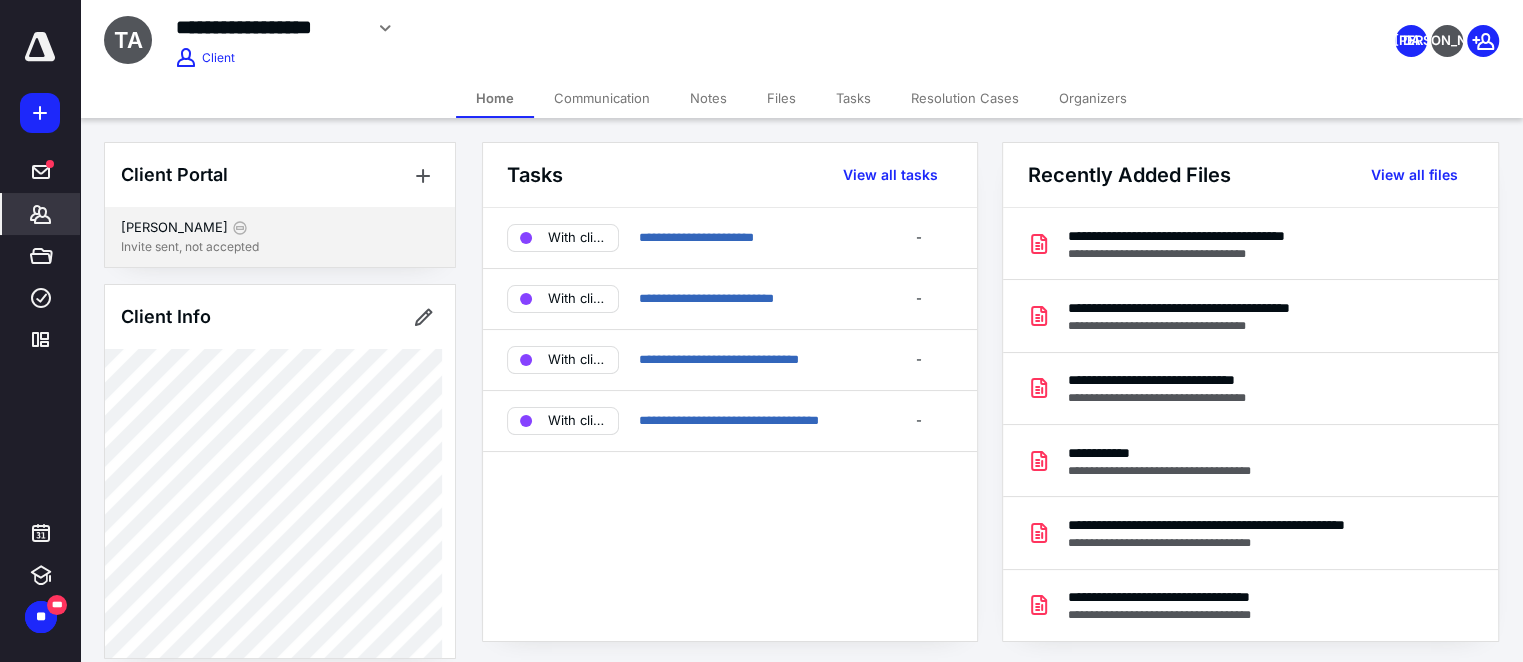 click on "Tony Anguiano" at bounding box center (280, 228) 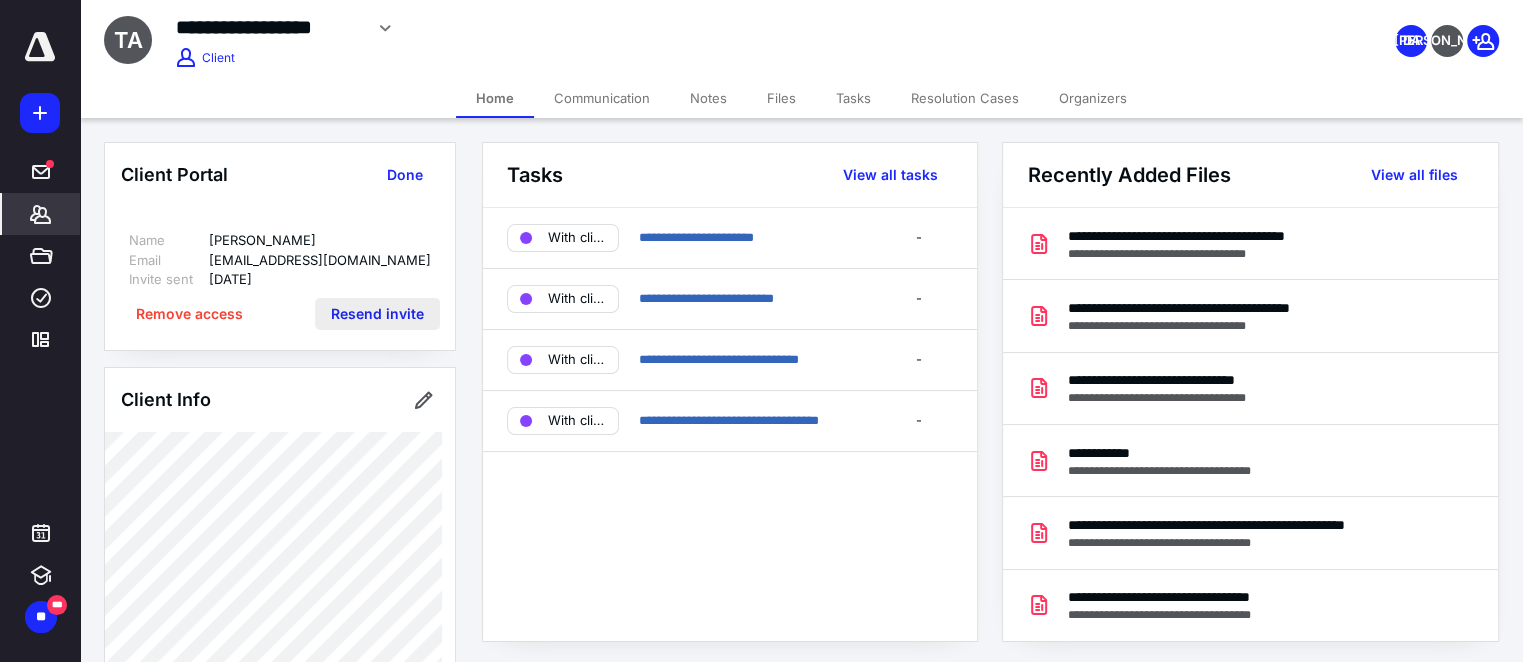click on "Resend invite" at bounding box center (377, 314) 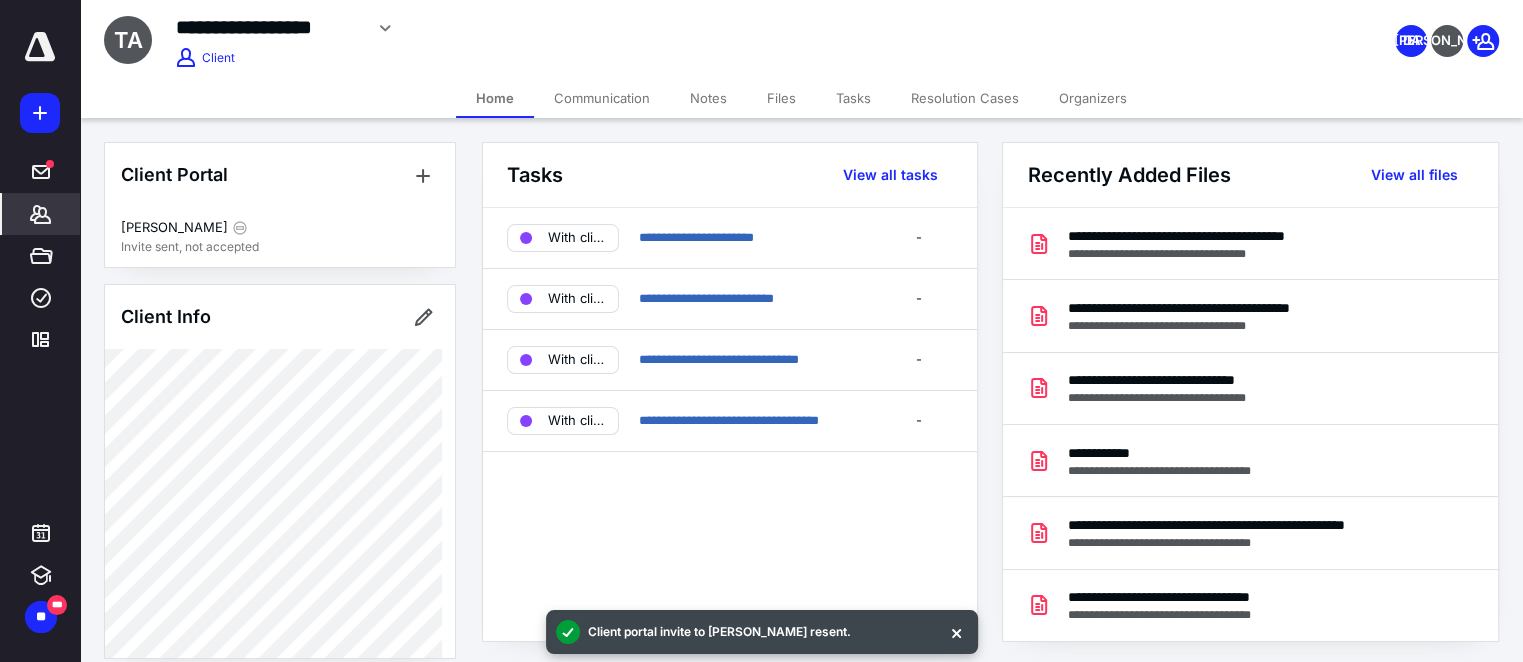 click on "Communication" at bounding box center (602, 98) 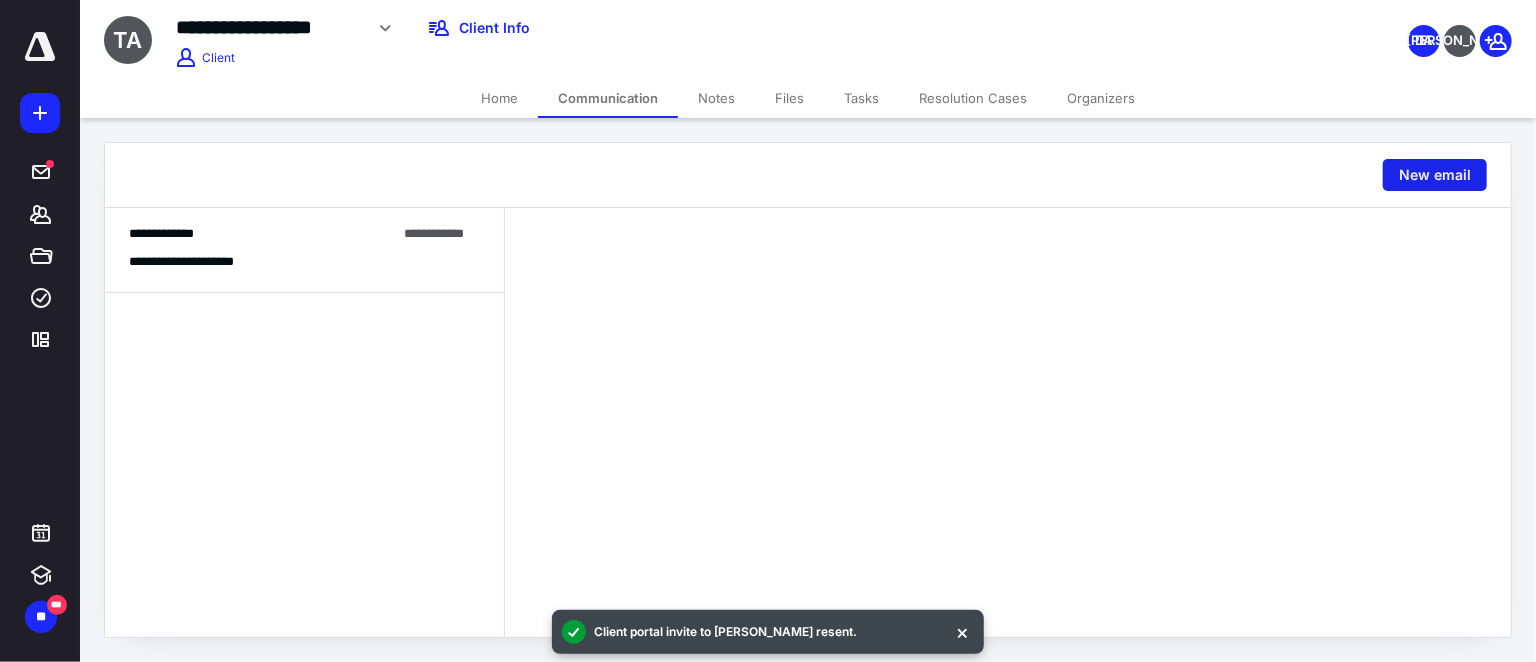 click on "New email" at bounding box center (1435, 175) 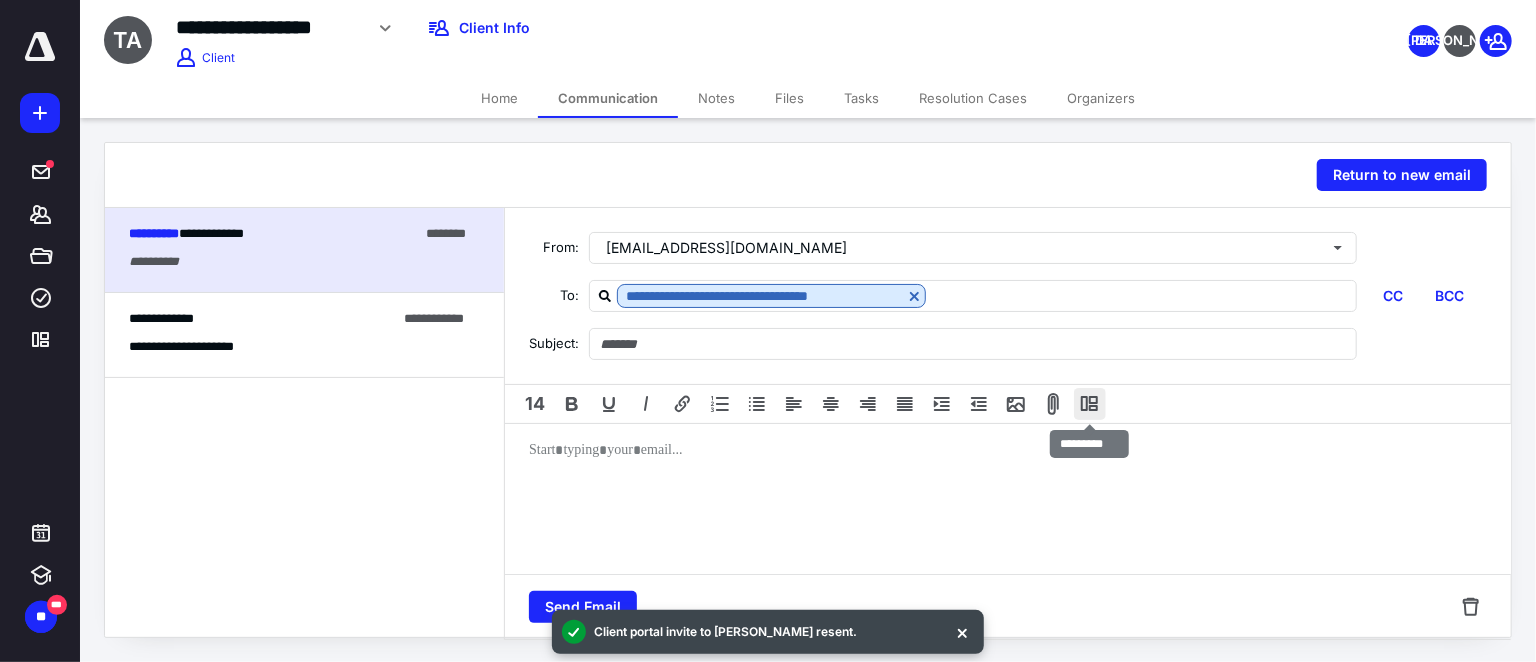 click at bounding box center [1090, 404] 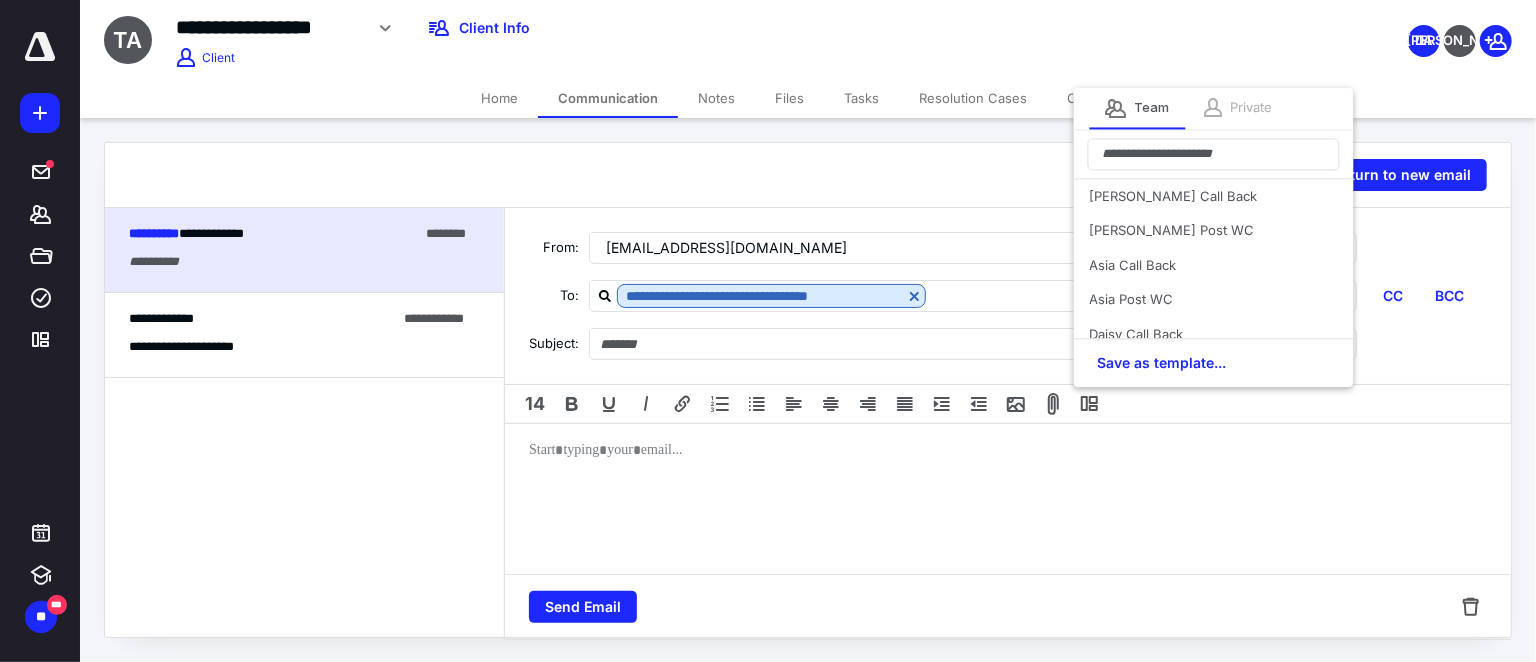 click on "Private" at bounding box center [1252, 108] 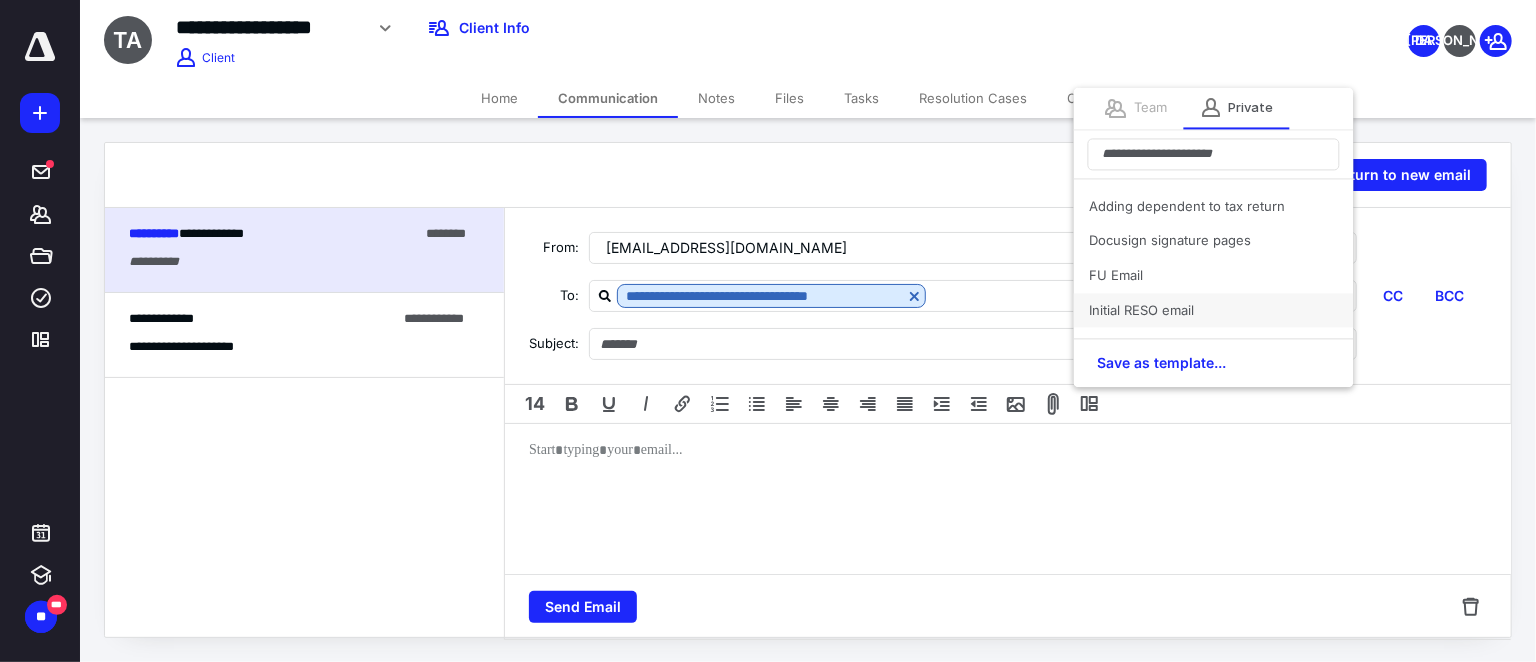 scroll, scrollTop: 90, scrollLeft: 0, axis: vertical 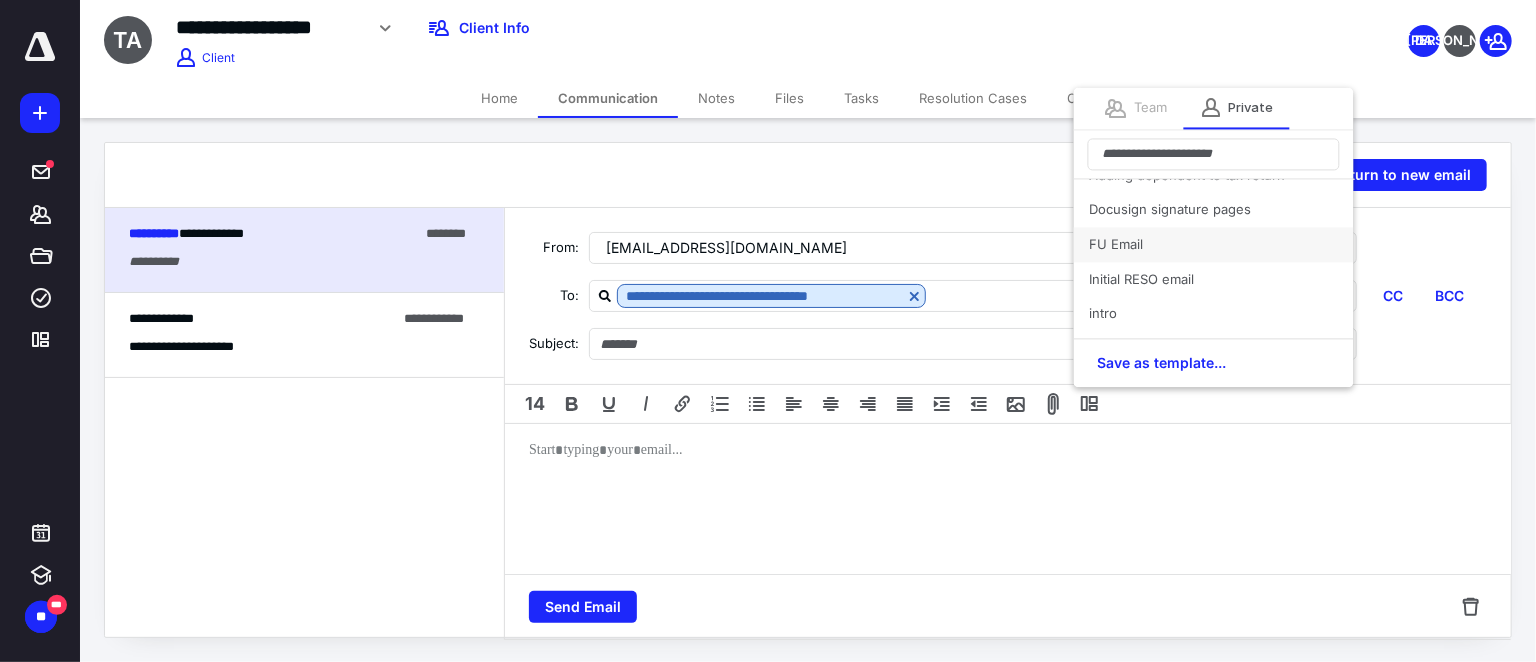 click on "FU Email" at bounding box center (1214, 244) 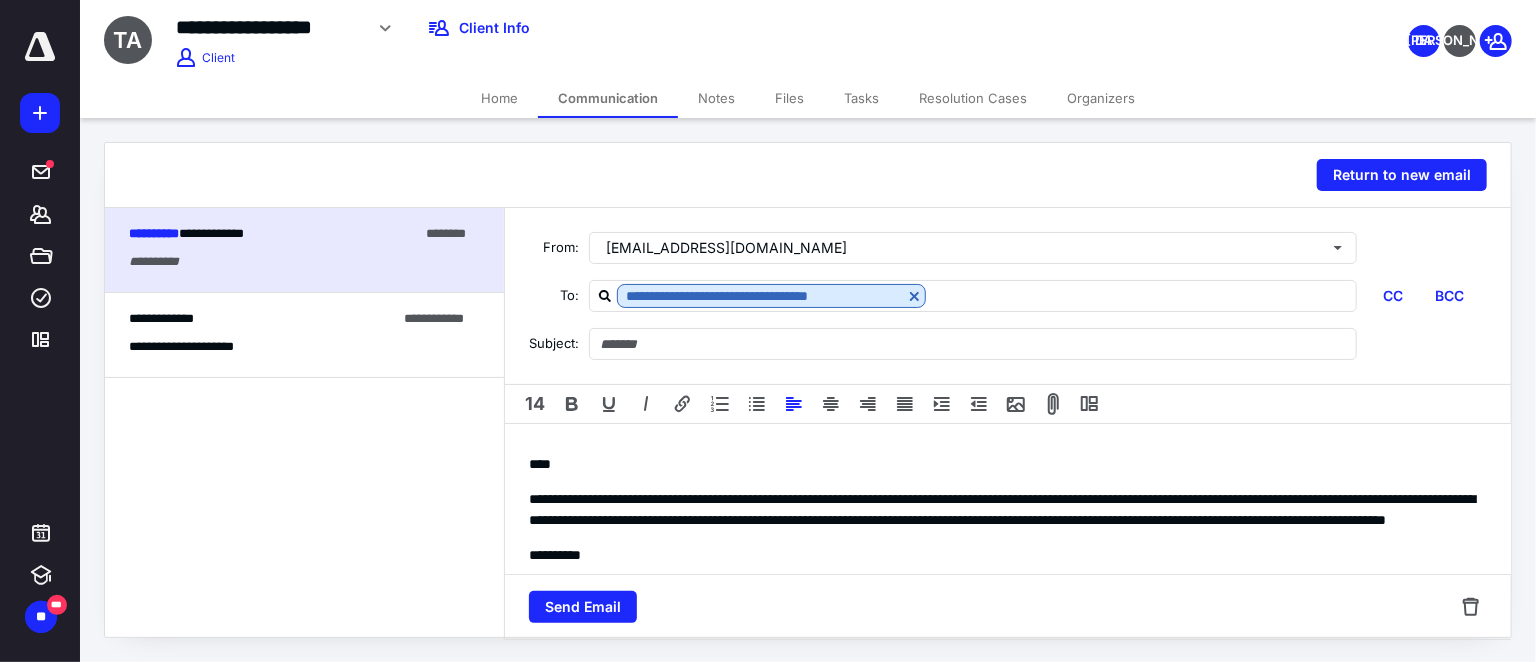 type on "*********" 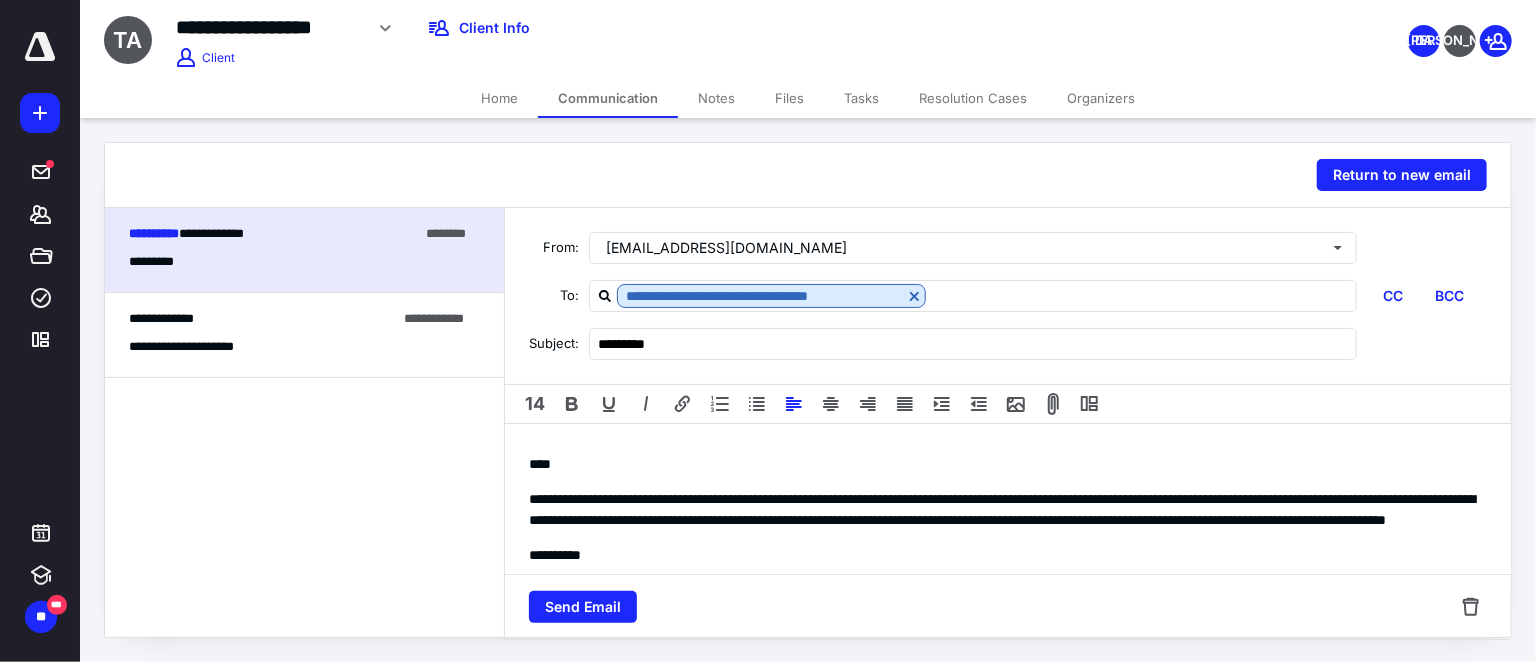 click on "****" at bounding box center (540, 464) 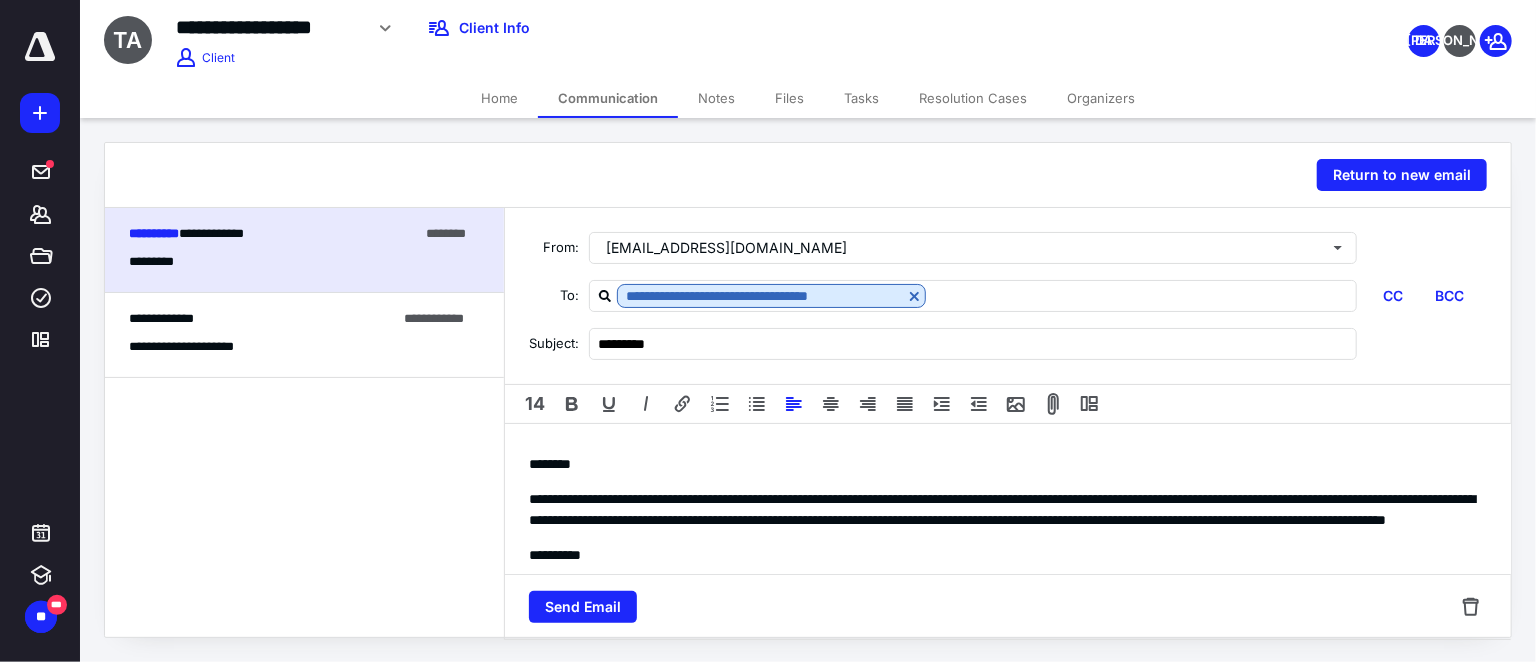 click on "**********" at bounding box center (1002, 509) 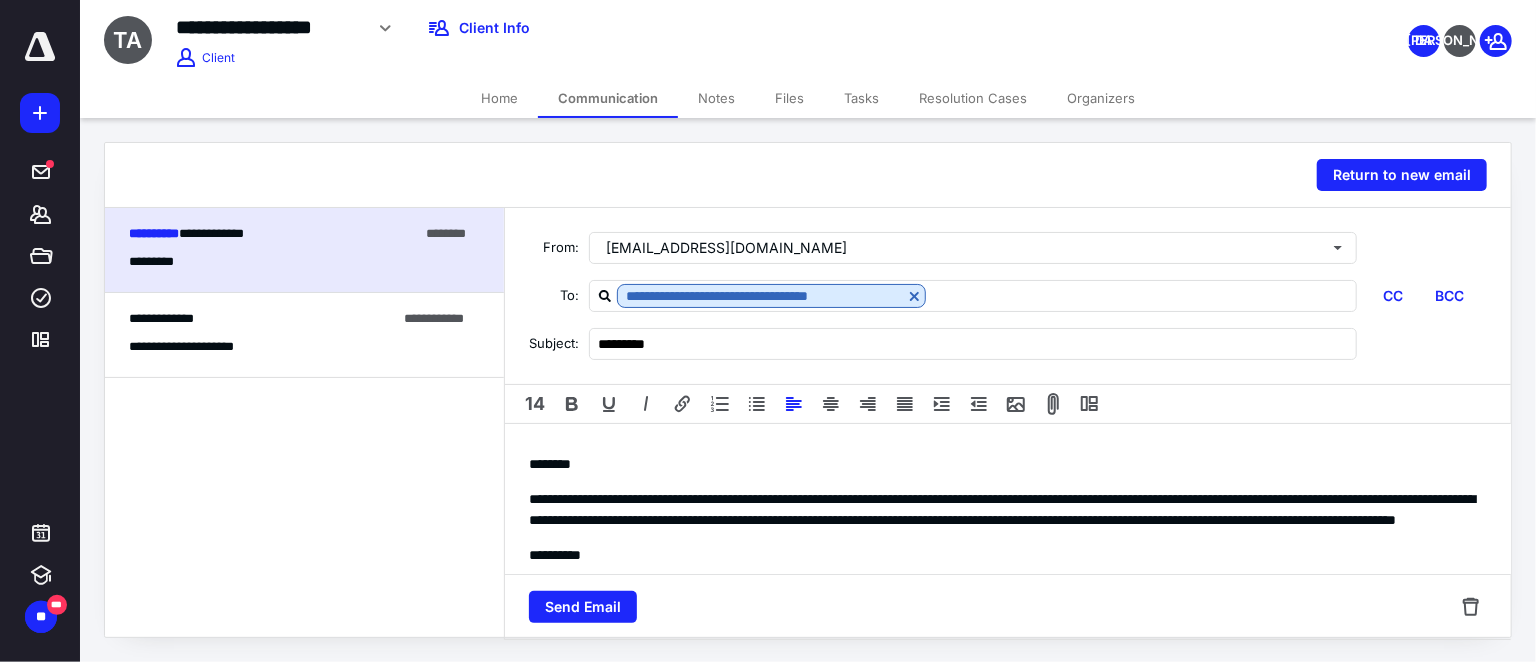 click on "**********" at bounding box center (1002, 509) 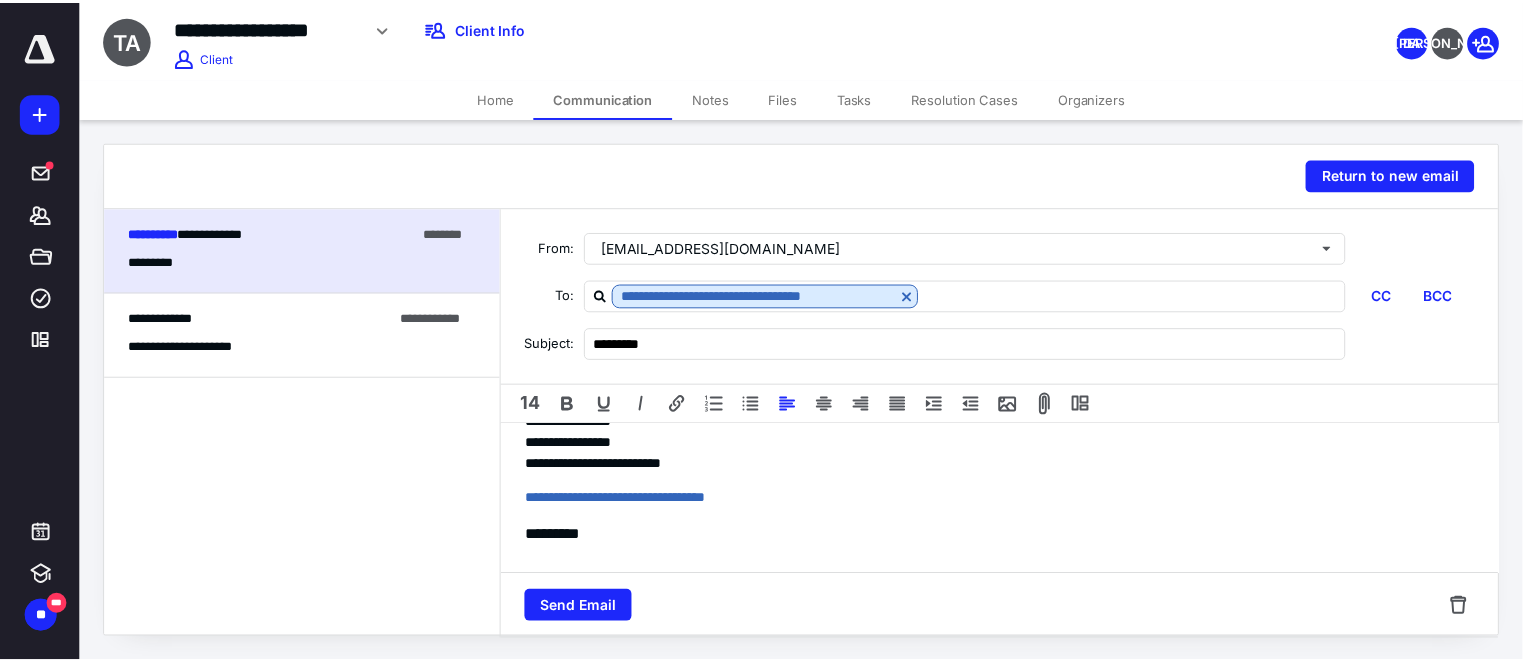 scroll, scrollTop: 262, scrollLeft: 0, axis: vertical 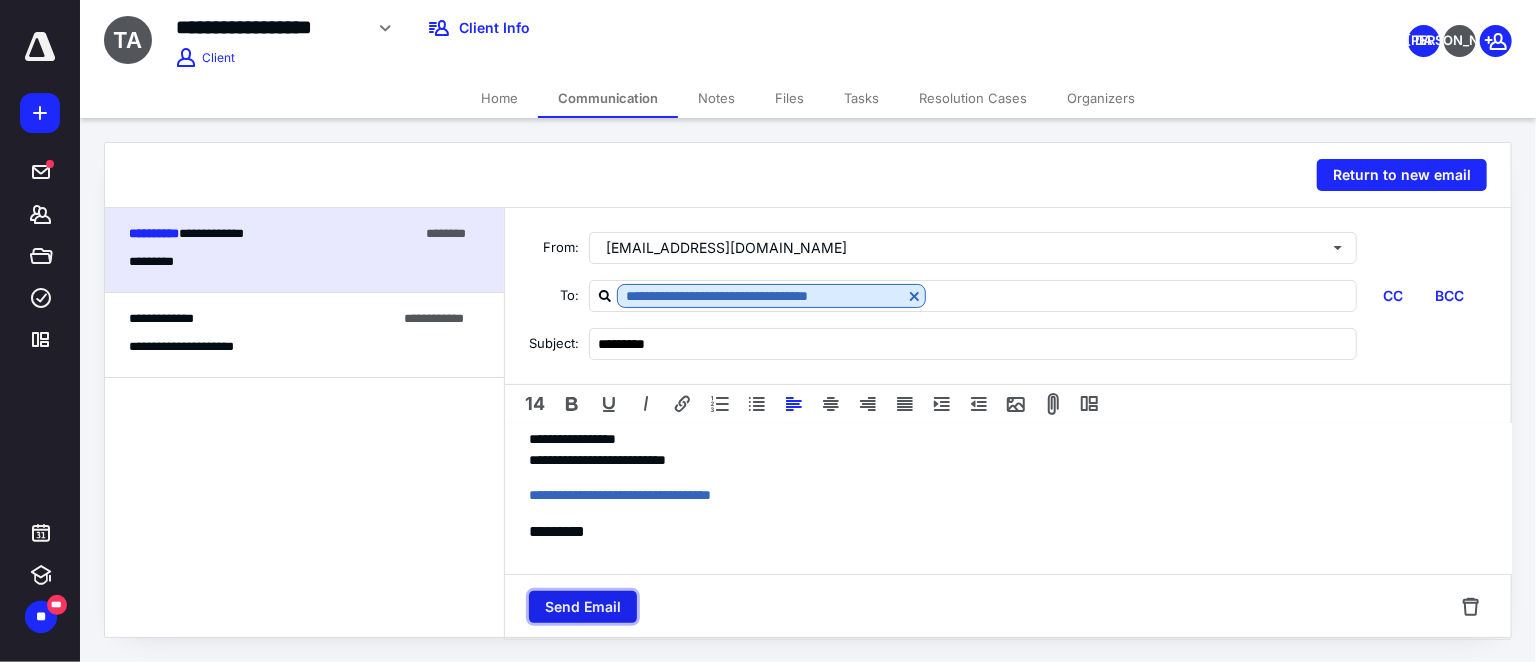 click on "Send Email" at bounding box center [583, 607] 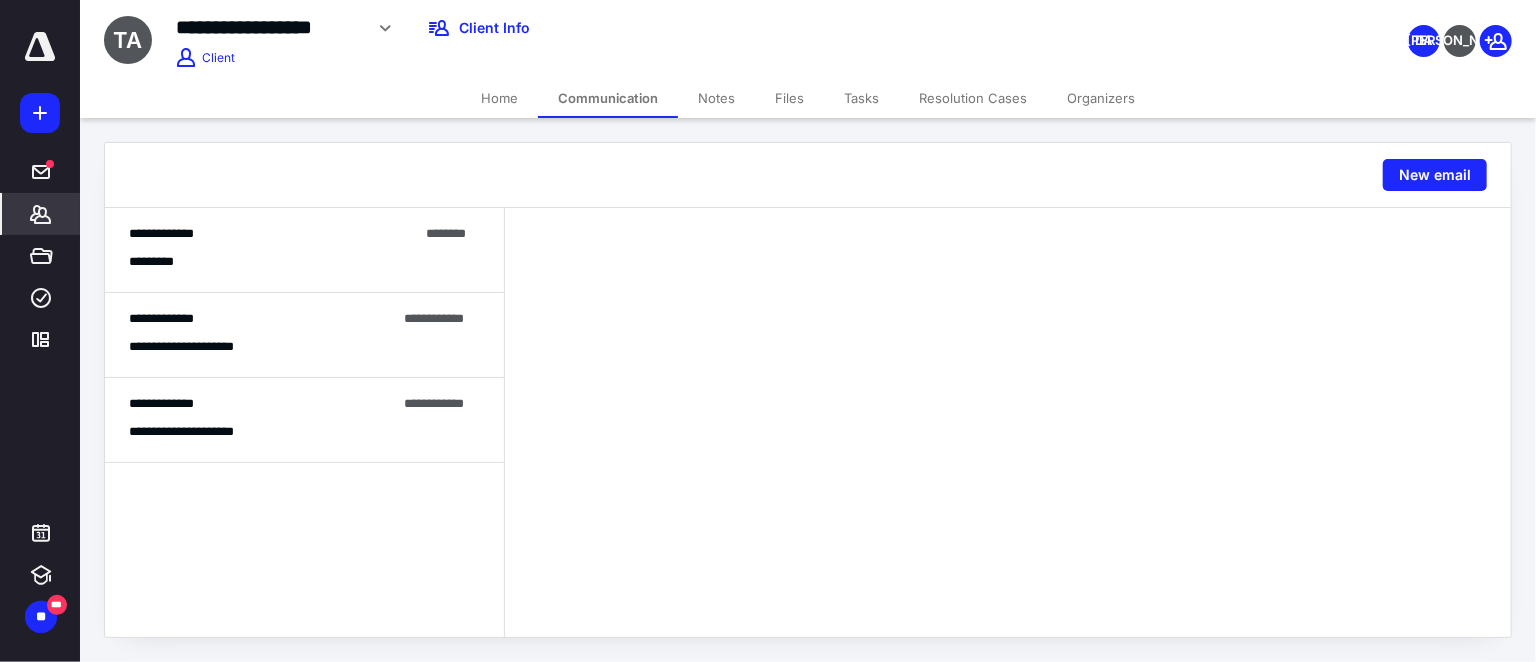 click 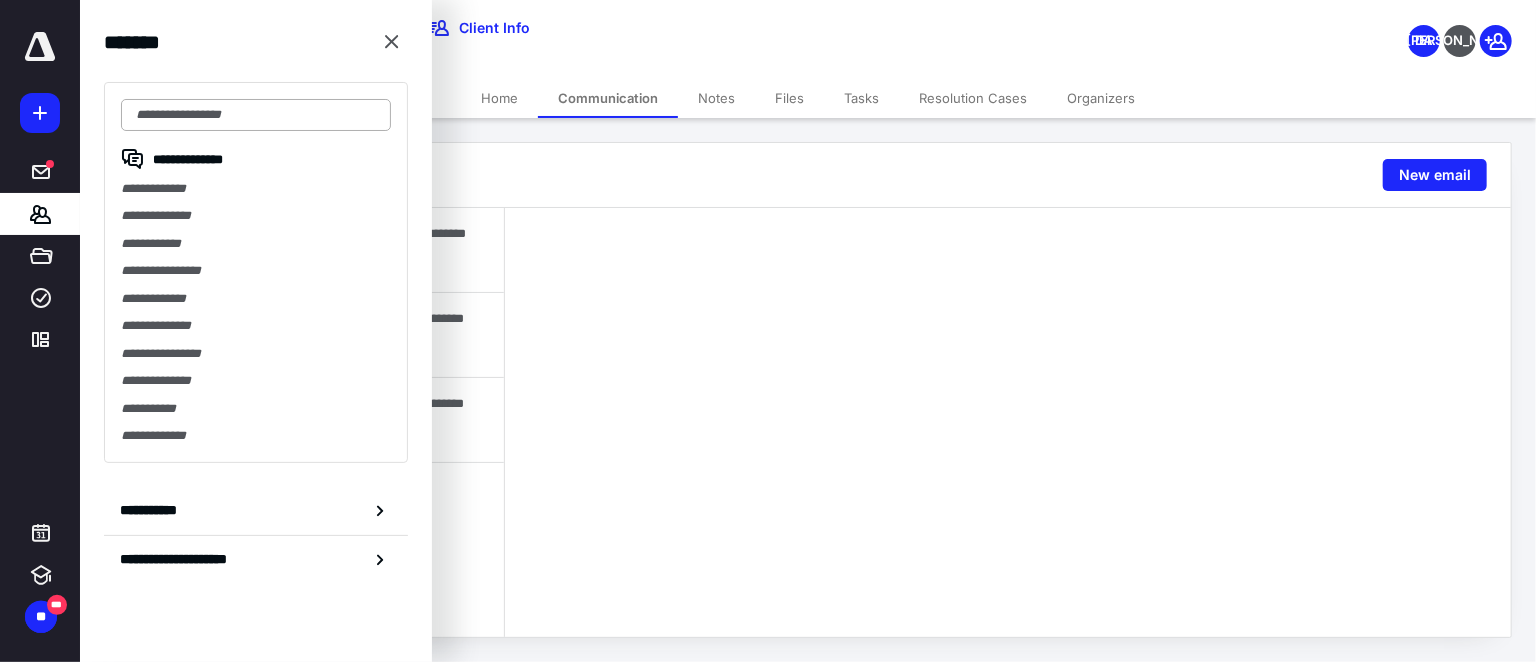 click at bounding box center [256, 115] 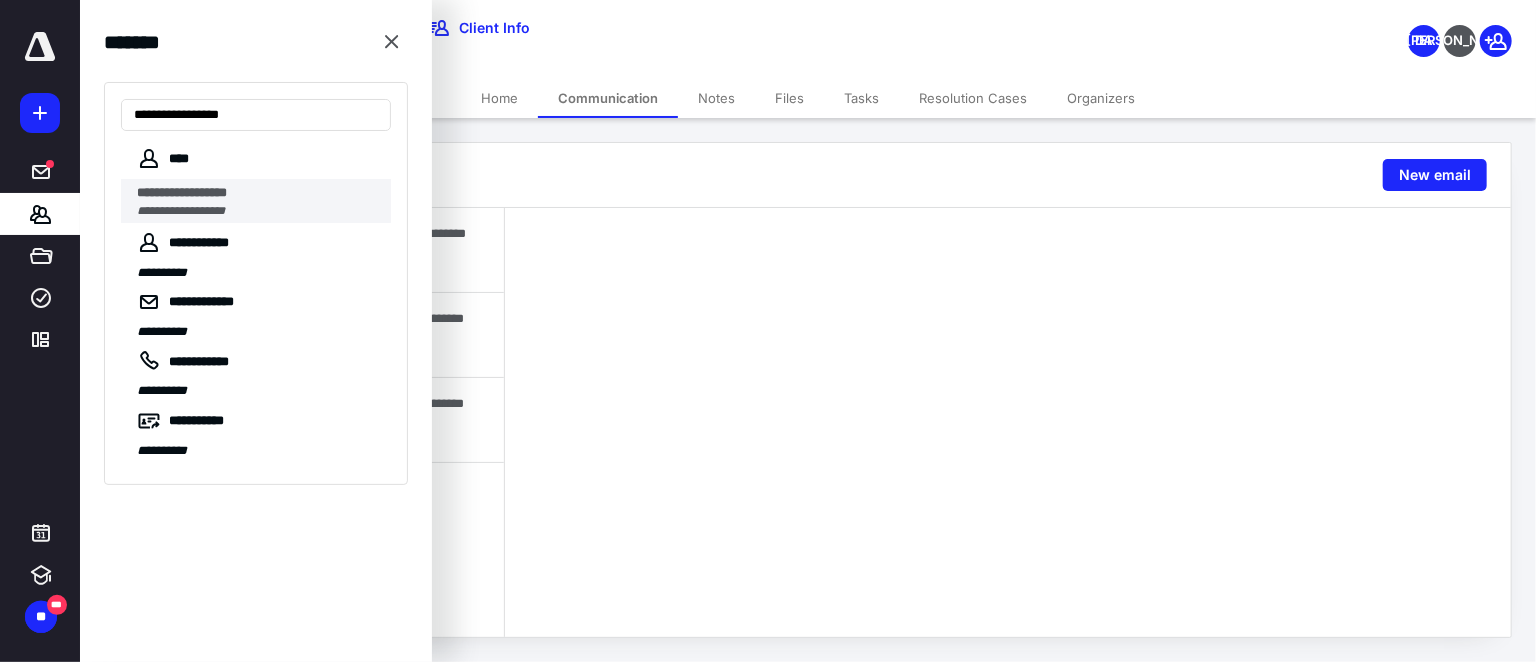 type on "**********" 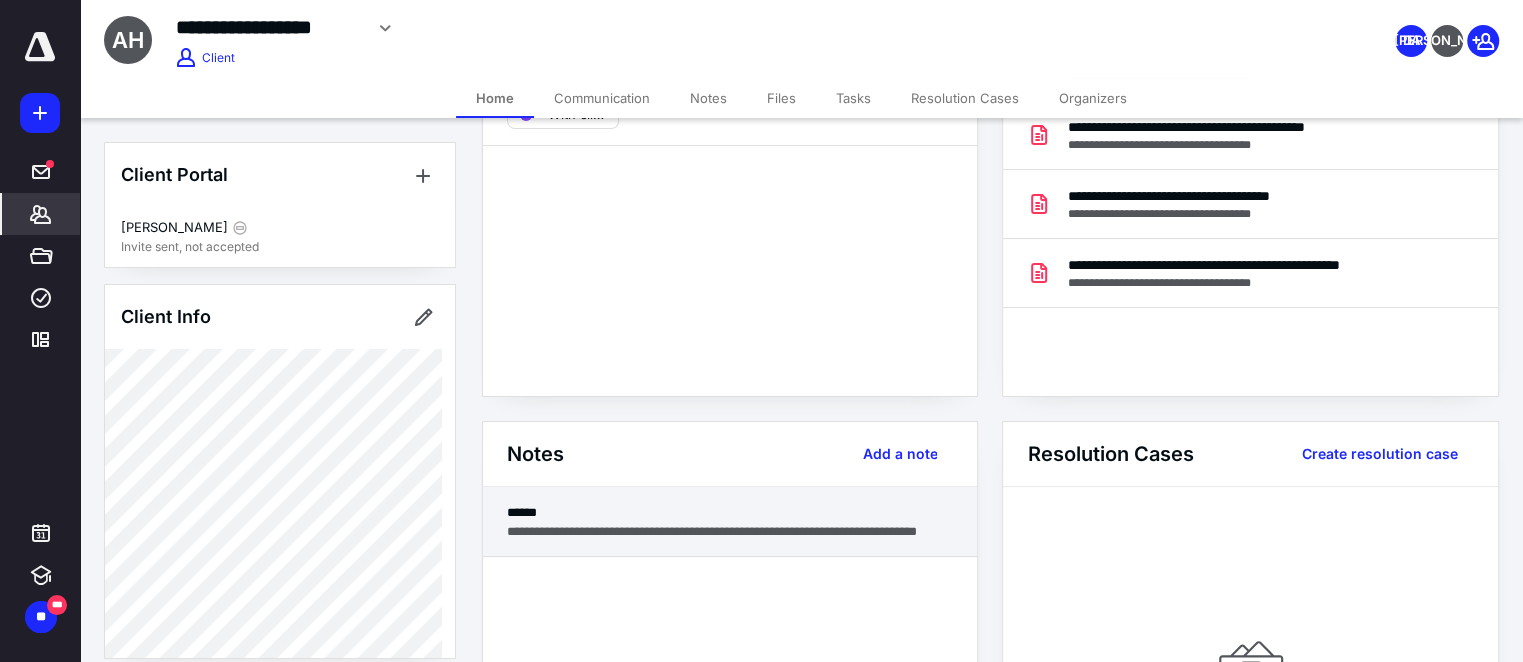 scroll, scrollTop: 272, scrollLeft: 0, axis: vertical 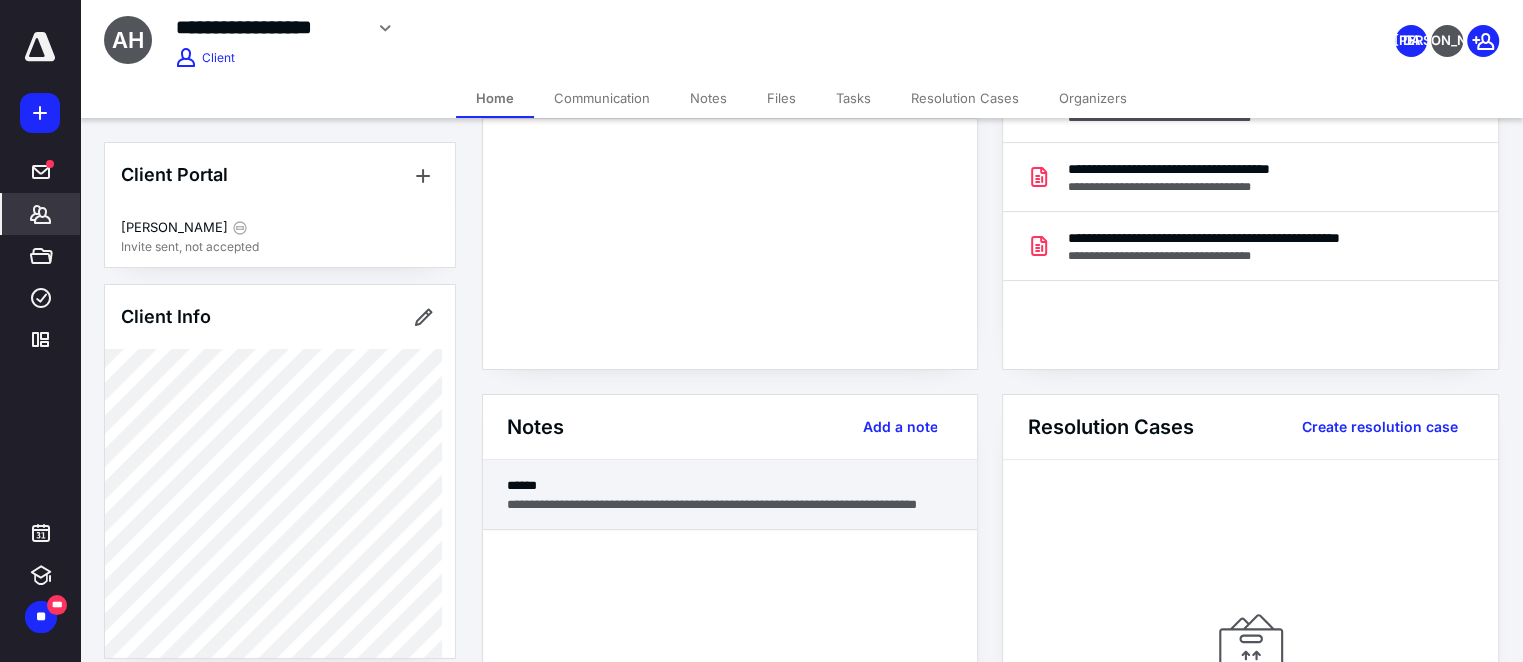 click on "**********" at bounding box center (730, 504) 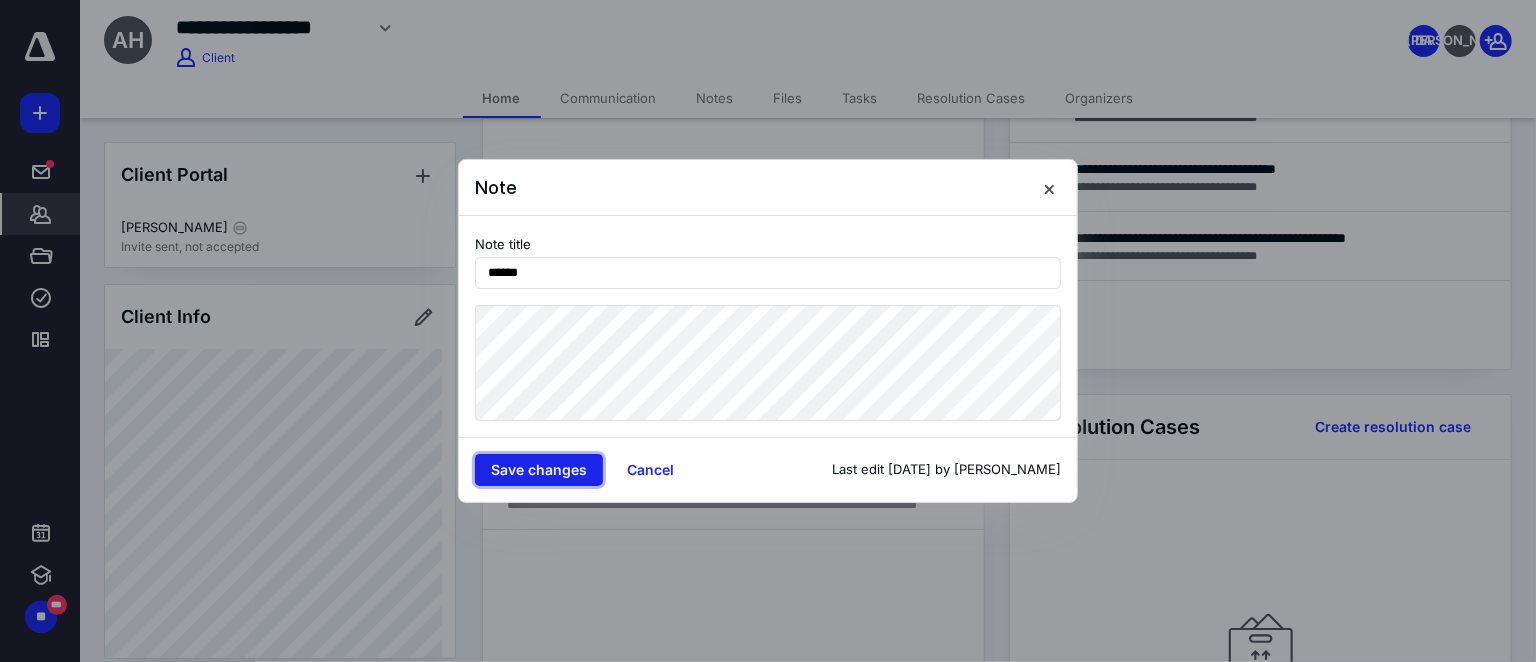 click on "Save changes" at bounding box center (539, 470) 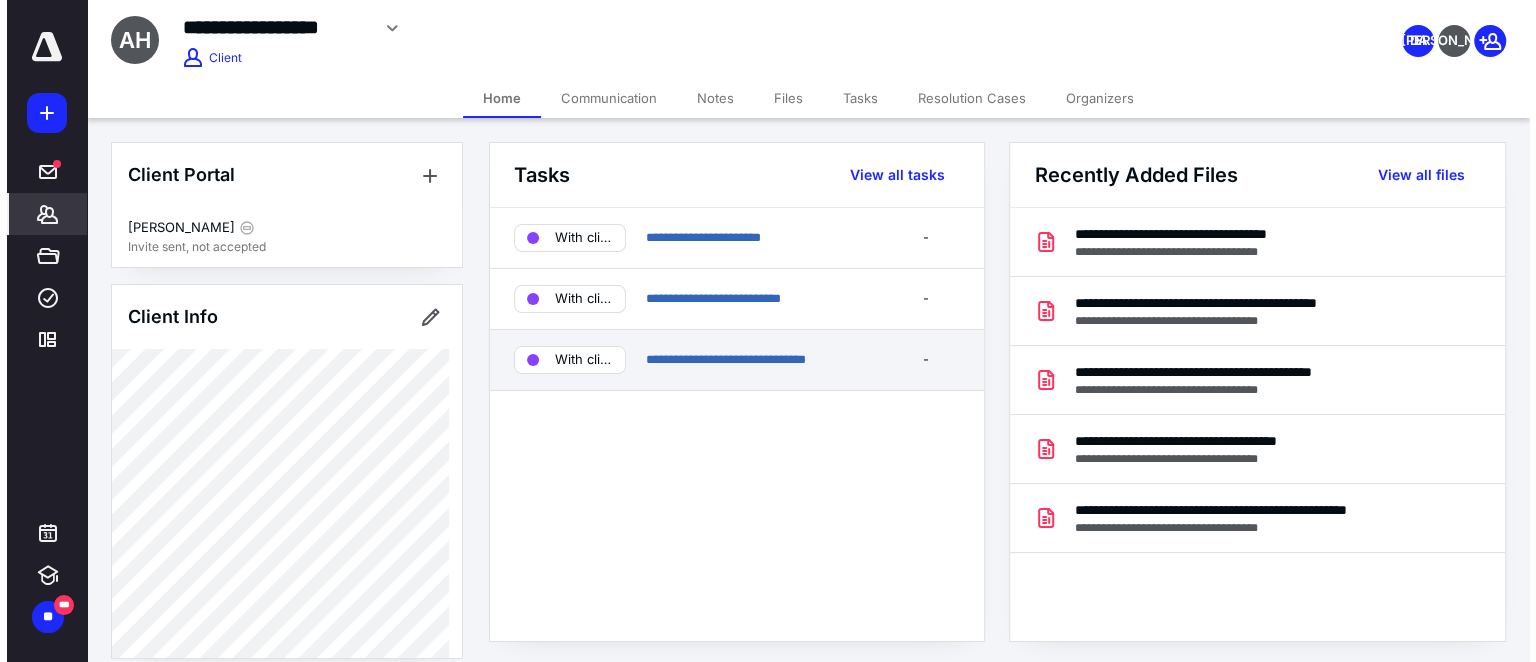 scroll, scrollTop: 0, scrollLeft: 0, axis: both 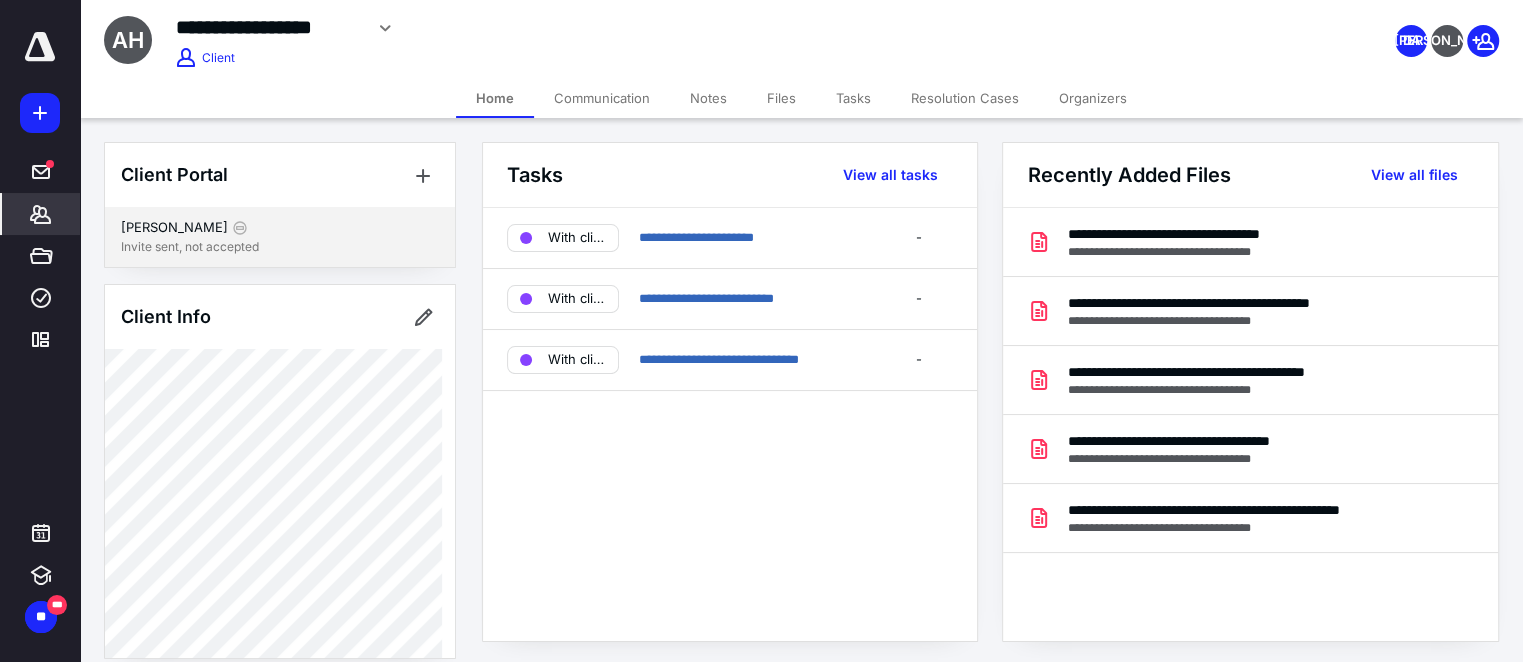 click on "Alfonso Hernandez" at bounding box center (280, 228) 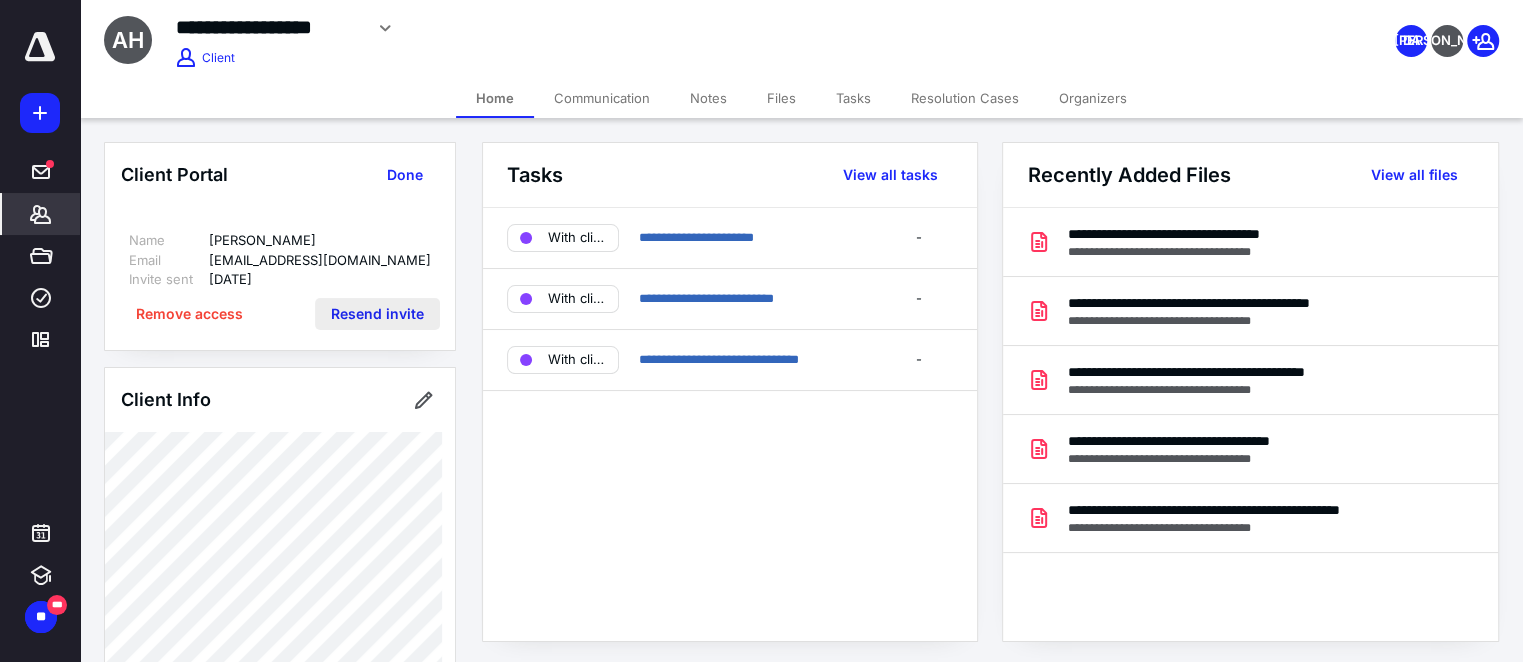 click on "Resend invite" at bounding box center [377, 314] 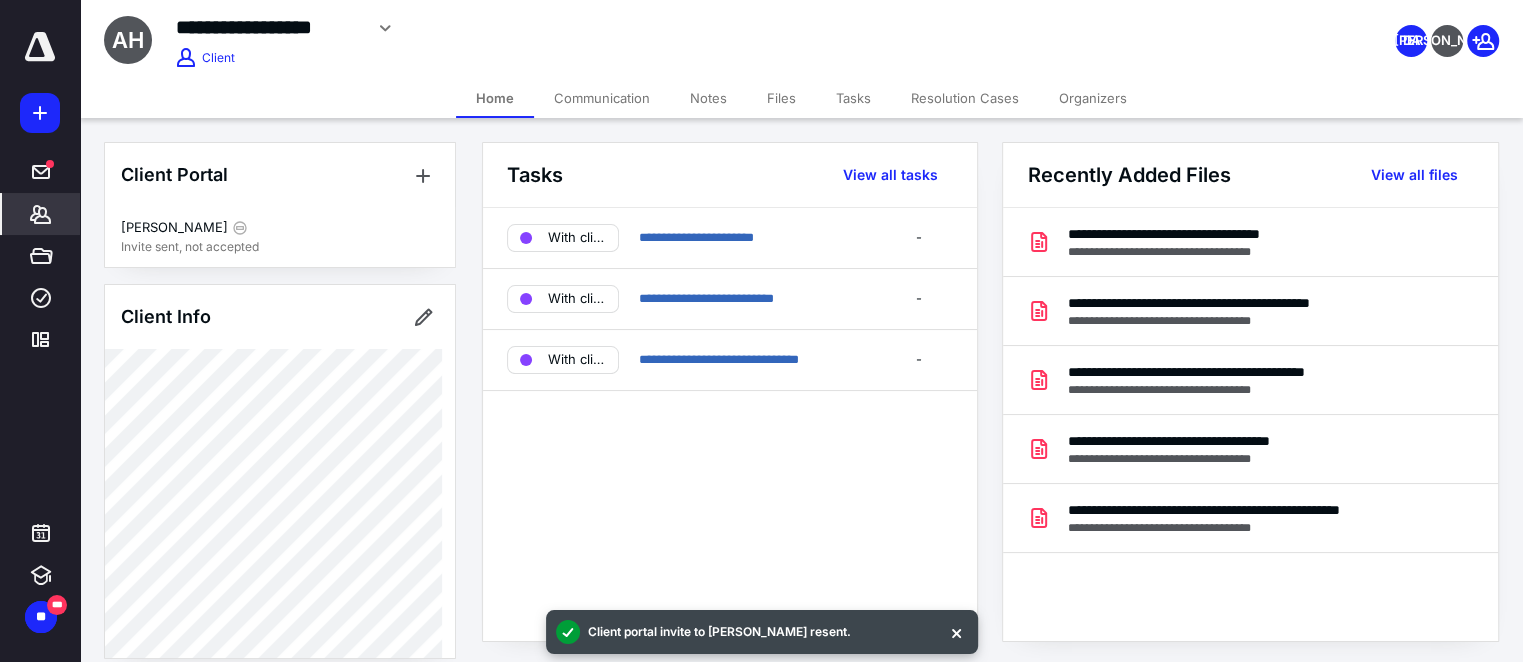 click on "Communication" at bounding box center [602, 98] 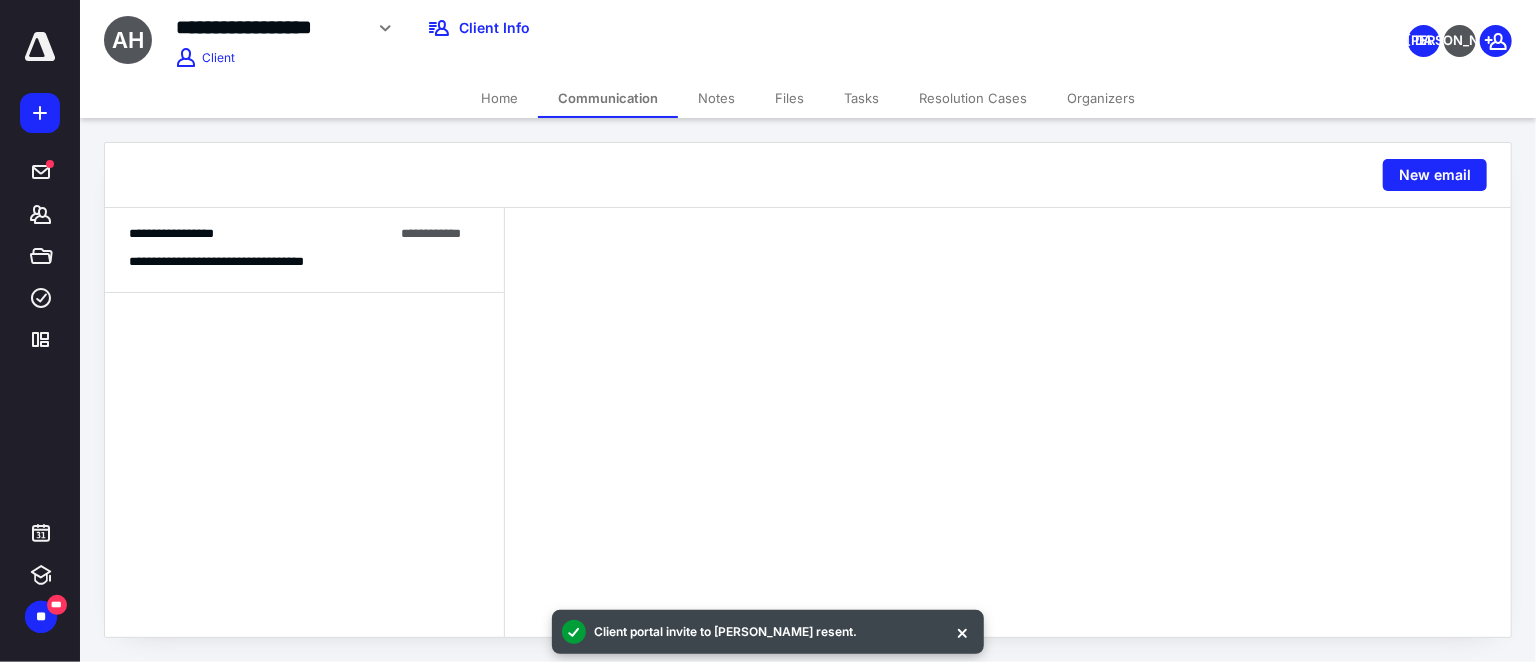 click on "**********" at bounding box center (261, 234) 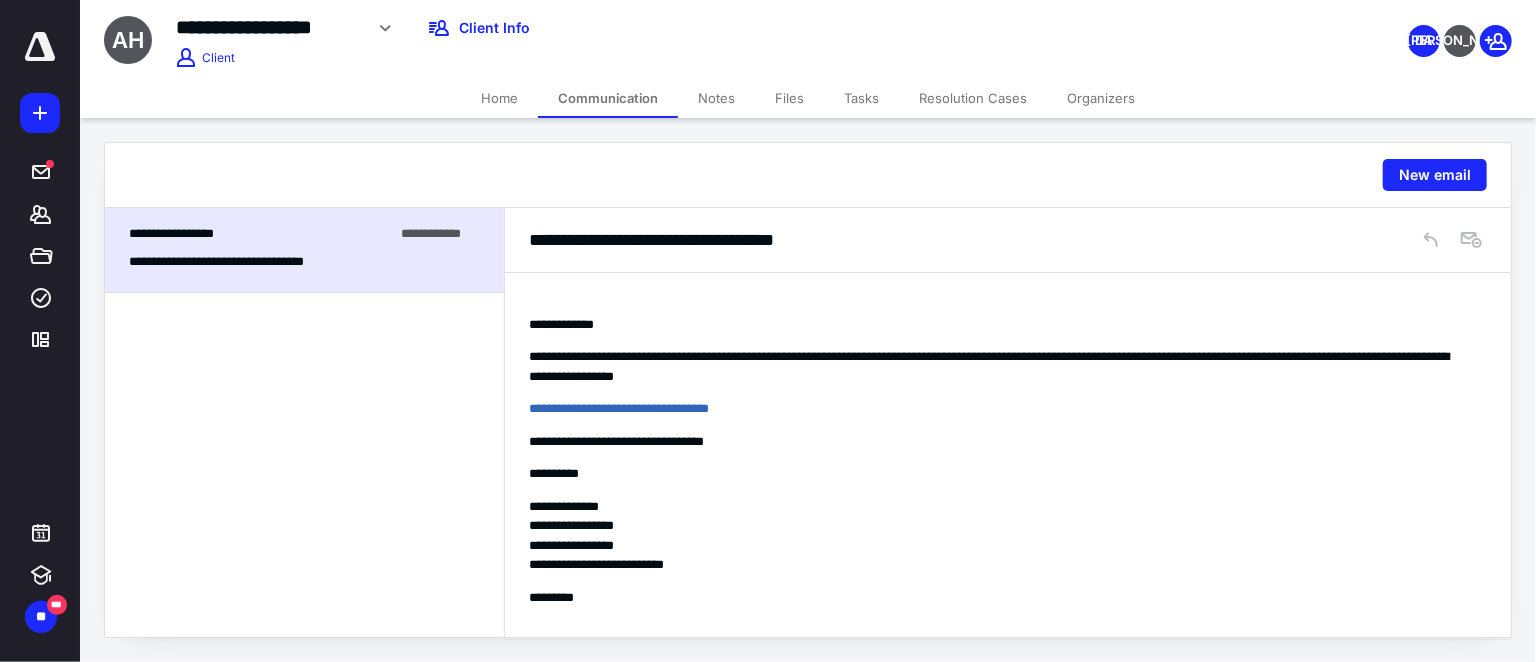 scroll, scrollTop: 0, scrollLeft: 0, axis: both 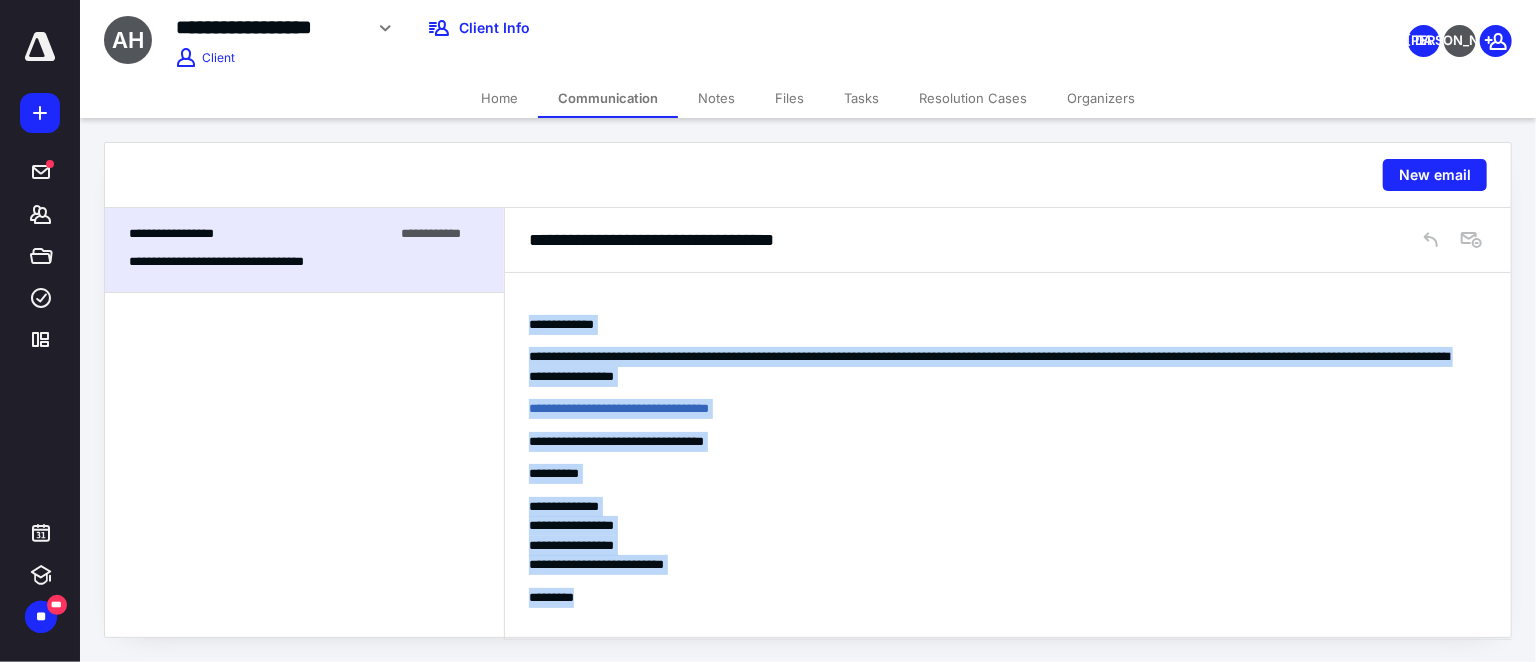 drag, startPoint x: 529, startPoint y: 405, endPoint x: 833, endPoint y: 610, distance: 366.66196 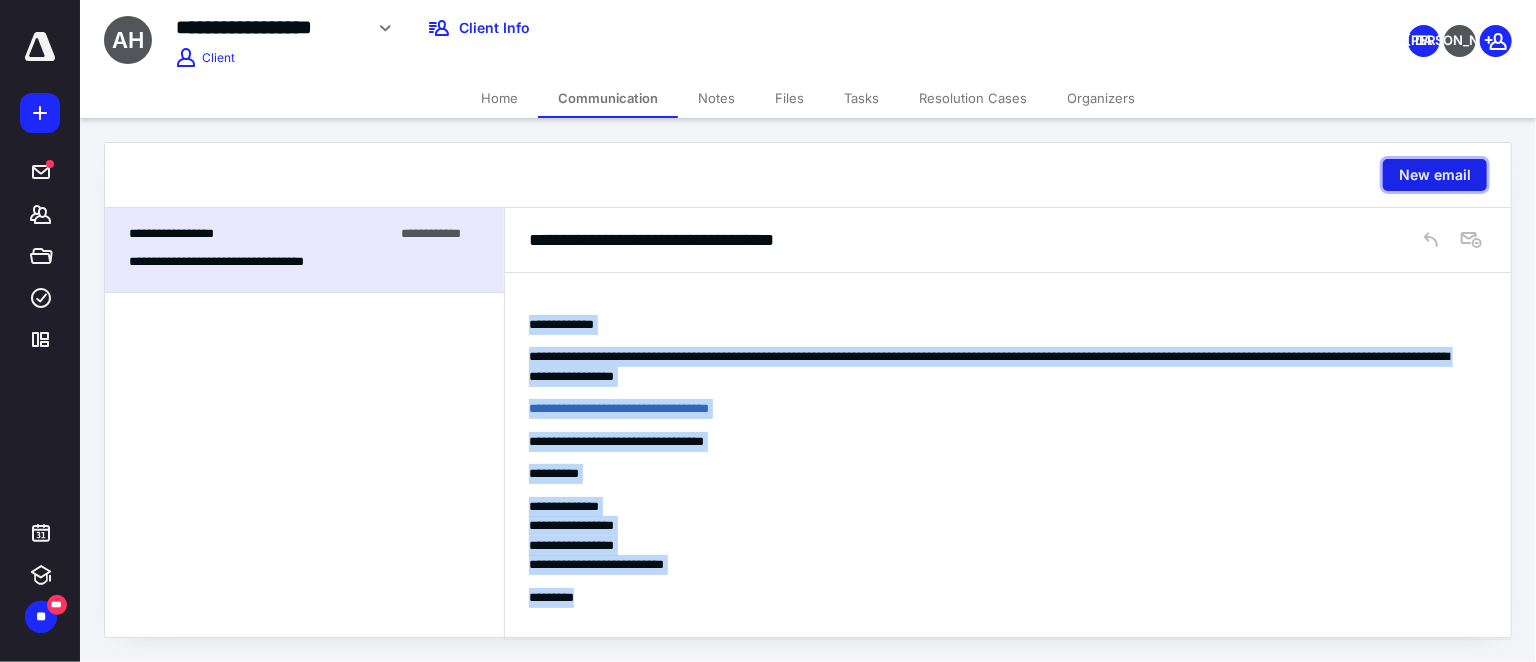 click on "New email" at bounding box center (1435, 175) 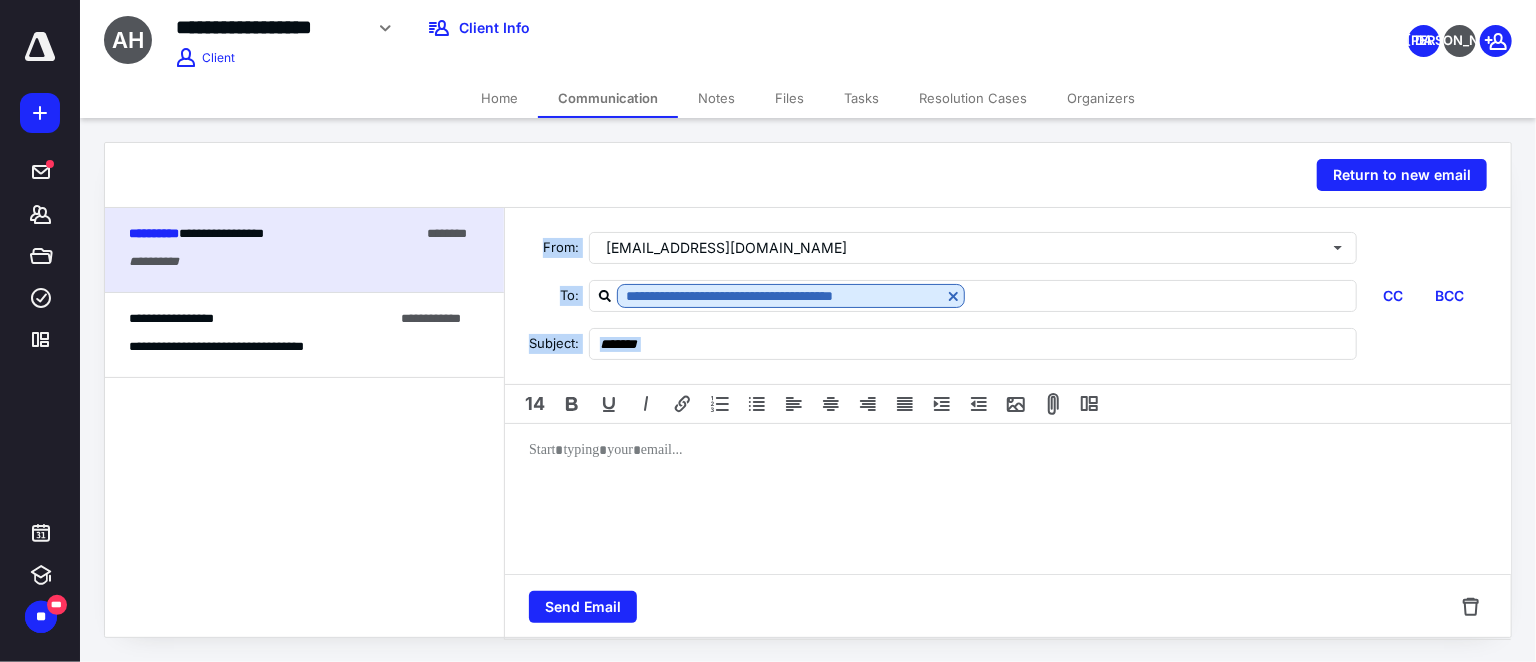 click at bounding box center (1008, 504) 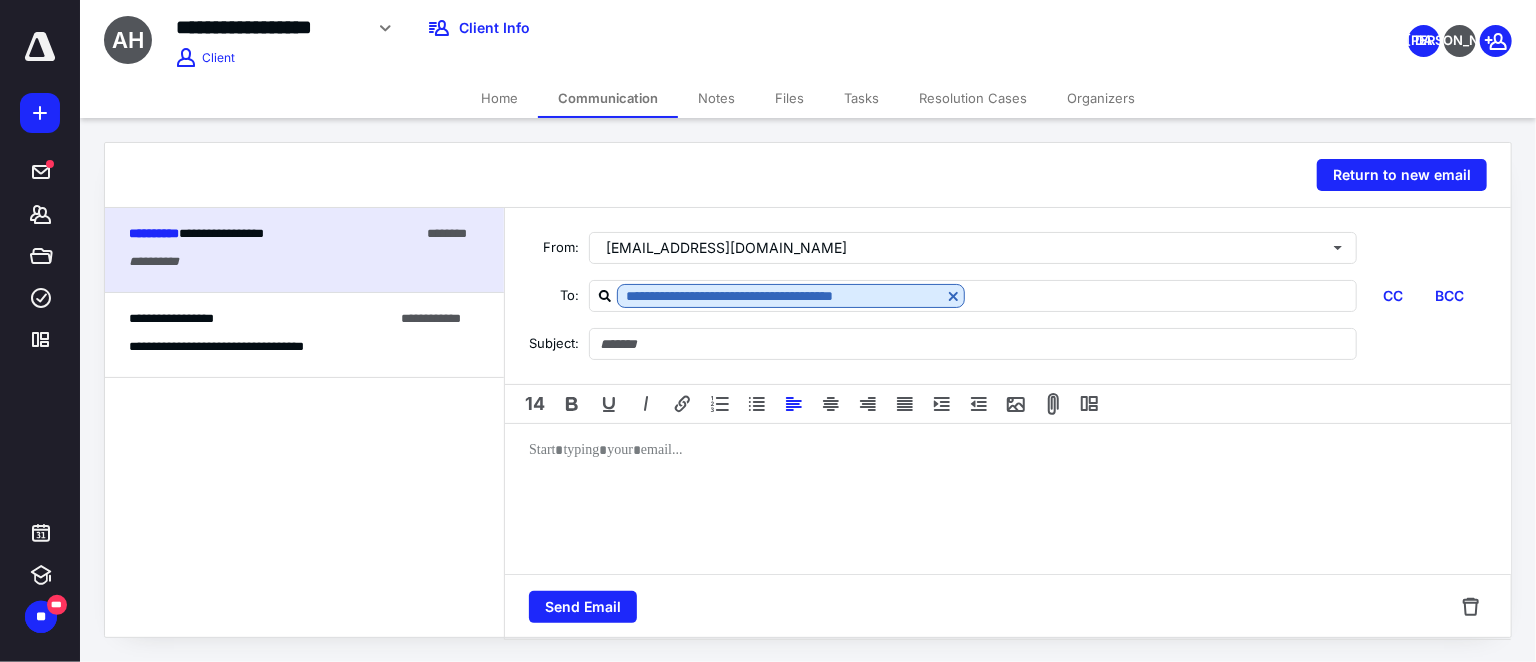 type 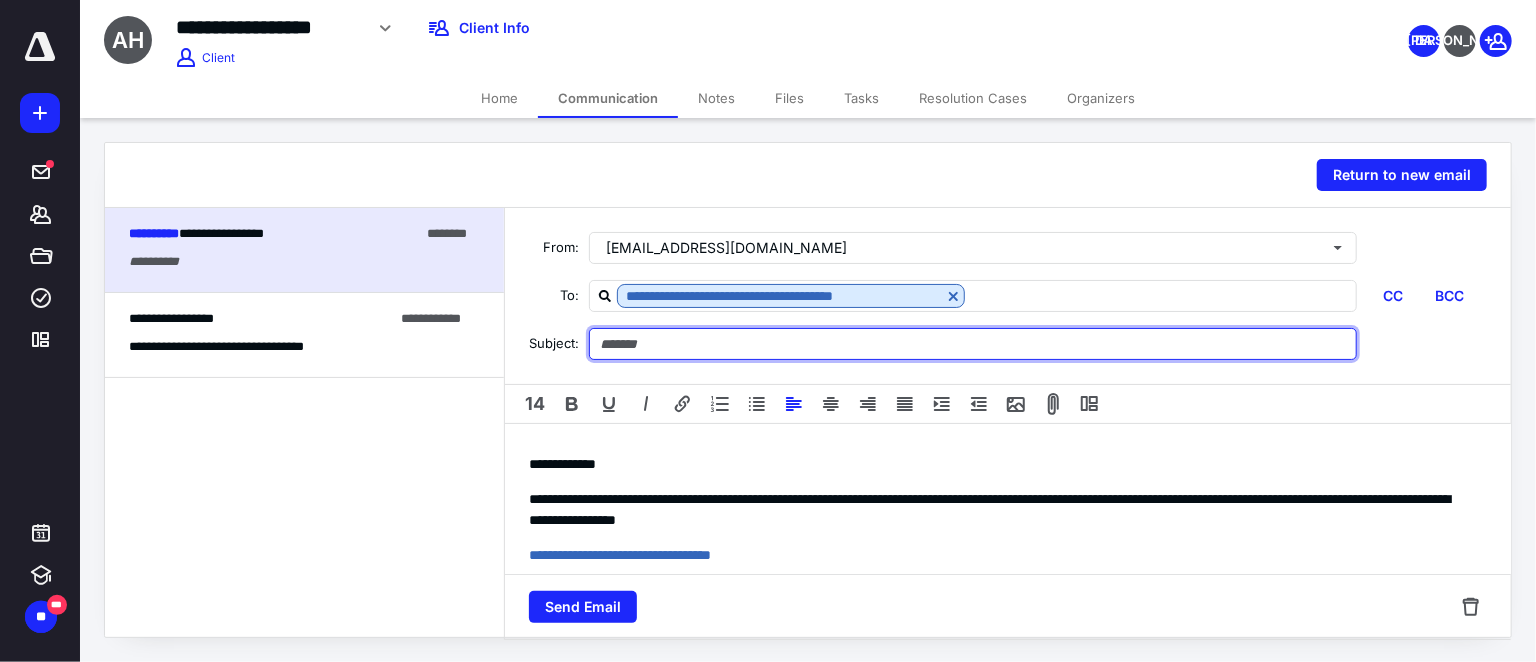 click at bounding box center (973, 344) 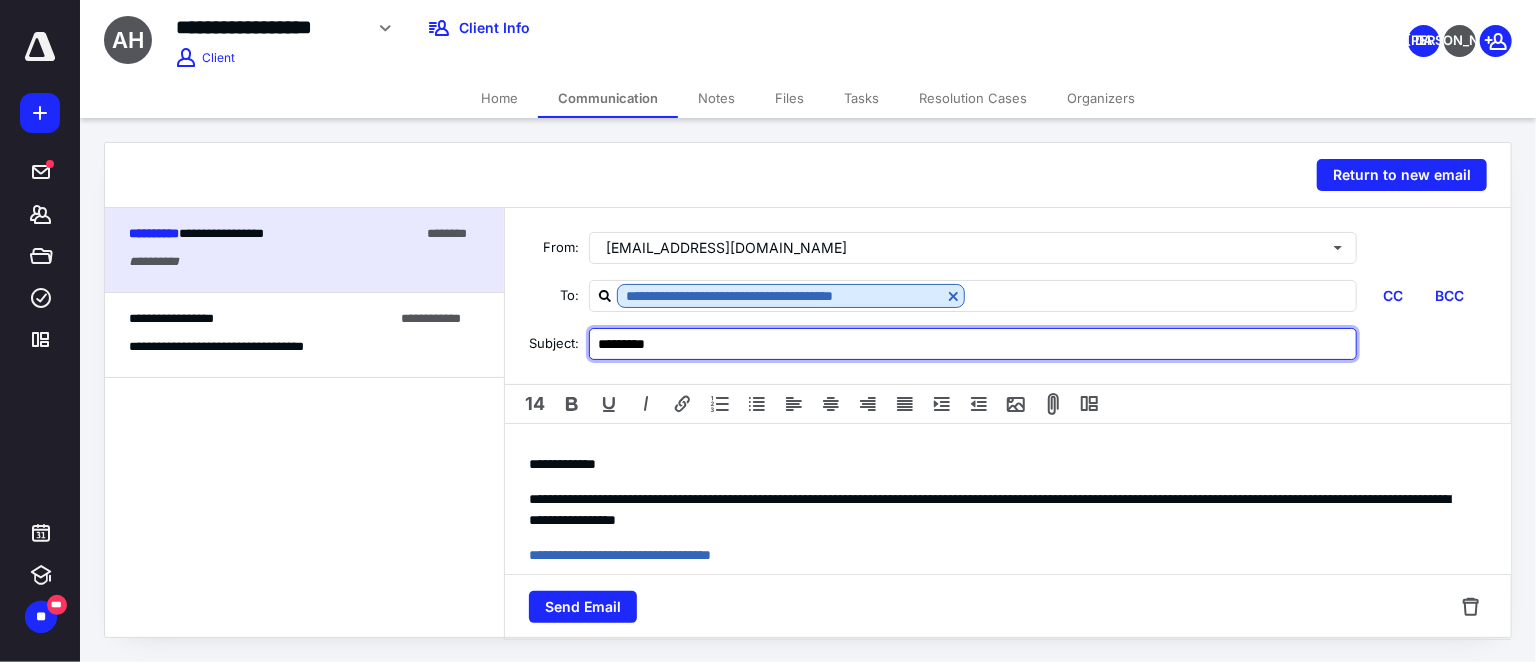 type on "*********" 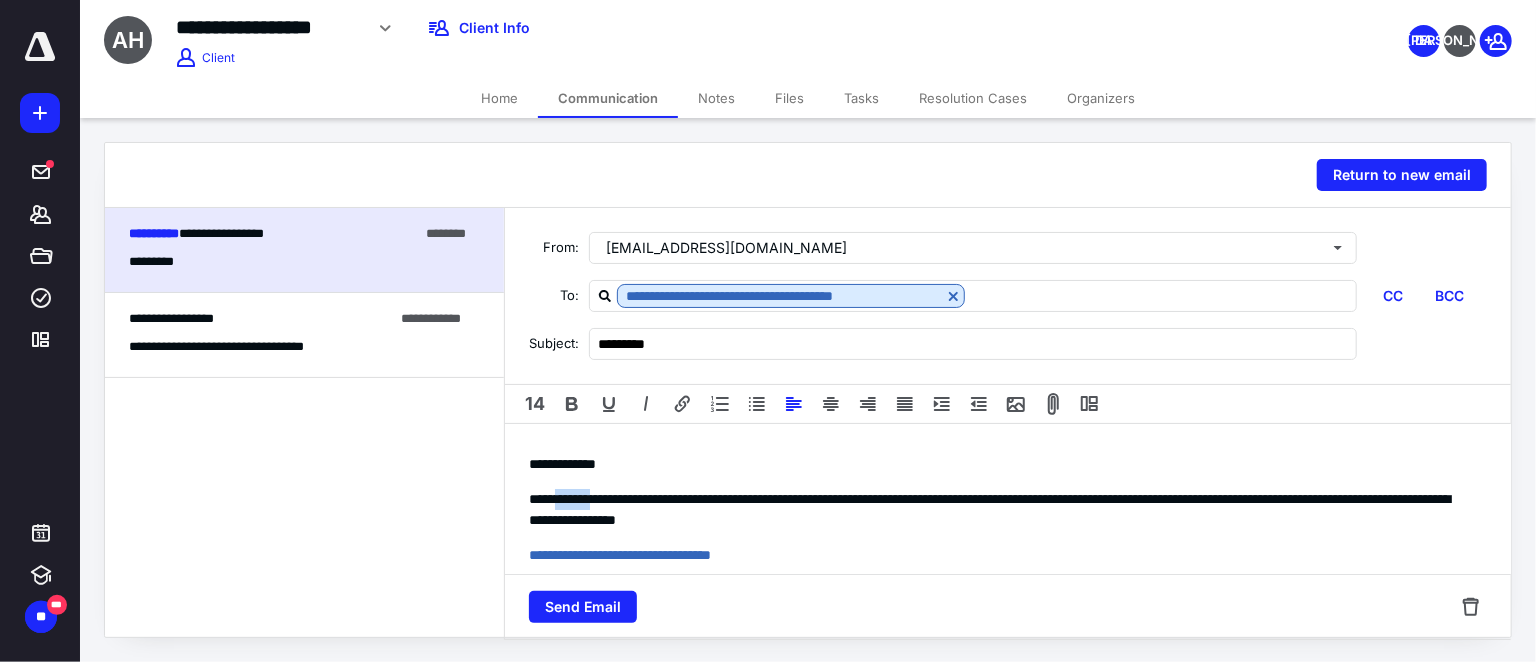 drag, startPoint x: 570, startPoint y: 499, endPoint x: 620, endPoint y: 499, distance: 50 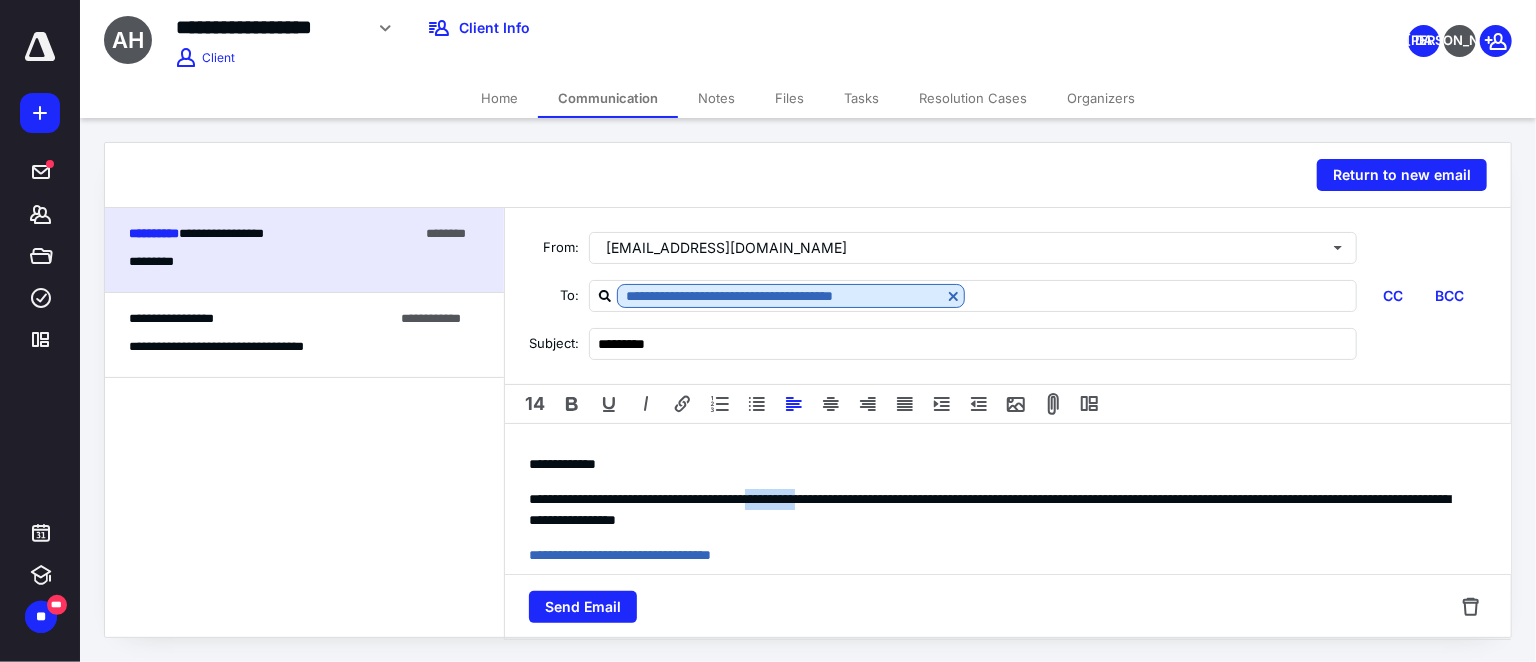 drag, startPoint x: 799, startPoint y: 497, endPoint x: 869, endPoint y: 497, distance: 70 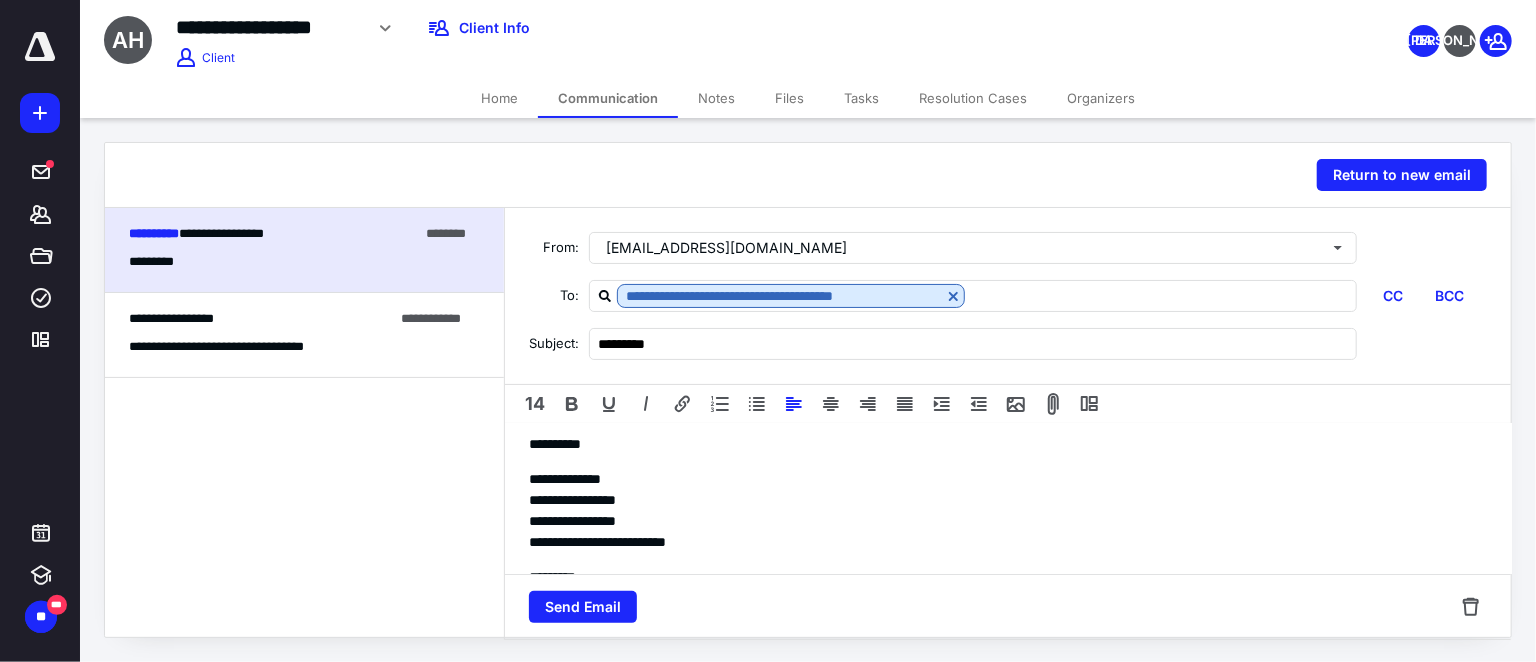 scroll, scrollTop: 90, scrollLeft: 0, axis: vertical 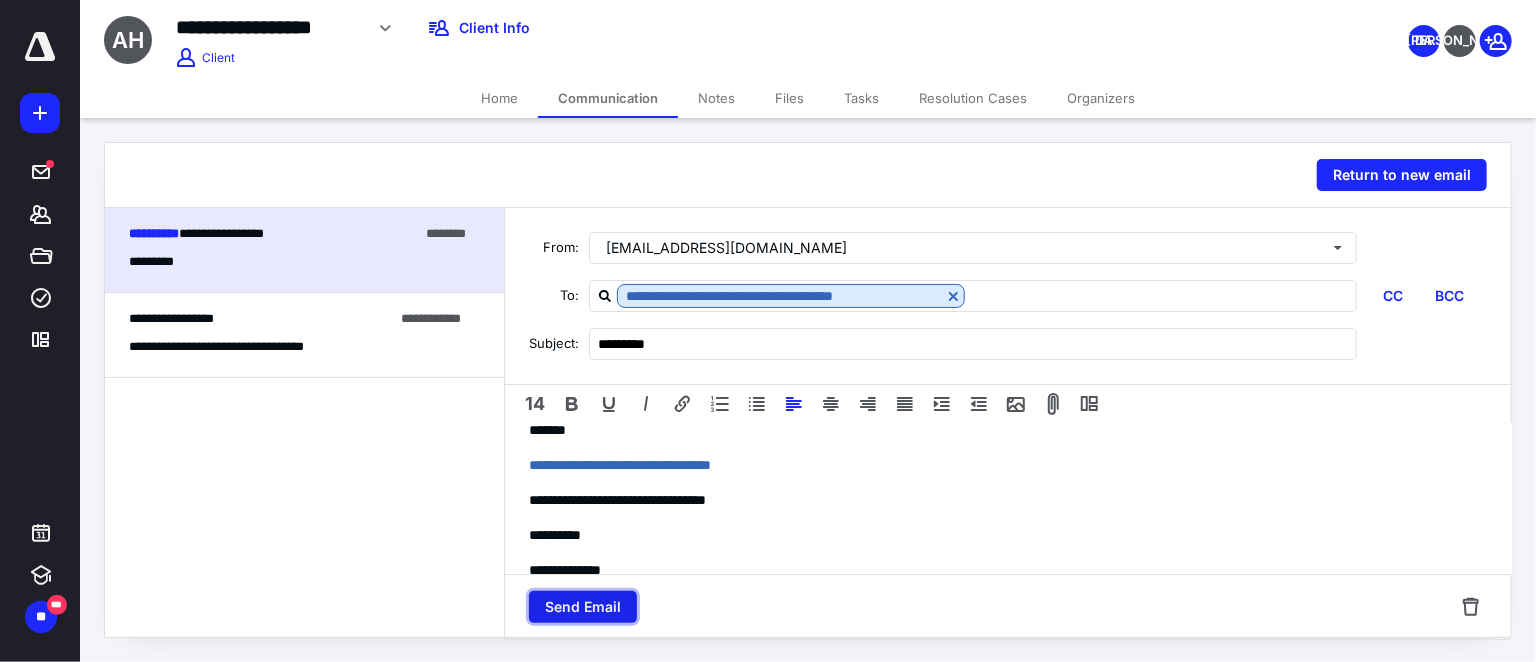 click on "Send Email" at bounding box center (583, 607) 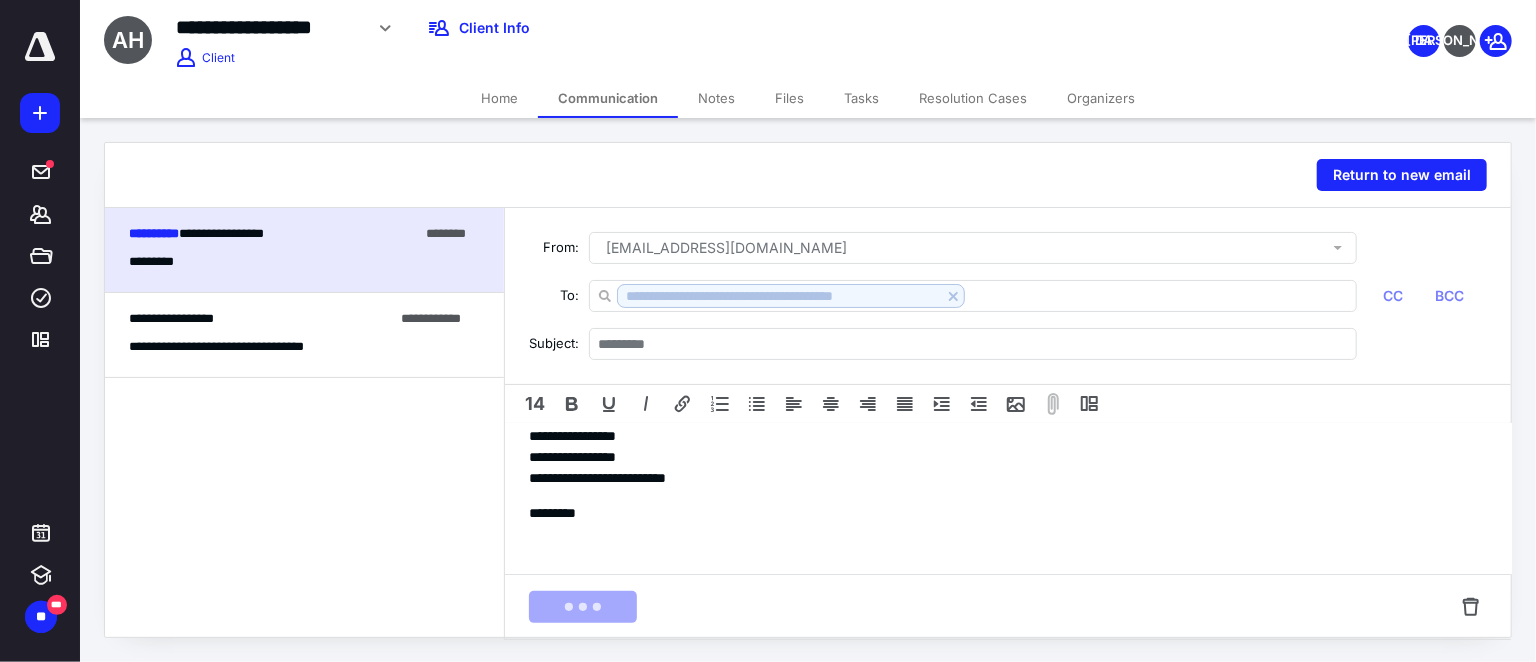 scroll, scrollTop: 246, scrollLeft: 0, axis: vertical 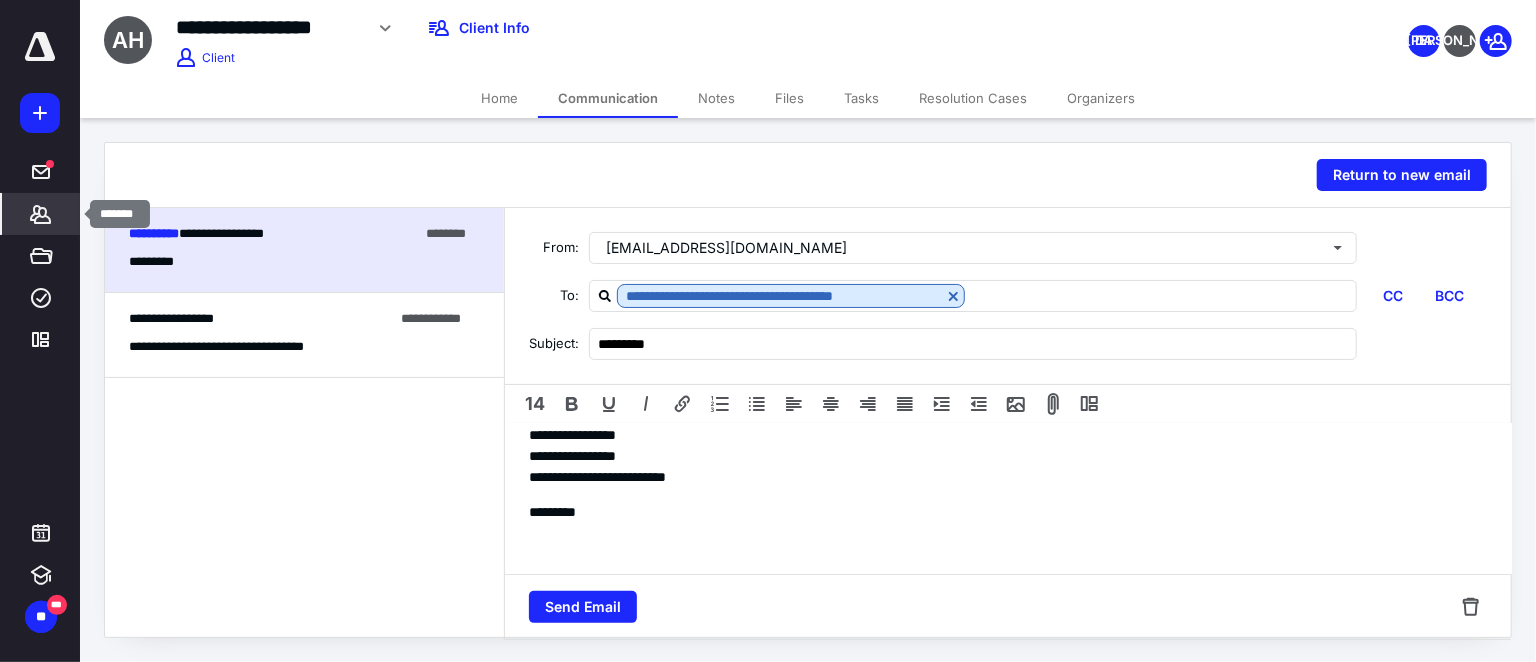 click on "*******" at bounding box center (41, 214) 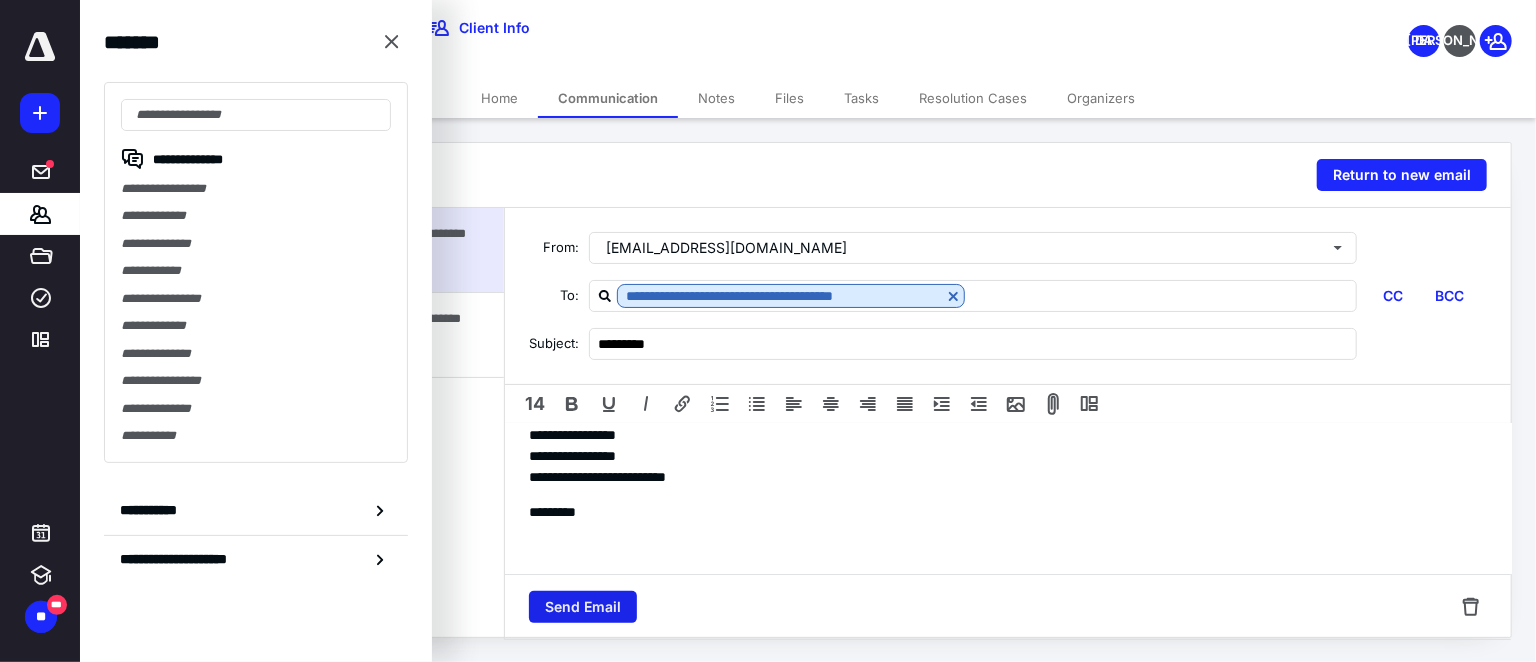click on "Send Email" at bounding box center (583, 607) 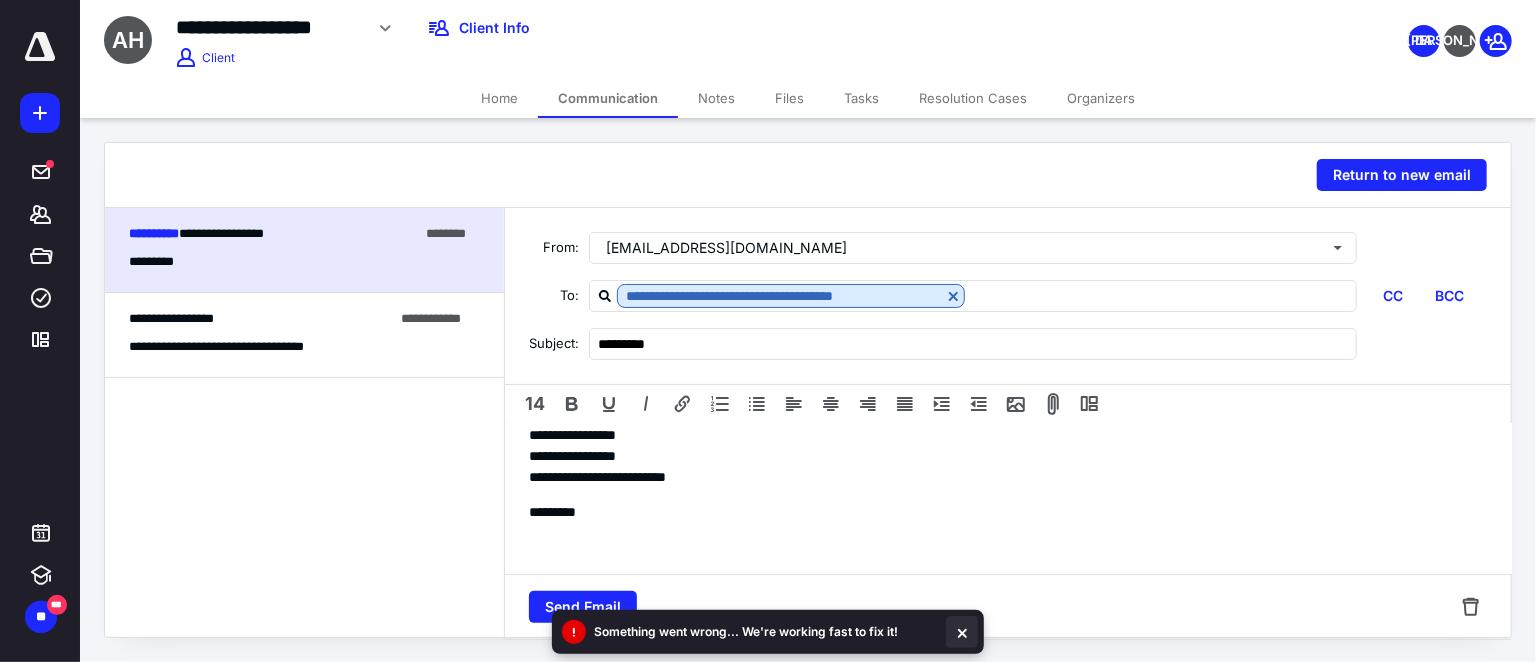 click at bounding box center [962, 632] 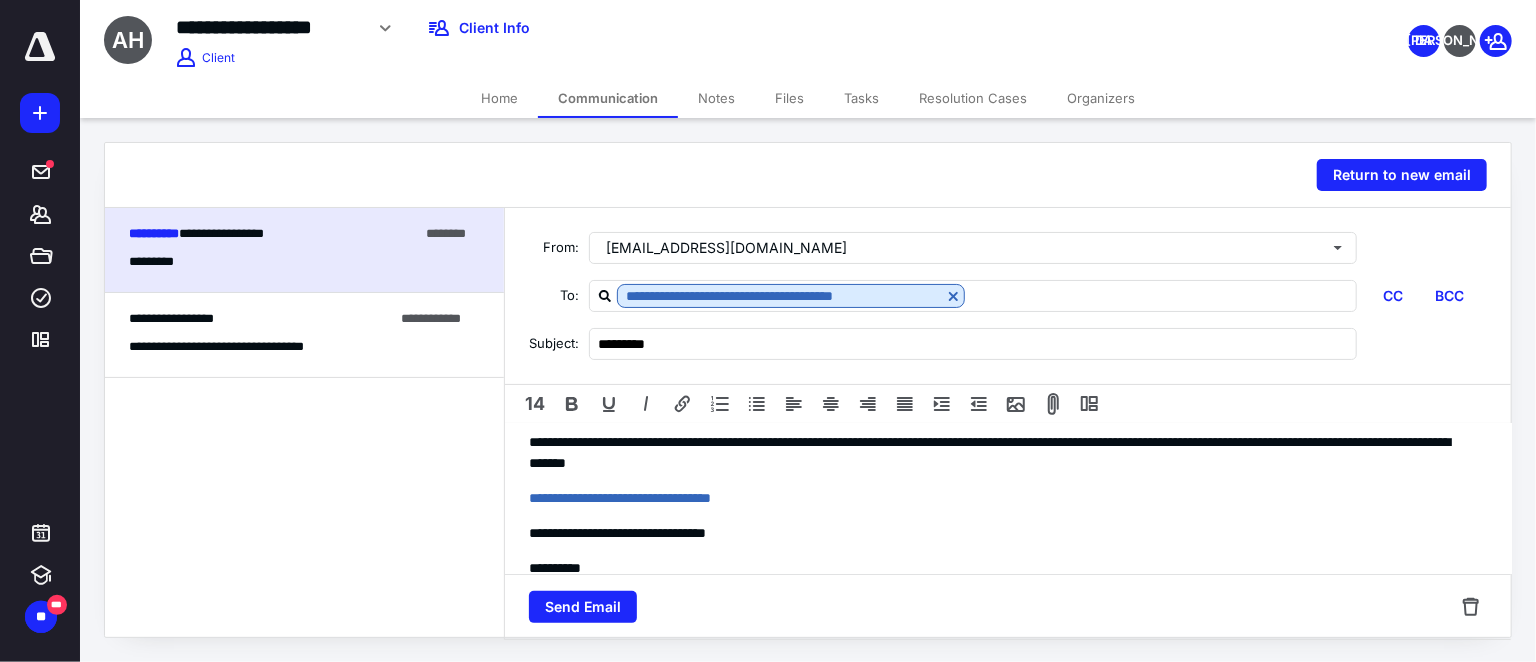 scroll, scrollTop: 246, scrollLeft: 0, axis: vertical 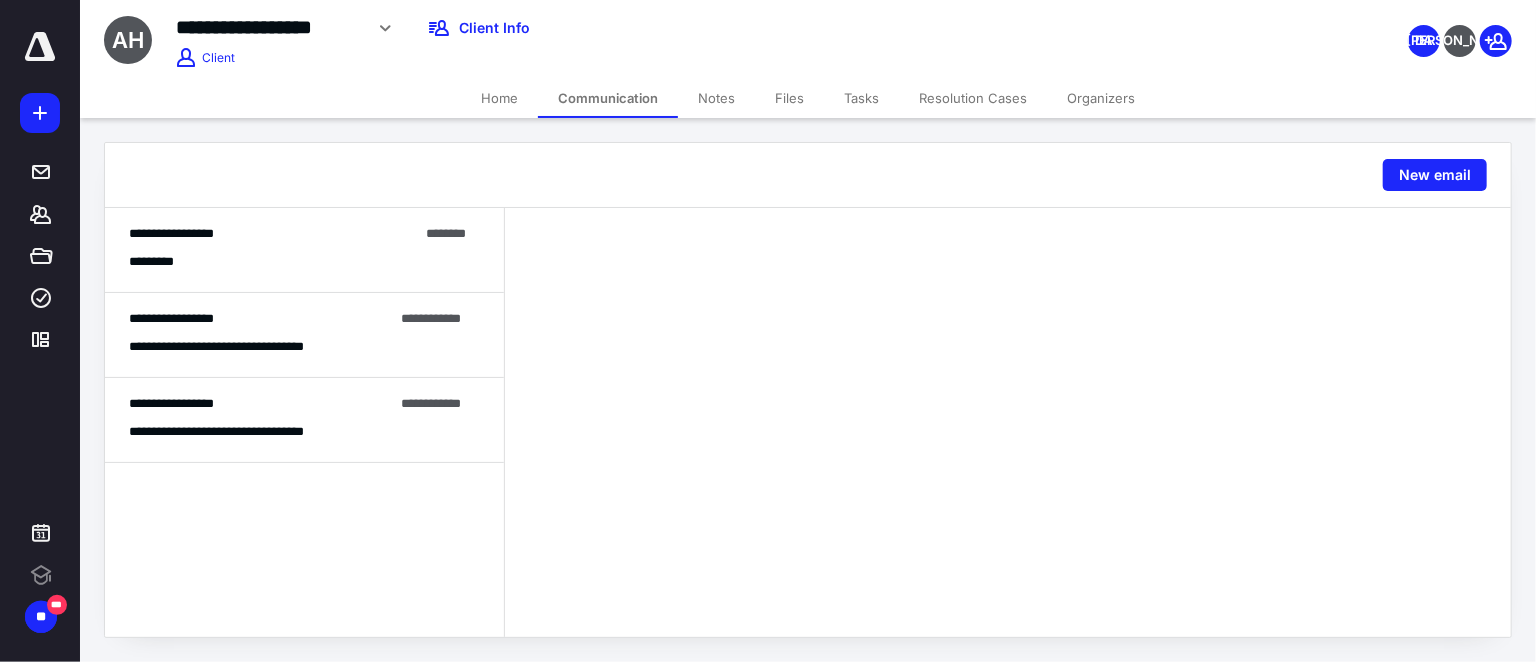 click on "**********" at bounding box center [304, 250] 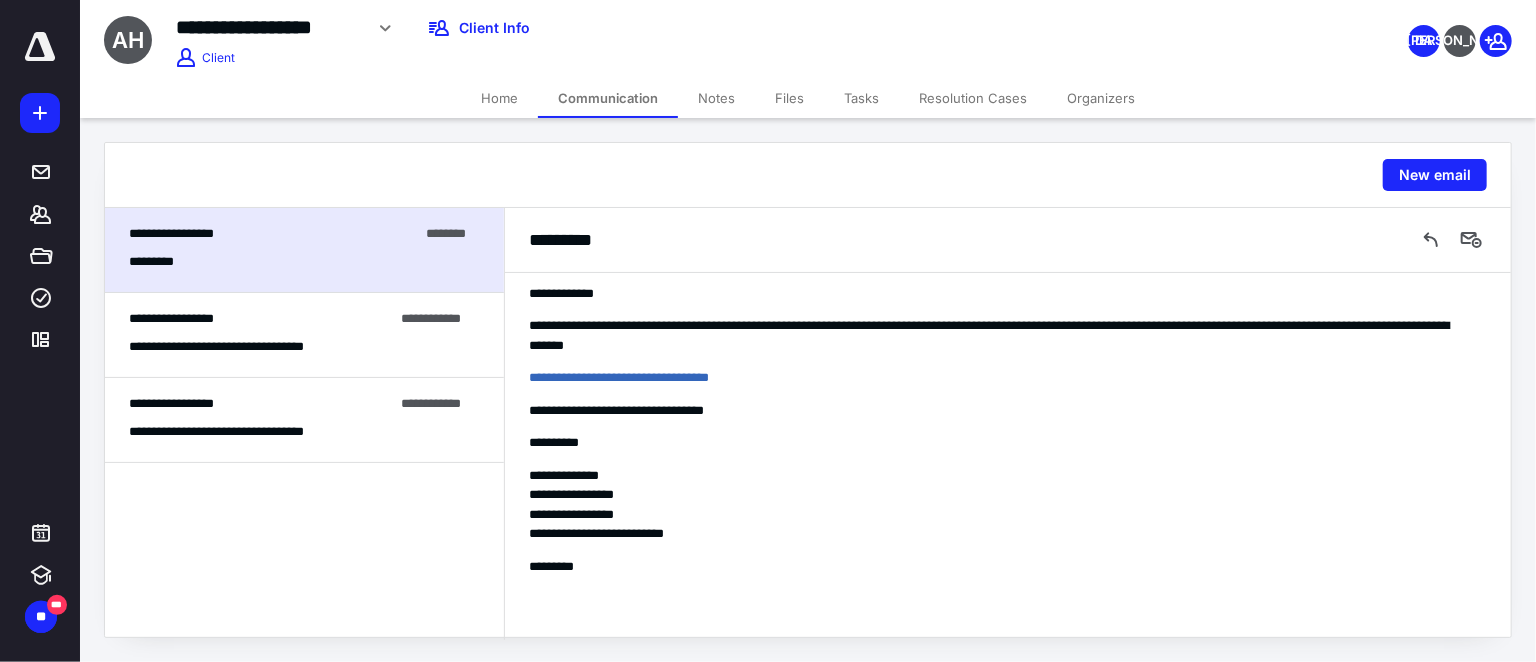 scroll, scrollTop: 115, scrollLeft: 0, axis: vertical 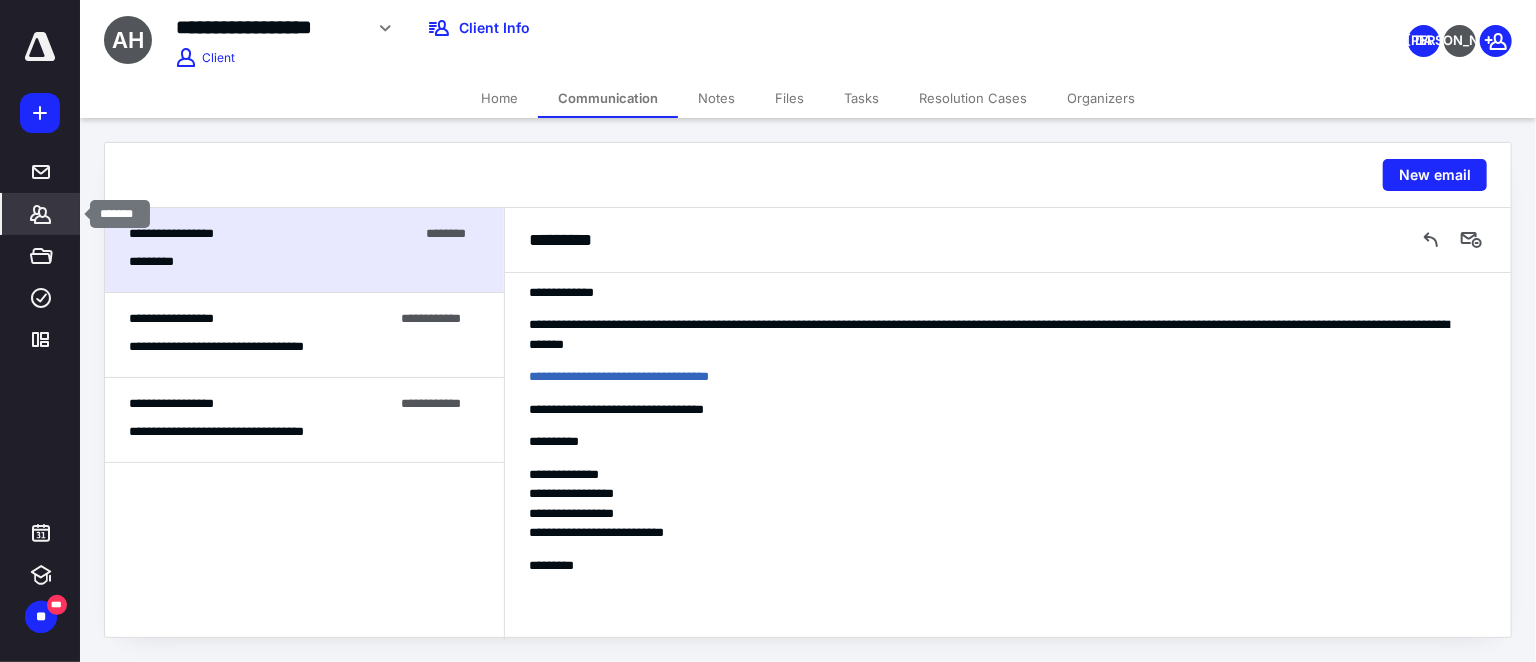 click 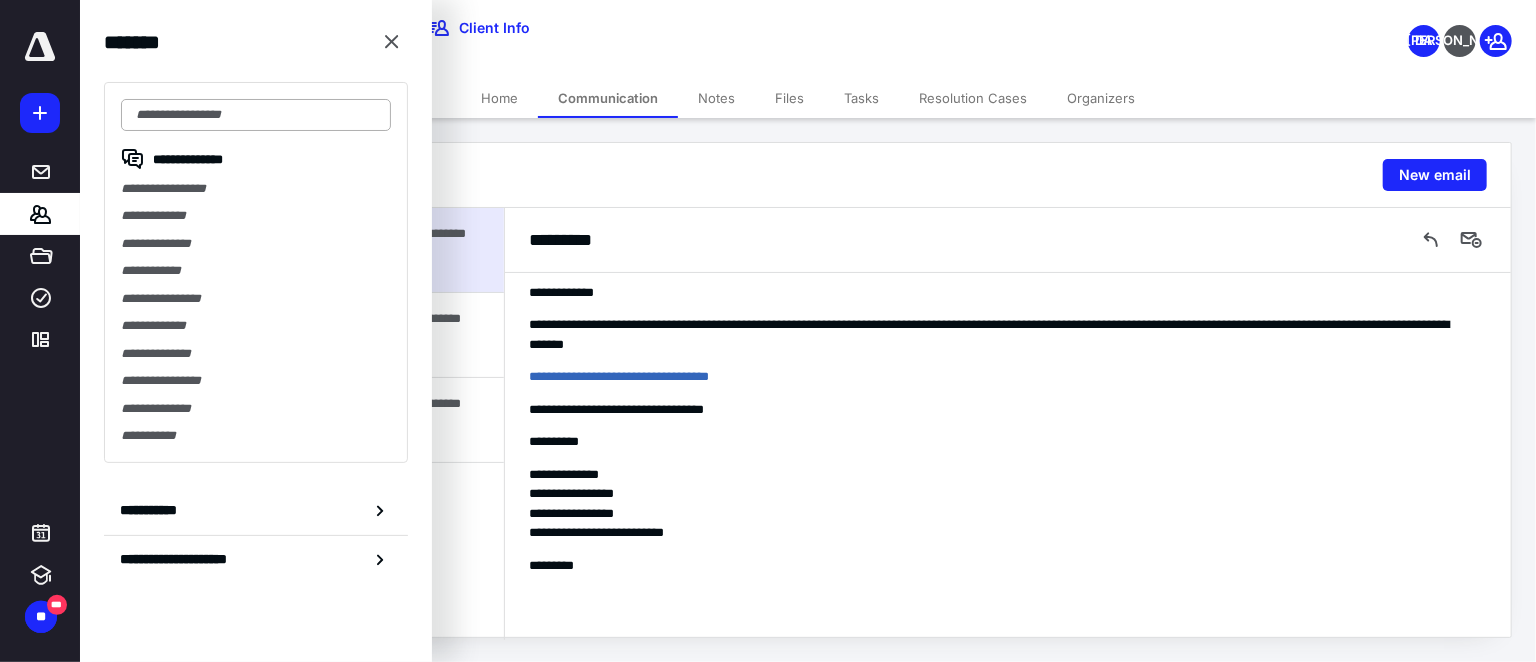 click at bounding box center (256, 115) 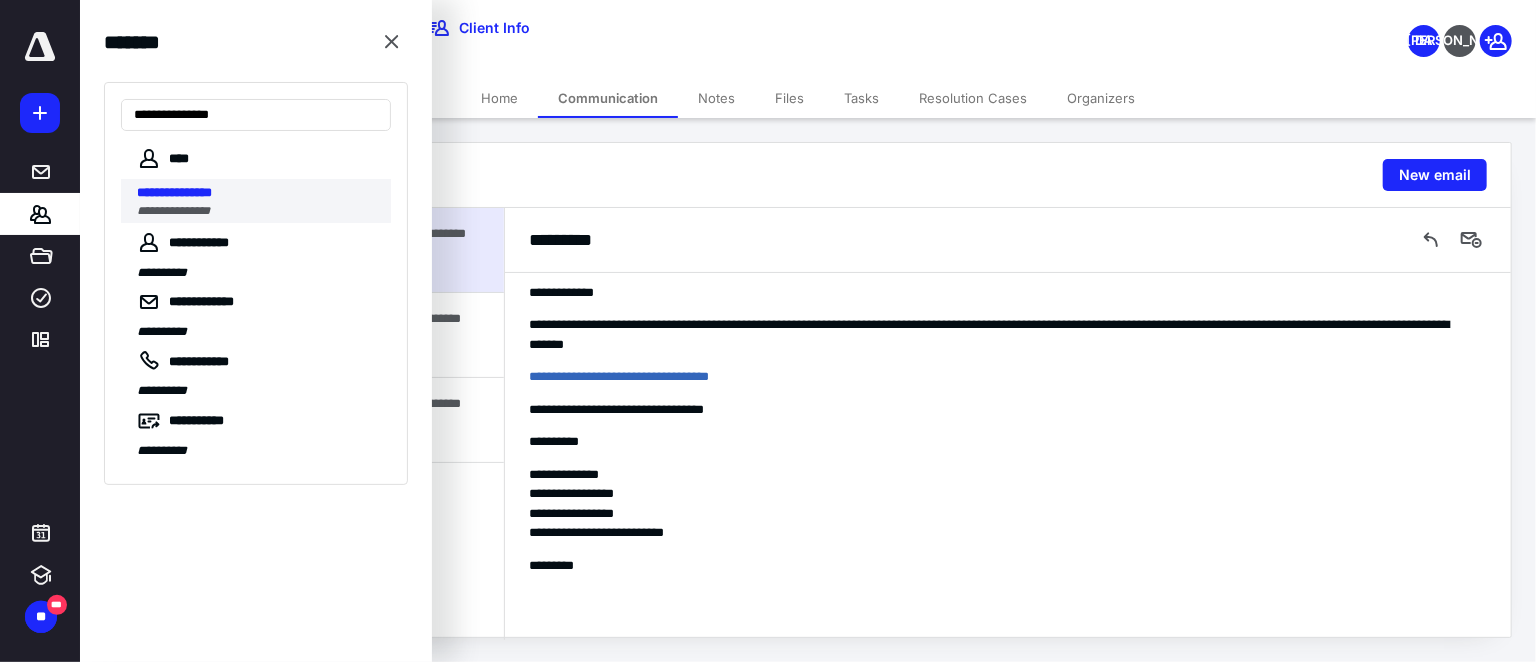 type on "**********" 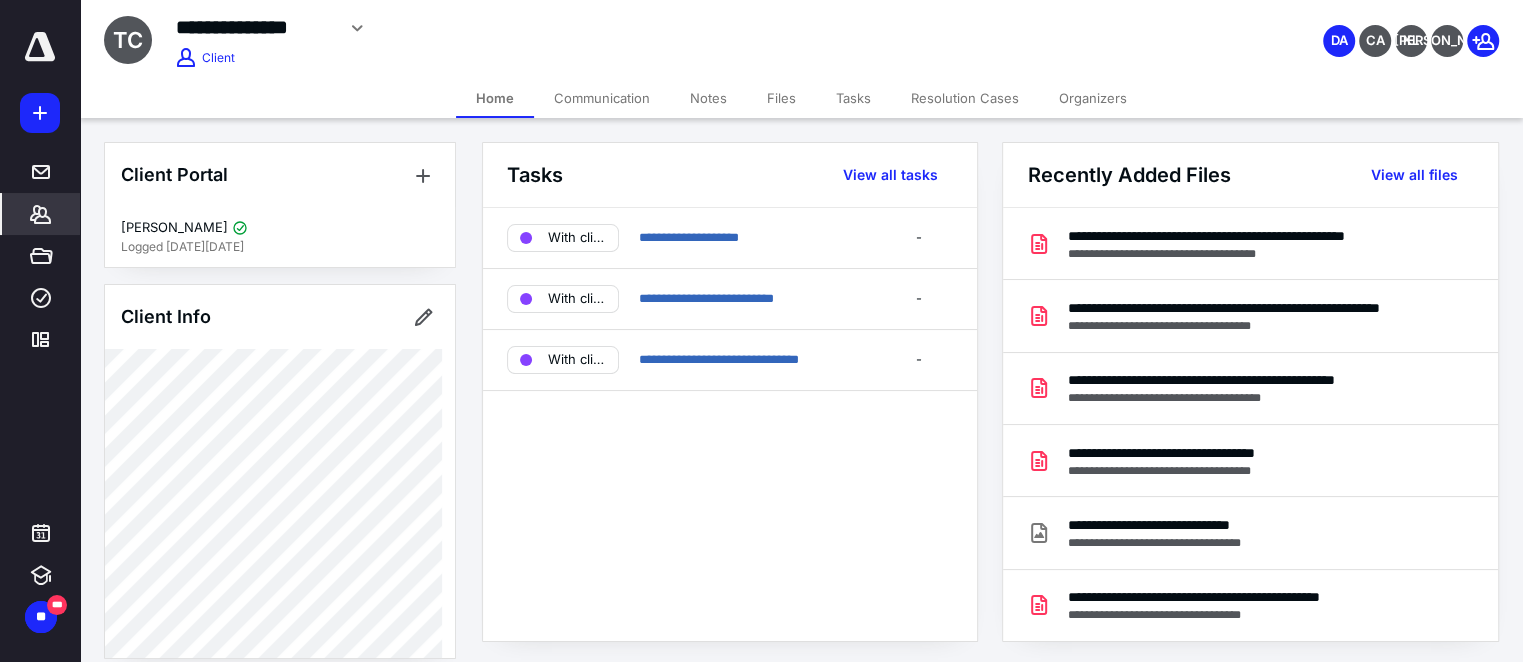 click on "Files" at bounding box center [781, 98] 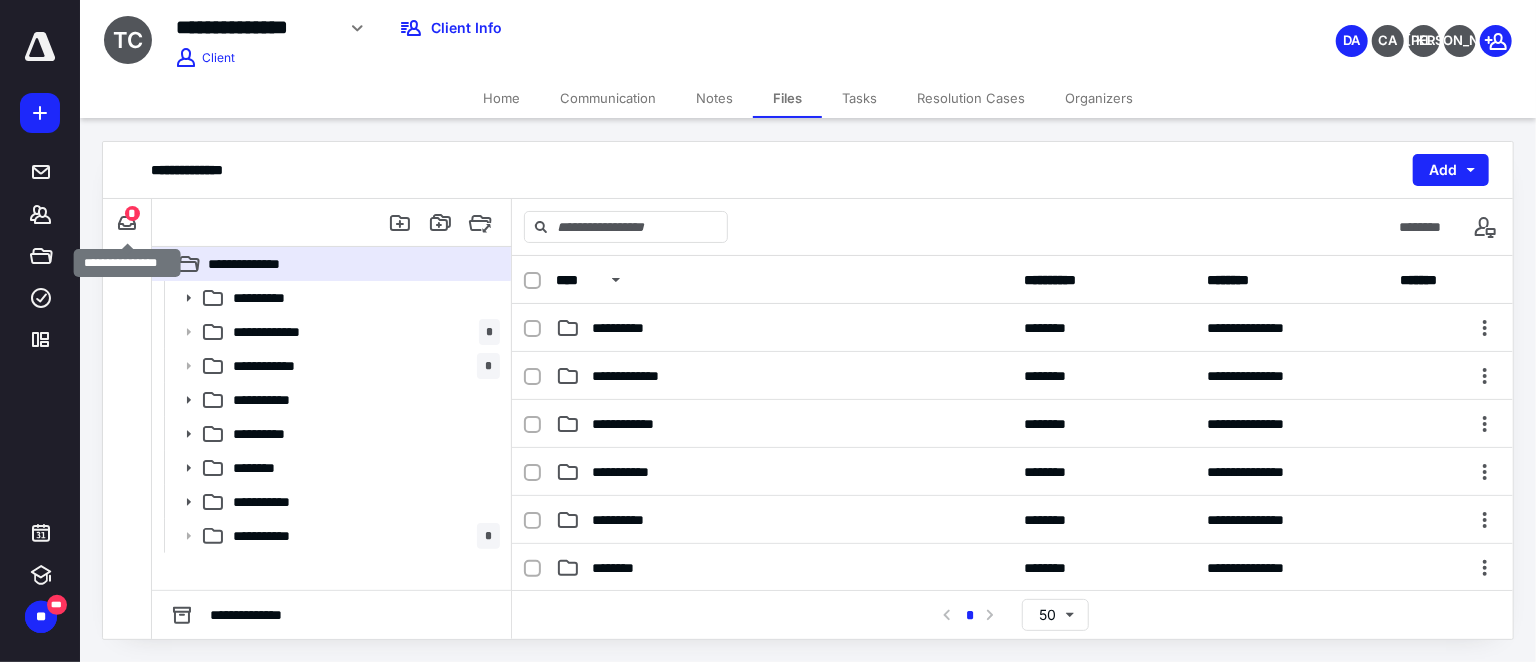 click on "*" at bounding box center (132, 213) 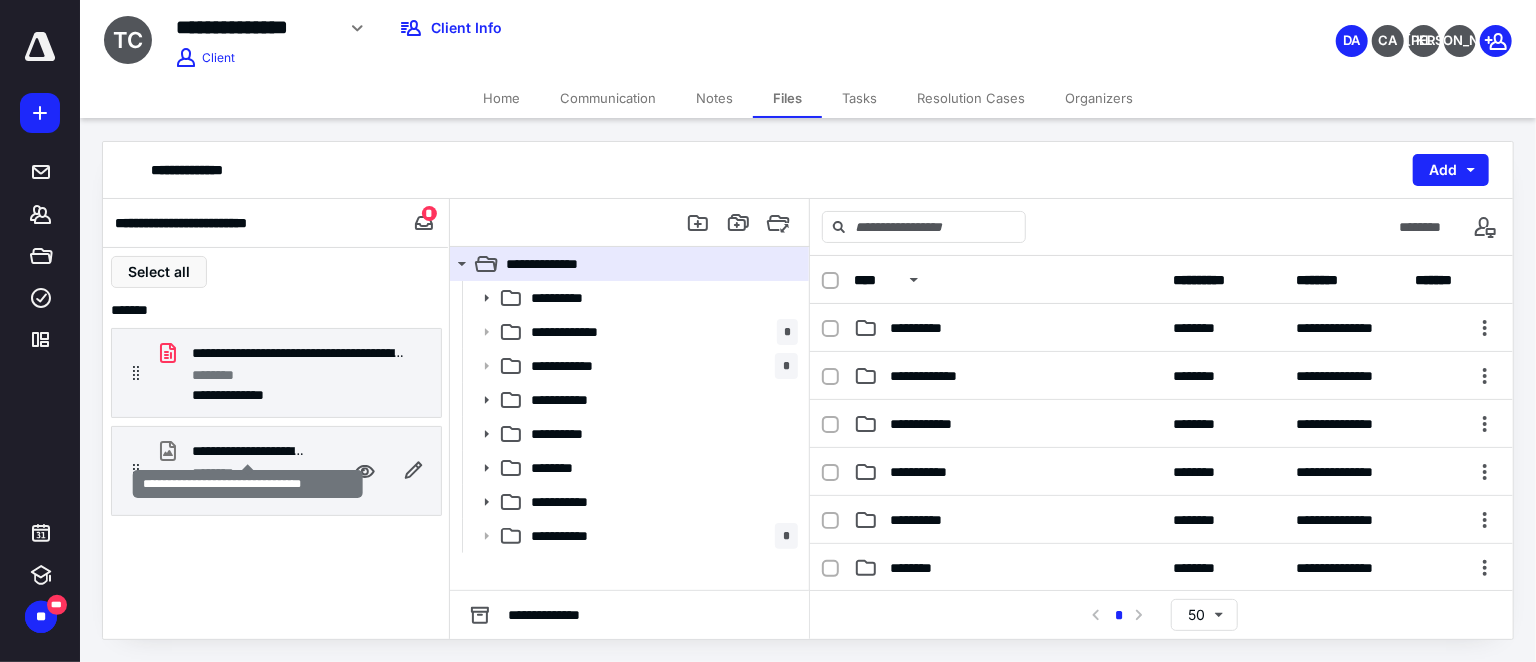 click on "**********" at bounding box center [248, 451] 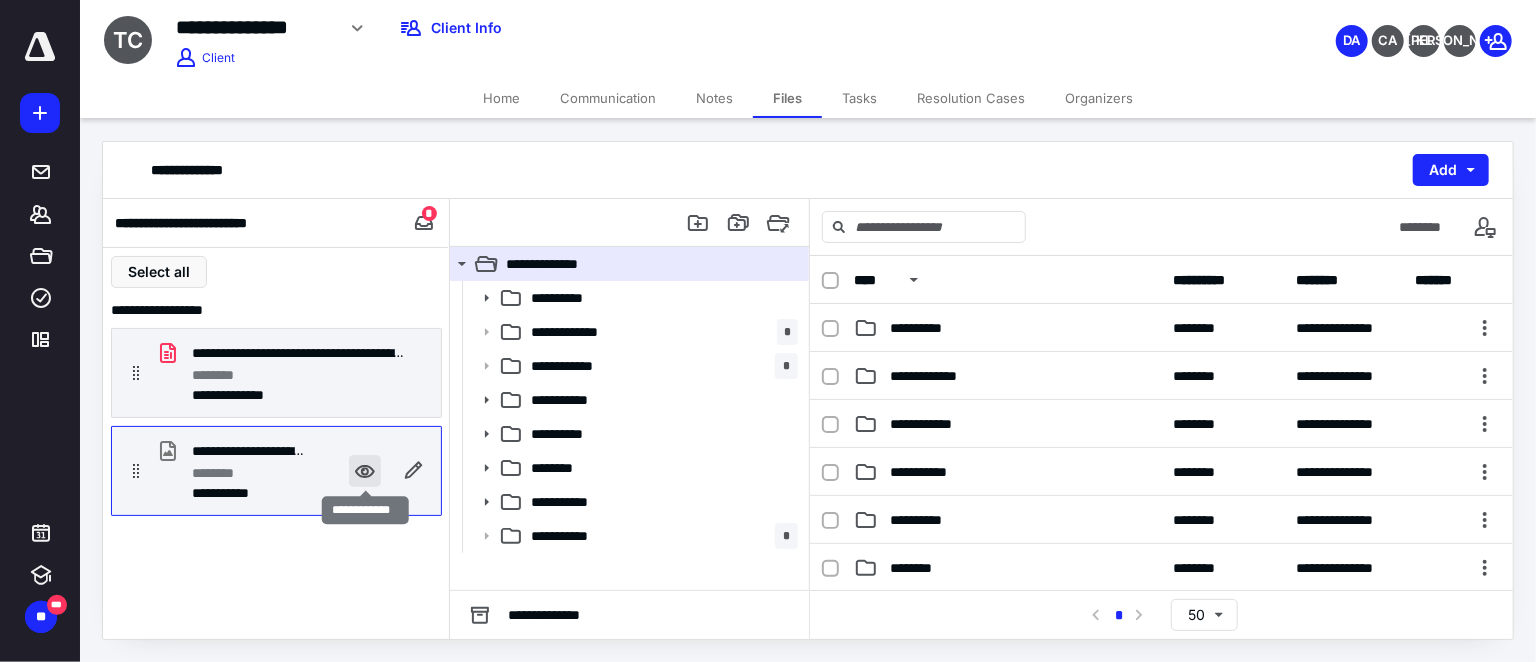 click at bounding box center [365, 471] 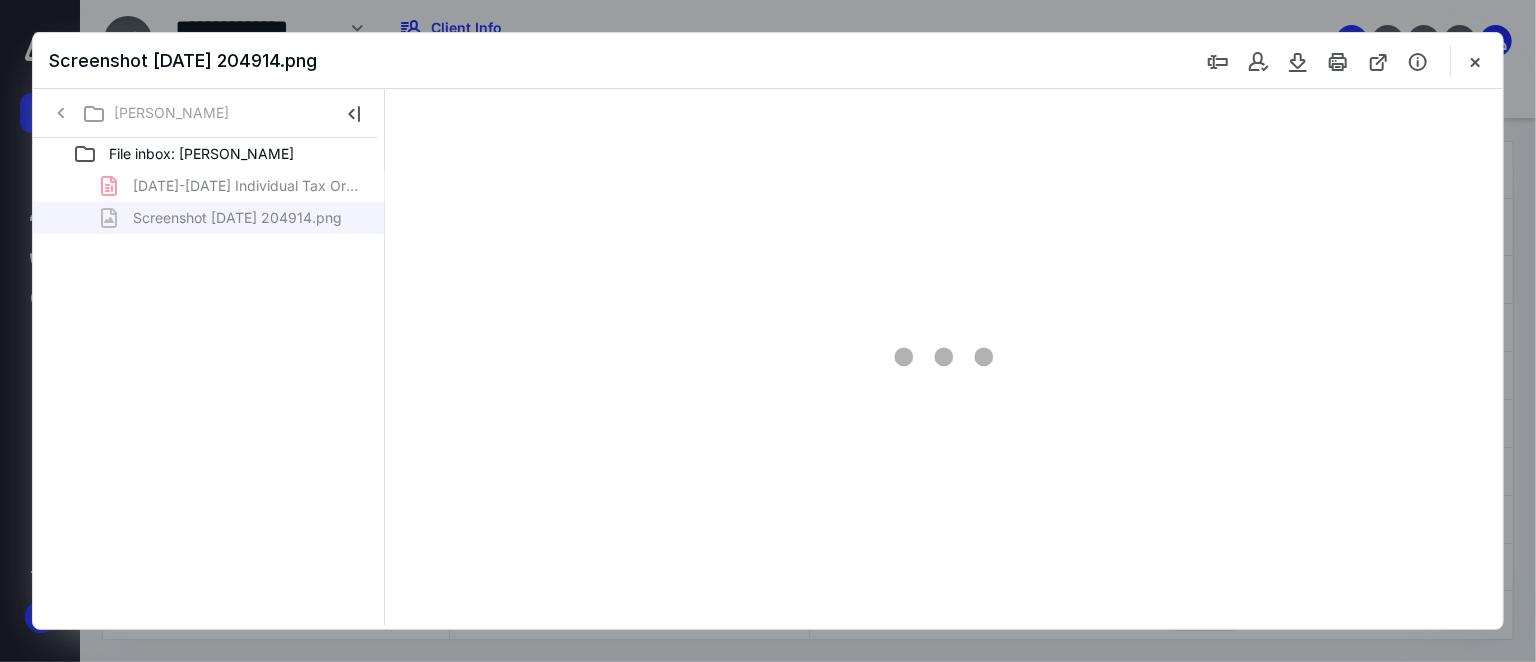 scroll, scrollTop: 0, scrollLeft: 0, axis: both 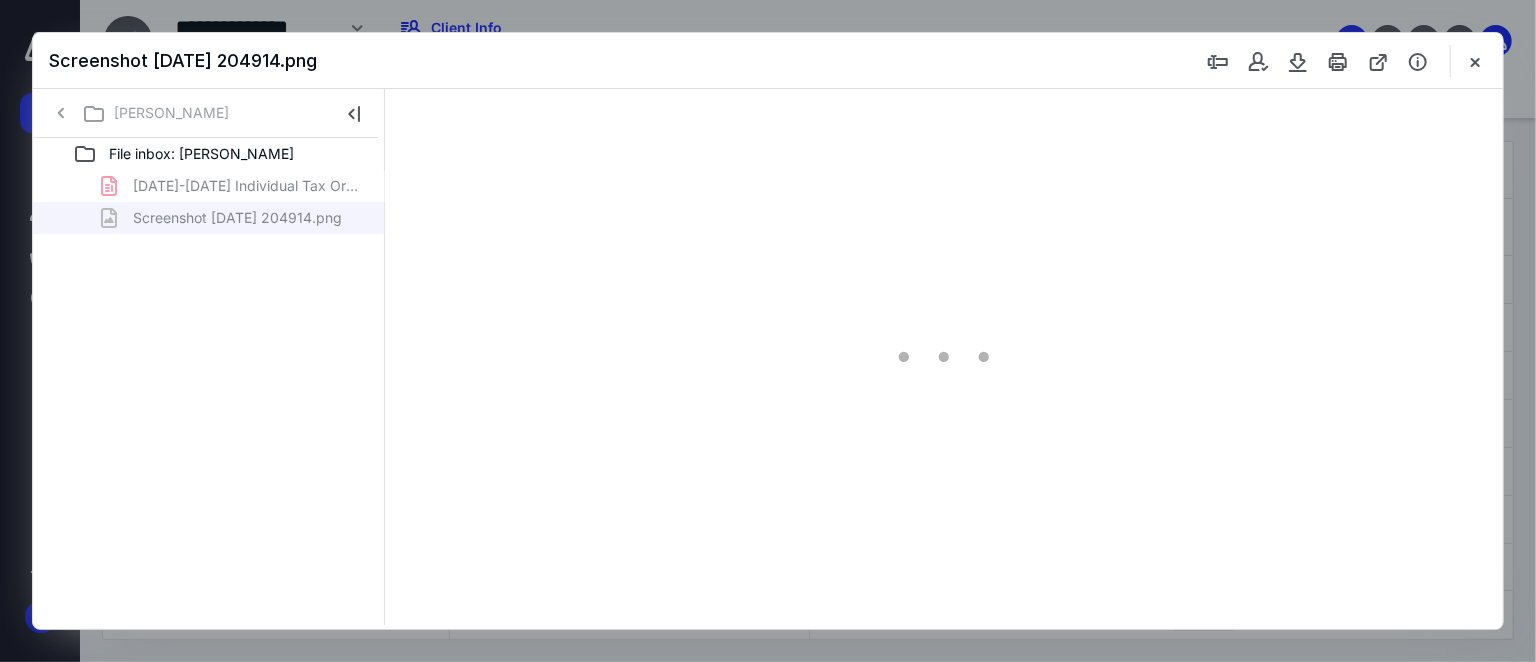 type on "179" 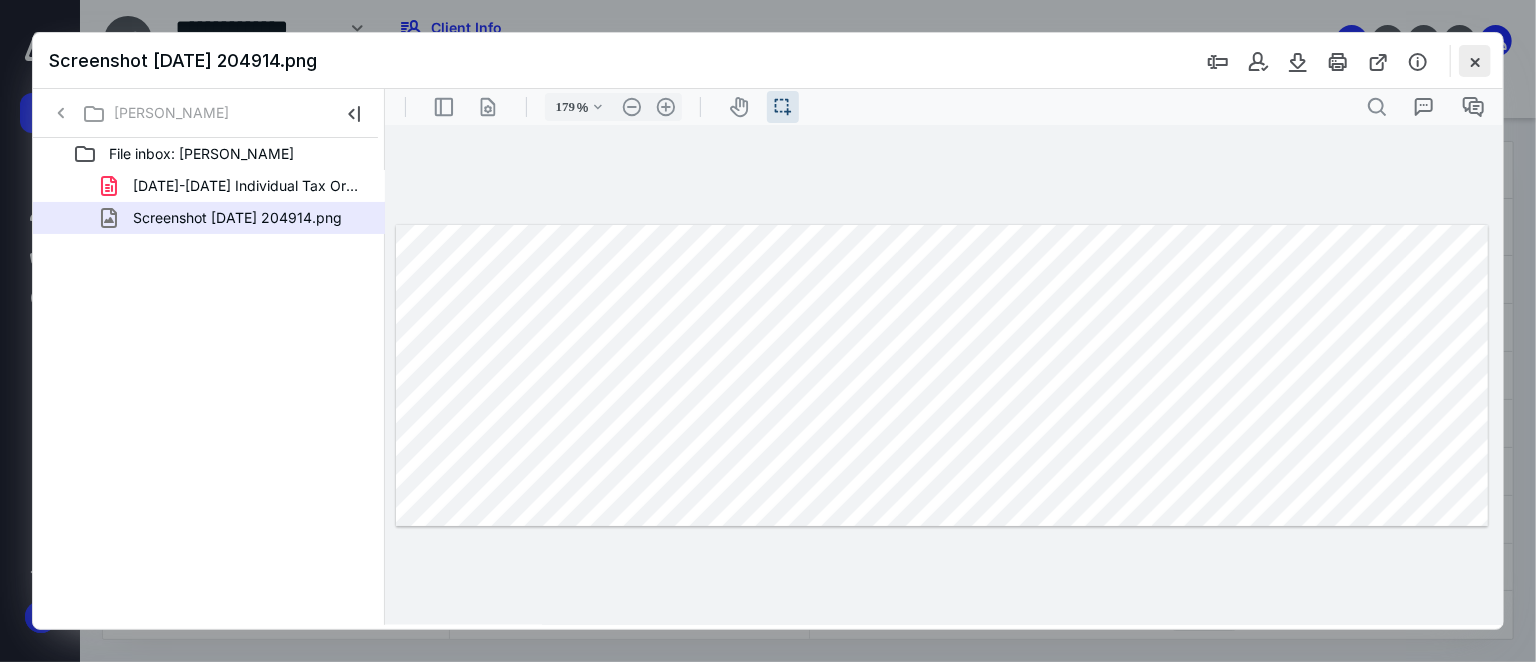 click at bounding box center (1475, 61) 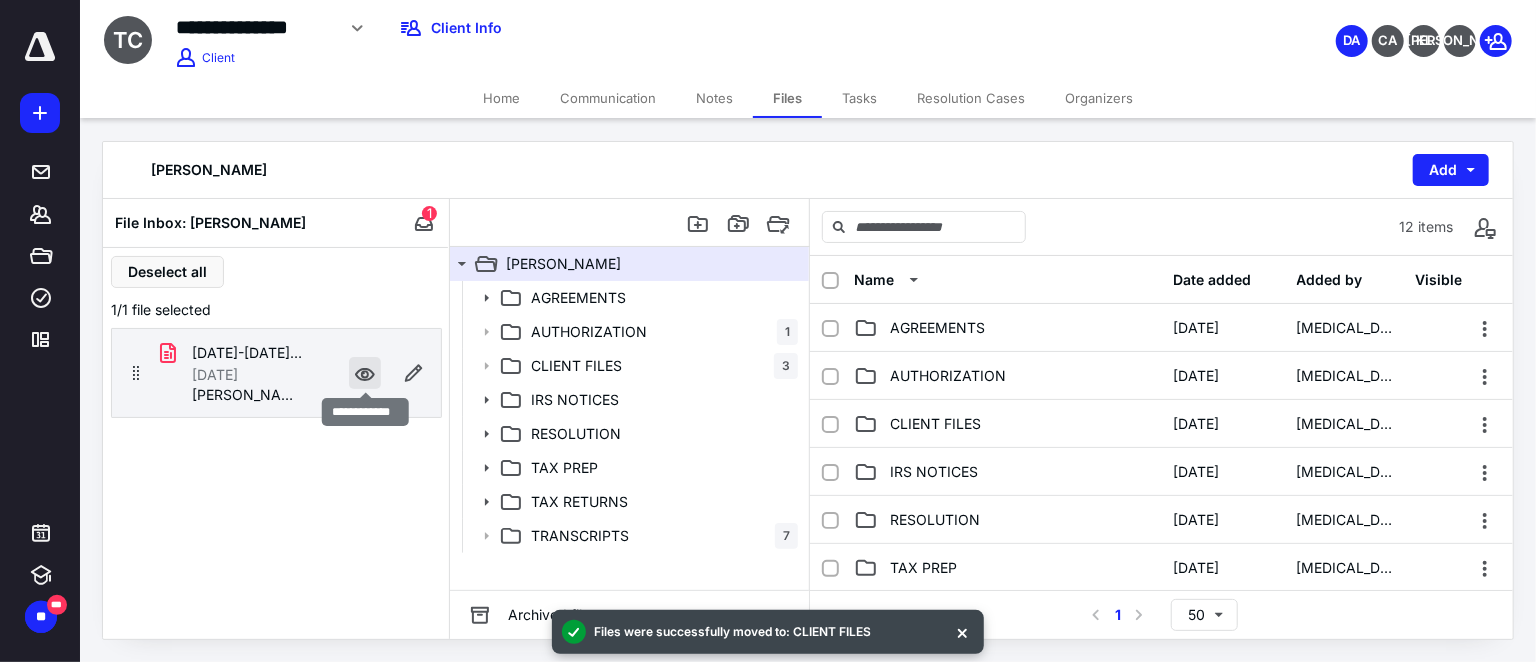 click at bounding box center (365, 373) 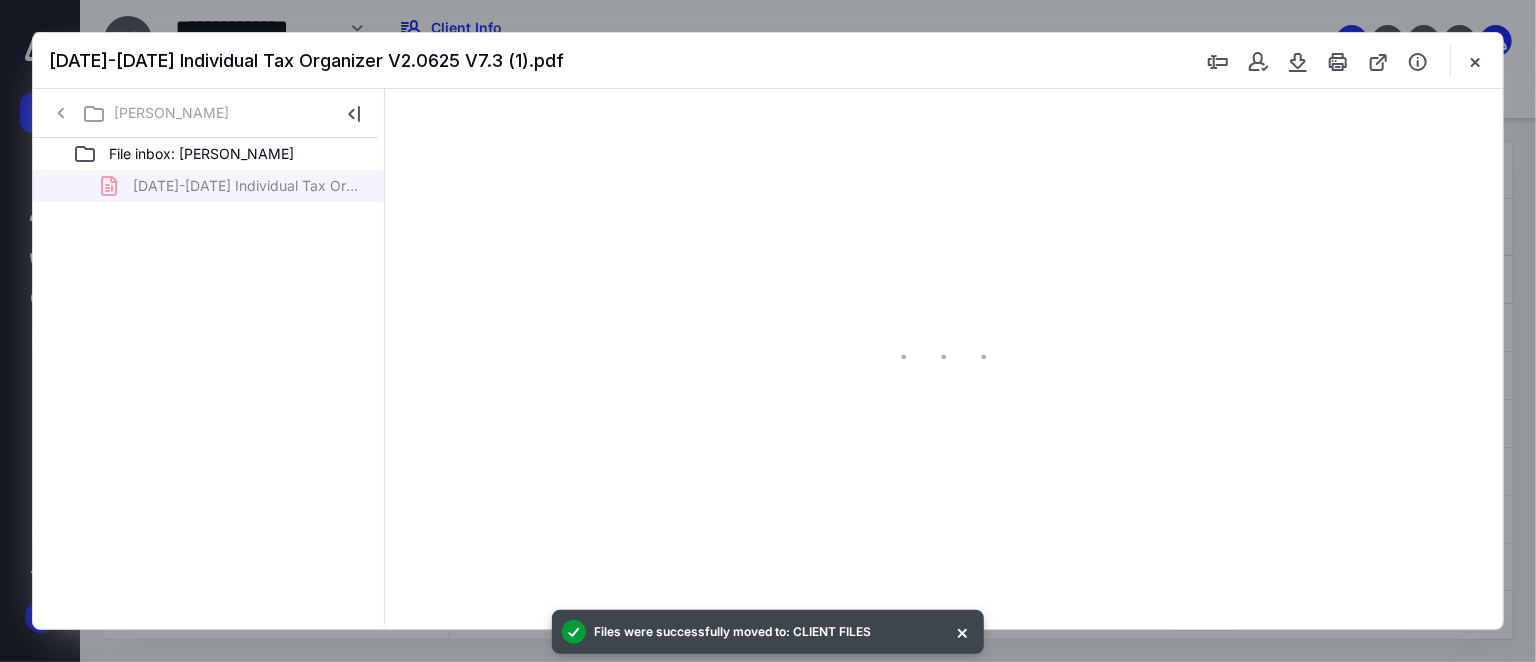 scroll, scrollTop: 0, scrollLeft: 0, axis: both 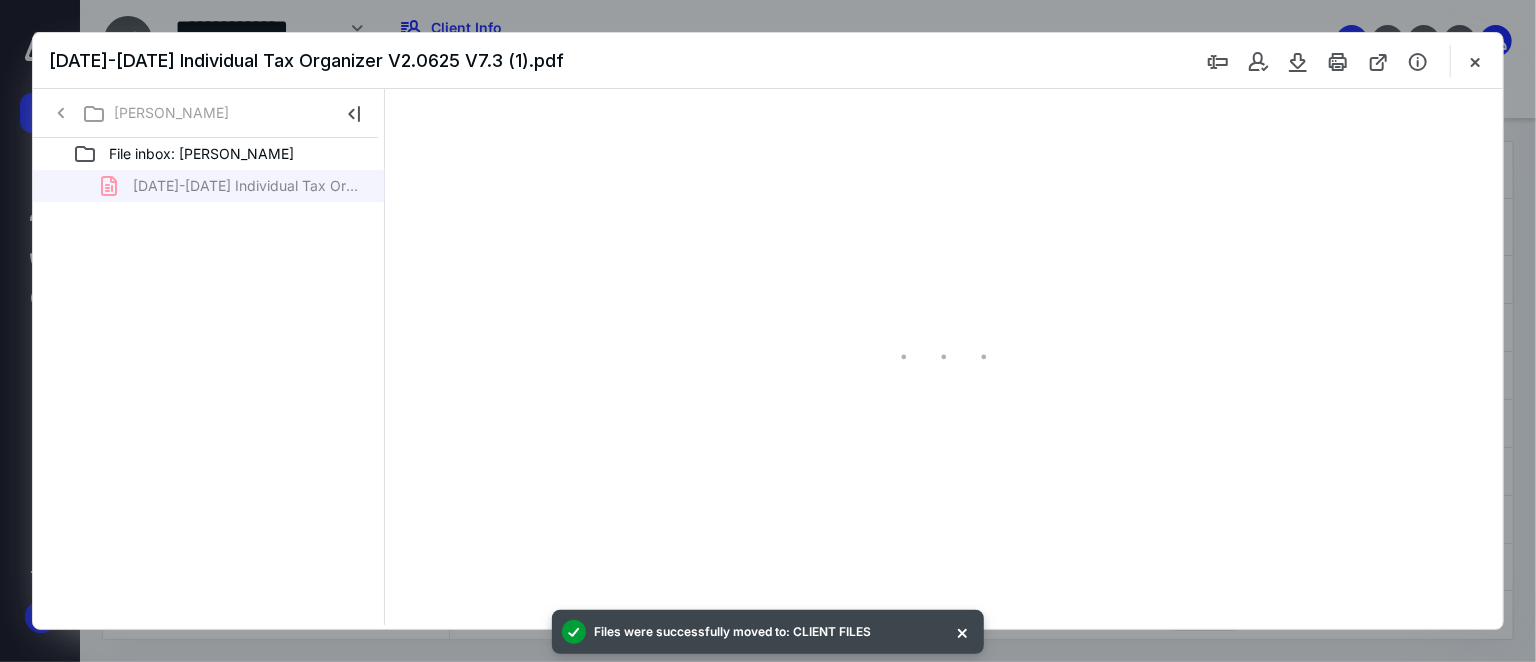 type on "63" 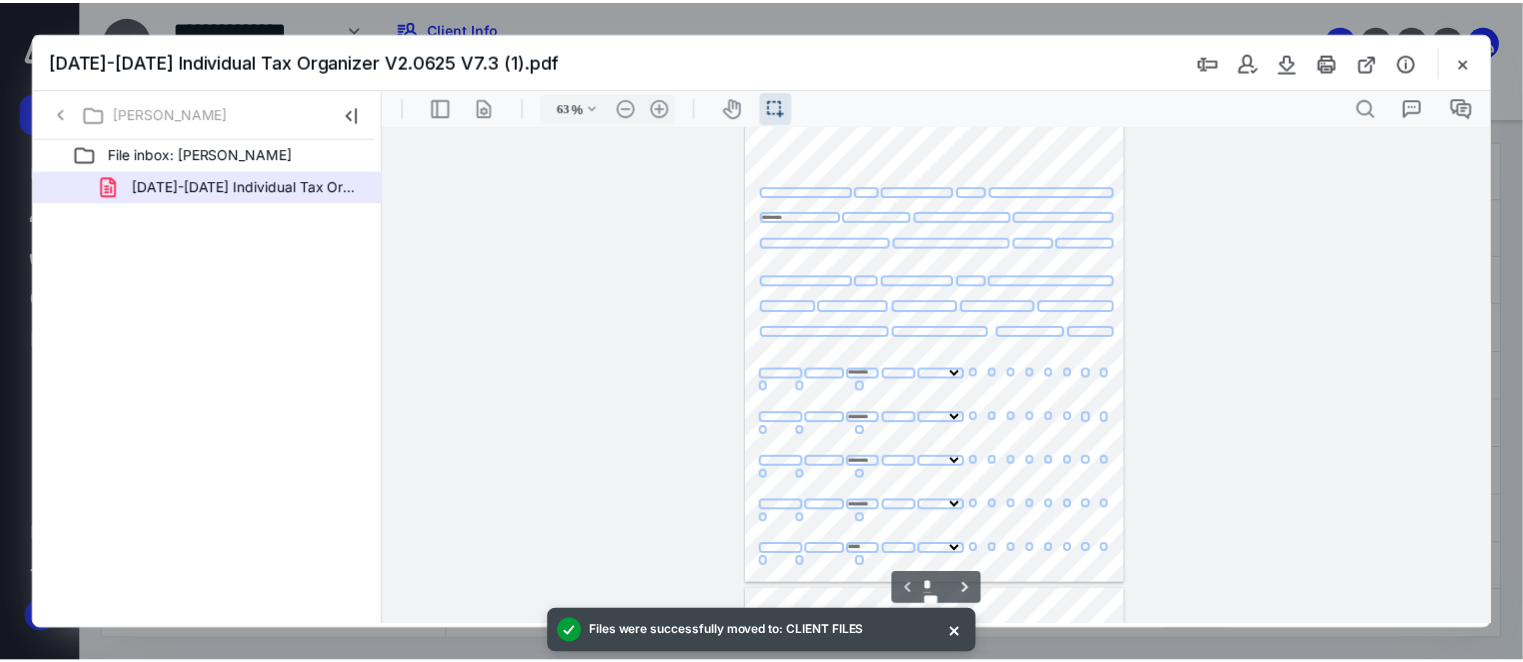 scroll, scrollTop: 0, scrollLeft: 0, axis: both 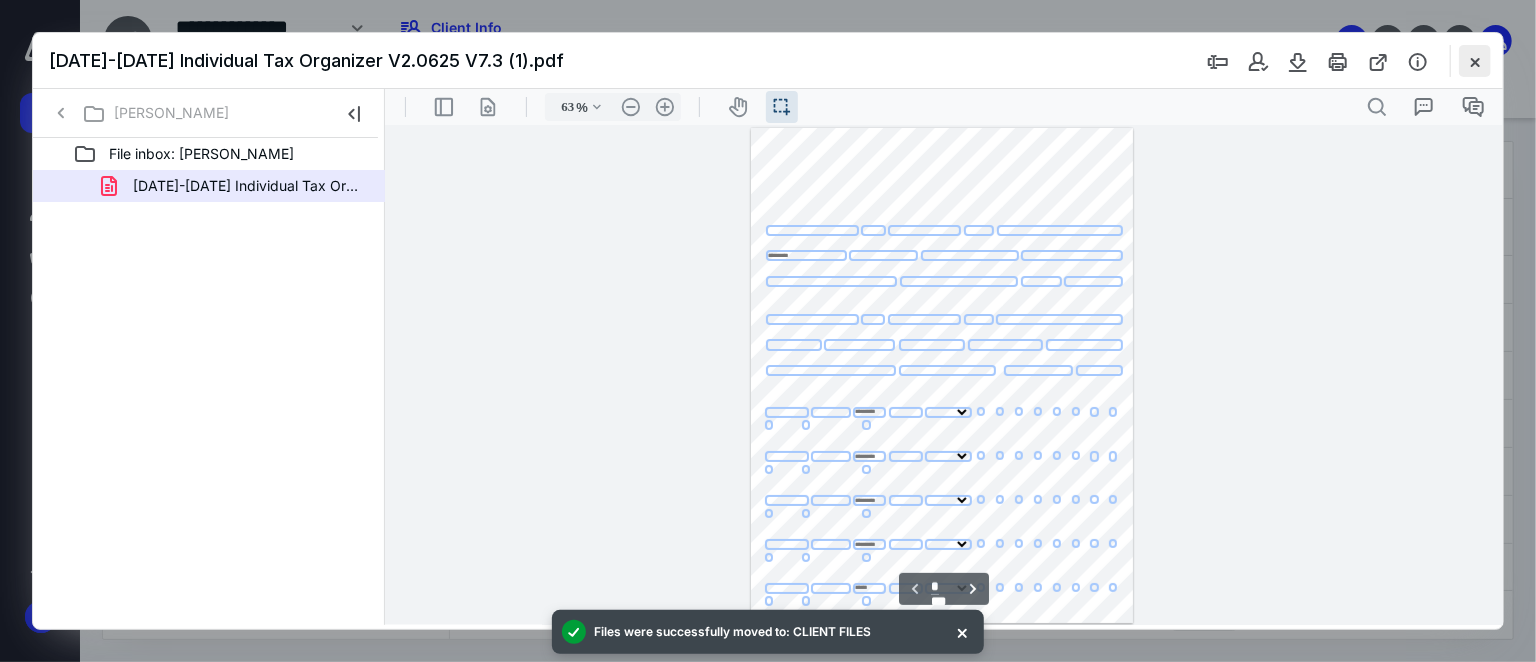 click at bounding box center (1475, 61) 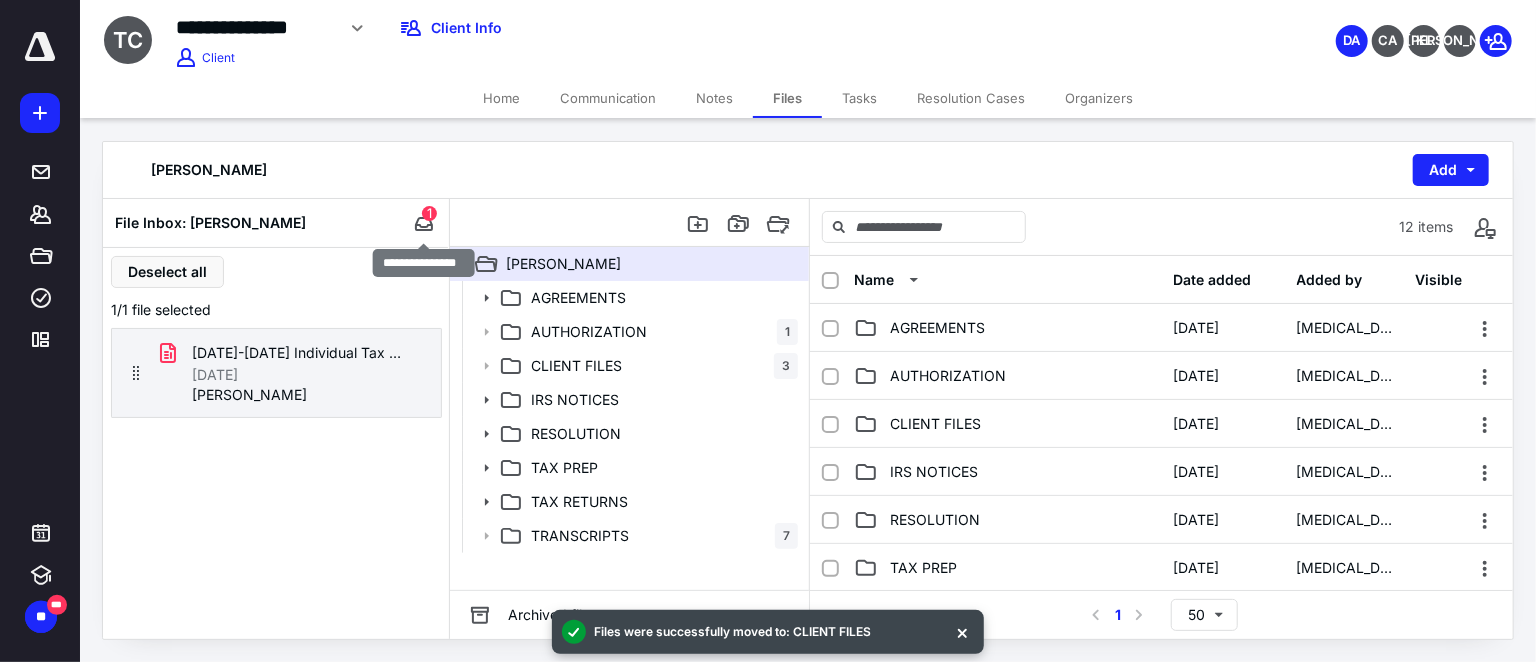 click on "1" at bounding box center (429, 213) 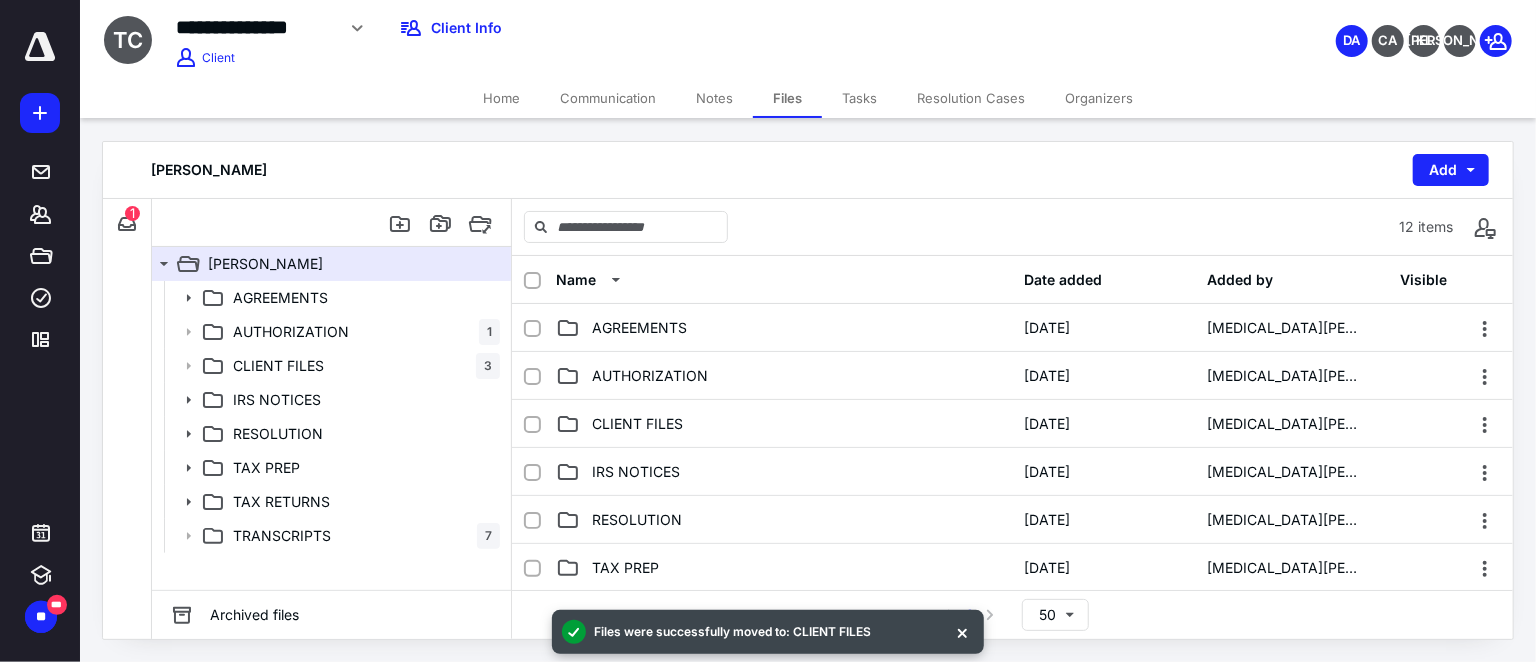 click on "Home" at bounding box center [501, 98] 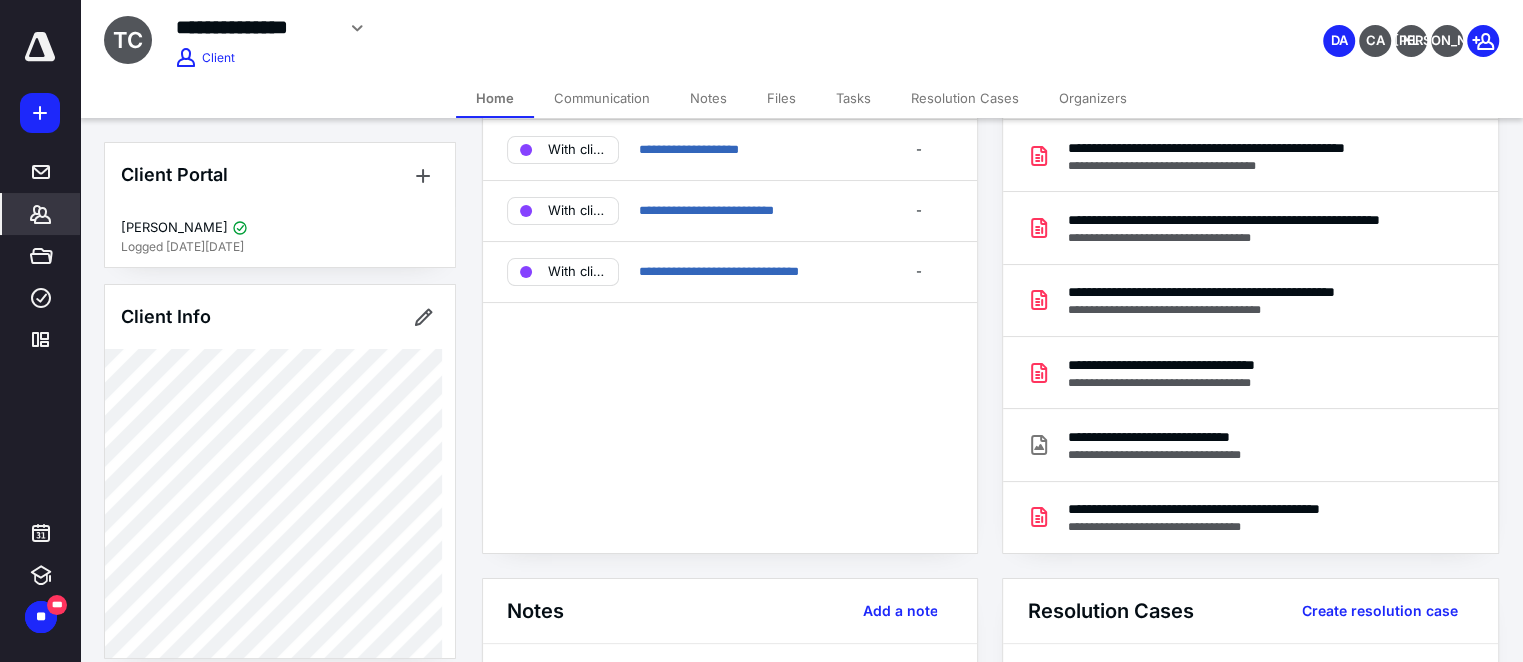 scroll, scrollTop: 0, scrollLeft: 0, axis: both 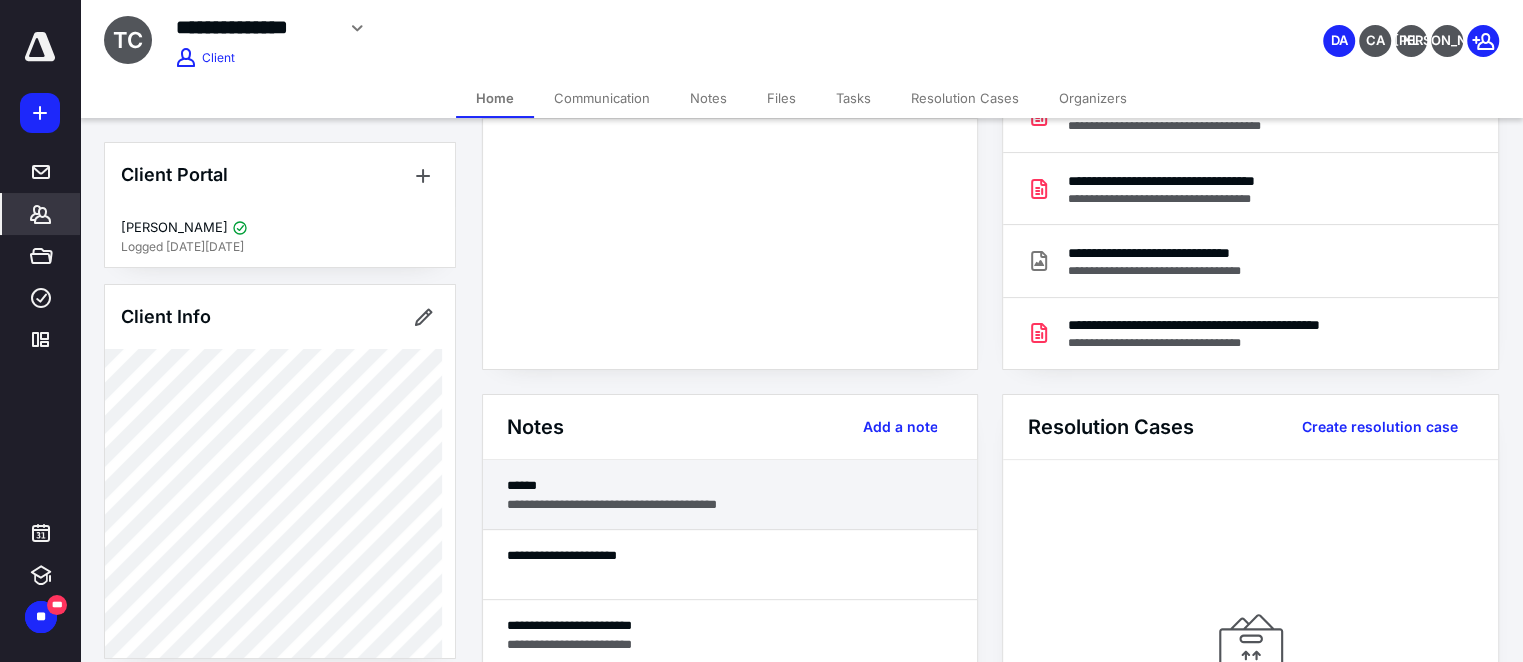 click on "**********" at bounding box center [730, 504] 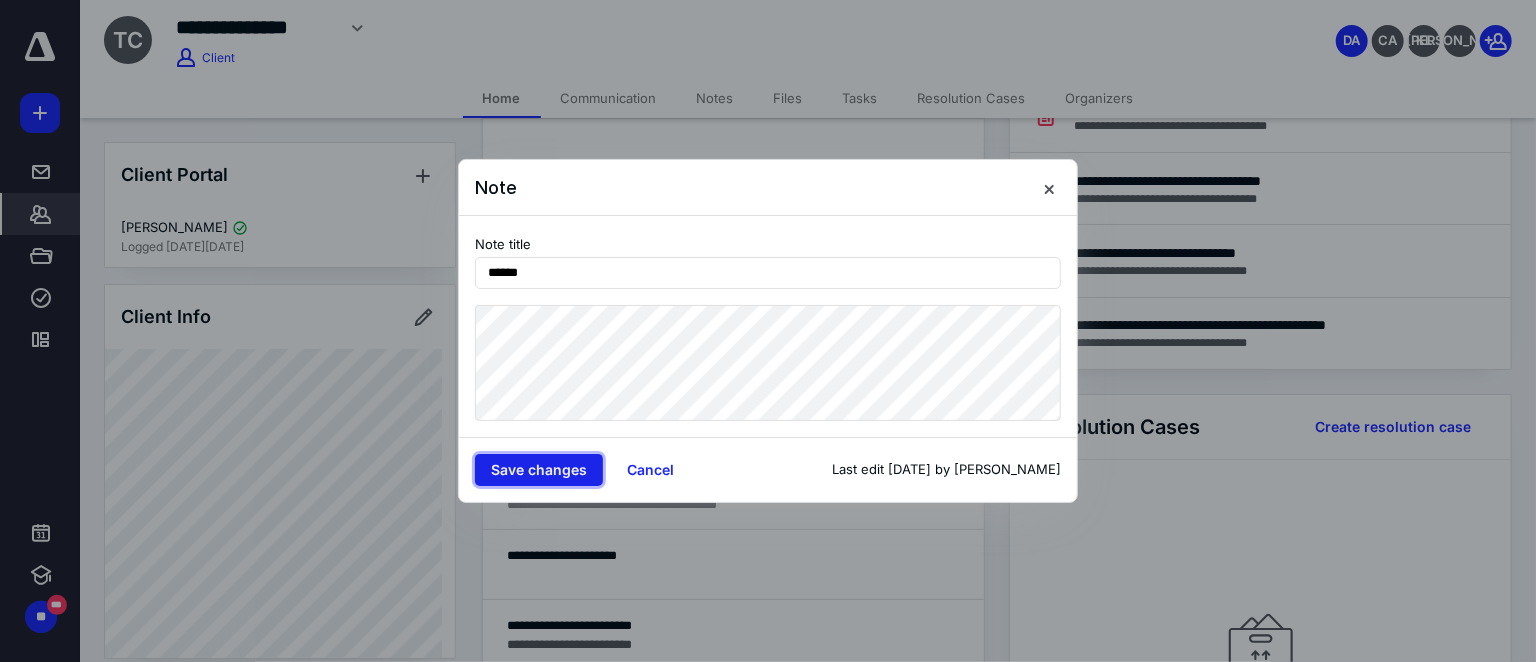 click on "Save changes" at bounding box center (539, 470) 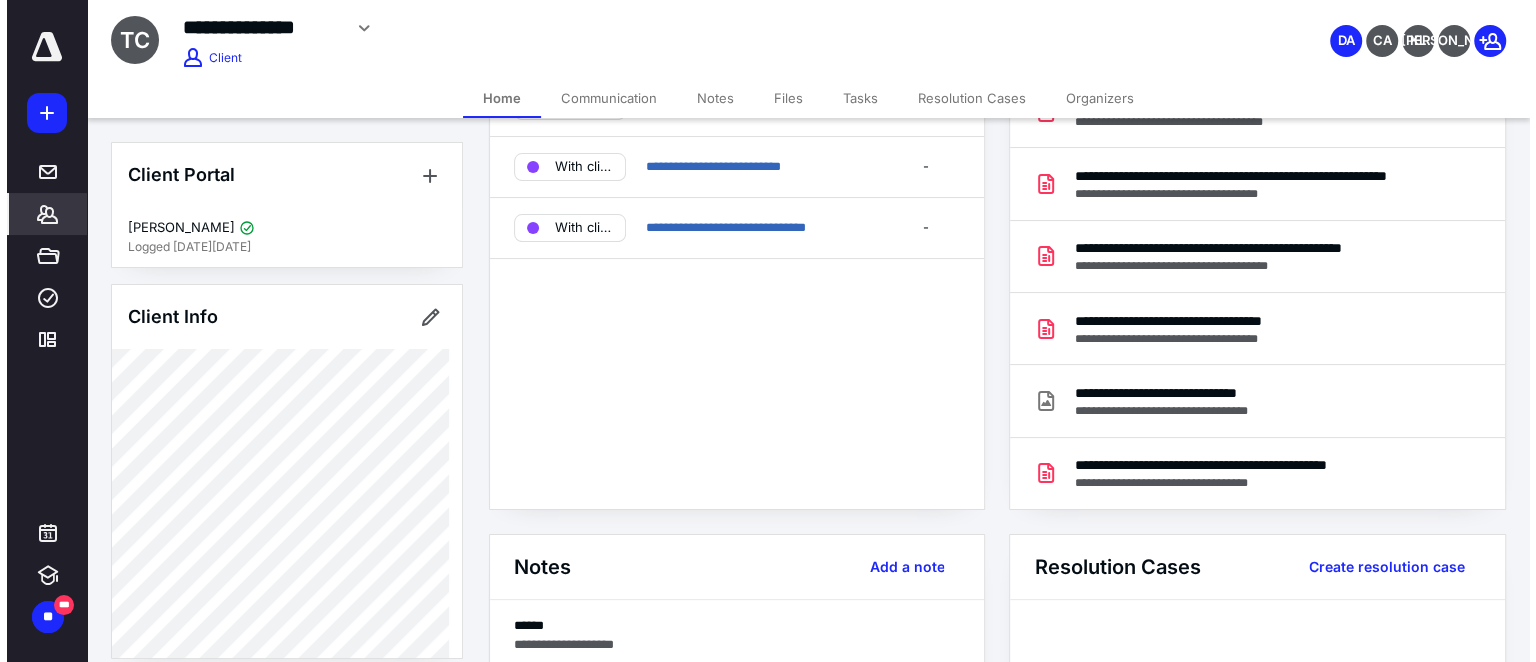 scroll, scrollTop: 0, scrollLeft: 0, axis: both 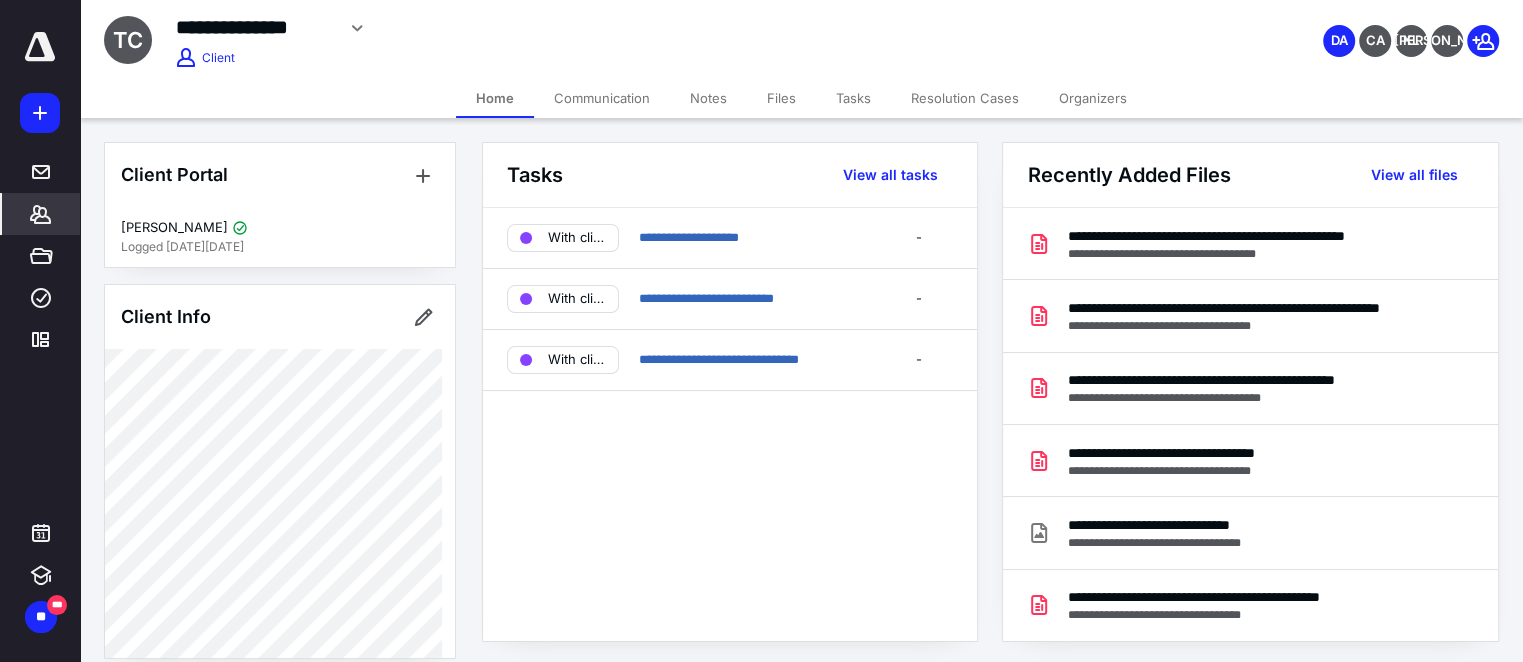 click on "Communication" at bounding box center (602, 98) 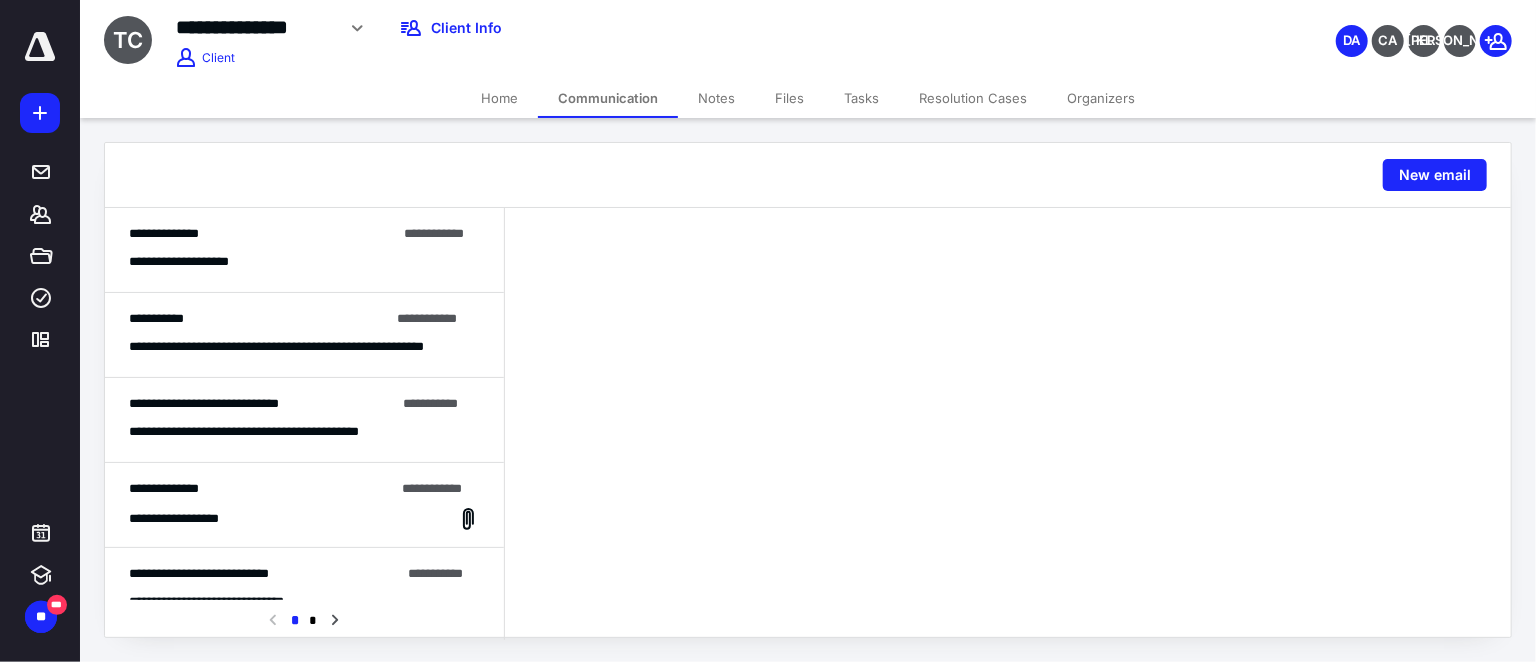 click on "**********" at bounding box center [262, 234] 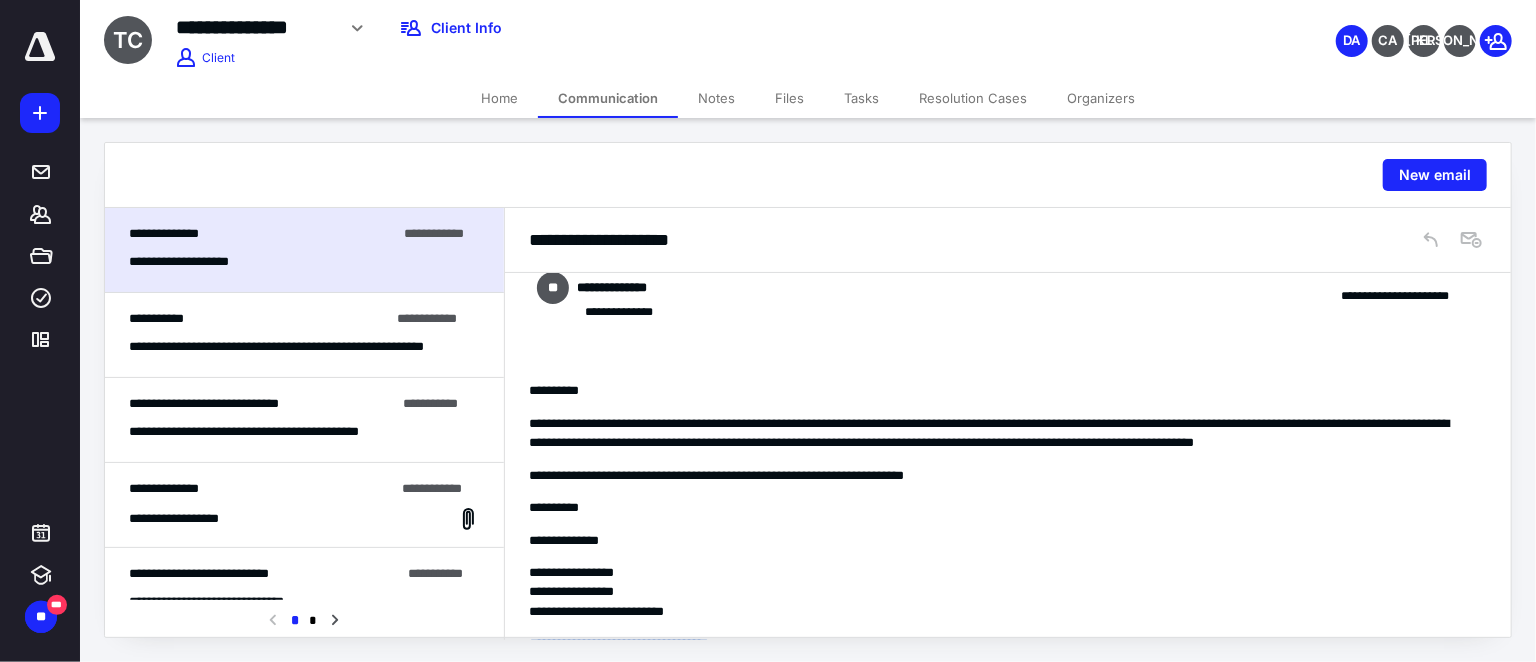 scroll, scrollTop: 0, scrollLeft: 0, axis: both 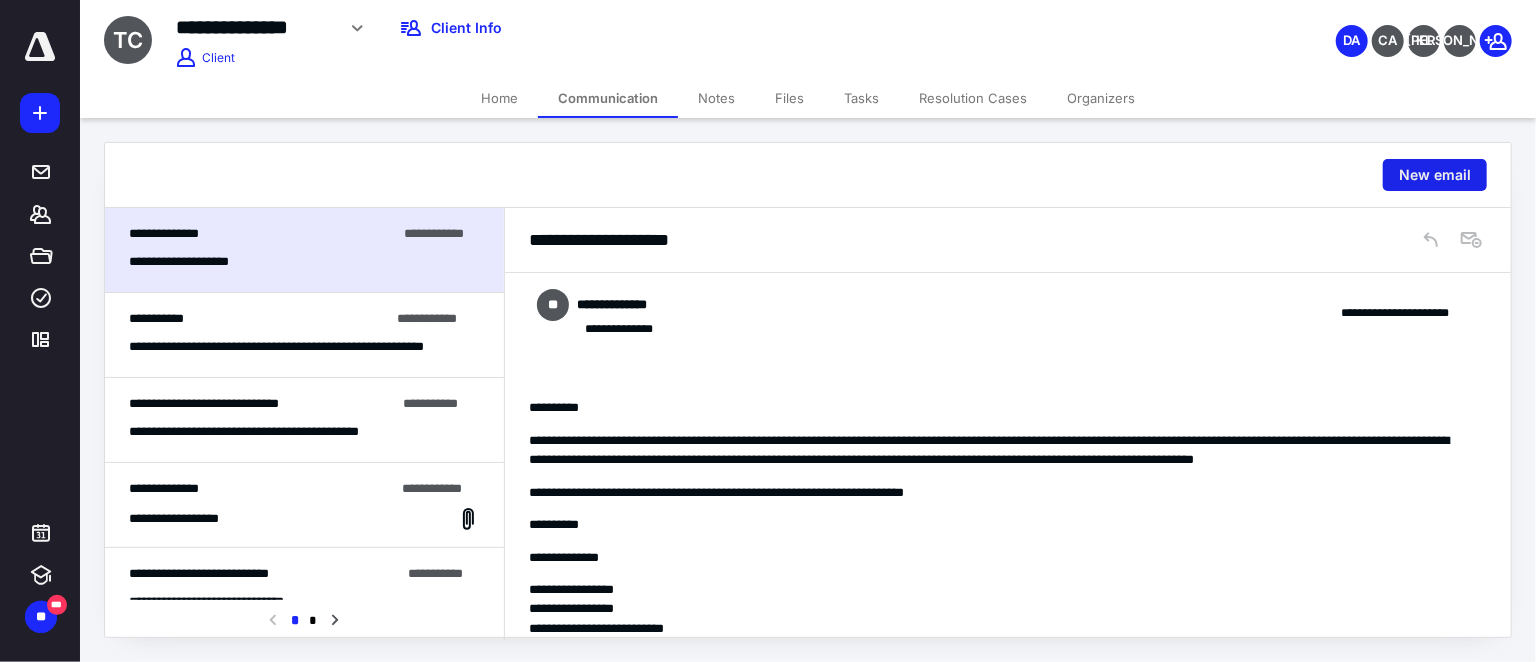 click on "New email" at bounding box center (1435, 175) 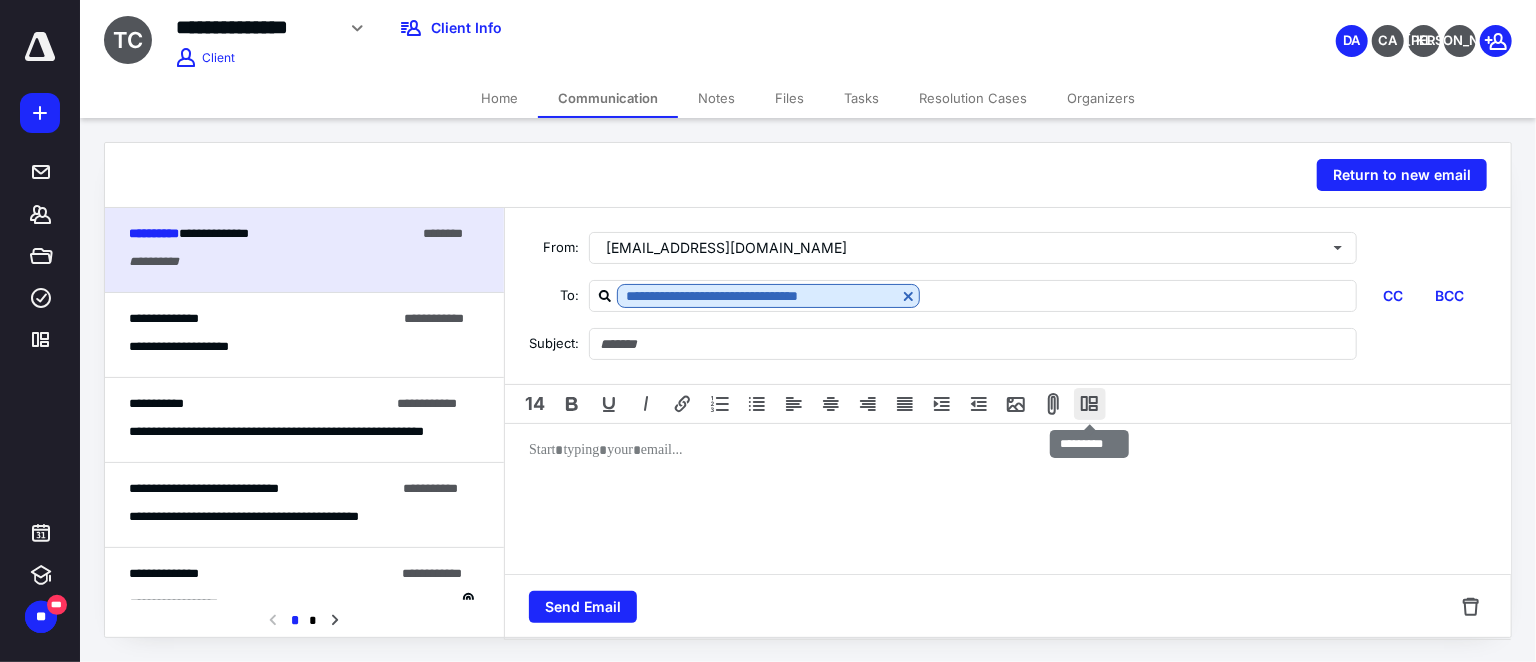 click at bounding box center [1090, 404] 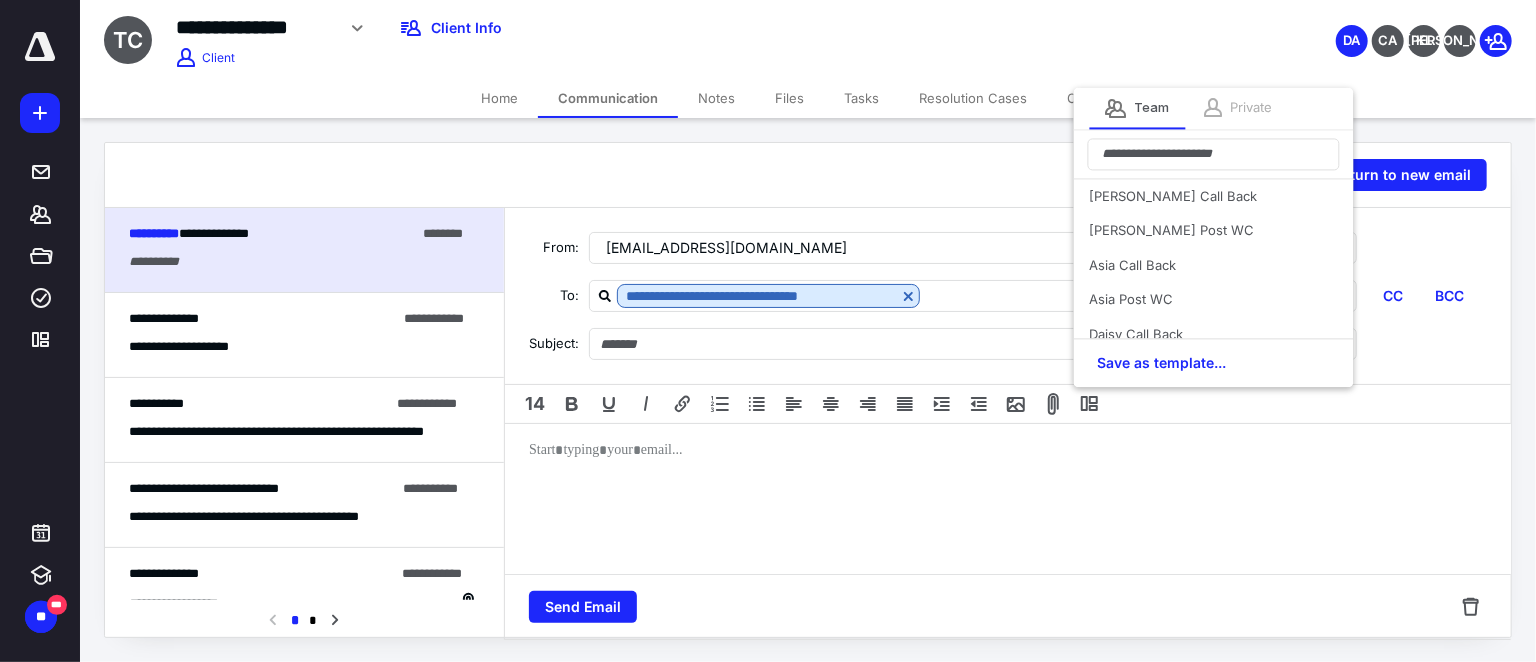 click on "Private" at bounding box center [1252, 108] 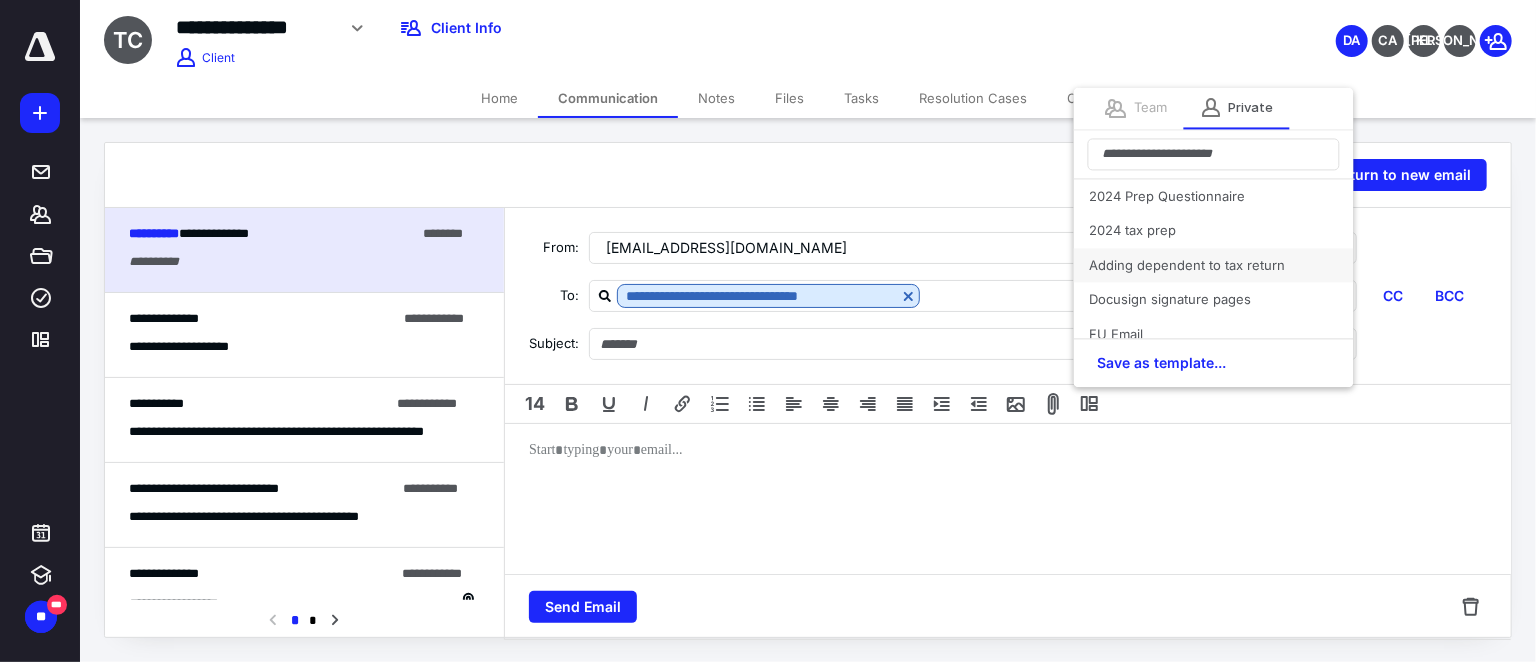 scroll, scrollTop: 90, scrollLeft: 0, axis: vertical 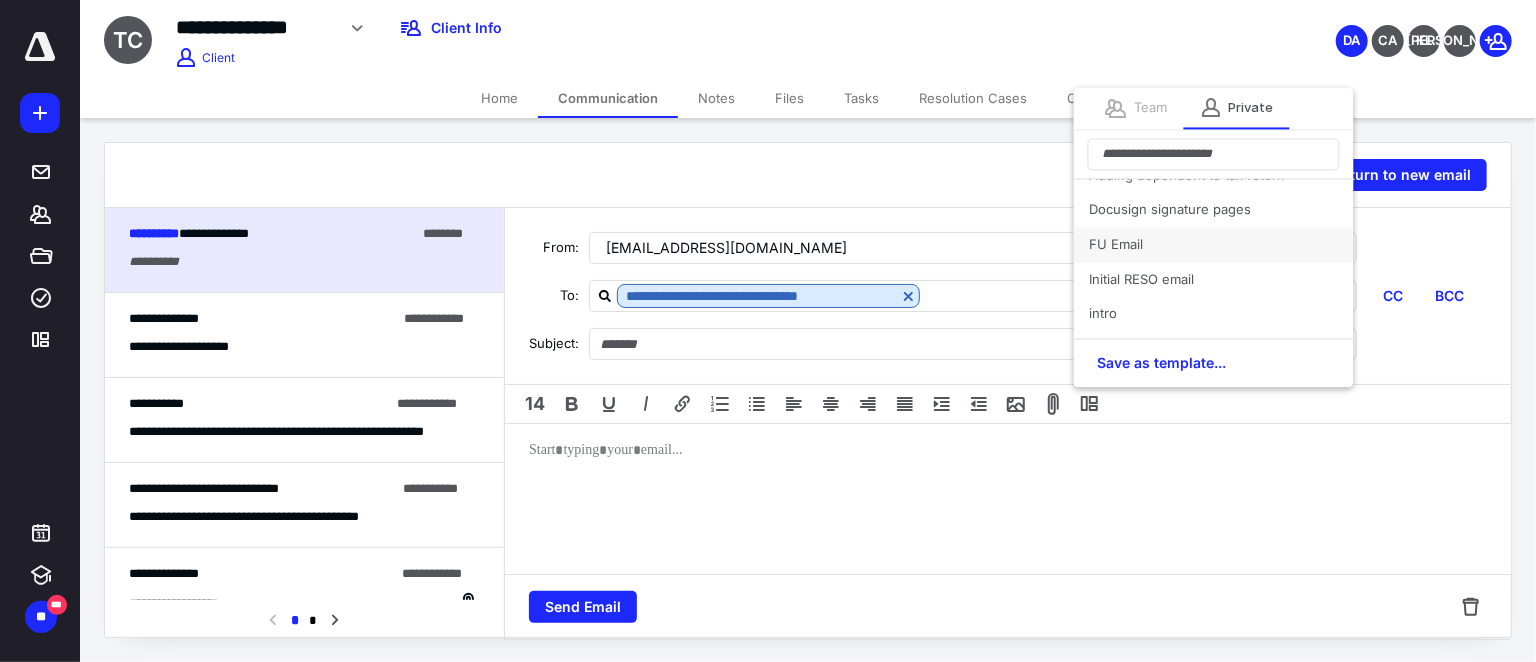 click on "FU Email" at bounding box center (1214, 244) 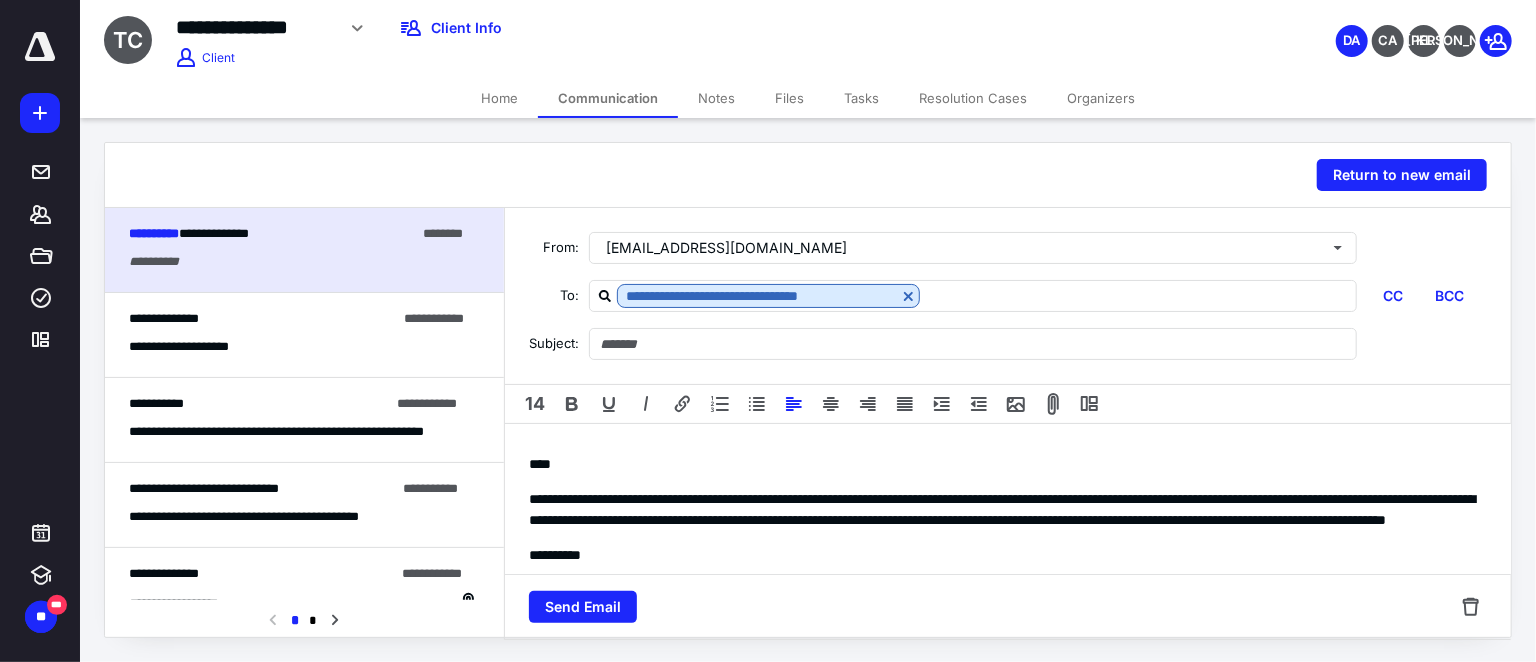 type on "*********" 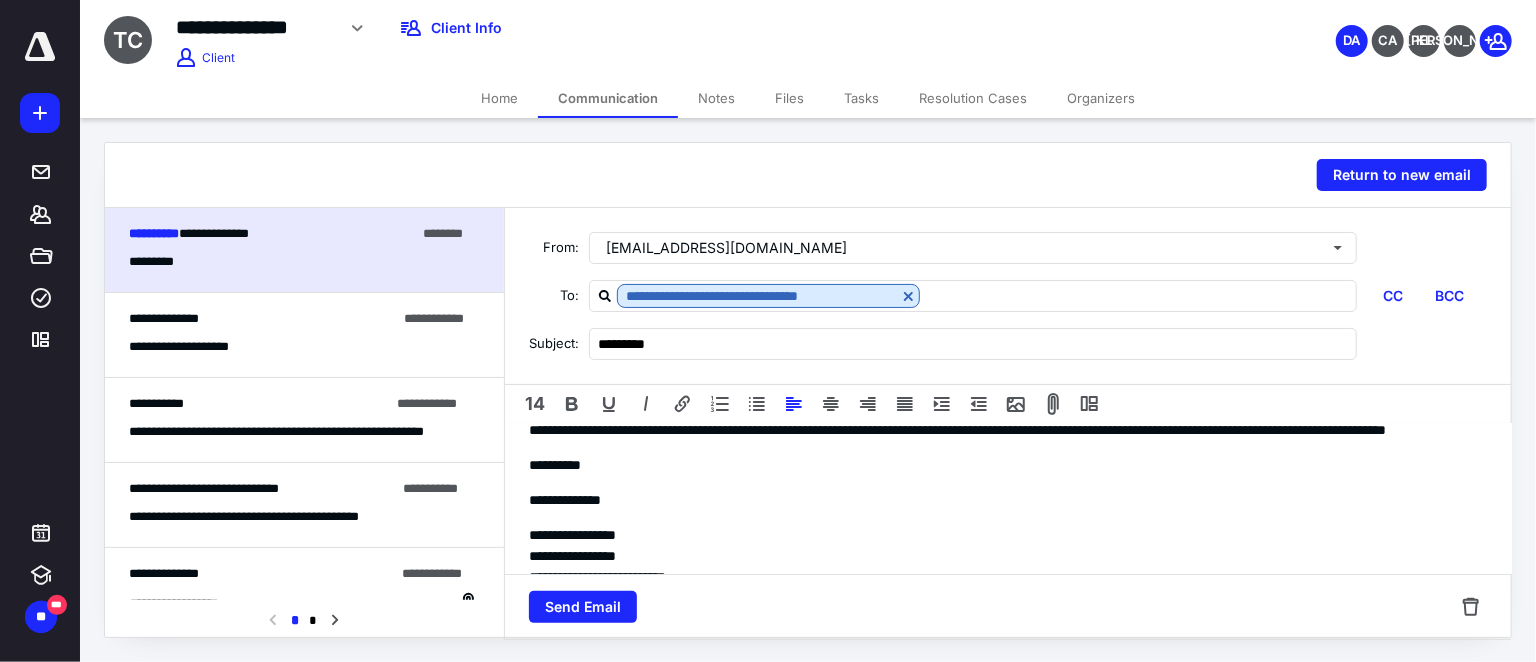 scroll, scrollTop: 0, scrollLeft: 0, axis: both 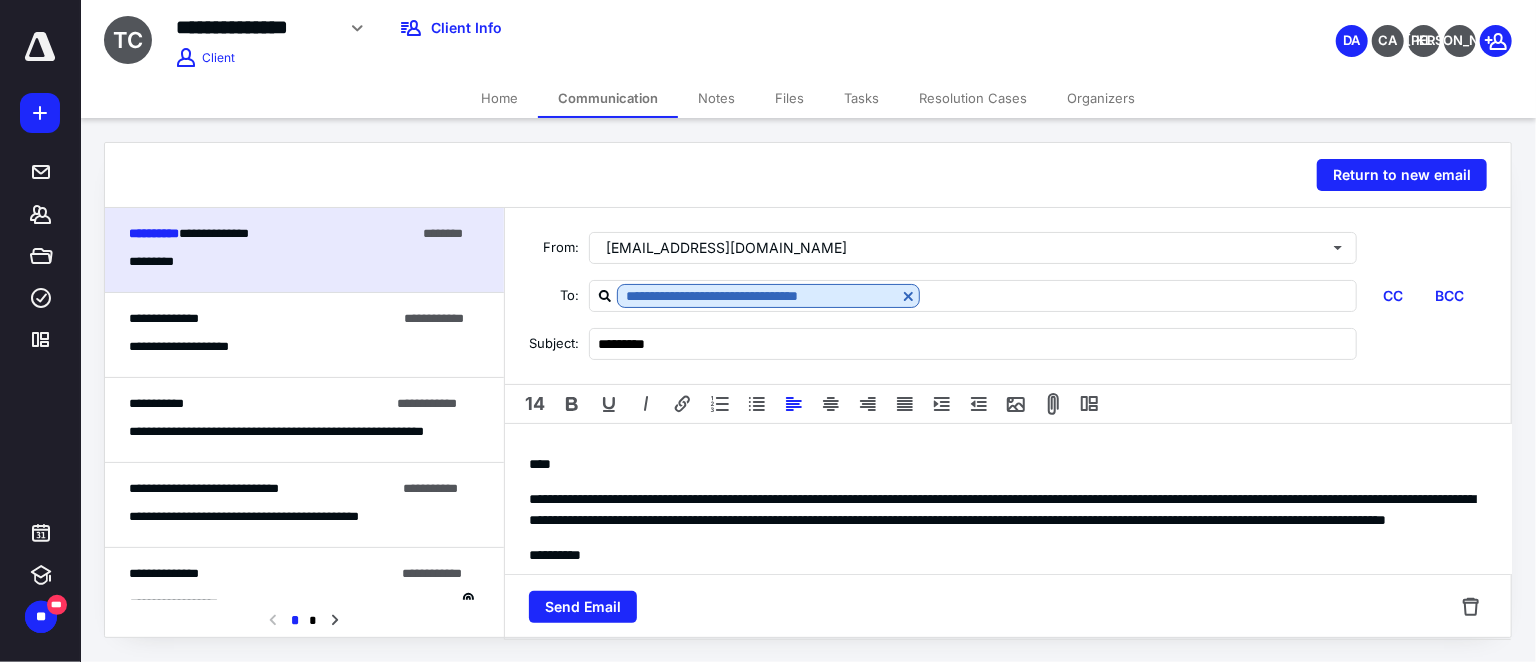 click on "****" at bounding box center (540, 464) 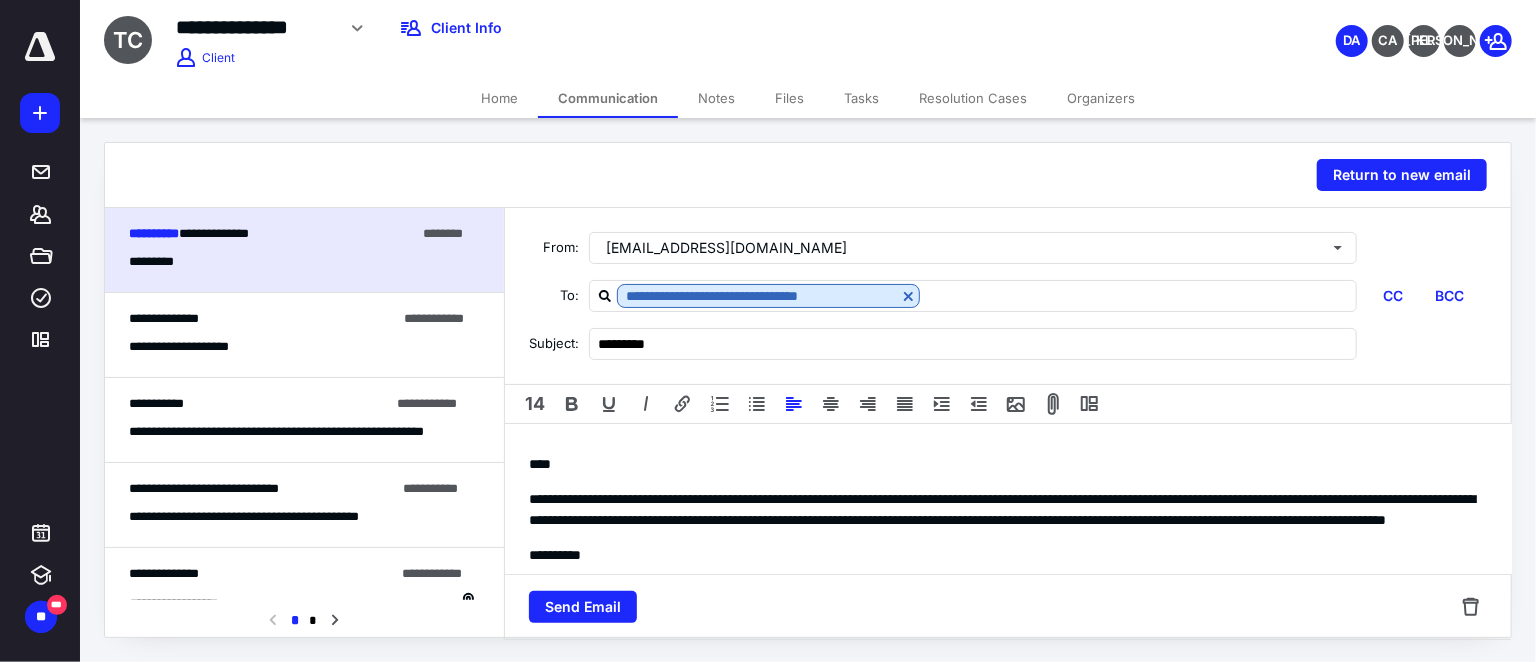 type 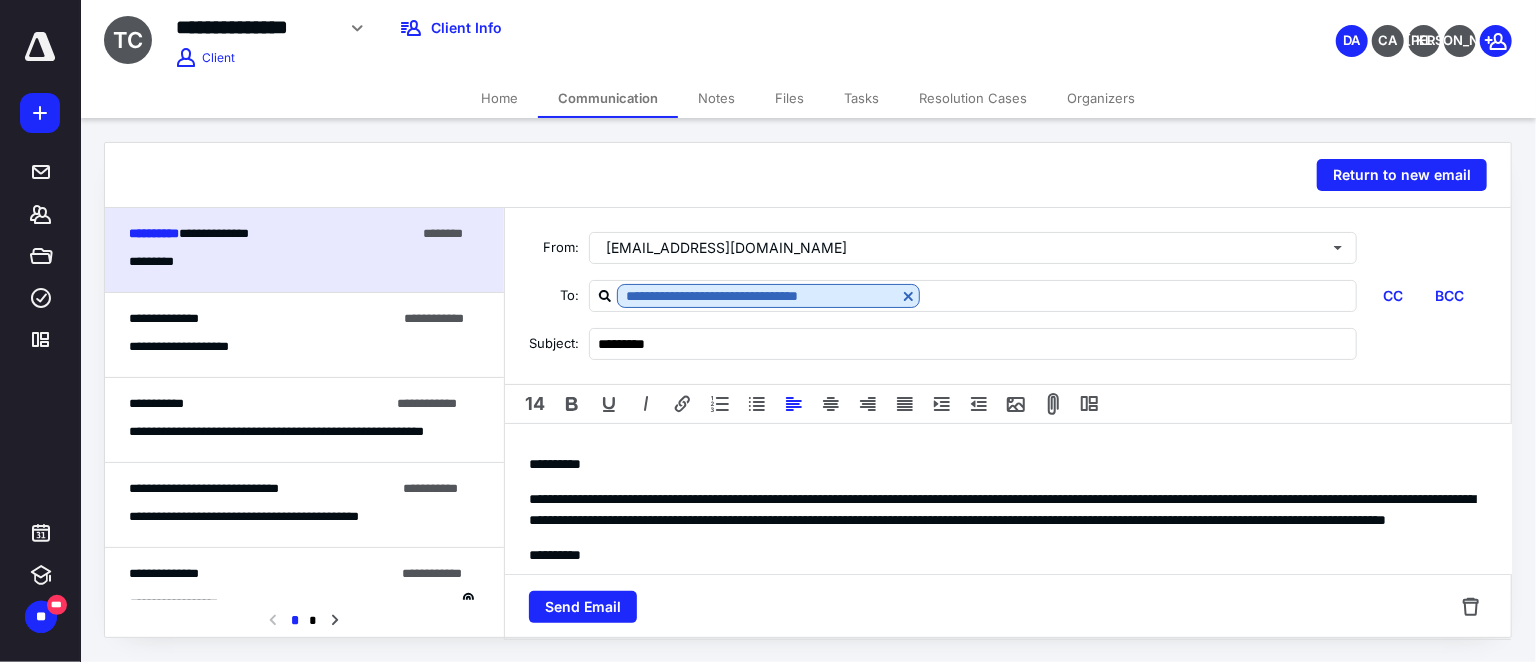 click on "**********" at bounding box center (1002, 509) 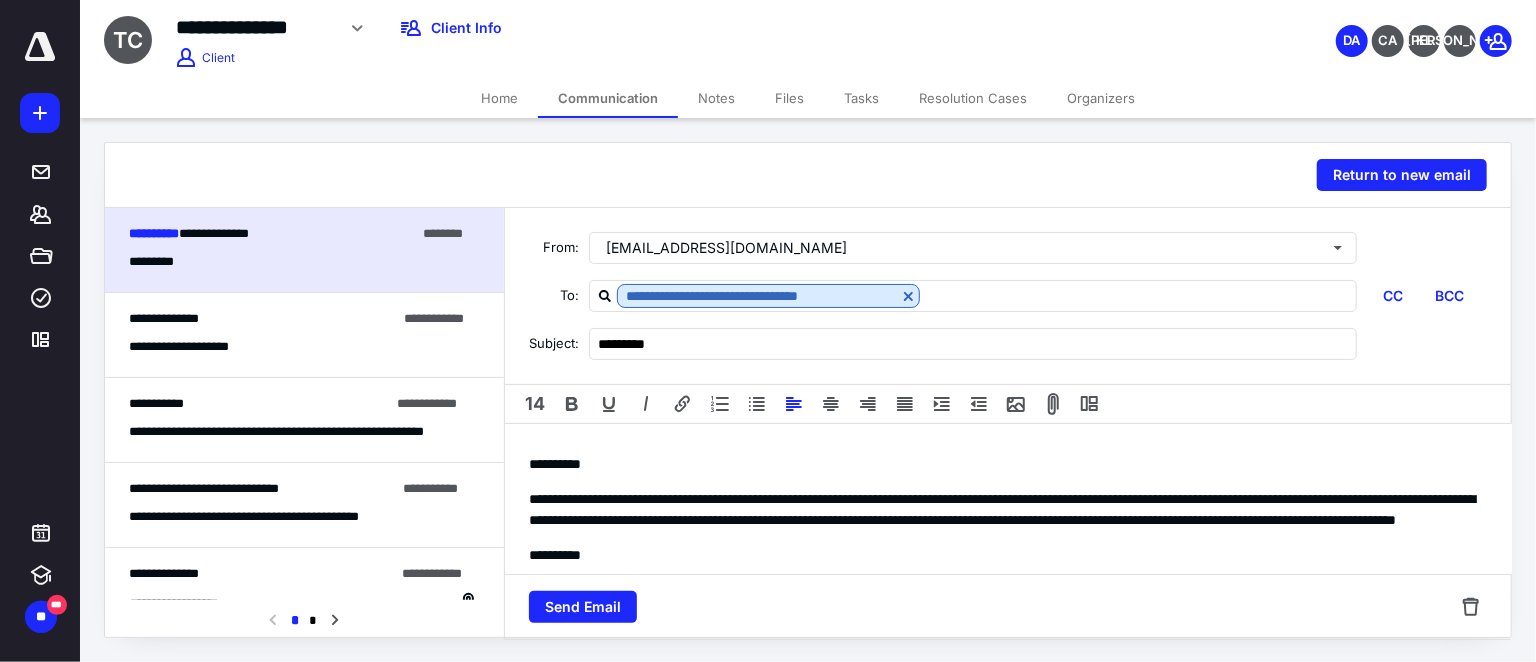 click on "**********" at bounding box center (1002, 509) 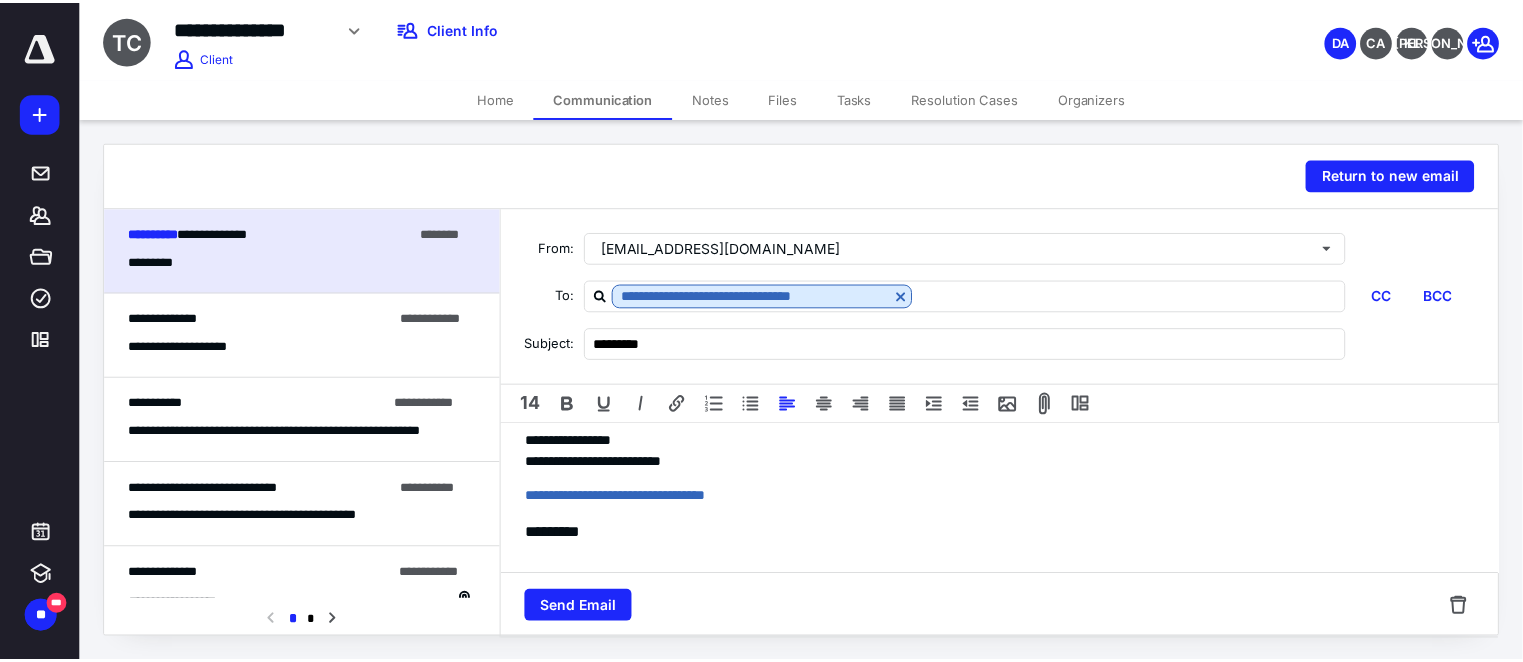 scroll, scrollTop: 262, scrollLeft: 0, axis: vertical 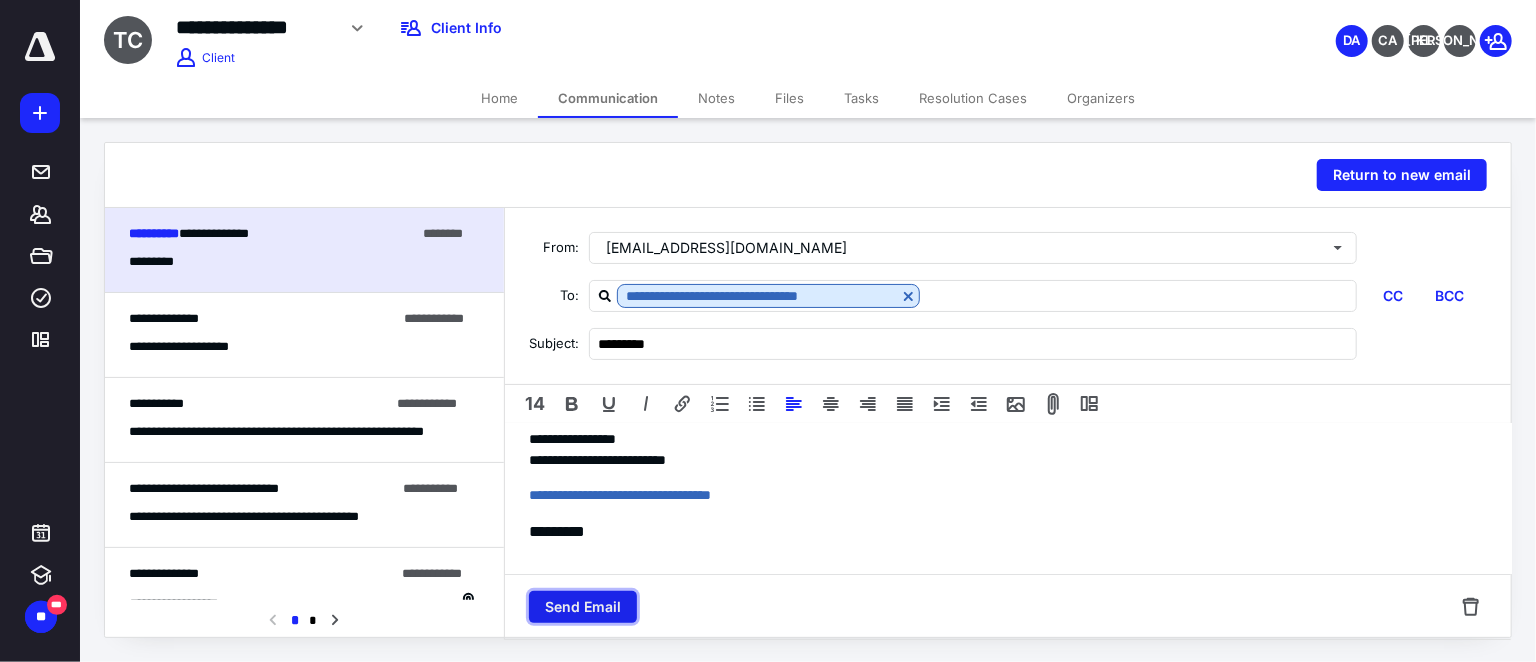 click on "Send Email" at bounding box center [583, 607] 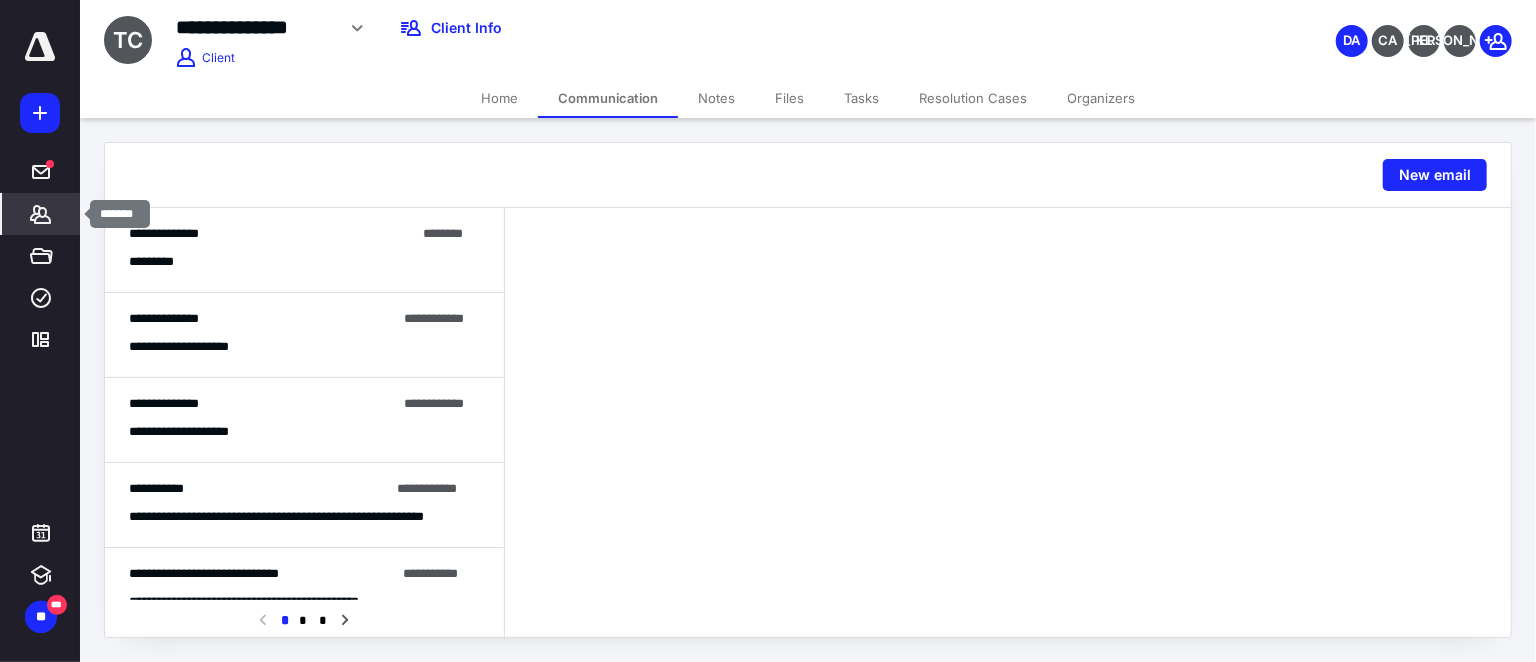 click 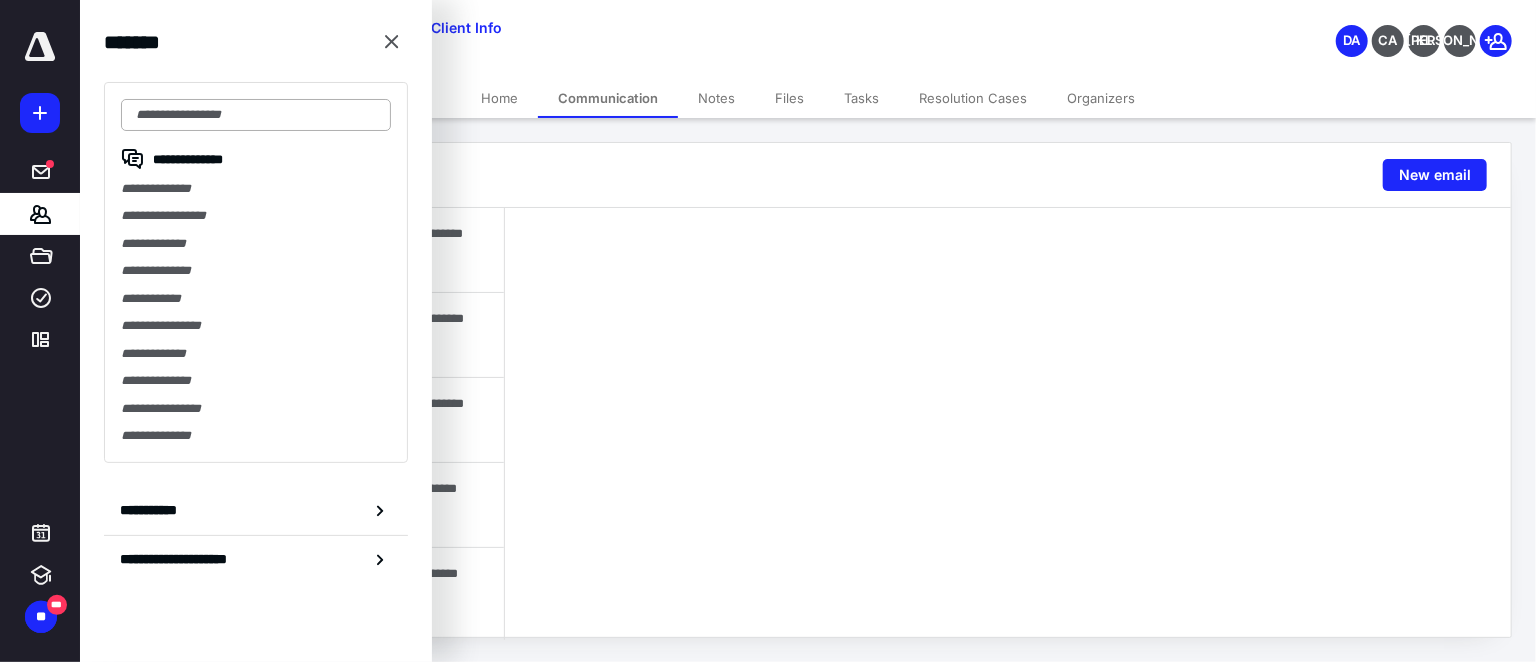 click at bounding box center [256, 115] 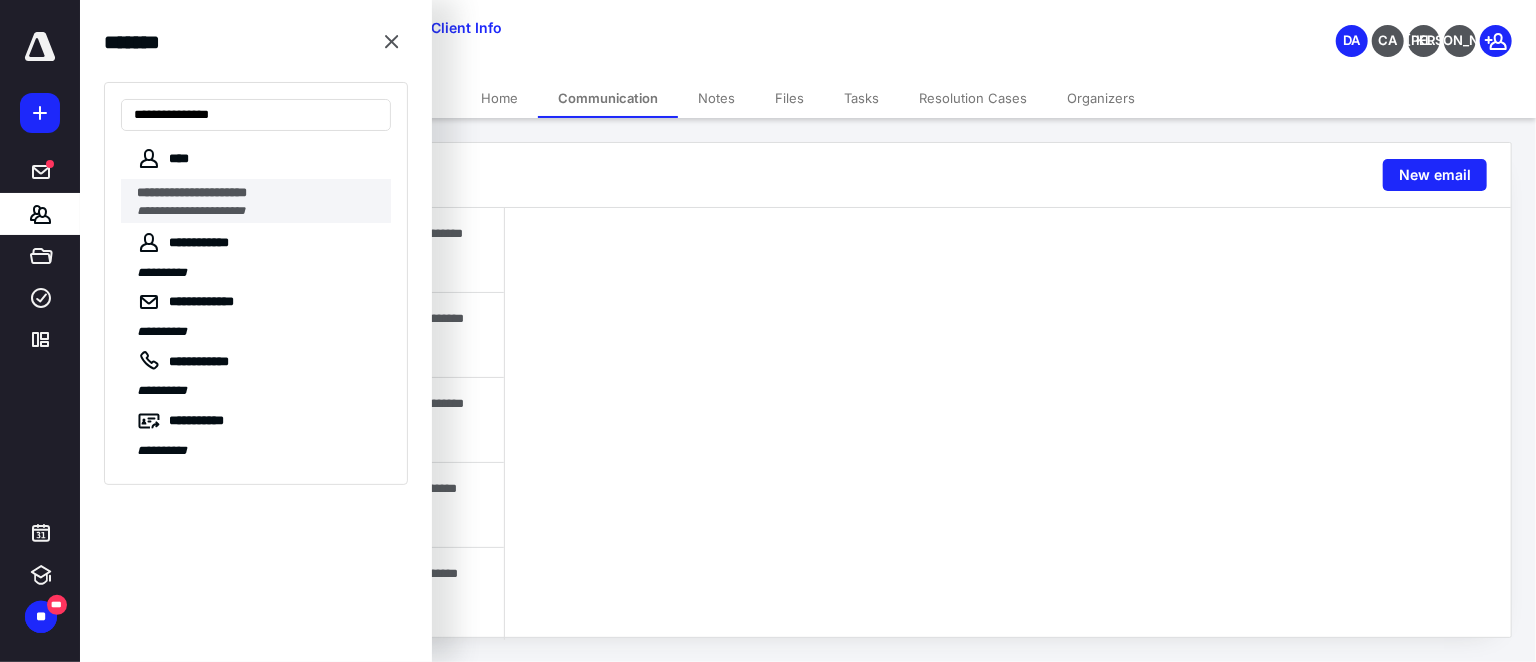 type on "**********" 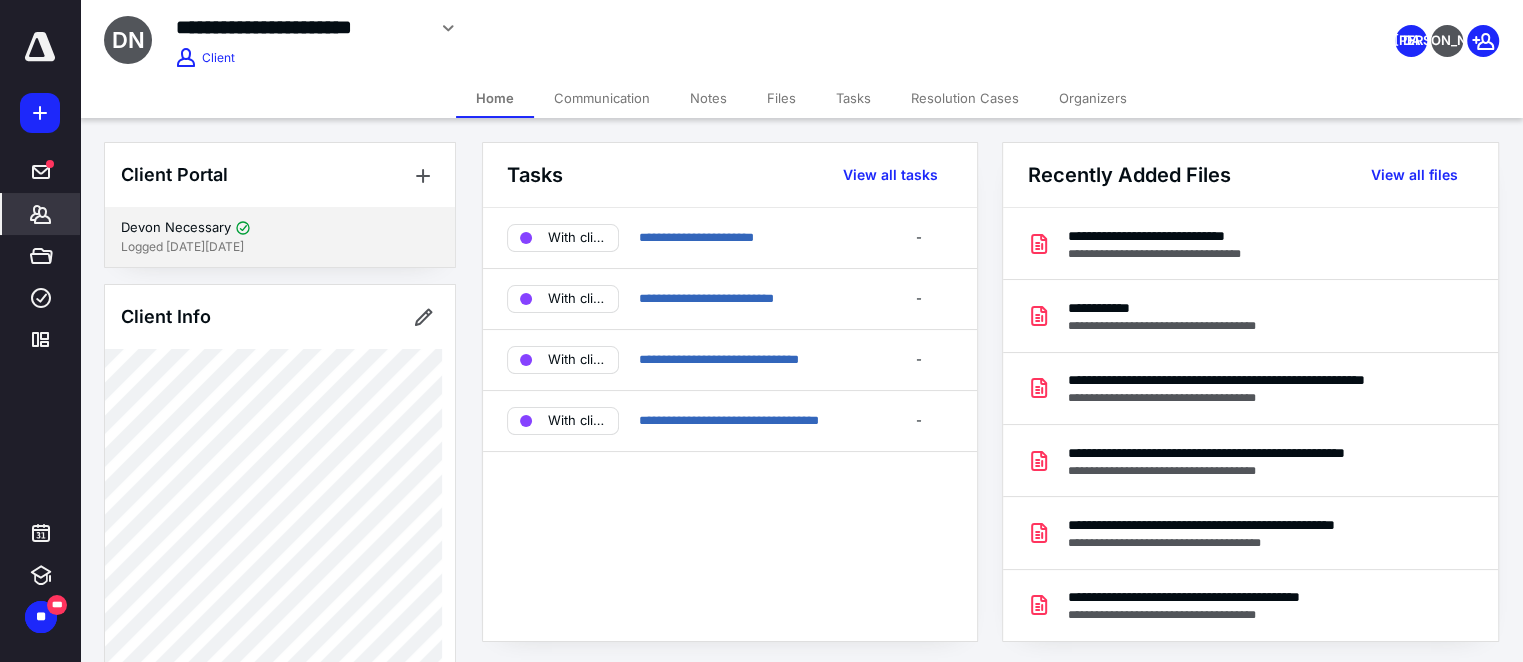 click on "Devon Necessary" at bounding box center [280, 228] 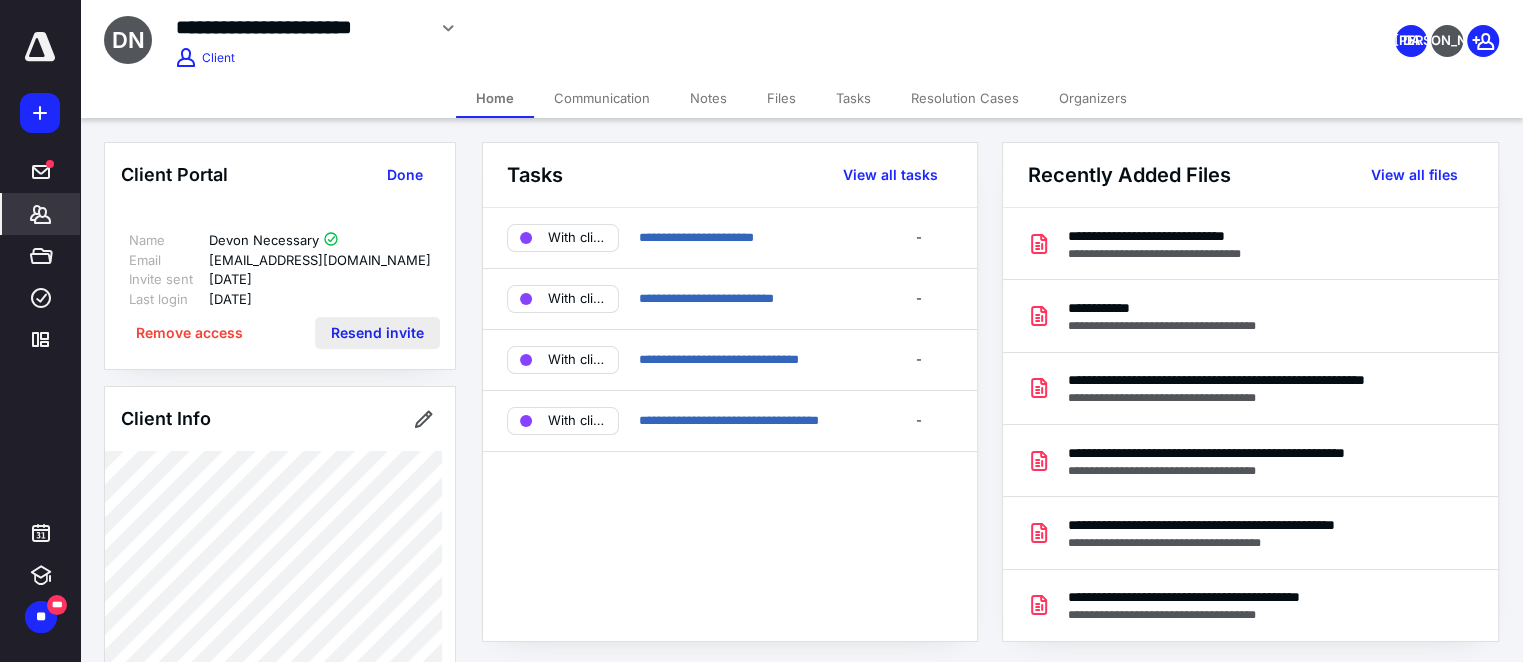 click on "Resend invite" at bounding box center [377, 333] 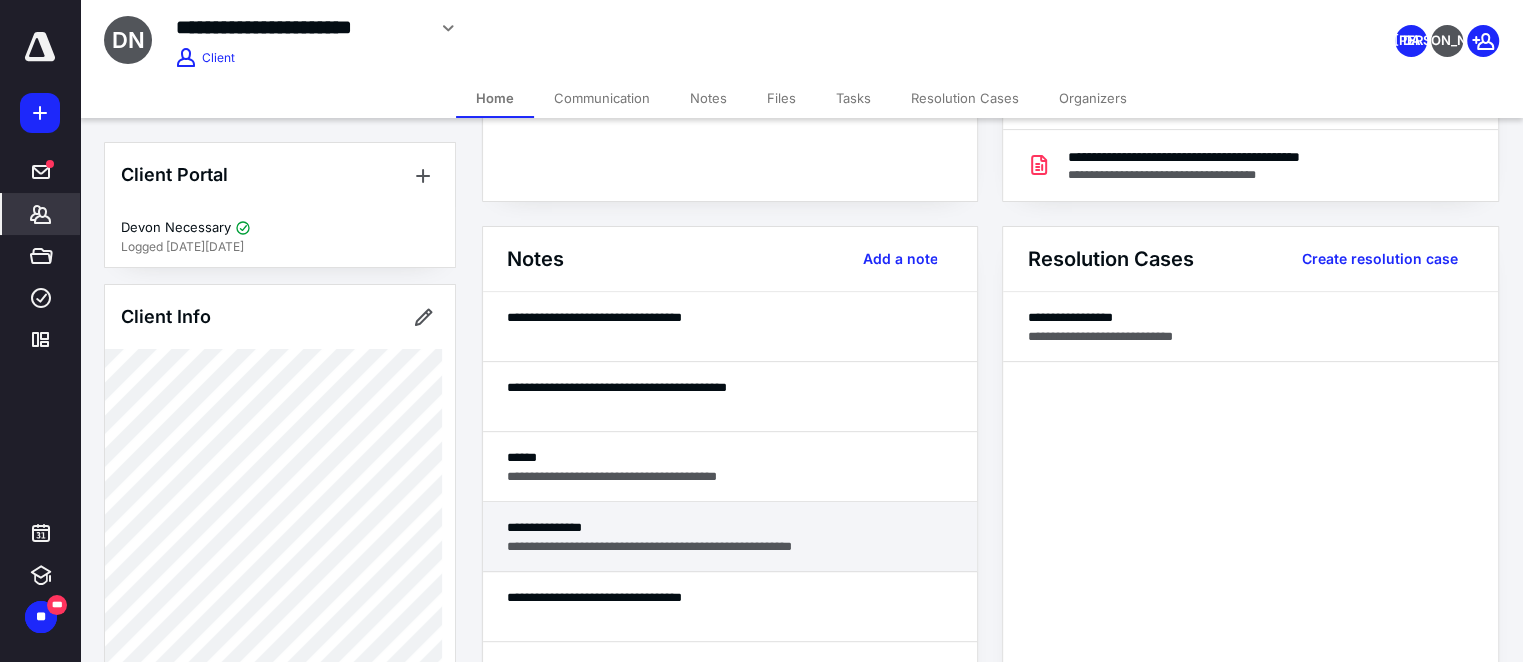 scroll, scrollTop: 454, scrollLeft: 0, axis: vertical 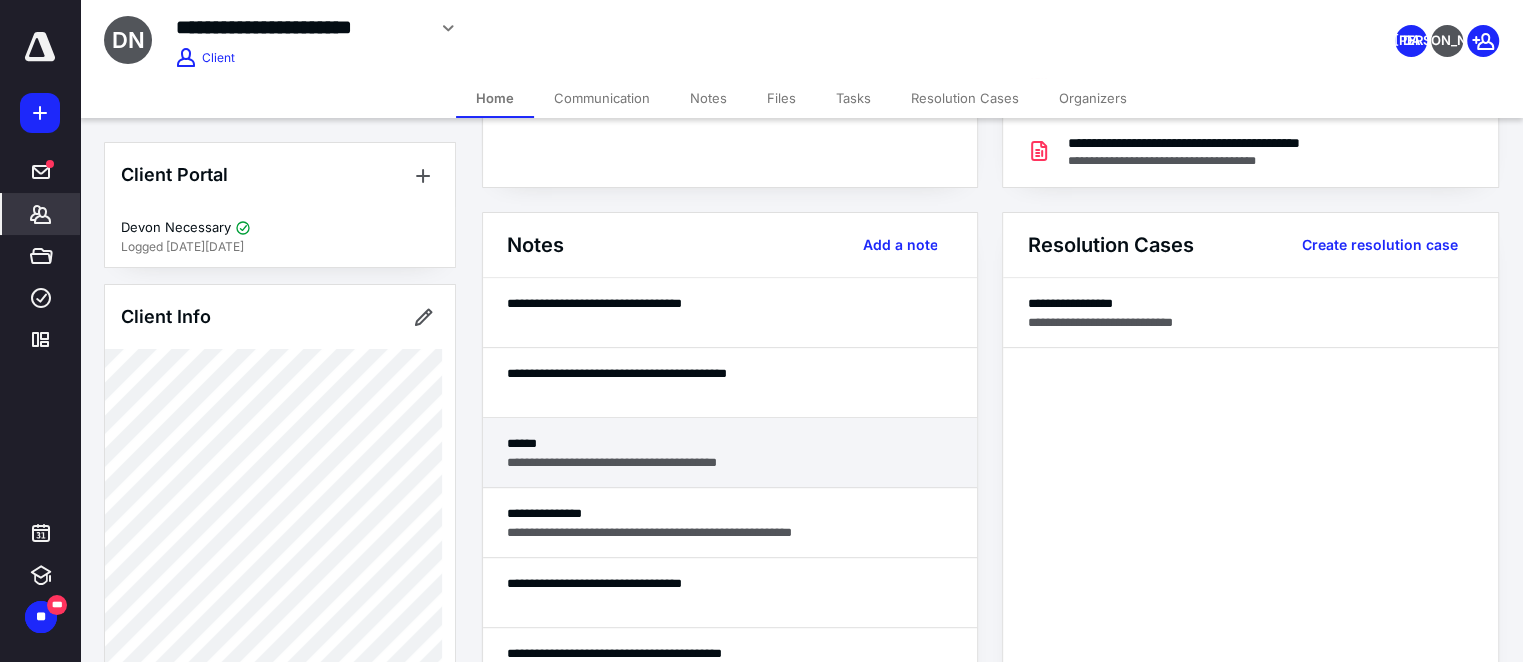 click on "**********" at bounding box center [730, 462] 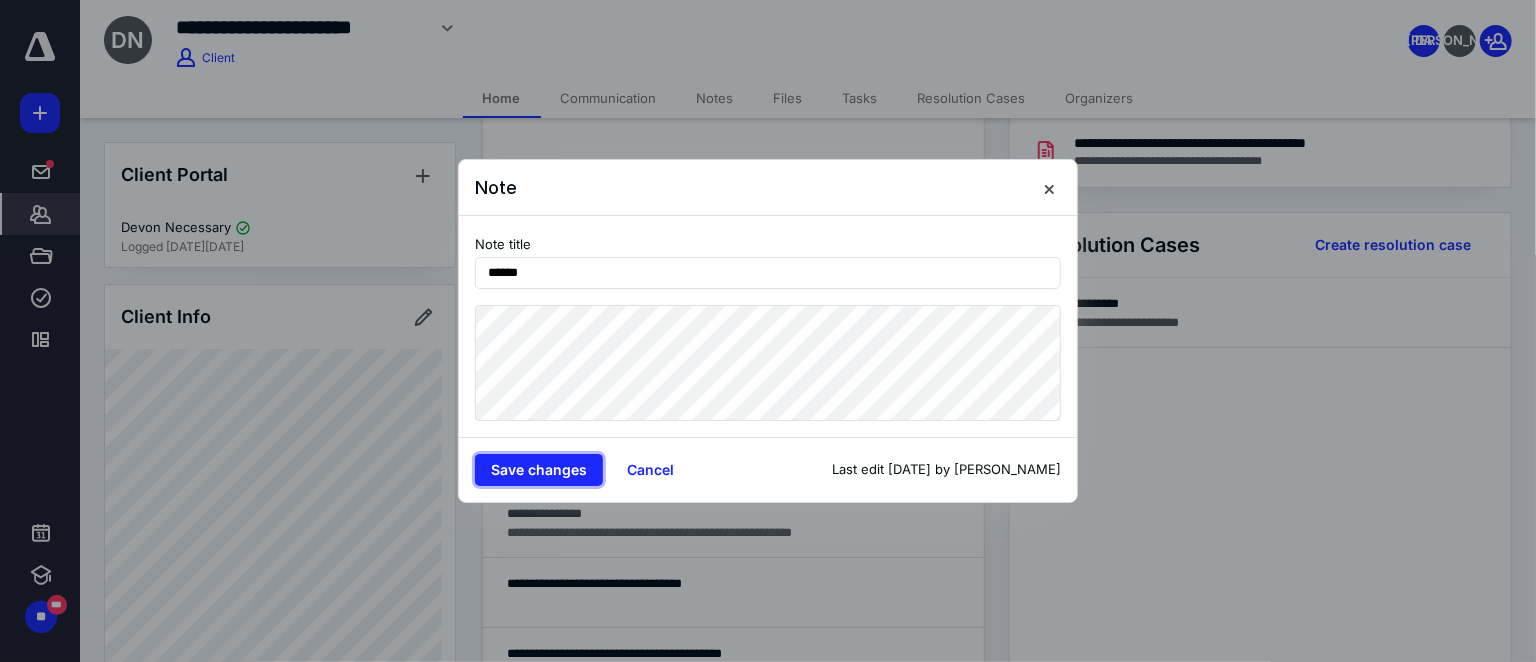 drag, startPoint x: 530, startPoint y: 458, endPoint x: 541, endPoint y: 435, distance: 25.495098 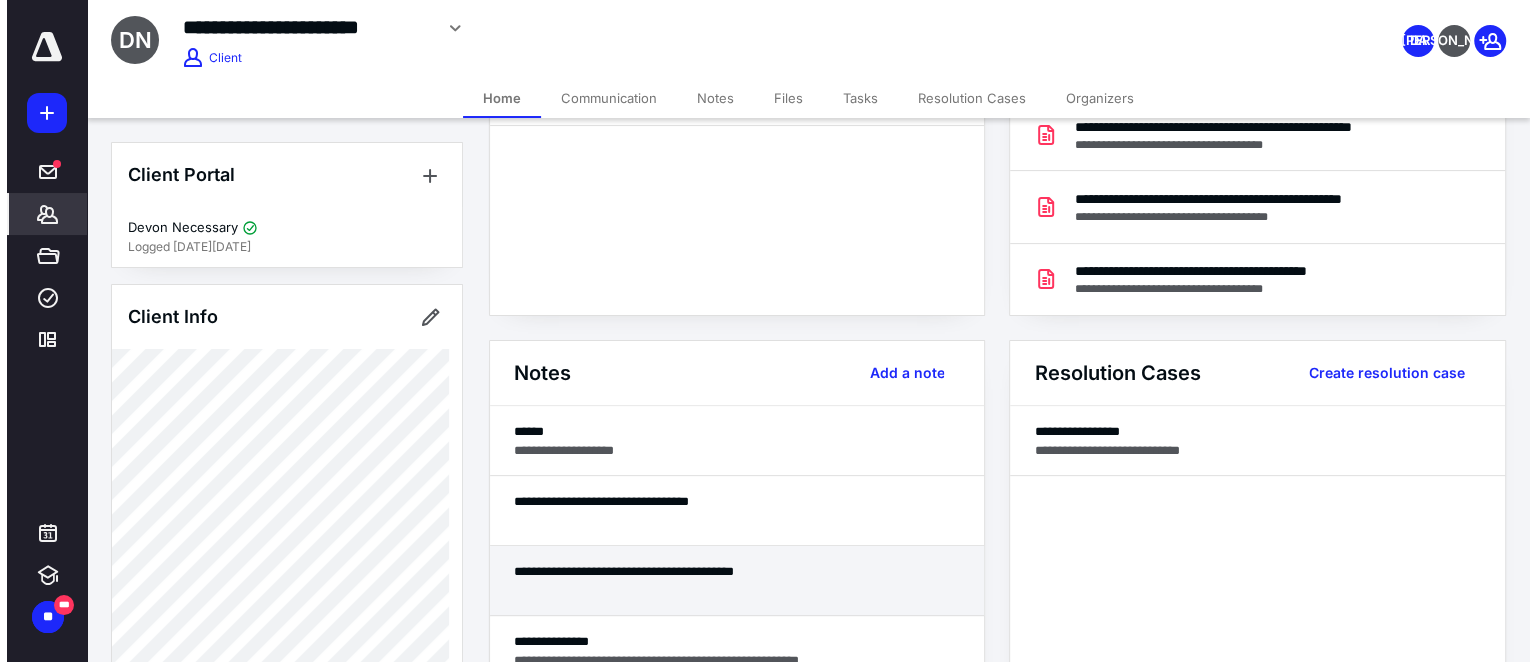 scroll, scrollTop: 0, scrollLeft: 0, axis: both 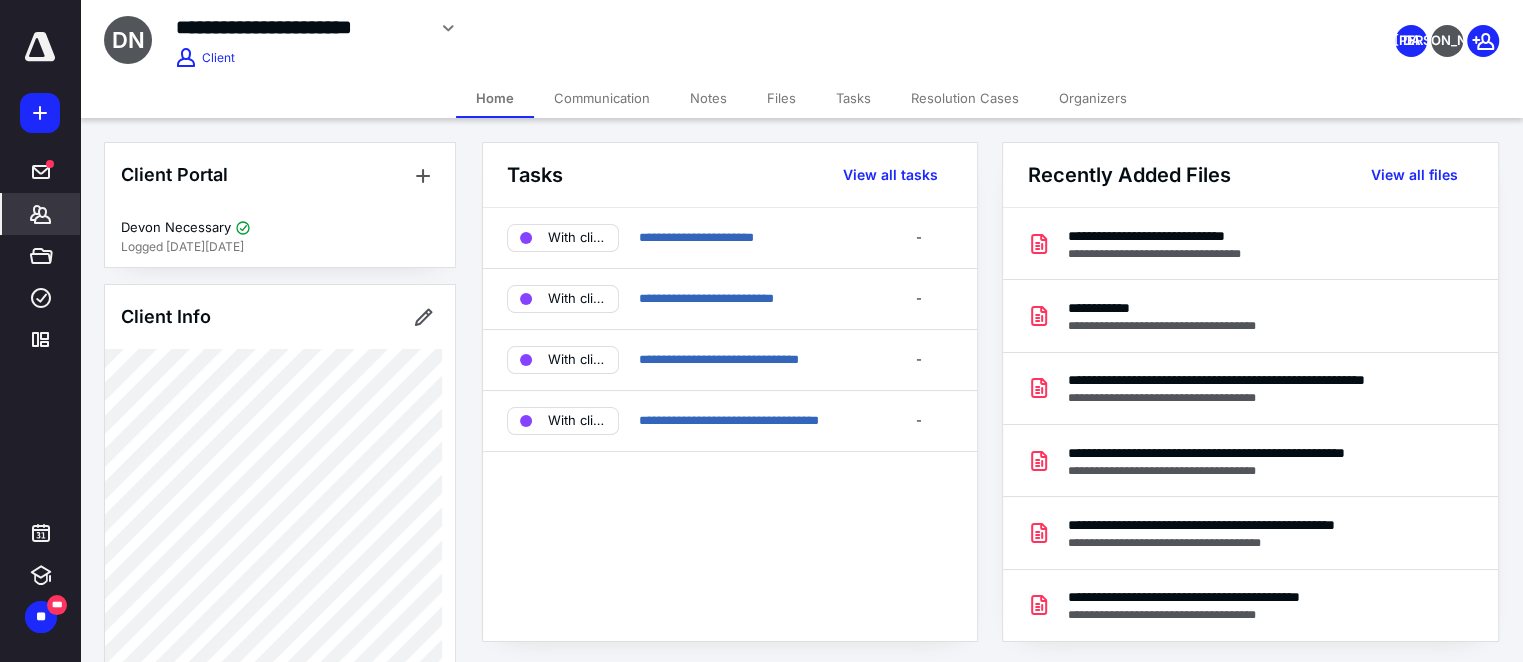 click on "Communication" at bounding box center (602, 98) 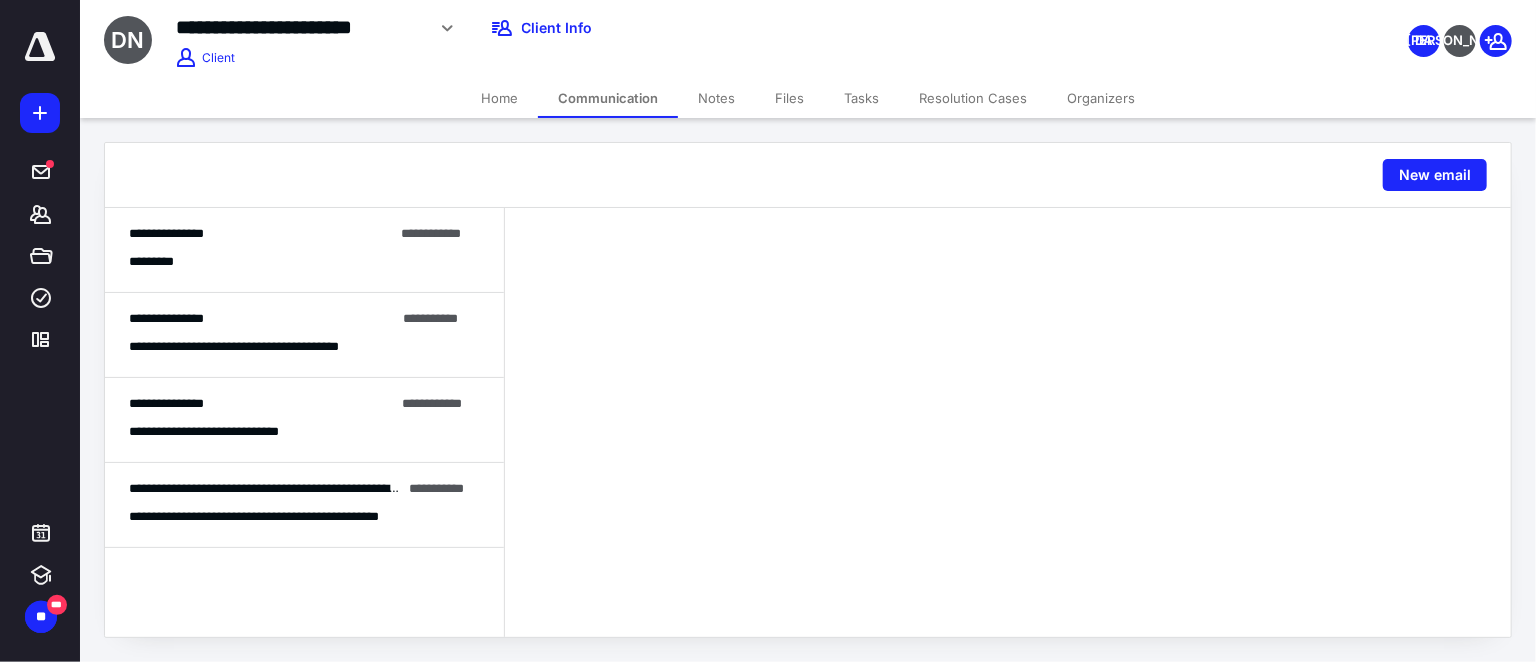 click on "*********" at bounding box center (304, 261) 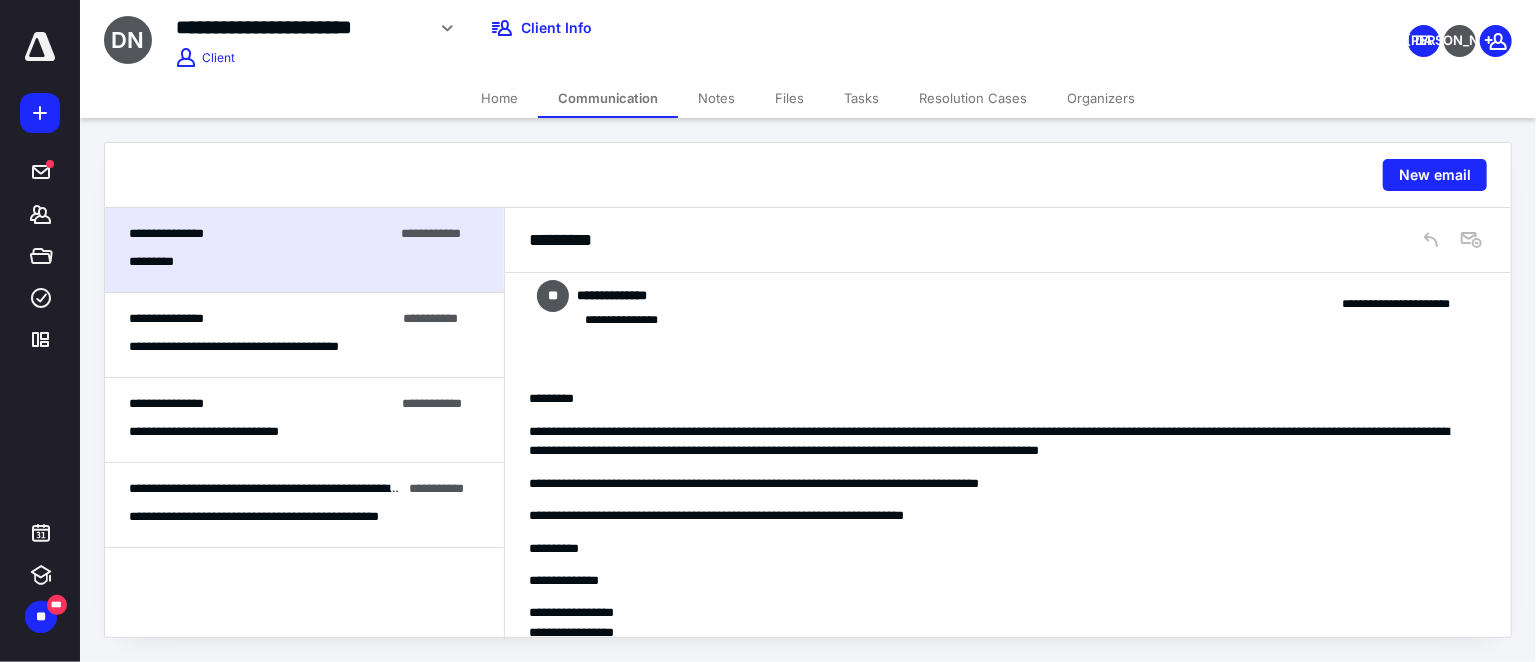 scroll, scrollTop: 0, scrollLeft: 0, axis: both 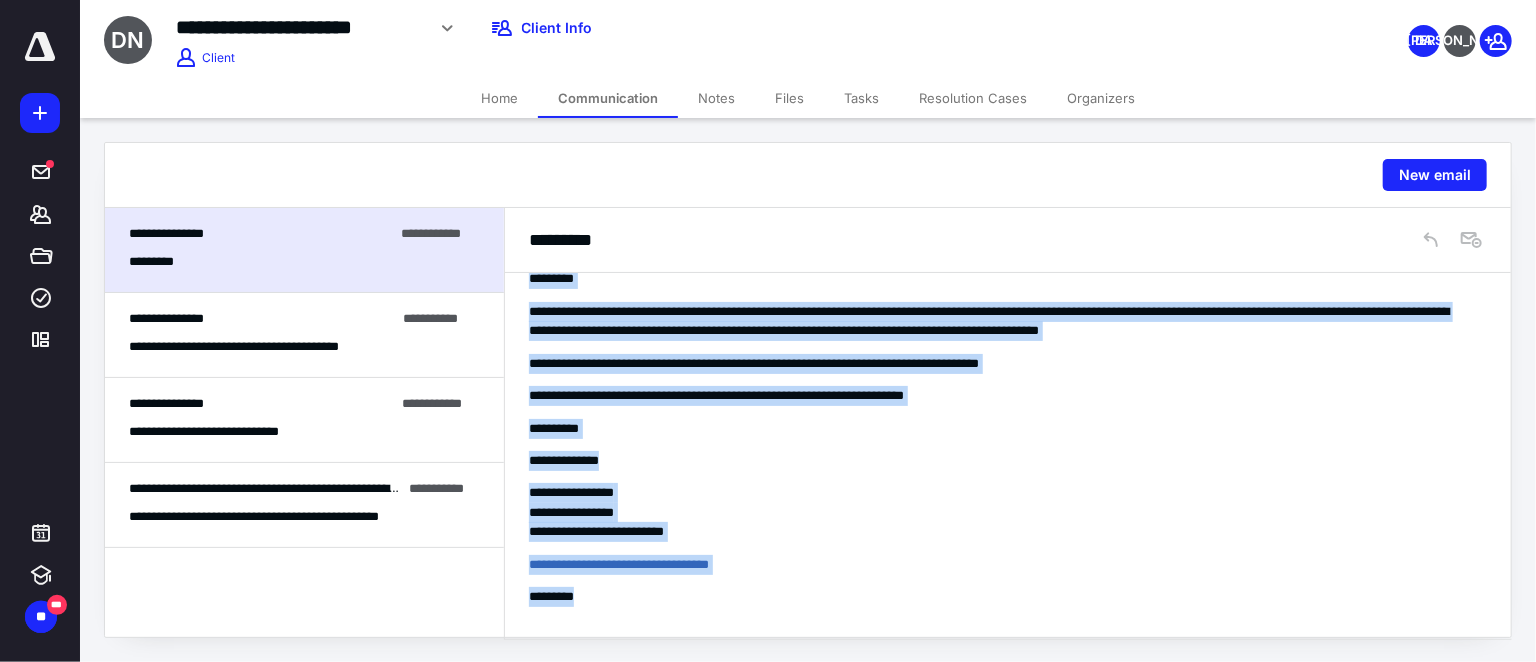 drag, startPoint x: 529, startPoint y: 400, endPoint x: 718, endPoint y: 594, distance: 270.84497 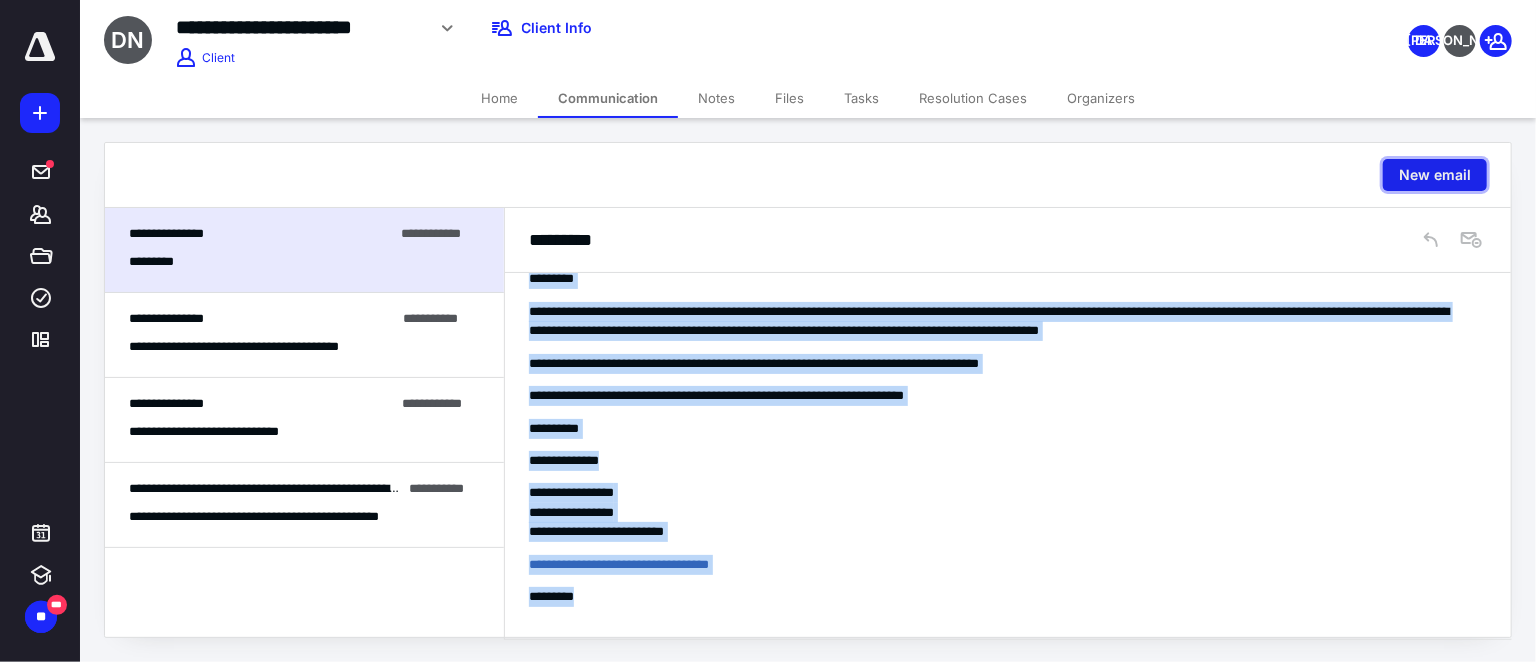 click on "New email" at bounding box center [1435, 175] 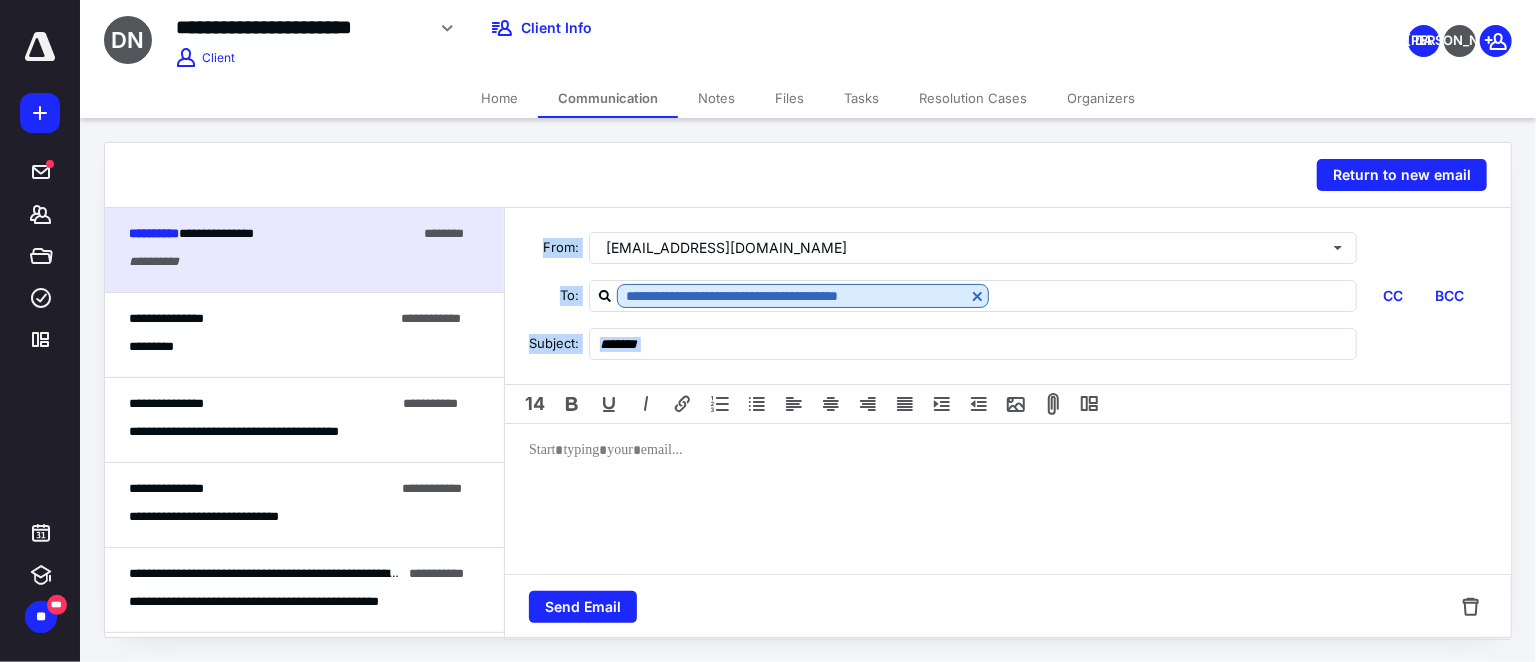 click on "14" at bounding box center (1008, 404) 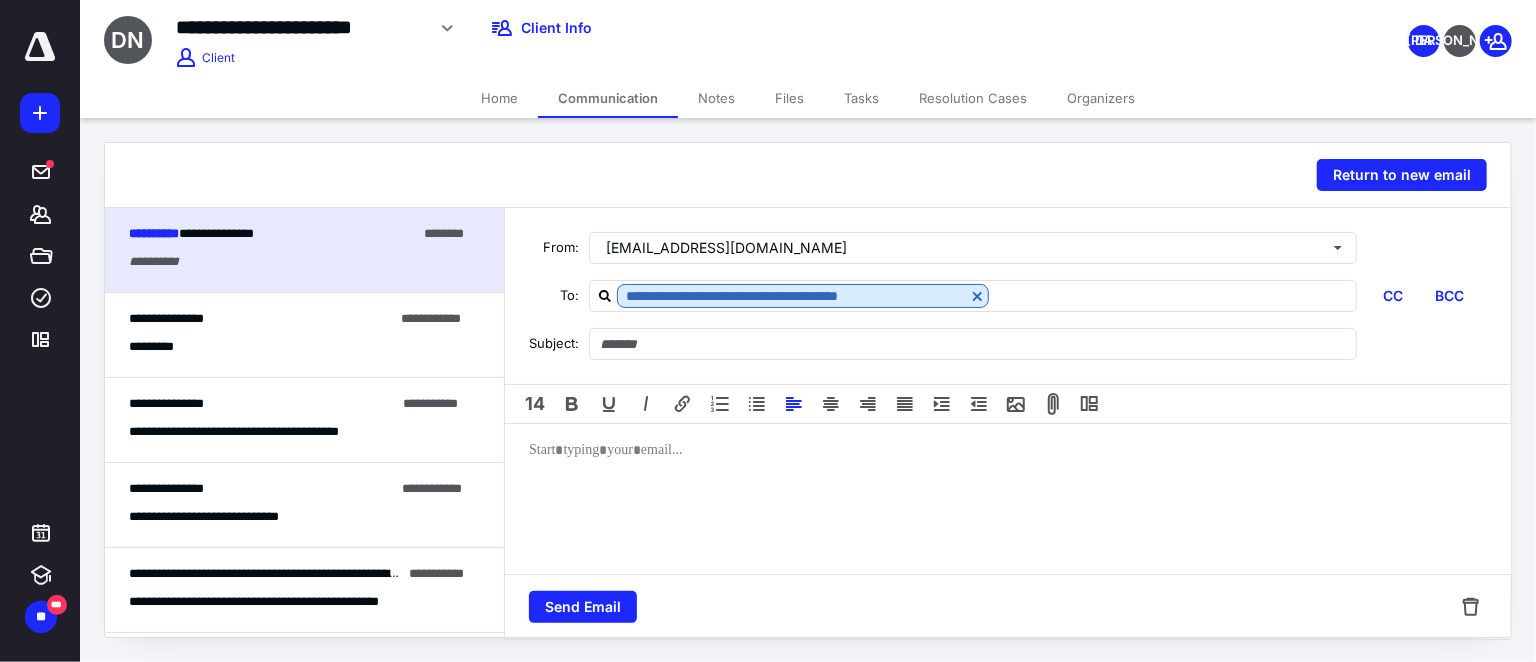click at bounding box center [1008, 504] 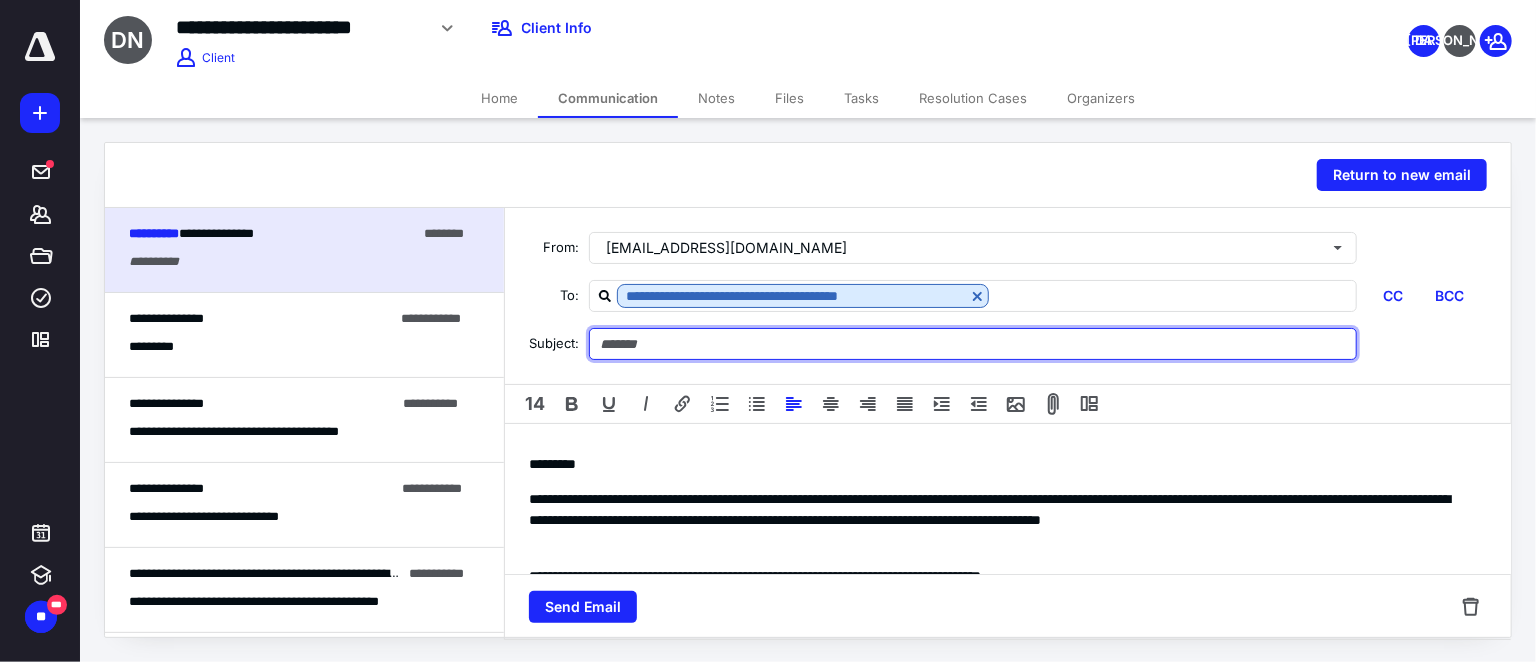 click at bounding box center [973, 344] 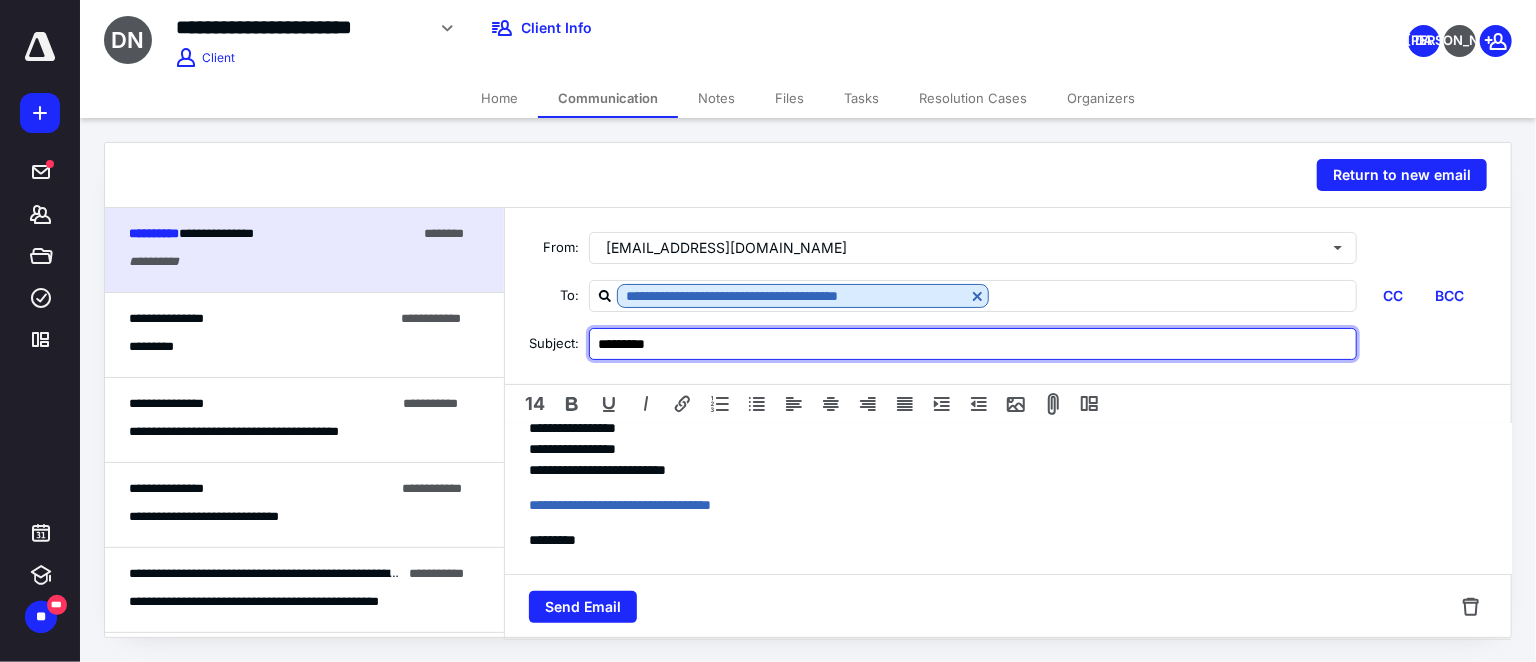 scroll, scrollTop: 316, scrollLeft: 0, axis: vertical 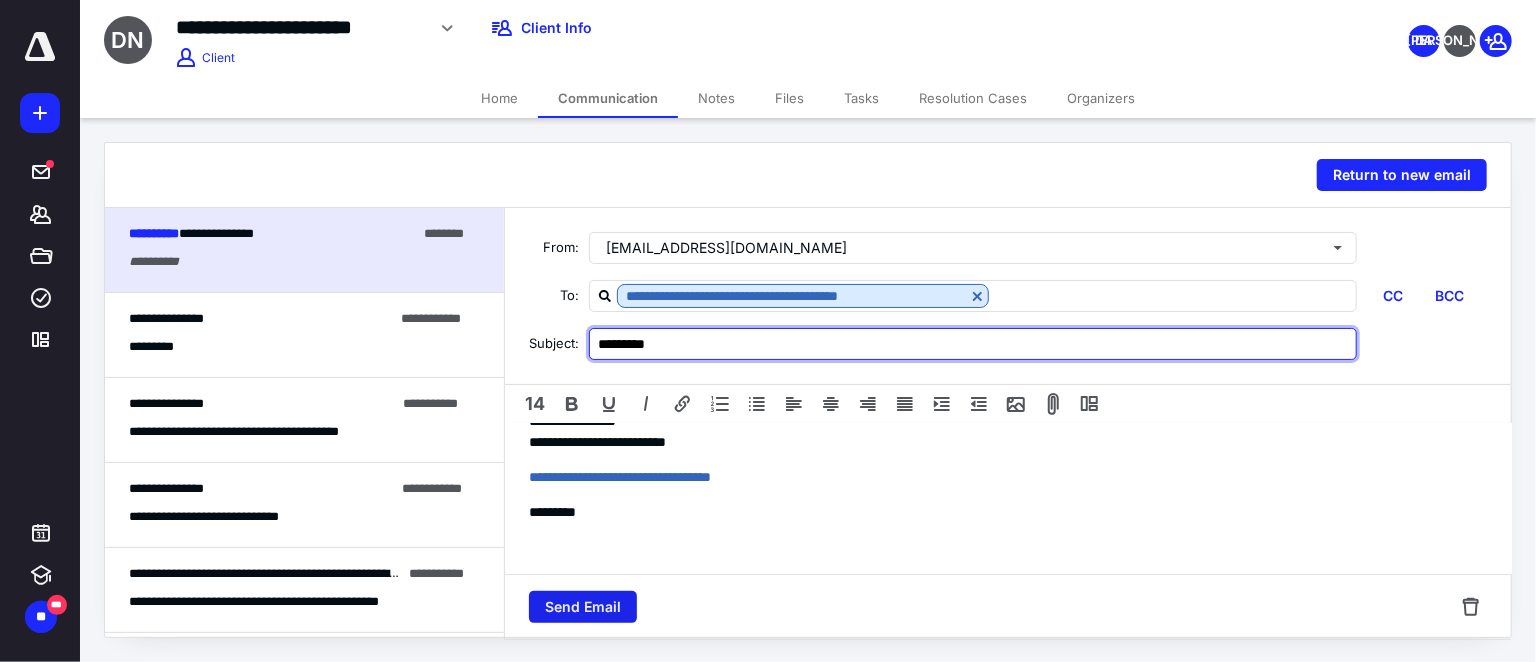 type on "*********" 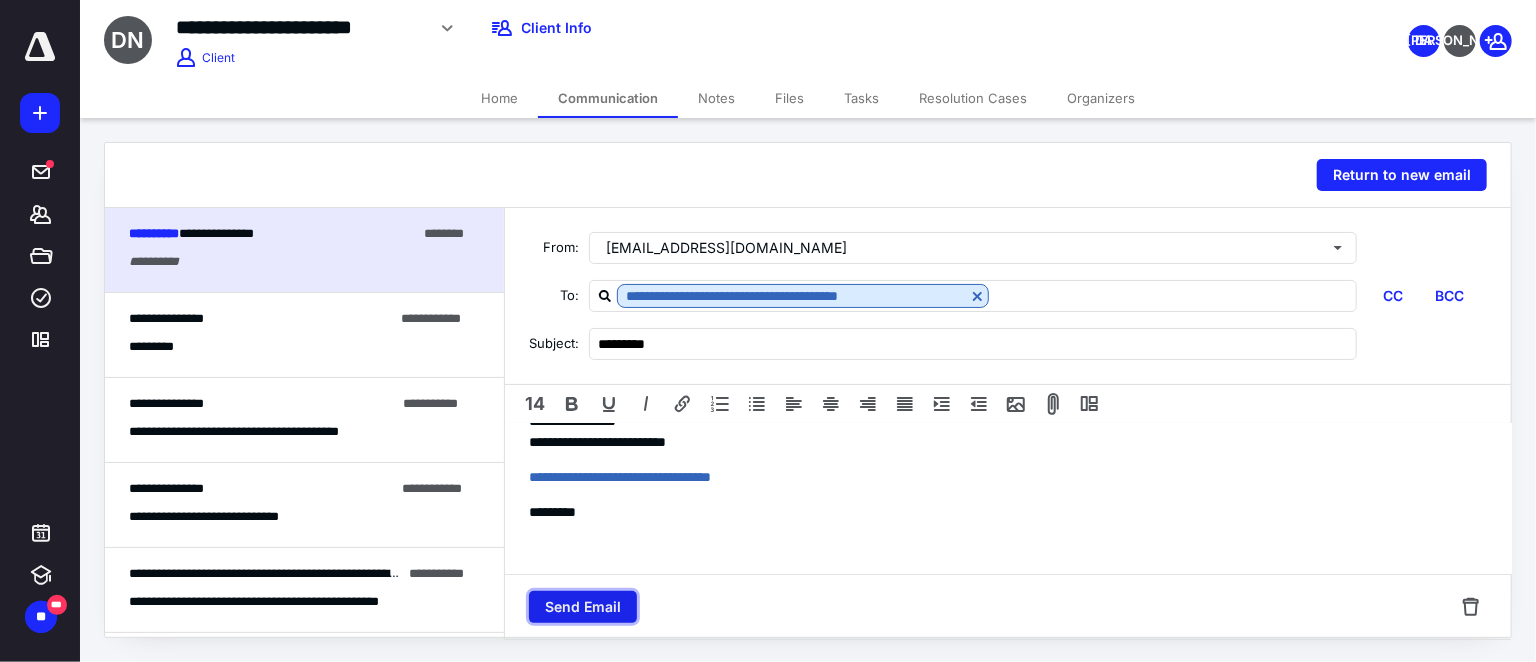 click on "Send Email" at bounding box center [583, 607] 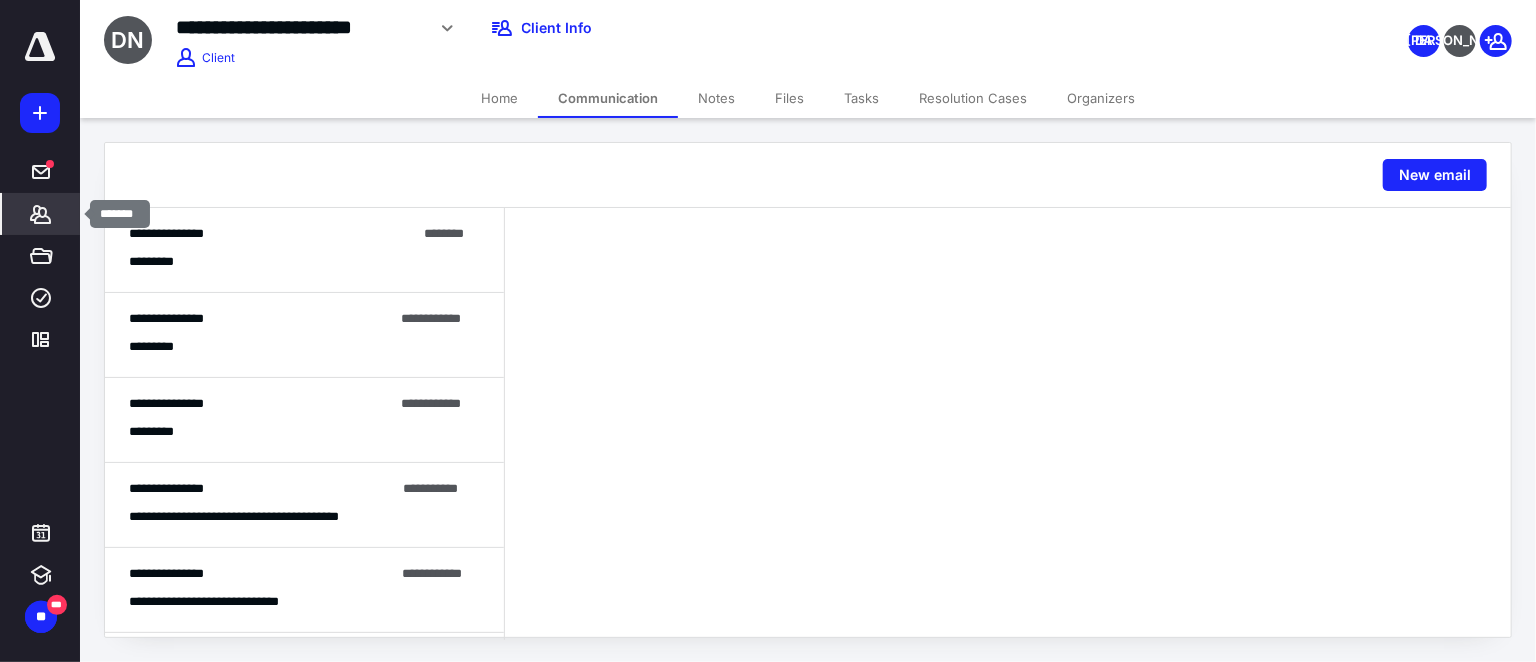 click 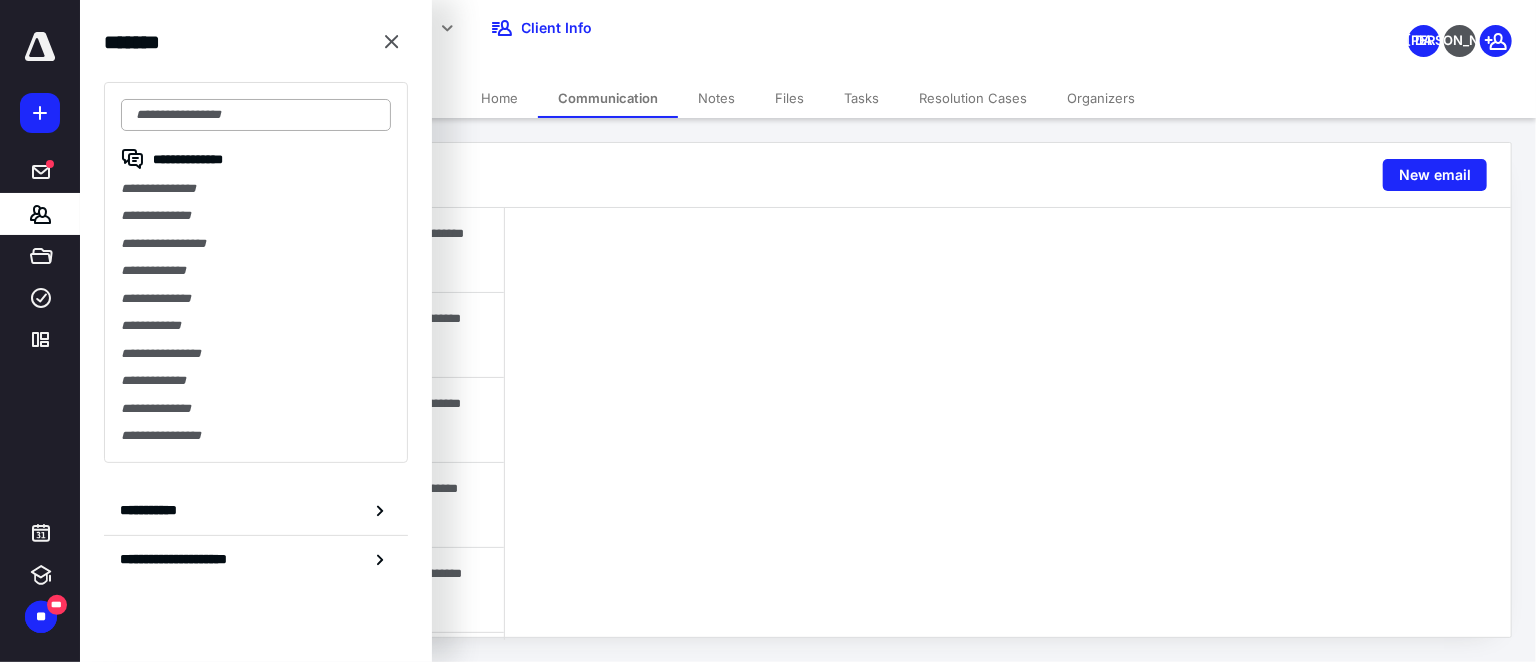 click at bounding box center (256, 115) 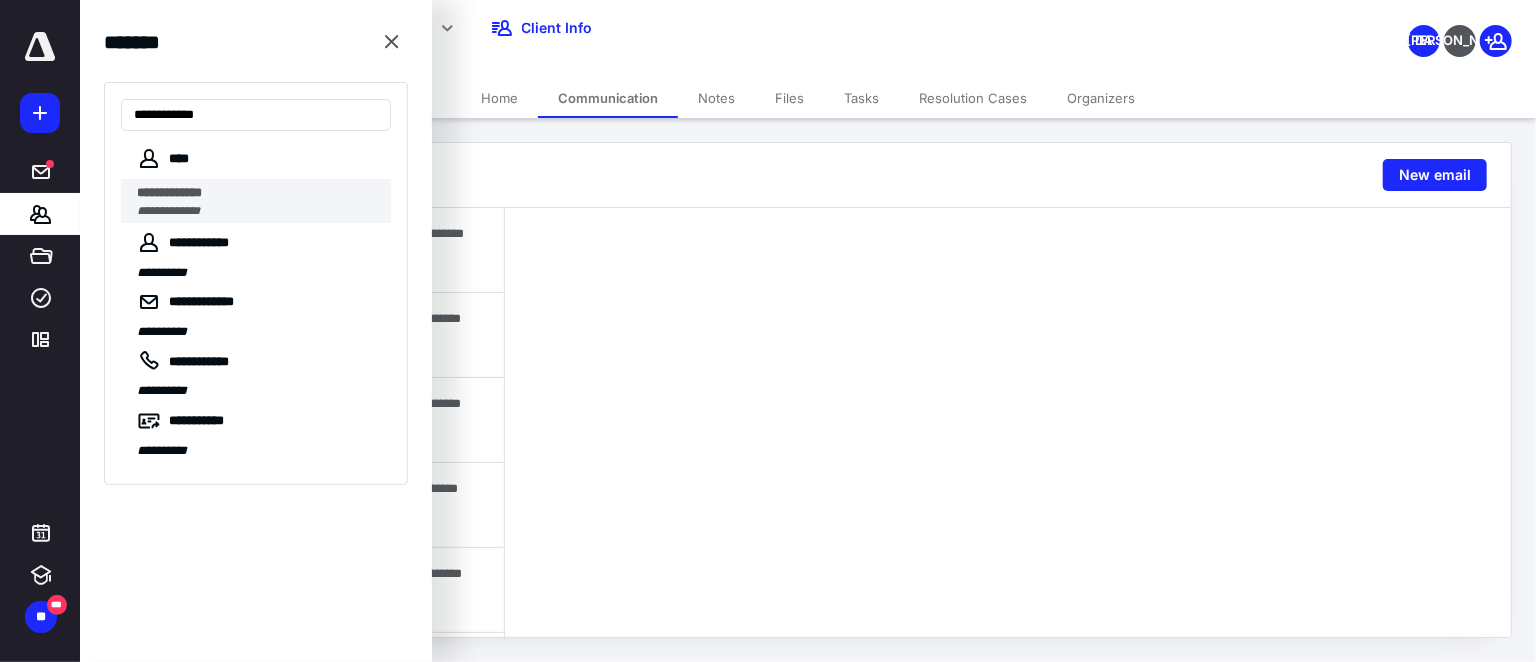 type on "**********" 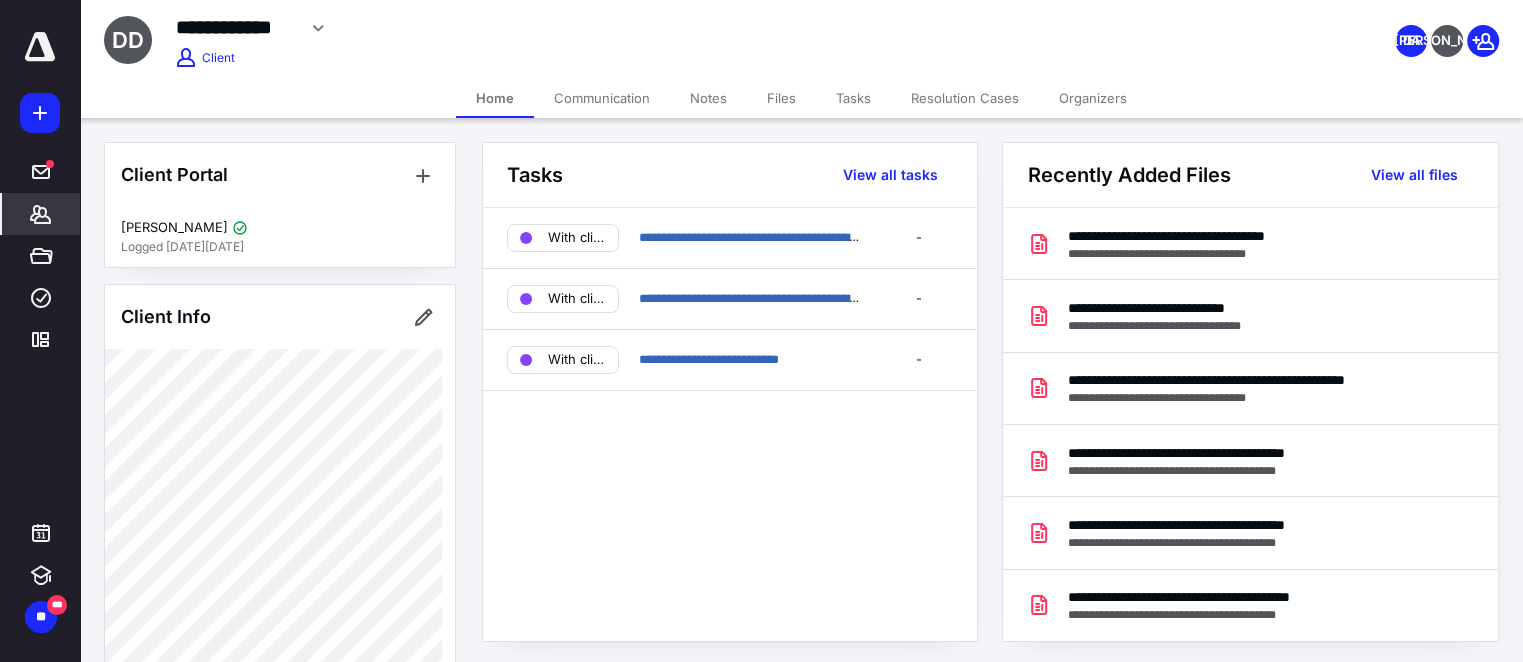 click on "Files" at bounding box center (781, 98) 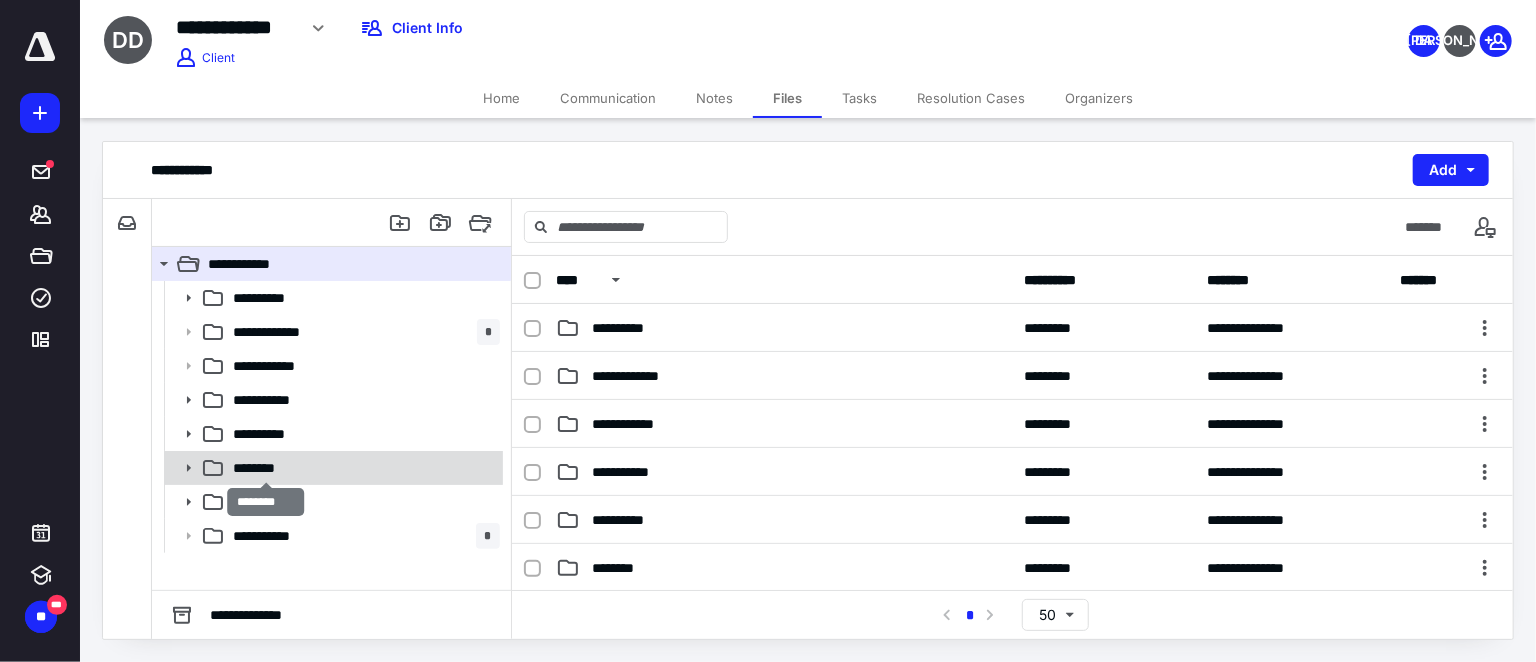 click on "********" at bounding box center (266, 468) 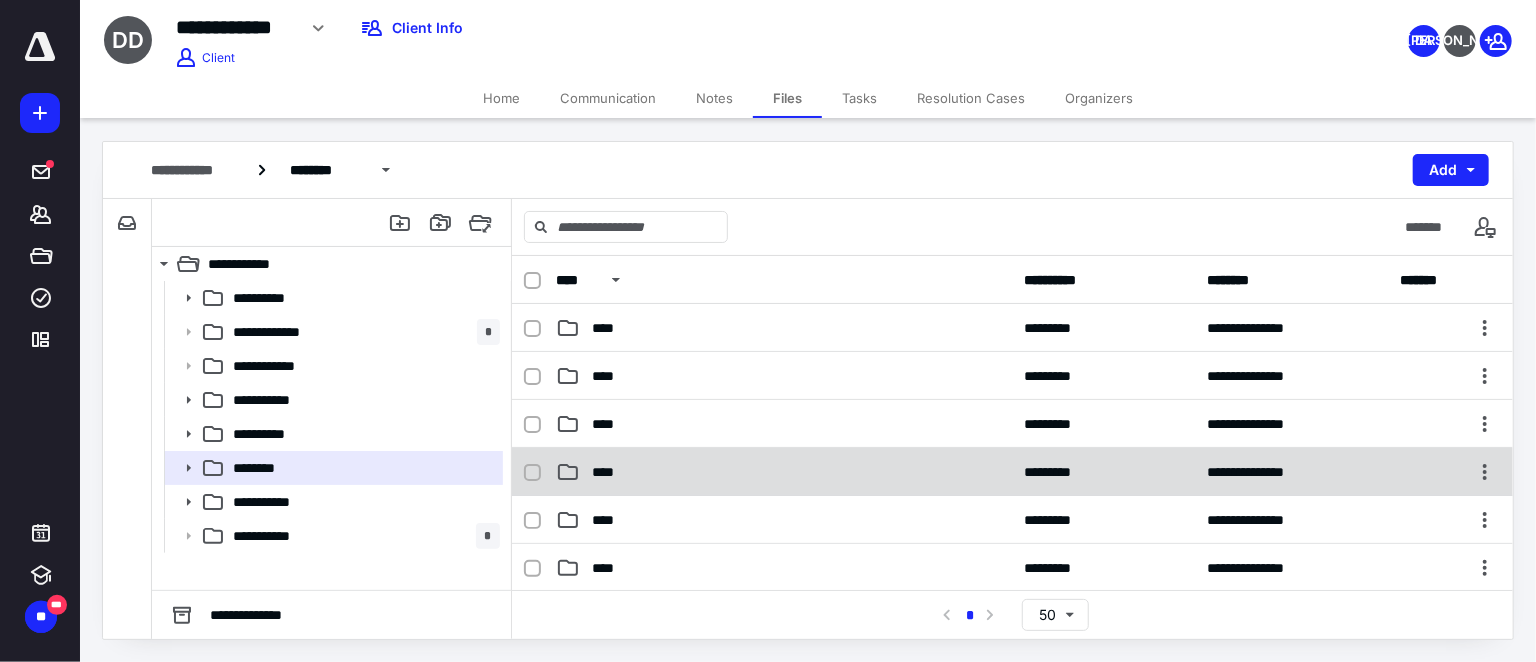 click on "****" at bounding box center (784, 472) 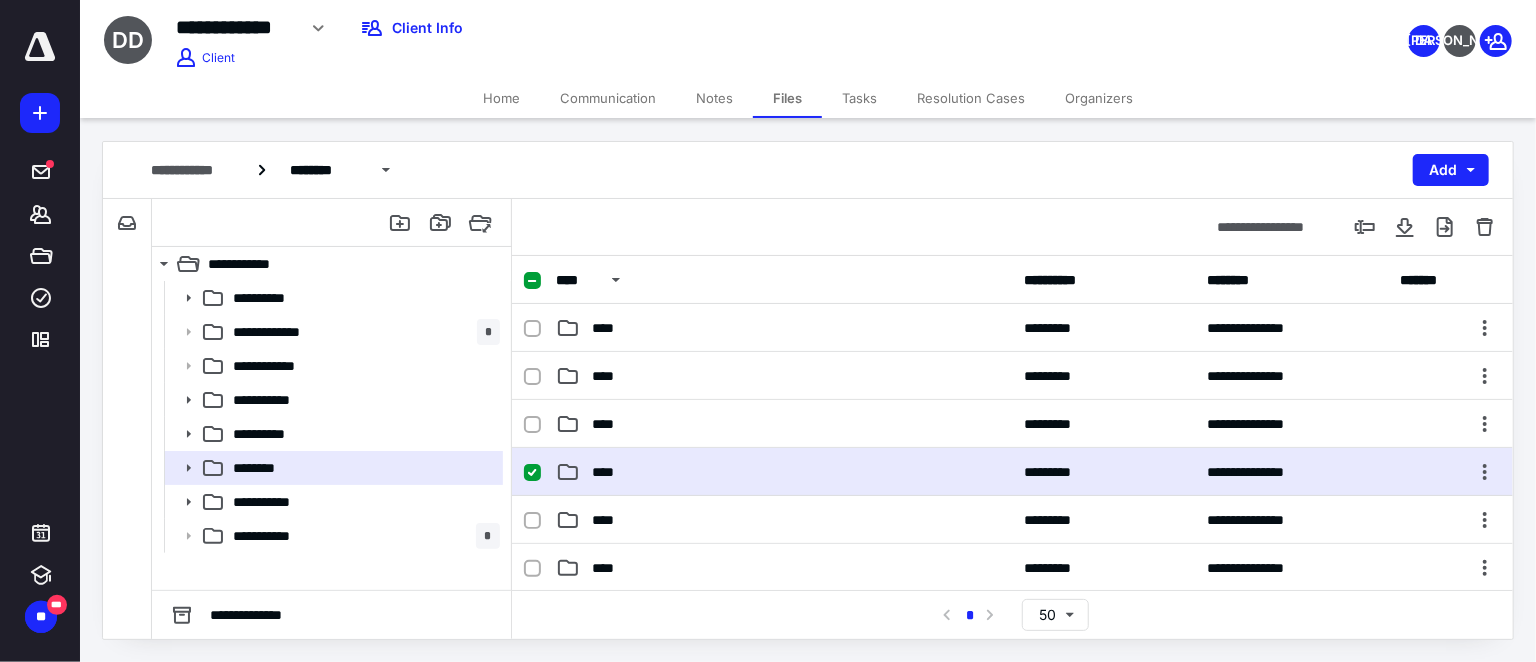click on "****" at bounding box center (784, 472) 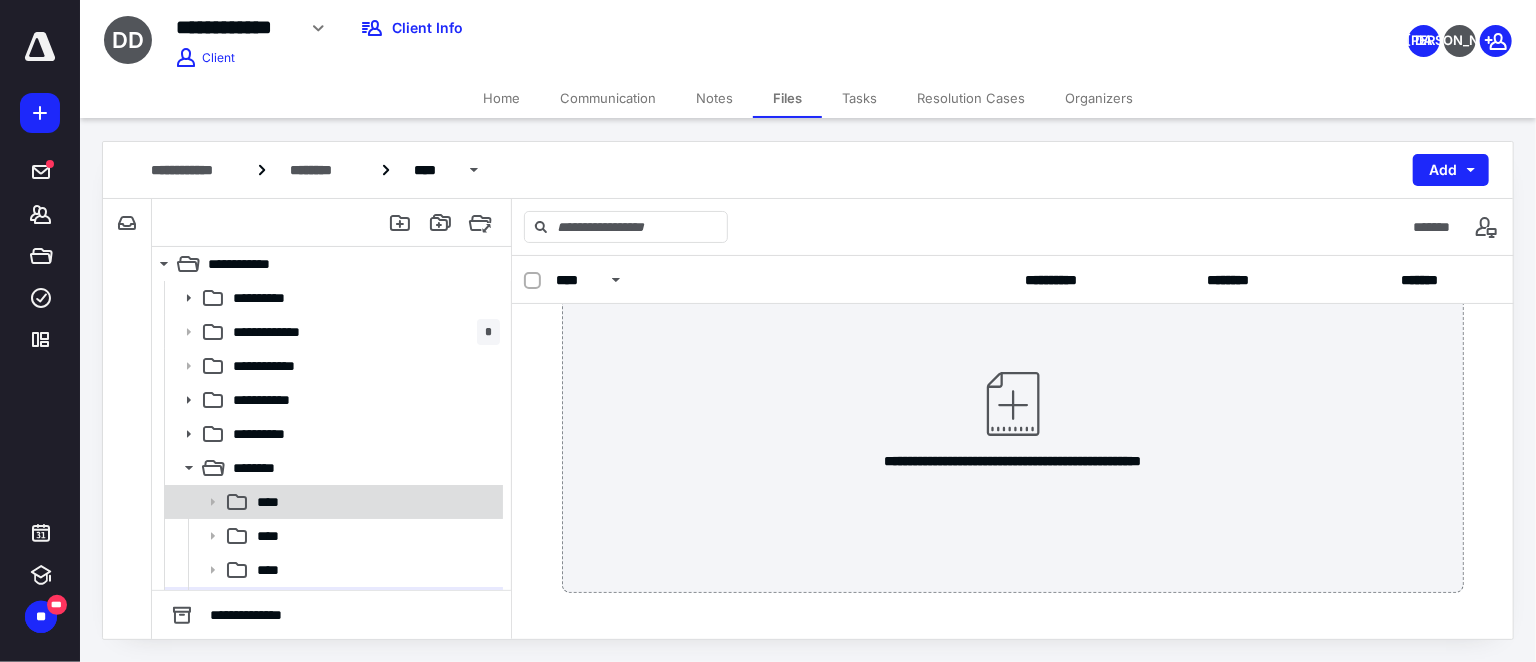 scroll, scrollTop: 114, scrollLeft: 0, axis: vertical 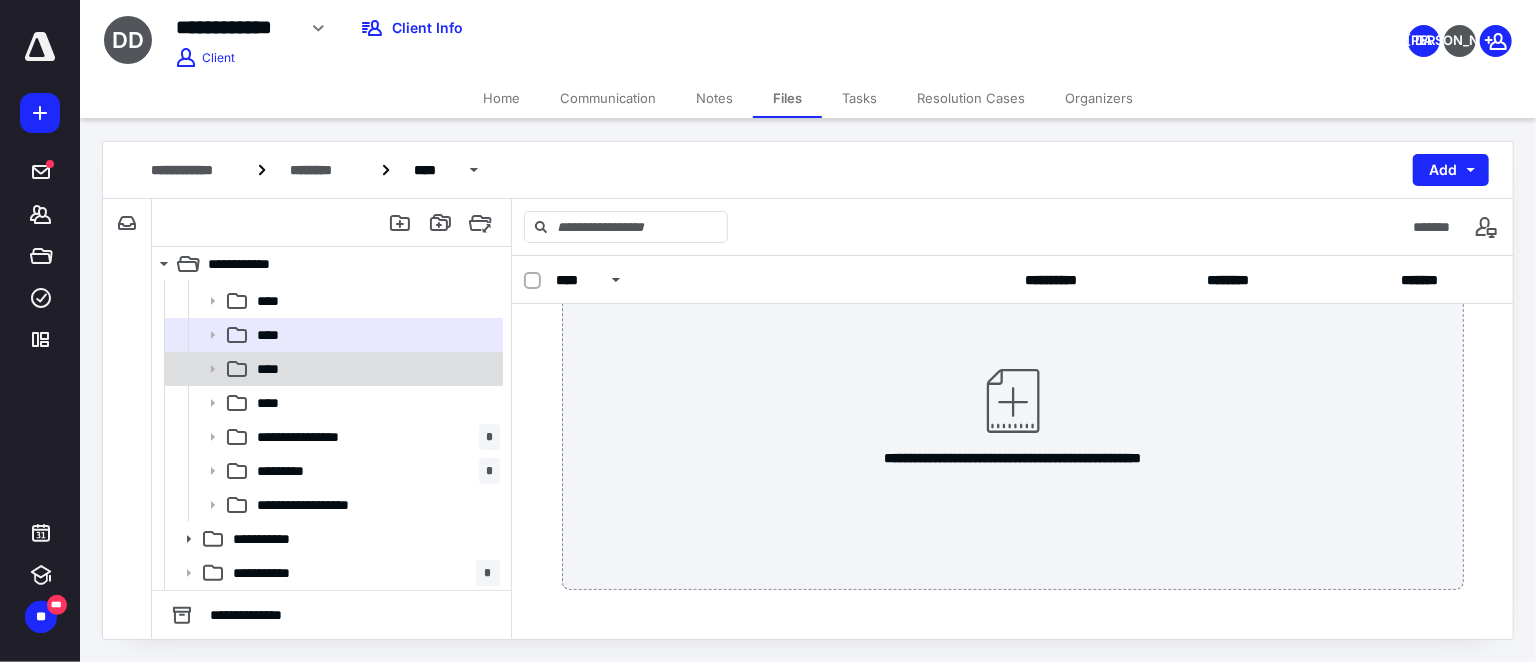 click on "****" at bounding box center (374, 369) 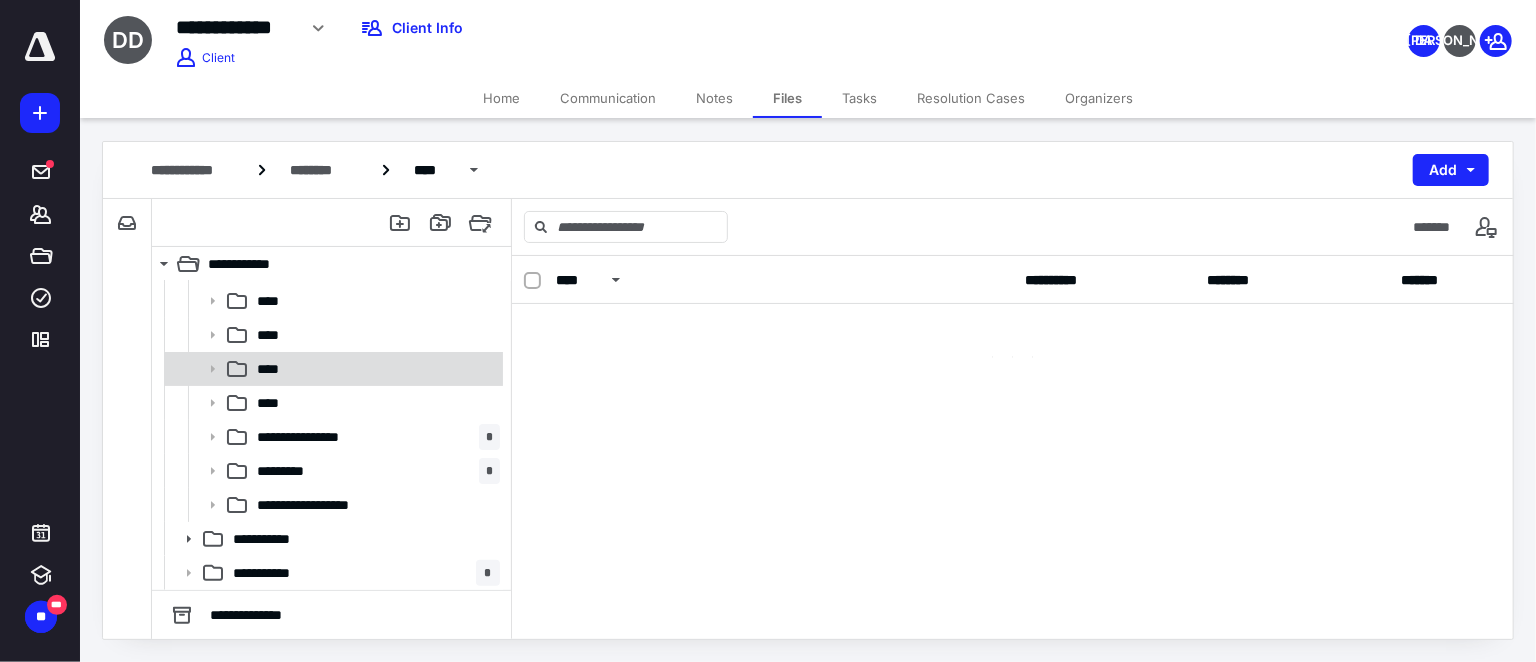 scroll, scrollTop: 0, scrollLeft: 0, axis: both 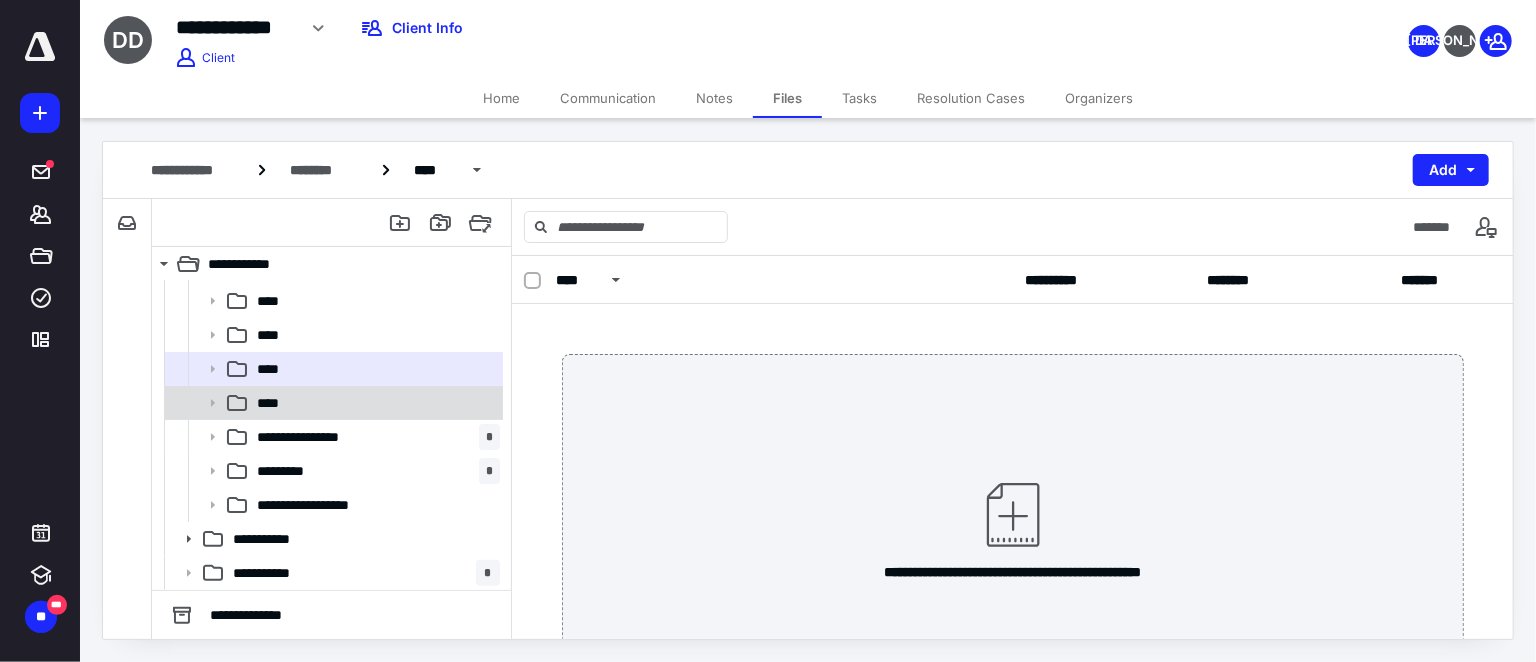 click on "****" at bounding box center [374, 403] 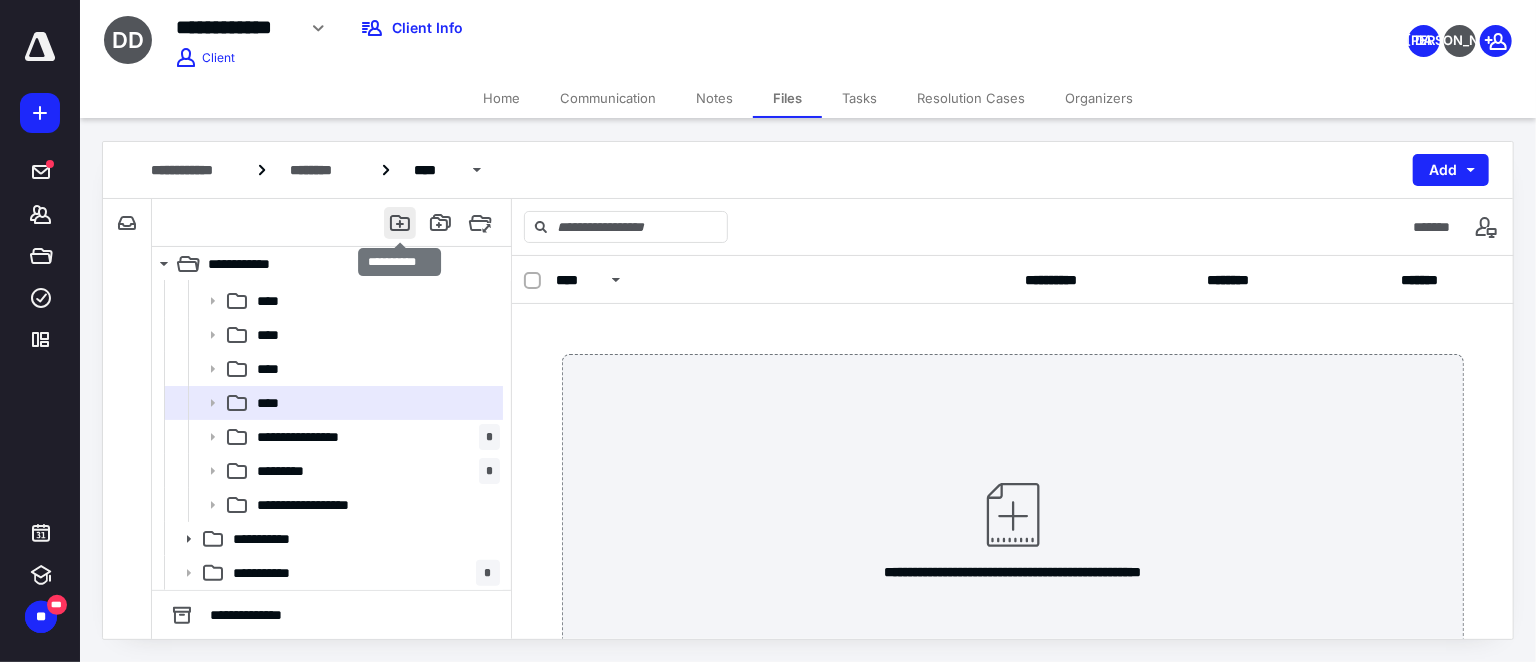 click at bounding box center [400, 223] 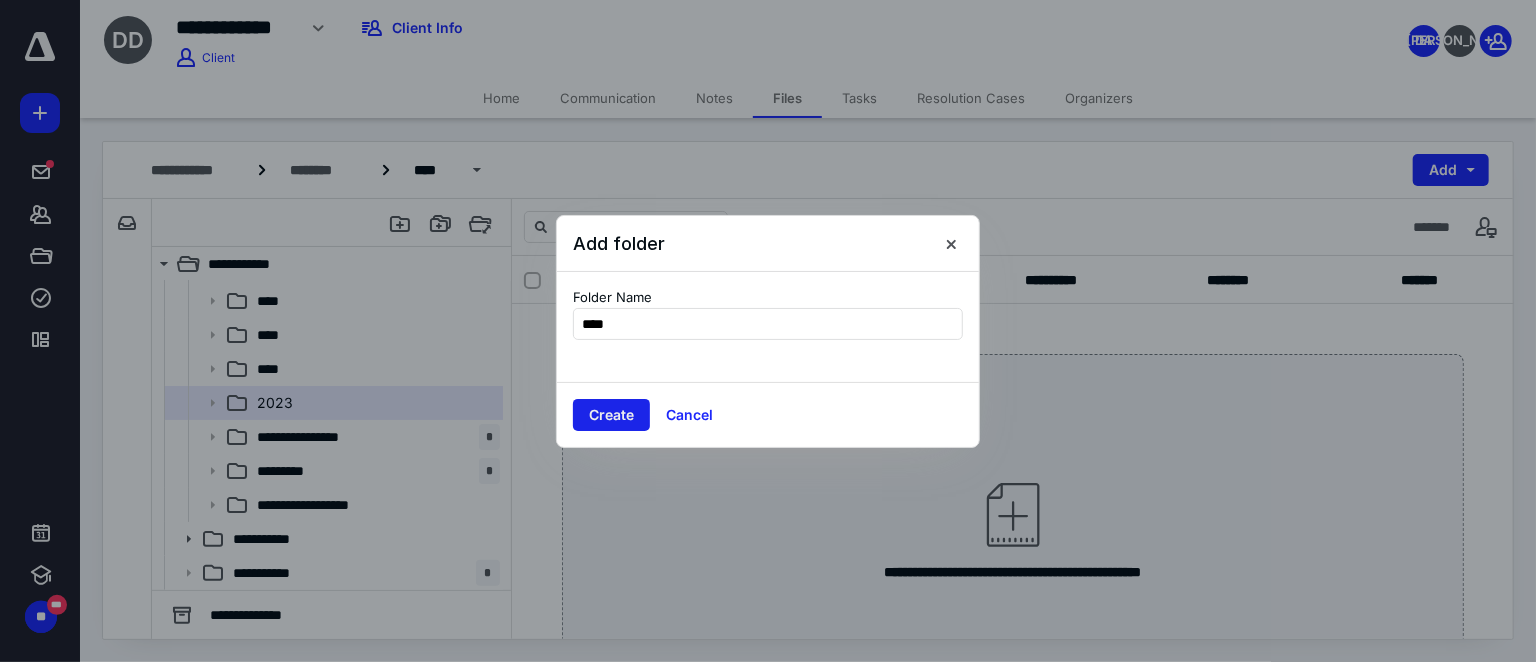 type on "****" 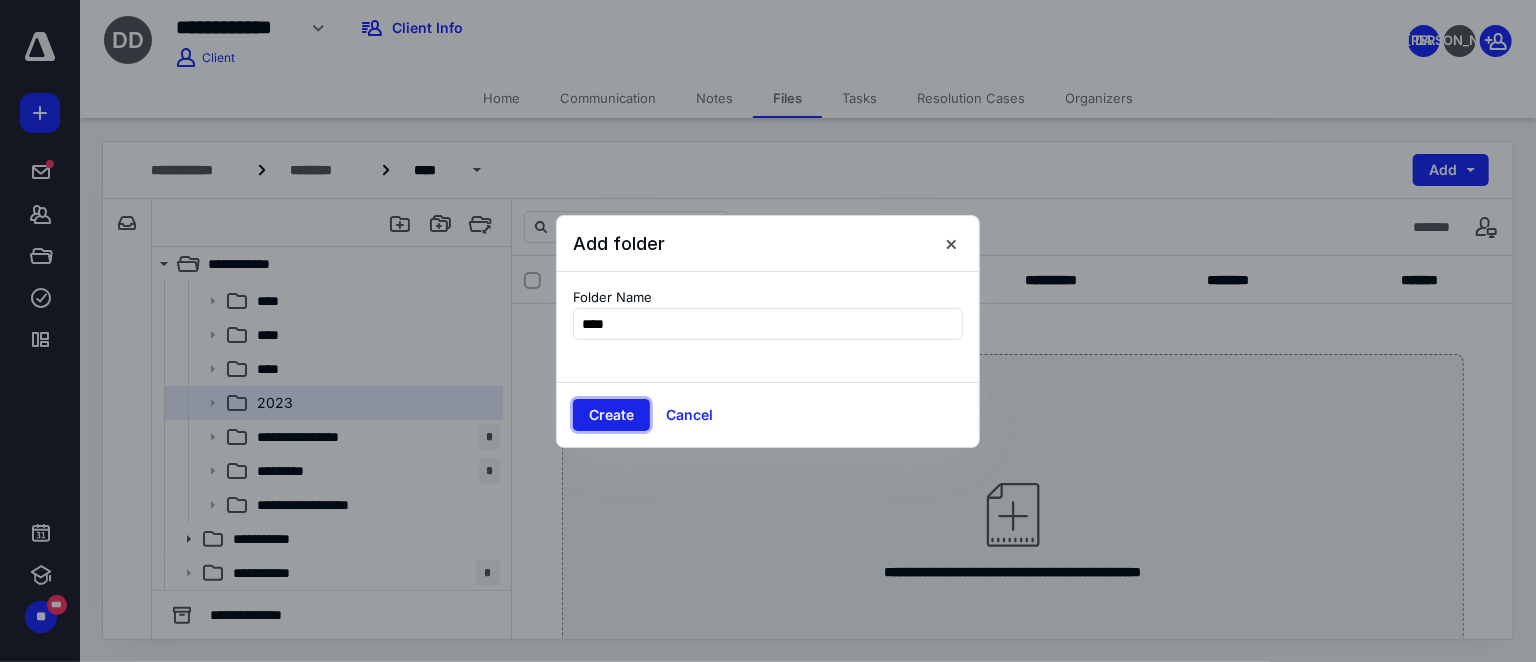 click on "Create" at bounding box center [611, 415] 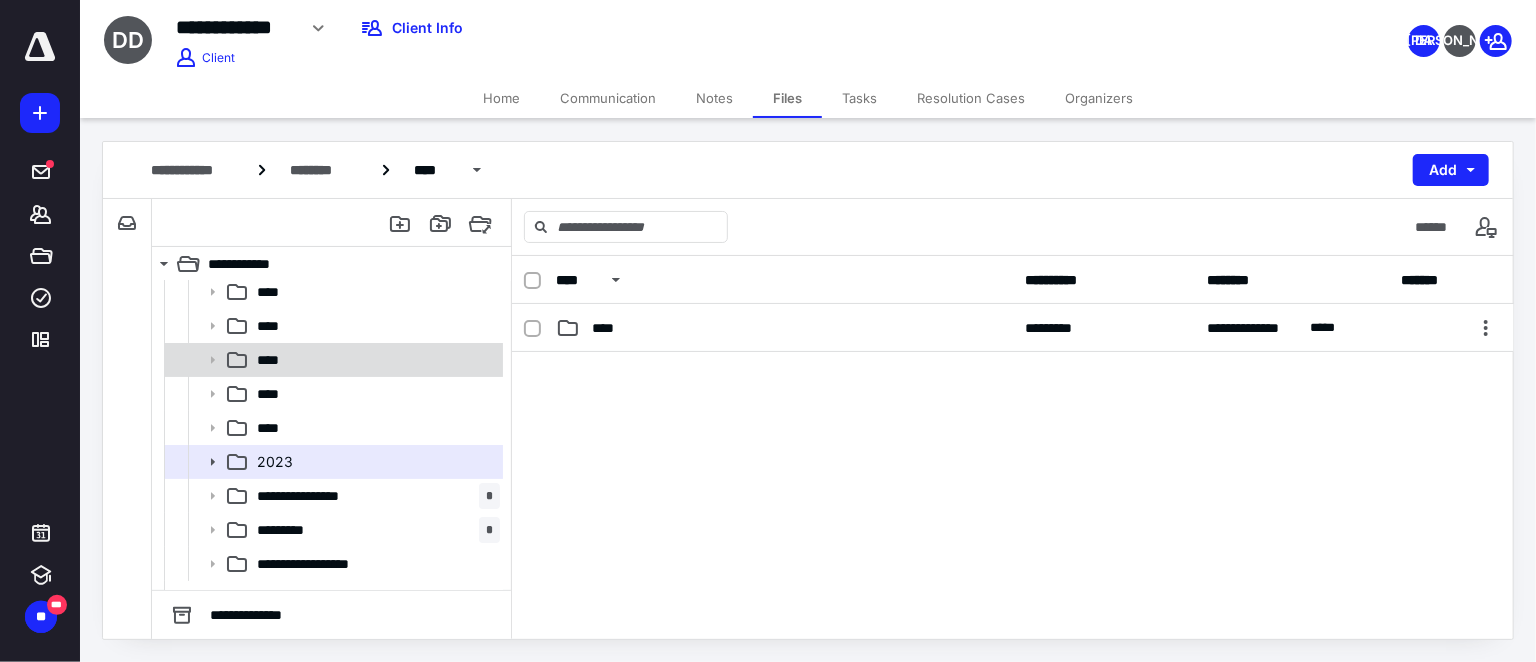 scroll, scrollTop: 178, scrollLeft: 0, axis: vertical 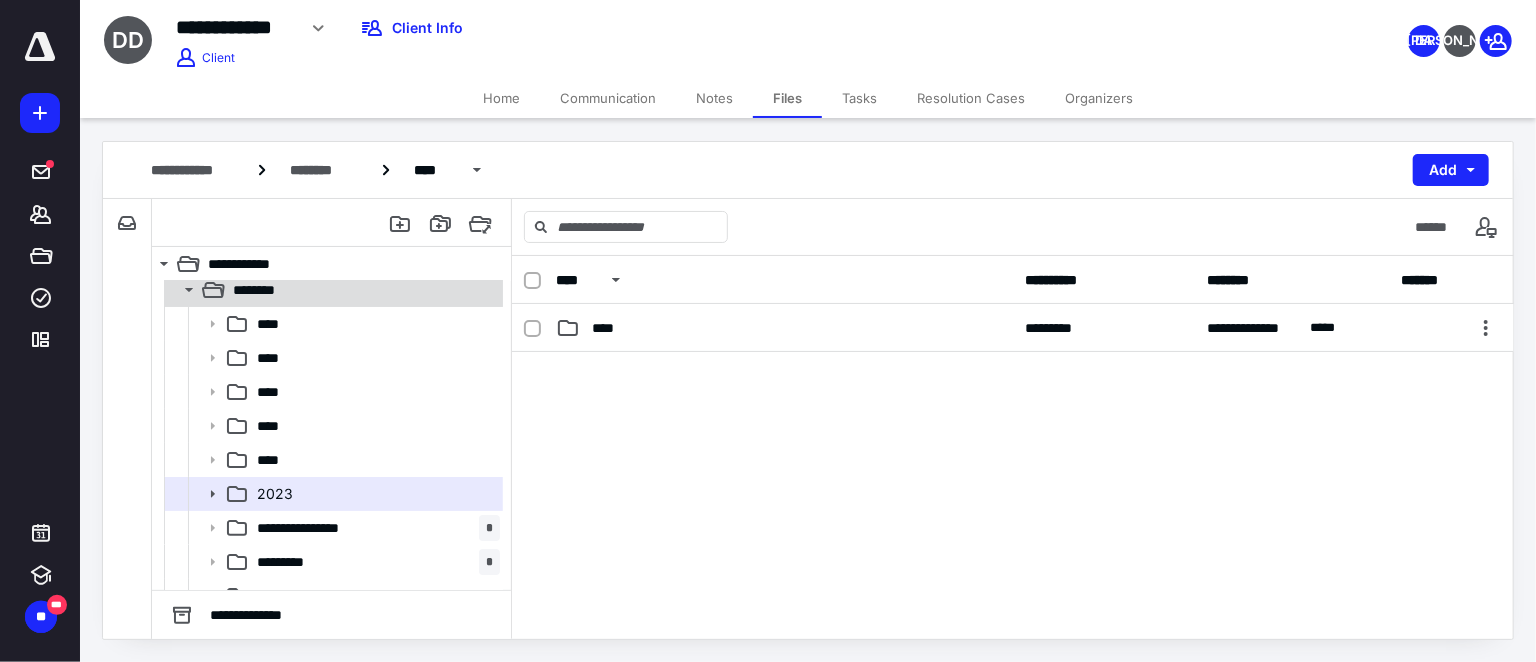 click on "********" at bounding box center [362, 290] 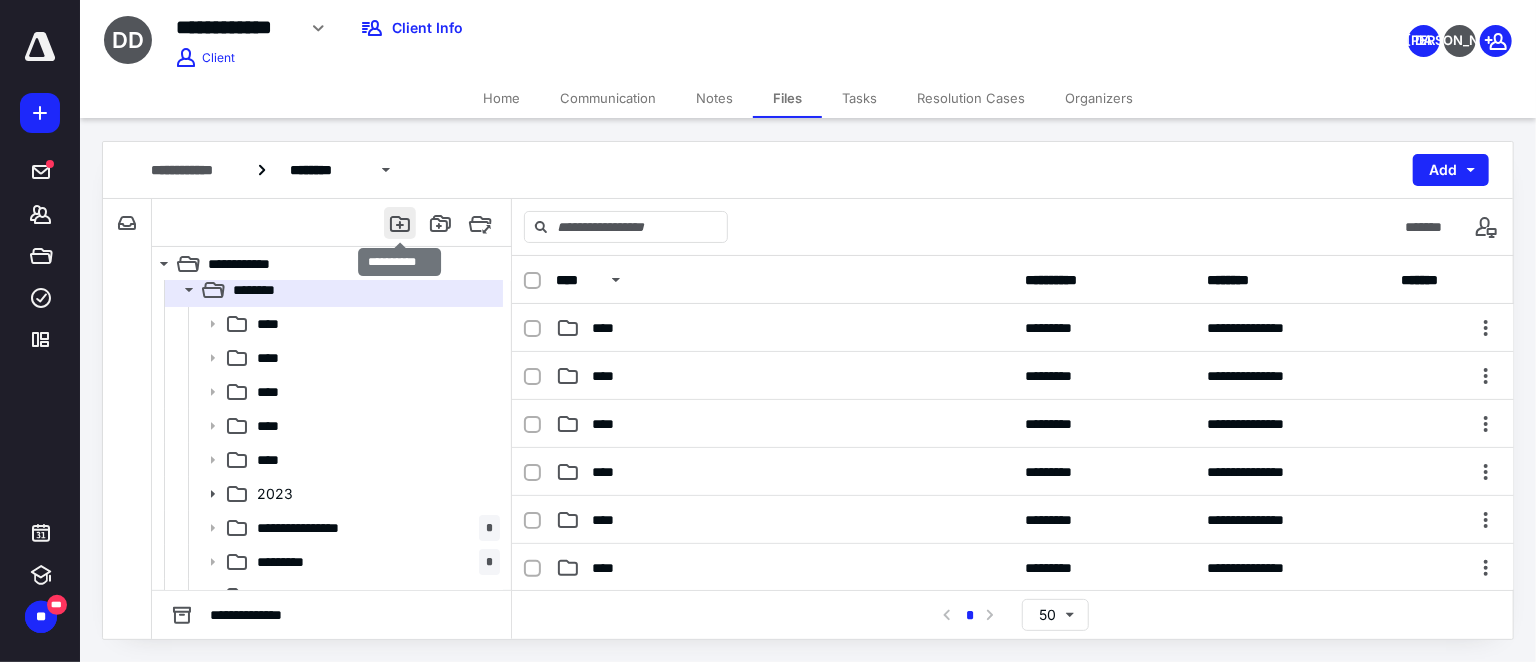click at bounding box center [400, 223] 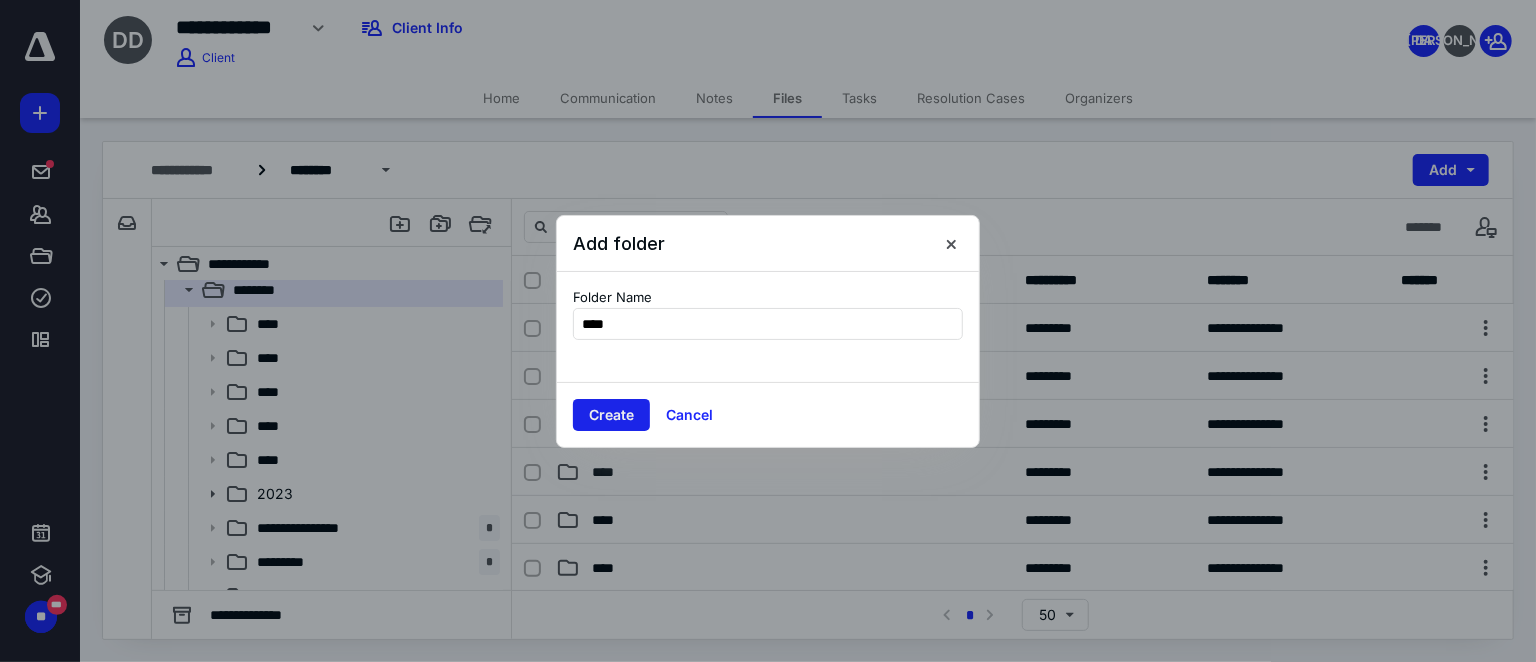 type on "****" 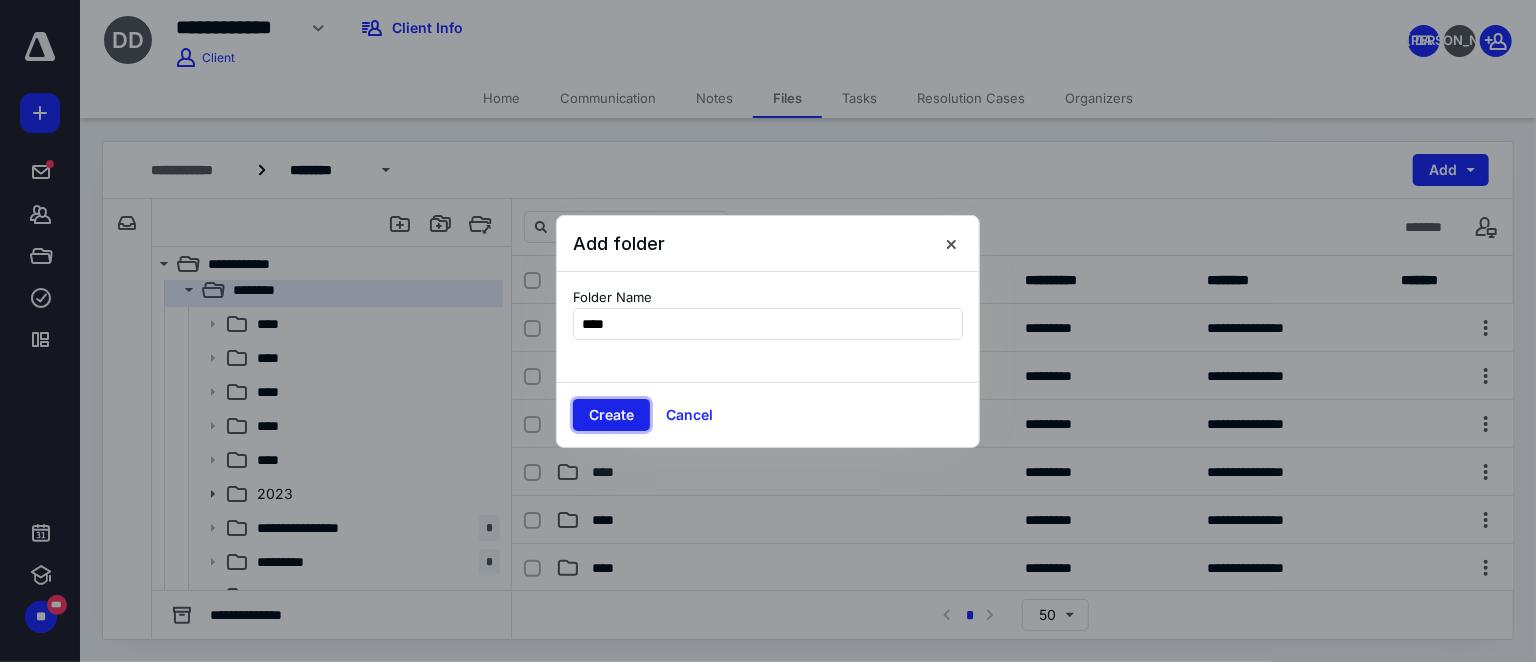 click on "Create" at bounding box center [611, 415] 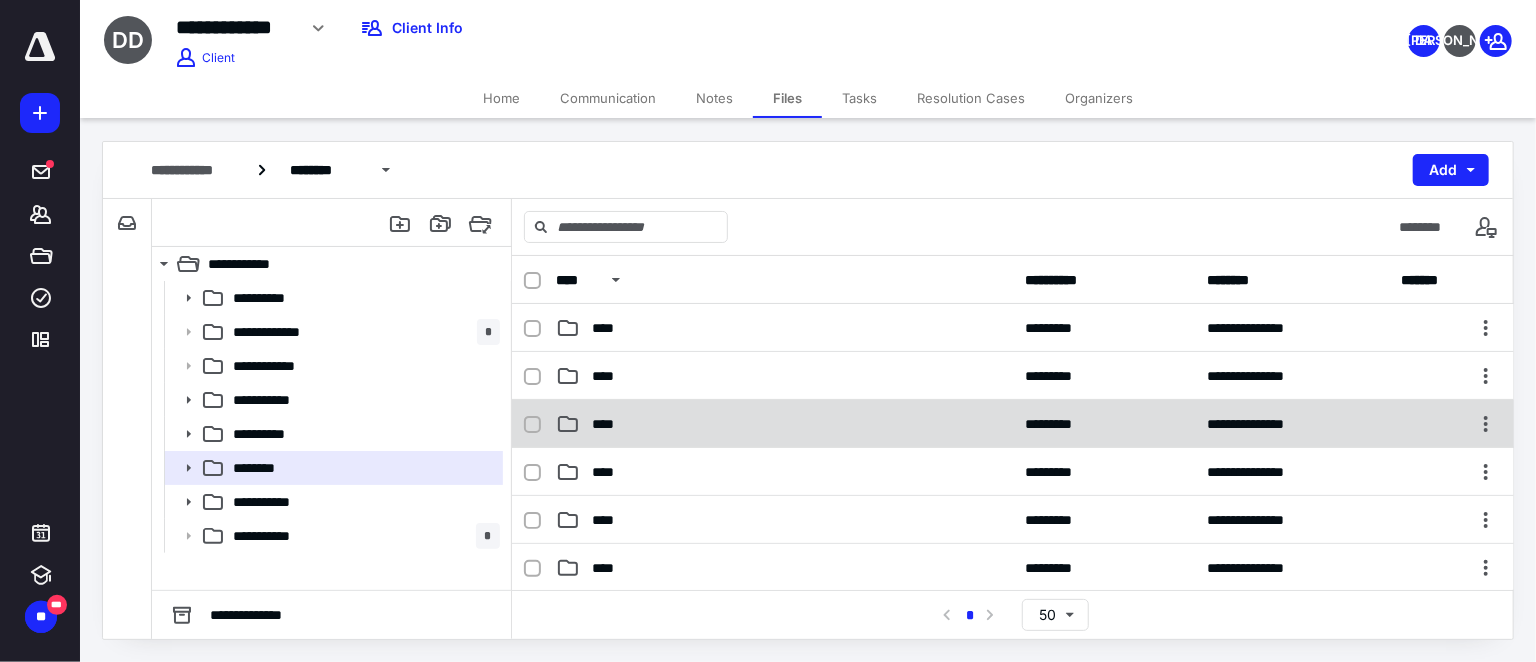 scroll, scrollTop: 0, scrollLeft: 0, axis: both 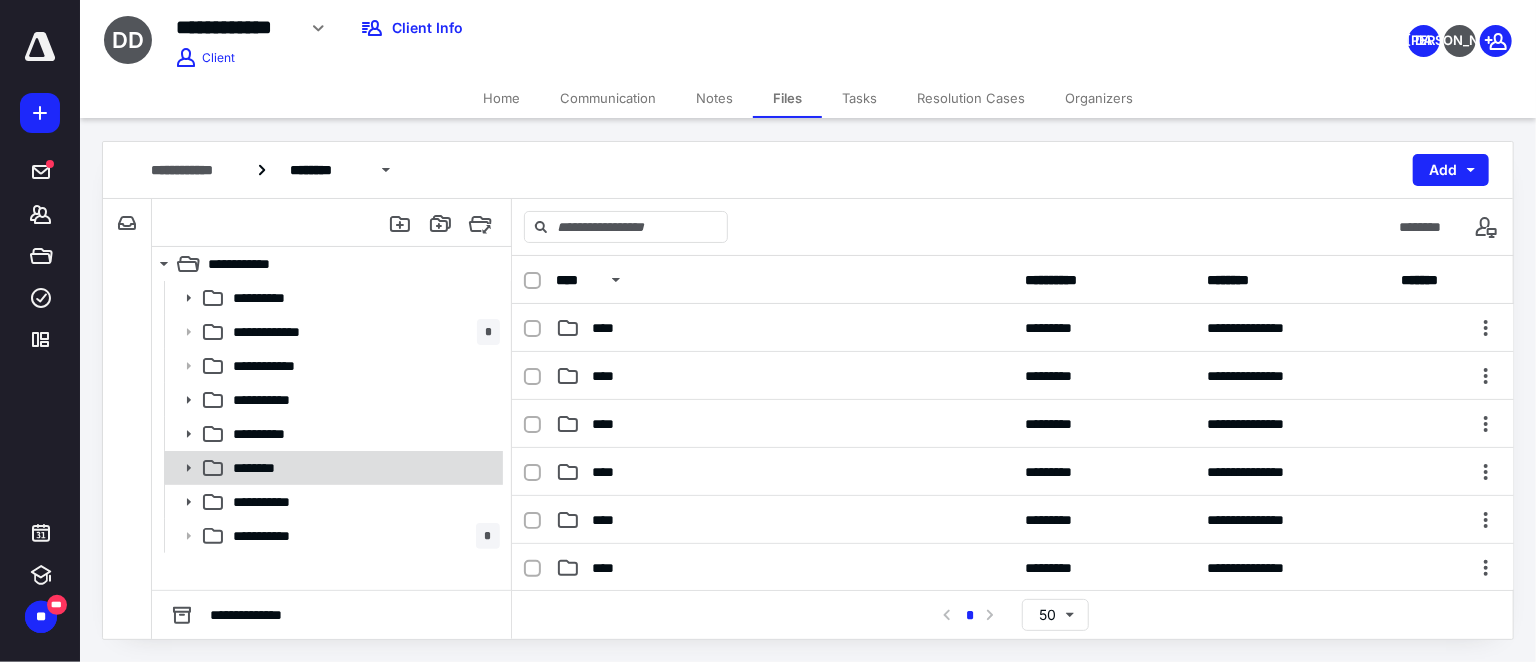 click on "********" at bounding box center (362, 468) 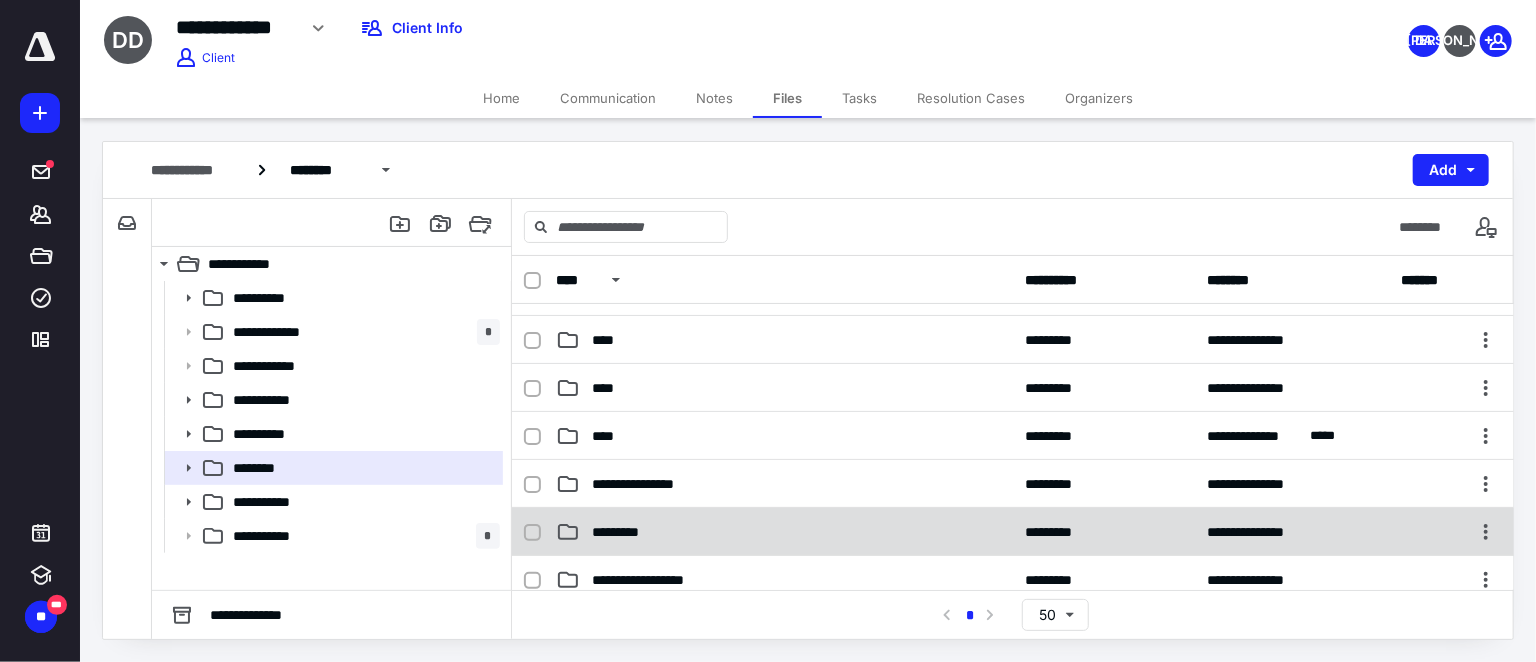 scroll, scrollTop: 181, scrollLeft: 0, axis: vertical 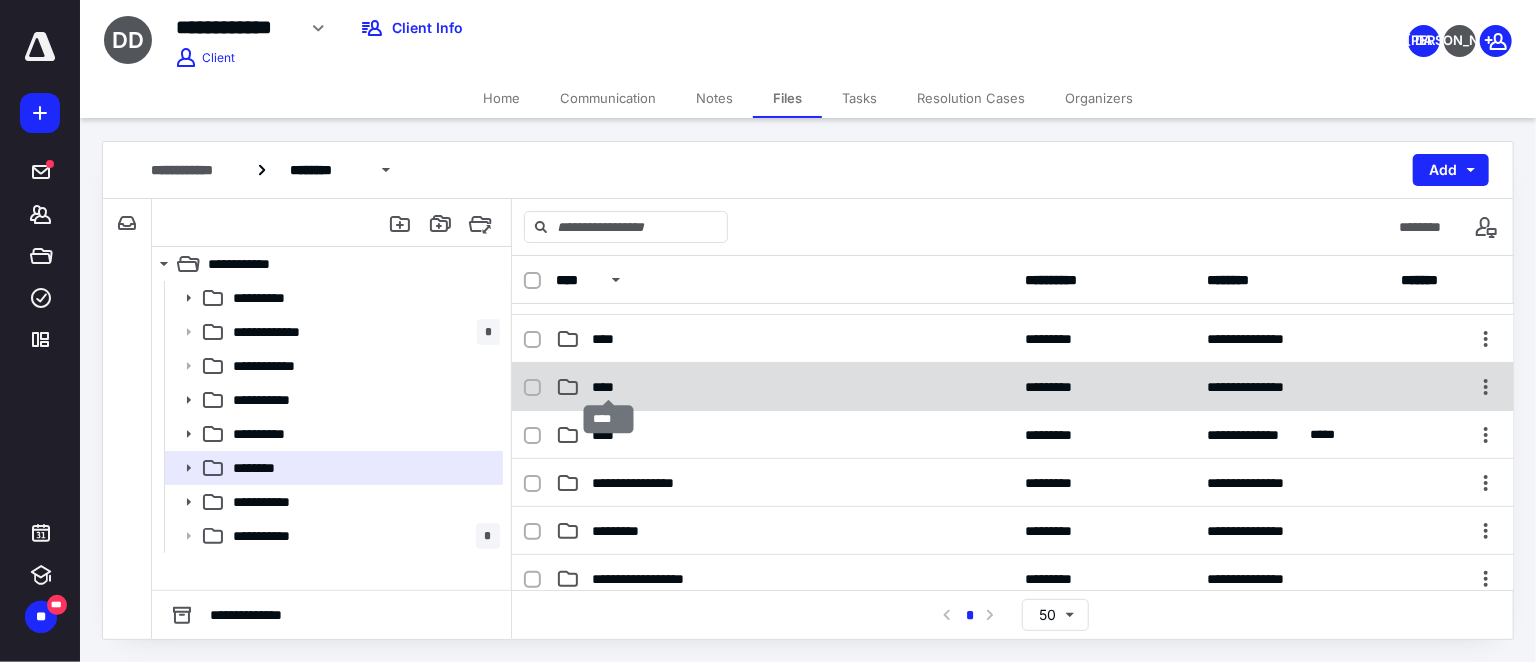 click on "****" at bounding box center (609, 387) 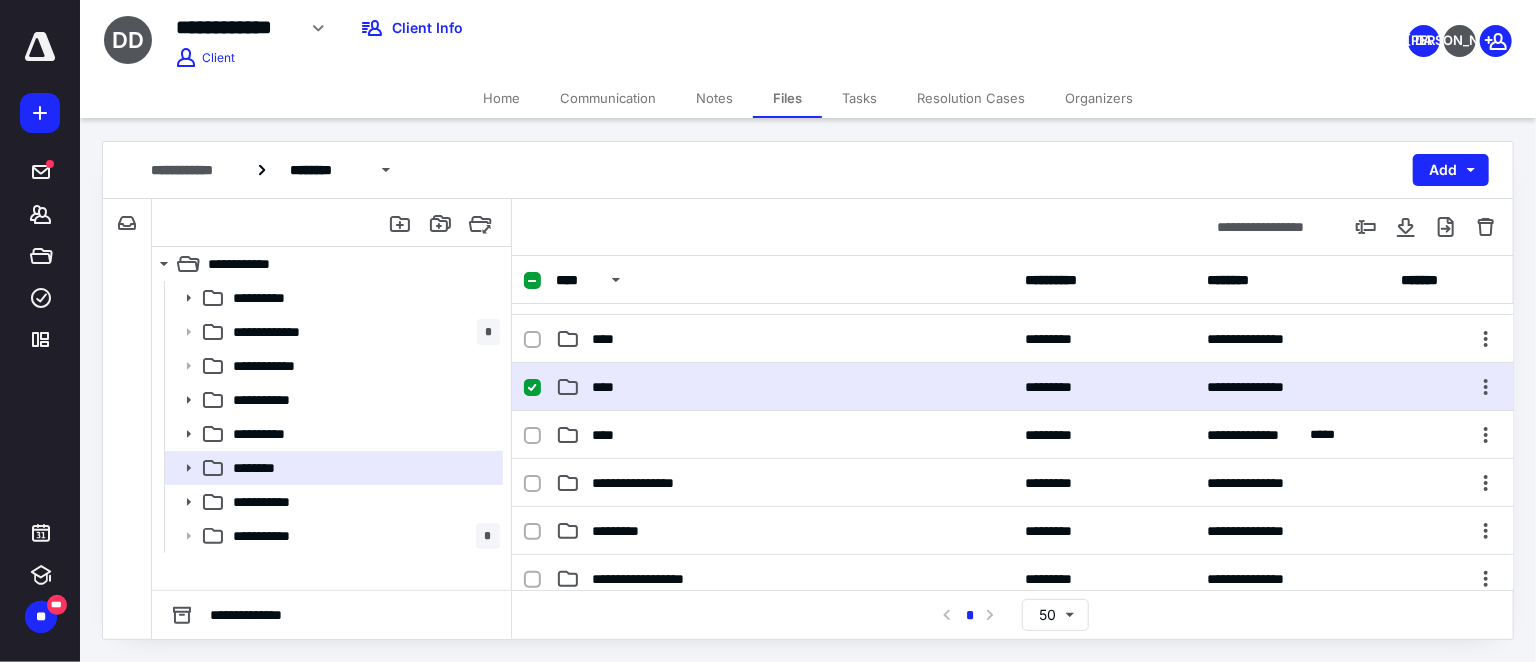 click on "****" at bounding box center [609, 387] 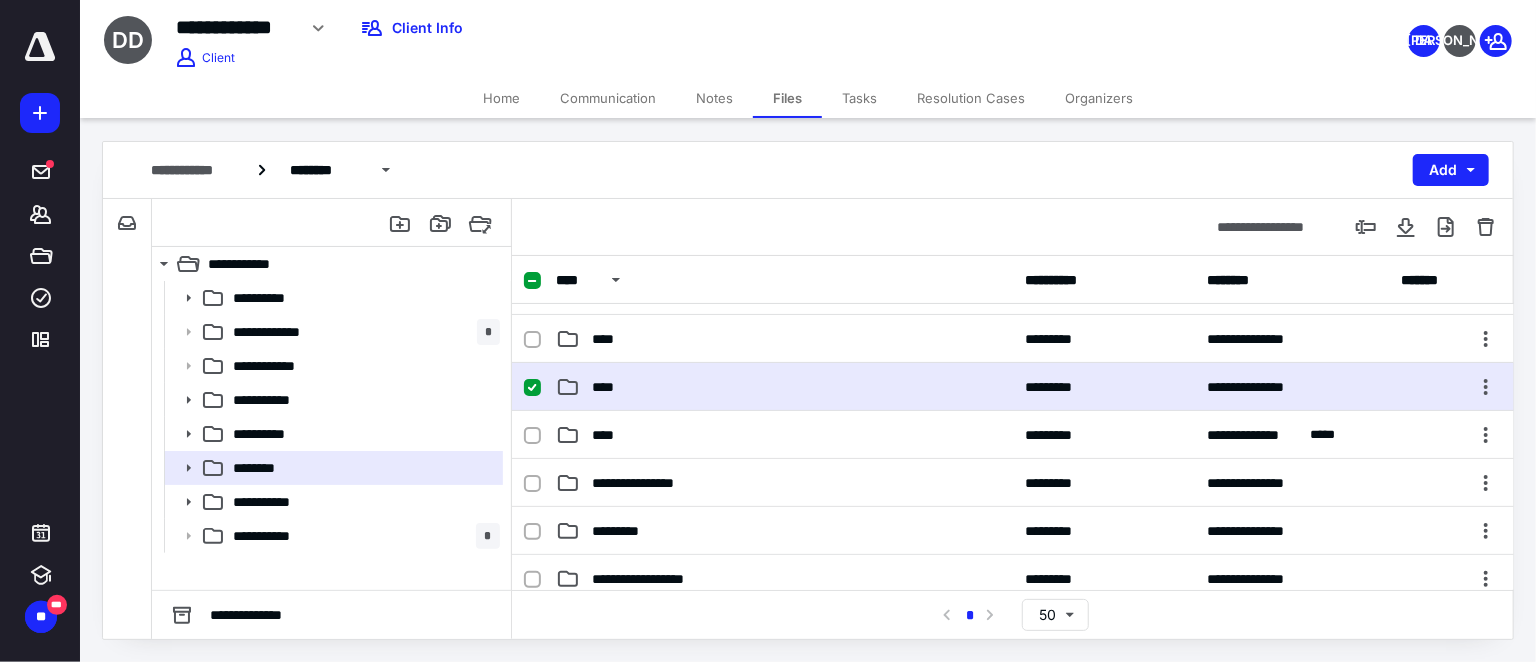 scroll, scrollTop: 0, scrollLeft: 0, axis: both 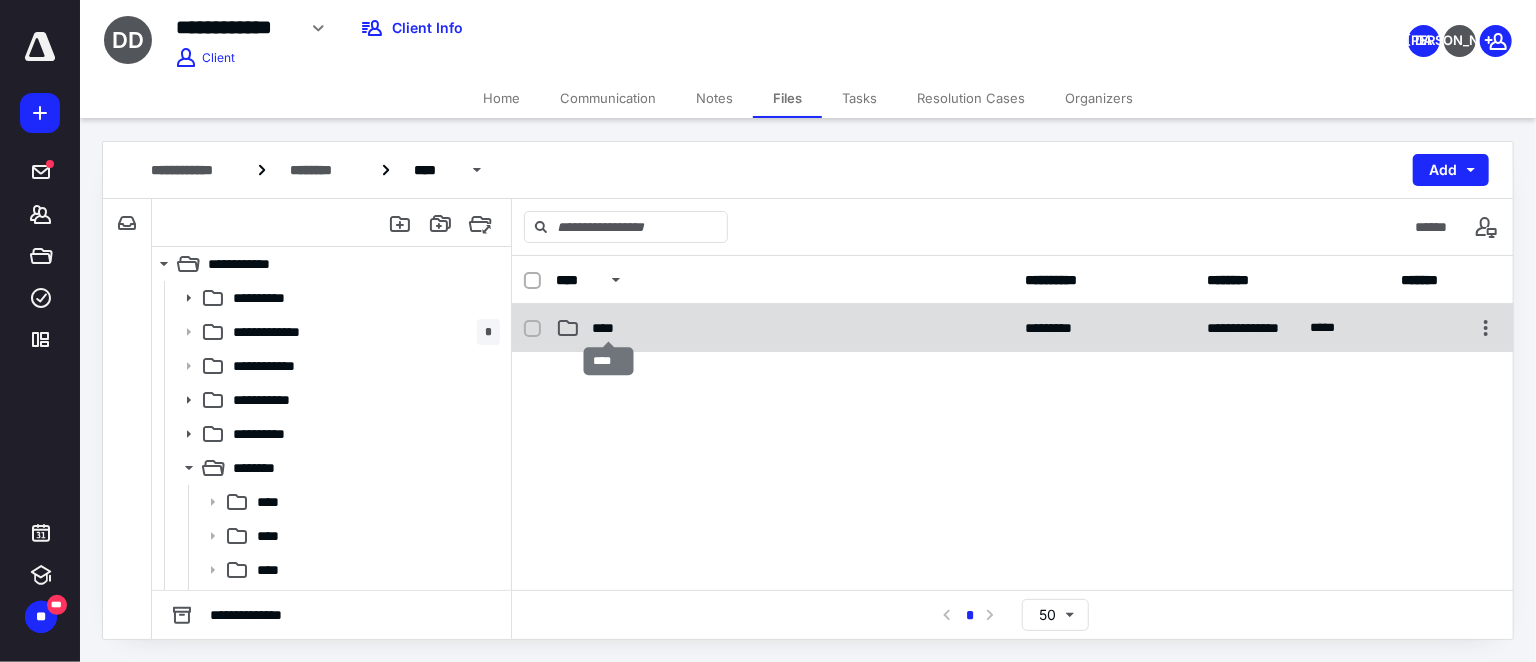 click on "****" at bounding box center (609, 328) 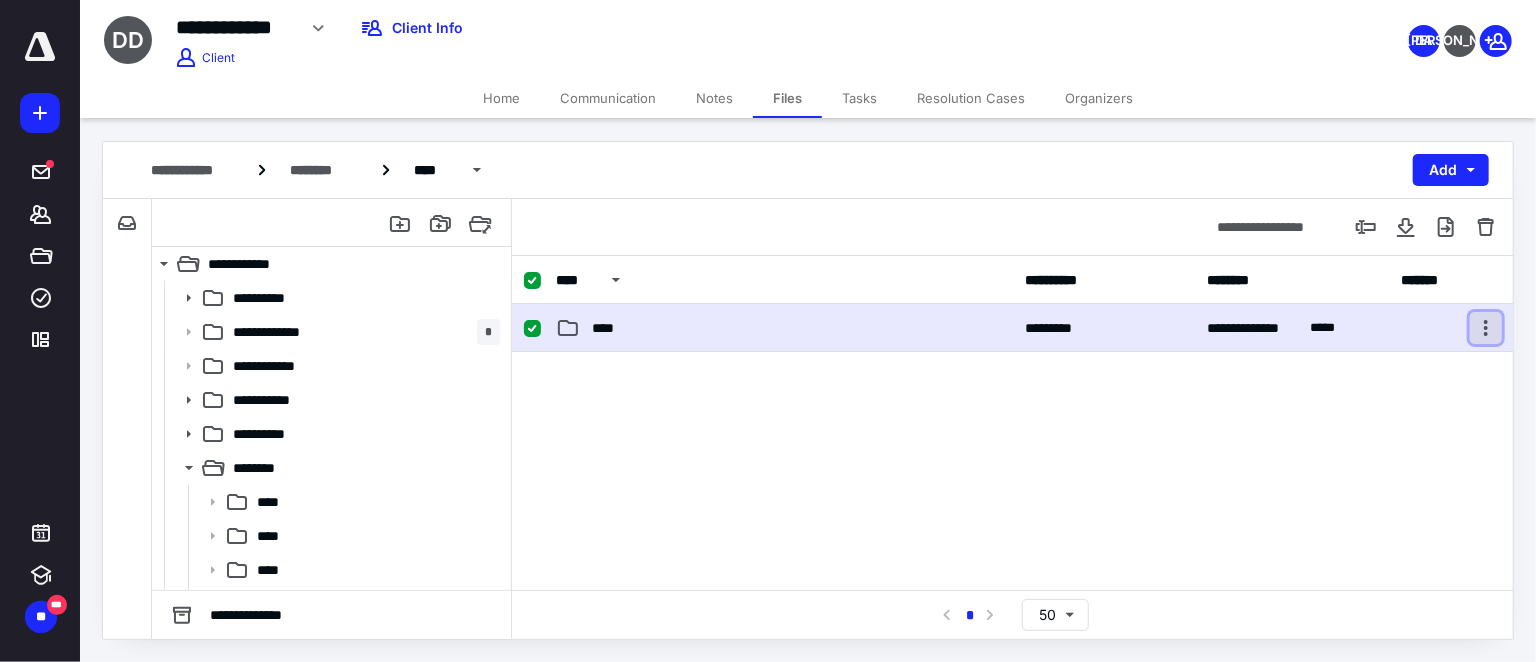 click at bounding box center [1486, 328] 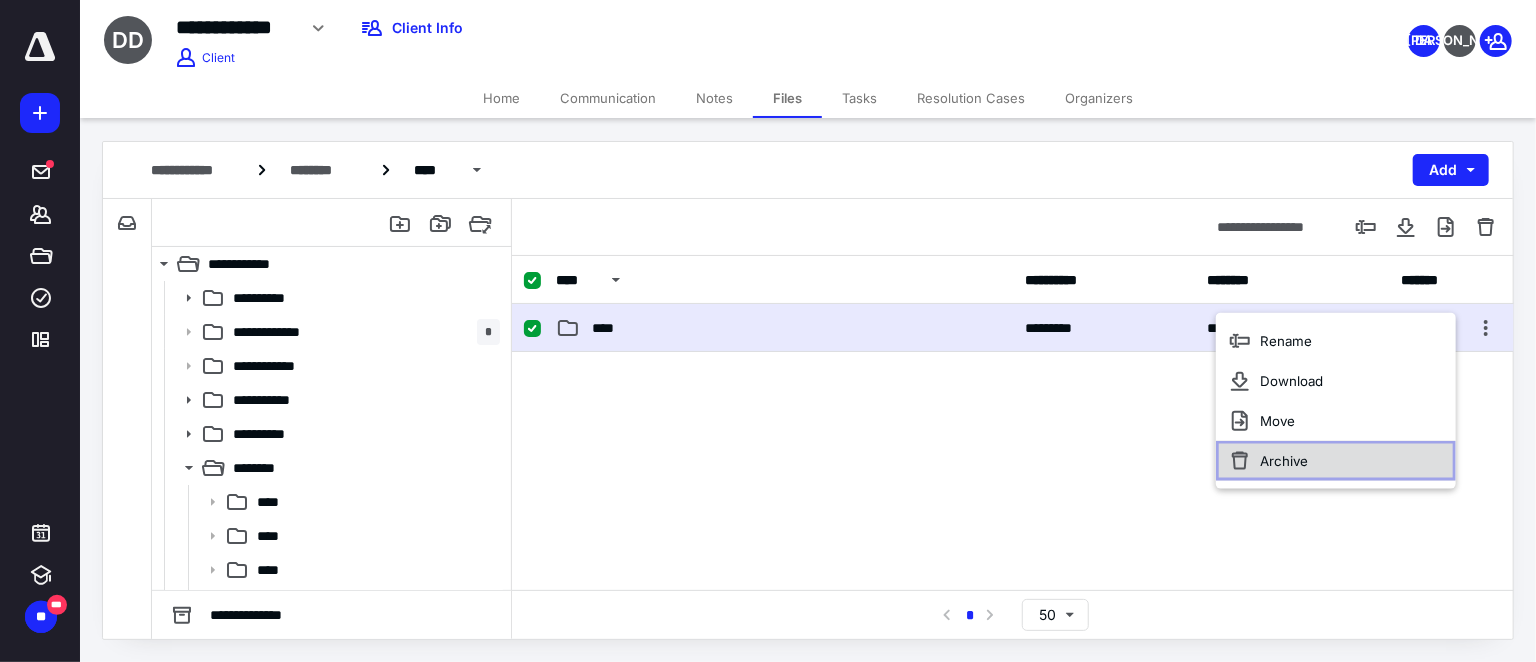 click on "Archive" at bounding box center [1284, 461] 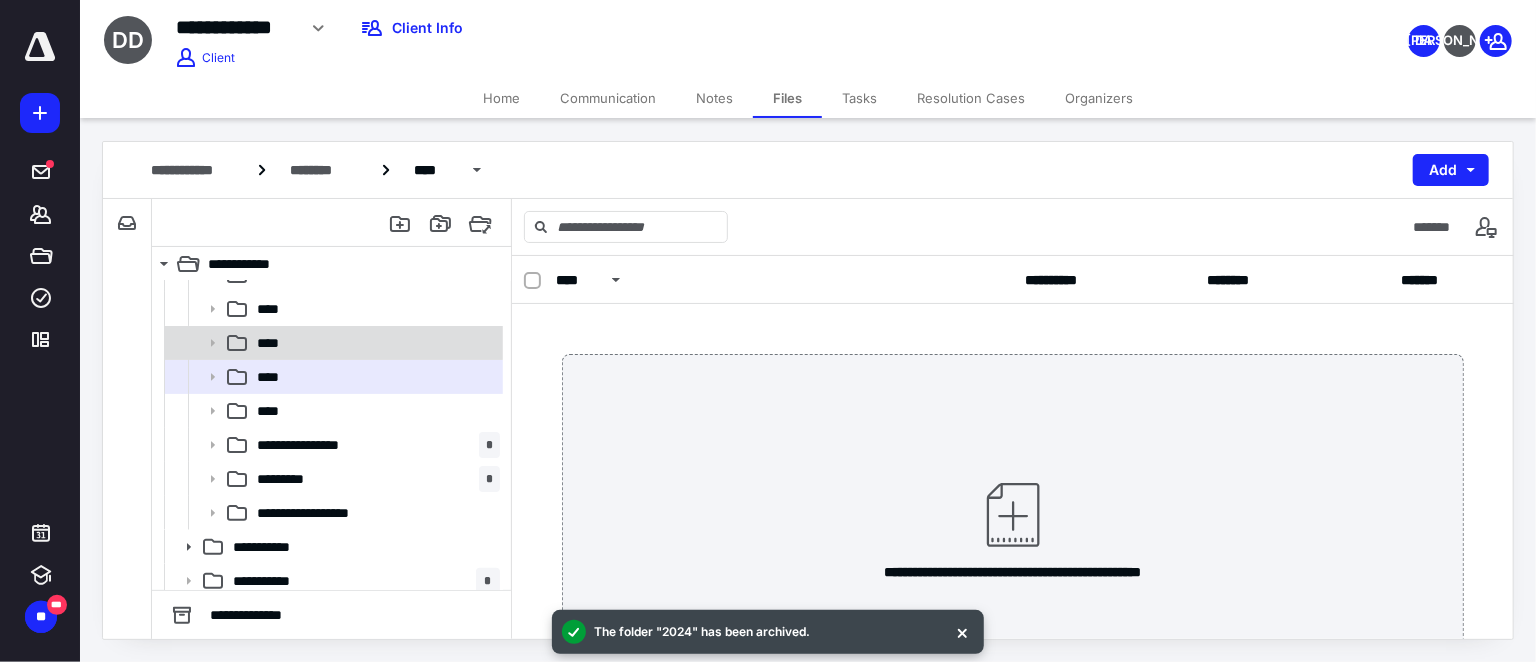 scroll, scrollTop: 302, scrollLeft: 0, axis: vertical 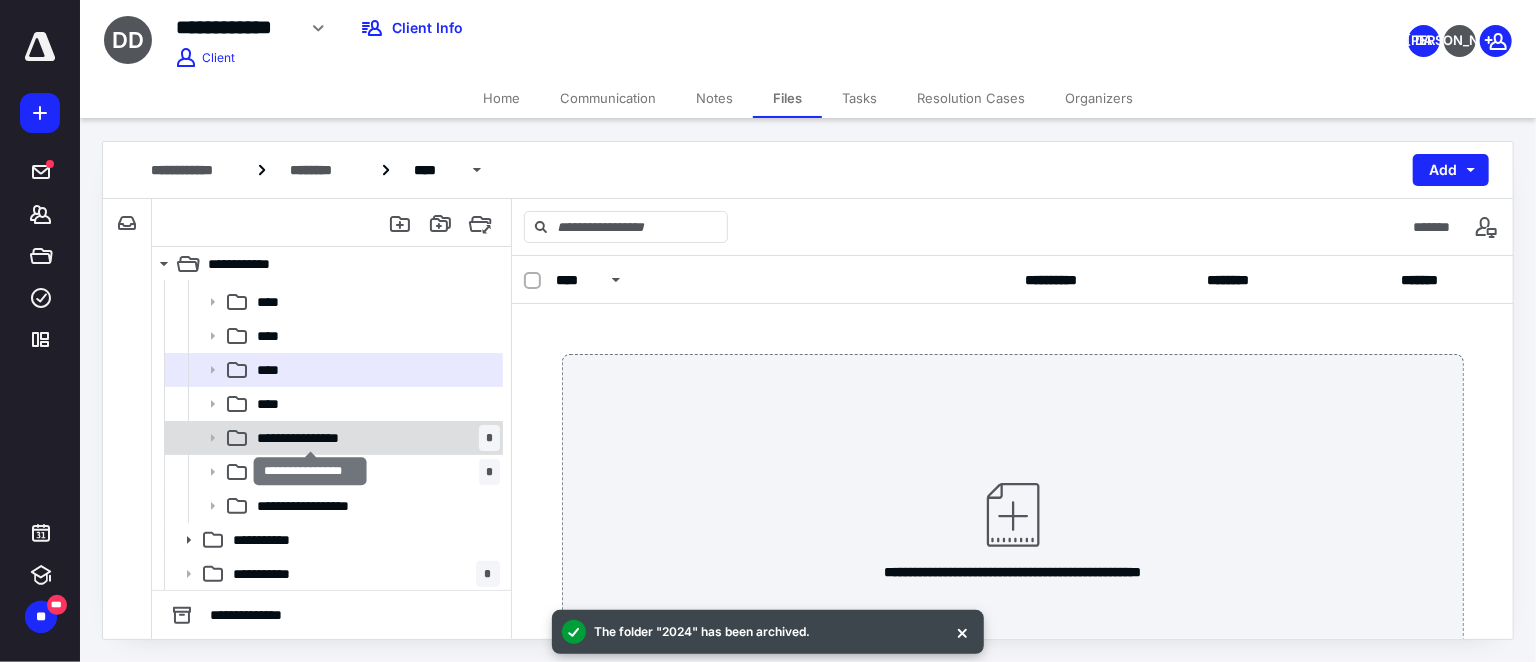 click on "**********" at bounding box center [310, 438] 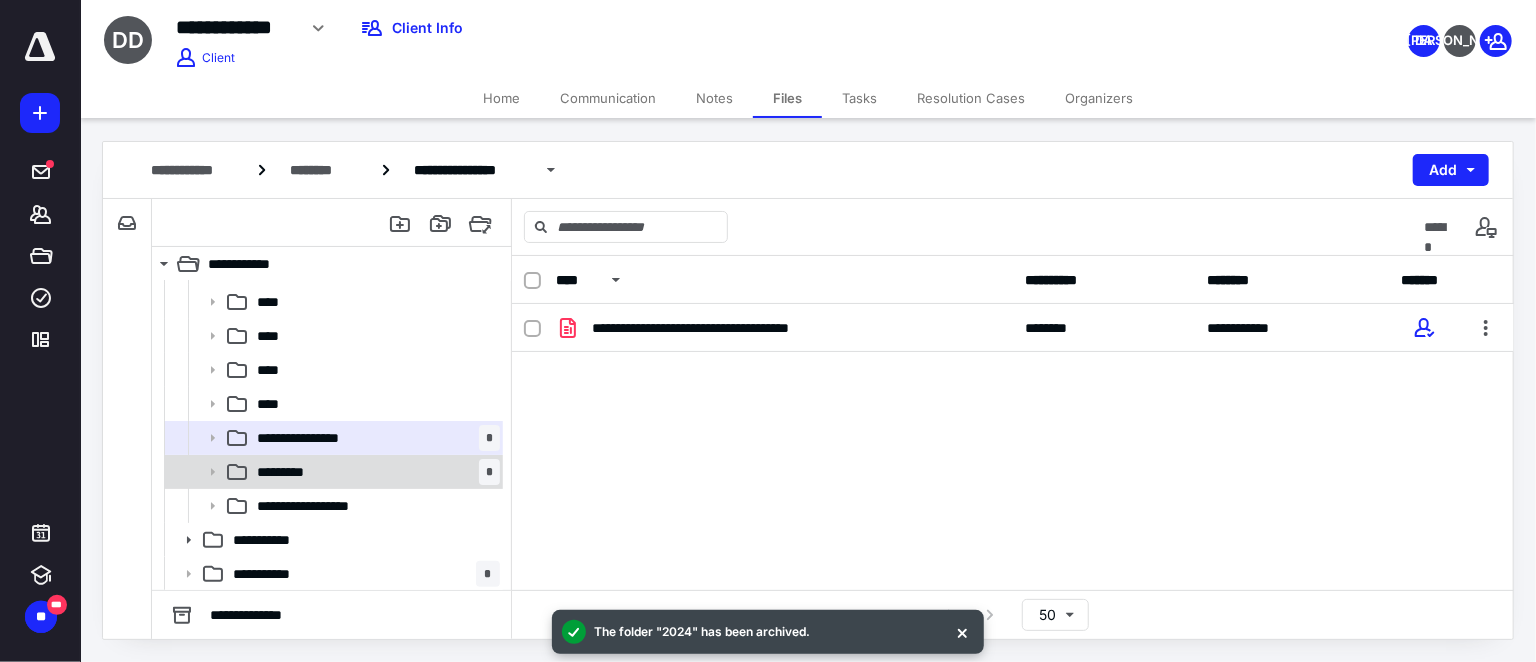 click on "********* *" at bounding box center [374, 472] 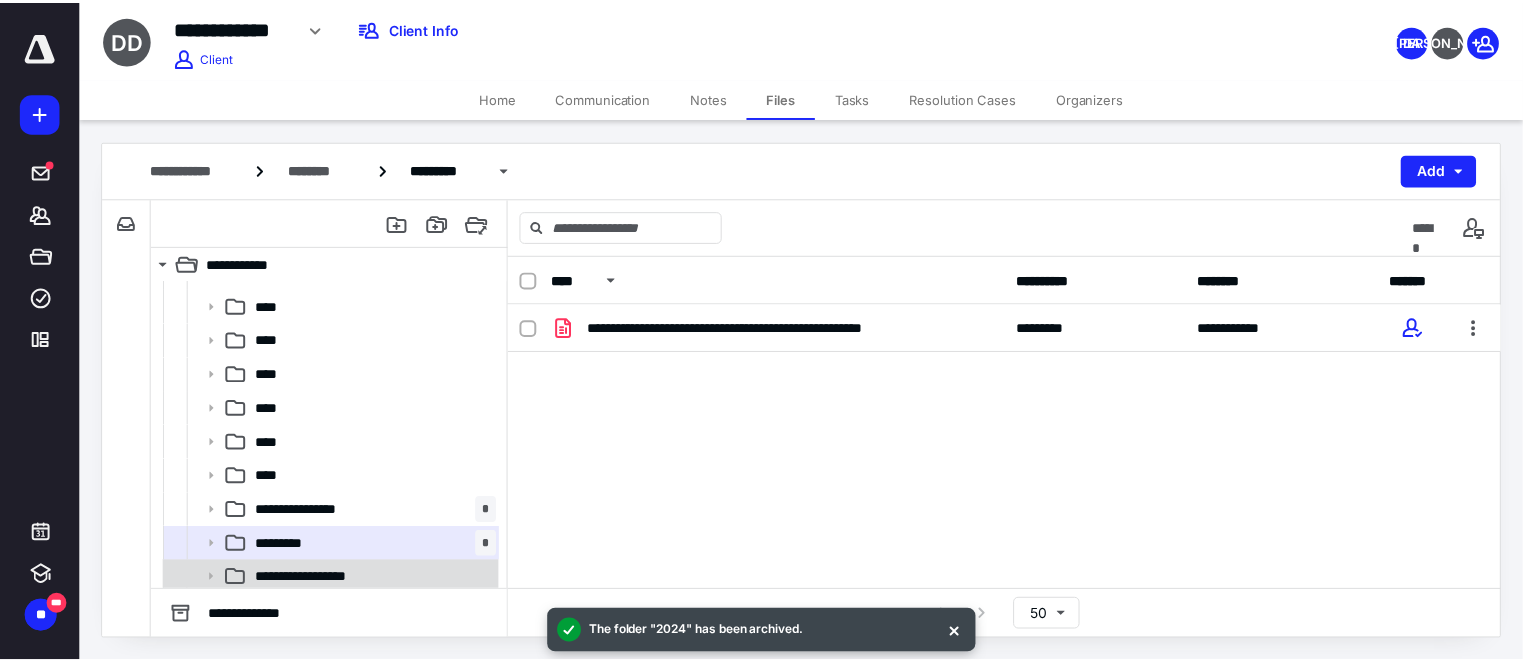 scroll, scrollTop: 0, scrollLeft: 0, axis: both 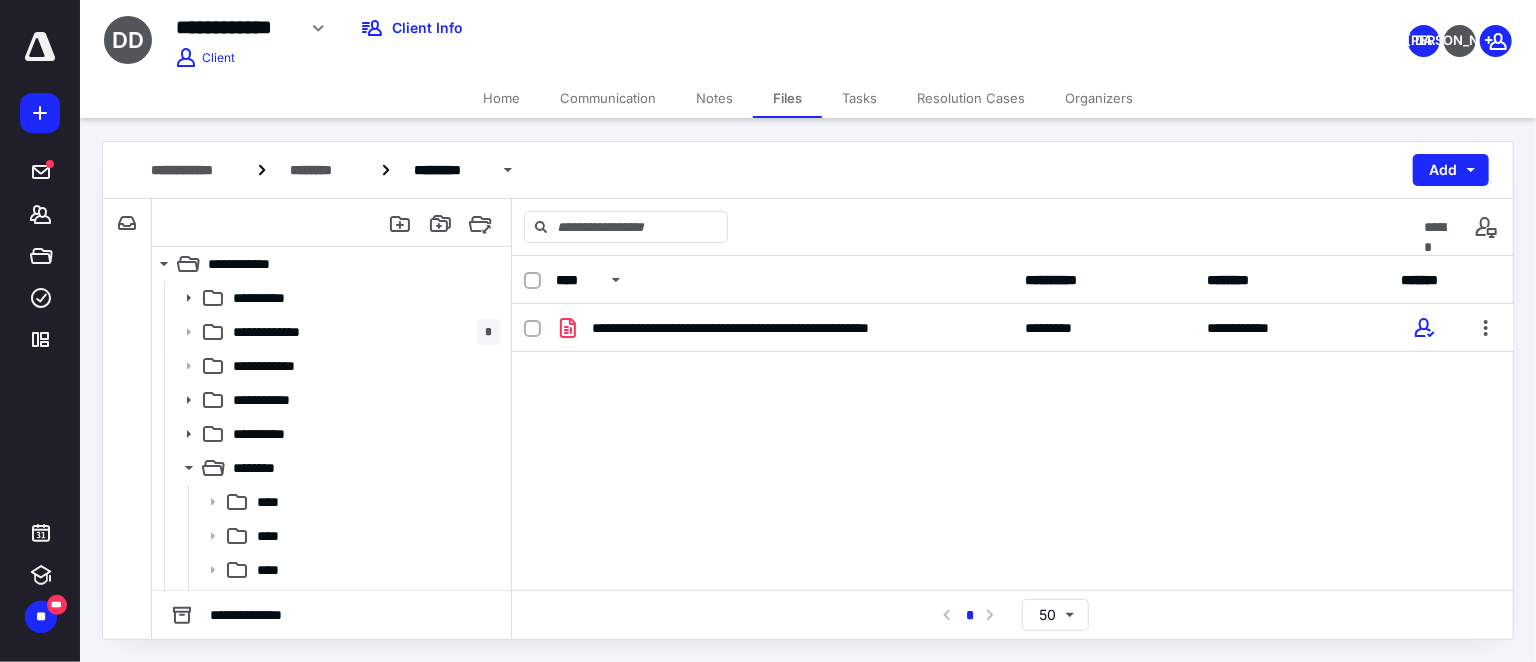 click on "Home" at bounding box center [501, 98] 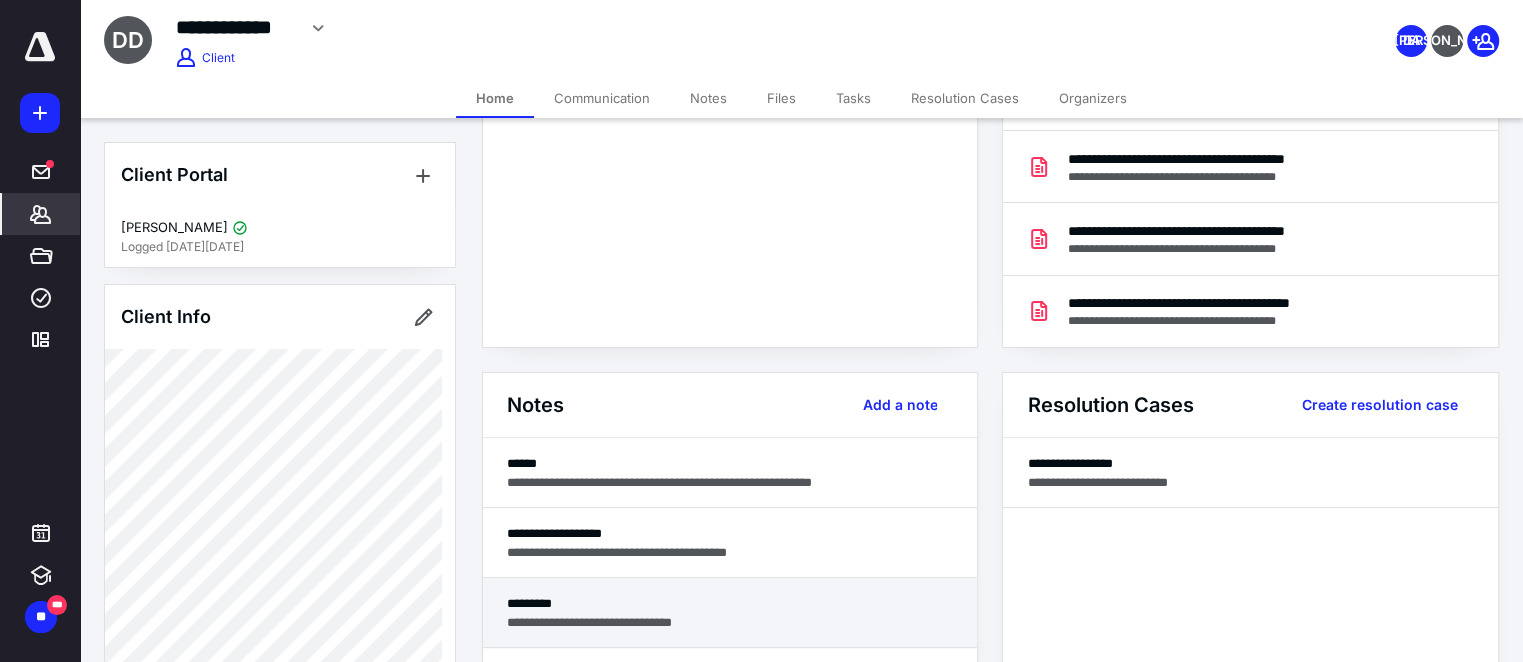 scroll, scrollTop: 0, scrollLeft: 0, axis: both 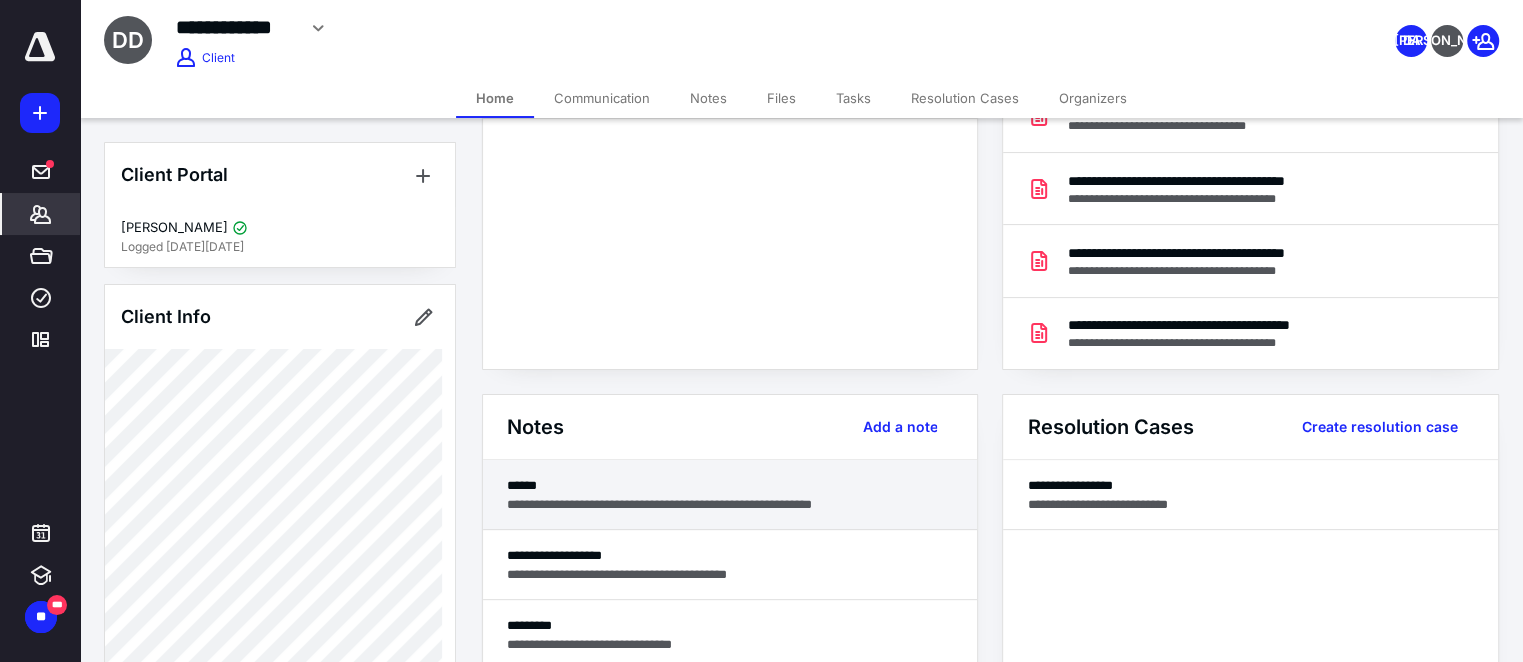 click on "**********" at bounding box center [730, 504] 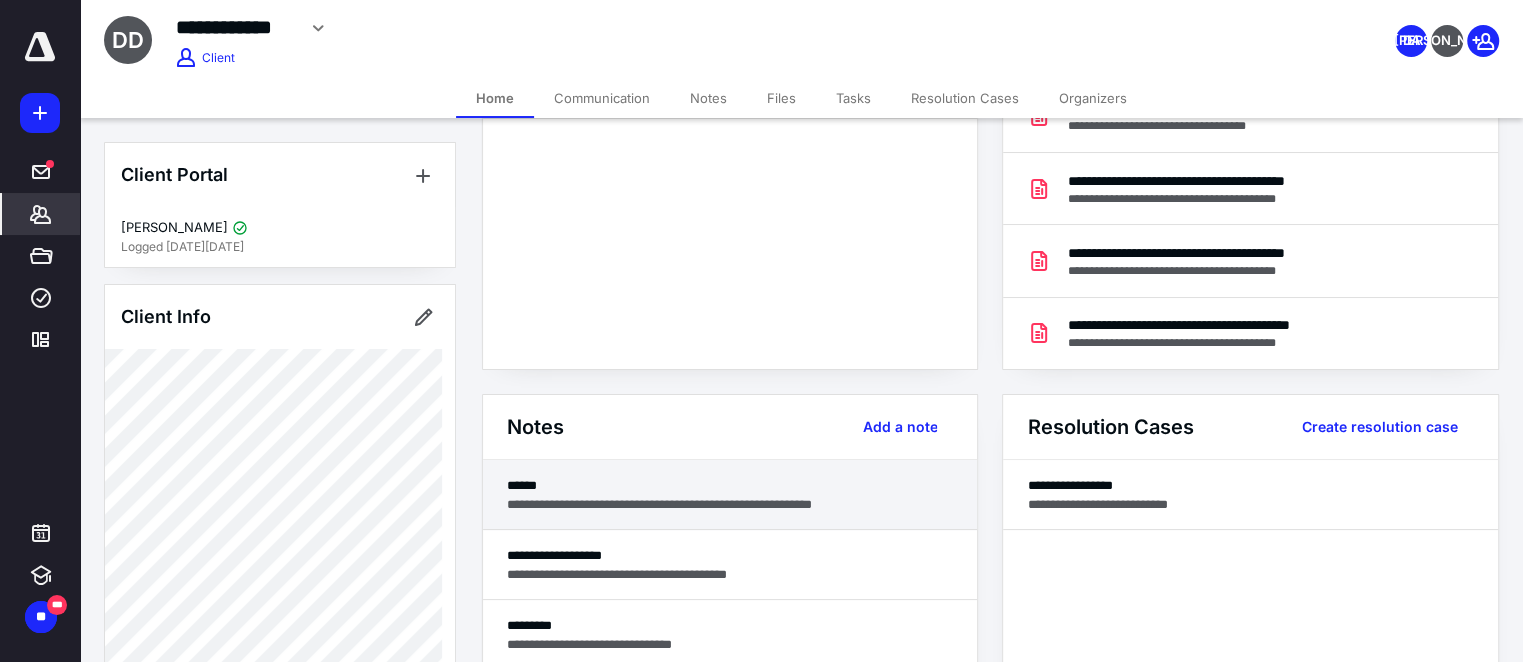 type on "******" 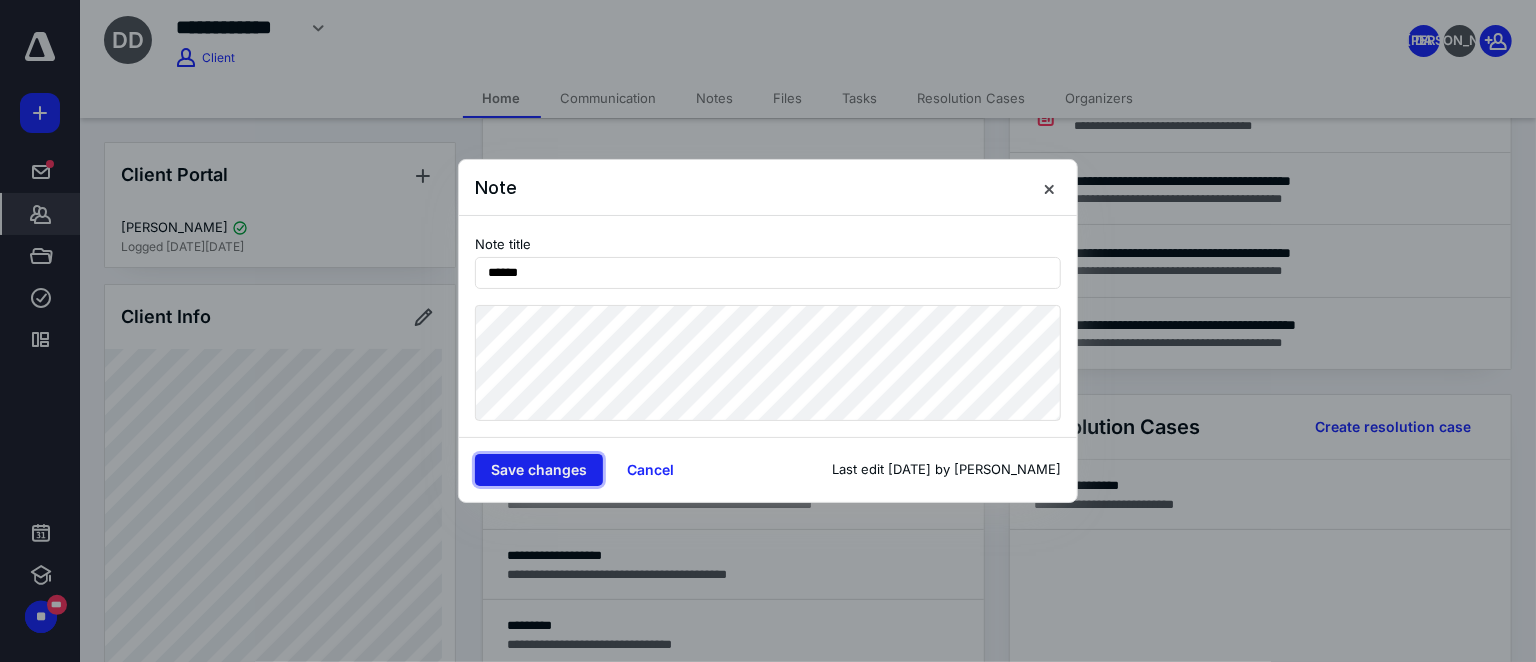 click on "Save changes" at bounding box center (539, 470) 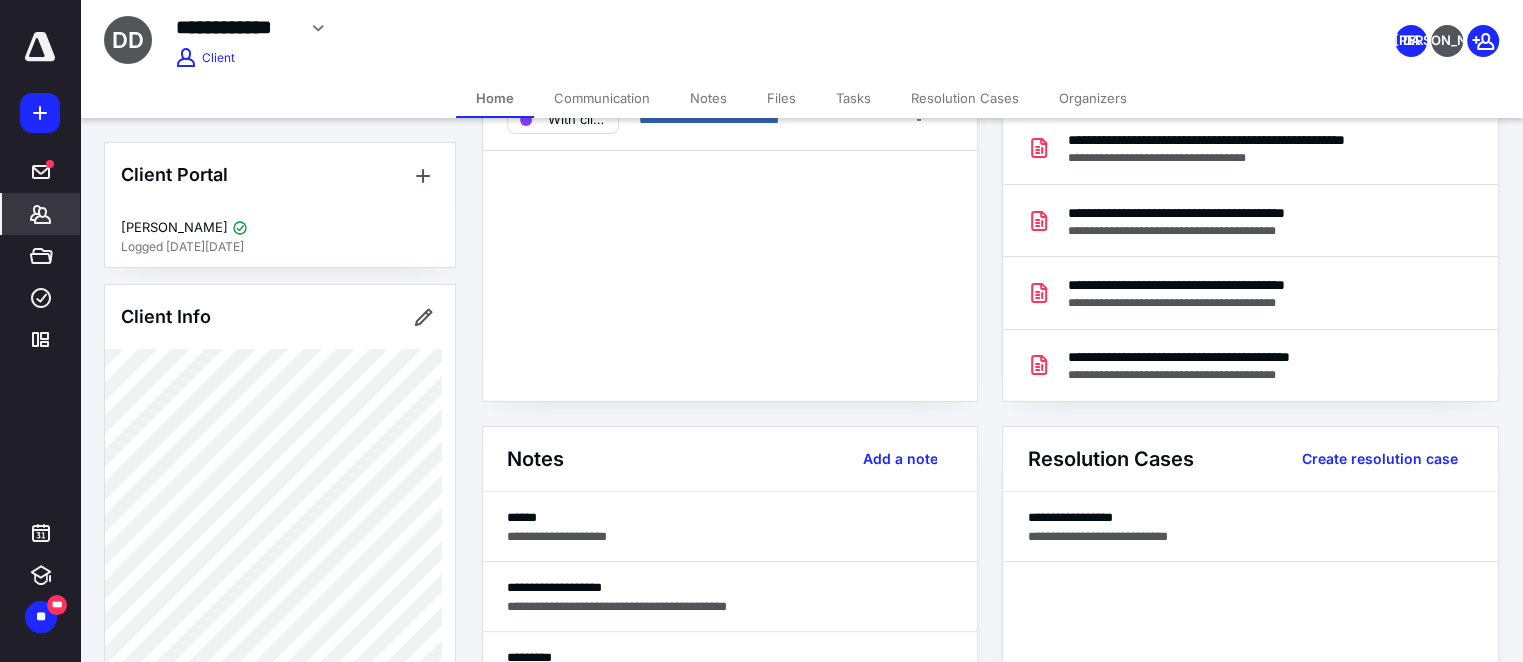 scroll, scrollTop: 181, scrollLeft: 0, axis: vertical 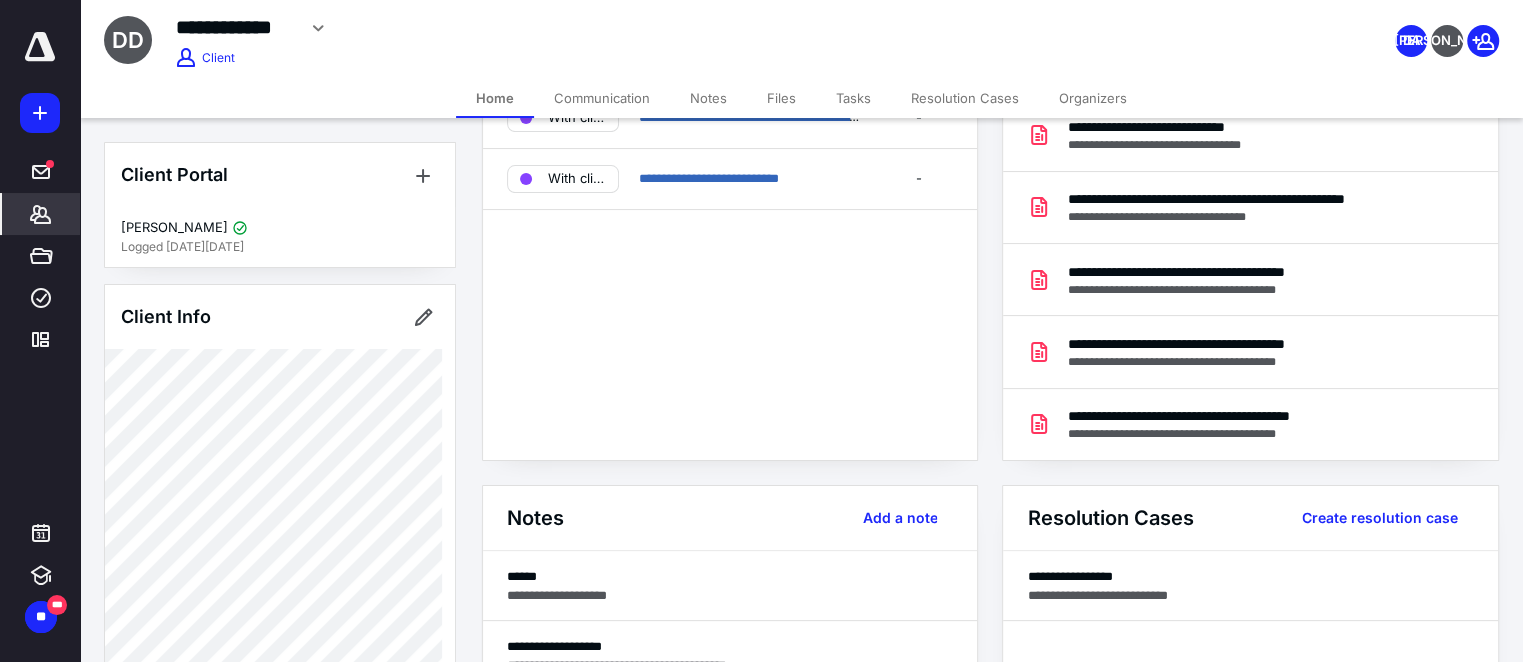 click on "Communication" at bounding box center (602, 98) 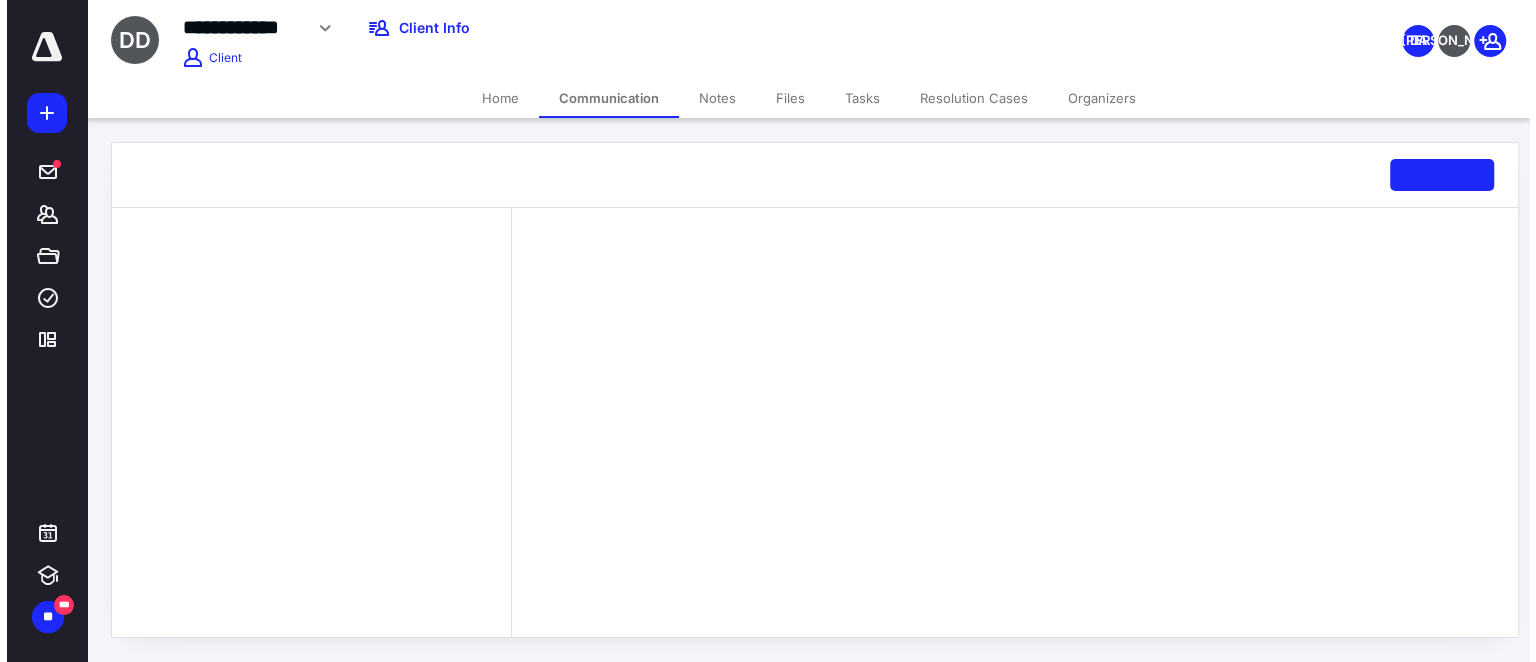 scroll, scrollTop: 0, scrollLeft: 0, axis: both 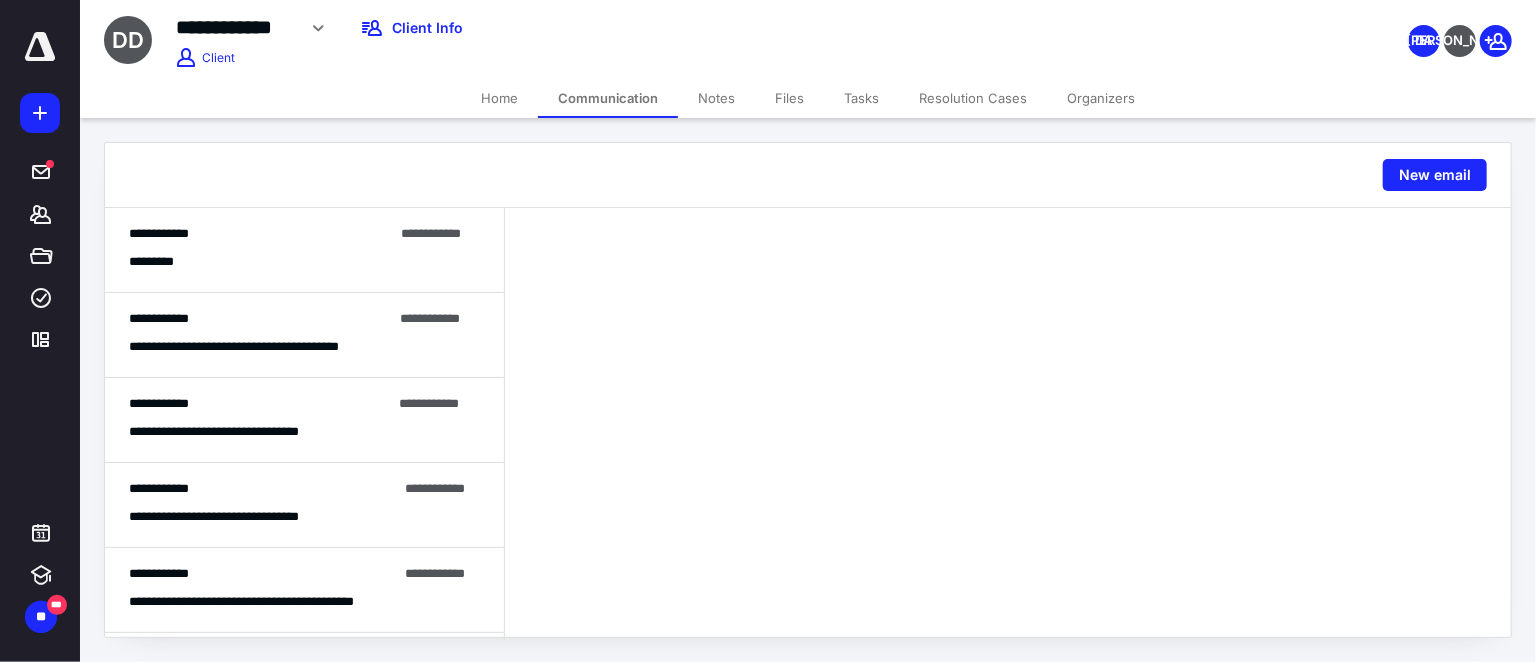 click on "**********" at bounding box center [261, 234] 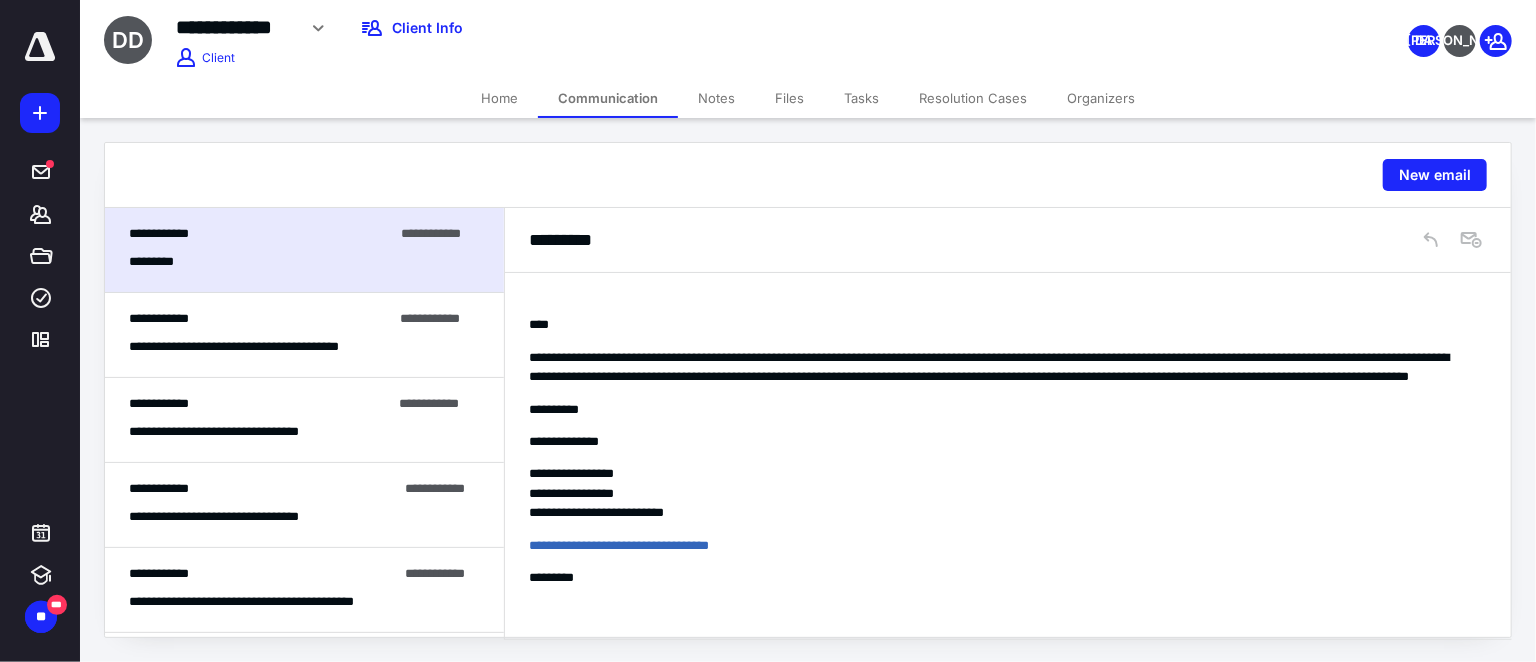 scroll, scrollTop: 0, scrollLeft: 0, axis: both 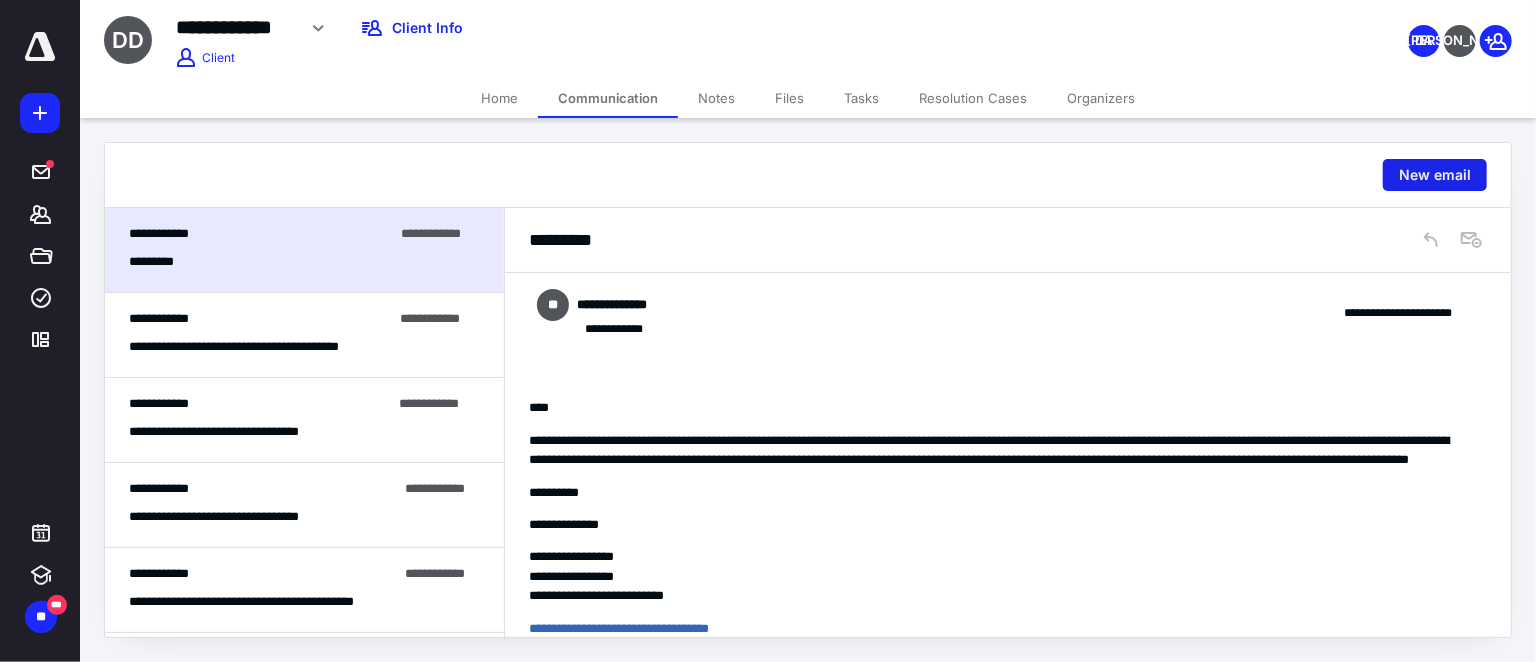 click on "New email" at bounding box center (1435, 175) 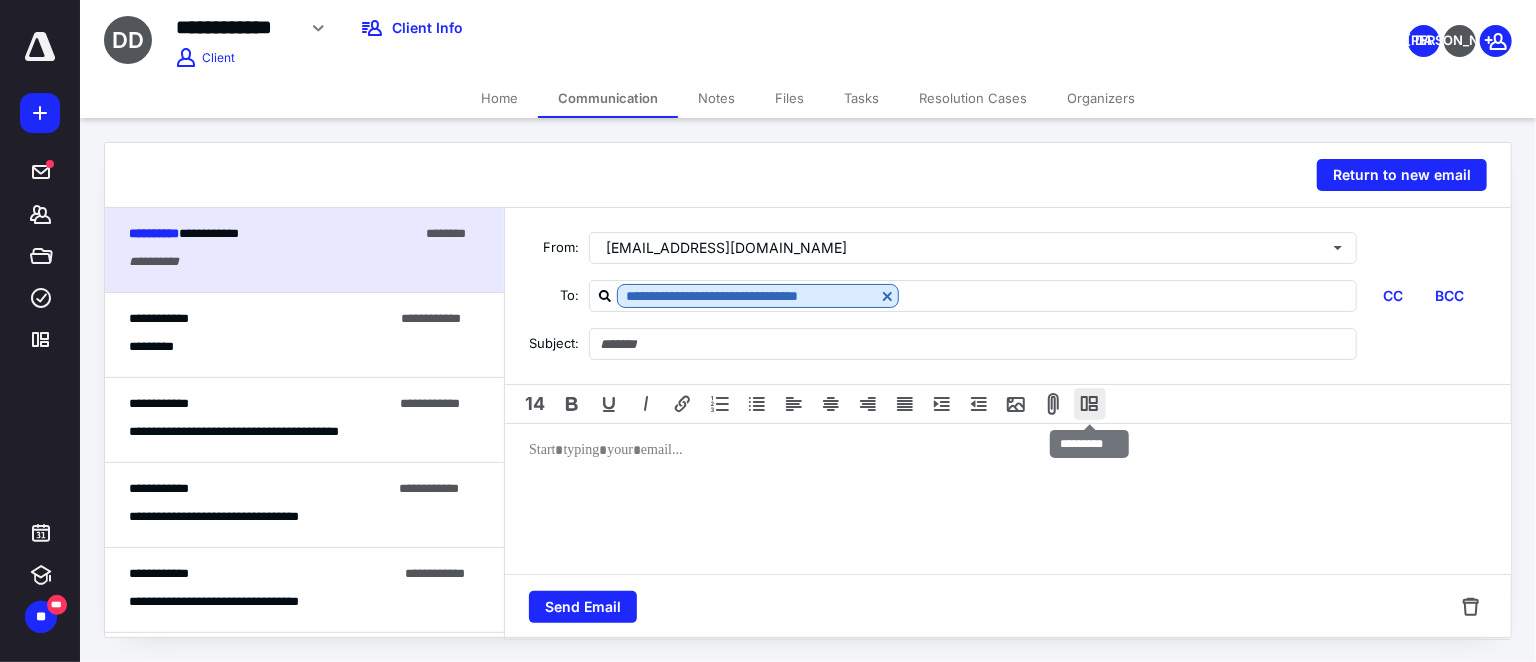 click at bounding box center (1090, 404) 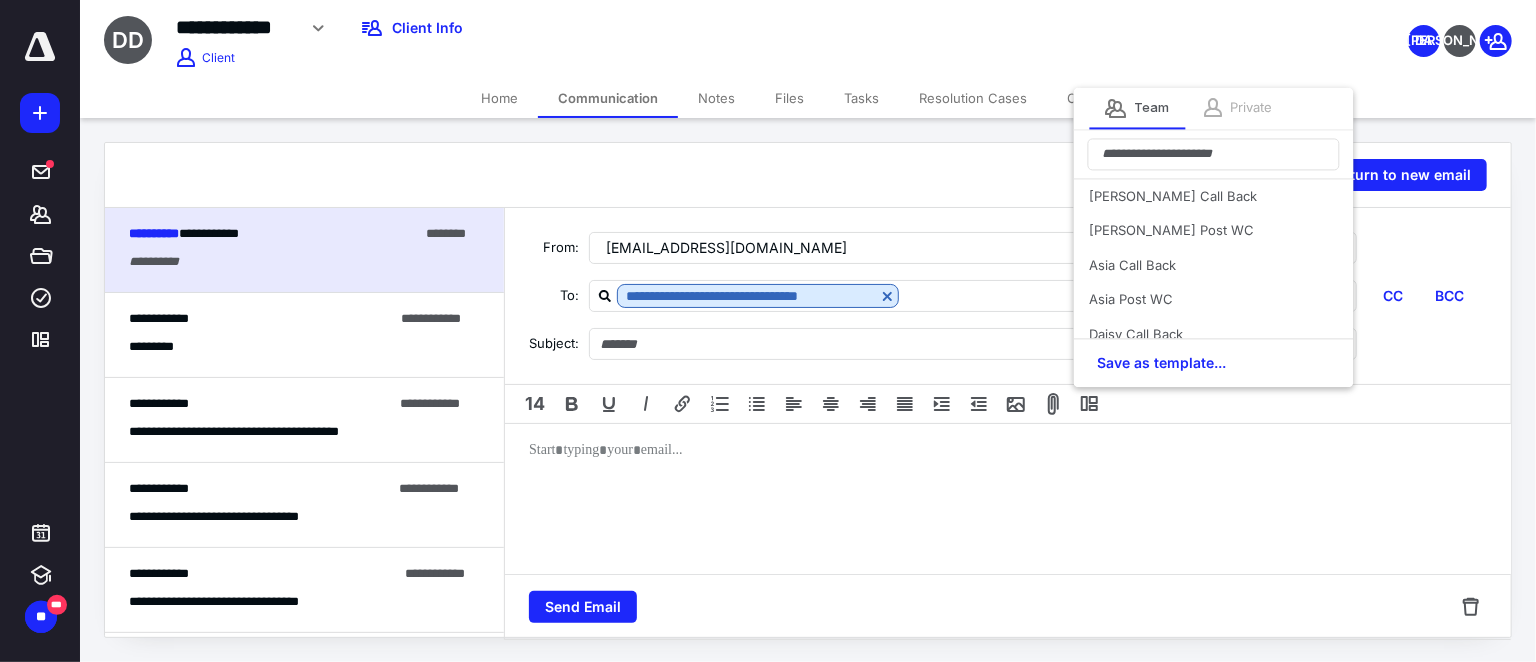 click on "Private" at bounding box center [1252, 108] 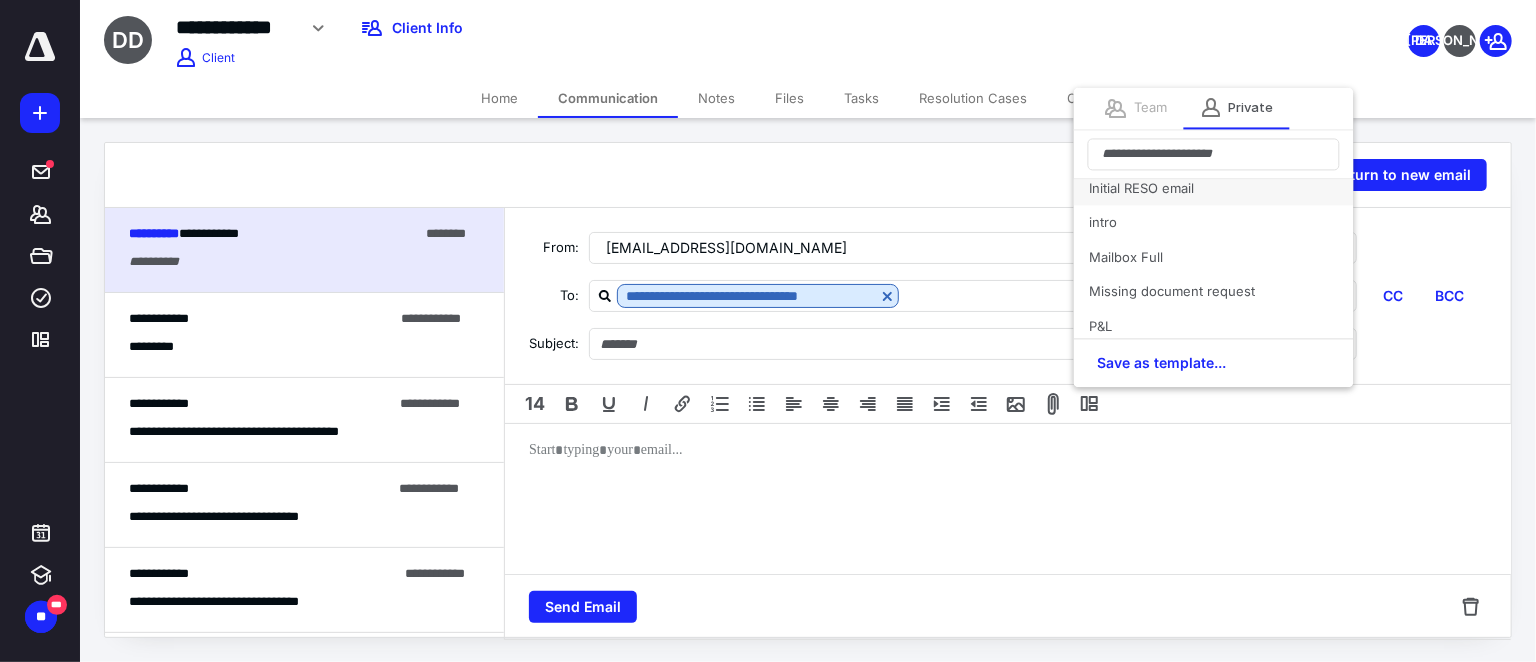 scroll, scrollTop: 90, scrollLeft: 0, axis: vertical 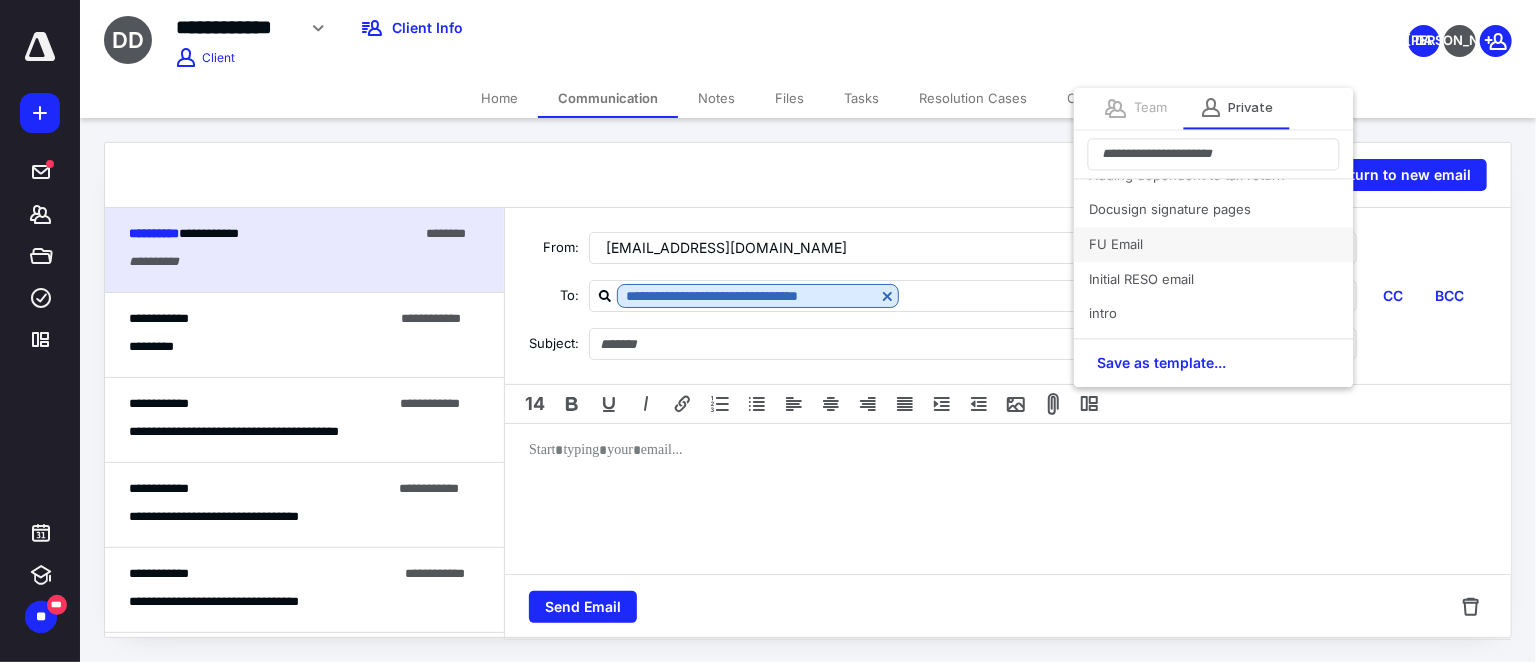 click on "FU Email" at bounding box center (1214, 244) 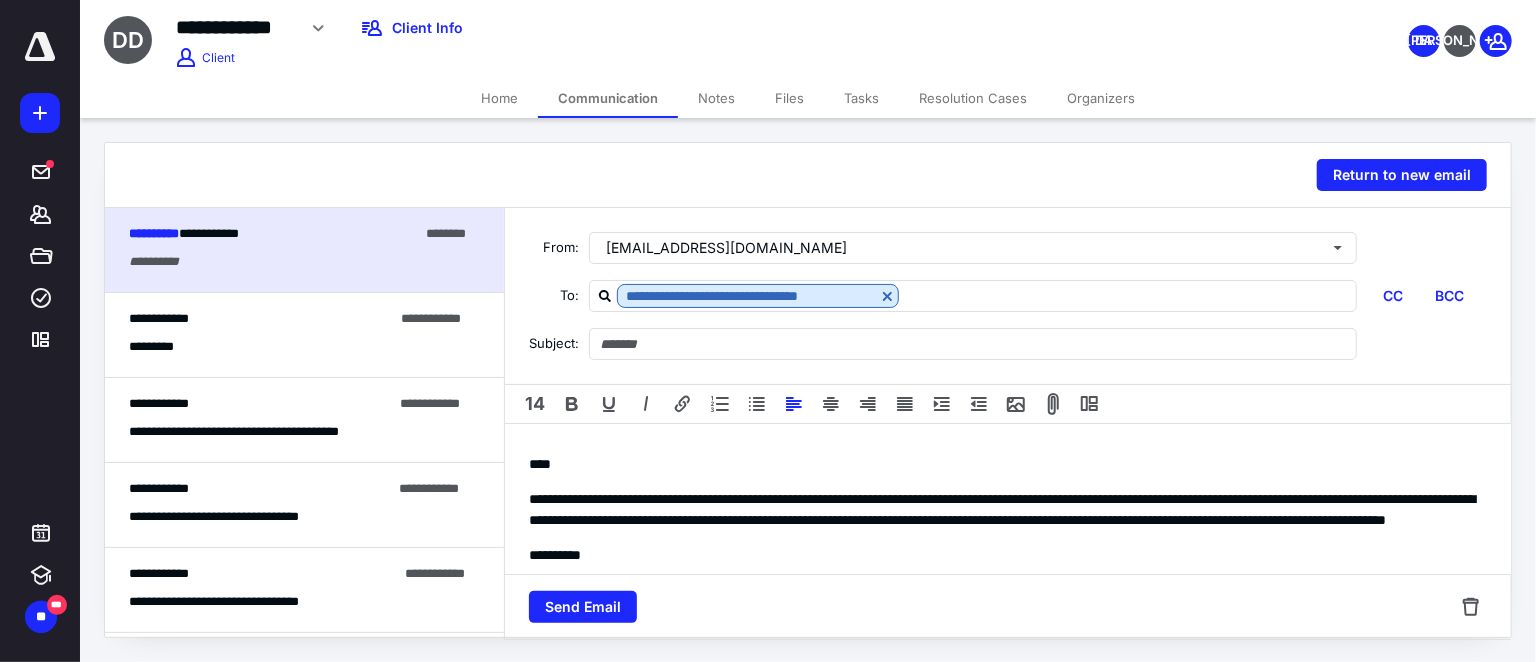type on "*********" 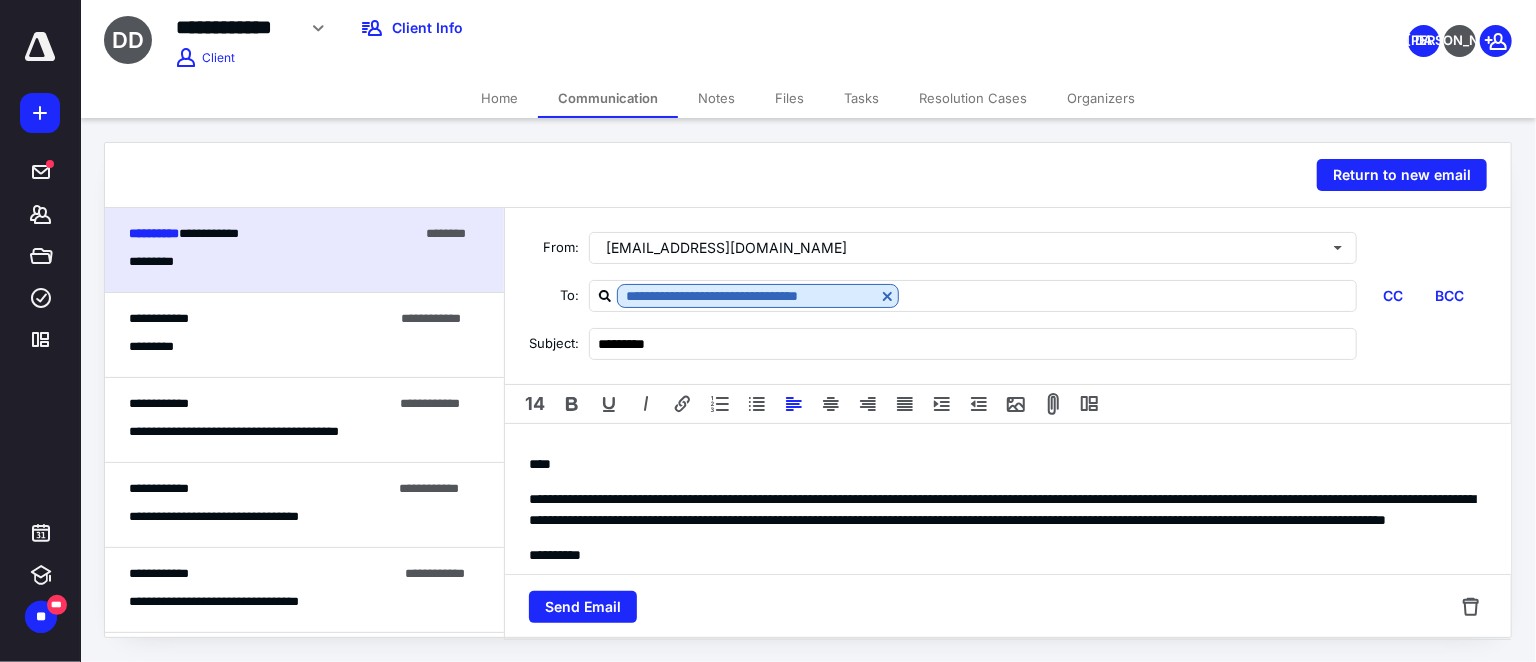 click on "**********" at bounding box center [1002, 509] 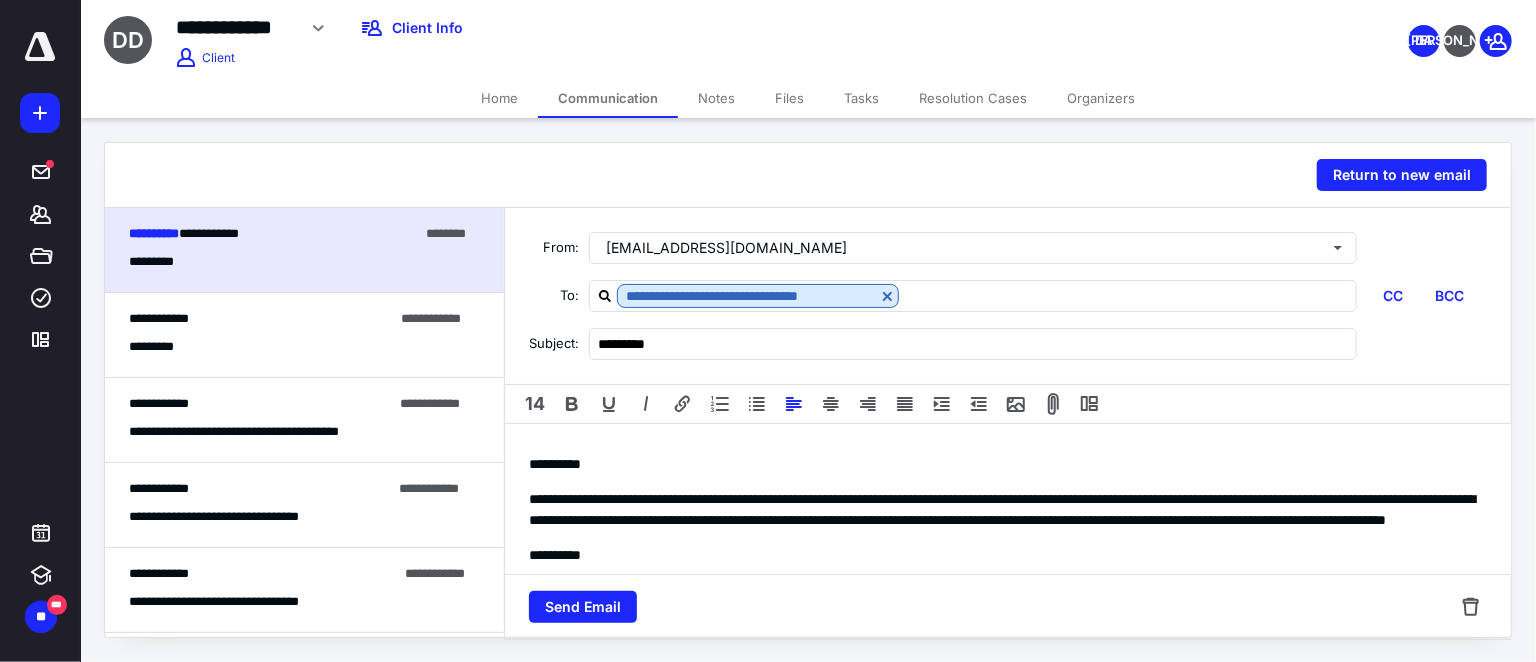 click on "**********" at bounding box center [1002, 509] 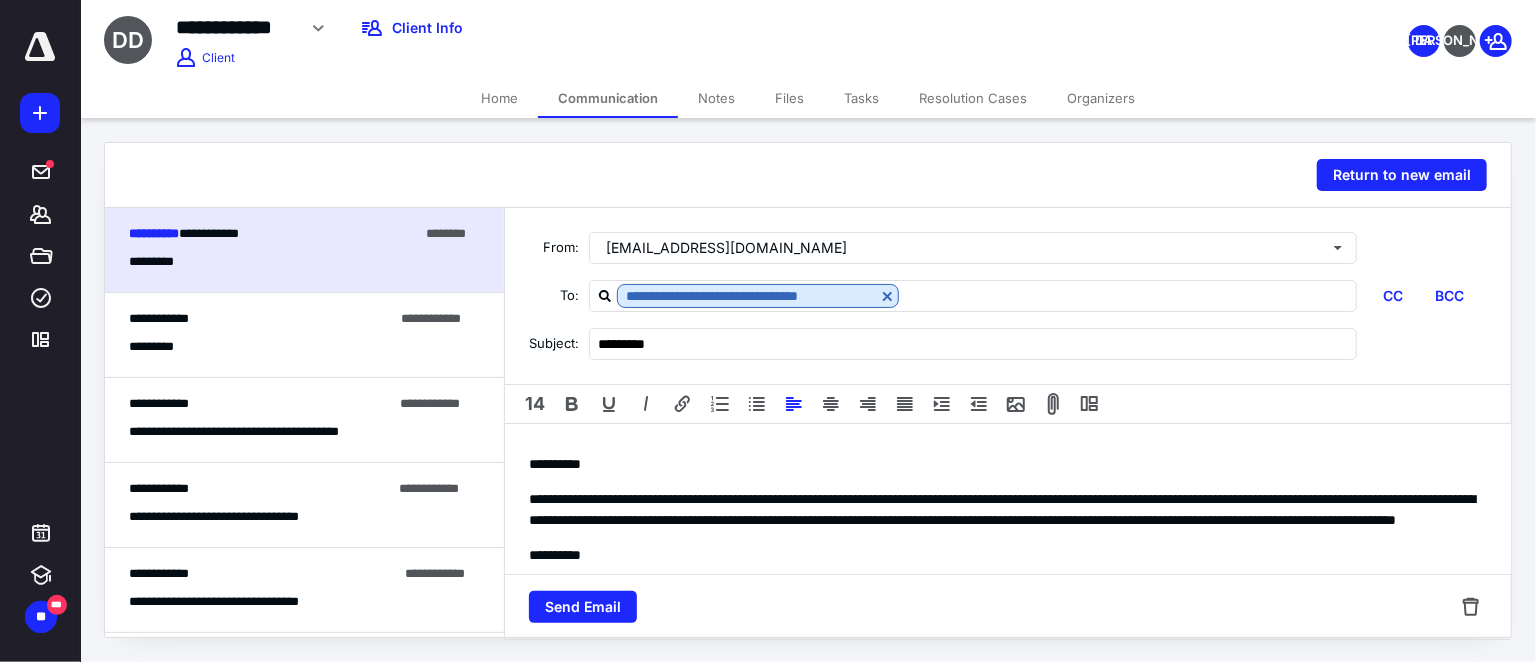 click on "**********" at bounding box center [1002, 509] 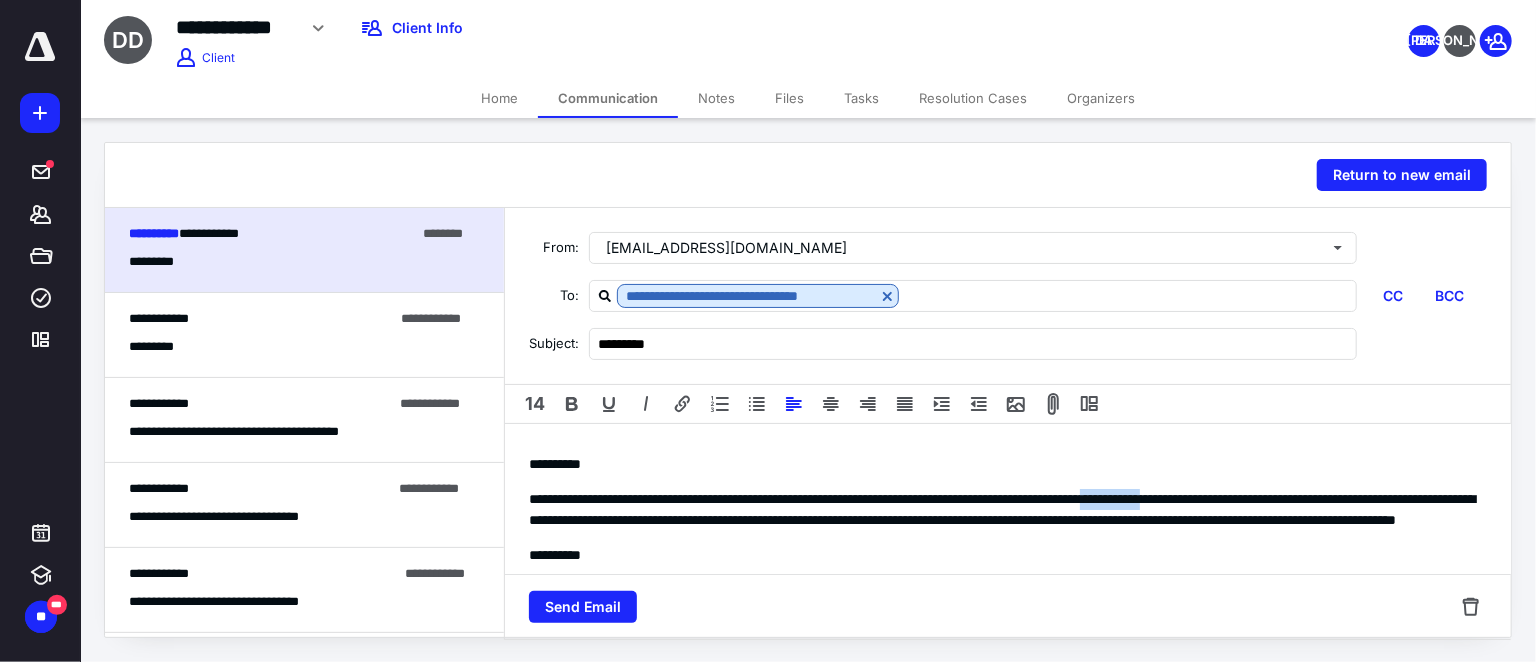 drag, startPoint x: 1239, startPoint y: 498, endPoint x: 1321, endPoint y: 494, distance: 82.0975 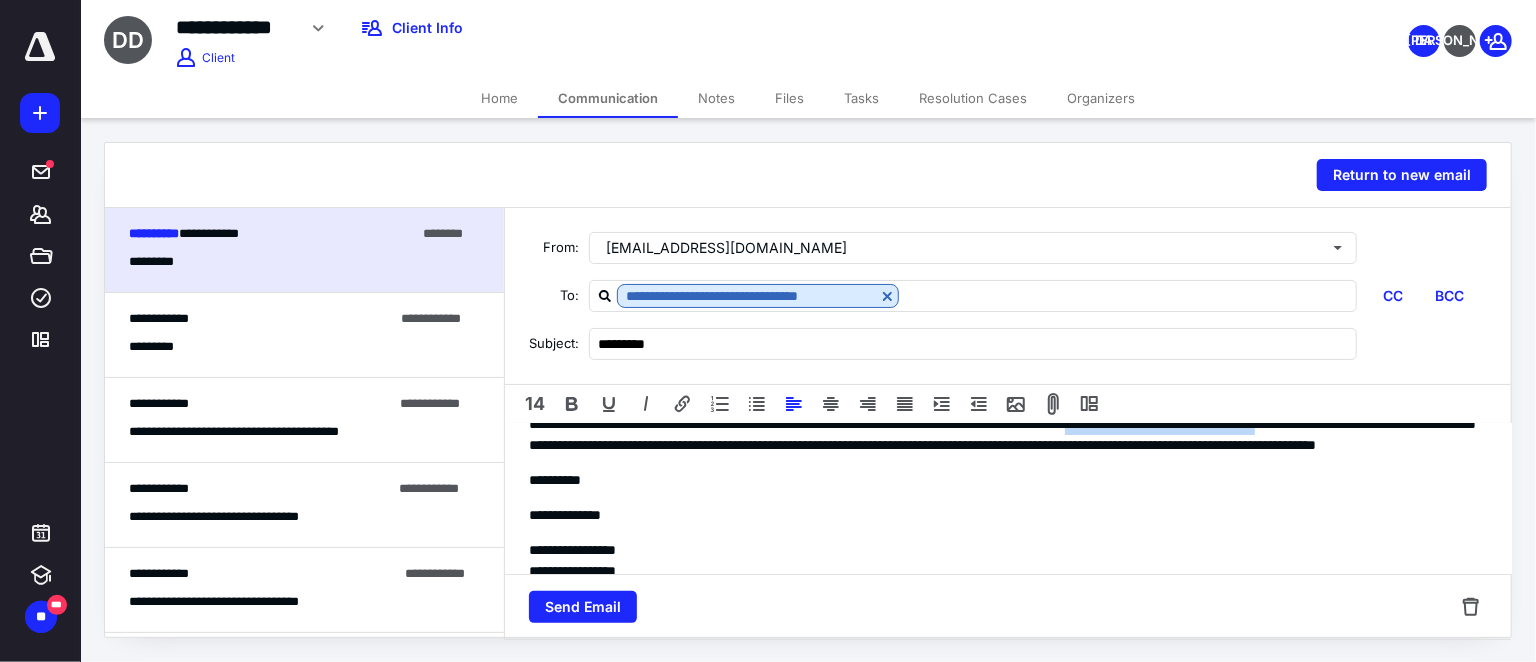 scroll, scrollTop: 90, scrollLeft: 0, axis: vertical 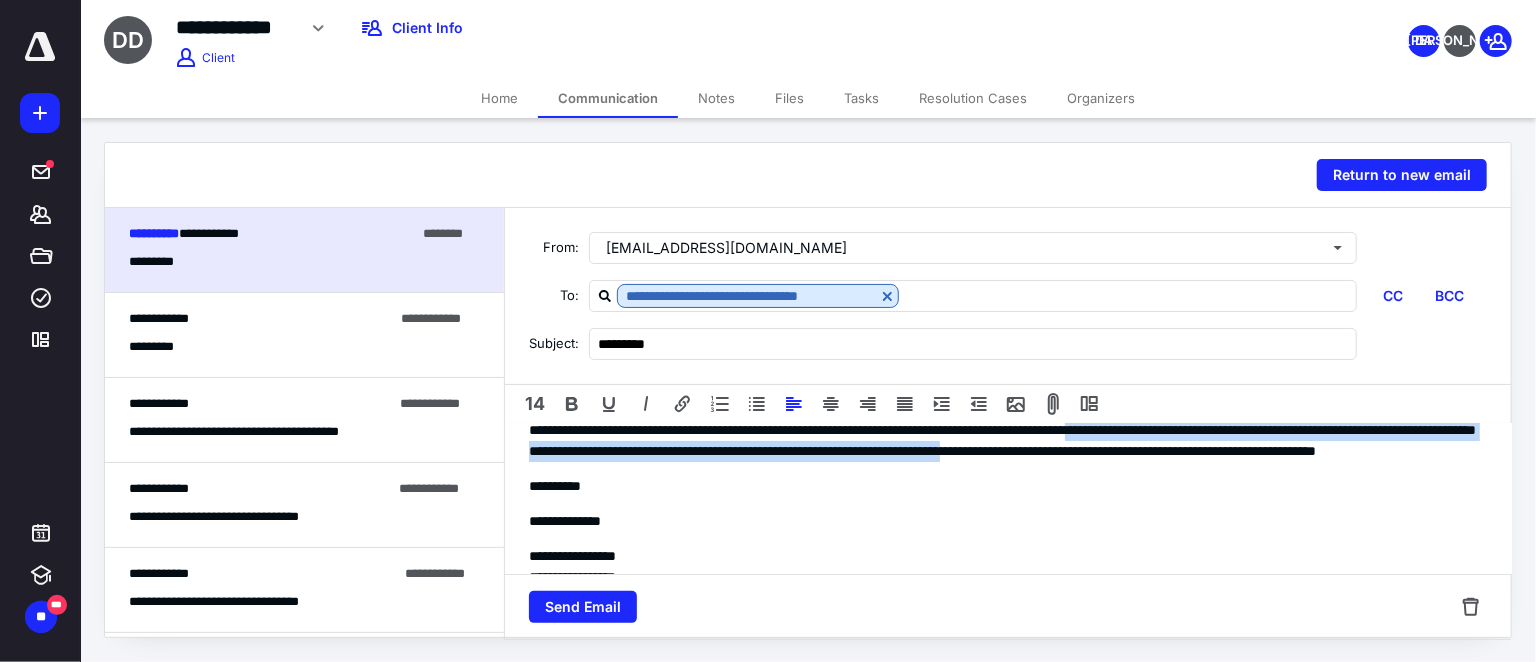 drag, startPoint x: 606, startPoint y: 540, endPoint x: 830, endPoint y: 469, distance: 234.98297 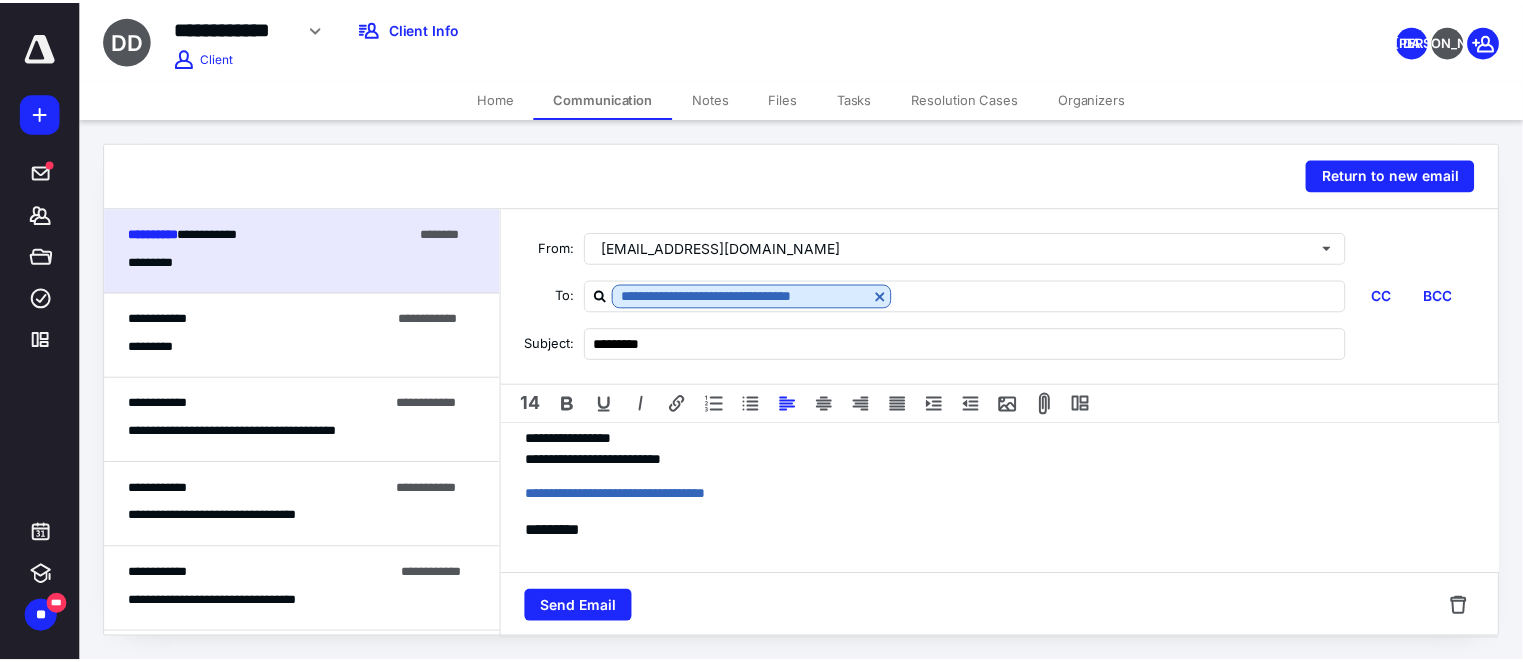 scroll, scrollTop: 262, scrollLeft: 0, axis: vertical 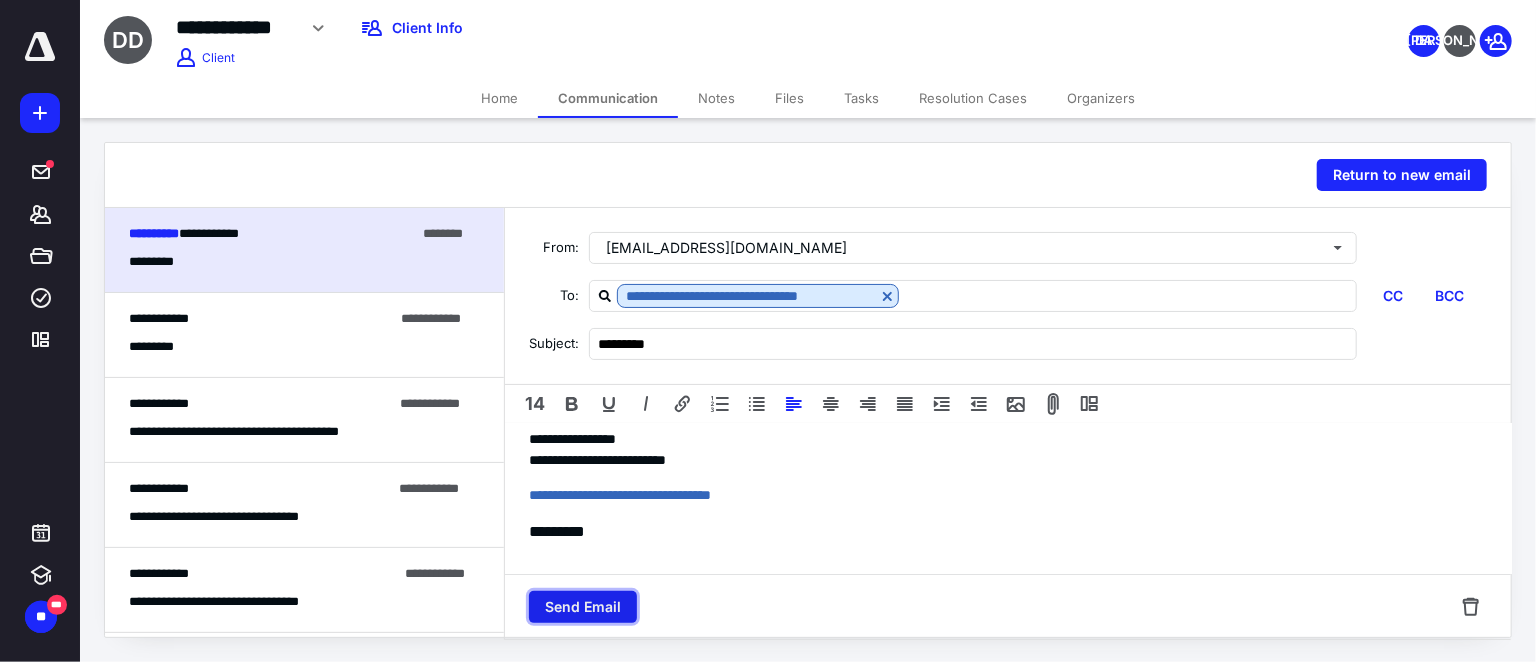 click on "Send Email" at bounding box center [583, 607] 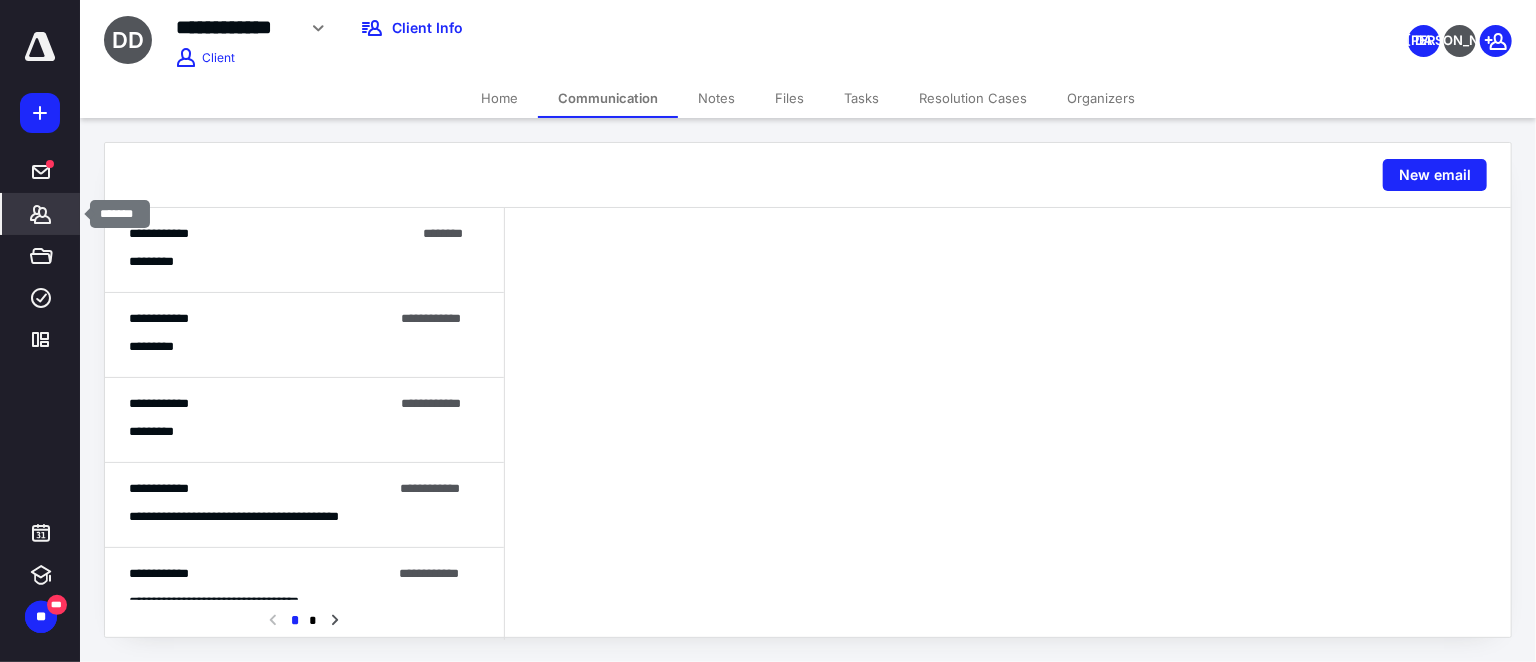 click 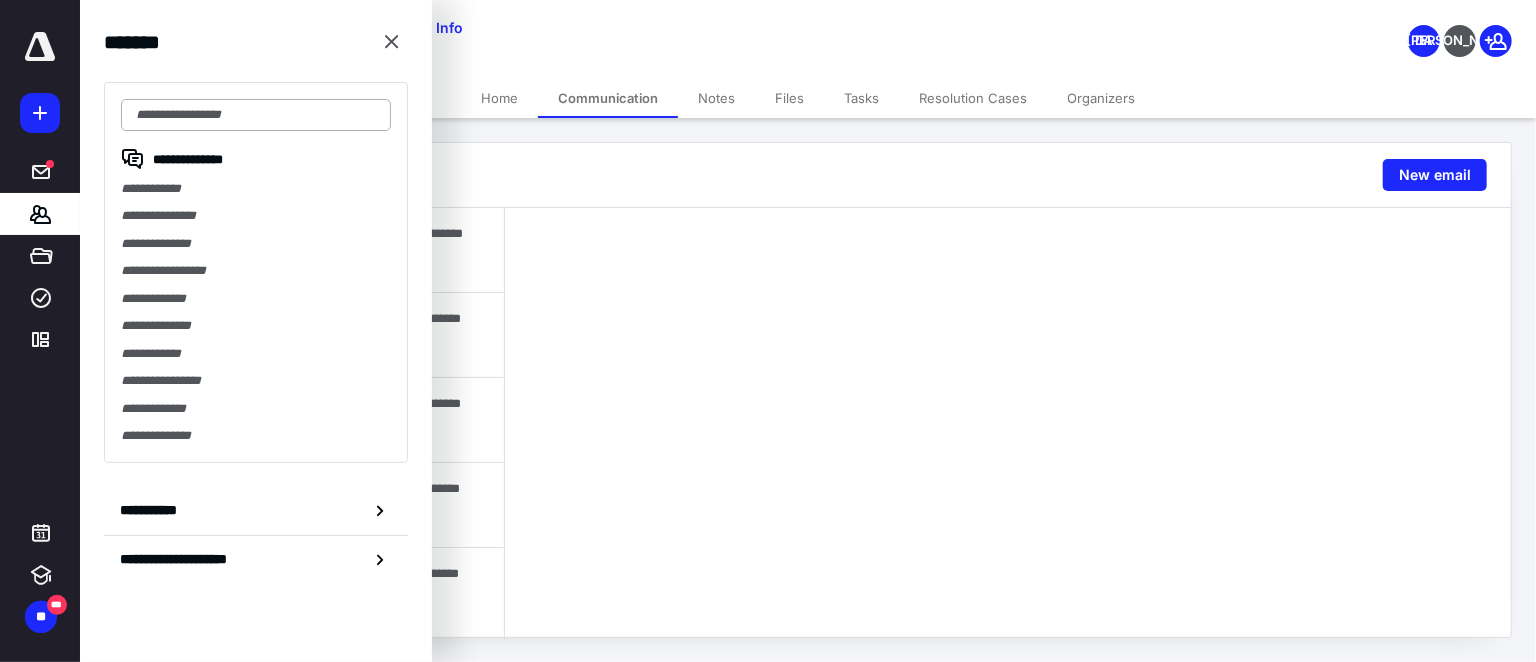 click at bounding box center (256, 115) 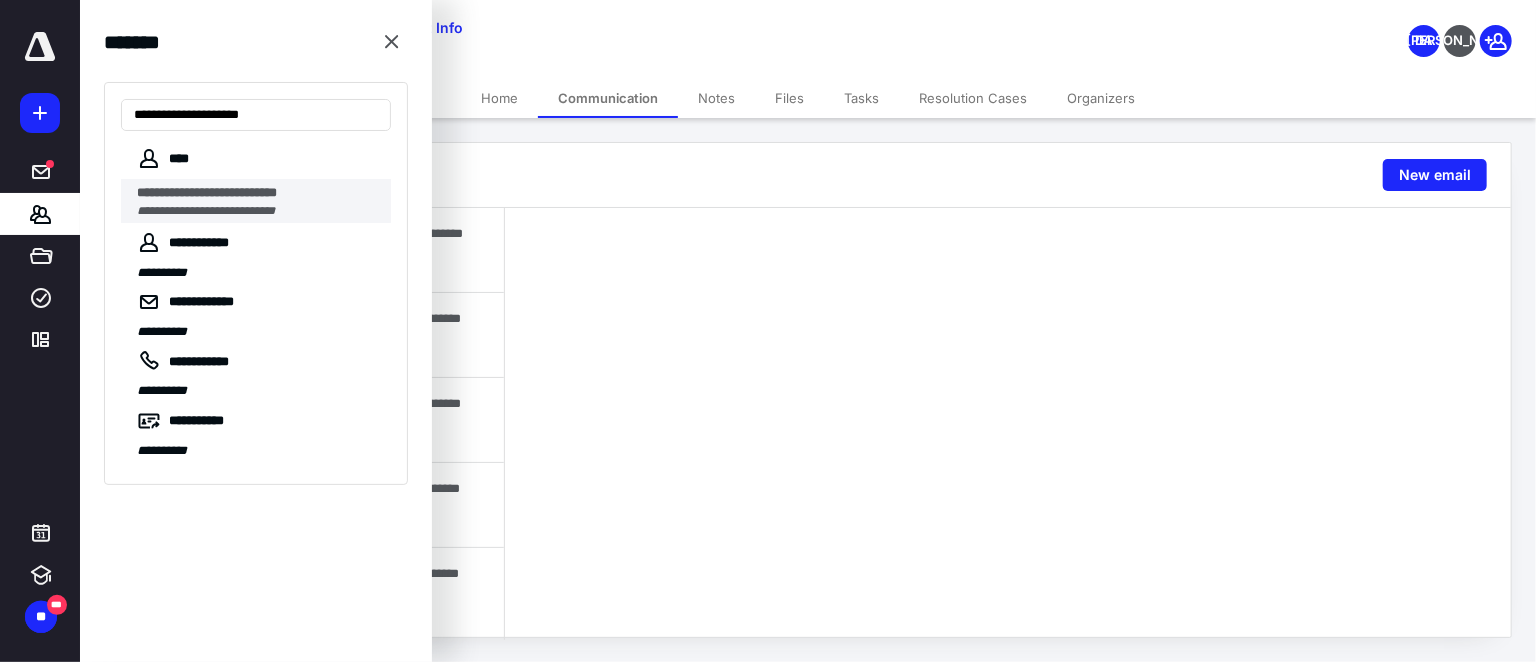 type on "**********" 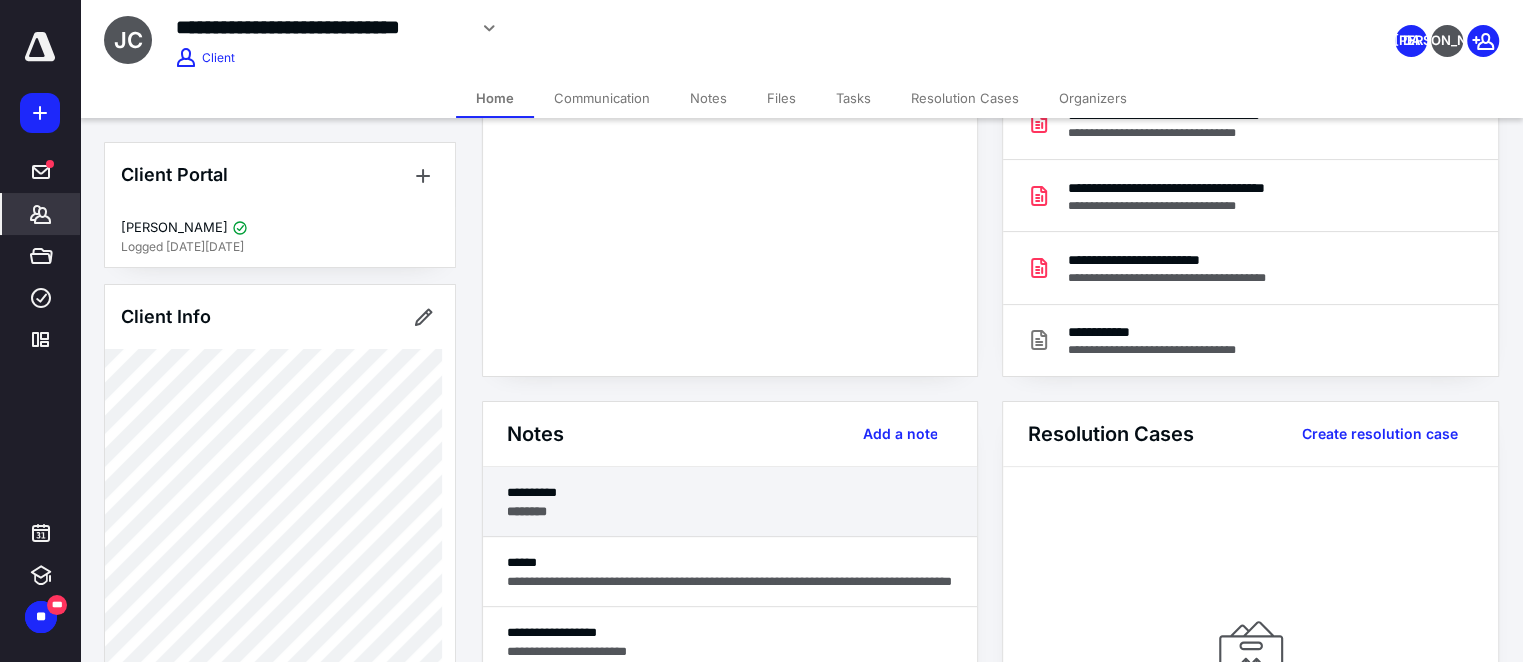 scroll, scrollTop: 272, scrollLeft: 0, axis: vertical 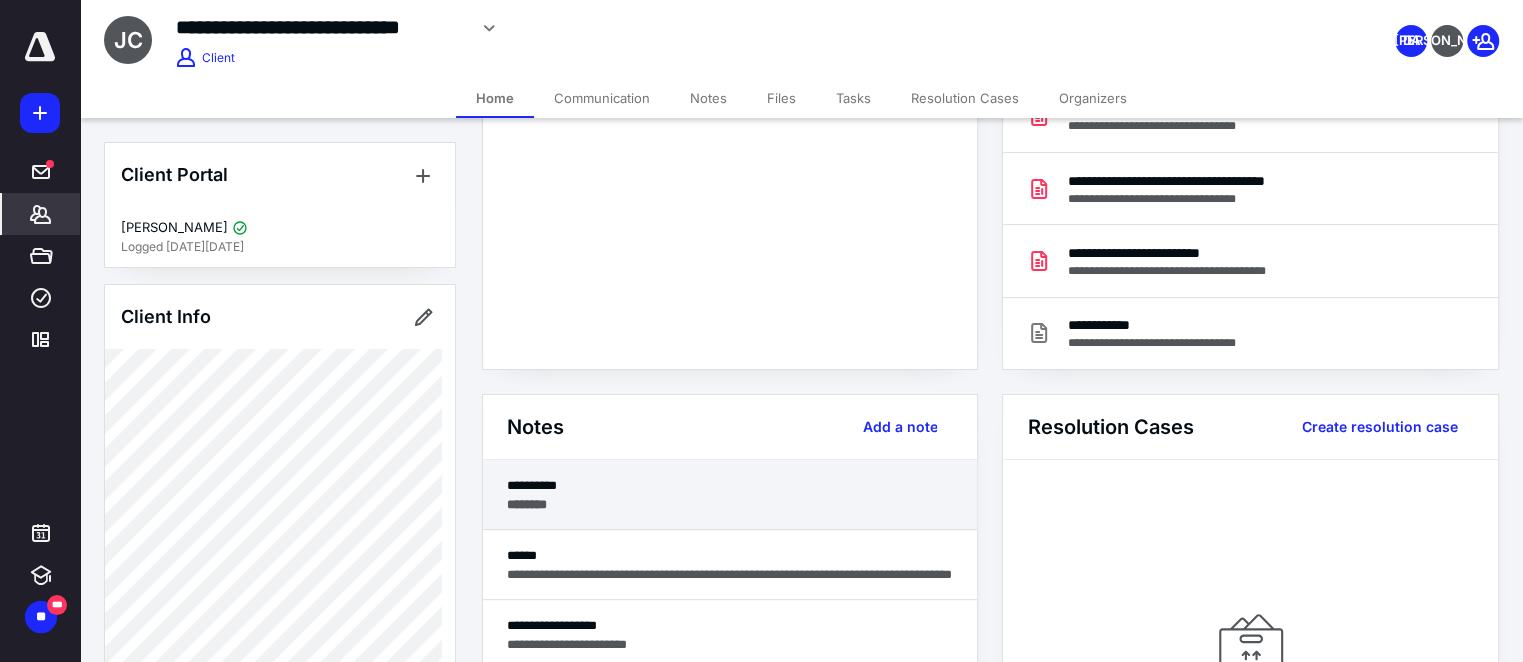 click on "**********" at bounding box center (730, 485) 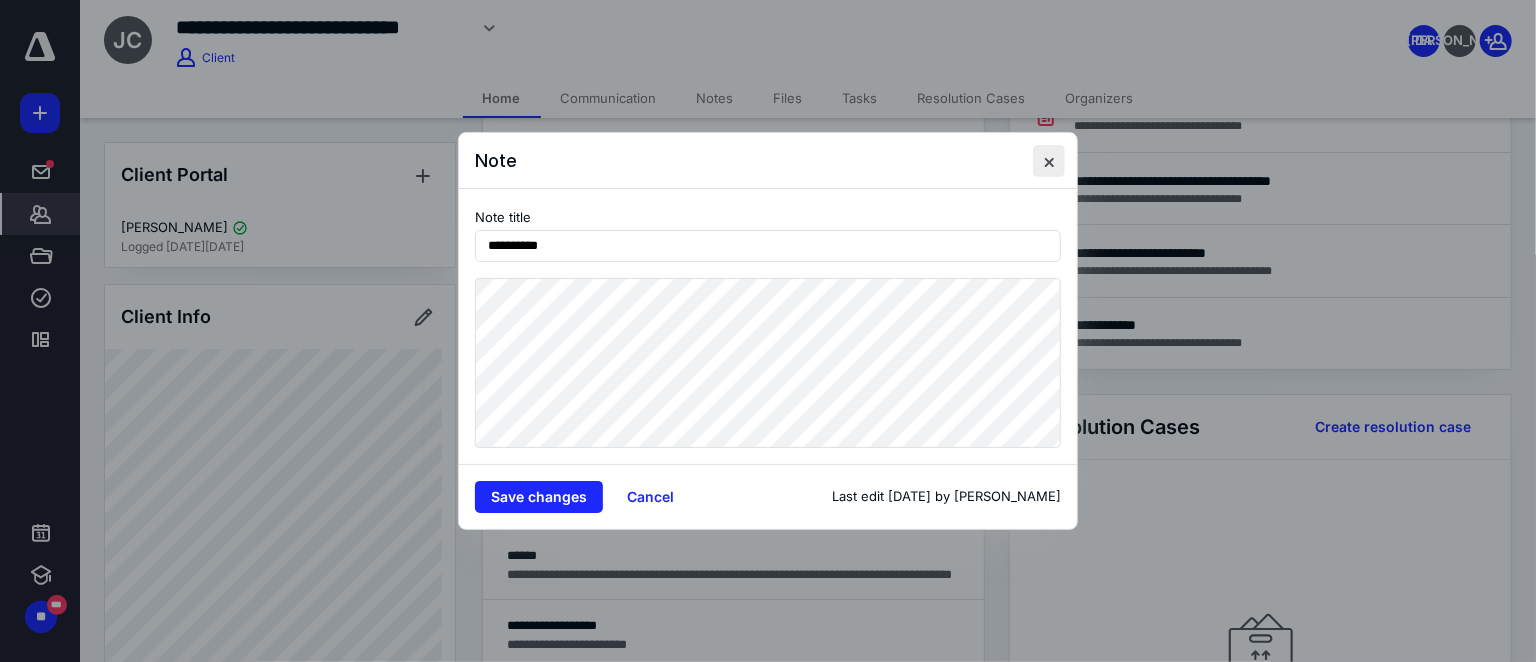 click at bounding box center (1049, 161) 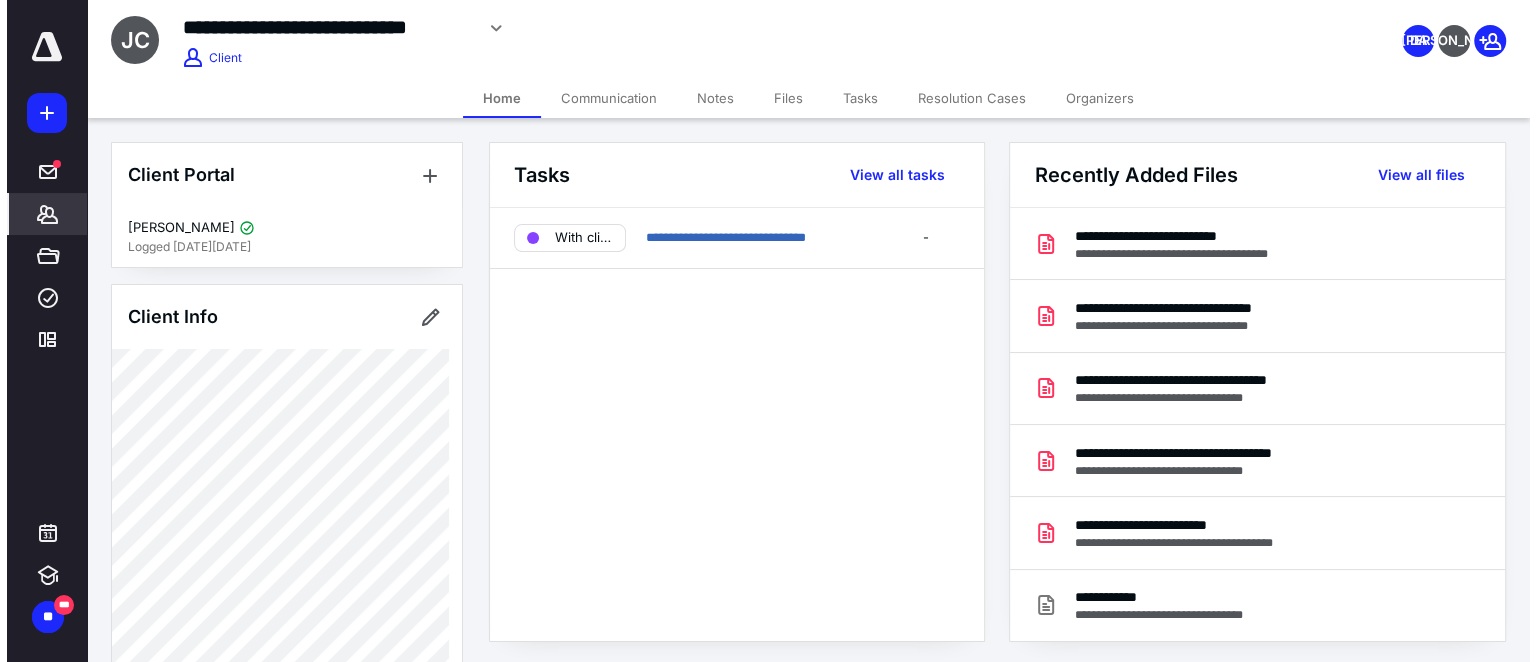 scroll, scrollTop: 0, scrollLeft: 0, axis: both 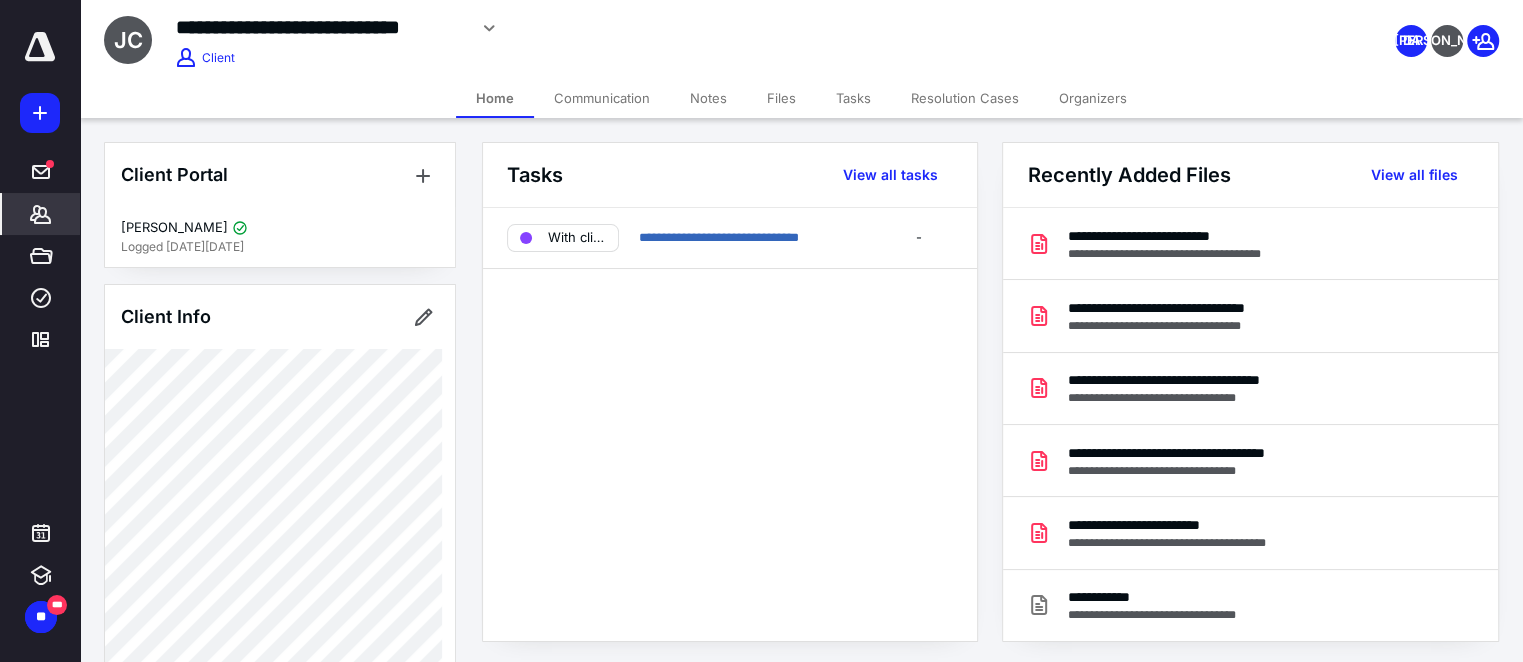 click on "Notes" at bounding box center [708, 98] 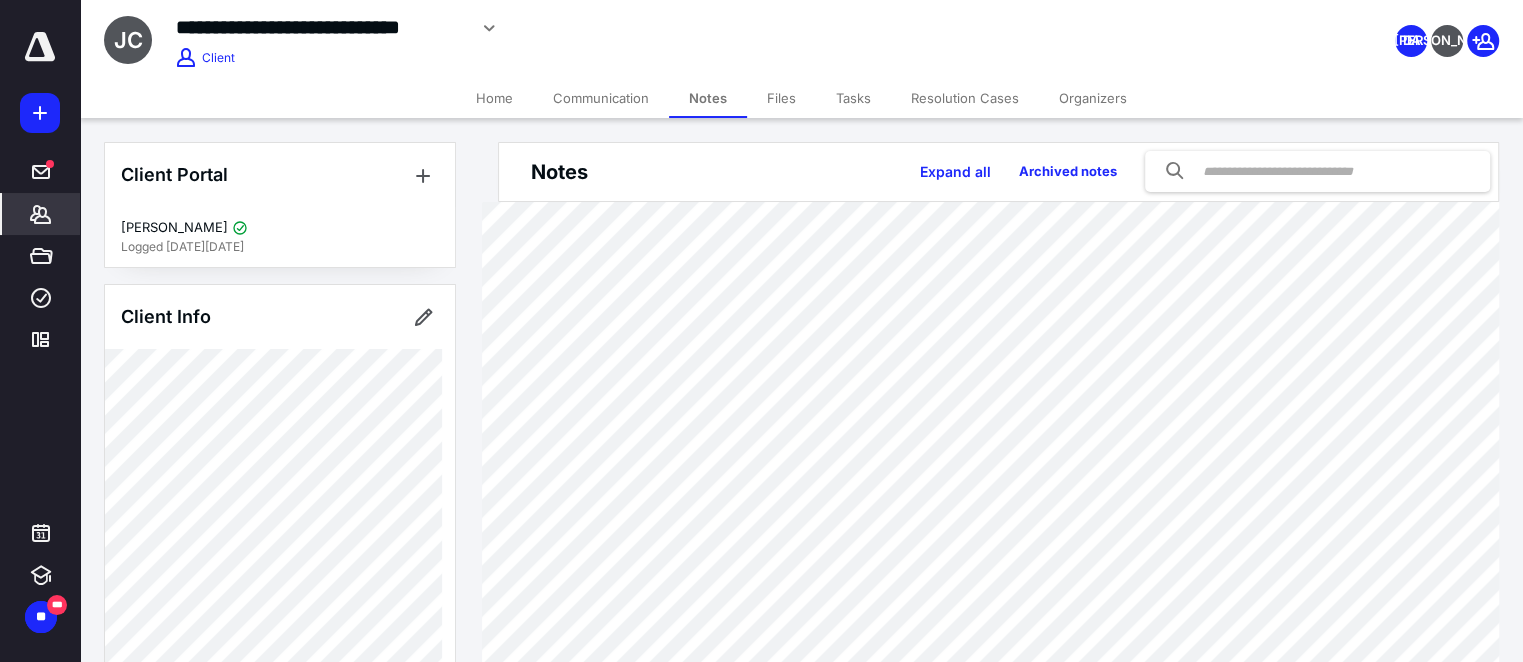 click on "Home" at bounding box center [494, 98] 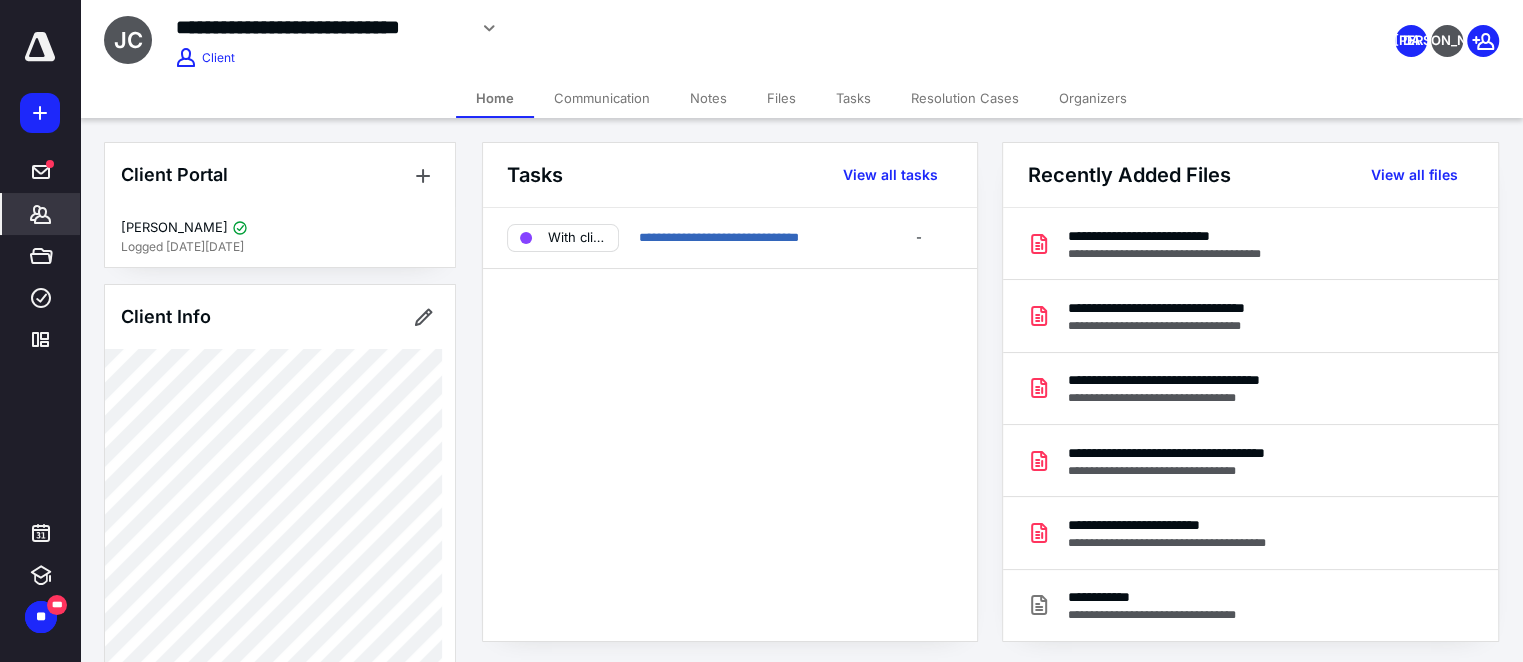 click on "Communication" at bounding box center (602, 98) 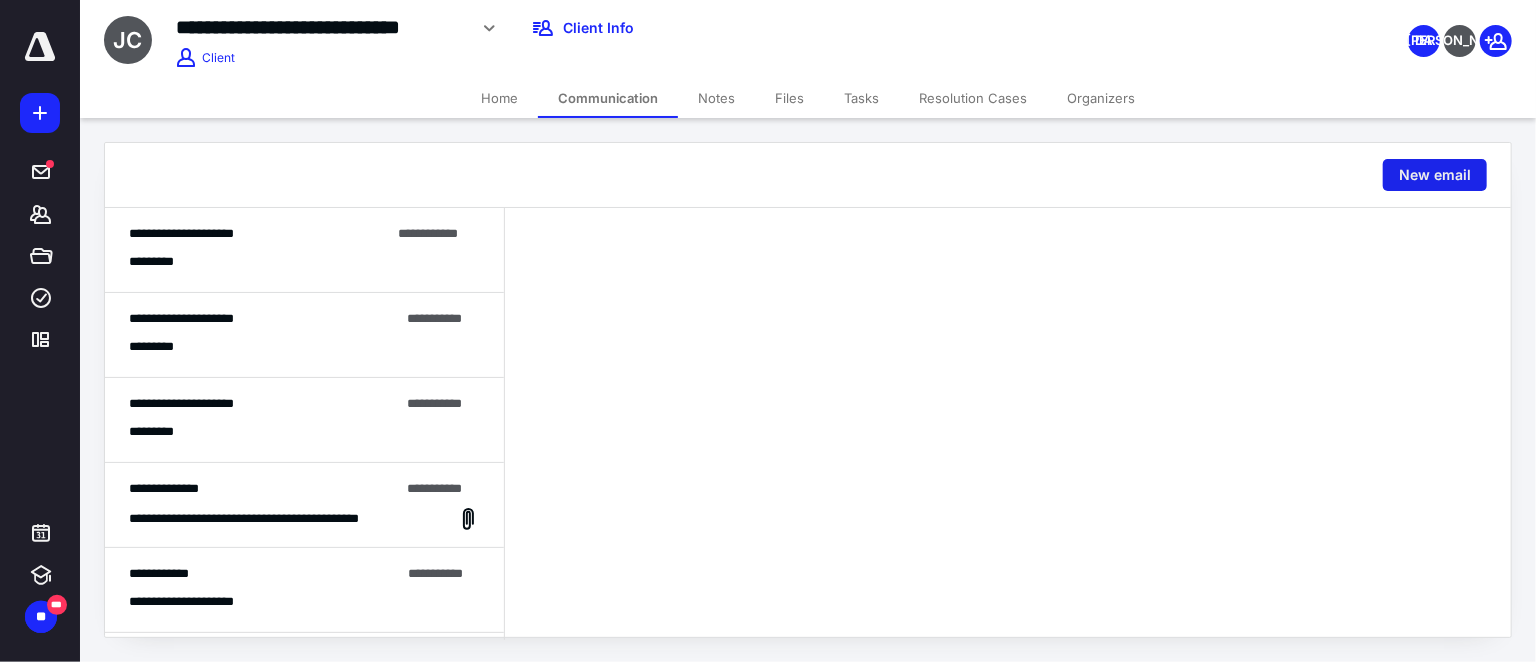 click on "New email" at bounding box center [1435, 175] 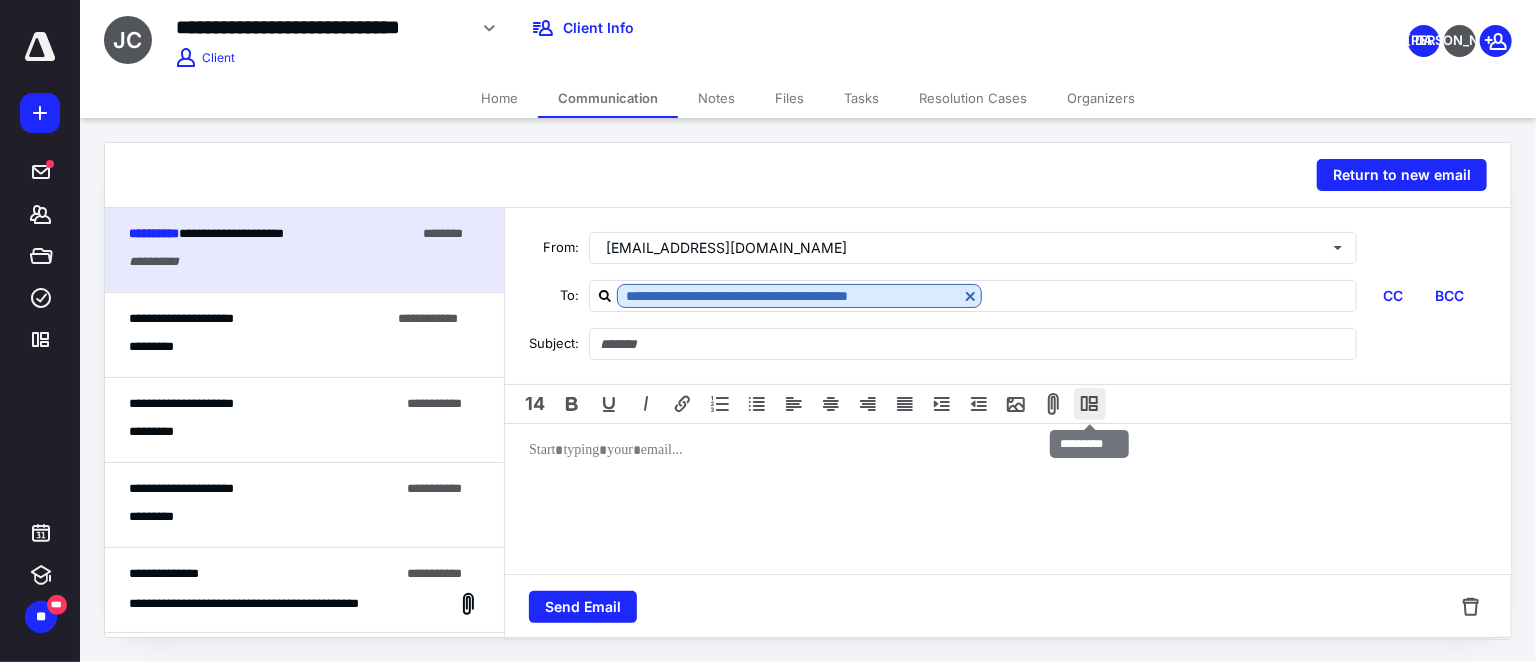 click at bounding box center (1090, 404) 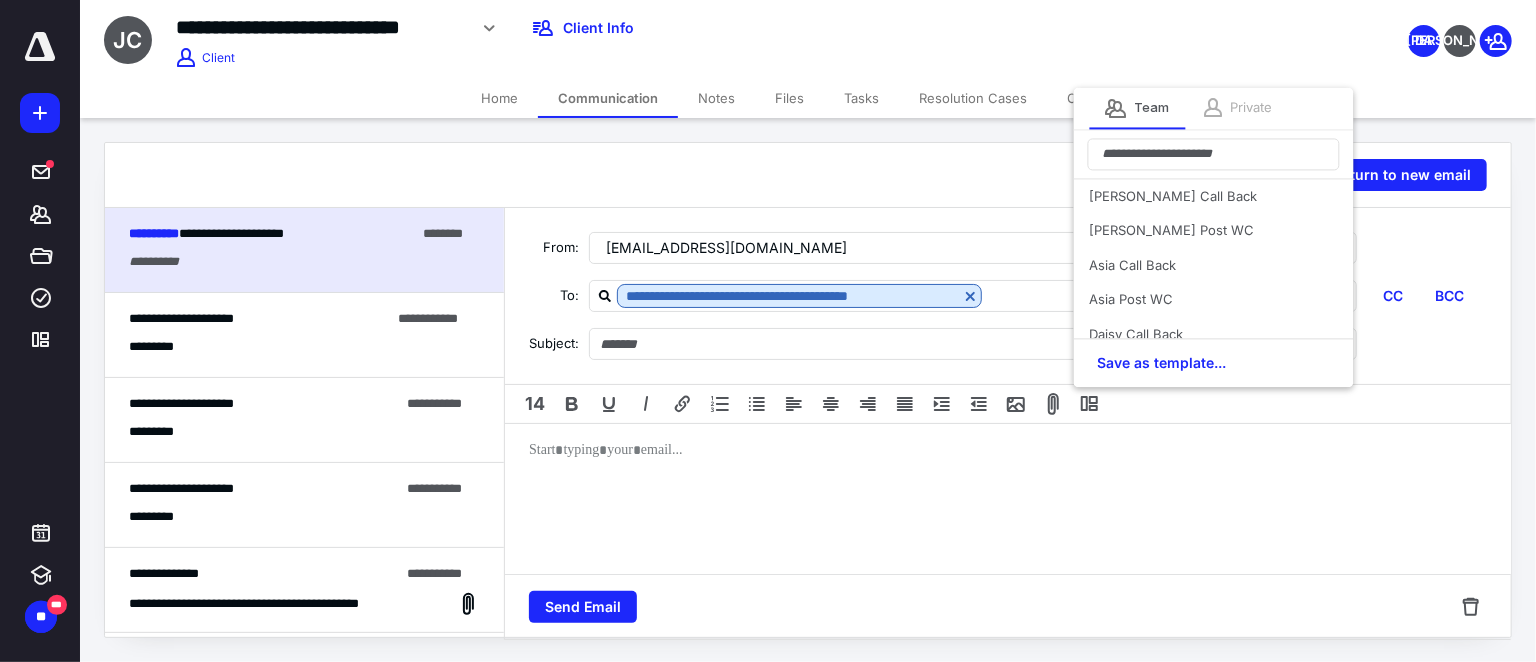 click on "Private" at bounding box center (1252, 108) 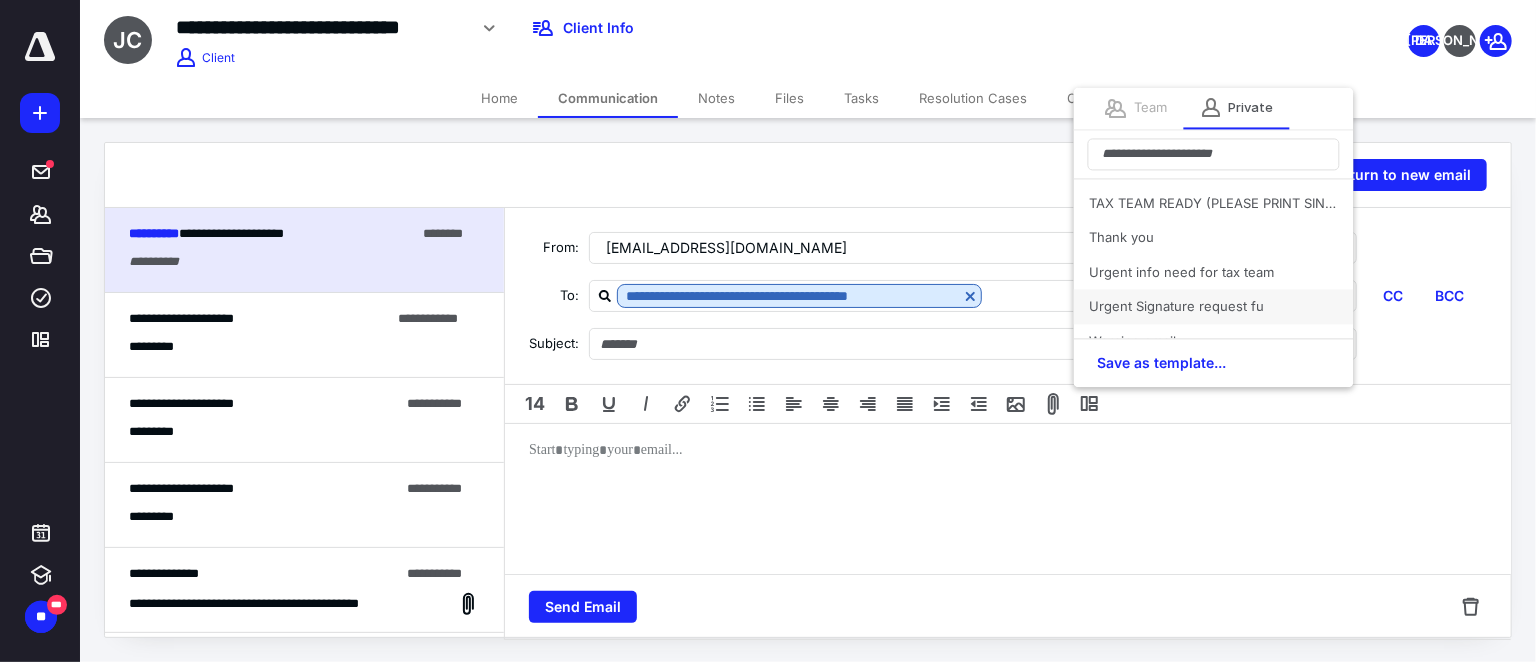 scroll, scrollTop: 428, scrollLeft: 0, axis: vertical 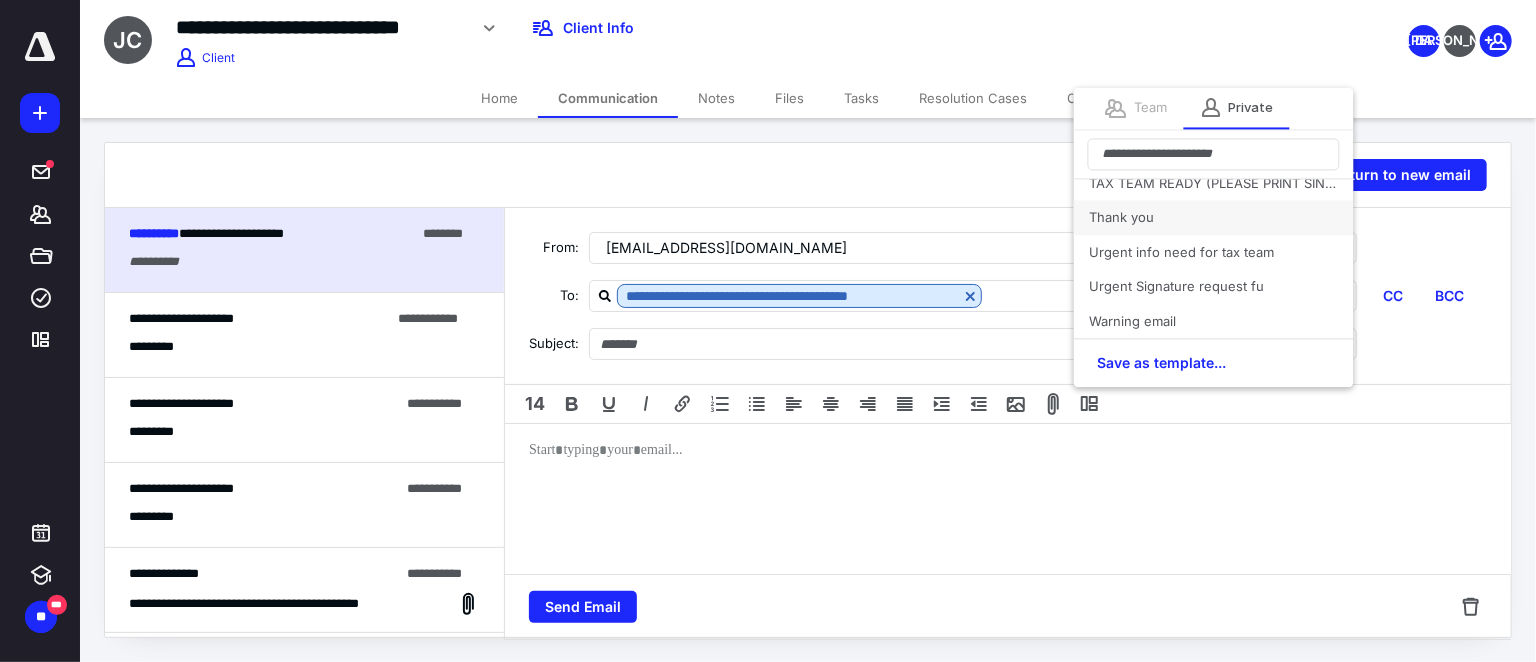 click on "Thank you" at bounding box center (1214, 218) 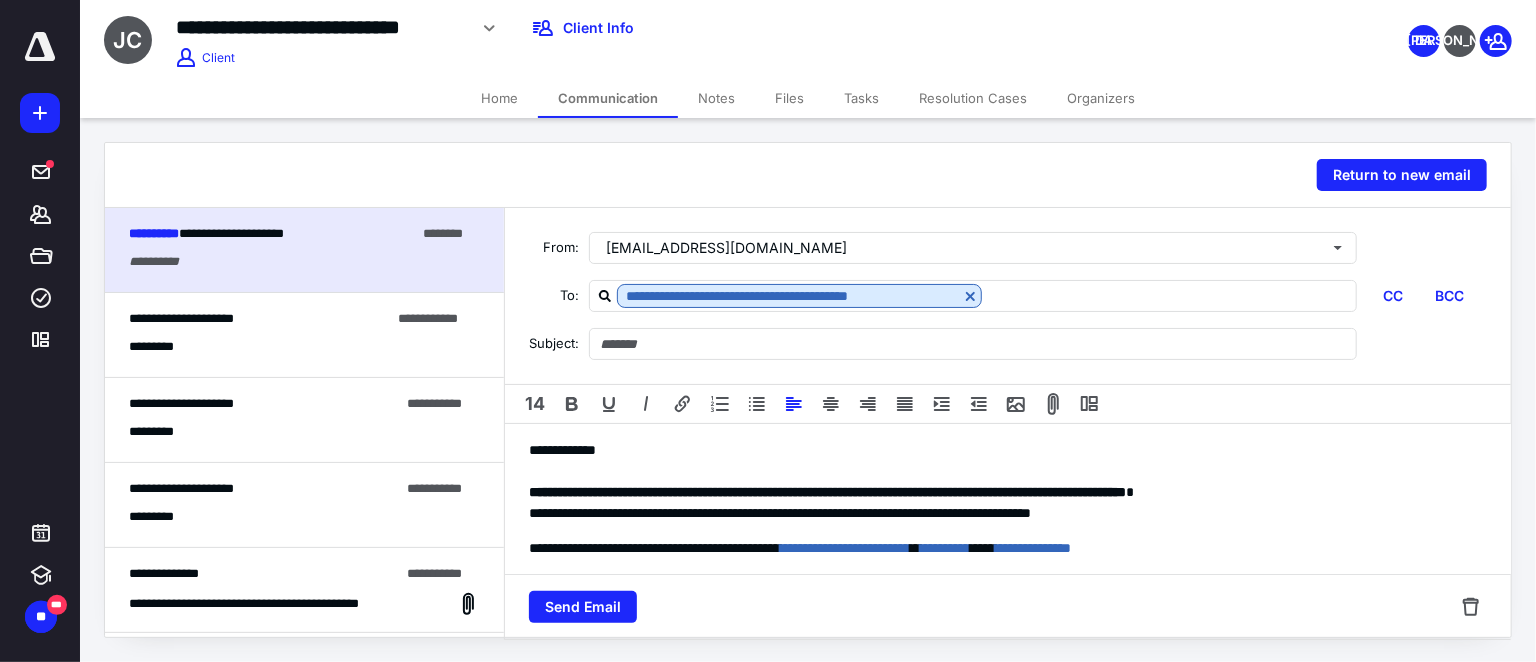 type on "**********" 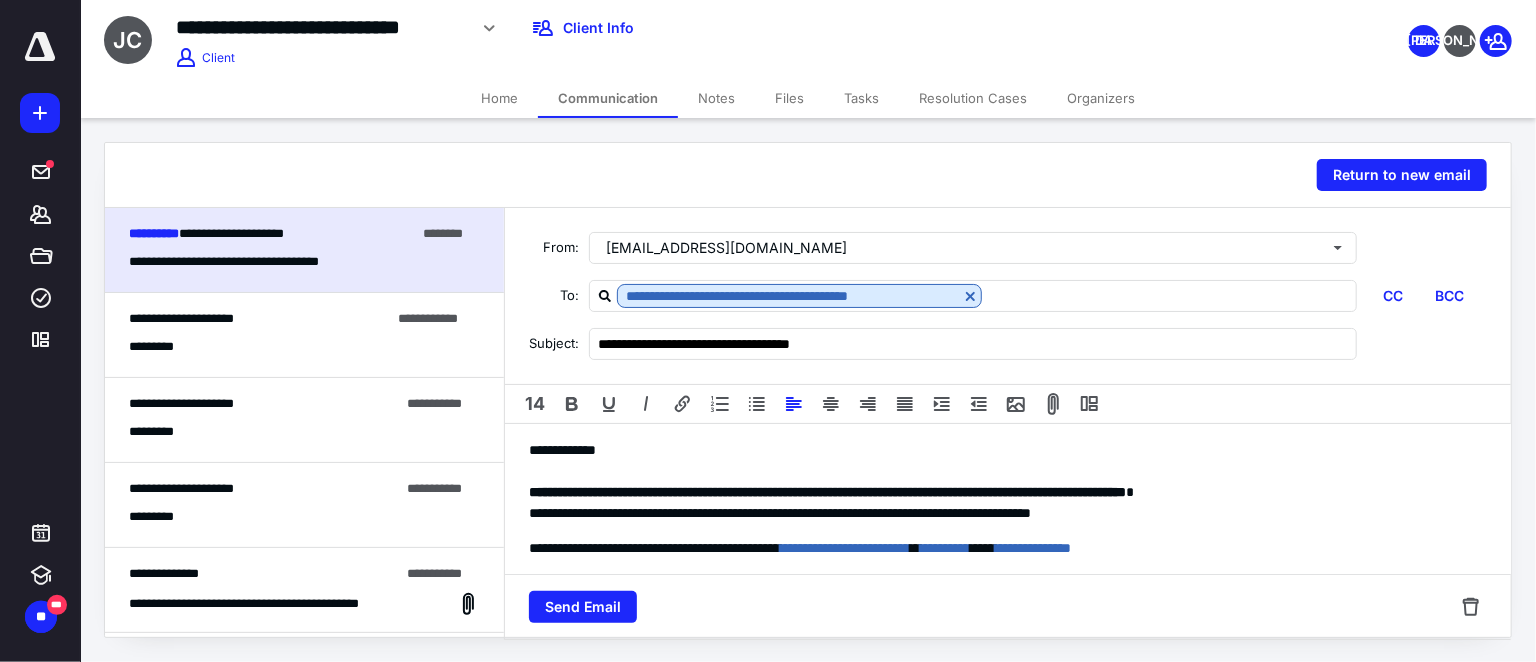 click on "**********" at bounding box center (1001, 450) 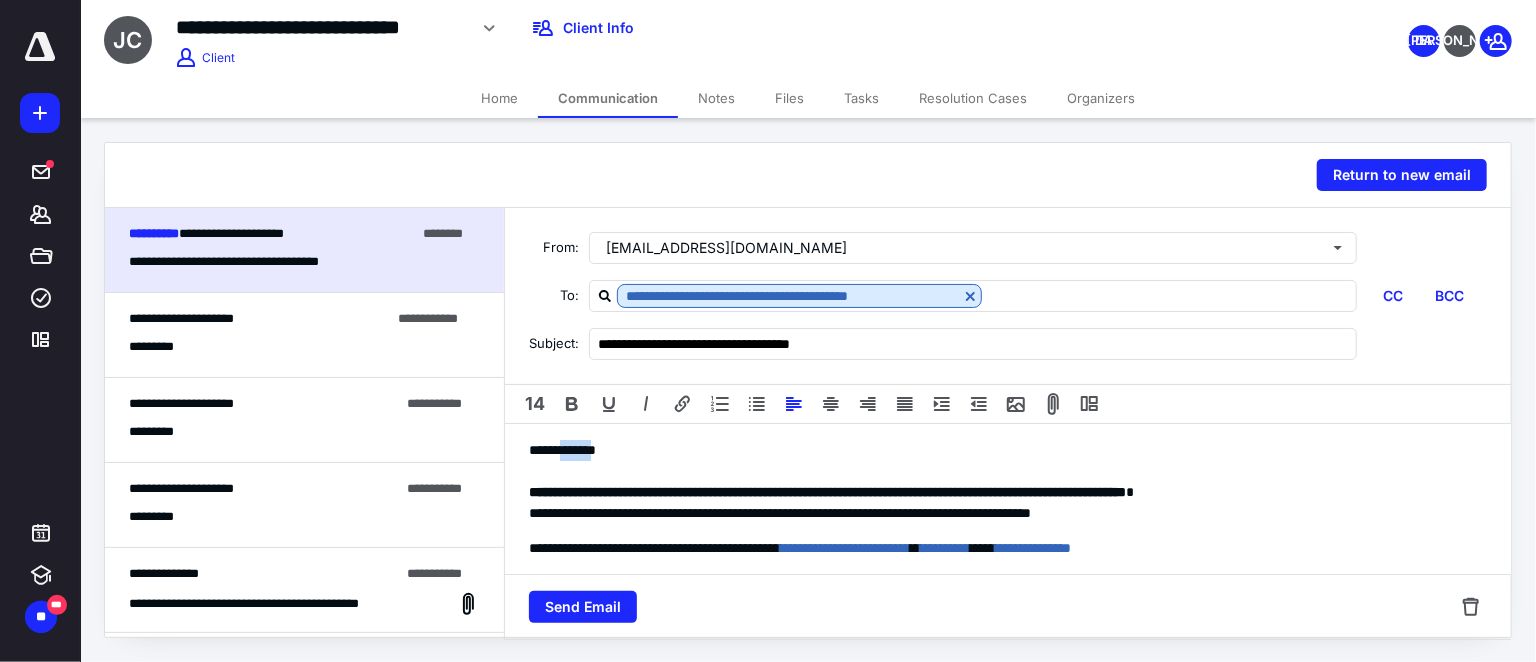 click on "**********" at bounding box center [1001, 450] 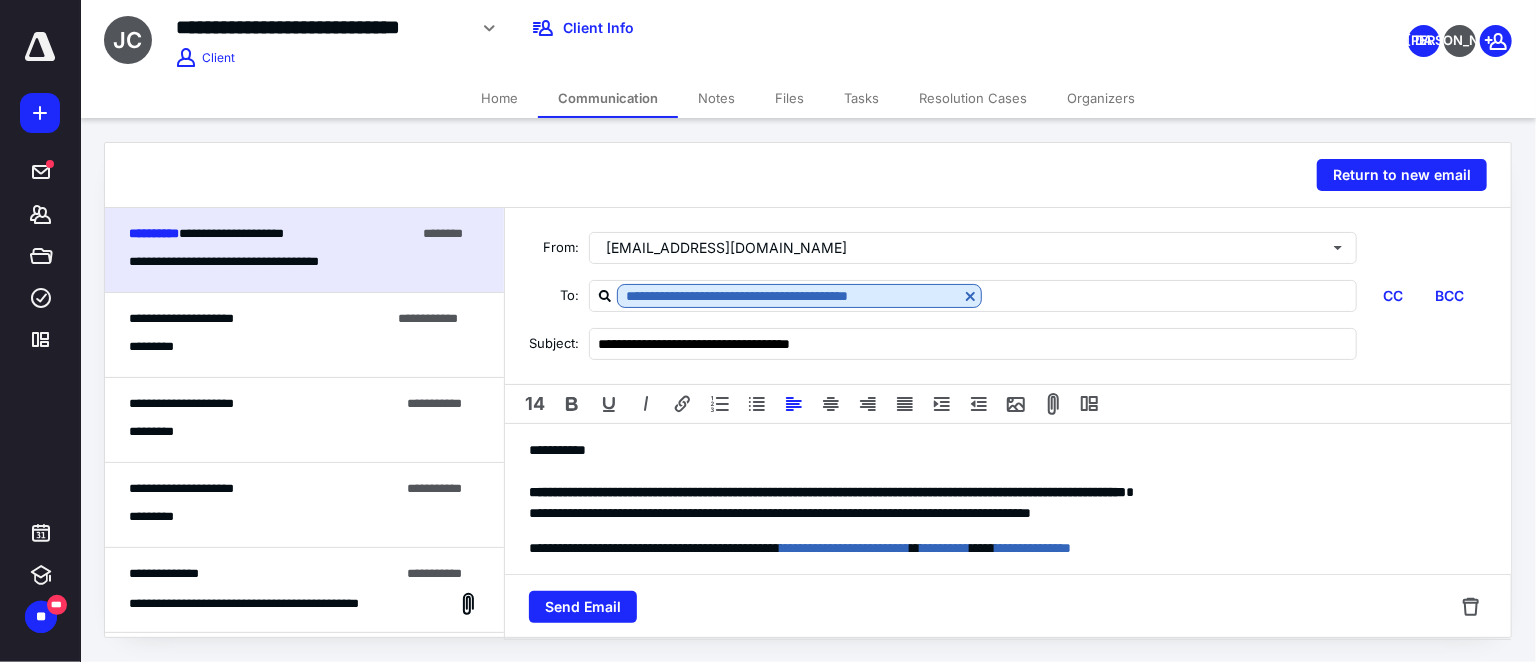 click on "**********" at bounding box center [827, 492] 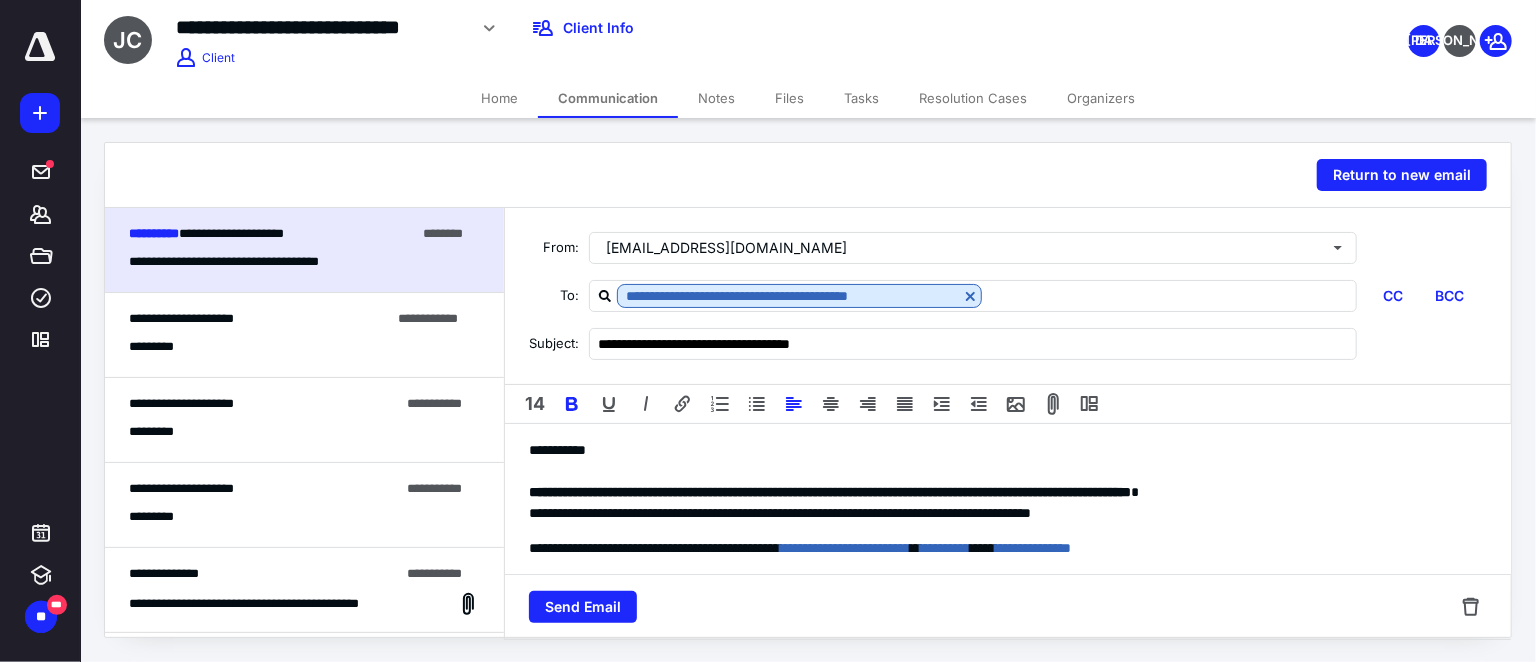 click on "**********" at bounding box center [830, 492] 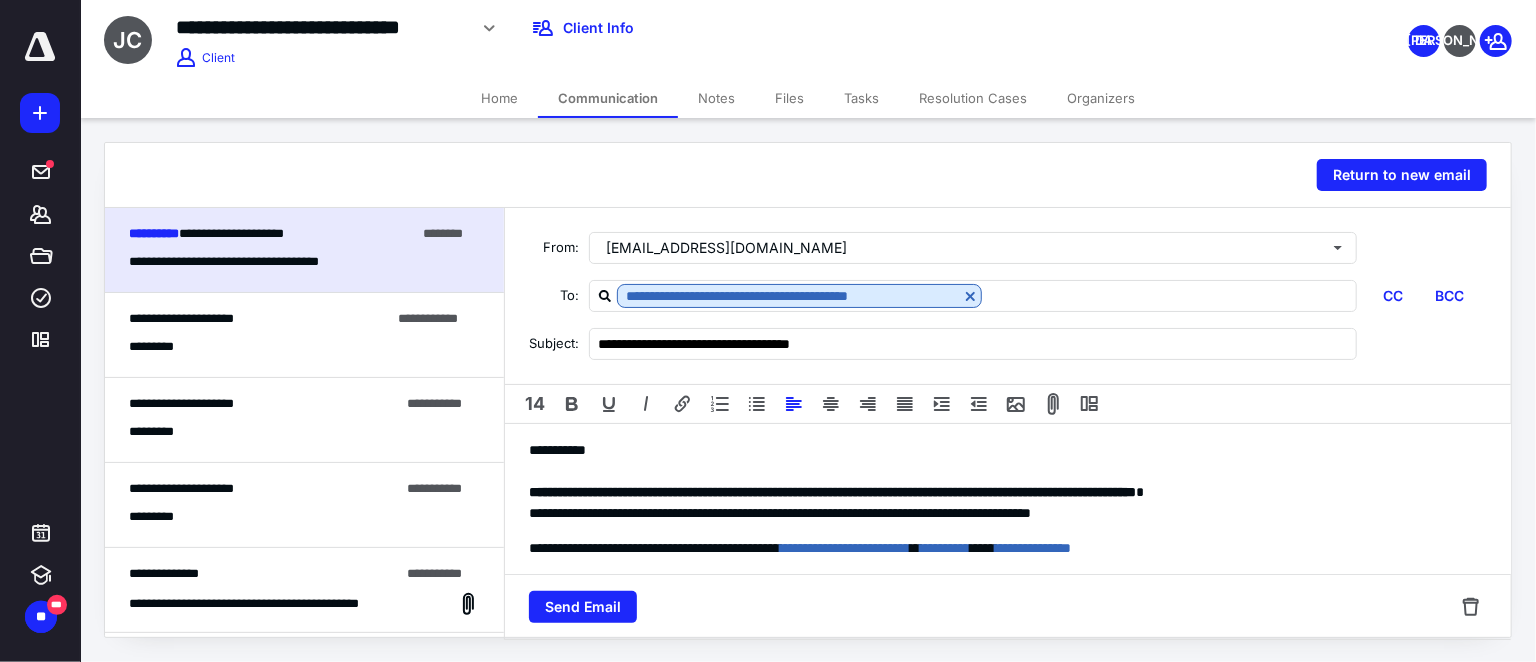 click on "**********" at bounding box center [1001, 492] 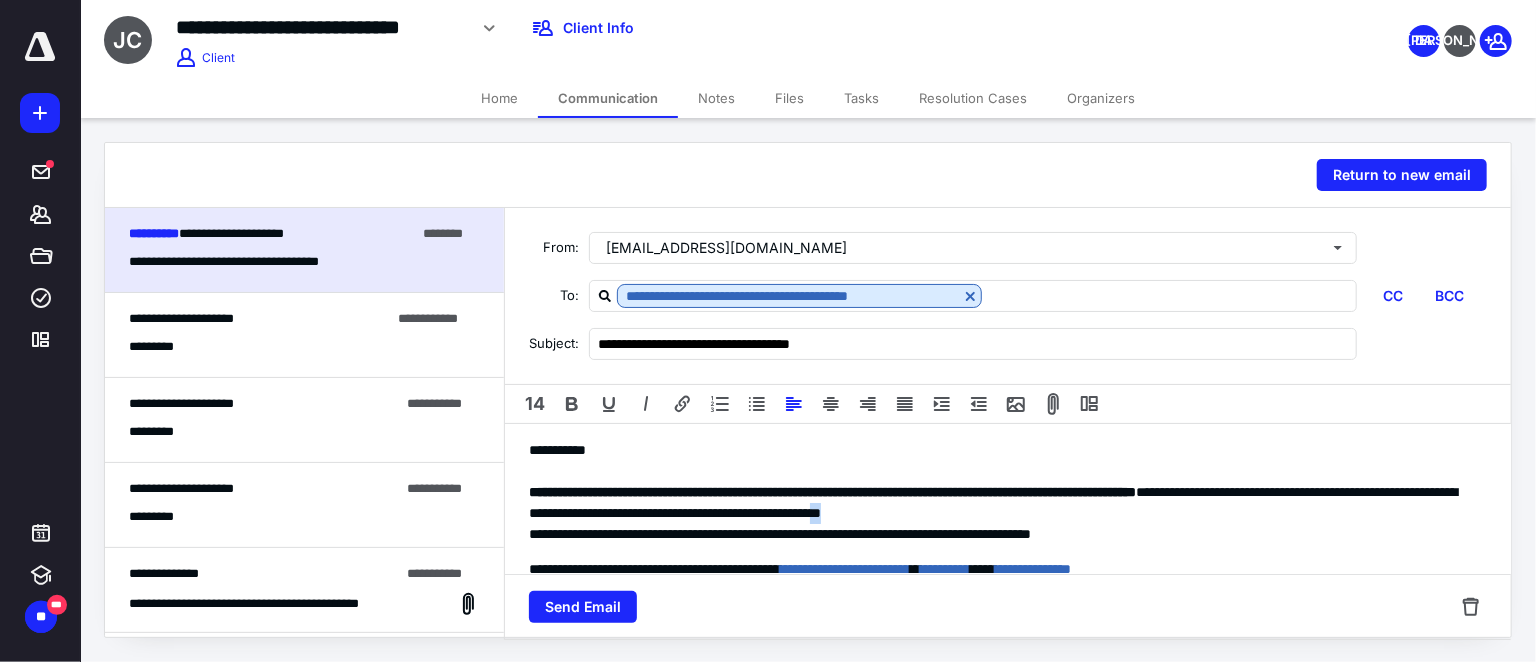 drag, startPoint x: 1207, startPoint y: 515, endPoint x: 1238, endPoint y: 514, distance: 31.016125 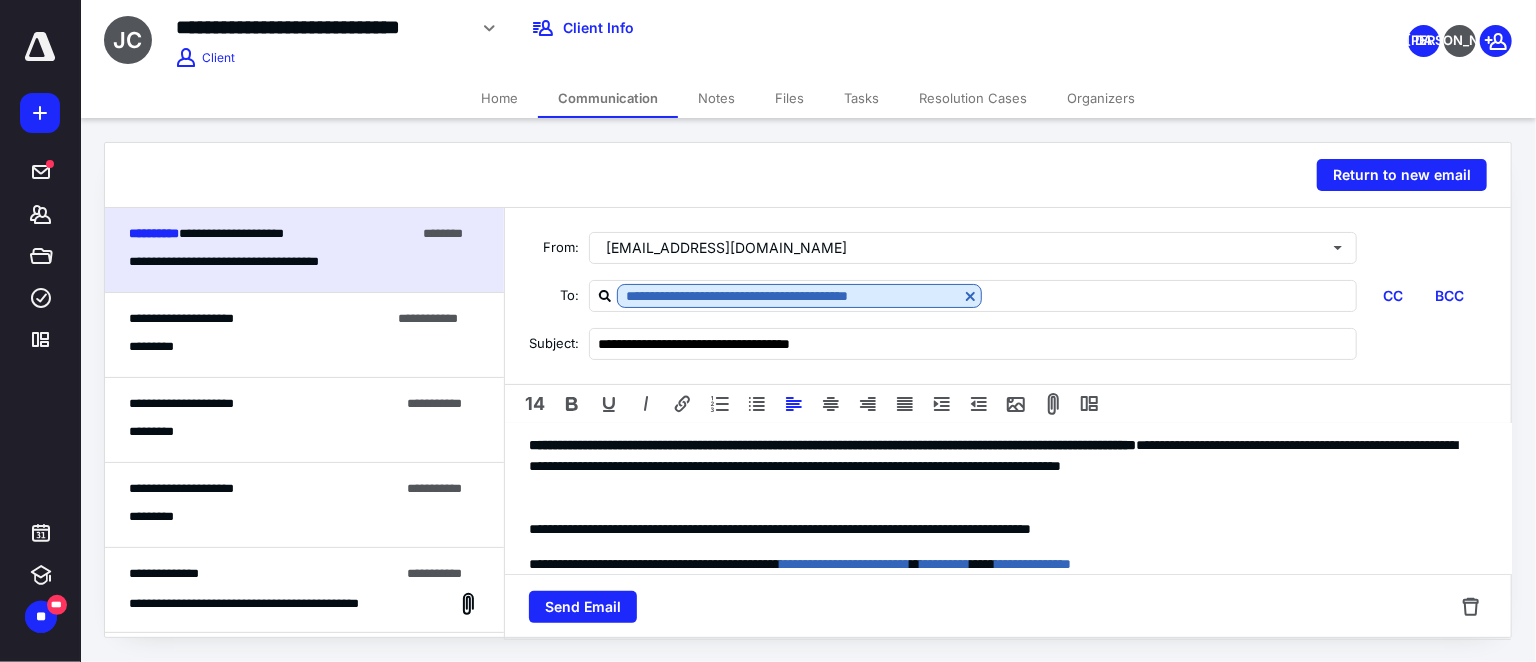 scroll, scrollTop: 0, scrollLeft: 0, axis: both 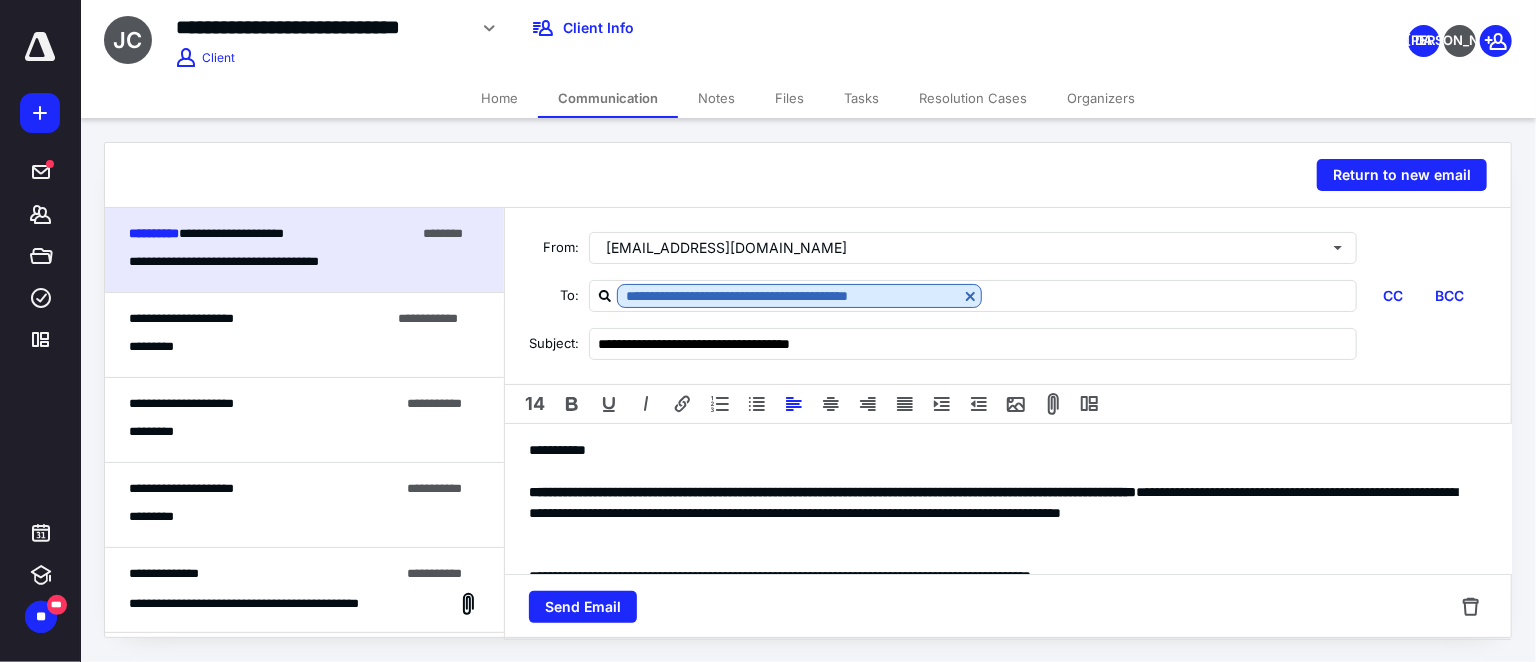 click on "**********" at bounding box center (1001, 513) 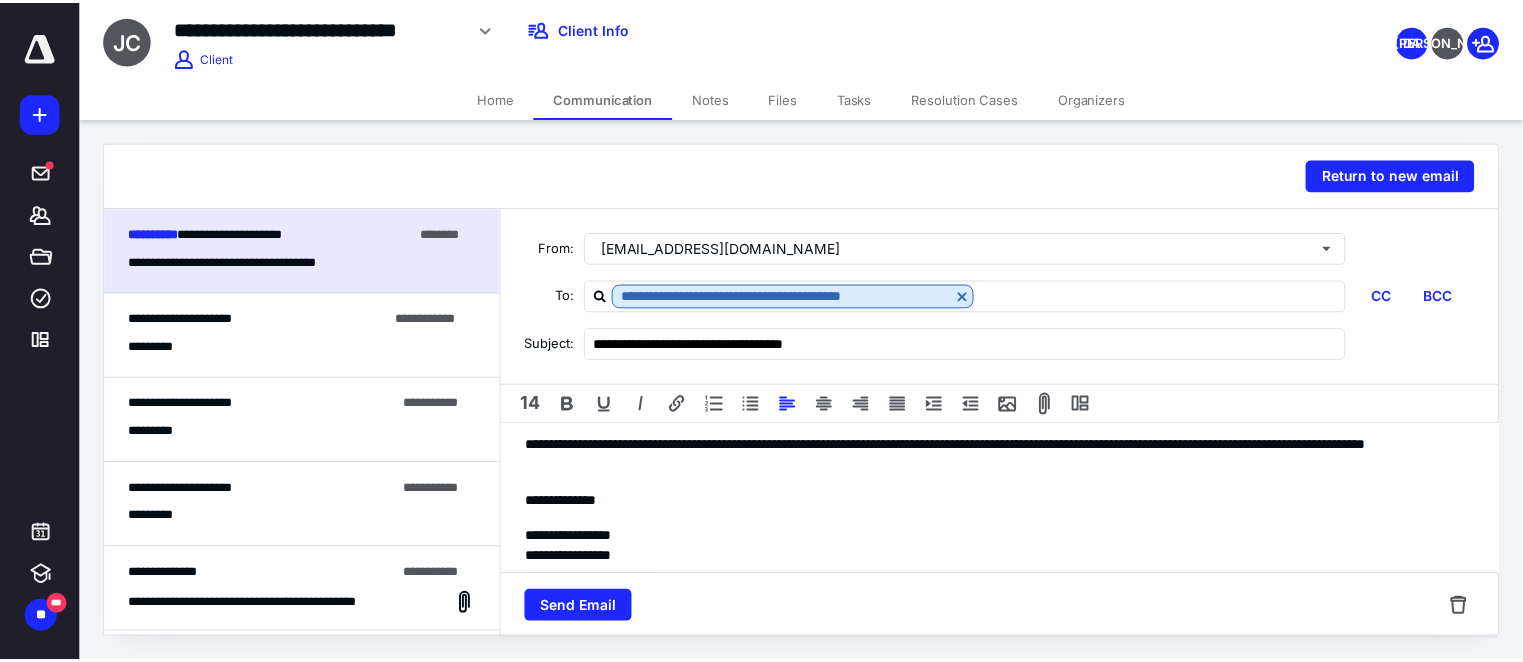 scroll, scrollTop: 272, scrollLeft: 0, axis: vertical 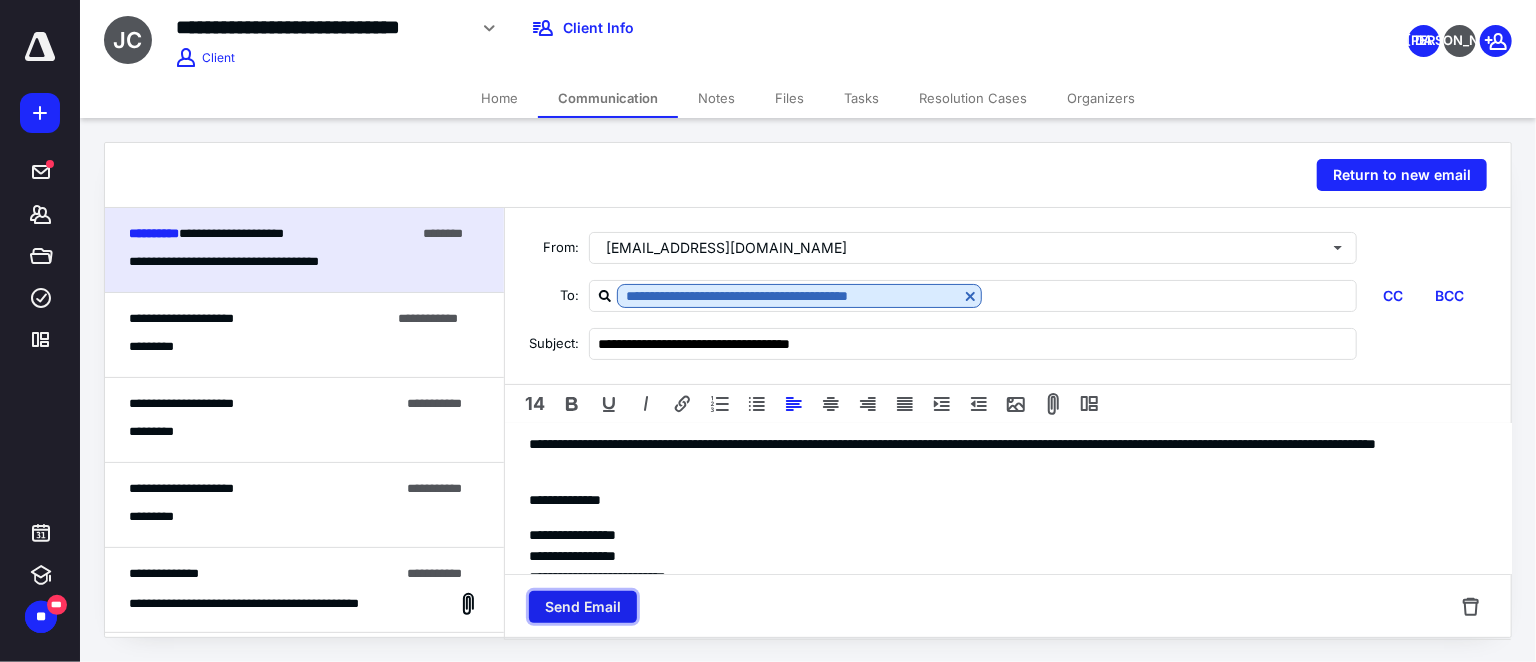 click on "Send Email" at bounding box center [583, 607] 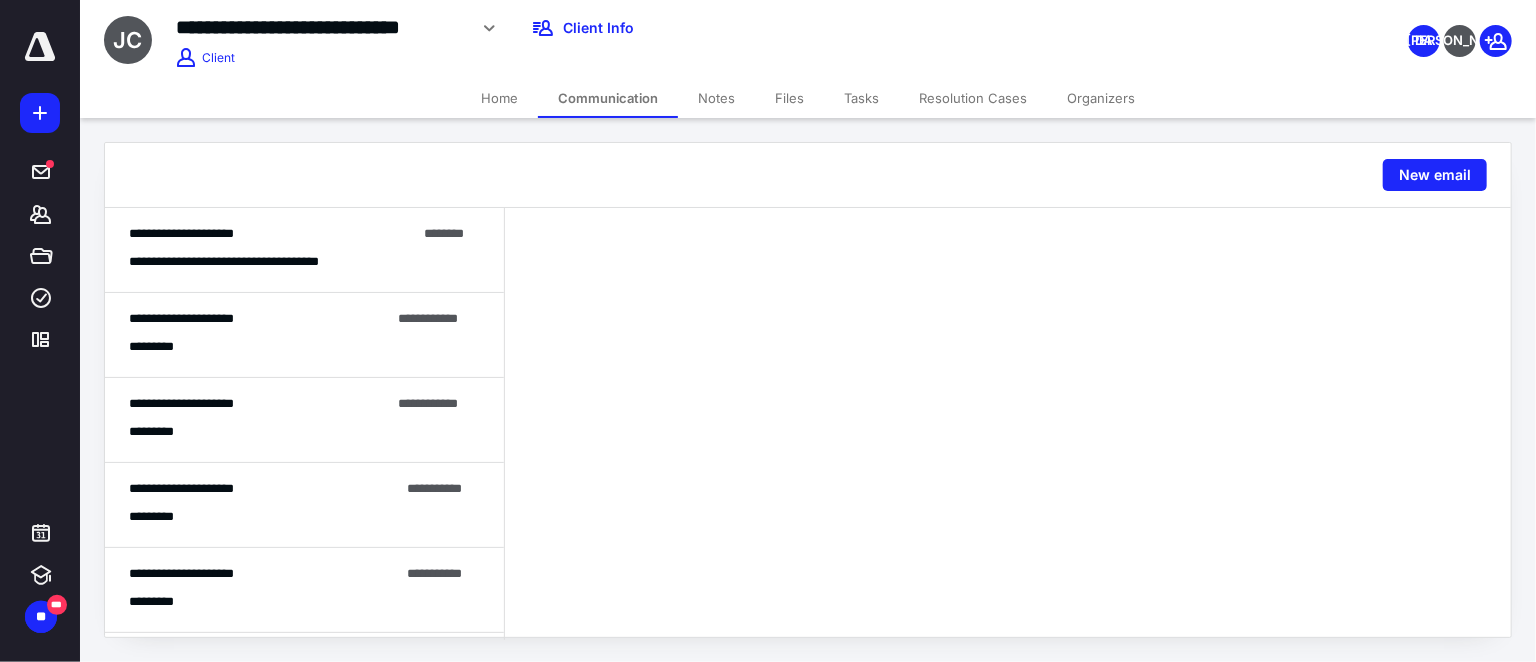 click on "Home" at bounding box center [499, 98] 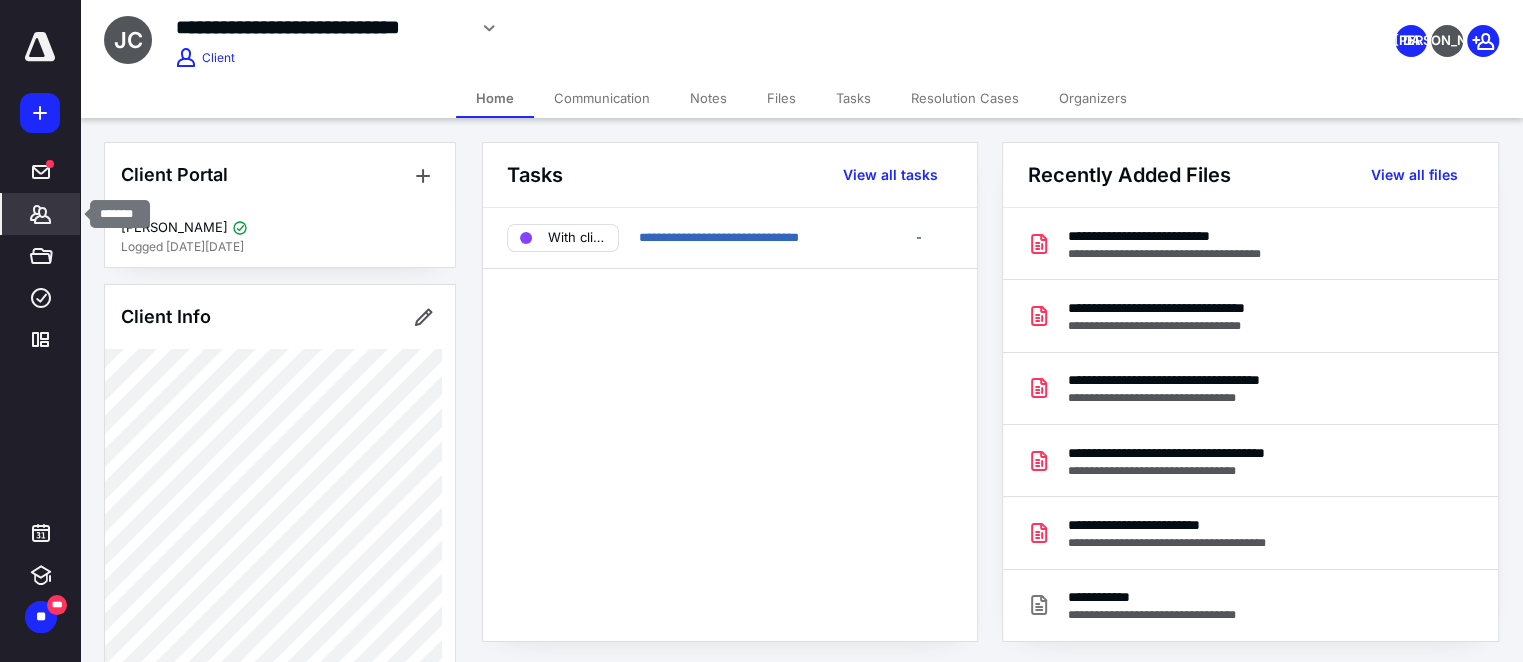 click 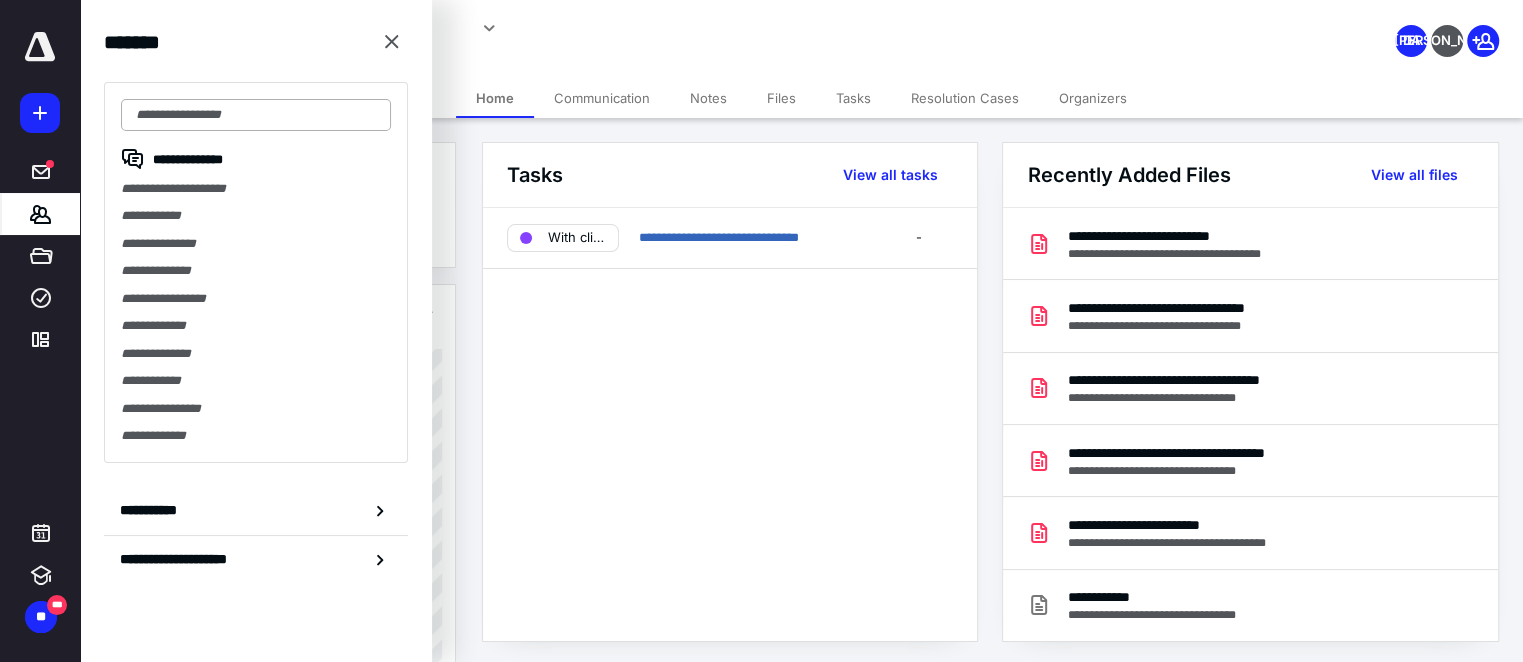 click at bounding box center (256, 115) 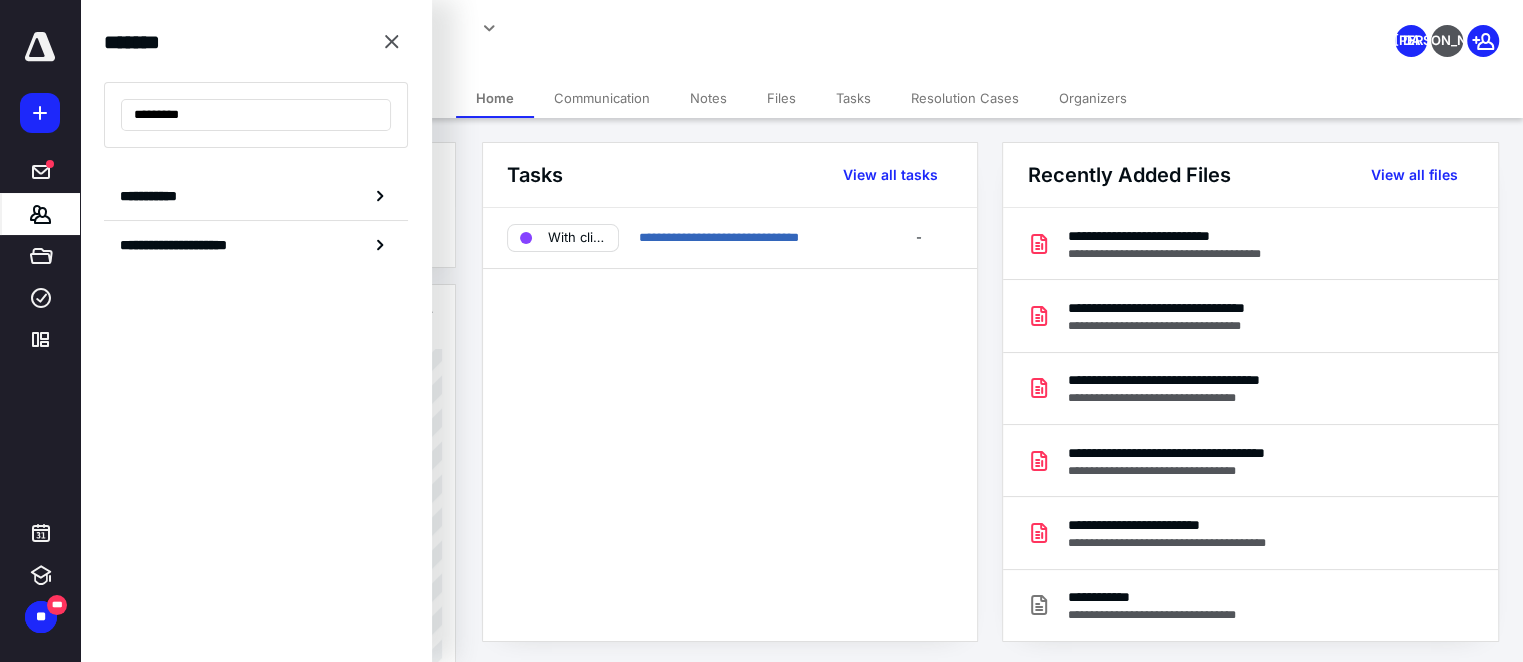 drag, startPoint x: 235, startPoint y: 114, endPoint x: 80, endPoint y: 106, distance: 155.20631 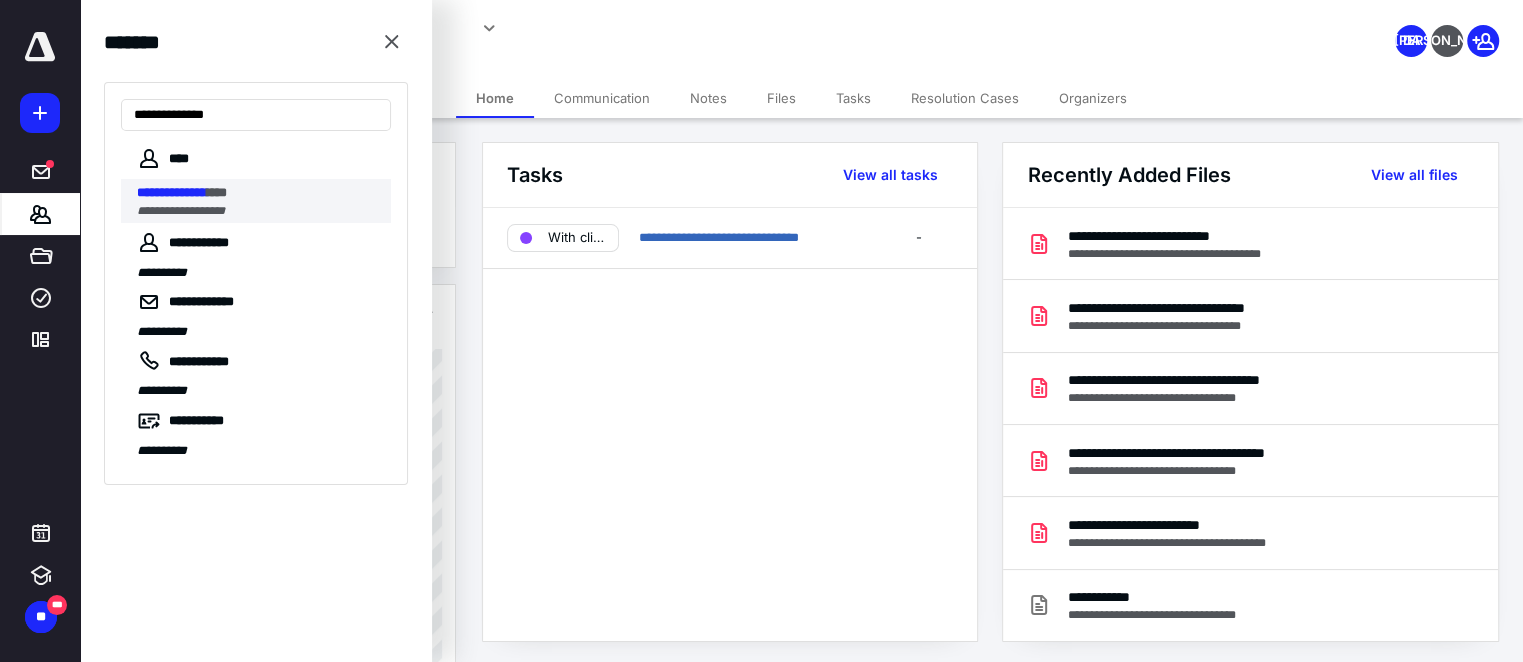 type on "**********" 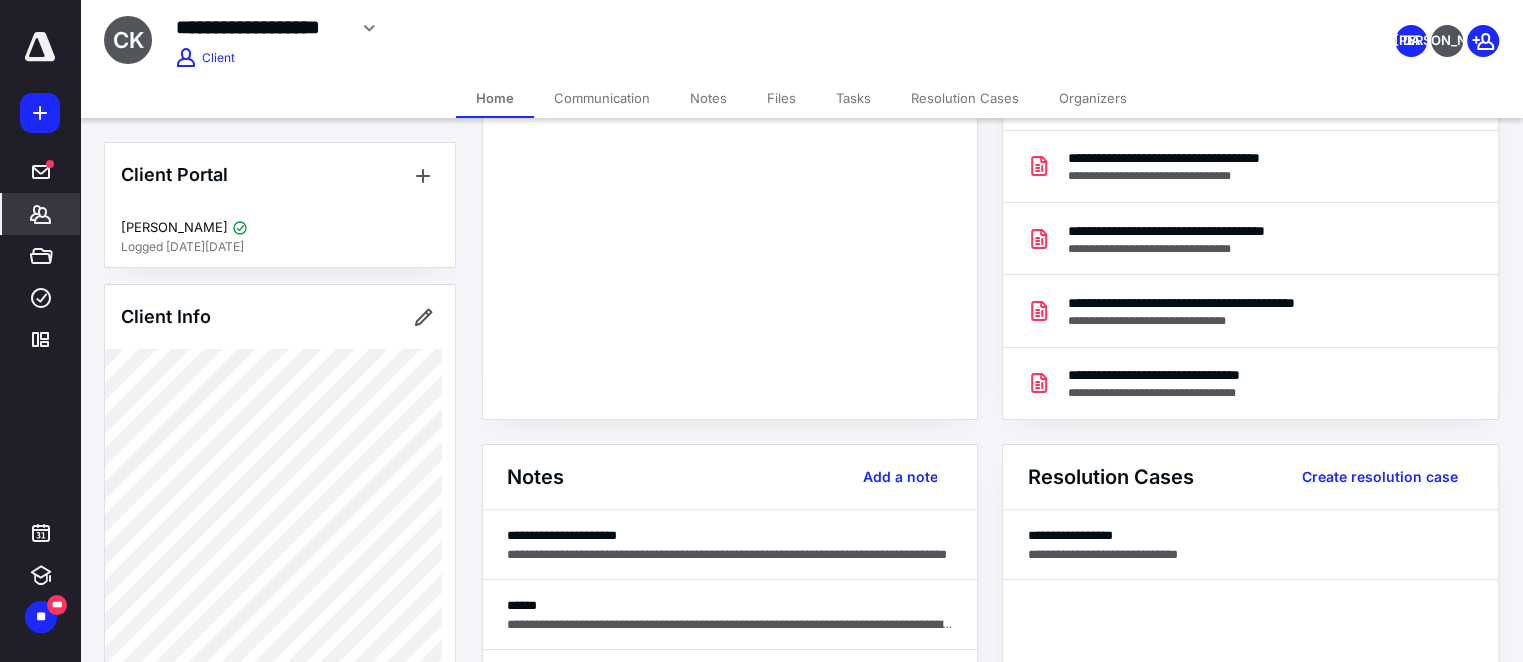 scroll, scrollTop: 0, scrollLeft: 0, axis: both 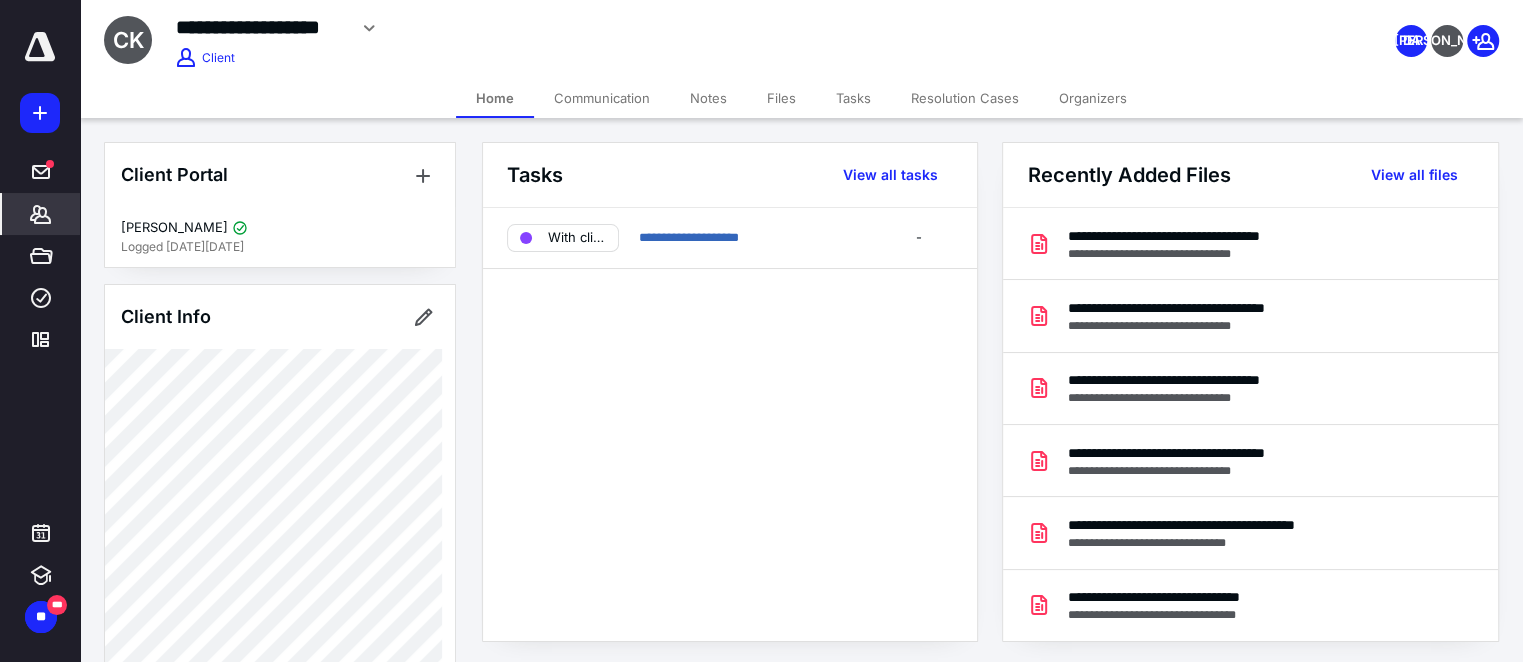 click on "Communication" at bounding box center [602, 98] 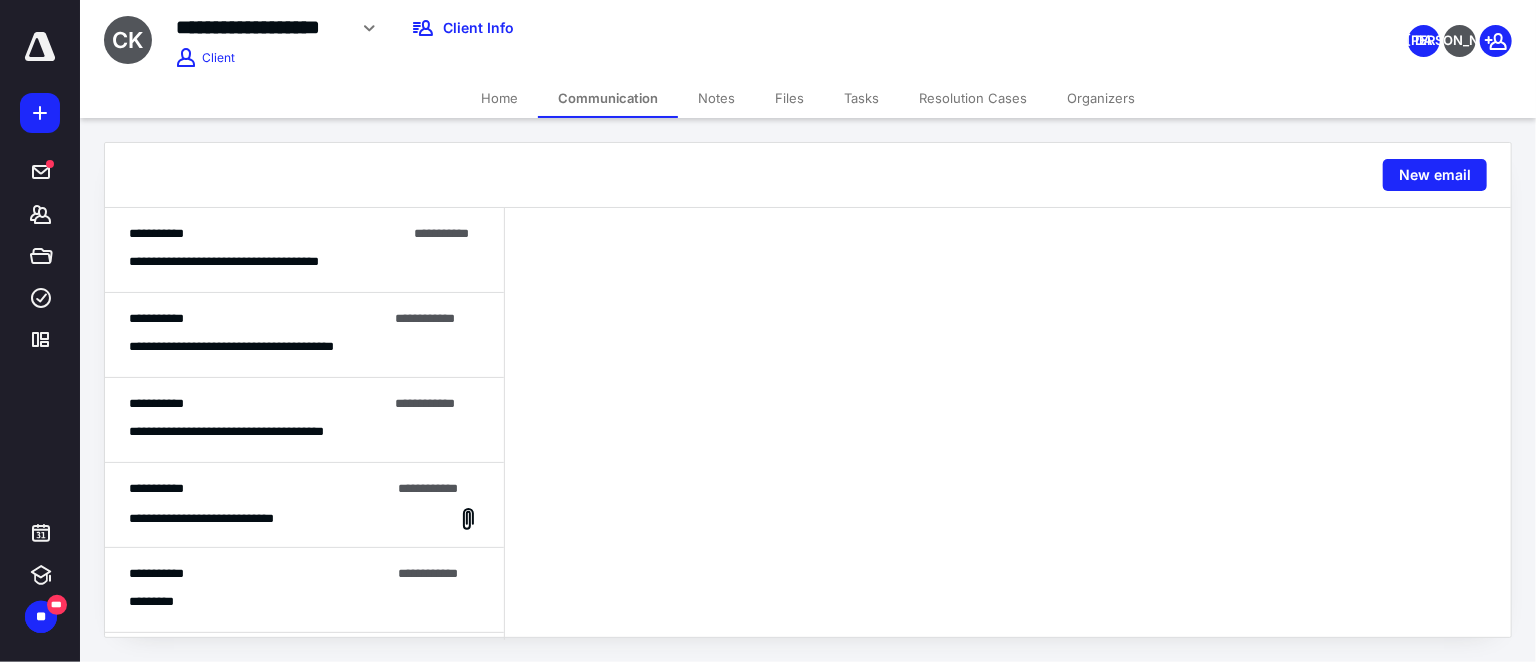 click on "Home" at bounding box center (499, 98) 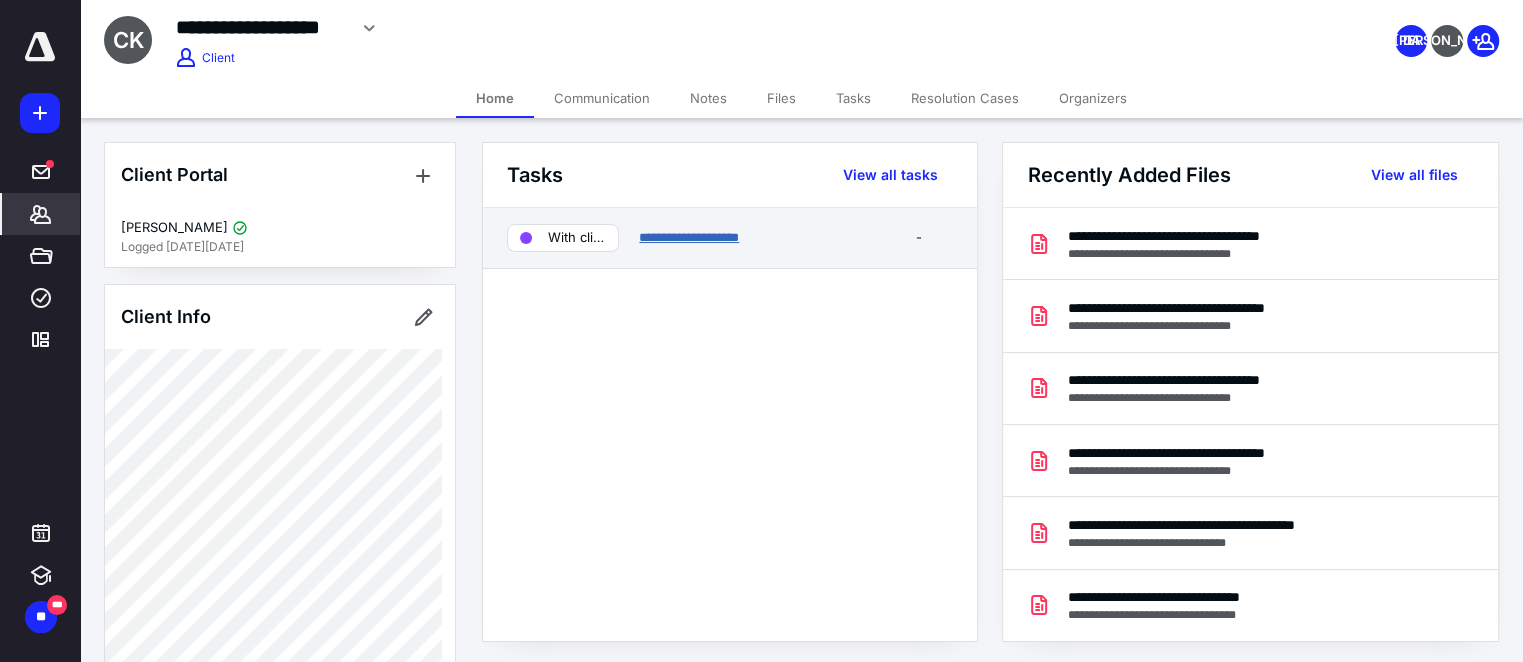 click on "**********" at bounding box center (689, 237) 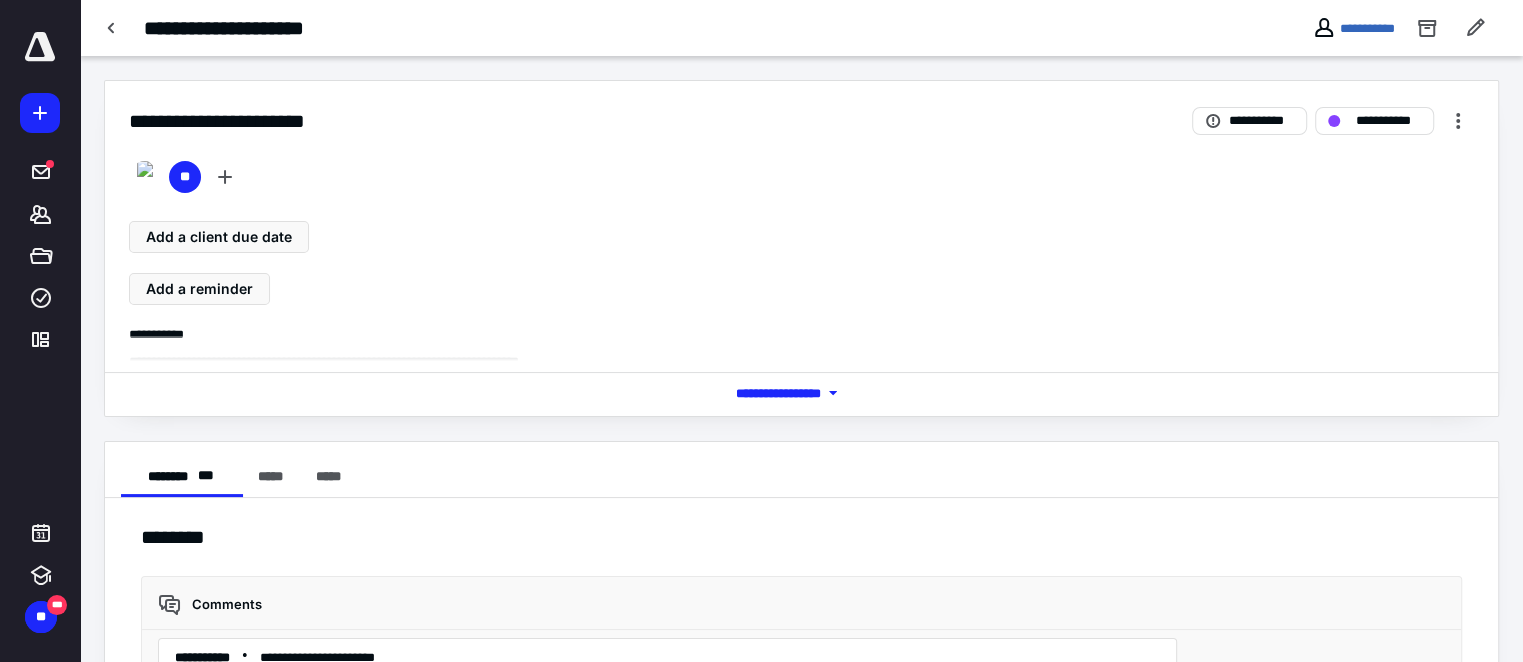 scroll, scrollTop: 163, scrollLeft: 0, axis: vertical 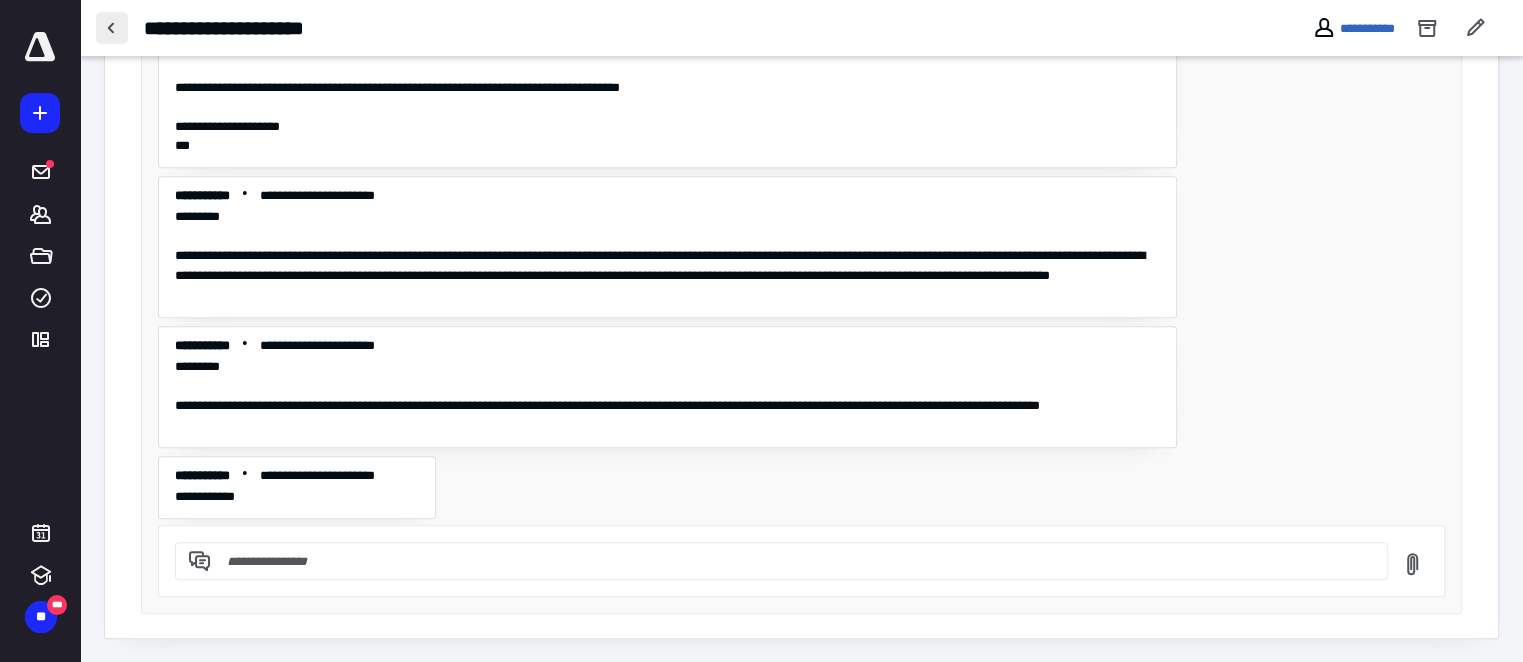 click at bounding box center (112, 28) 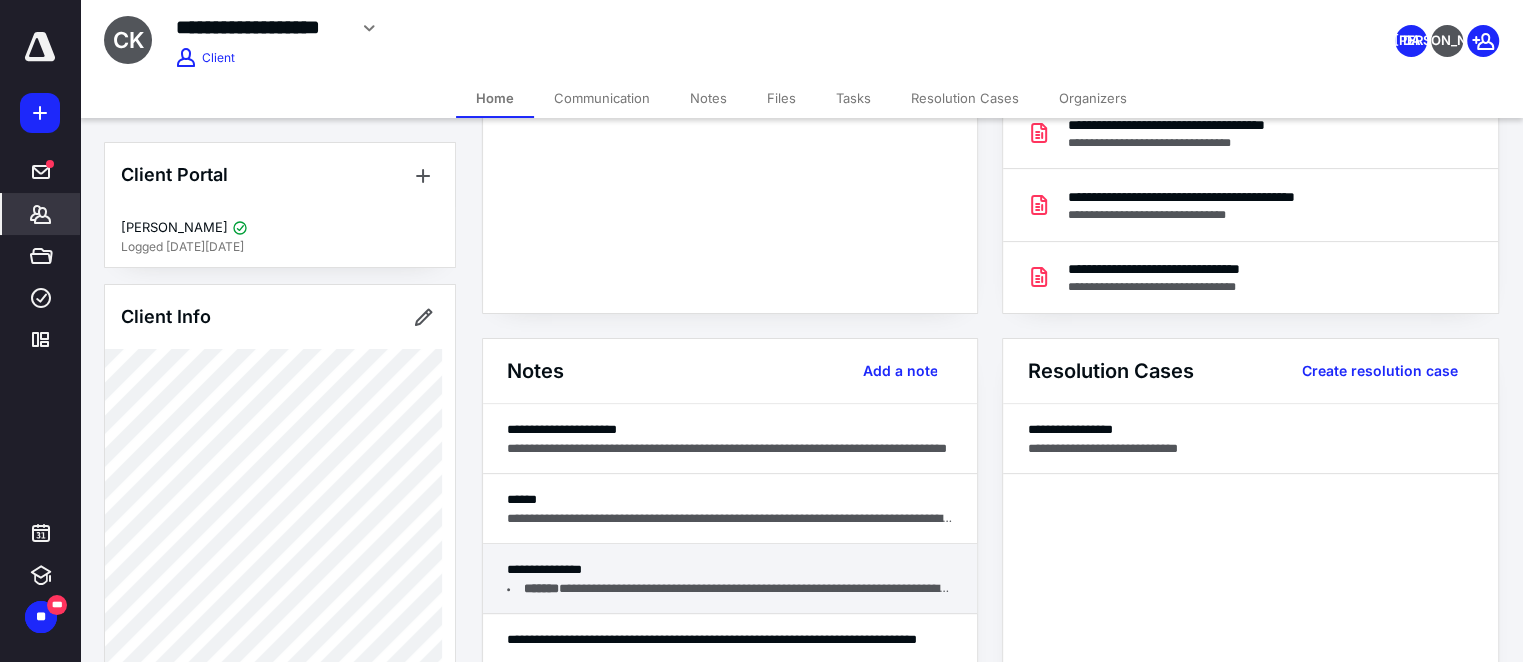 scroll, scrollTop: 363, scrollLeft: 0, axis: vertical 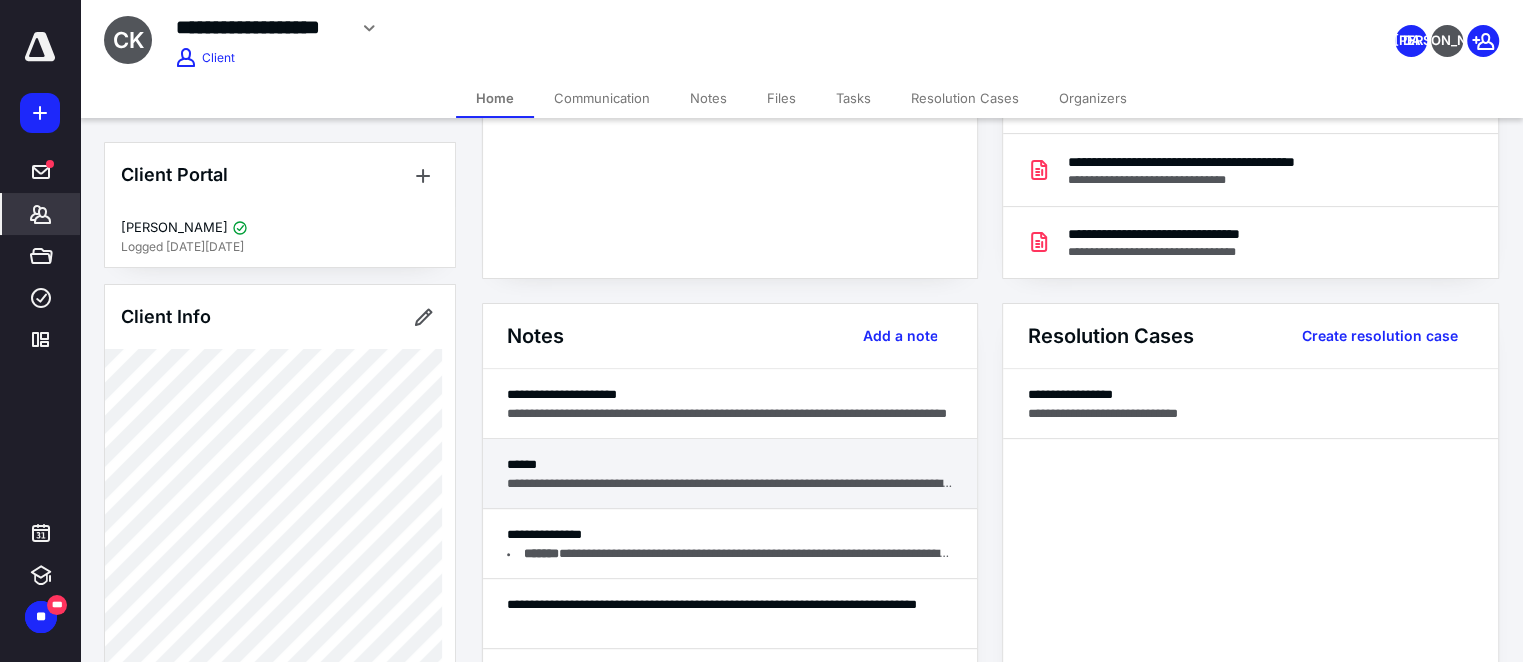 click on "******" at bounding box center [730, 464] 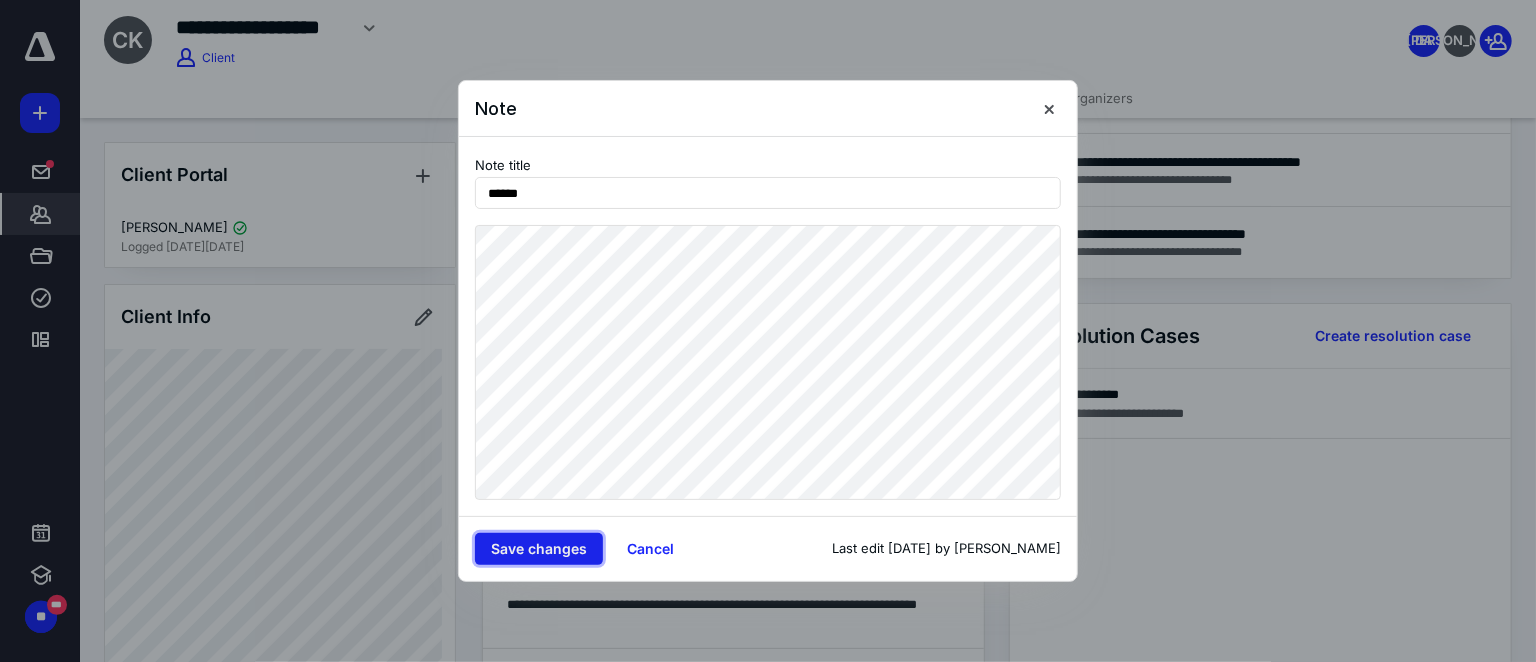click on "Save changes" at bounding box center (539, 549) 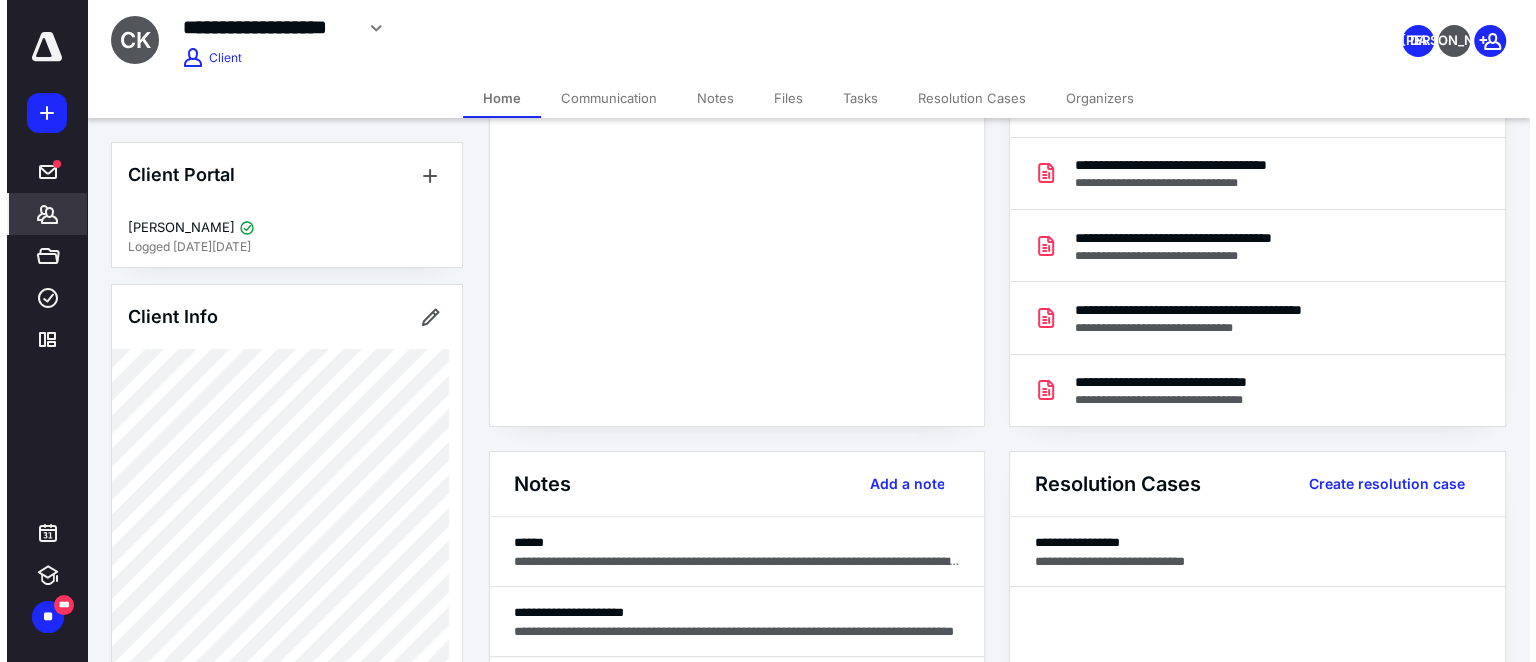 scroll, scrollTop: 0, scrollLeft: 0, axis: both 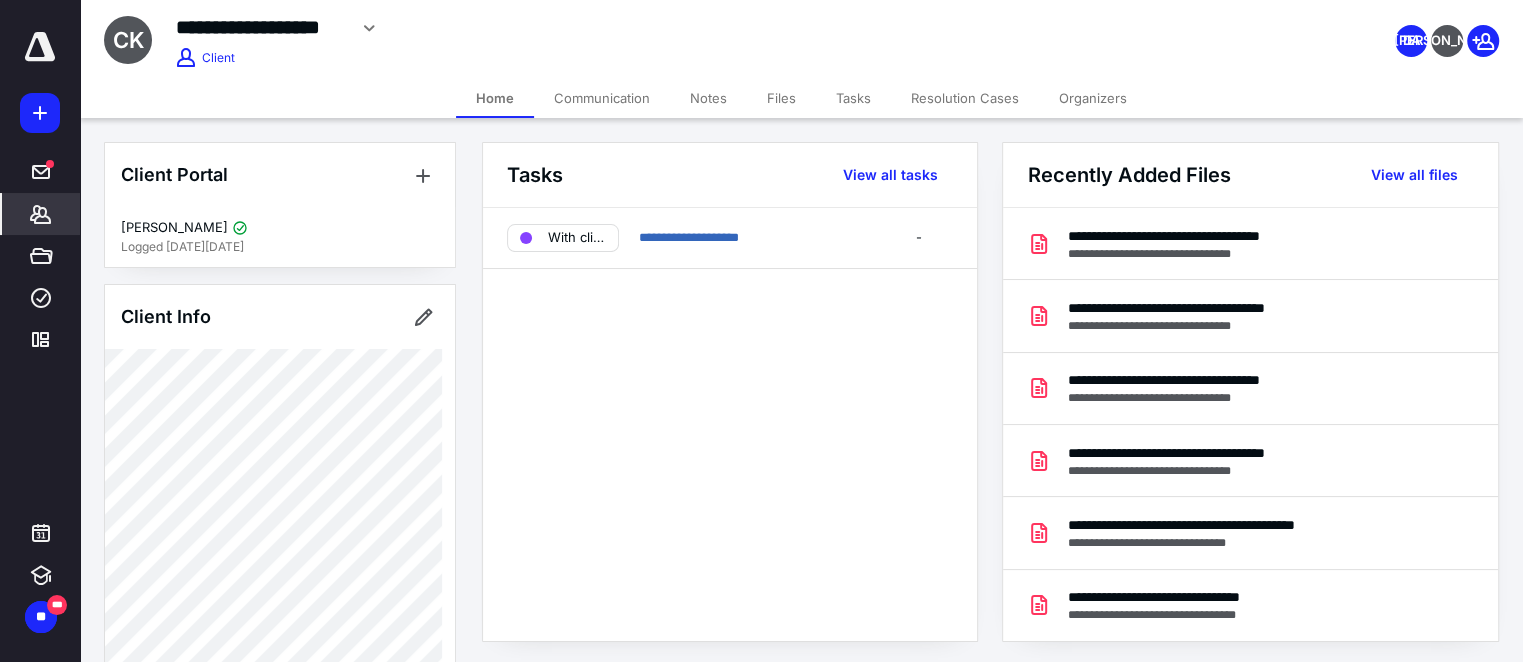 click on "Communication" at bounding box center (602, 98) 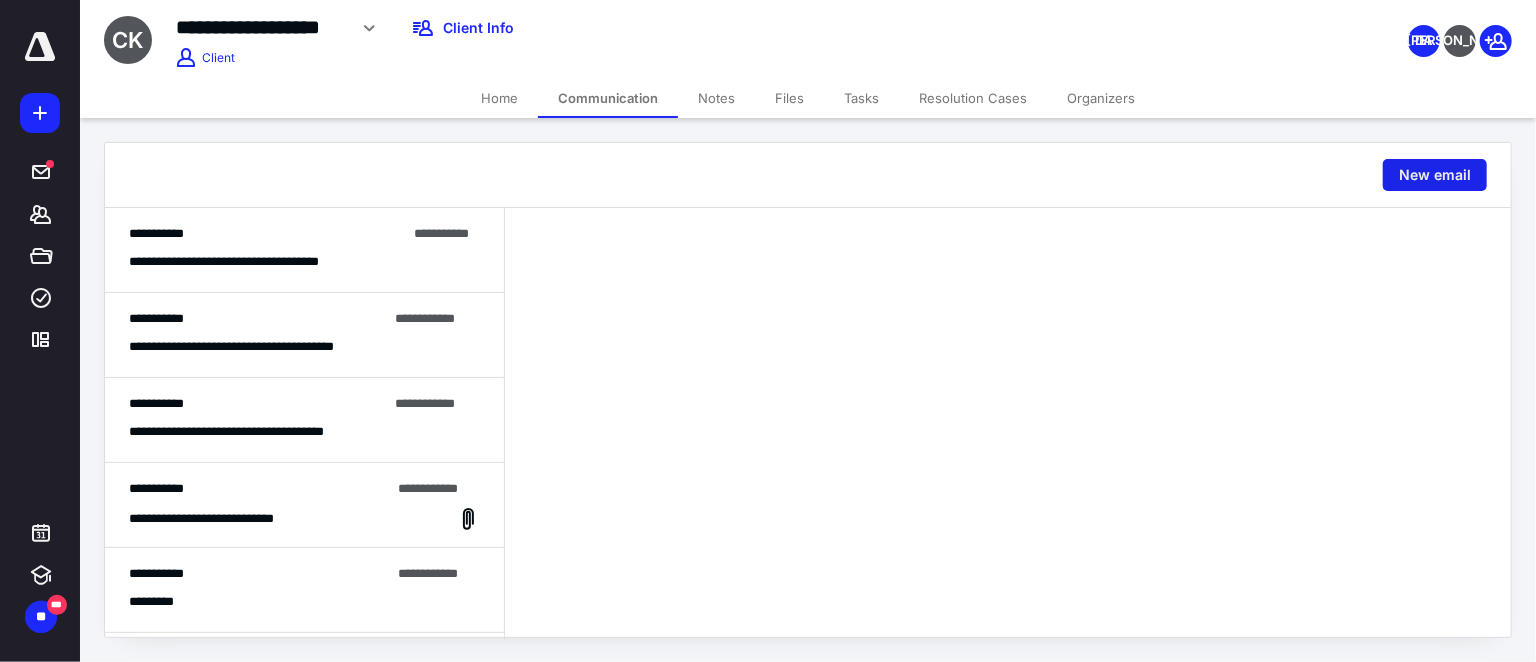 click on "New email" at bounding box center (1435, 175) 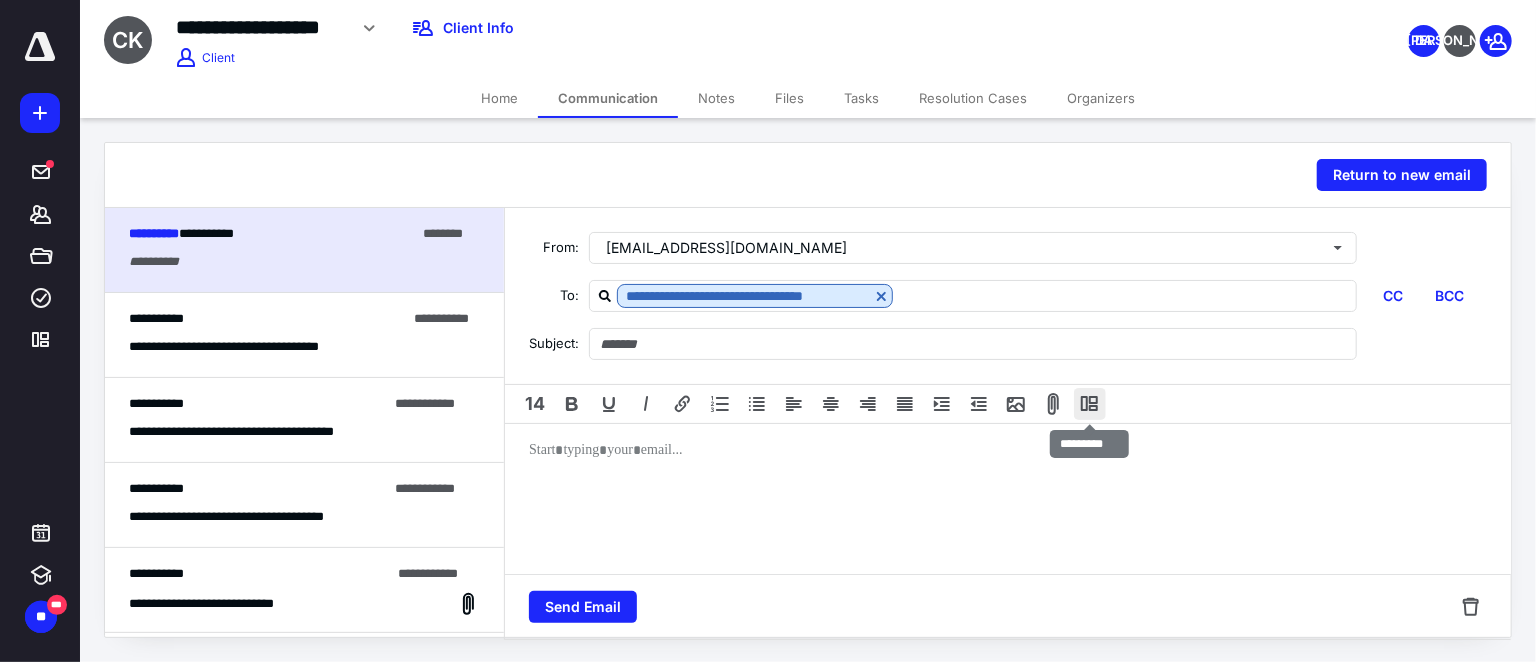 click at bounding box center (1090, 404) 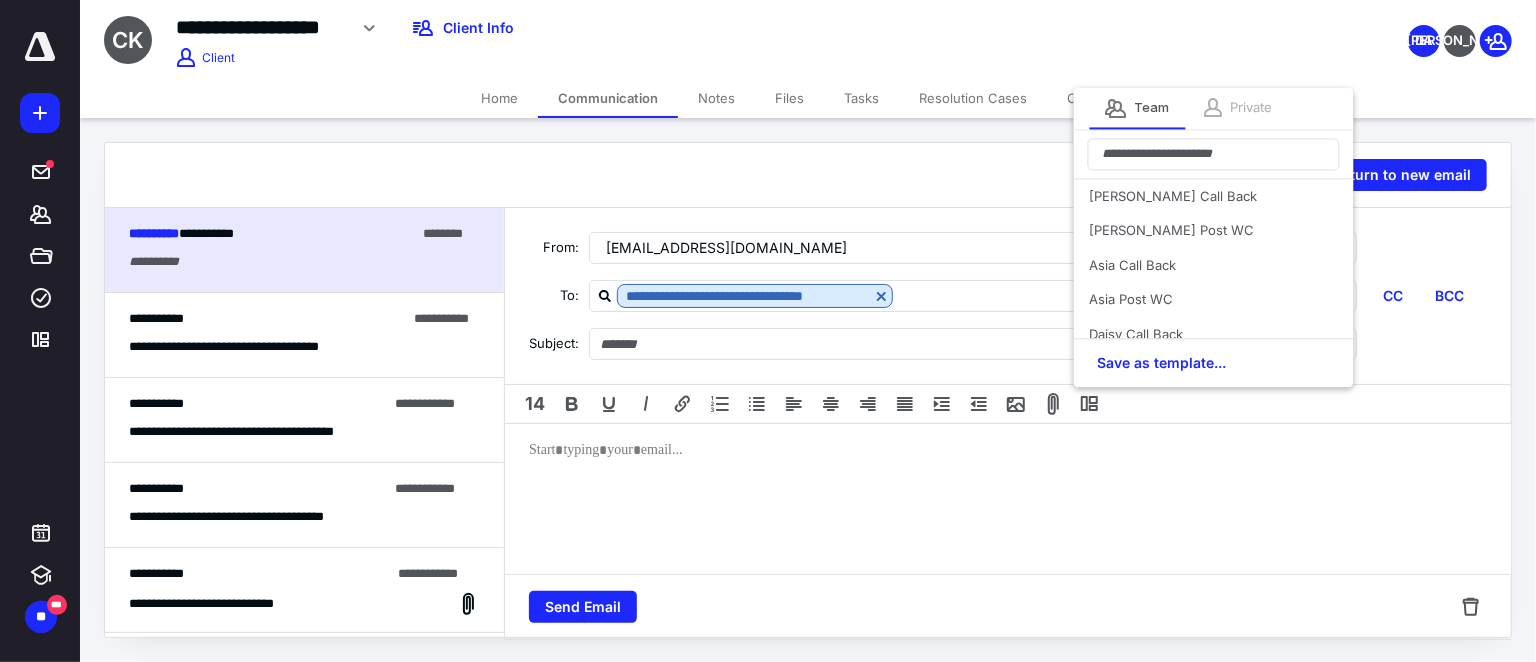 click on "Private" at bounding box center (1252, 108) 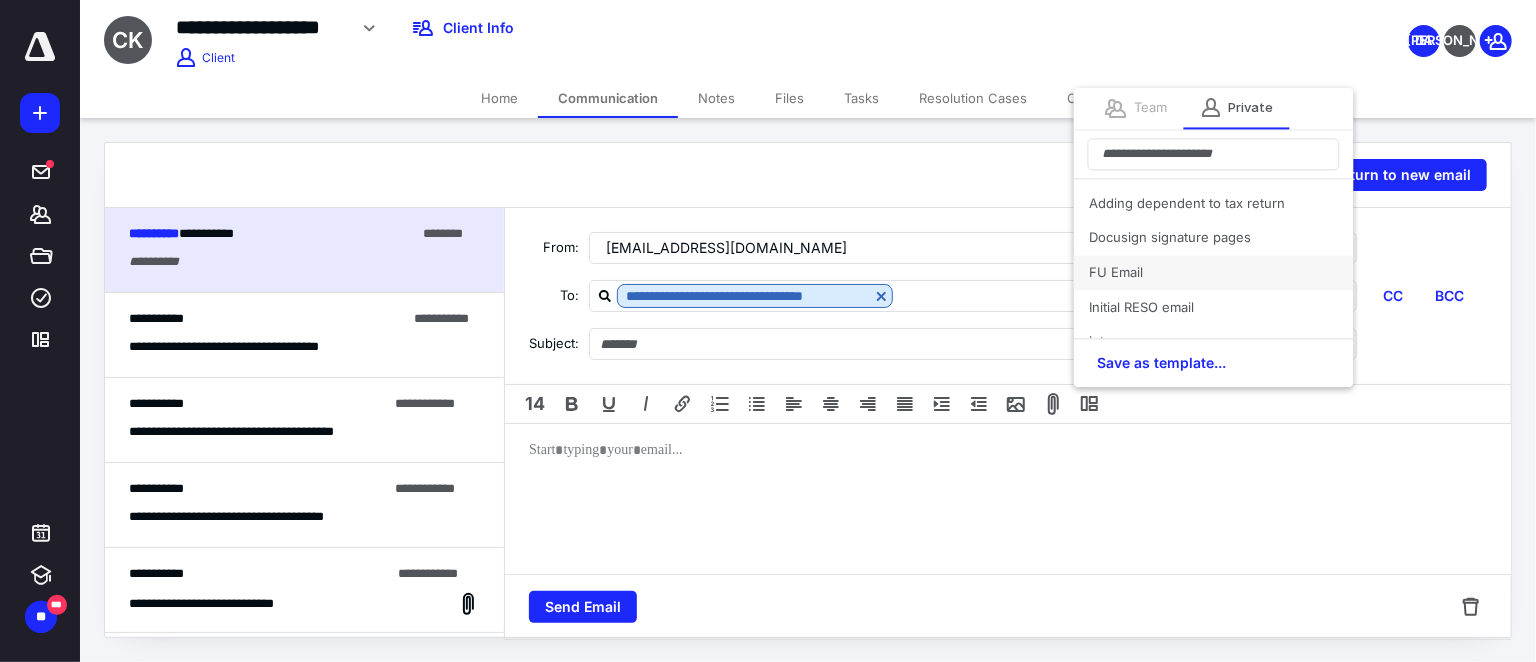 scroll, scrollTop: 90, scrollLeft: 0, axis: vertical 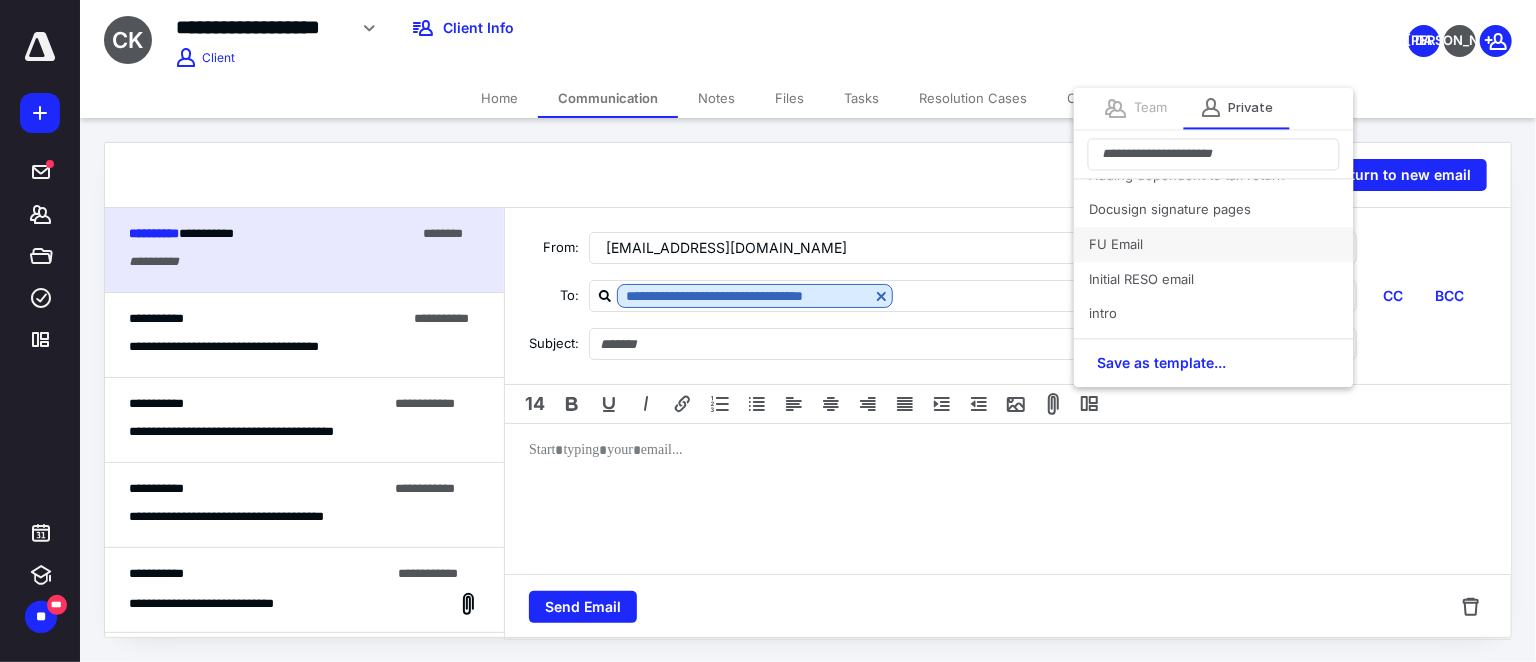 click on "FU Email" at bounding box center (1214, 244) 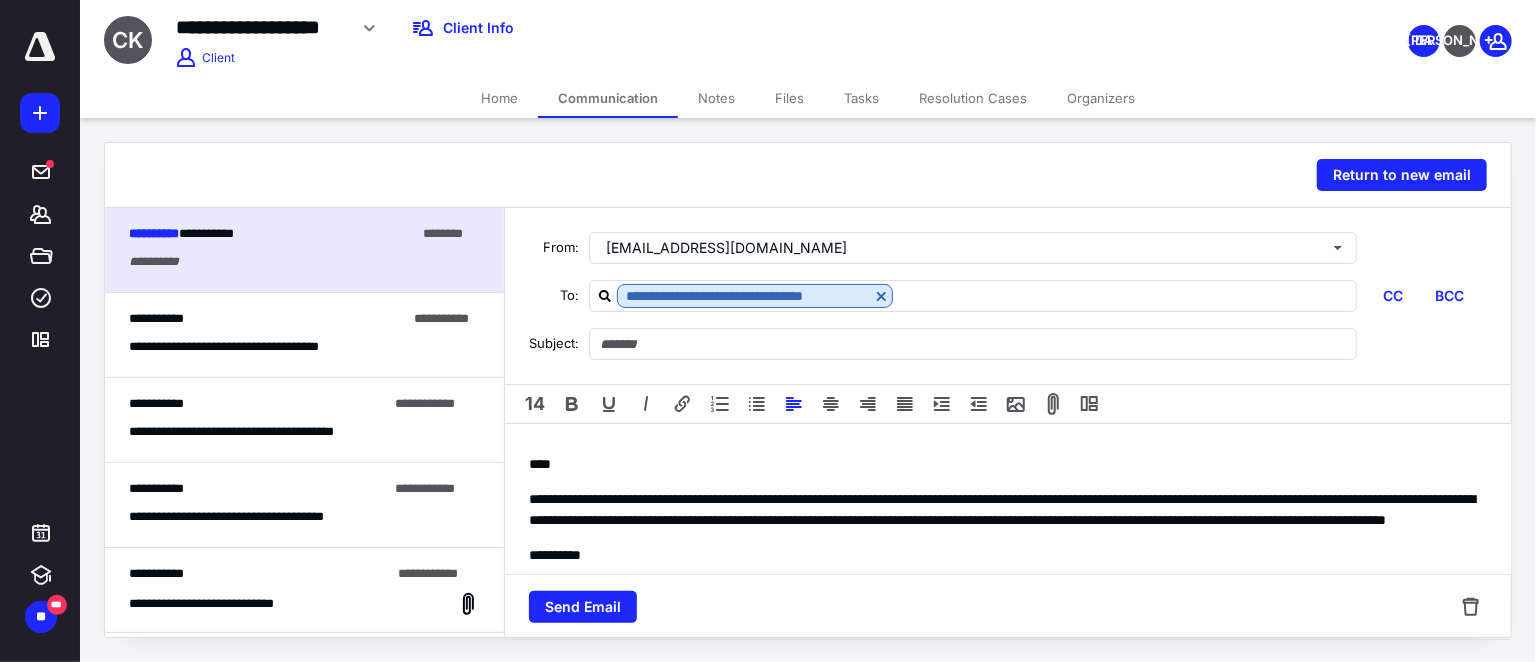 type on "*********" 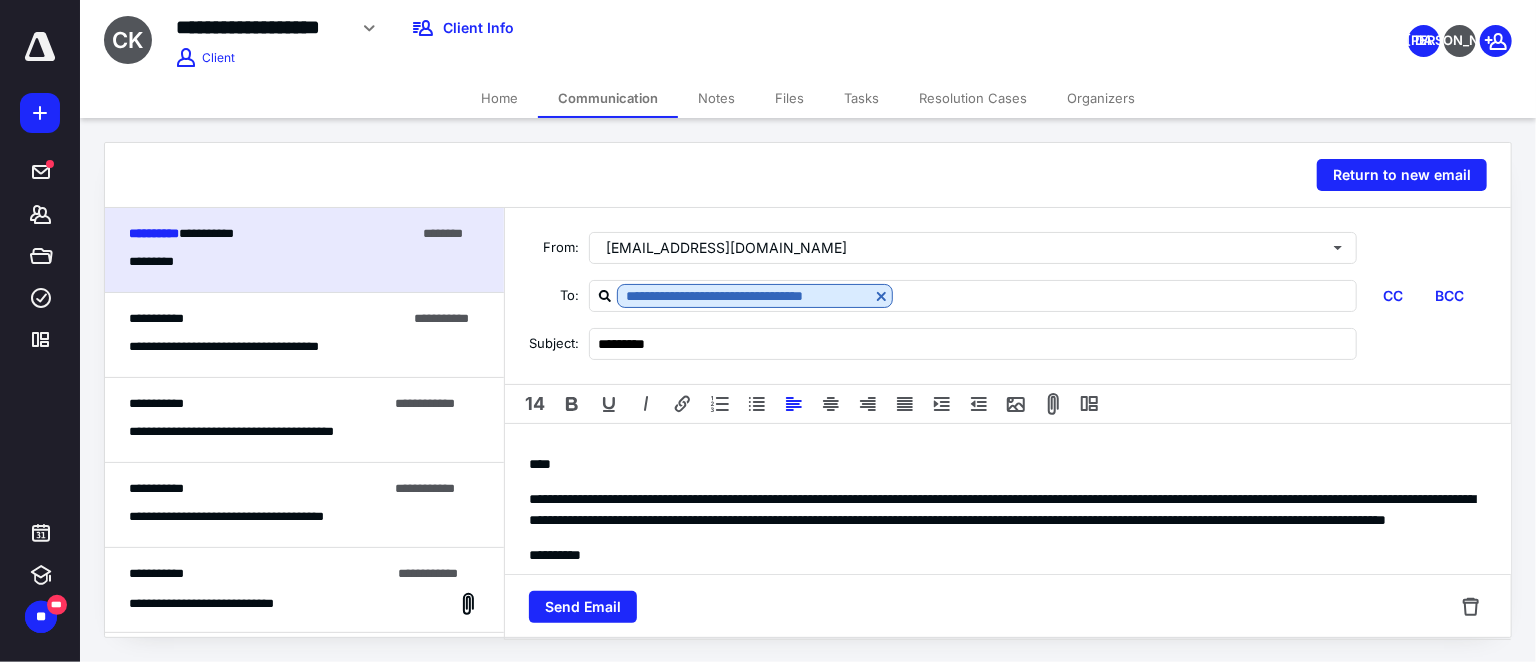 click on "****" at bounding box center (540, 464) 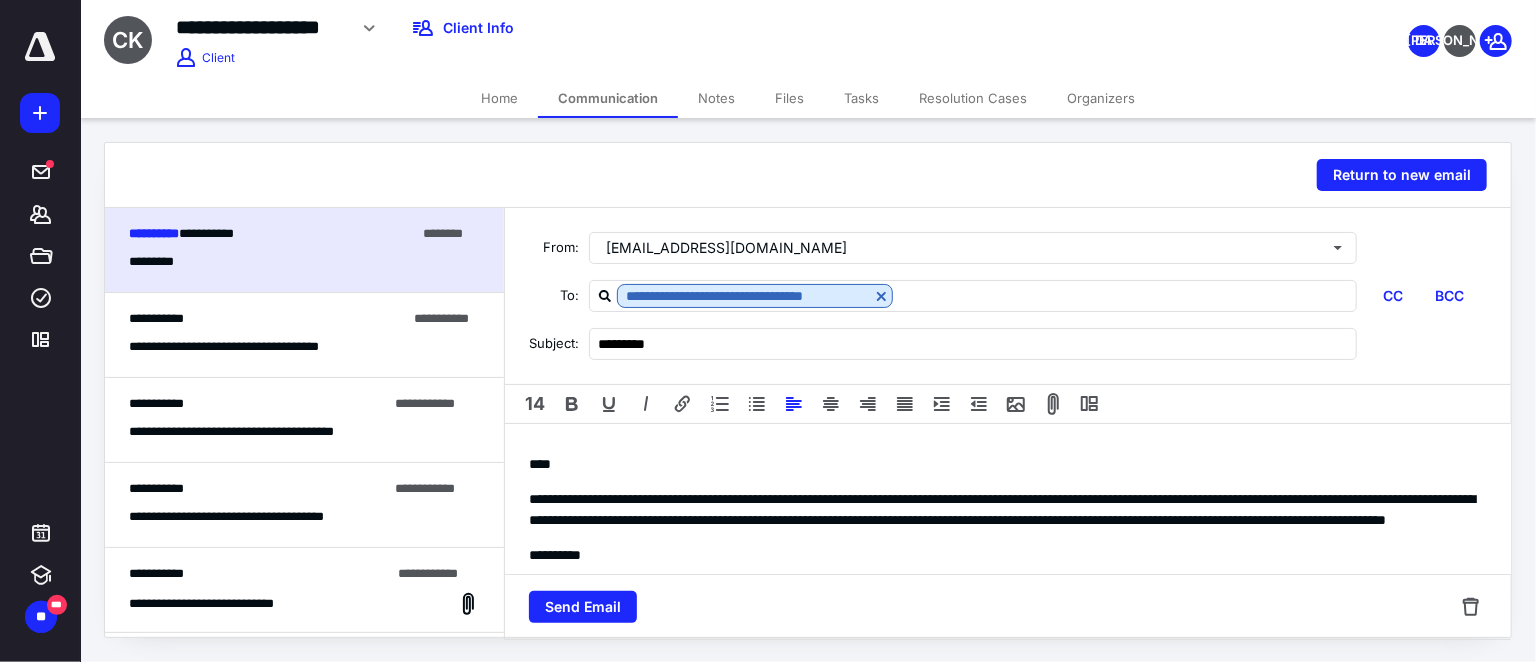 type 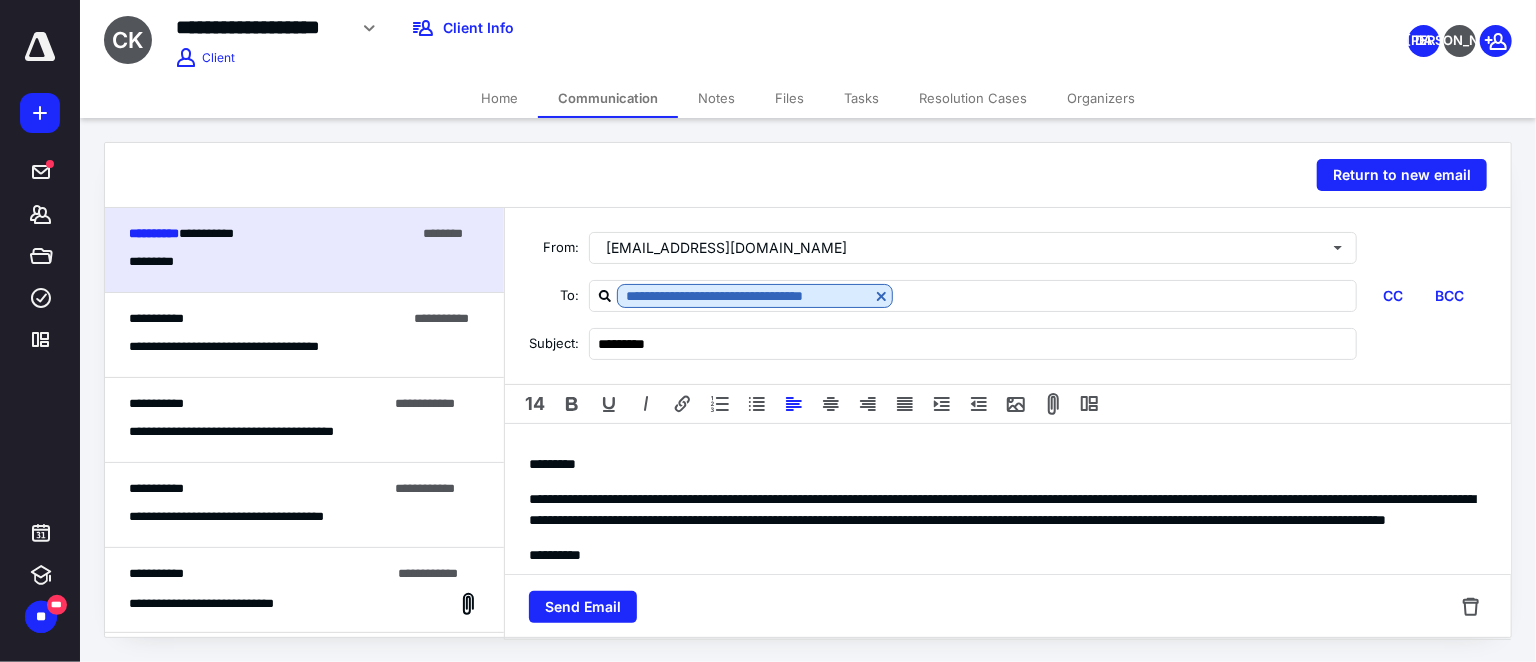 click on "**********" at bounding box center (1008, 602) 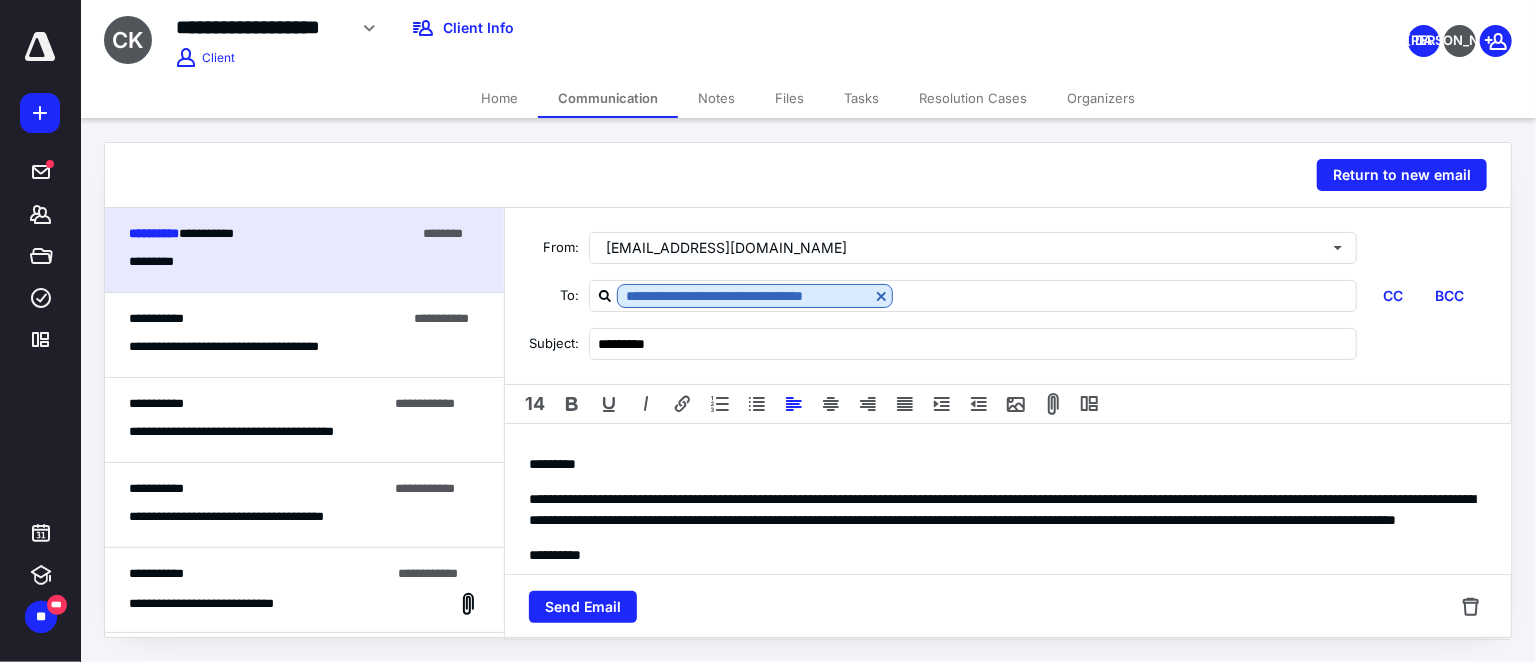 click on "**********" at bounding box center [1002, 509] 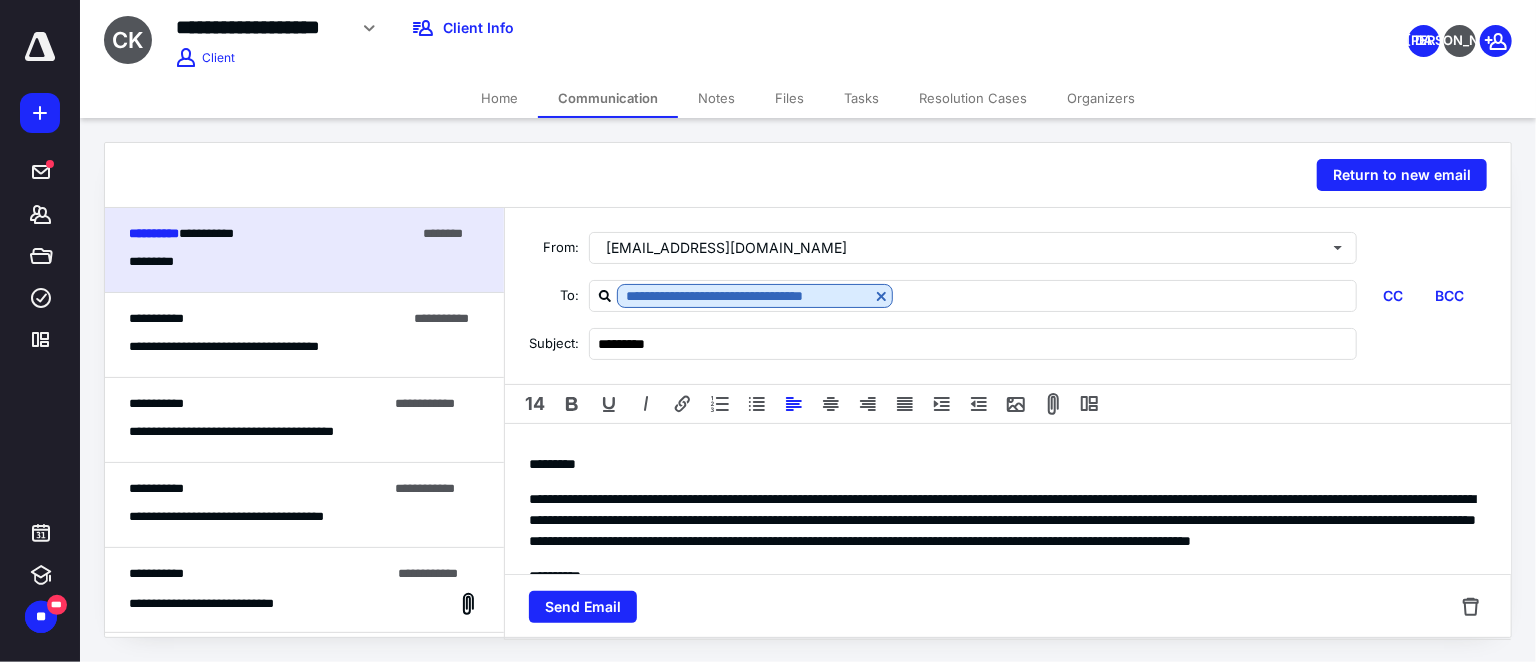 click on "**********" at bounding box center [1002, 520] 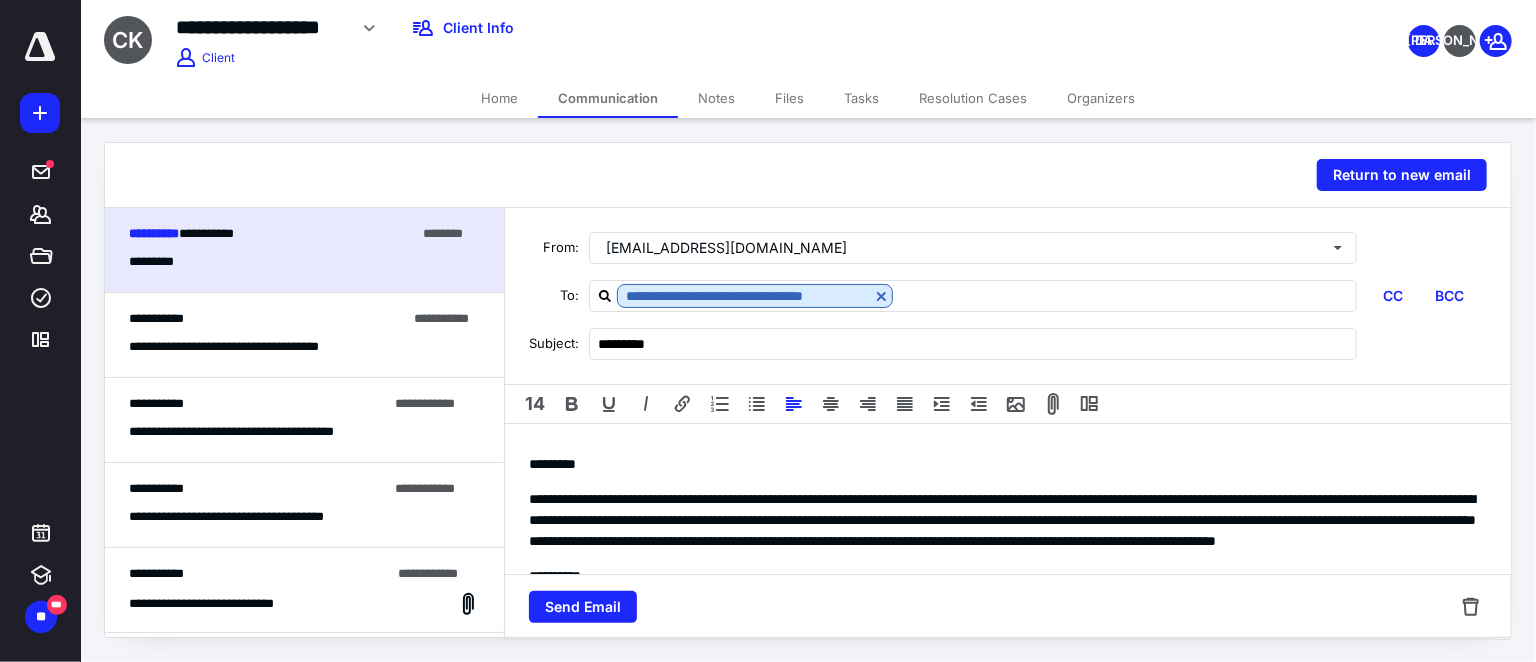 click on "**********" at bounding box center (1002, 520) 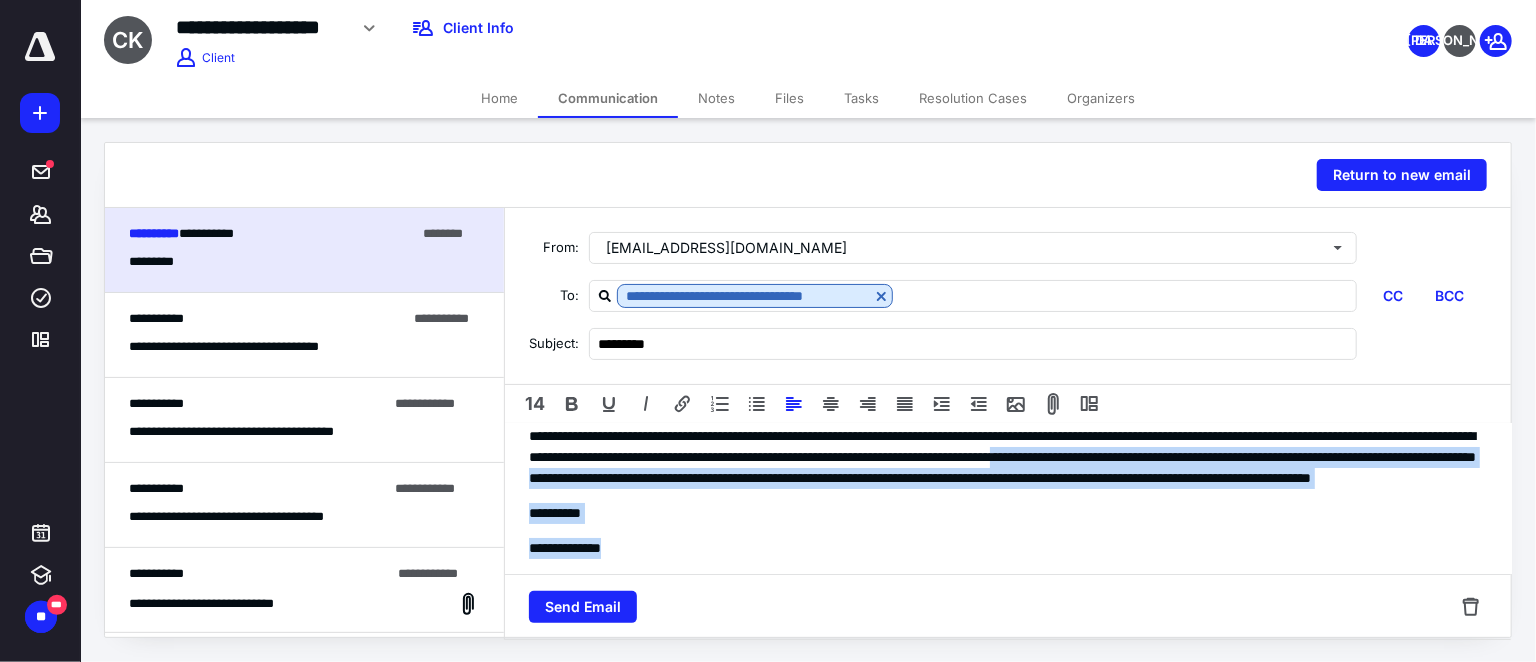 scroll, scrollTop: 80, scrollLeft: 0, axis: vertical 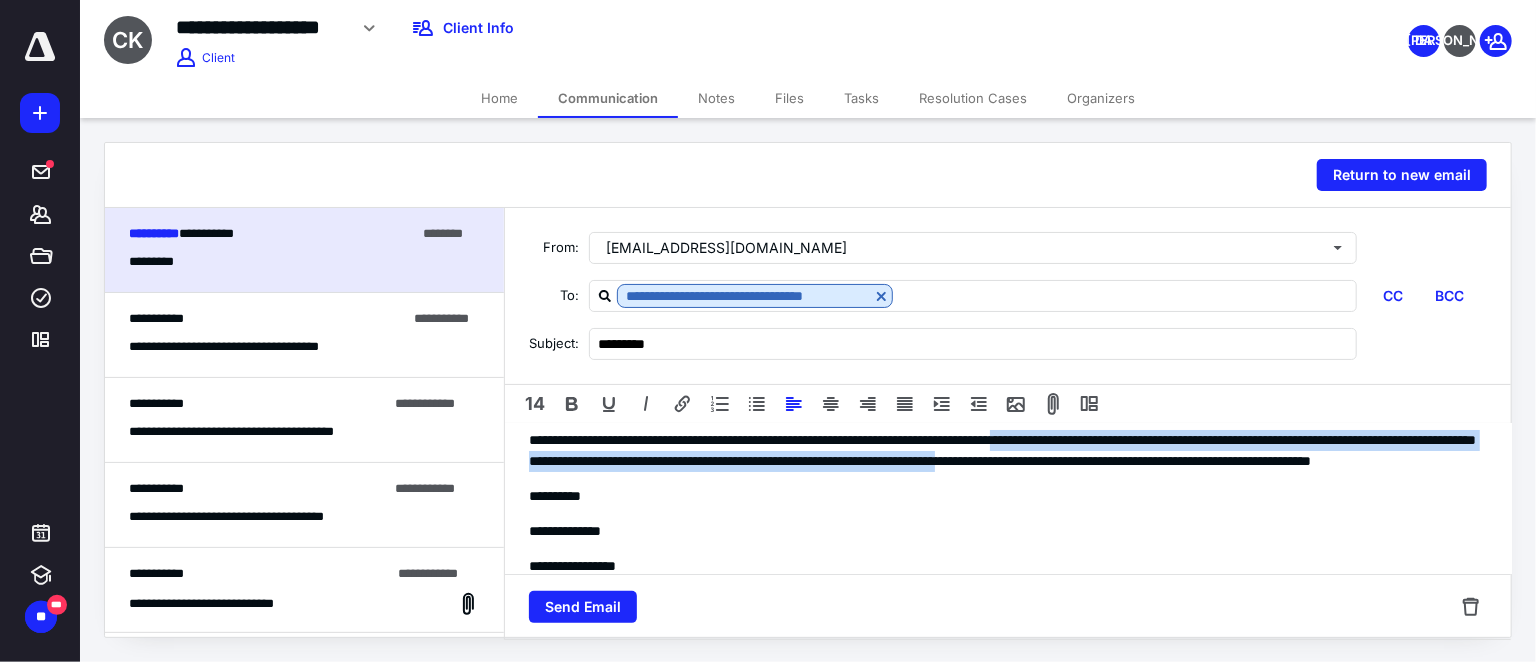 drag, startPoint x: 1437, startPoint y: 519, endPoint x: 777, endPoint y: 484, distance: 660.92737 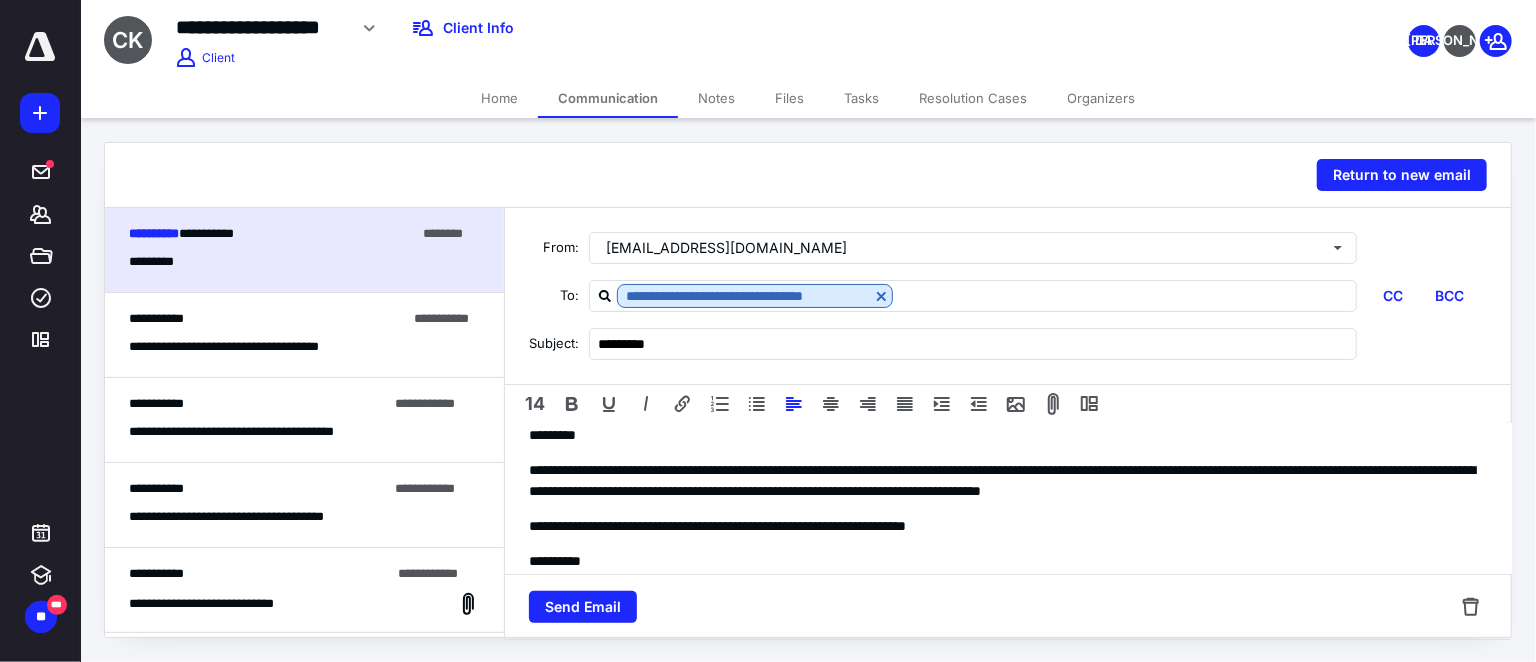 scroll, scrollTop: 0, scrollLeft: 0, axis: both 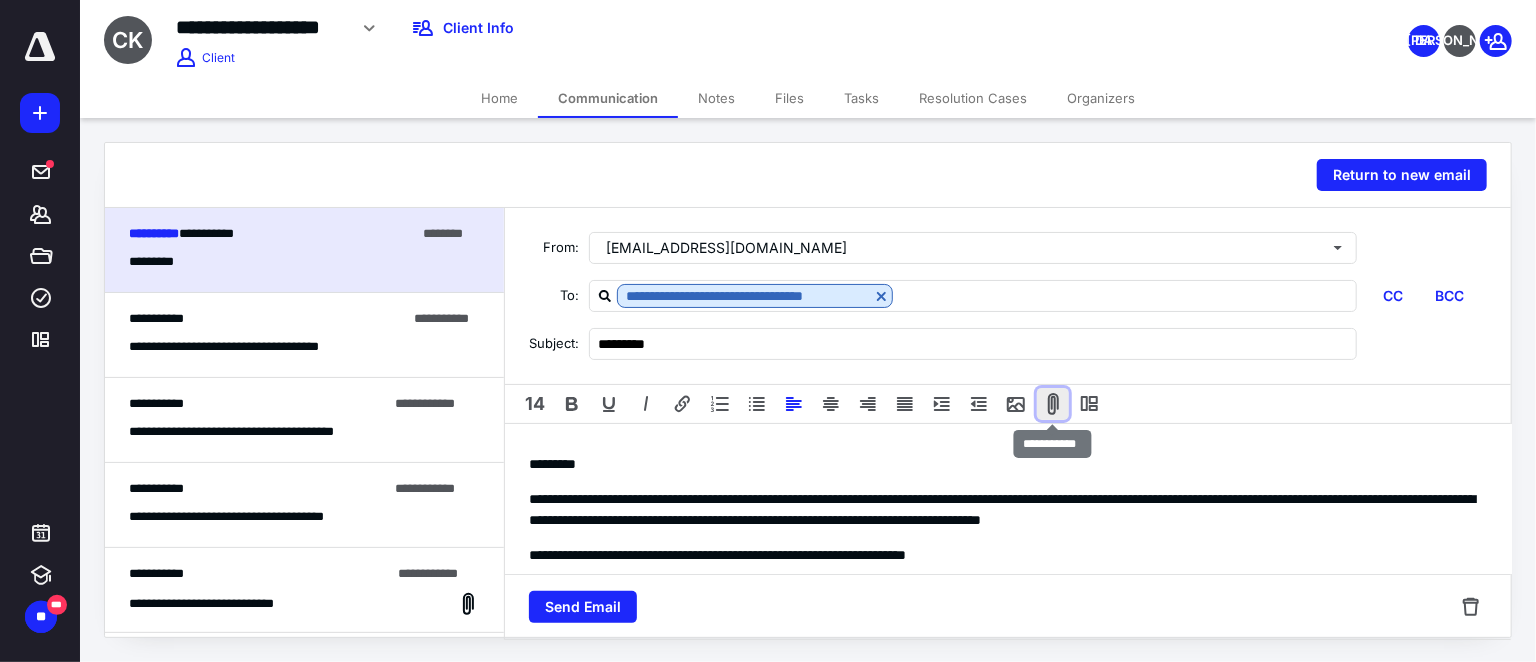 click at bounding box center [1053, 404] 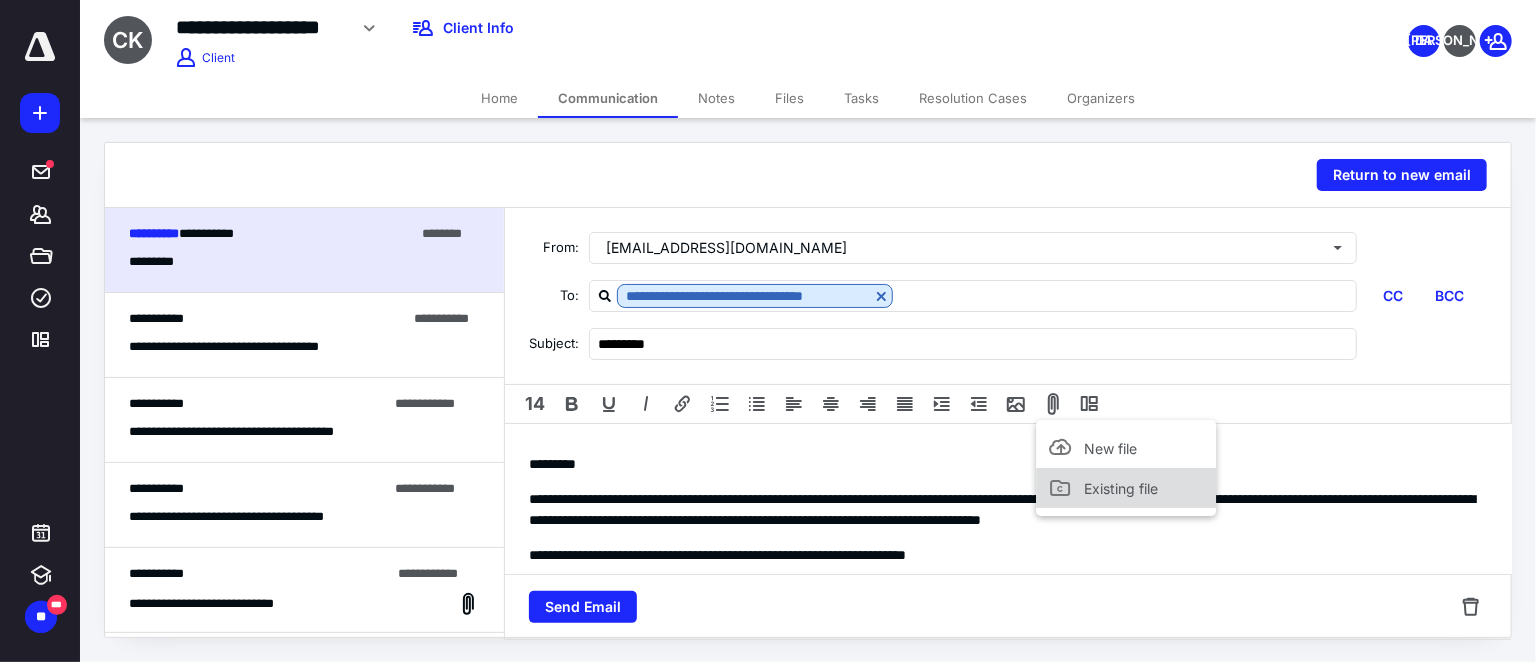 click on "Existing file" at bounding box center [1121, 488] 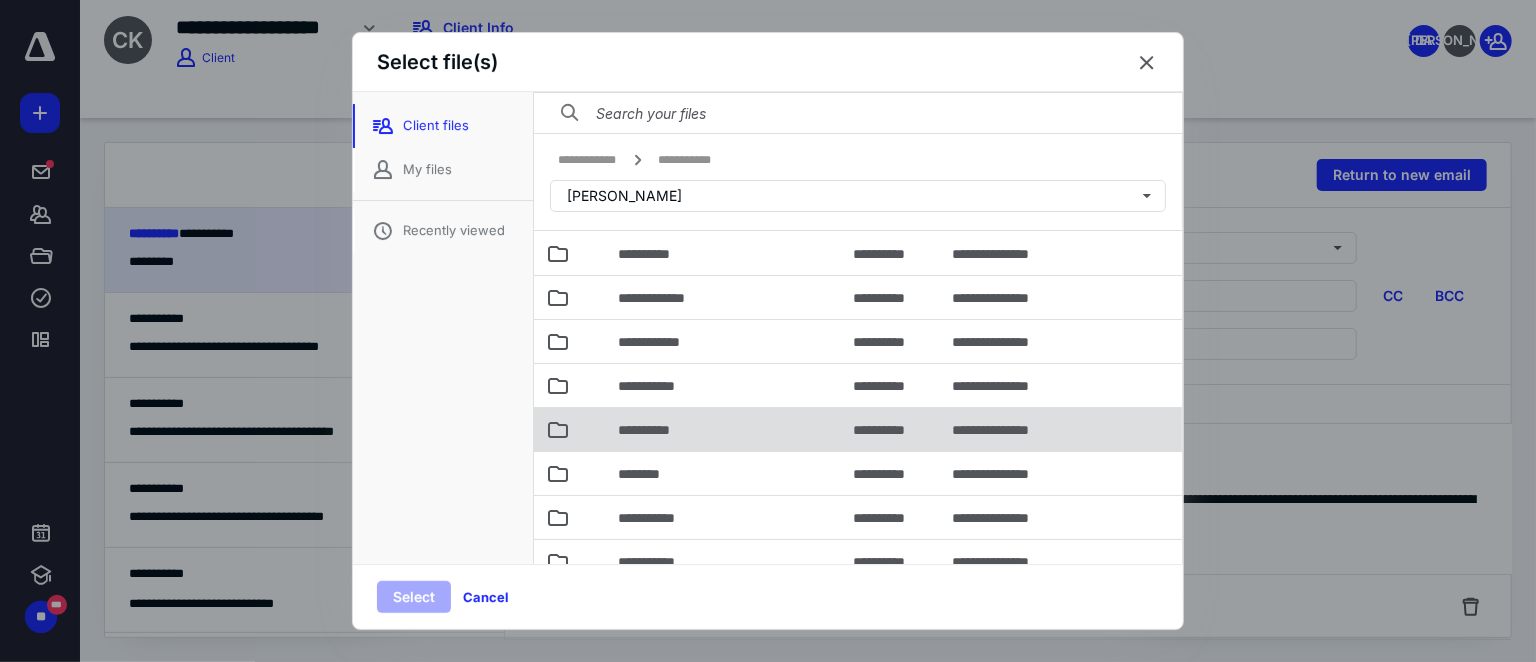 scroll, scrollTop: 56, scrollLeft: 0, axis: vertical 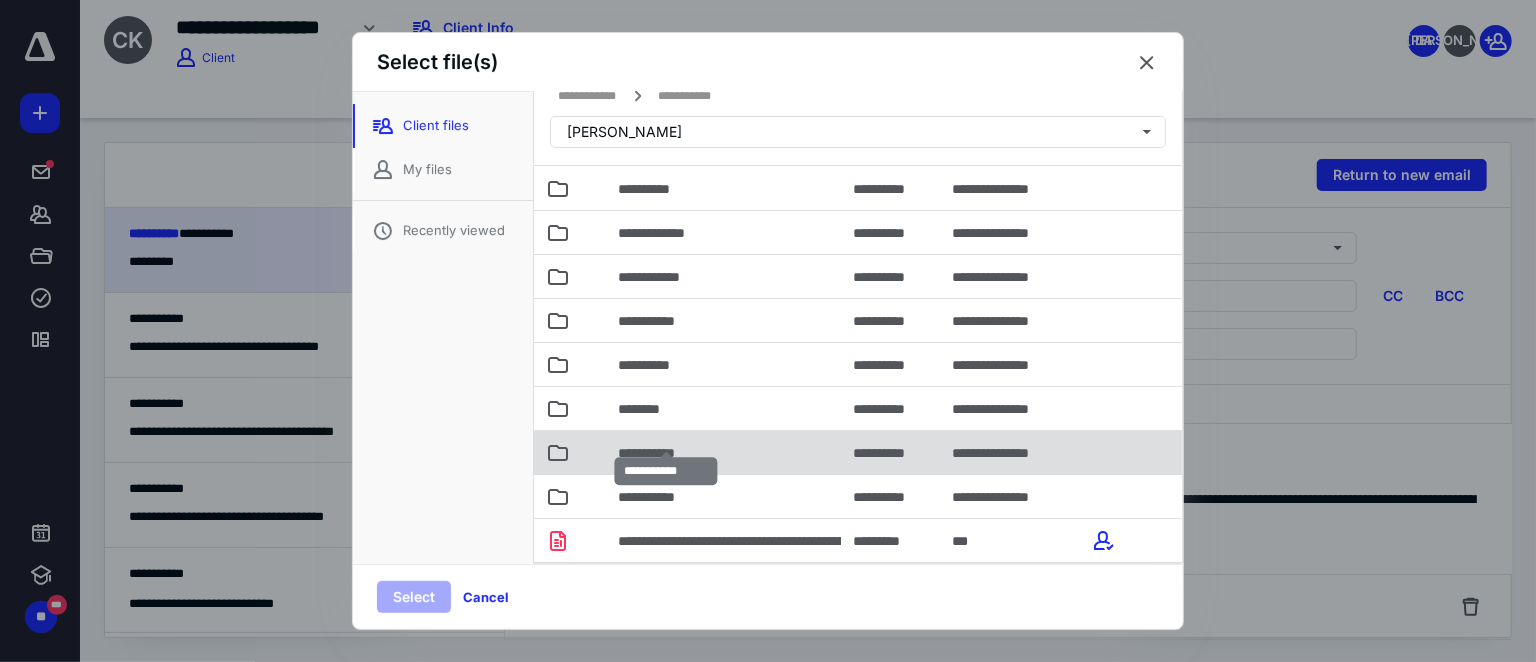 click on "**********" at bounding box center (666, 453) 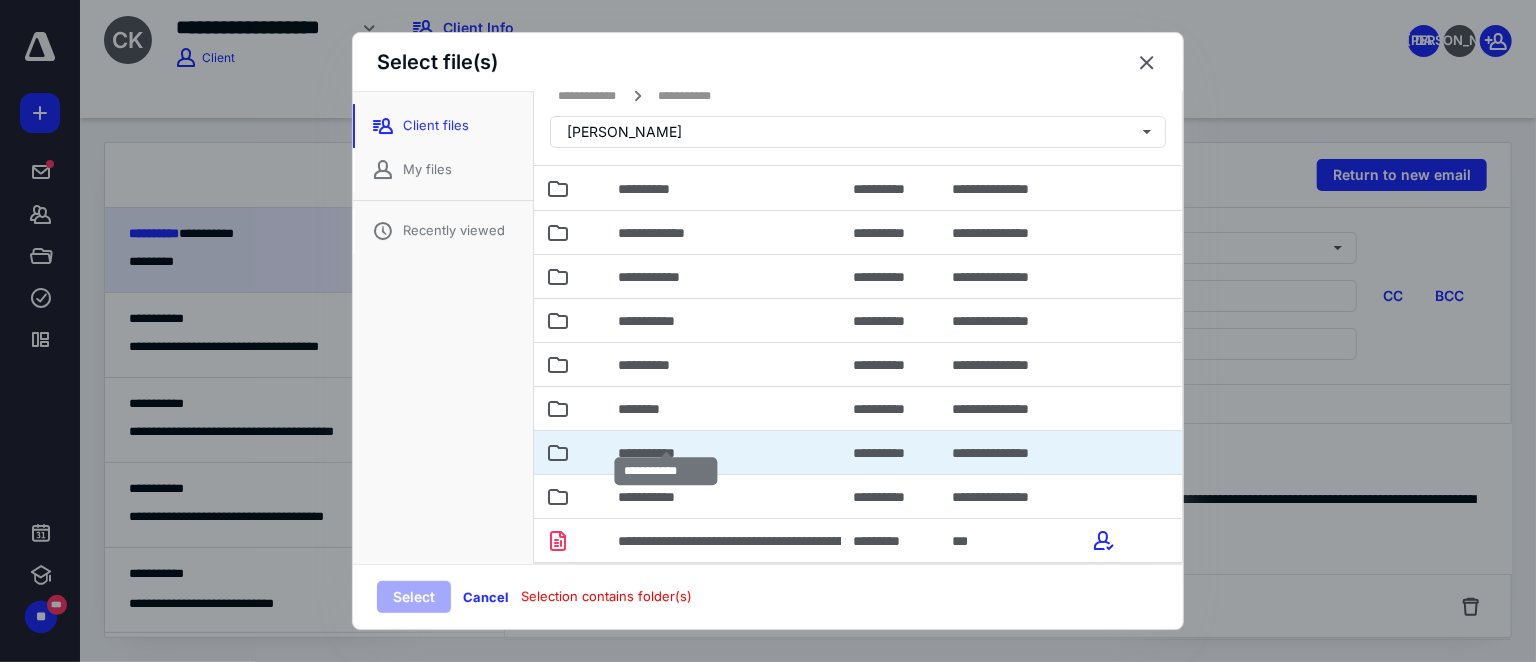 click on "**********" at bounding box center (666, 453) 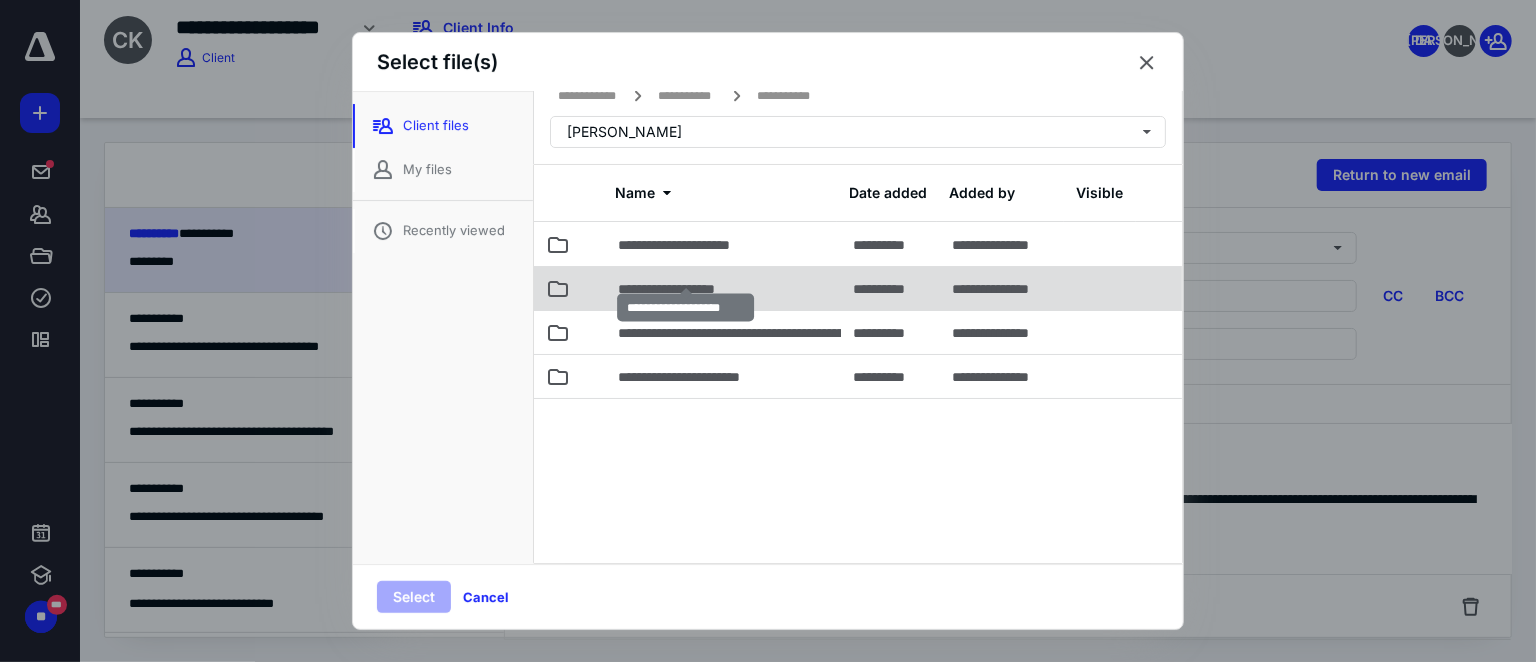click on "**********" at bounding box center [685, 289] 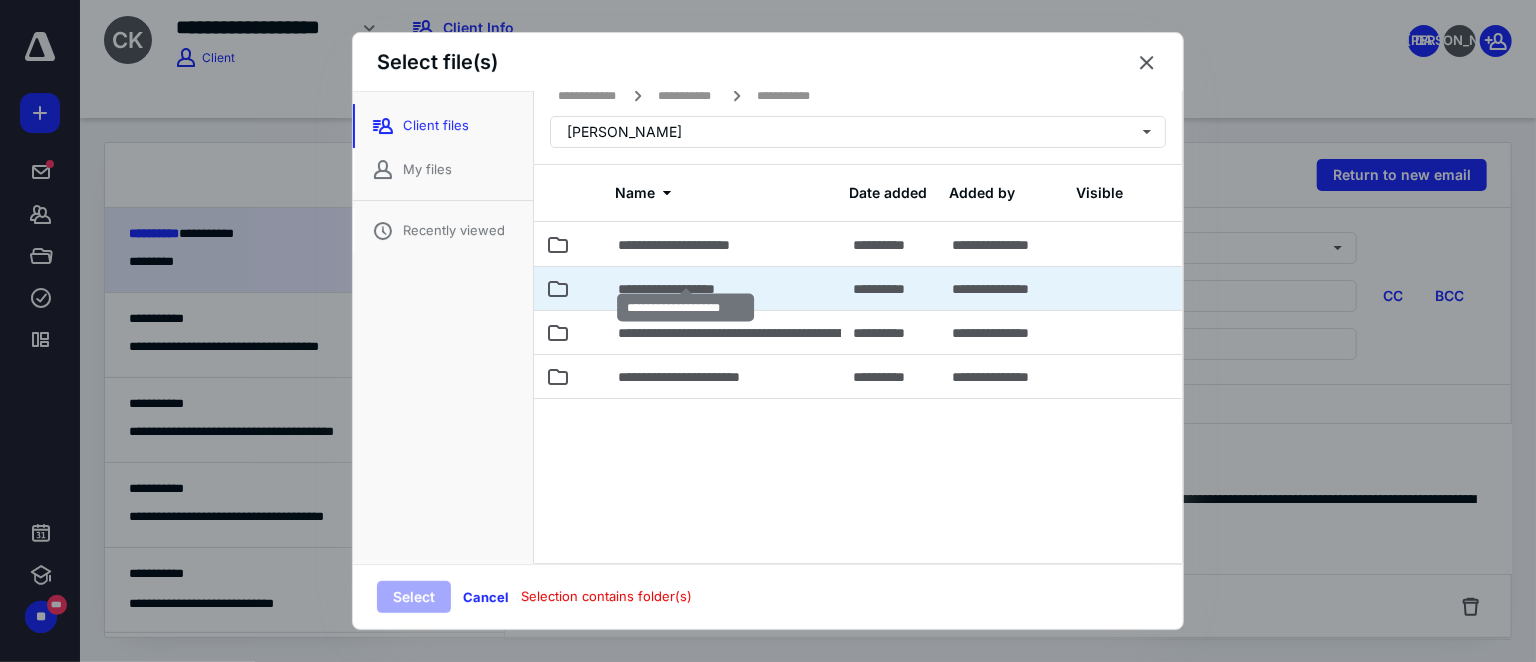 click on "**********" at bounding box center [685, 289] 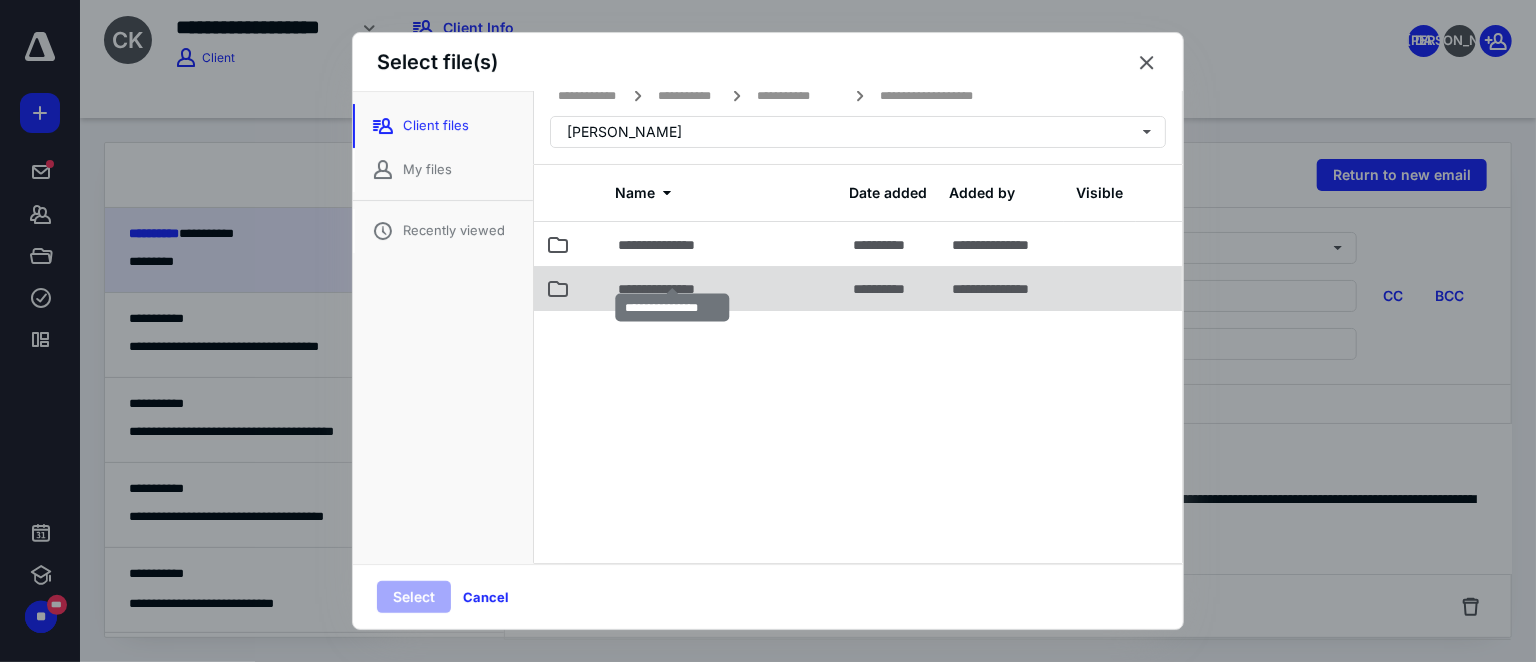 click on "**********" at bounding box center [672, 289] 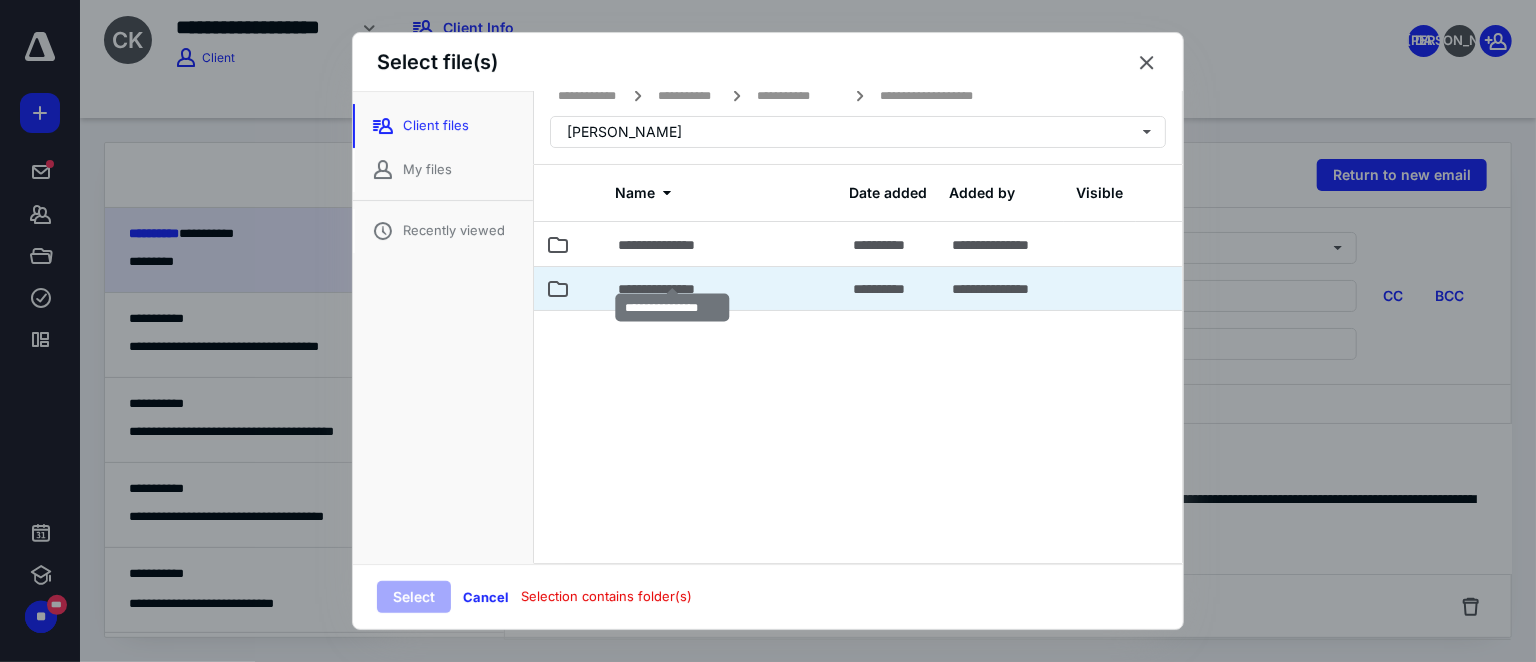 click on "**********" at bounding box center (672, 289) 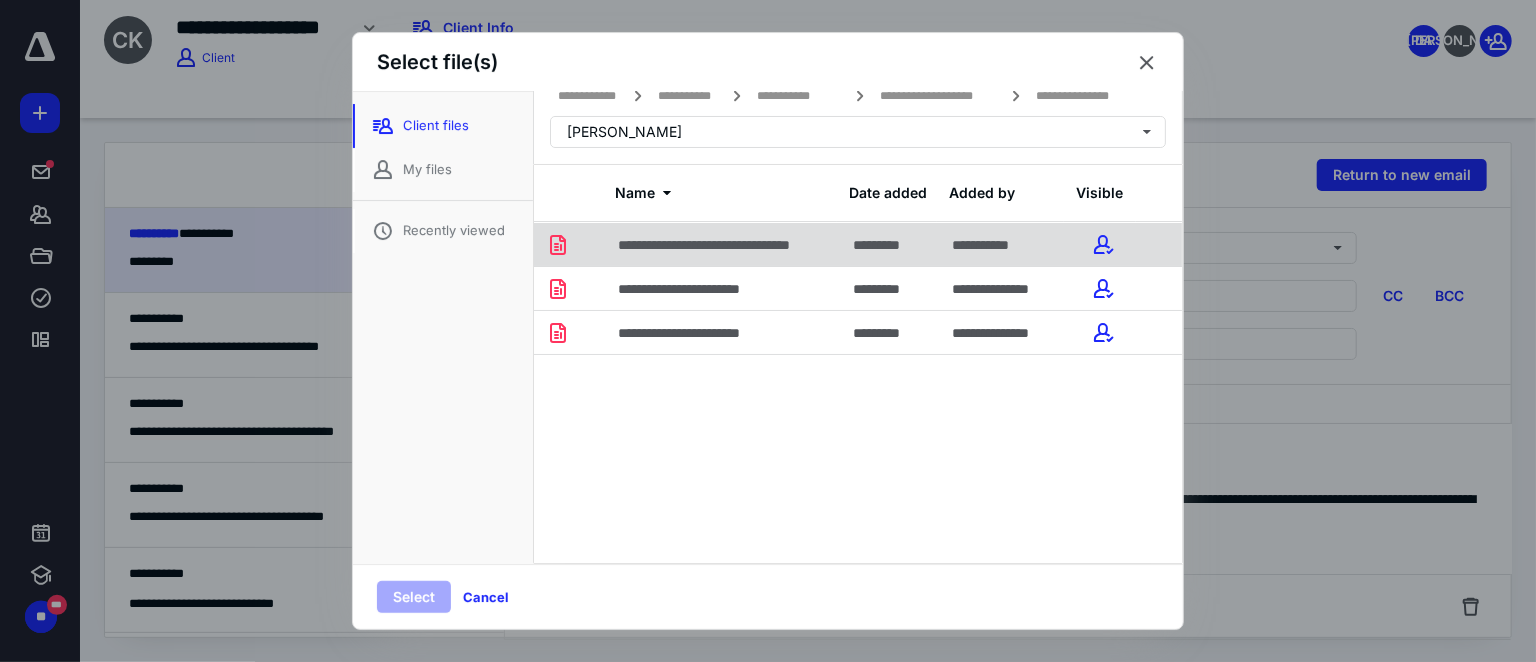 click on "**********" at bounding box center (737, 245) 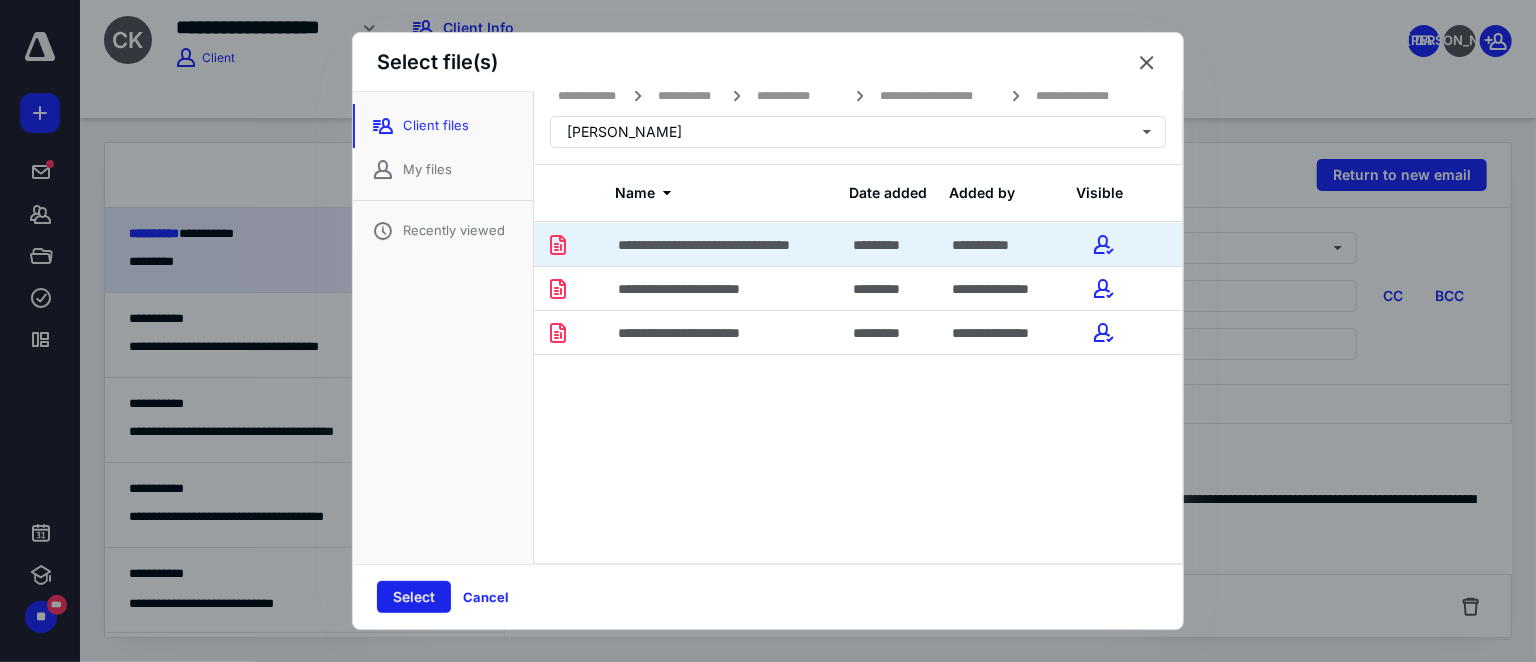 click on "Select" at bounding box center (414, 597) 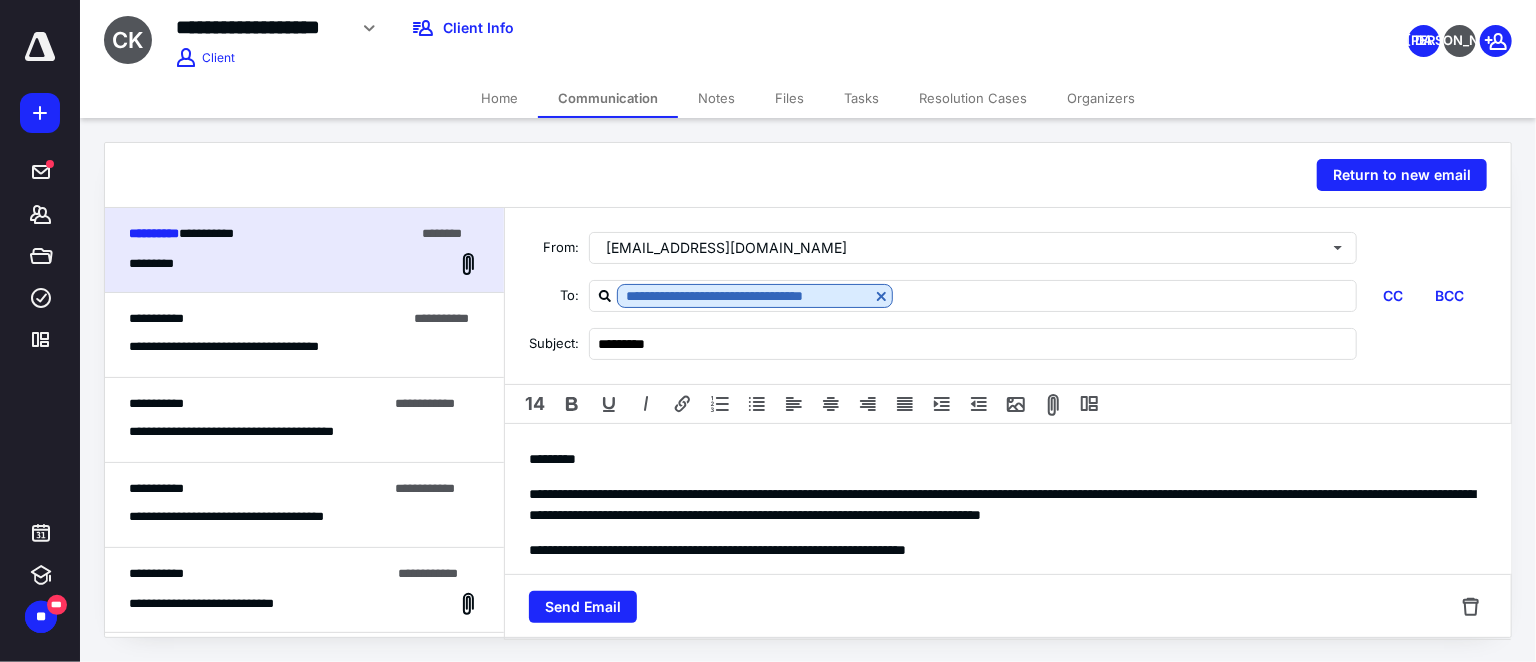 scroll, scrollTop: 0, scrollLeft: 0, axis: both 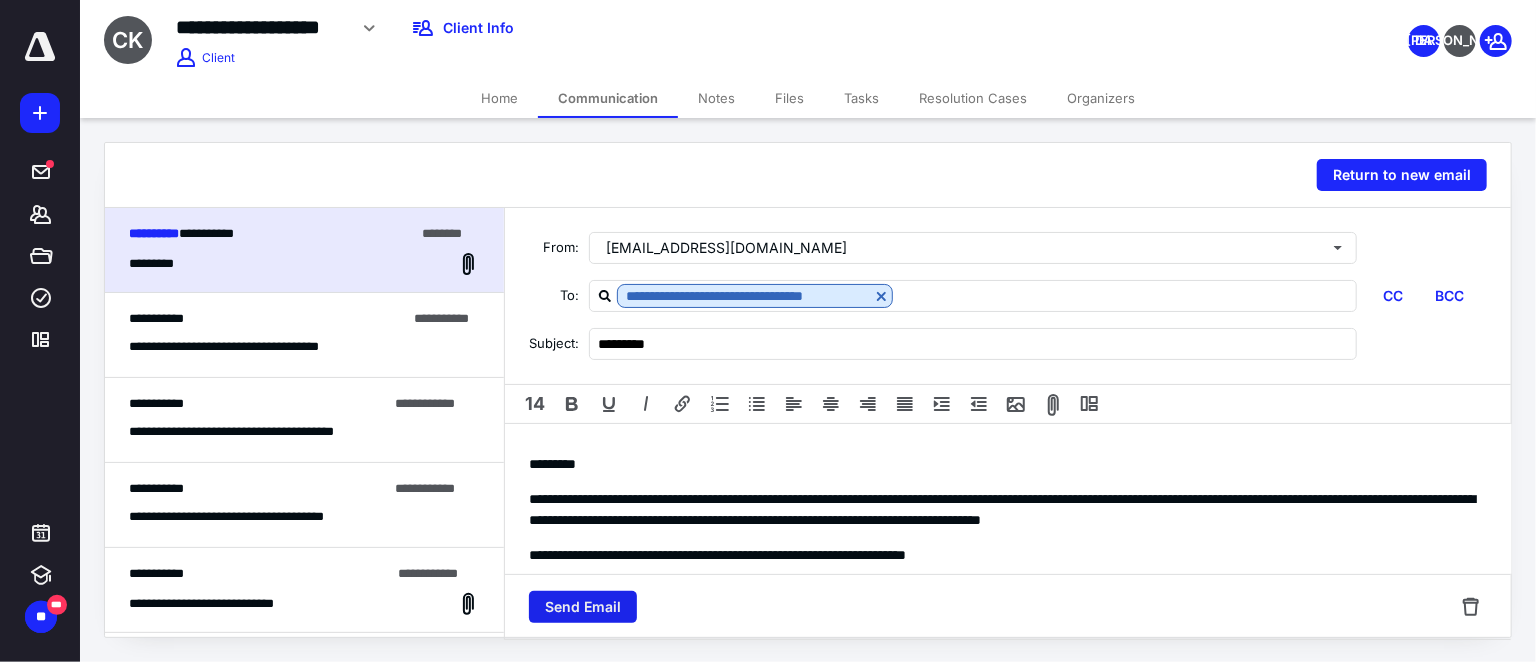 click on "Send Email" at bounding box center [583, 607] 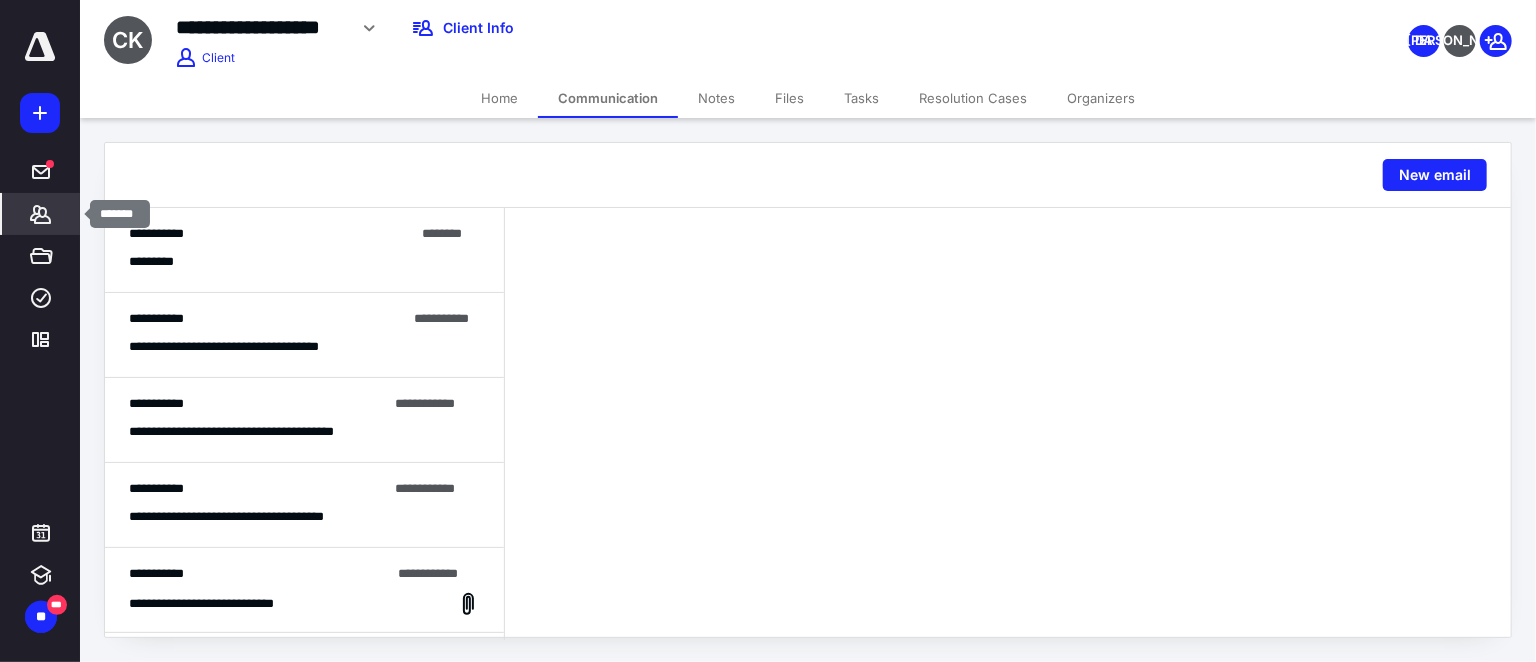 click 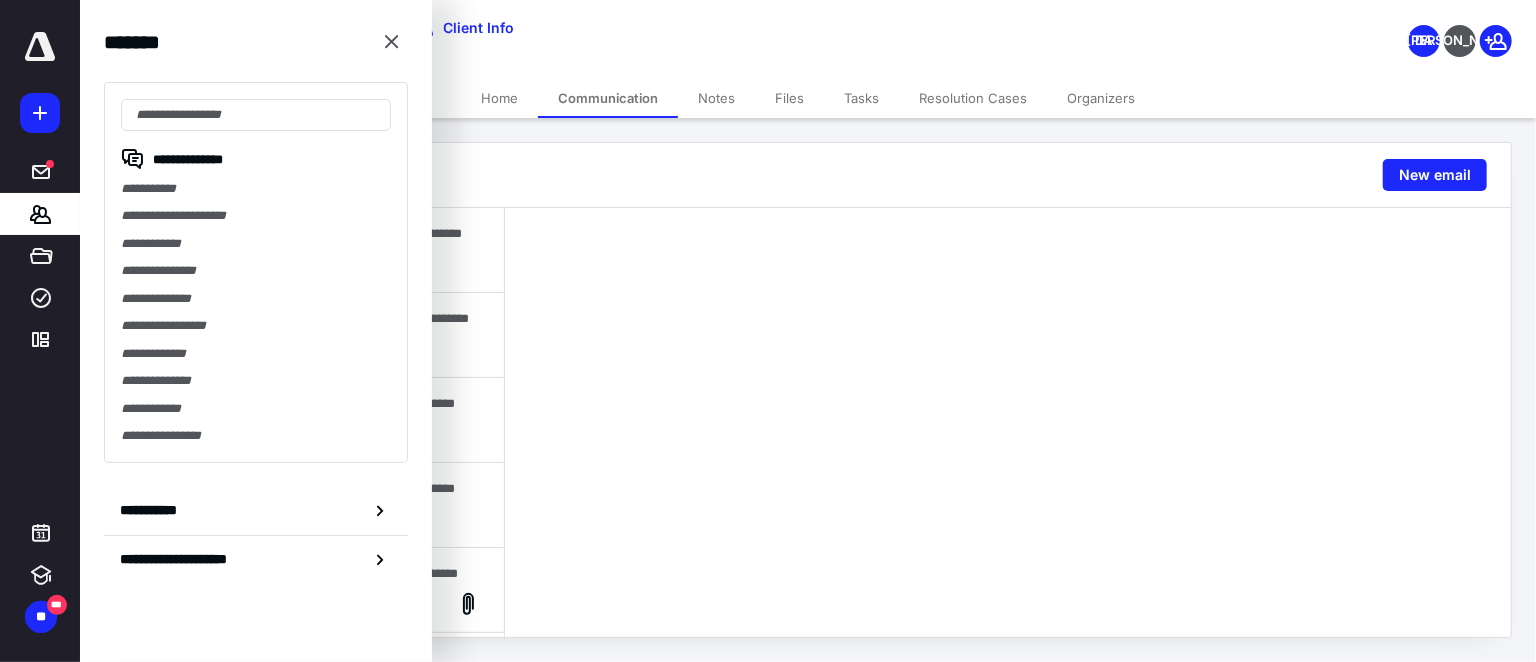 click on "**********" at bounding box center [256, 215] 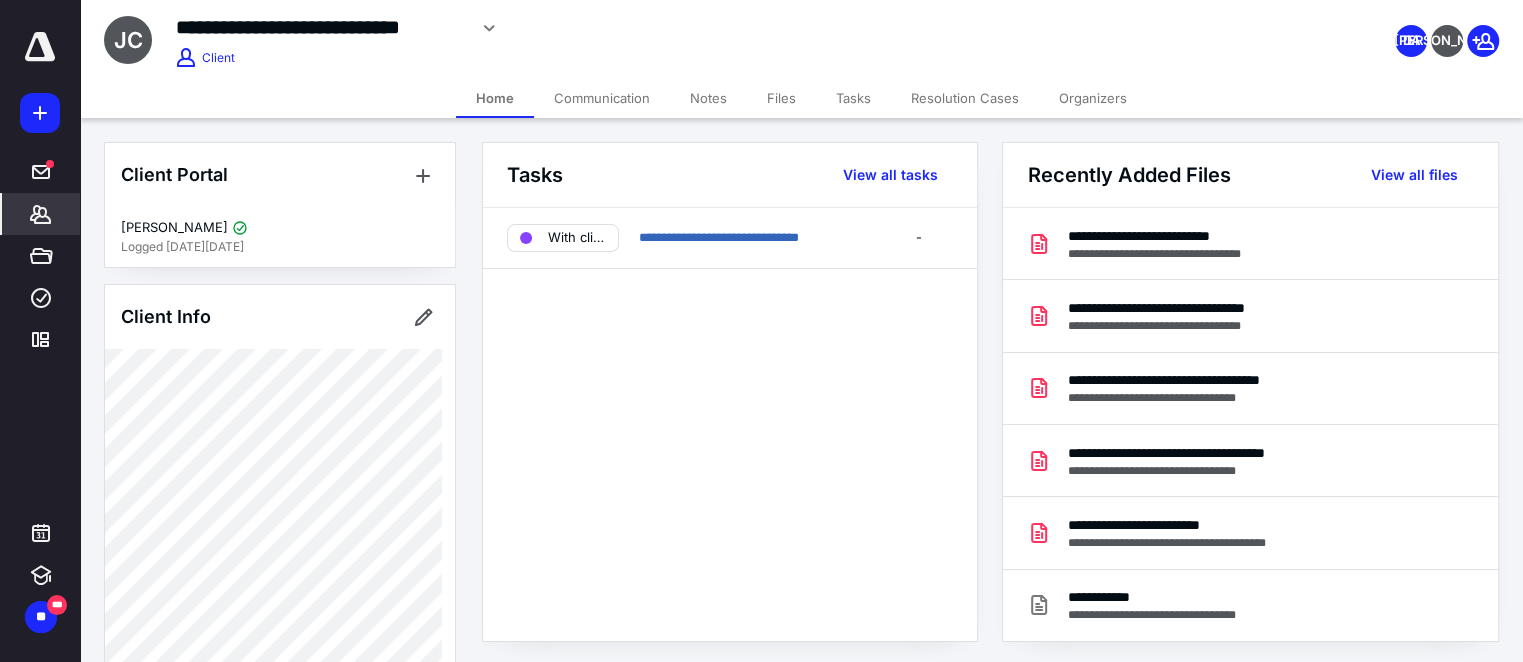 click on "Communication" at bounding box center (602, 98) 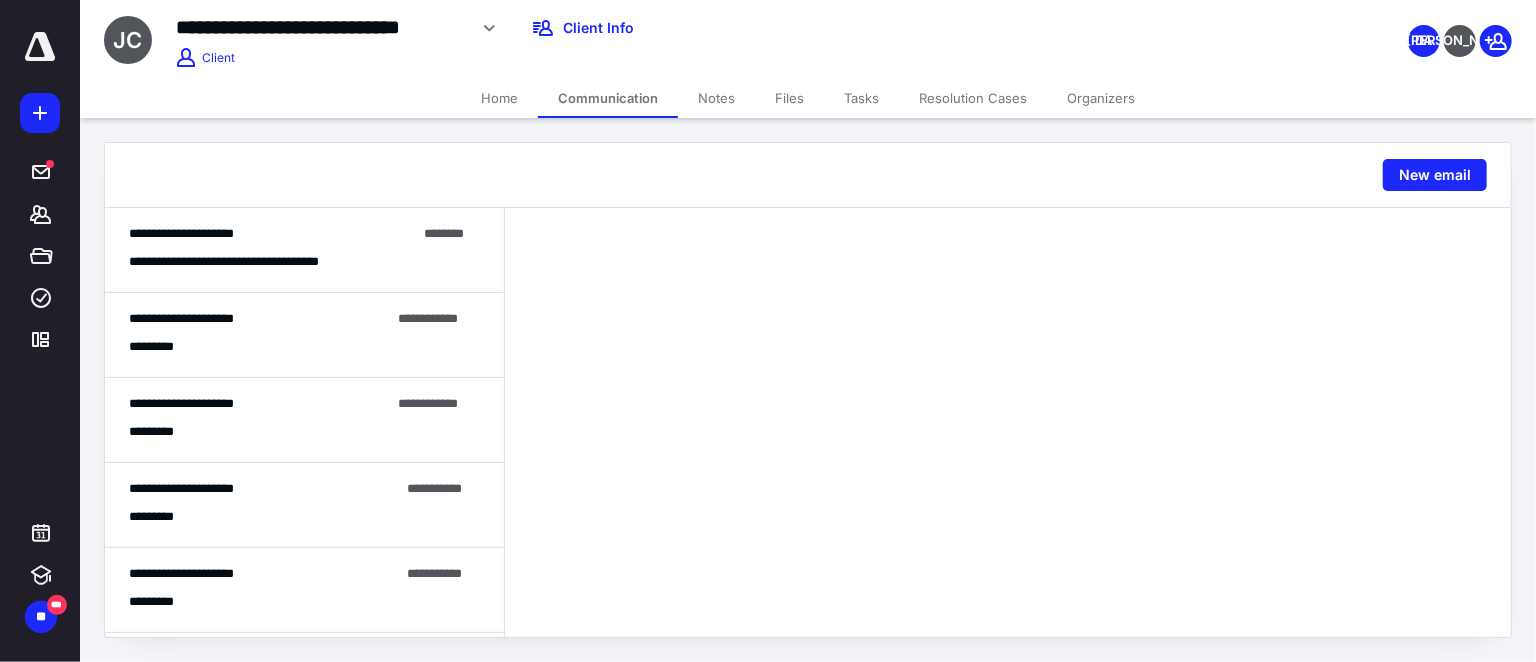 click on "**********" at bounding box center [272, 234] 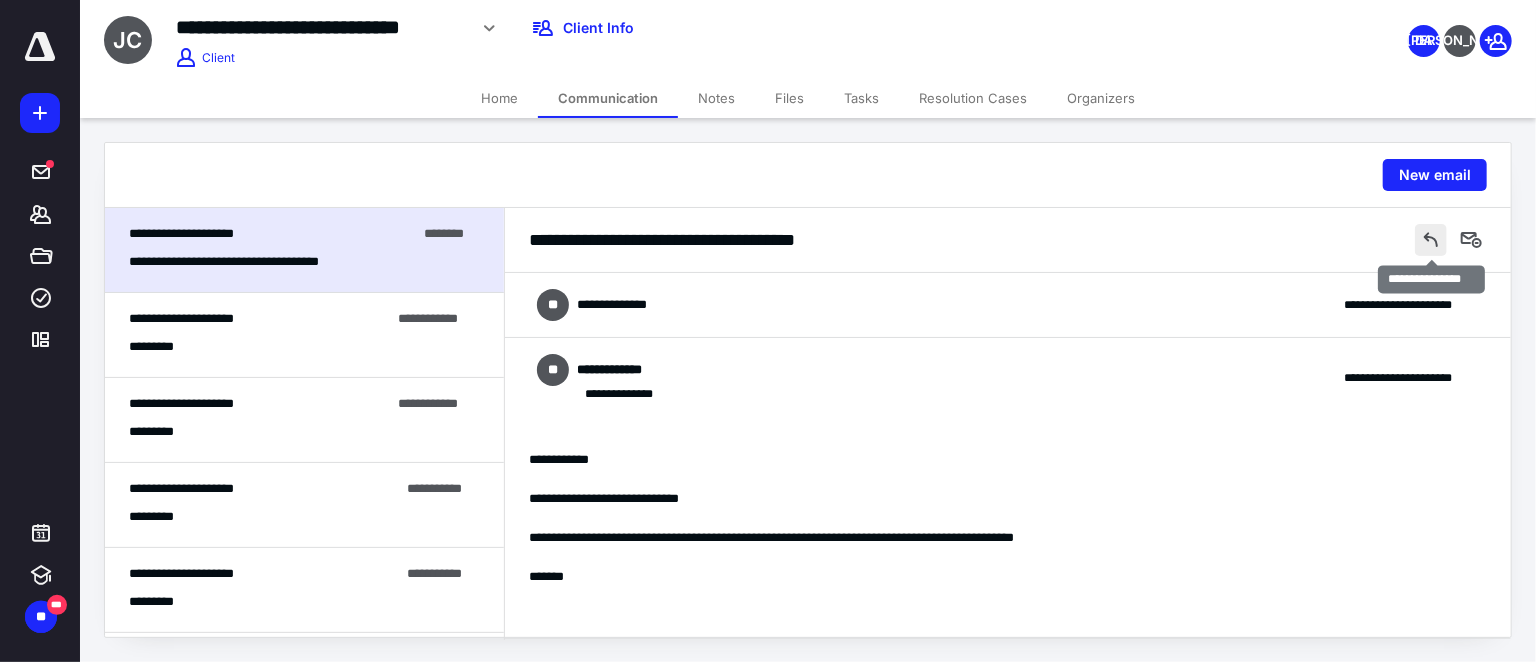 click at bounding box center [1431, 240] 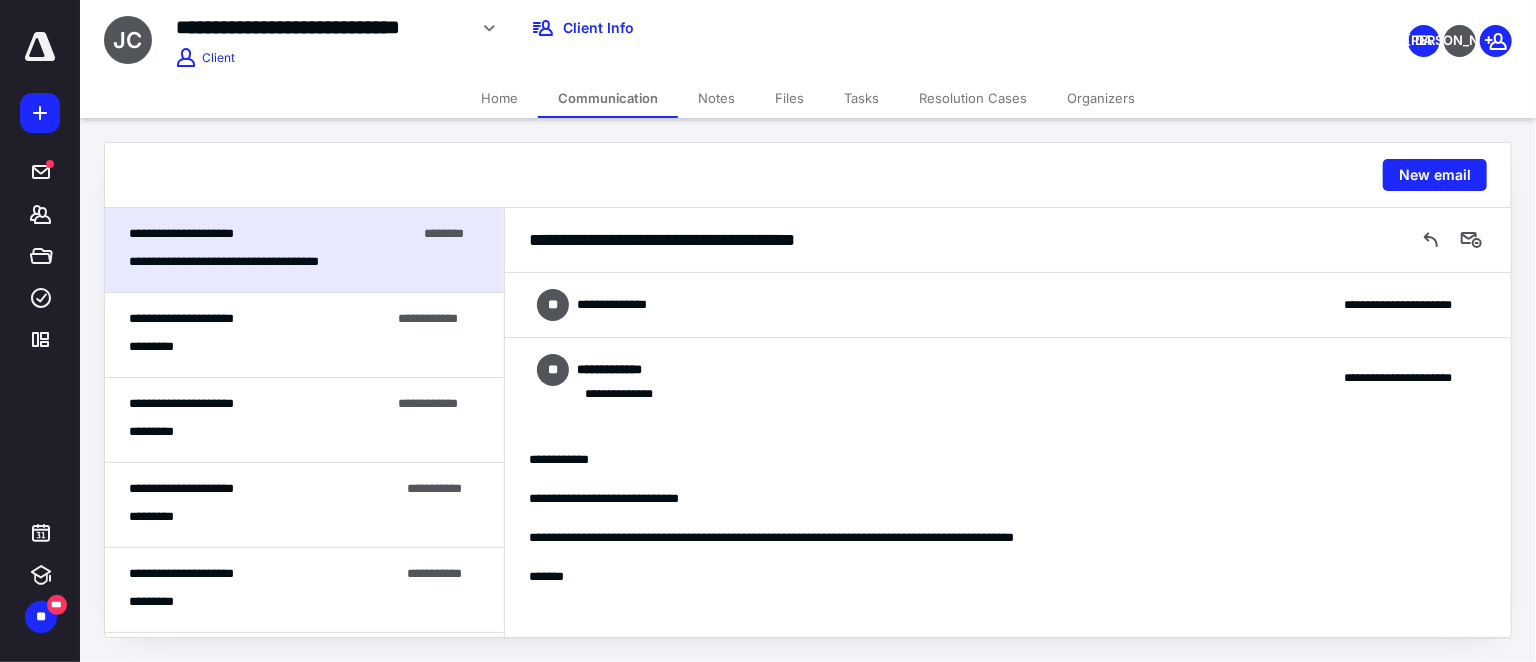 scroll, scrollTop: 377, scrollLeft: 0, axis: vertical 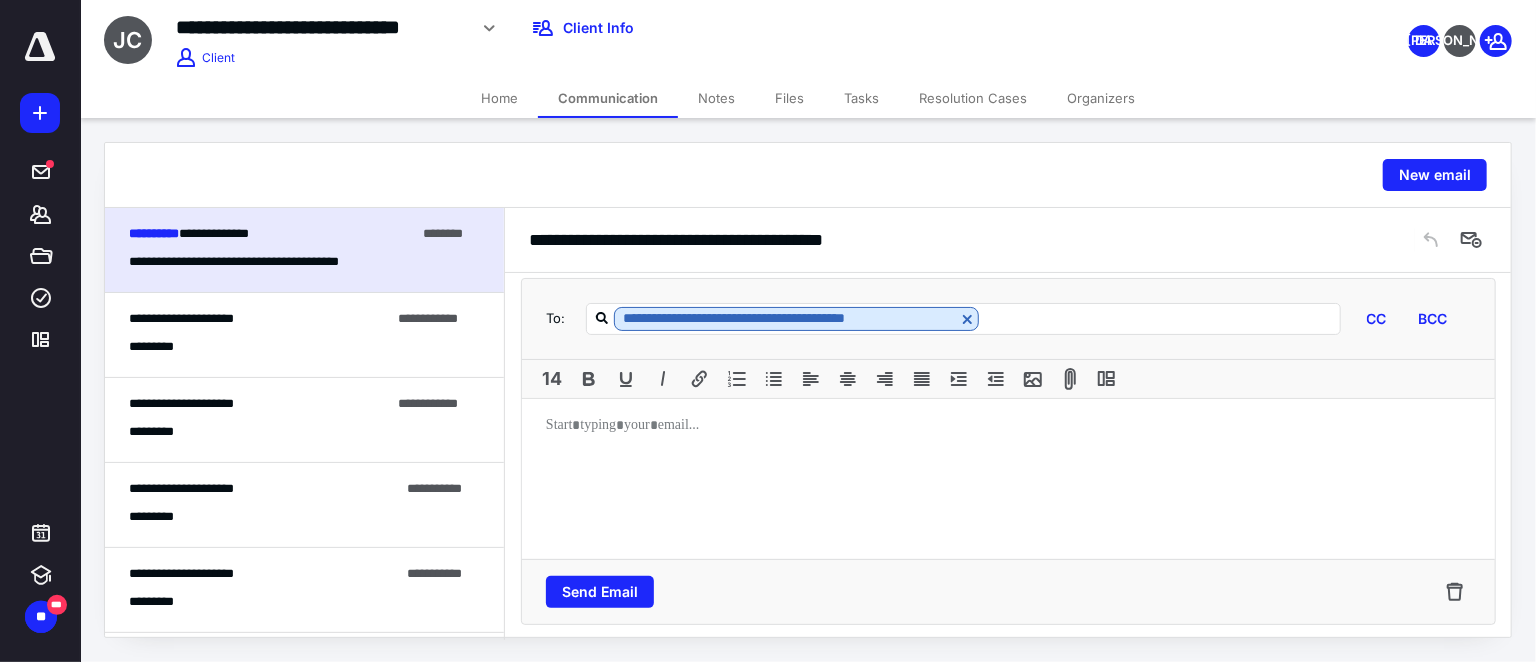 click at bounding box center [1008, 479] 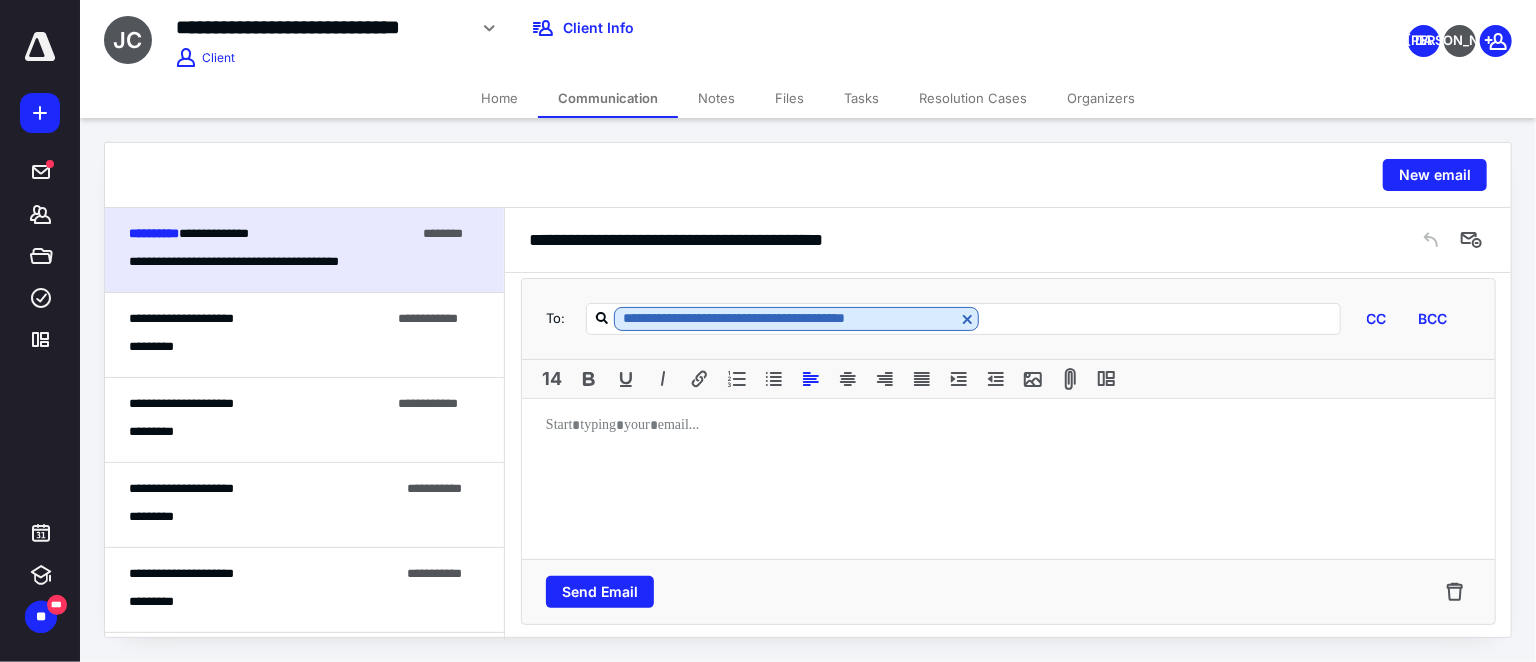 type 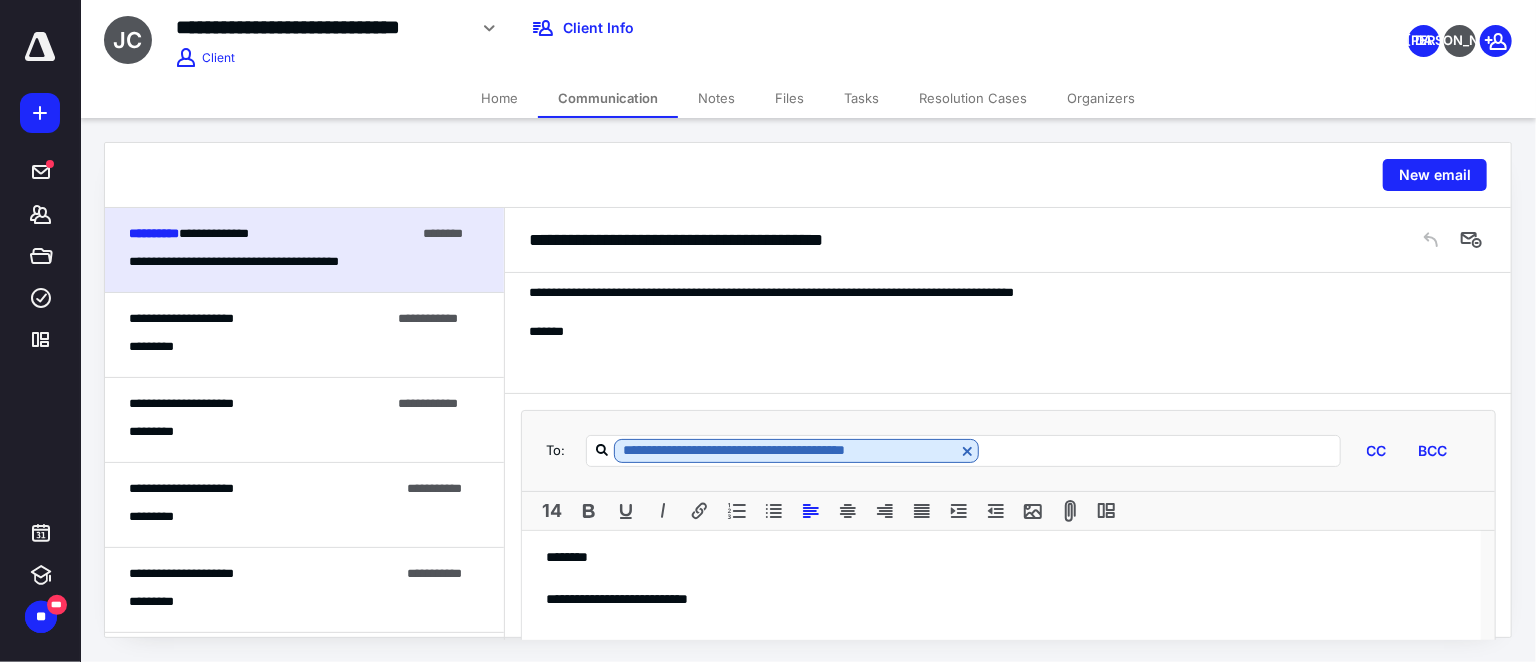 scroll, scrollTop: 376, scrollLeft: 0, axis: vertical 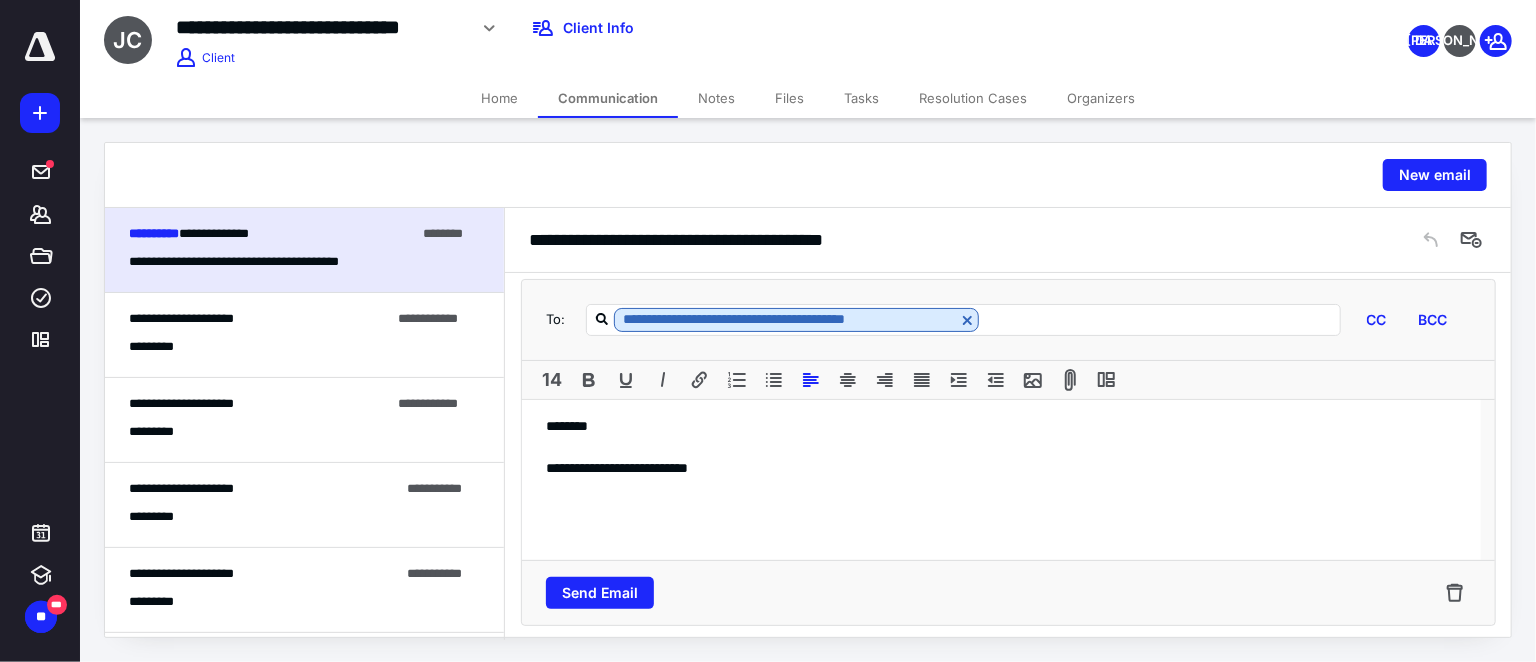 click on "**********" at bounding box center [1001, 468] 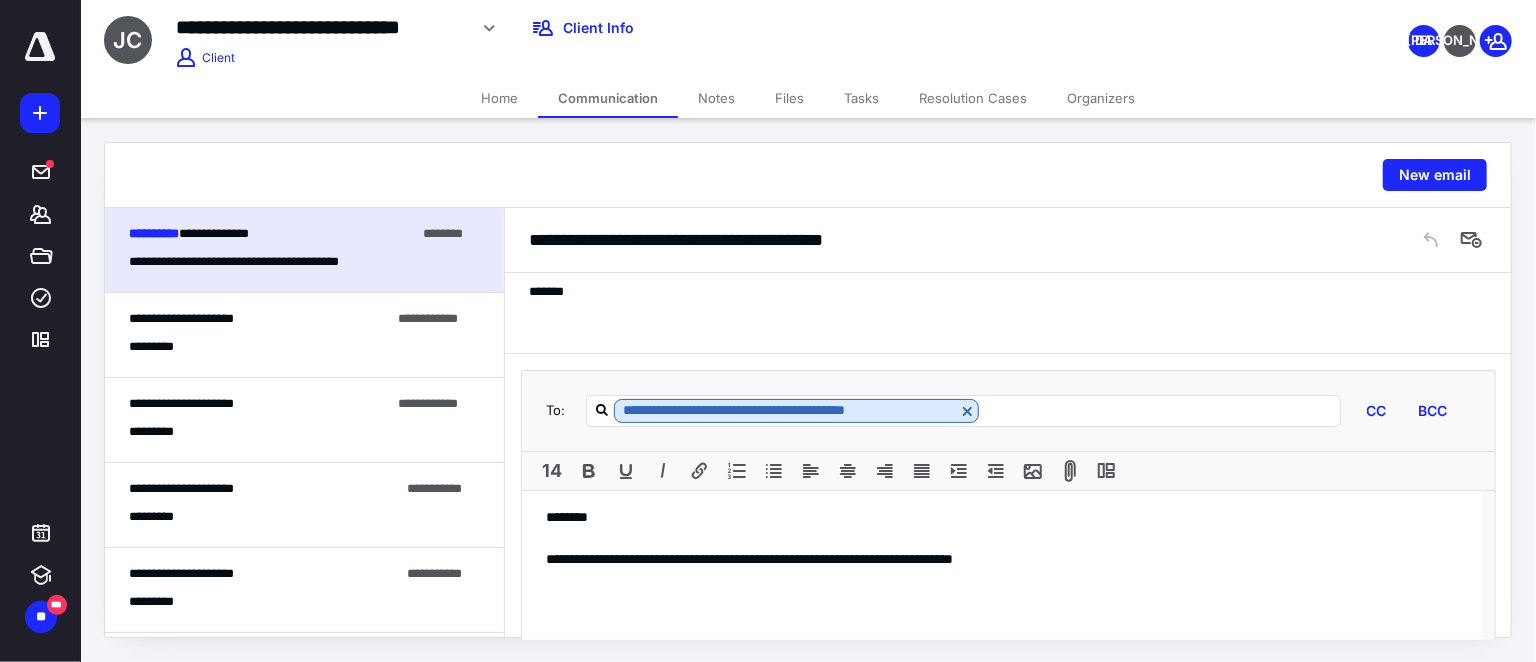 scroll, scrollTop: 376, scrollLeft: 0, axis: vertical 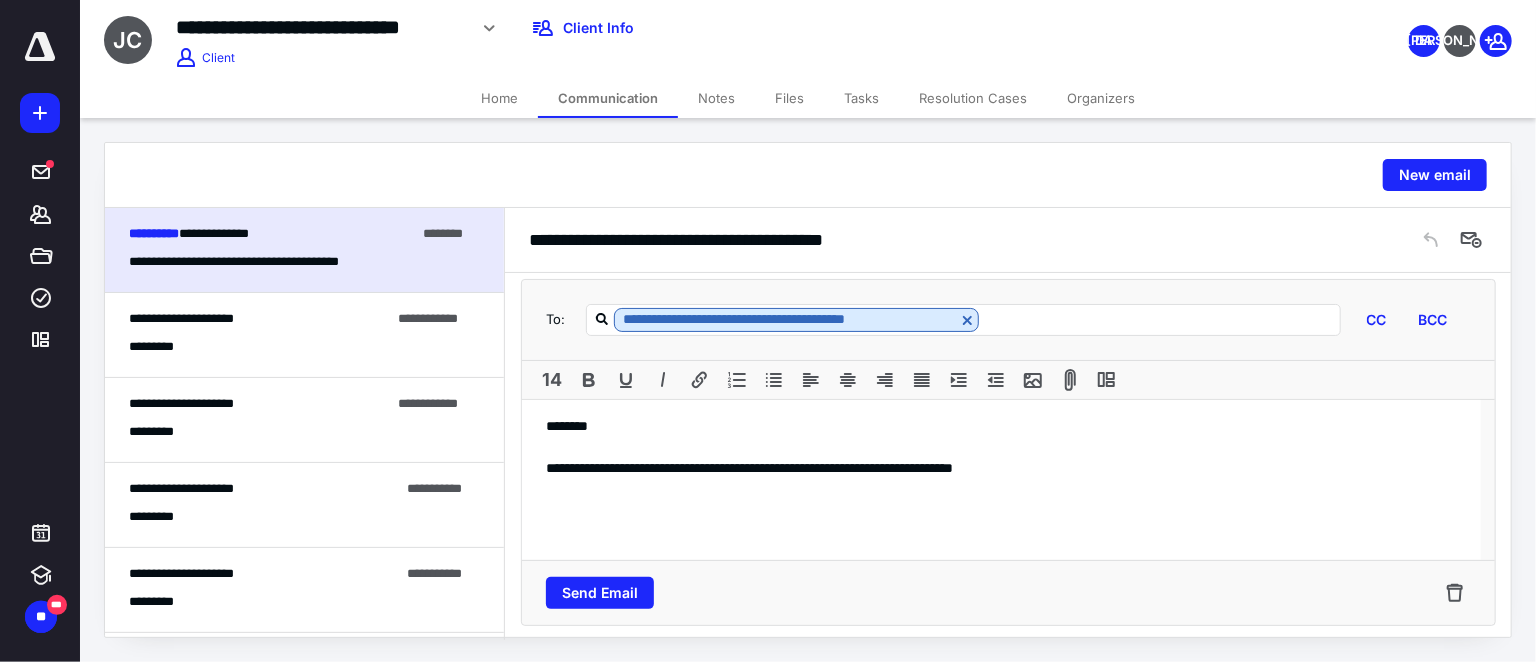 click on "**********" at bounding box center (1001, 468) 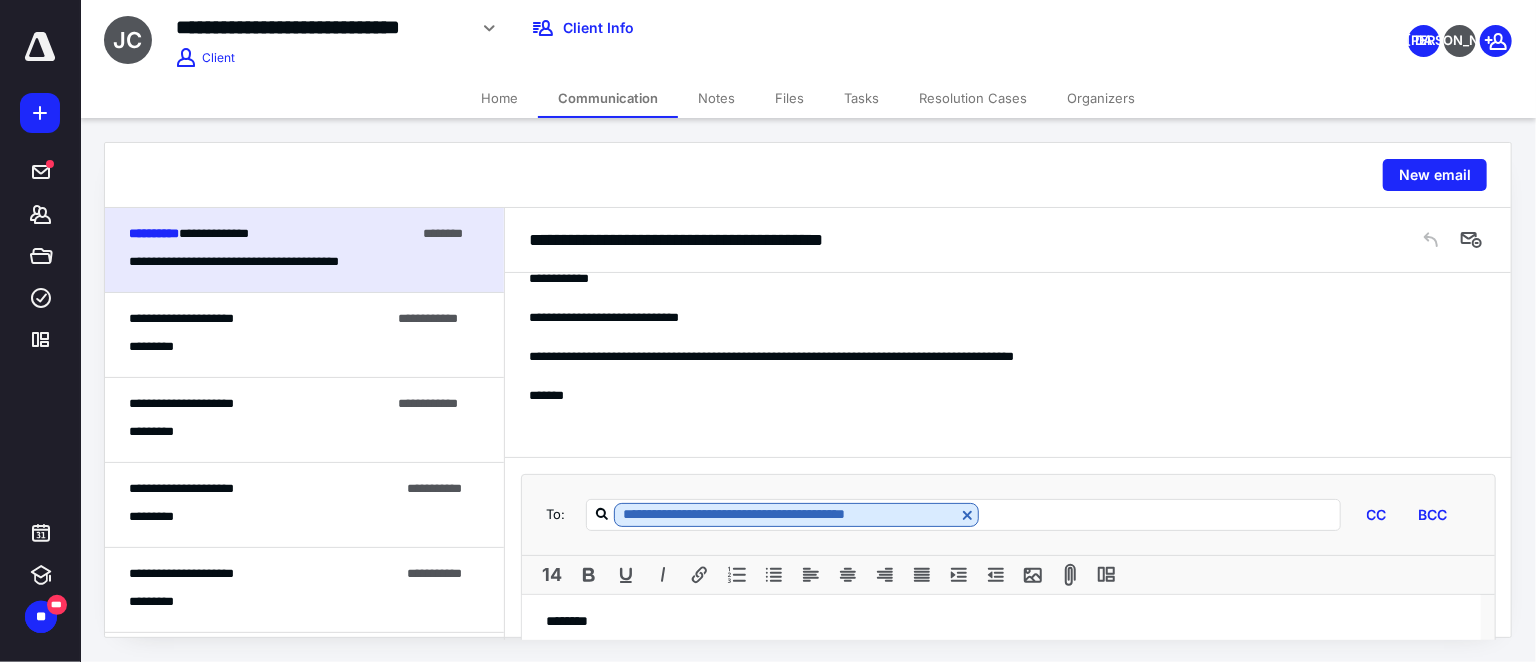 scroll, scrollTop: 363, scrollLeft: 0, axis: vertical 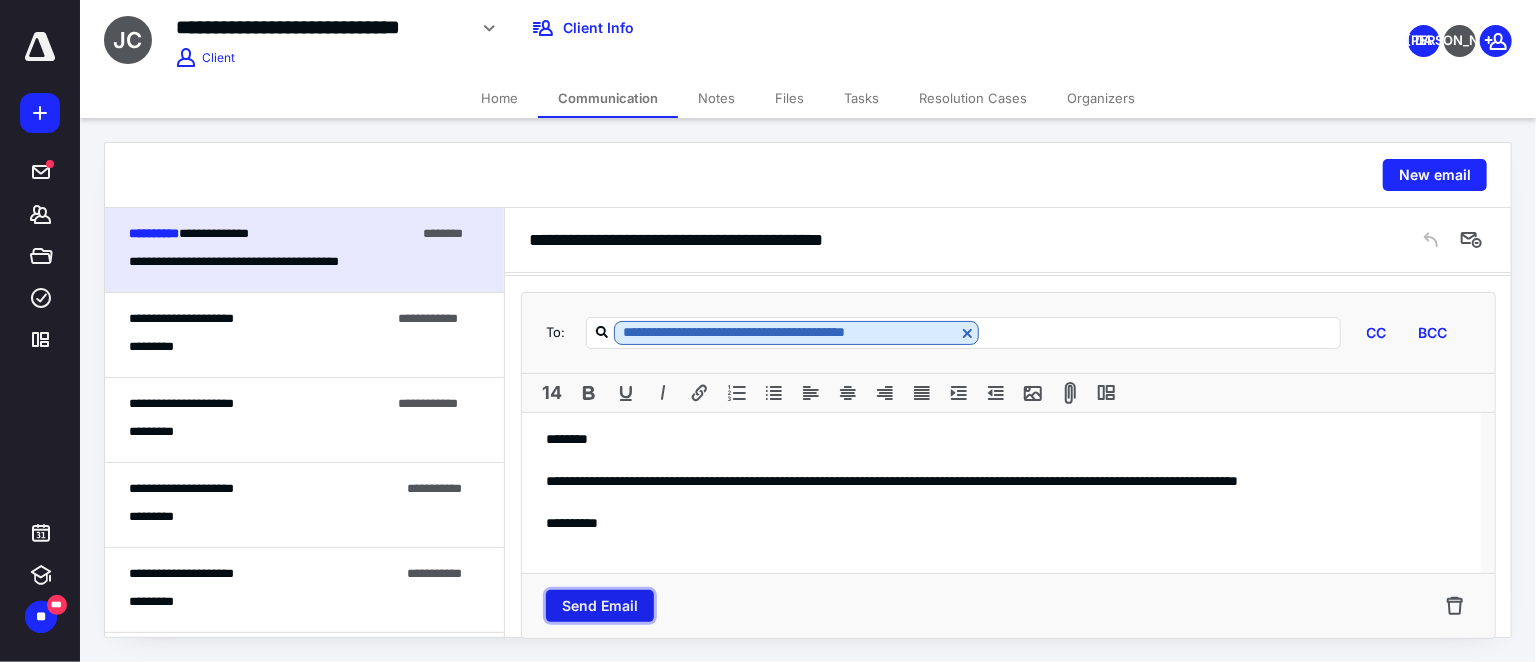 click on "Send Email" at bounding box center (600, 606) 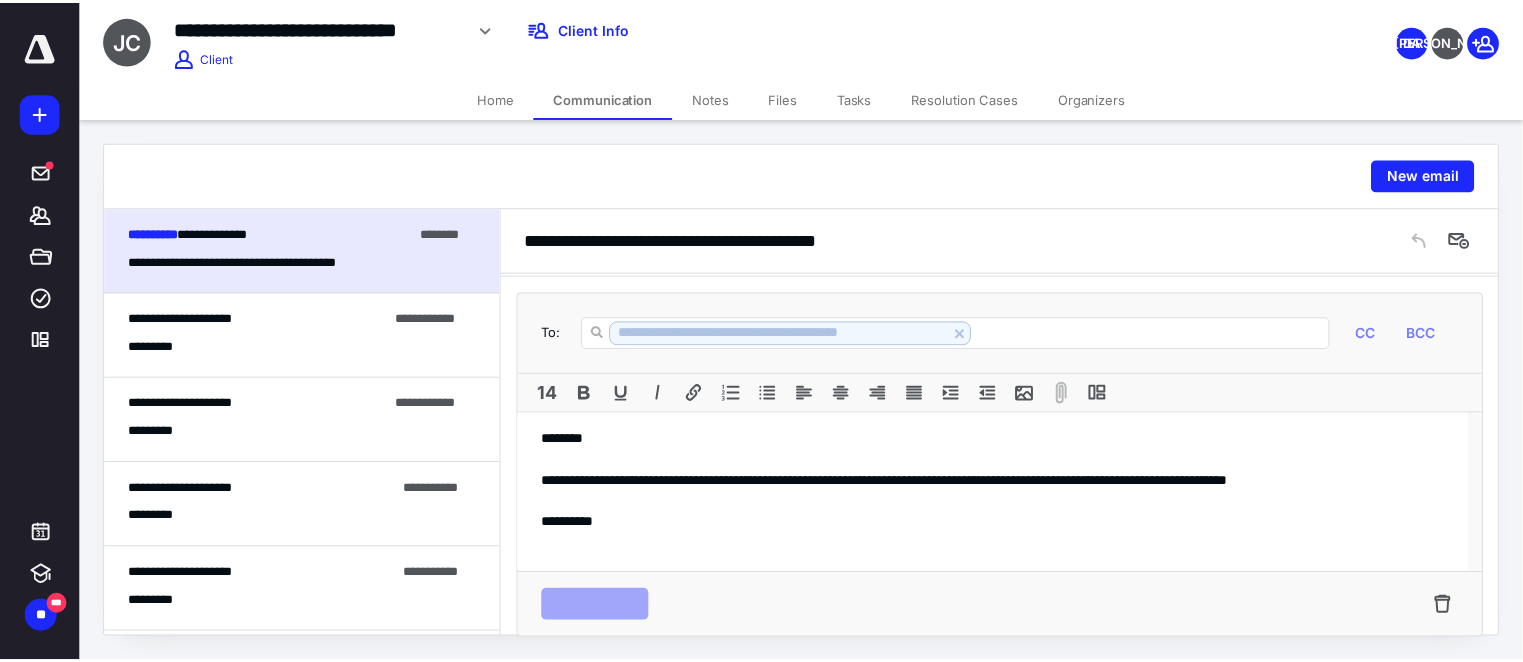 scroll, scrollTop: 0, scrollLeft: 0, axis: both 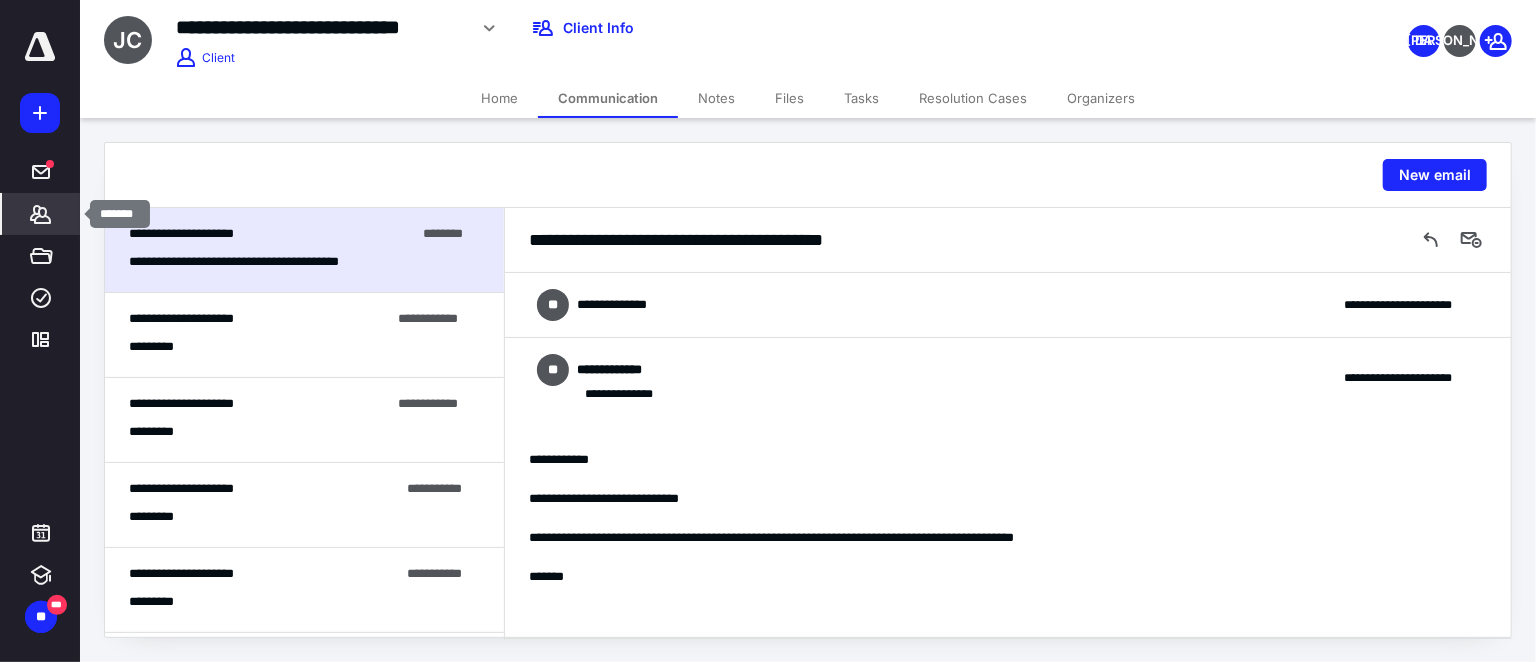 click 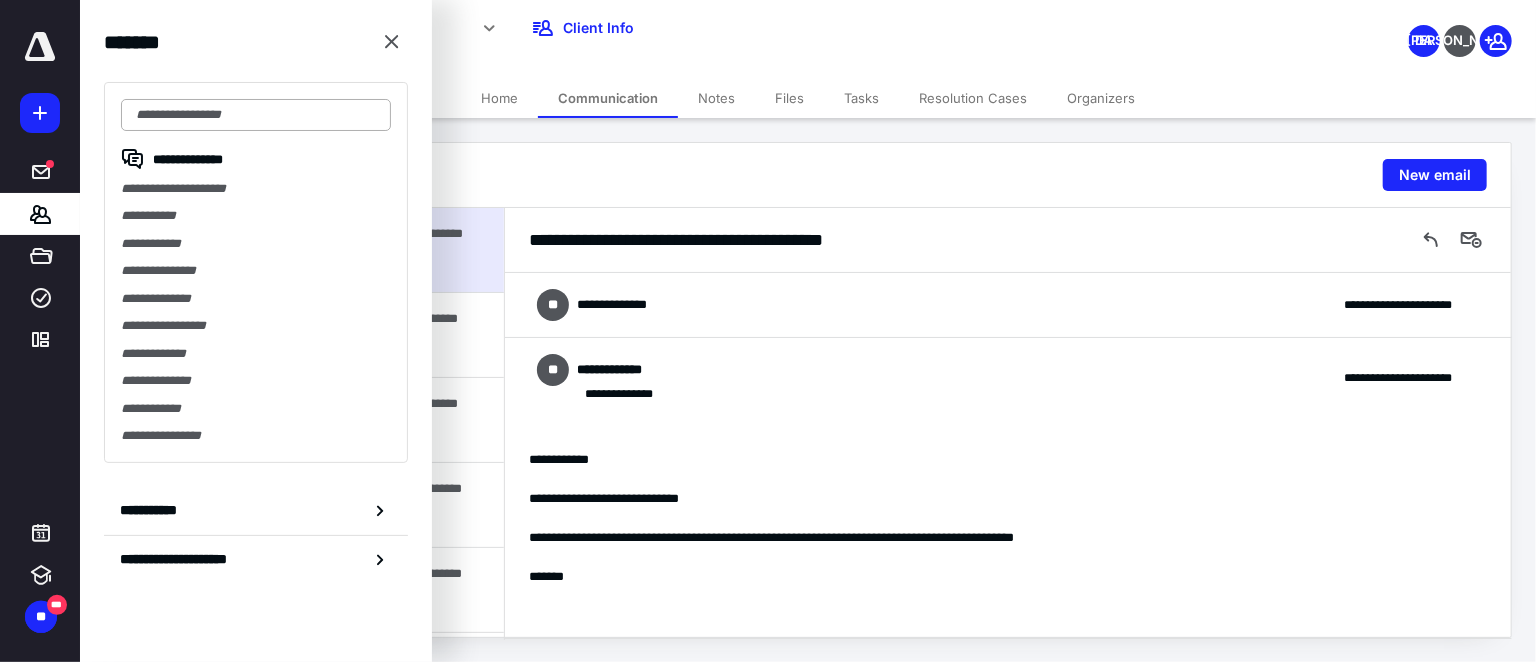 click at bounding box center (256, 115) 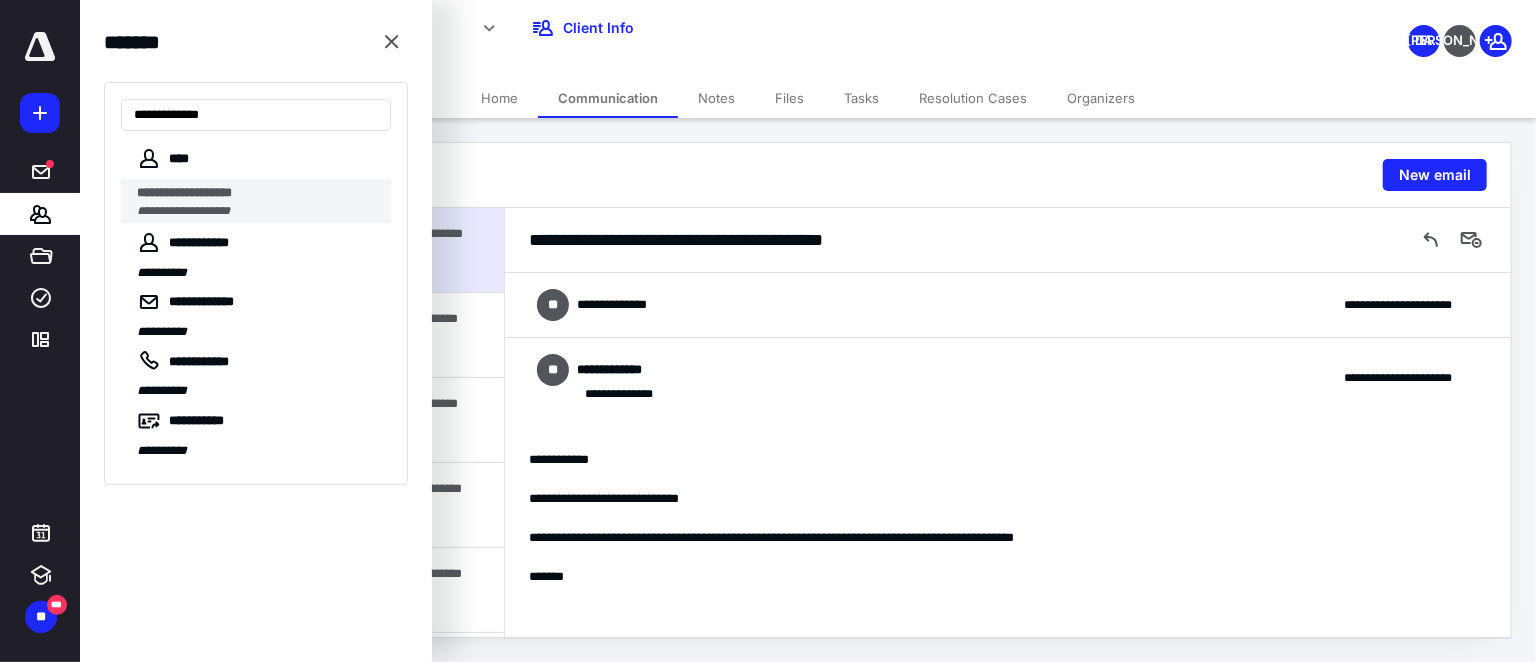 type on "**********" 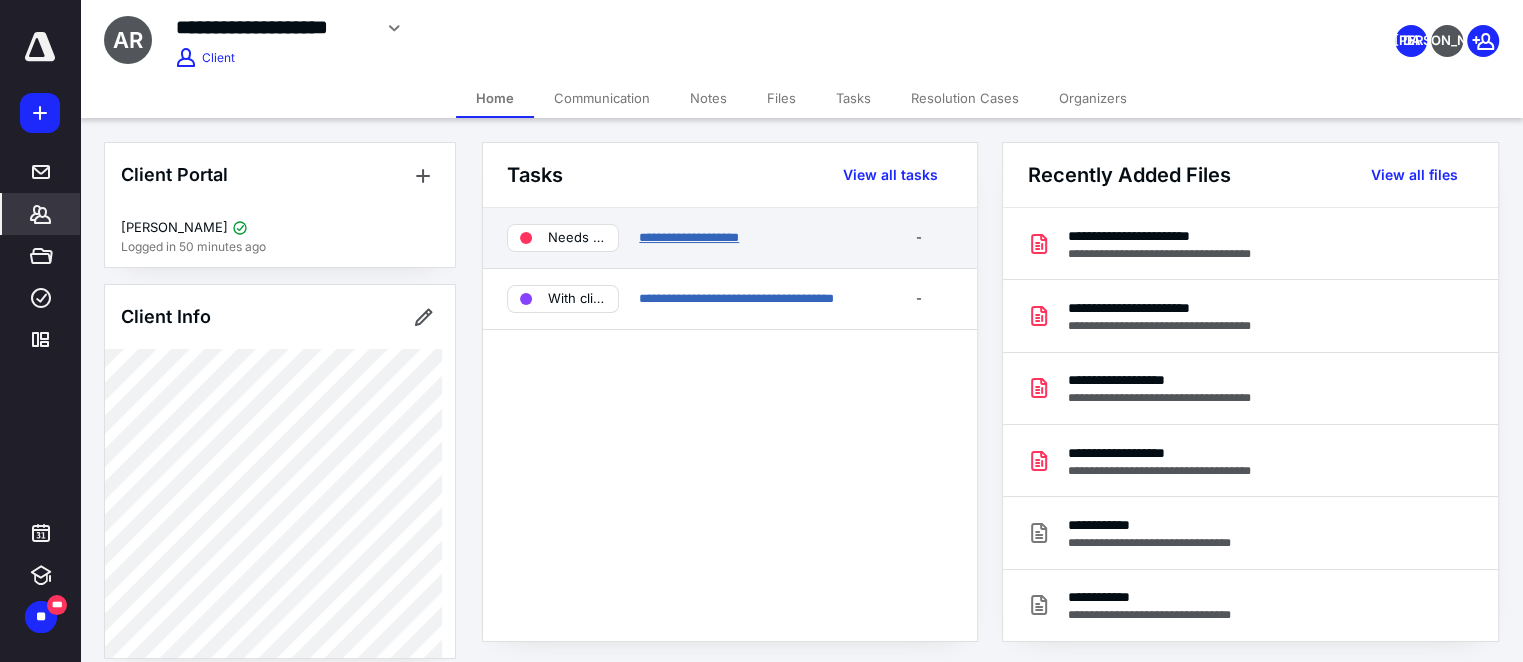 click on "**********" at bounding box center [689, 237] 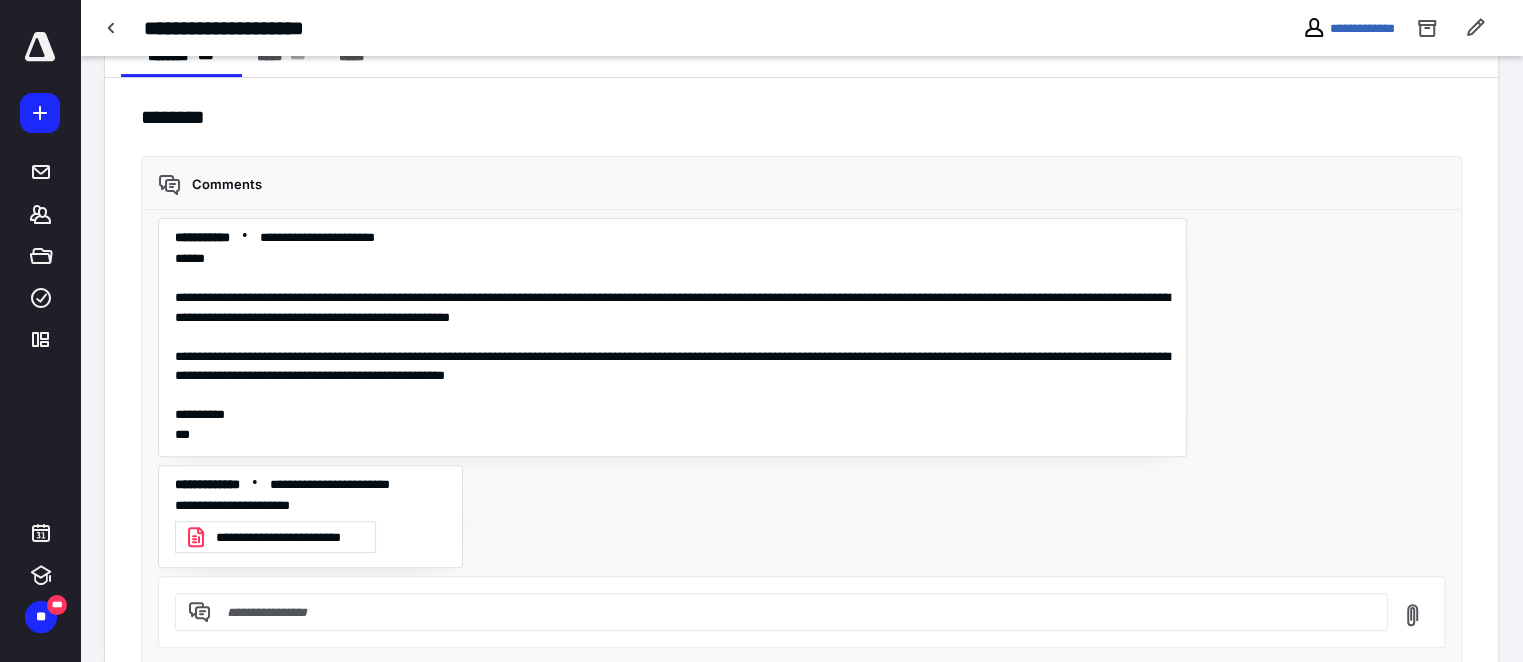scroll, scrollTop: 470, scrollLeft: 0, axis: vertical 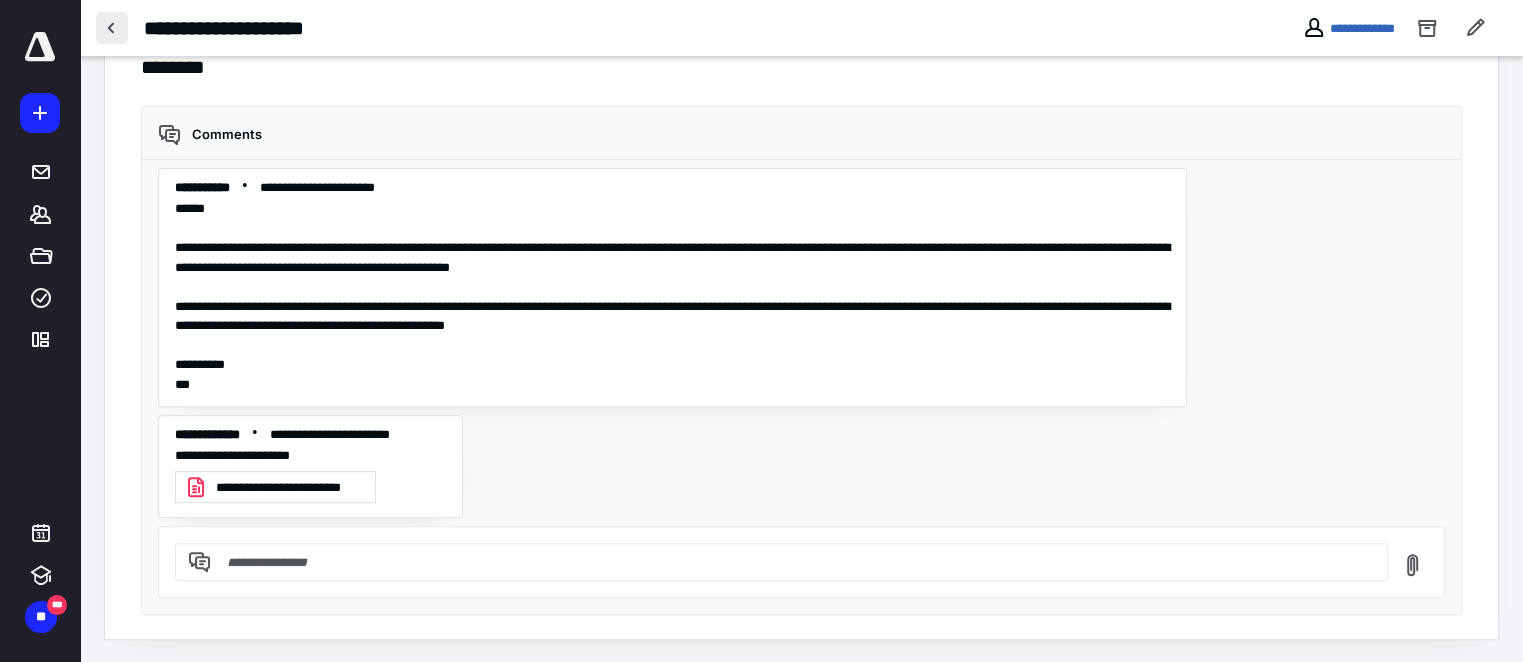 click at bounding box center (112, 28) 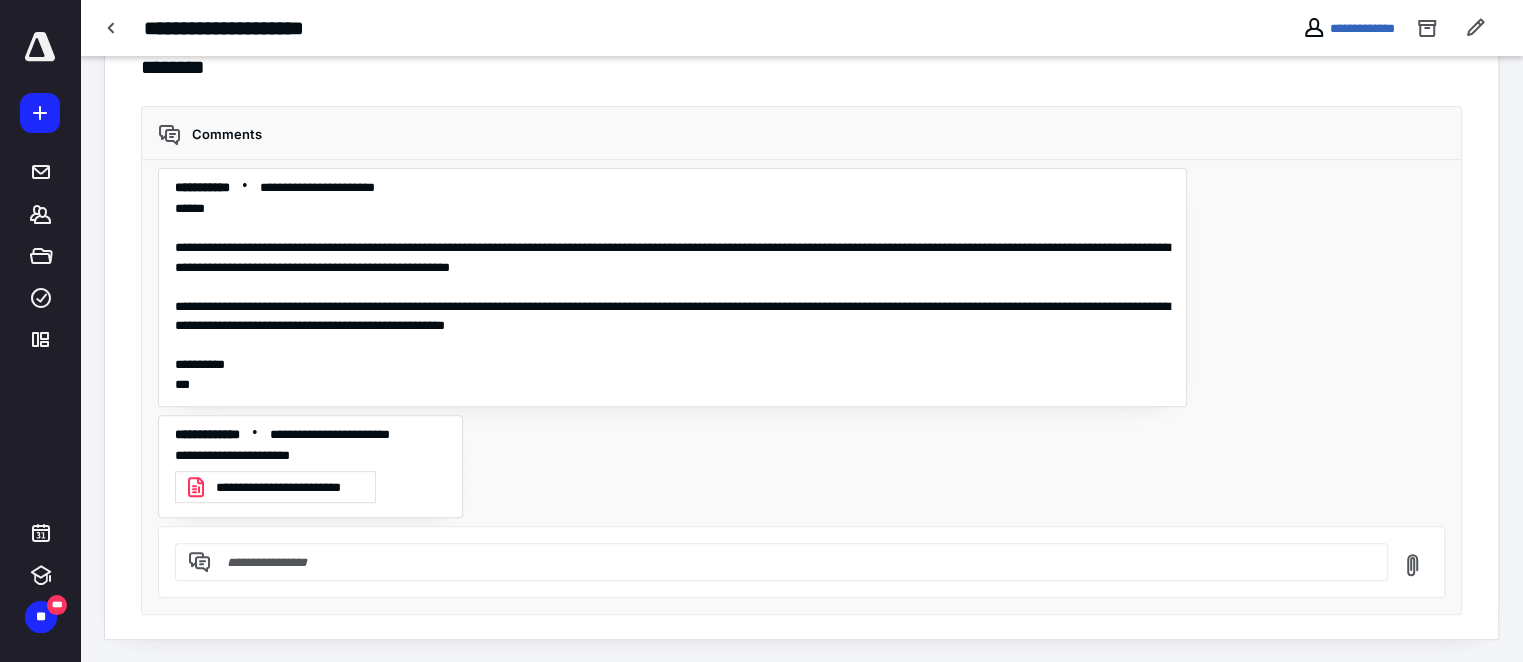 scroll, scrollTop: 0, scrollLeft: 0, axis: both 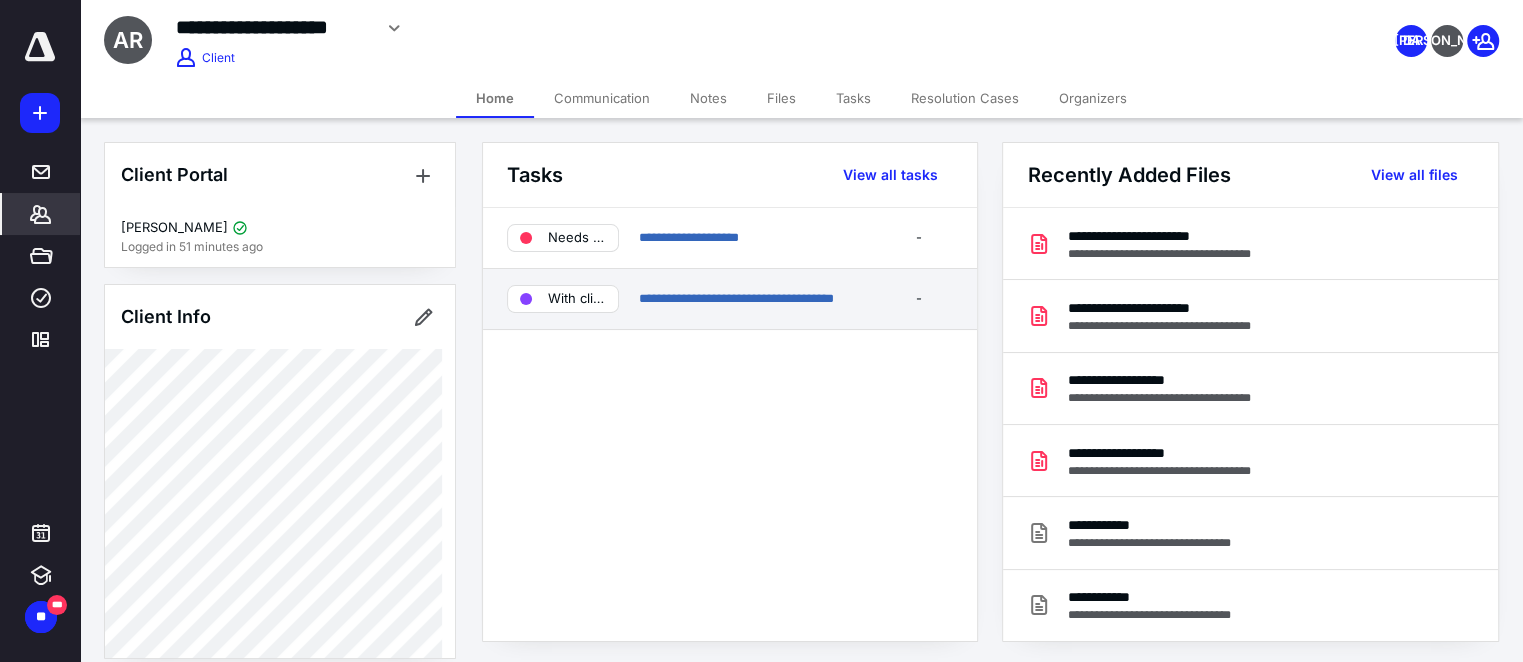 click on "**********" at bounding box center [751, 299] 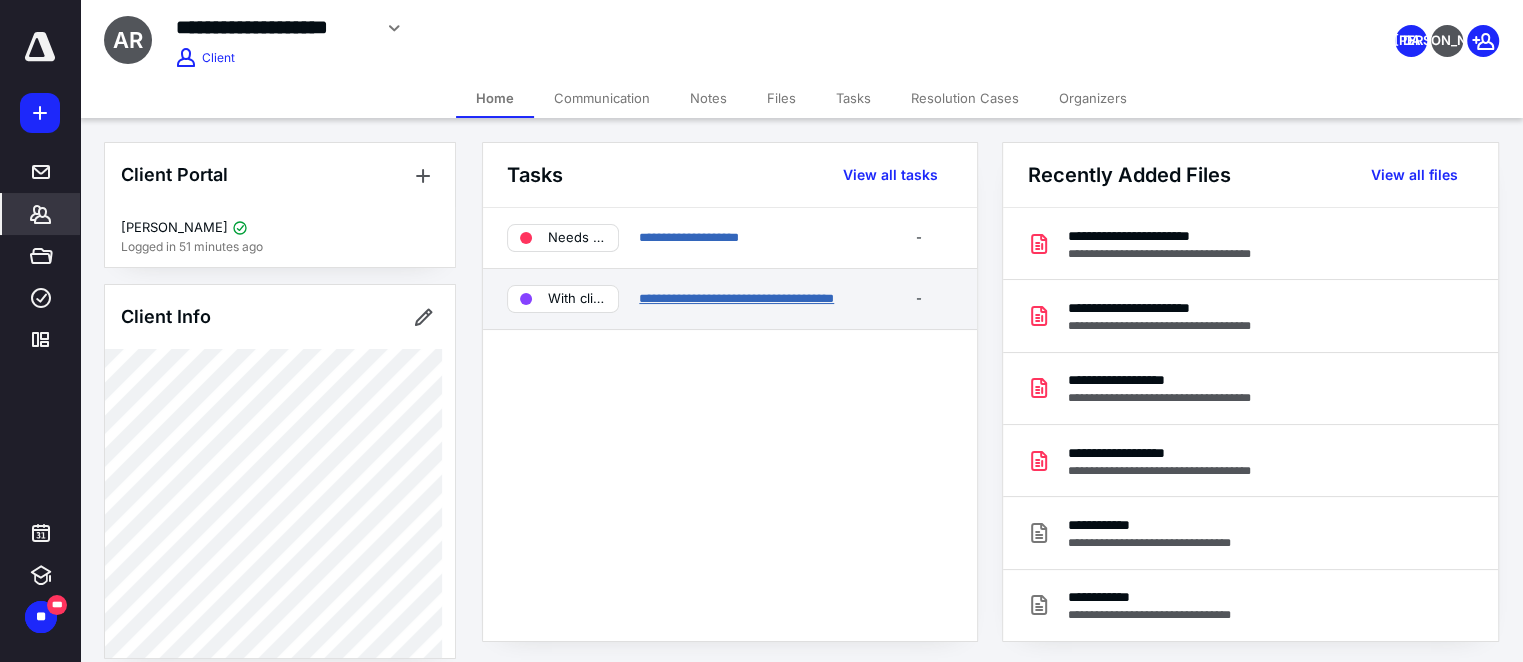 click on "**********" at bounding box center [736, 298] 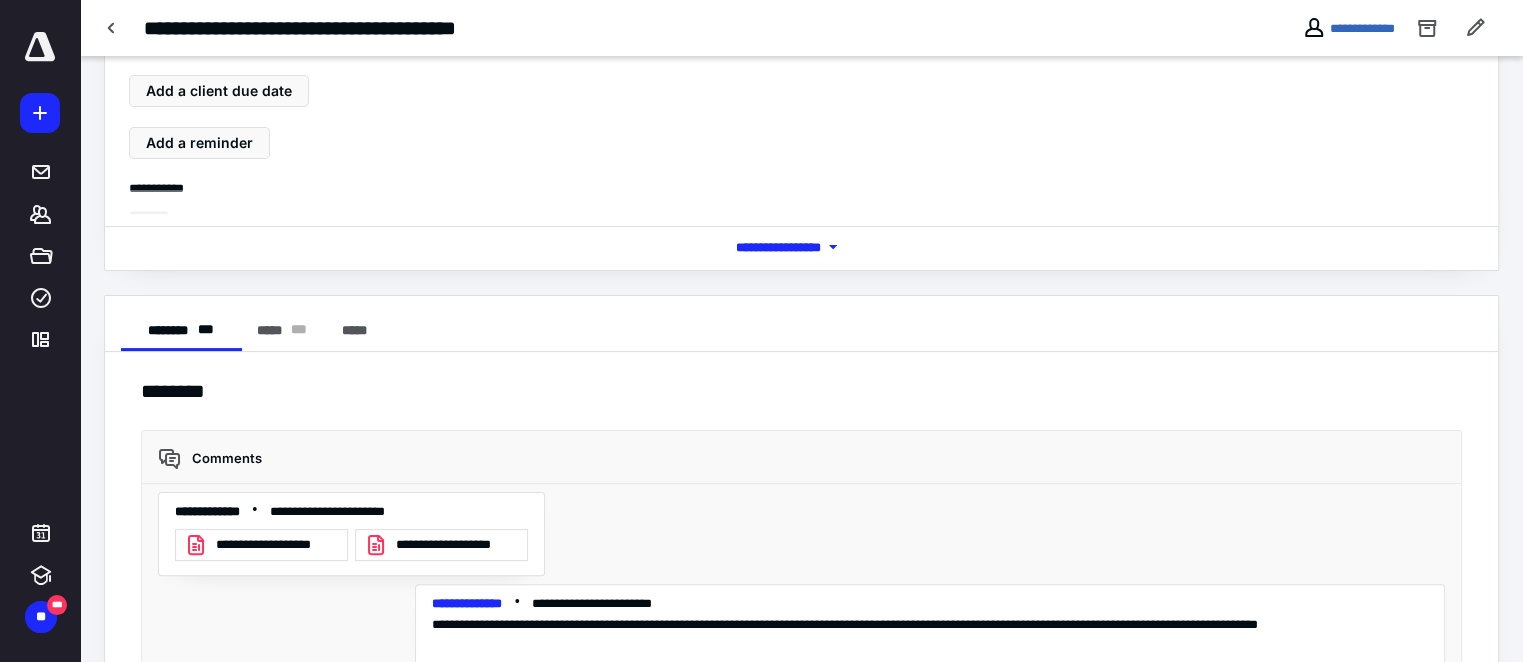 scroll, scrollTop: 0, scrollLeft: 0, axis: both 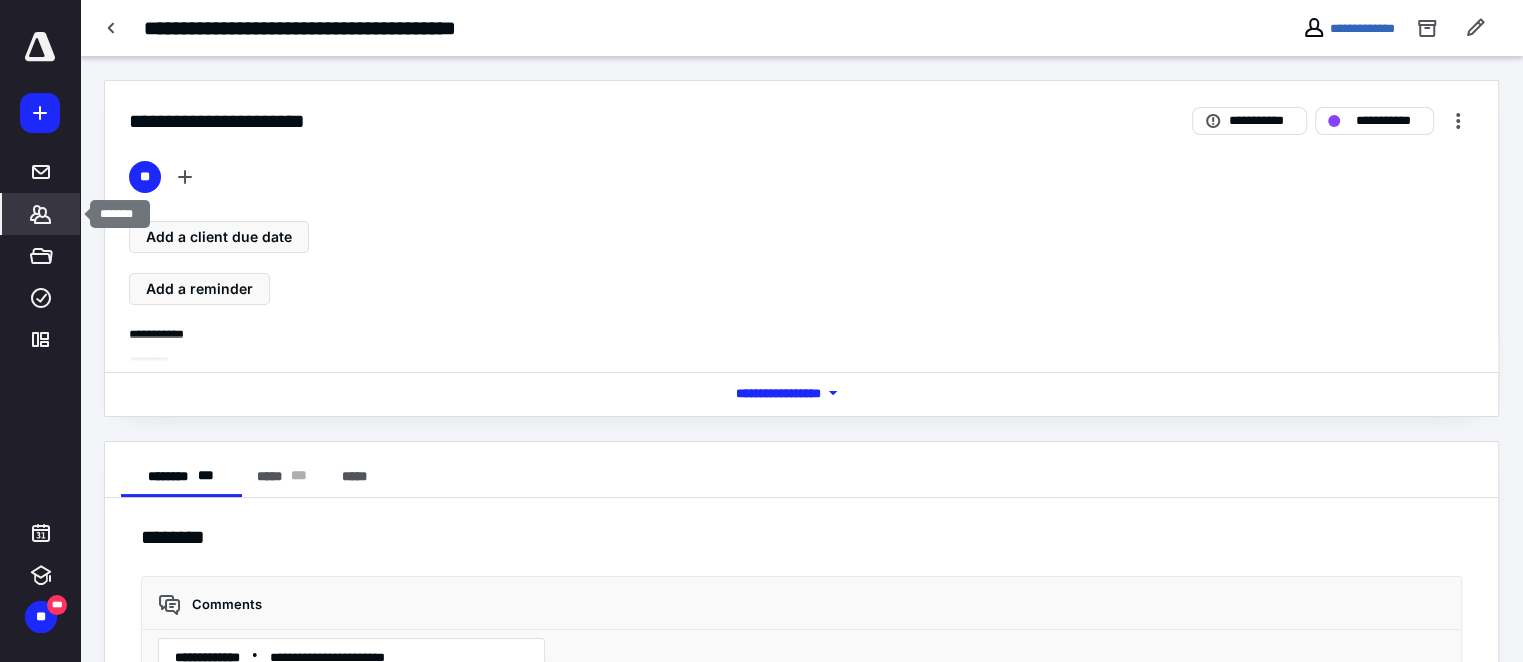 click on "*******" at bounding box center [41, 214] 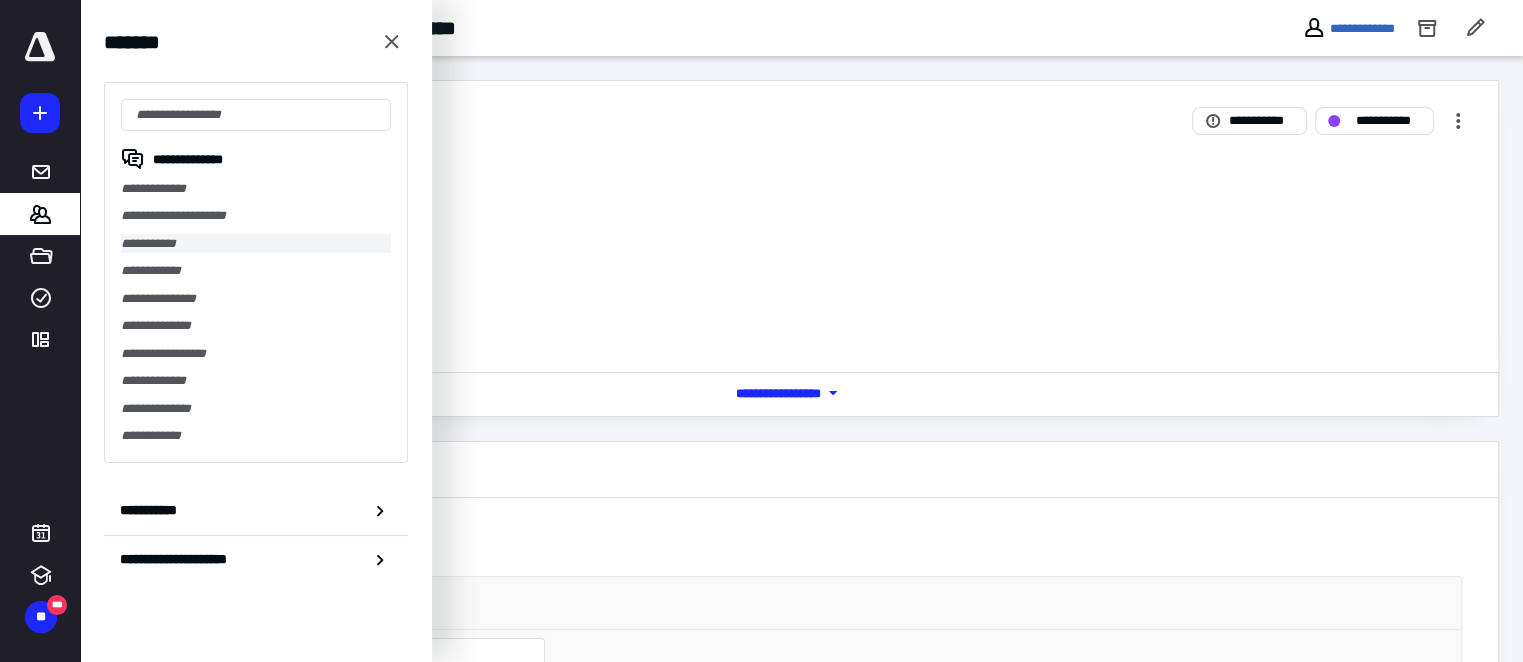 click on "**********" at bounding box center [256, 243] 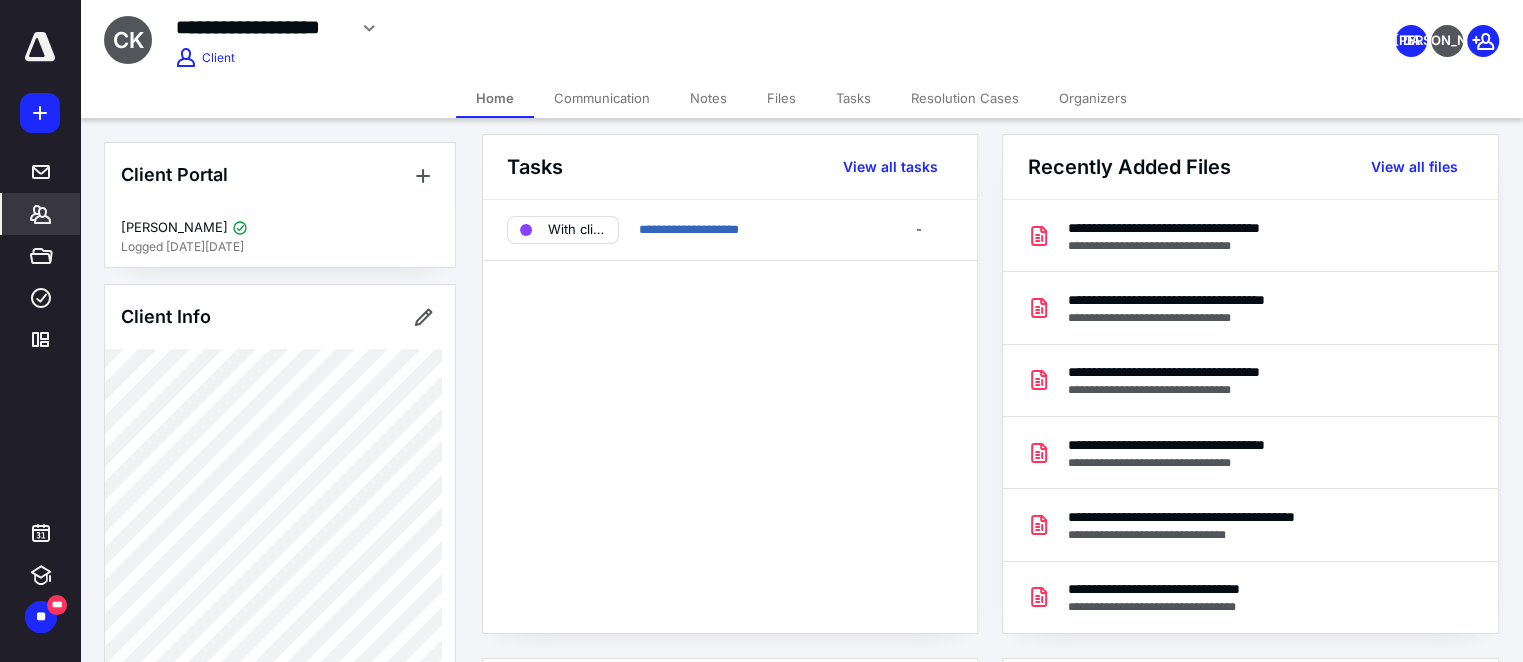 scroll, scrollTop: 0, scrollLeft: 0, axis: both 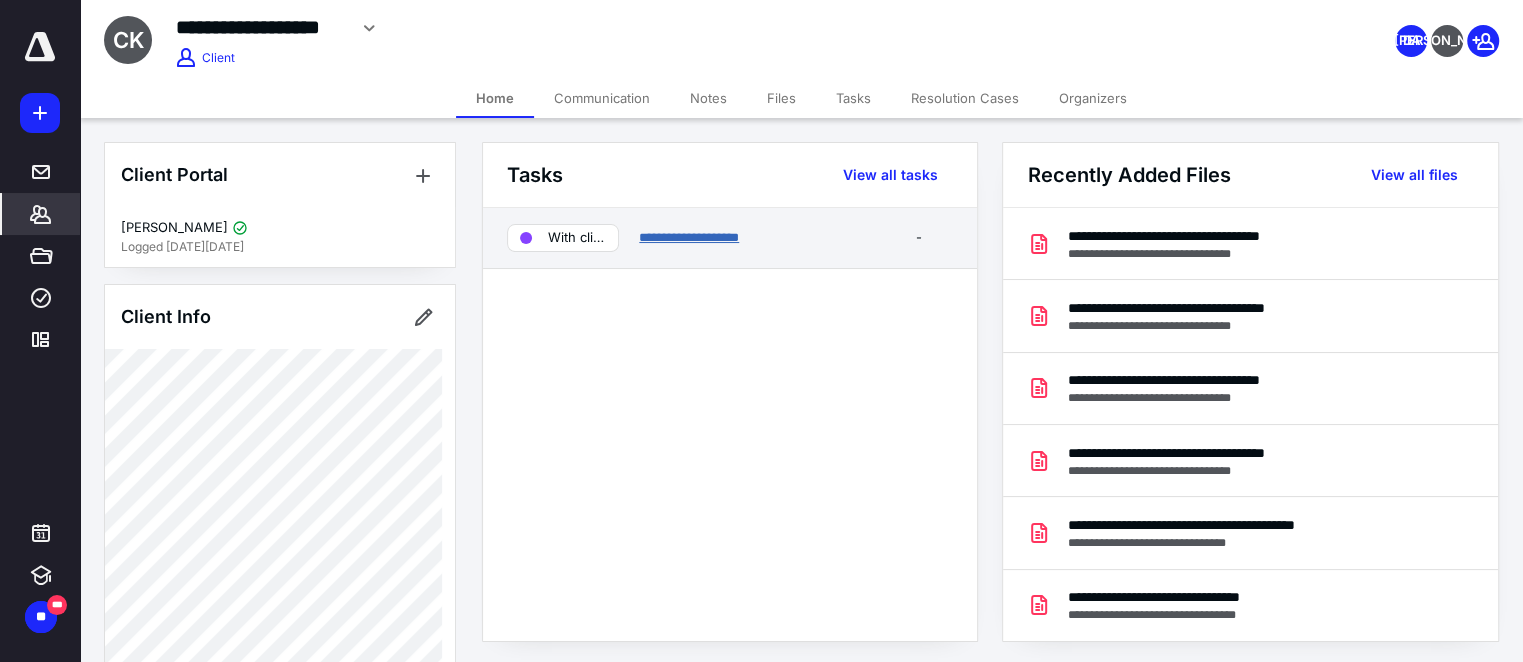 click on "**********" at bounding box center [689, 237] 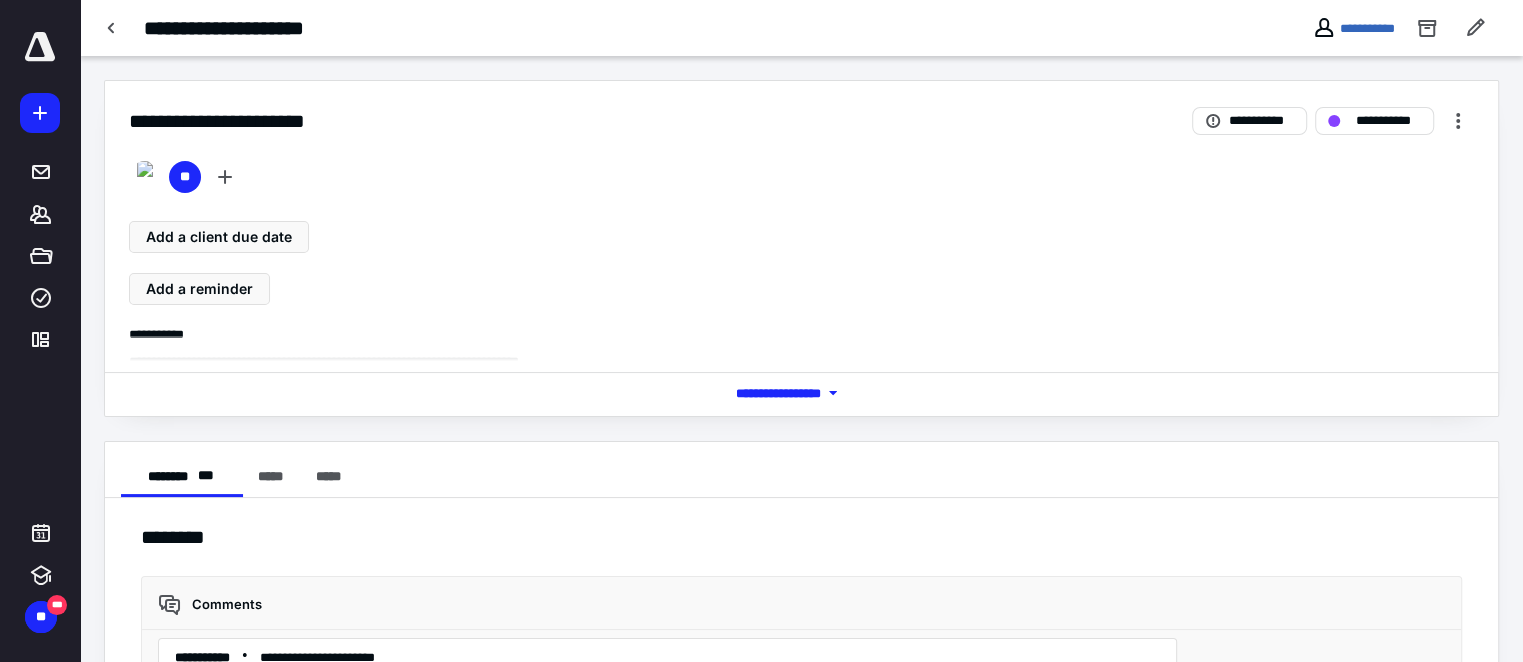 scroll, scrollTop: 163, scrollLeft: 0, axis: vertical 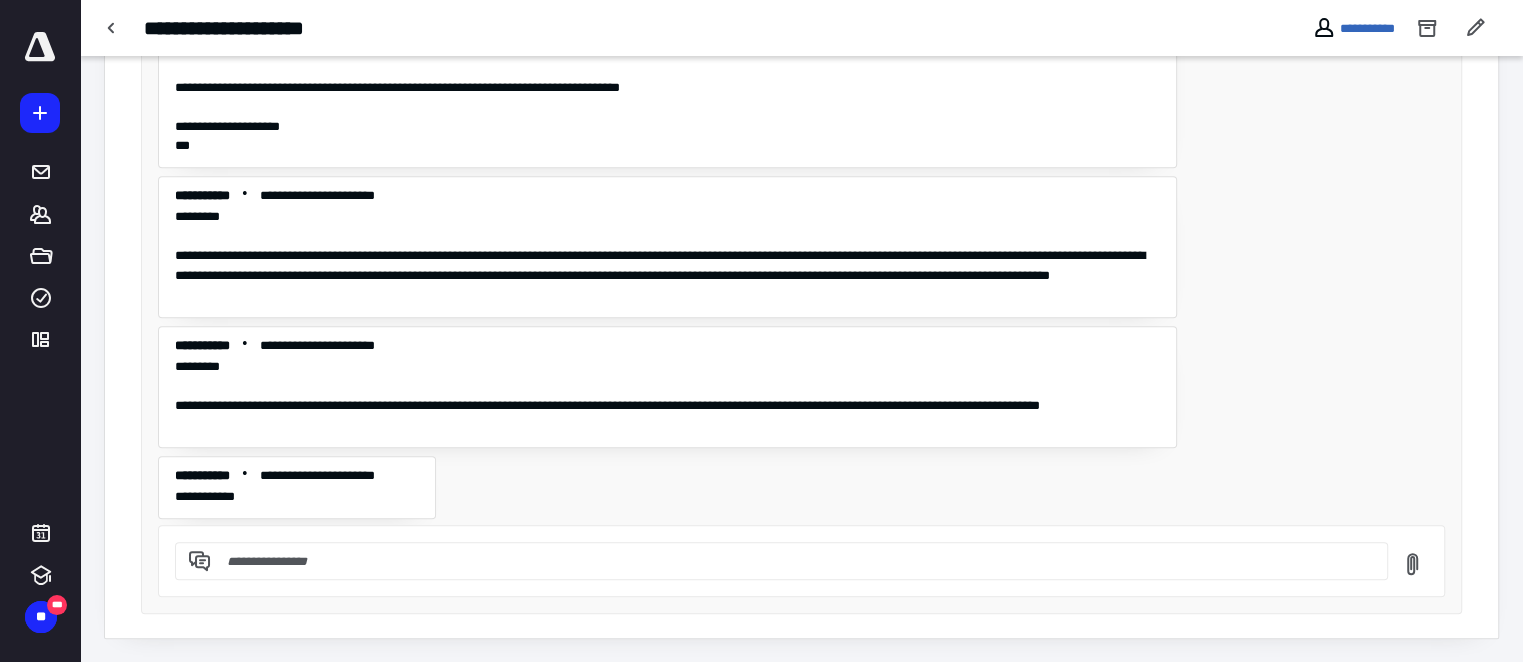 click at bounding box center (793, 561) 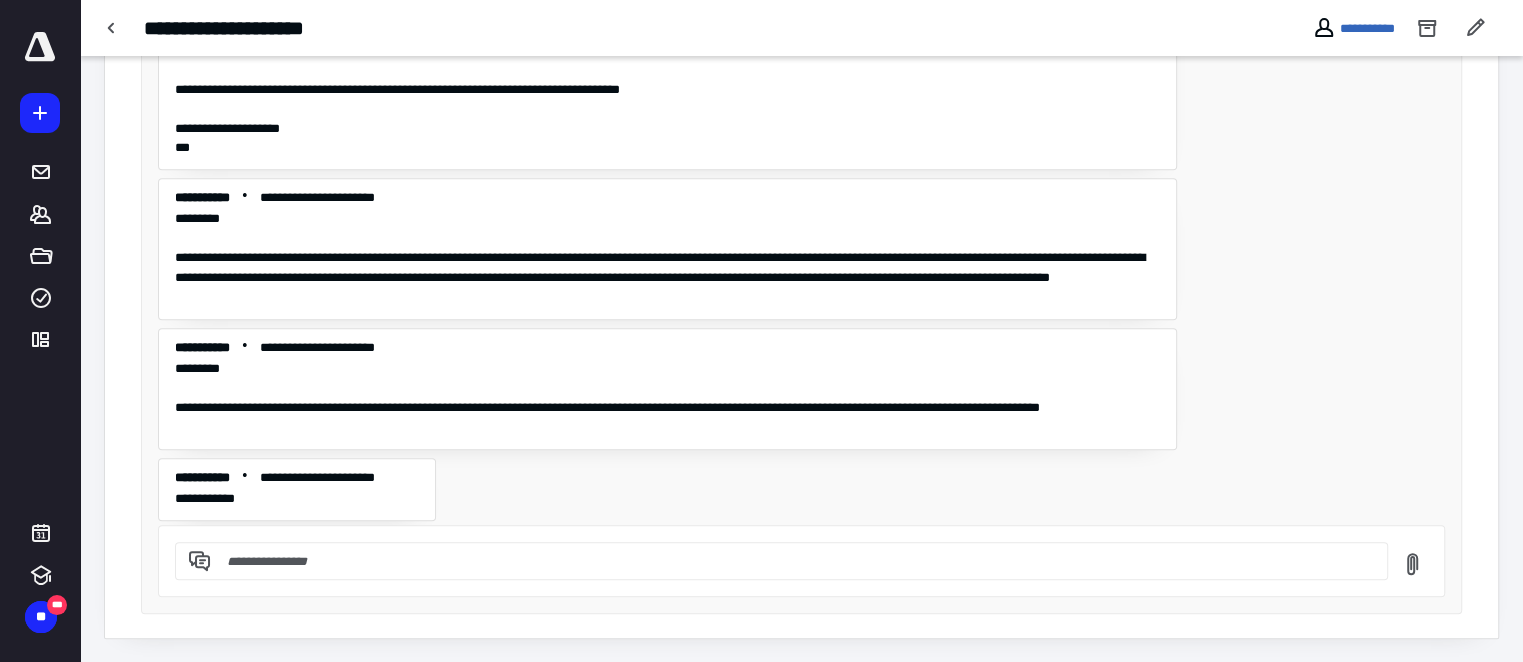 scroll, scrollTop: 162, scrollLeft: 0, axis: vertical 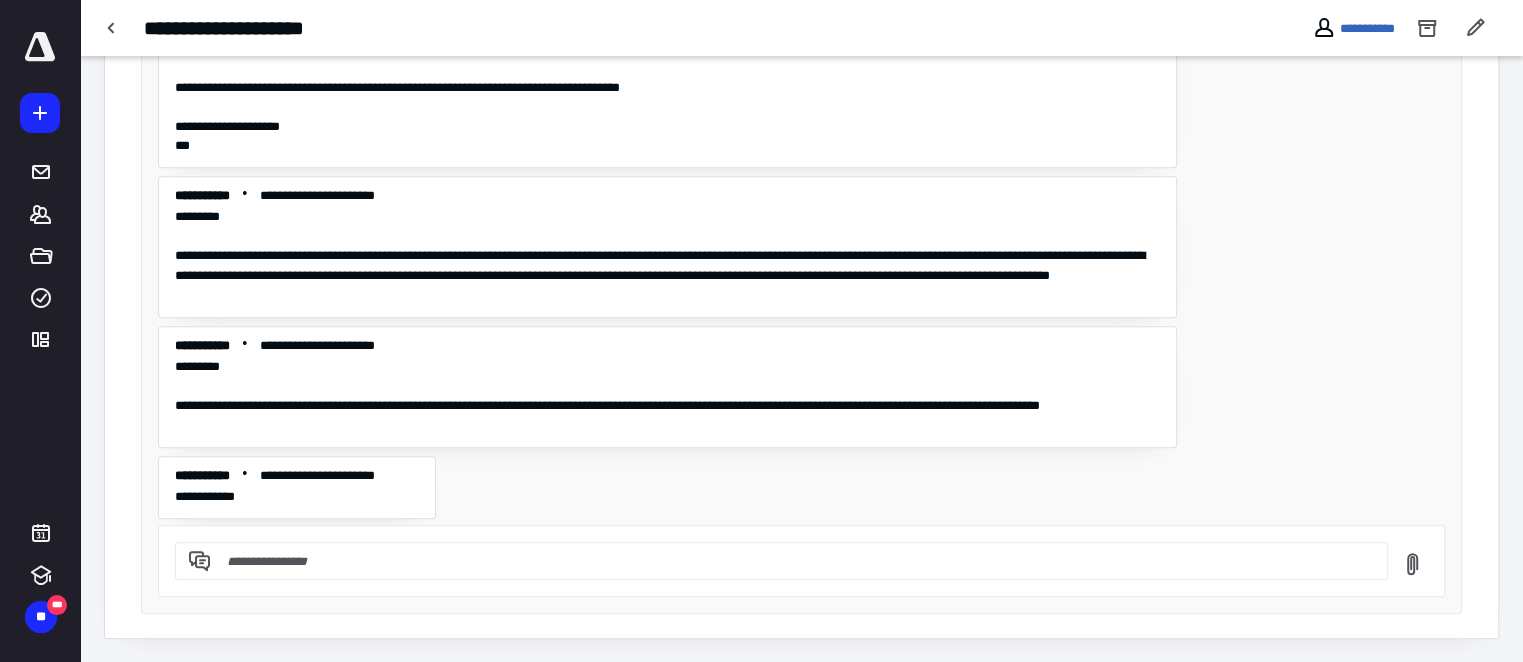 click at bounding box center [793, 561] 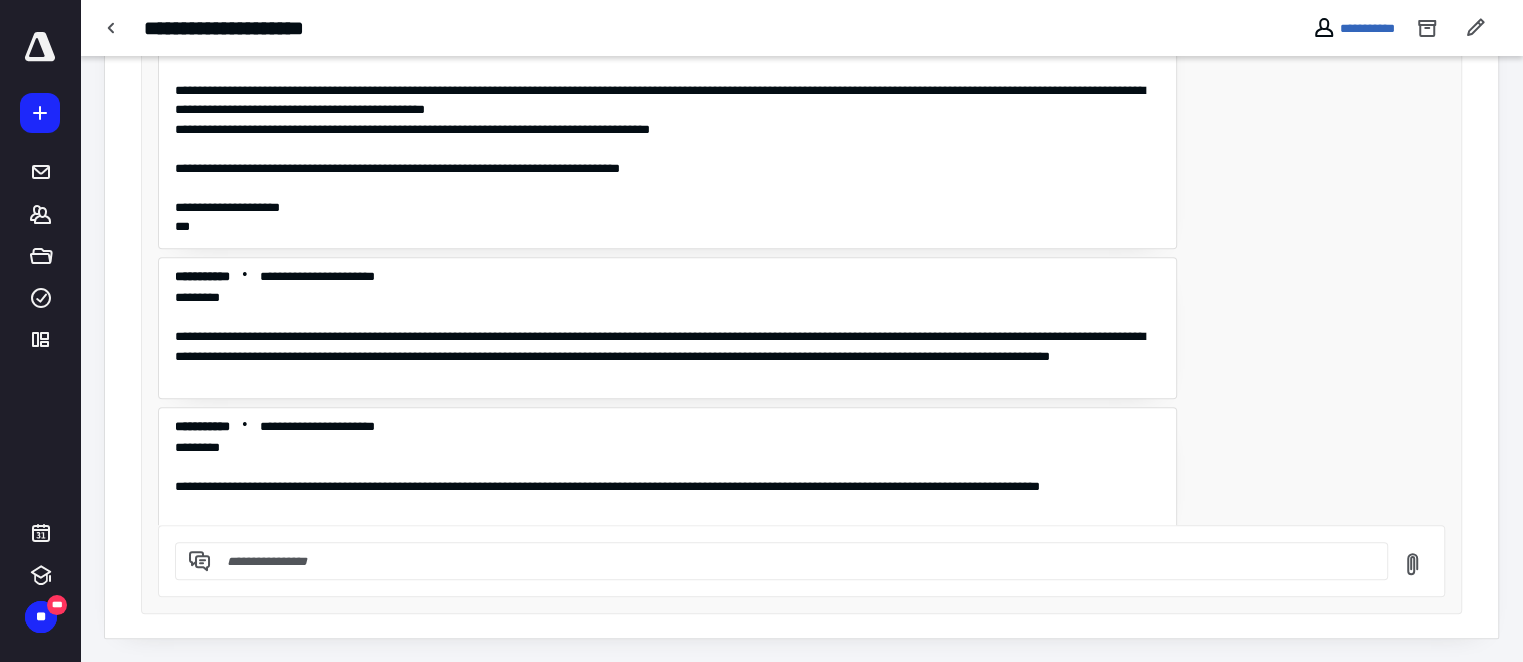 scroll, scrollTop: 0, scrollLeft: 0, axis: both 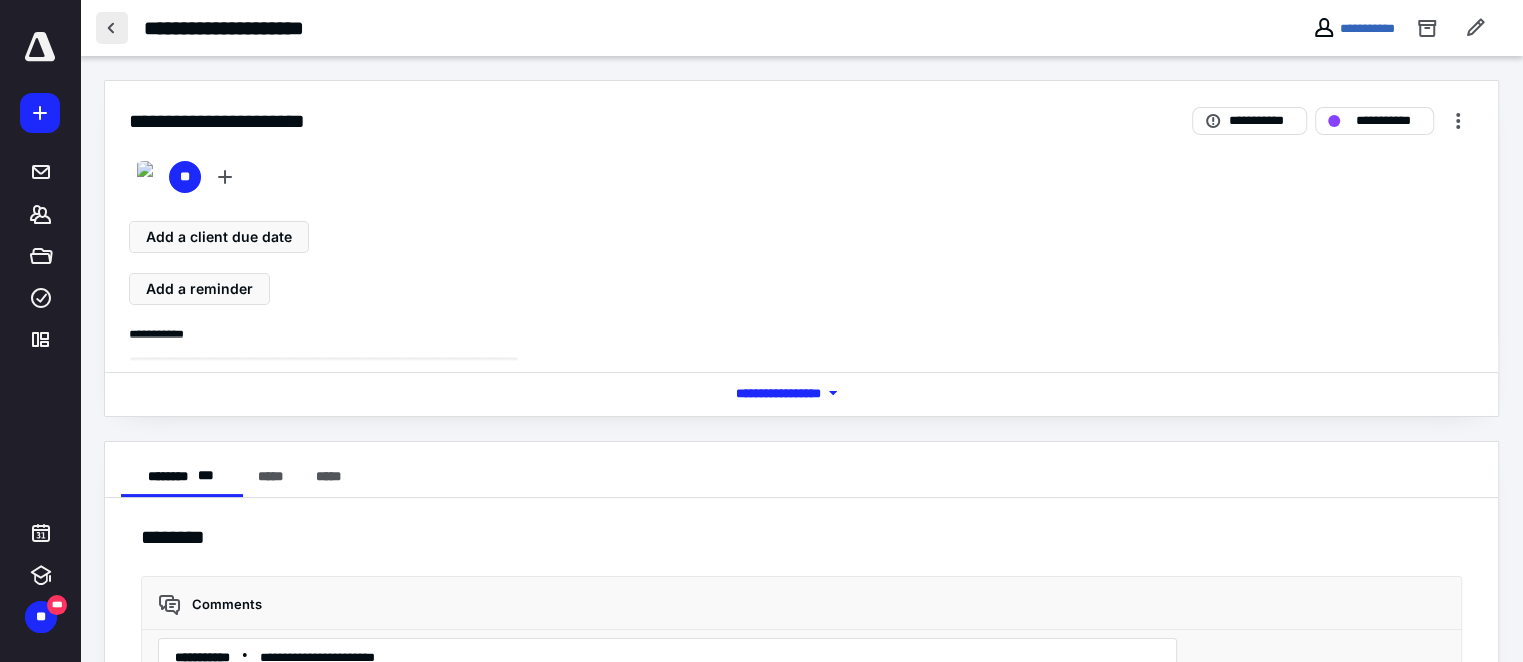 click at bounding box center [112, 28] 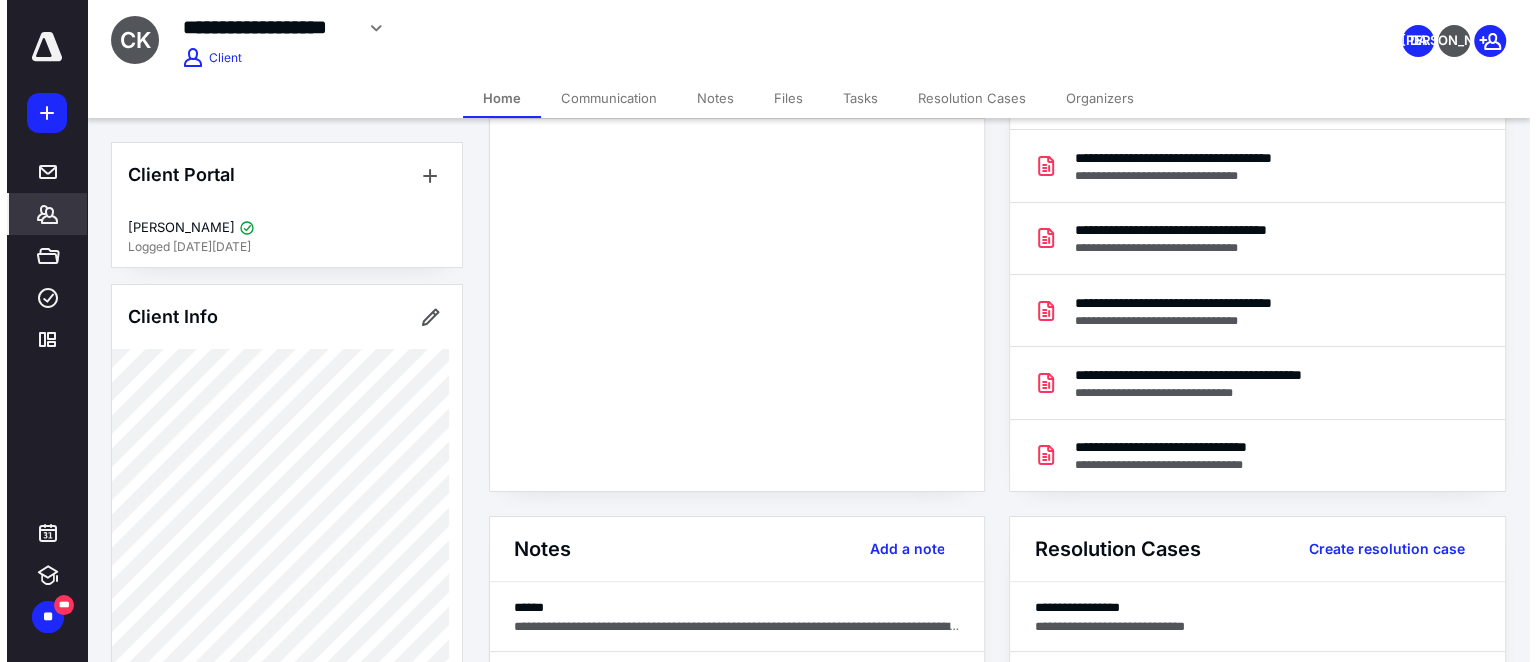 scroll, scrollTop: 0, scrollLeft: 0, axis: both 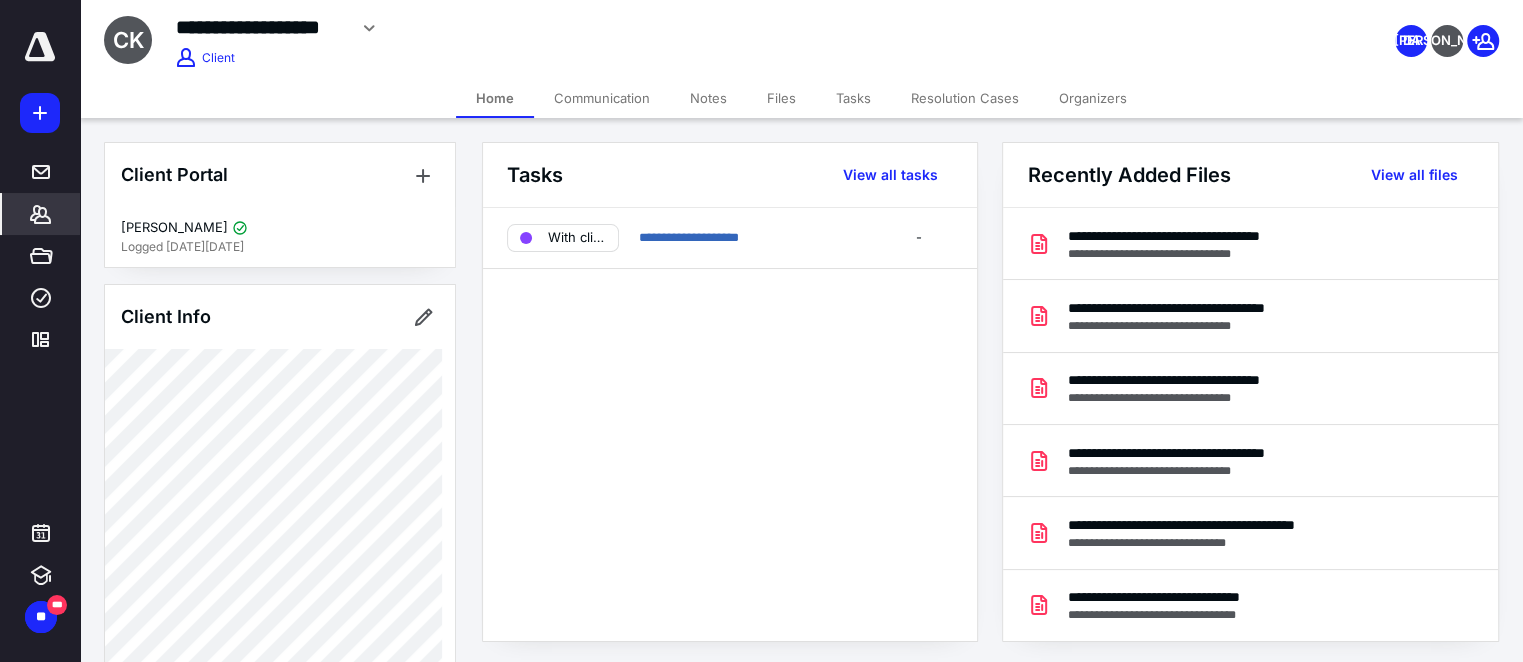 click on "Files" at bounding box center [781, 98] 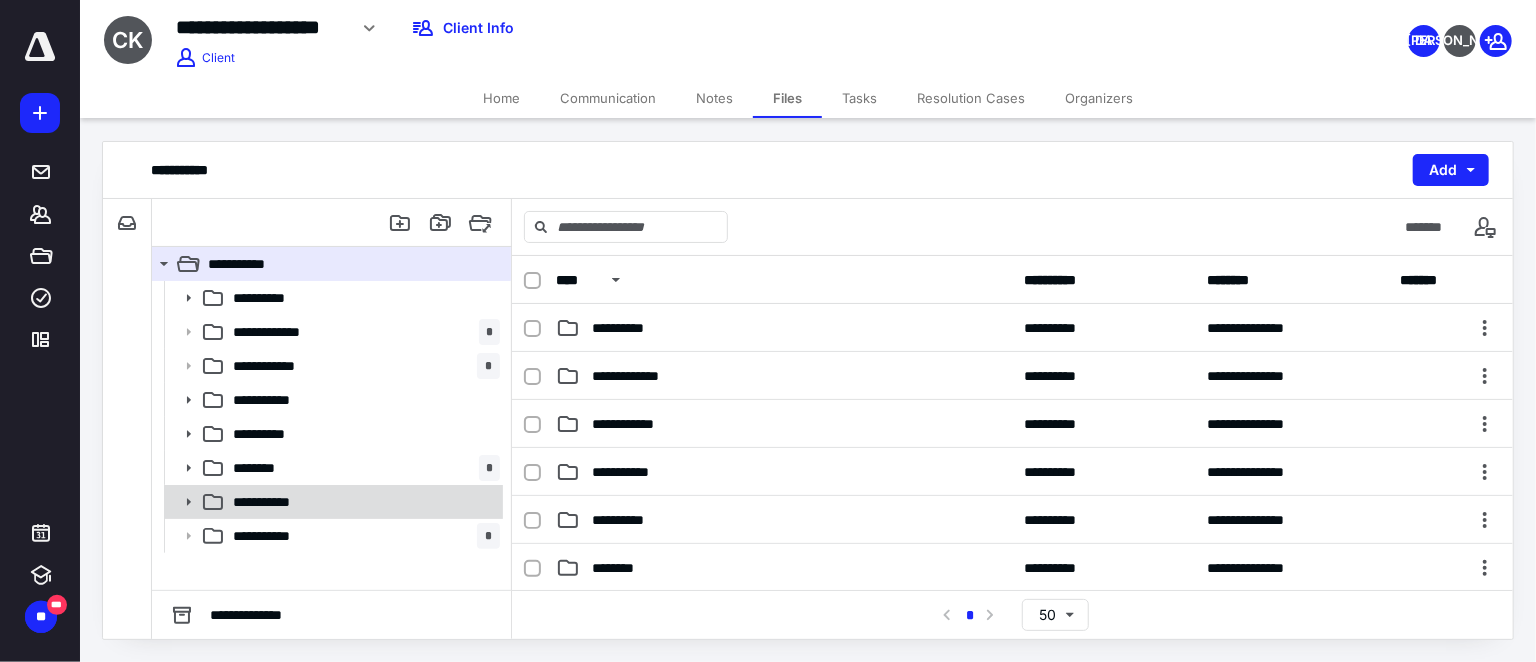 click on "**********" at bounding box center (362, 502) 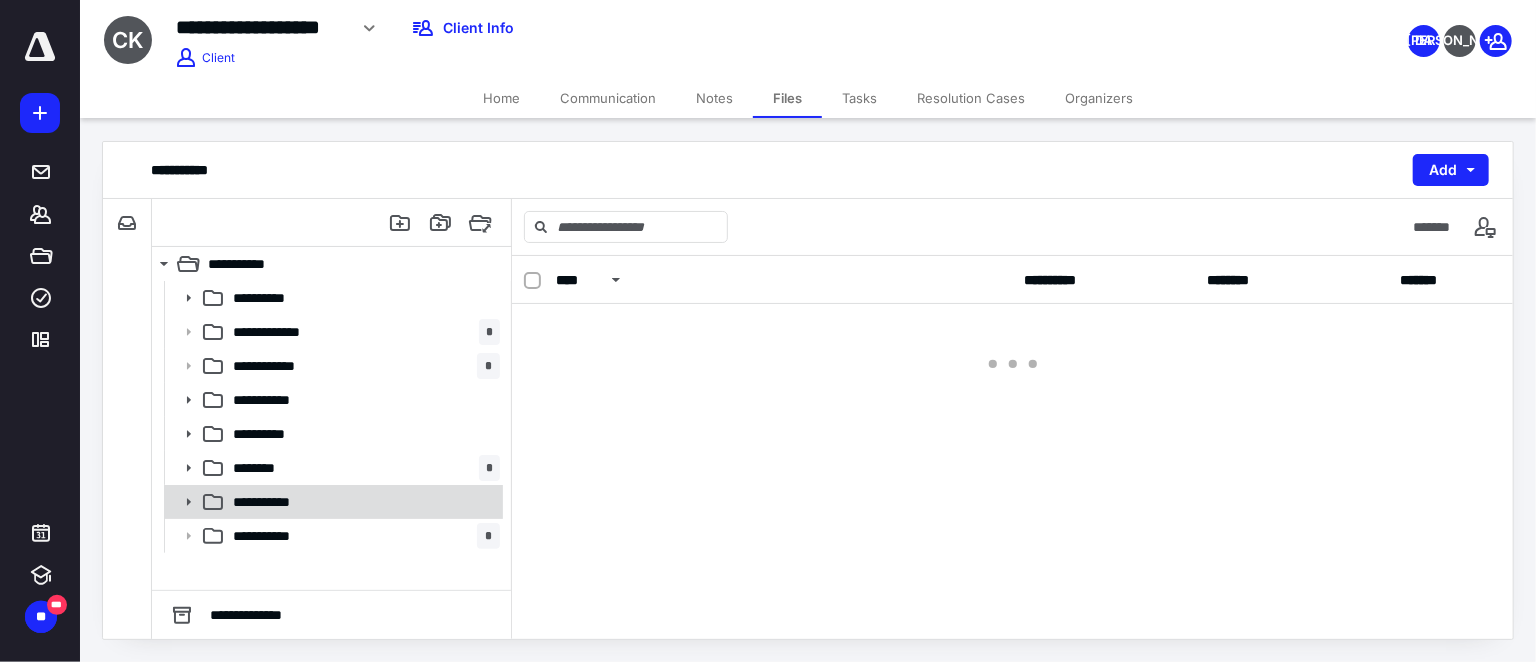 click on "**********" at bounding box center (362, 502) 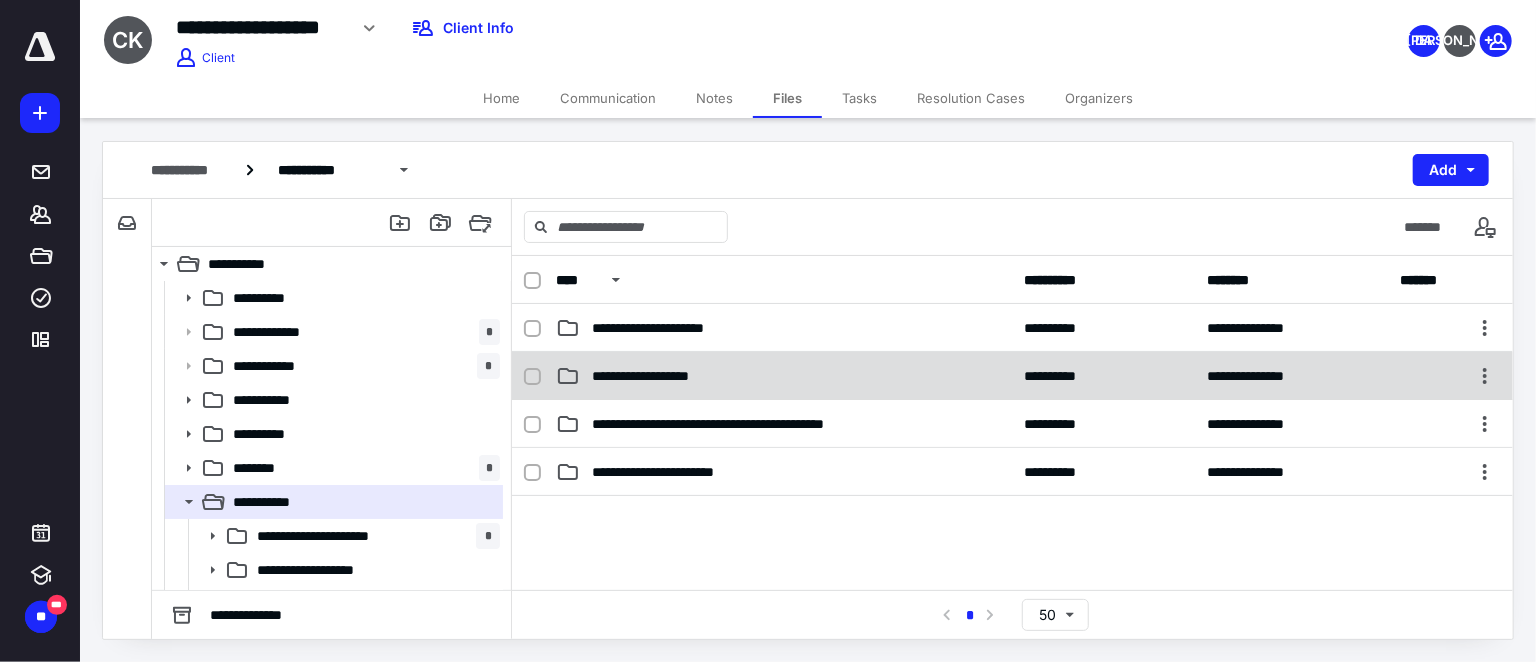 click on "**********" at bounding box center (784, 376) 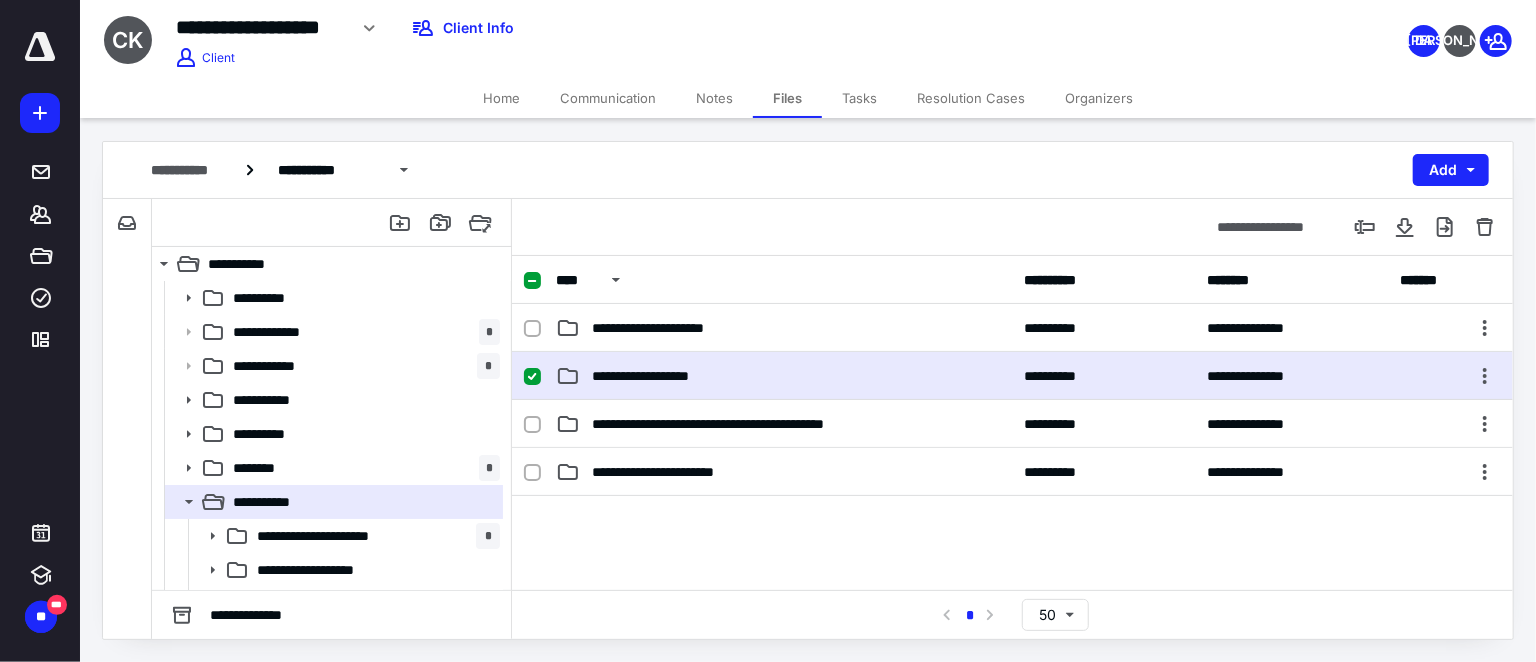 click on "**********" at bounding box center [784, 376] 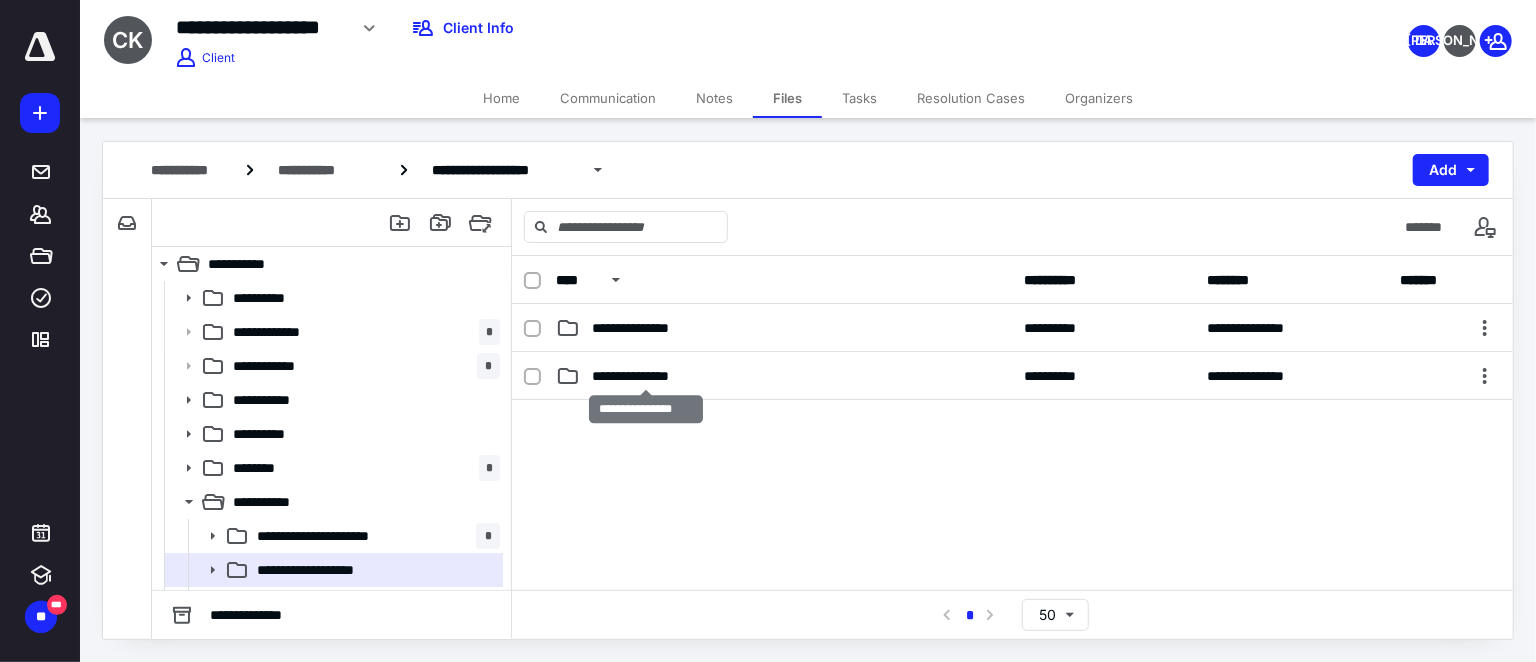 click on "**********" at bounding box center (646, 376) 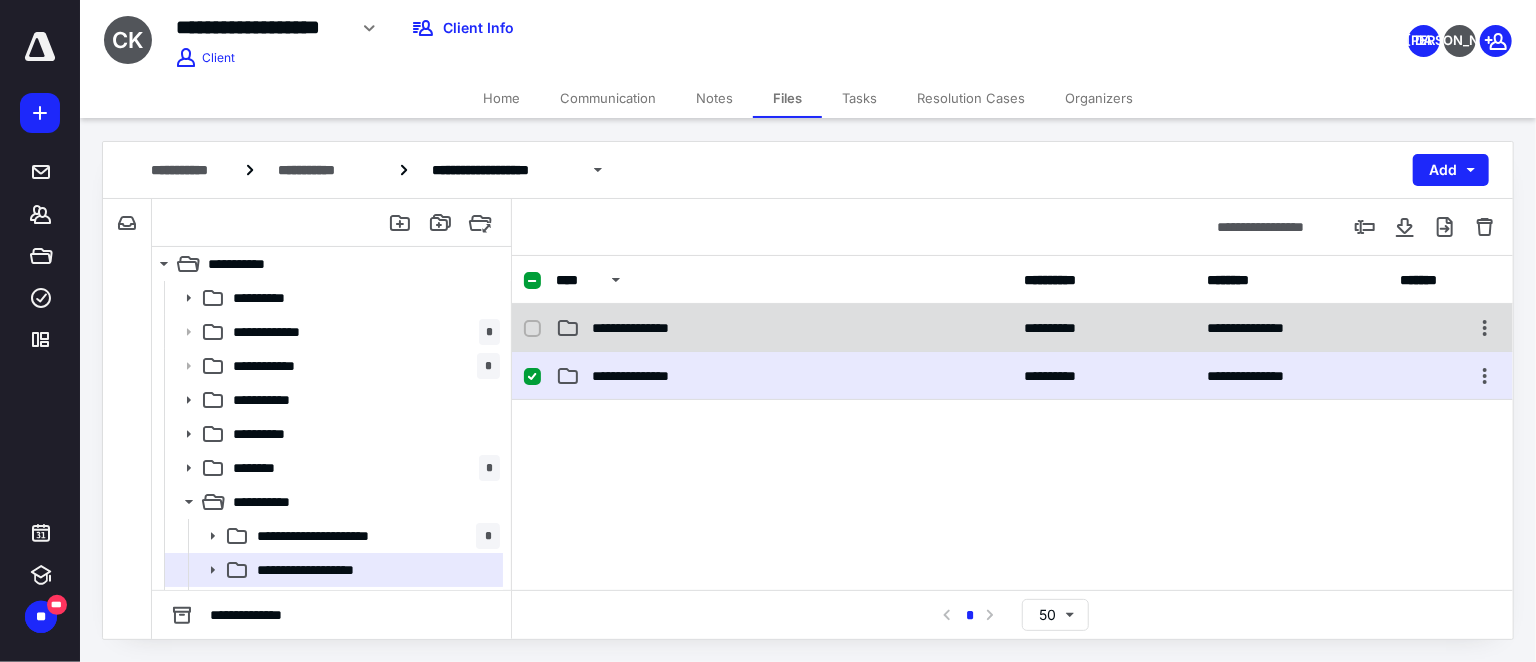 click on "**********" at bounding box center (641, 328) 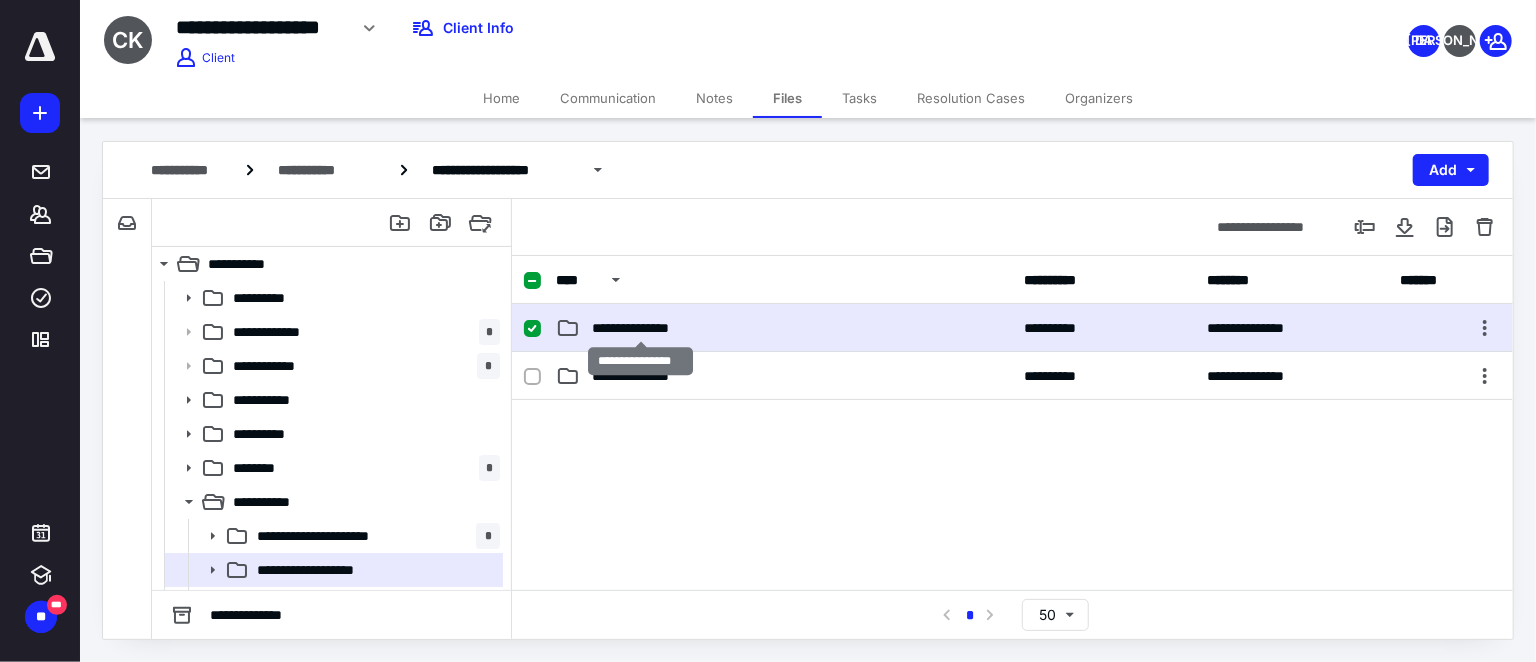 click on "**********" at bounding box center (641, 328) 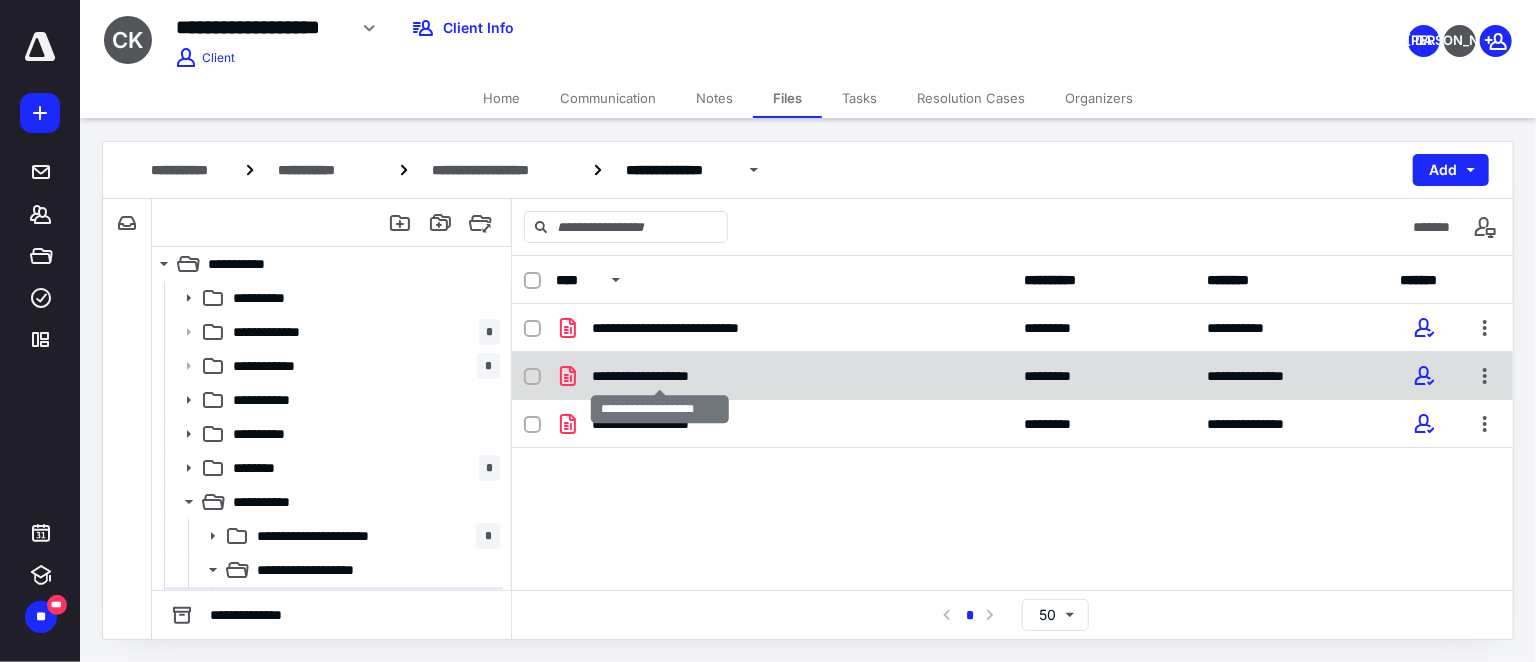 click on "**********" at bounding box center (660, 376) 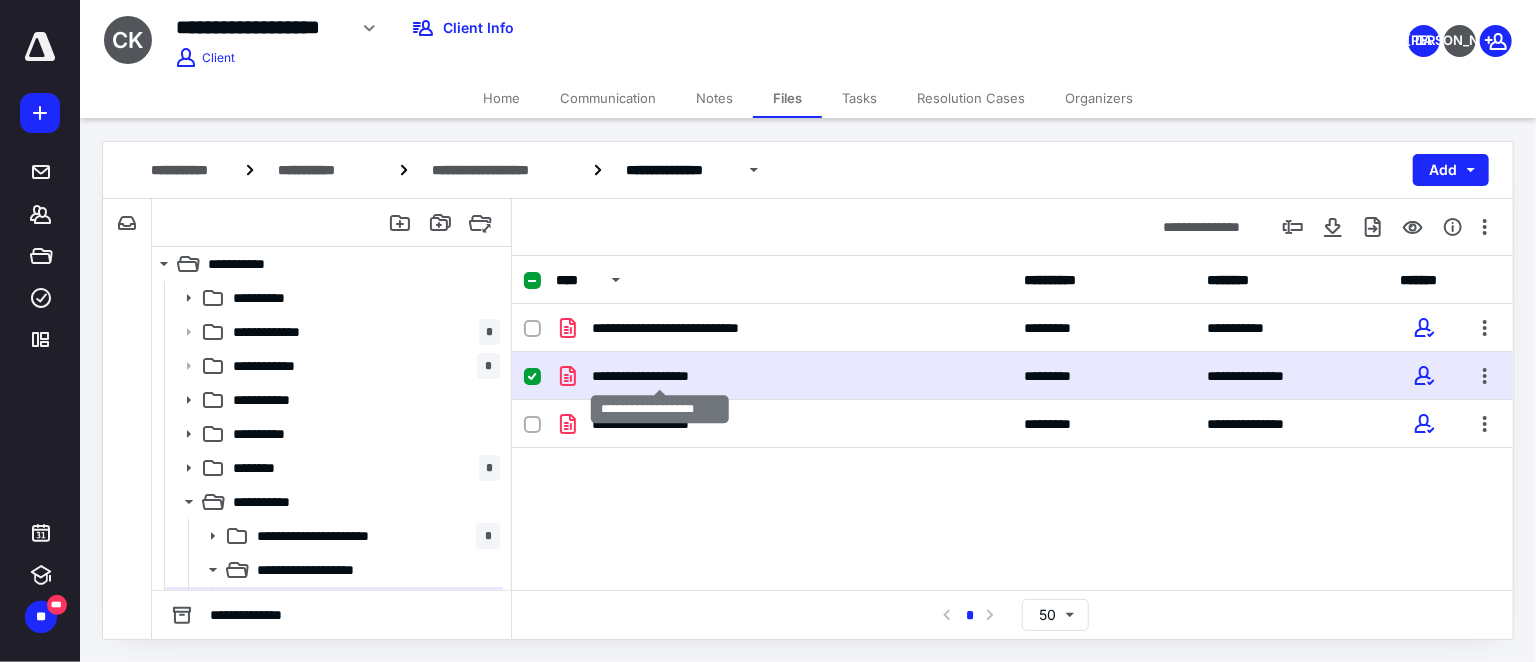 click on "**********" at bounding box center [660, 376] 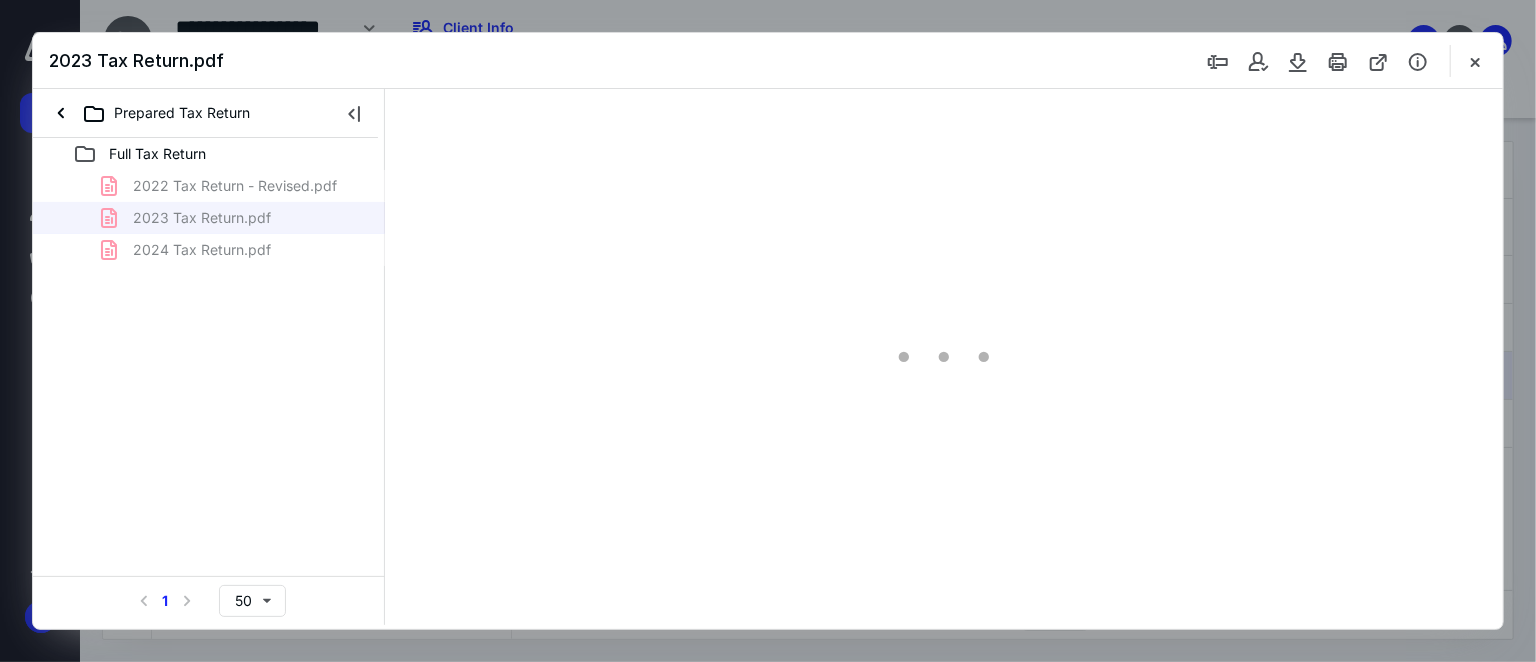 scroll, scrollTop: 0, scrollLeft: 0, axis: both 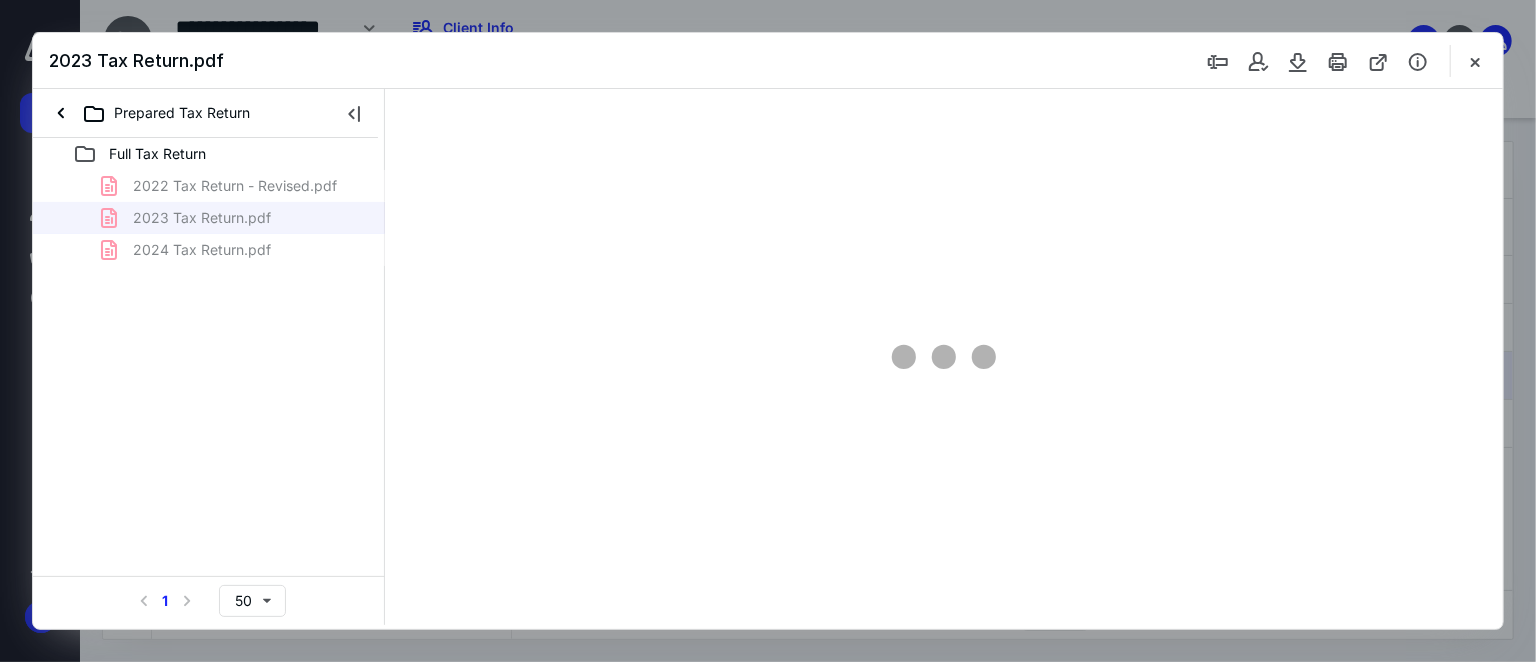 type on "63" 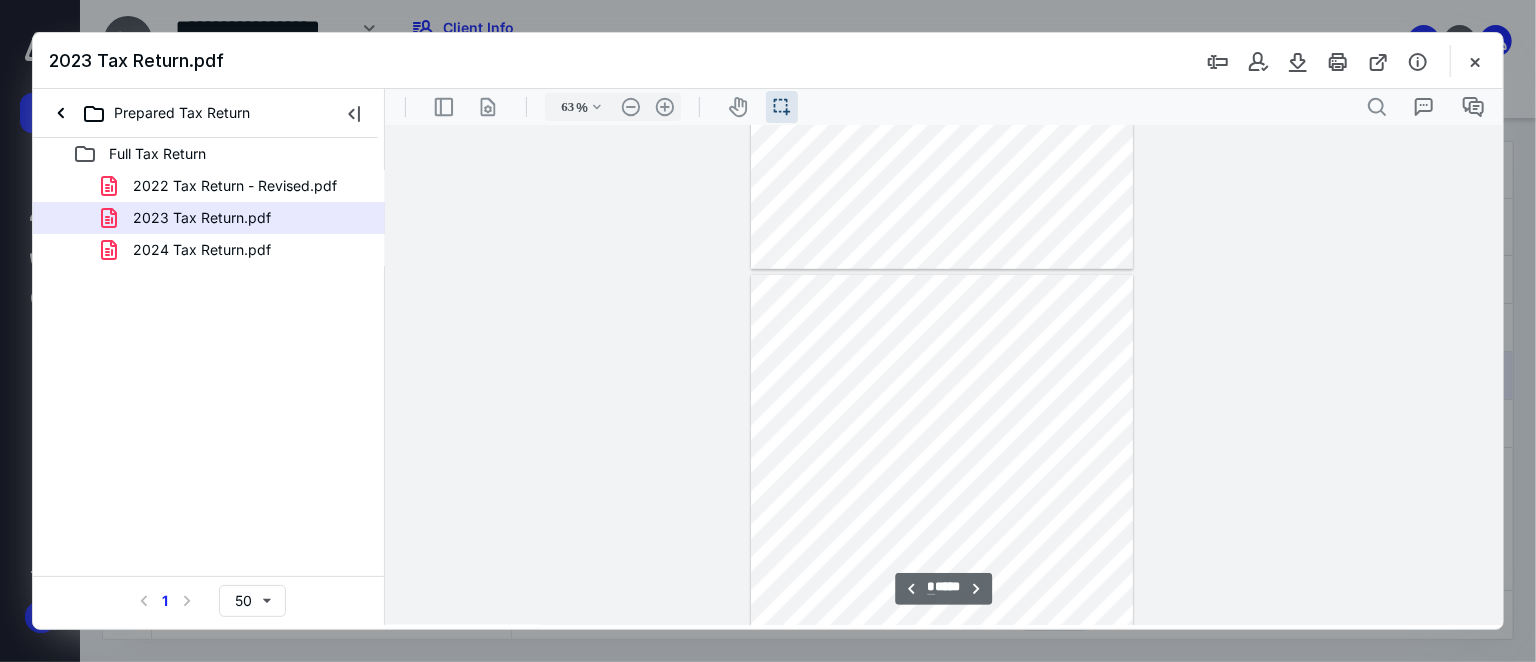 scroll, scrollTop: 857, scrollLeft: 0, axis: vertical 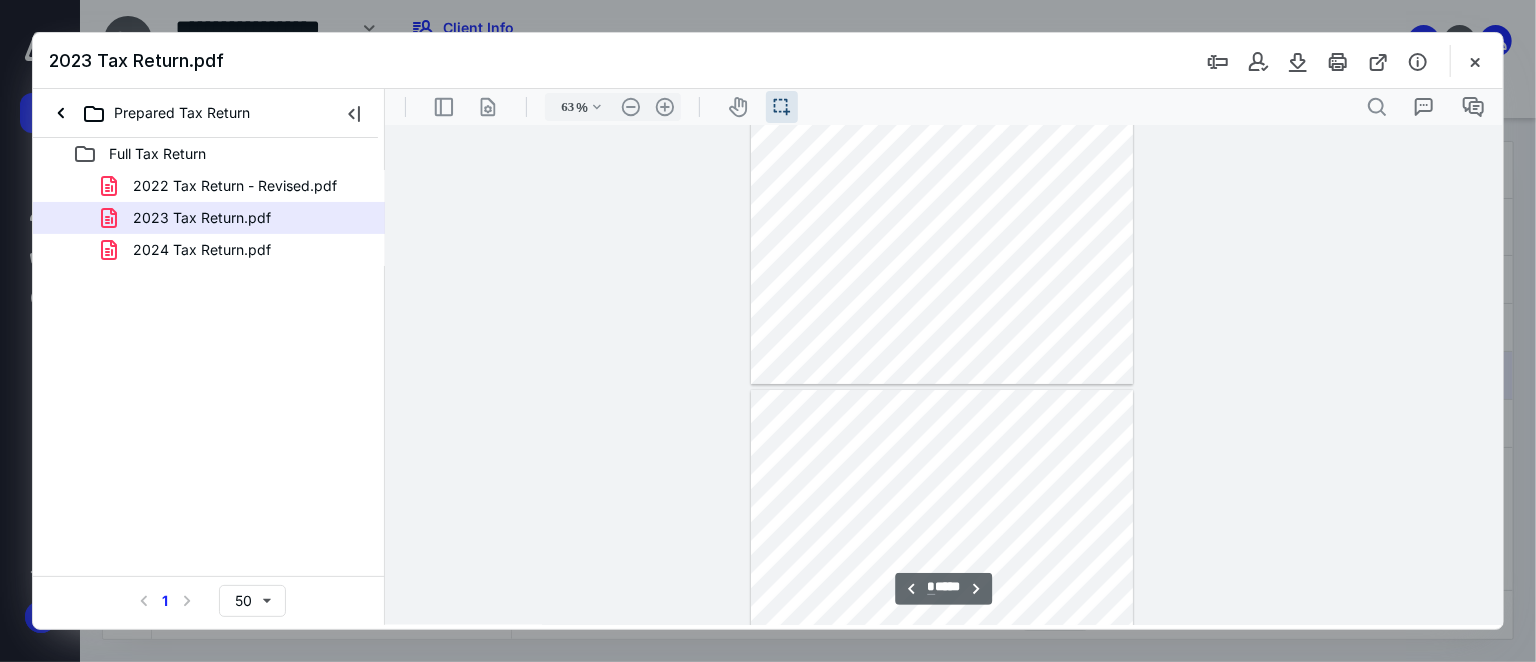 type on "*" 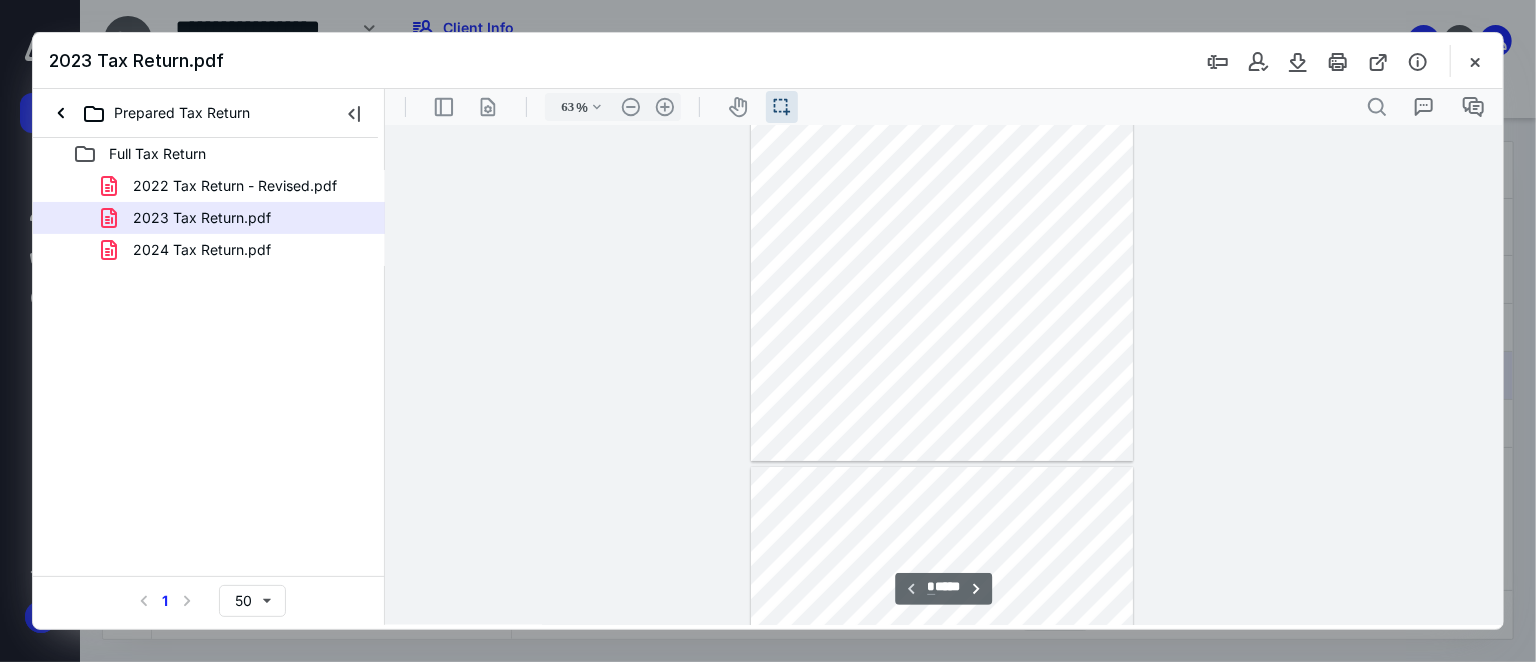 scroll, scrollTop: 130, scrollLeft: 0, axis: vertical 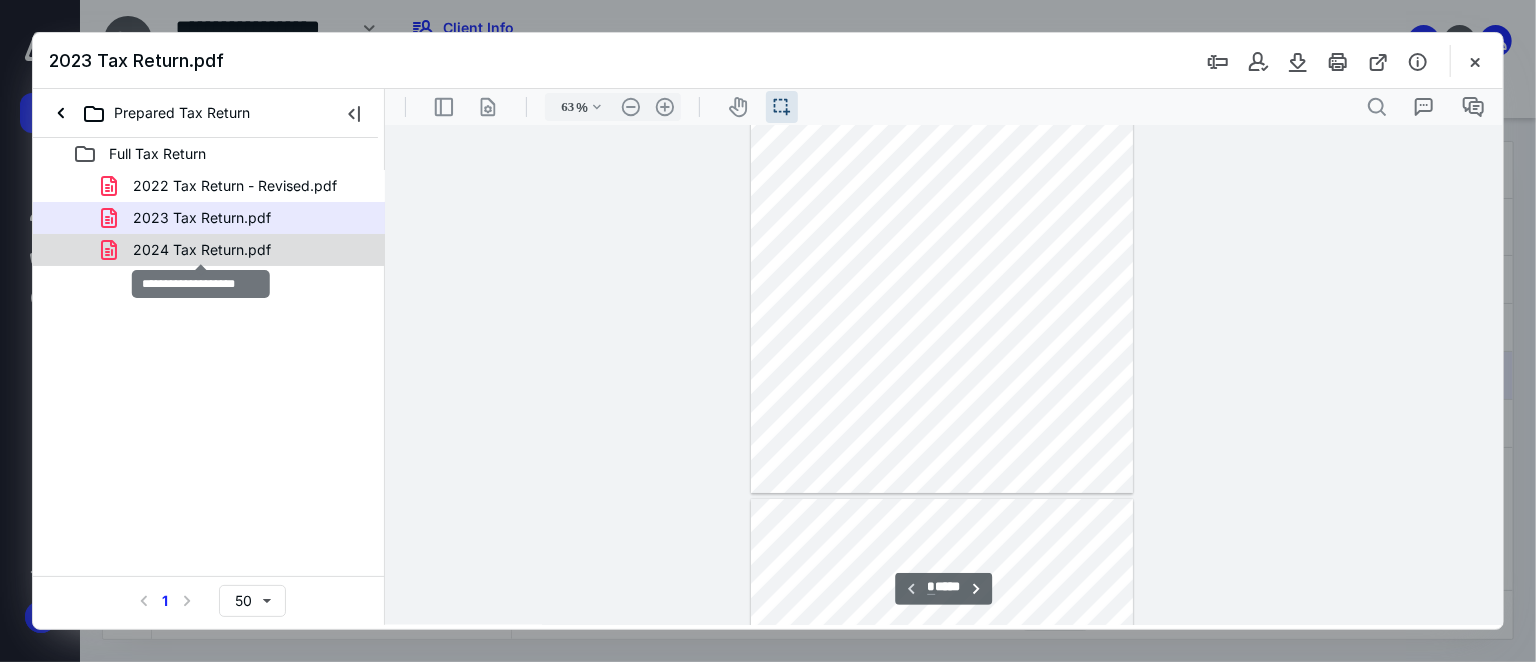 click on "2024 Tax Return.pdf" at bounding box center (202, 250) 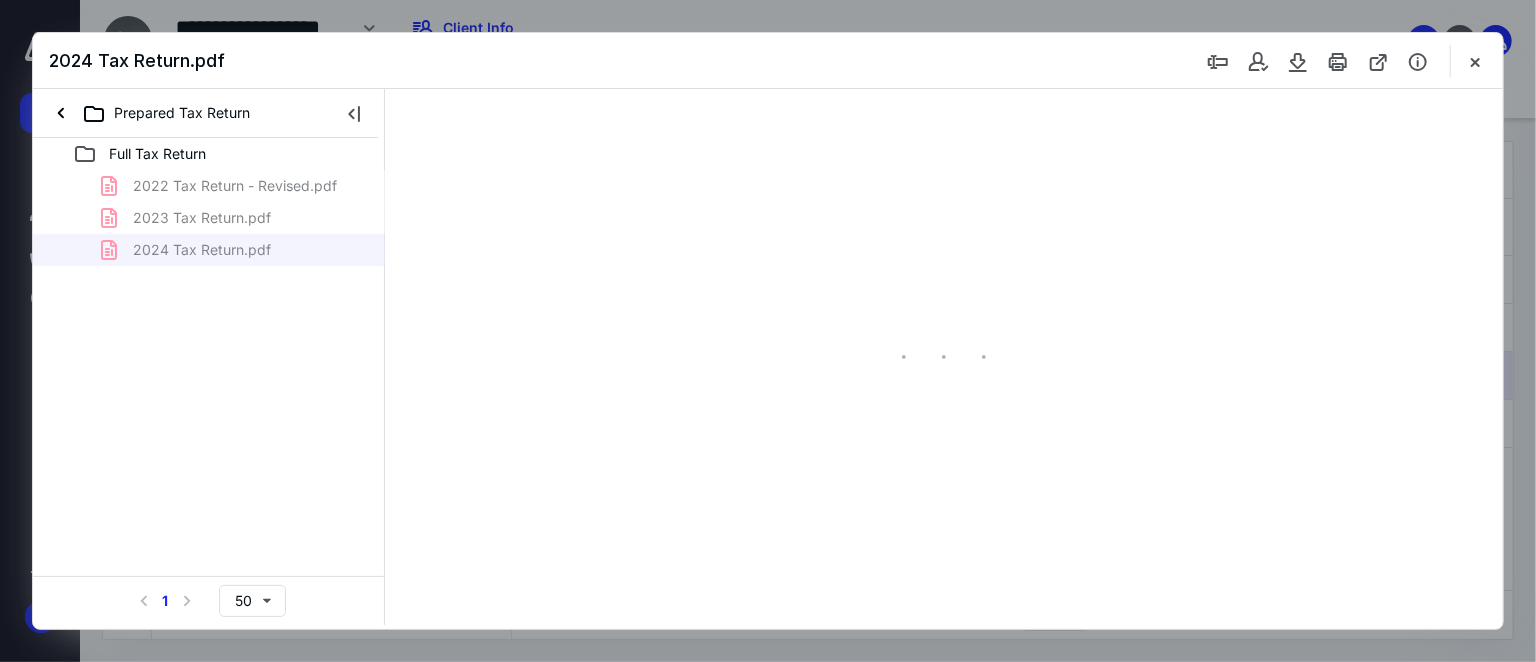 type on "63" 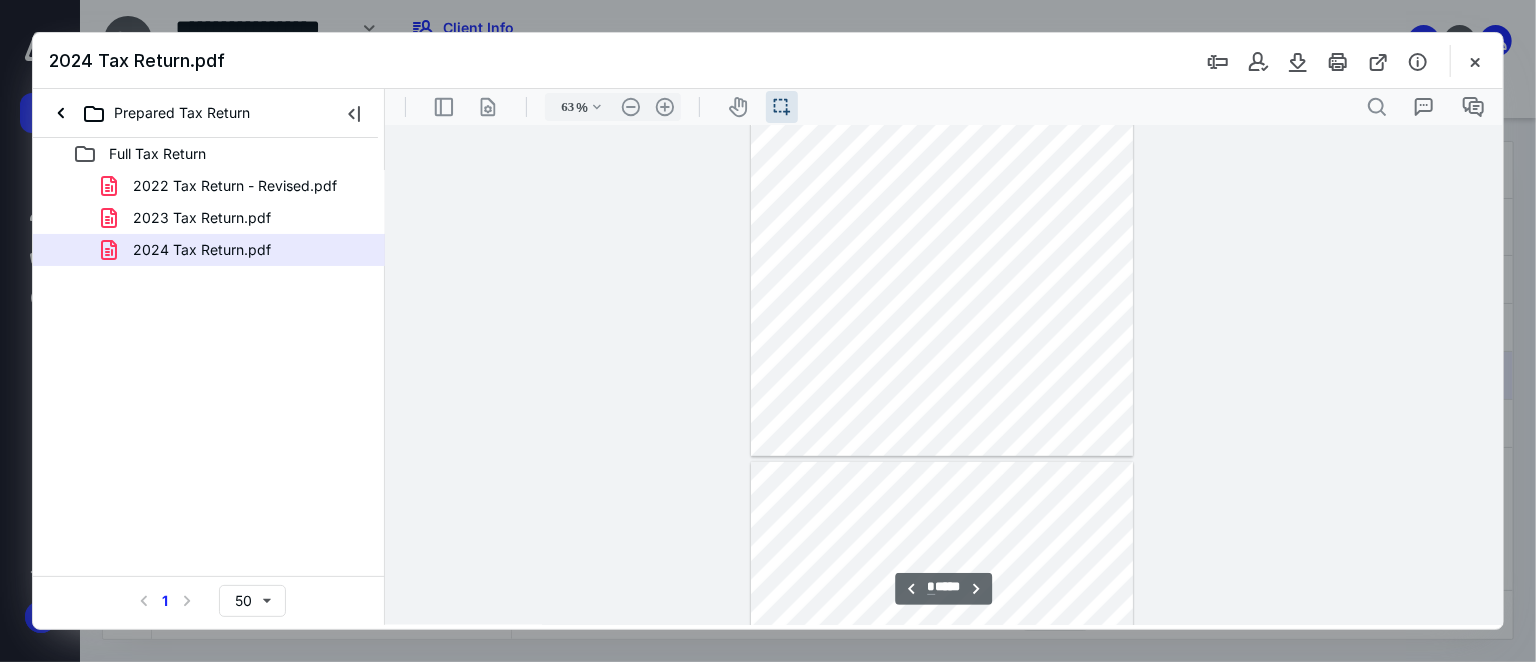 scroll, scrollTop: 857, scrollLeft: 0, axis: vertical 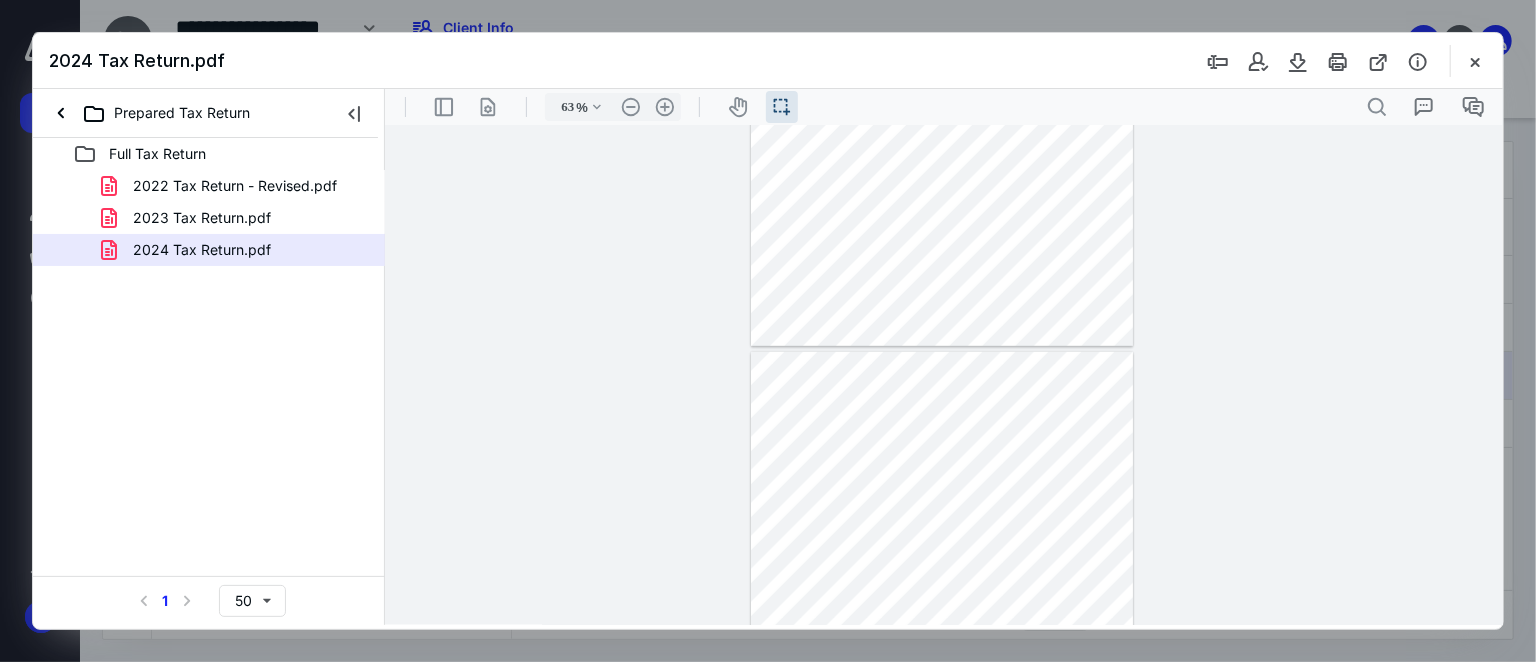 type on "*" 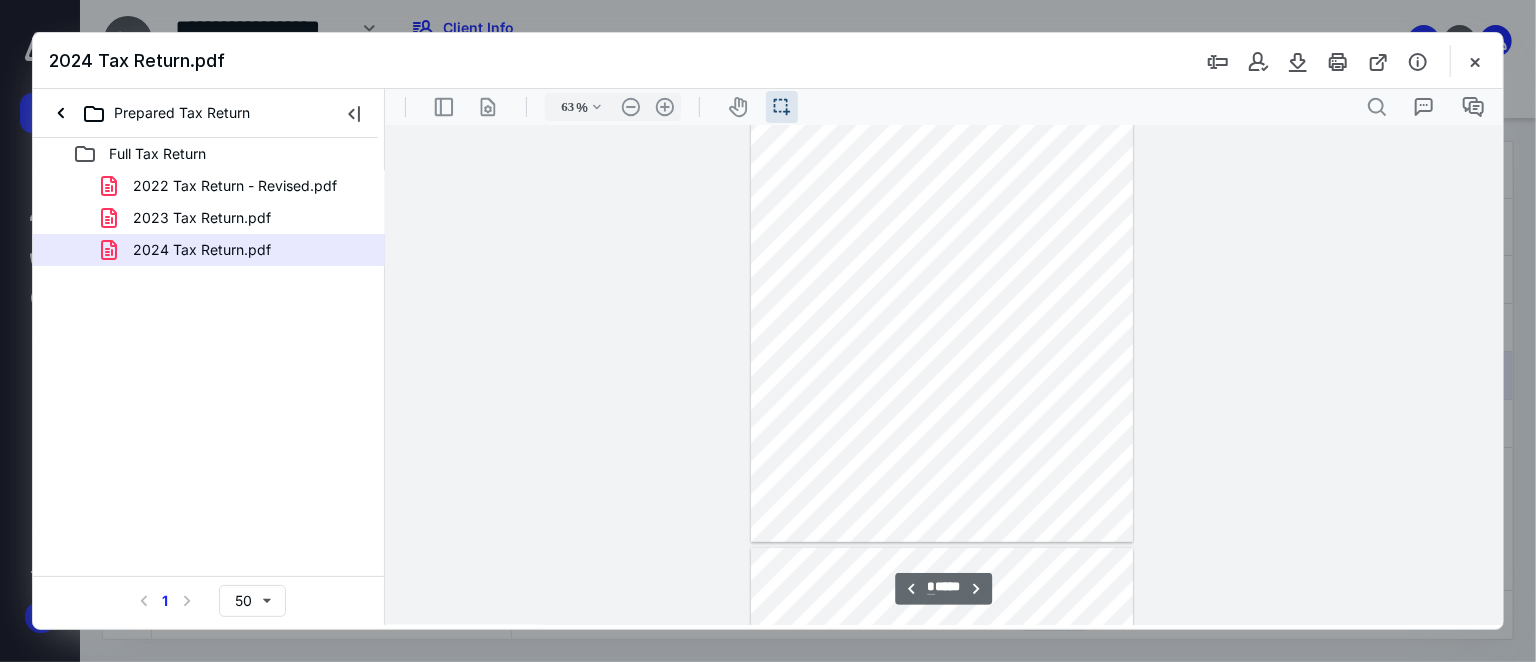 scroll, scrollTop: 493, scrollLeft: 0, axis: vertical 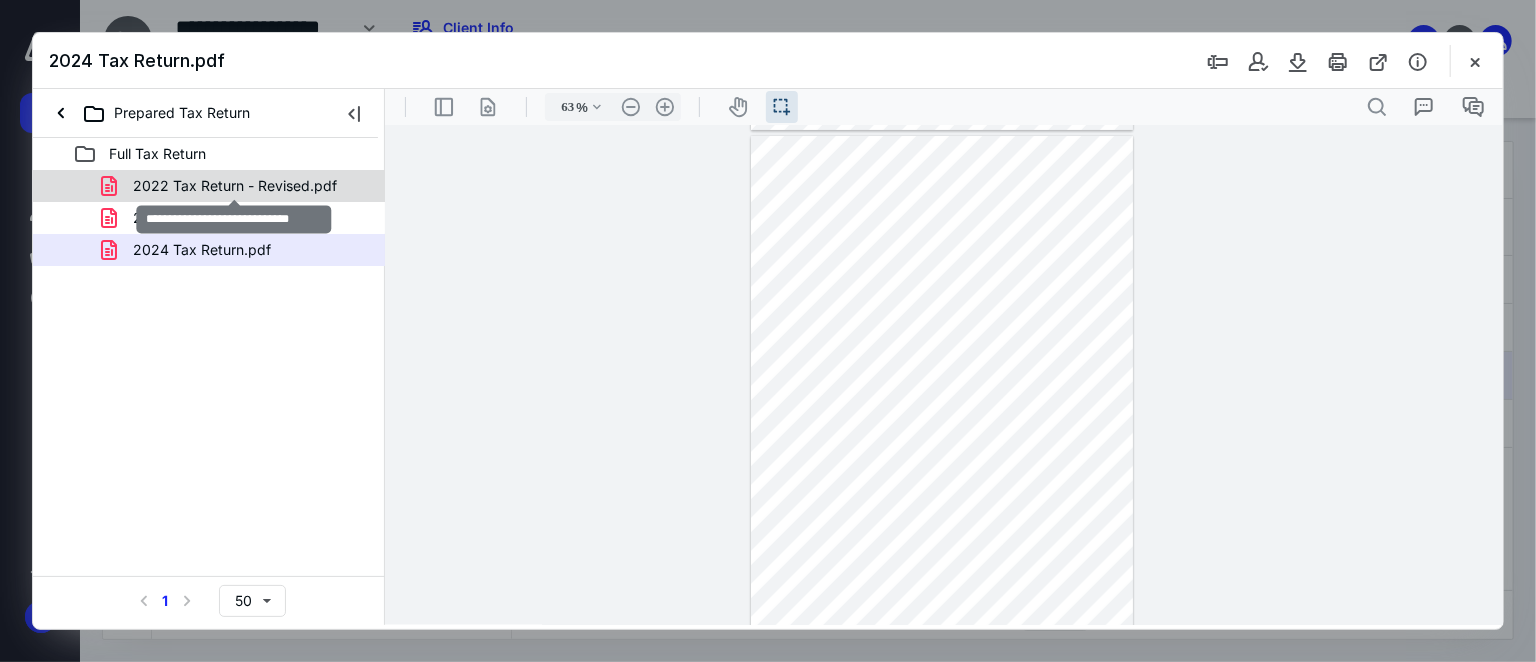 click on "2022 Tax Return - Revised.pdf" at bounding box center (235, 186) 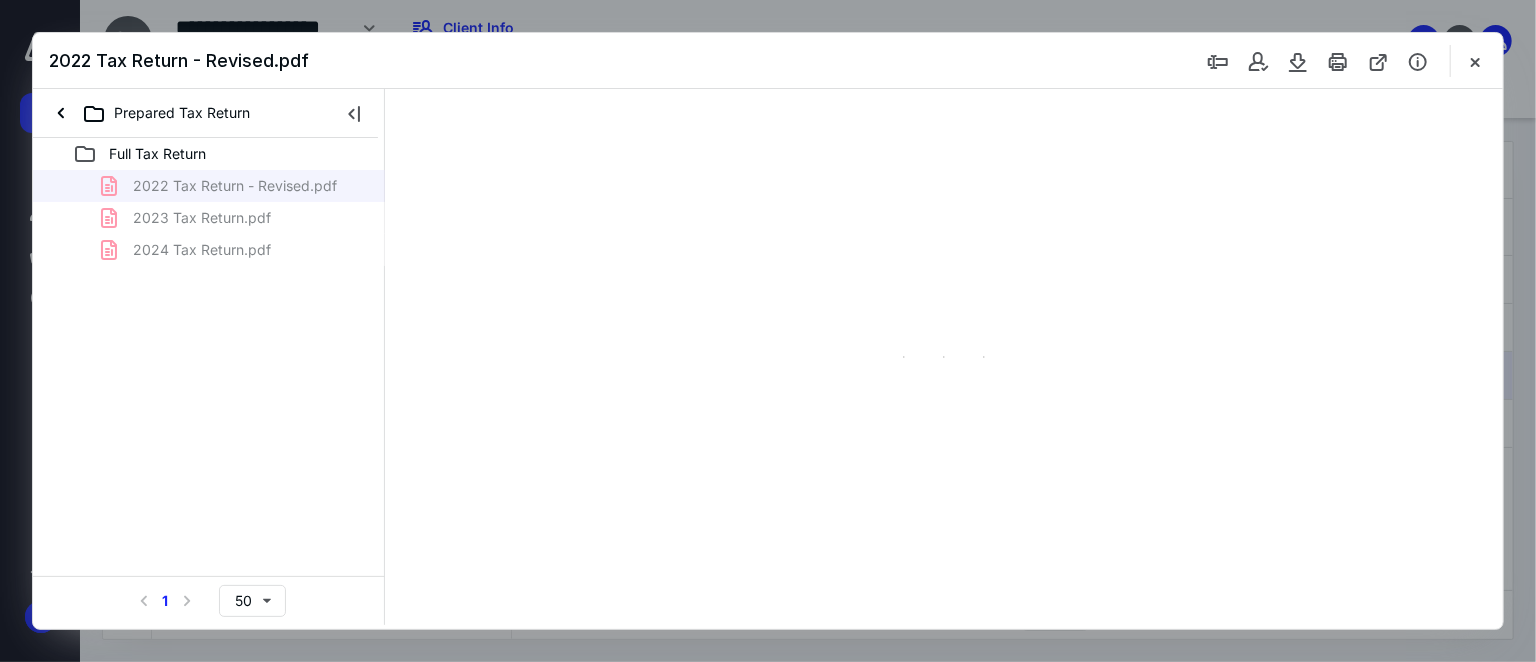 type on "63" 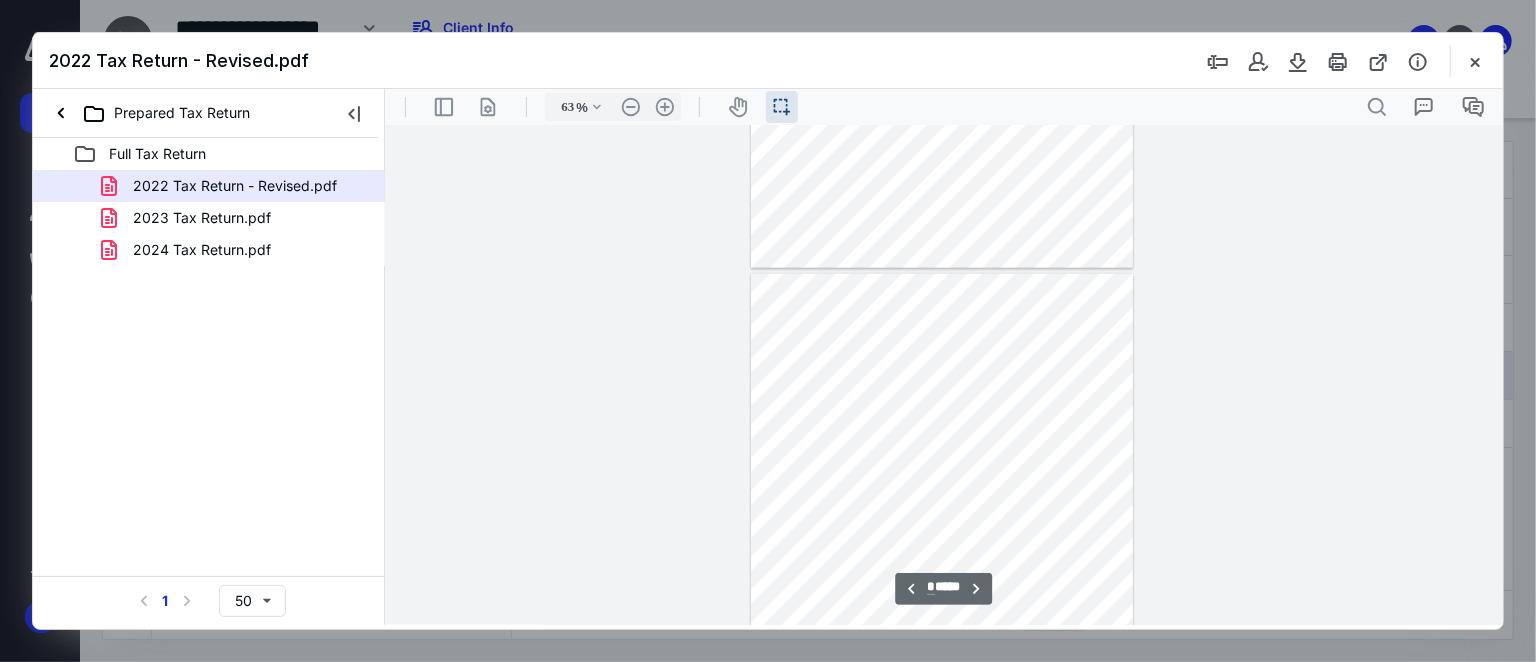 scroll, scrollTop: 1402, scrollLeft: 0, axis: vertical 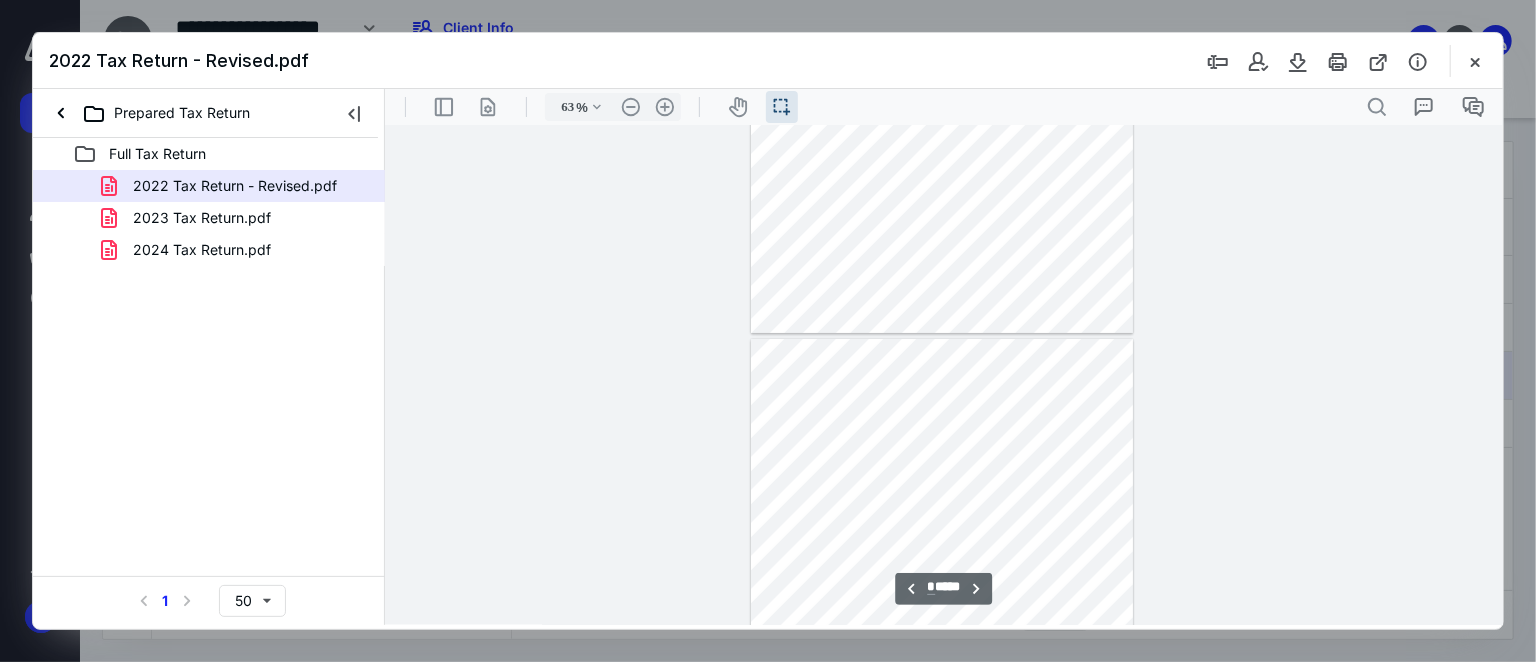 type on "*" 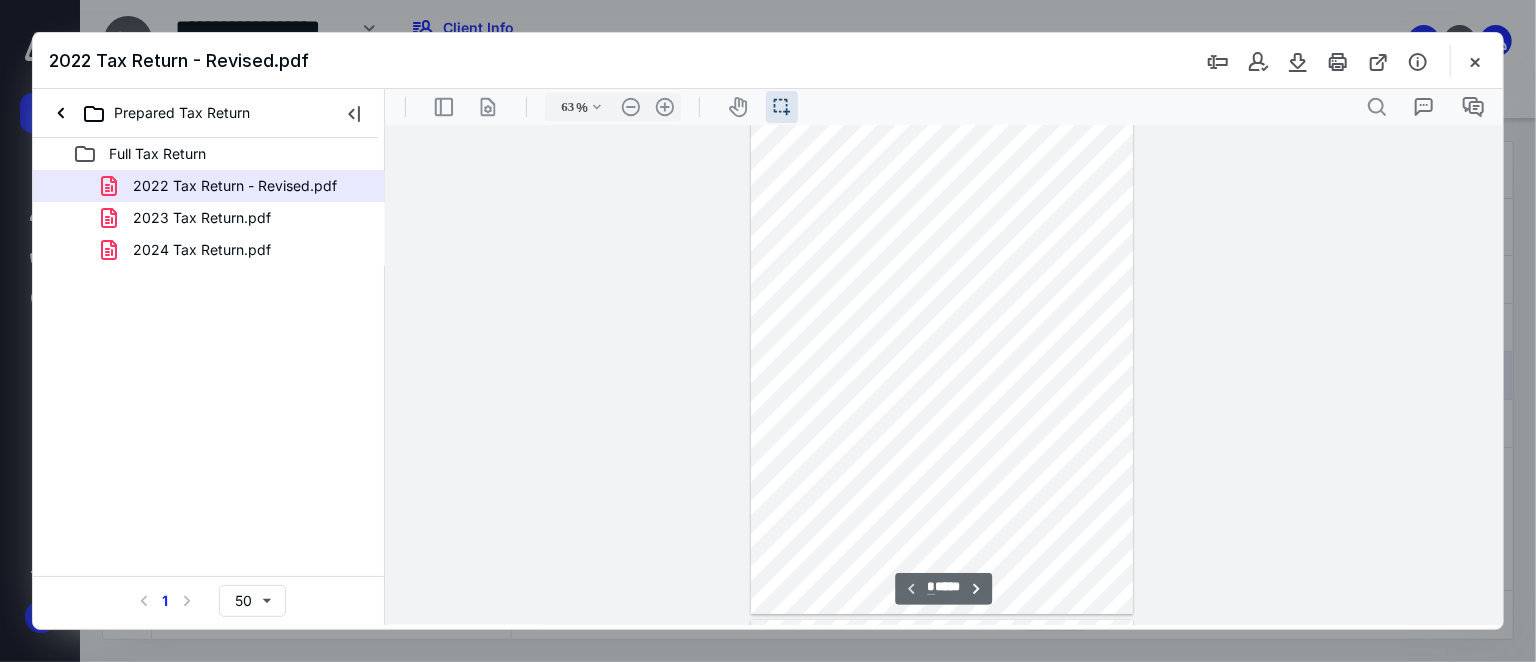 scroll, scrollTop: 0, scrollLeft: 0, axis: both 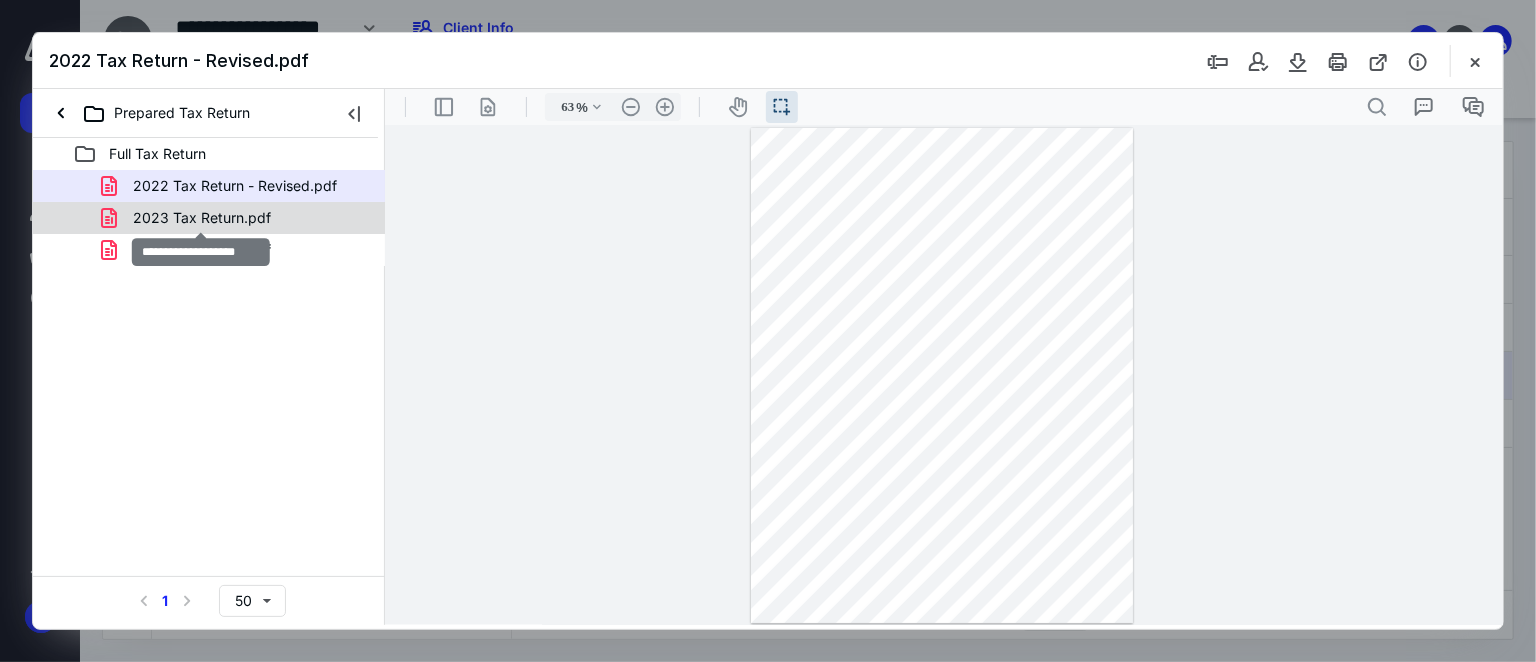 click on "2023 Tax Return.pdf" at bounding box center (202, 218) 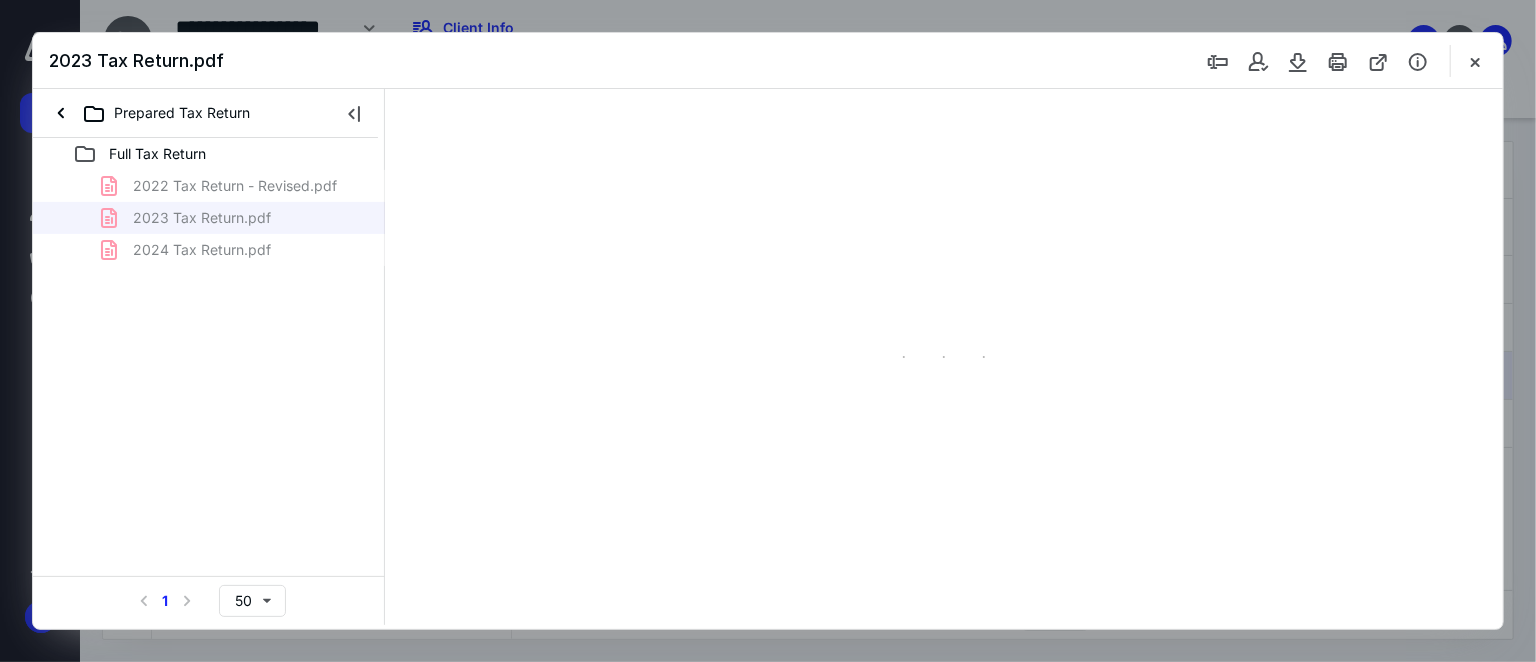 type on "63" 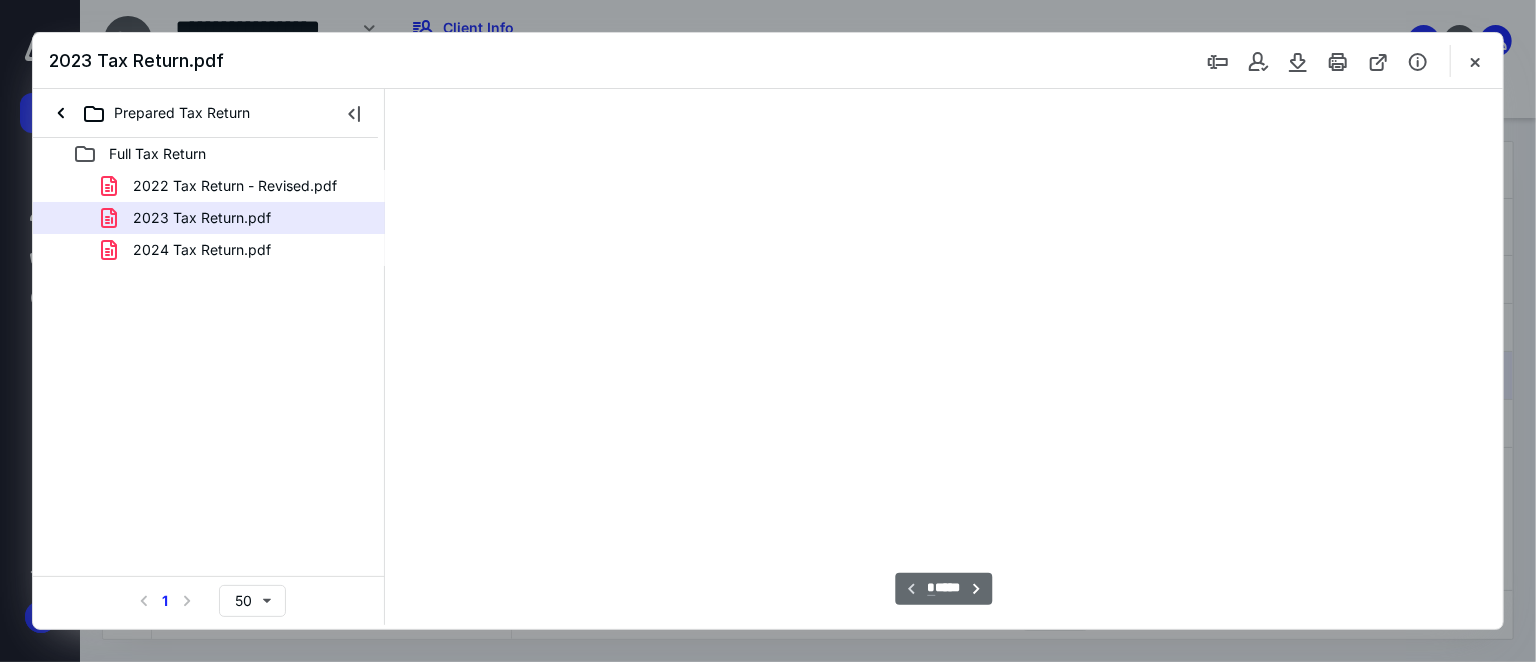 scroll, scrollTop: 39, scrollLeft: 0, axis: vertical 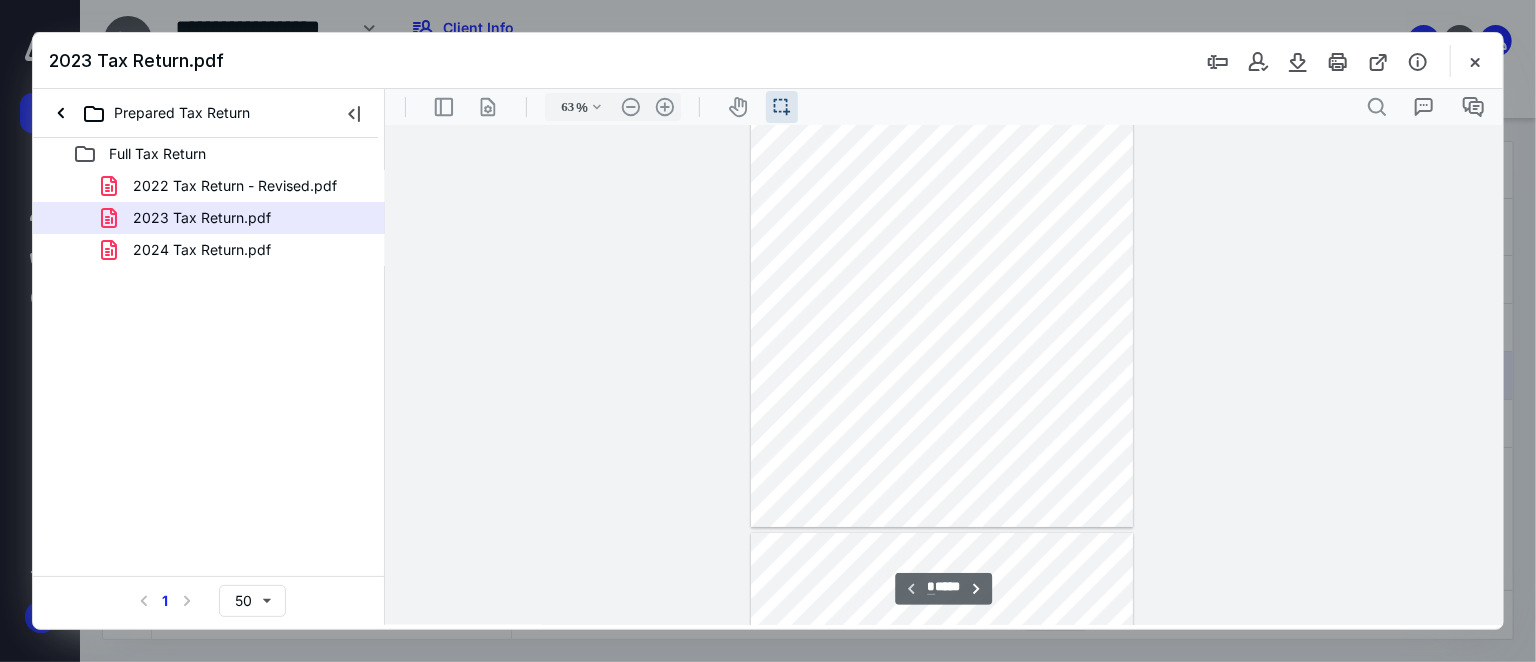 type on "*" 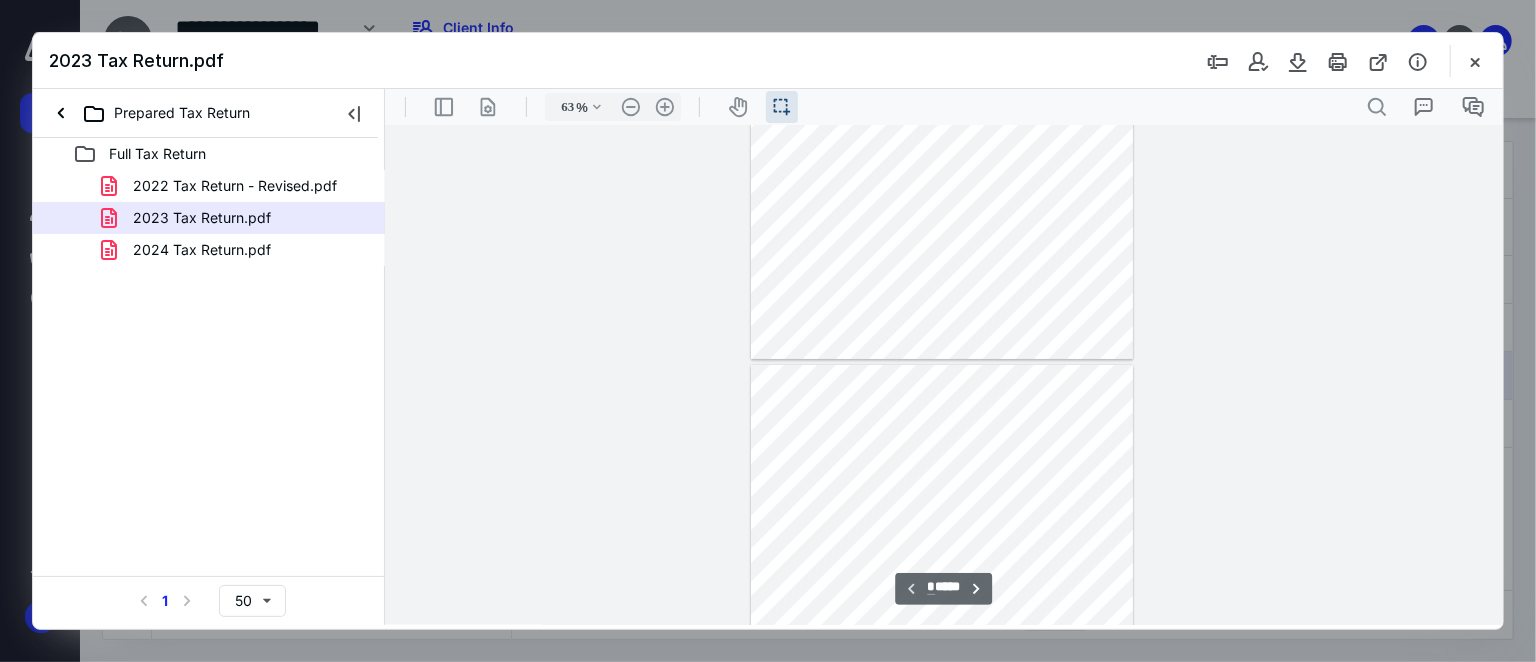 scroll, scrollTop: 402, scrollLeft: 0, axis: vertical 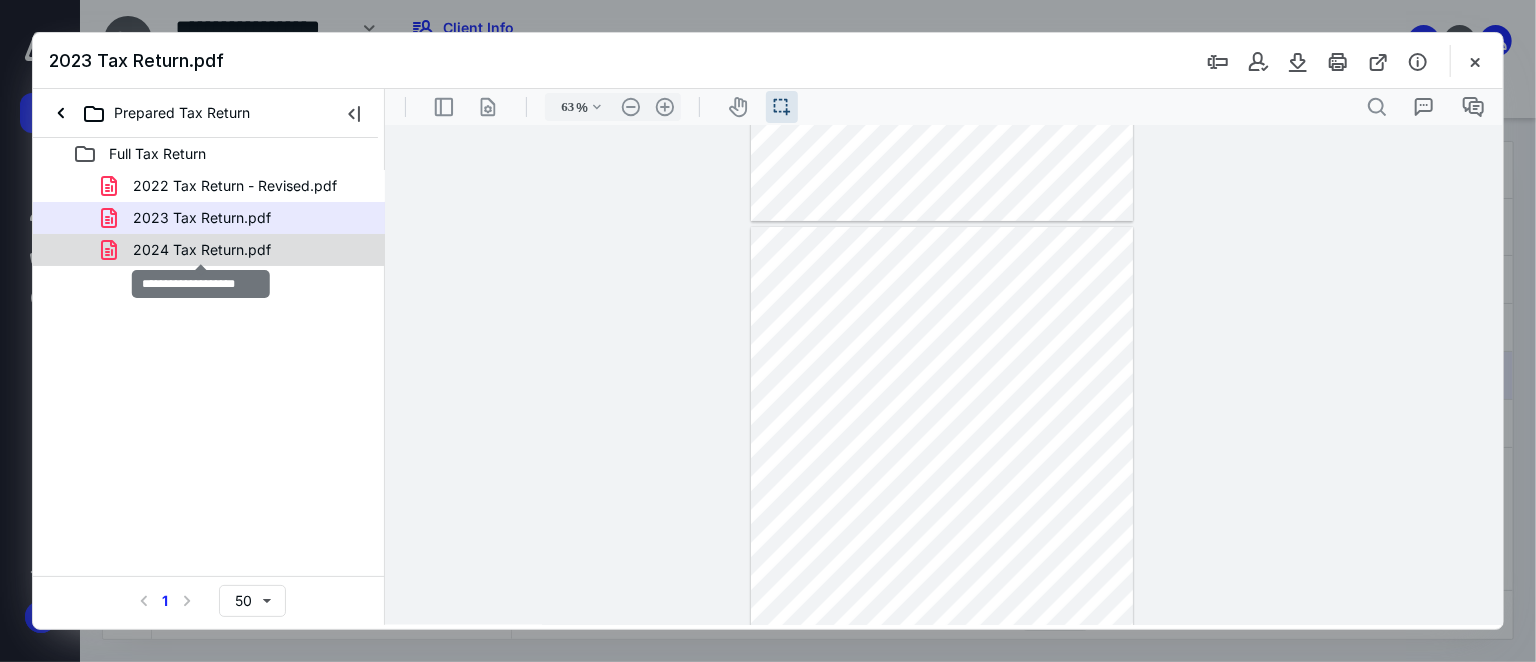 click on "2024 Tax Return.pdf" at bounding box center [202, 250] 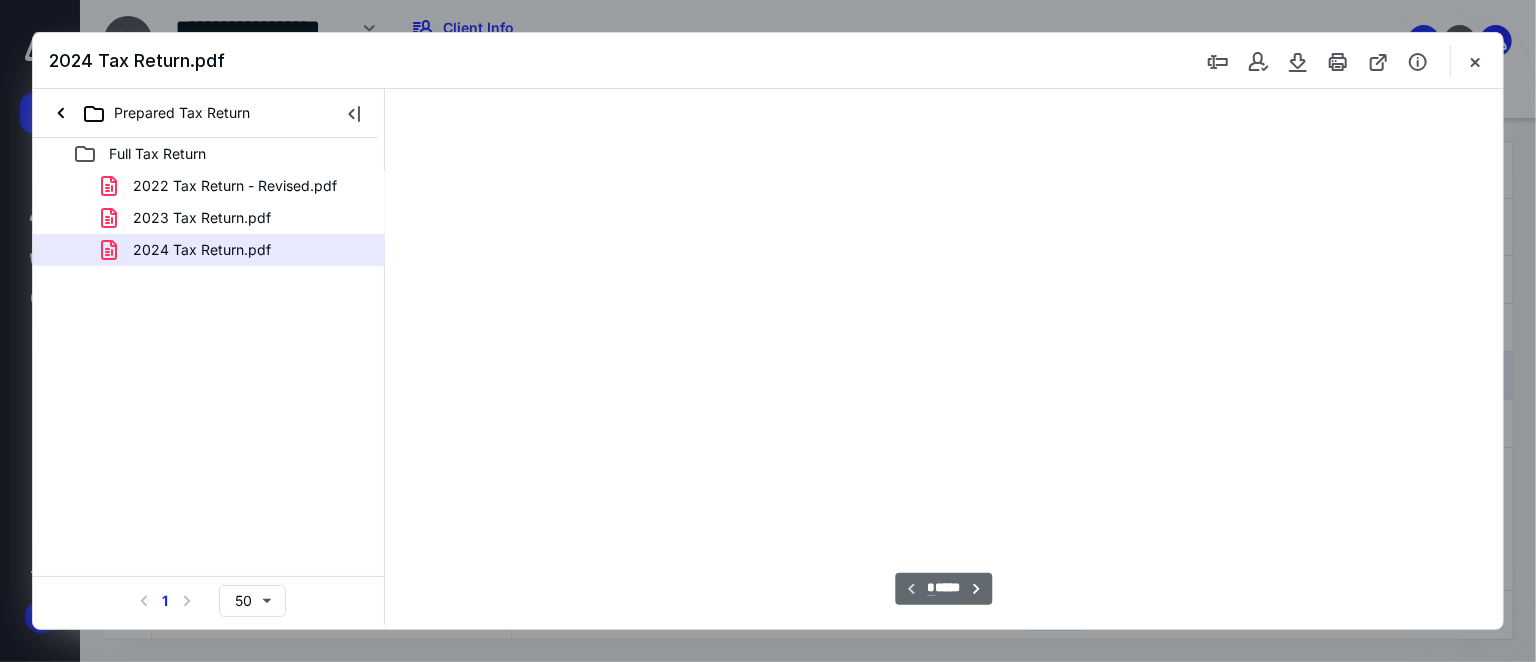 type on "63" 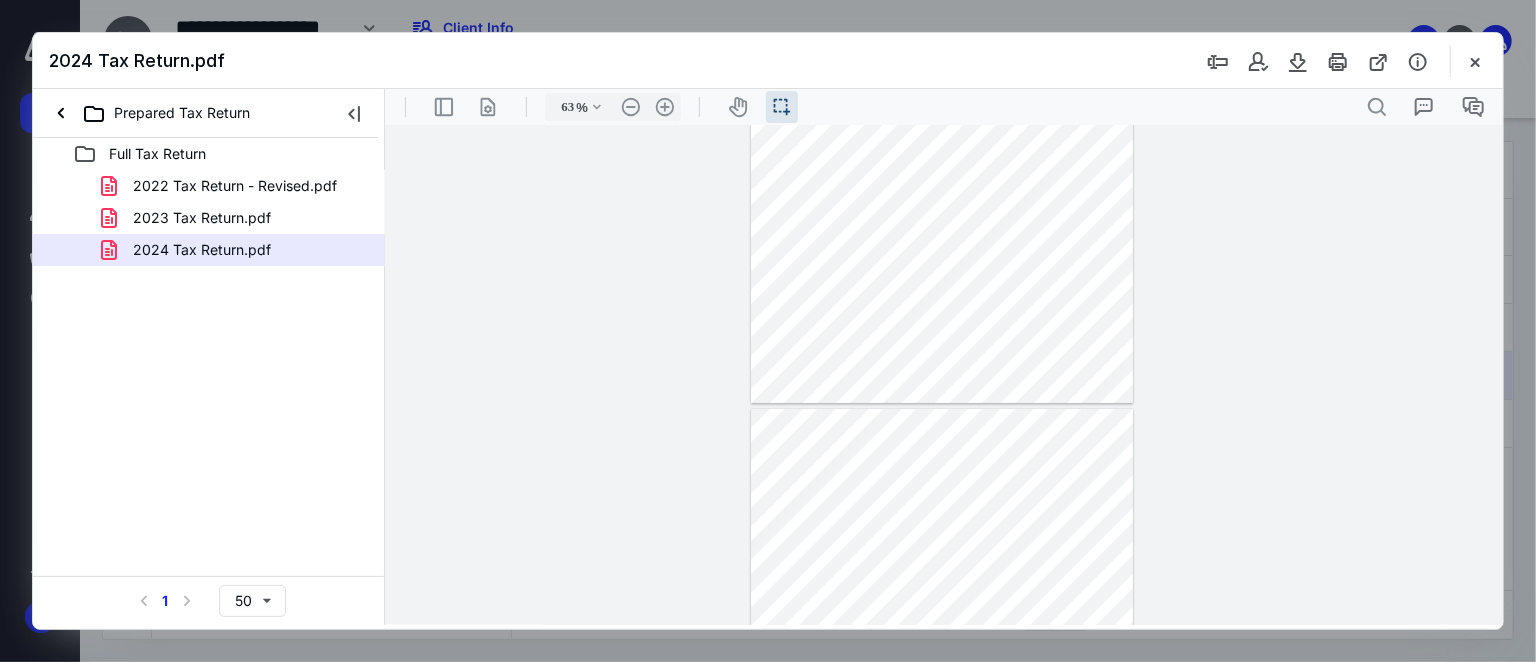 type on "*" 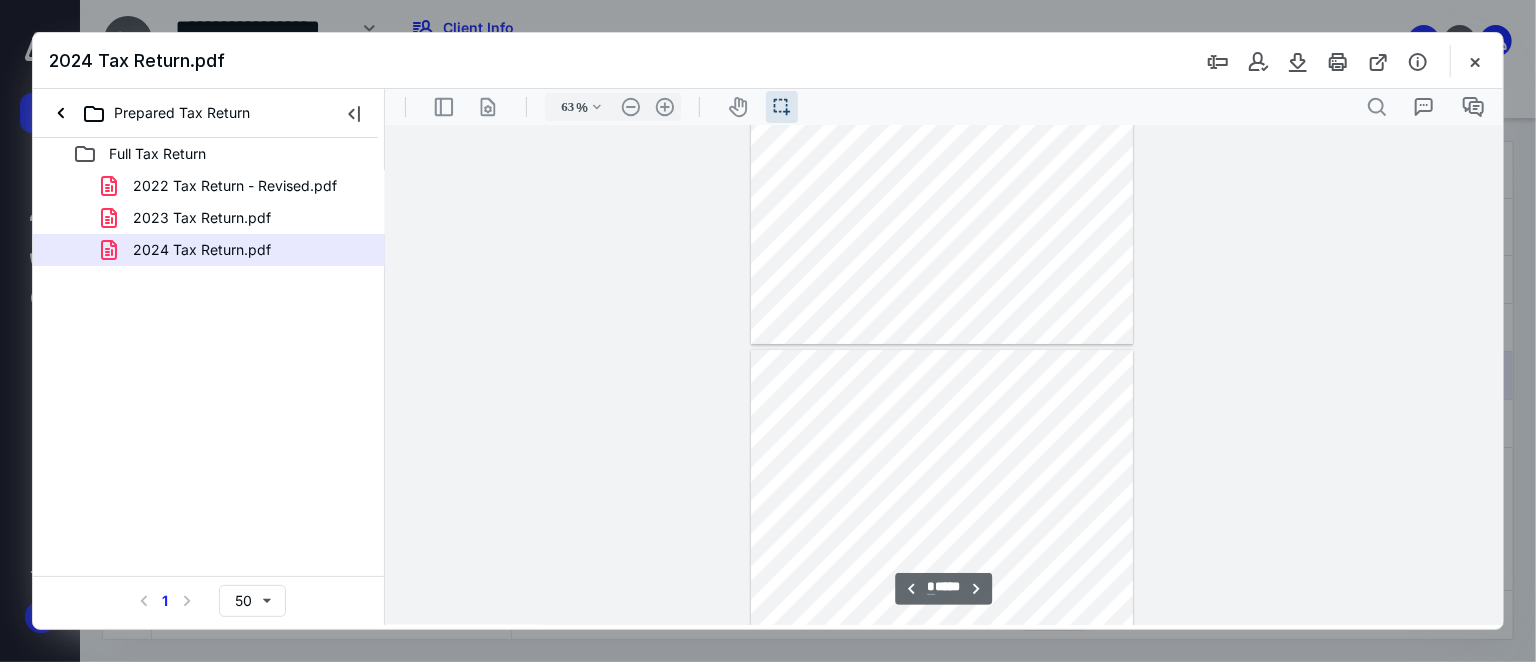 scroll, scrollTop: 311, scrollLeft: 0, axis: vertical 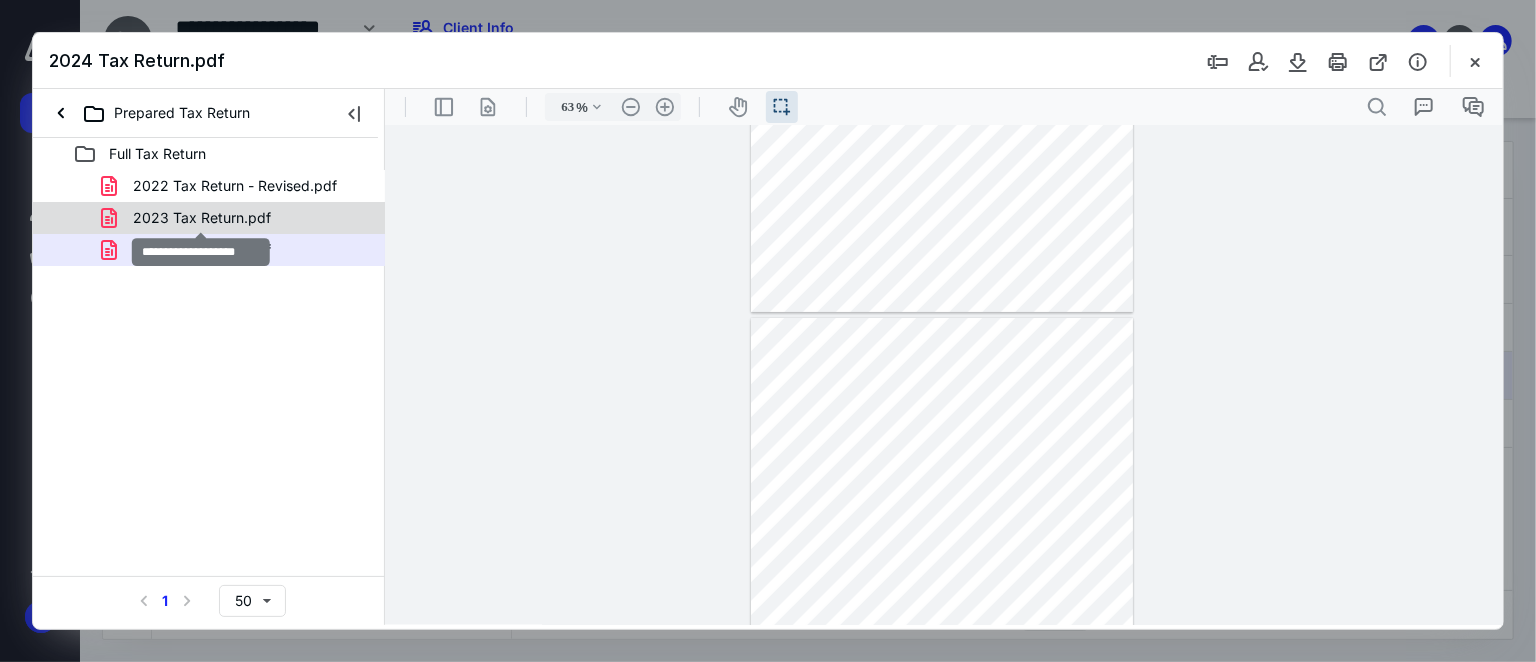click on "2023 Tax Return.pdf" at bounding box center [202, 218] 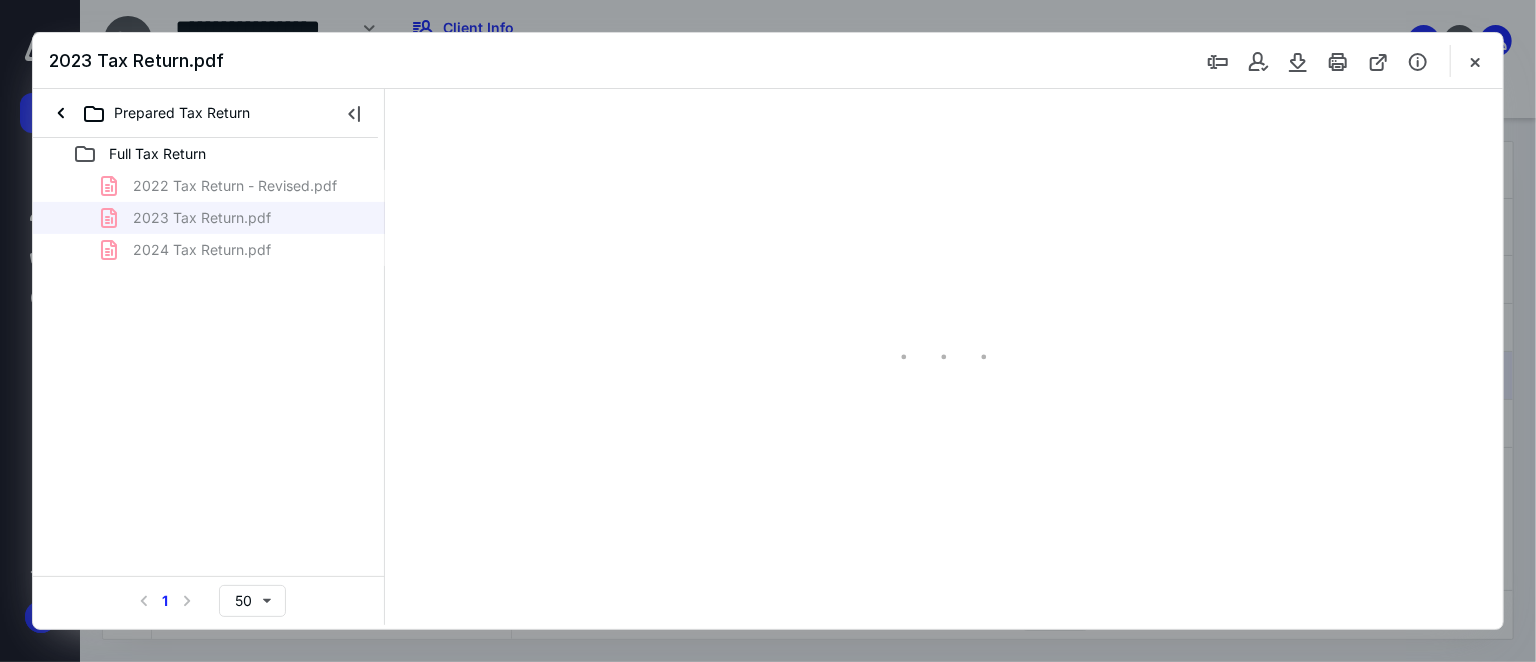 type on "63" 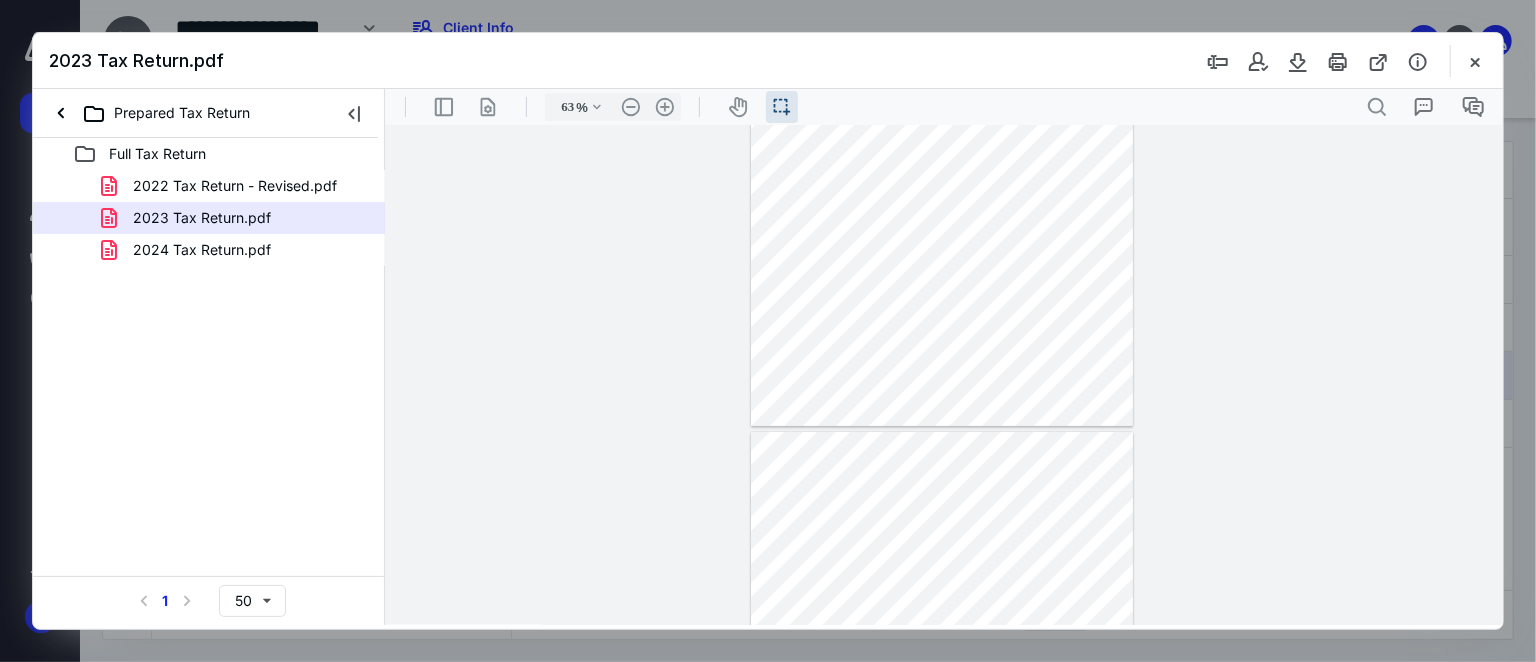 scroll, scrollTop: 363, scrollLeft: 0, axis: vertical 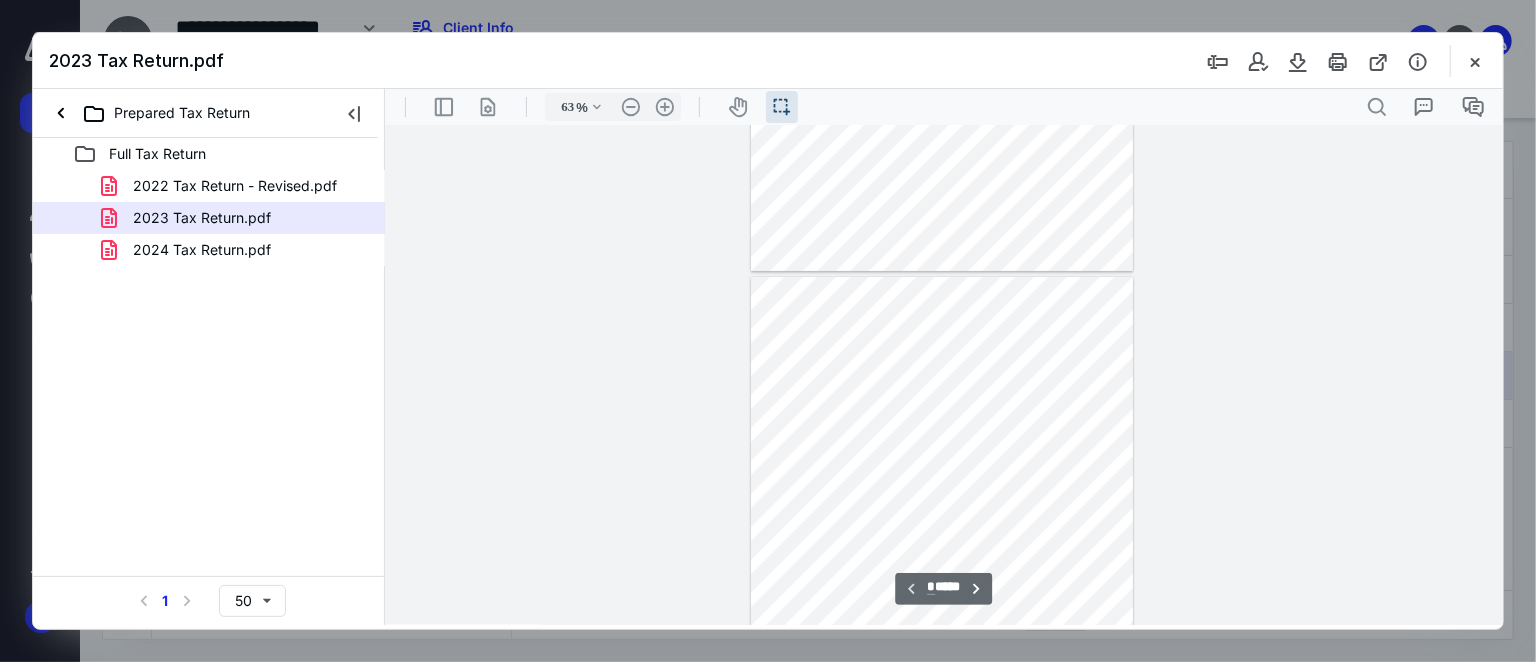 type on "*" 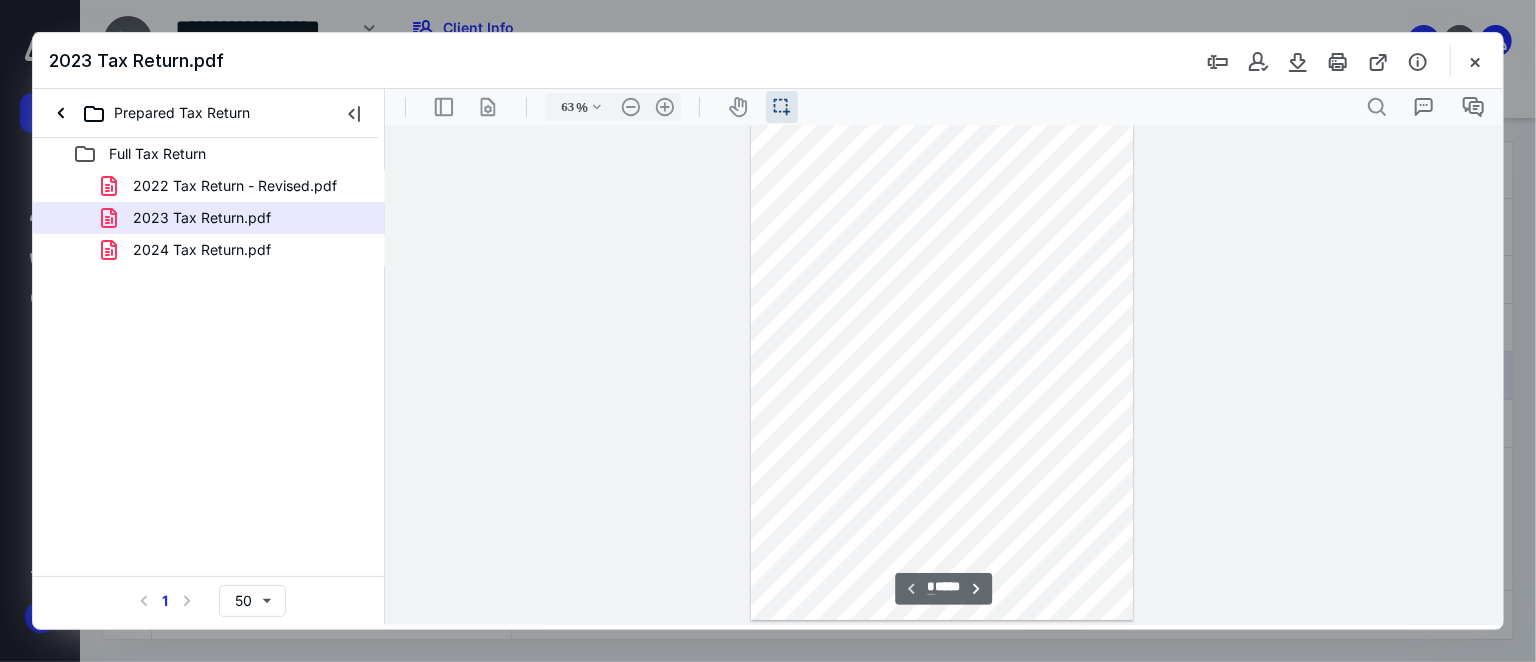 scroll, scrollTop: 0, scrollLeft: 0, axis: both 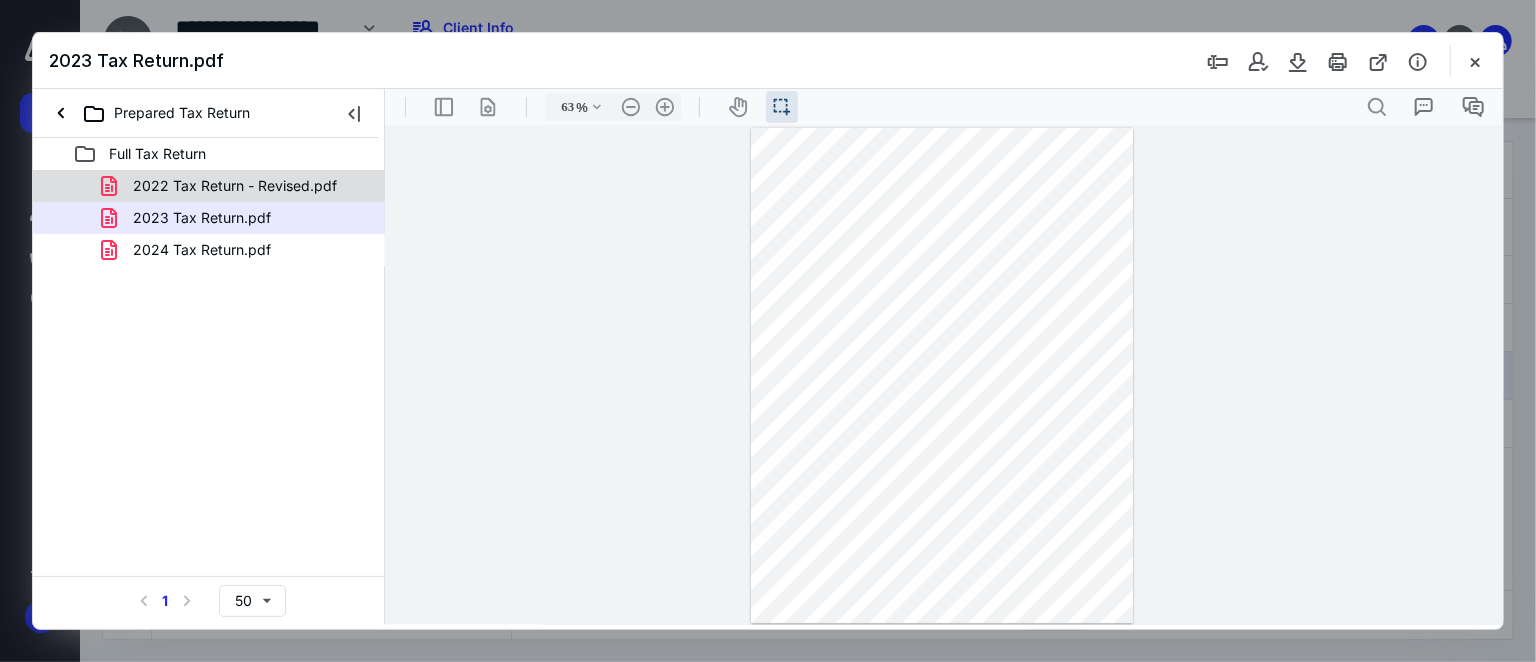drag, startPoint x: 173, startPoint y: 178, endPoint x: 366, endPoint y: 168, distance: 193.2589 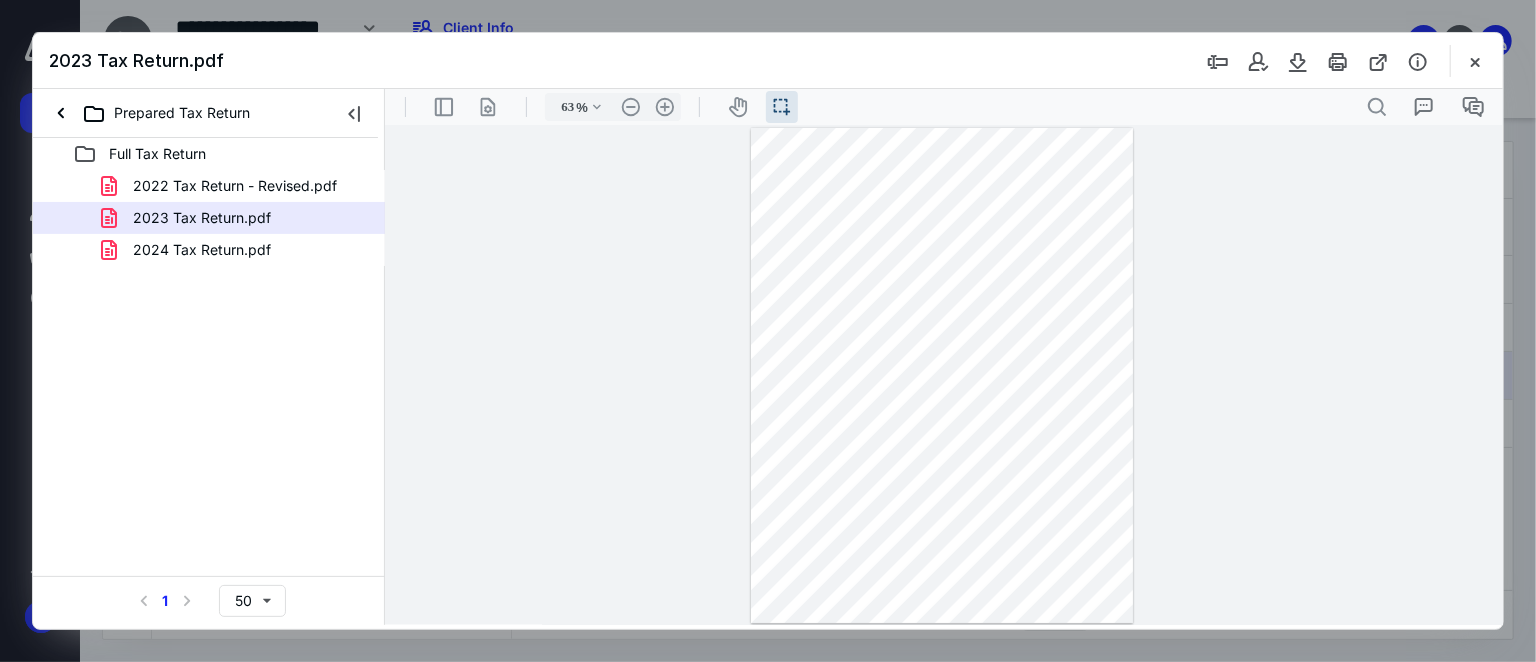 click on "2022 Tax Return - Revised.pdf" at bounding box center [235, 186] 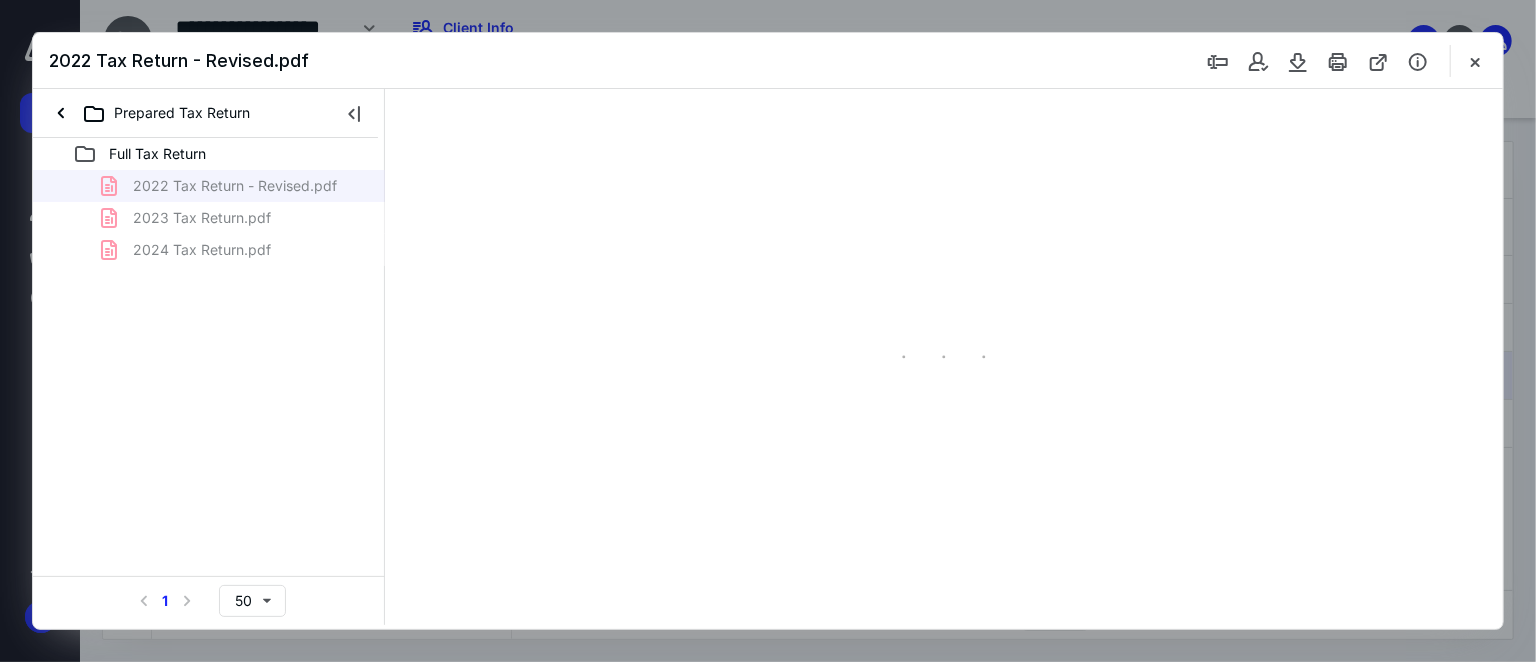 type on "63" 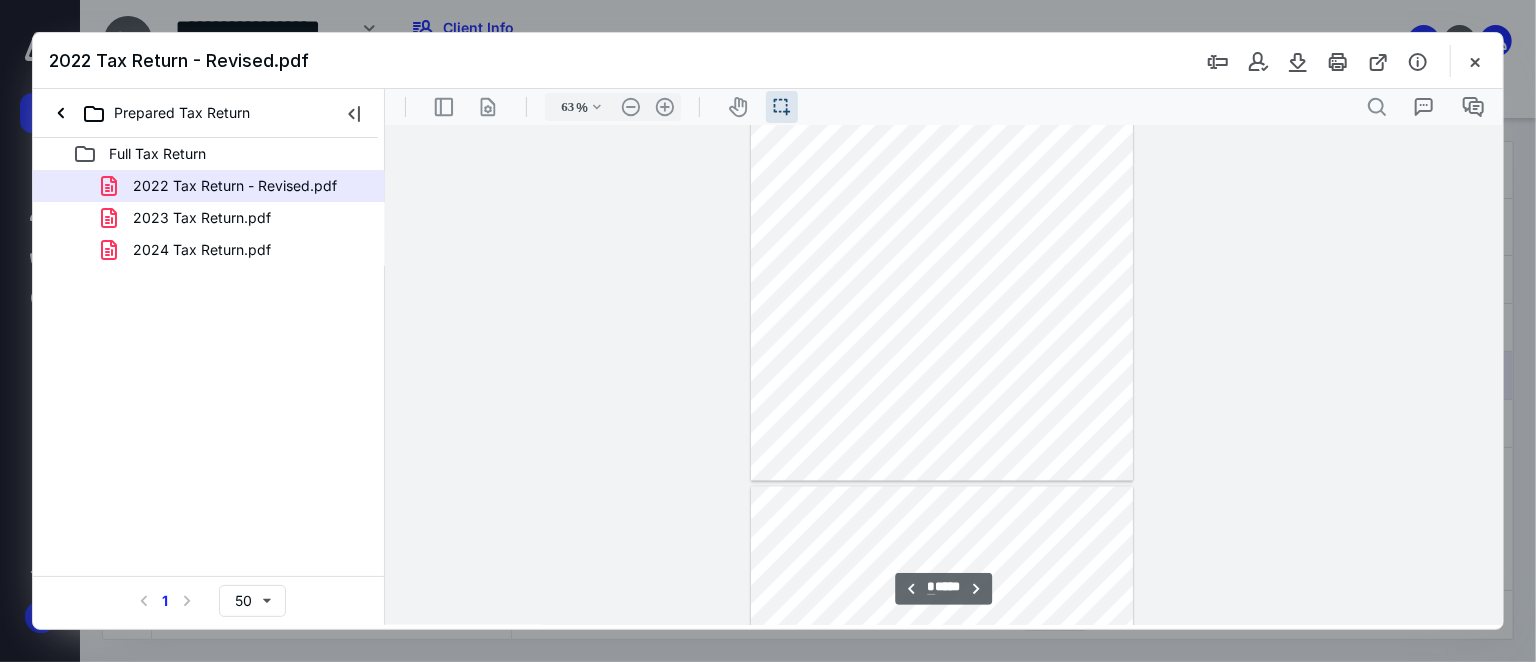 type on "*" 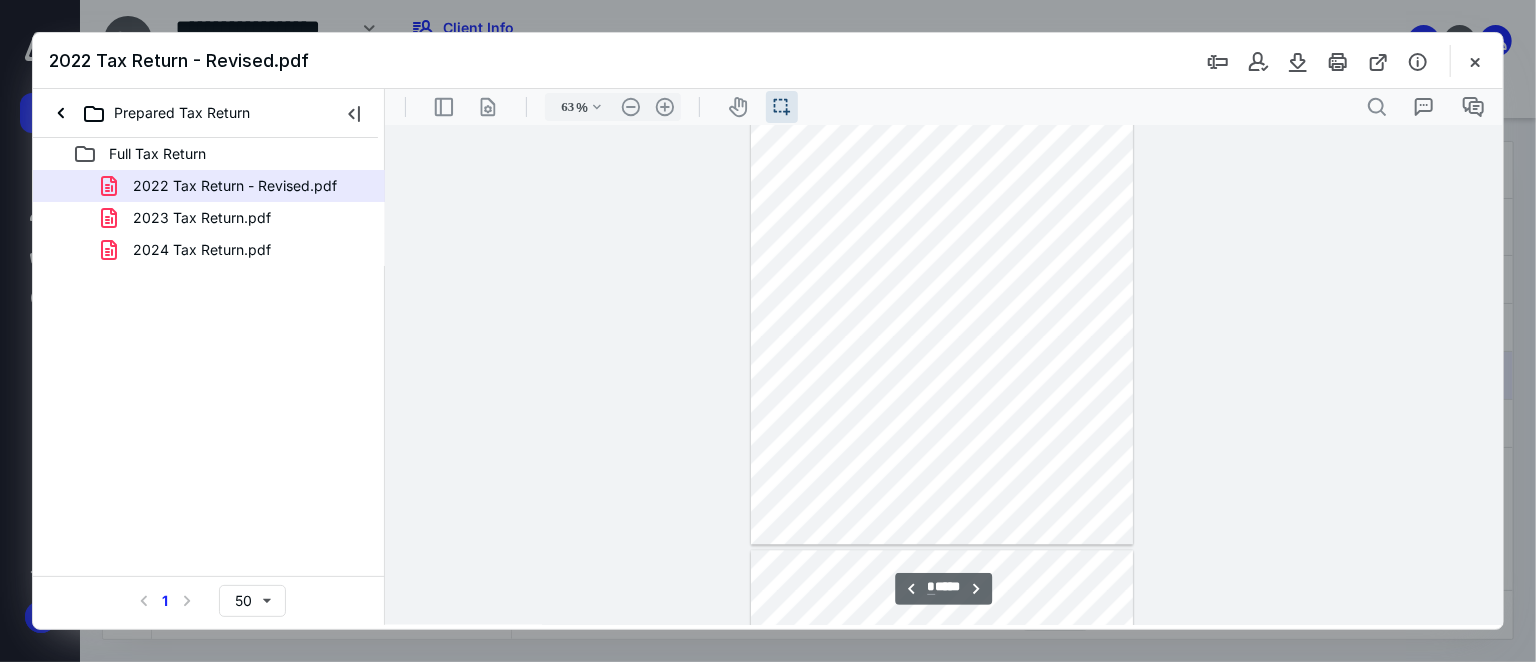 scroll, scrollTop: 2493, scrollLeft: 0, axis: vertical 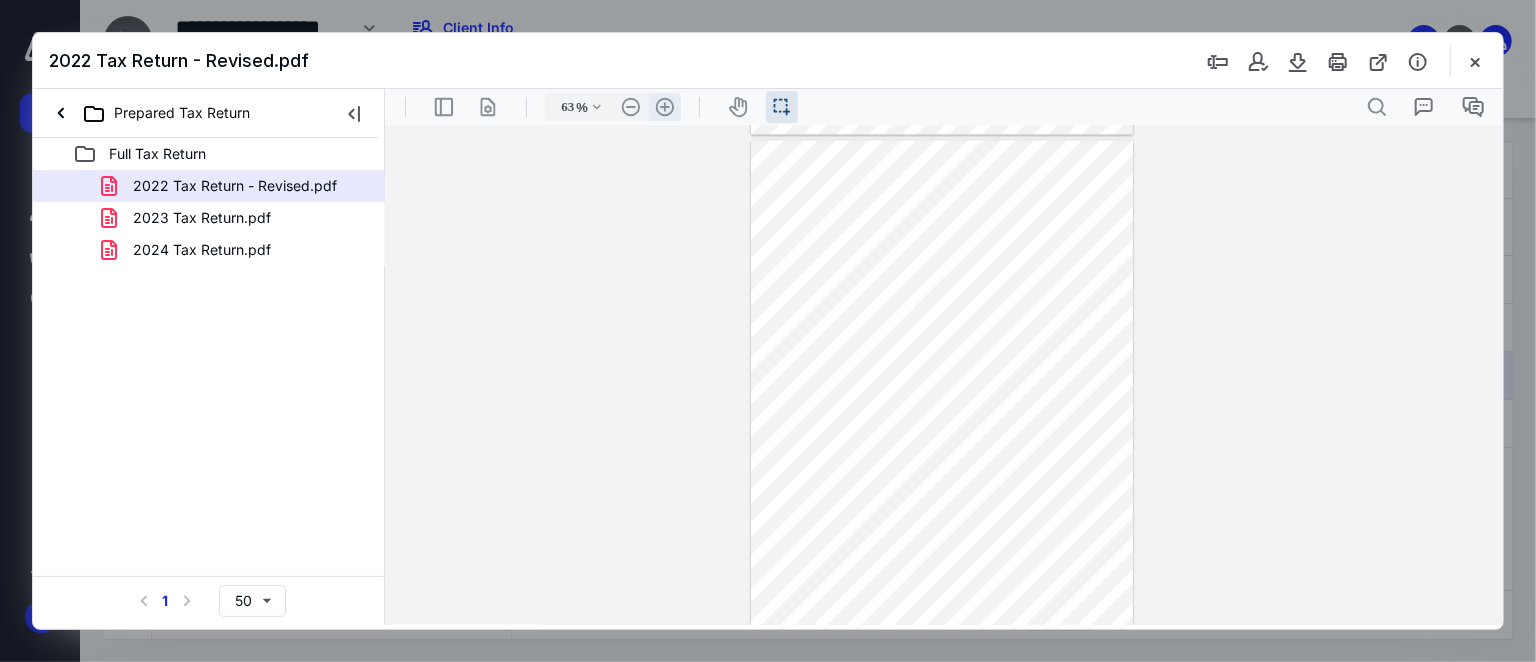 click on ".cls-1{fill:#abb0c4;} icon - header - zoom - in - line" at bounding box center [664, 106] 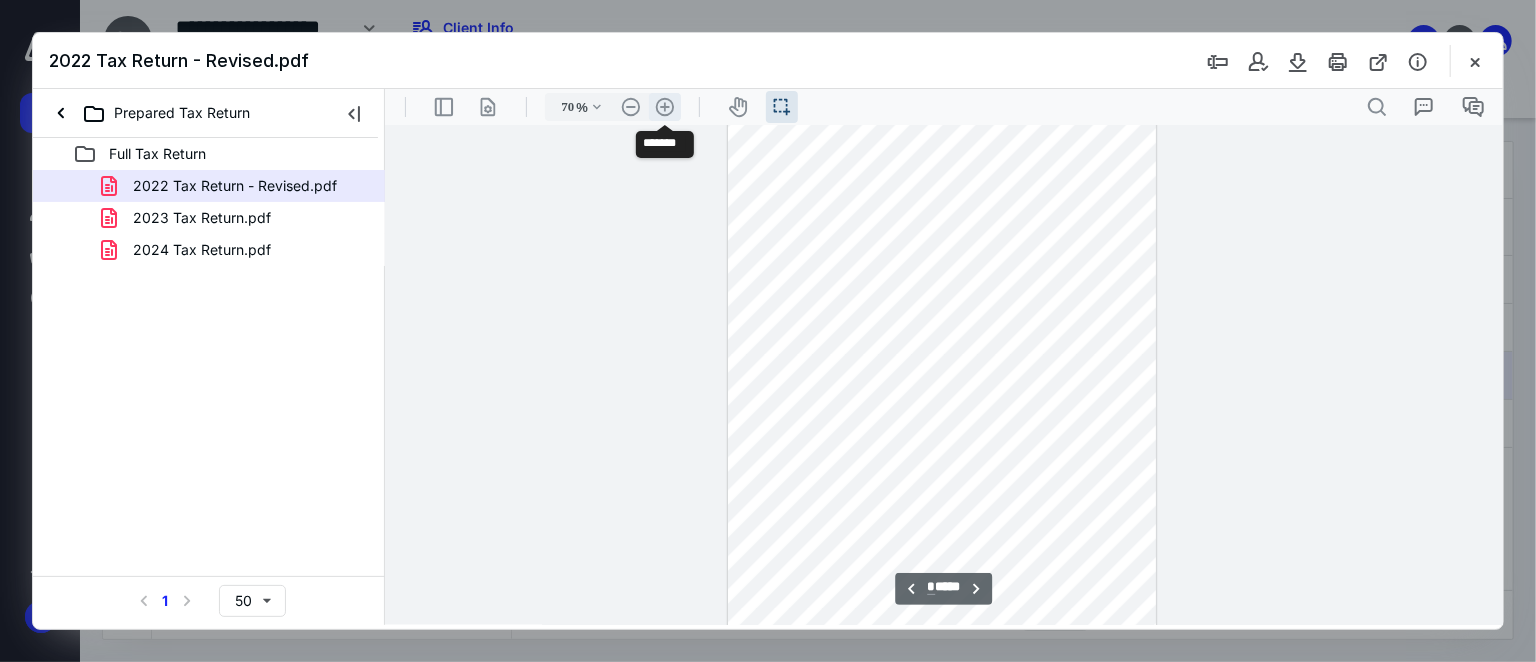 click on ".cls-1{fill:#abb0c4;} icon - header - zoom - in - line" at bounding box center [664, 106] 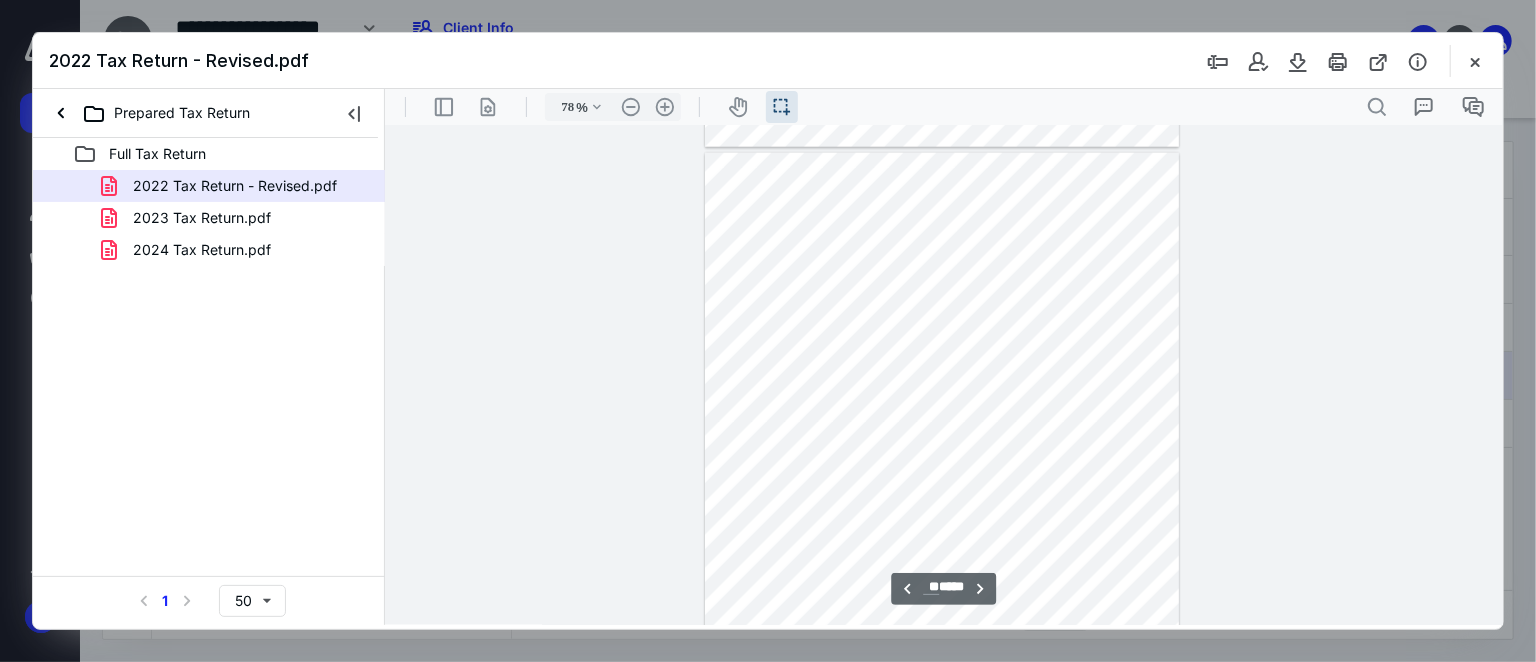 scroll, scrollTop: 5602, scrollLeft: 0, axis: vertical 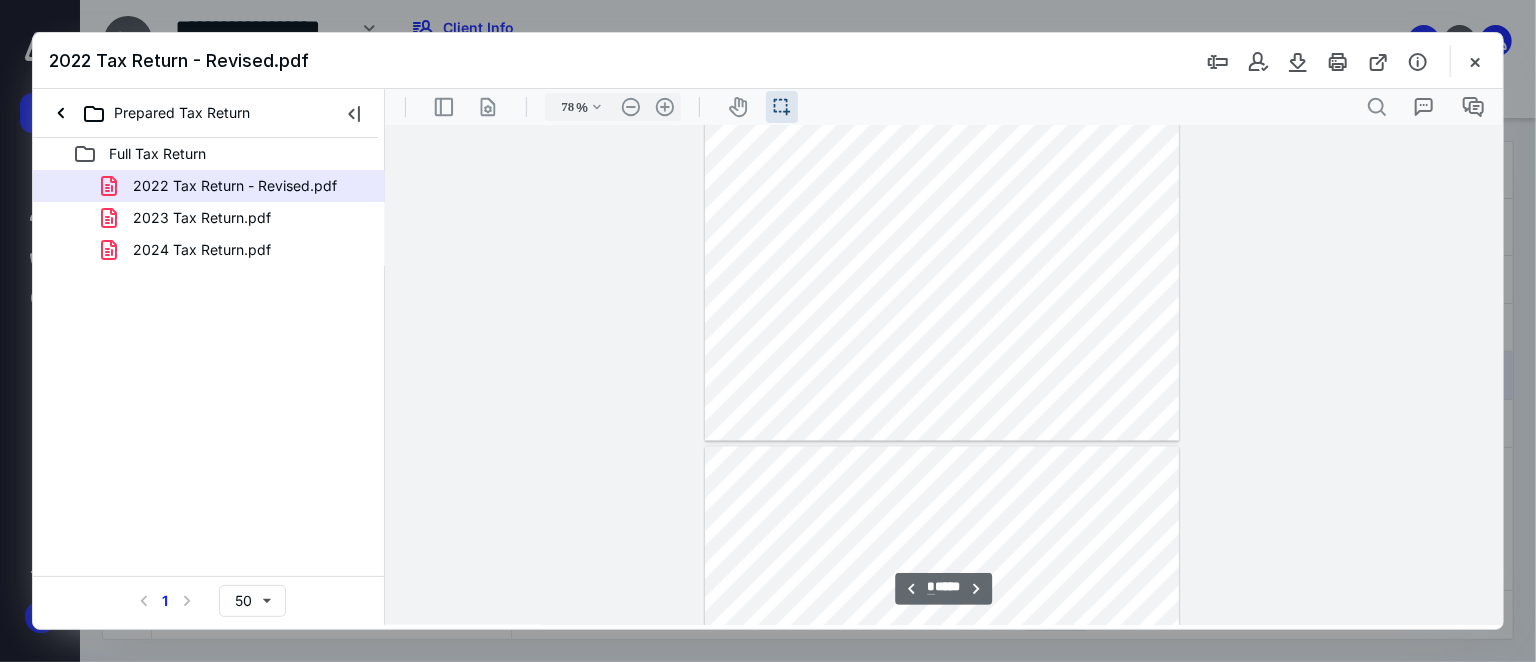 type on "*" 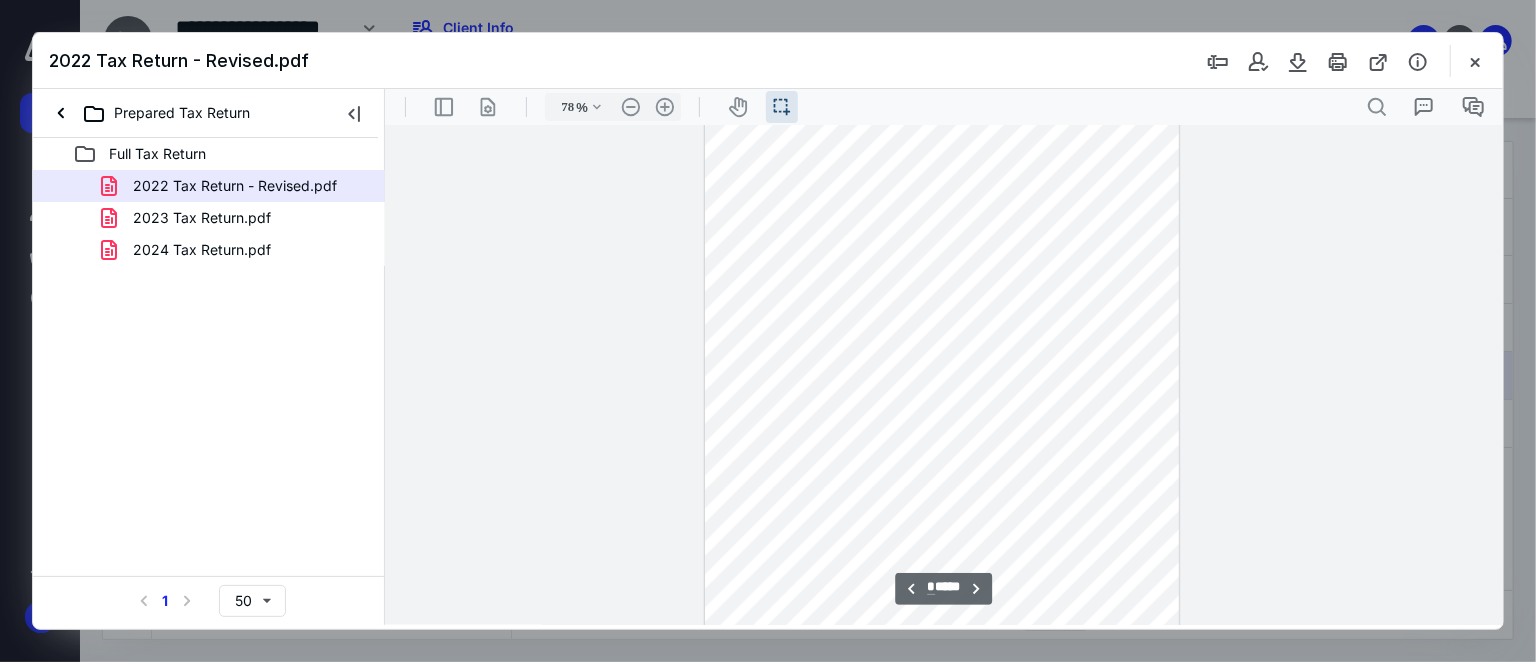 scroll, scrollTop: 1875, scrollLeft: 0, axis: vertical 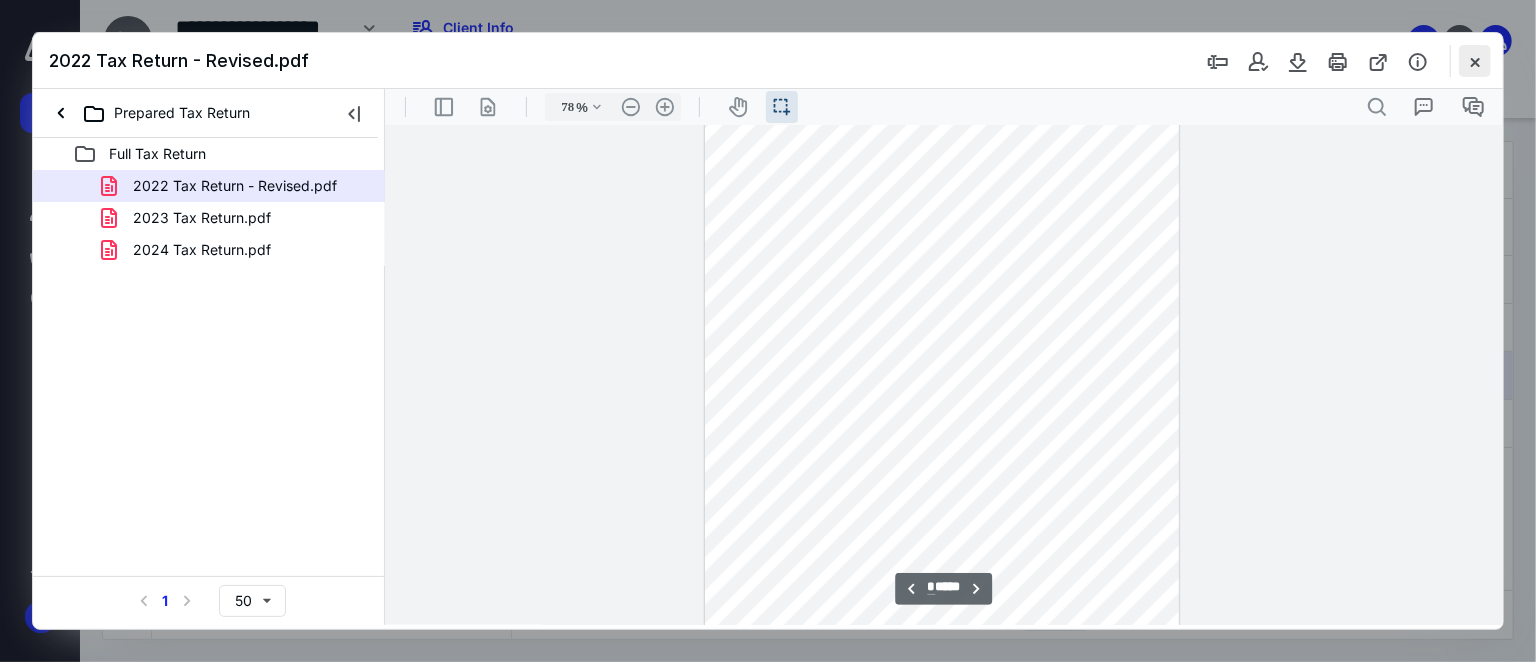 click at bounding box center [1475, 61] 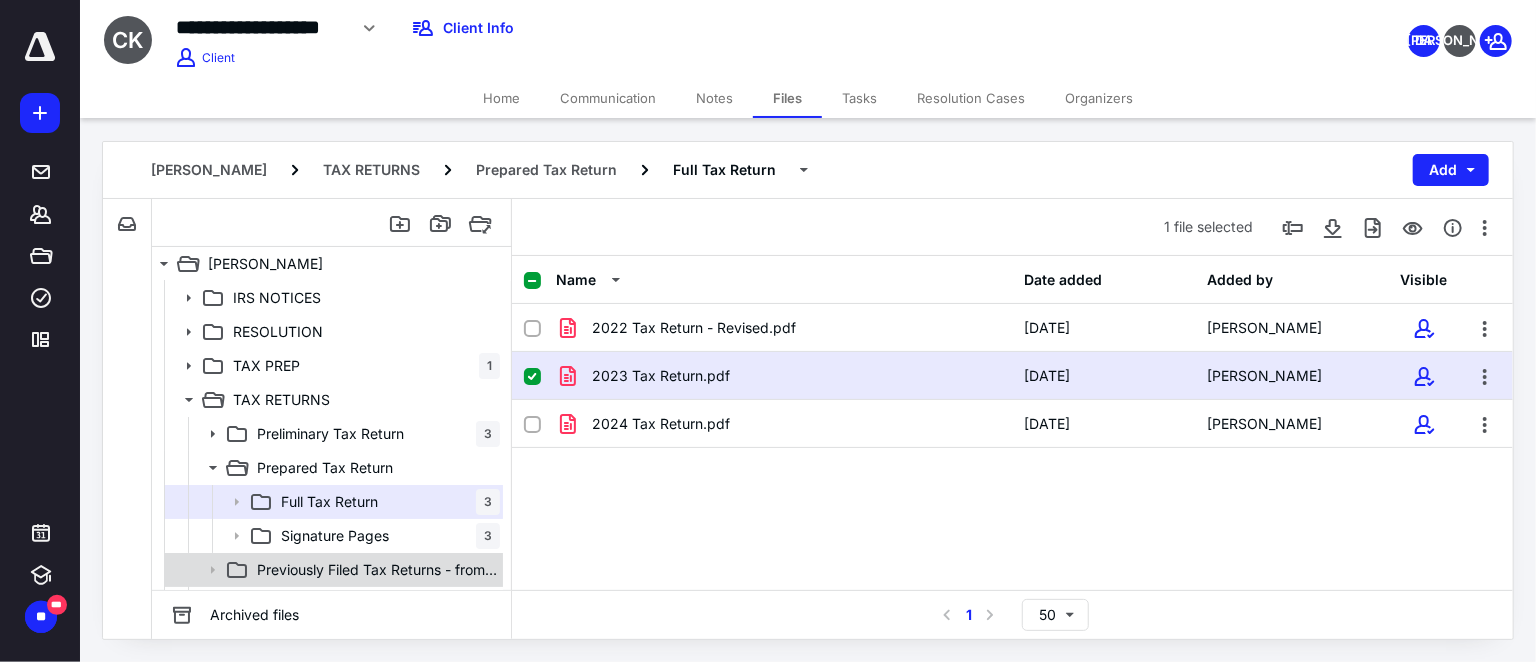 scroll, scrollTop: 166, scrollLeft: 0, axis: vertical 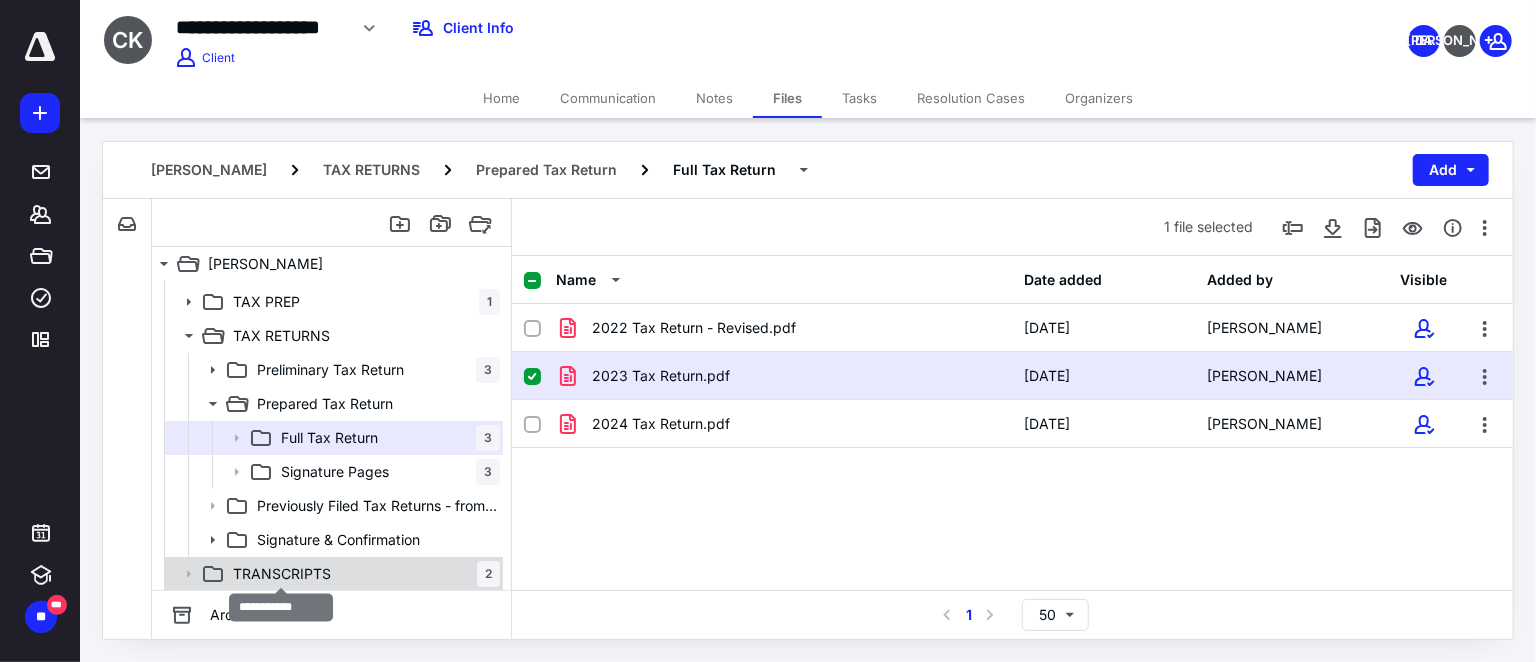 click on "TRANSCRIPTS" at bounding box center [282, 574] 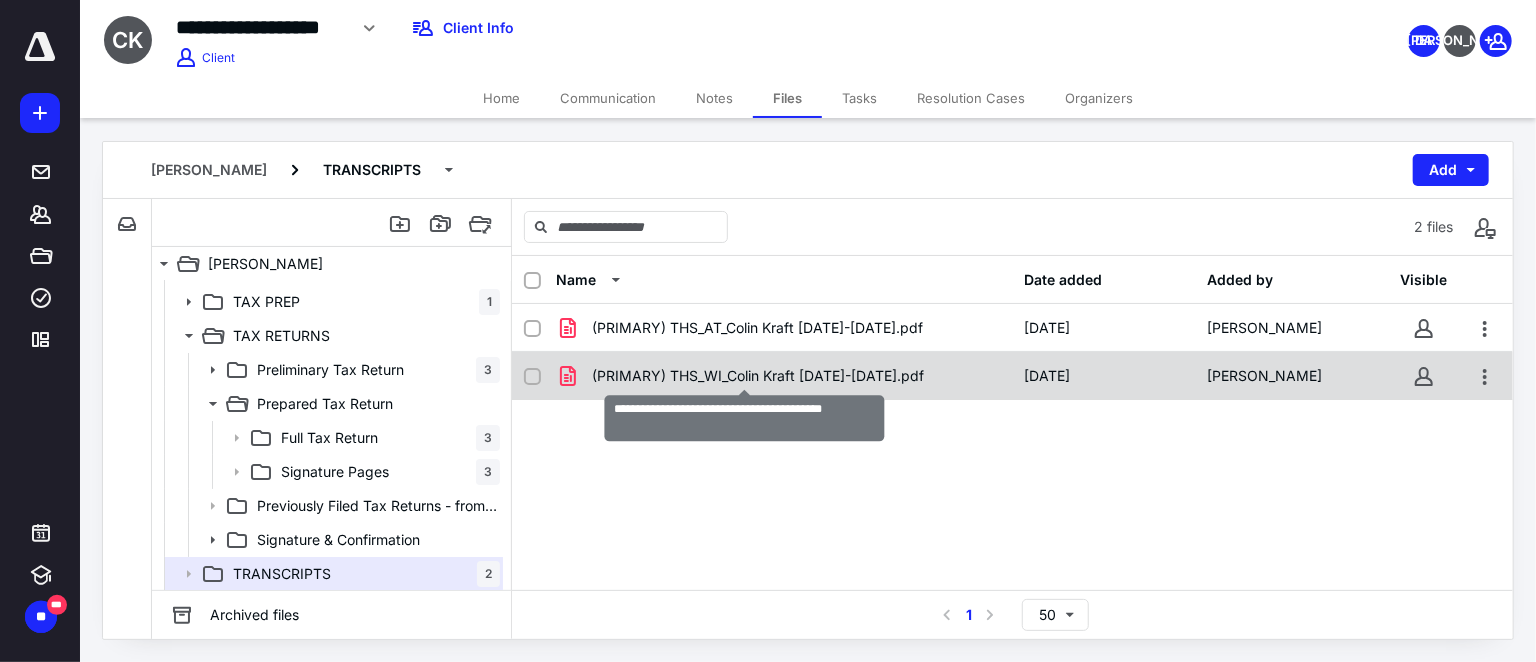 click on "(PRIMARY) THS_WI_Colin Kraft 2021-2024.pdf" at bounding box center [758, 376] 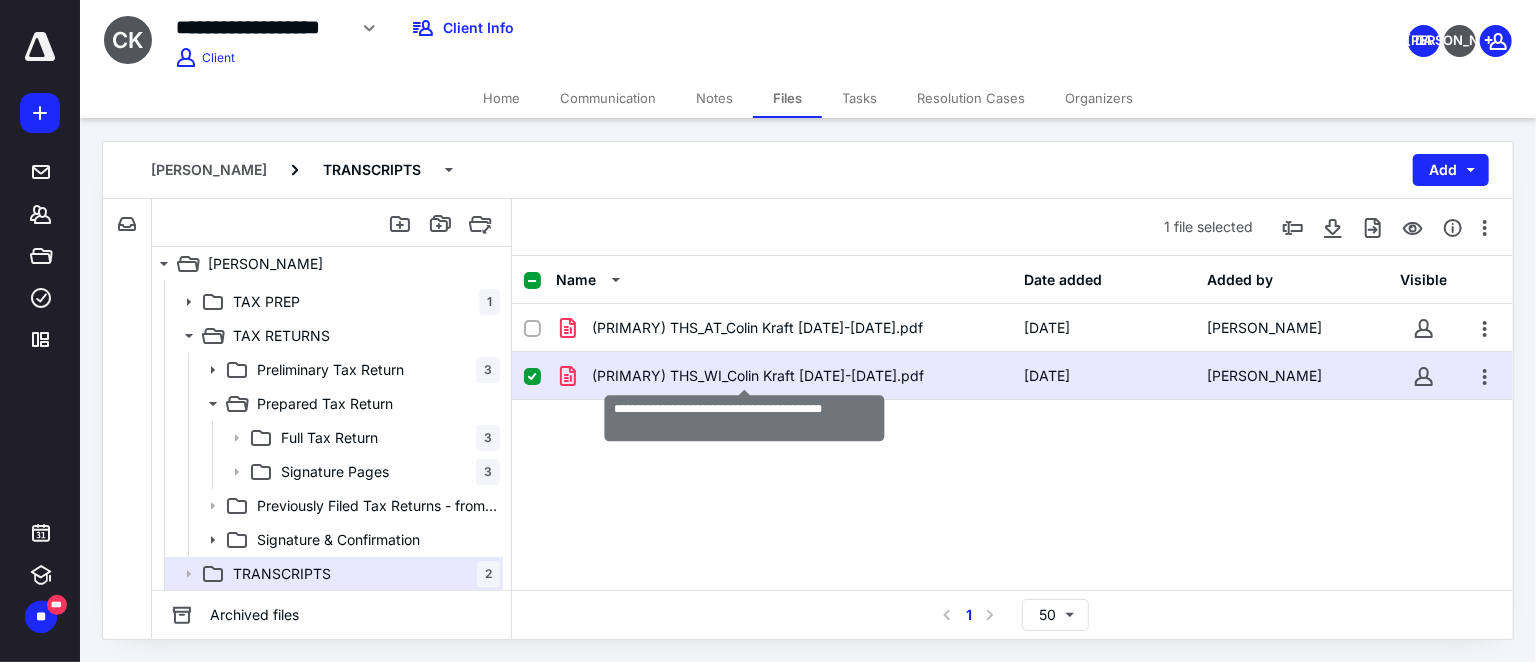 click on "(PRIMARY) THS_WI_Colin Kraft 2021-2024.pdf" at bounding box center [758, 376] 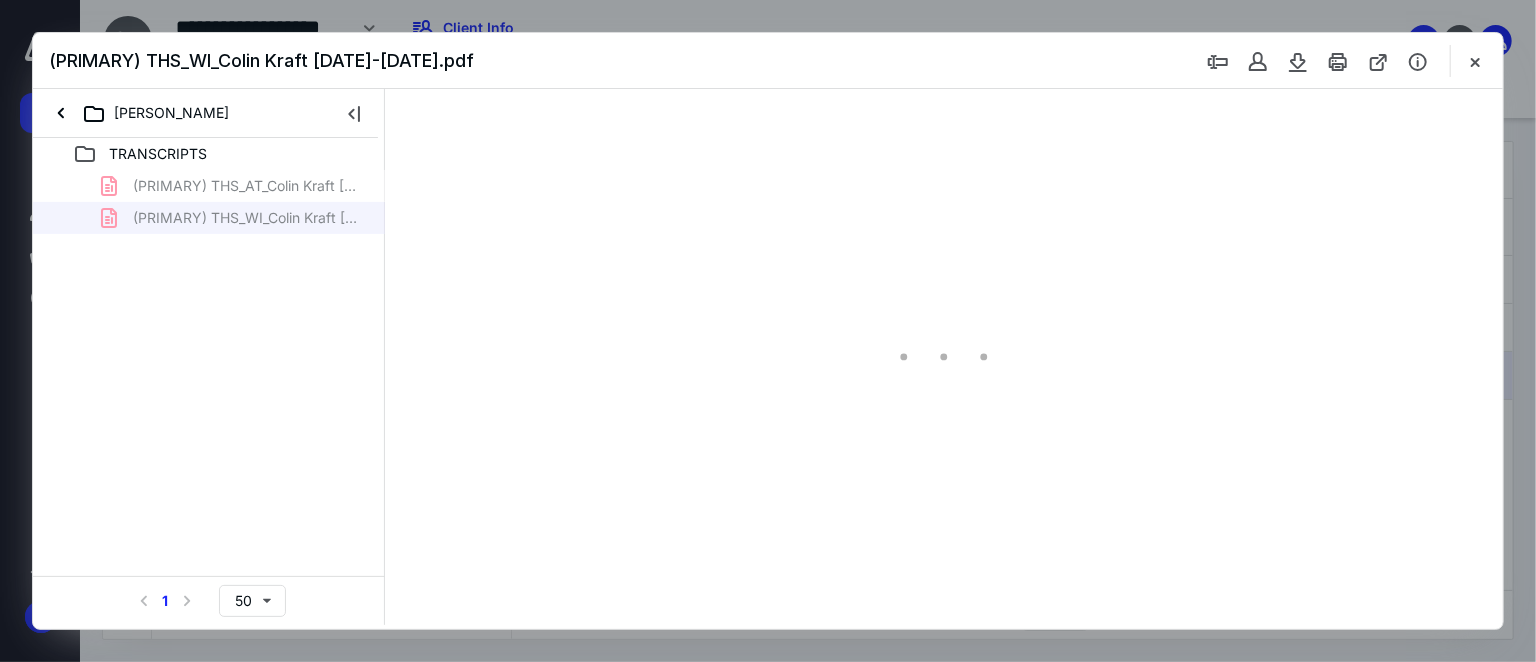 scroll, scrollTop: 0, scrollLeft: 0, axis: both 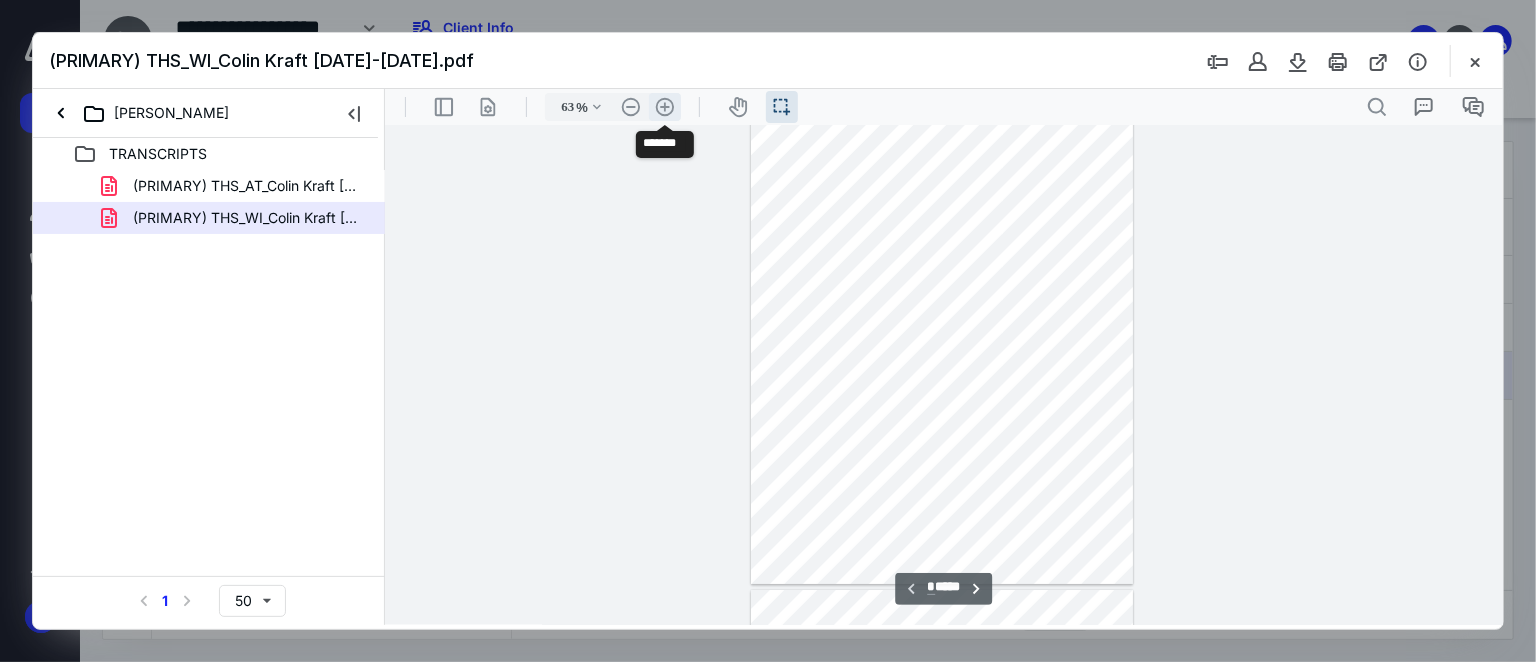 click on ".cls-1{fill:#abb0c4;} icon - header - zoom - in - line" at bounding box center [664, 106] 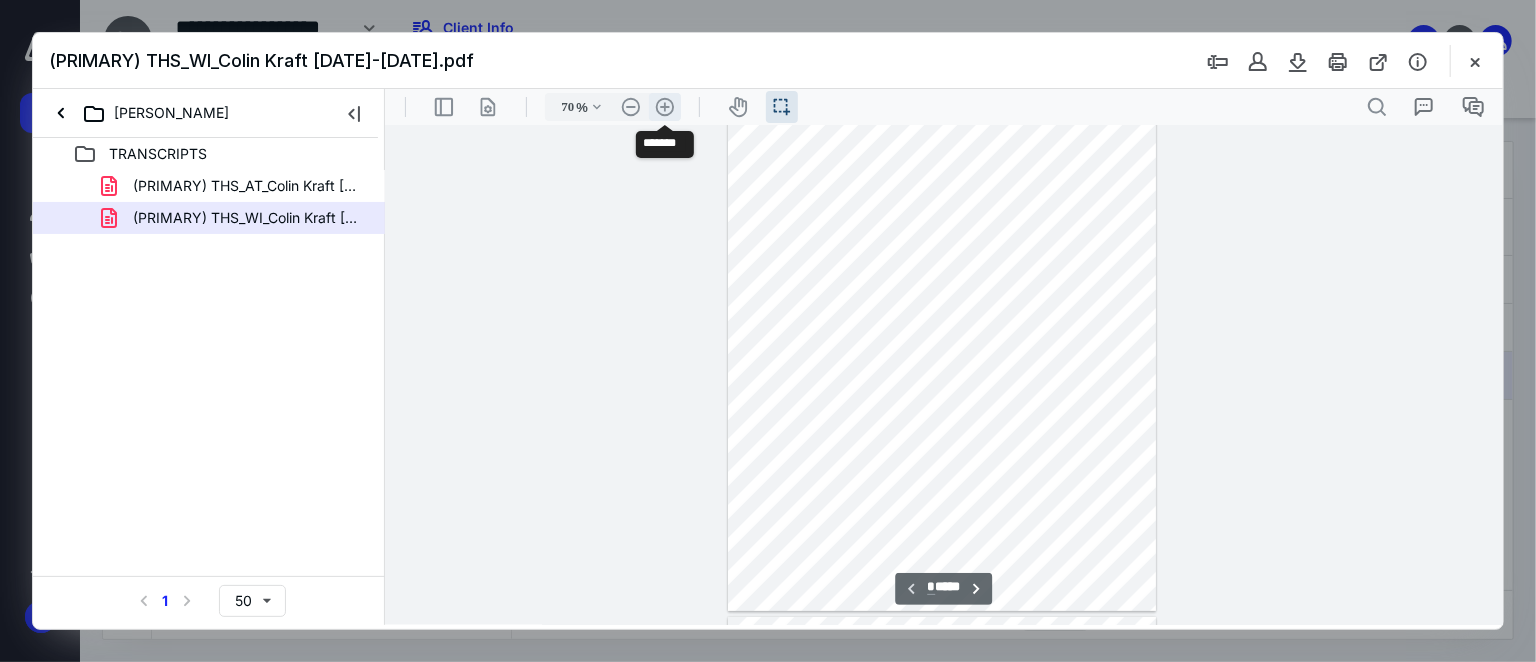 click on ".cls-1{fill:#abb0c4;} icon - header - zoom - in - line" at bounding box center (664, 106) 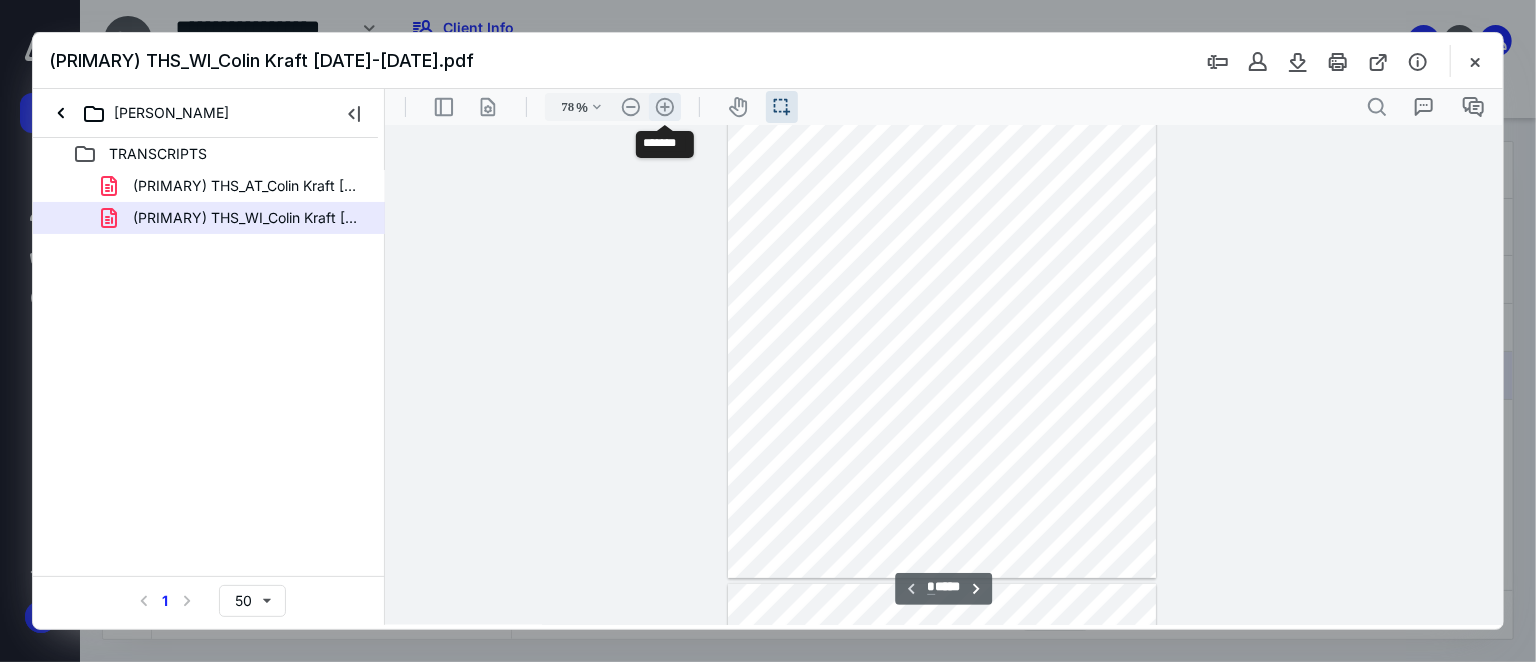 click on ".cls-1{fill:#abb0c4;} icon - header - zoom - in - line" at bounding box center [664, 106] 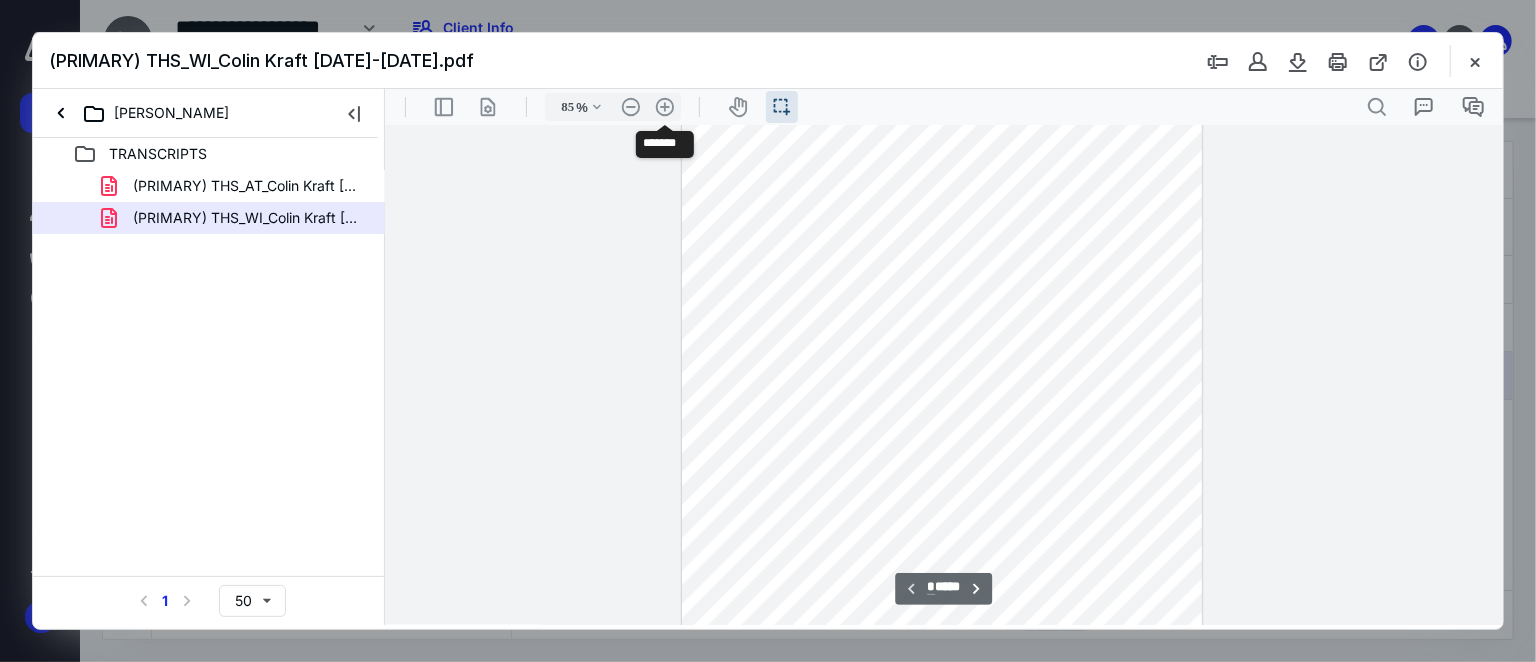 drag, startPoint x: 661, startPoint y: 102, endPoint x: 671, endPoint y: 120, distance: 20.59126 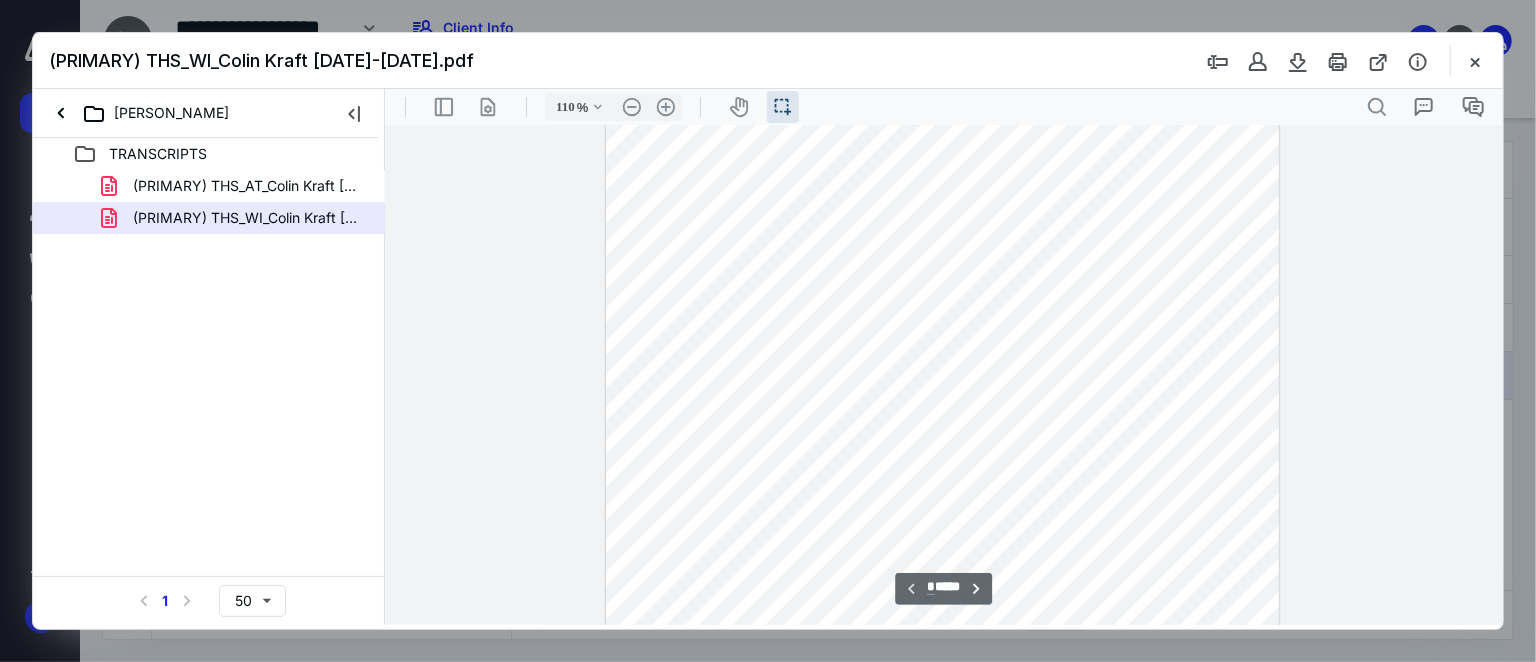 scroll, scrollTop: 0, scrollLeft: 0, axis: both 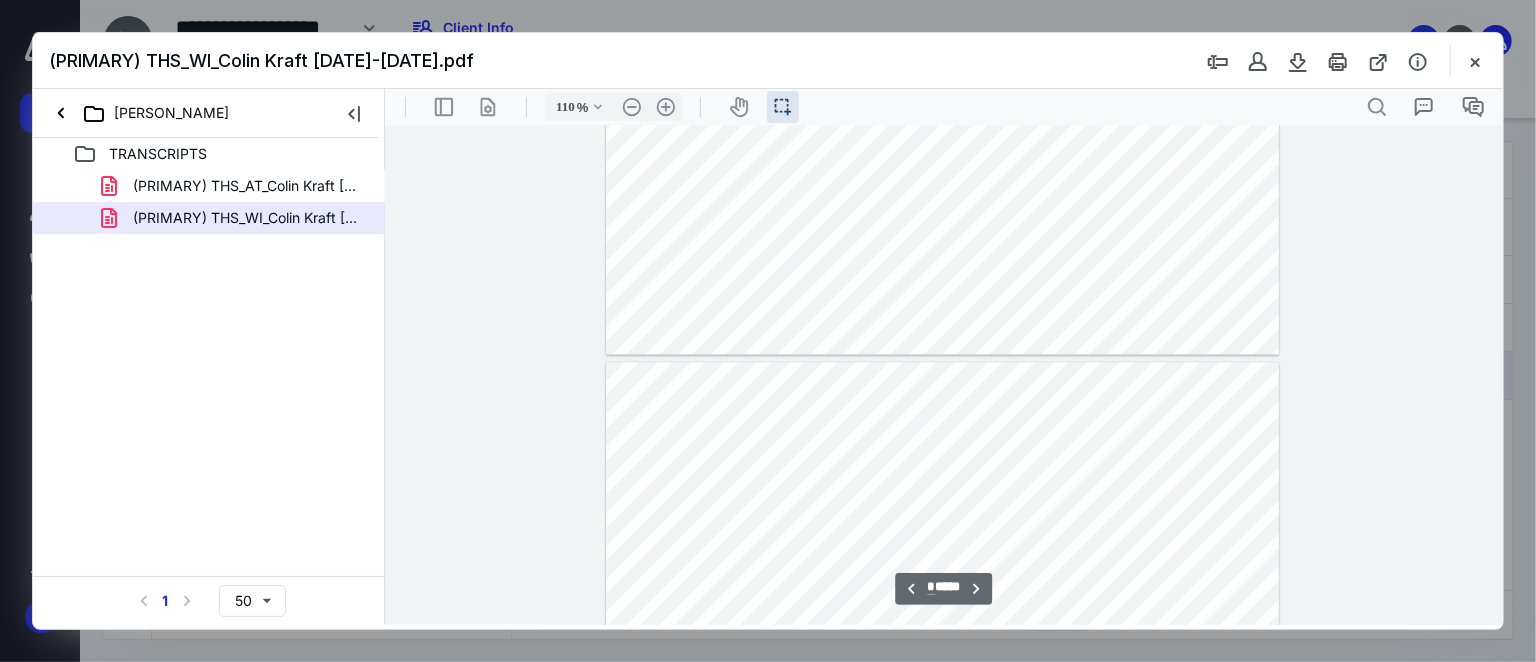 type on "*" 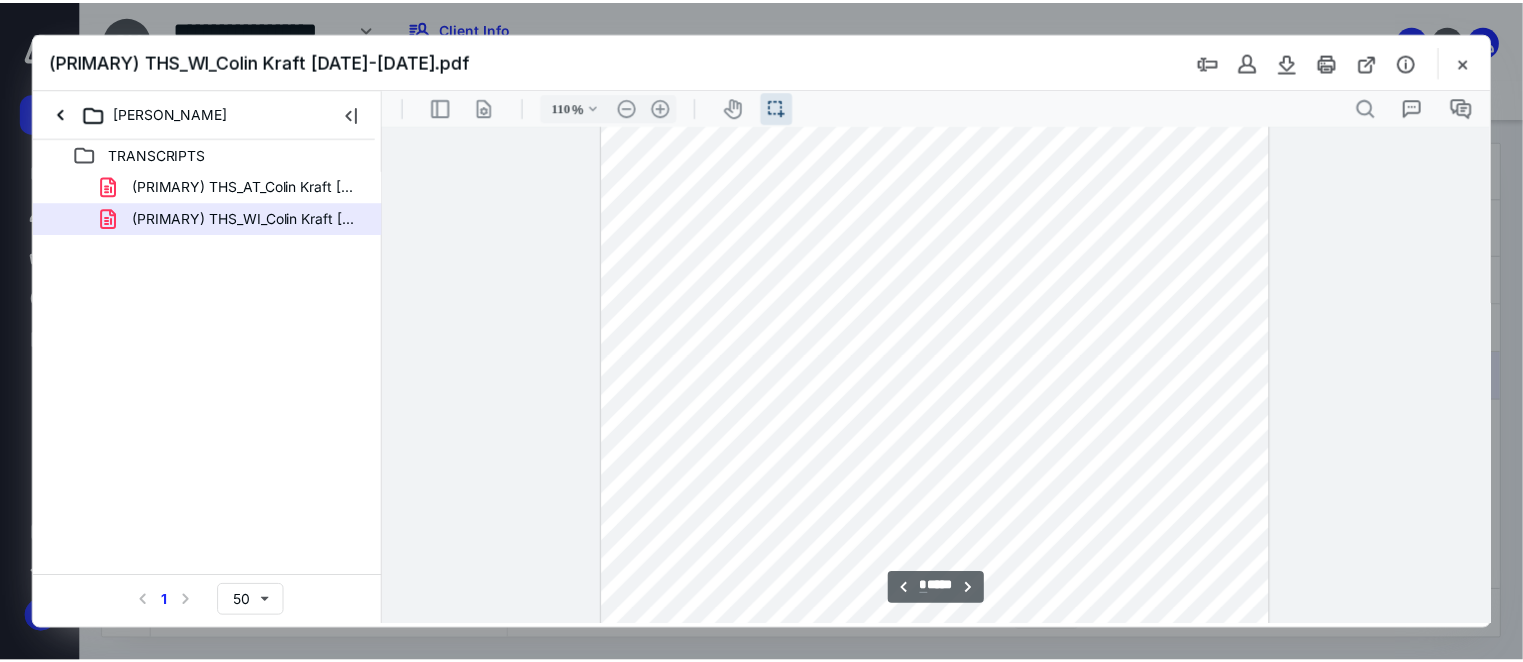 scroll, scrollTop: 3181, scrollLeft: 0, axis: vertical 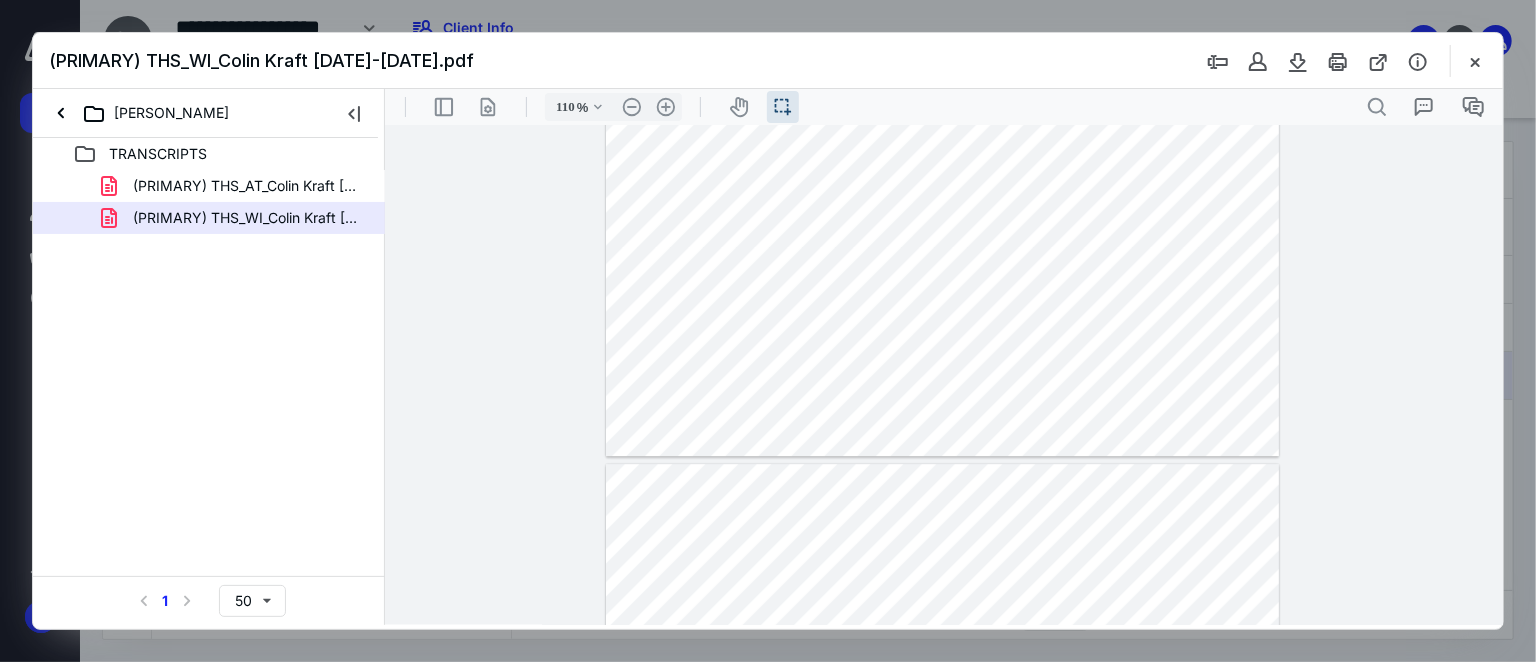 click at bounding box center (1475, 61) 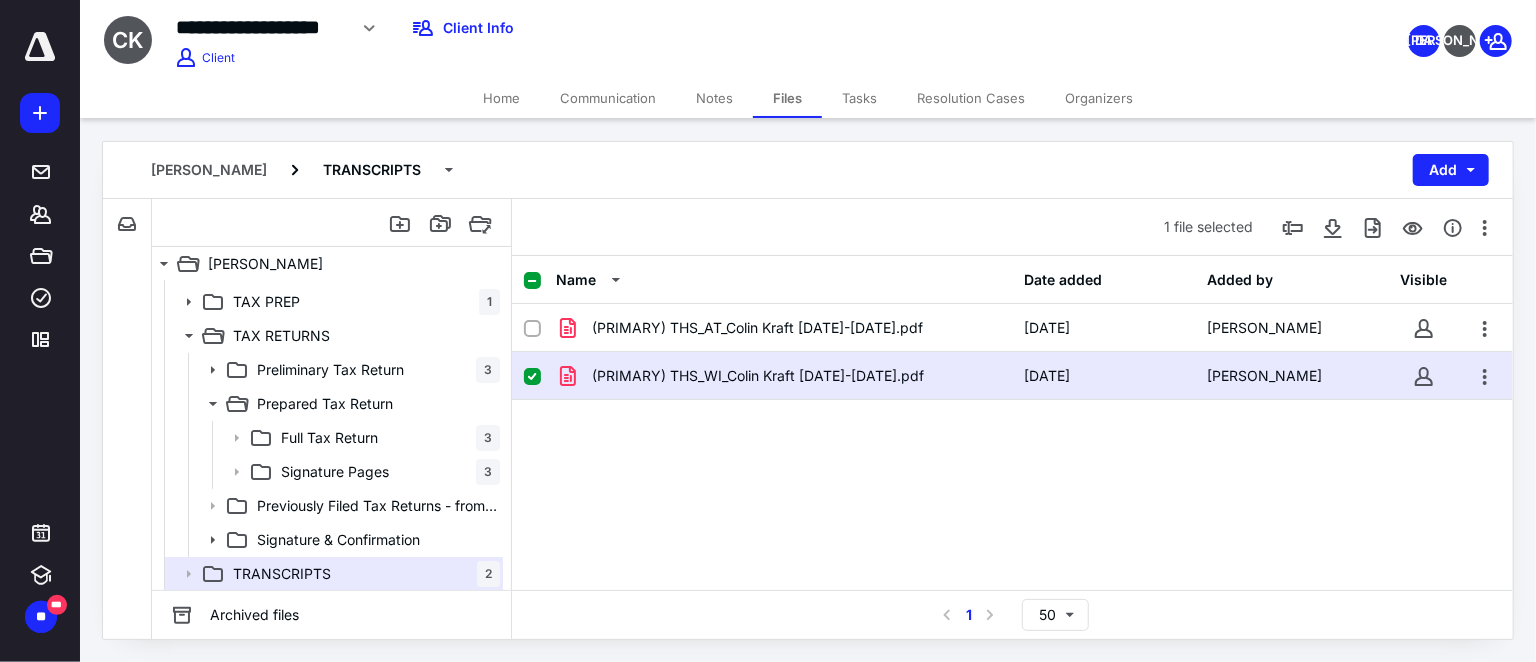 click on "Home" at bounding box center (501, 98) 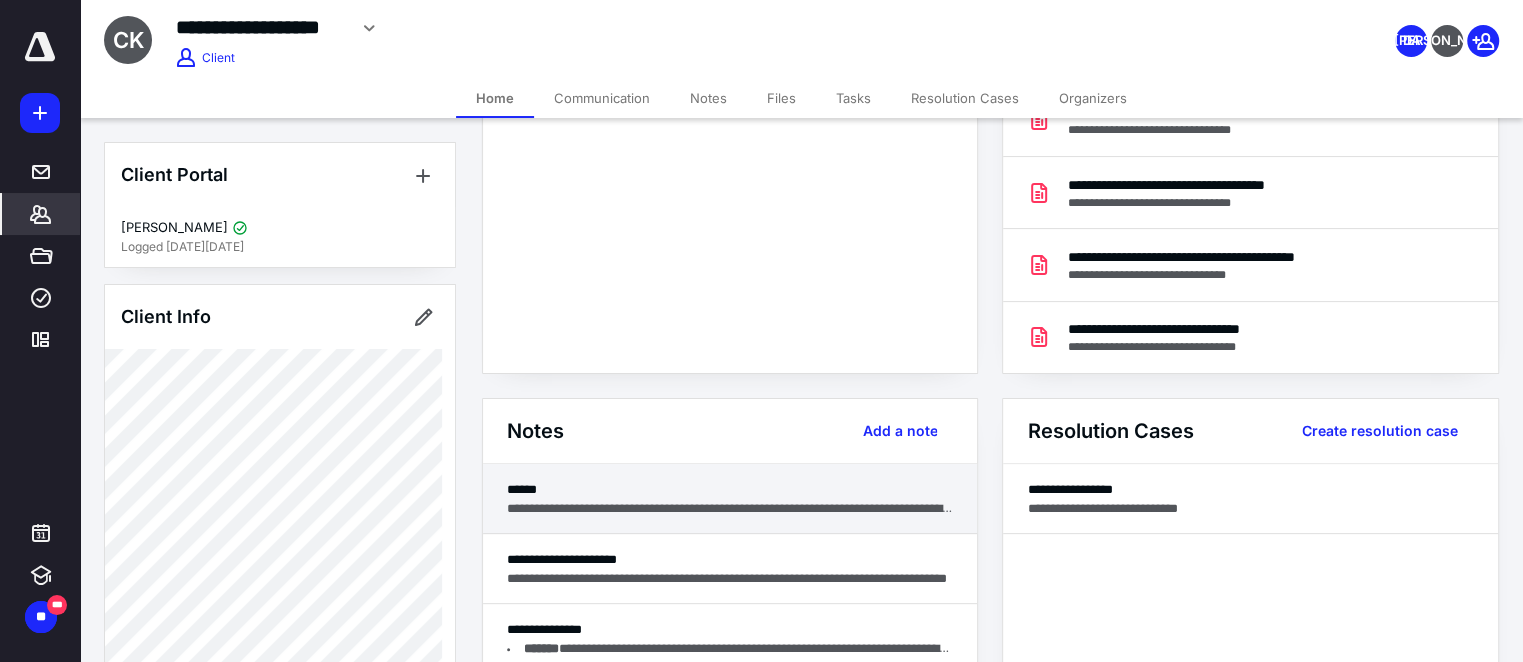 scroll, scrollTop: 272, scrollLeft: 0, axis: vertical 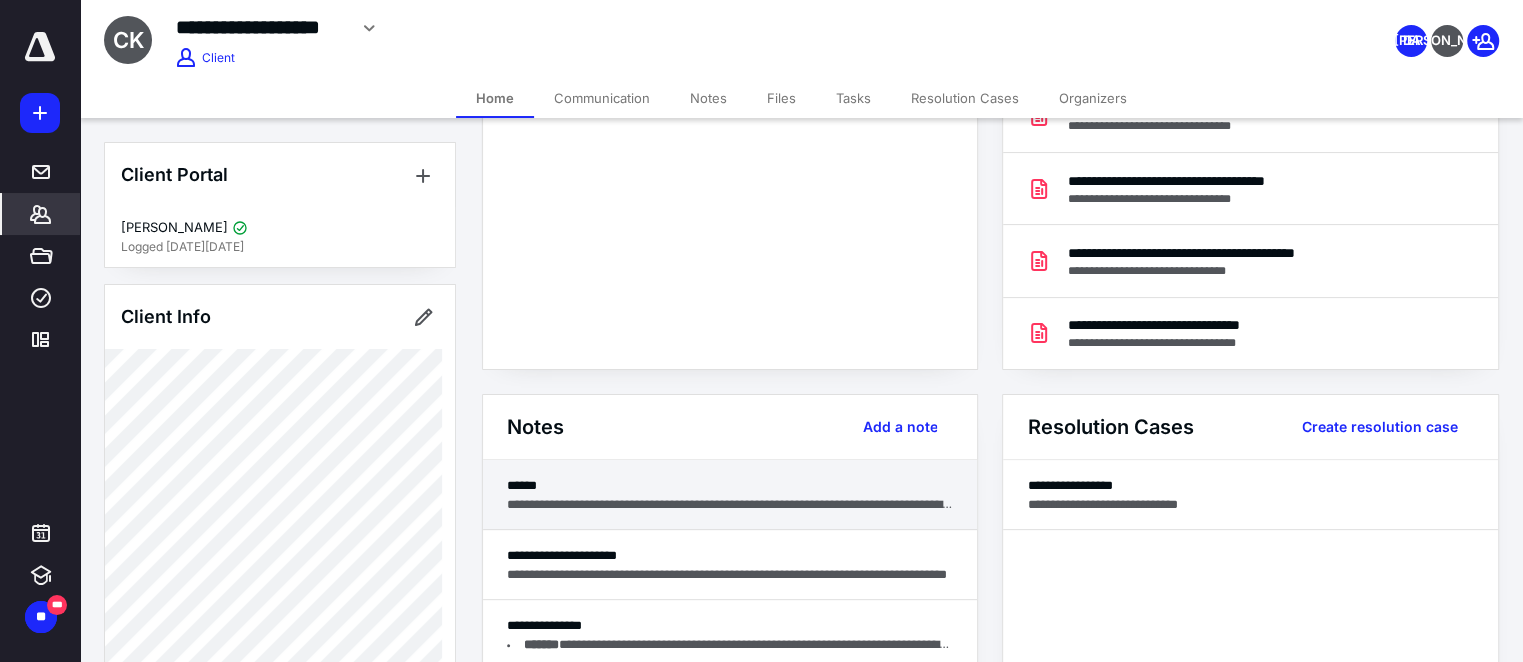 click on "**********" at bounding box center [730, 504] 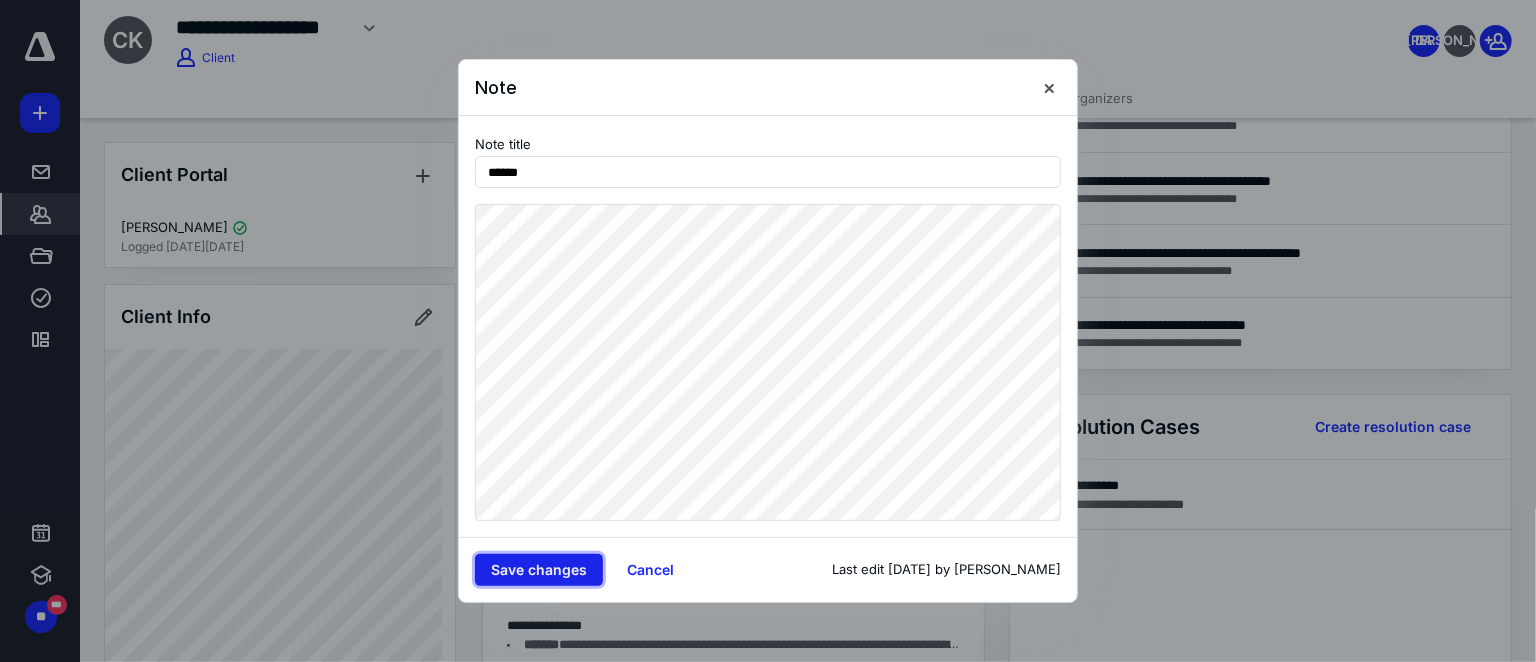 click on "Save changes" at bounding box center (539, 570) 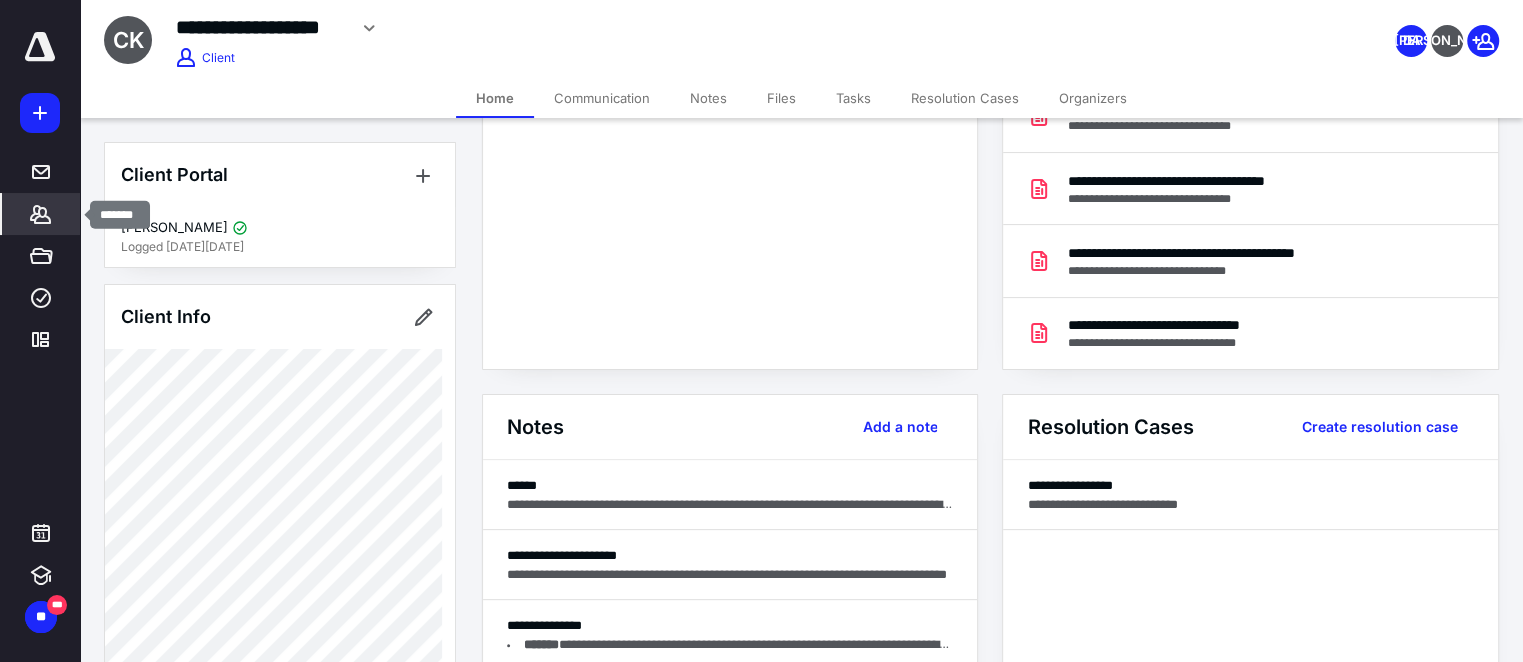 click 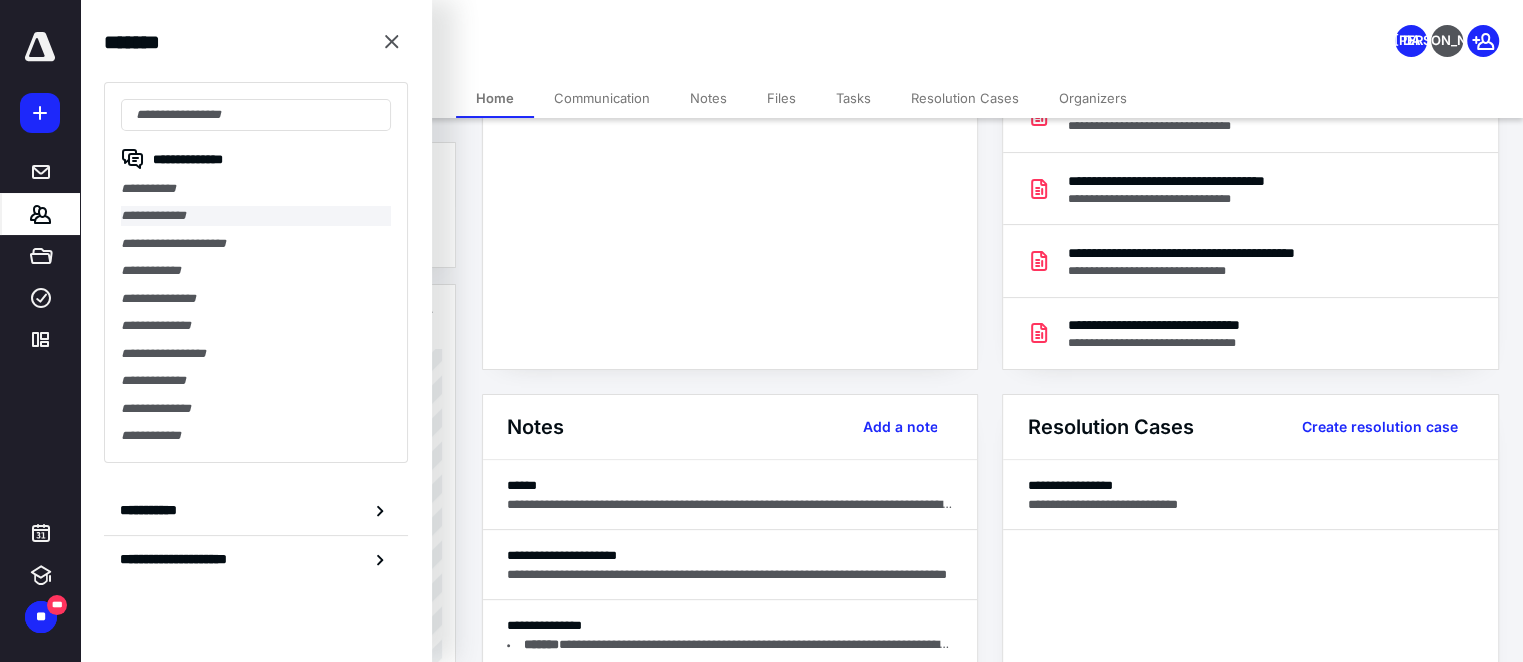 click on "**********" at bounding box center [256, 215] 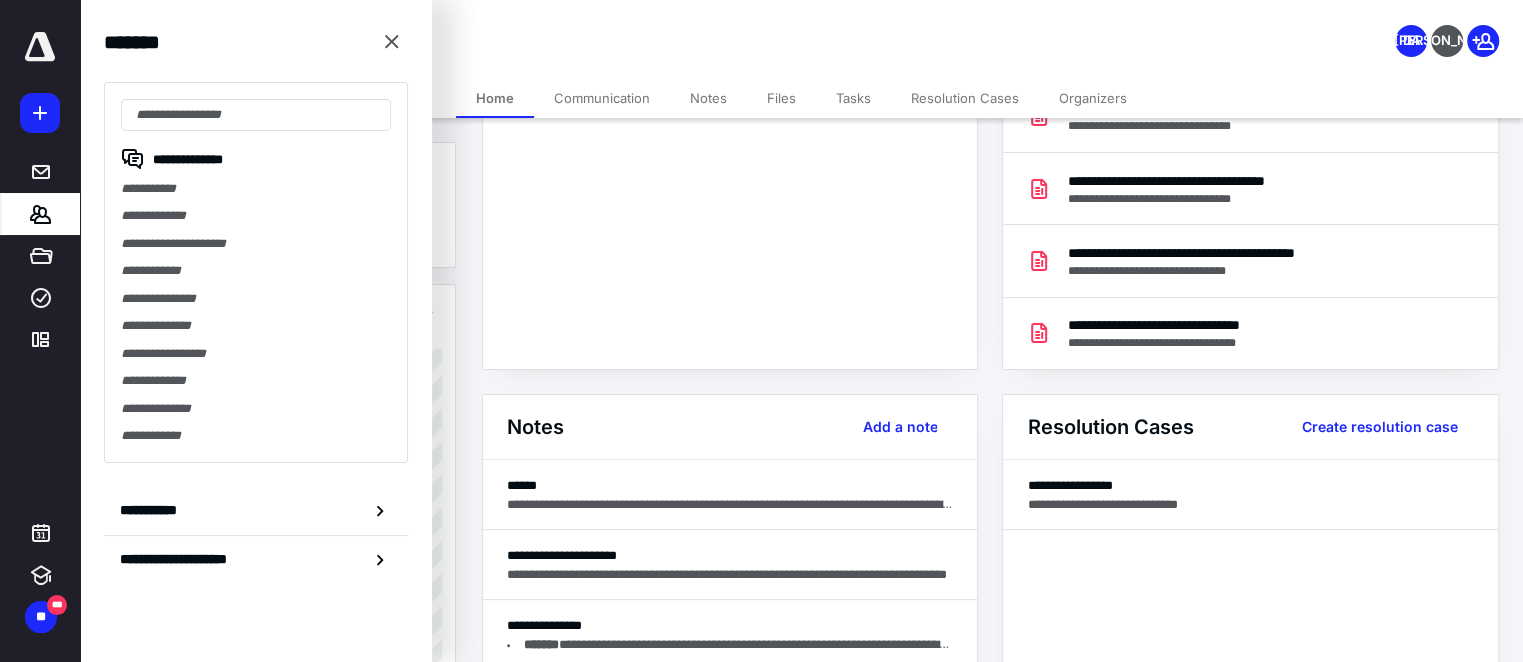 scroll, scrollTop: 0, scrollLeft: 0, axis: both 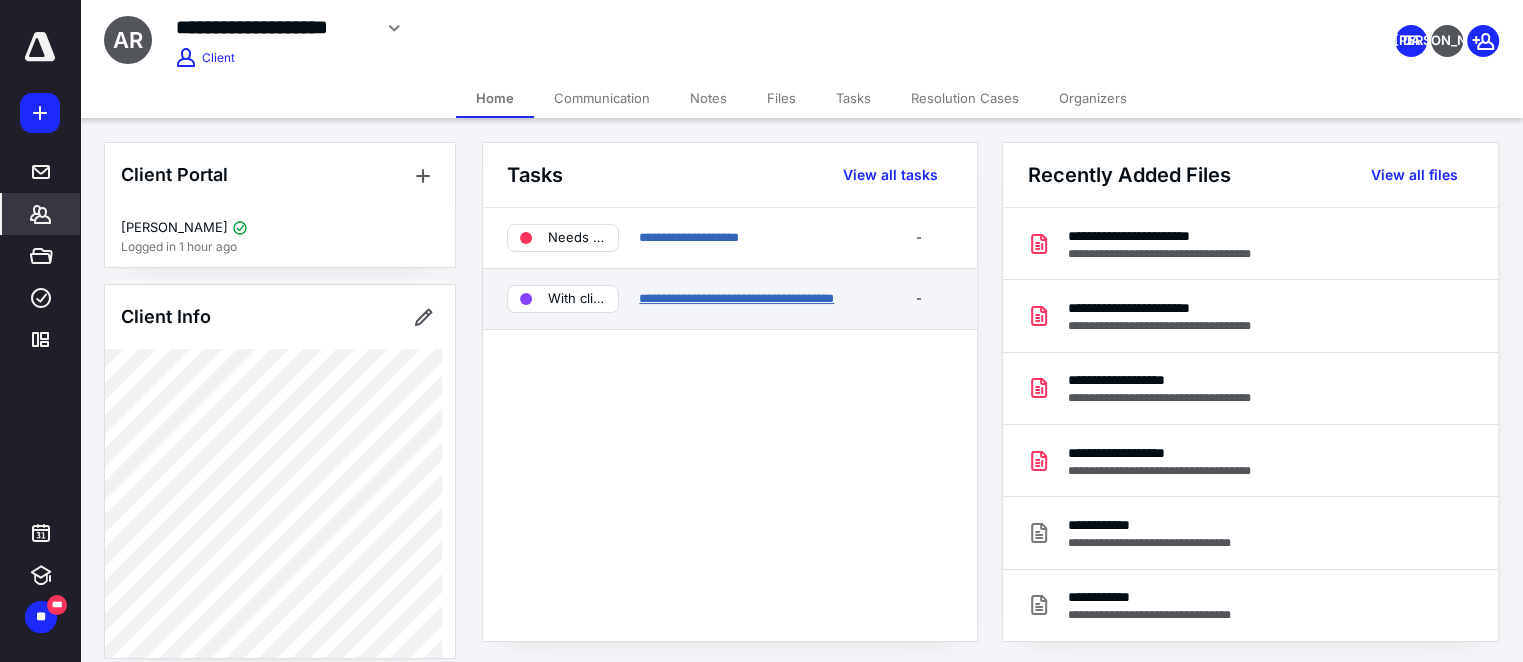 click on "**********" at bounding box center [736, 298] 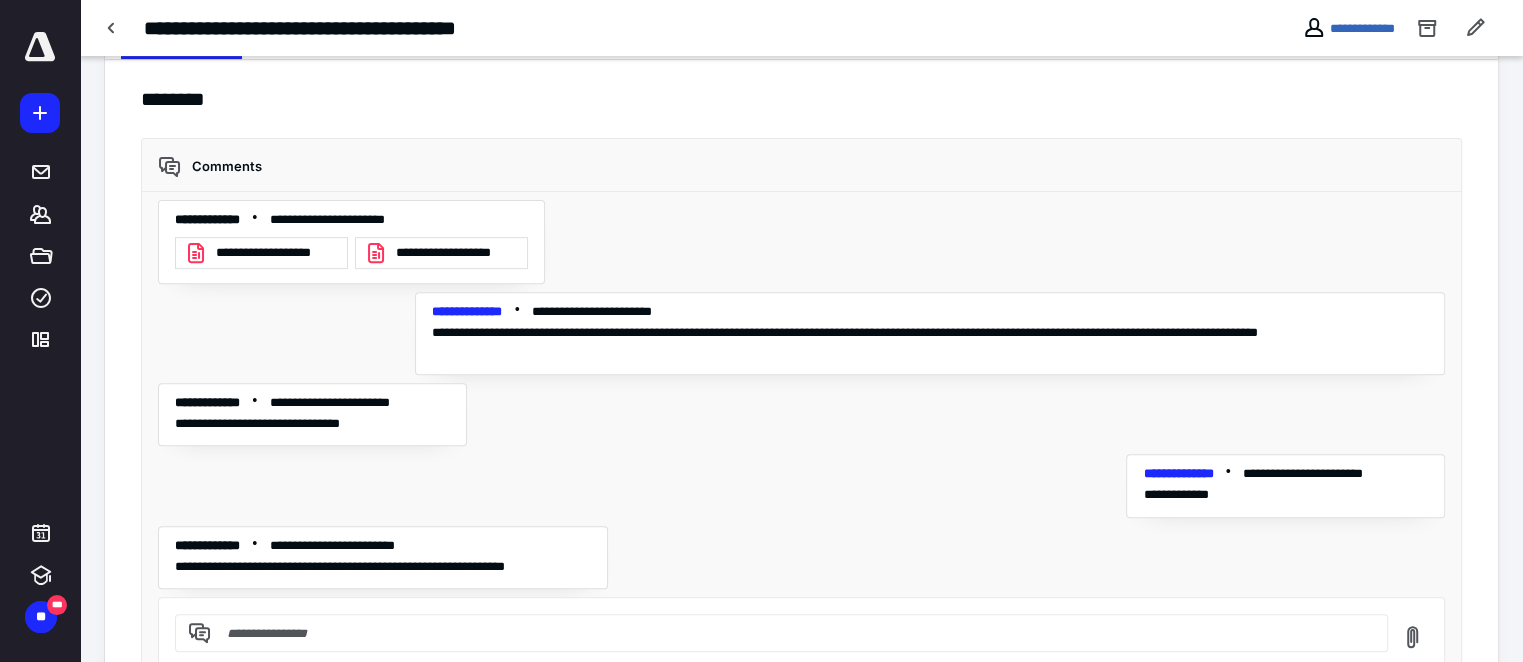 scroll, scrollTop: 510, scrollLeft: 0, axis: vertical 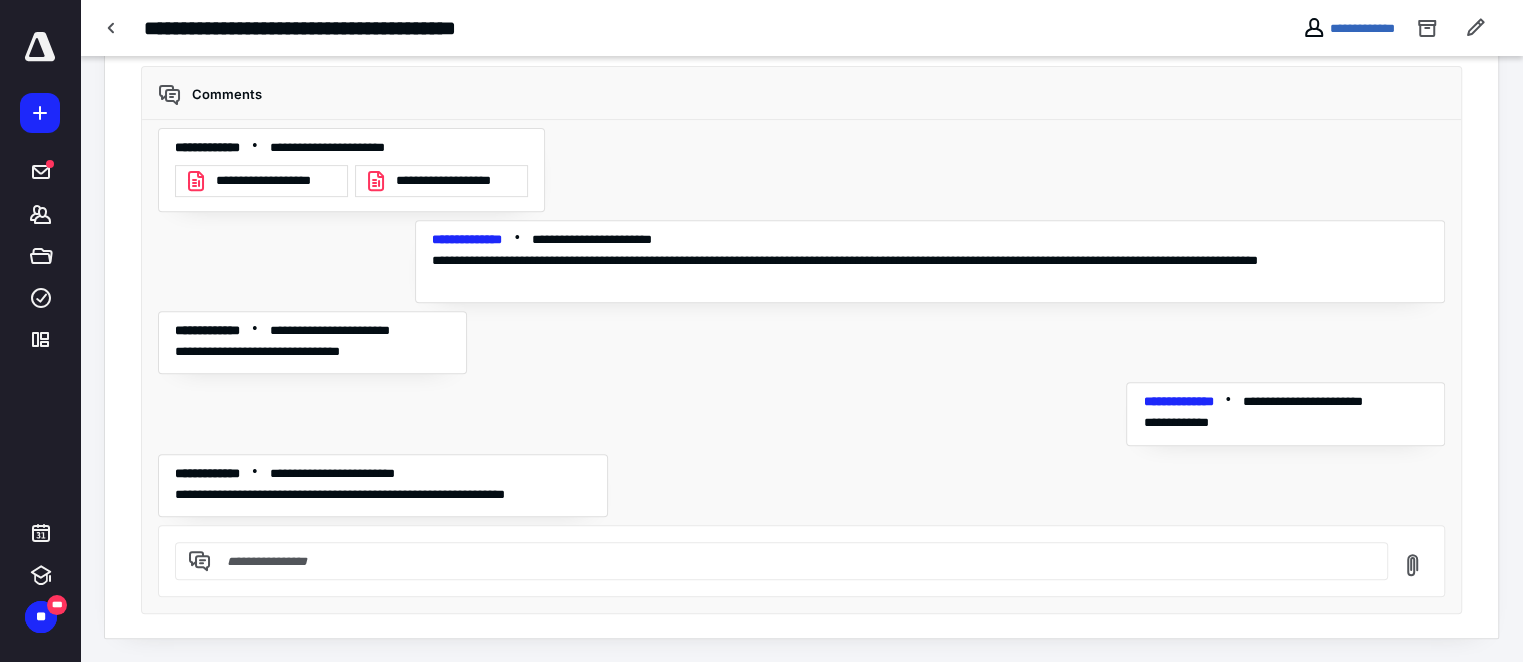 click on "**********" at bounding box center [596, 28] 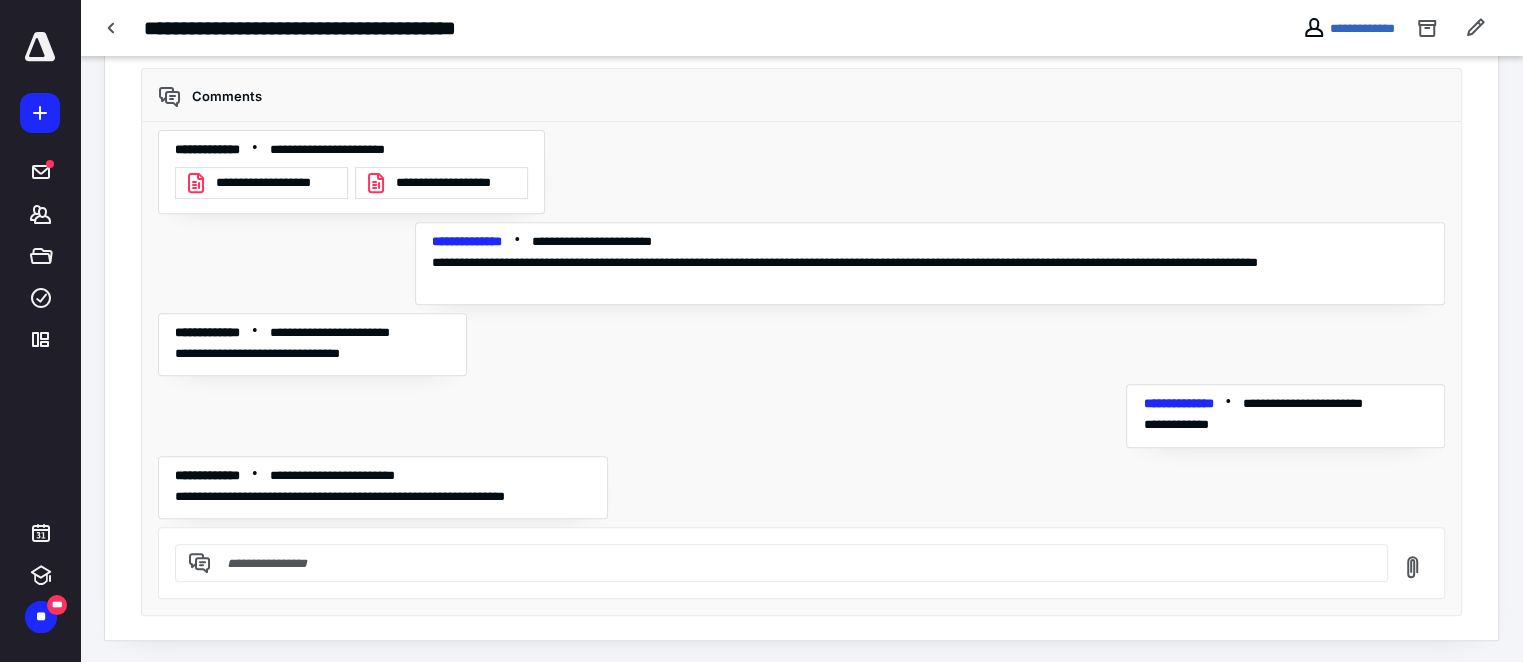 scroll, scrollTop: 510, scrollLeft: 0, axis: vertical 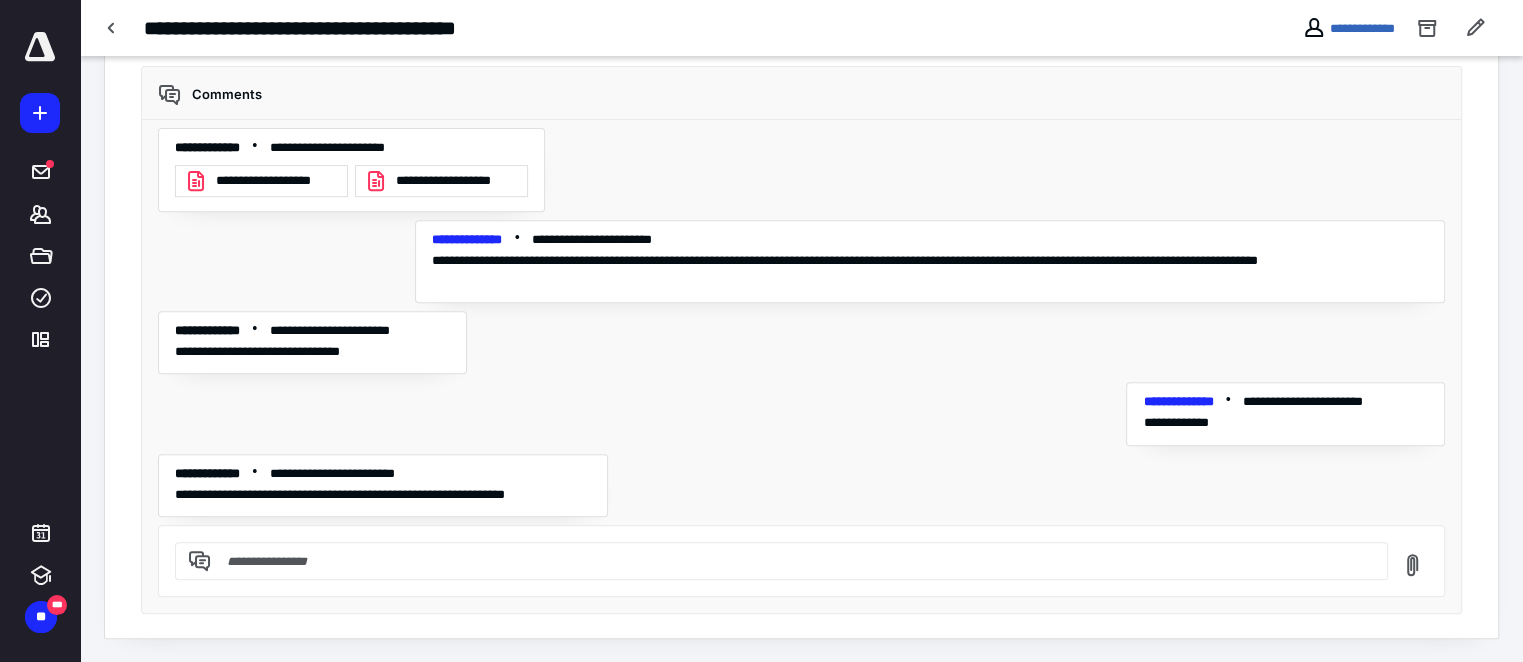click at bounding box center (793, 561) 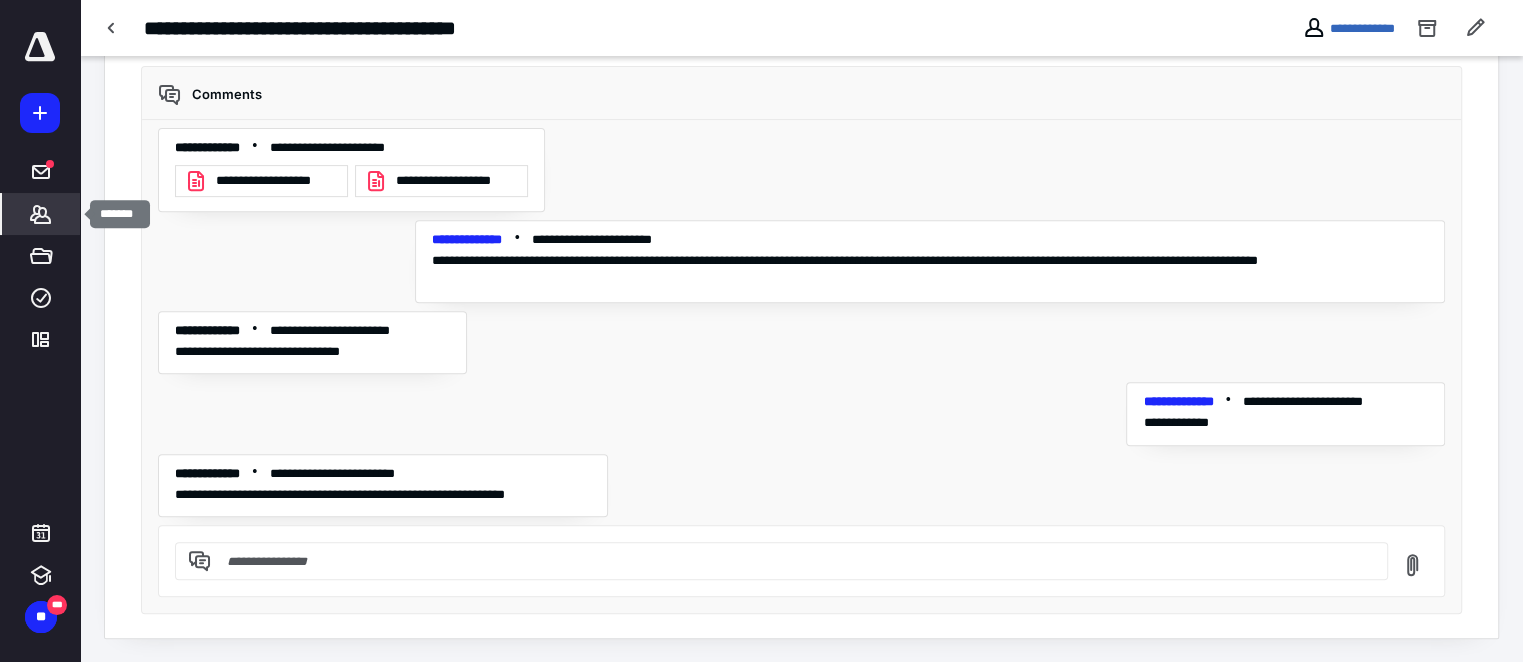 click on "*******" at bounding box center [41, 214] 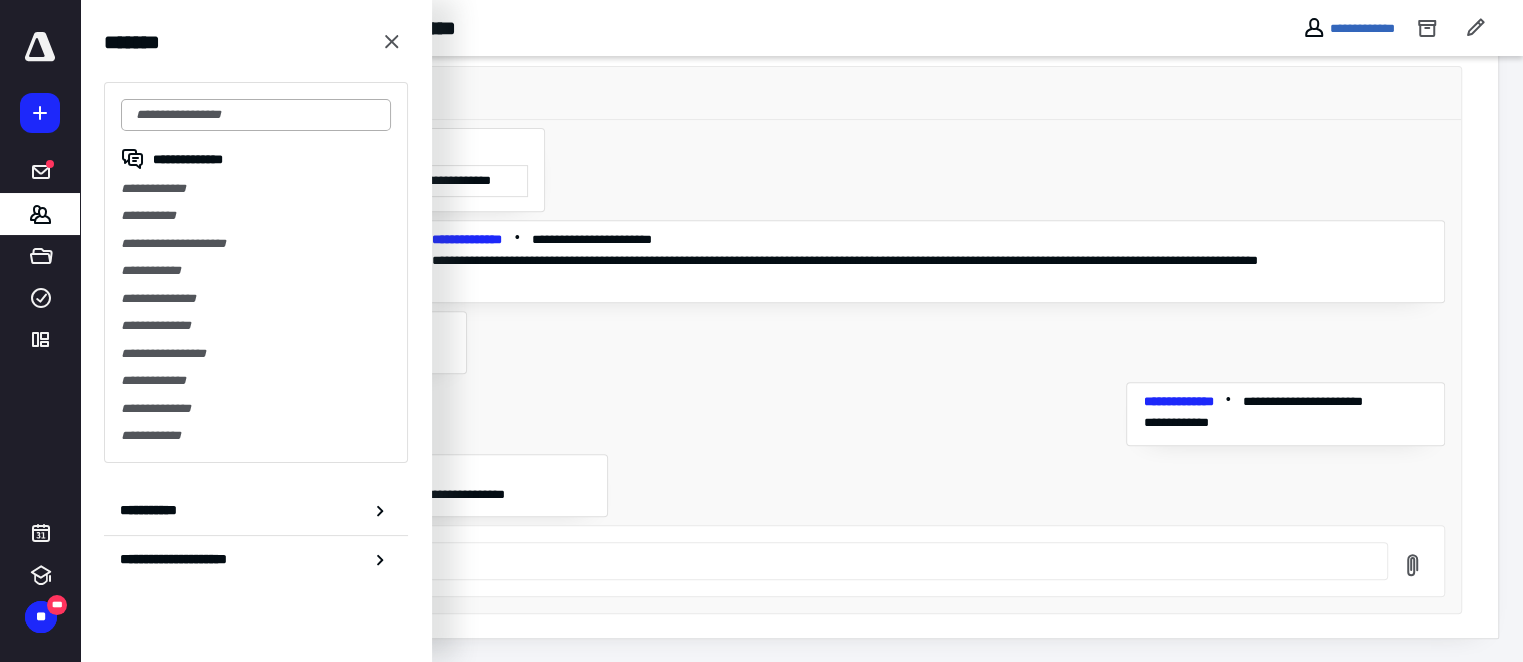 click at bounding box center [256, 115] 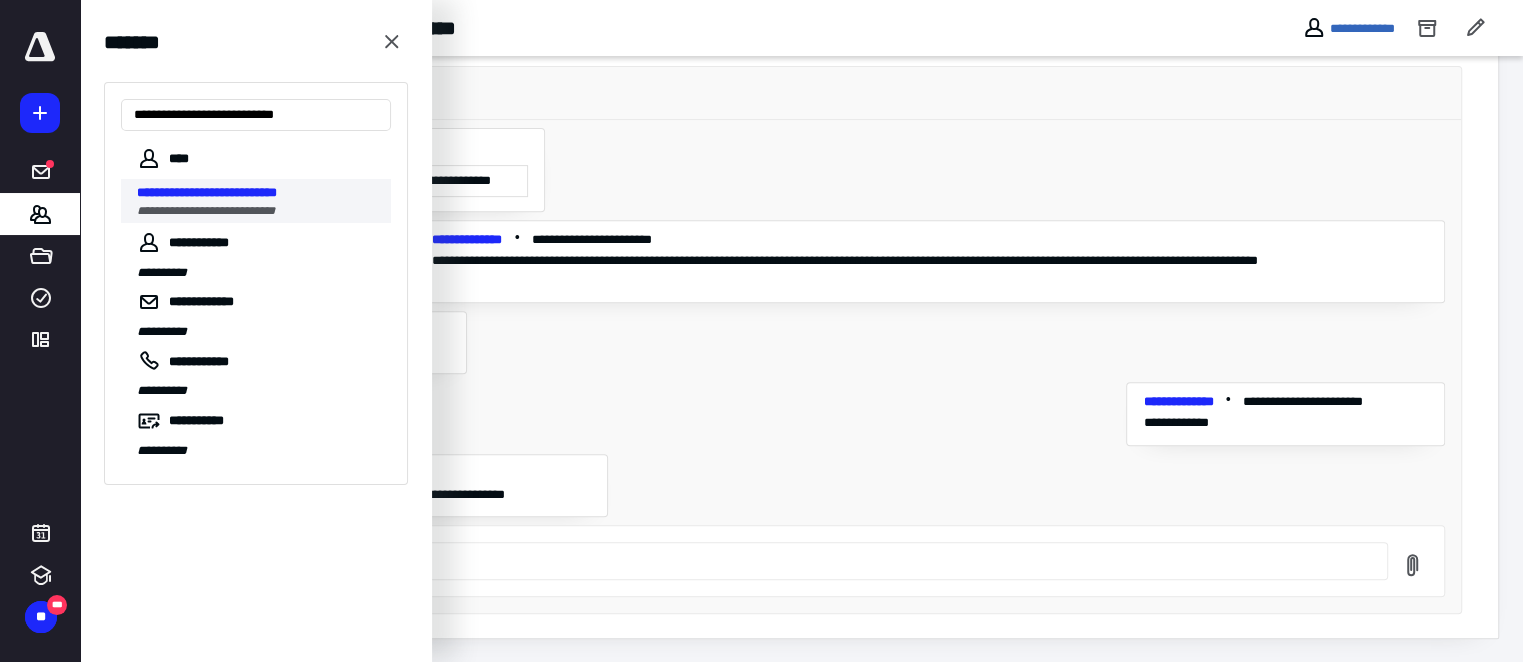 type on "**********" 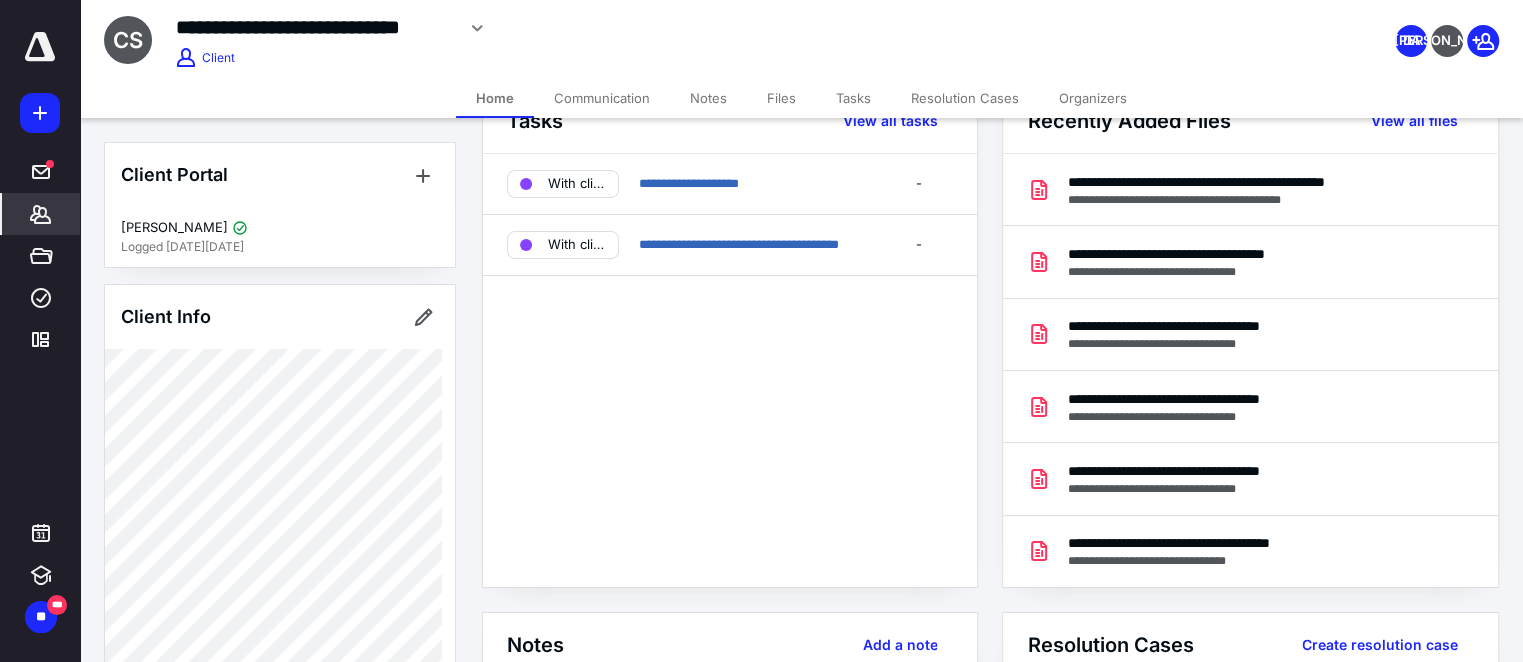 scroll, scrollTop: 272, scrollLeft: 0, axis: vertical 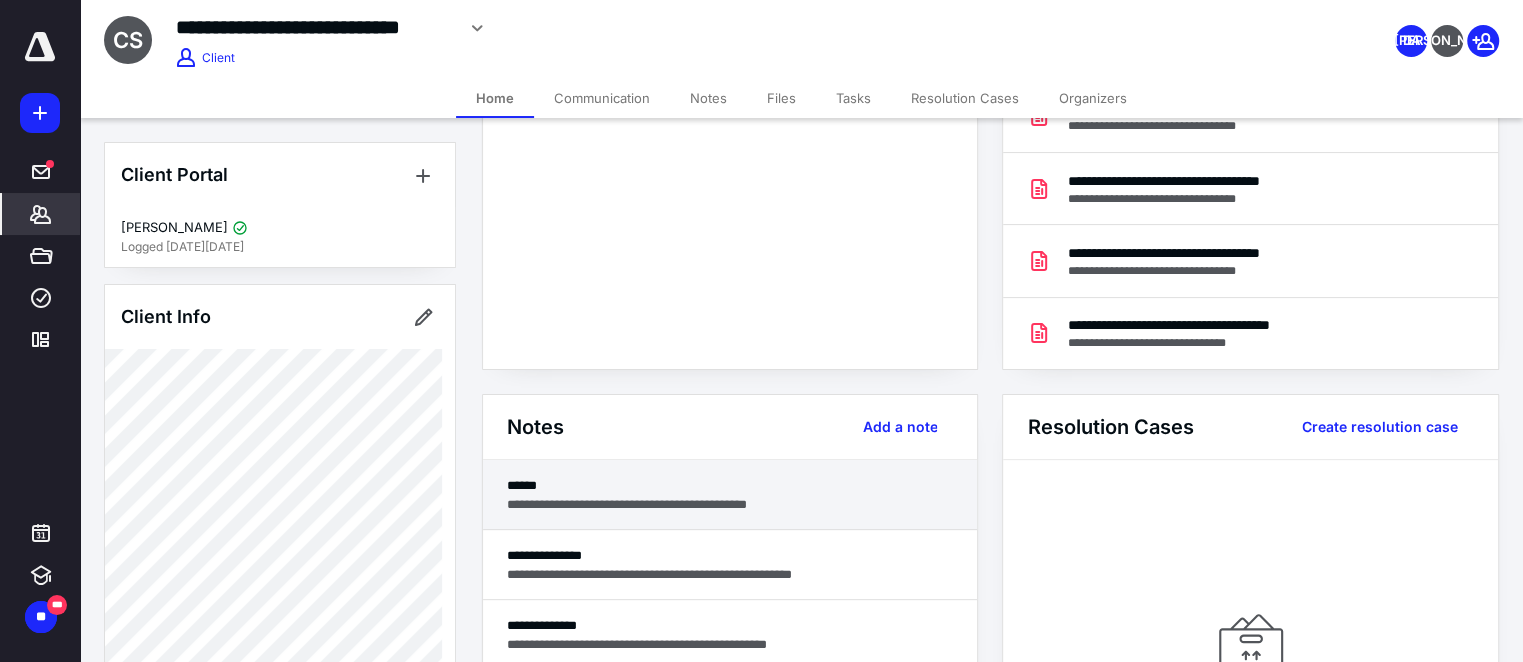 click on "**********" at bounding box center [730, 504] 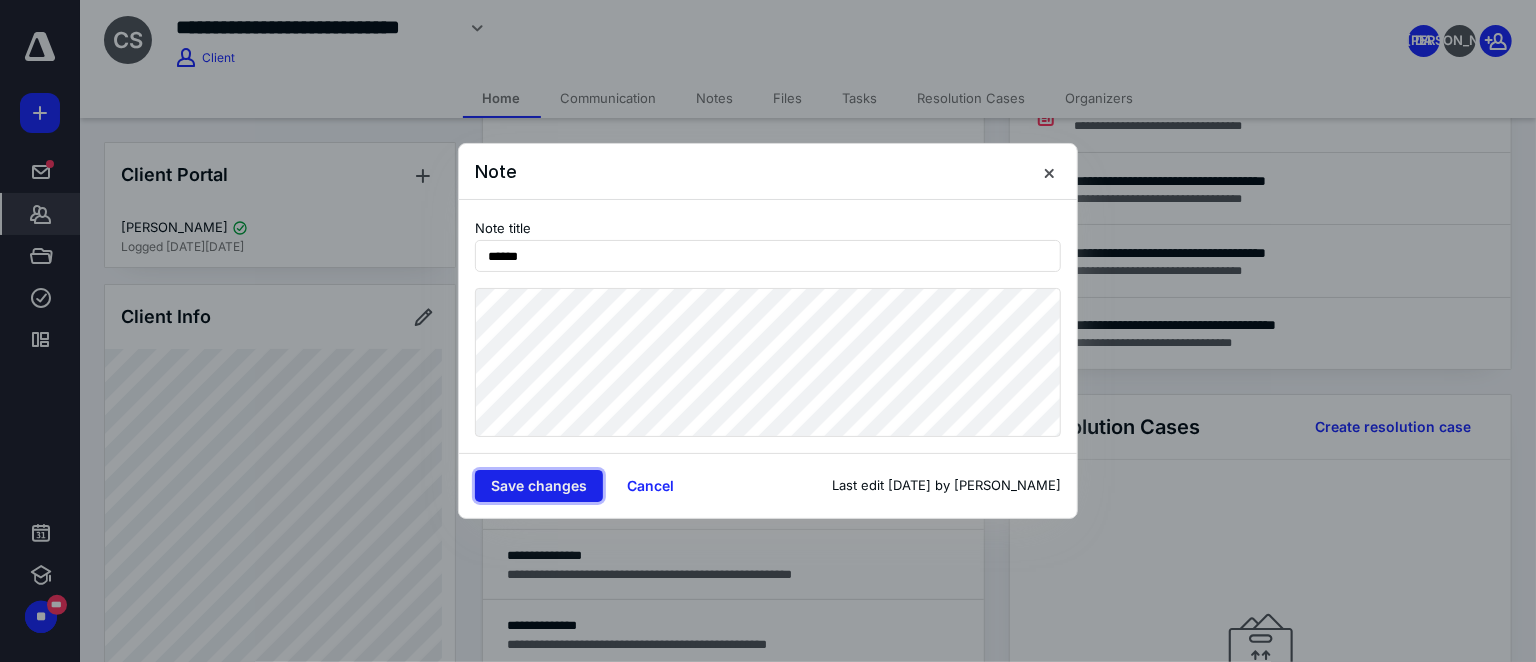 click on "Save changes" at bounding box center [539, 486] 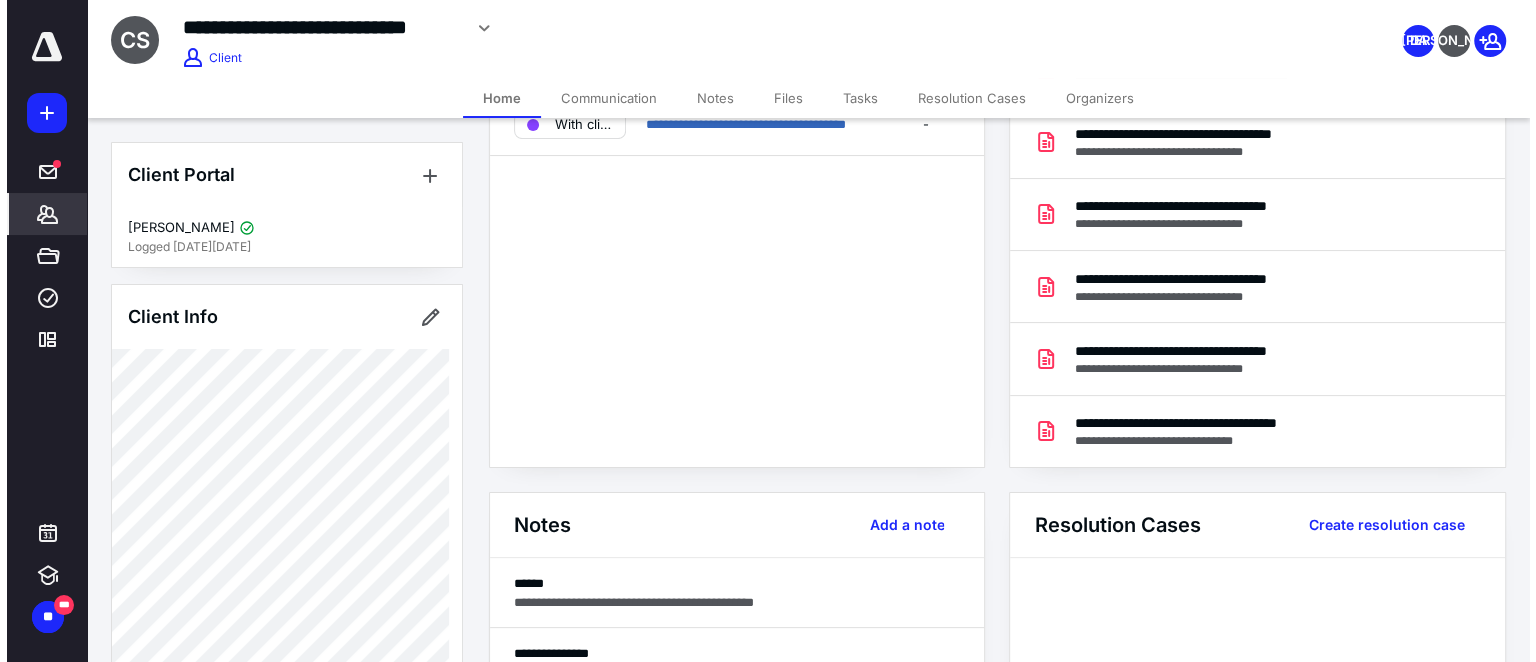 scroll, scrollTop: 0, scrollLeft: 0, axis: both 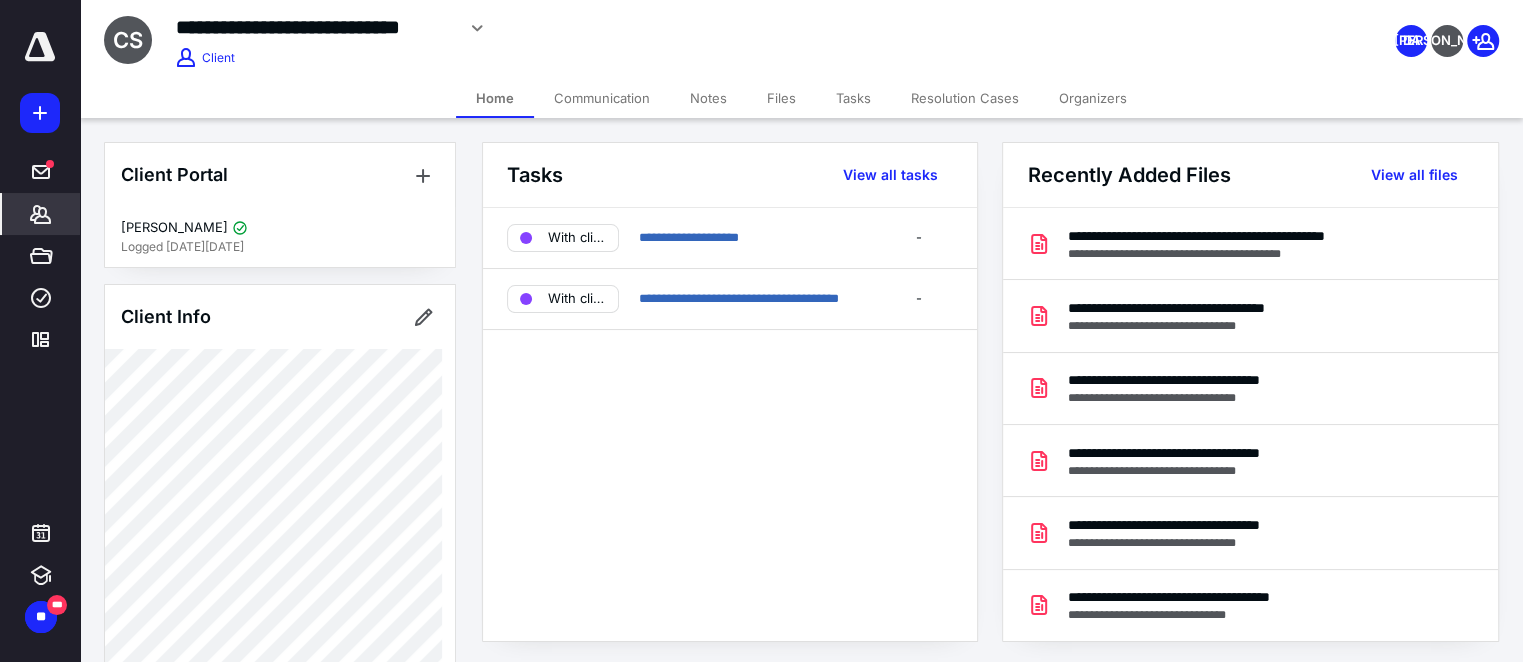 click on "Communication" at bounding box center [602, 98] 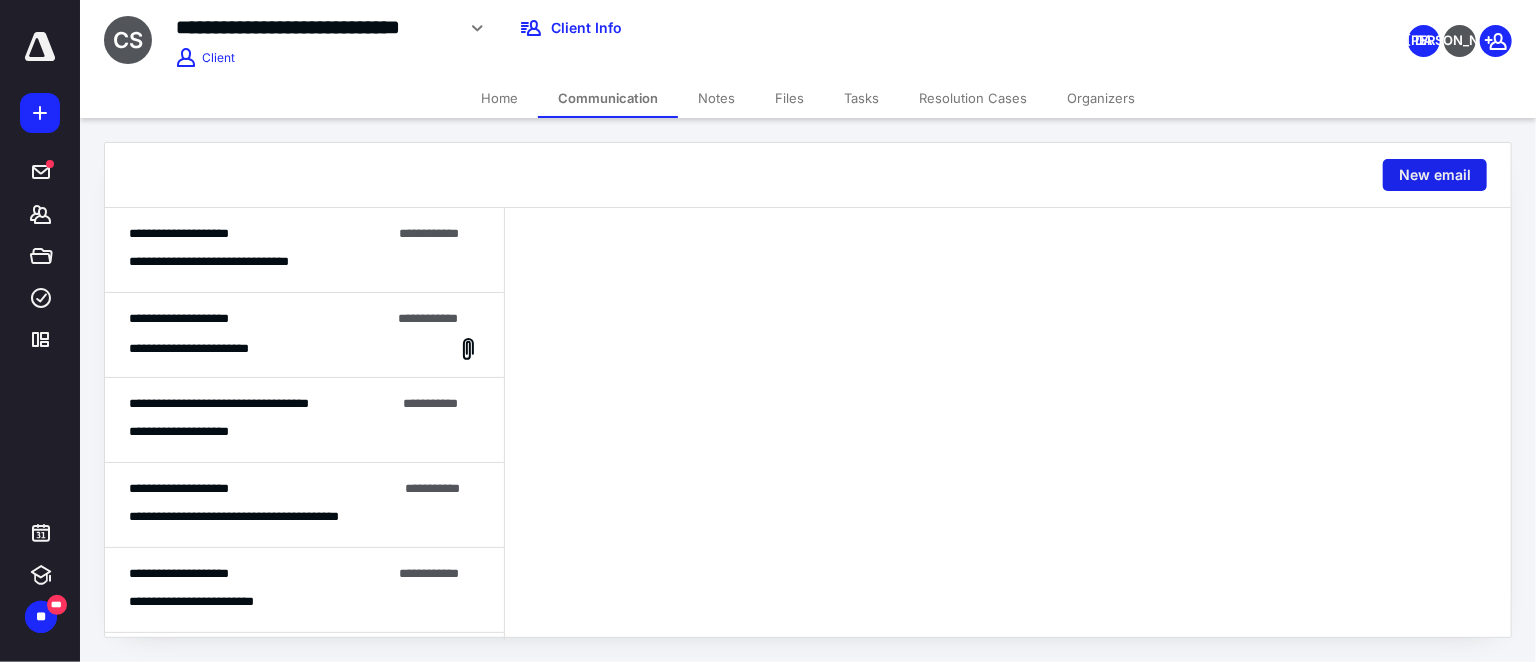 click on "New email" at bounding box center (1435, 175) 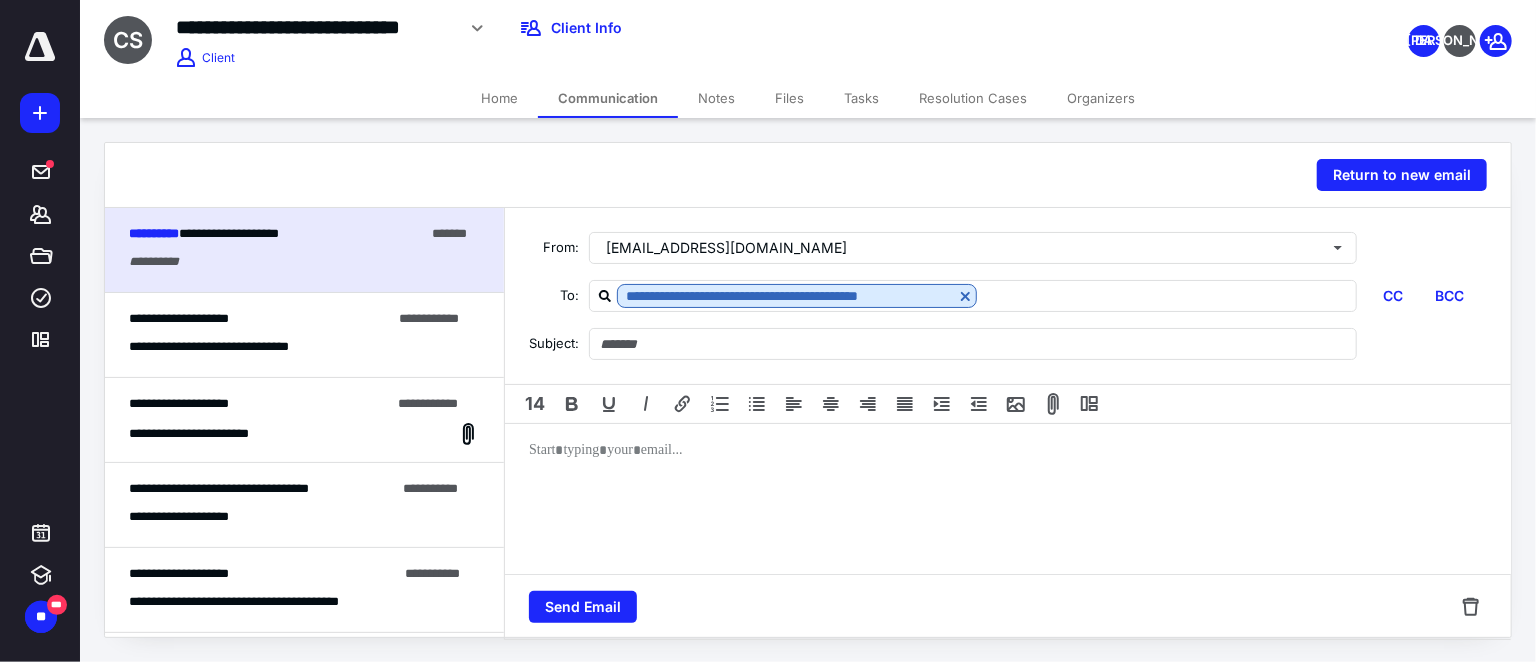 click on "**********" at bounding box center [260, 319] 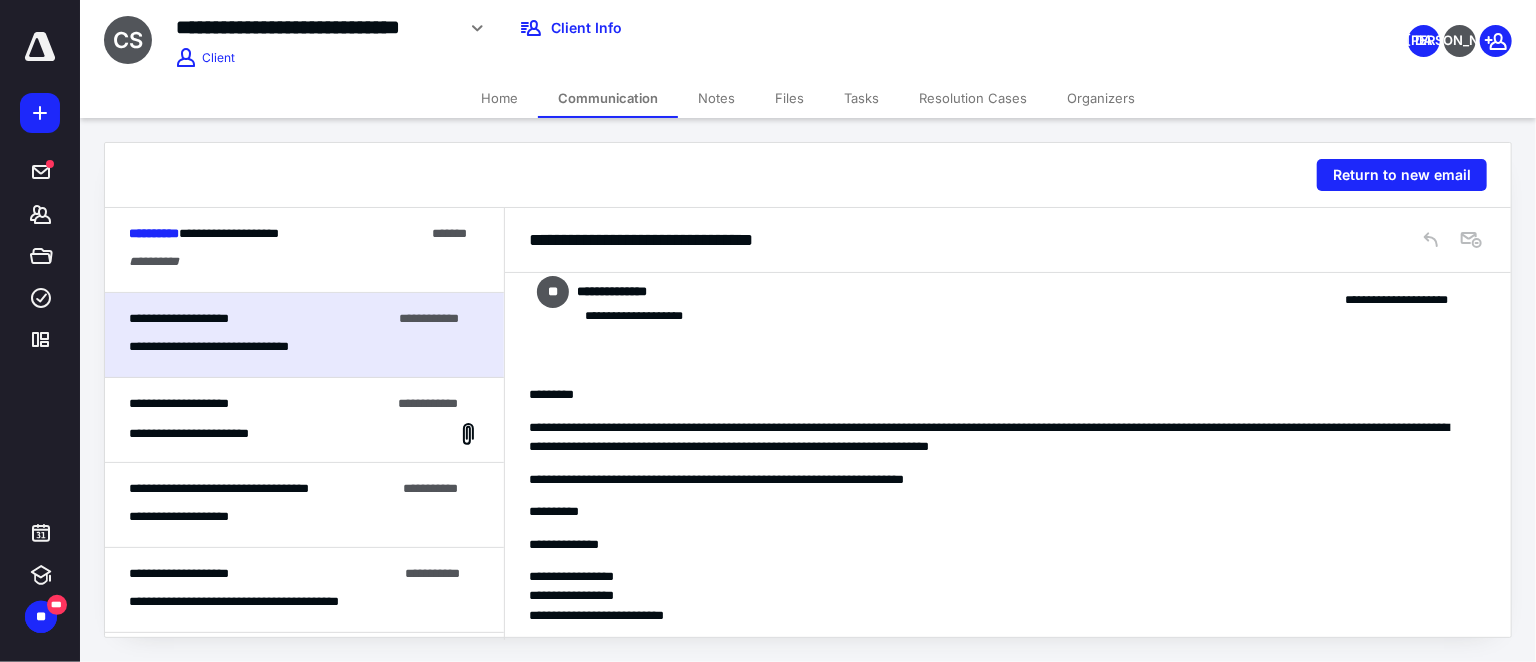 scroll, scrollTop: 0, scrollLeft: 0, axis: both 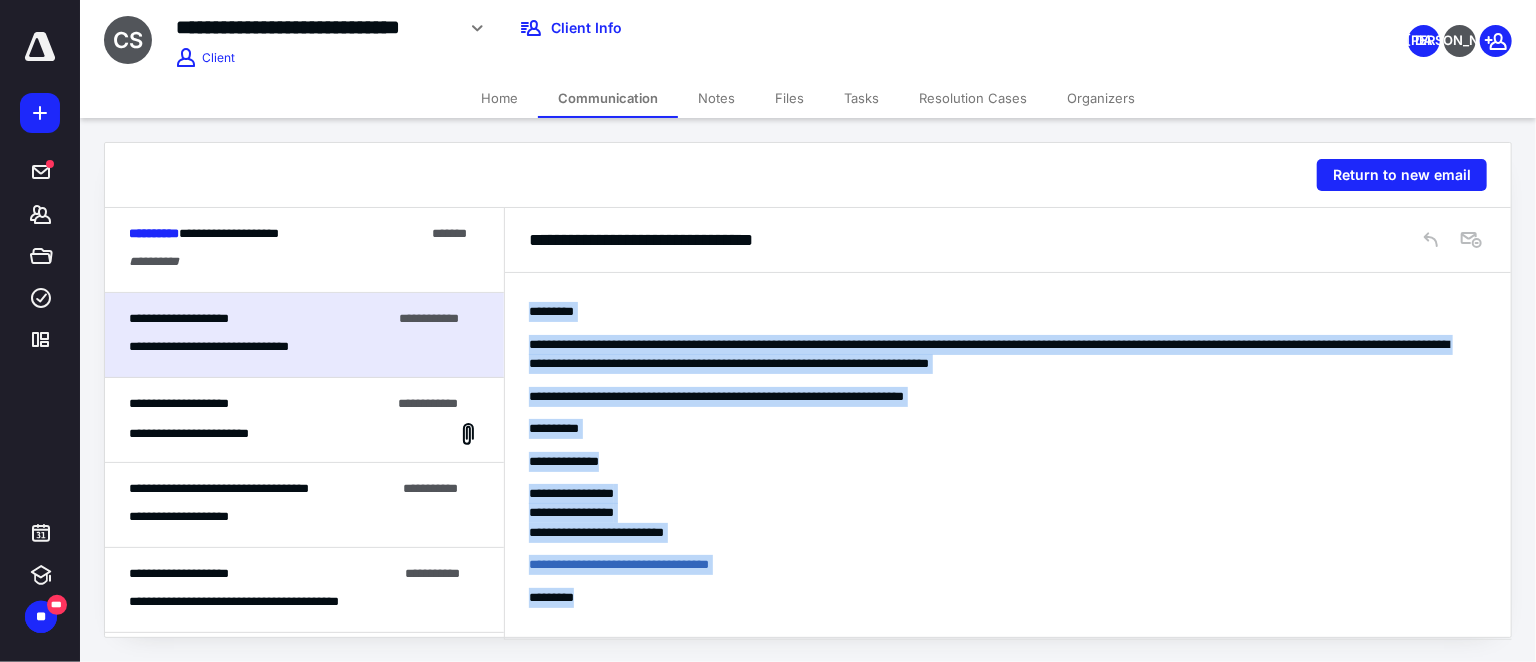 drag, startPoint x: 529, startPoint y: 407, endPoint x: 827, endPoint y: 581, distance: 345.0797 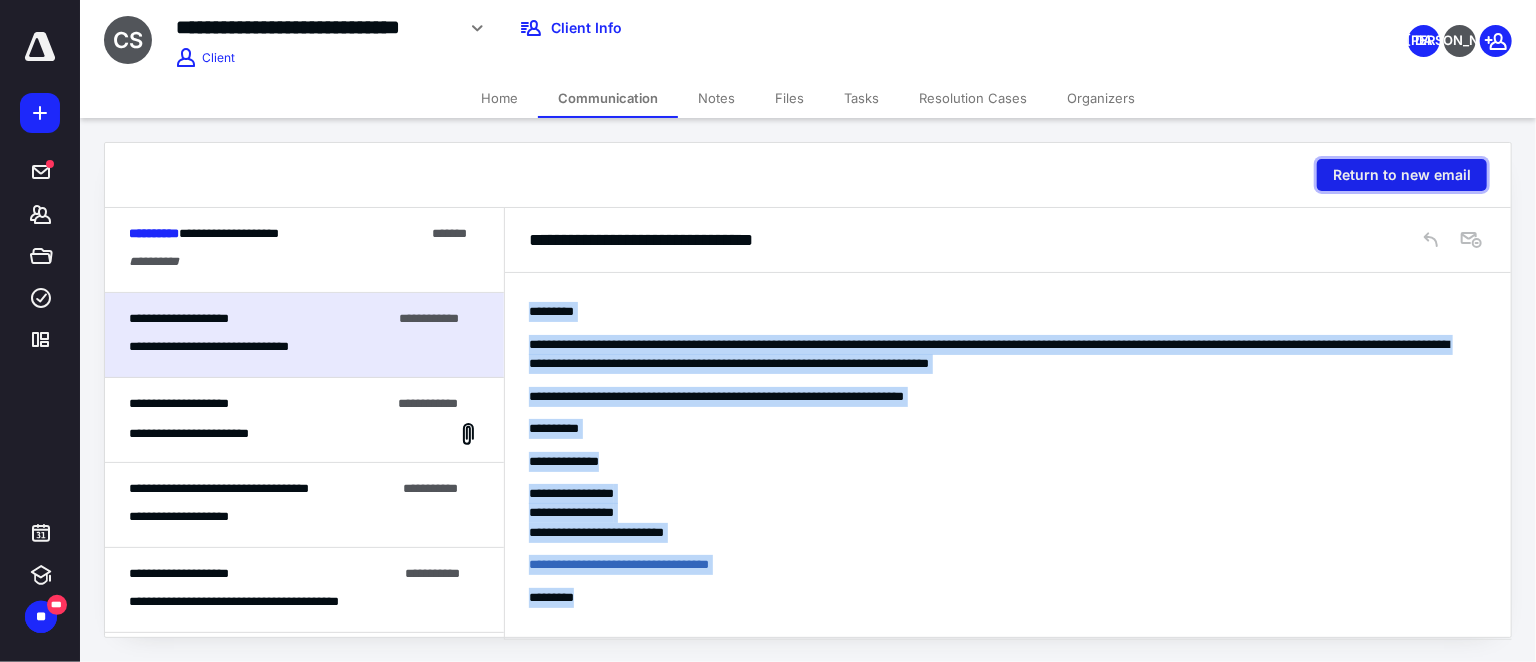 click on "Return to new email" at bounding box center (1402, 175) 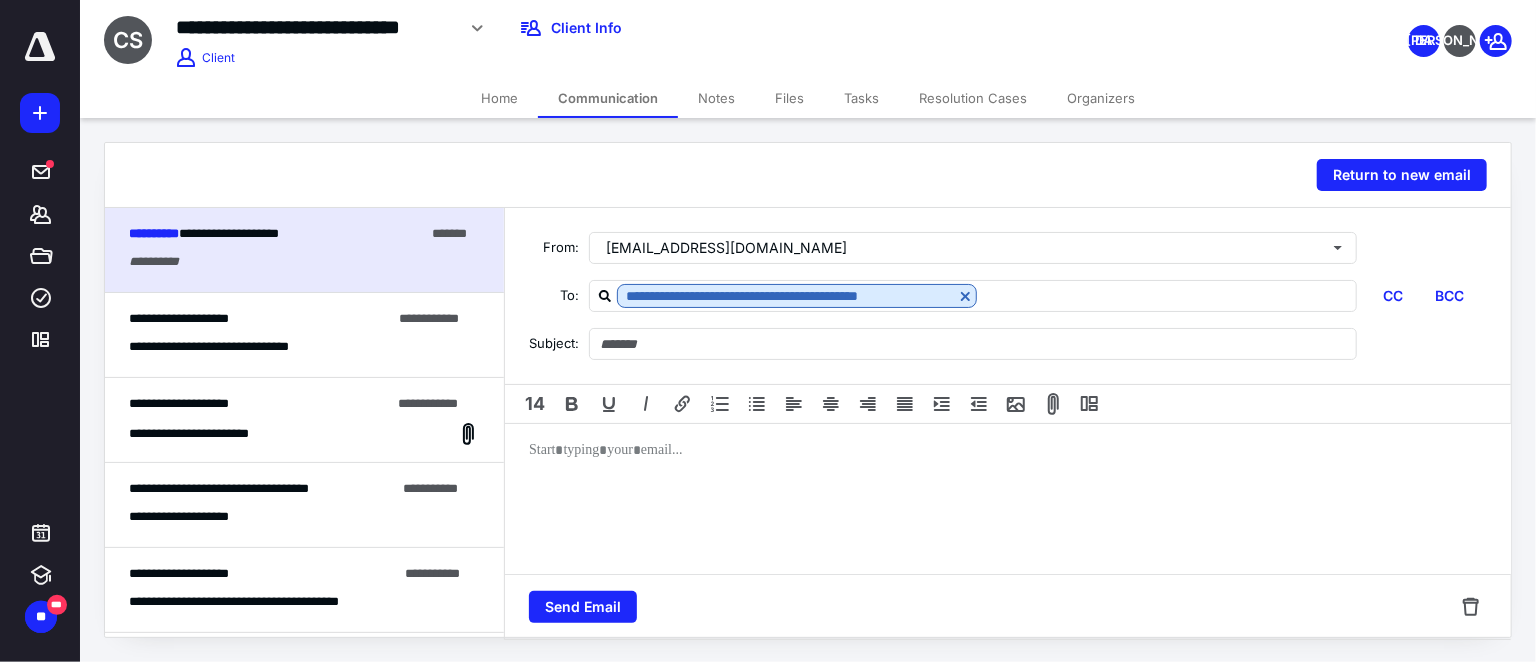 click at bounding box center (1008, 504) 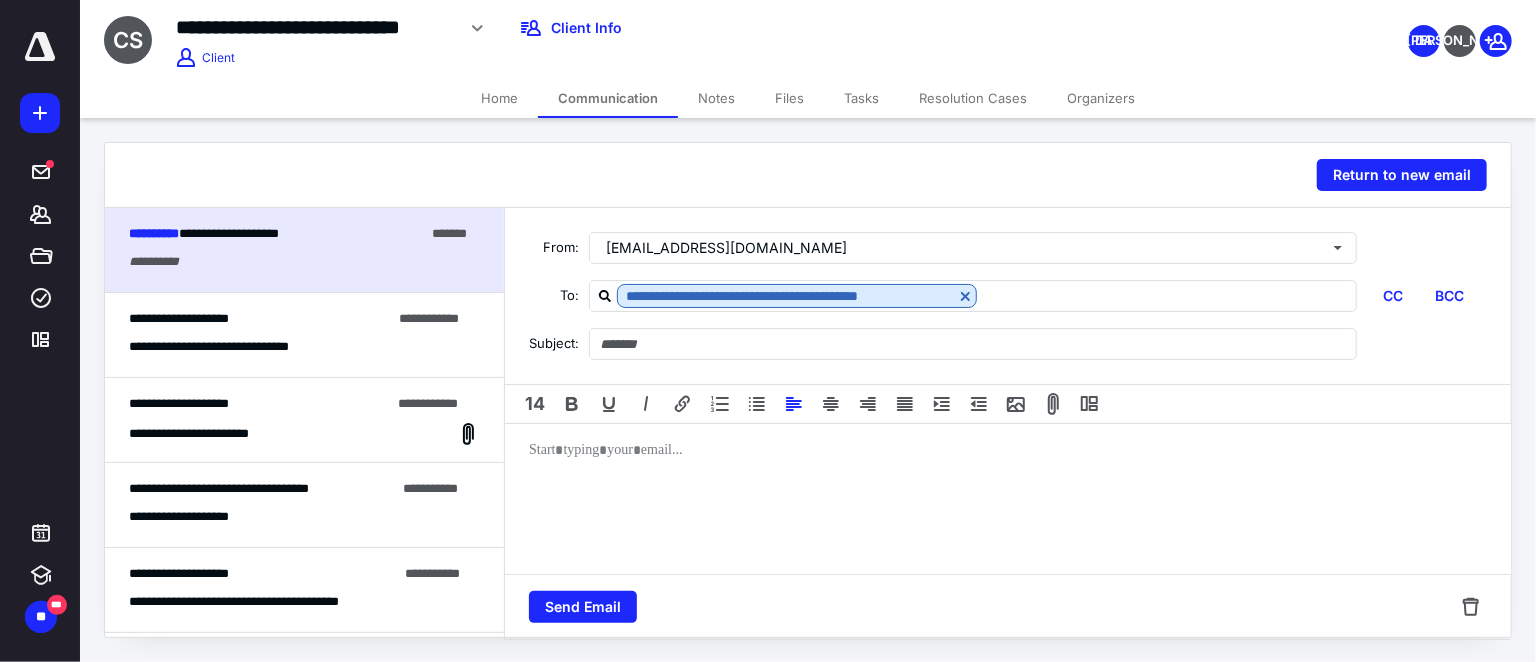 type 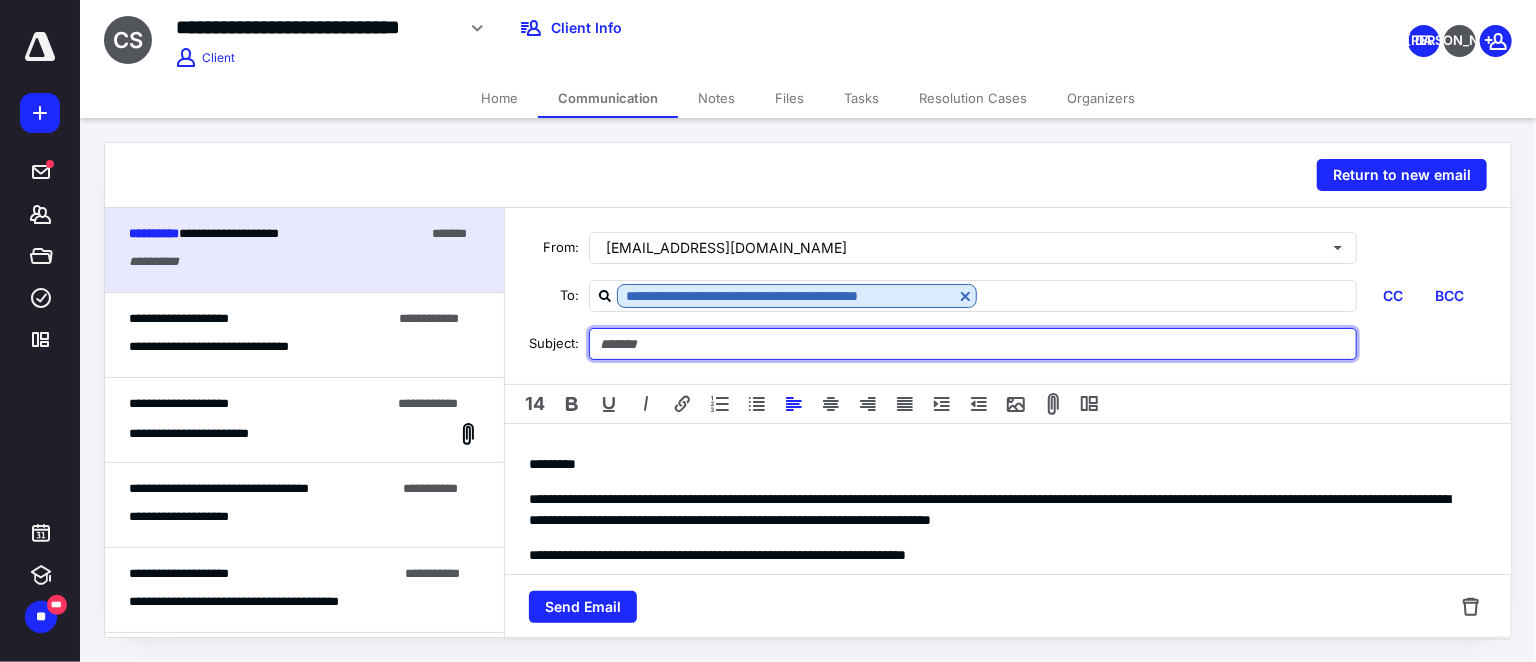 click at bounding box center (973, 344) 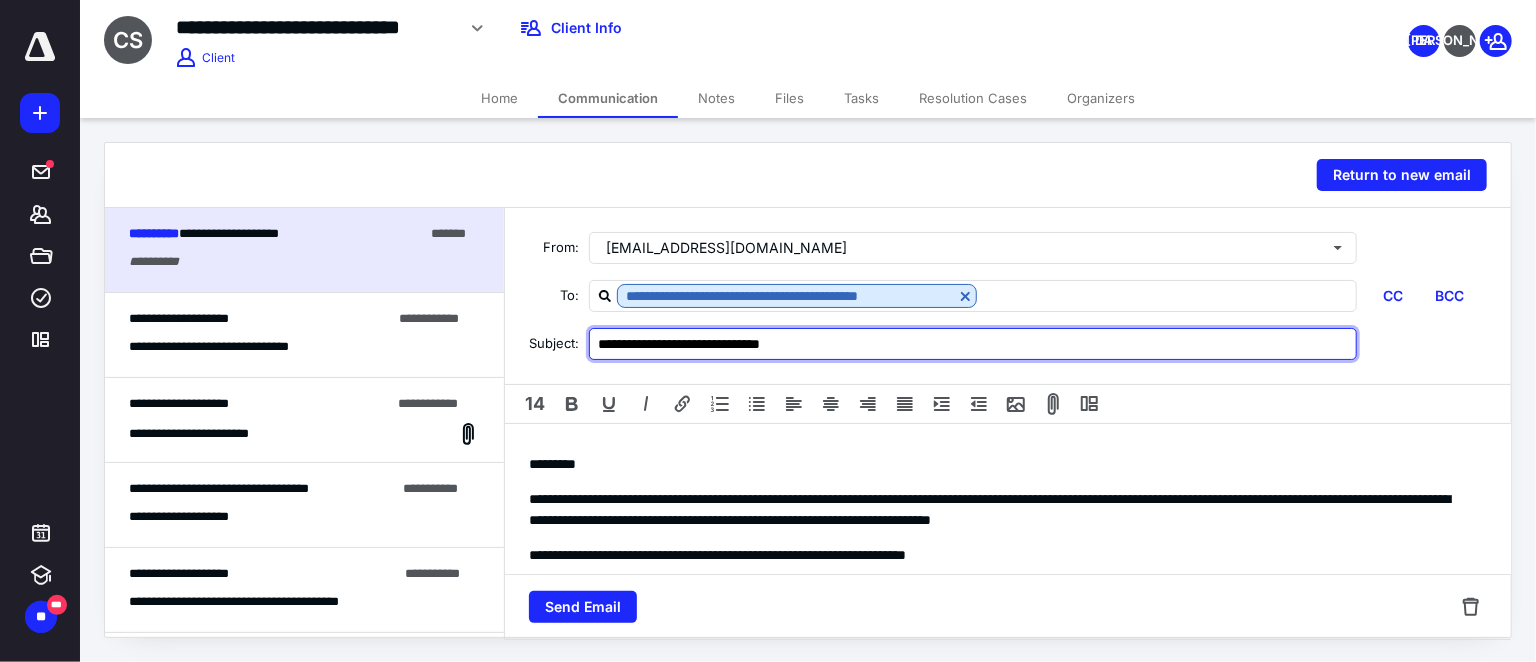 drag, startPoint x: 686, startPoint y: 347, endPoint x: 849, endPoint y: 359, distance: 163.44112 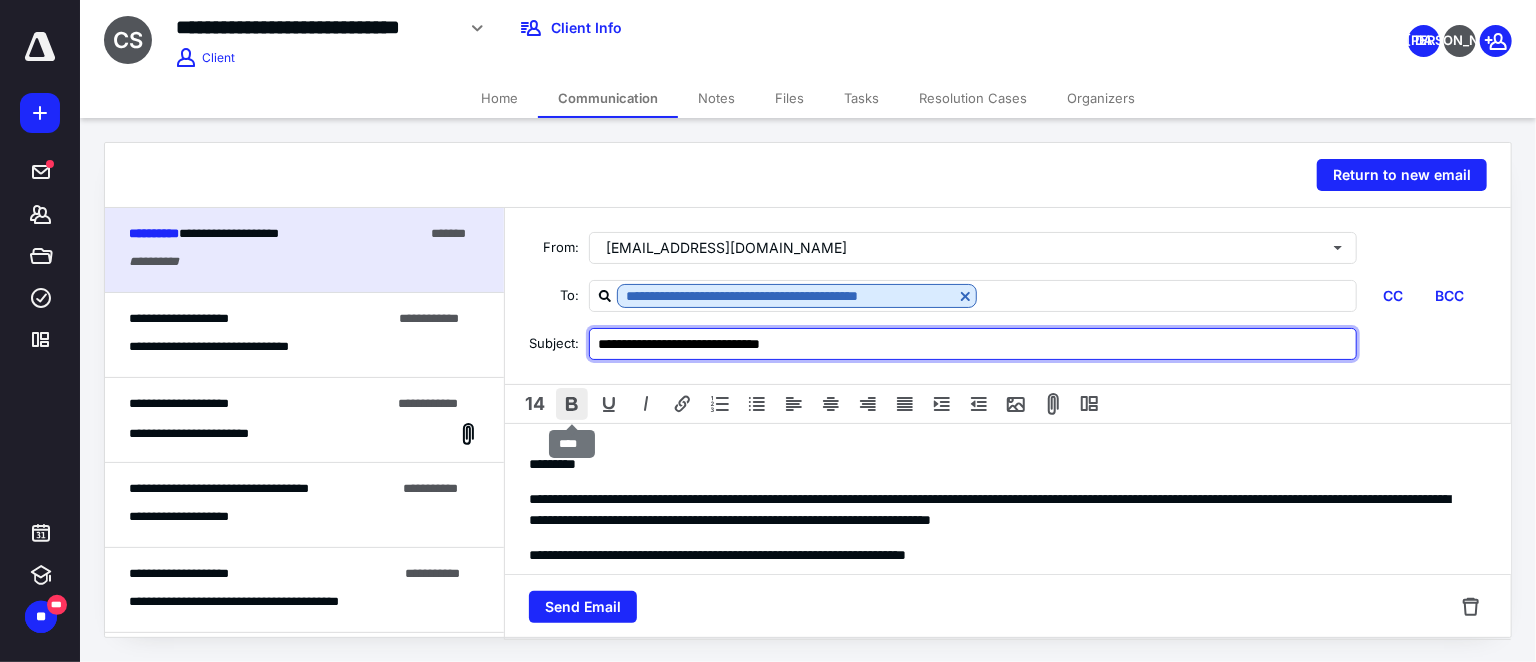 type on "**********" 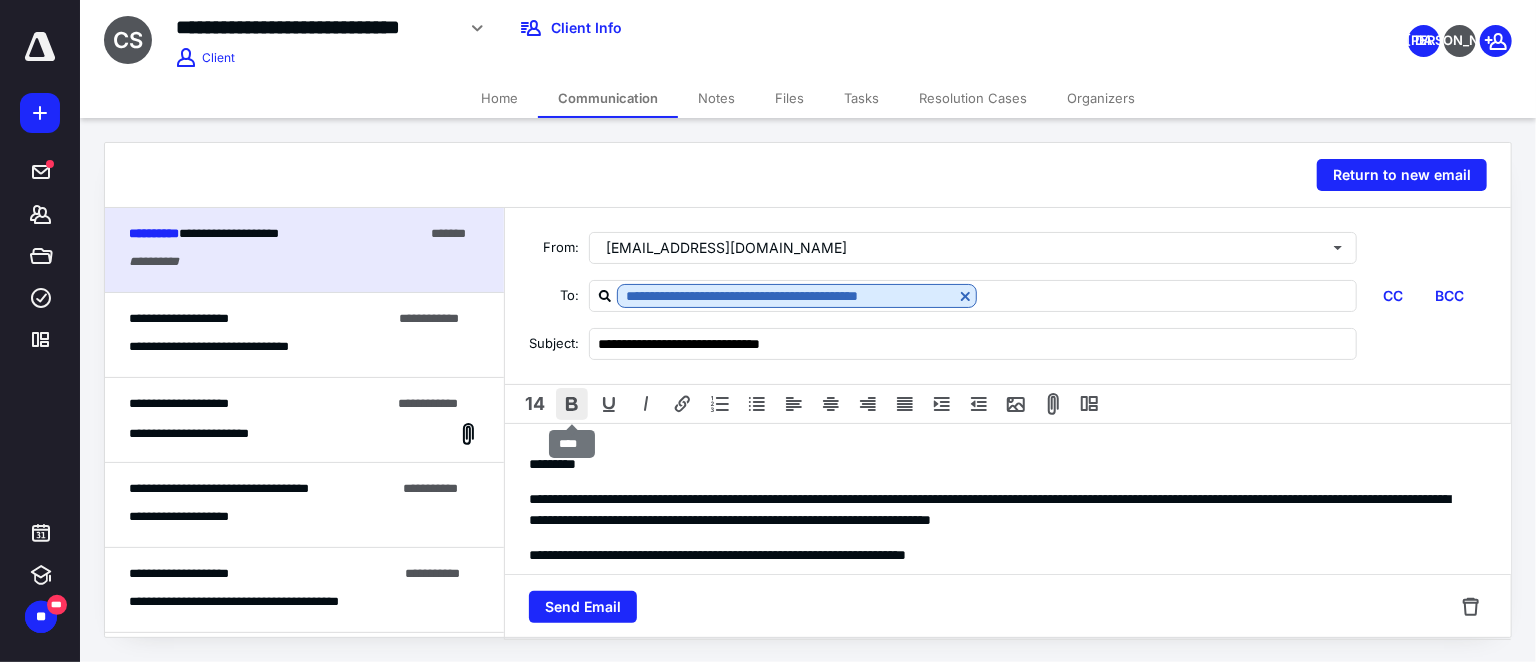 click at bounding box center [572, 404] 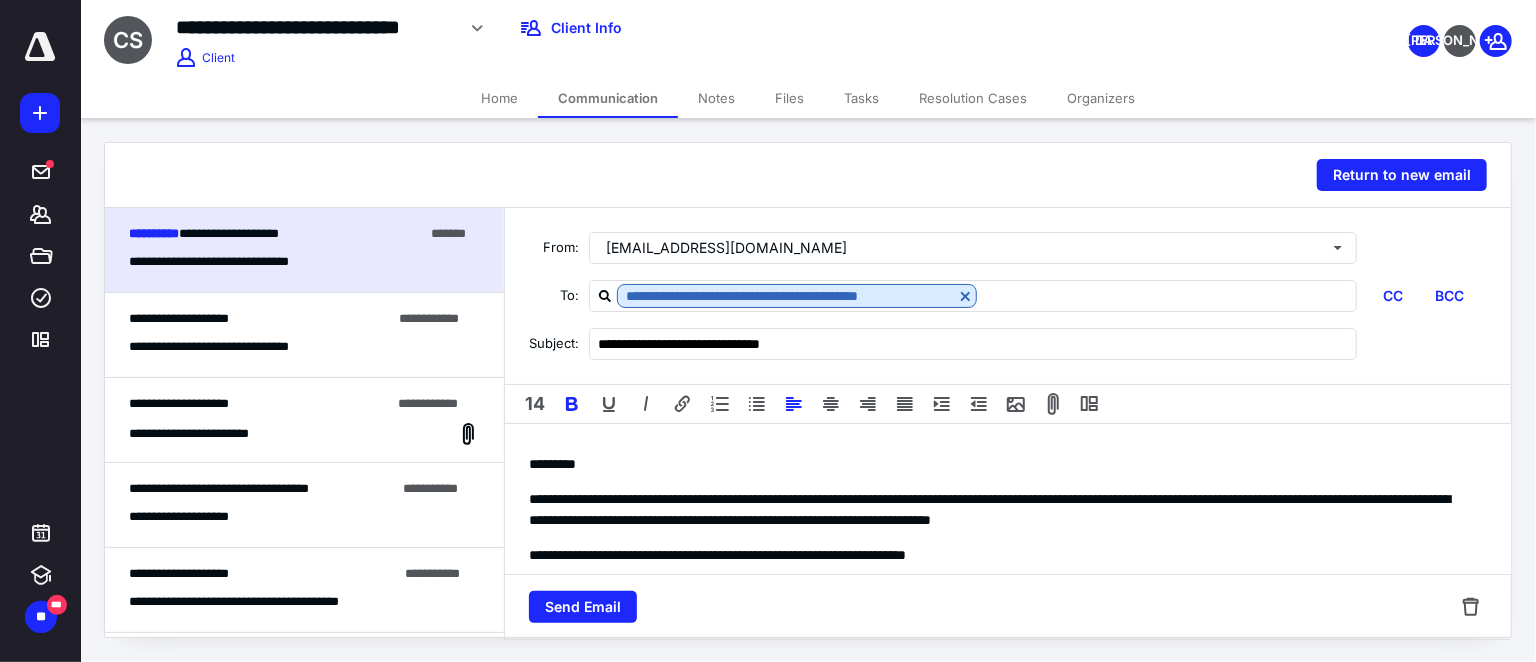 click on "**********" at bounding box center [1008, 296] 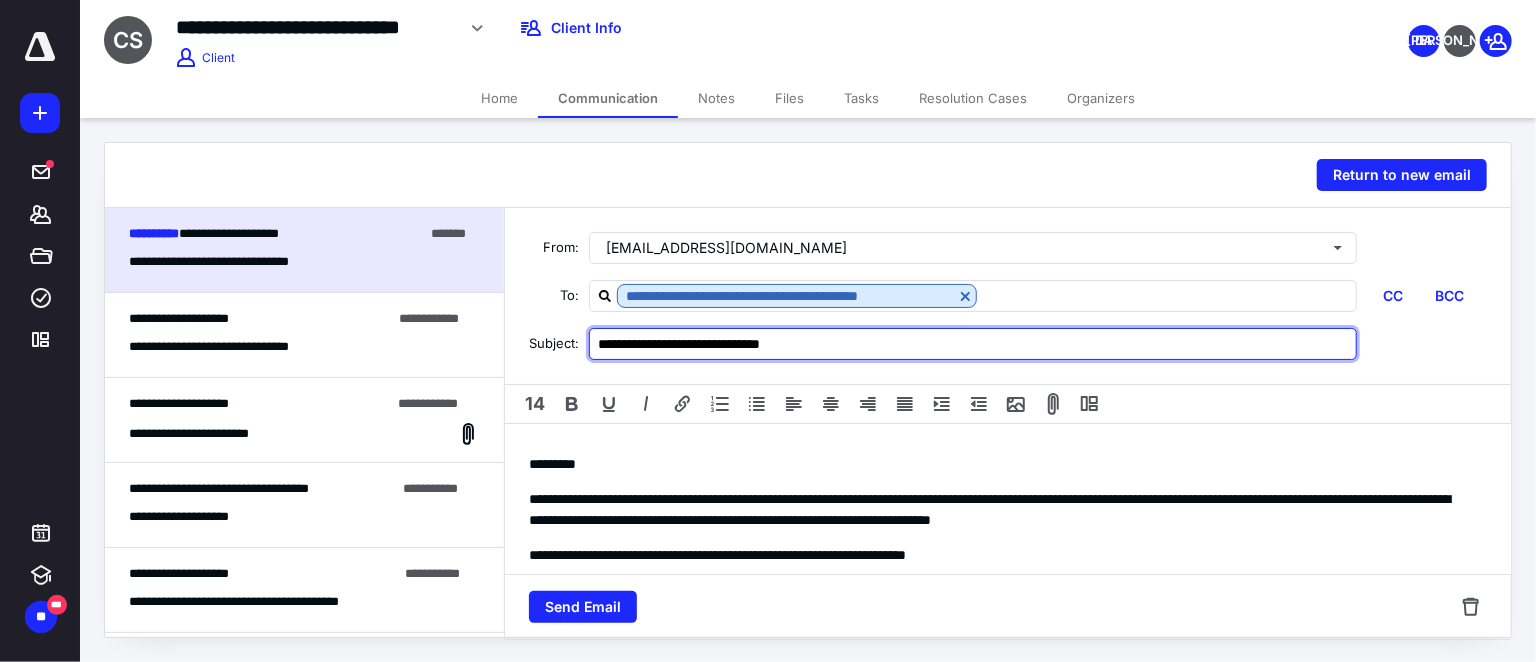 drag, startPoint x: 683, startPoint y: 341, endPoint x: 864, endPoint y: 345, distance: 181.04419 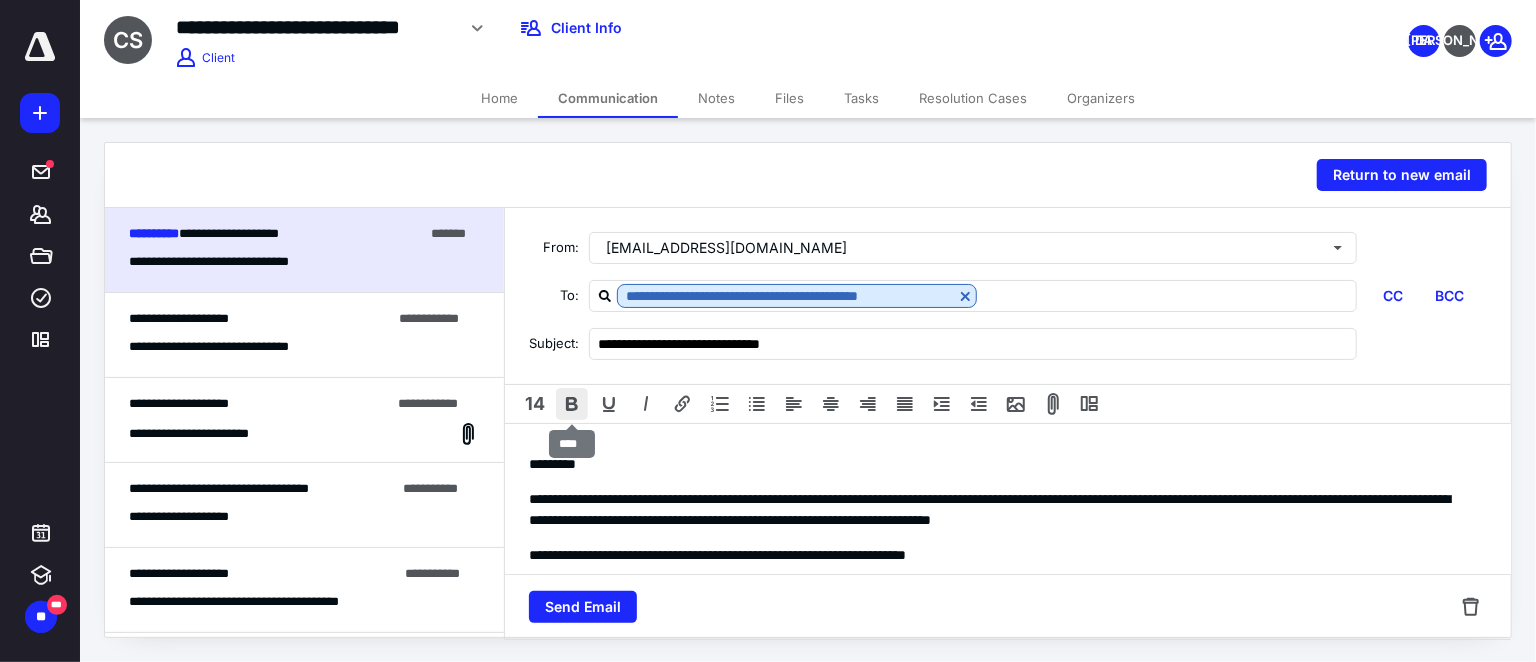 click at bounding box center [572, 404] 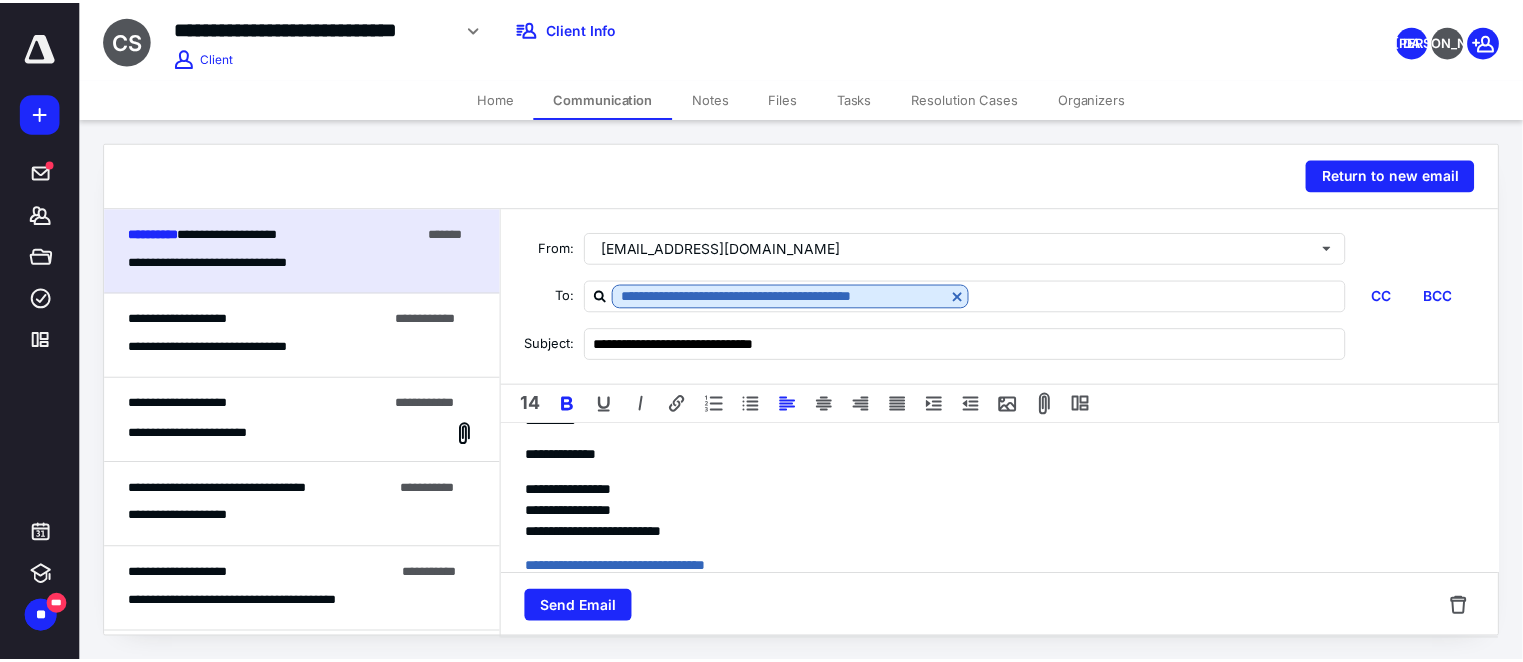 scroll, scrollTop: 239, scrollLeft: 0, axis: vertical 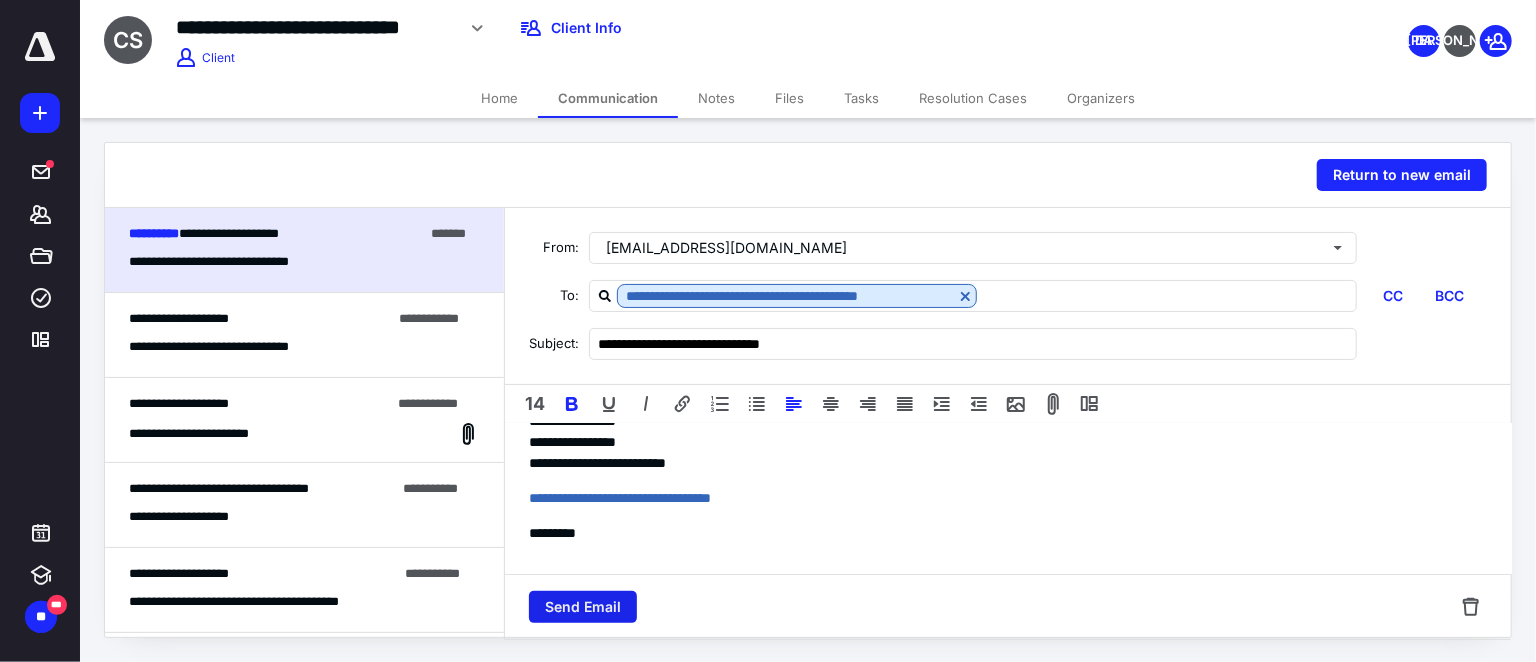 click on "Send Email" at bounding box center (583, 607) 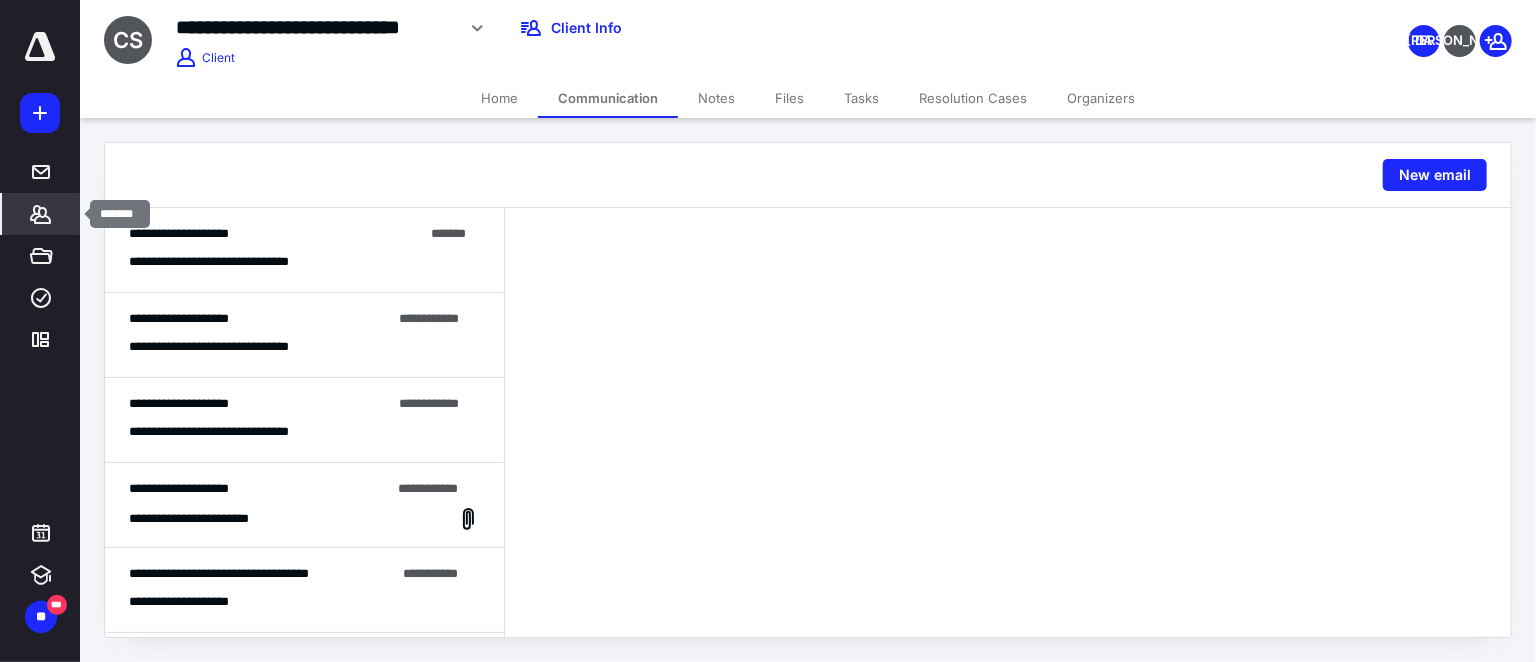 click 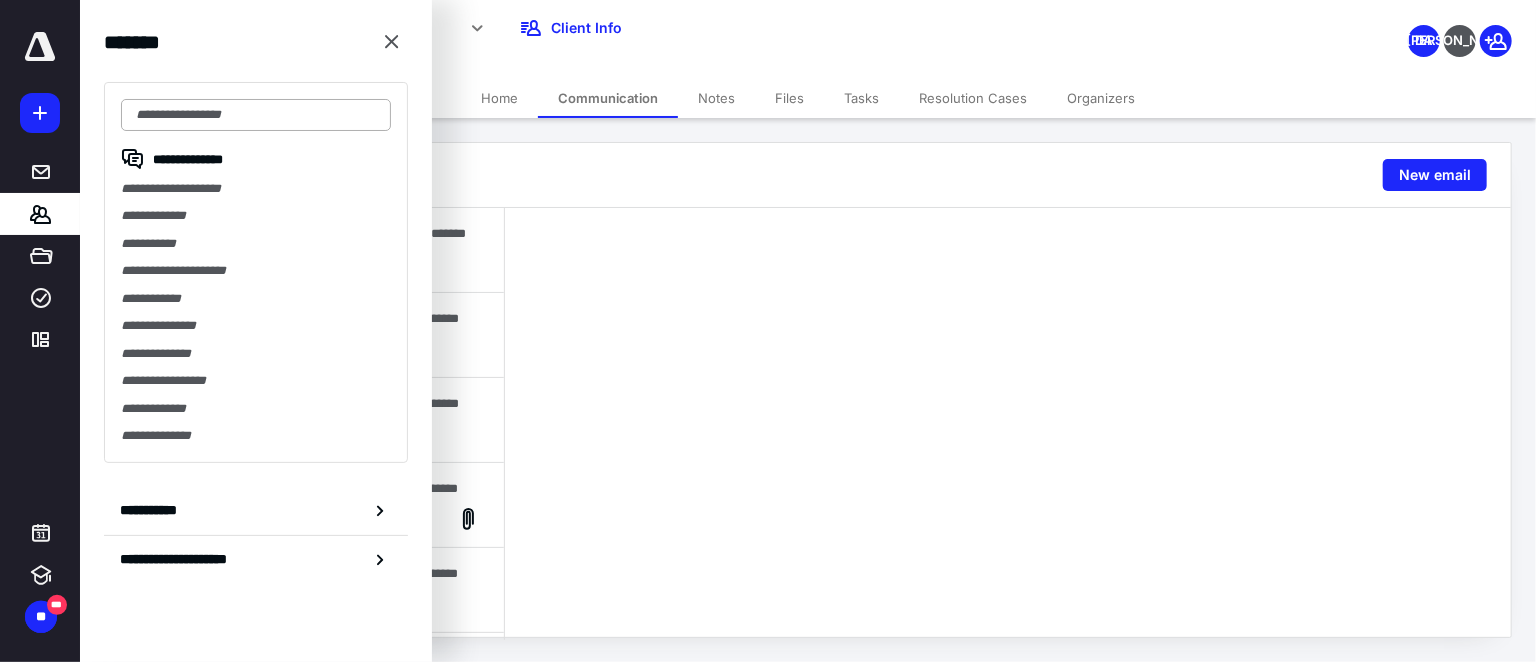 click at bounding box center [256, 115] 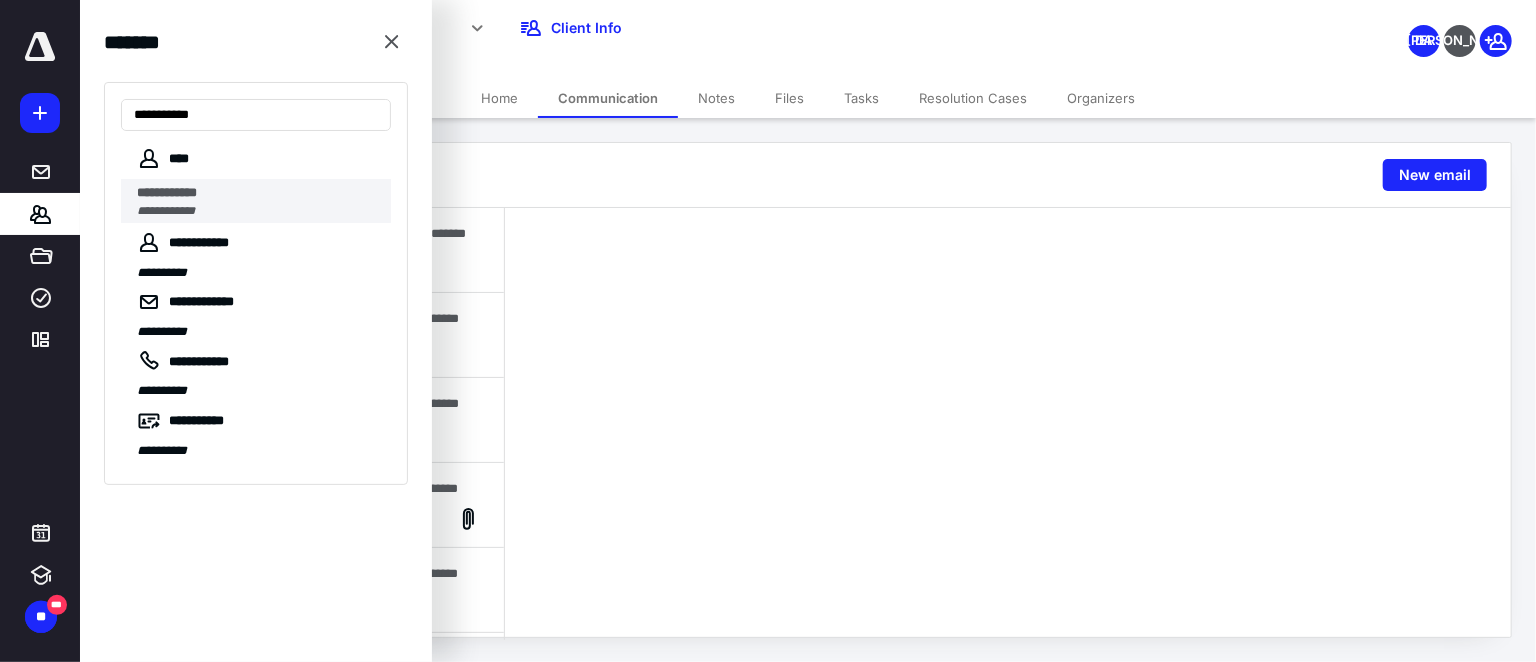 type on "**********" 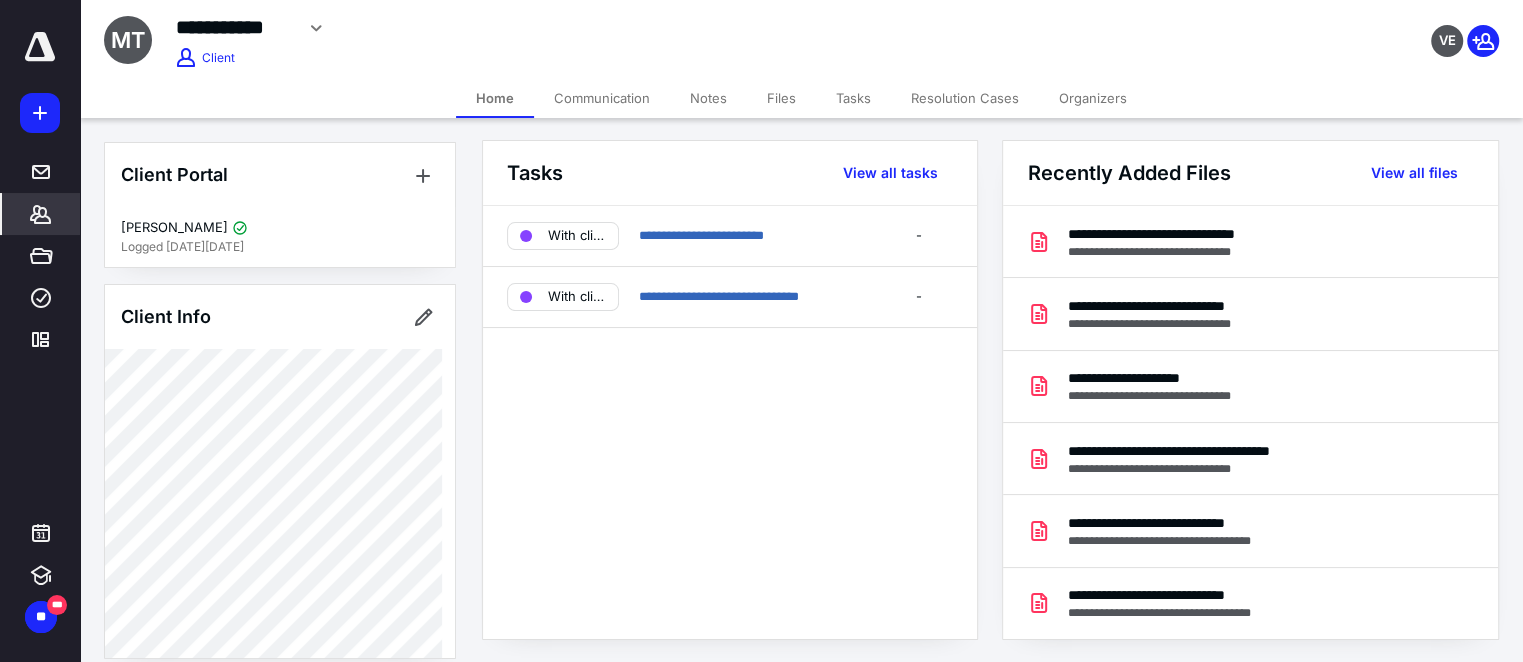 scroll, scrollTop: 0, scrollLeft: 0, axis: both 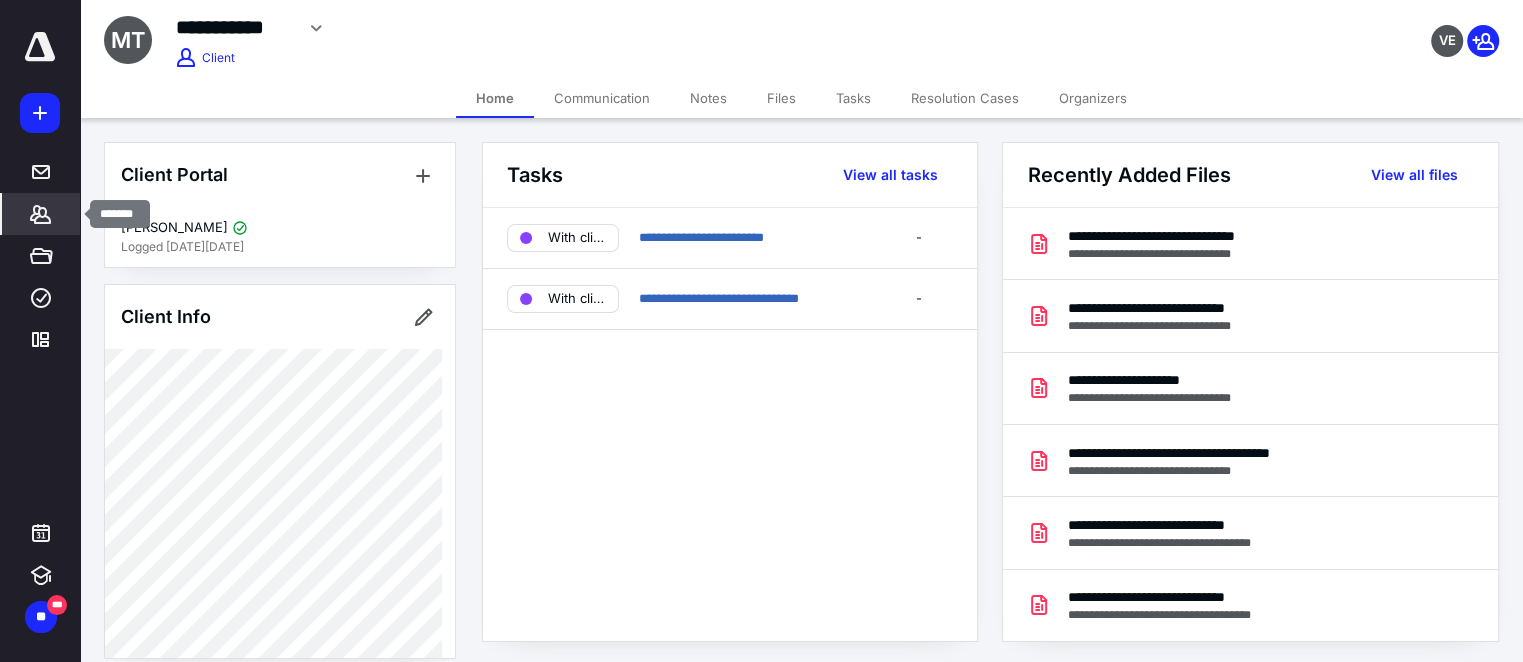 click 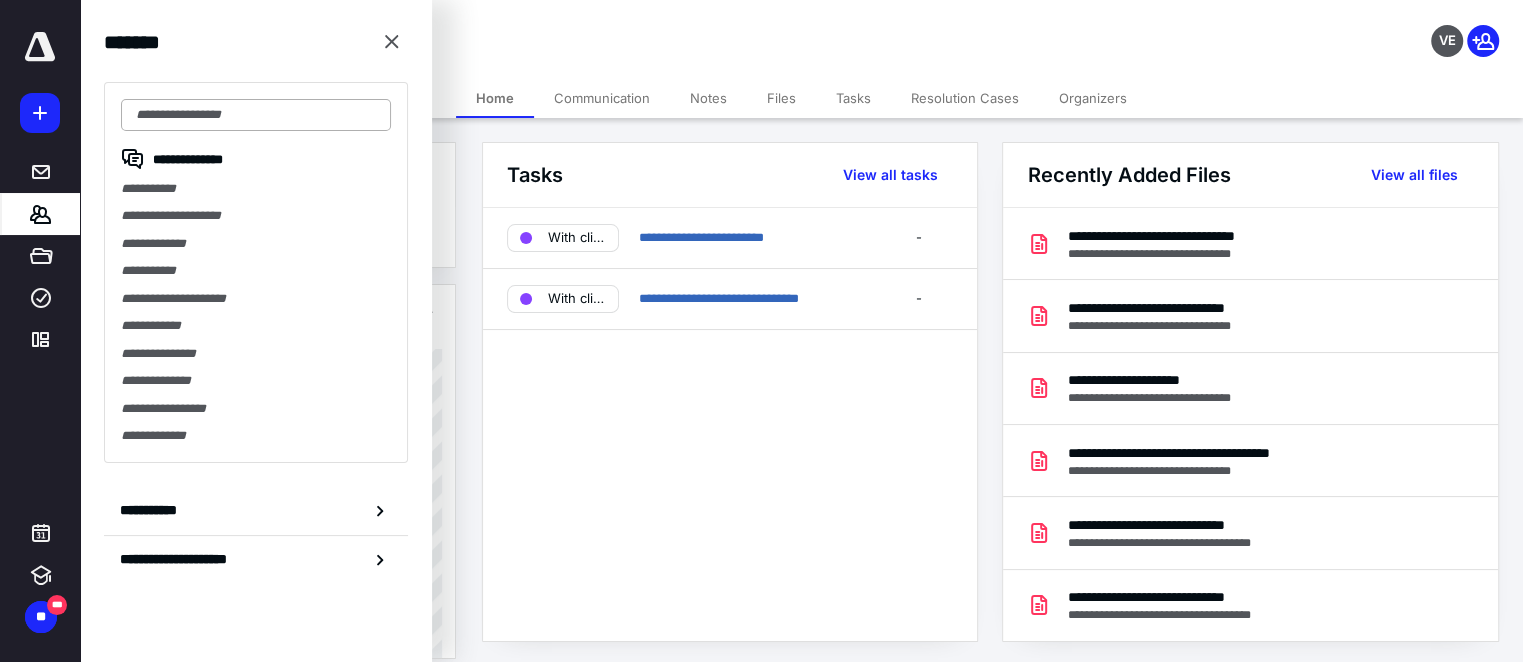 click at bounding box center [256, 115] 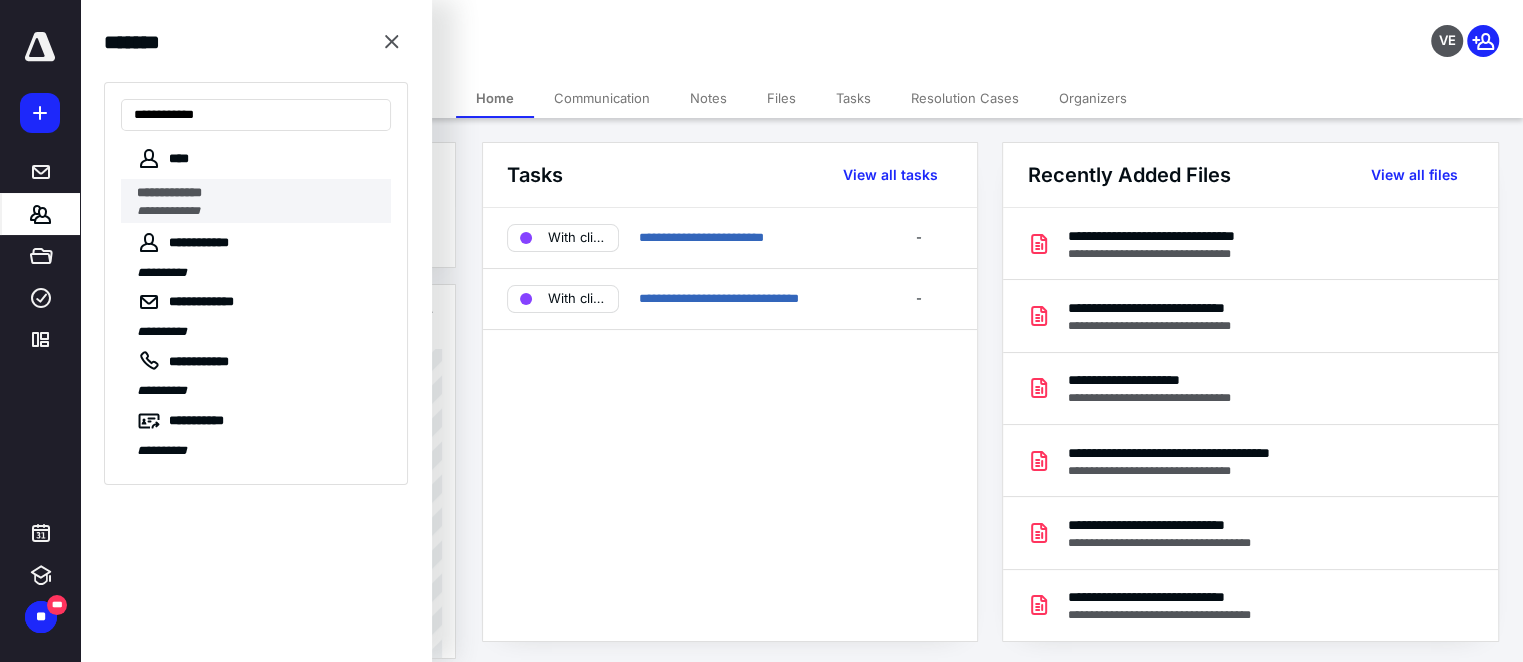 type on "**********" 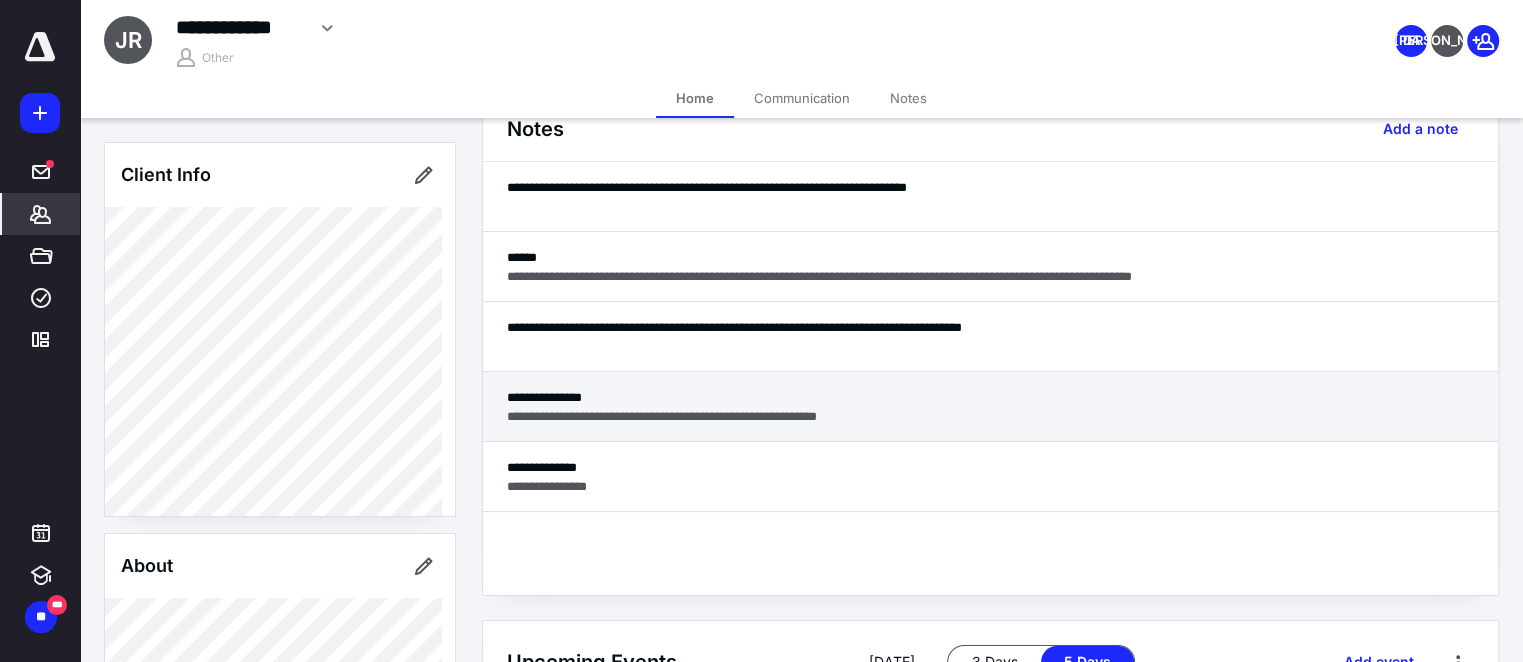 scroll, scrollTop: 90, scrollLeft: 0, axis: vertical 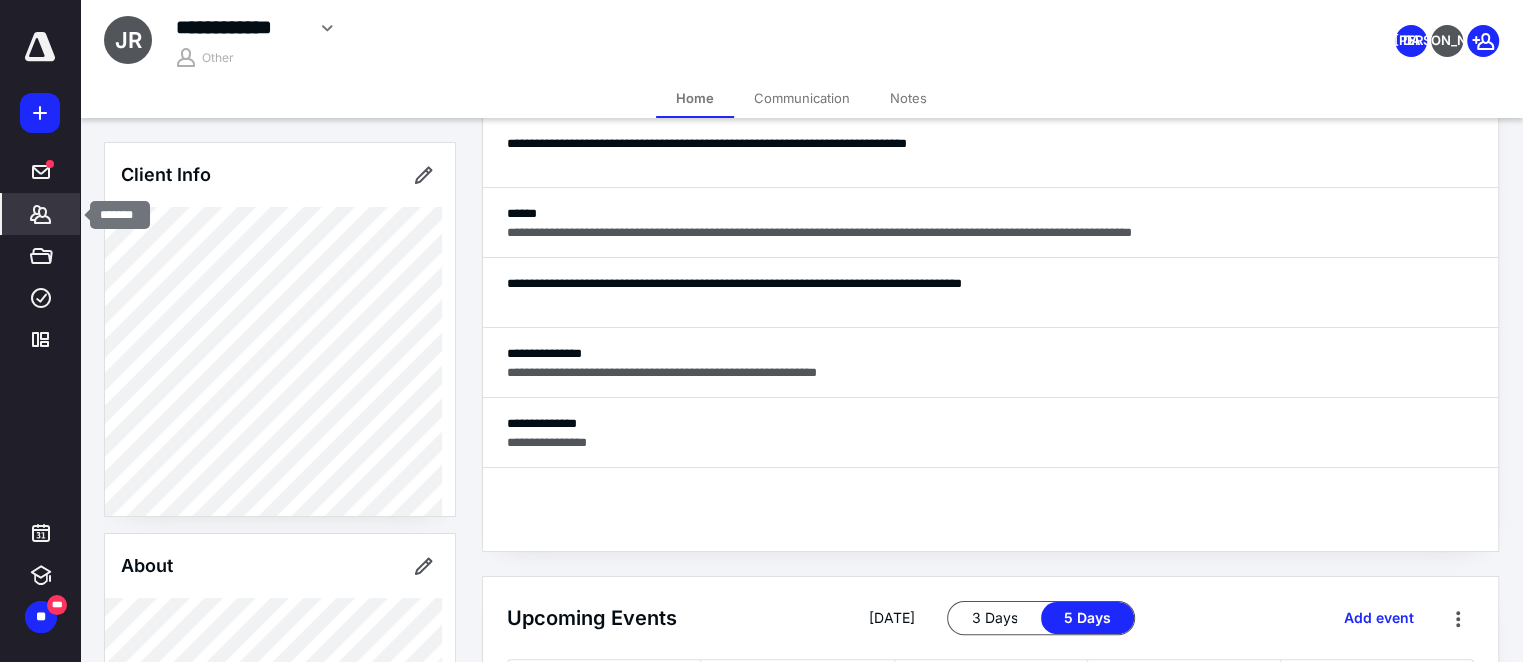 click 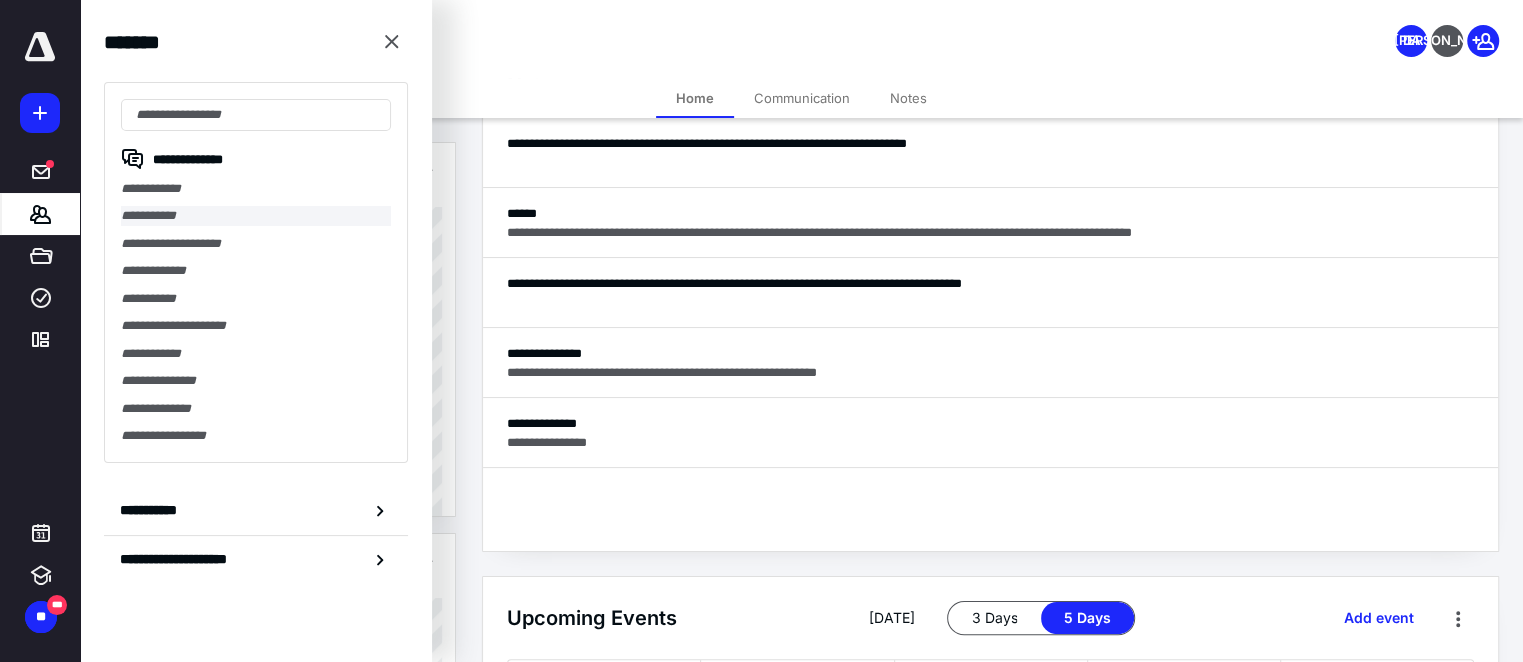 click on "**********" at bounding box center [256, 215] 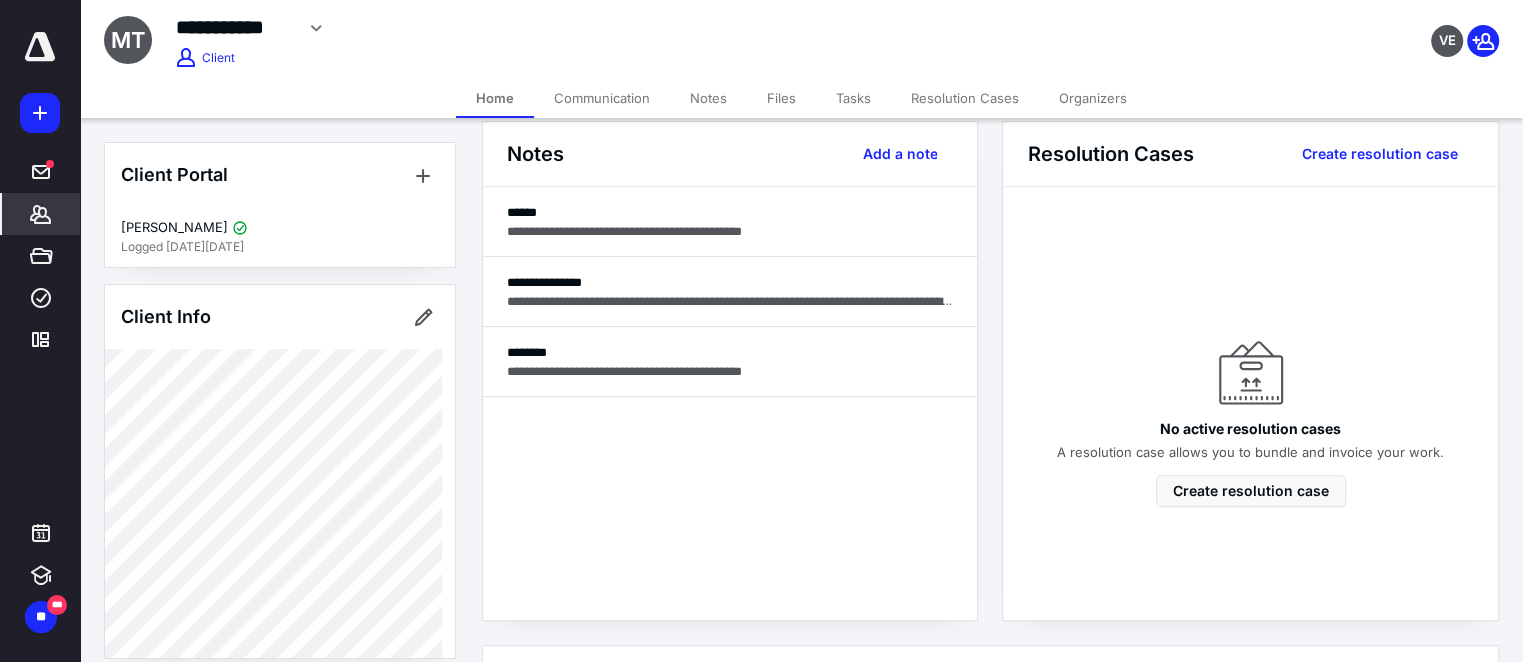 scroll, scrollTop: 363, scrollLeft: 0, axis: vertical 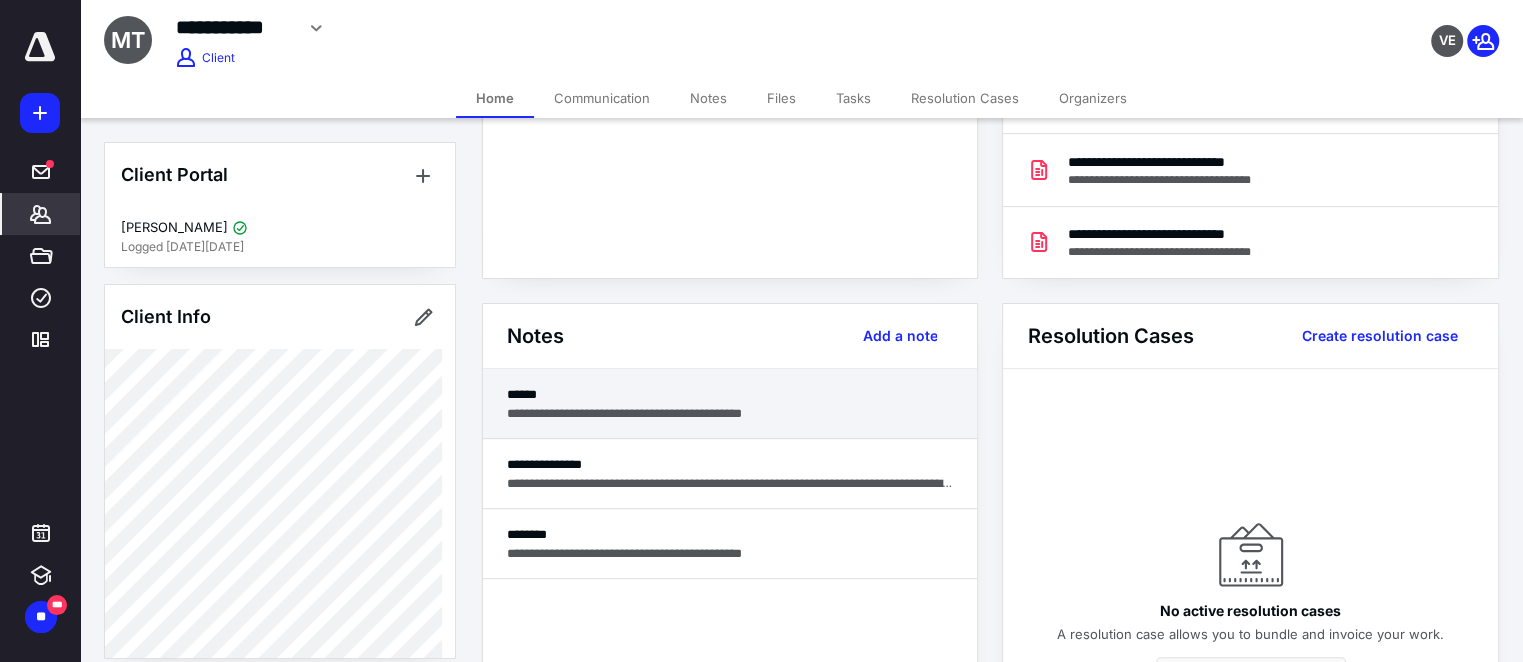 click on "******" at bounding box center (730, 394) 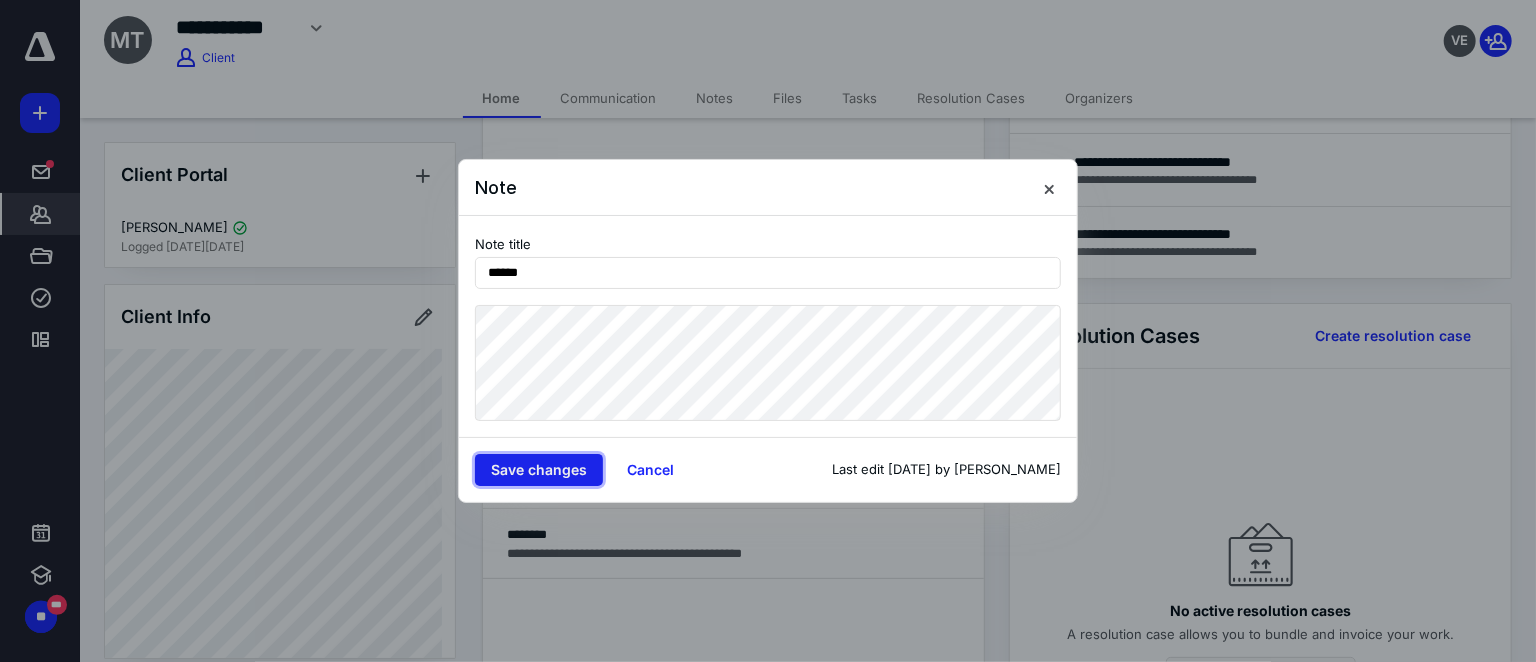click on "Save changes" at bounding box center [539, 470] 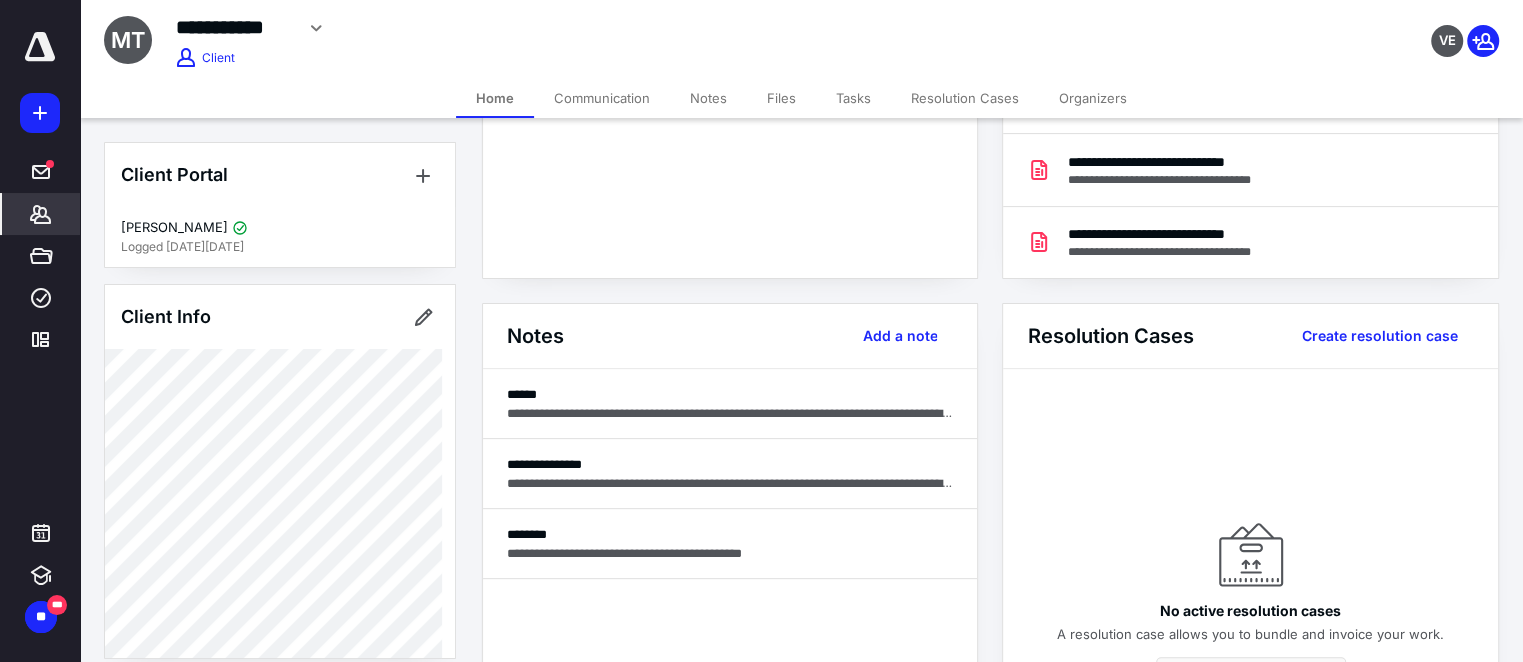 click on "Communication" at bounding box center (602, 98) 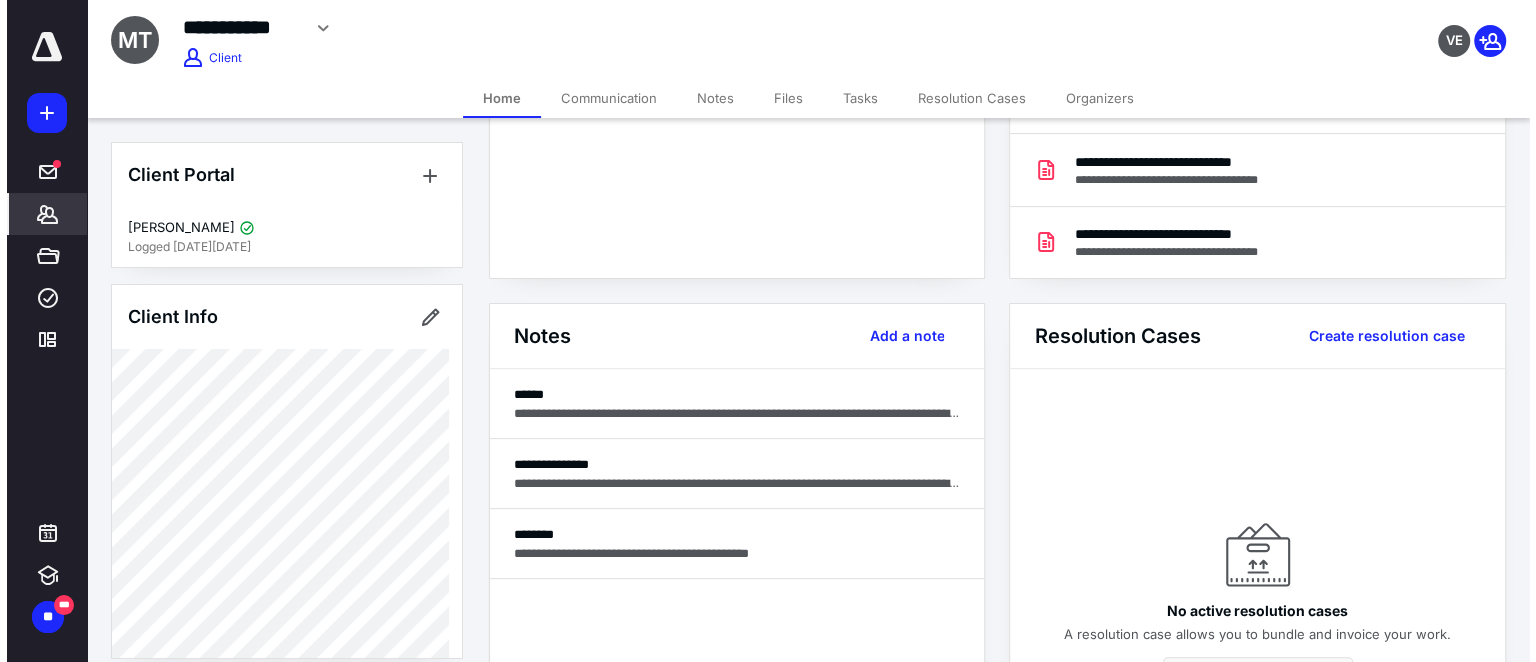 scroll, scrollTop: 0, scrollLeft: 0, axis: both 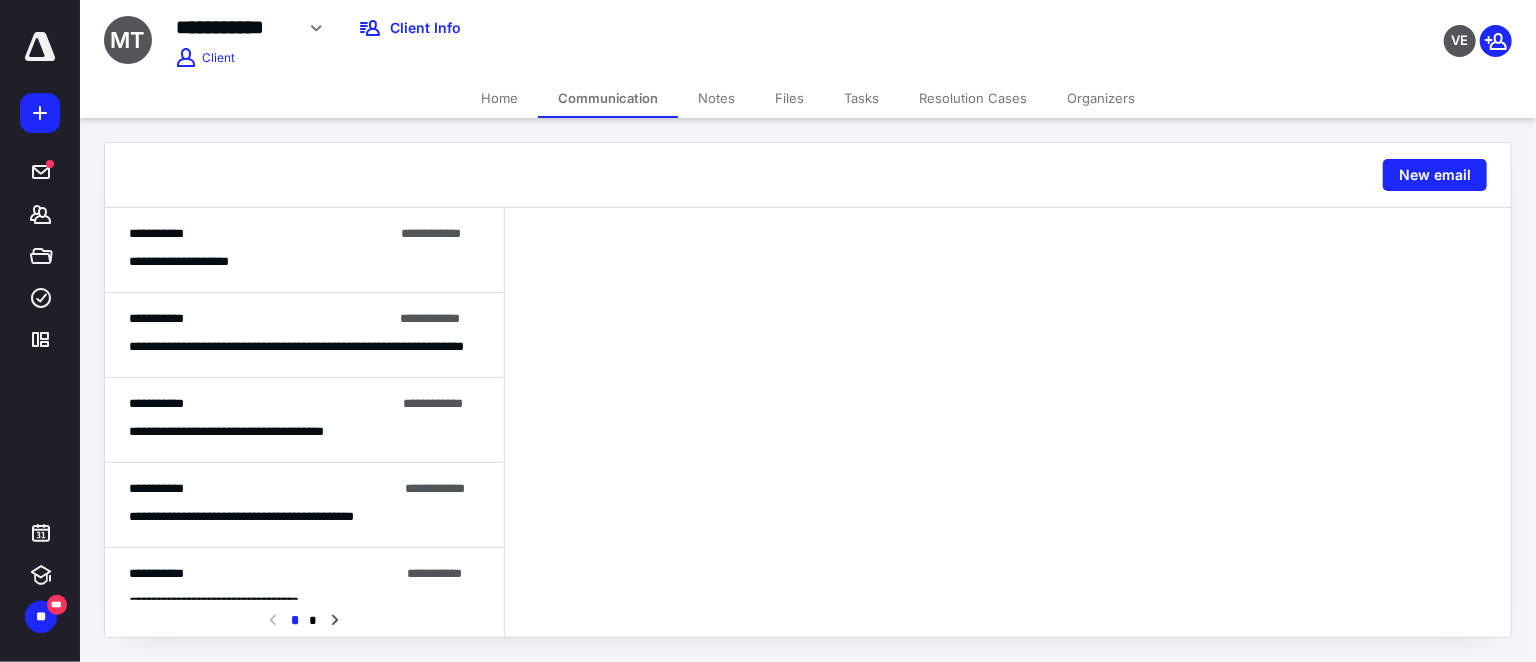 click on "**********" at bounding box center [261, 234] 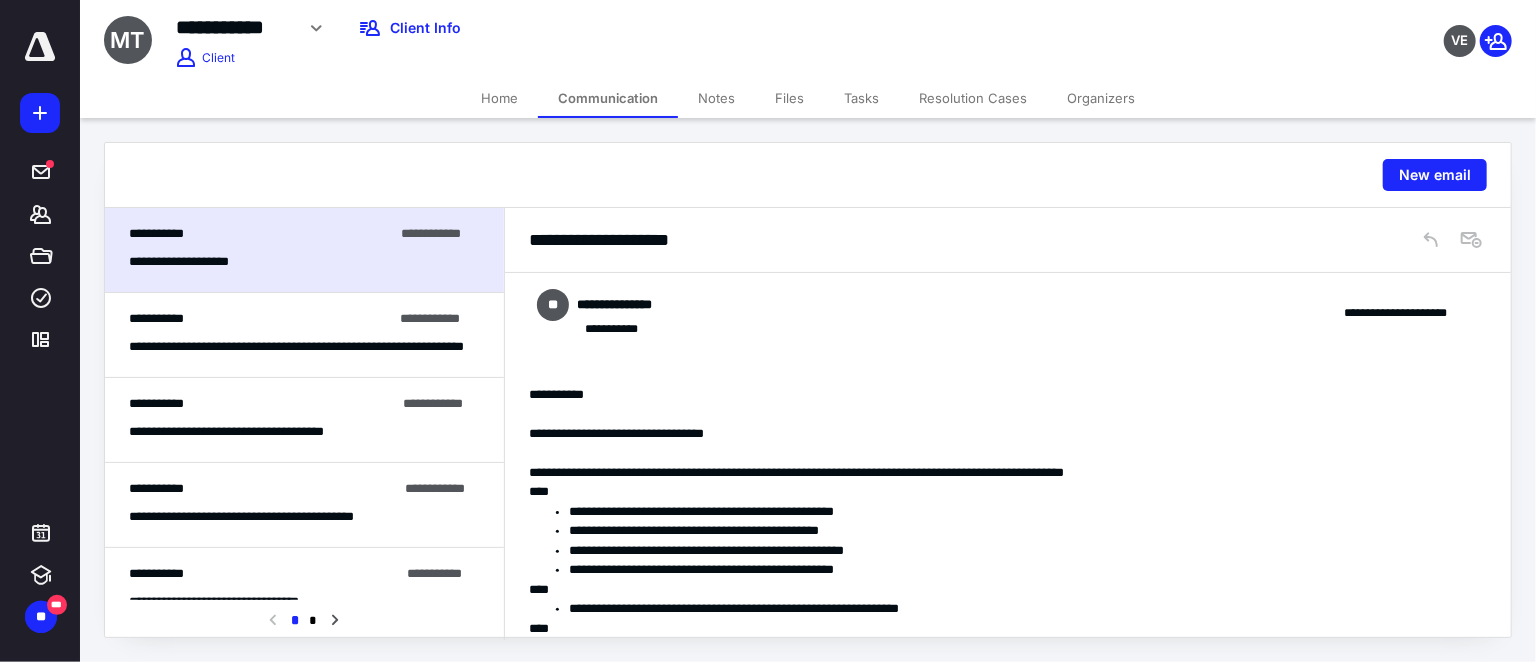 scroll, scrollTop: 90, scrollLeft: 0, axis: vertical 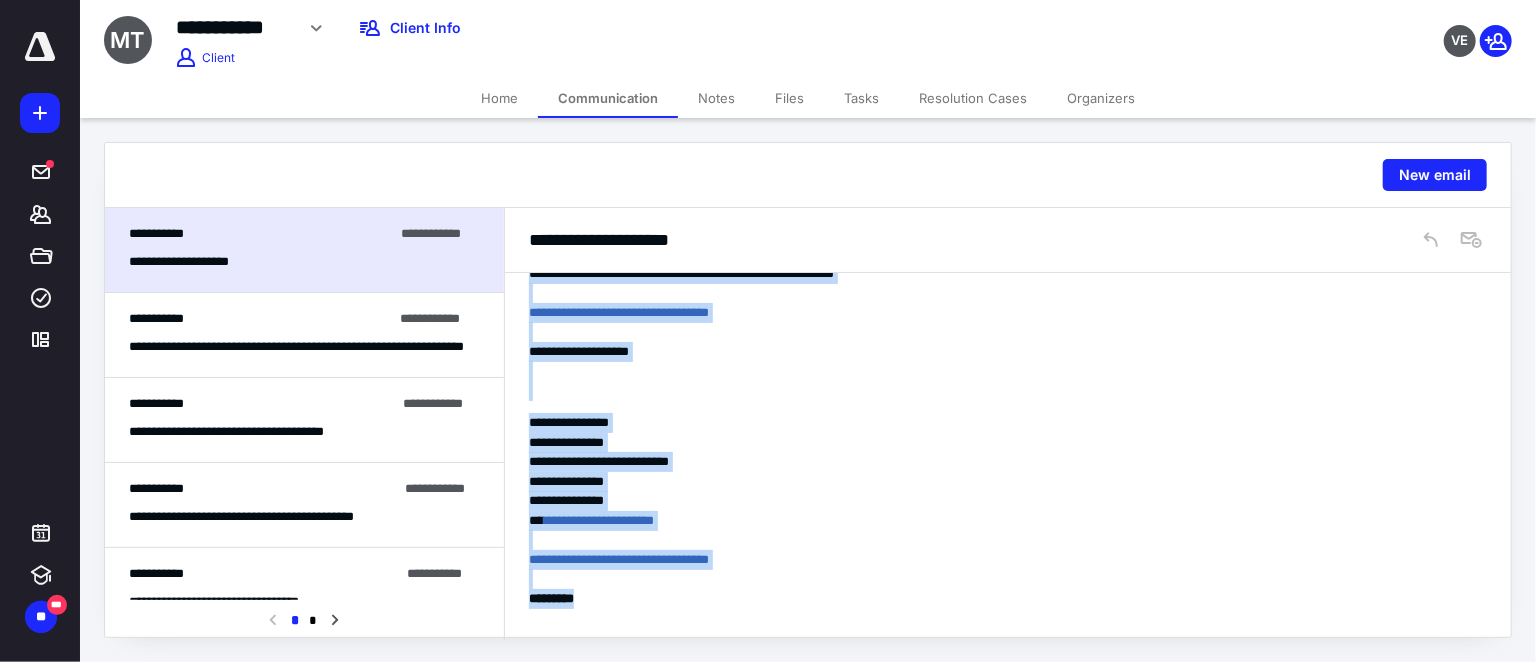 drag, startPoint x: 530, startPoint y: 303, endPoint x: 774, endPoint y: 594, distance: 379.75912 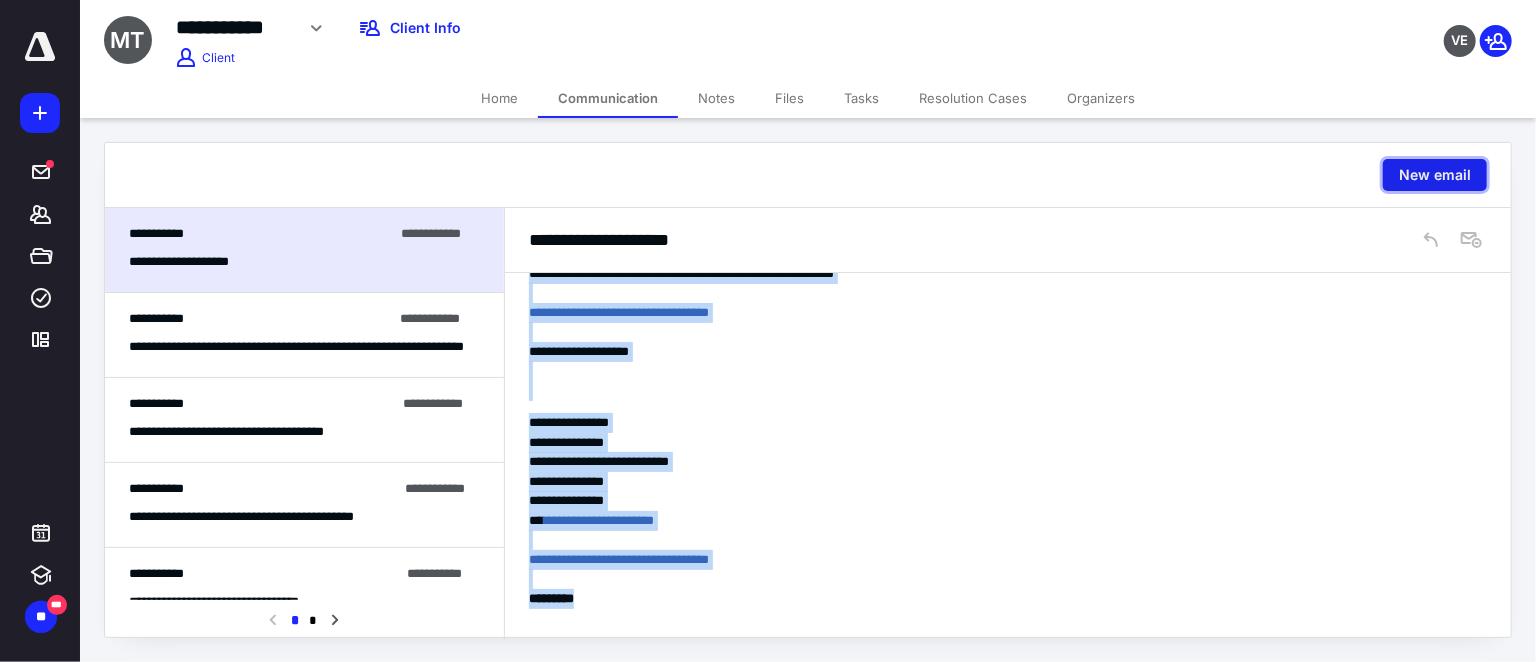 click on "New email" at bounding box center (1435, 175) 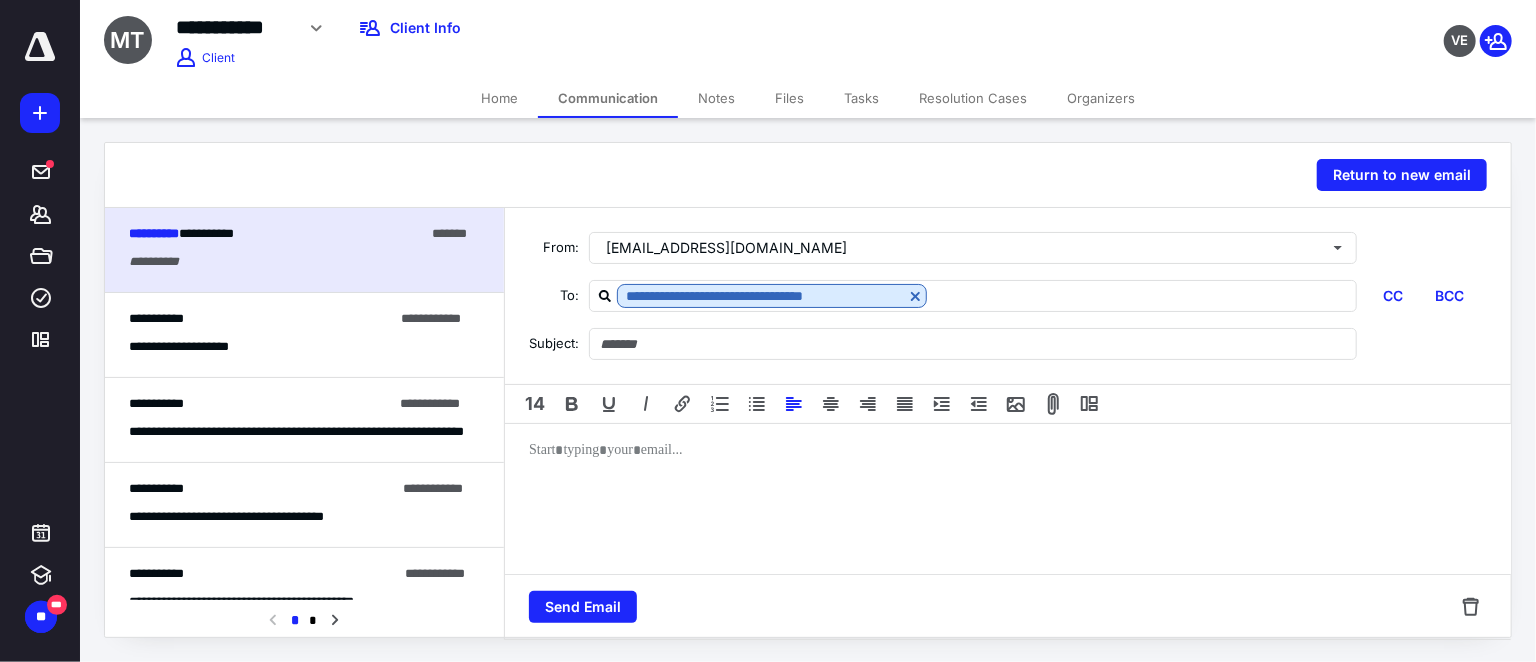 click at bounding box center (1008, 504) 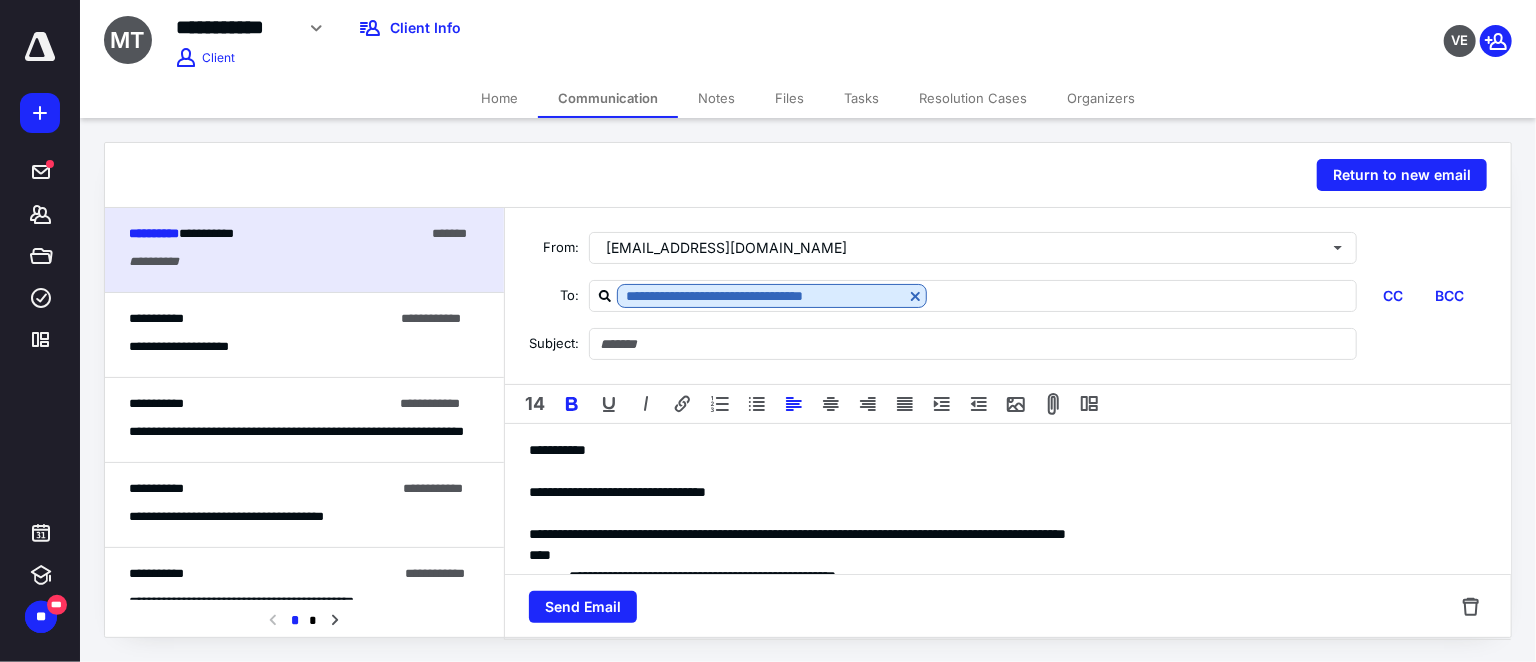 click on "**********" at bounding box center [1008, 296] 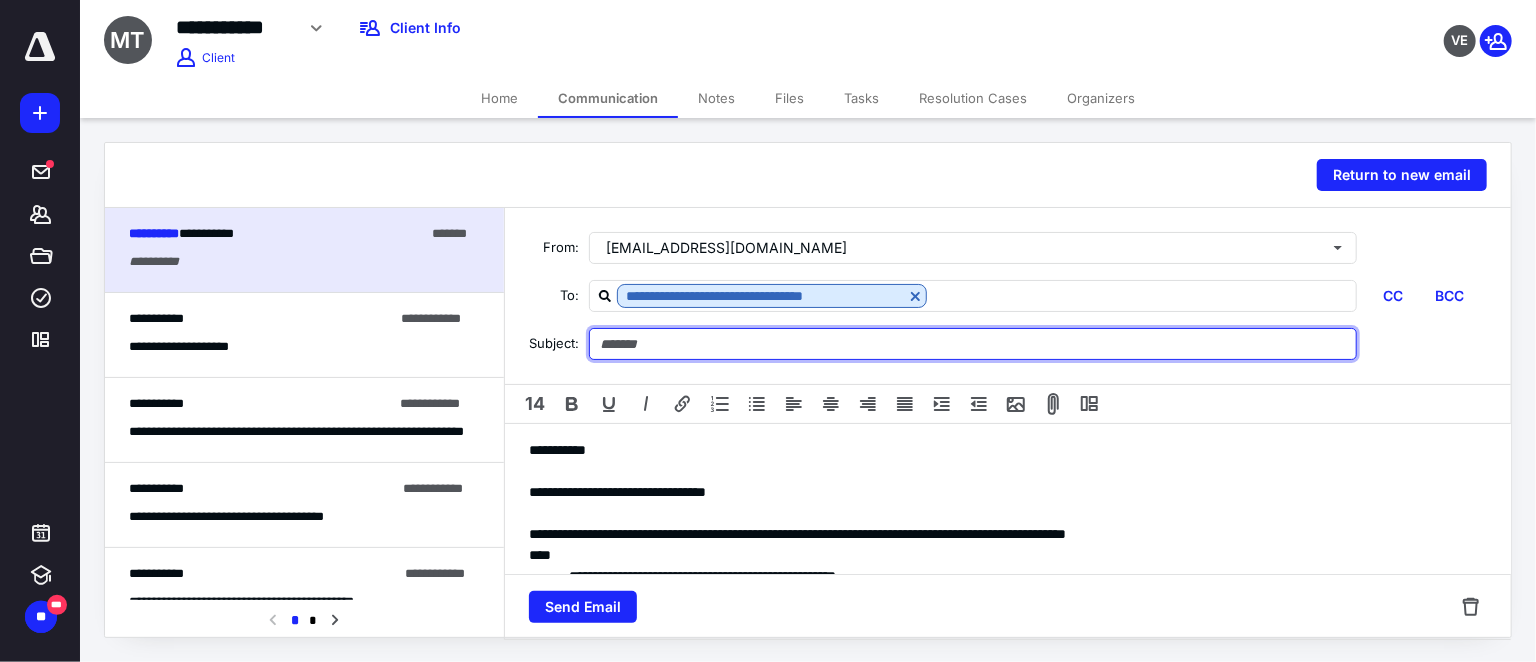 click at bounding box center (973, 344) 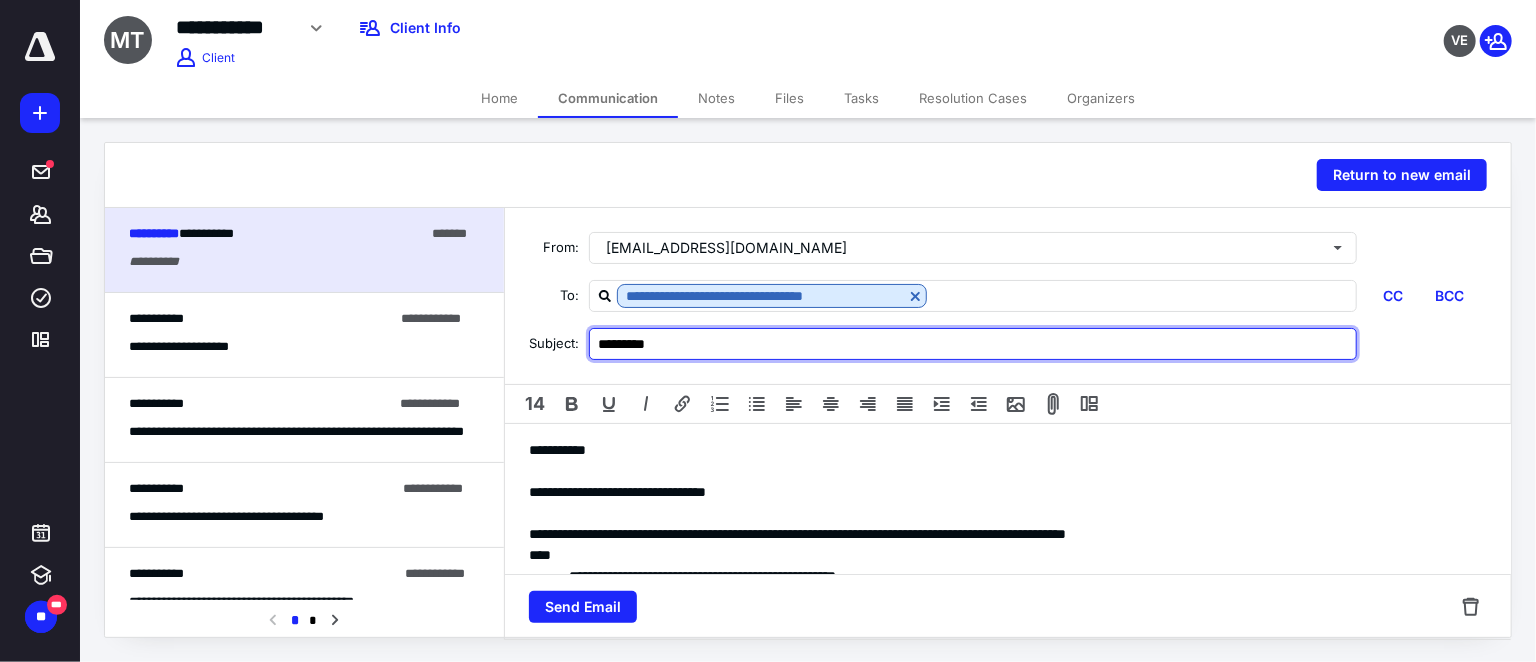 type on "*********" 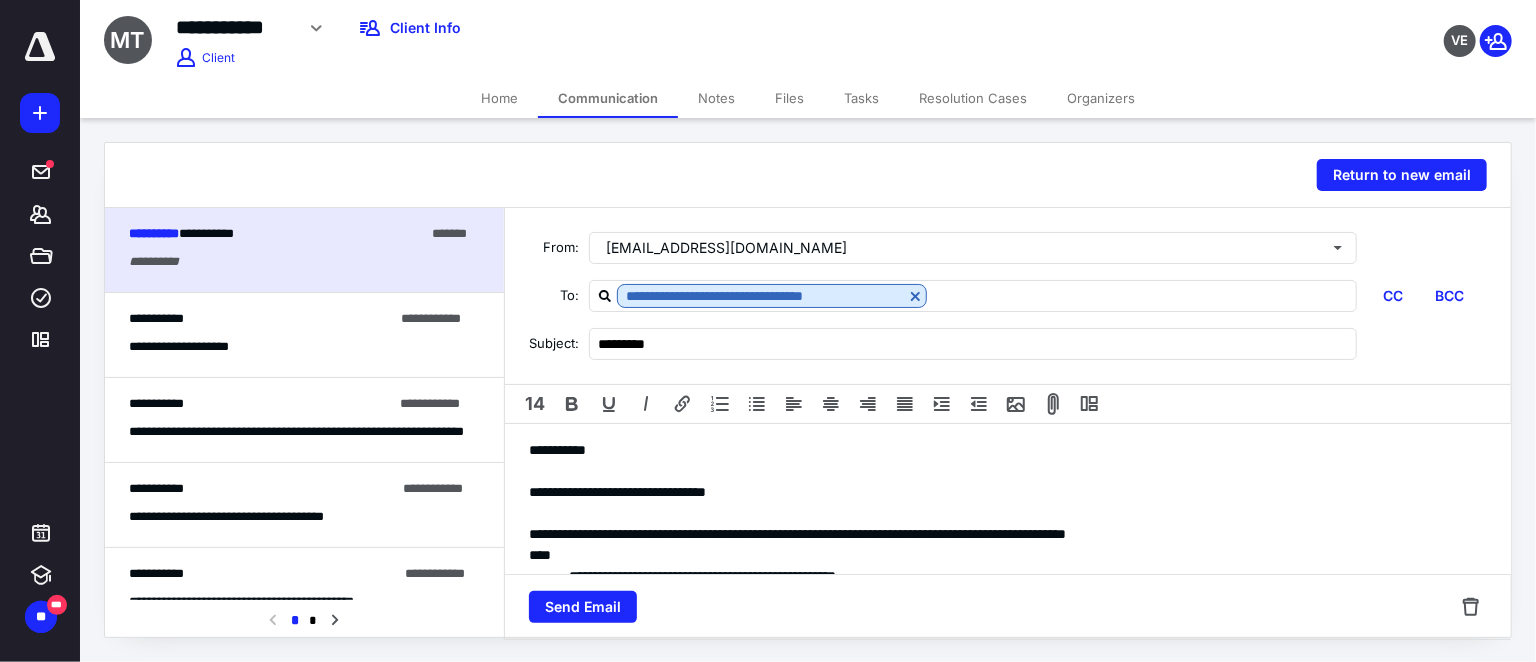 click on "**********" at bounding box center [1001, 492] 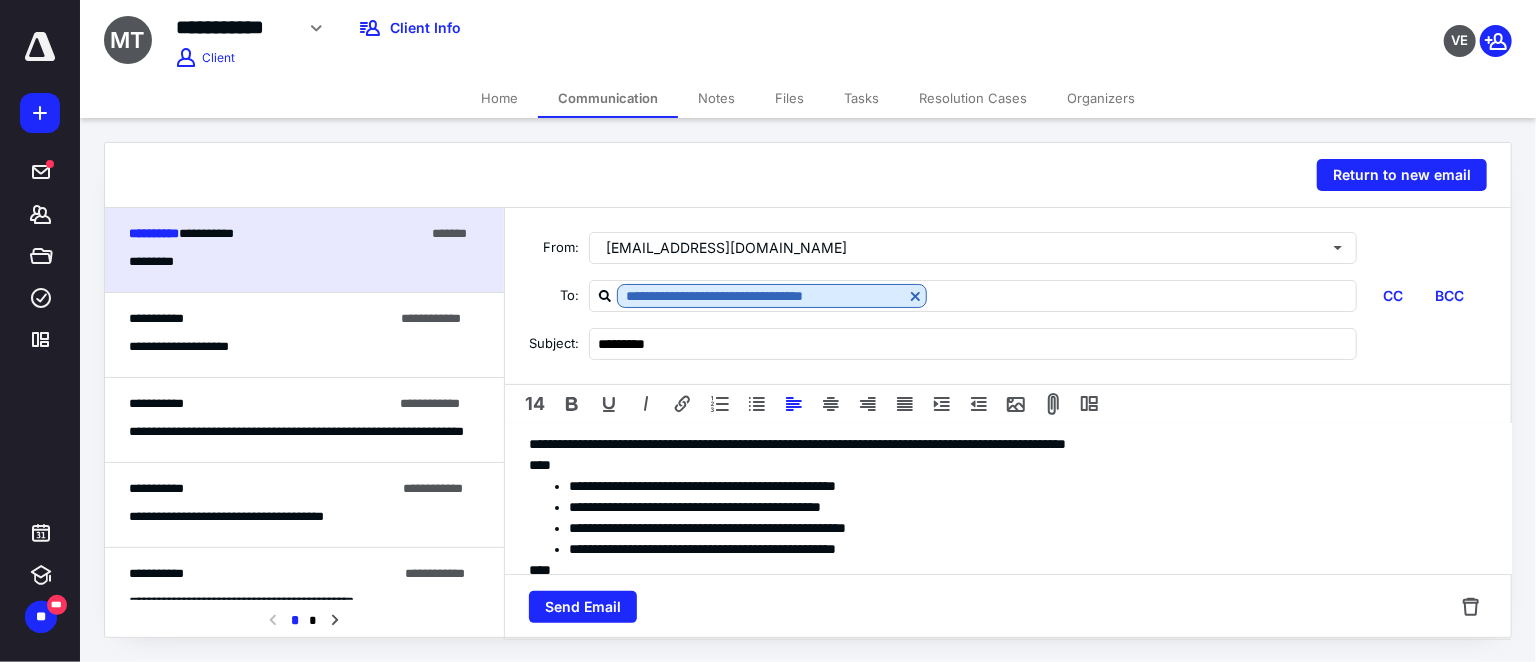 scroll, scrollTop: 0, scrollLeft: 0, axis: both 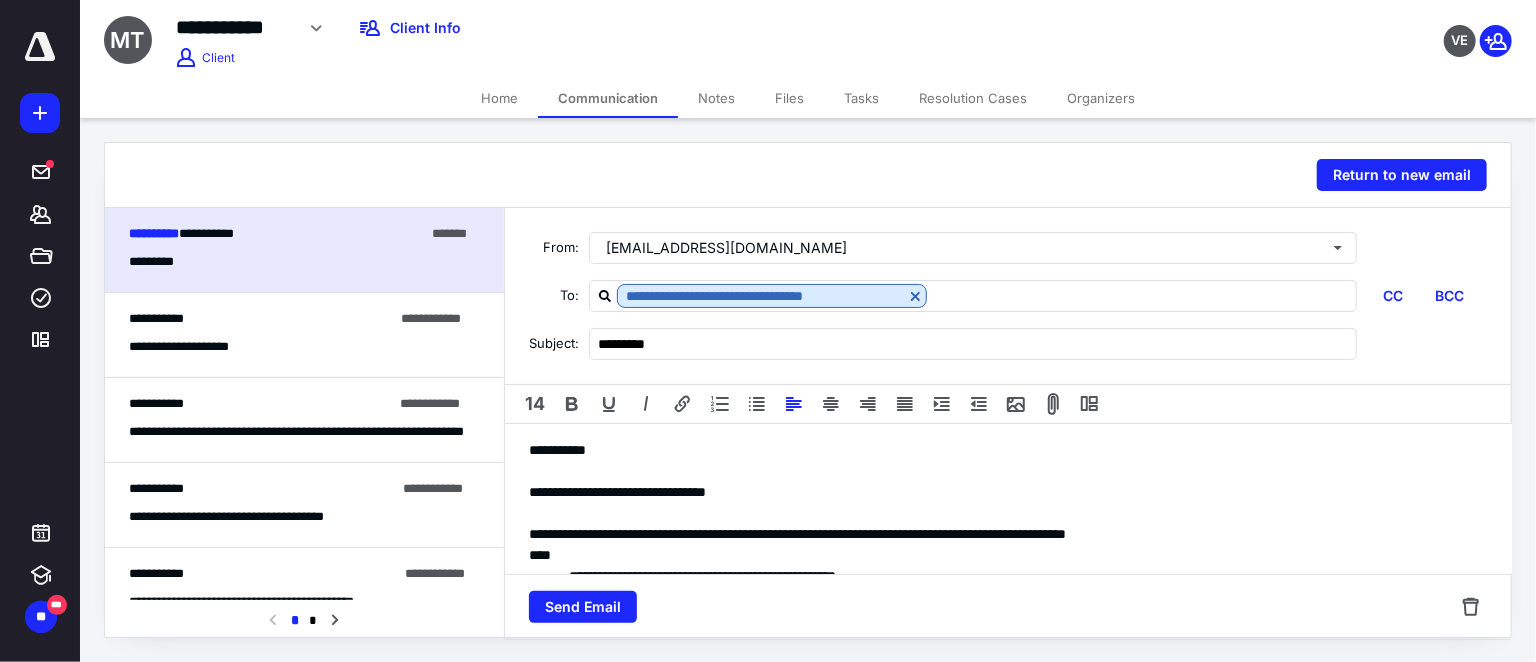 click on "**********" at bounding box center (1001, 492) 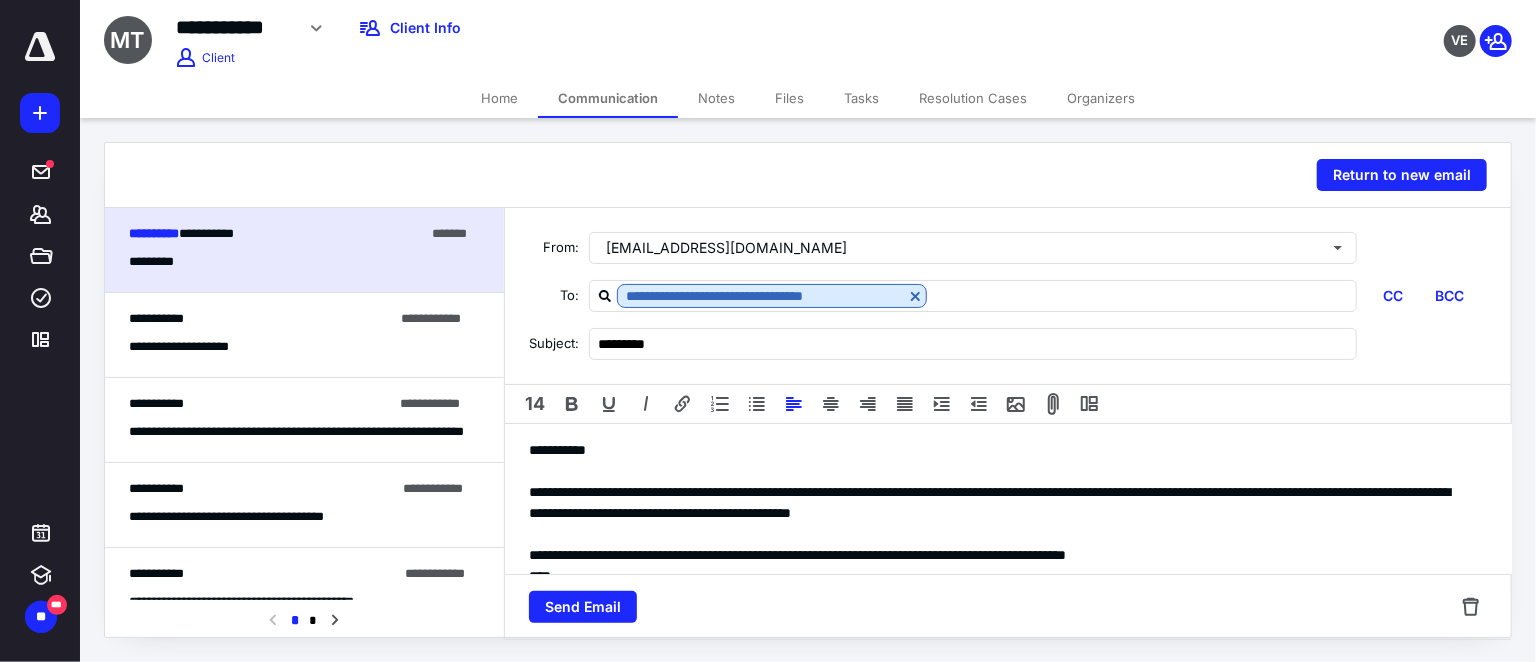 scroll, scrollTop: 90, scrollLeft: 0, axis: vertical 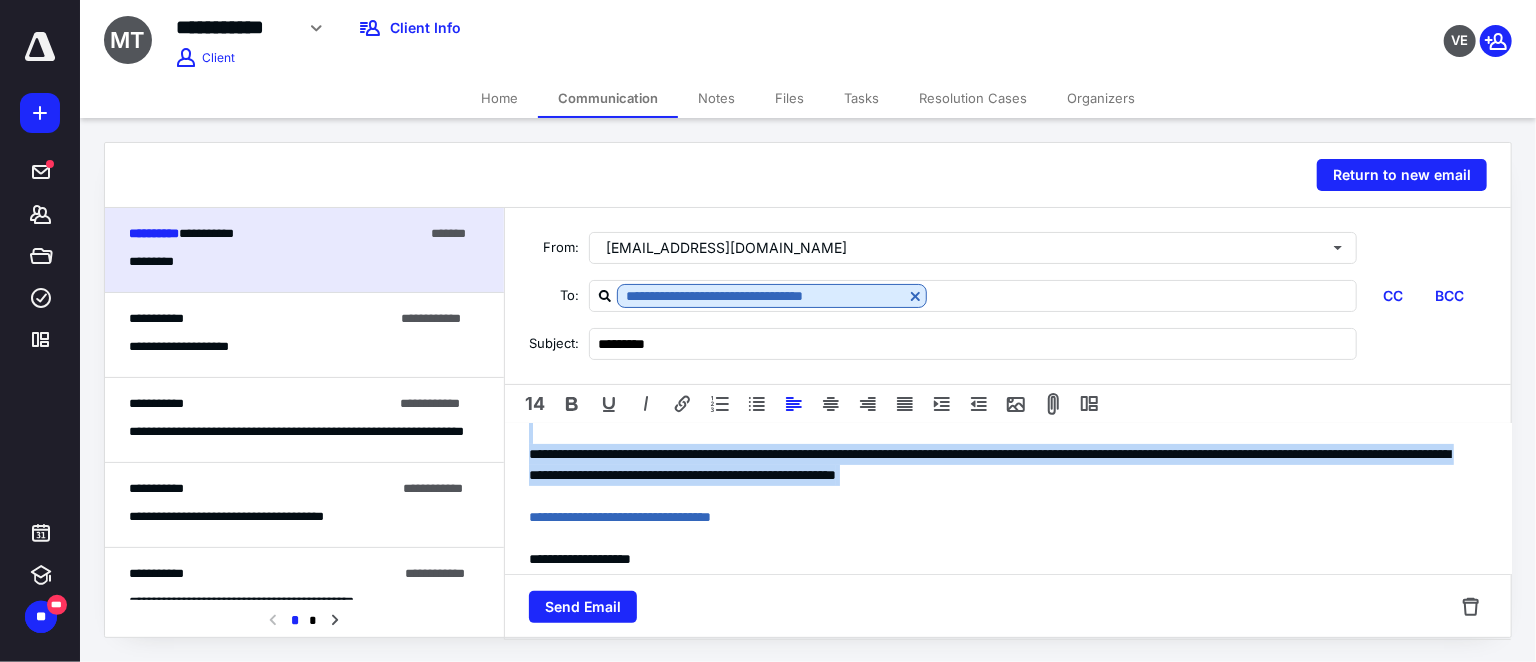 drag, startPoint x: 521, startPoint y: 452, endPoint x: 1260, endPoint y: 488, distance: 739.87634 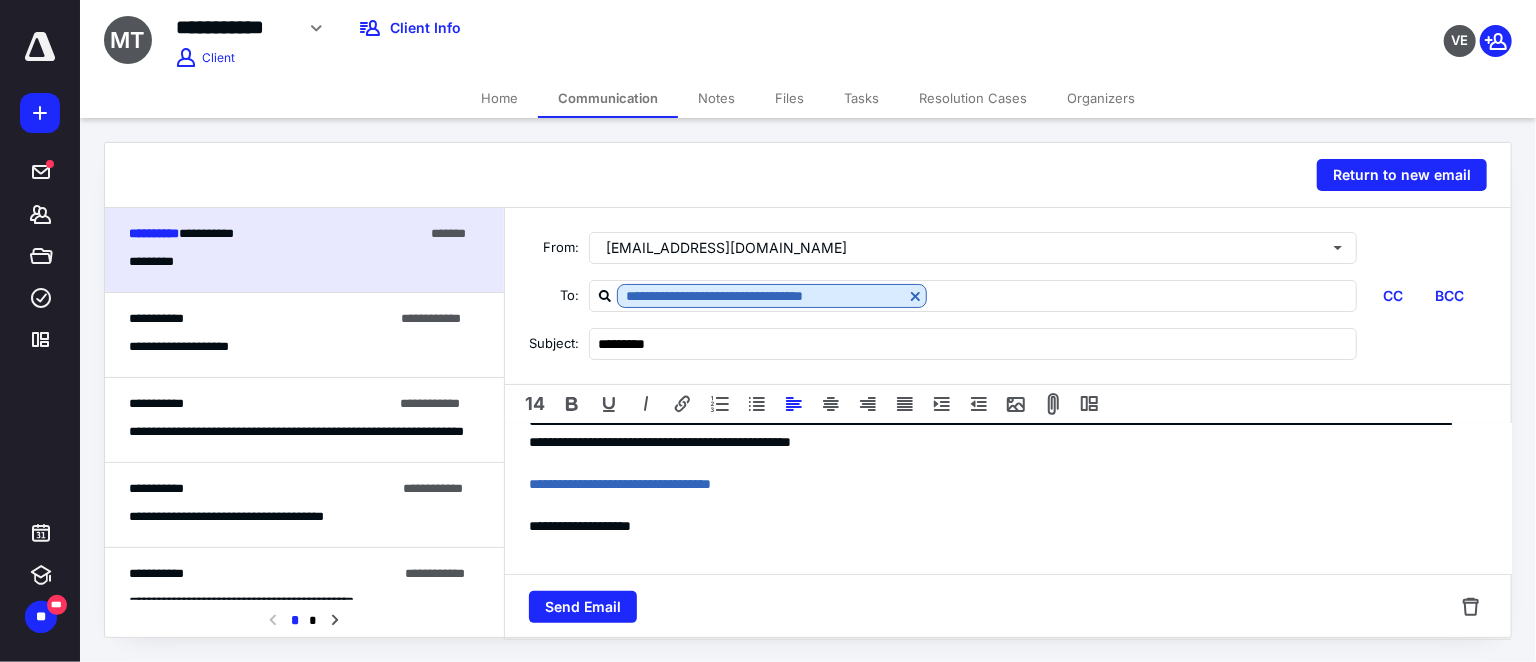 scroll, scrollTop: 100, scrollLeft: 0, axis: vertical 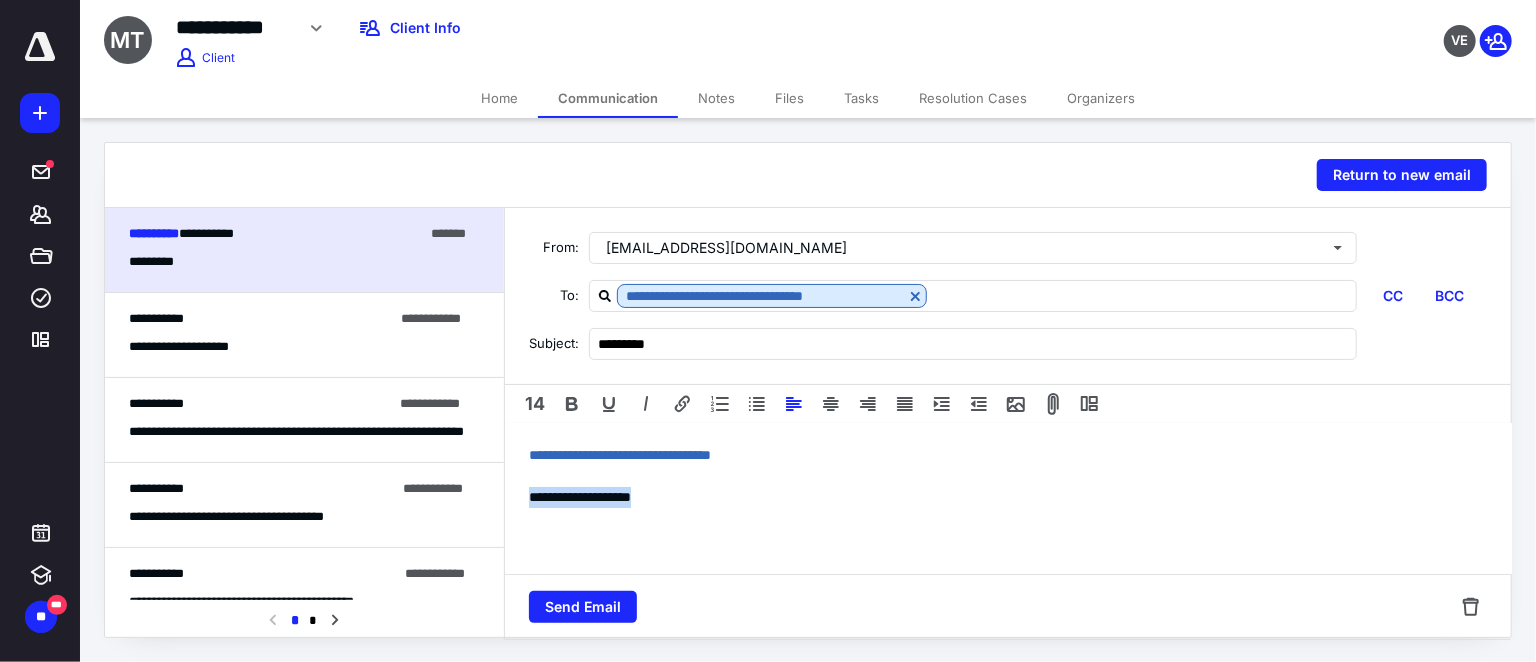 drag, startPoint x: 528, startPoint y: 493, endPoint x: 705, endPoint y: 496, distance: 177.02542 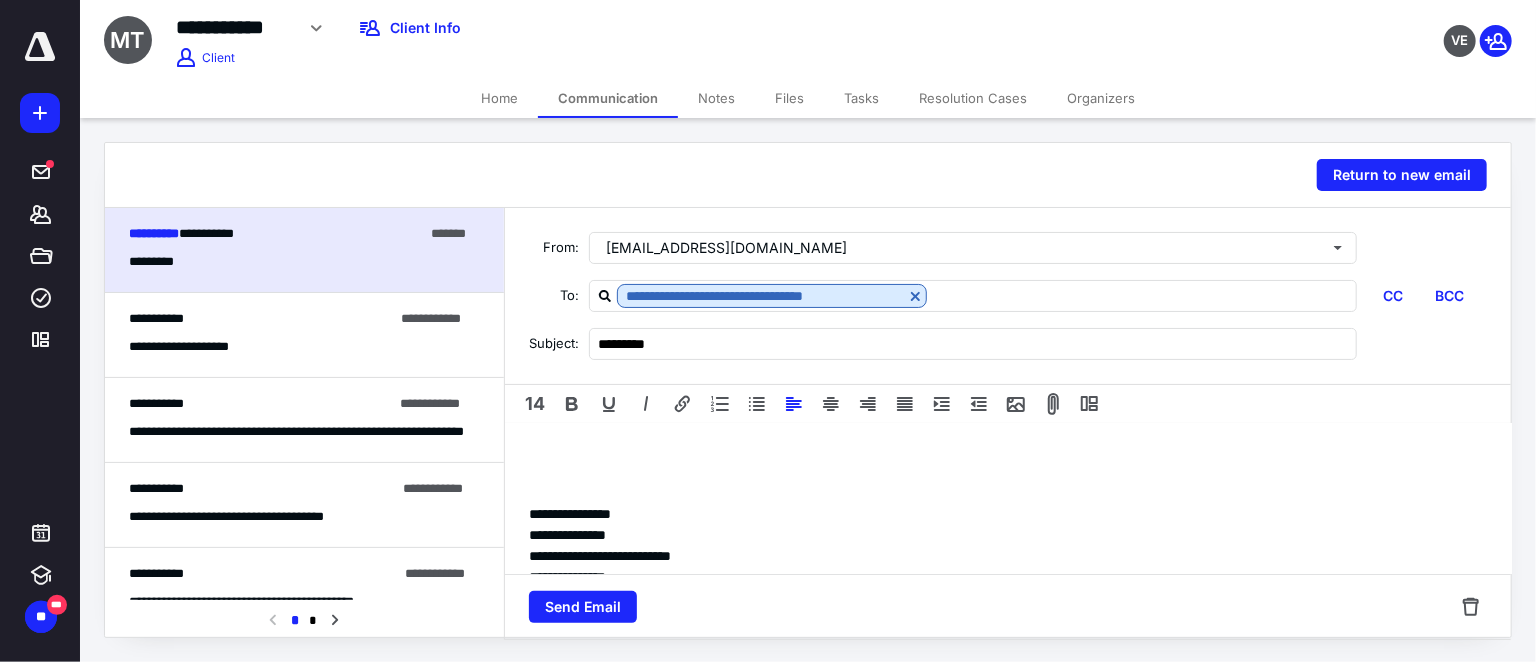 scroll, scrollTop: 191, scrollLeft: 0, axis: vertical 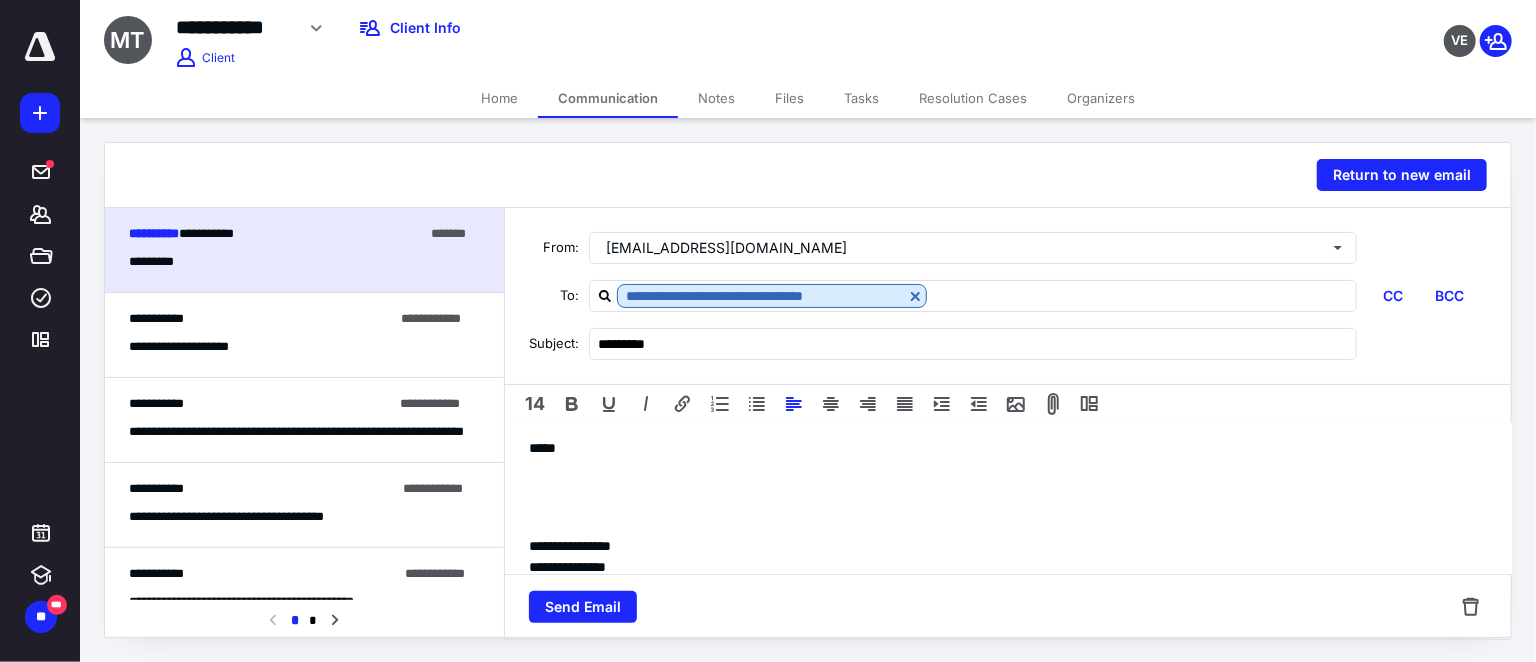click at bounding box center (1008, 511) 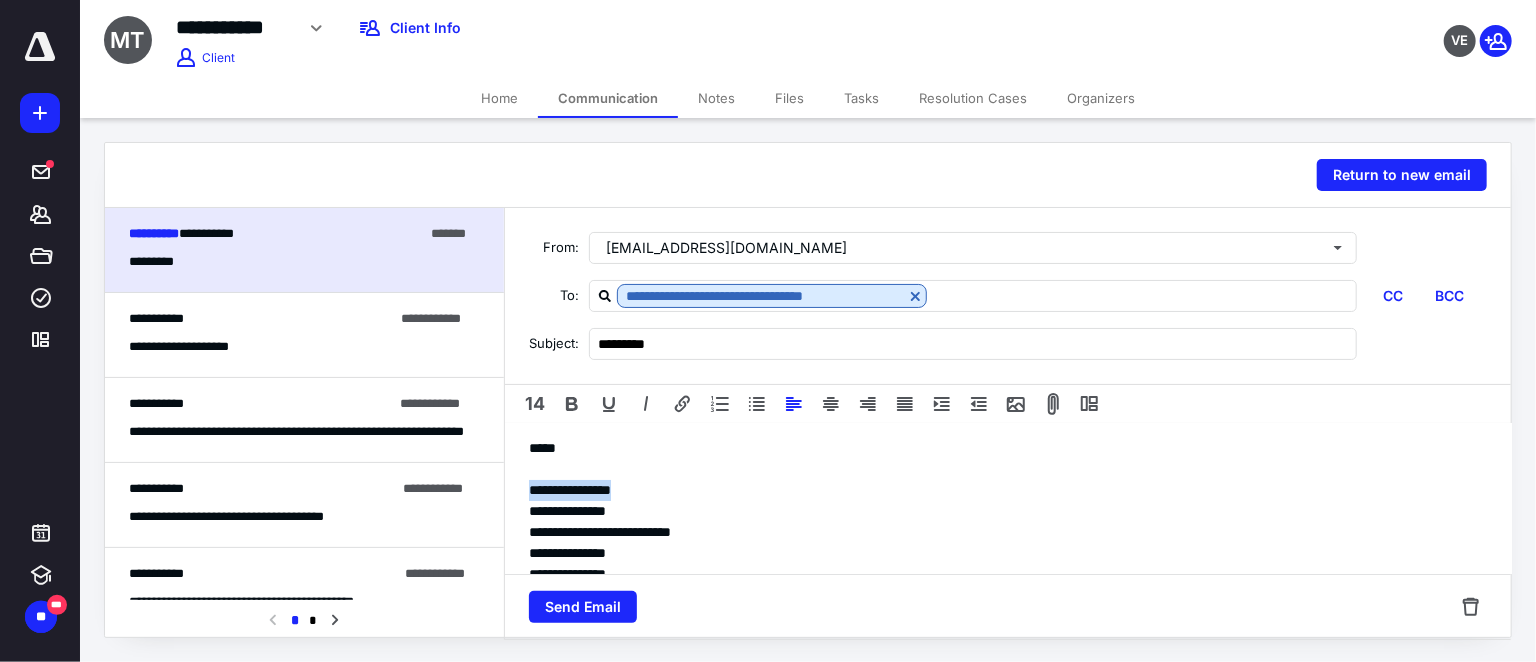 drag, startPoint x: 526, startPoint y: 489, endPoint x: 713, endPoint y: 486, distance: 187.02406 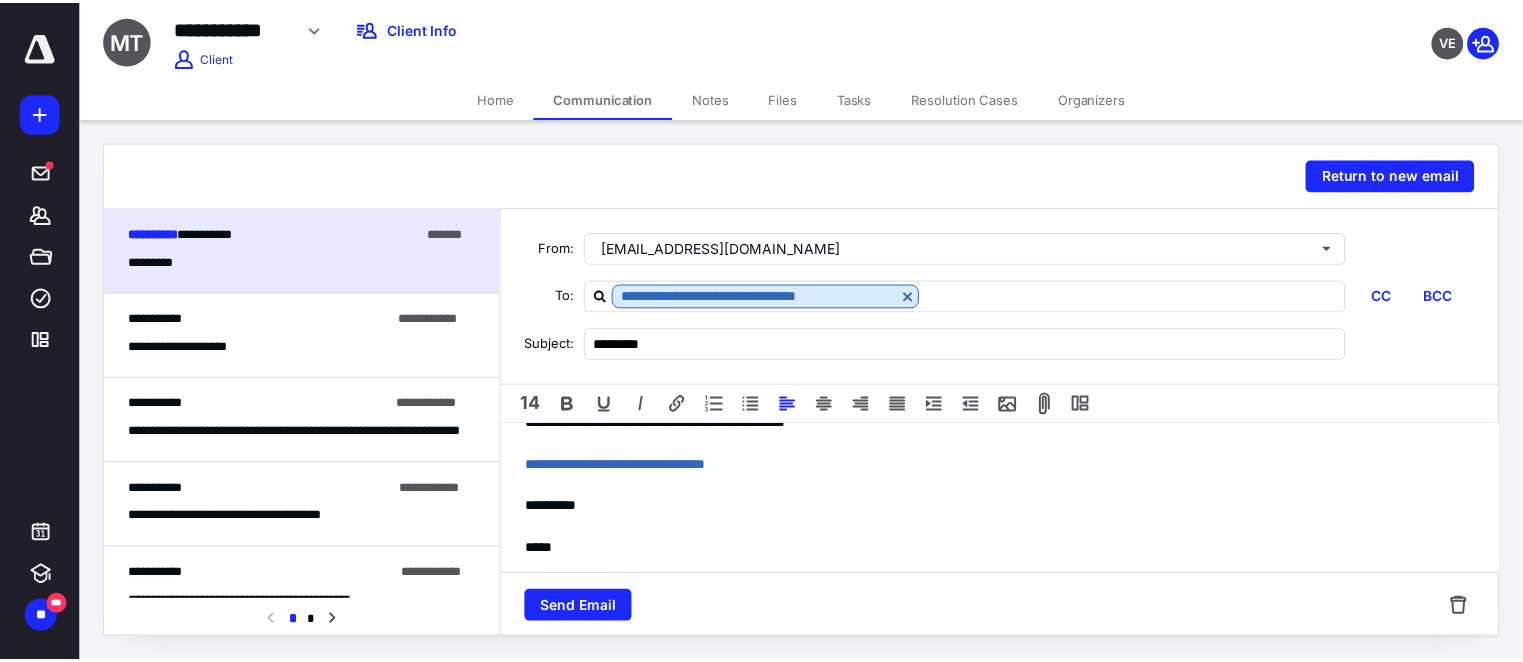 scroll, scrollTop: 90, scrollLeft: 0, axis: vertical 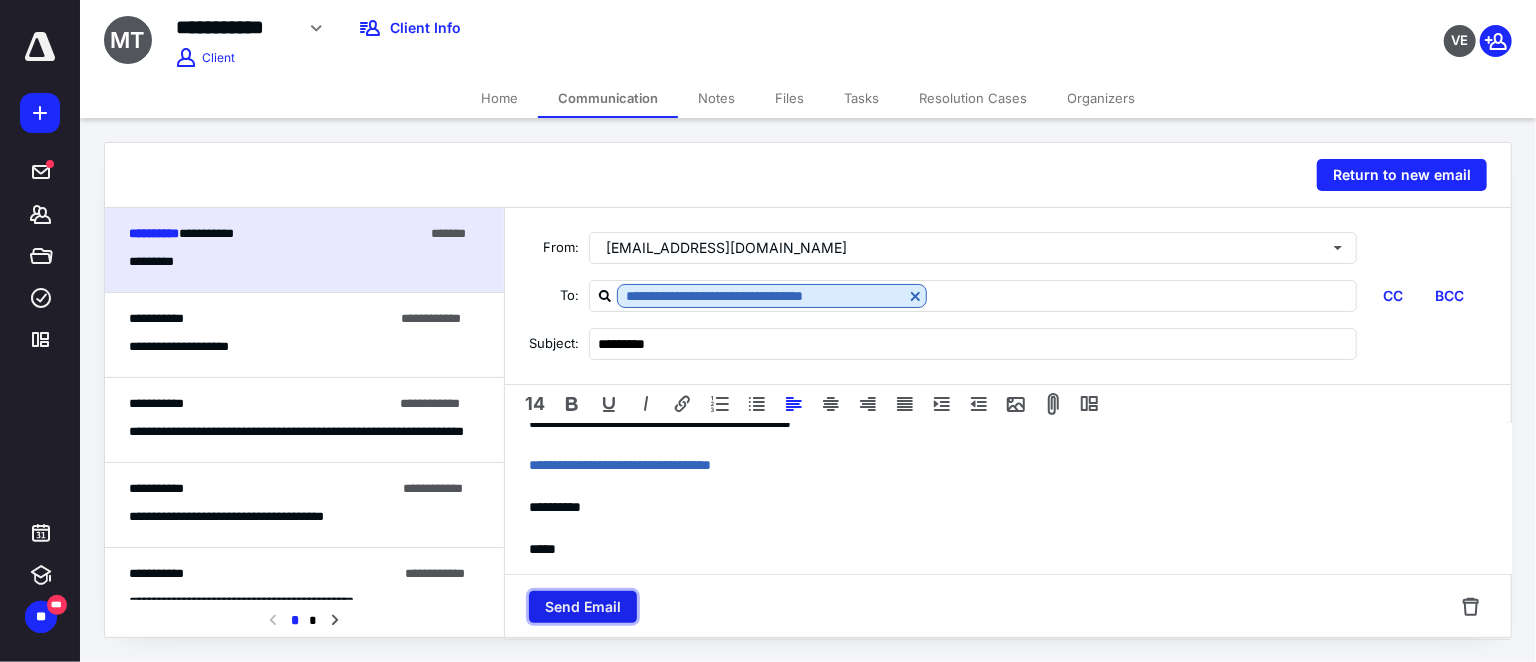 click on "Send Email" at bounding box center [583, 607] 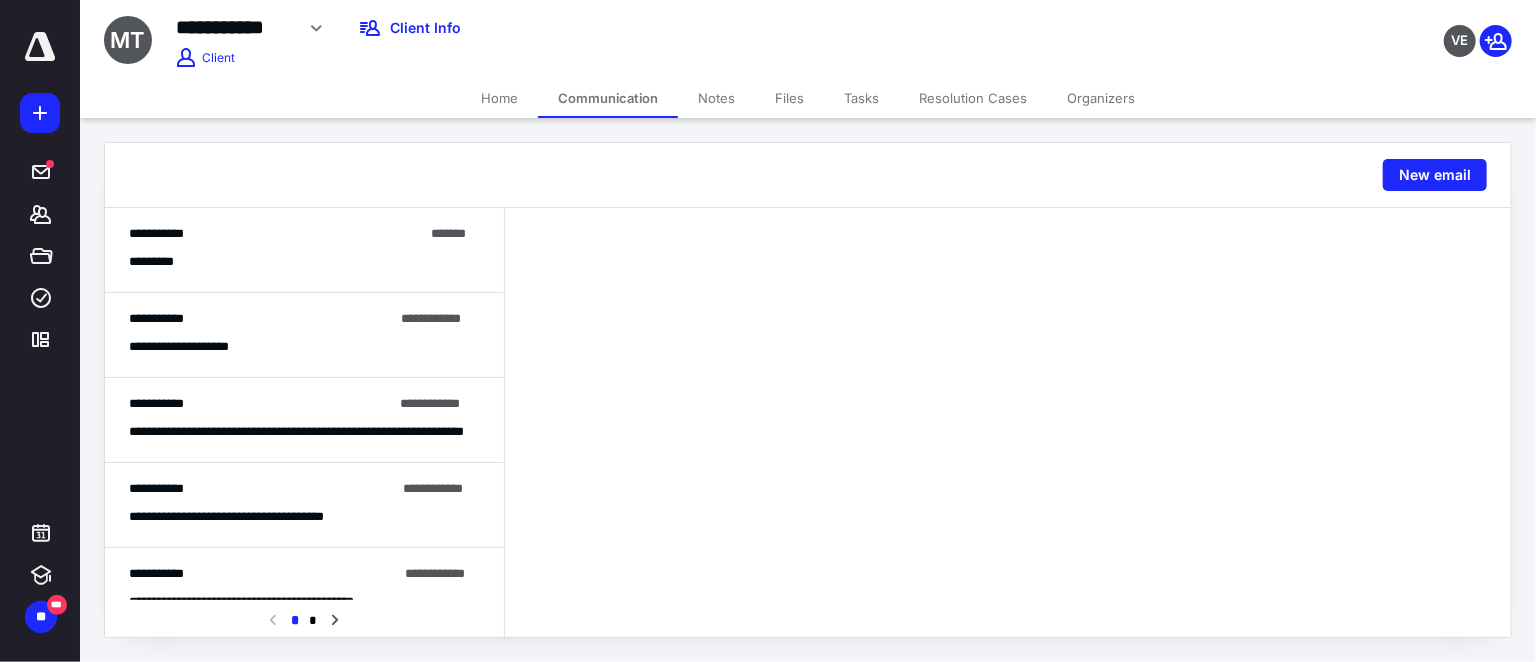 click on "**********" at bounding box center [606, 28] 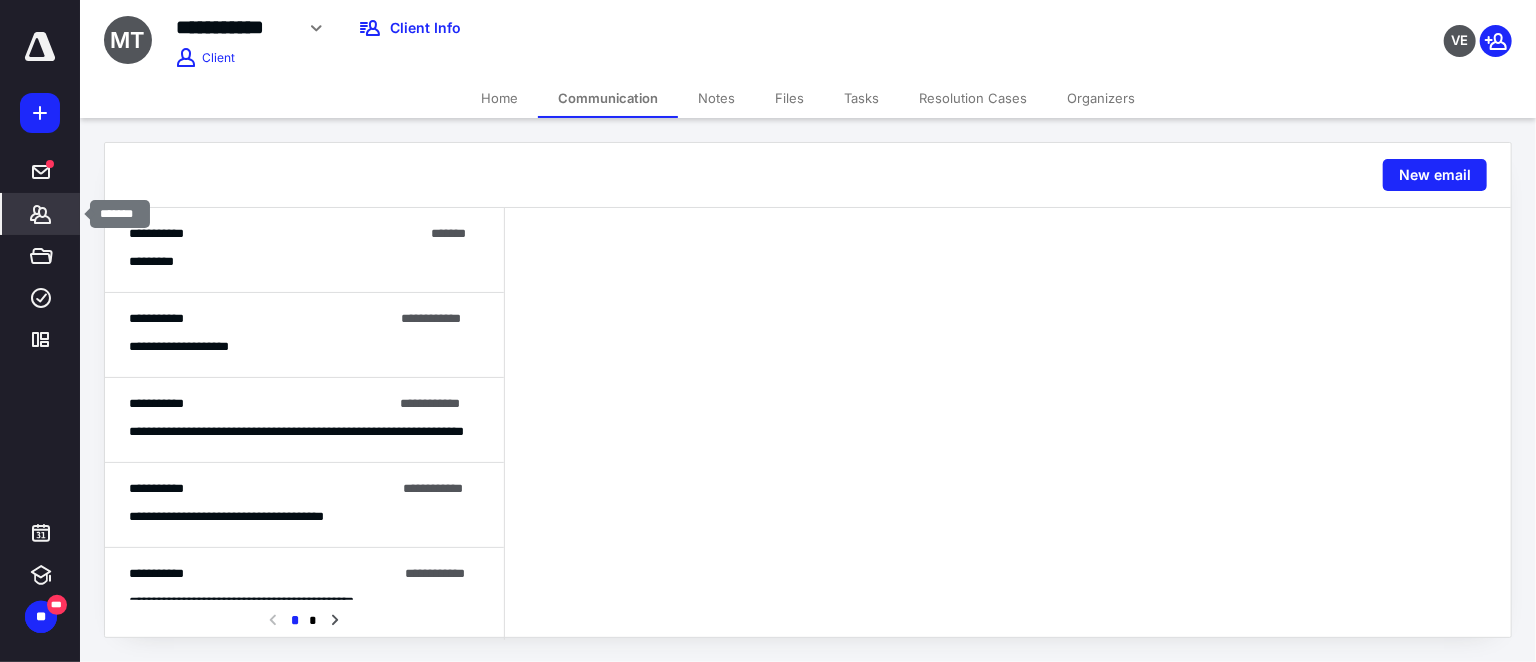 click 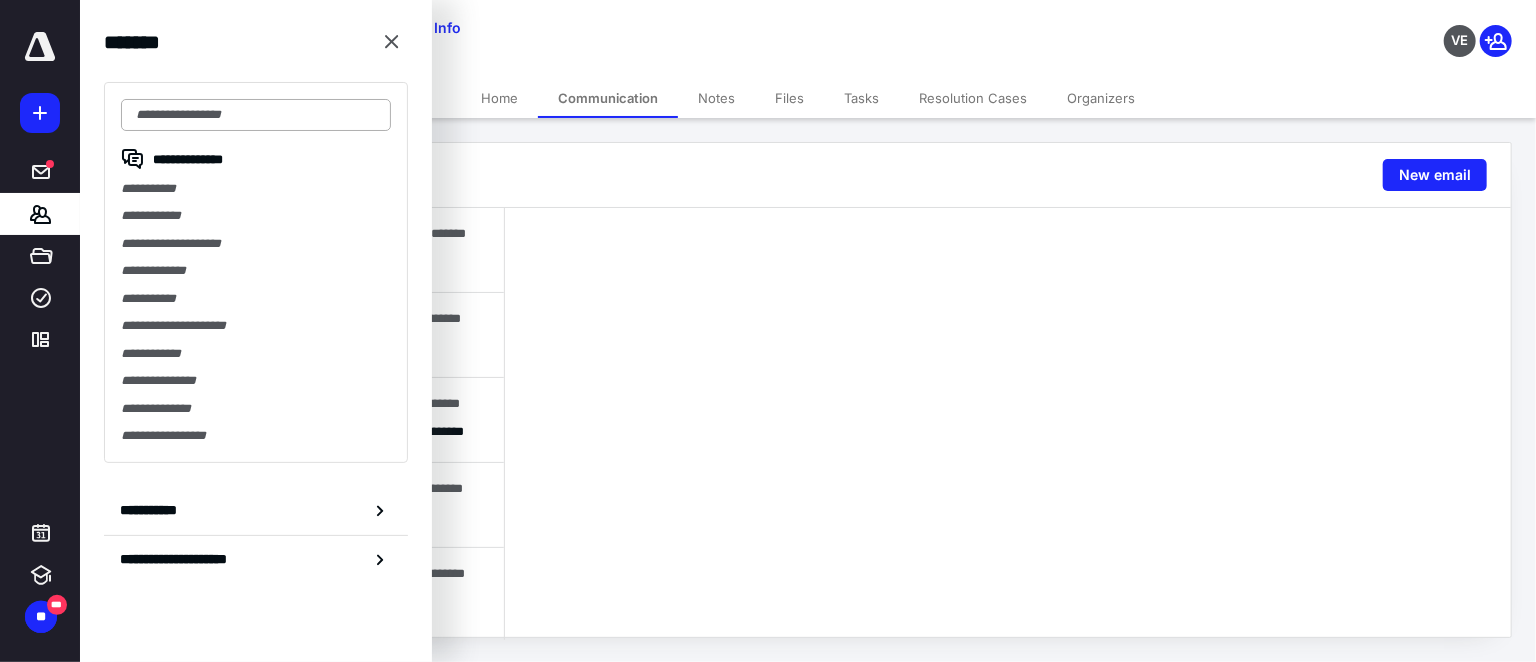 click at bounding box center [256, 115] 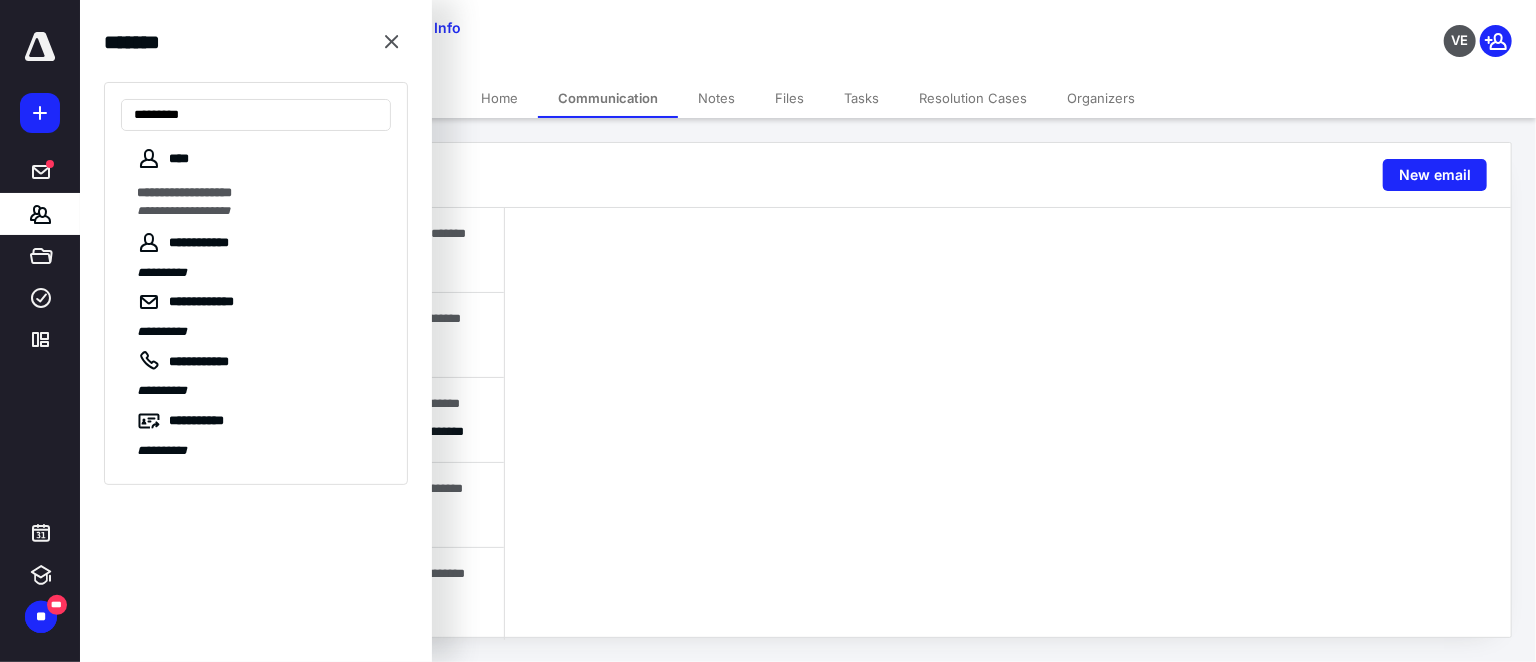 type on "*********" 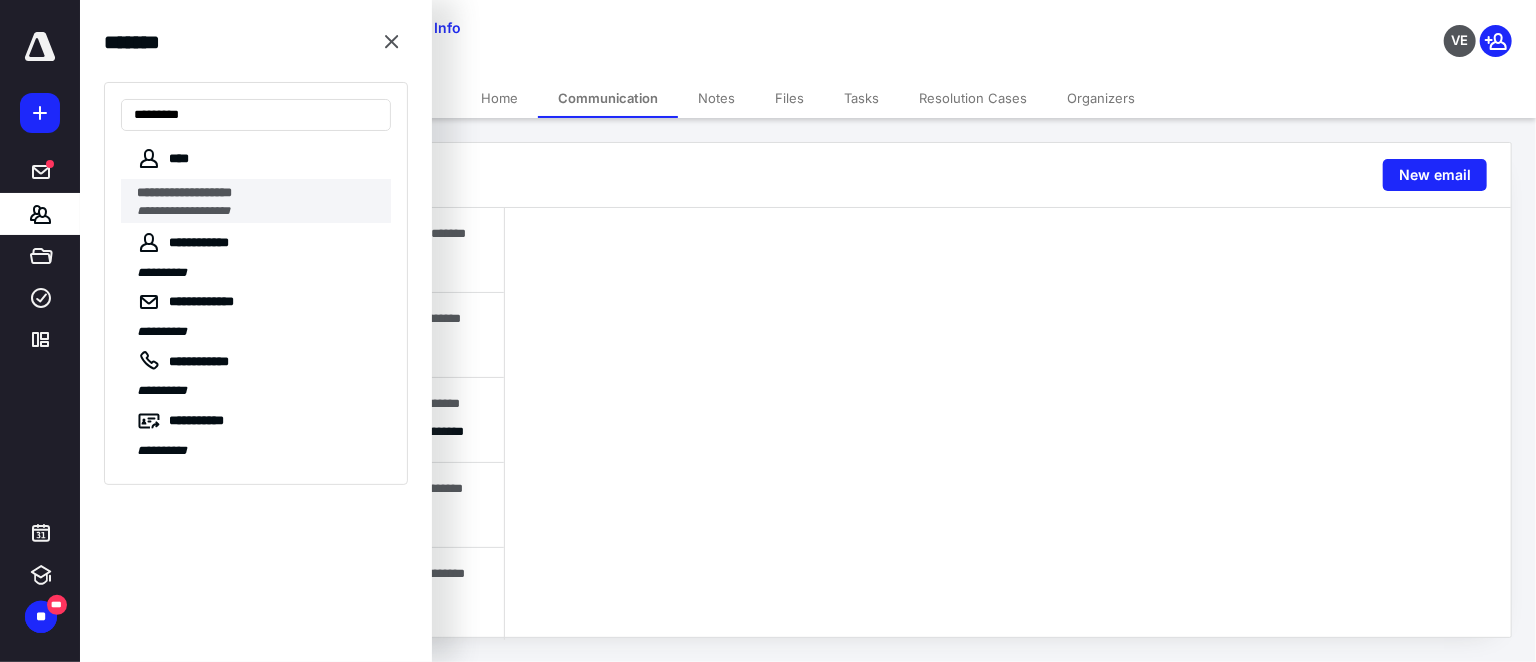 click on "**********" at bounding box center [184, 192] 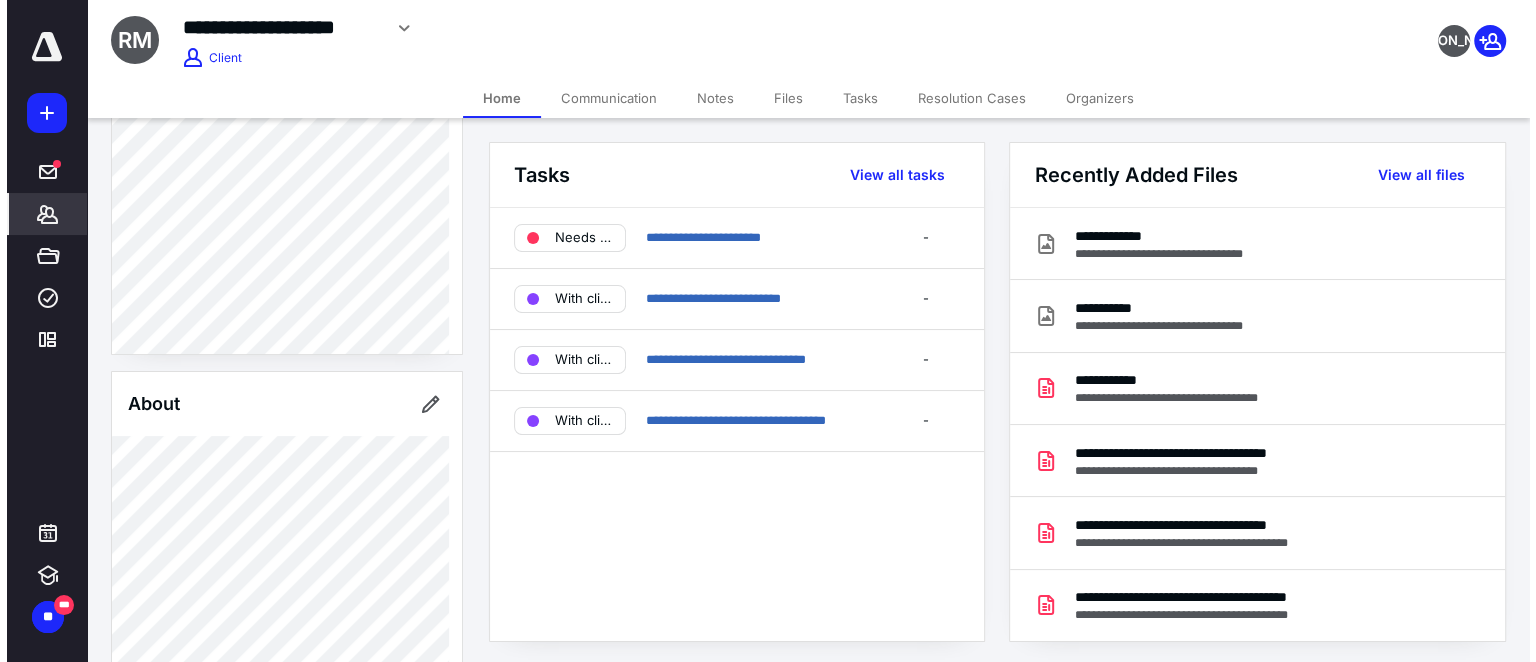 scroll, scrollTop: 363, scrollLeft: 0, axis: vertical 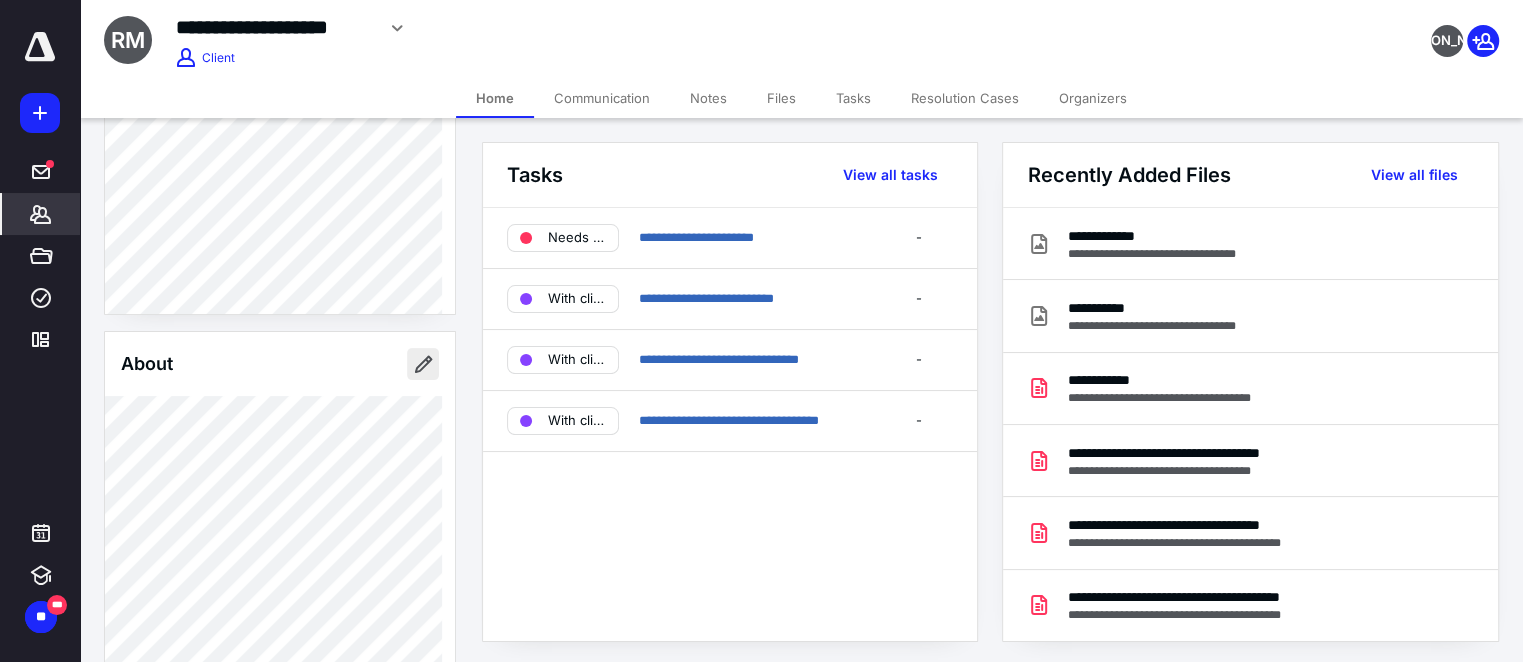 click at bounding box center (423, 364) 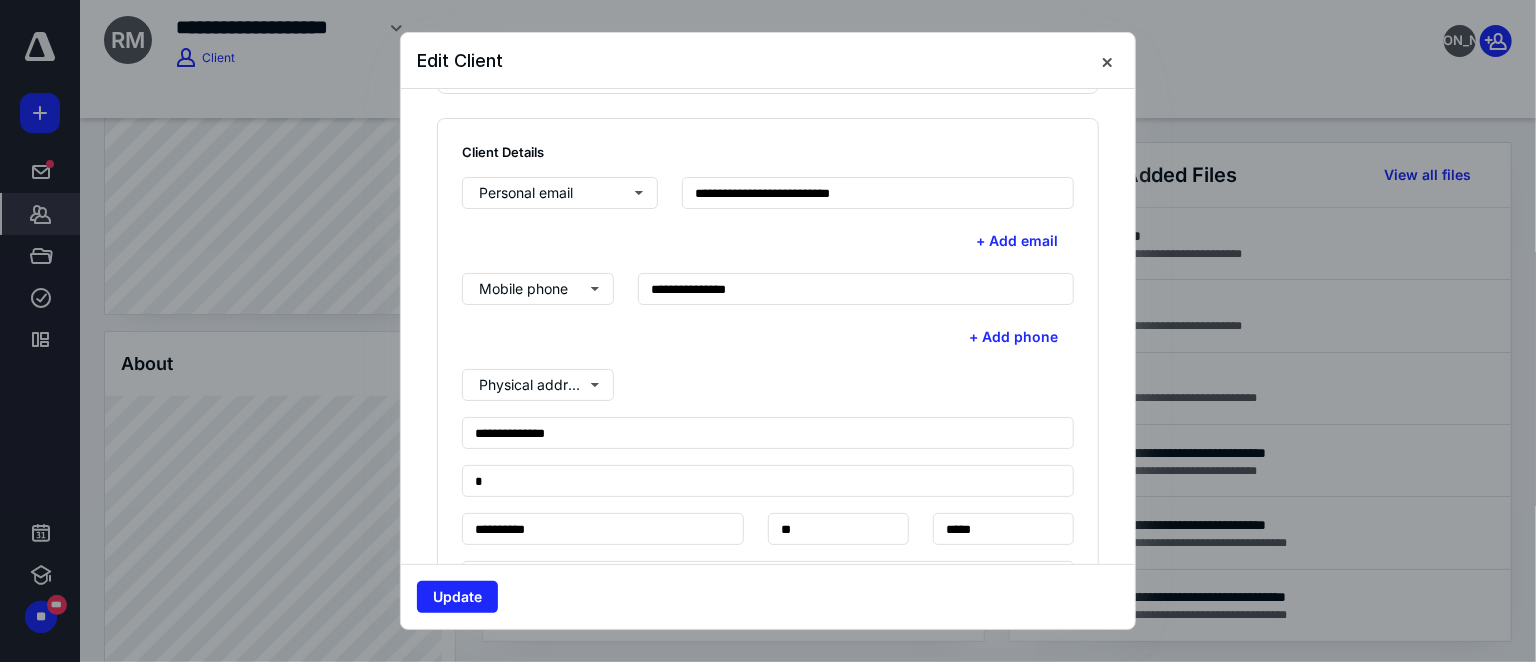 scroll, scrollTop: 636, scrollLeft: 0, axis: vertical 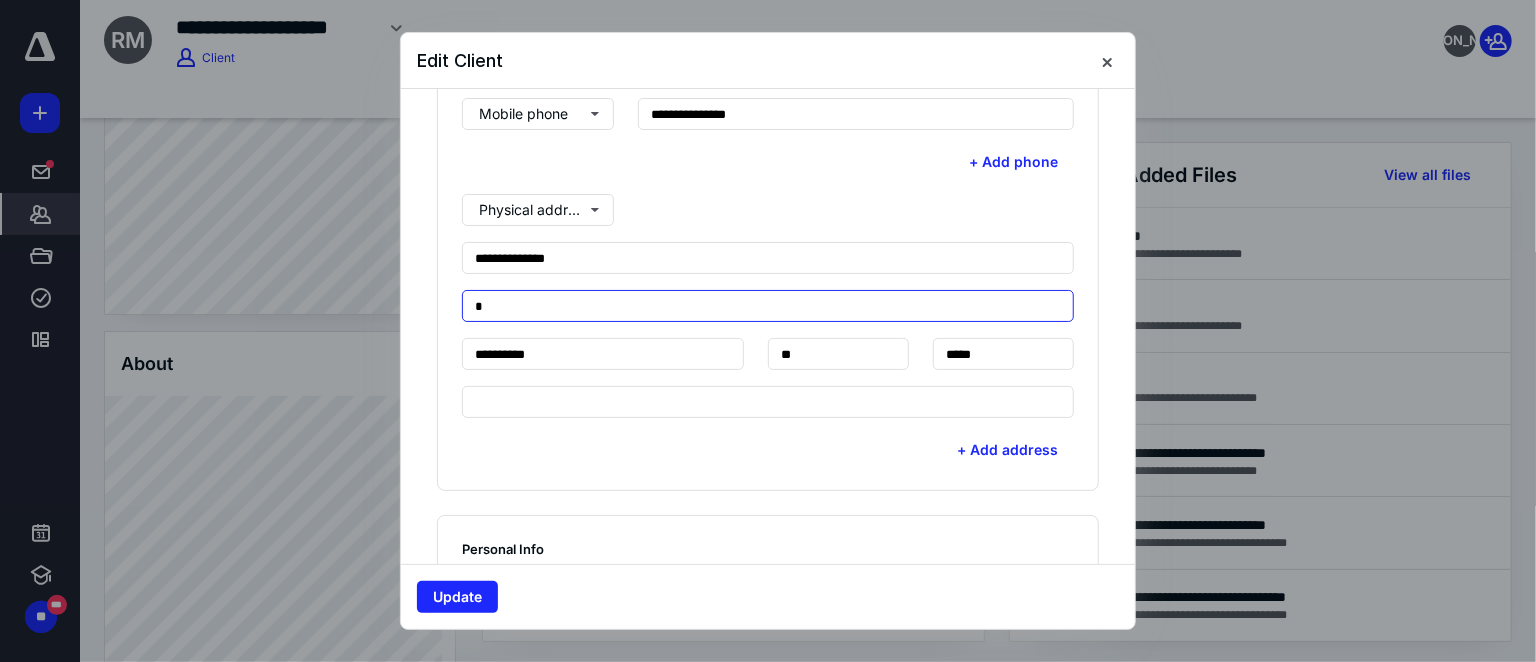 click on "*" at bounding box center [768, 306] 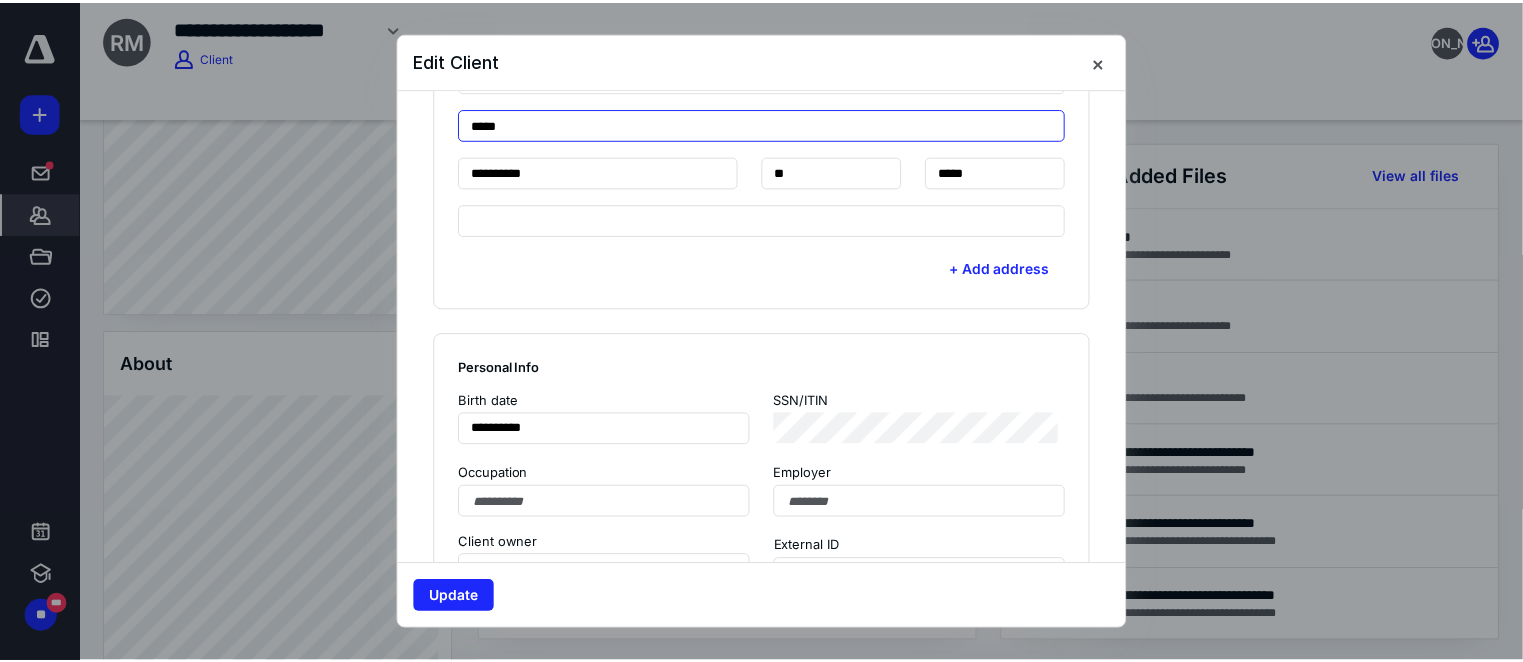 scroll, scrollTop: 909, scrollLeft: 0, axis: vertical 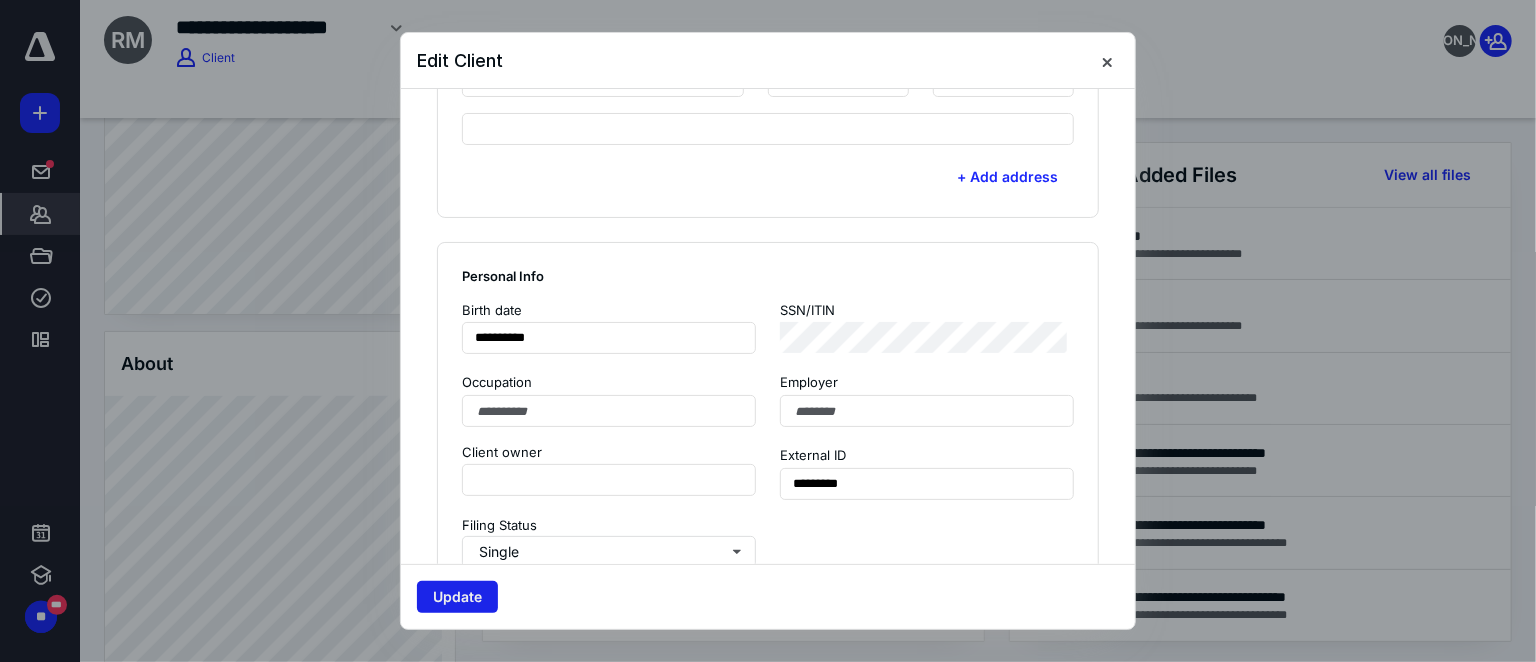 type on "*****" 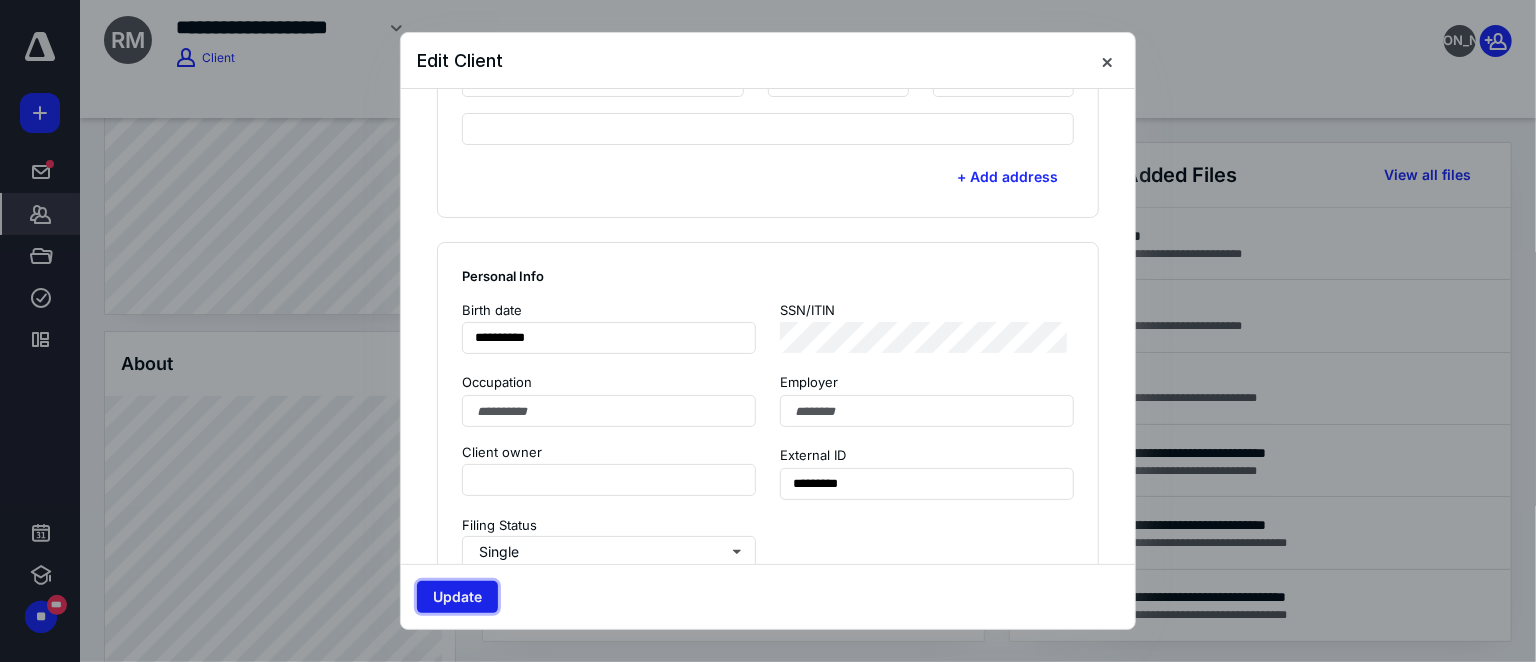 click on "Update" at bounding box center (457, 597) 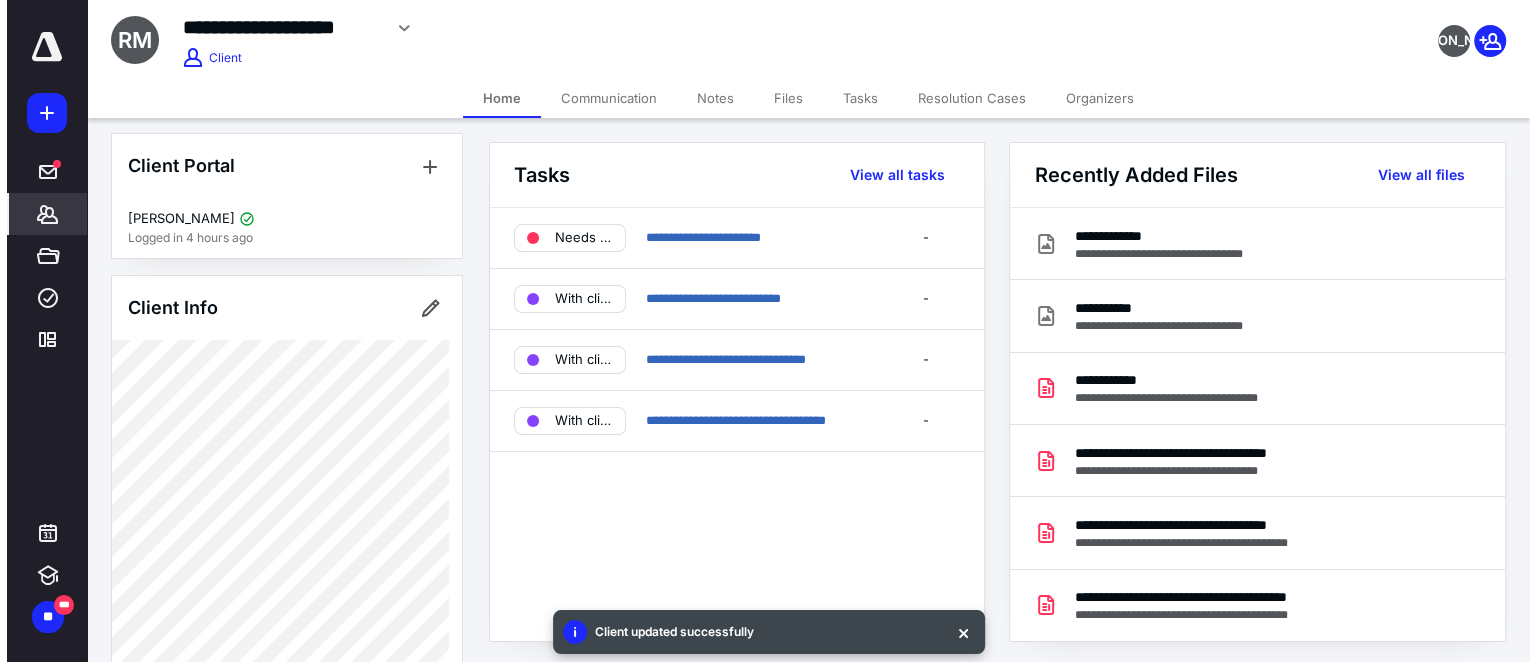 scroll, scrollTop: 0, scrollLeft: 0, axis: both 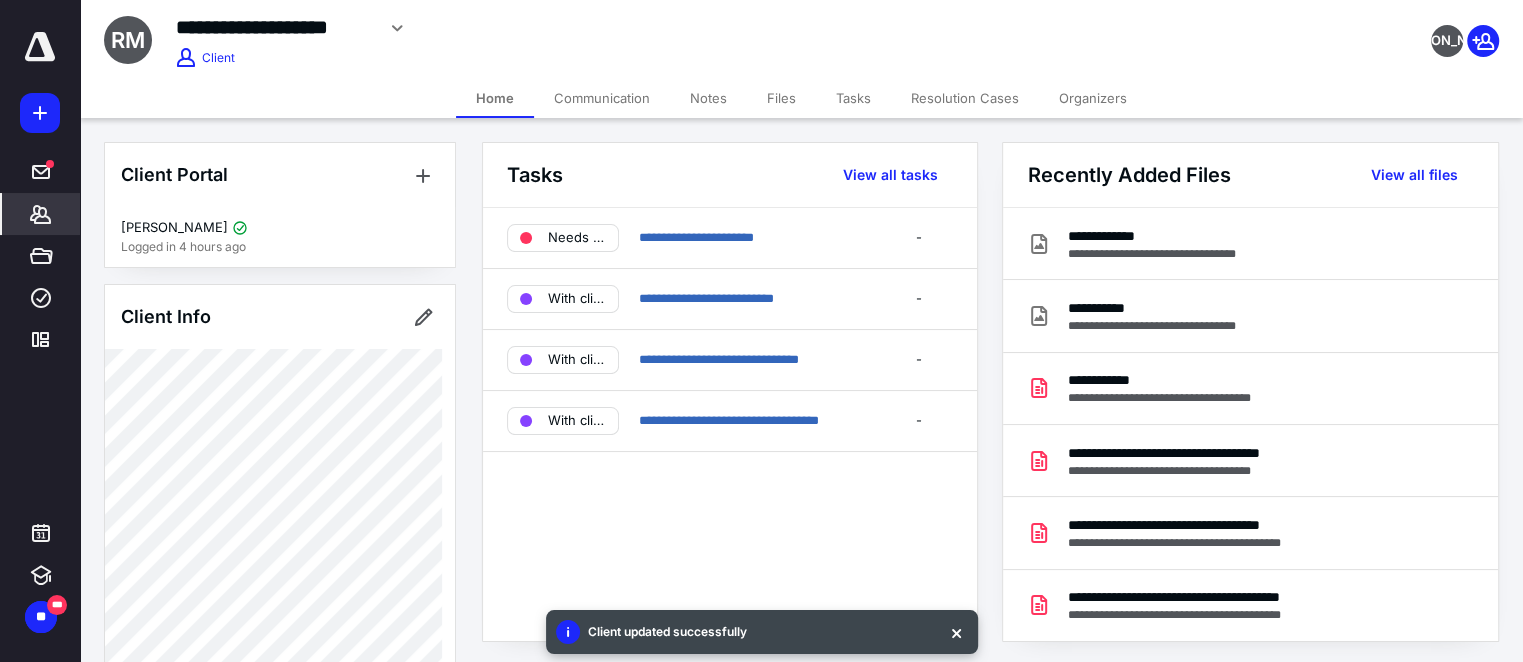 click on "Files" at bounding box center [781, 98] 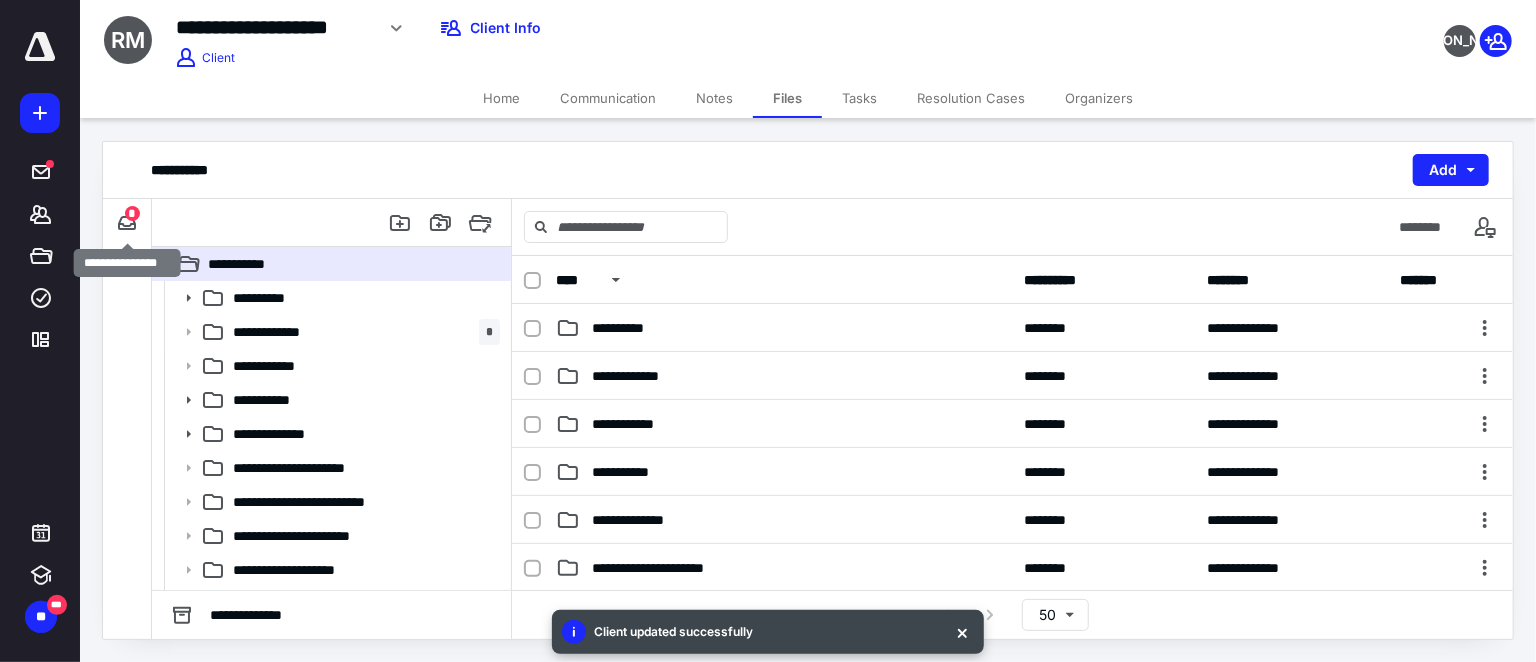 click on "*" at bounding box center [132, 213] 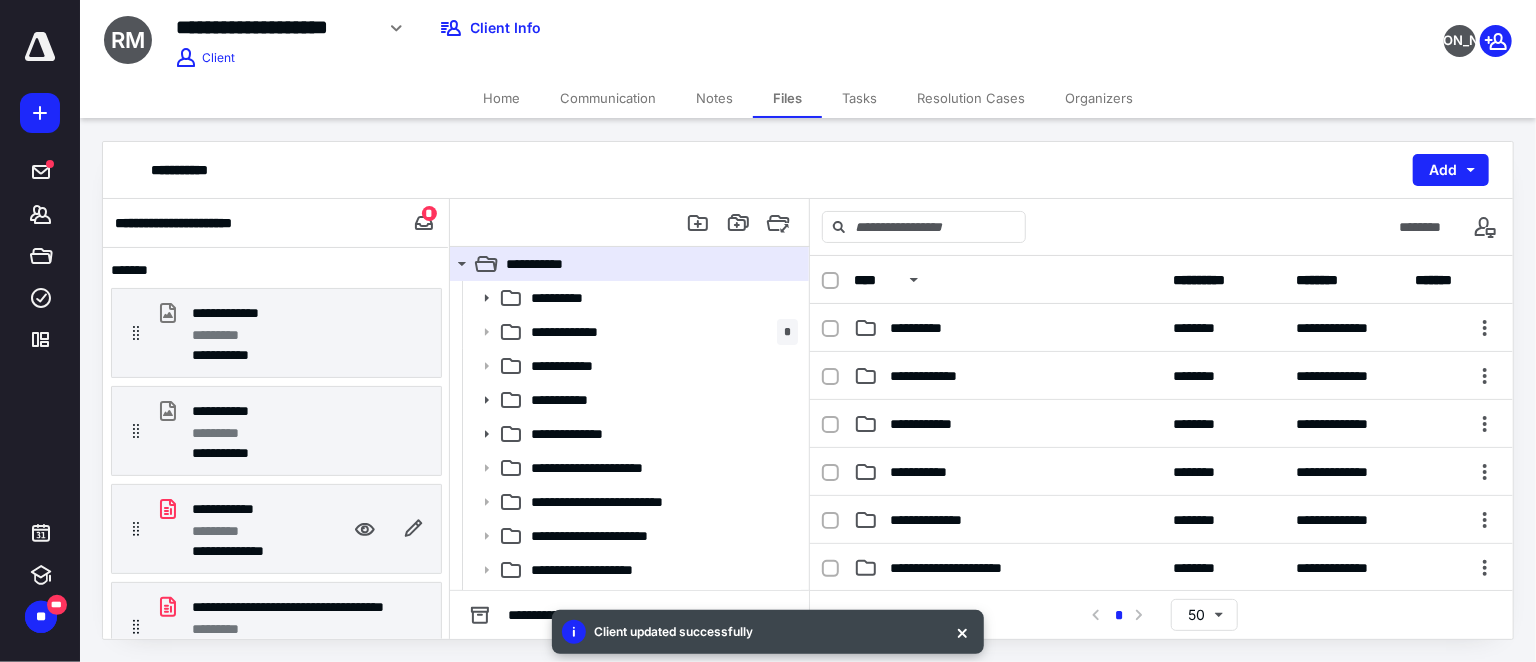 scroll, scrollTop: 71, scrollLeft: 0, axis: vertical 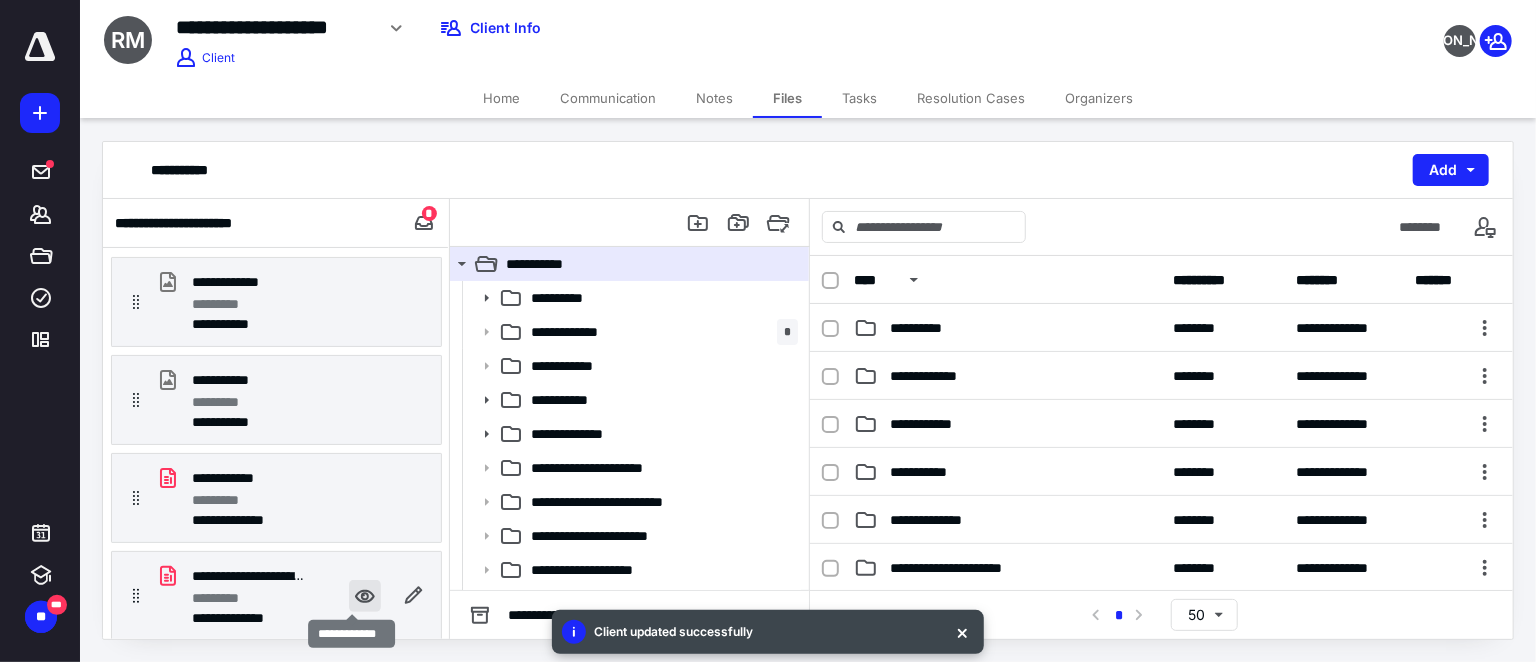 click at bounding box center [365, 596] 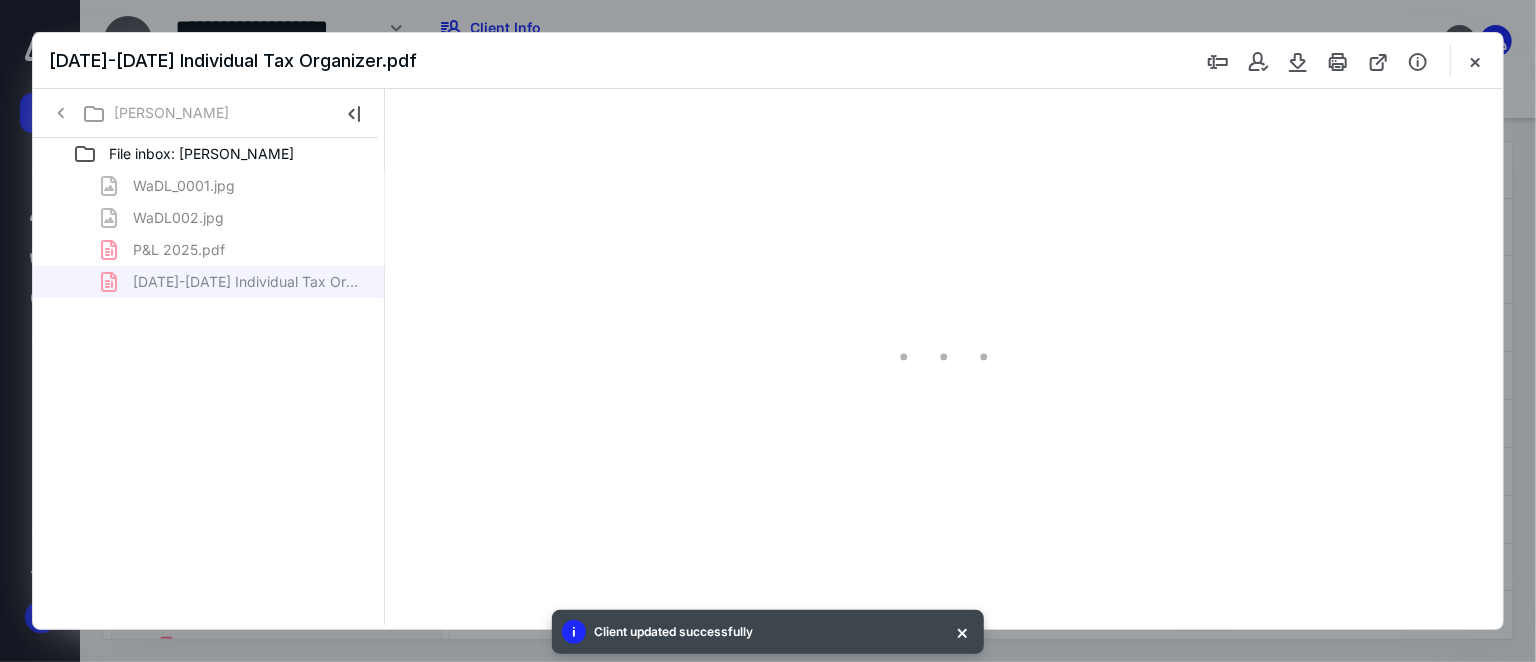 scroll, scrollTop: 71, scrollLeft: 0, axis: vertical 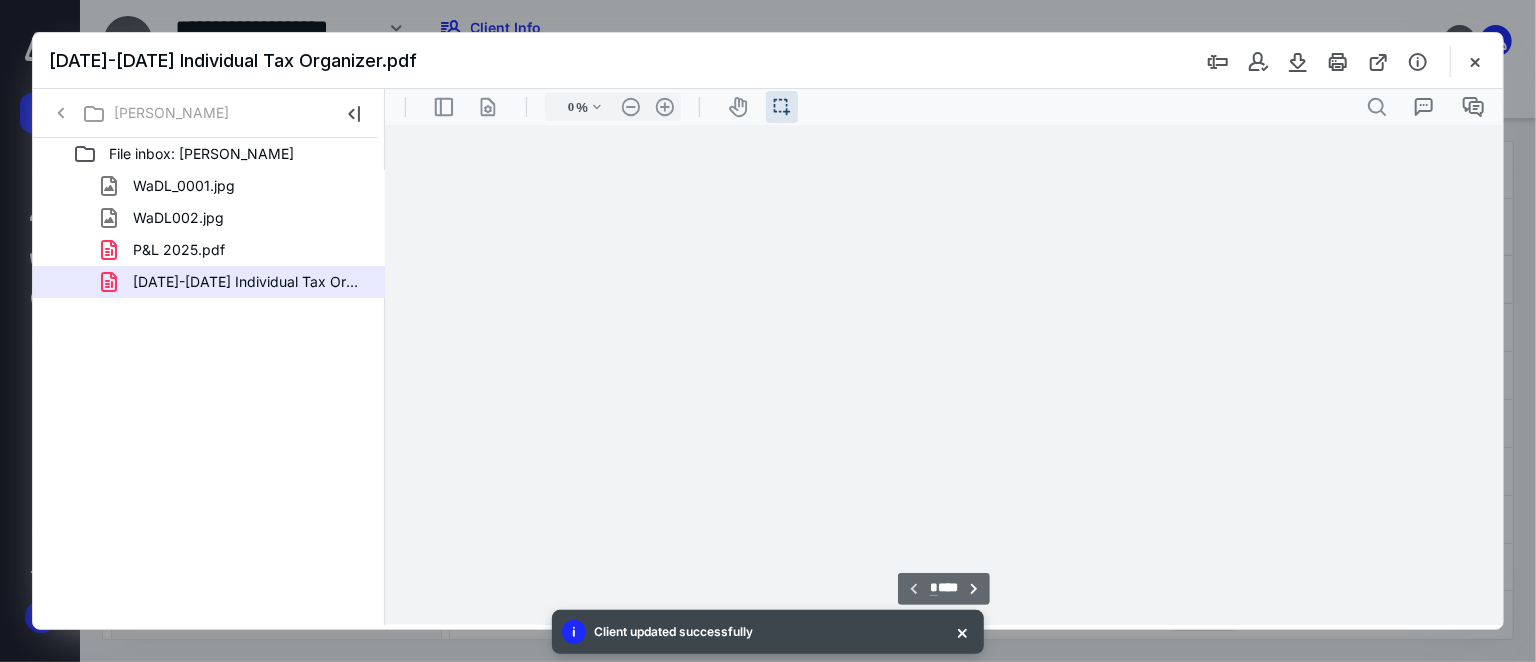 type on "63" 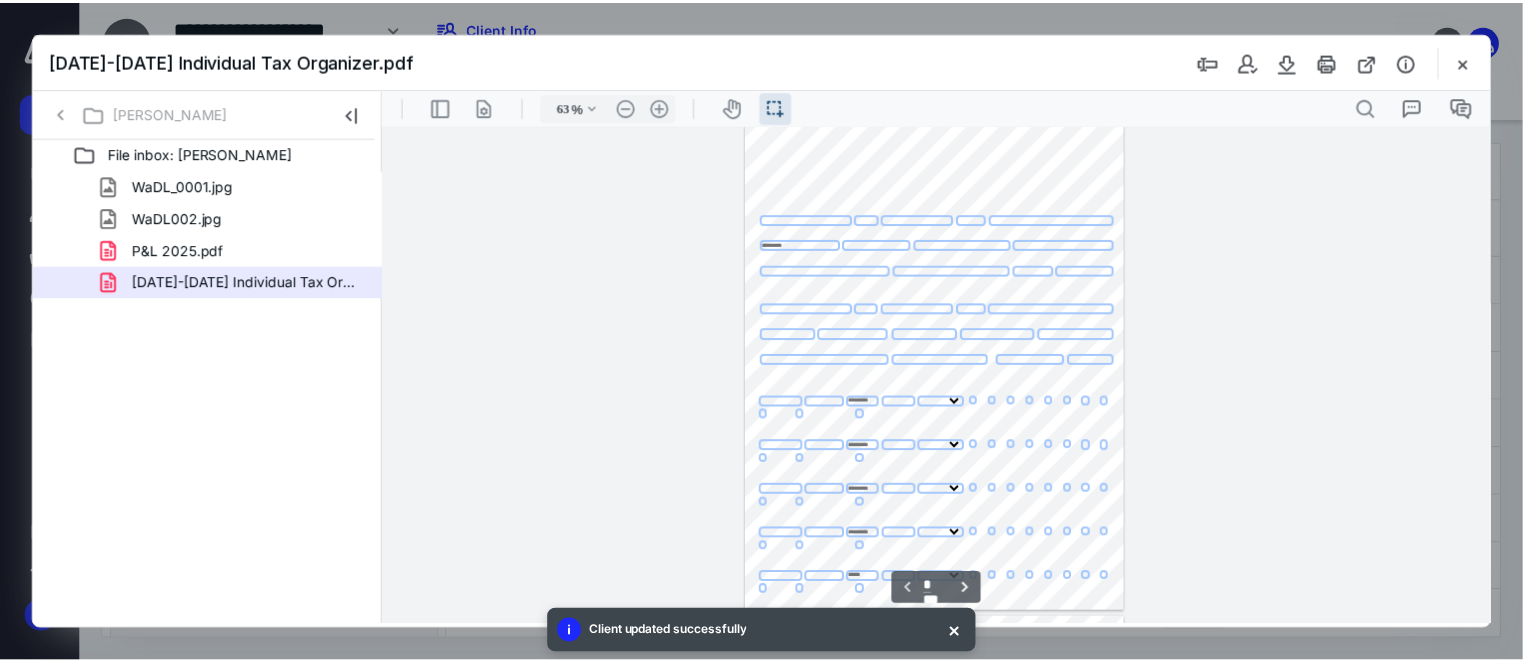 scroll, scrollTop: 0, scrollLeft: 0, axis: both 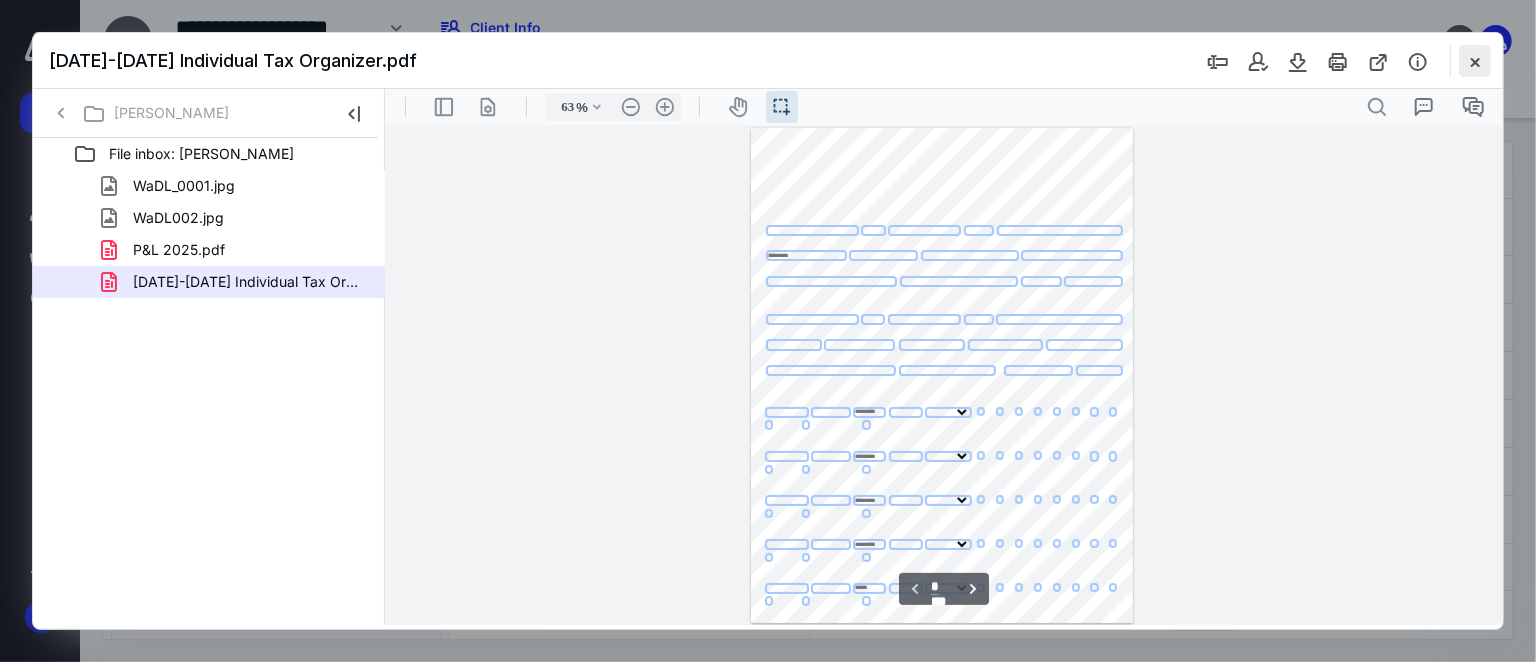 click at bounding box center (1475, 61) 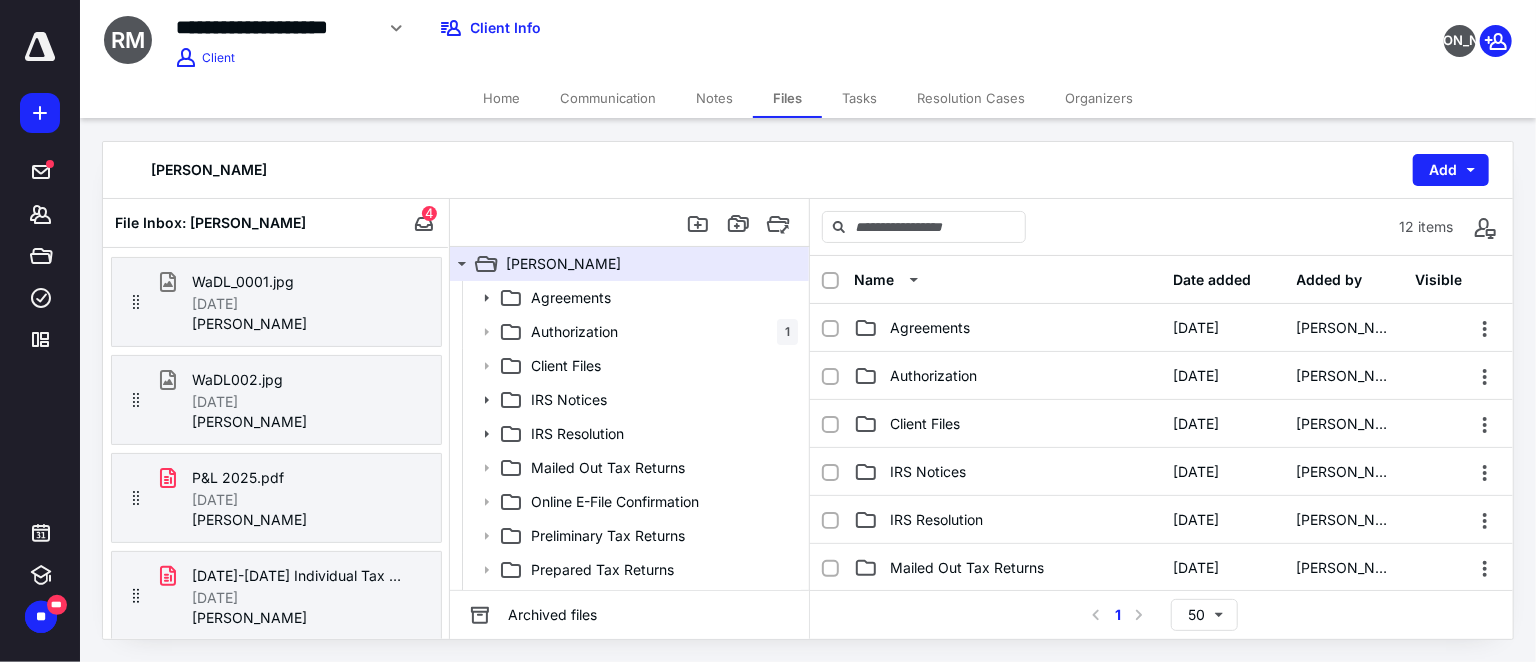 click on "Home" at bounding box center [501, 98] 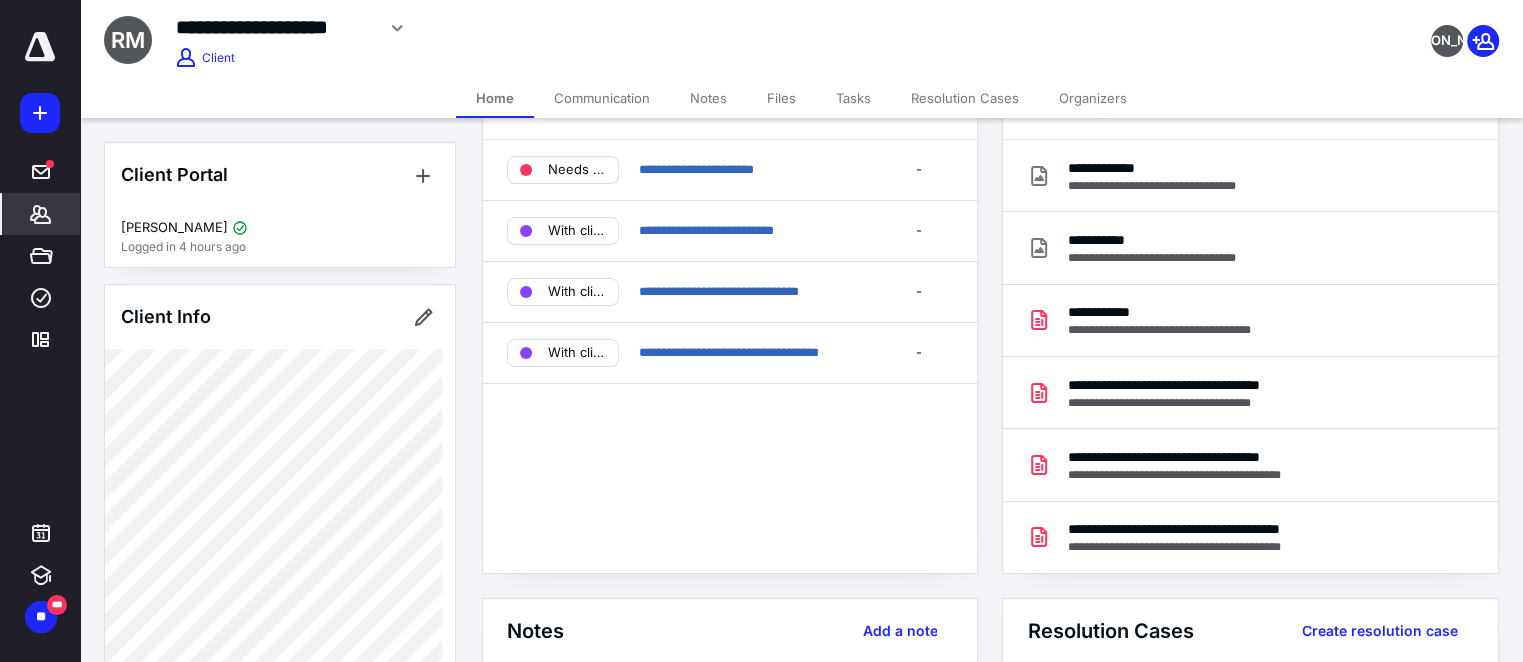 scroll, scrollTop: 181, scrollLeft: 0, axis: vertical 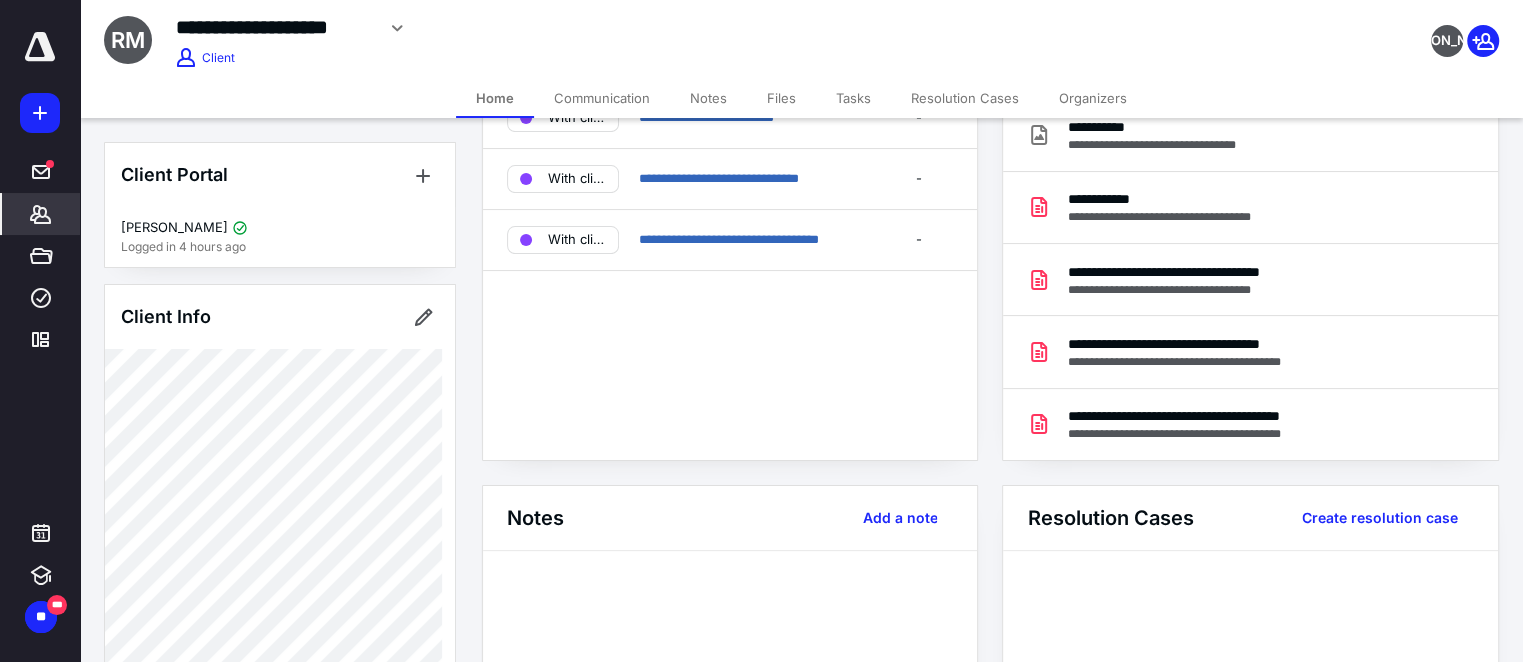 click on "**********" at bounding box center (602, 28) 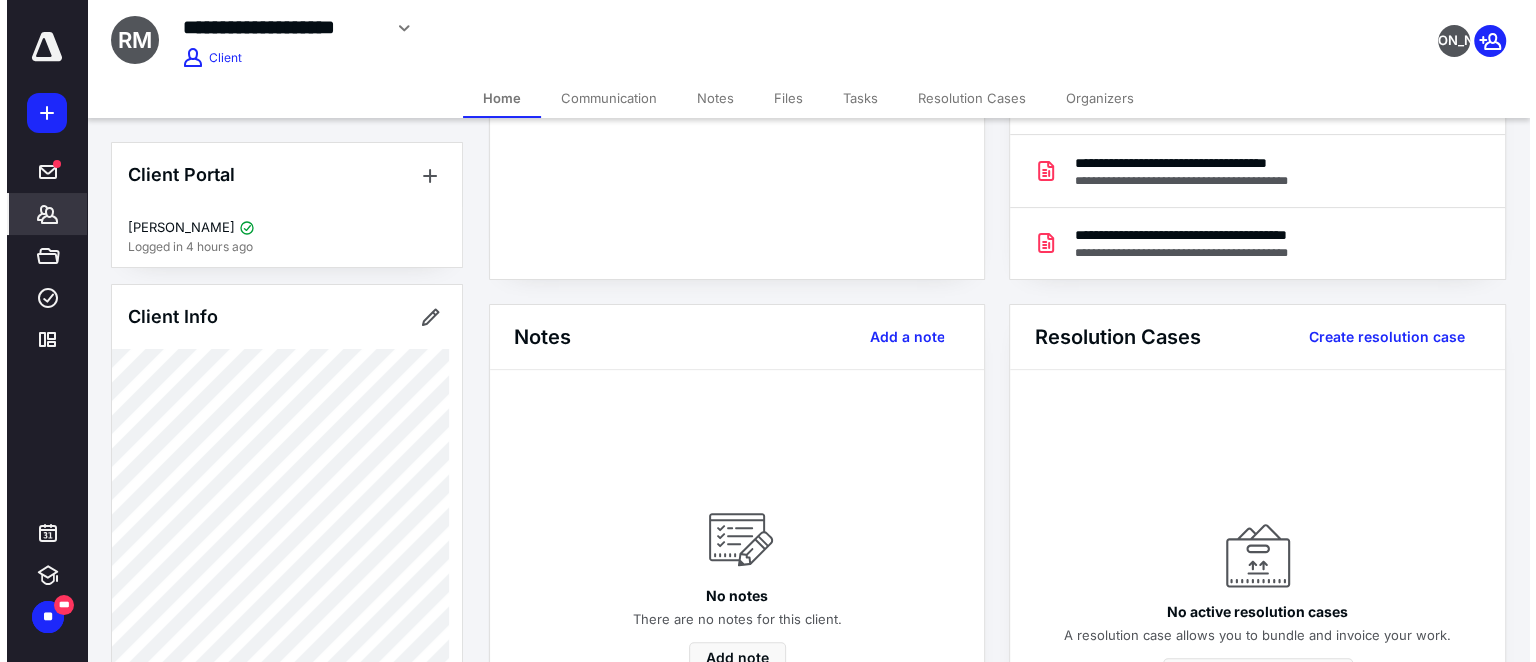 scroll, scrollTop: 363, scrollLeft: 0, axis: vertical 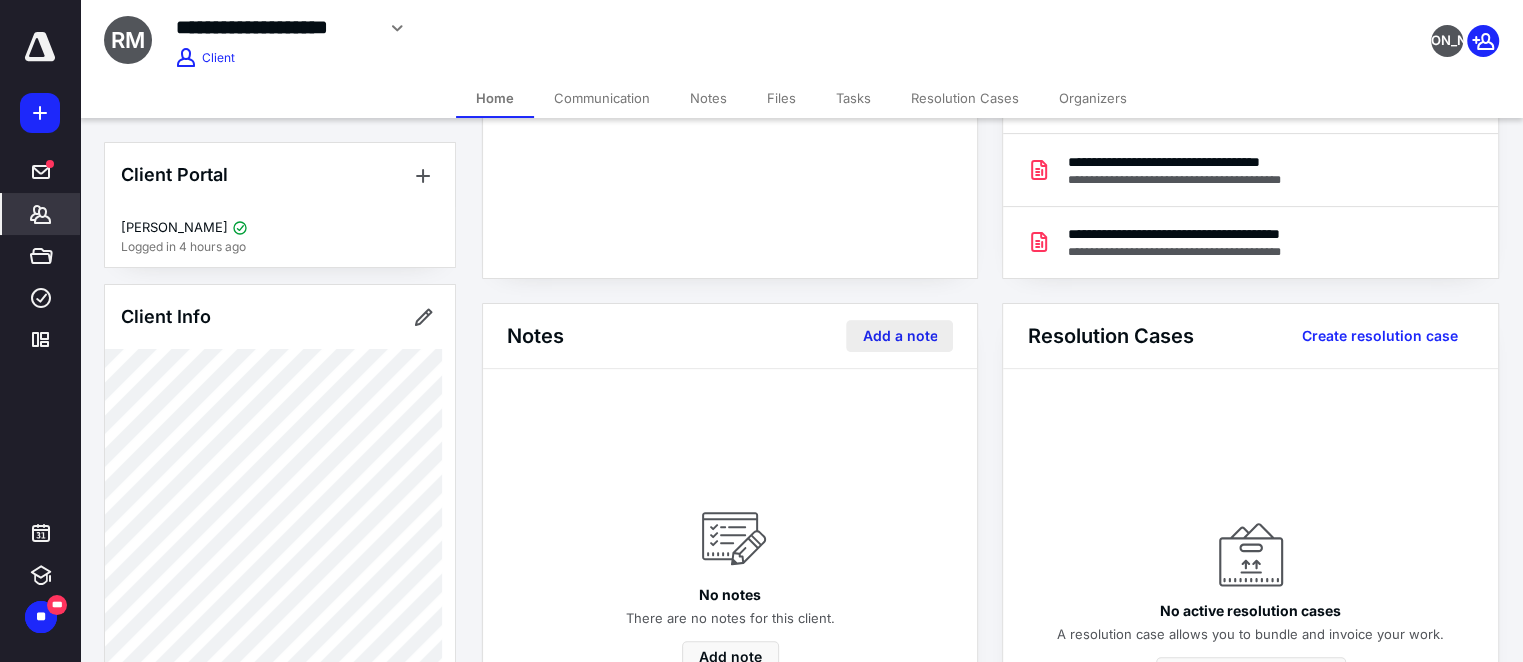 click on "Add a note" at bounding box center [899, 336] 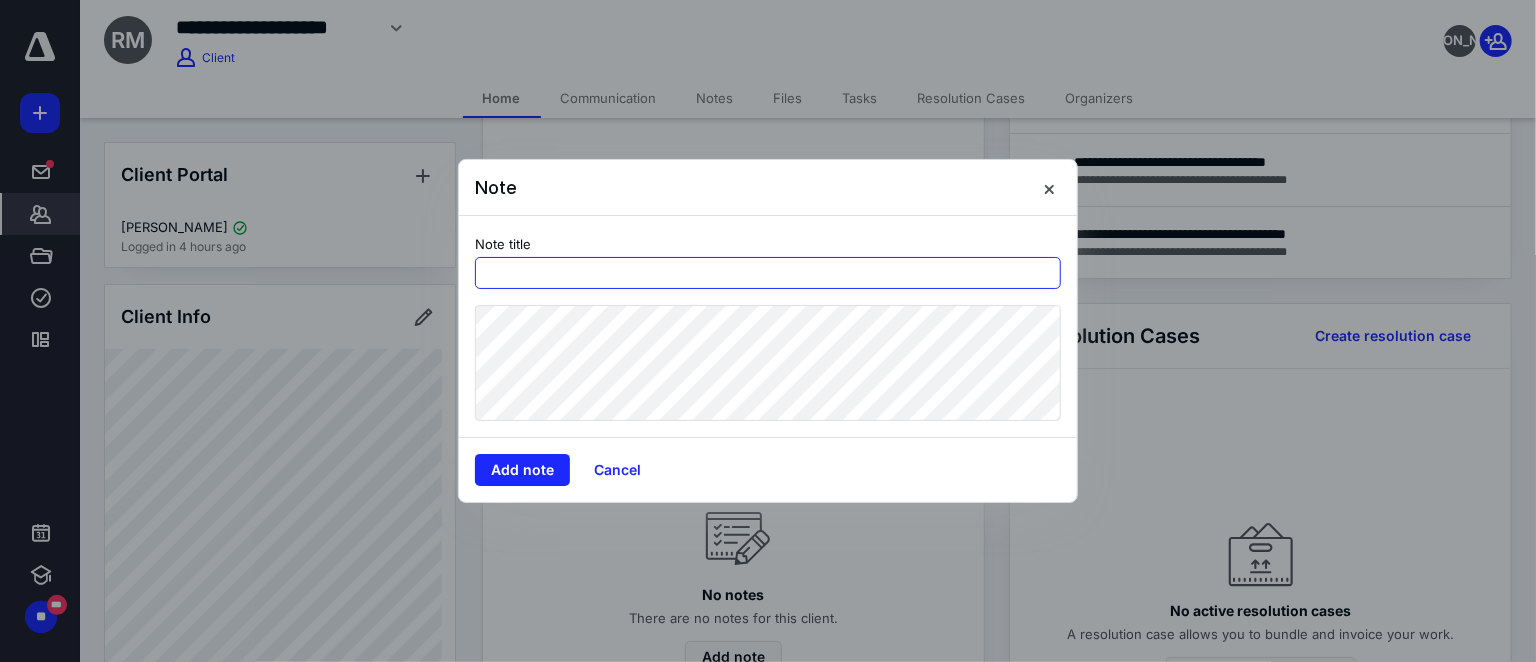 click at bounding box center (768, 273) 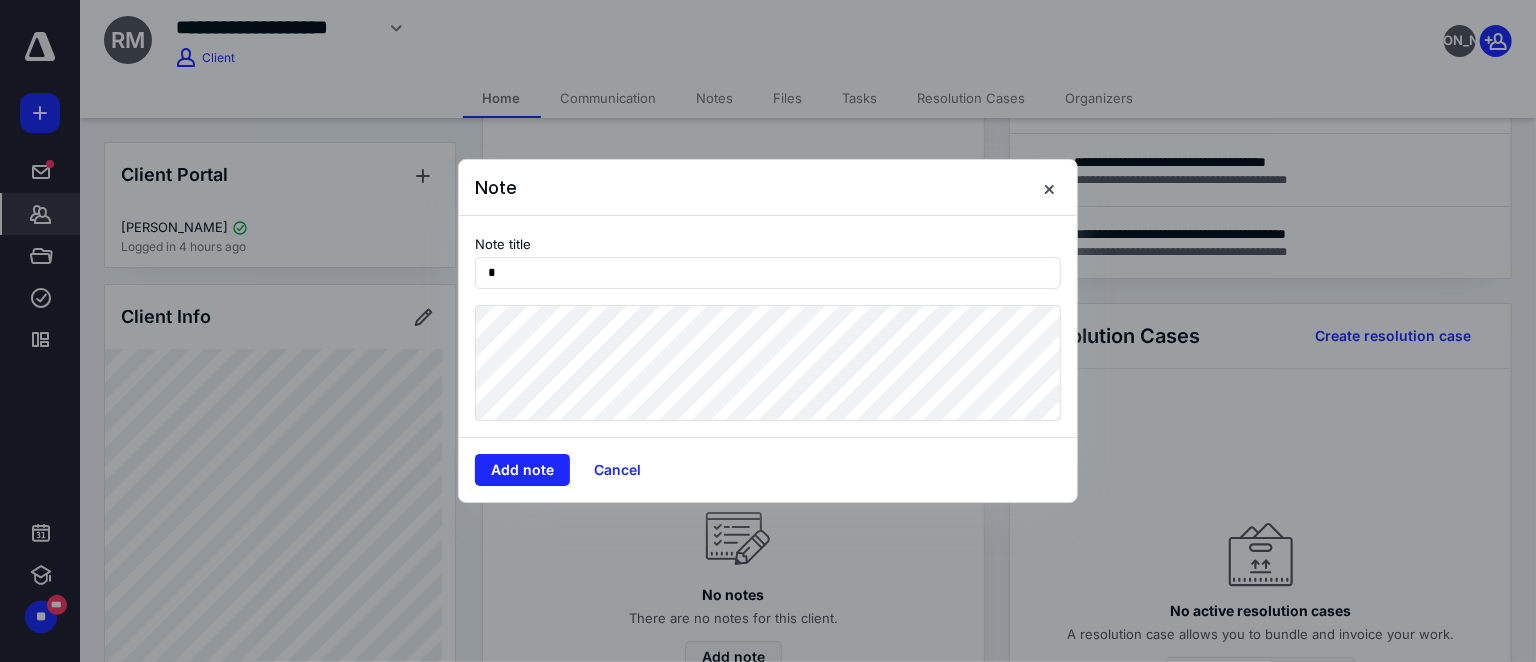 scroll, scrollTop: 0, scrollLeft: 0, axis: both 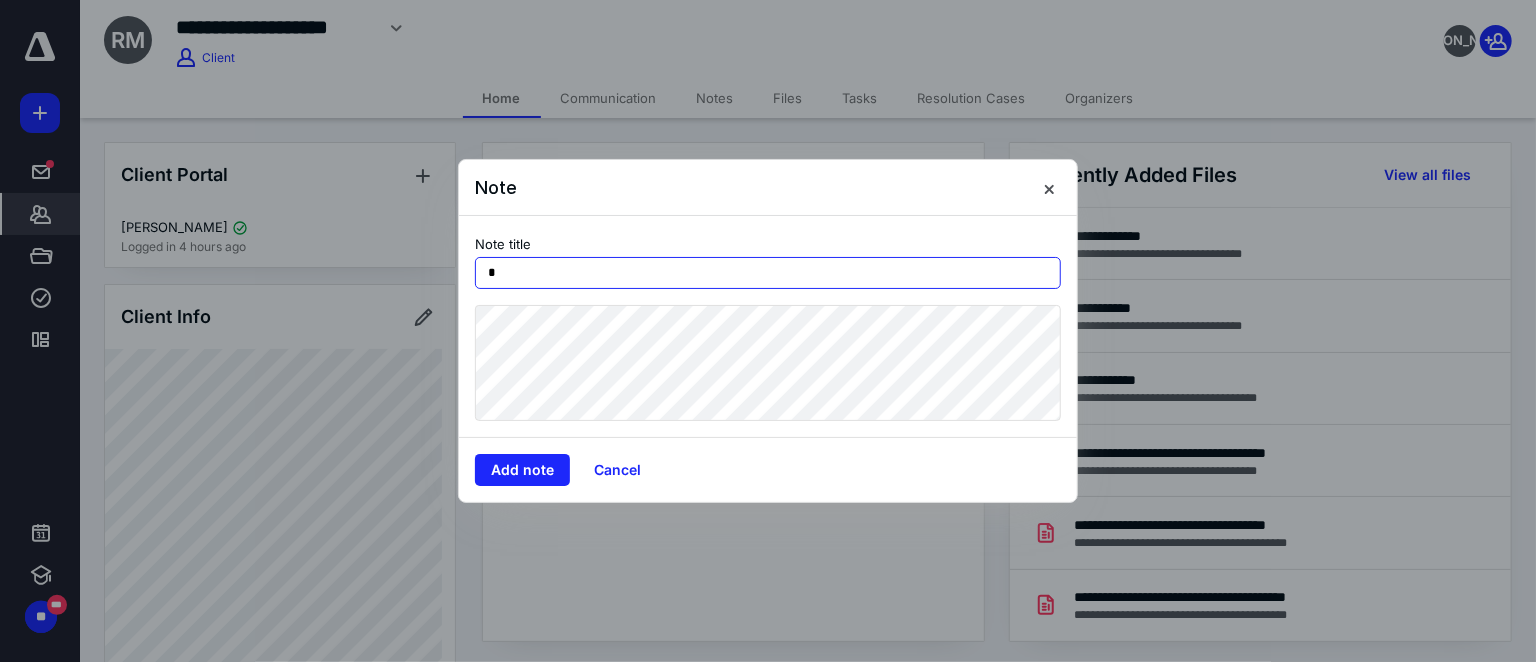 click on "*" at bounding box center [768, 273] 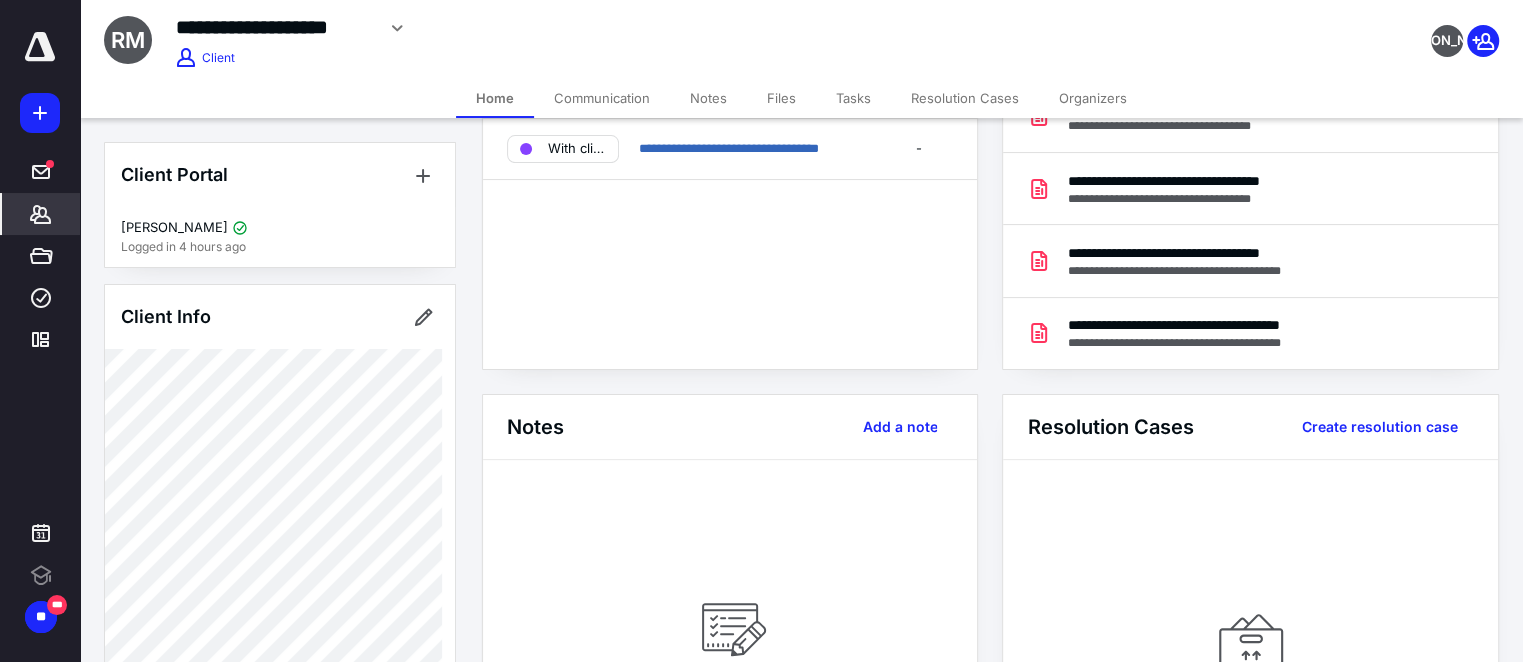 scroll, scrollTop: 0, scrollLeft: 0, axis: both 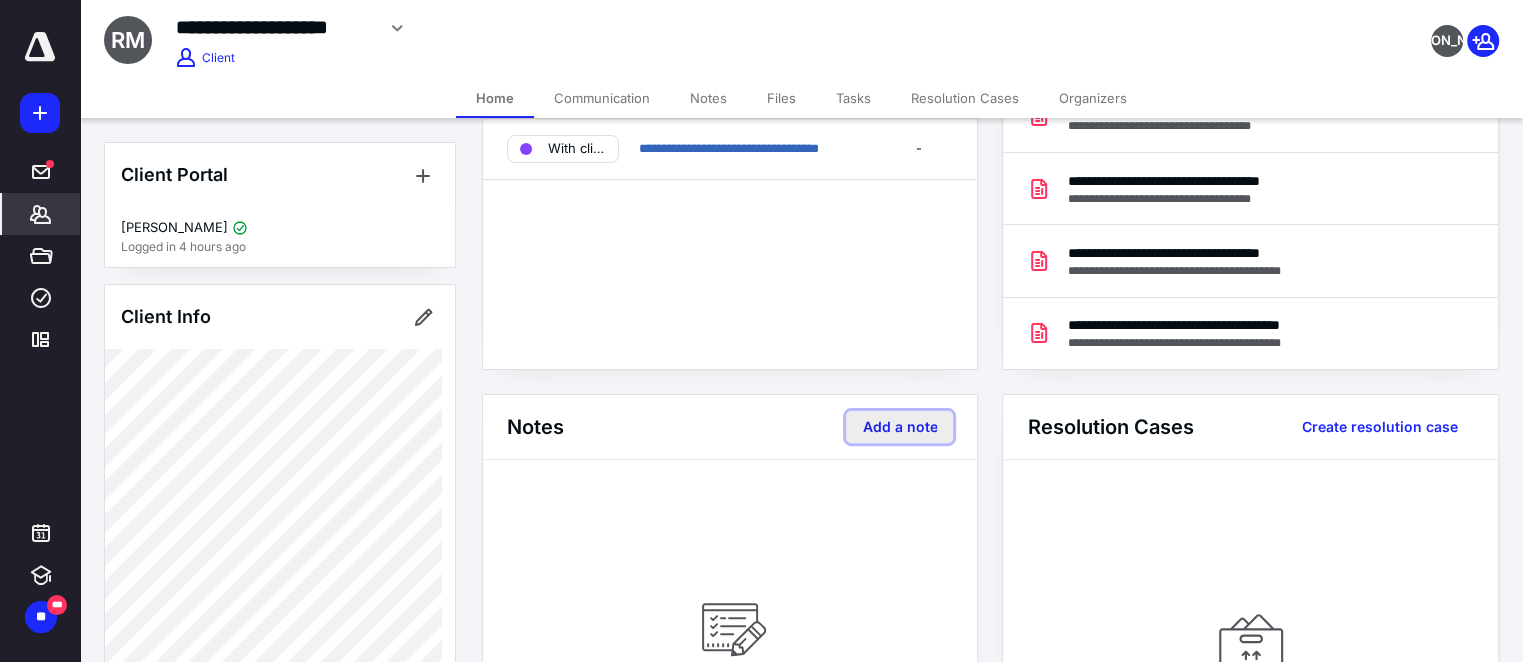 click on "Add a note" at bounding box center [899, 427] 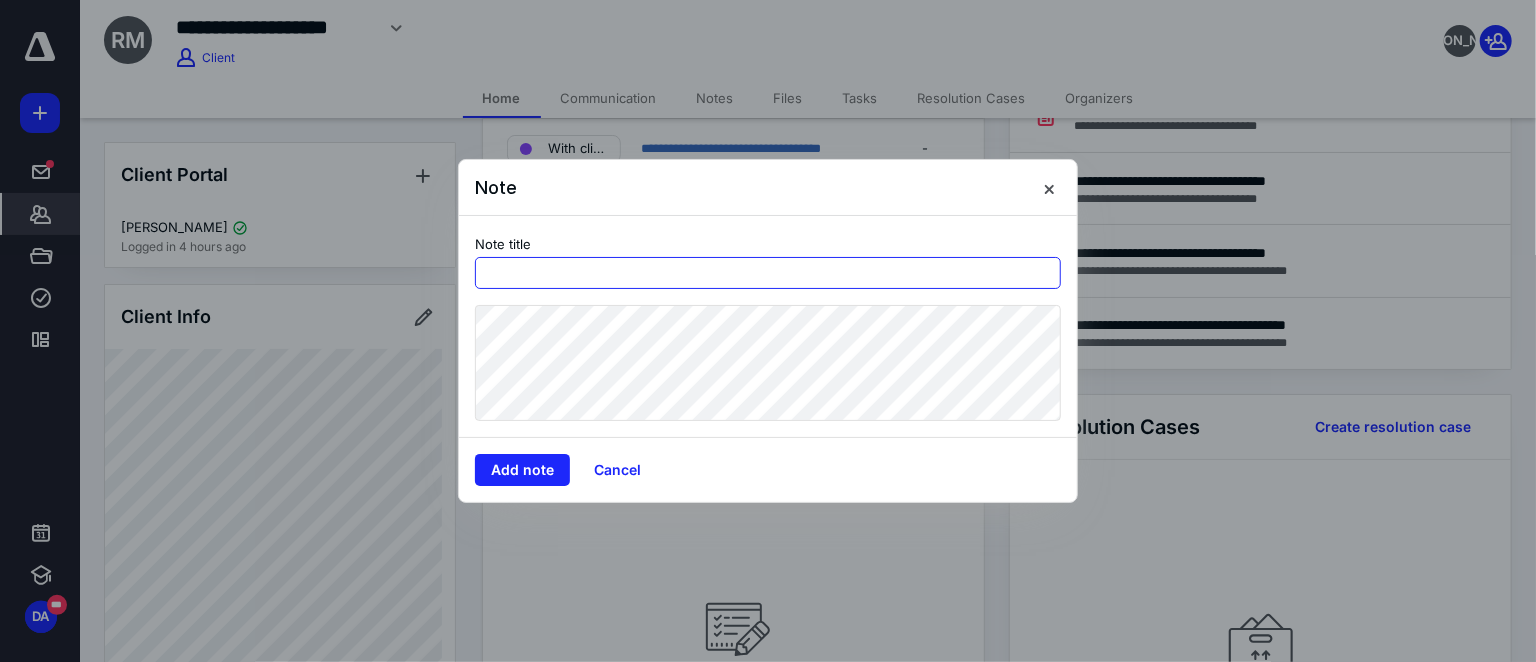 click at bounding box center [768, 273] 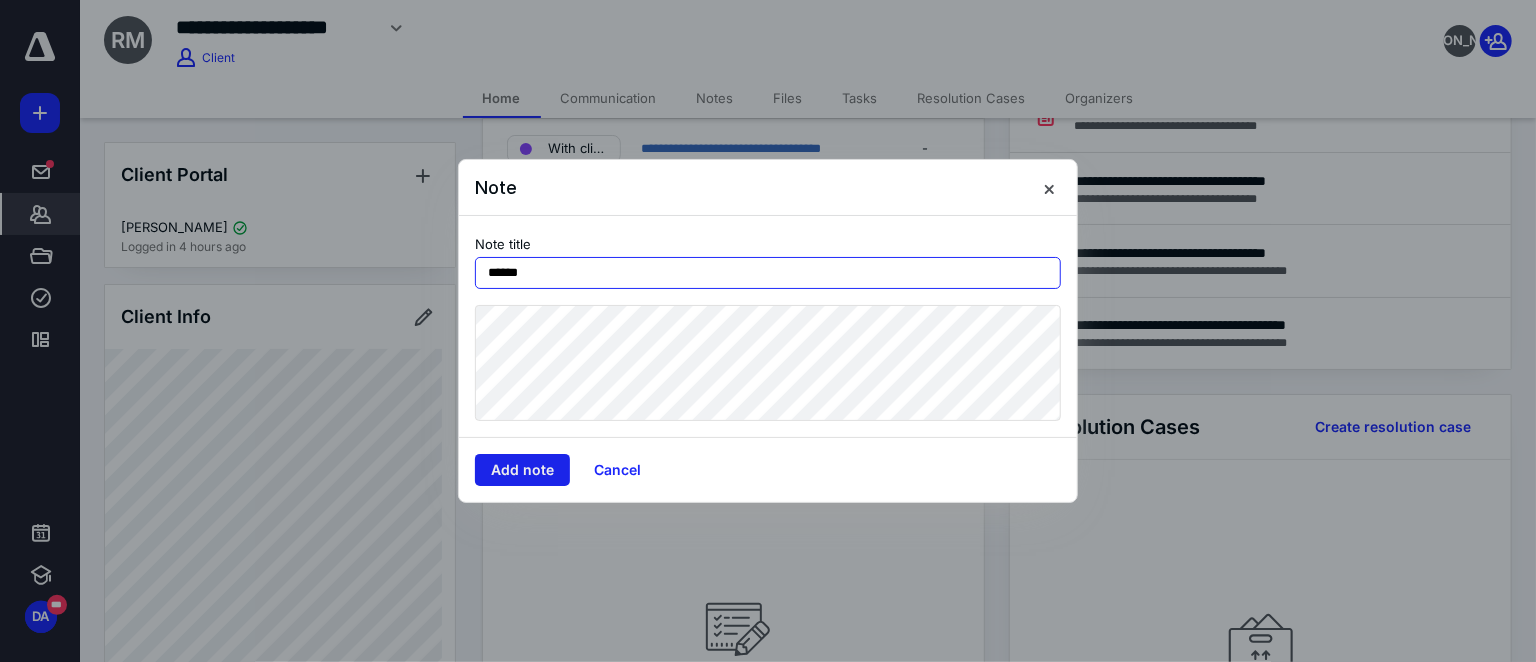 type on "******" 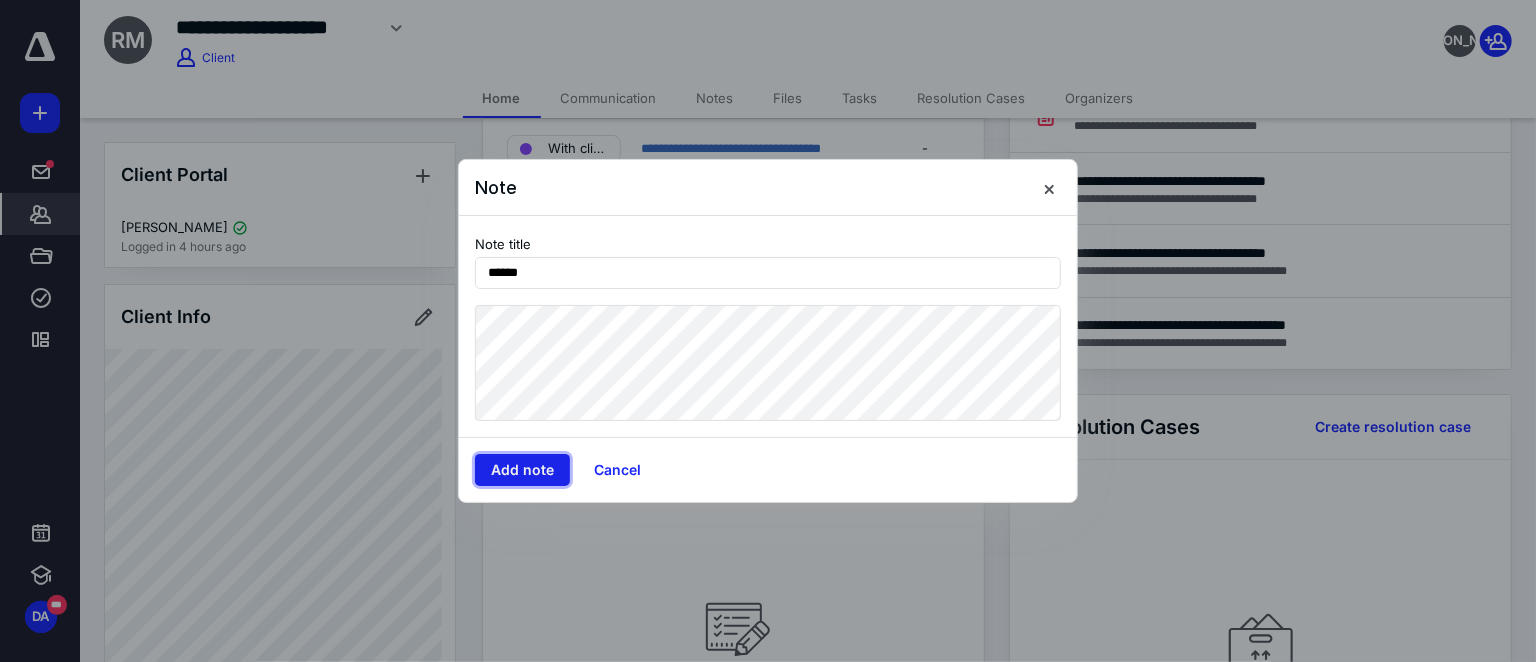 click on "Add note" at bounding box center [522, 470] 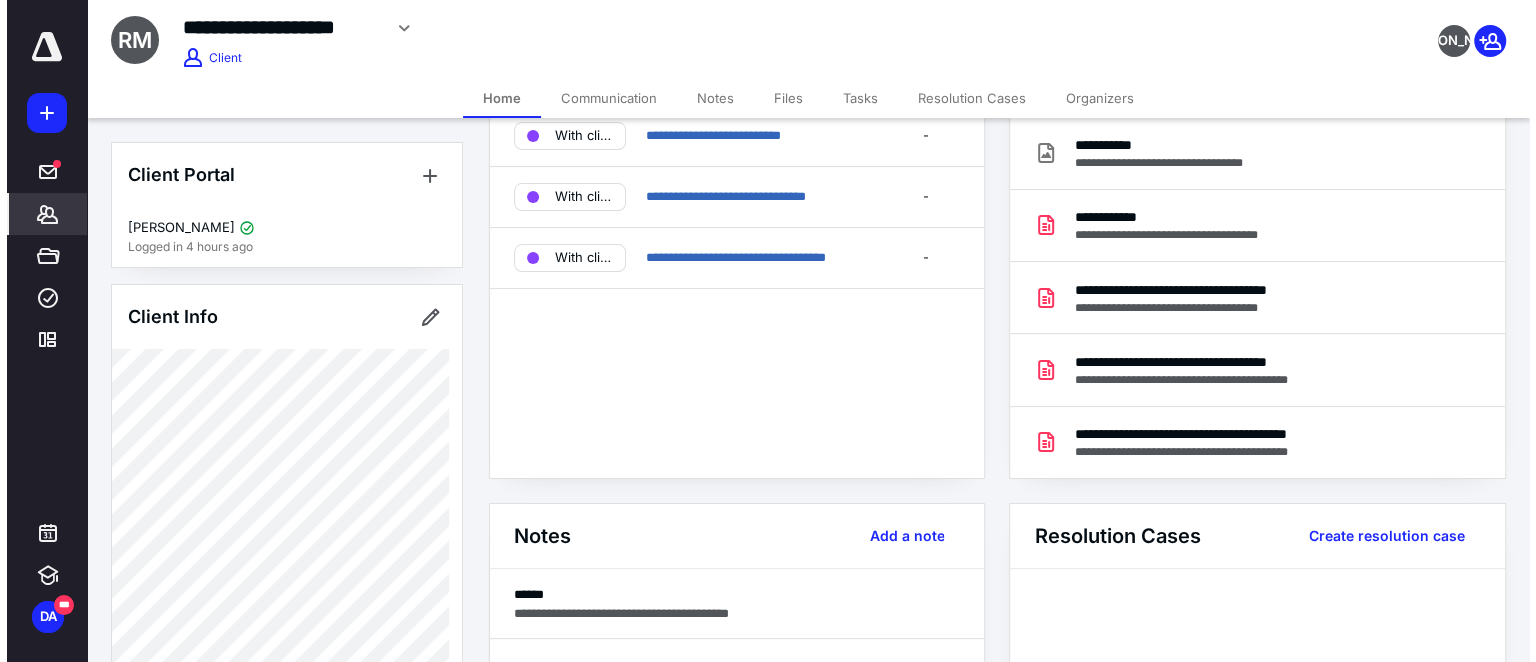 scroll, scrollTop: 0, scrollLeft: 0, axis: both 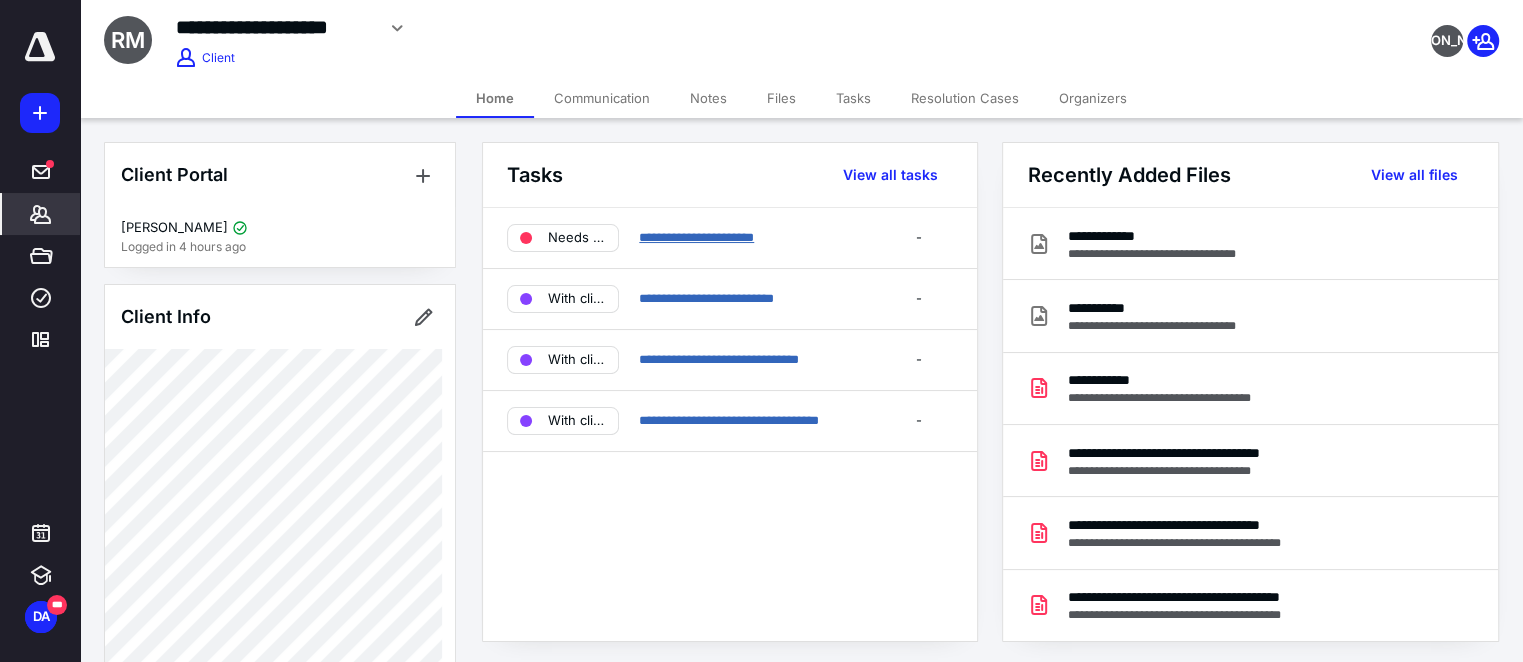 click on "**********" at bounding box center (696, 237) 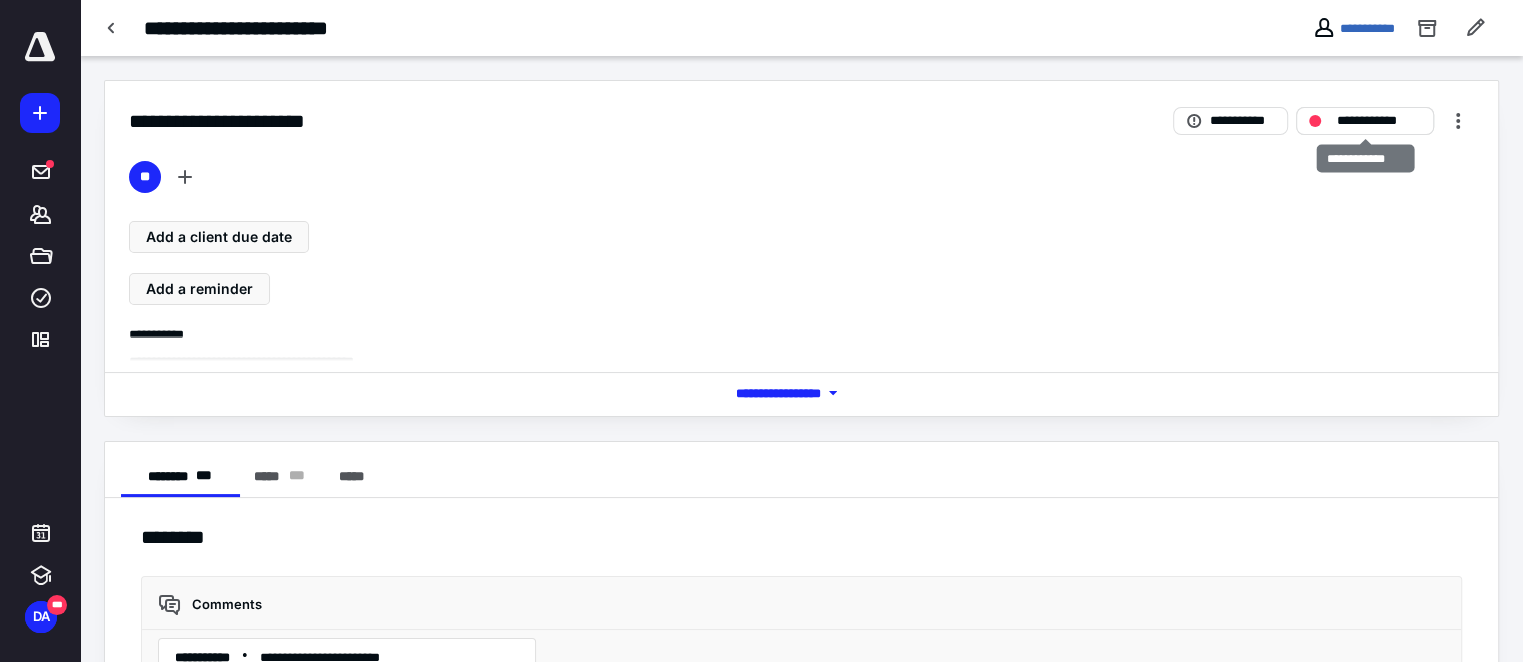click on "**********" at bounding box center (1379, 120) 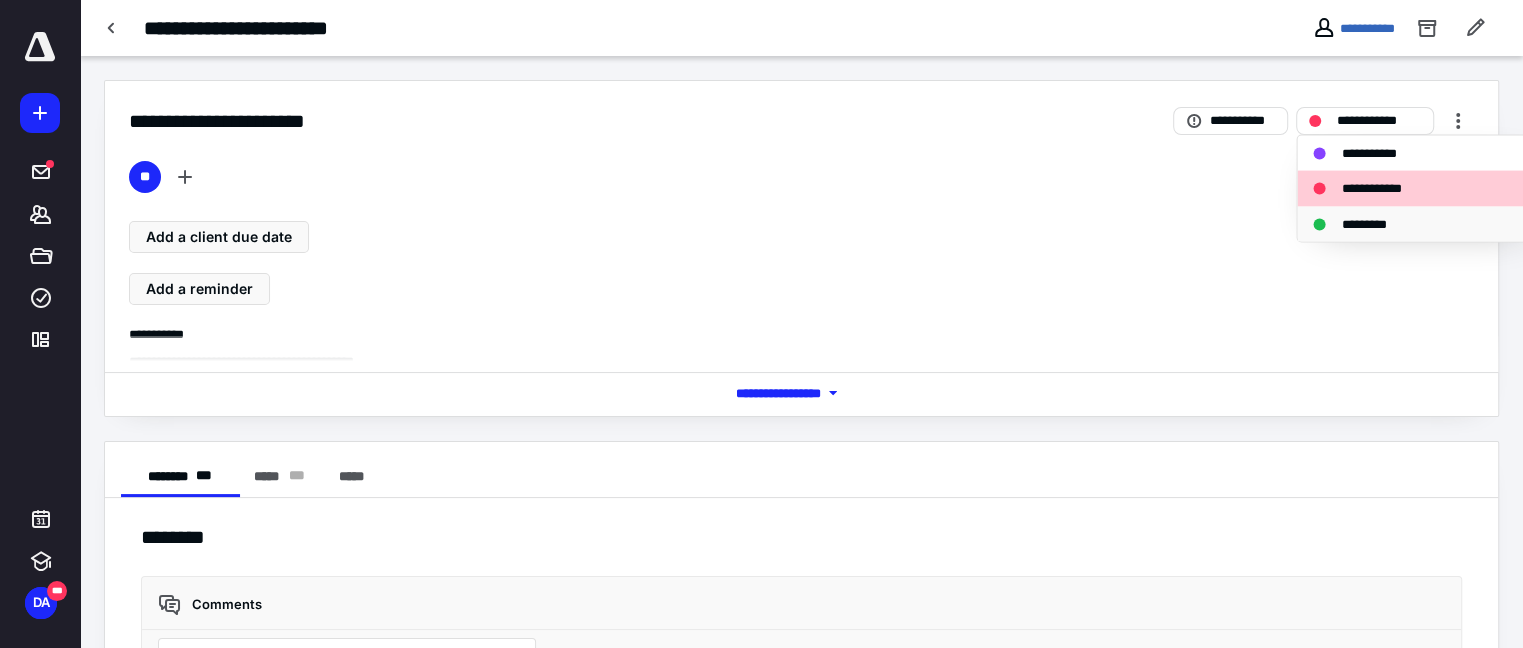 click on "*********" at bounding box center [1374, 224] 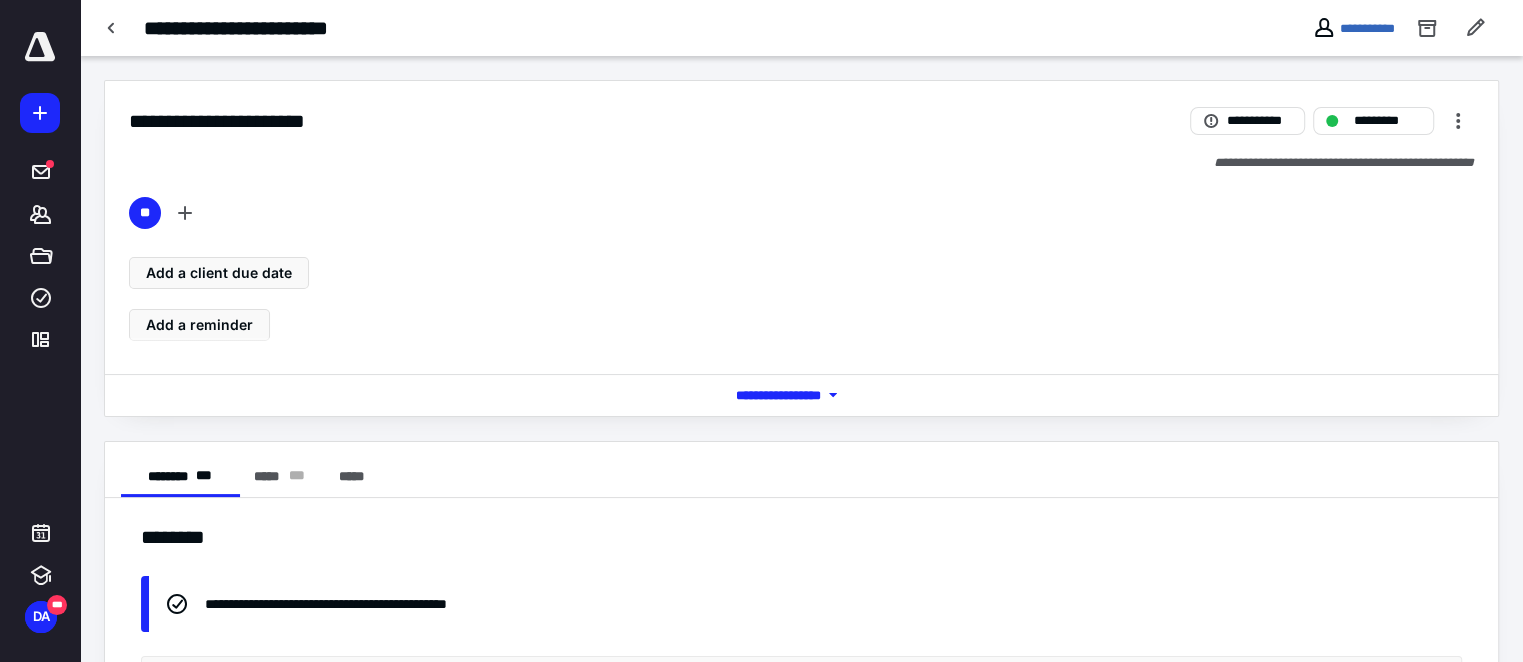 click on "**********" at bounding box center [596, 28] 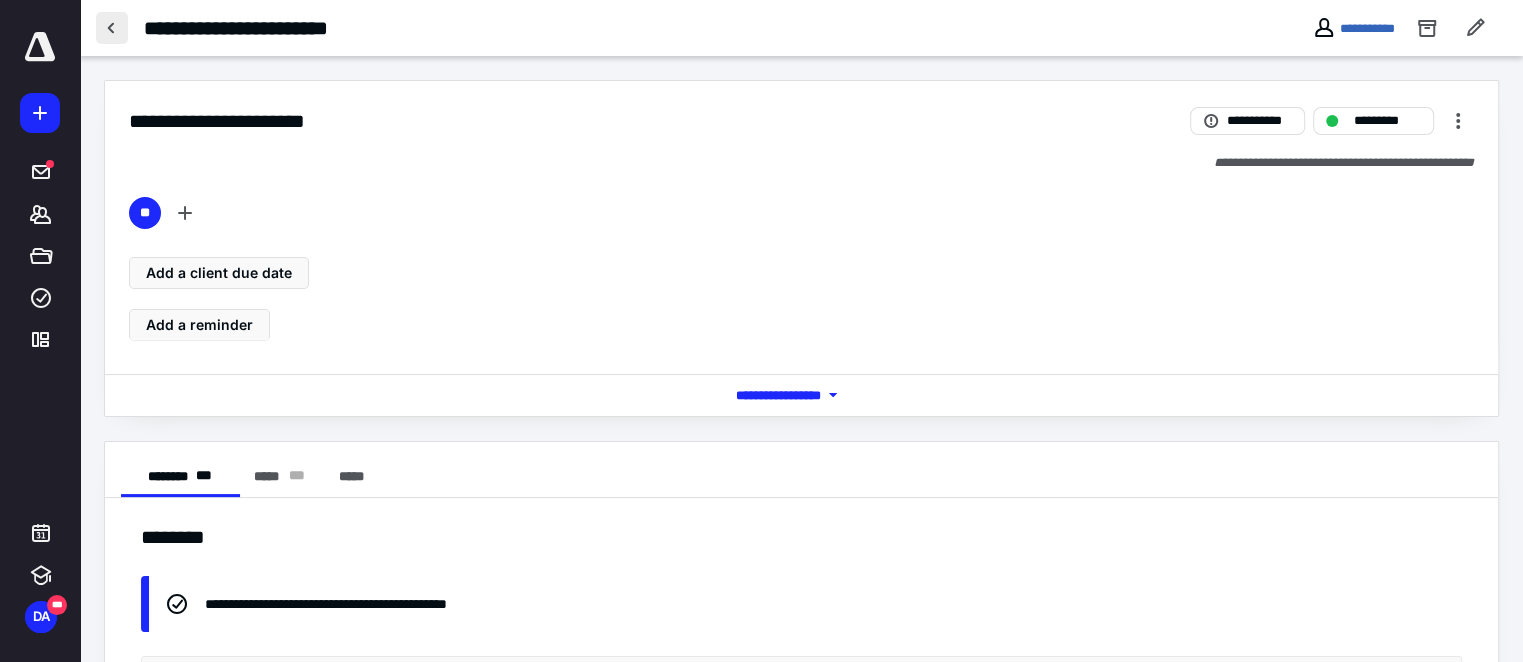 click at bounding box center [112, 28] 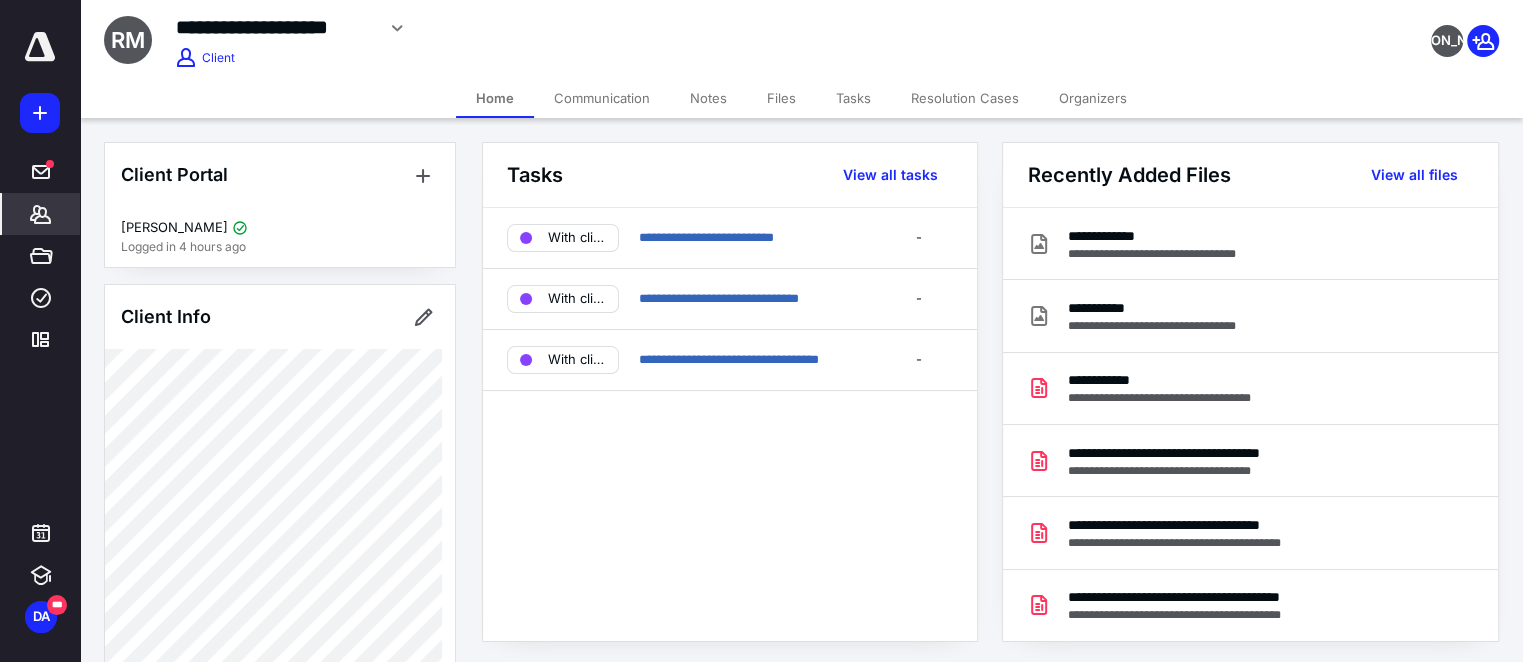 click on "Files" at bounding box center (781, 98) 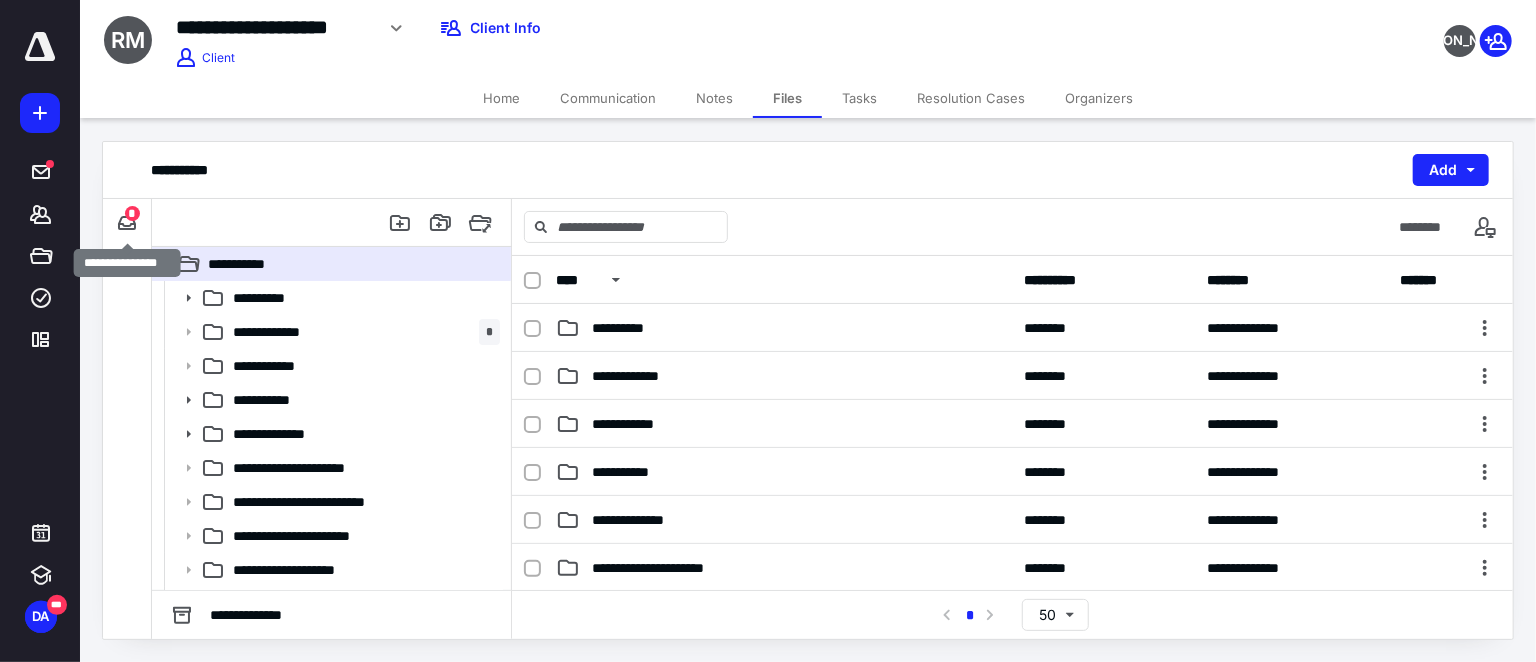 click on "*" at bounding box center [132, 213] 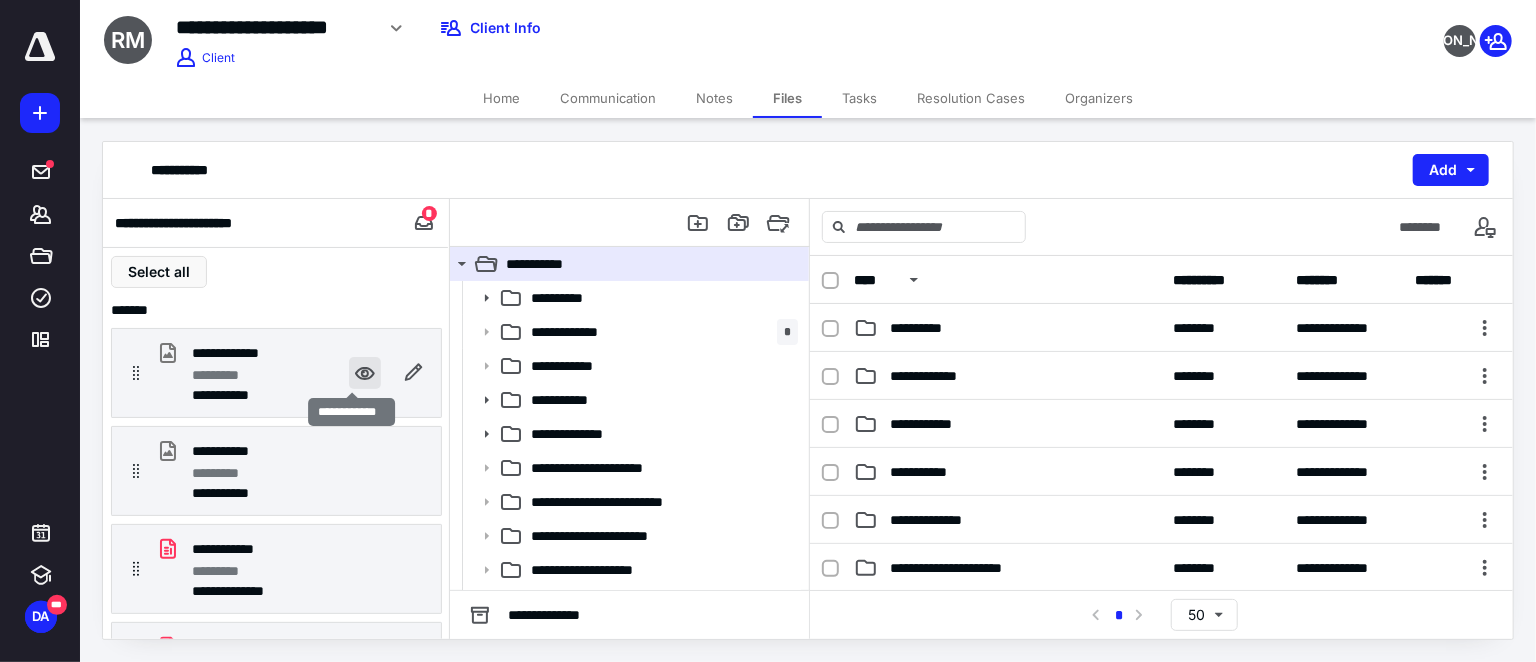 click at bounding box center (365, 373) 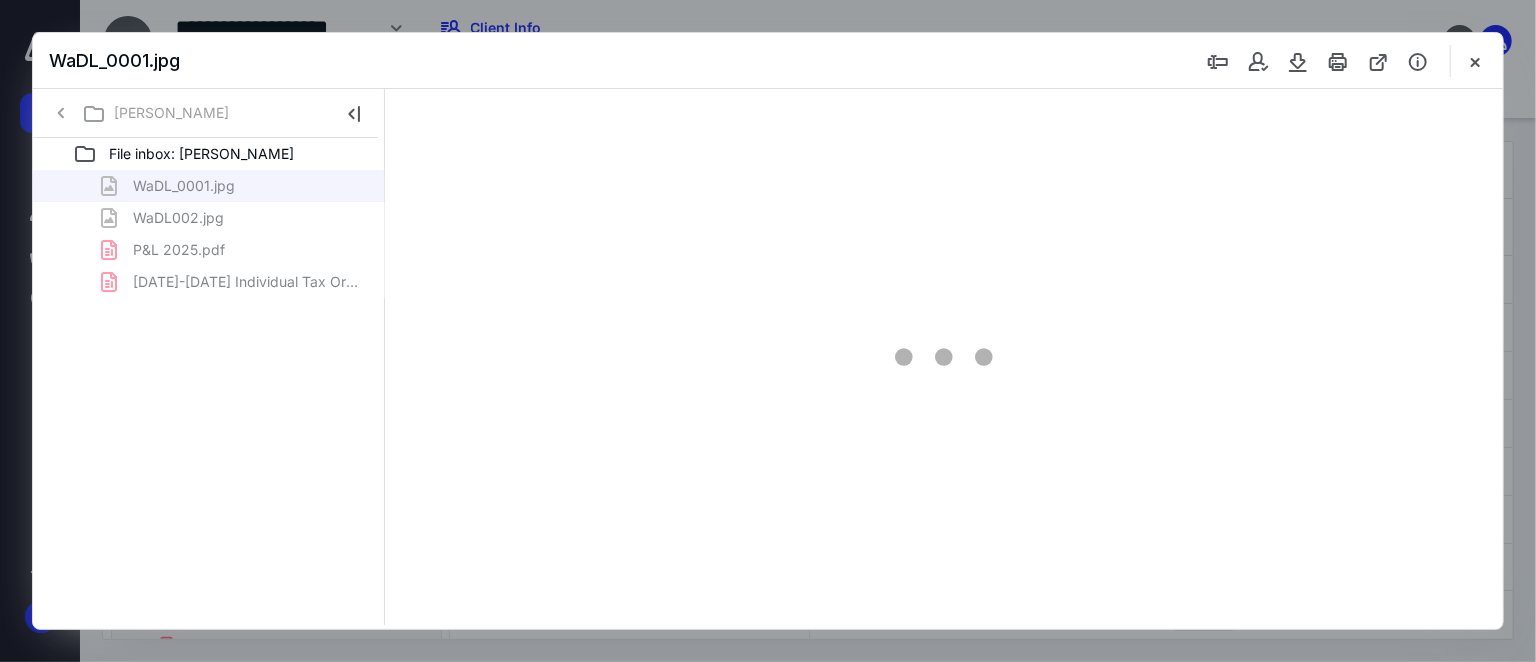 scroll, scrollTop: 0, scrollLeft: 0, axis: both 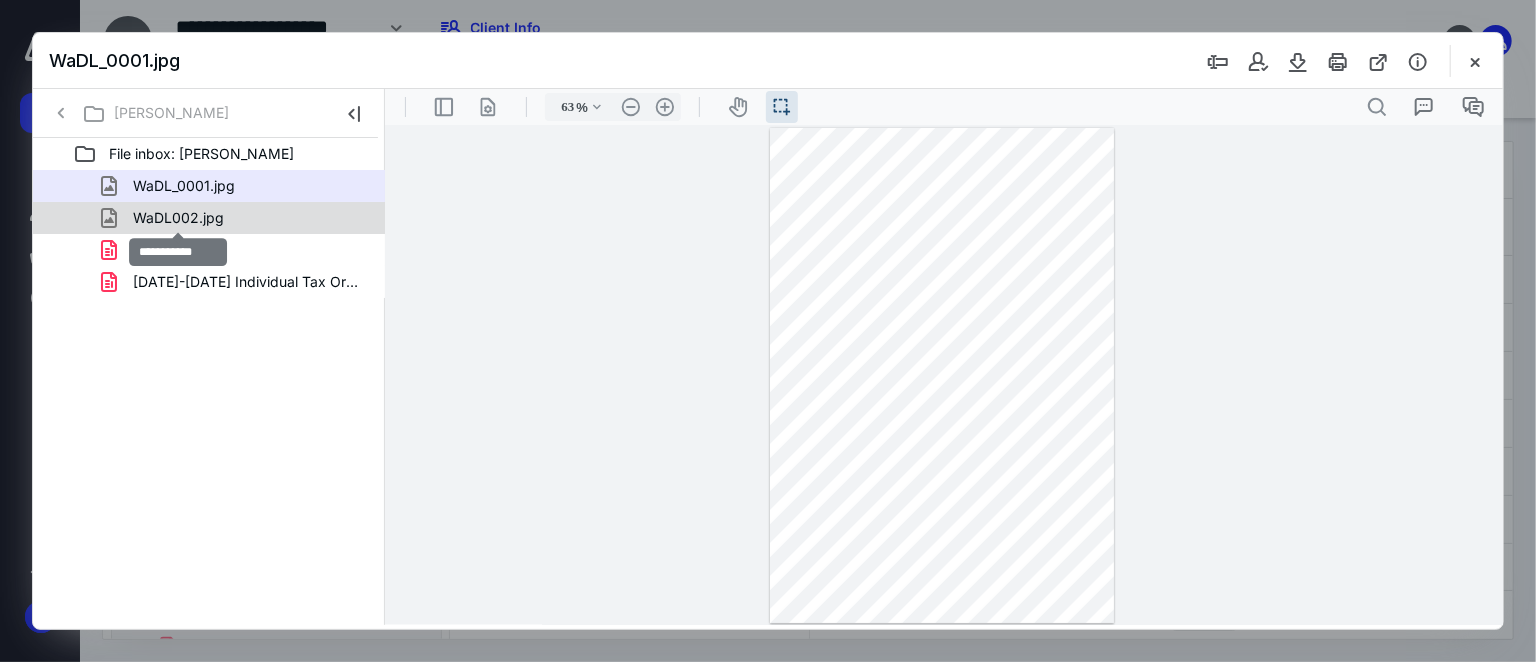 click on "WaDL002.jpg" at bounding box center [178, 218] 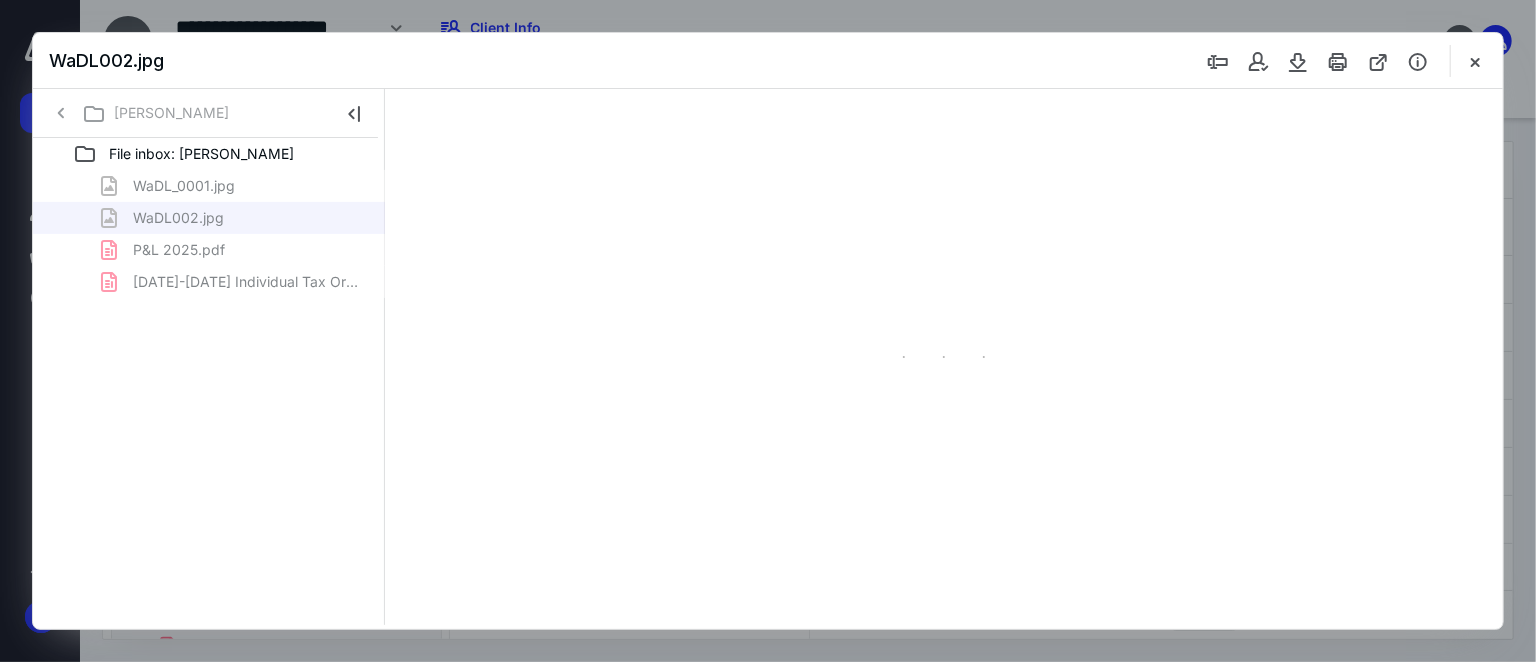 type on "129" 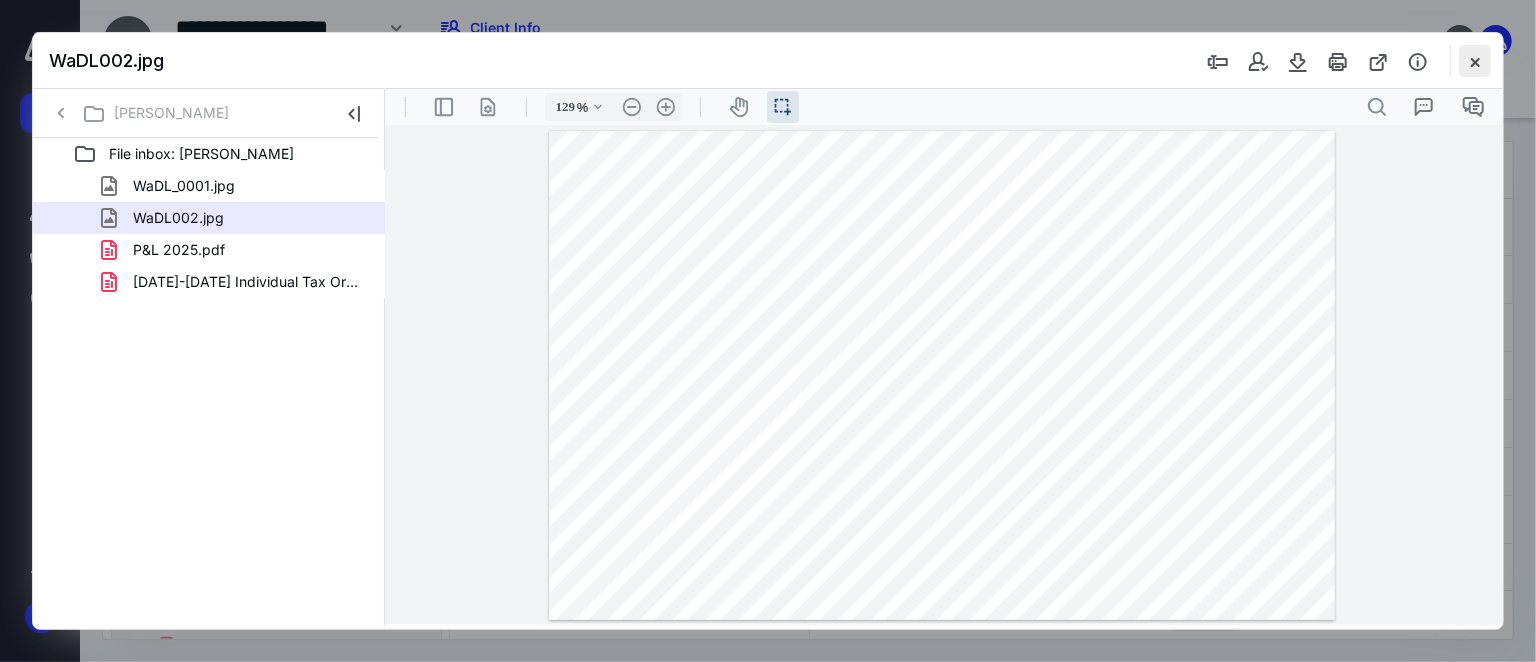 click at bounding box center [1475, 61] 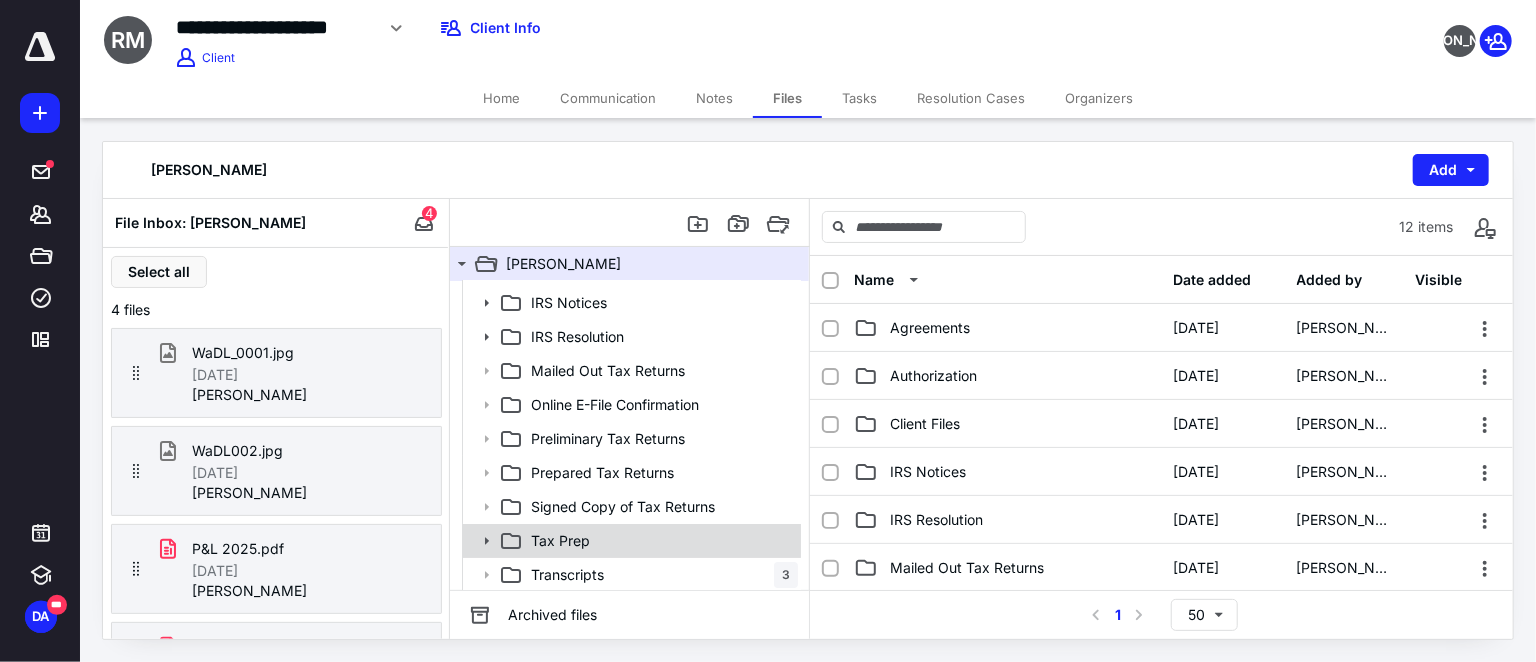 scroll, scrollTop: 99, scrollLeft: 0, axis: vertical 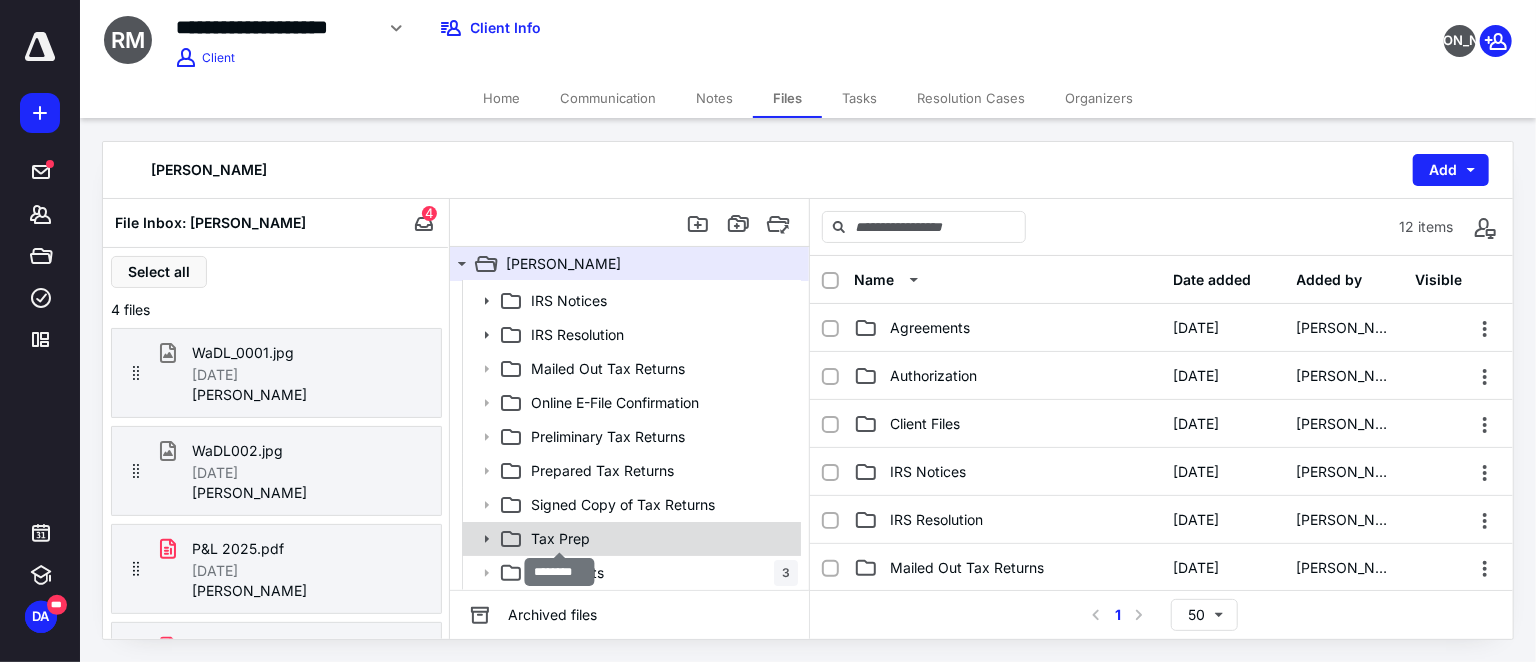 click on "Tax Prep" at bounding box center (560, 539) 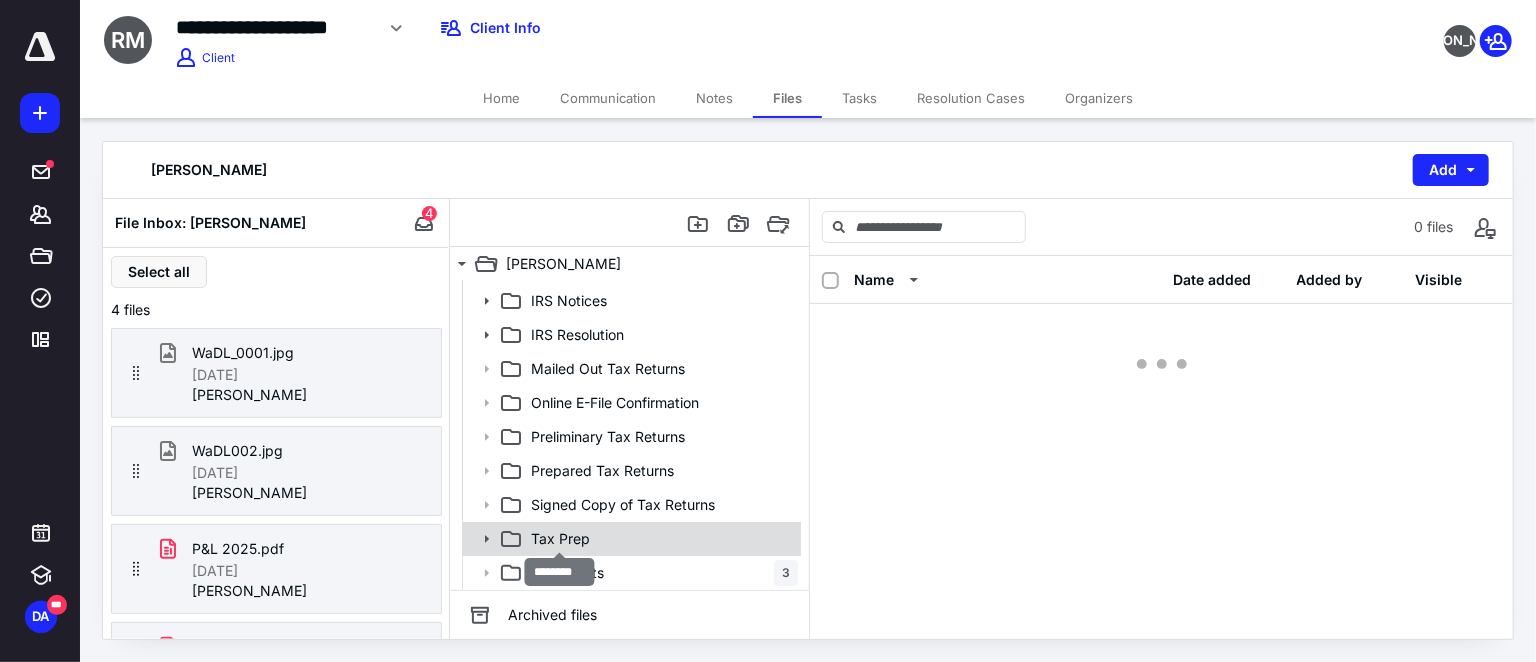 click on "Tax Prep" at bounding box center (560, 539) 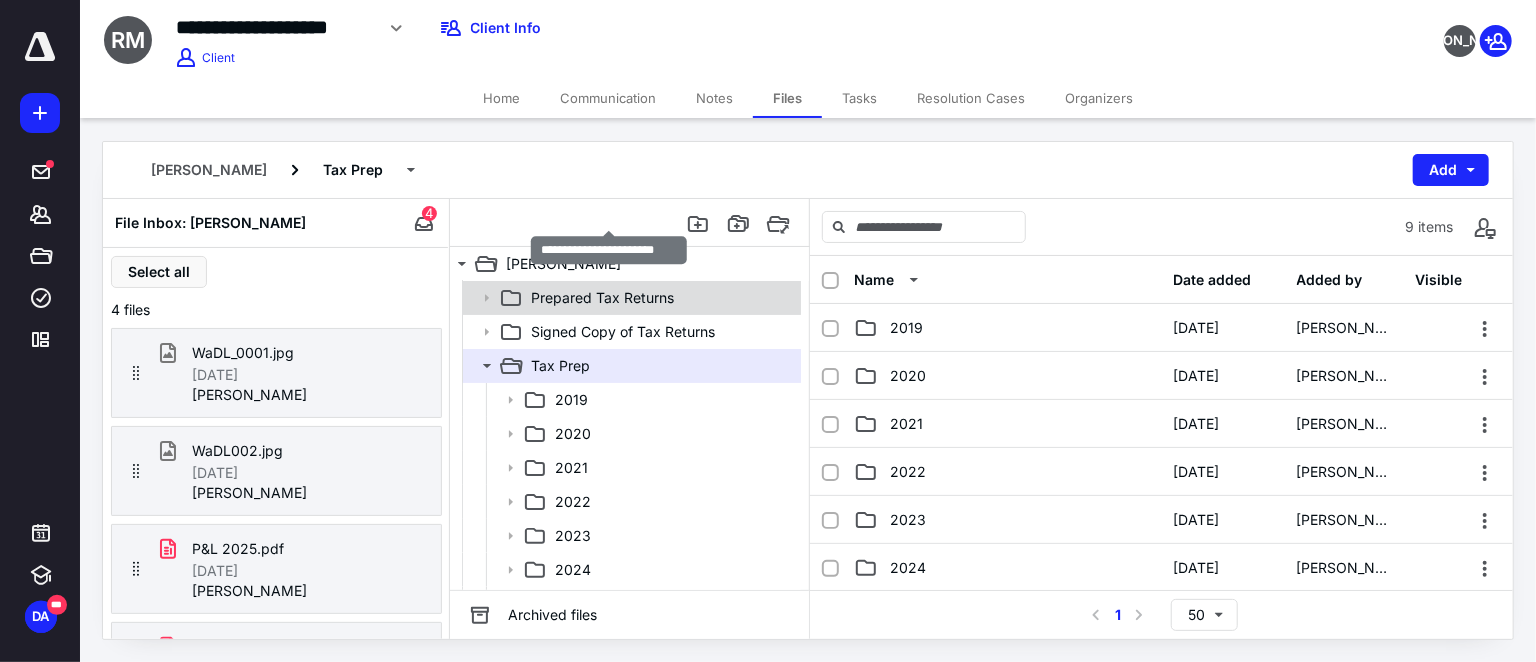 scroll, scrollTop: 404, scrollLeft: 0, axis: vertical 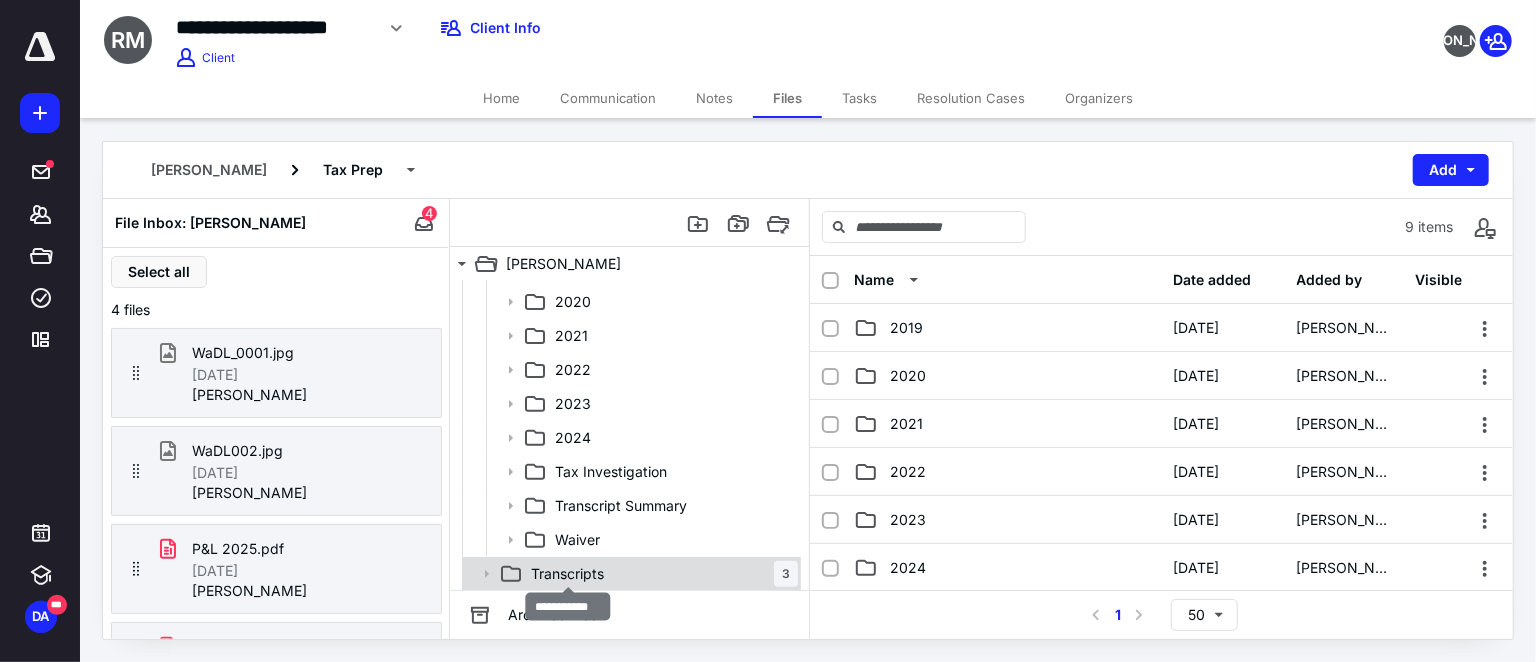 click on "Transcripts" at bounding box center [567, 574] 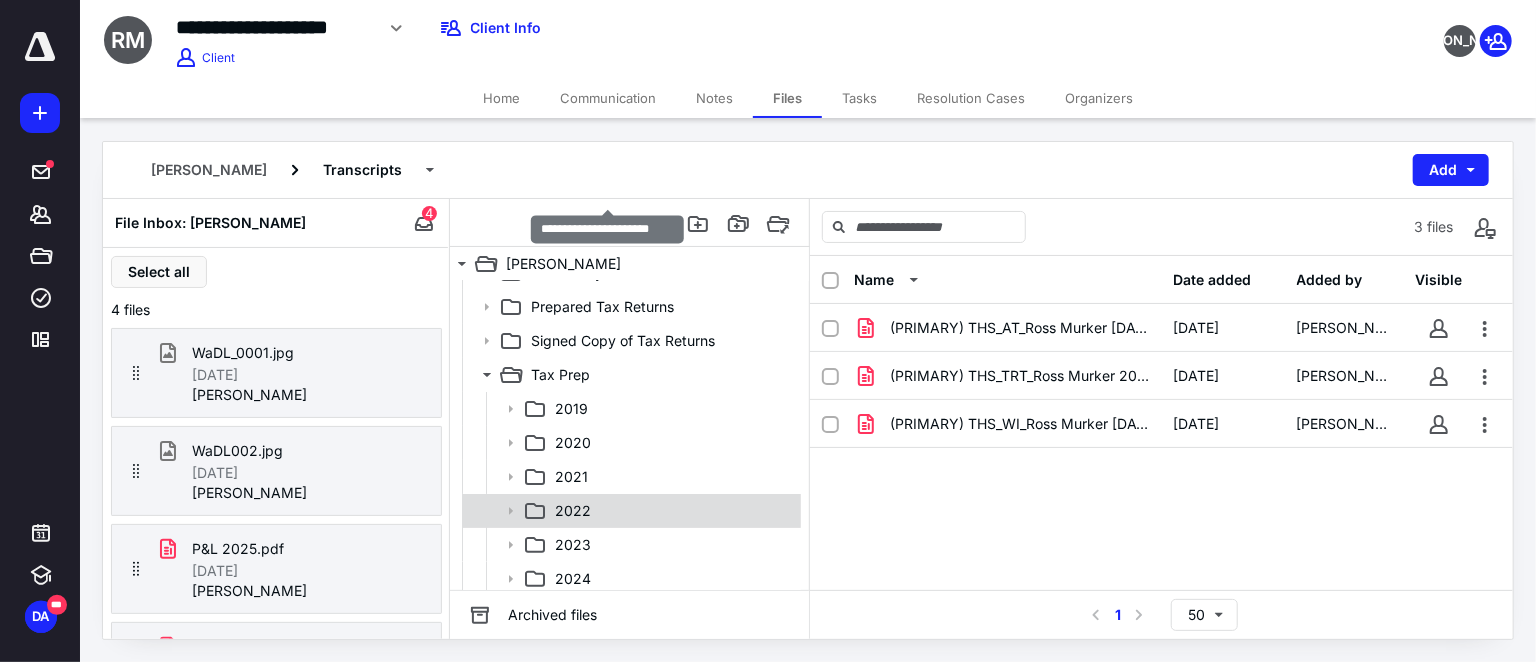 scroll, scrollTop: 272, scrollLeft: 0, axis: vertical 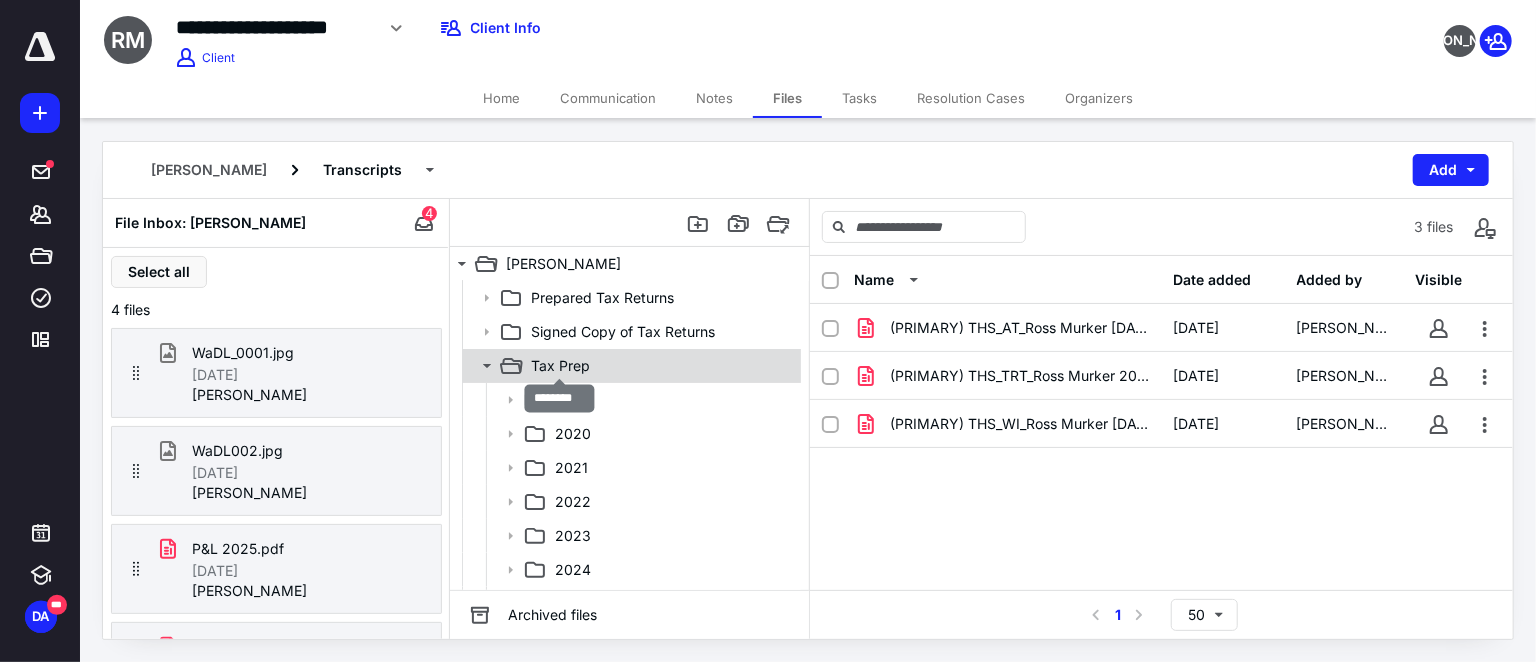 click on "Tax Prep" at bounding box center [560, 366] 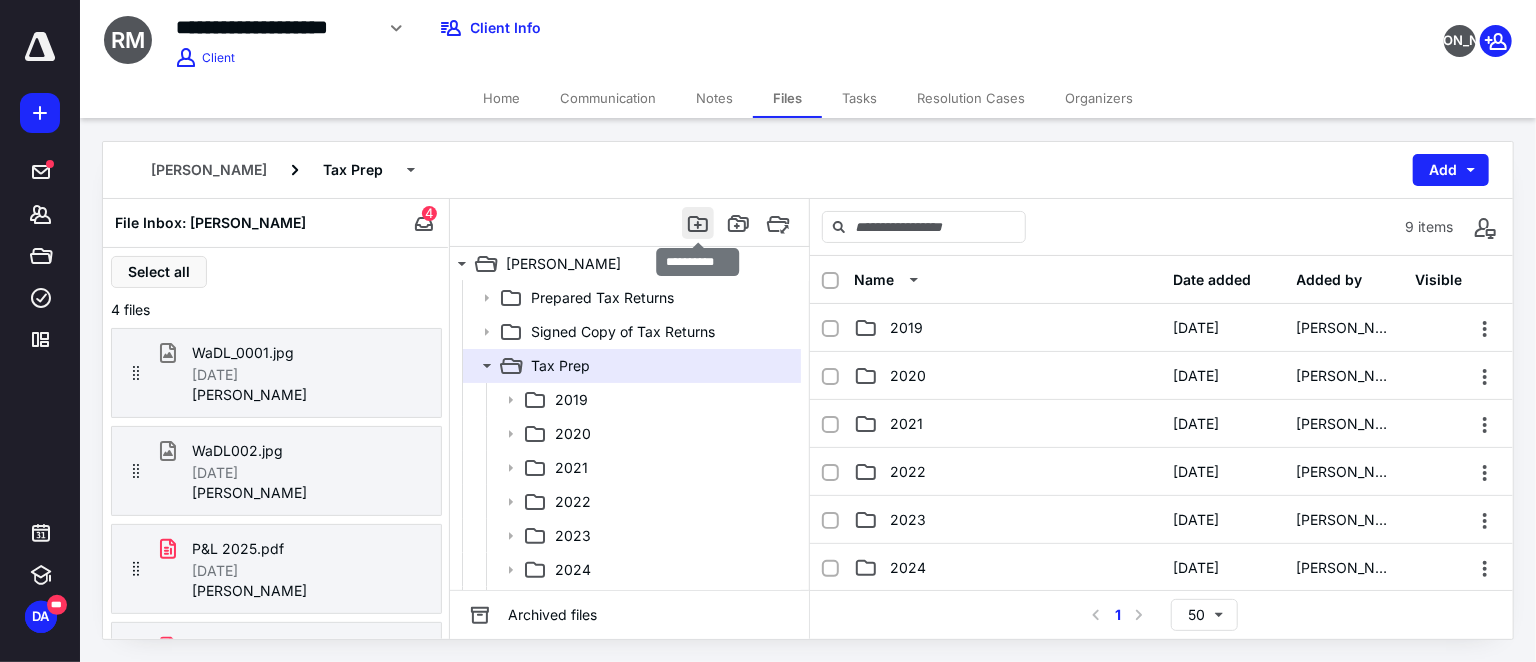 click at bounding box center (698, 223) 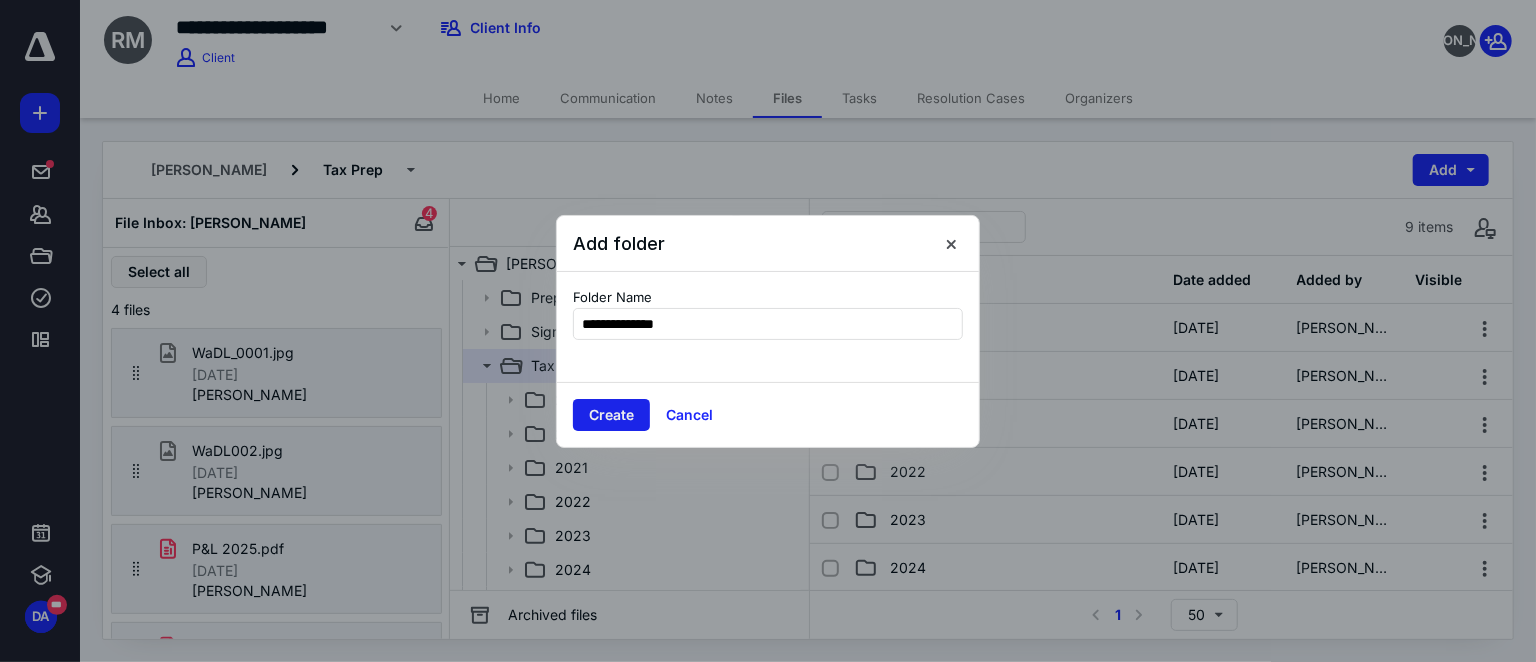 type on "**********" 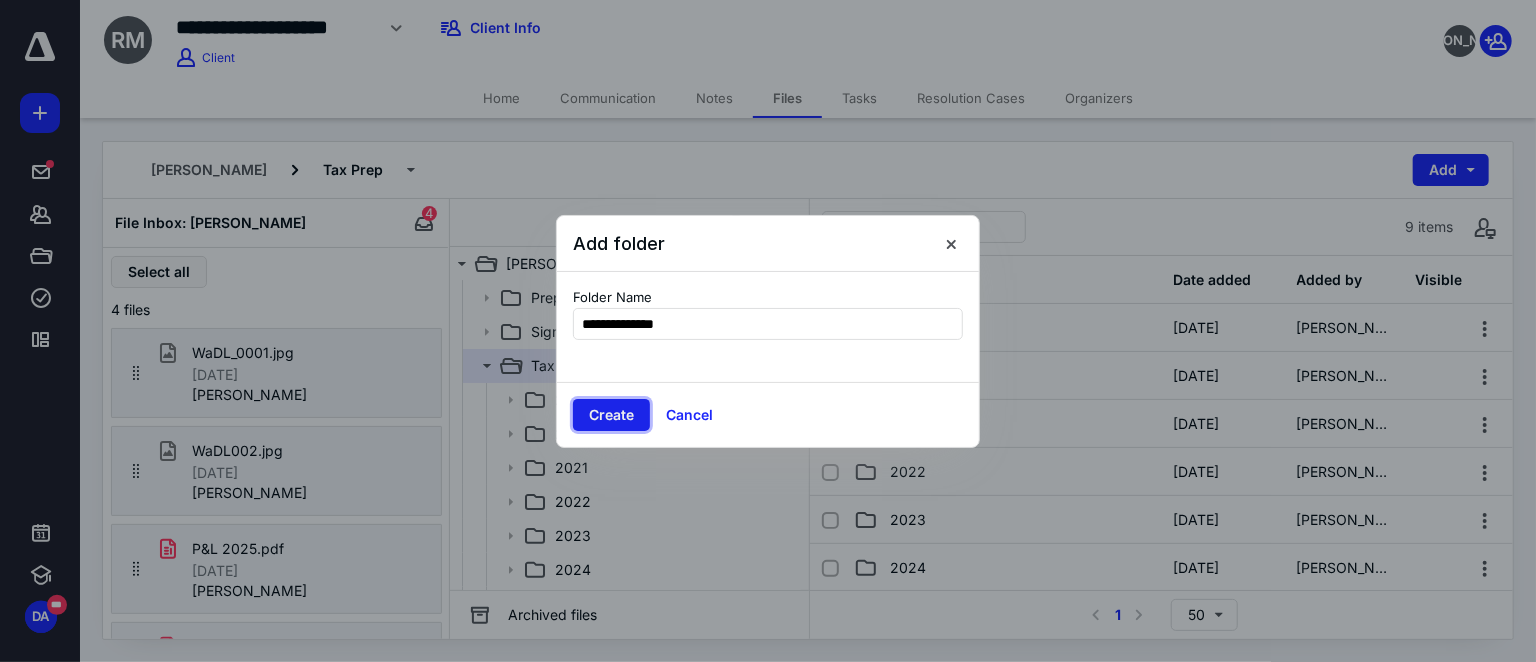 click on "Create" at bounding box center (611, 415) 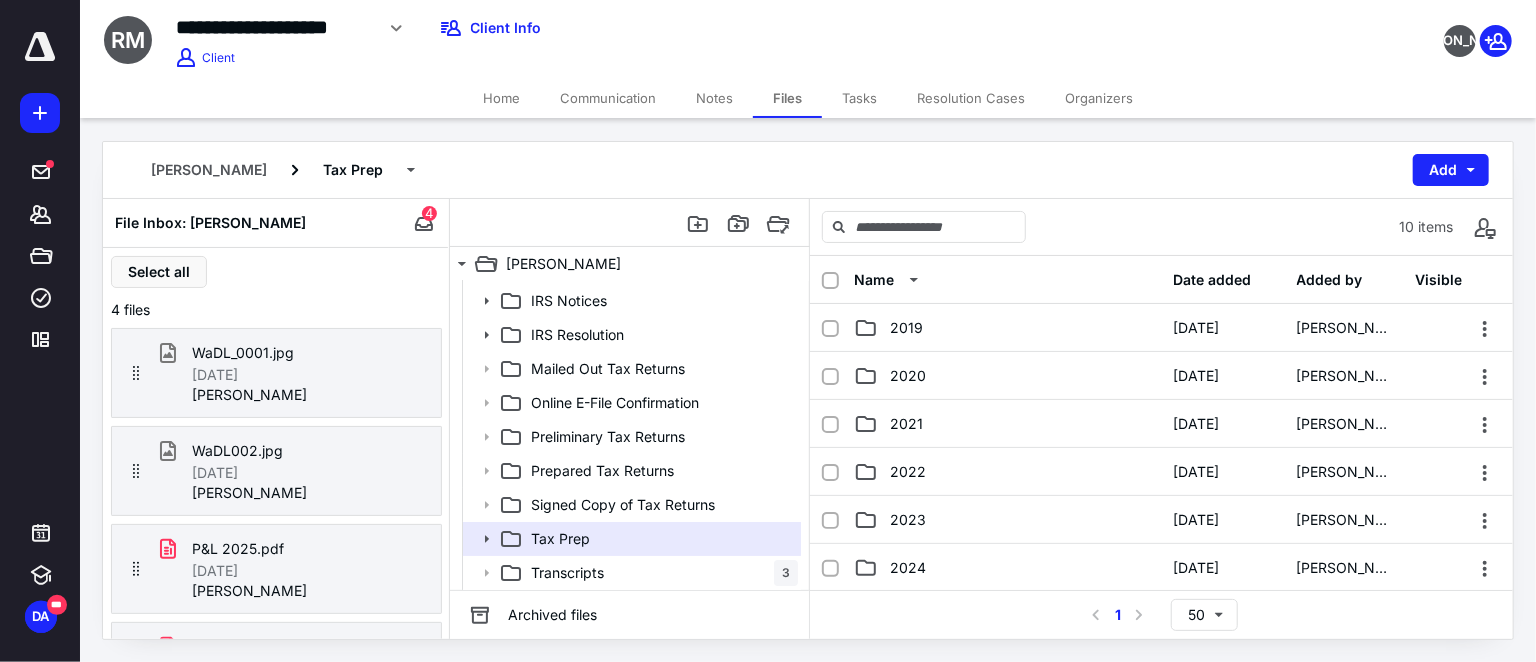 scroll, scrollTop: 99, scrollLeft: 0, axis: vertical 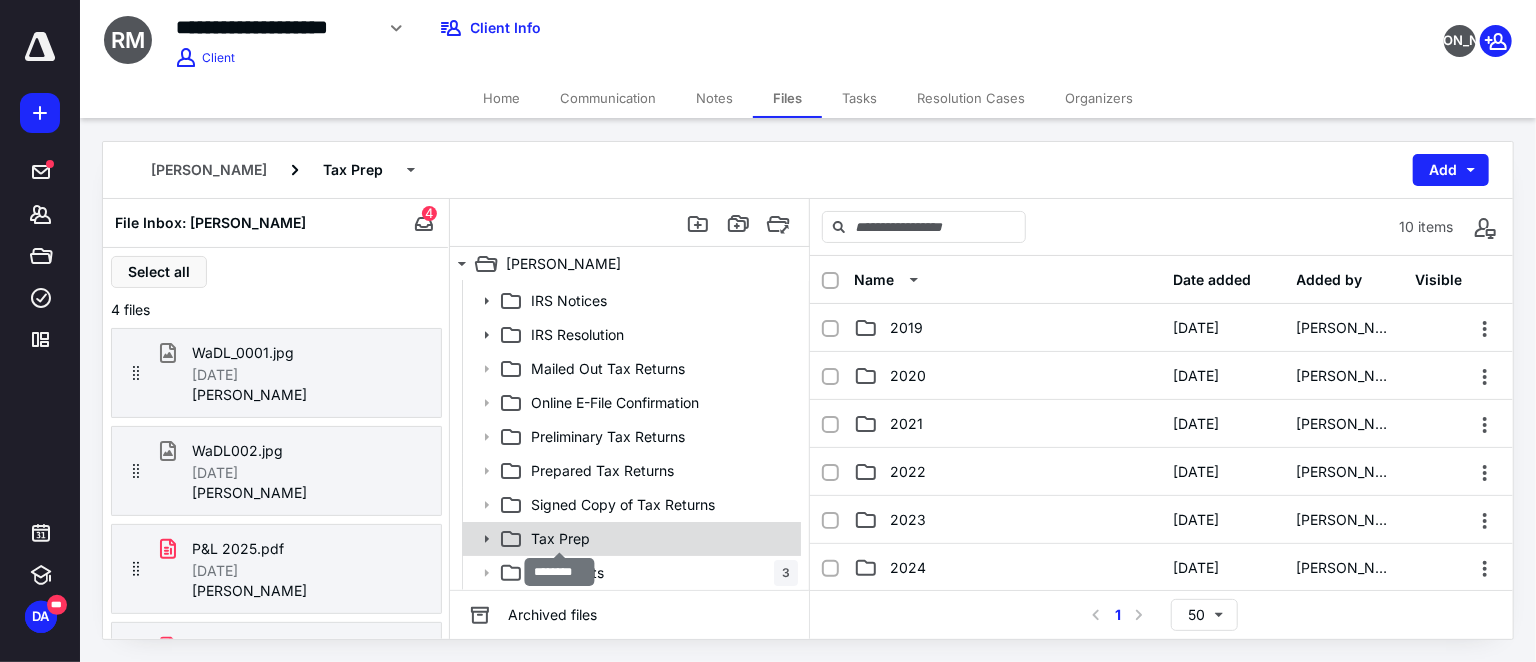 click on "Tax Prep" at bounding box center (560, 539) 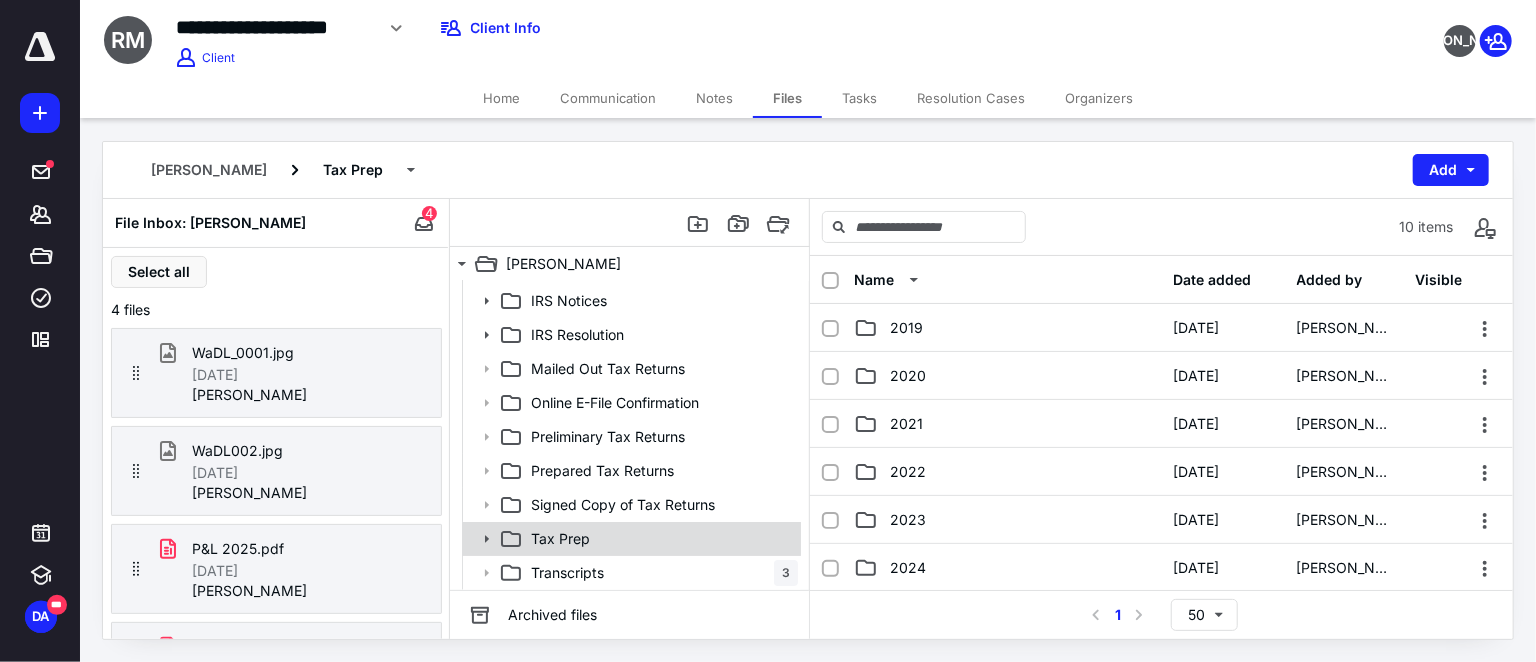 click on "Tax Prep" at bounding box center (660, 539) 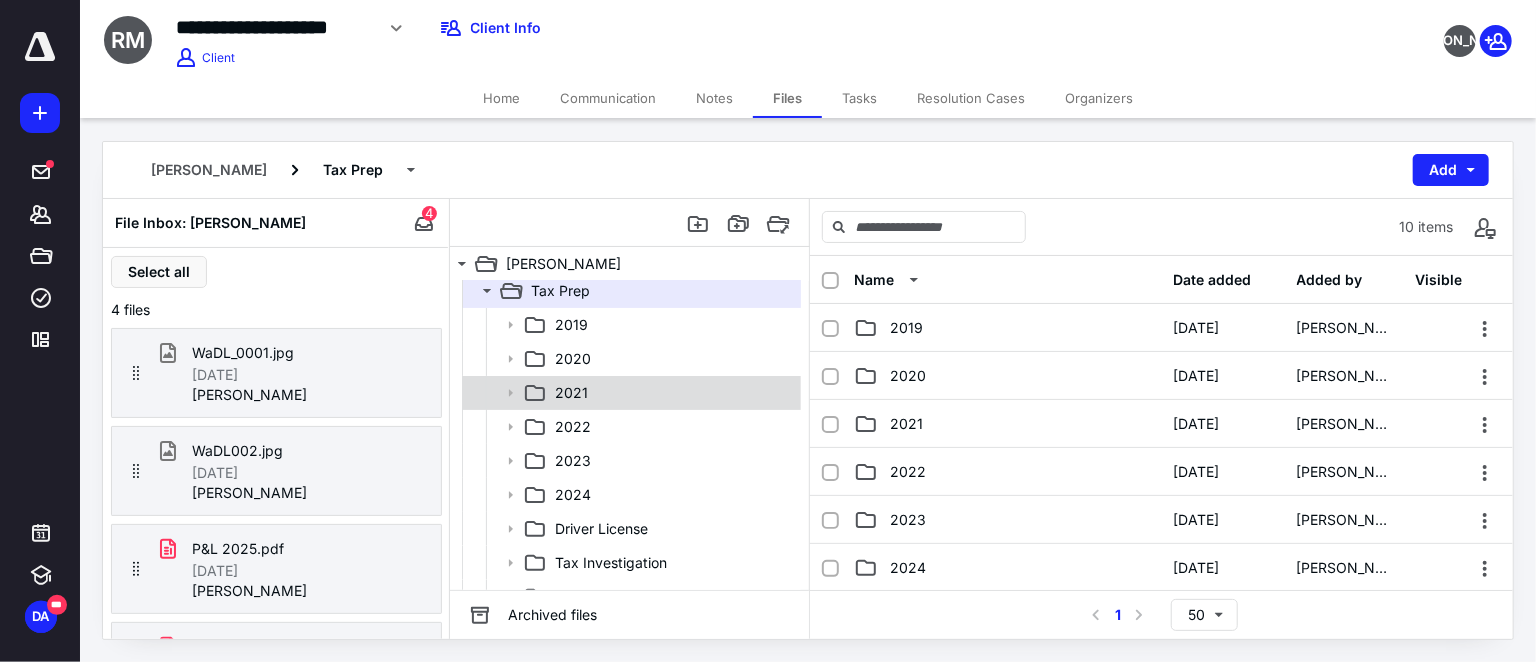 scroll, scrollTop: 256, scrollLeft: 0, axis: vertical 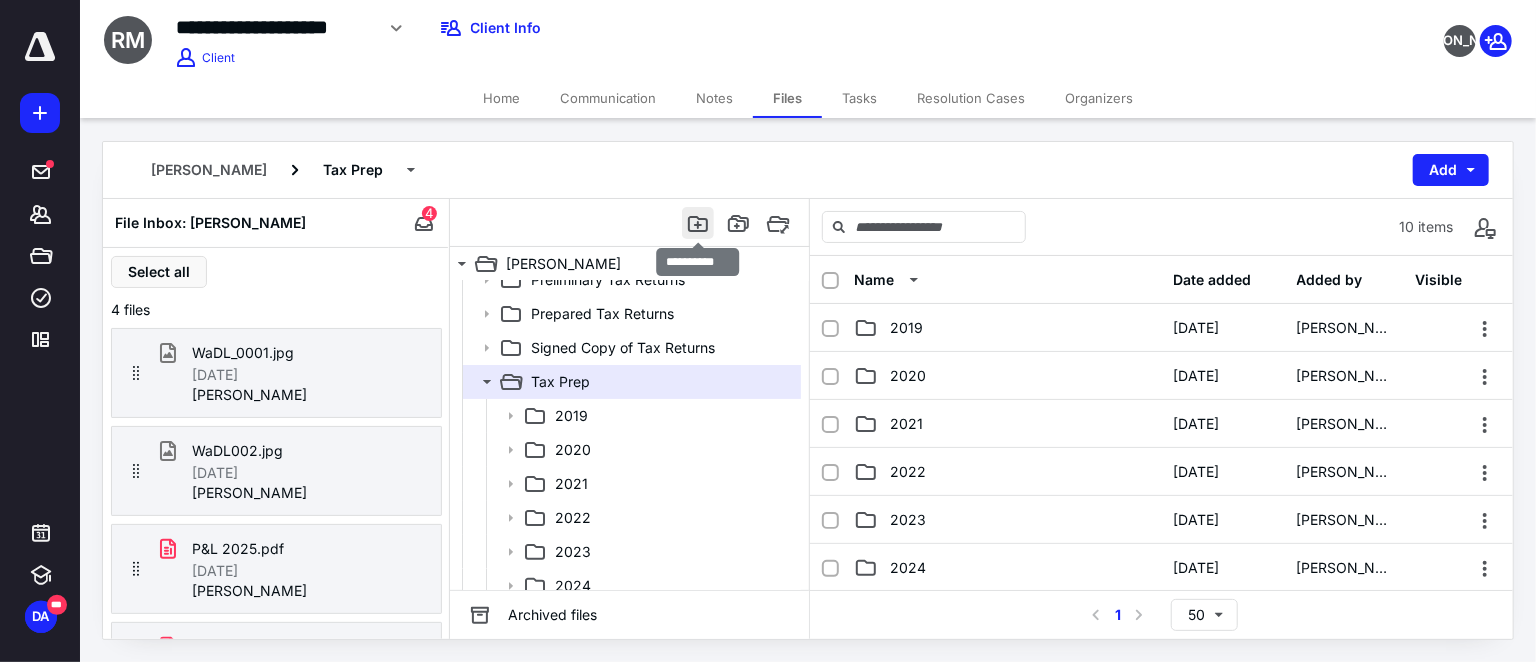 click at bounding box center (698, 223) 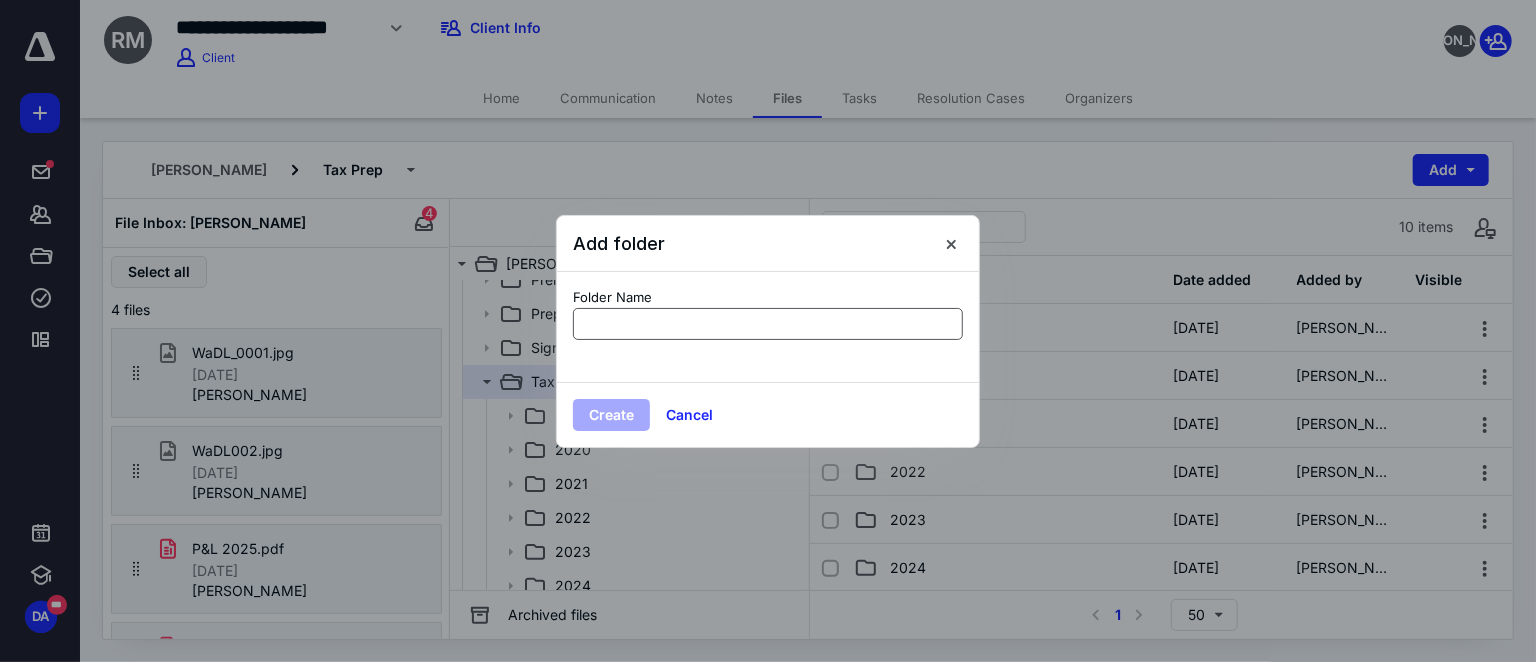 click at bounding box center (768, 324) 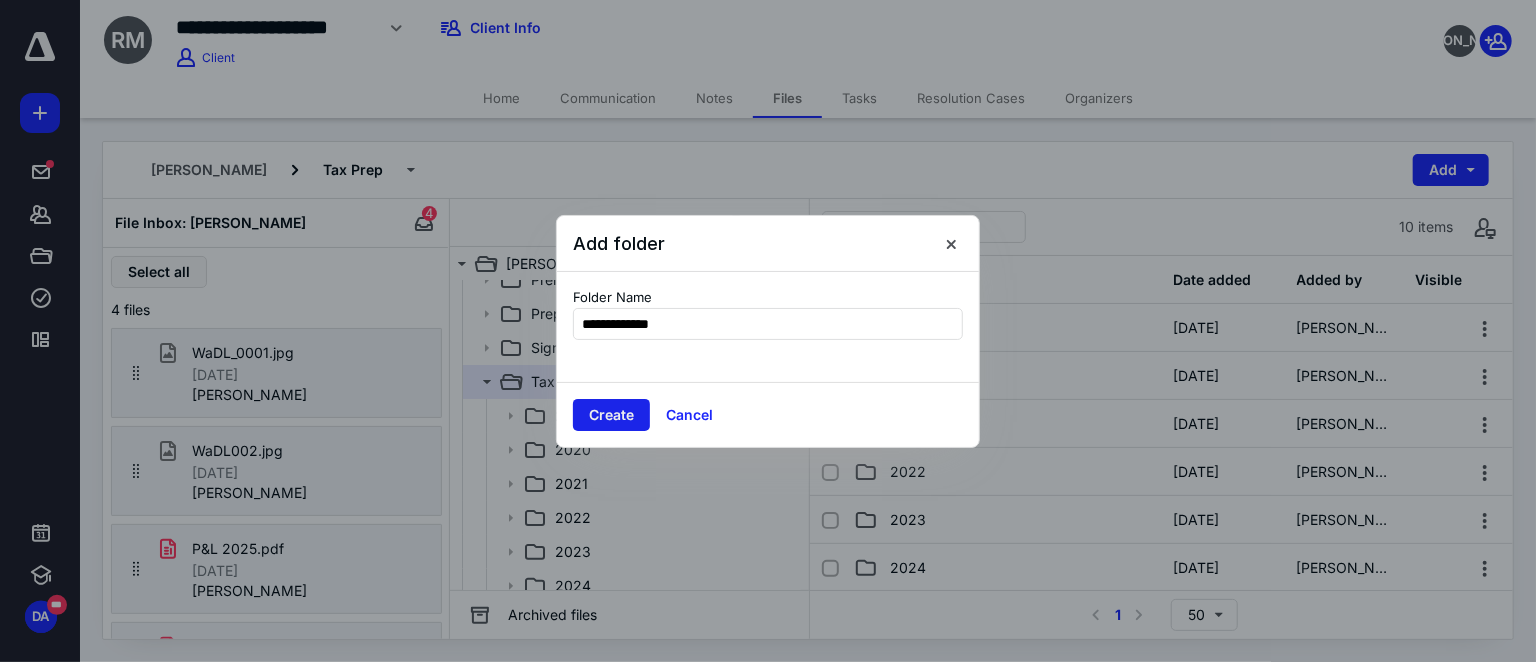 type on "**********" 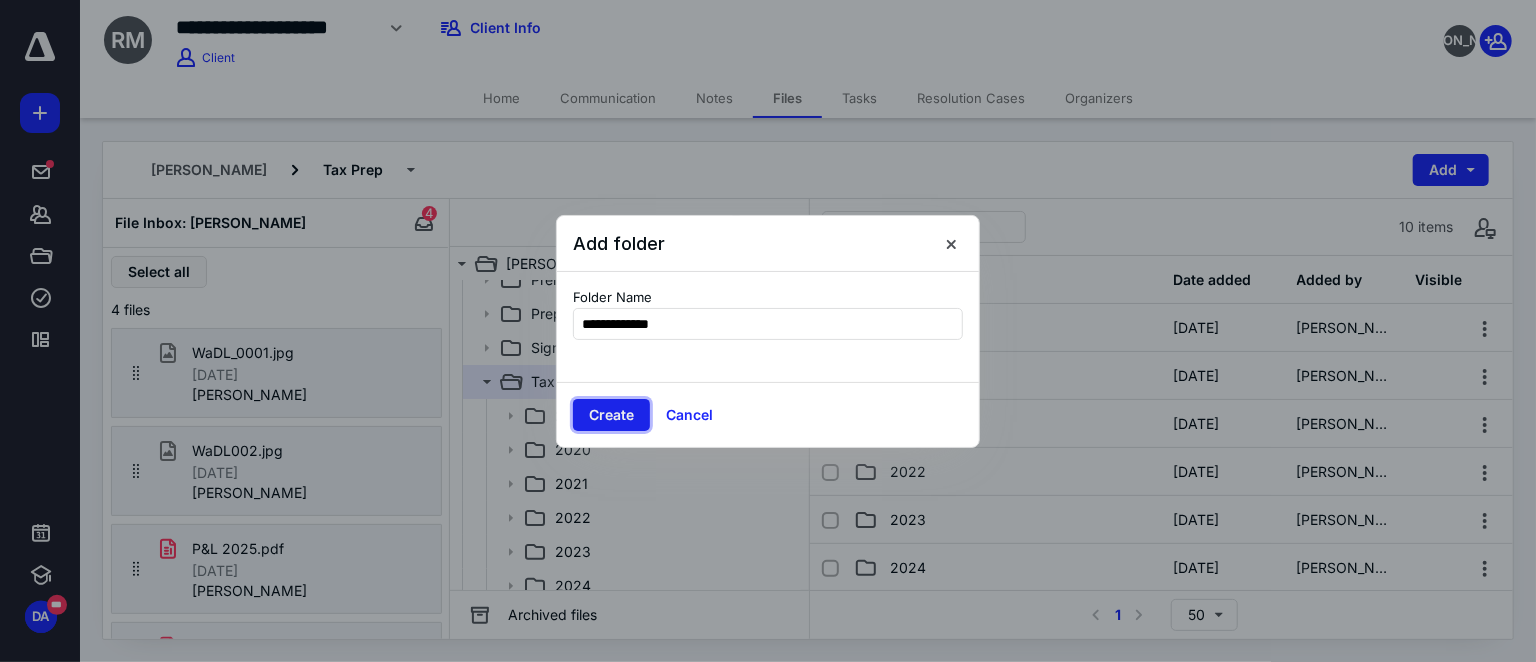 click on "Create" at bounding box center [611, 415] 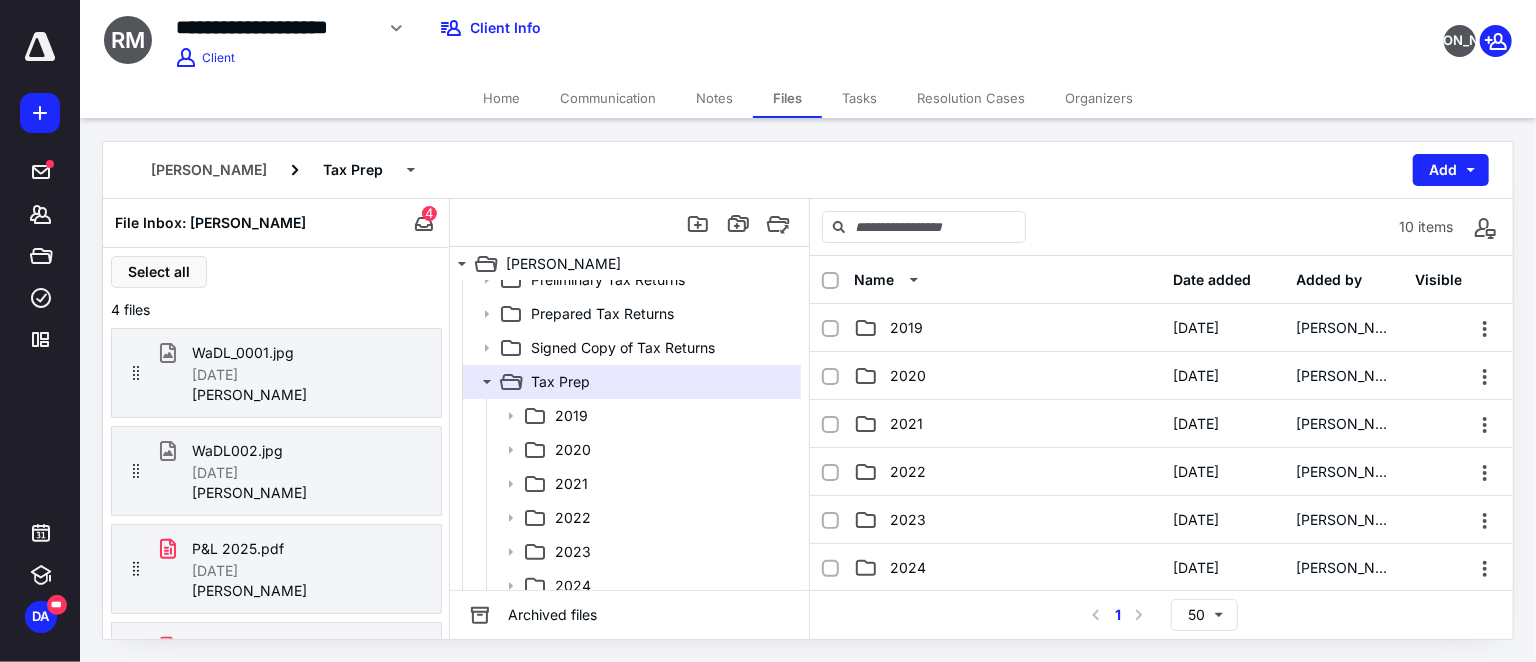 scroll, scrollTop: 99, scrollLeft: 0, axis: vertical 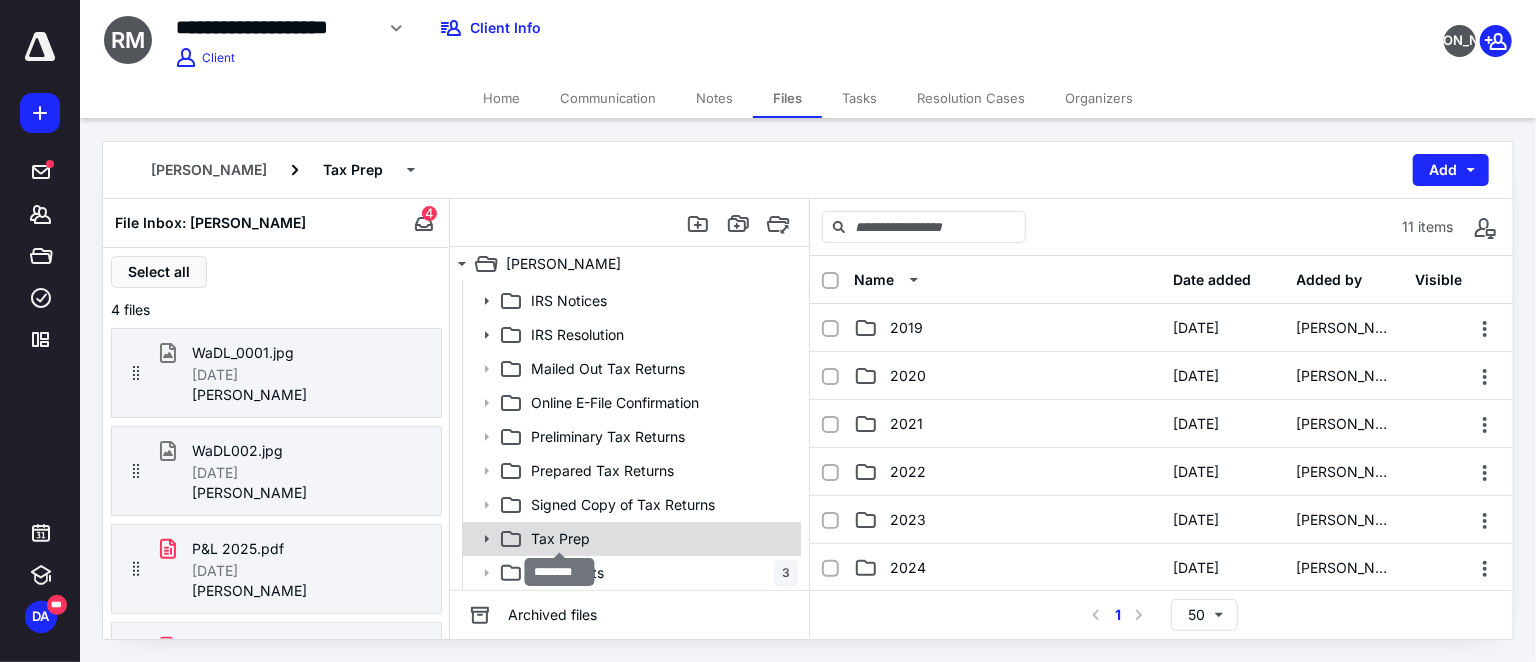 click on "Tax Prep" at bounding box center (560, 539) 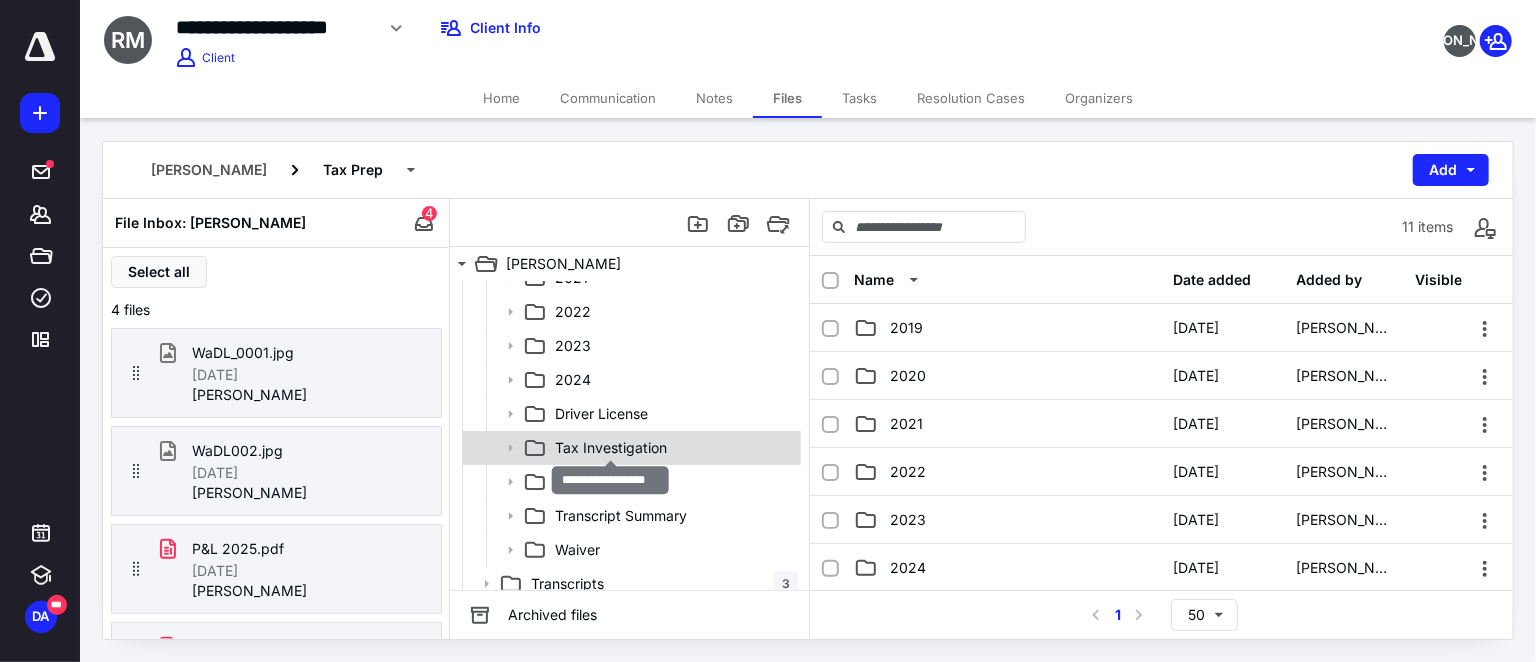 scroll, scrollTop: 472, scrollLeft: 0, axis: vertical 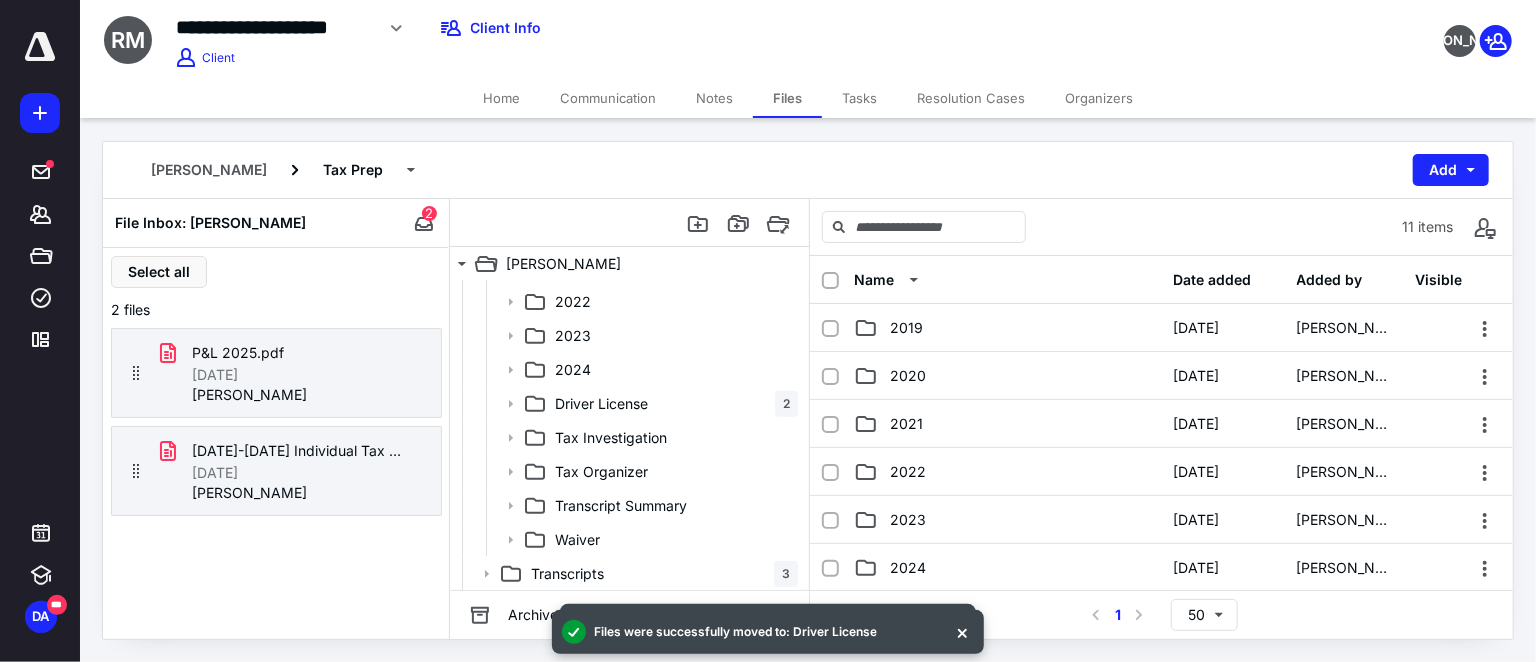 click on "Home" at bounding box center [501, 98] 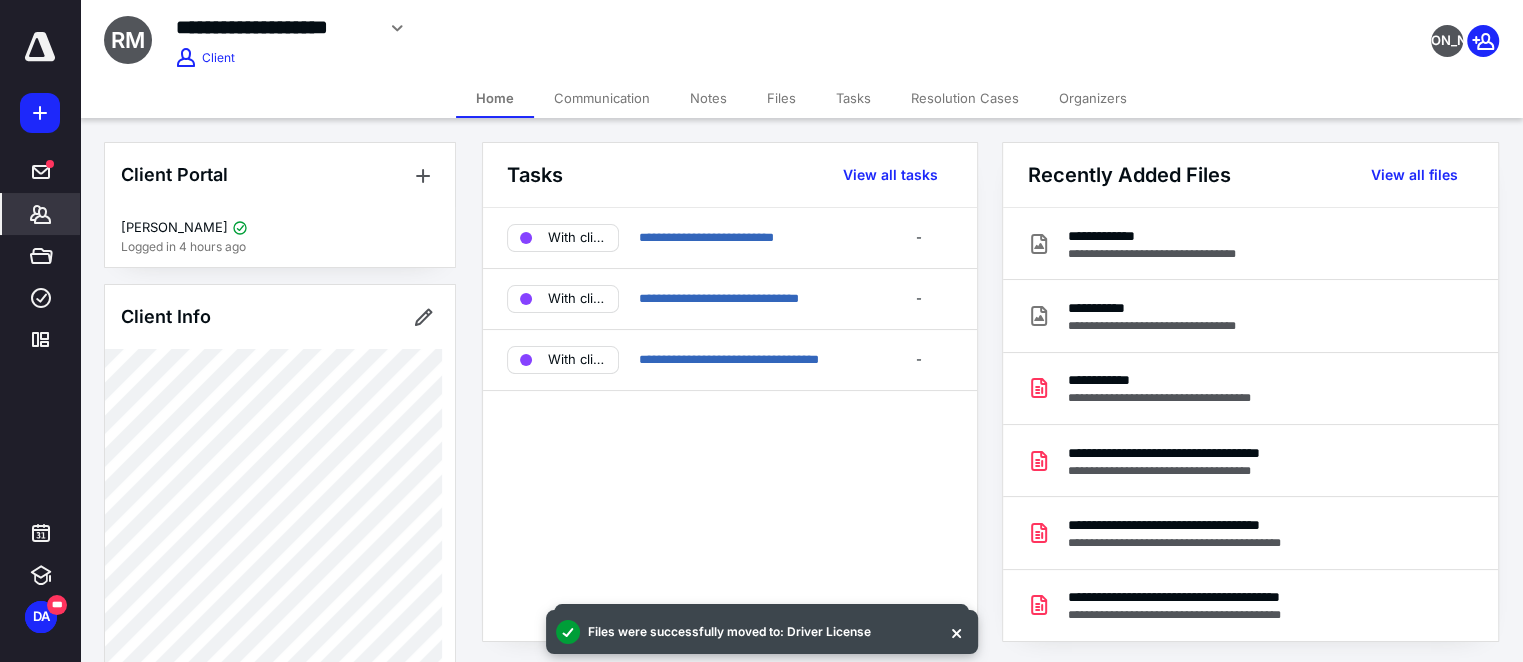 click on "Communication" at bounding box center (602, 98) 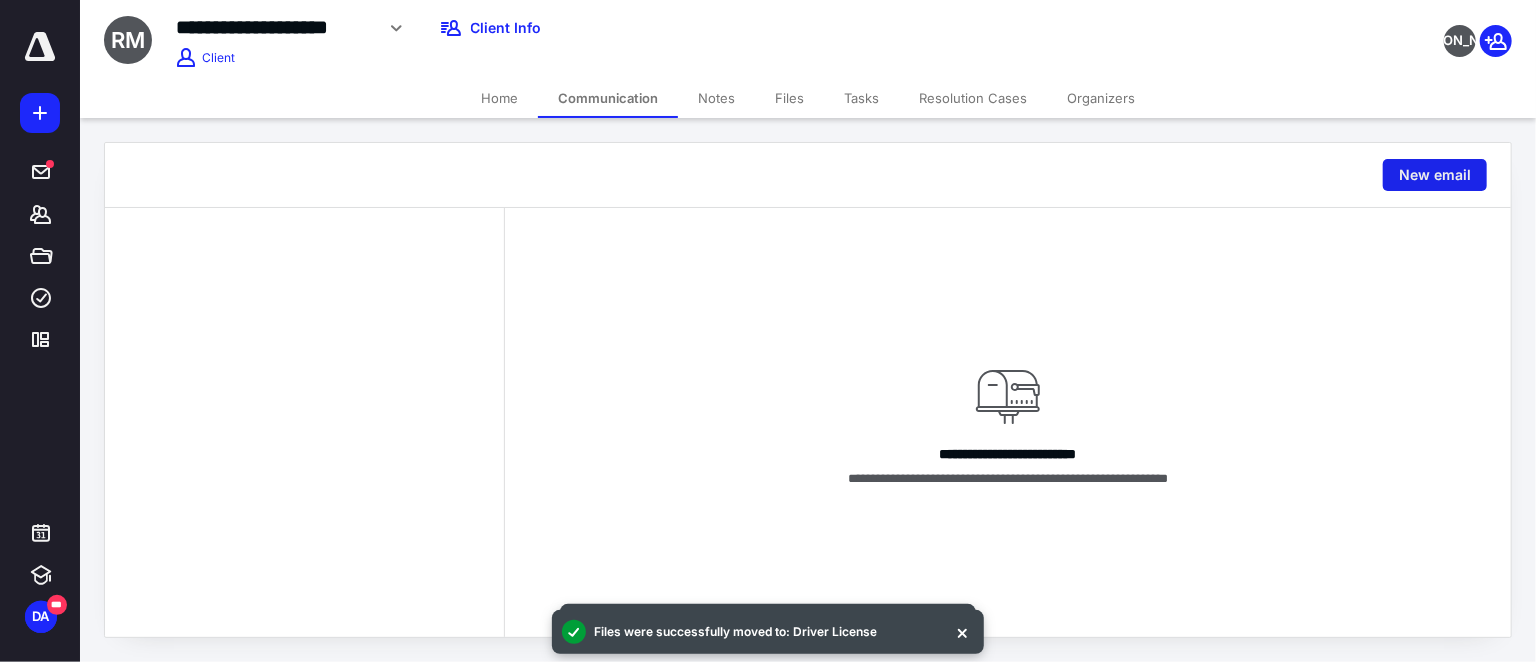 click on "New email" at bounding box center (1435, 175) 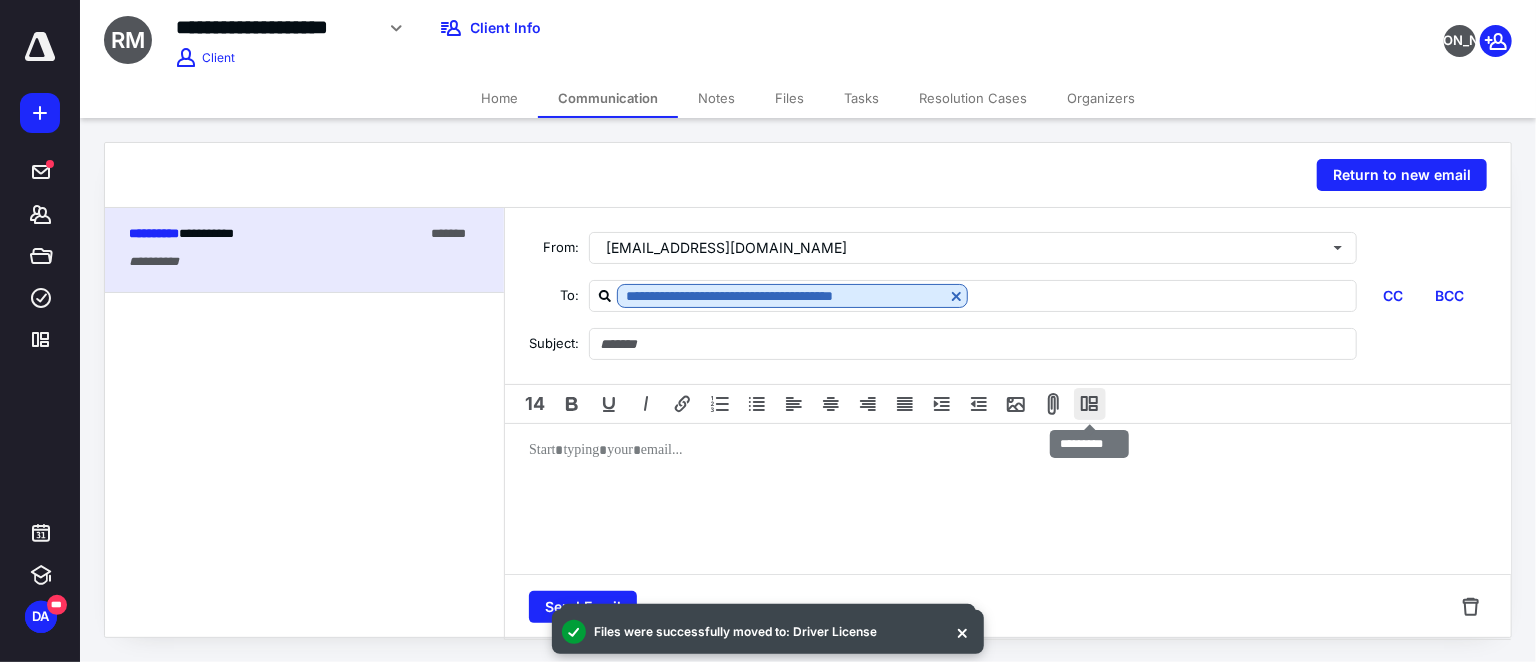 click at bounding box center (1090, 404) 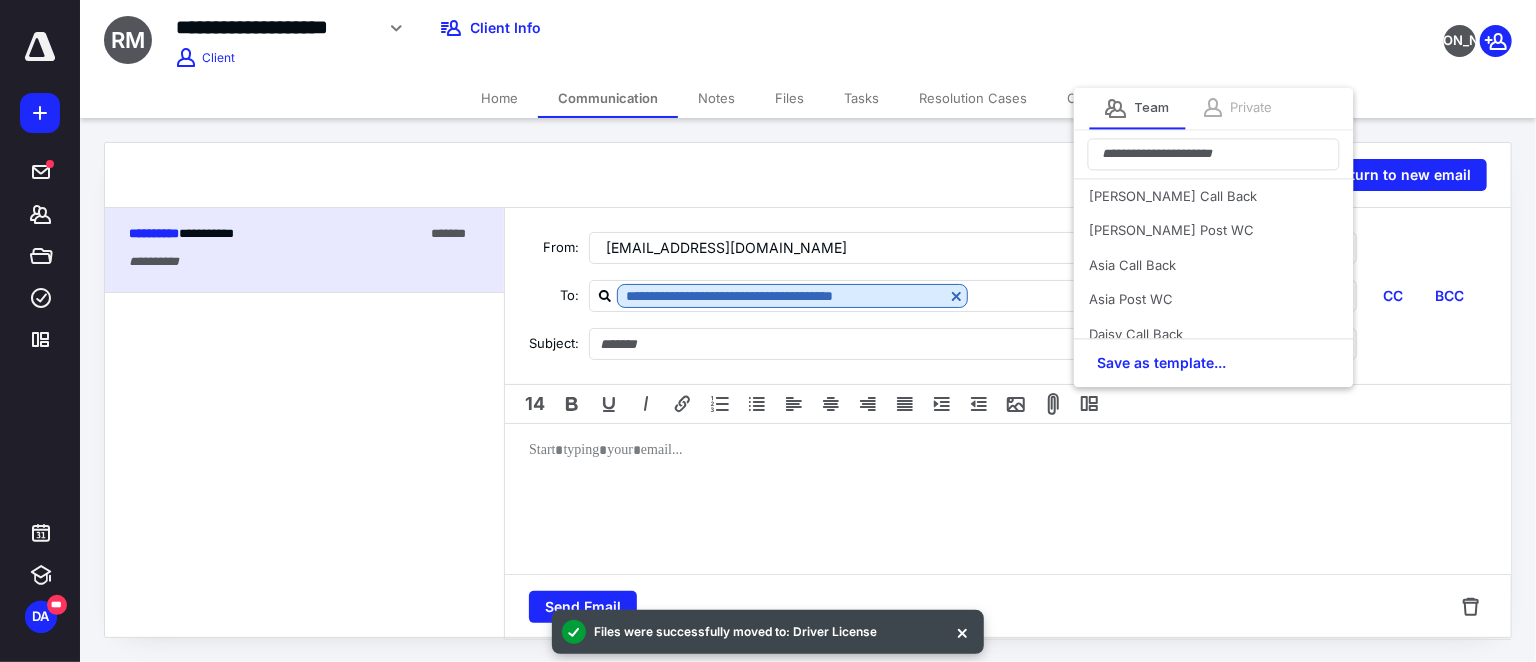 click on "Private" at bounding box center (1252, 108) 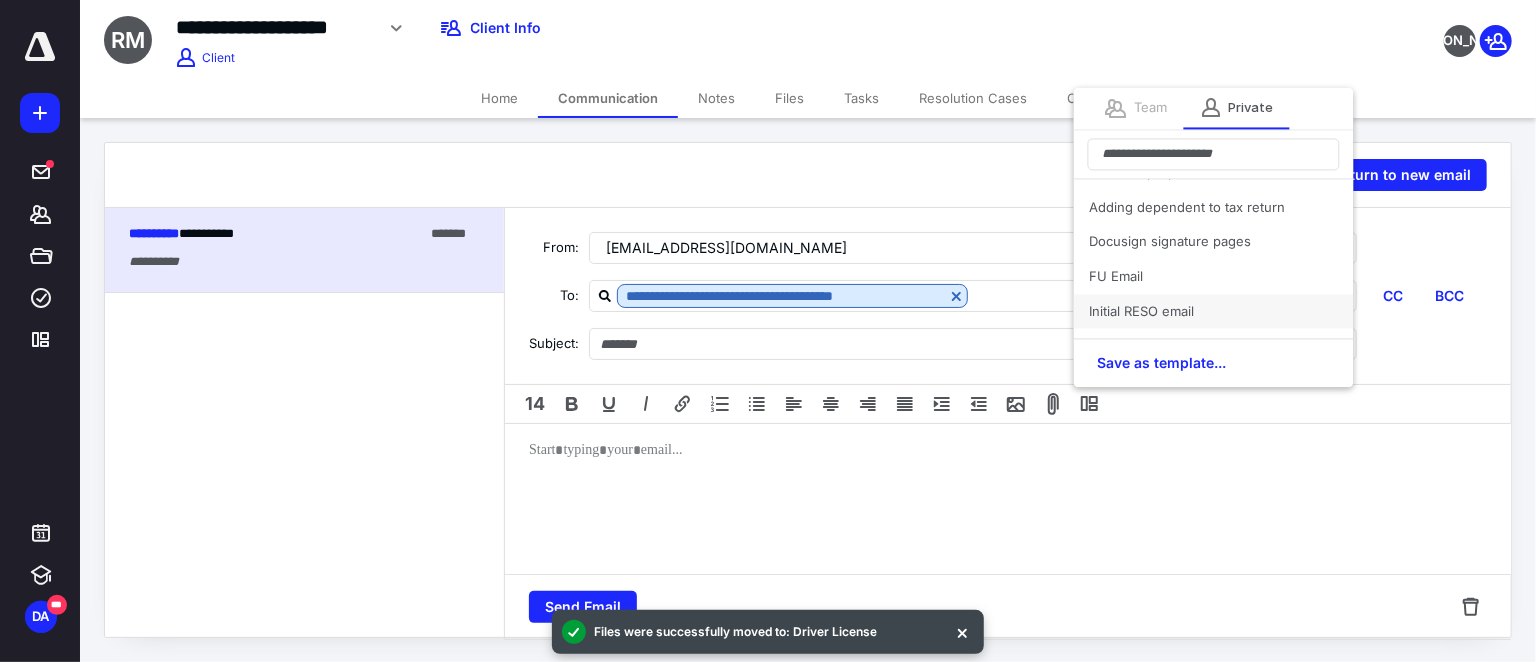 scroll, scrollTop: 90, scrollLeft: 0, axis: vertical 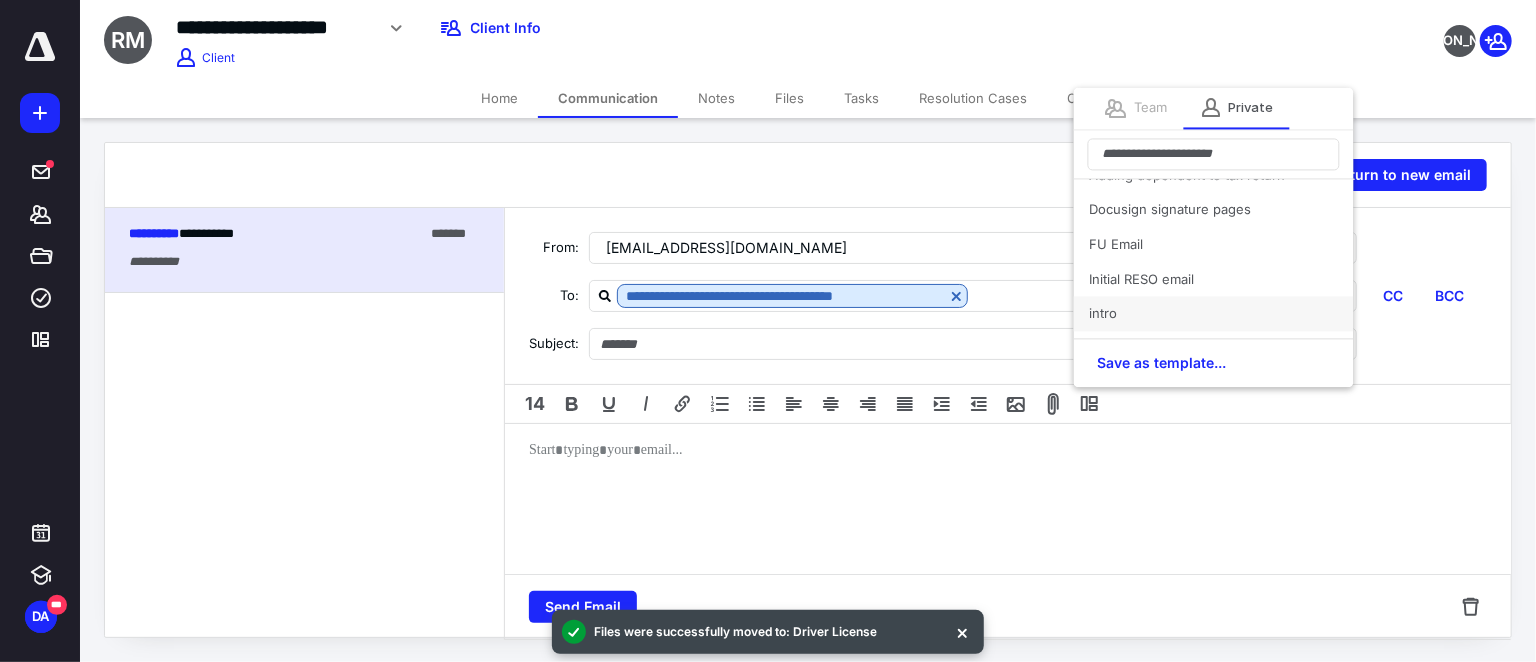 click on "intro" at bounding box center (1214, 314) 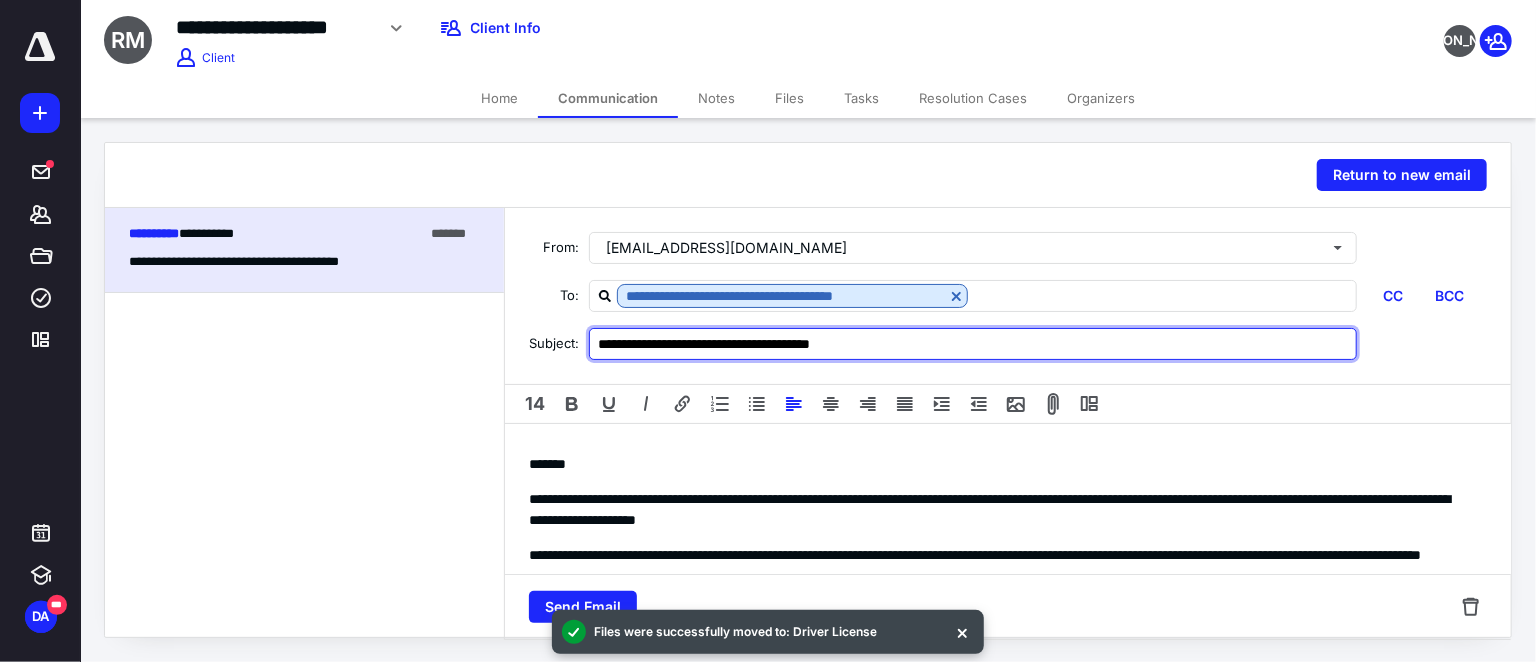 click on "**********" at bounding box center [973, 344] 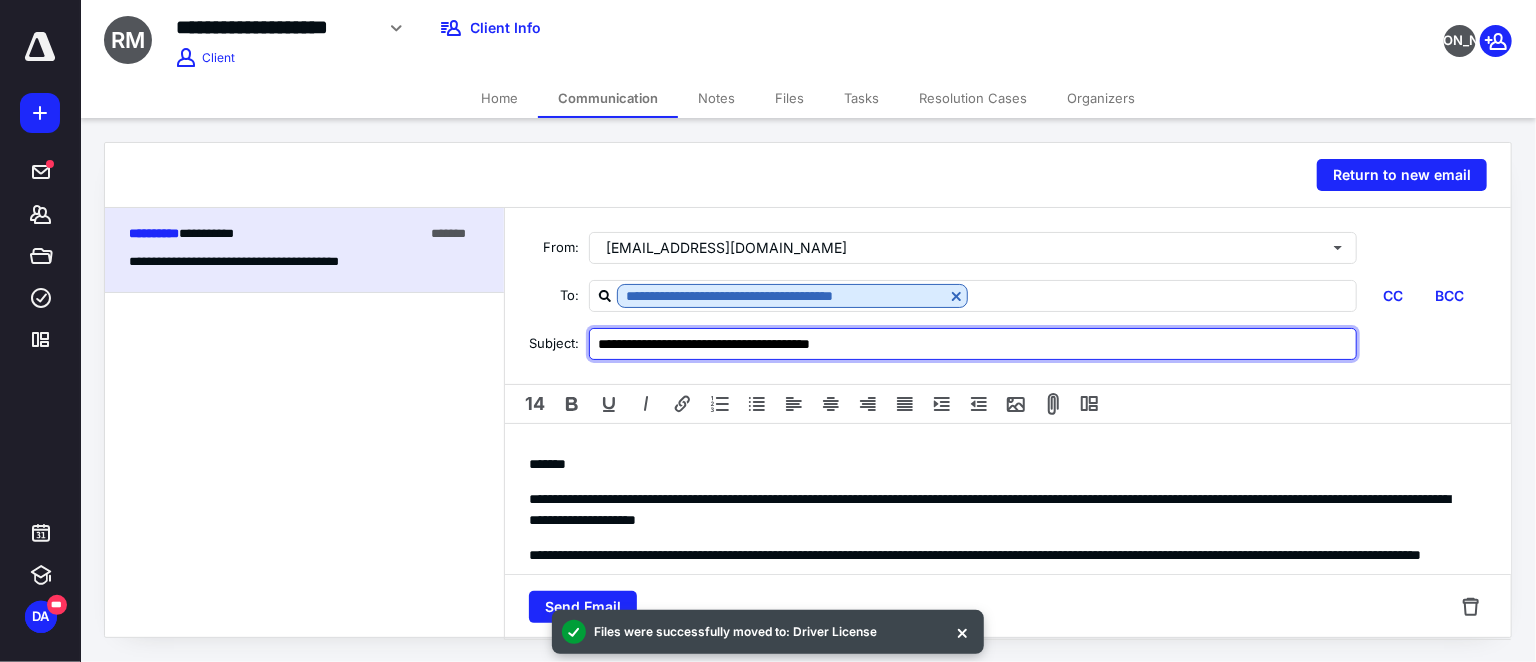 drag, startPoint x: 686, startPoint y: 339, endPoint x: 1024, endPoint y: 338, distance: 338.00146 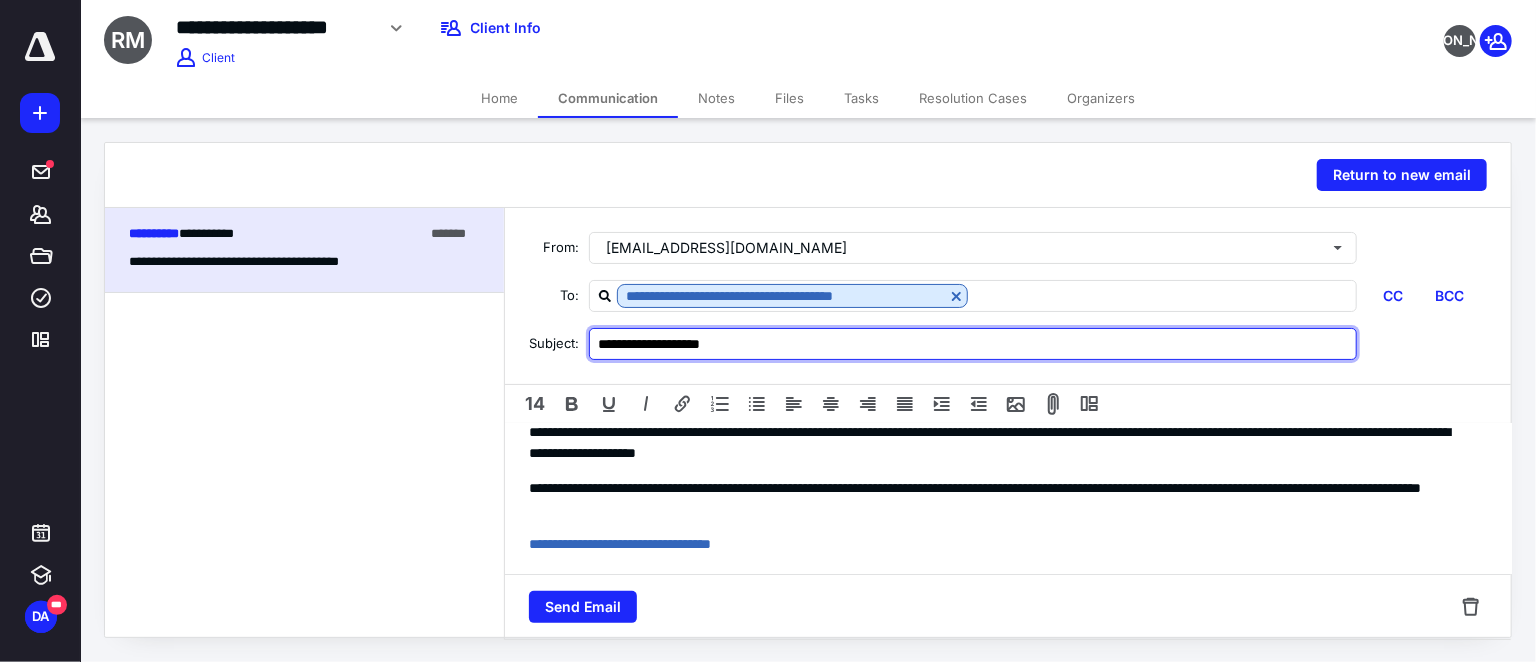 scroll, scrollTop: 0, scrollLeft: 0, axis: both 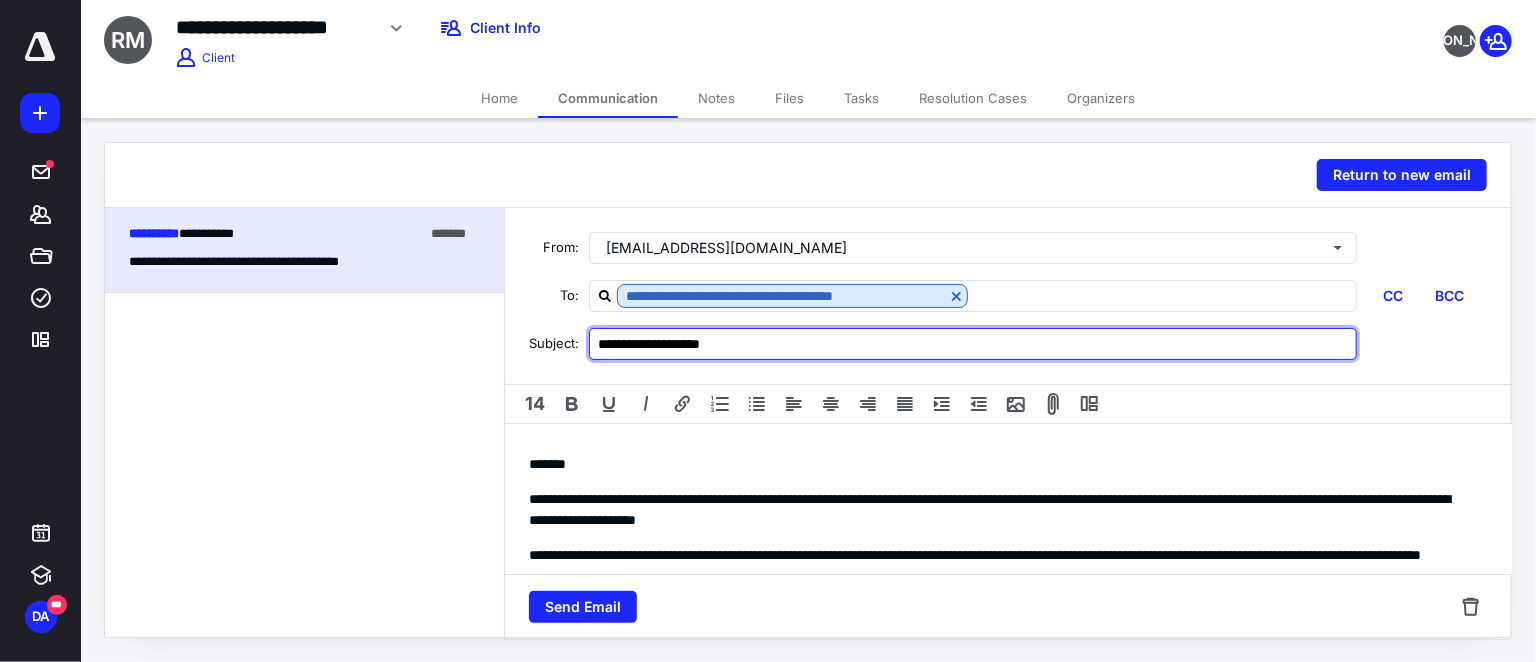 type on "**********" 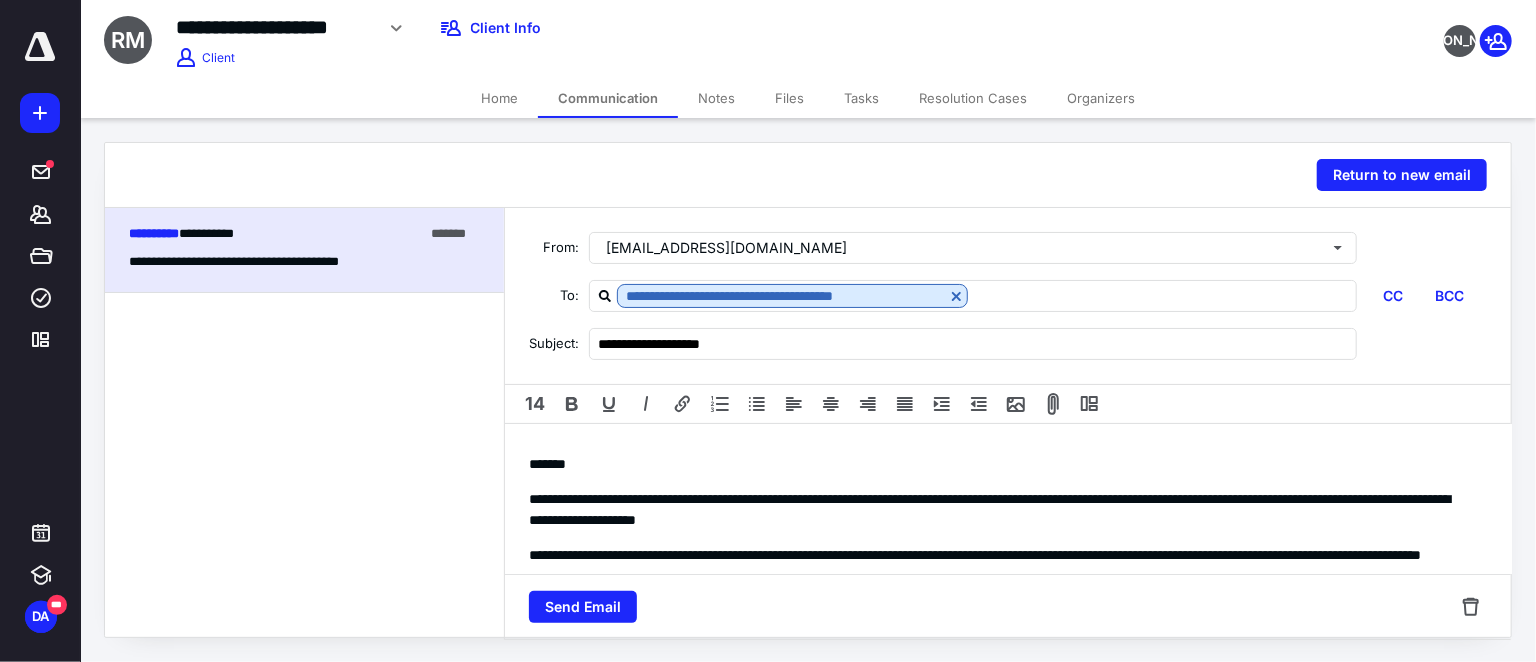click on "*******" at bounding box center [1001, 464] 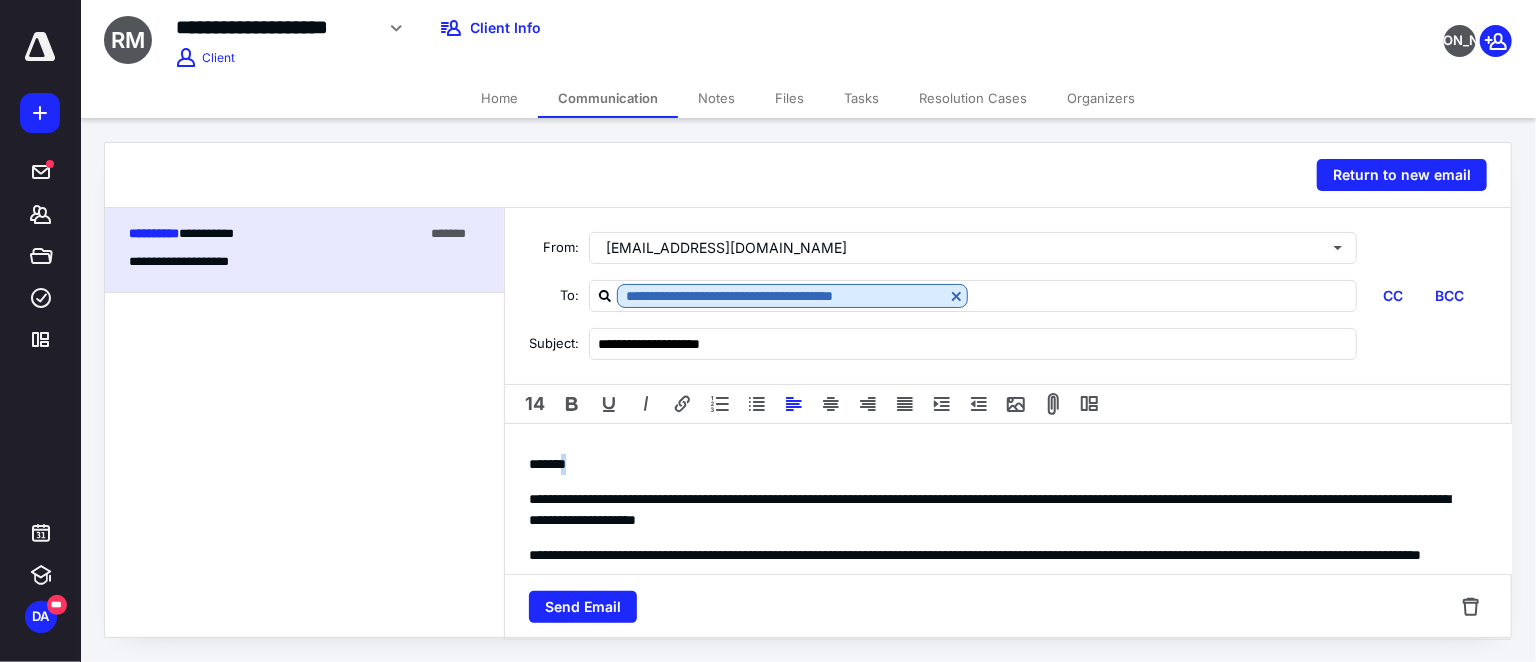click on "*******" at bounding box center (1001, 464) 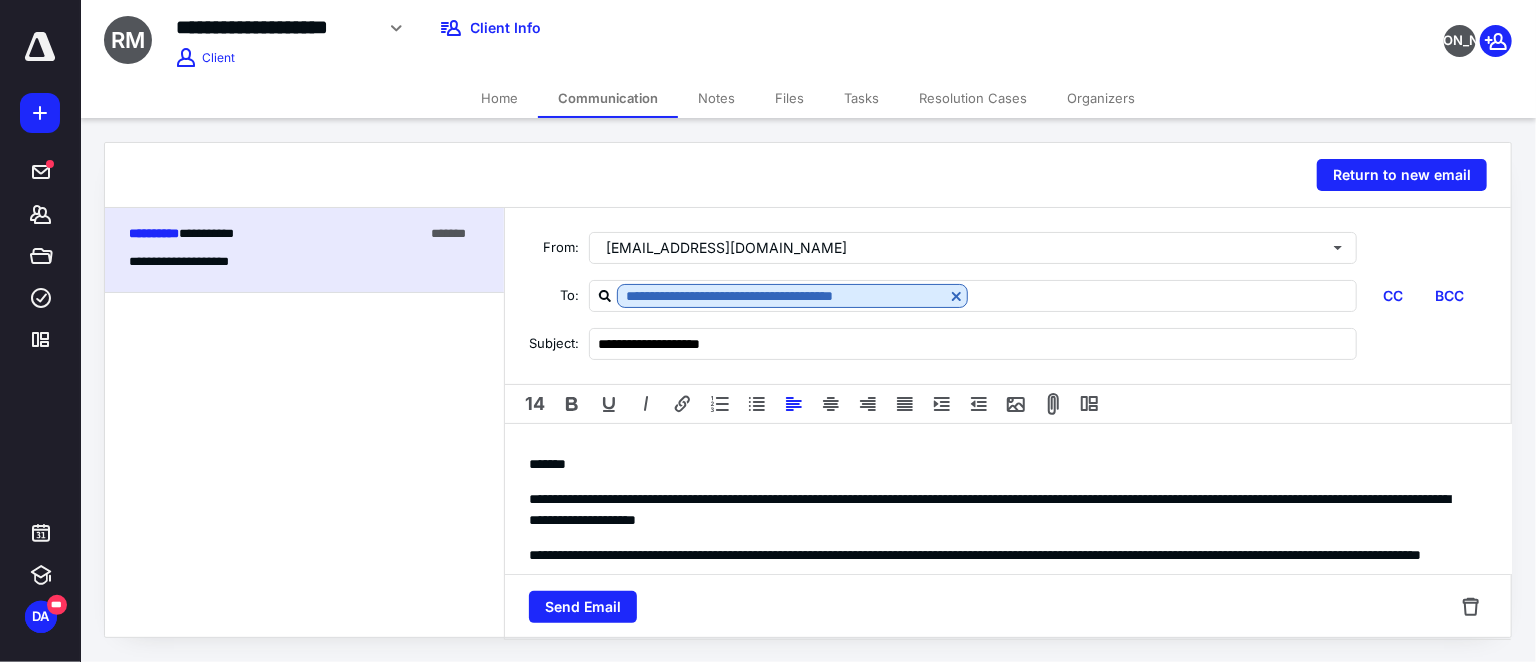 click on "*******" at bounding box center (1001, 464) 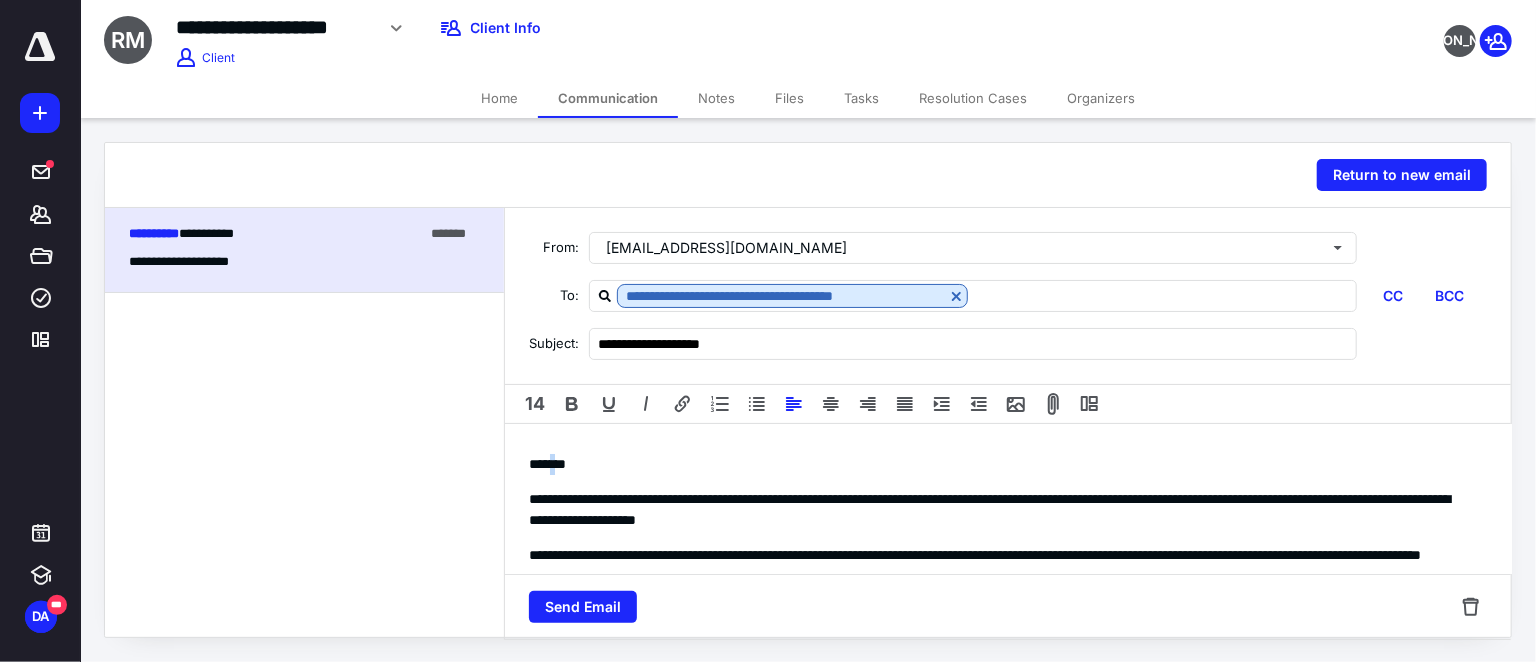 click on "*******" at bounding box center (1001, 464) 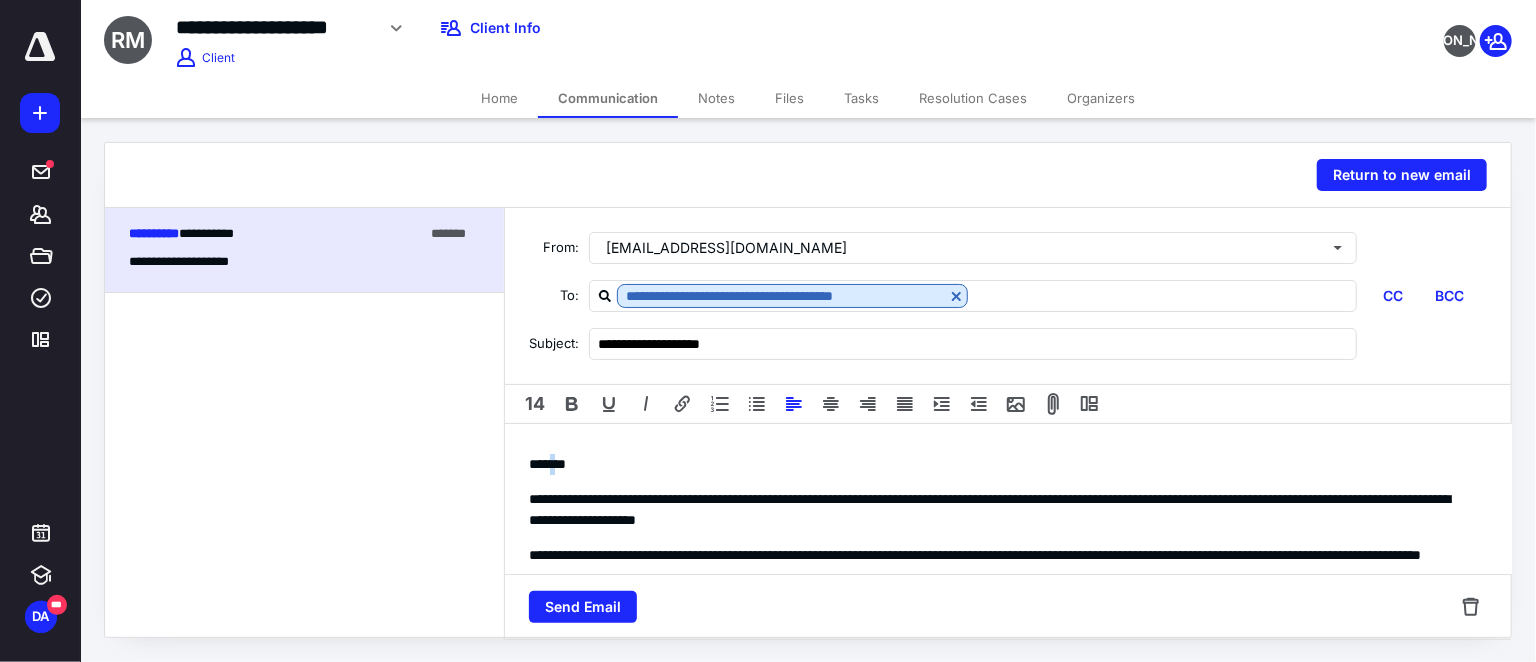 click on "*******" at bounding box center (1001, 464) 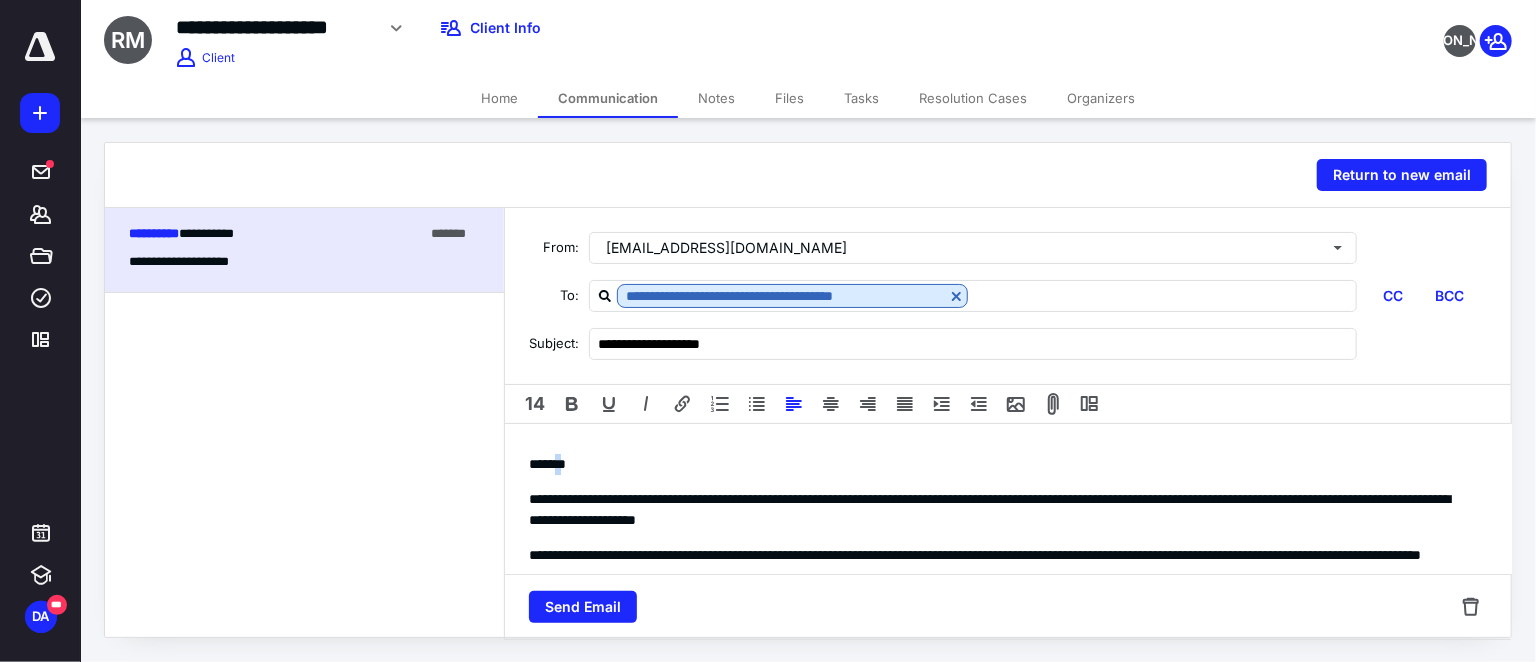 click on "*******" at bounding box center (1001, 464) 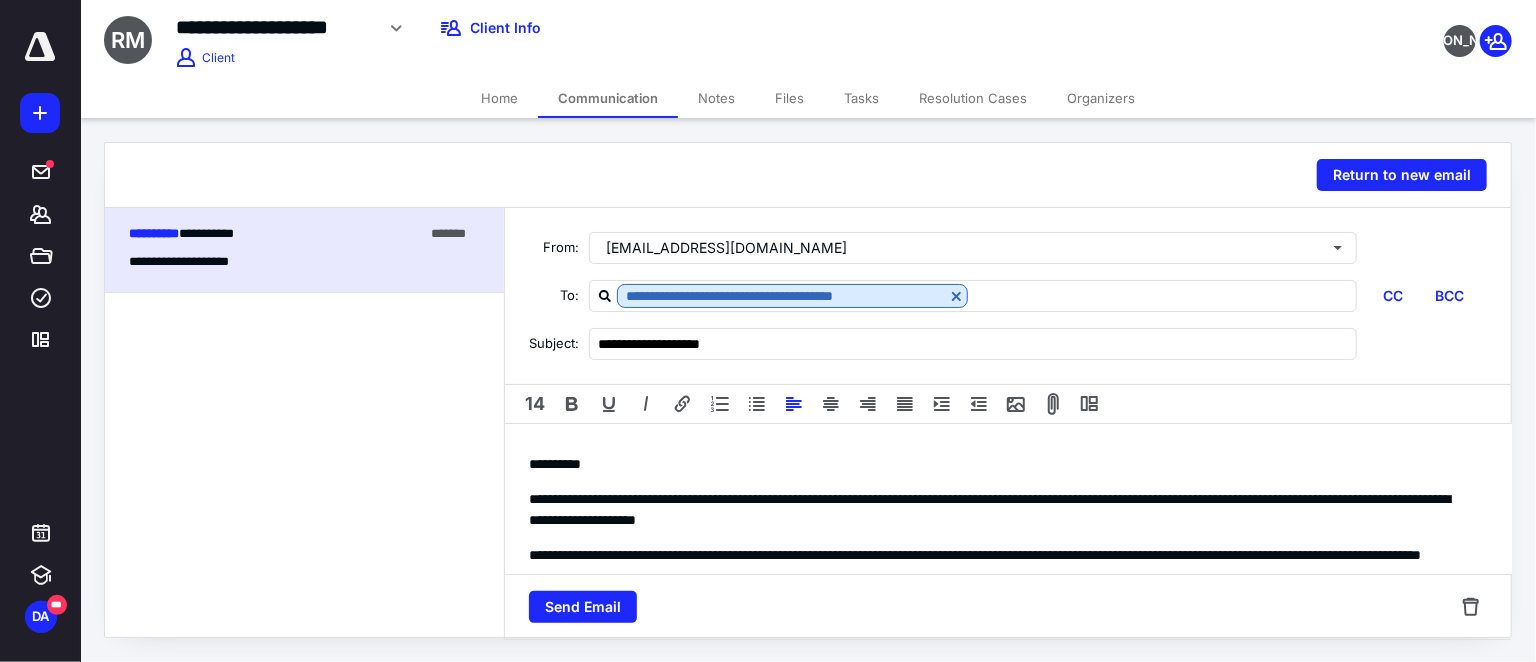 click on "**********" at bounding box center [1001, 510] 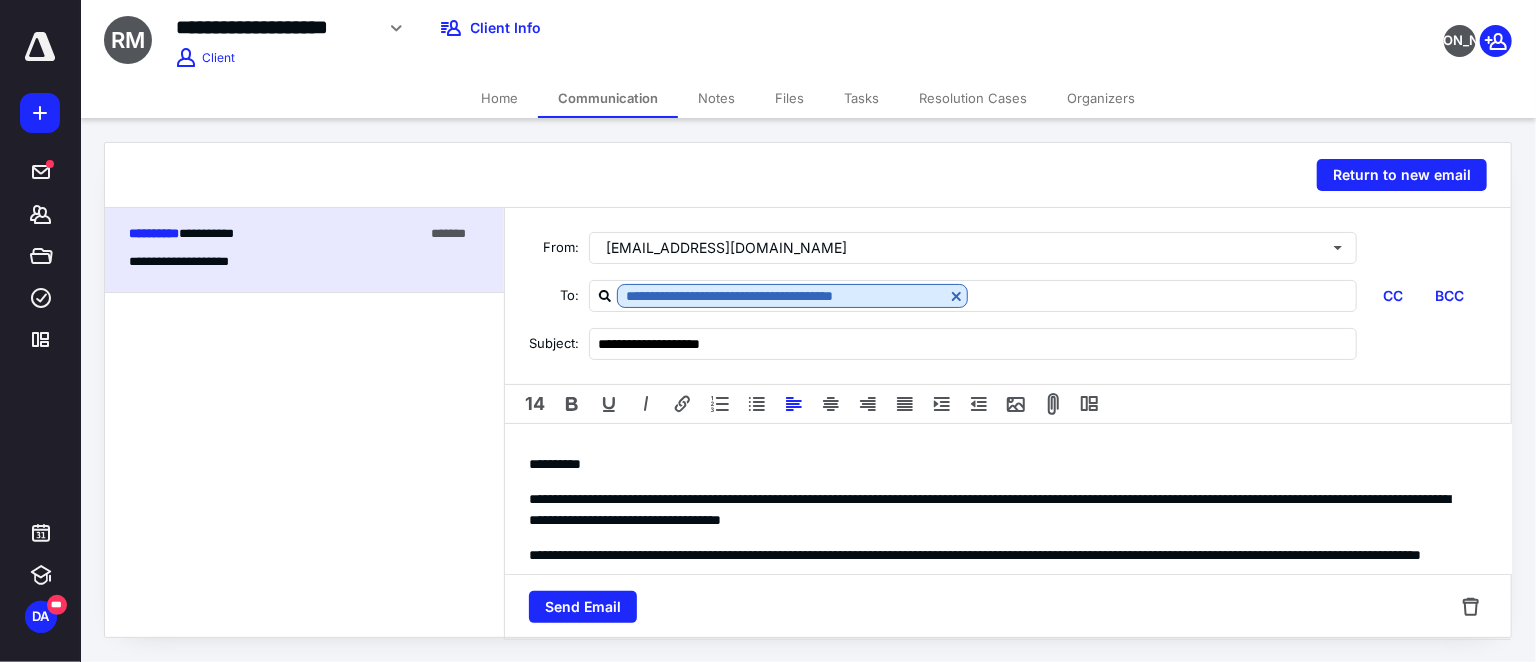 click on "**********" at bounding box center (1001, 510) 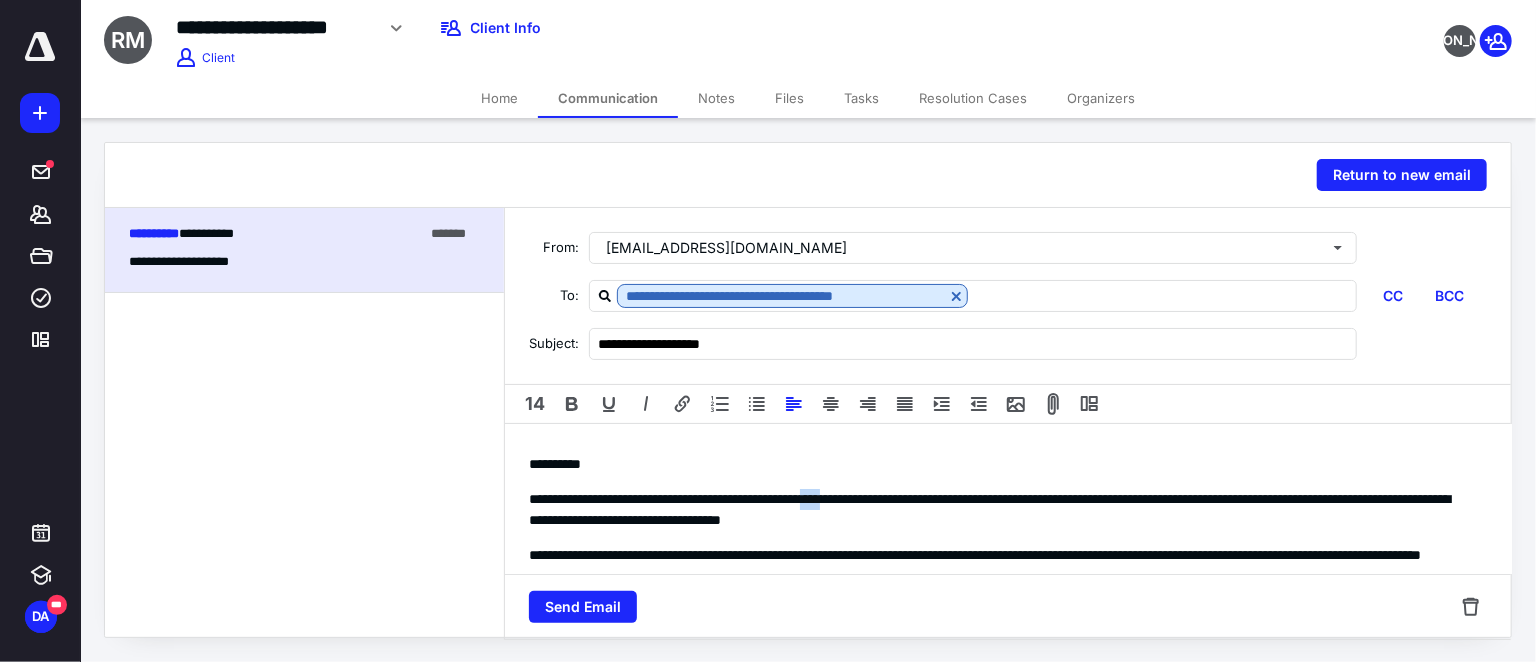 click on "**********" at bounding box center (1001, 510) 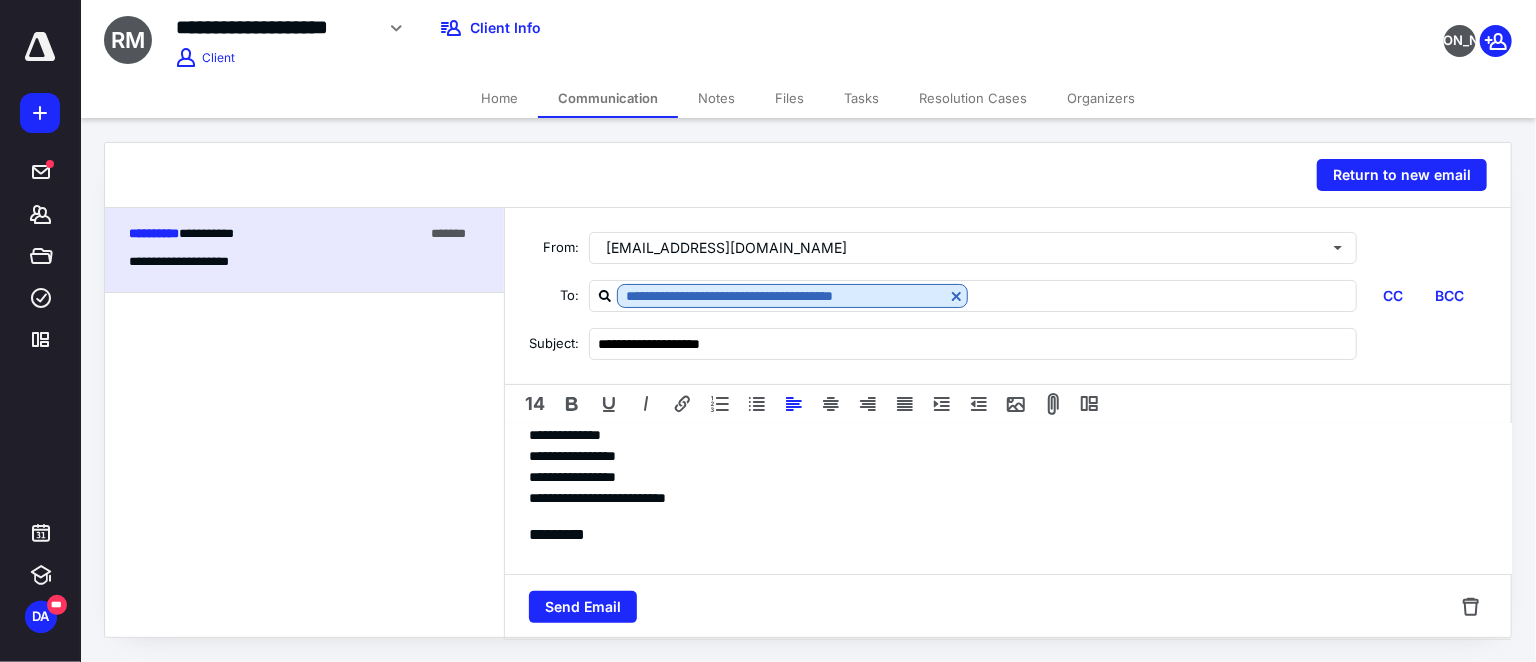 scroll, scrollTop: 283, scrollLeft: 0, axis: vertical 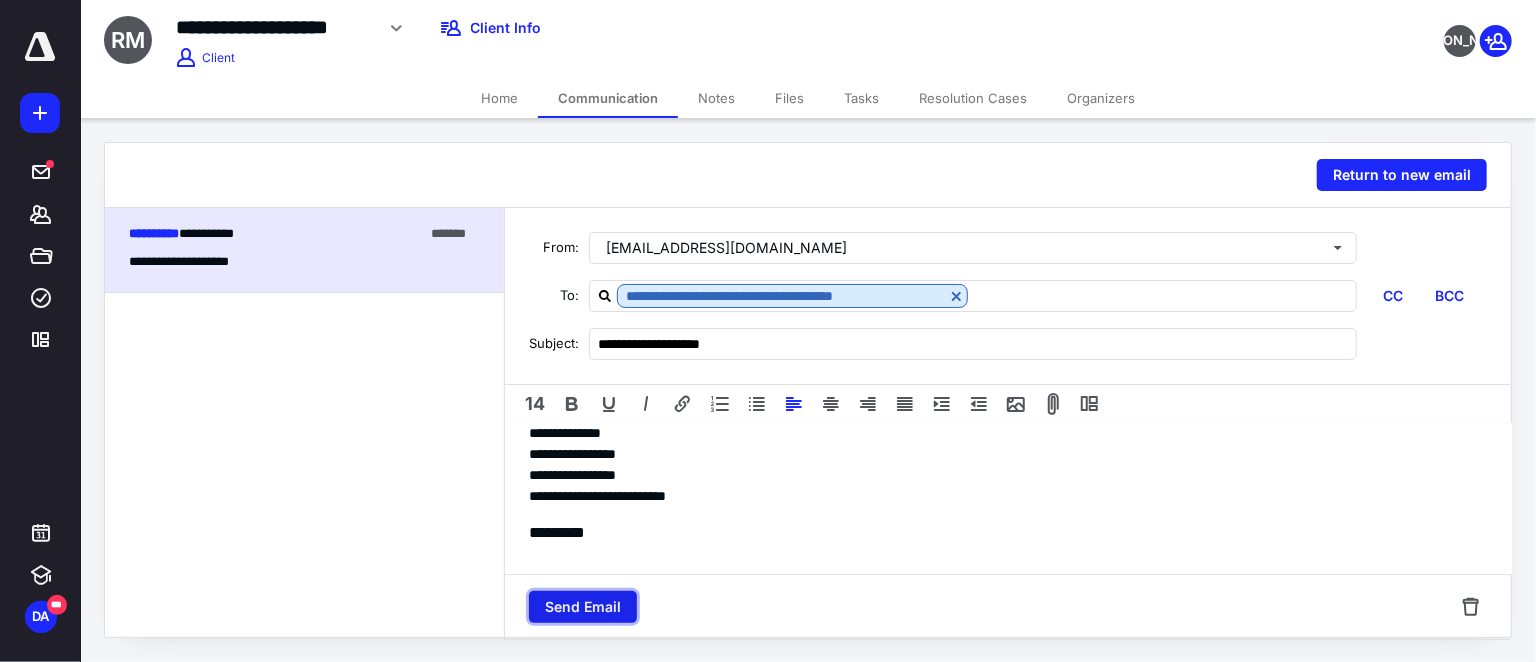 click on "Send Email" at bounding box center [583, 607] 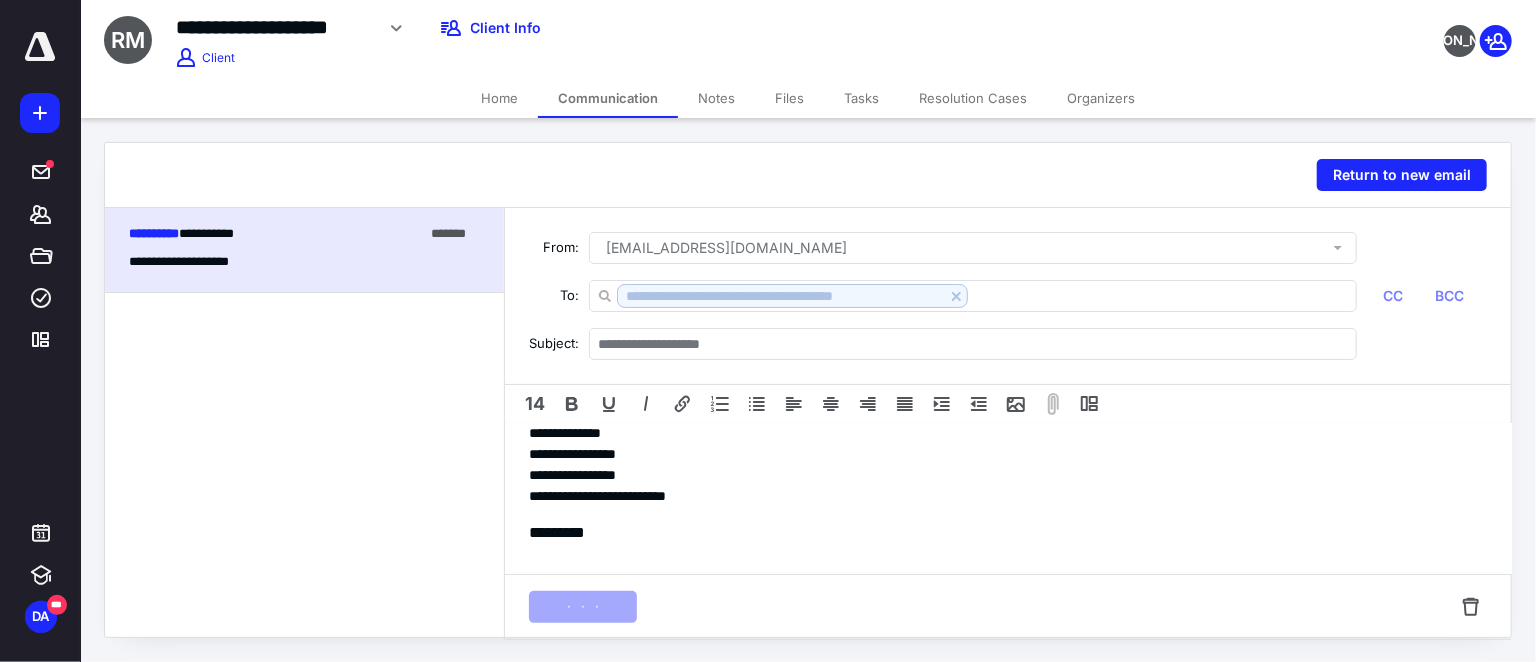 click on "Home" at bounding box center [499, 98] 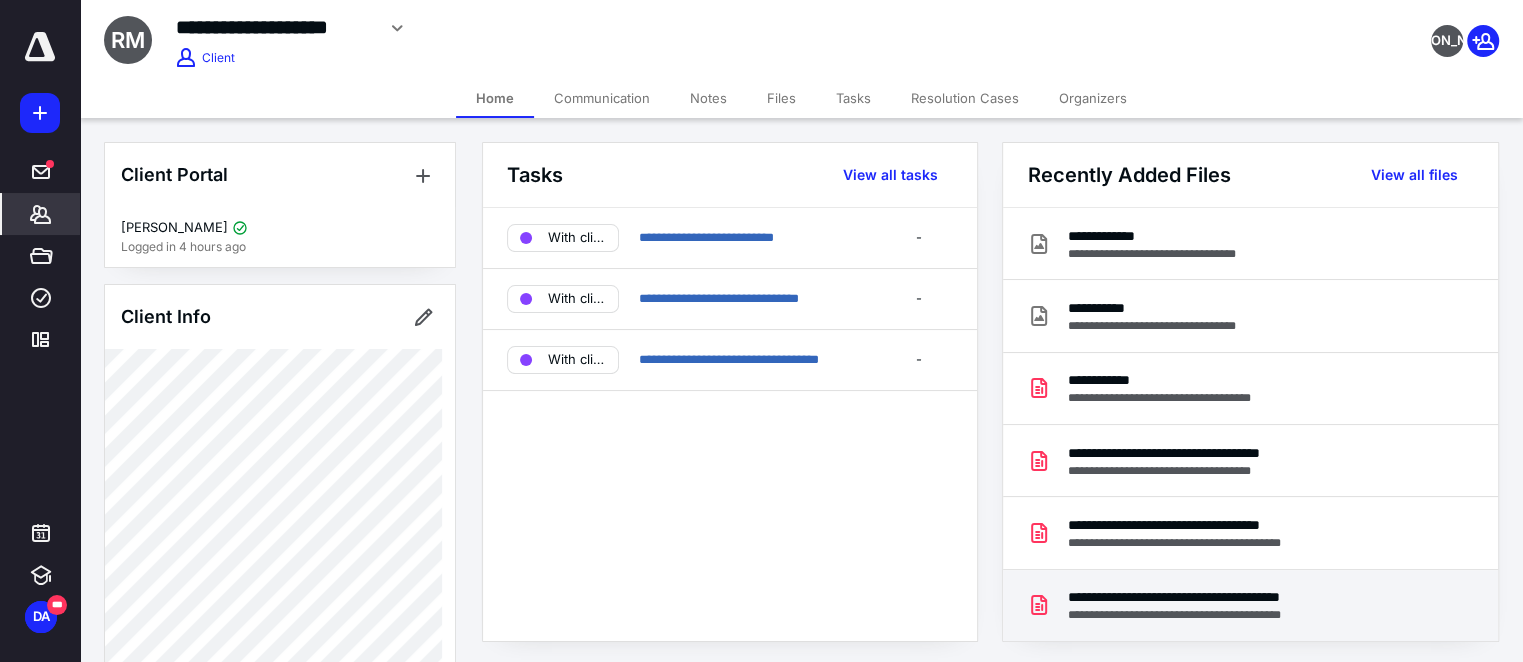 click on "**********" at bounding box center [1229, 597] 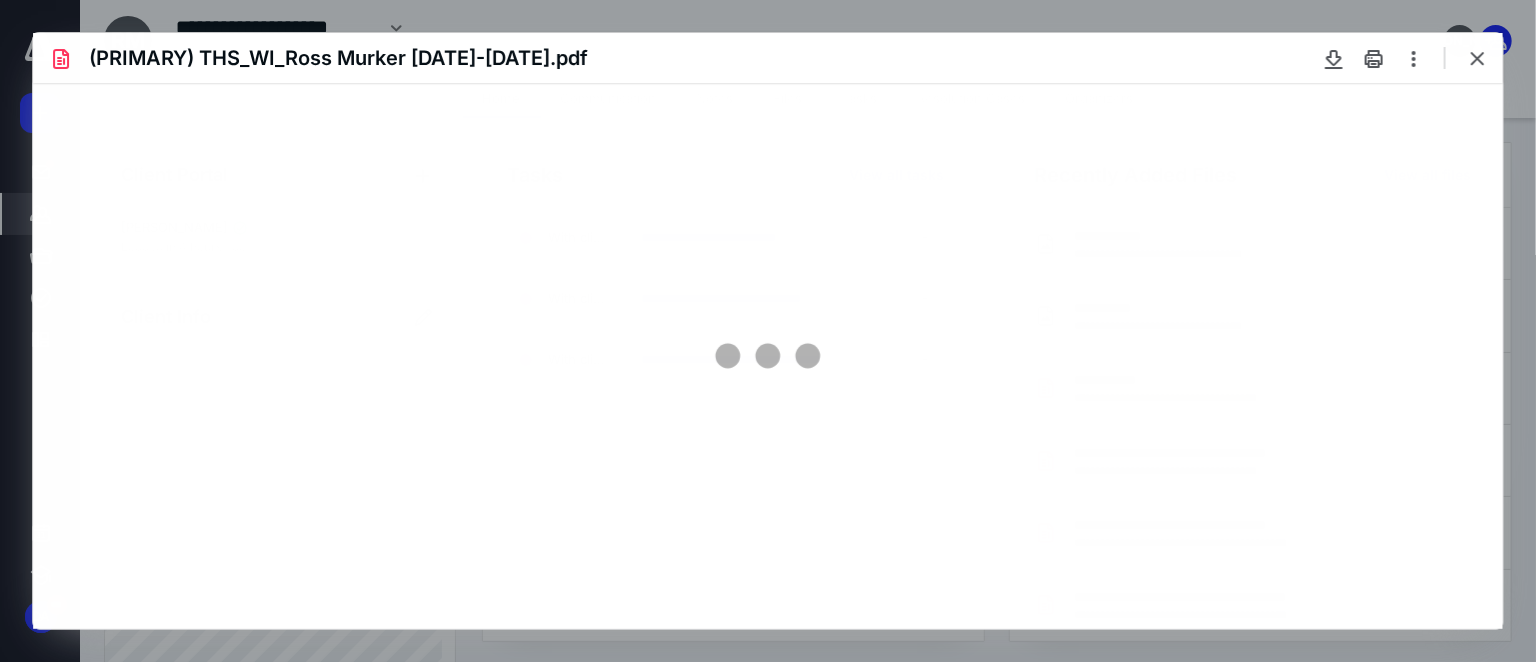 scroll, scrollTop: 0, scrollLeft: 0, axis: both 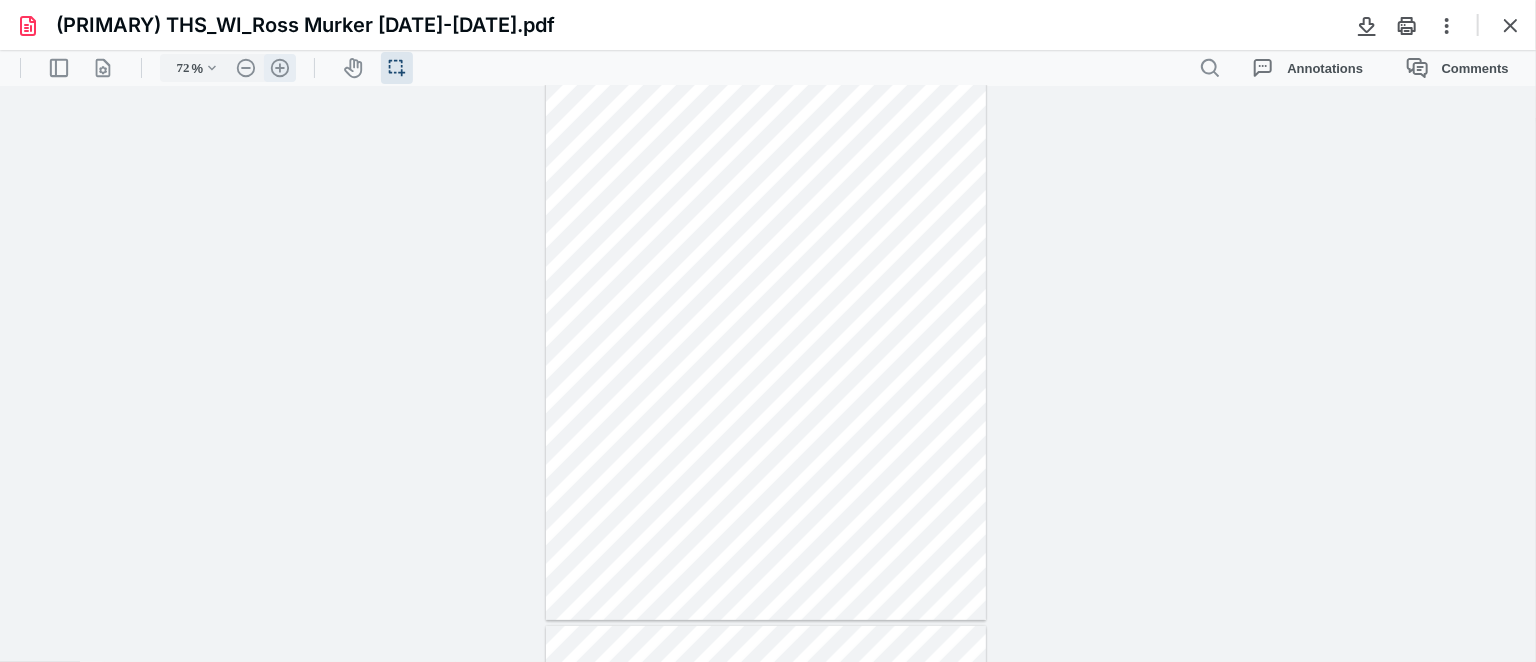 click on ".cls-1{fill:#abb0c4;} icon - header - zoom - in - line" at bounding box center [280, 67] 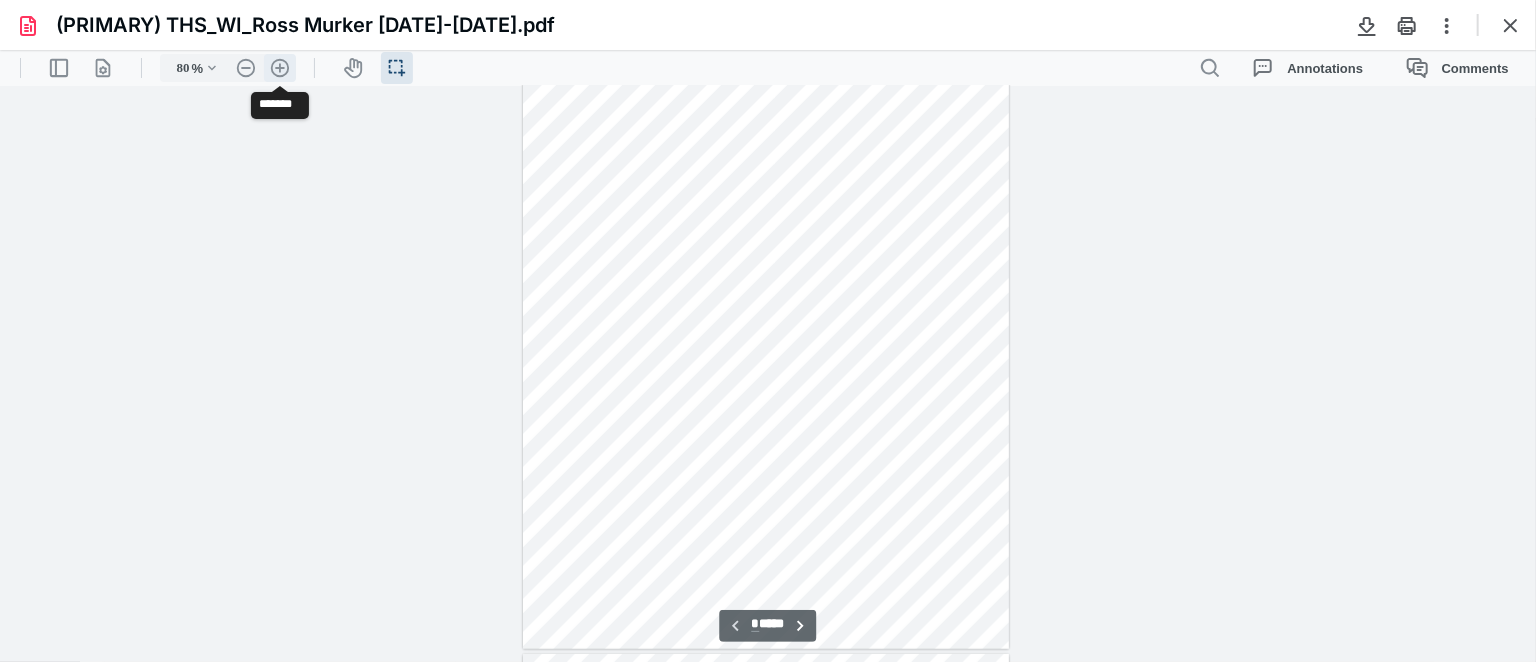 click on ".cls-1{fill:#abb0c4;} icon - header - zoom - in - line" at bounding box center (280, 67) 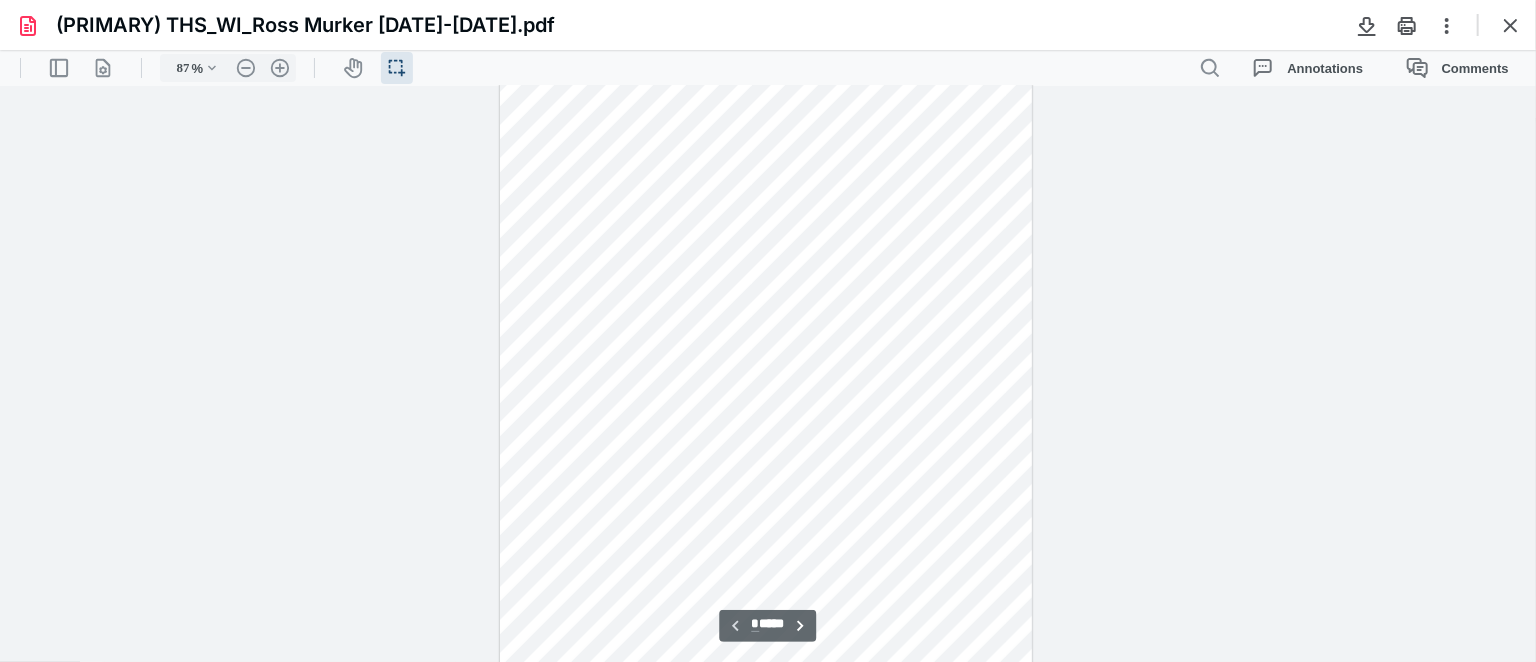 scroll, scrollTop: 0, scrollLeft: 0, axis: both 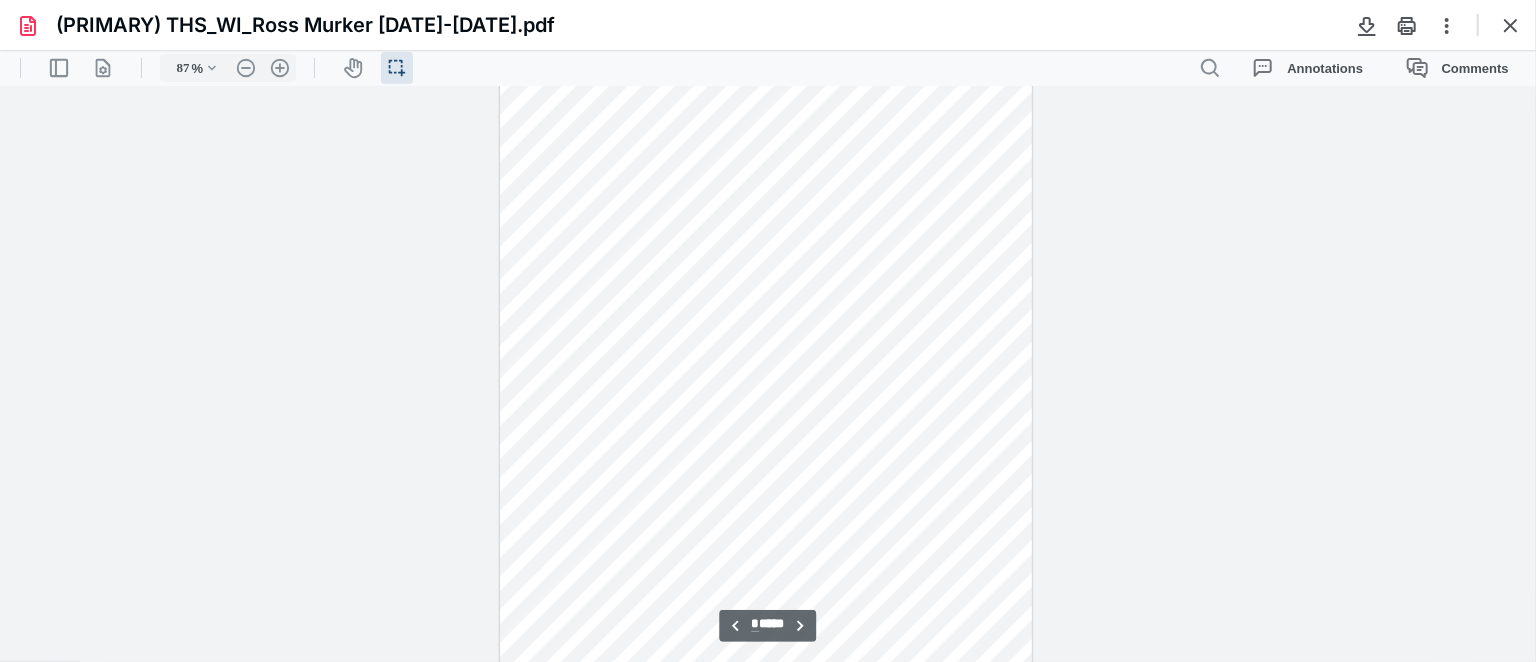 type on "*" 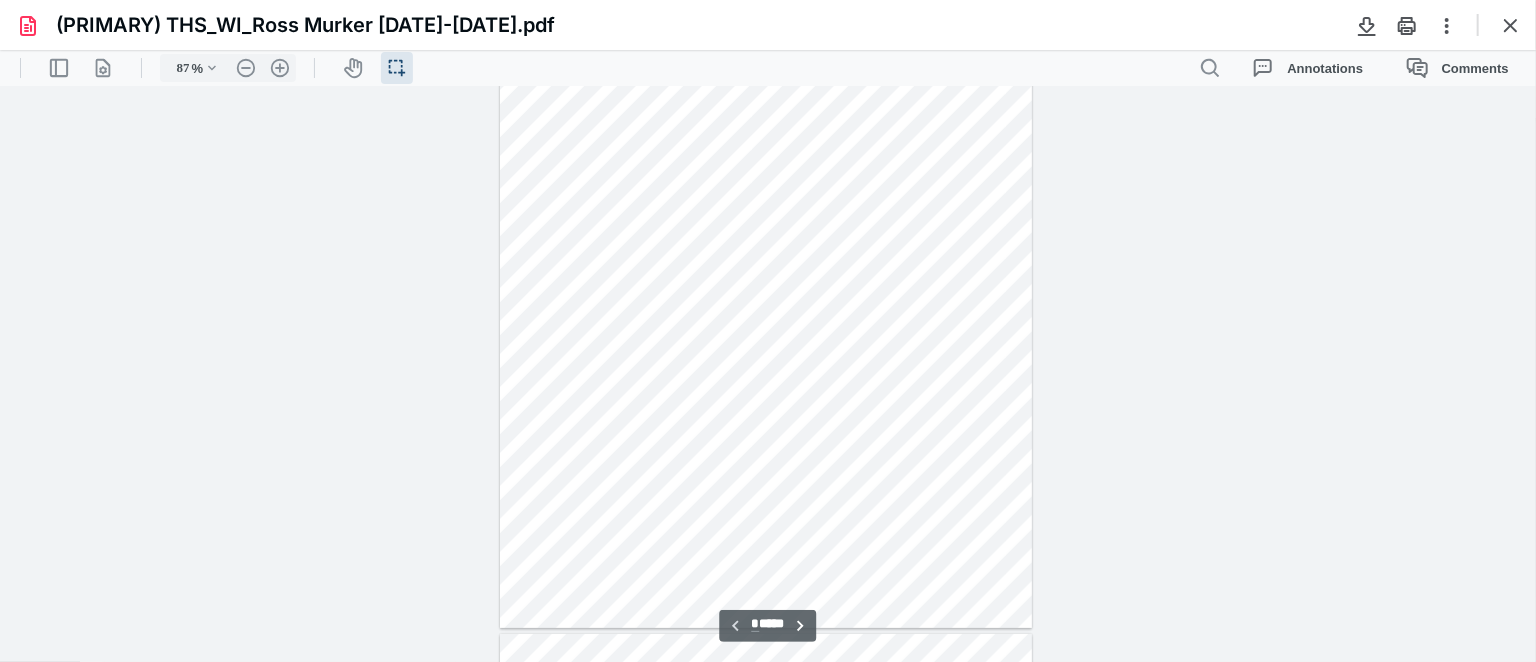 scroll, scrollTop: 0, scrollLeft: 0, axis: both 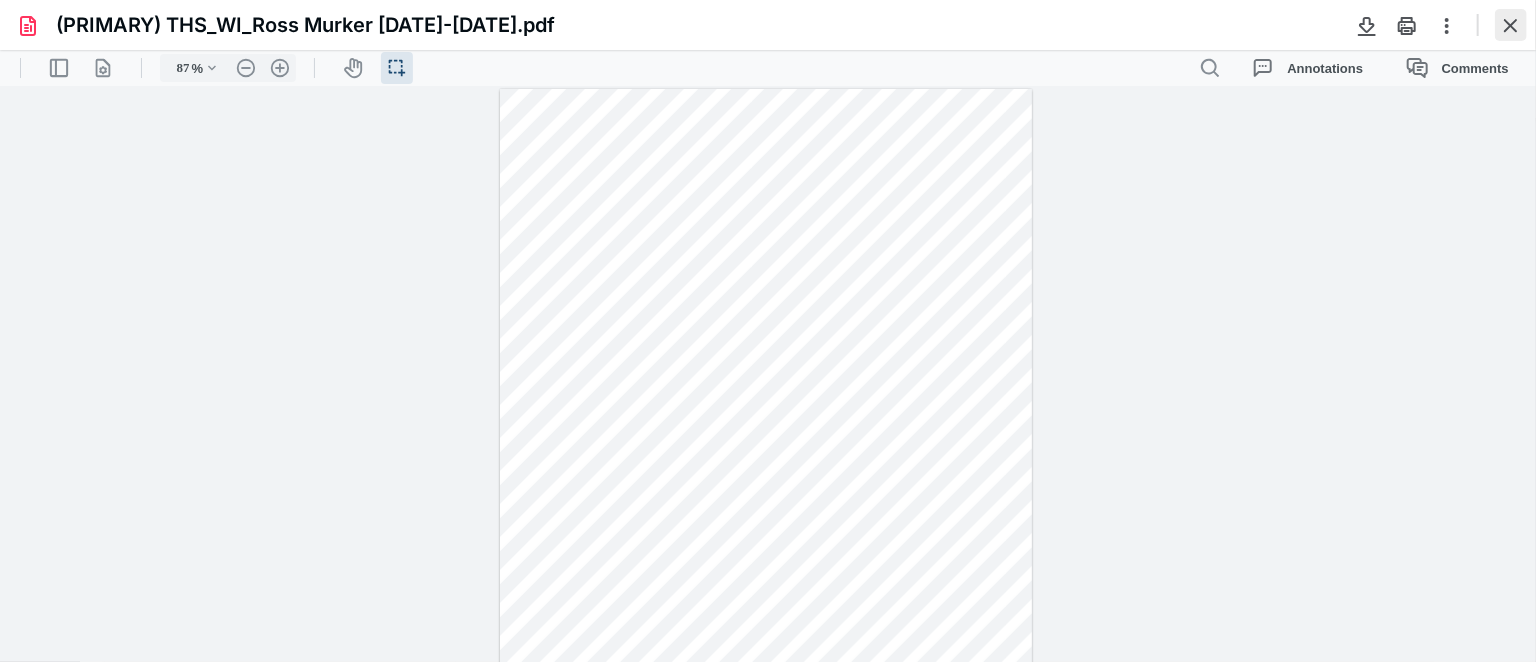 click at bounding box center [1511, 25] 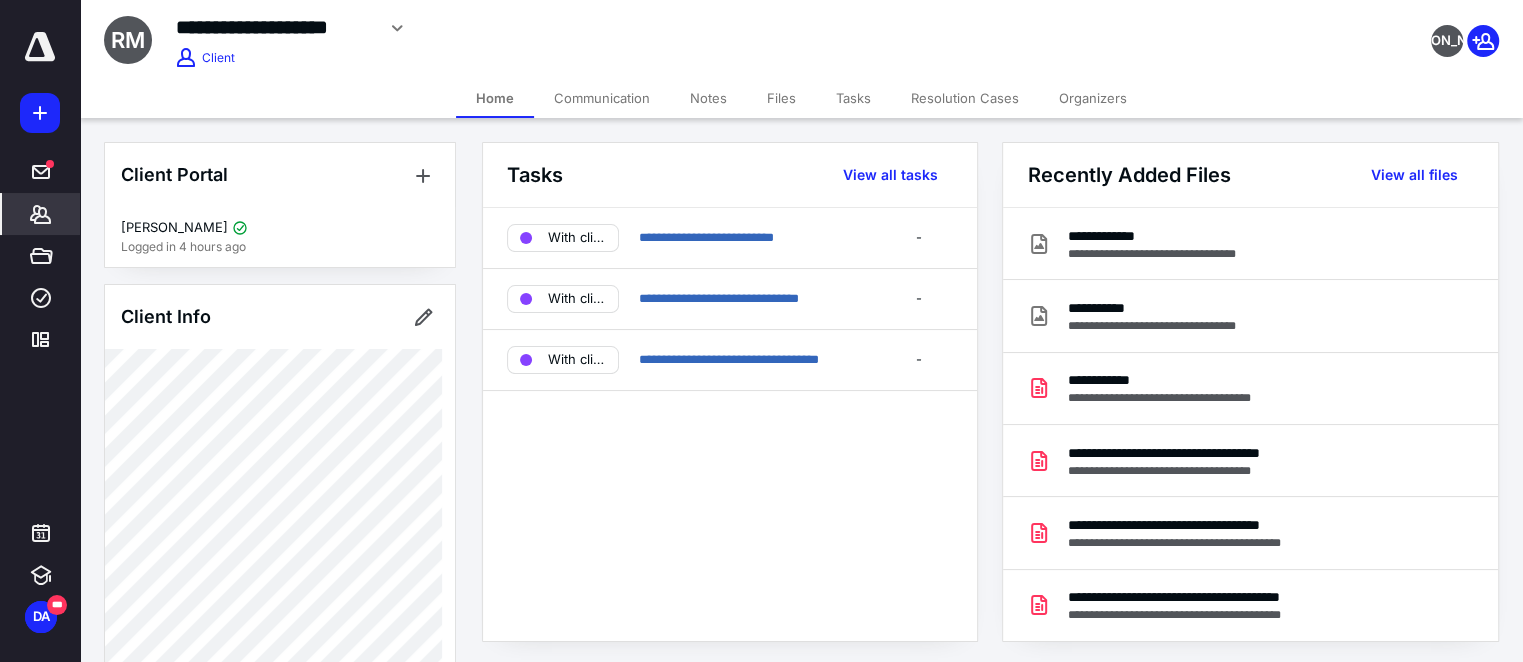 click on "**********" at bounding box center (602, 28) 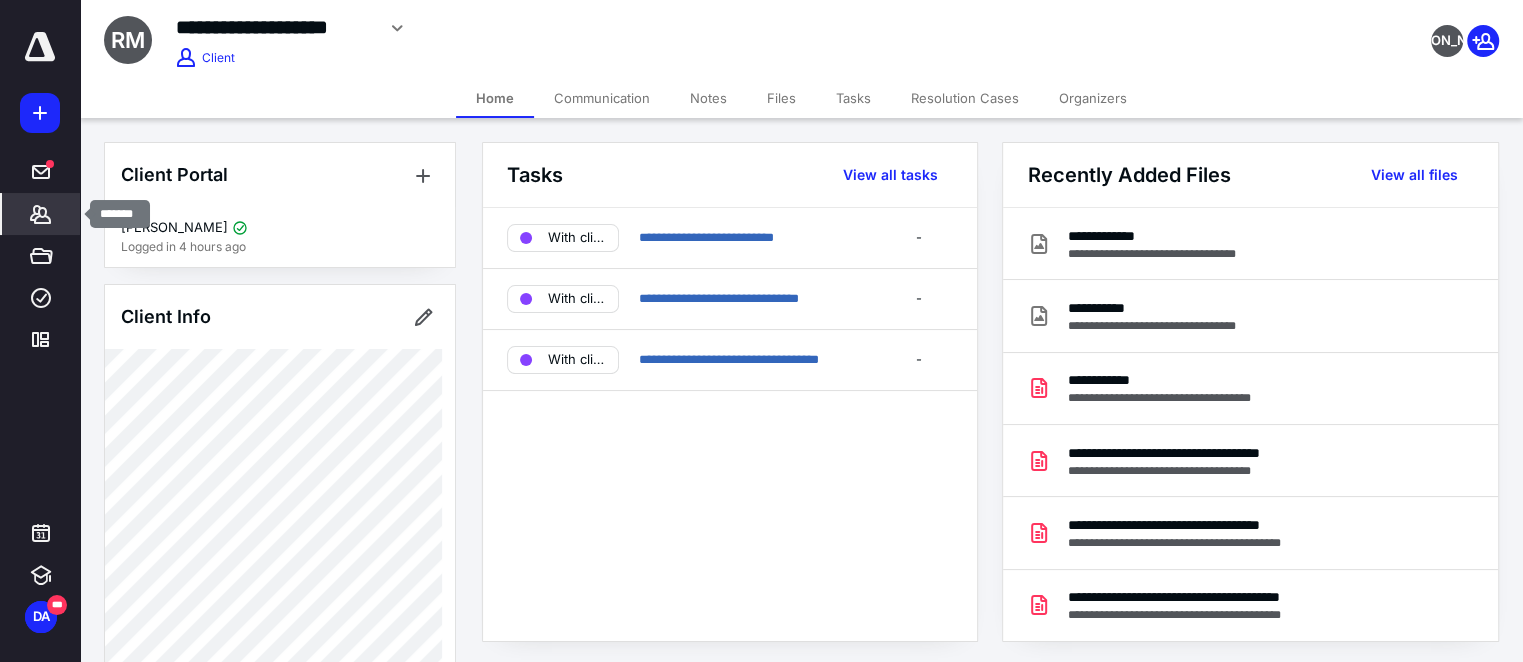click 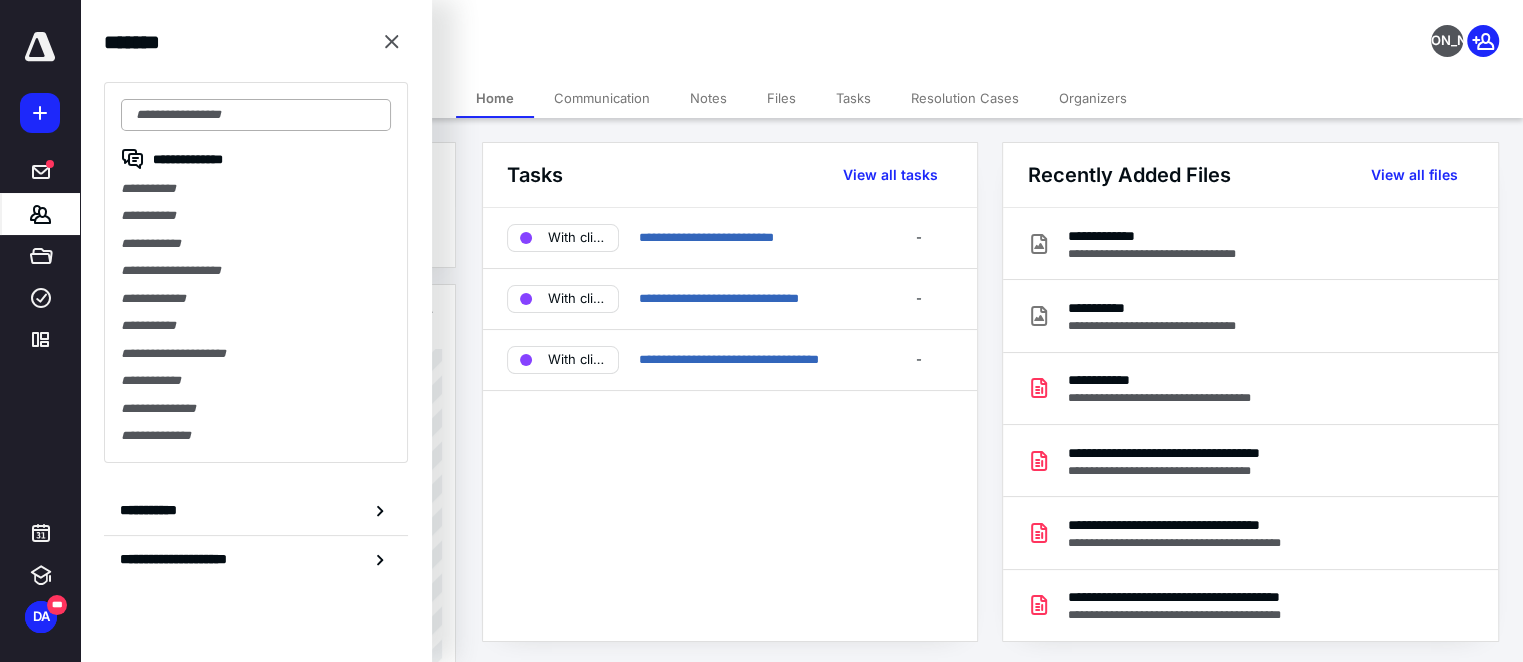 click at bounding box center [256, 115] 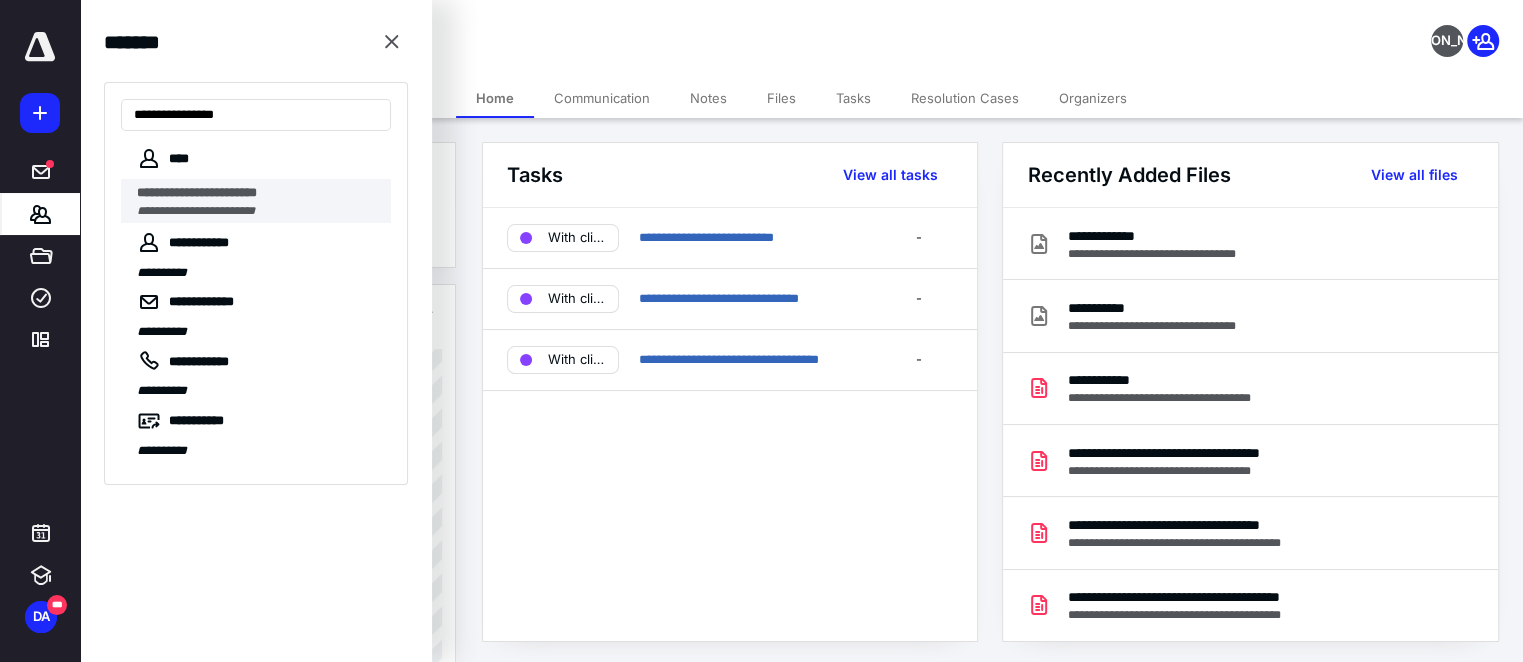 type on "**********" 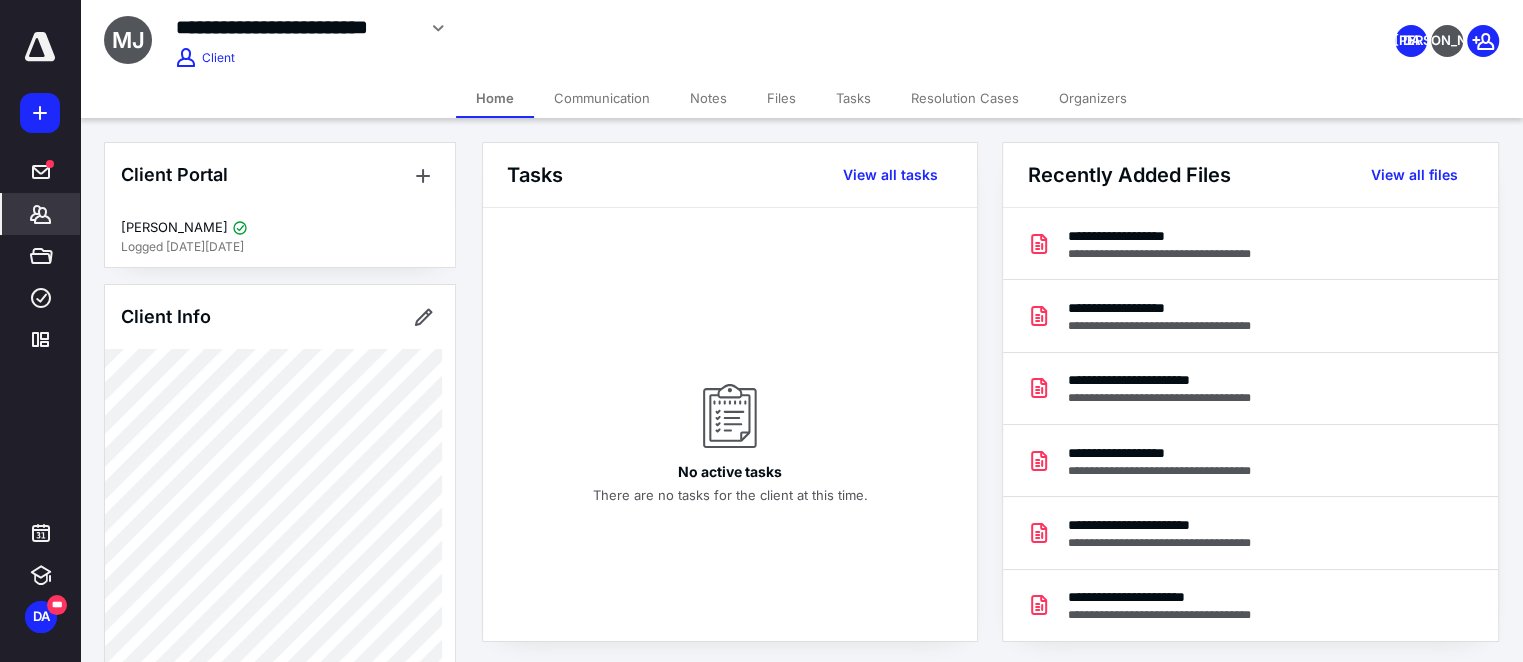 click 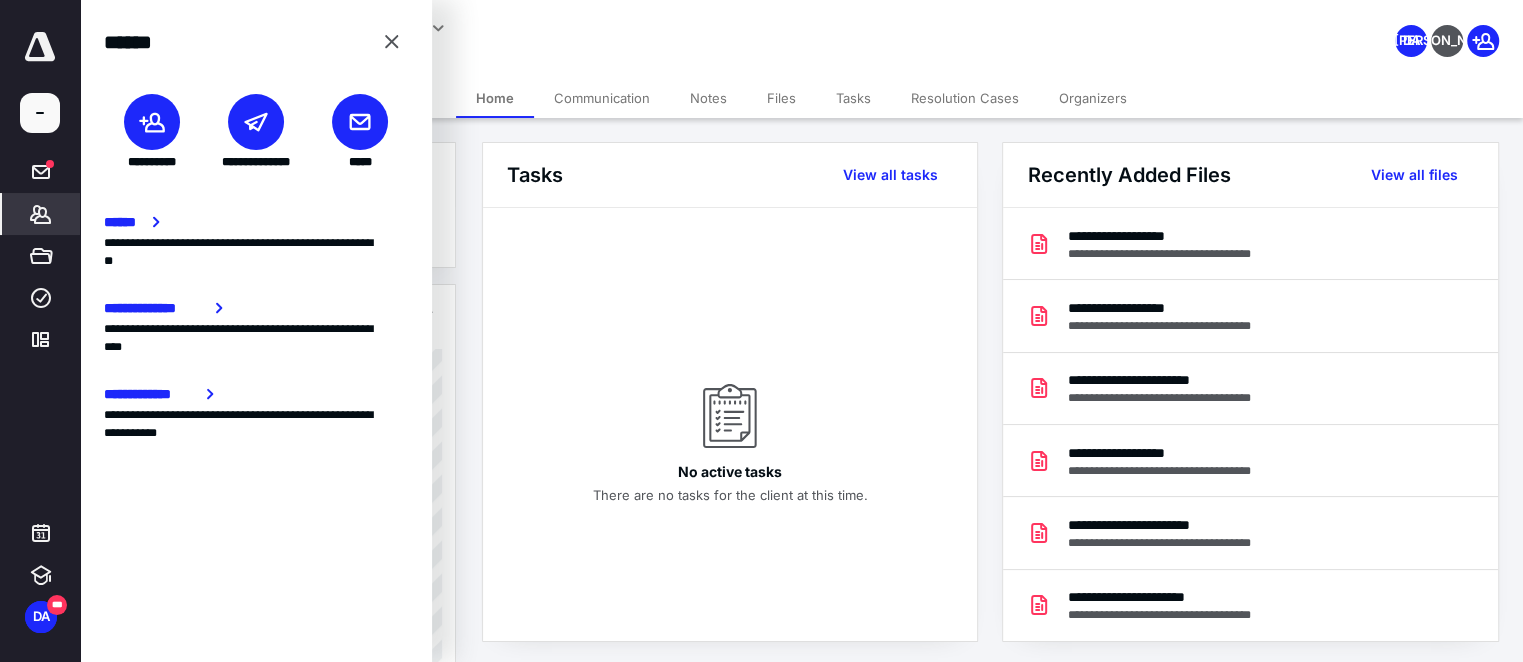click 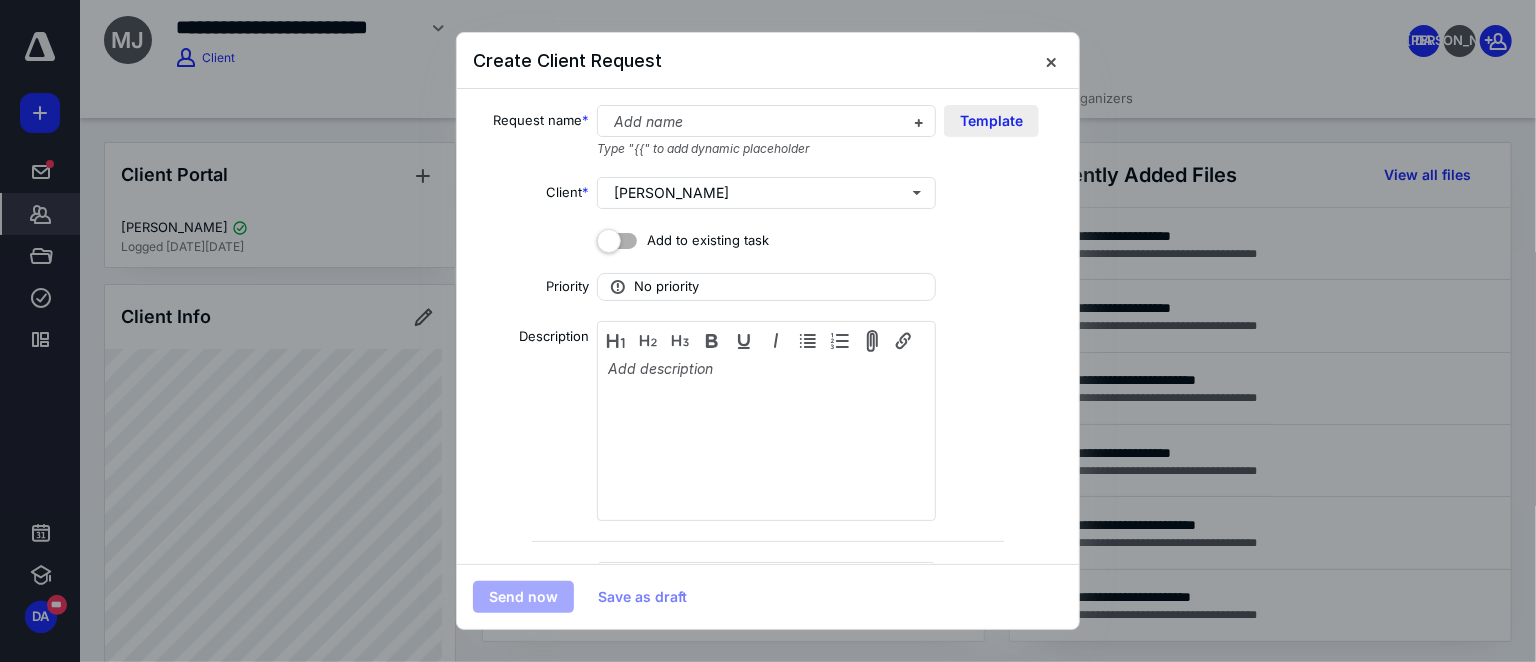 click on "Template" at bounding box center [991, 121] 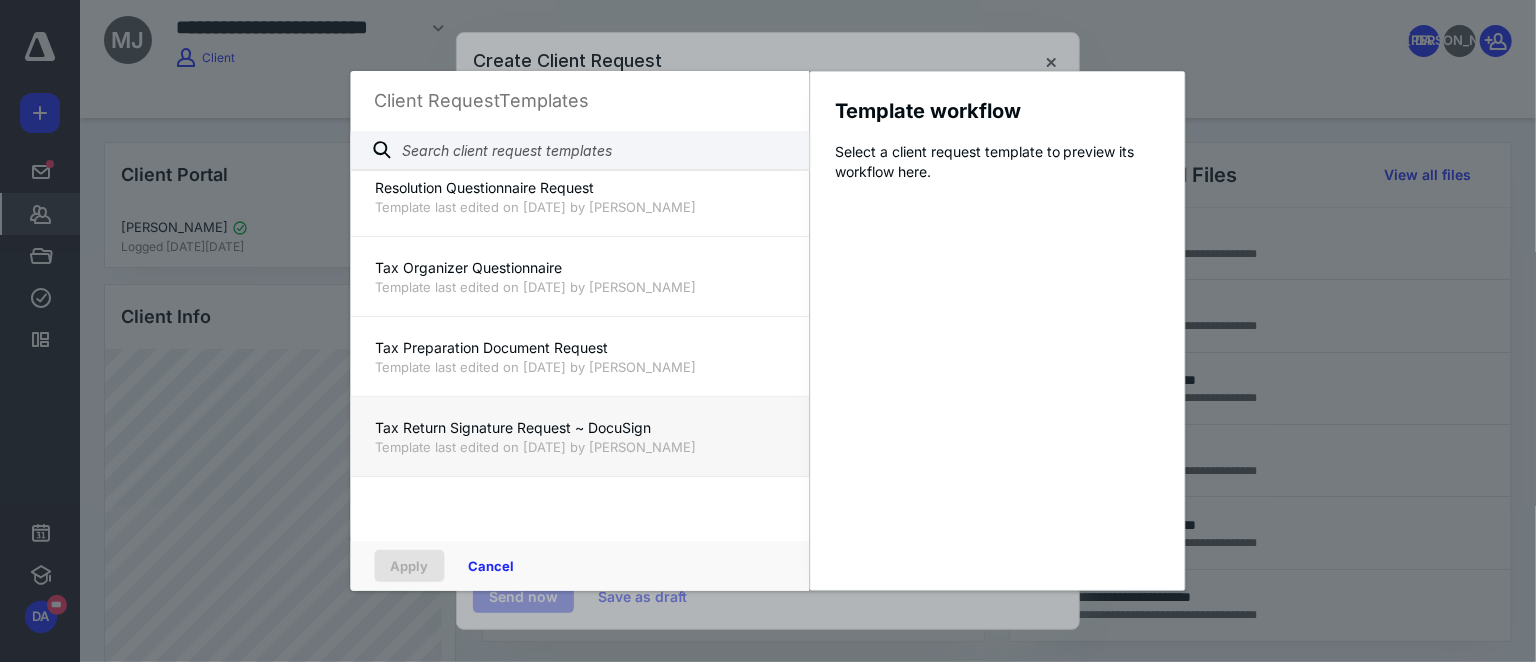 scroll, scrollTop: 1545, scrollLeft: 0, axis: vertical 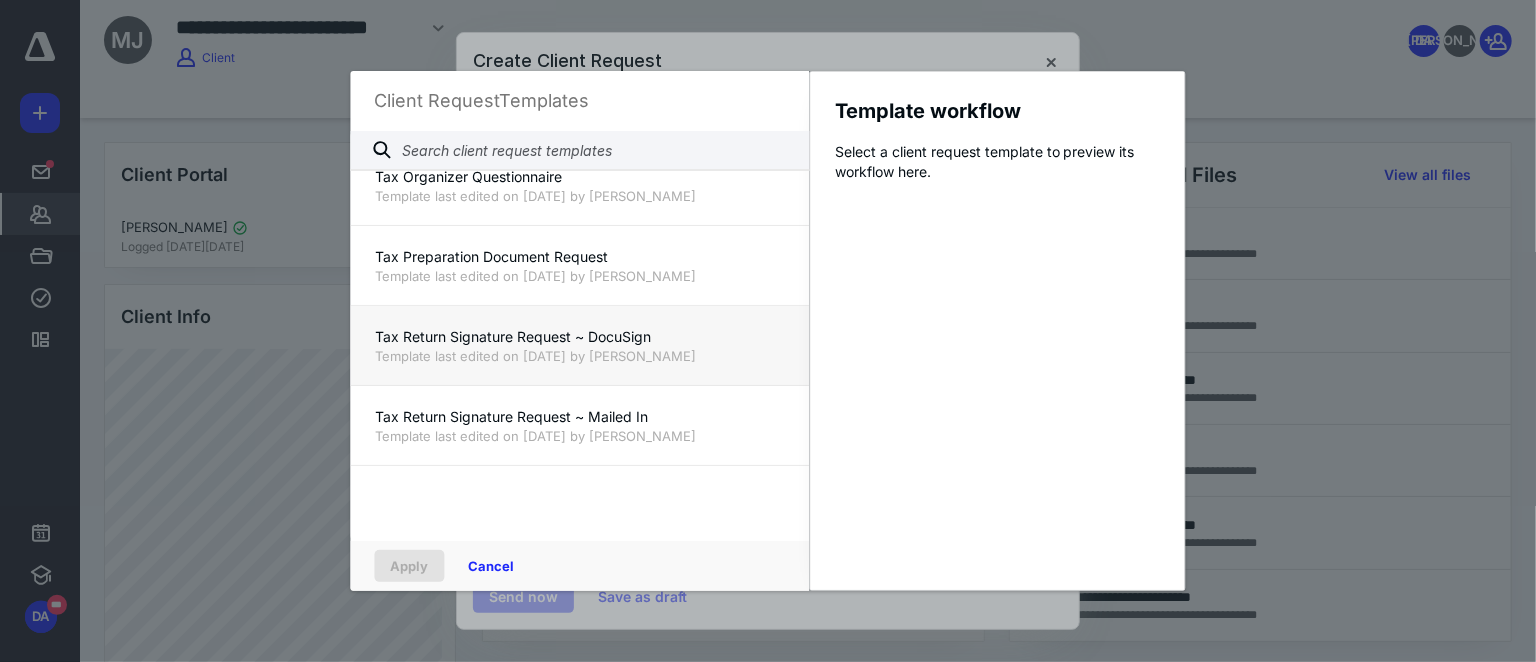 click on "Tax Return Signature Request ~ DocuSign" at bounding box center [580, 337] 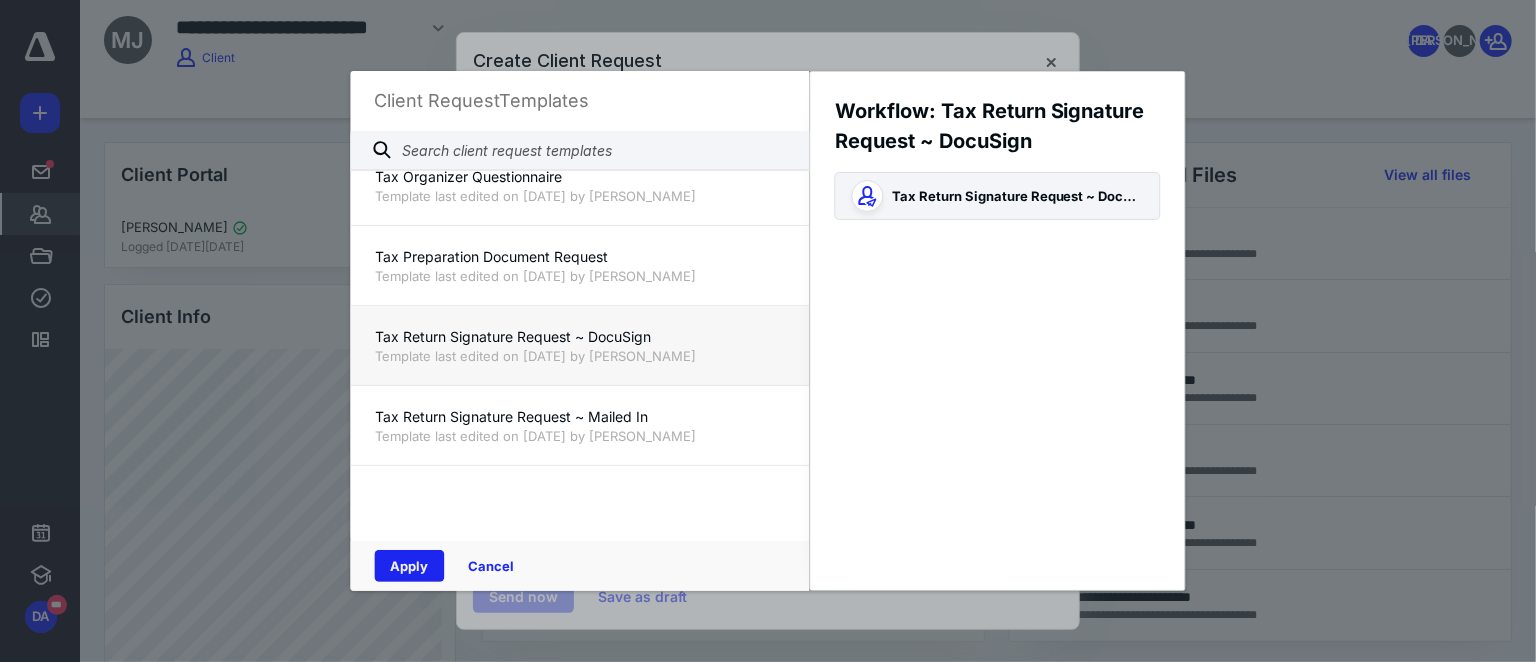 click on "Apply" at bounding box center (410, 566) 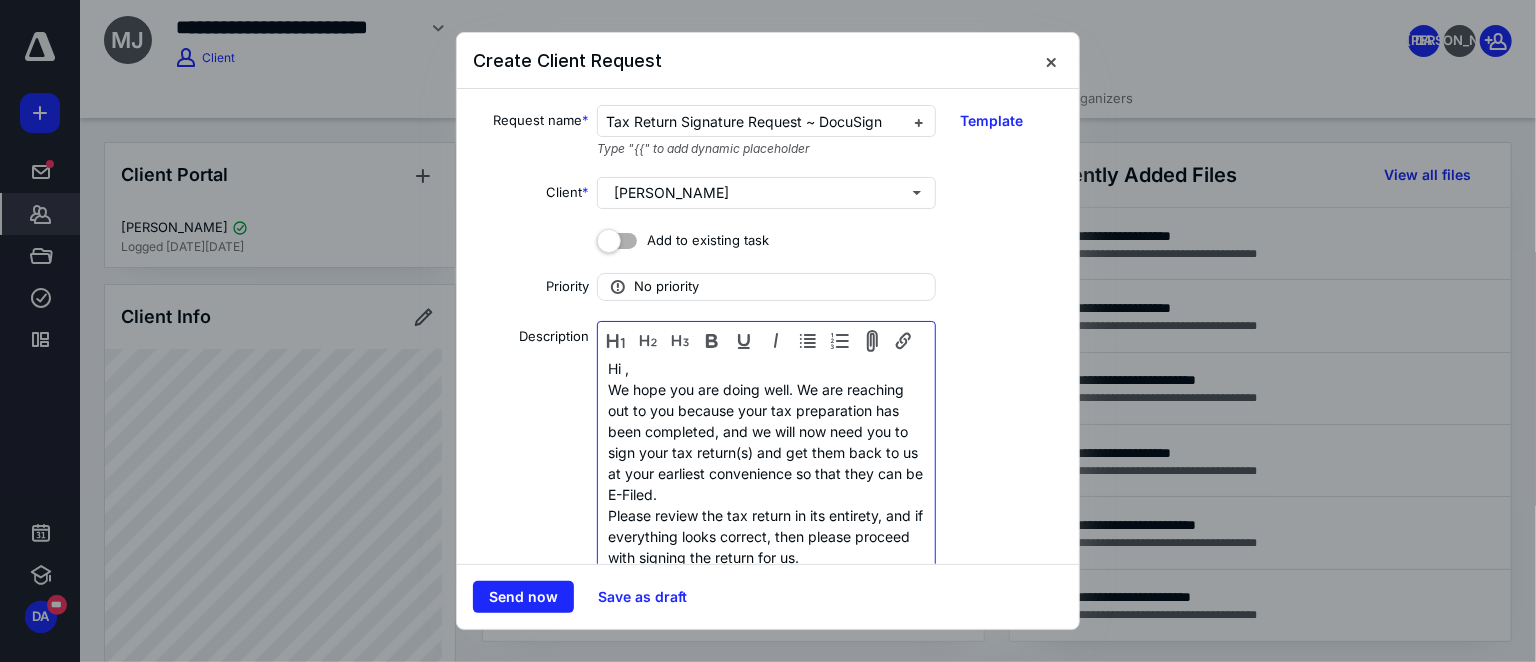 click on "We hope you are doing well. We are reaching out to you because your tax preparation has been completed, and we will now need you to sign your tax return(s) and get them back to us at your earliest convenience so that they can be E-Filed." at bounding box center (766, 442) 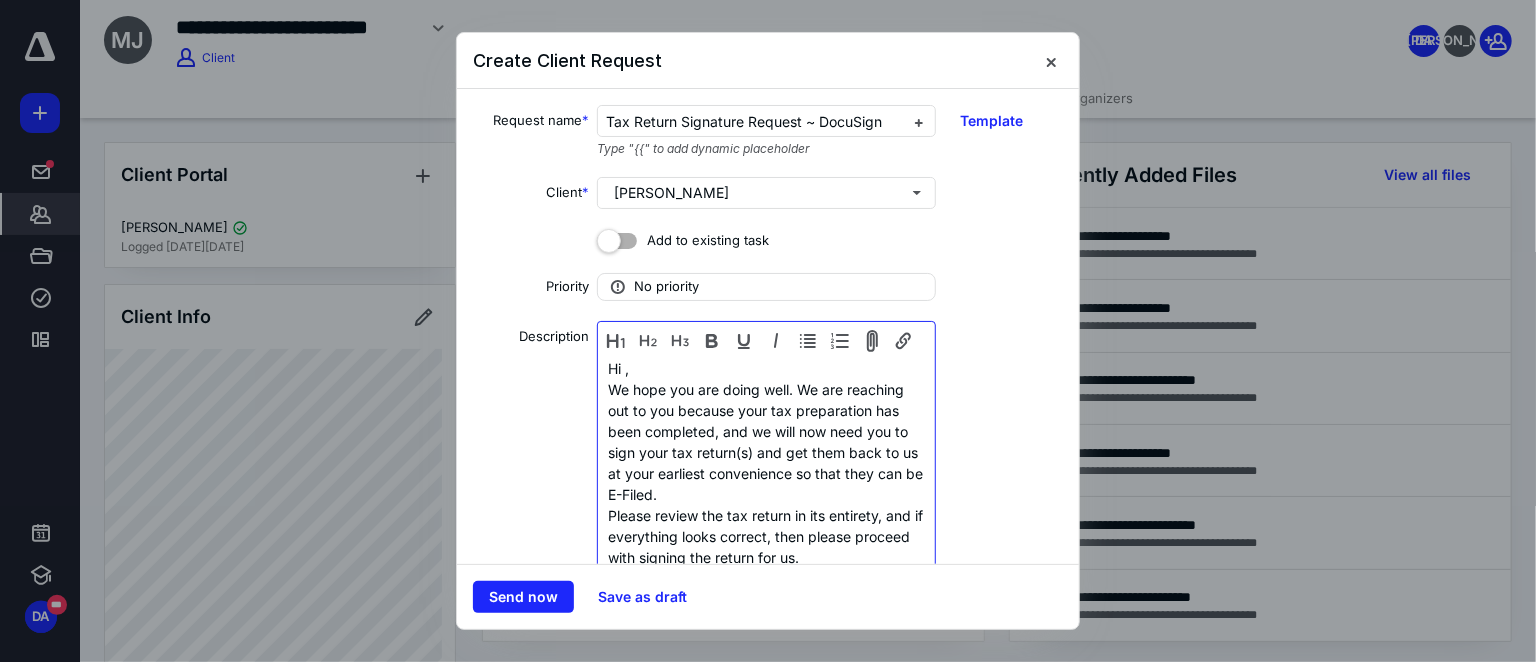 type 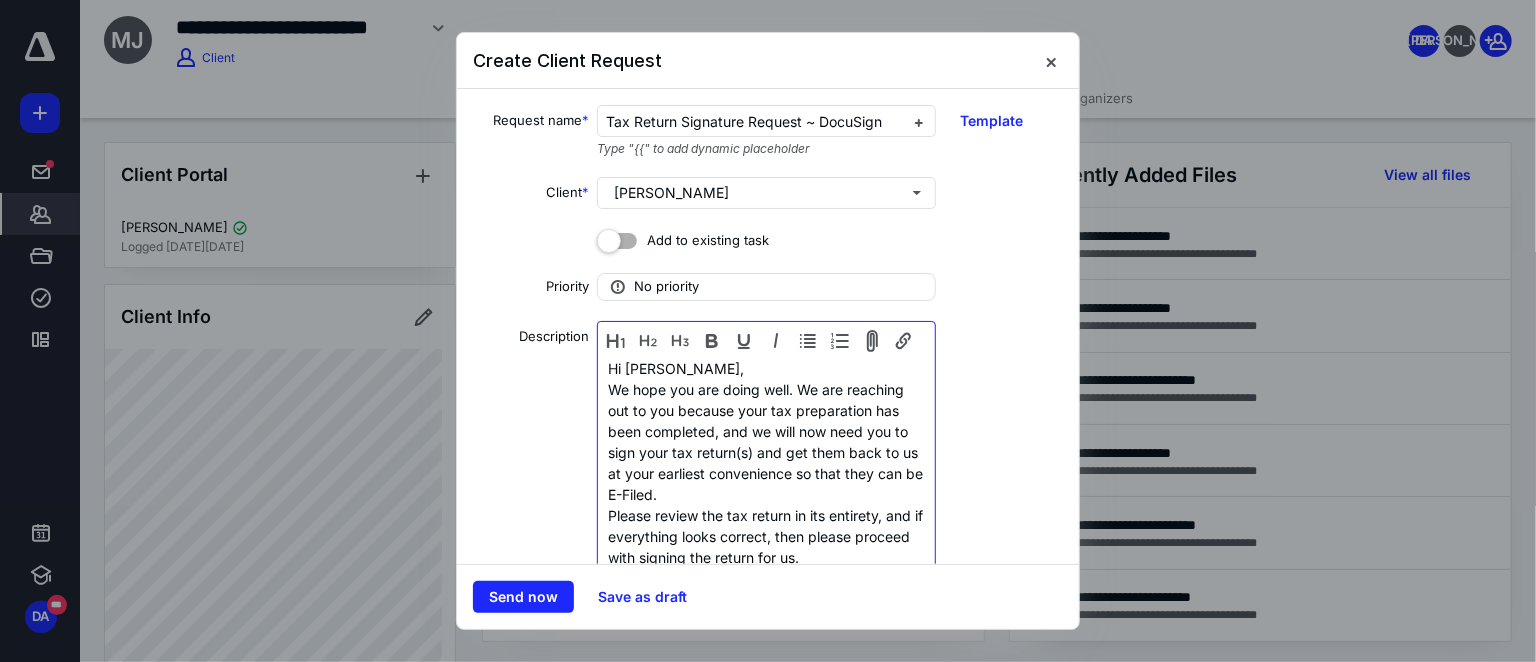 click on "We hope you are doing well. We are reaching out to you because your tax preparation has been completed, and we will now need you to sign your tax return(s) and get them back to us at your earliest convenience so that they can be E-Filed." at bounding box center (766, 442) 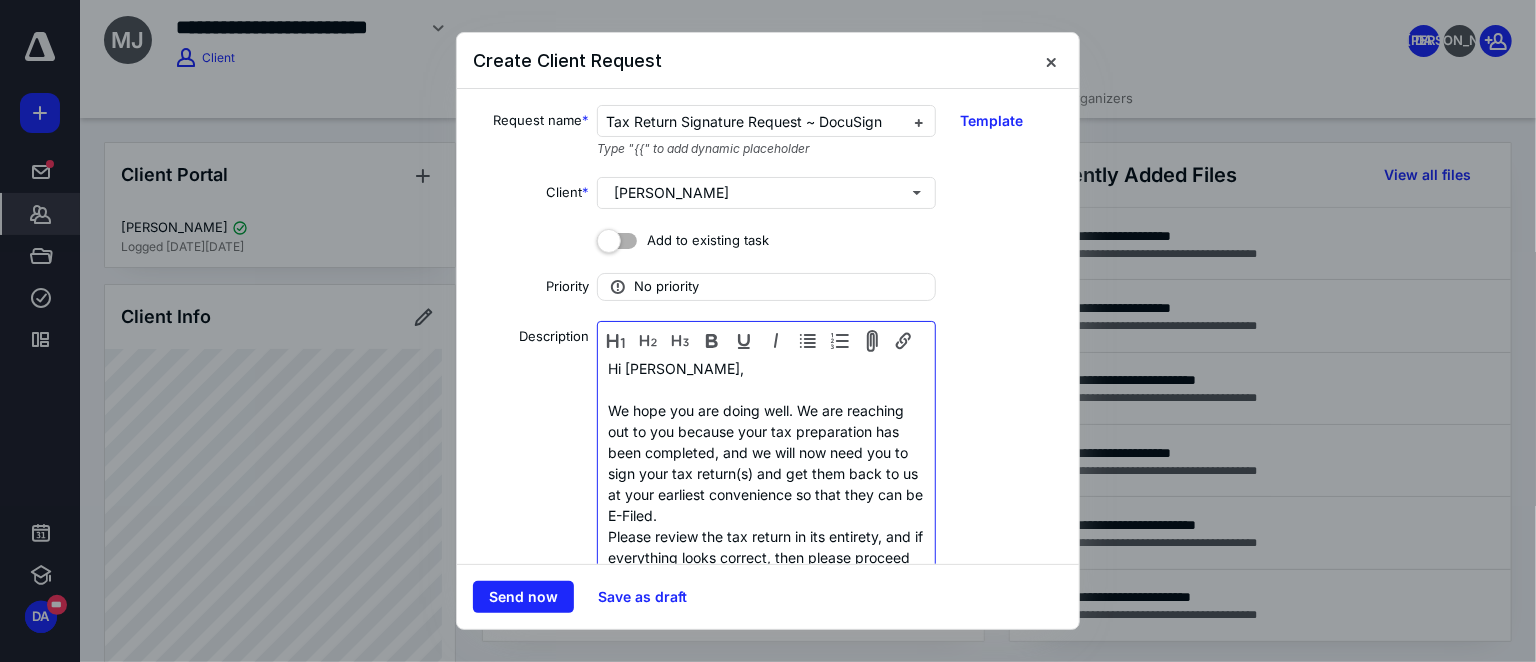 click on "We hope you are doing well. We are reaching out to you because your tax preparation has been completed, and we will now need you to sign your tax return(s) and get them back to us at your earliest convenience so that they can be E-Filed." at bounding box center [766, 463] 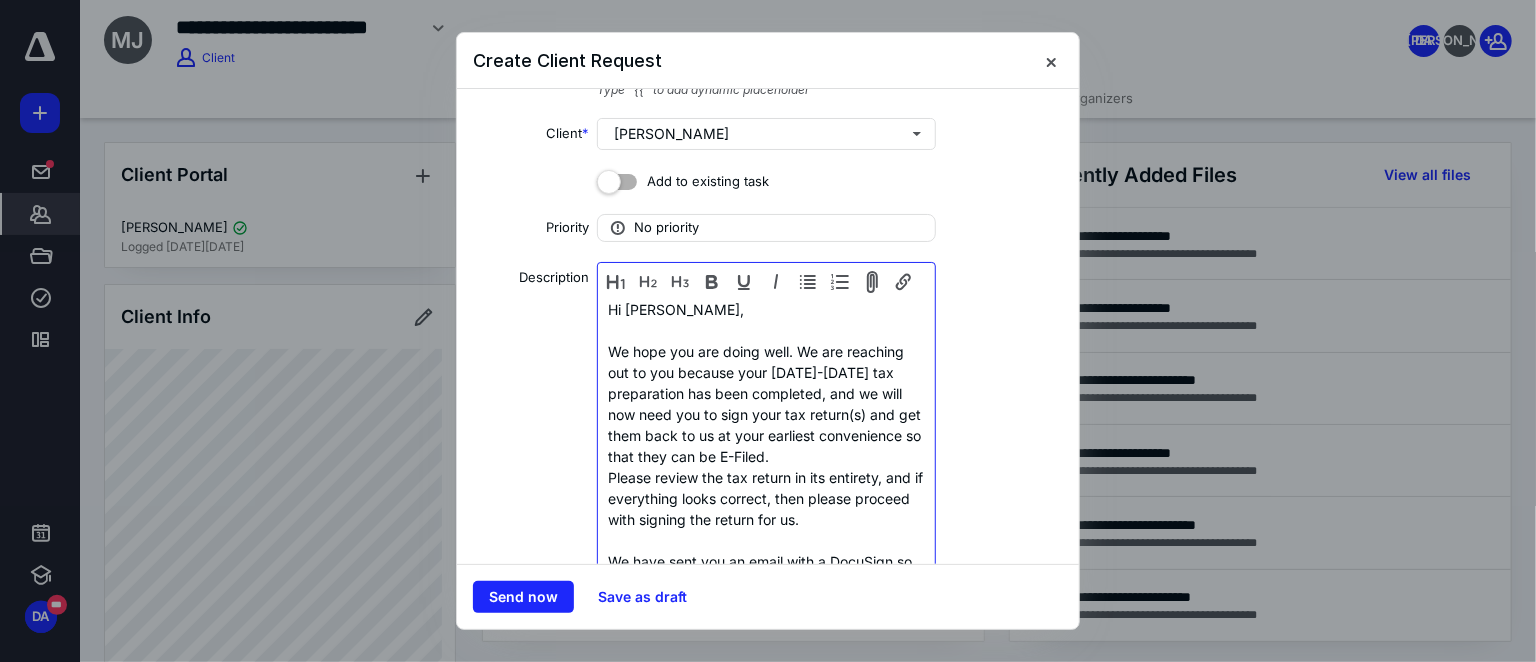 scroll, scrollTop: 90, scrollLeft: 0, axis: vertical 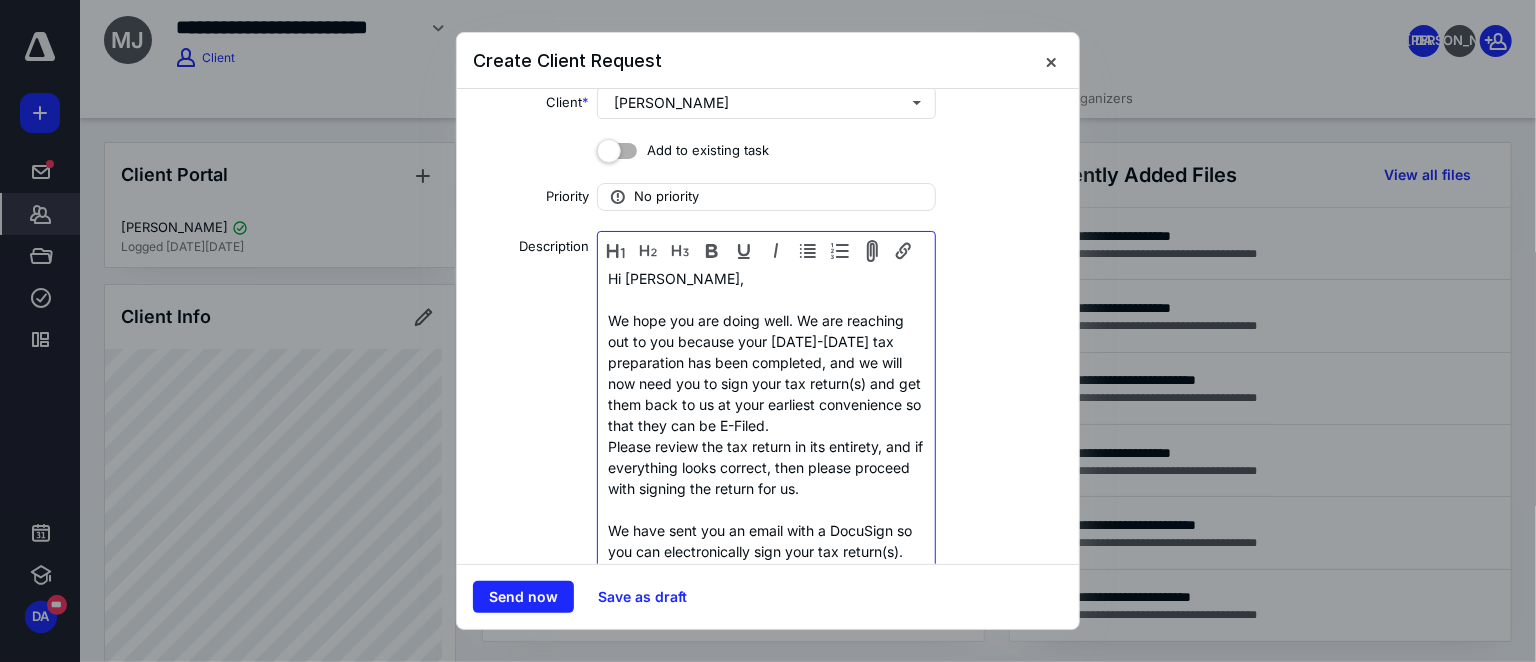 click on "We hope you are doing well. We are reaching out to you because your [DATE]-[DATE] tax preparation has been completed, and we will now need you to sign your tax return(s) and get them back to us at your earliest convenience so that they can be E-Filed." at bounding box center [766, 373] 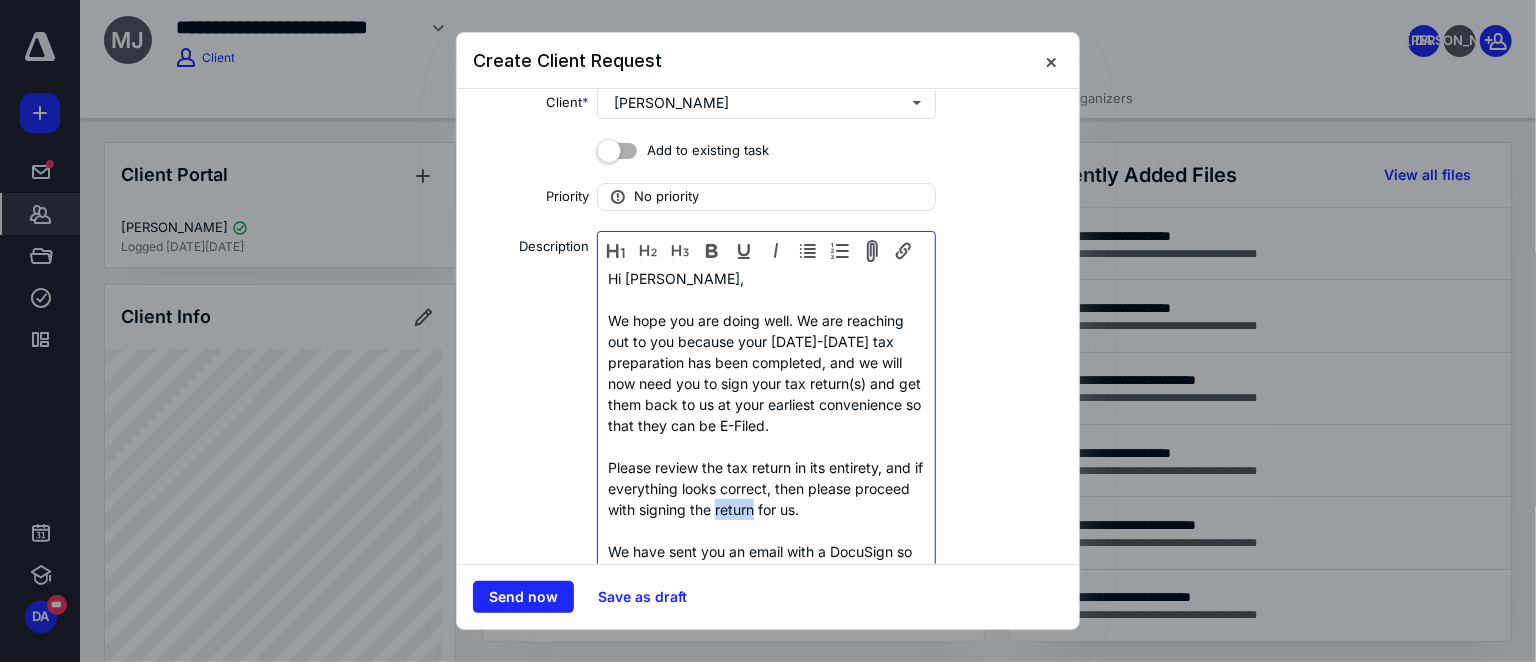 drag, startPoint x: 771, startPoint y: 511, endPoint x: 810, endPoint y: 506, distance: 39.319206 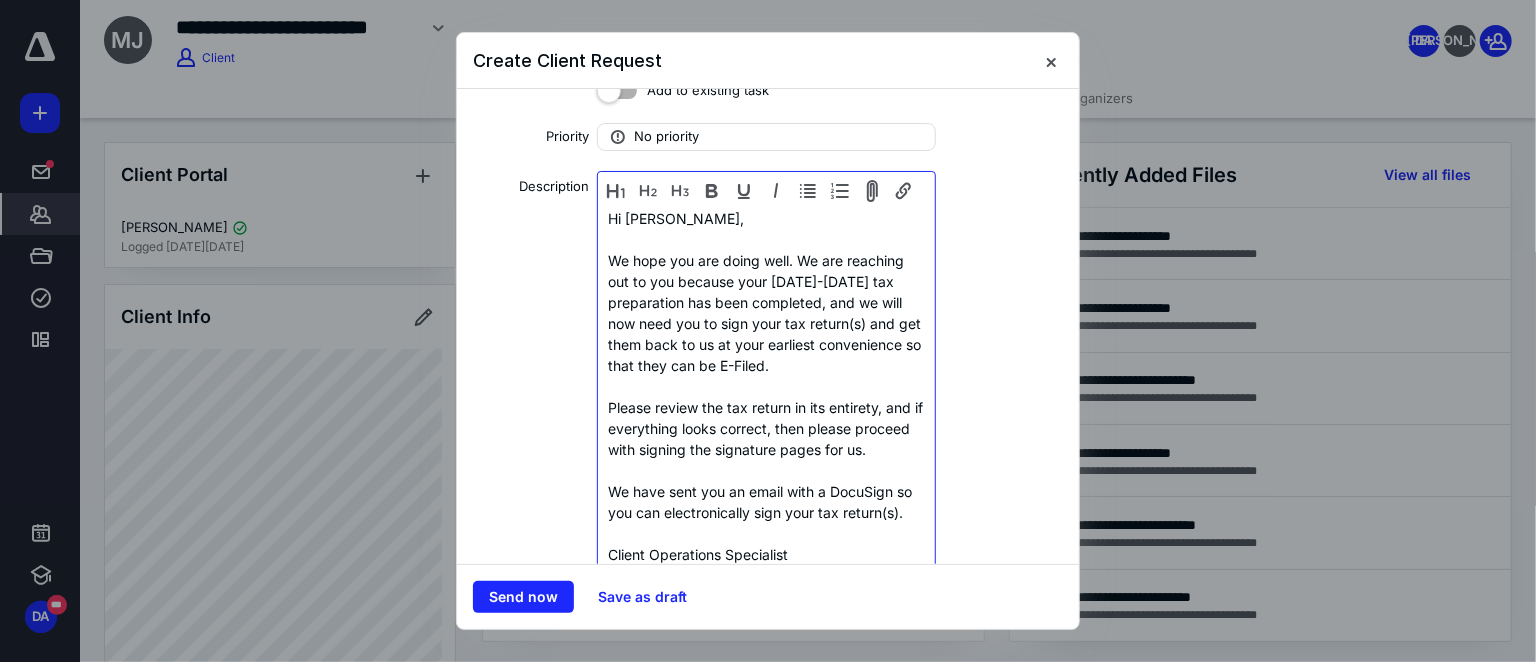scroll, scrollTop: 181, scrollLeft: 0, axis: vertical 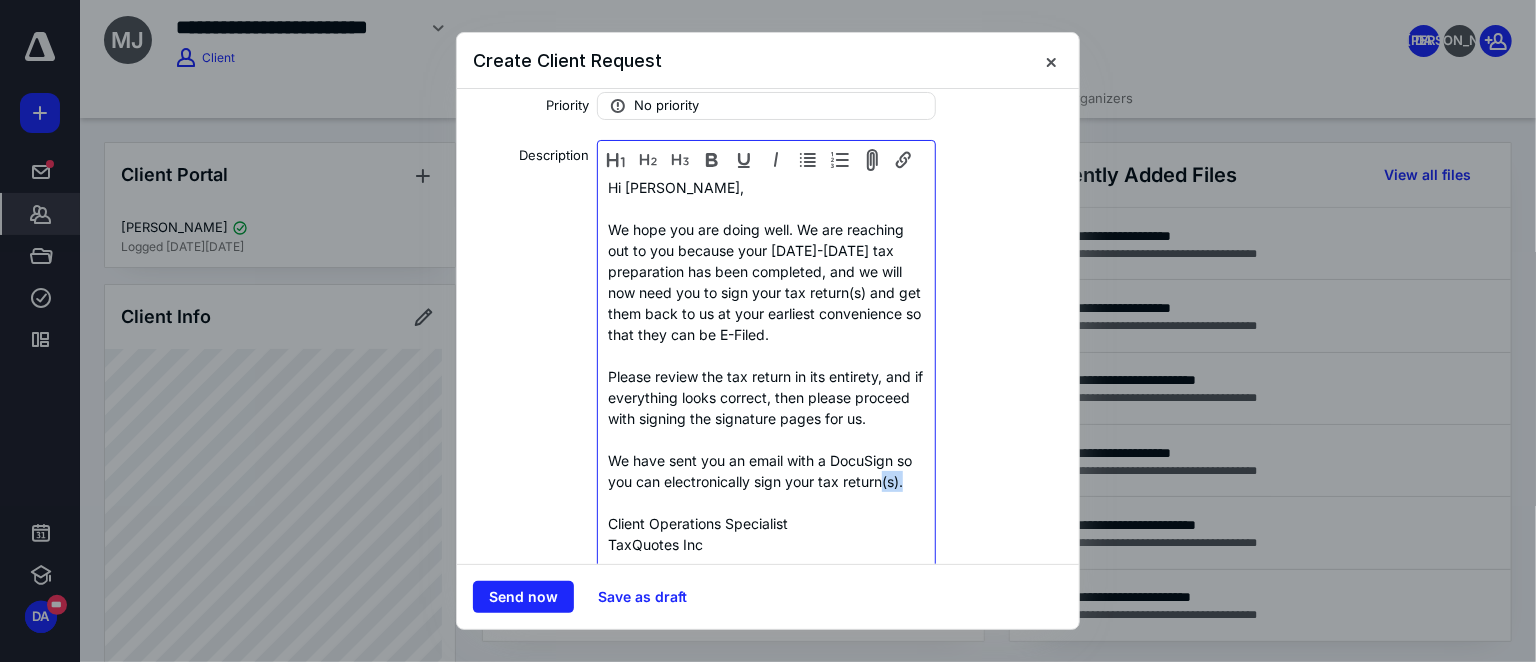 drag, startPoint x: 646, startPoint y: 517, endPoint x: 732, endPoint y: 524, distance: 86.28442 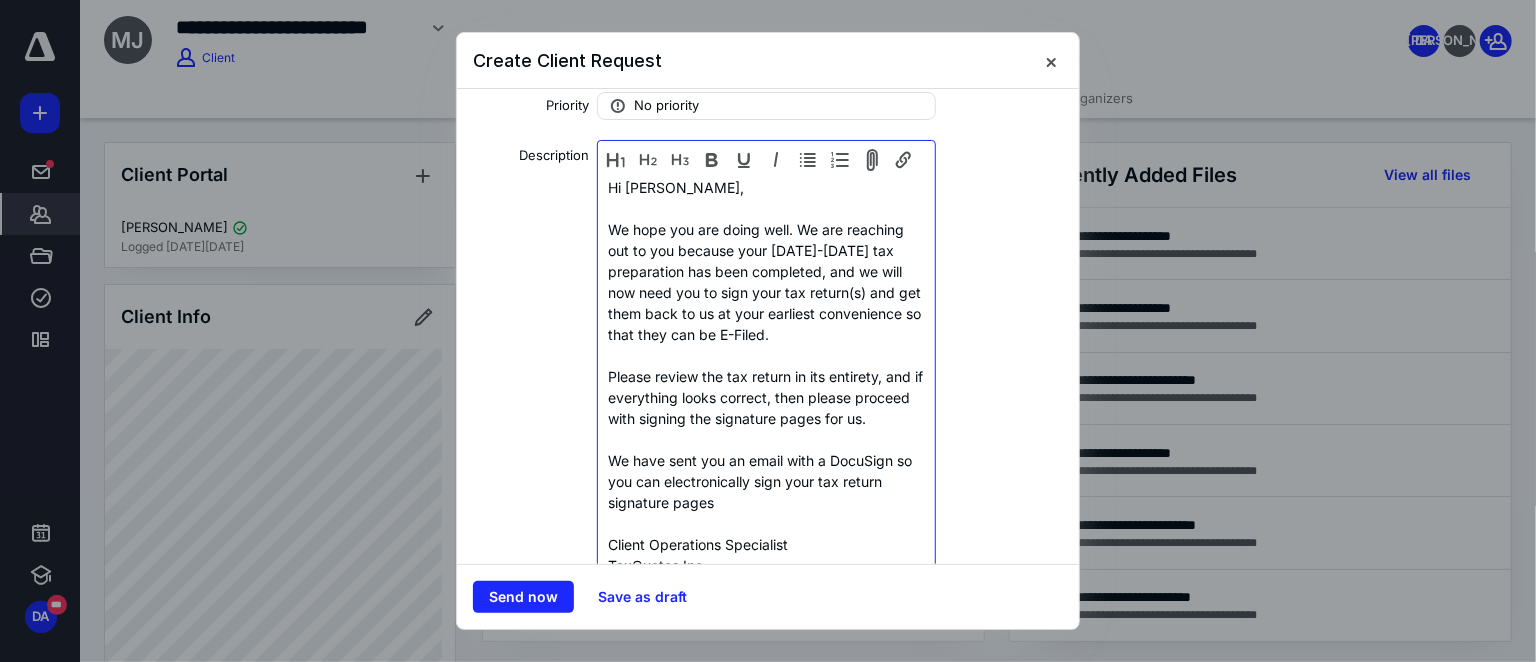 click on "We have sent you an email with a DocuSign so you can electronically sign your tax return signature pages" at bounding box center (766, 481) 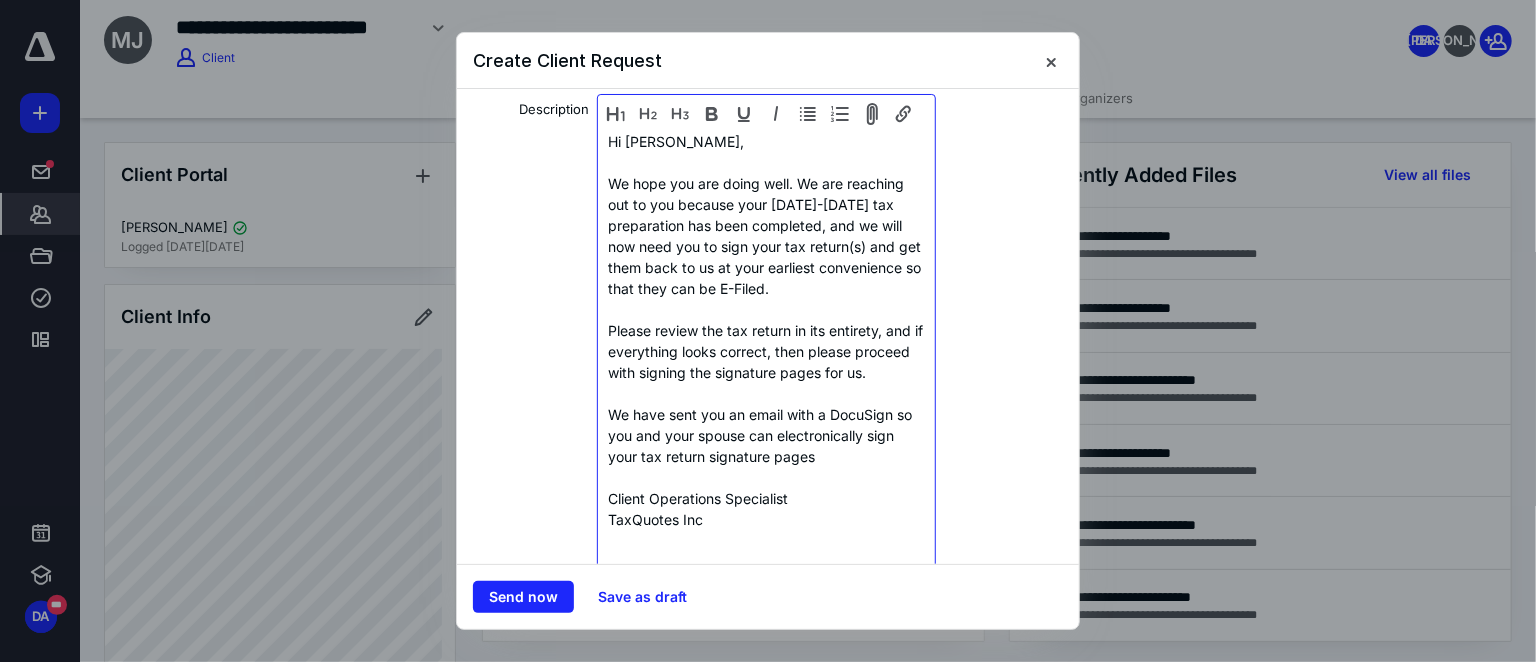 scroll, scrollTop: 272, scrollLeft: 0, axis: vertical 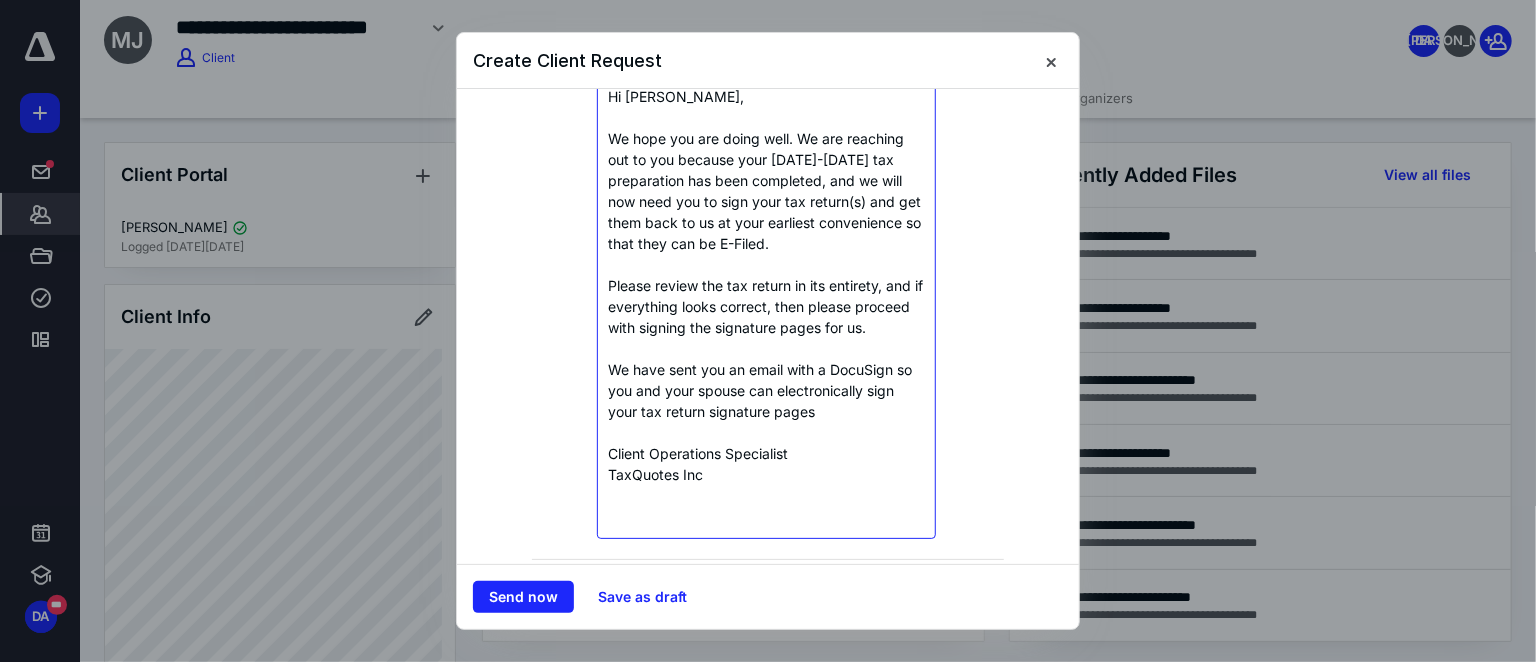 click at bounding box center [766, 432] 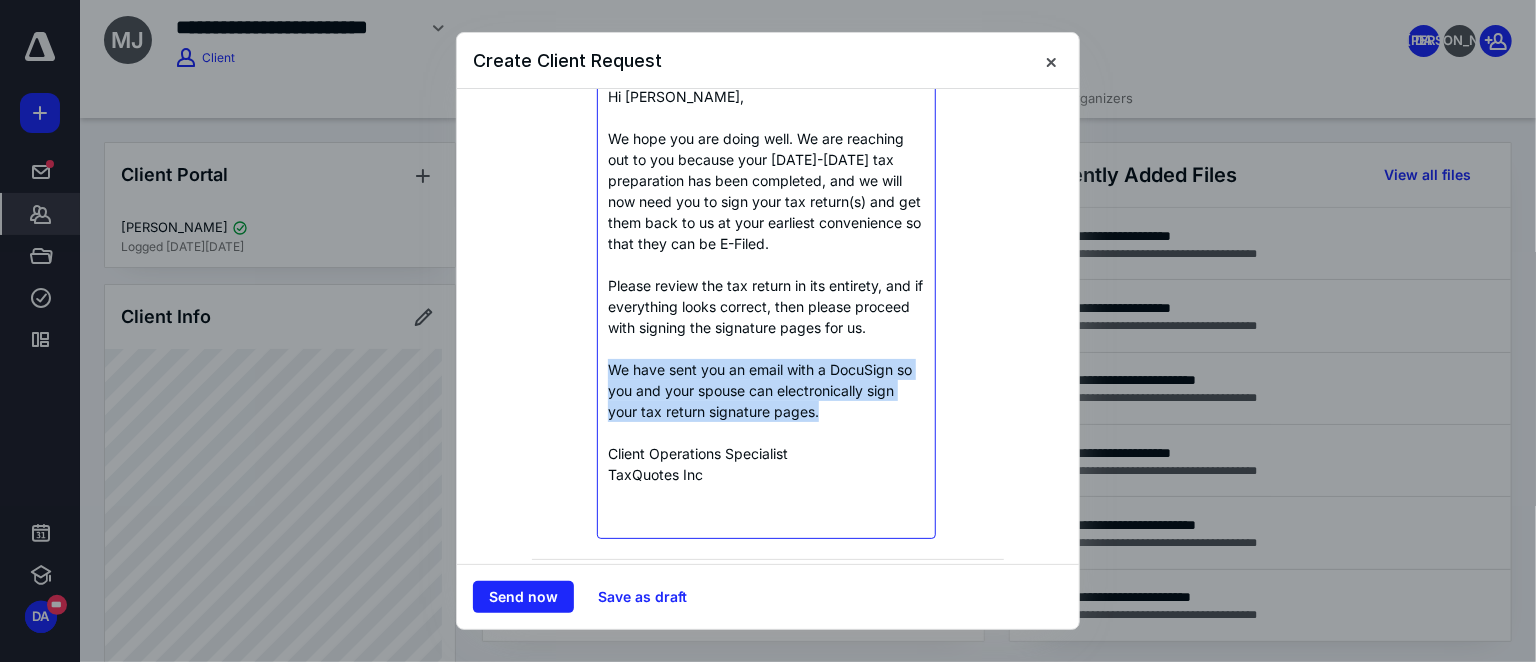 drag, startPoint x: 605, startPoint y: 383, endPoint x: 890, endPoint y: 435, distance: 289.70502 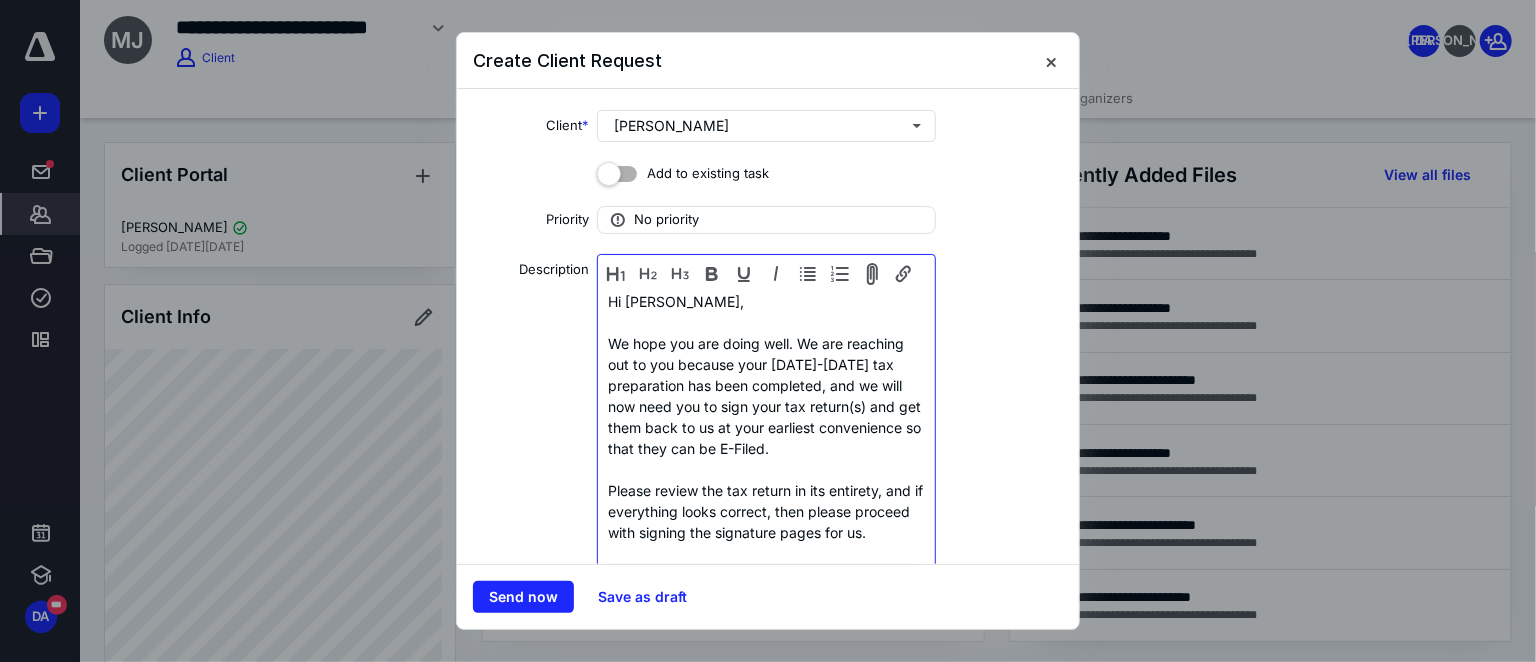 scroll, scrollTop: 0, scrollLeft: 0, axis: both 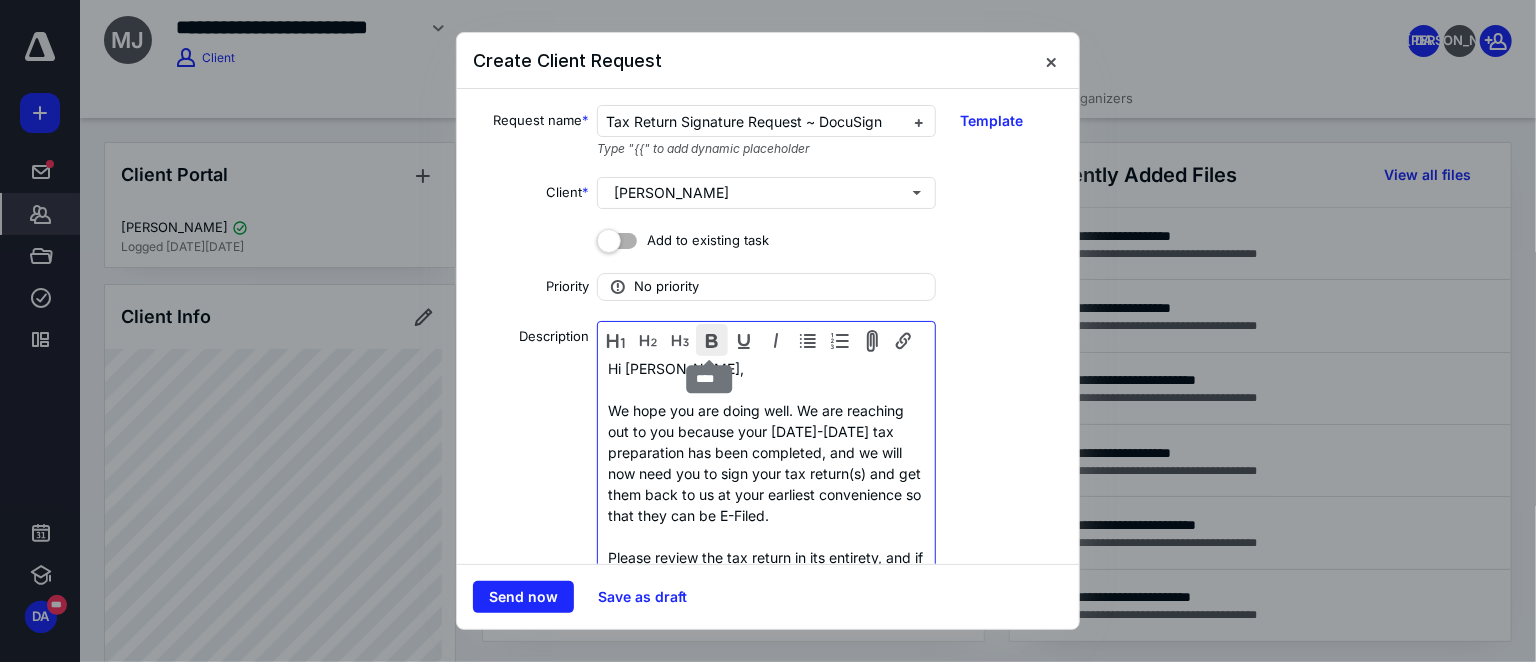 click at bounding box center [712, 340] 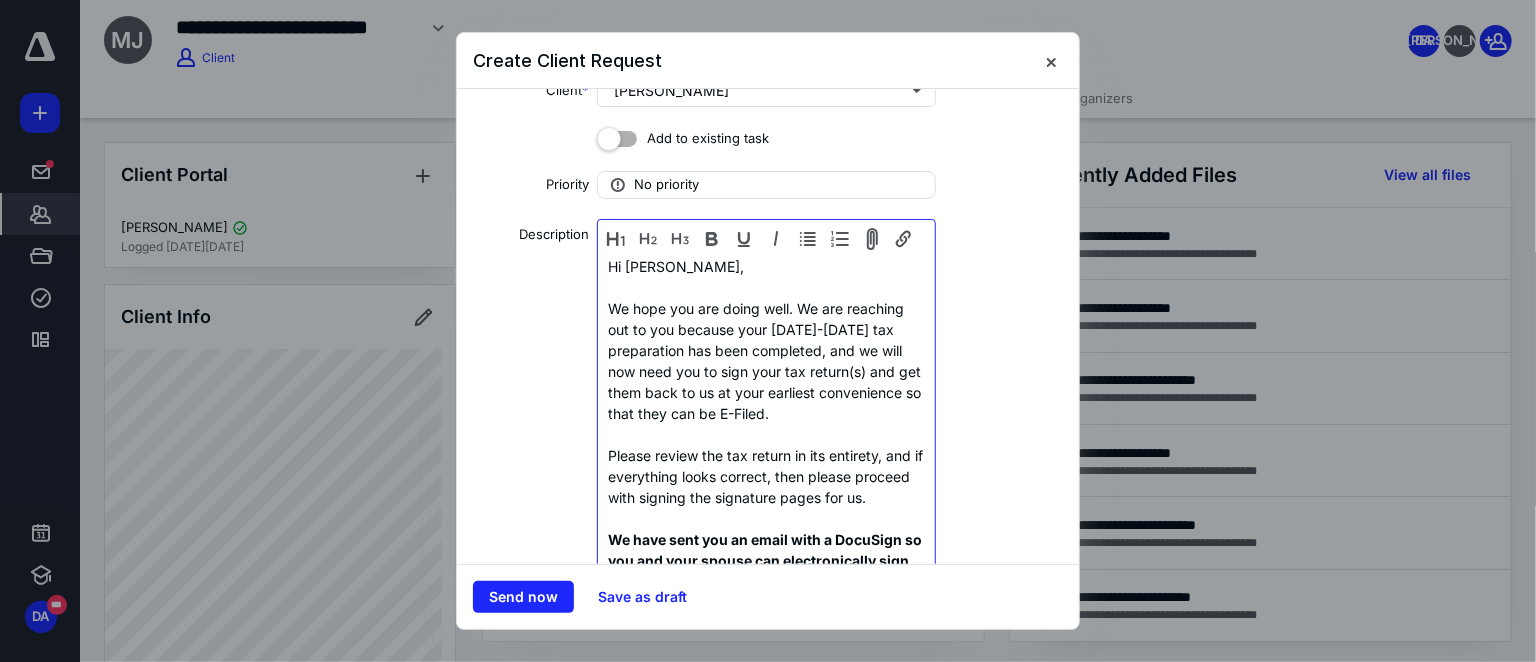 scroll, scrollTop: 0, scrollLeft: 0, axis: both 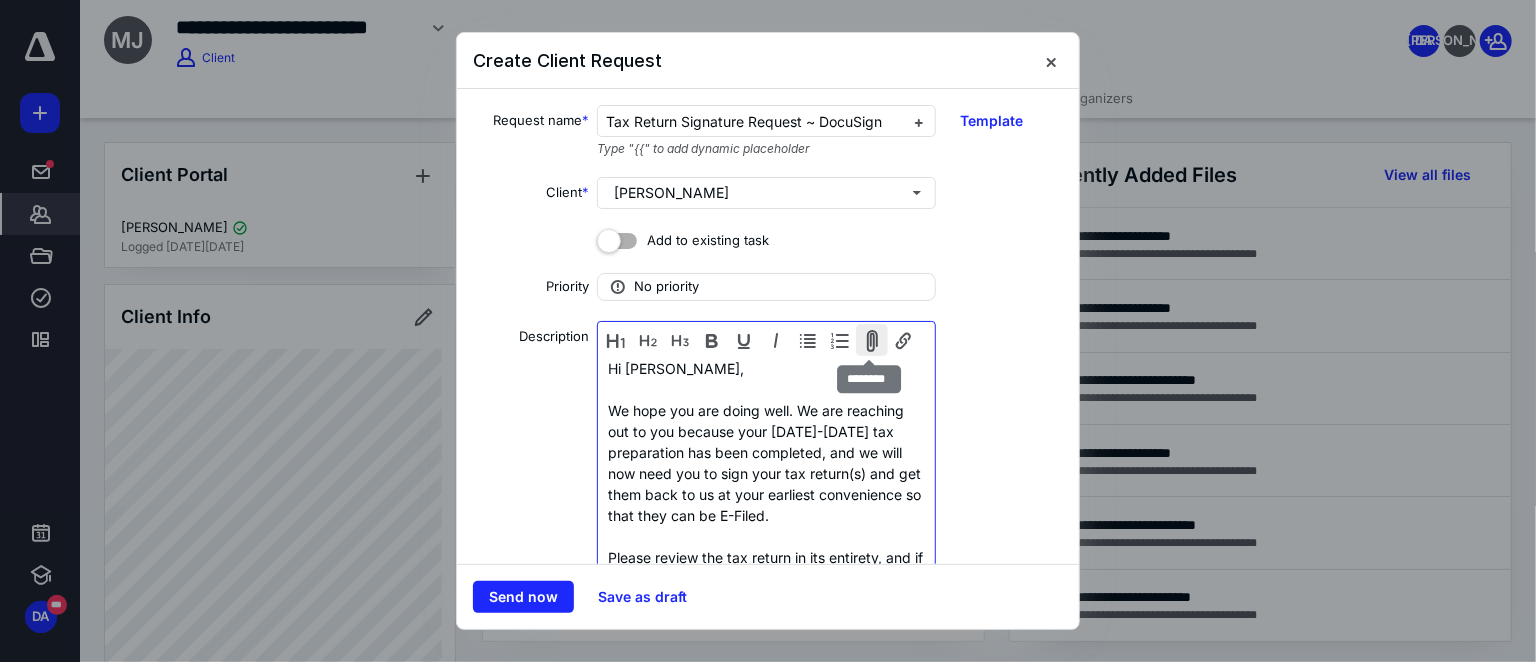 click at bounding box center (872, 340) 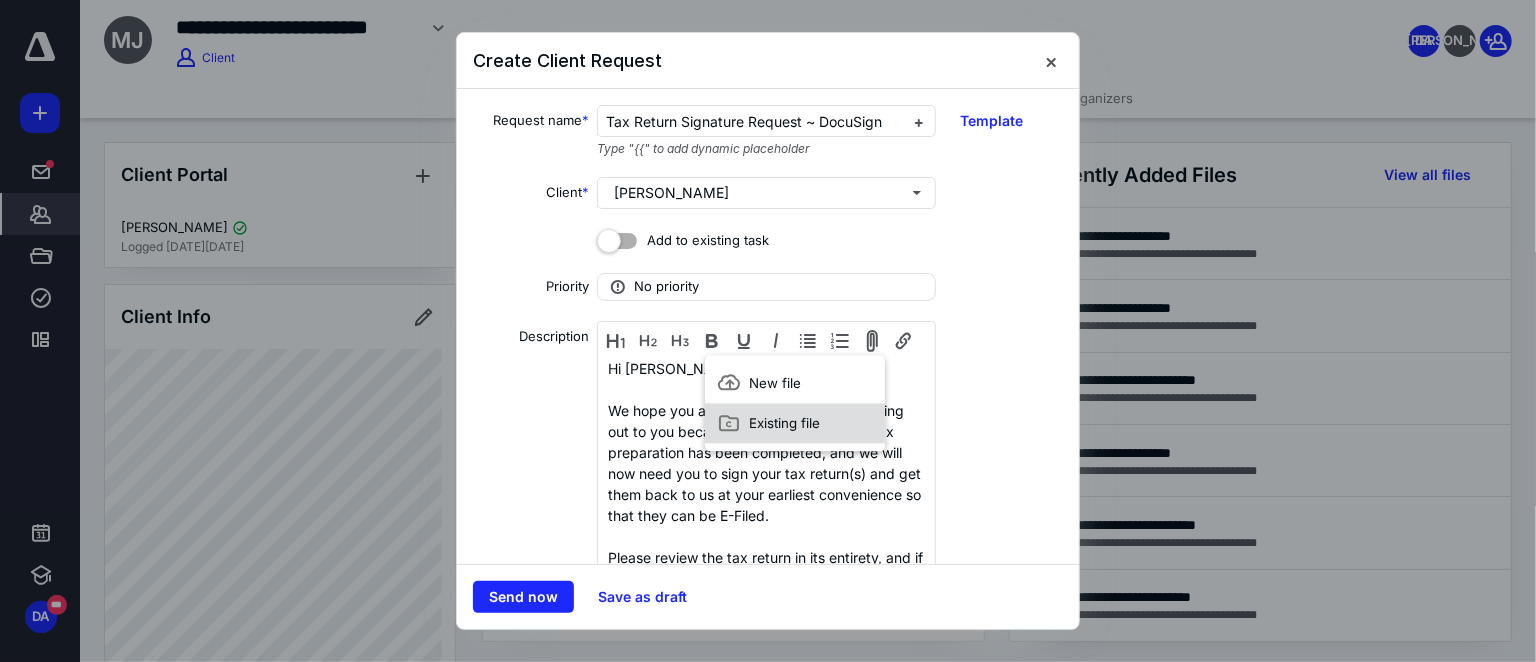 click on "Existing file" at bounding box center [784, 423] 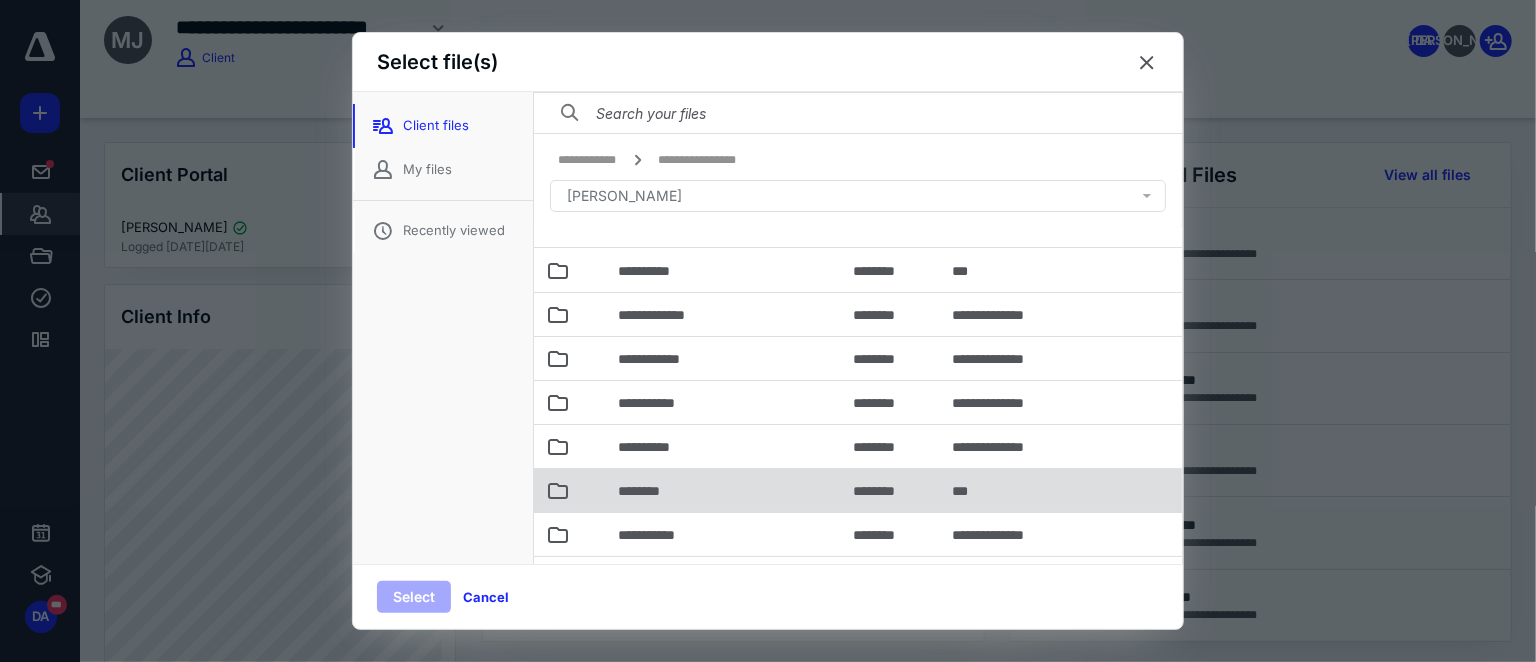scroll, scrollTop: 56, scrollLeft: 0, axis: vertical 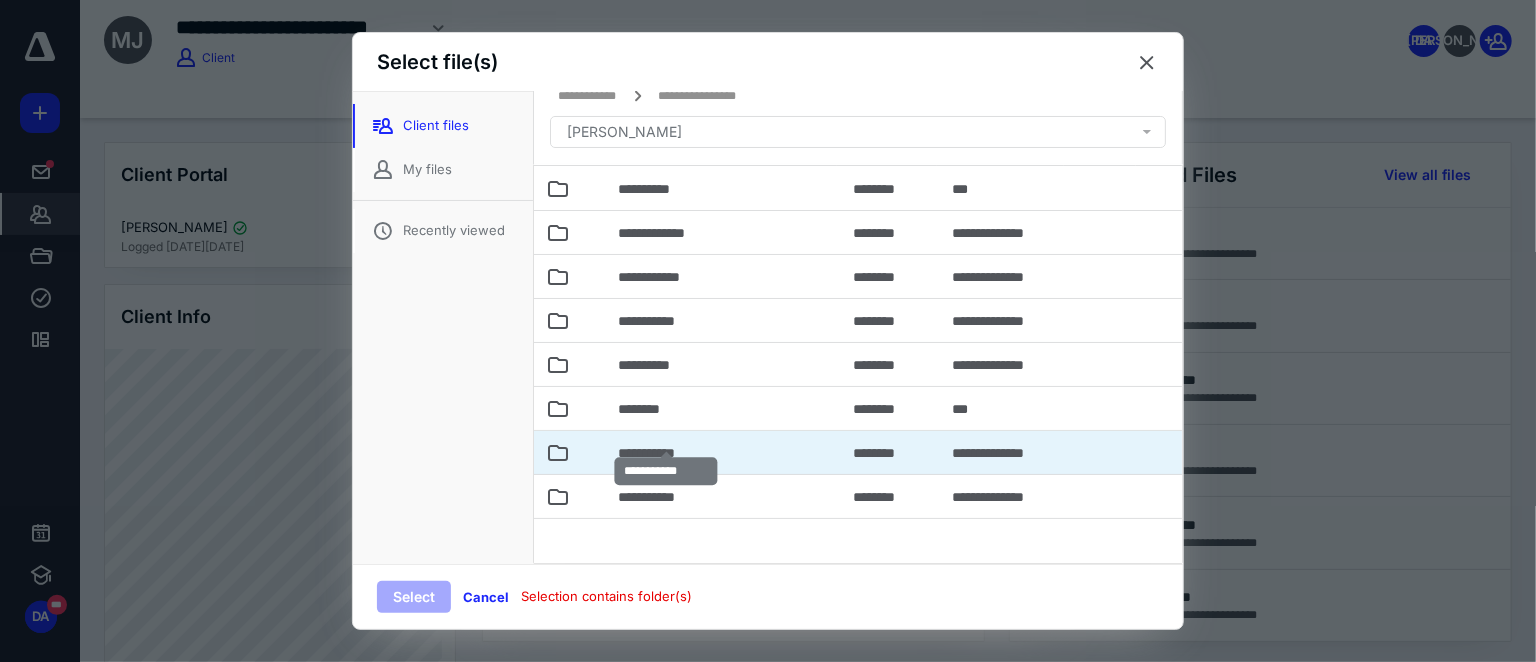 click on "**********" at bounding box center [666, 453] 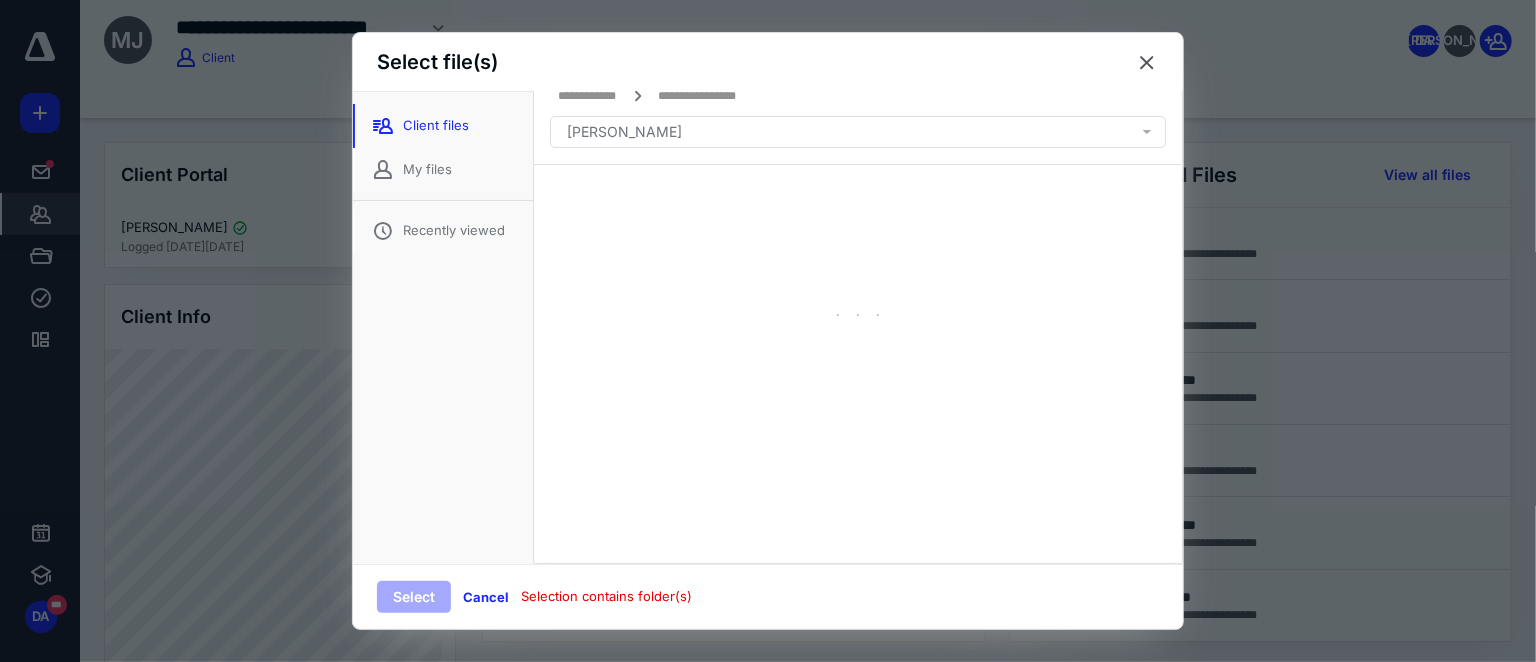 scroll, scrollTop: 0, scrollLeft: 0, axis: both 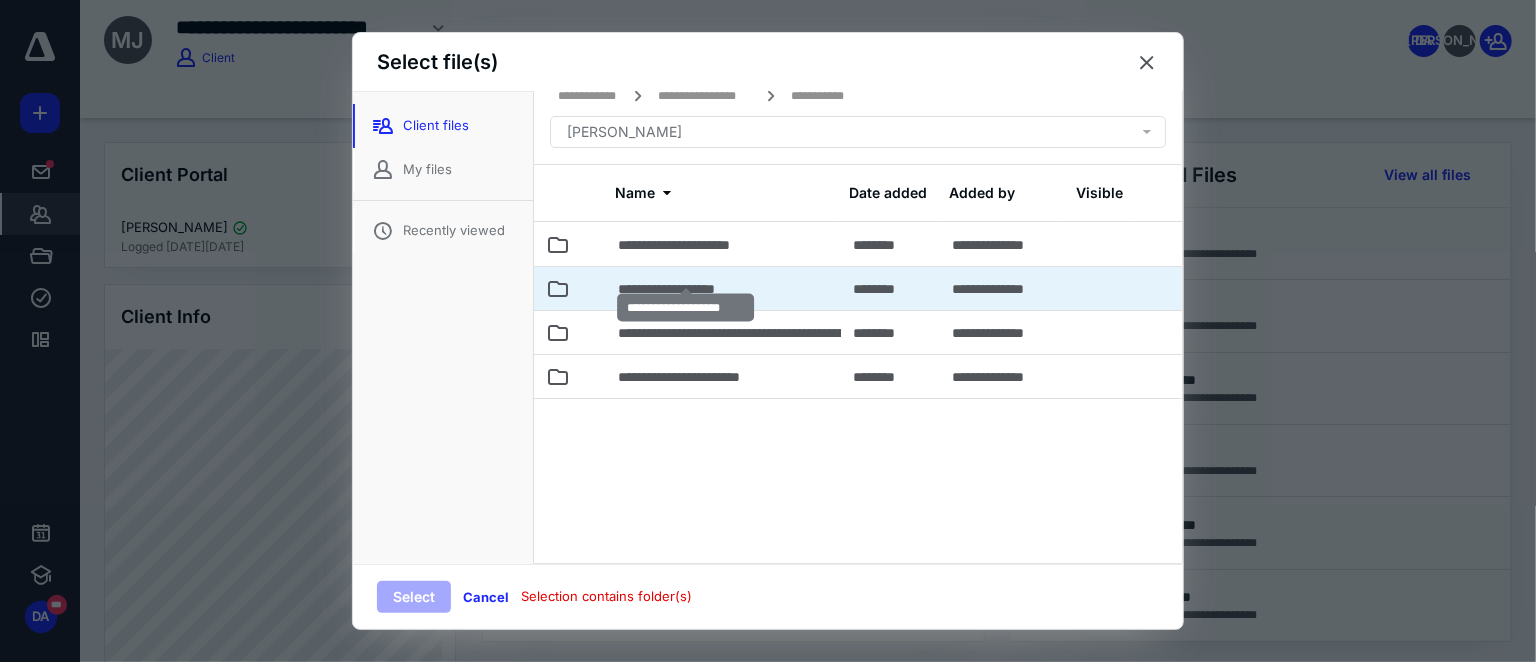 click on "**********" at bounding box center (685, 289) 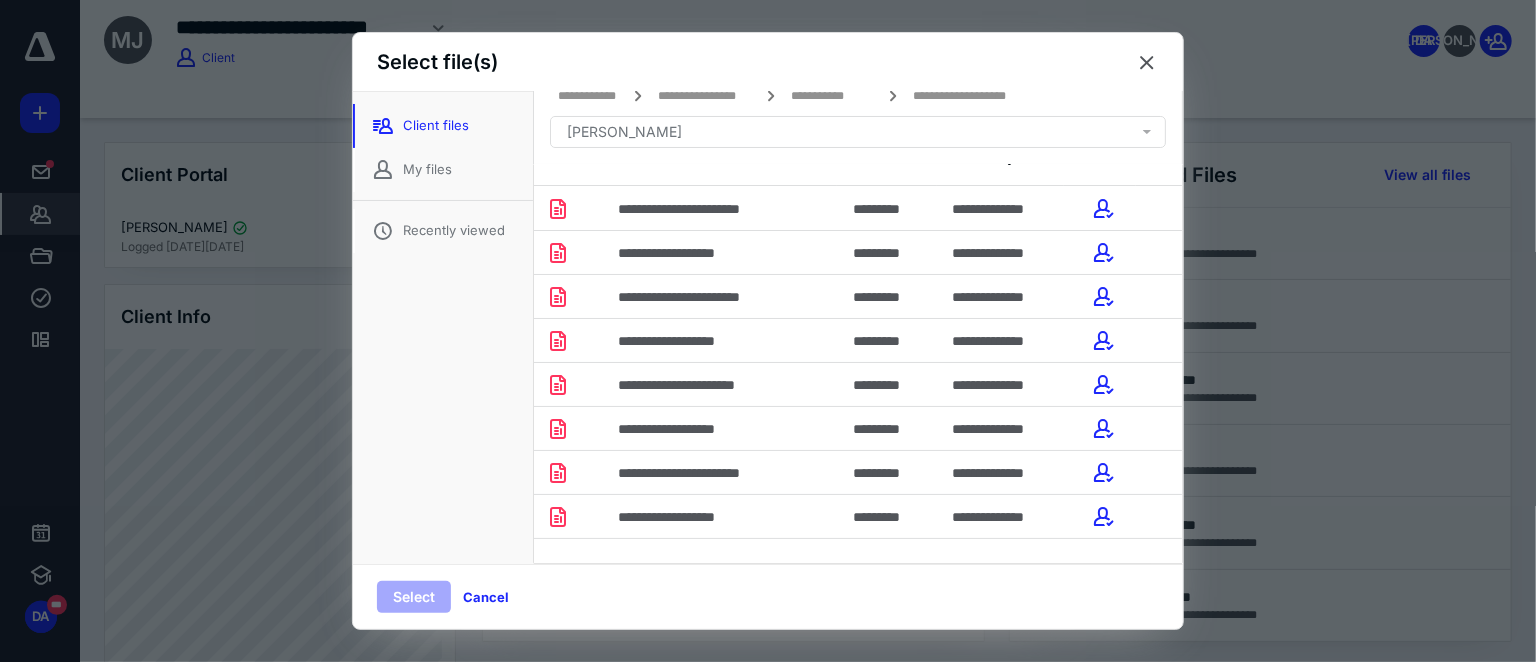 scroll, scrollTop: 56, scrollLeft: 0, axis: vertical 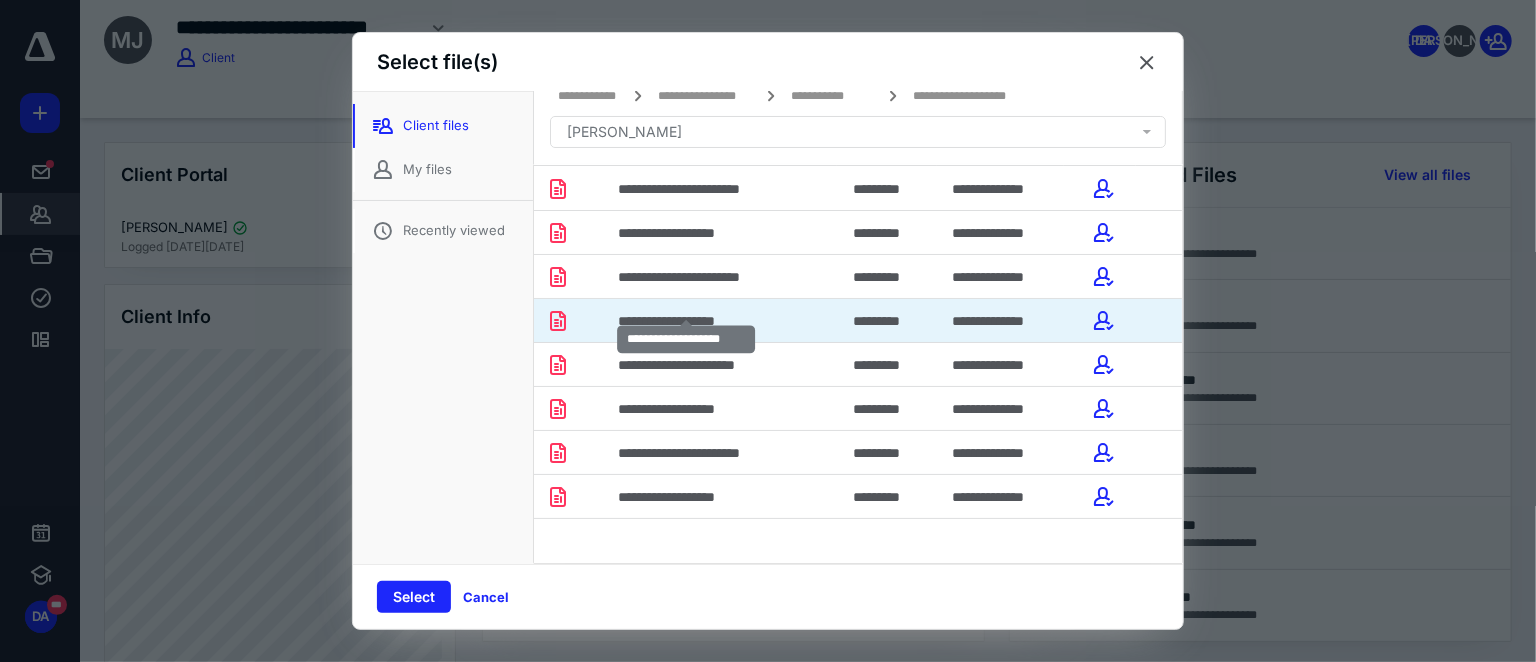 click on "**********" at bounding box center (686, 321) 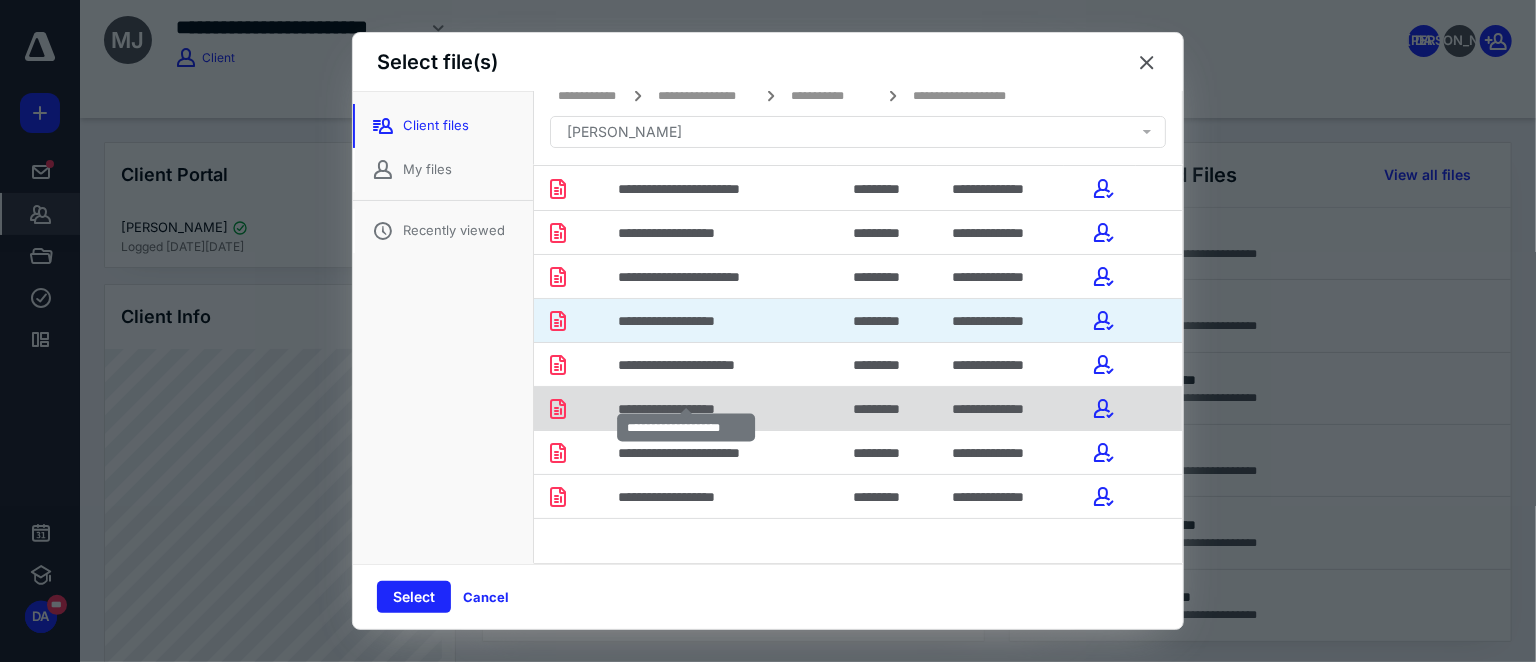 click on "**********" at bounding box center (686, 409) 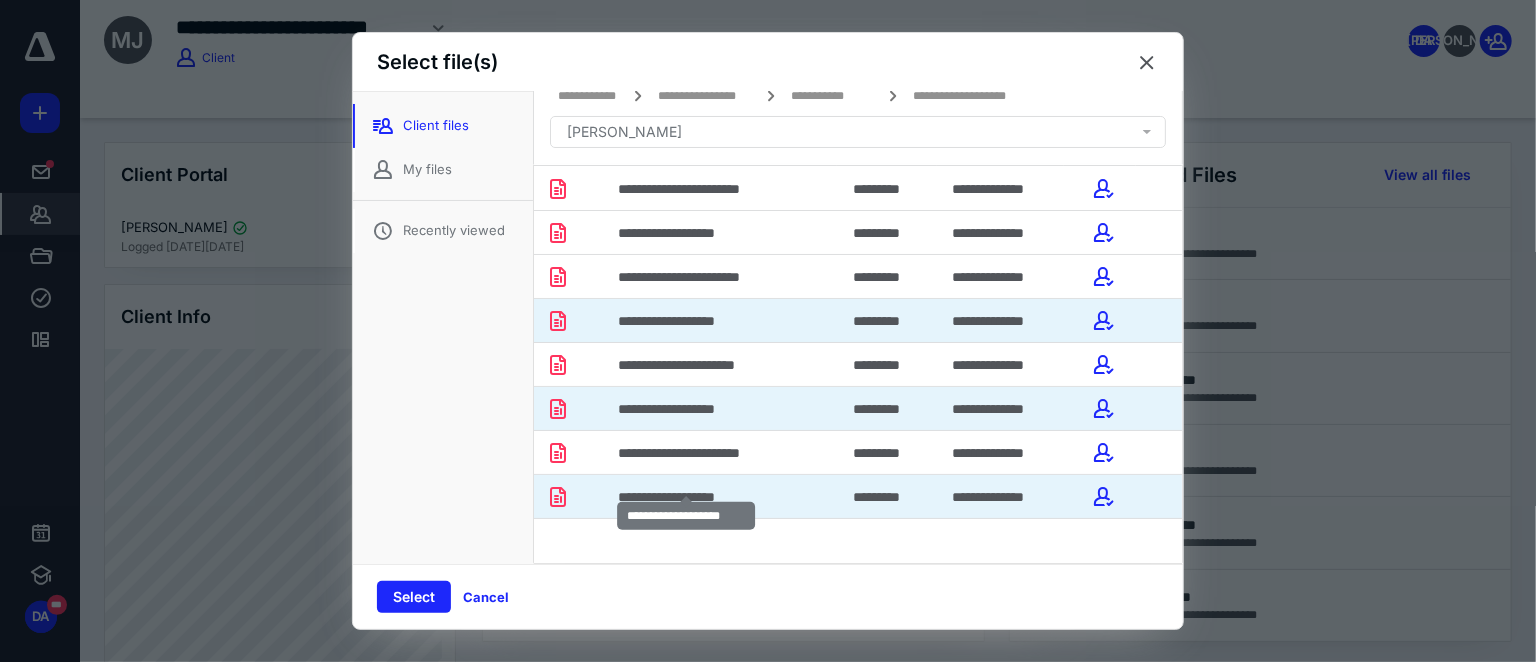 click on "**********" at bounding box center [686, 497] 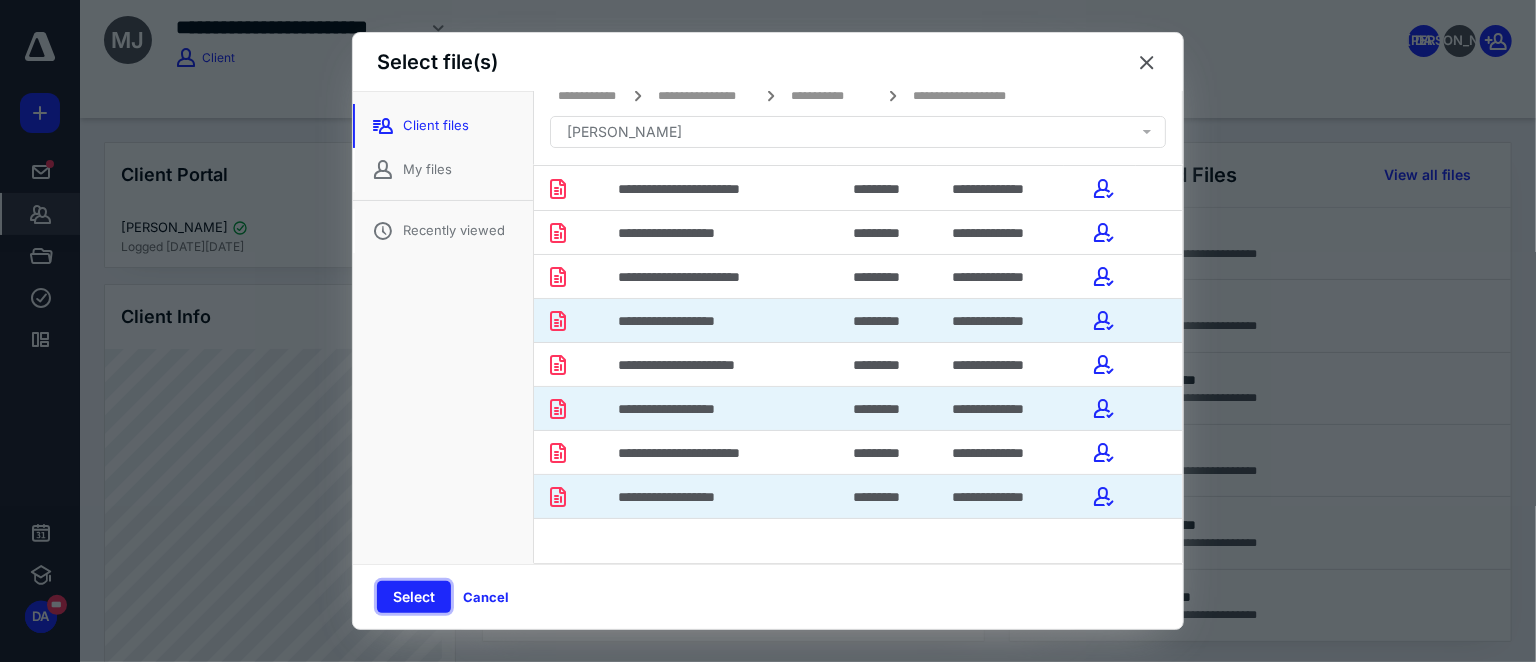 click on "Select" at bounding box center [414, 597] 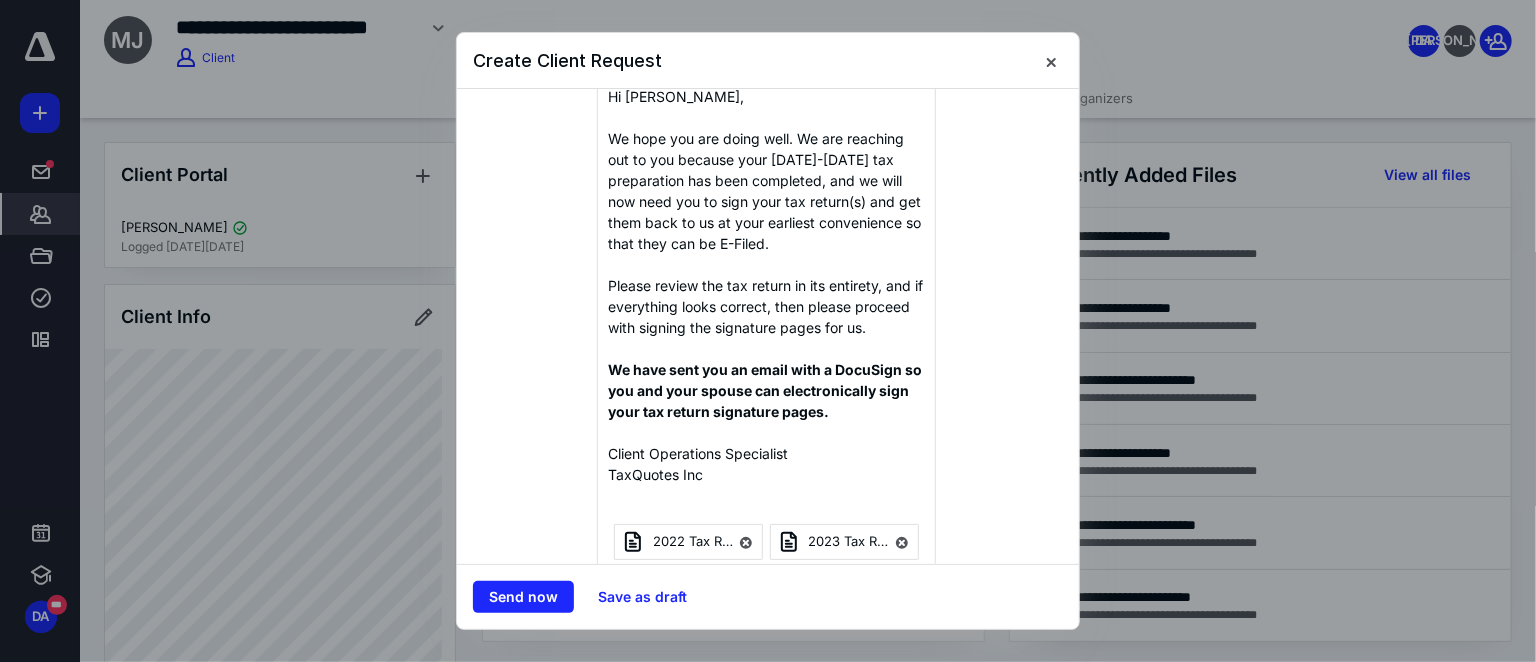 scroll, scrollTop: 568, scrollLeft: 0, axis: vertical 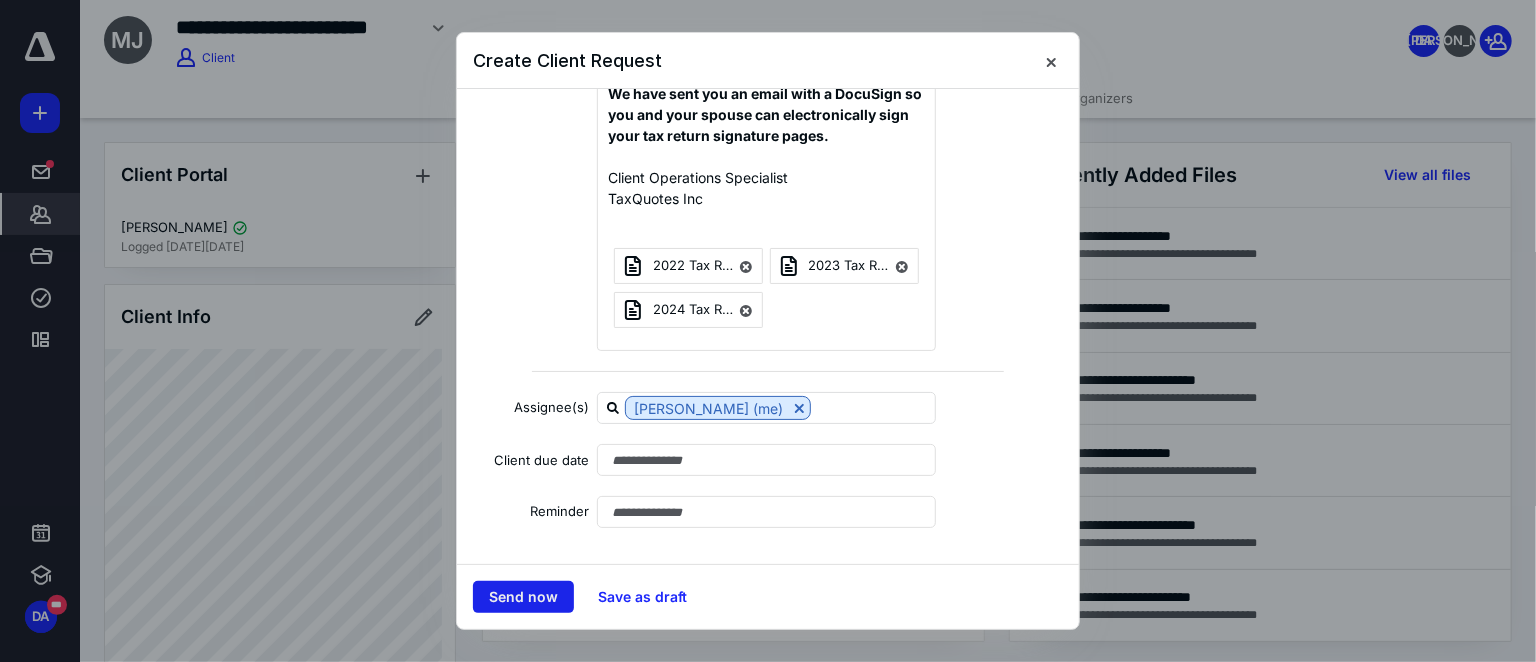 click on "Send now" at bounding box center [523, 597] 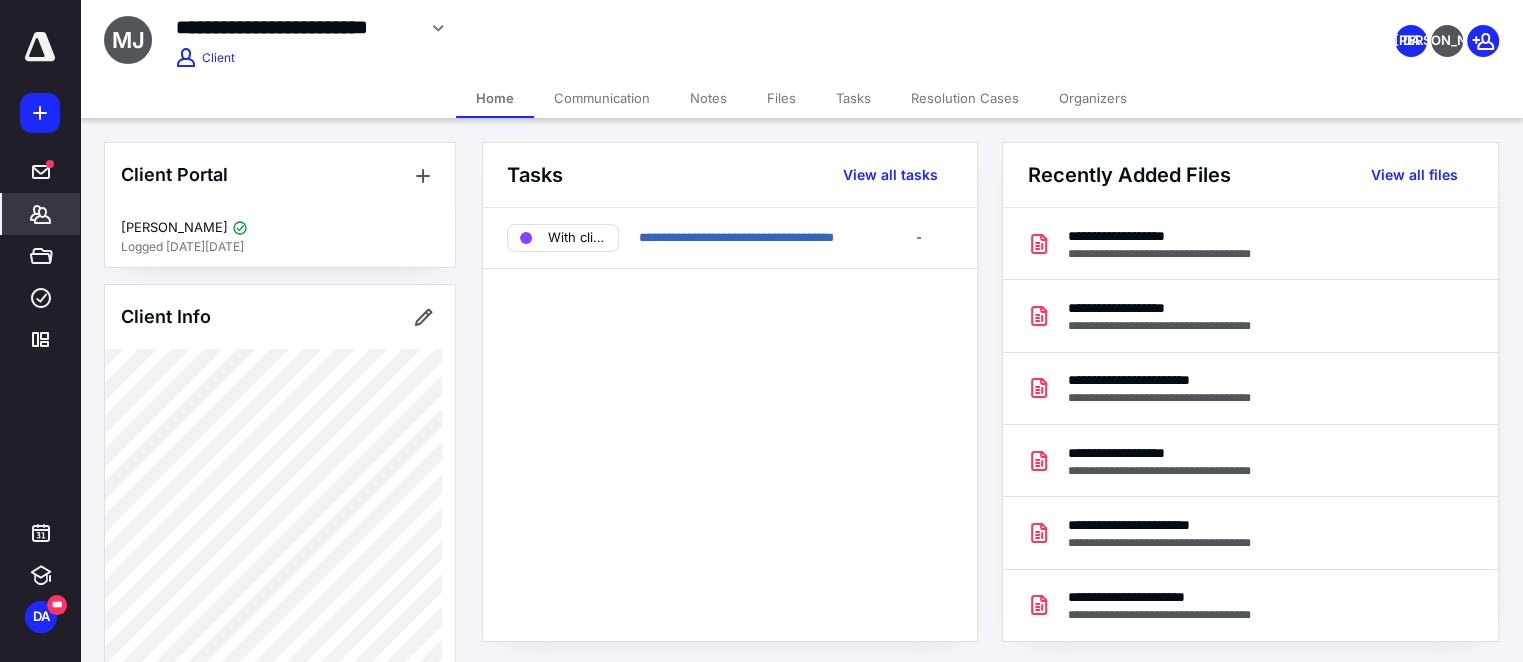 click on "Files" at bounding box center (781, 98) 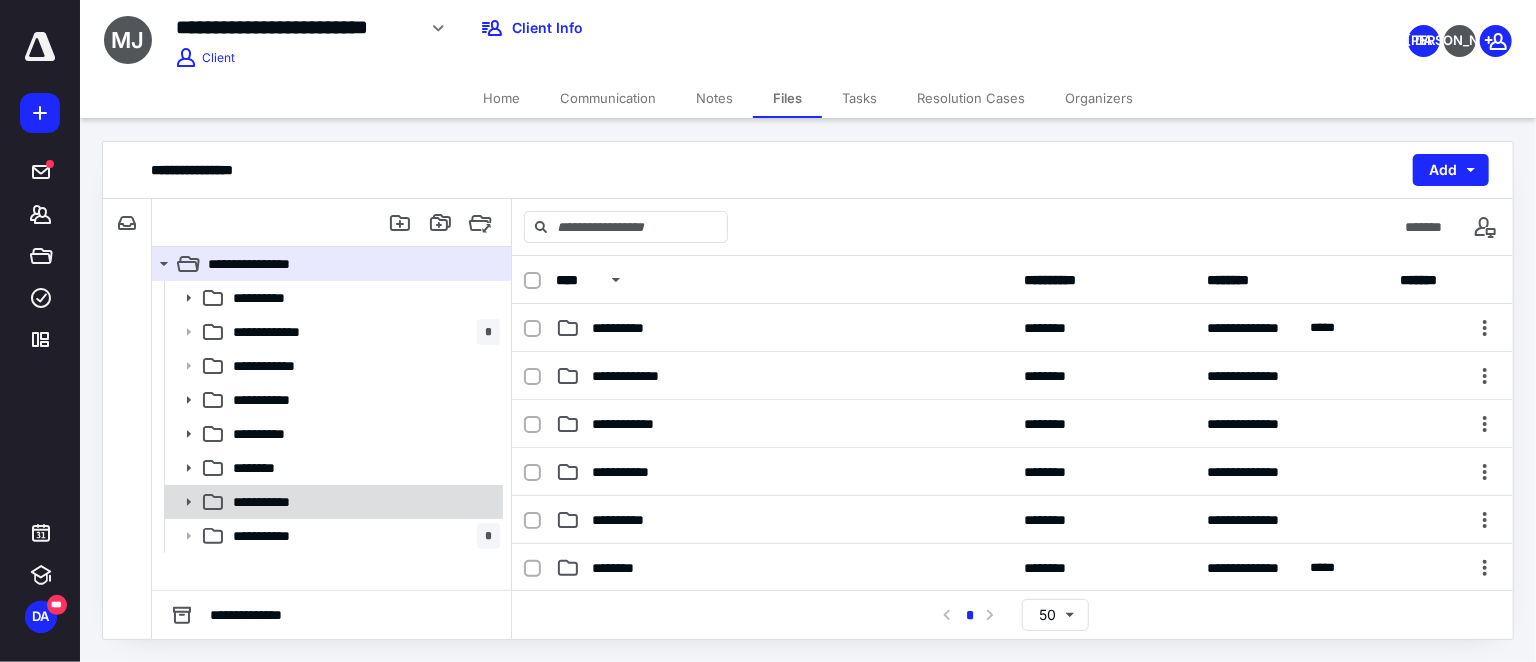 click on "**********" at bounding box center (362, 502) 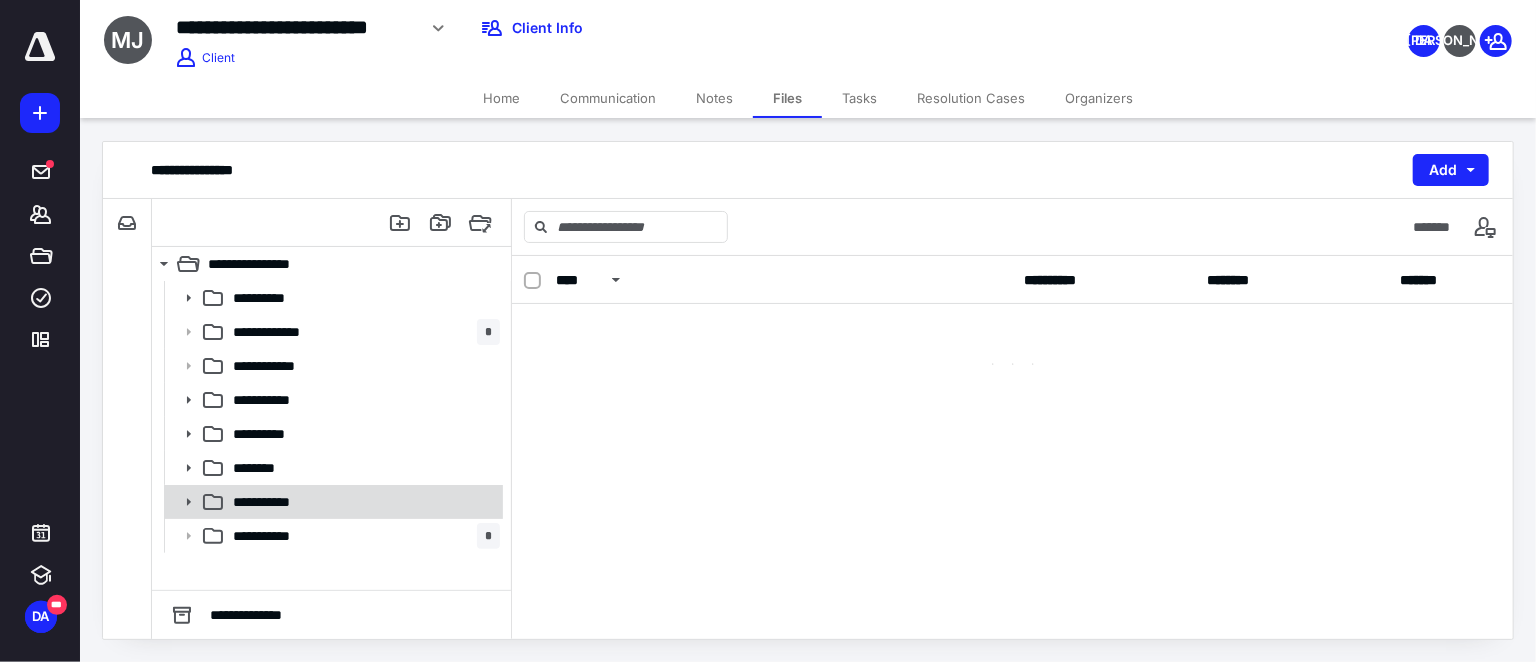 click on "**********" at bounding box center (362, 502) 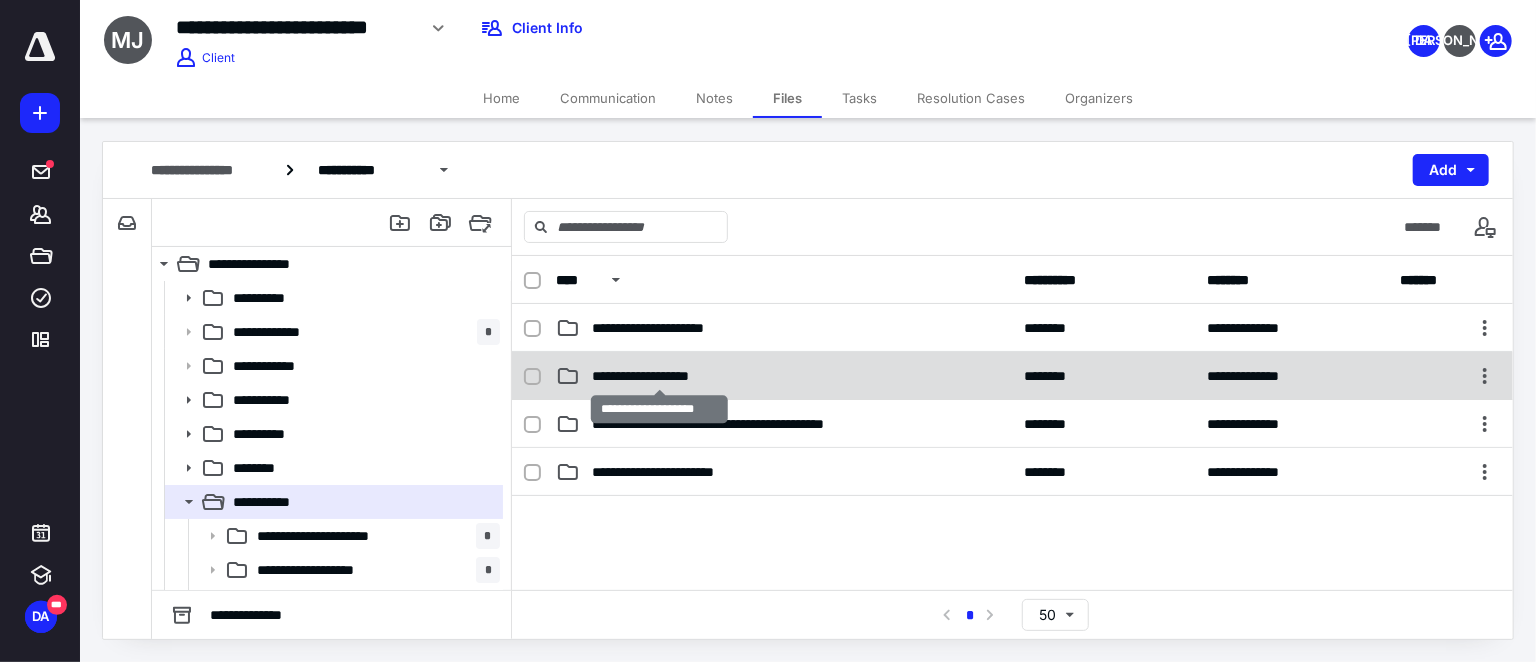 click on "**********" at bounding box center (659, 376) 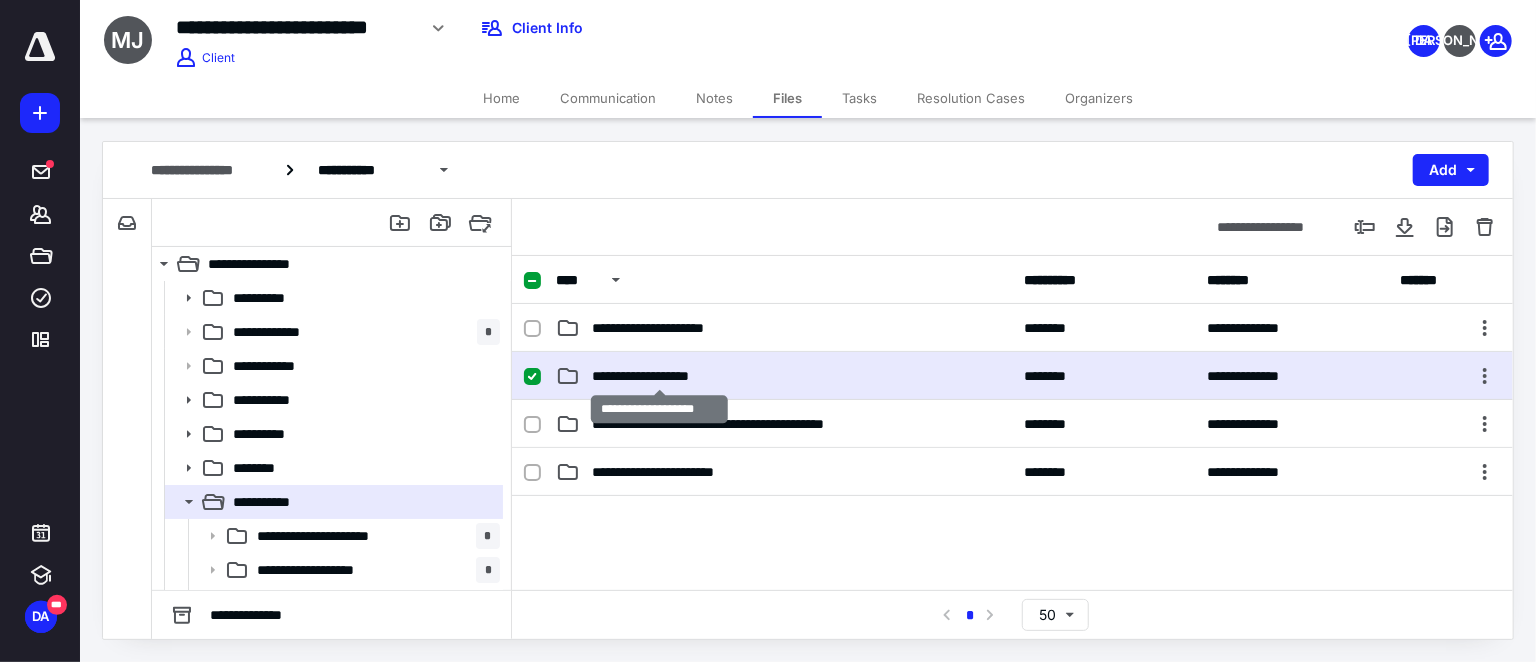 click on "**********" at bounding box center (659, 376) 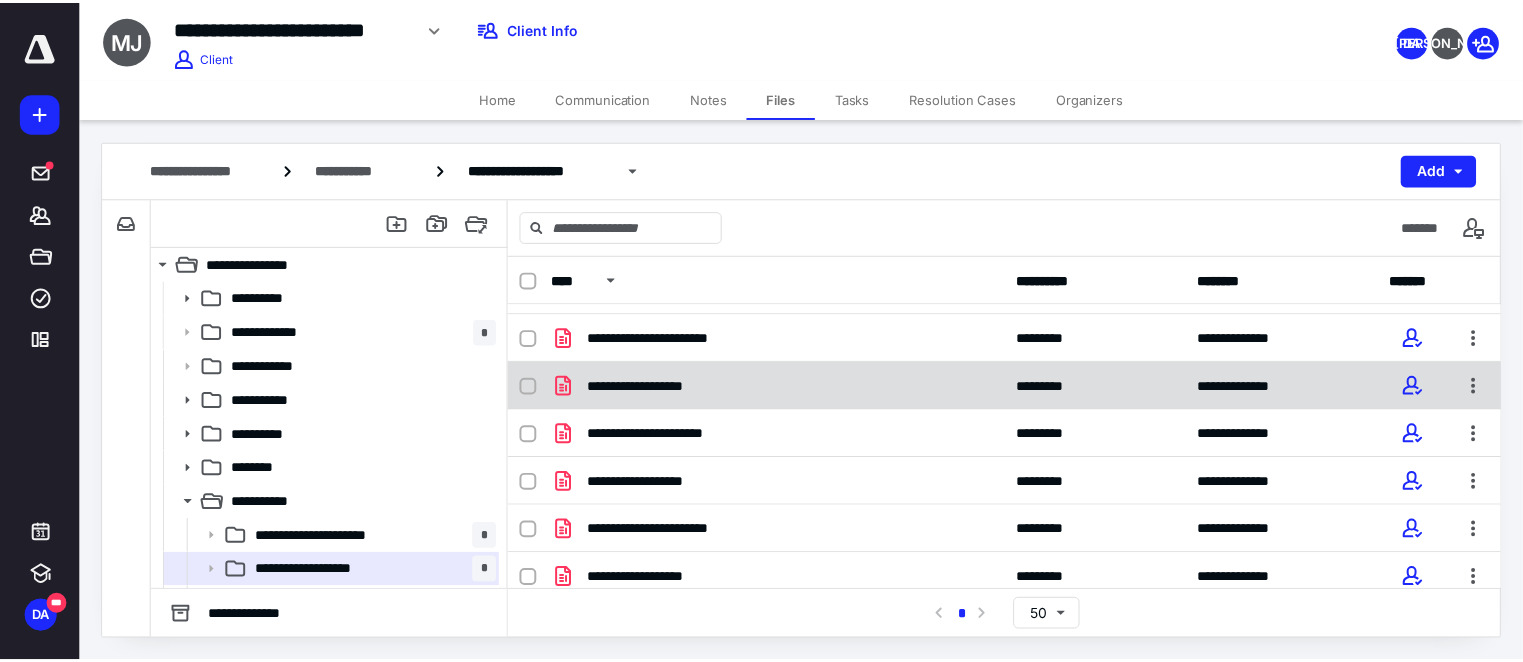 scroll, scrollTop: 96, scrollLeft: 0, axis: vertical 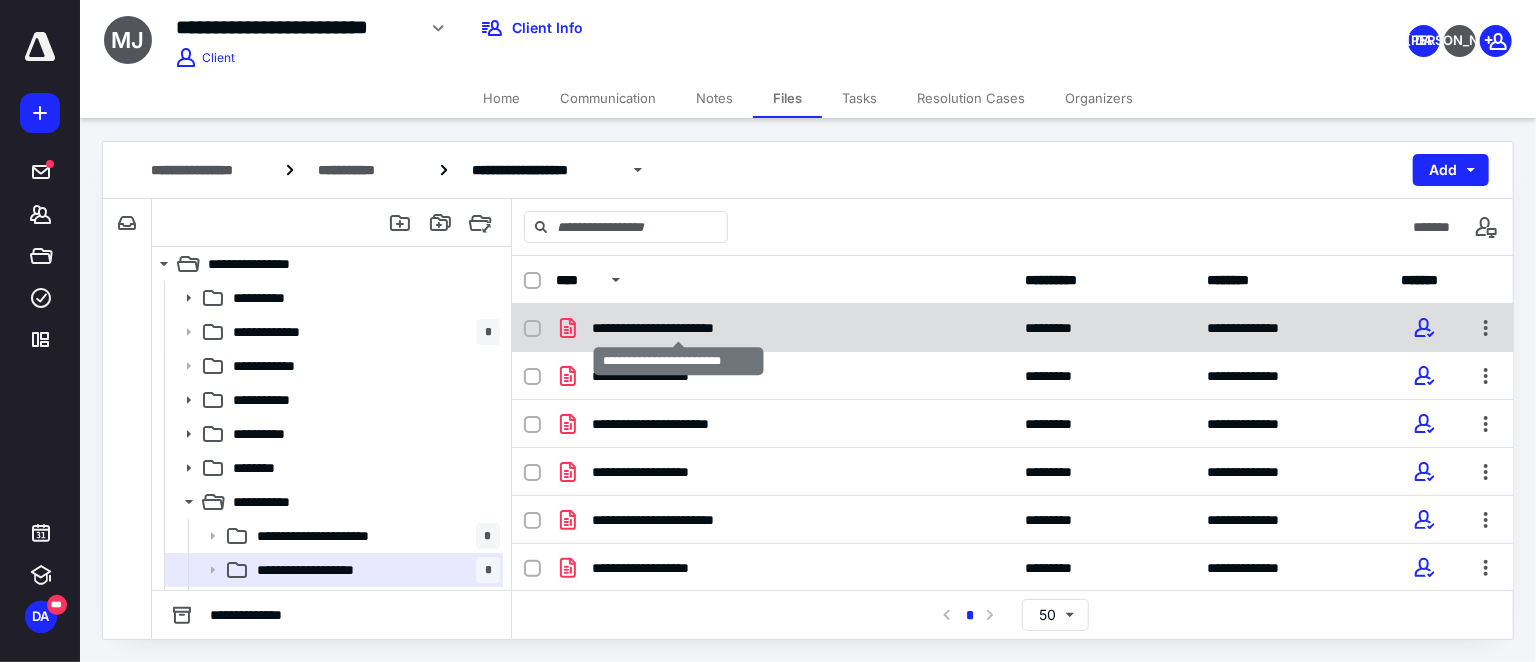 click on "**********" at bounding box center [678, 328] 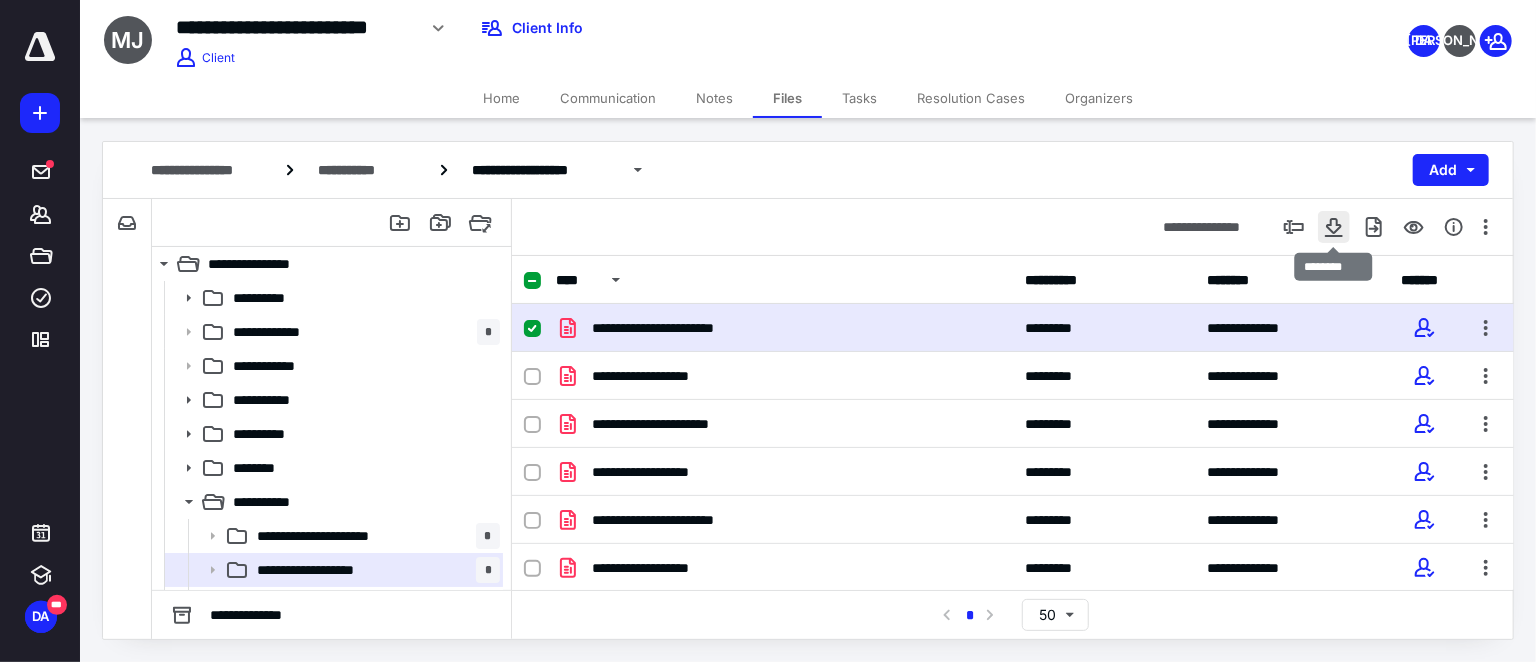 click at bounding box center (1334, 227) 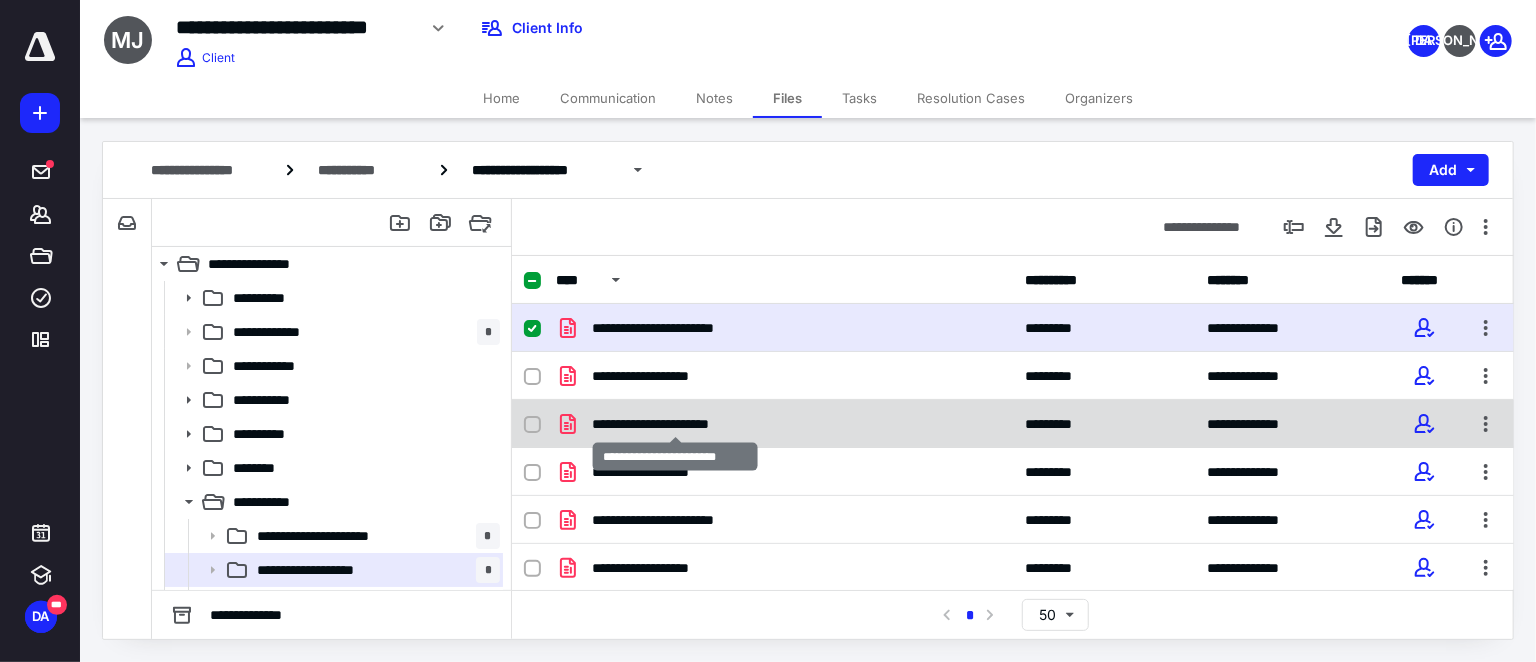 click on "**********" at bounding box center [676, 424] 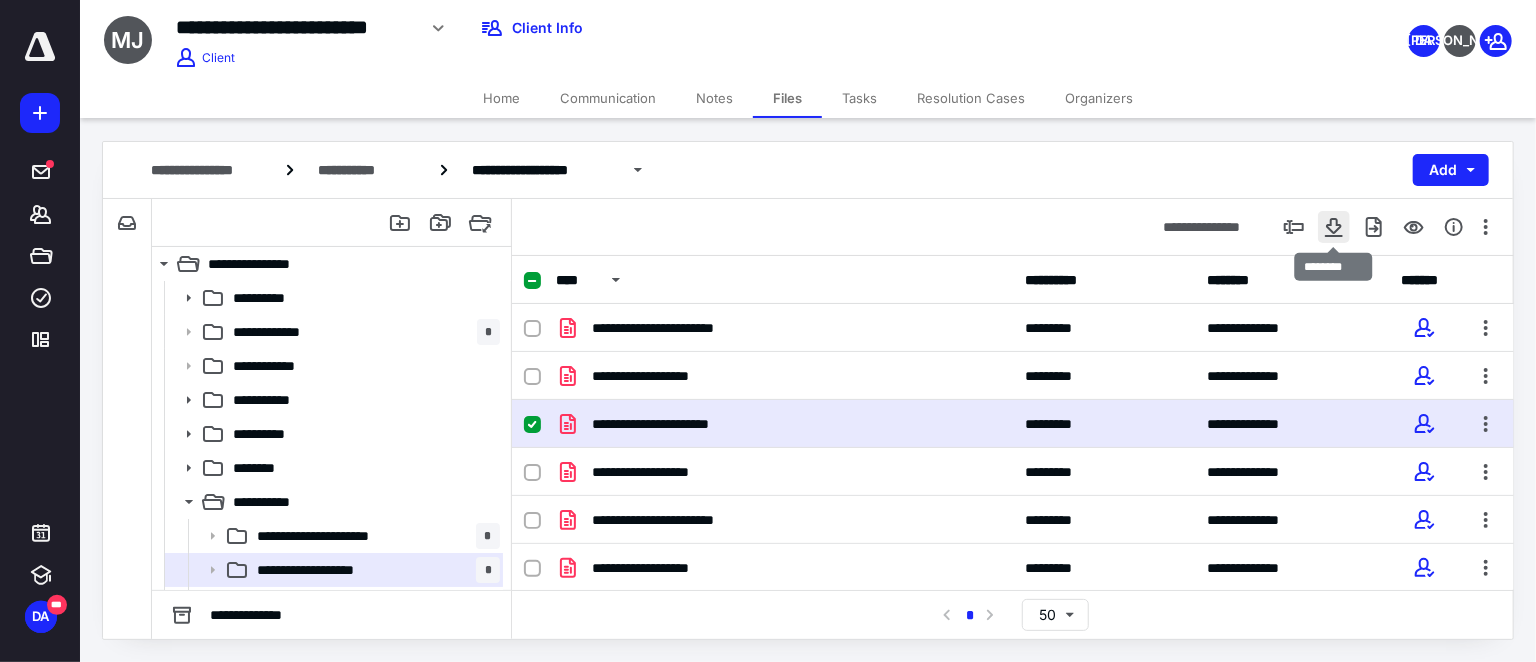 click at bounding box center (1334, 227) 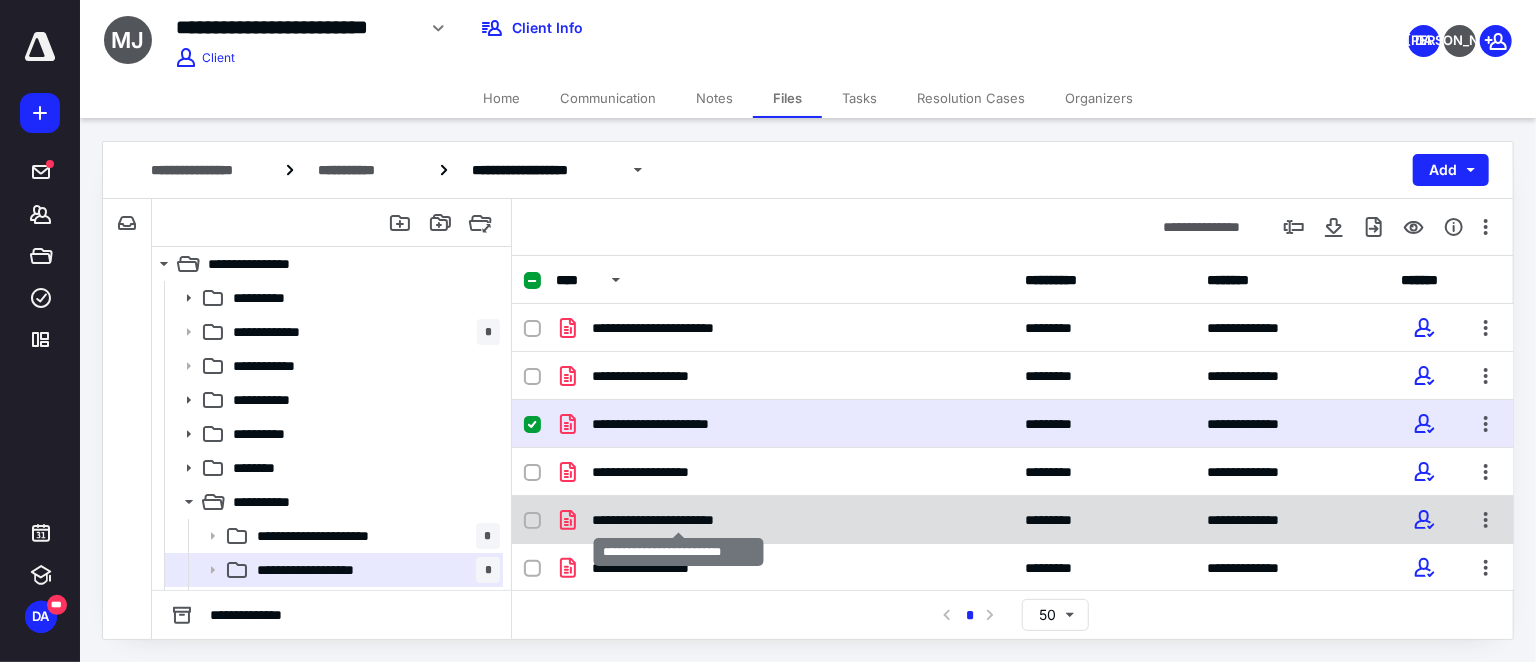click on "**********" at bounding box center [678, 520] 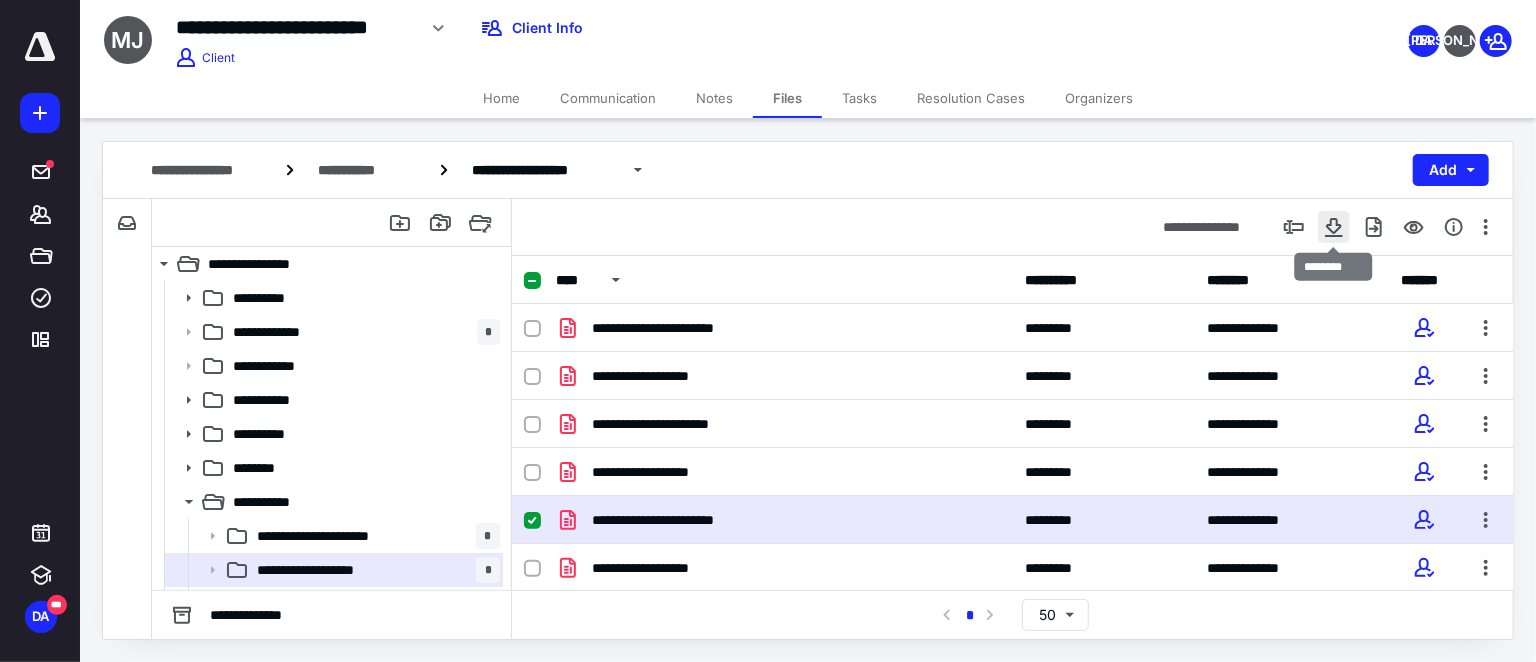click at bounding box center (1334, 227) 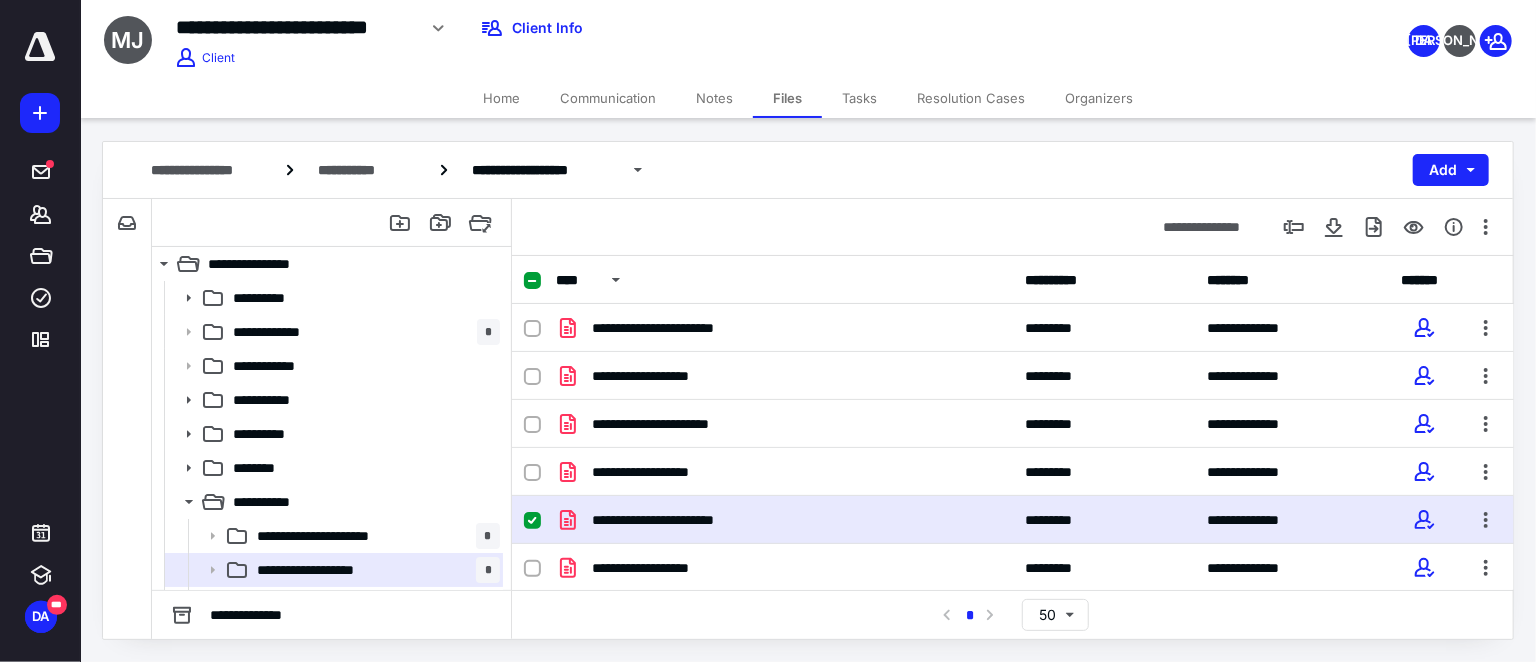 click on "Home" at bounding box center (501, 98) 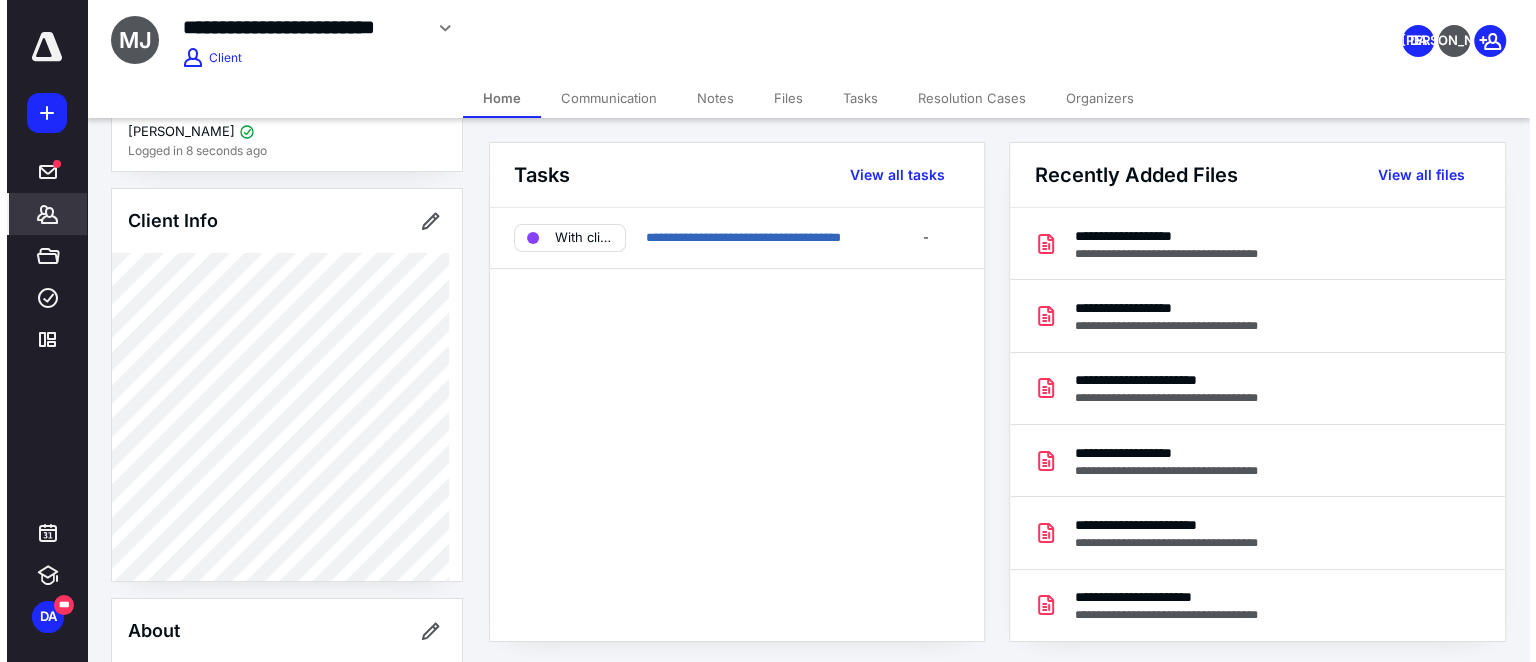 scroll, scrollTop: 0, scrollLeft: 0, axis: both 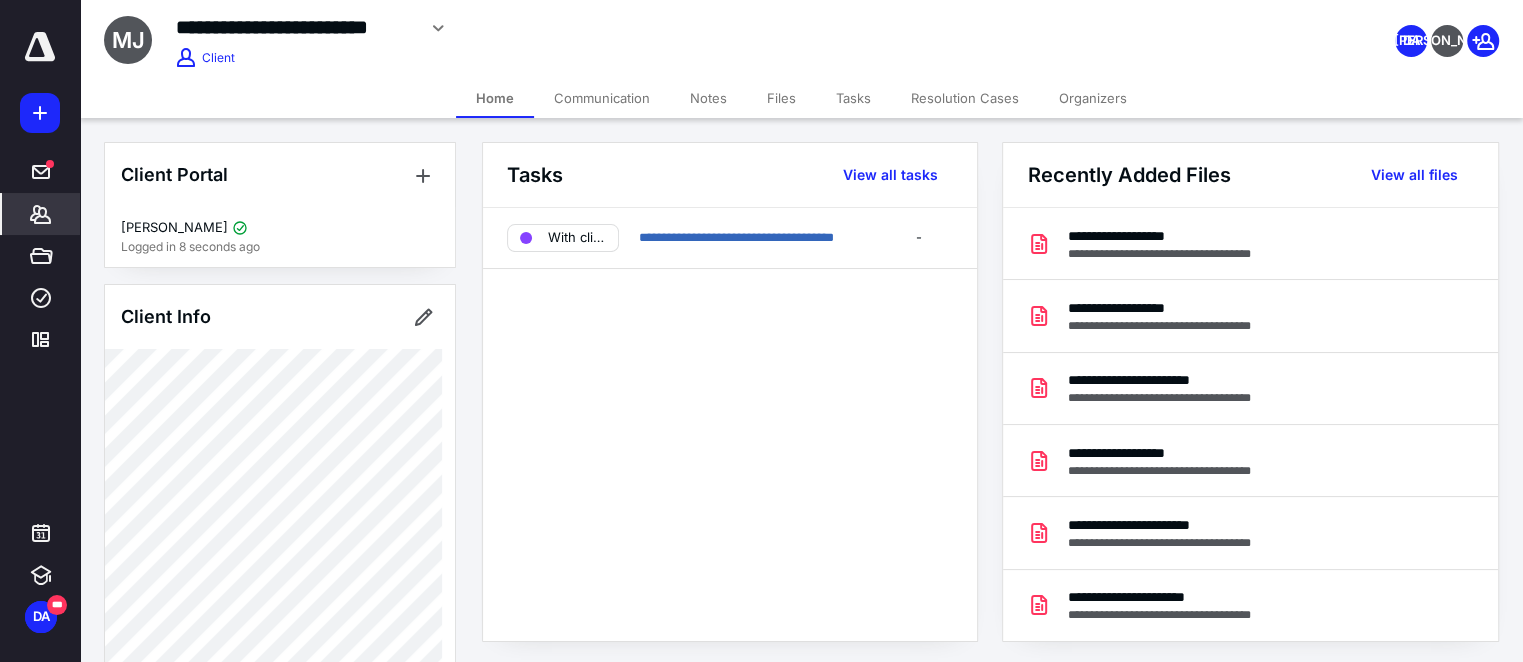 click 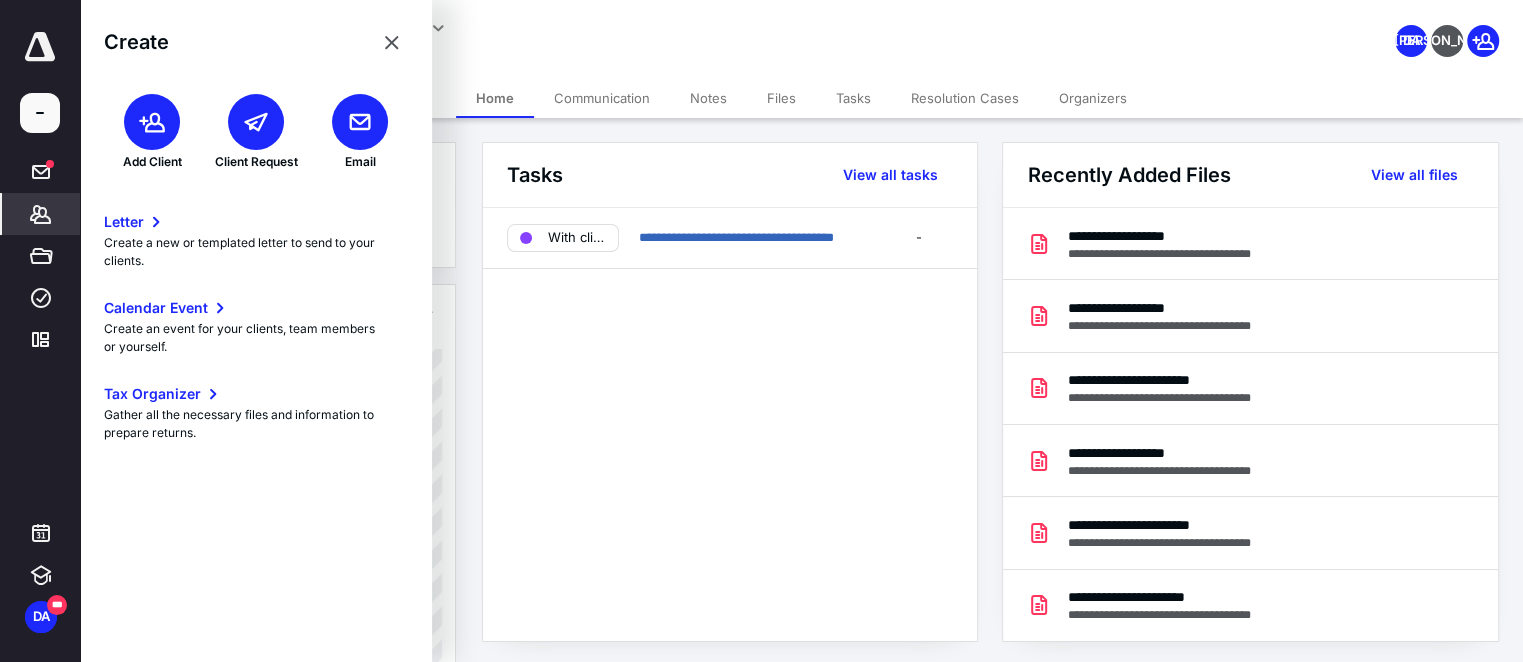 click 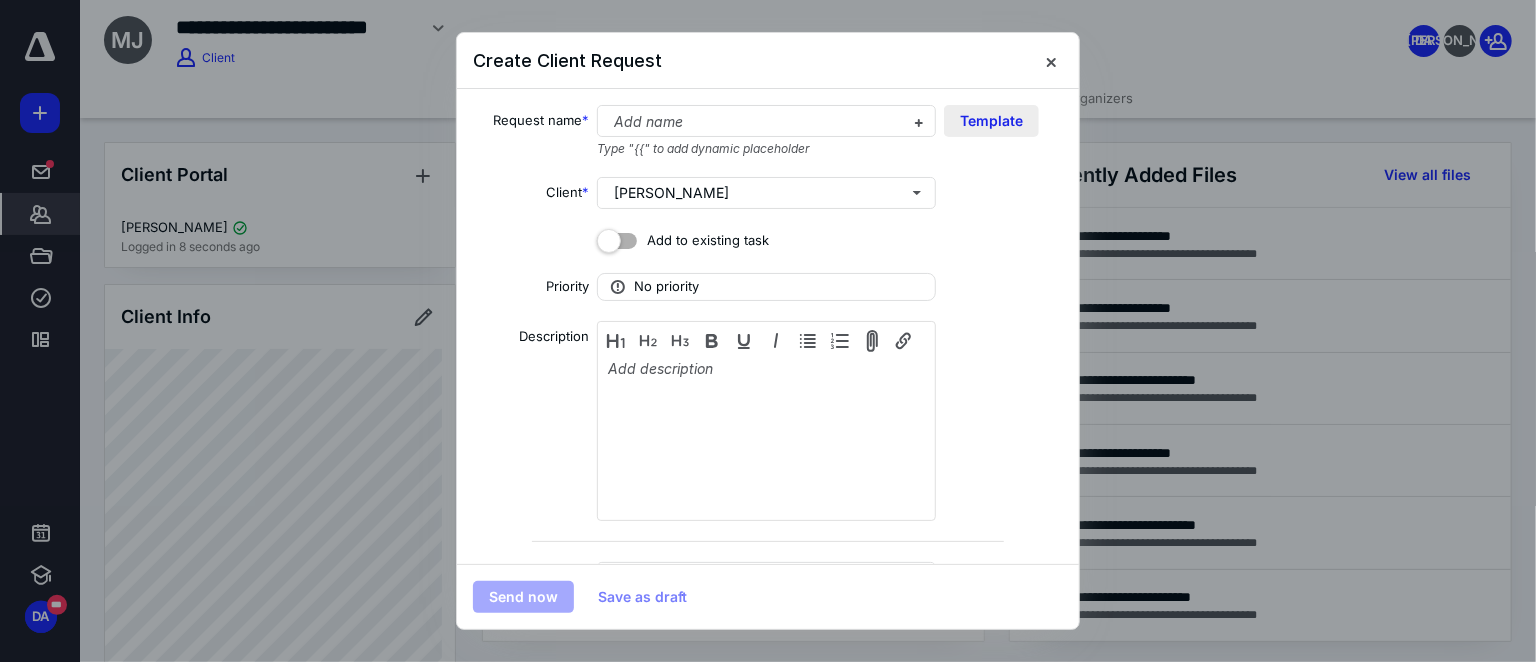 click on "Template" at bounding box center (991, 121) 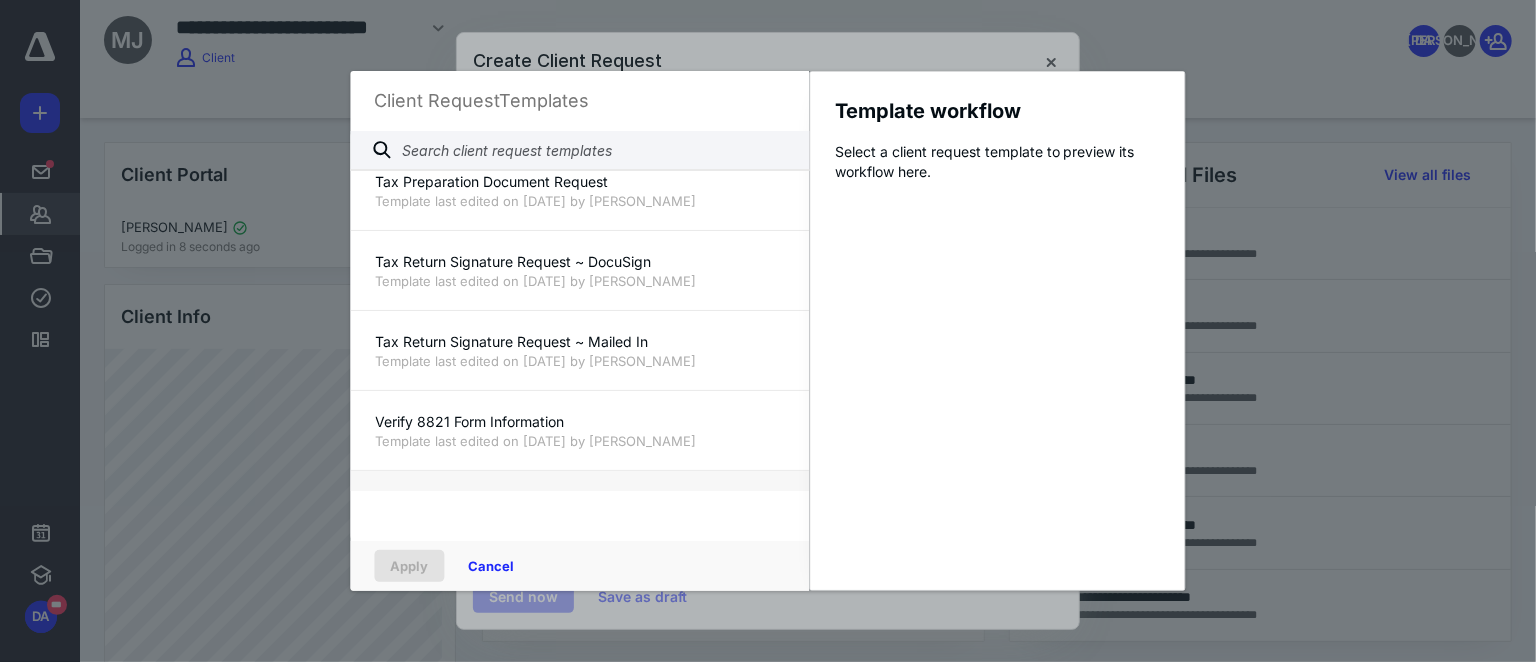 scroll, scrollTop: 1680, scrollLeft: 0, axis: vertical 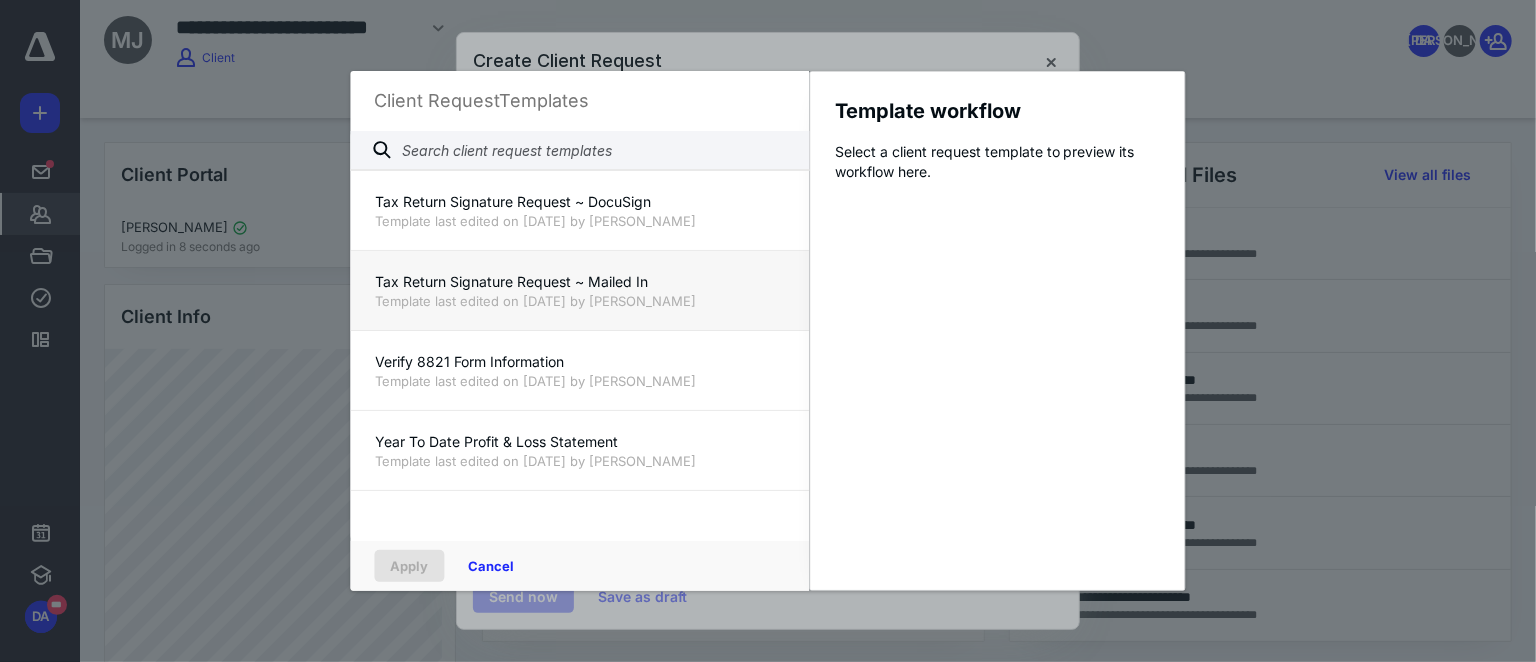 click on "Tax Return Signature Request ~ Mailed In" at bounding box center [580, 282] 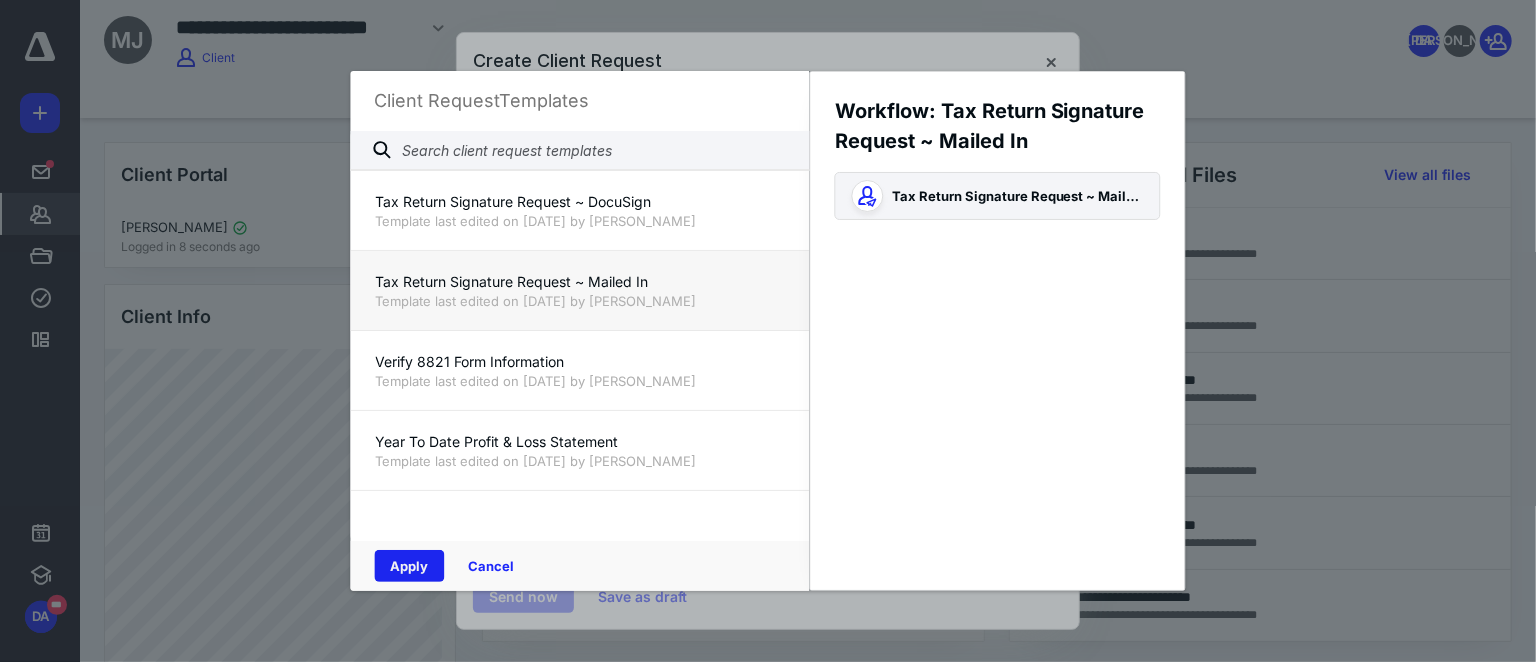 click on "Apply" at bounding box center [410, 566] 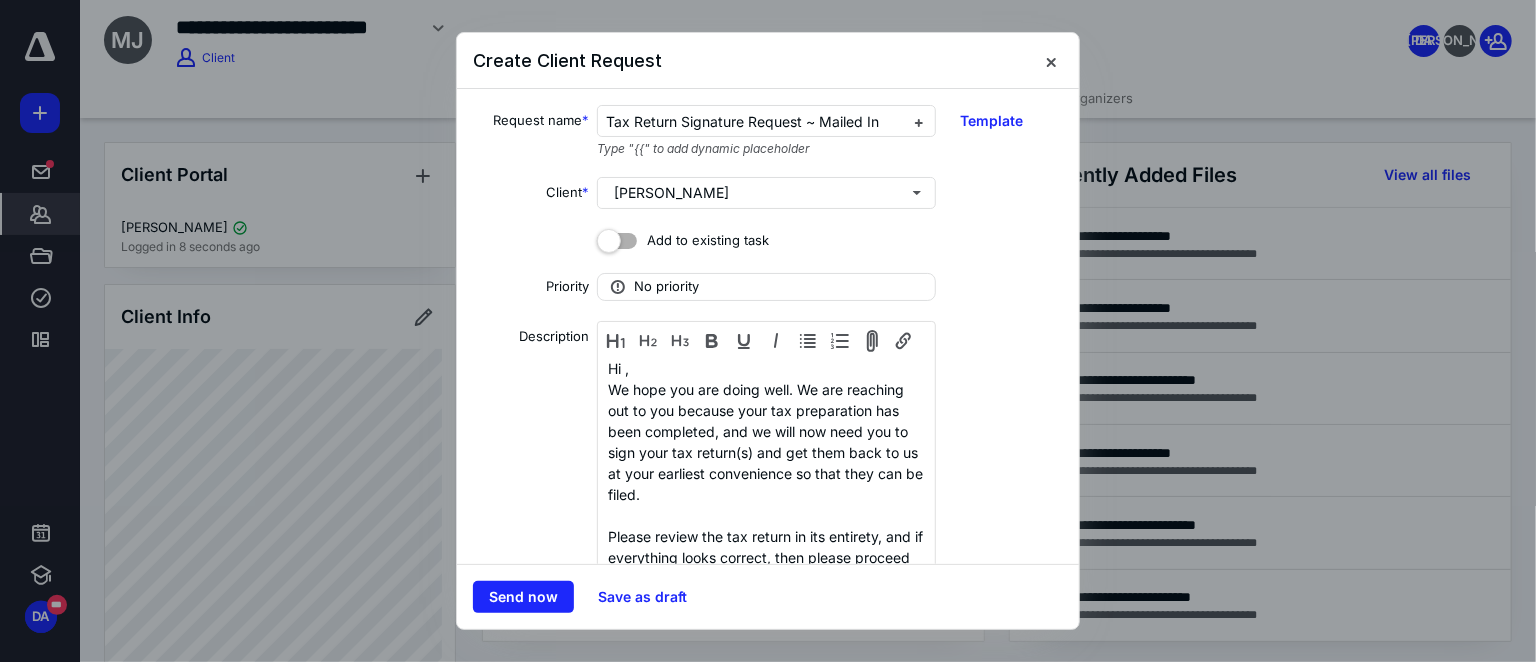 click at bounding box center (768, 331) 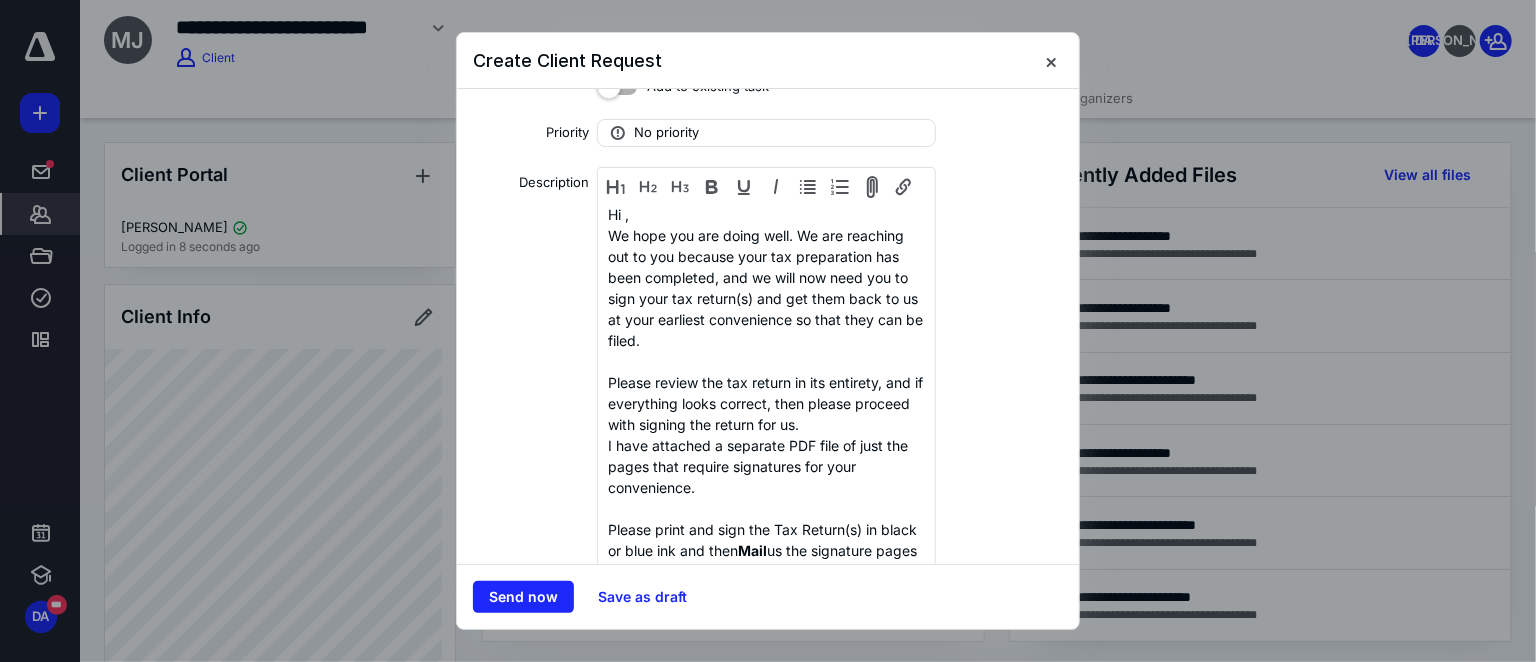 scroll, scrollTop: 181, scrollLeft: 0, axis: vertical 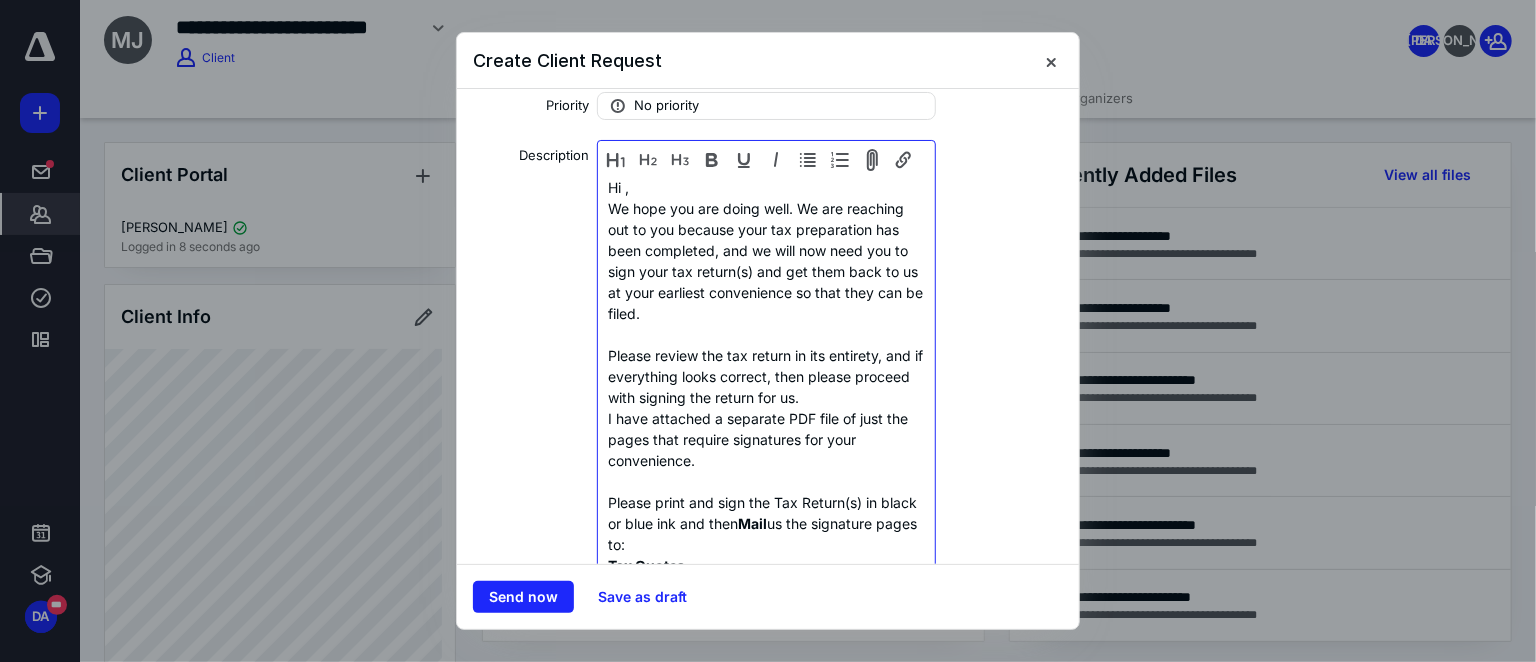 click on "Hi ," at bounding box center (766, 187) 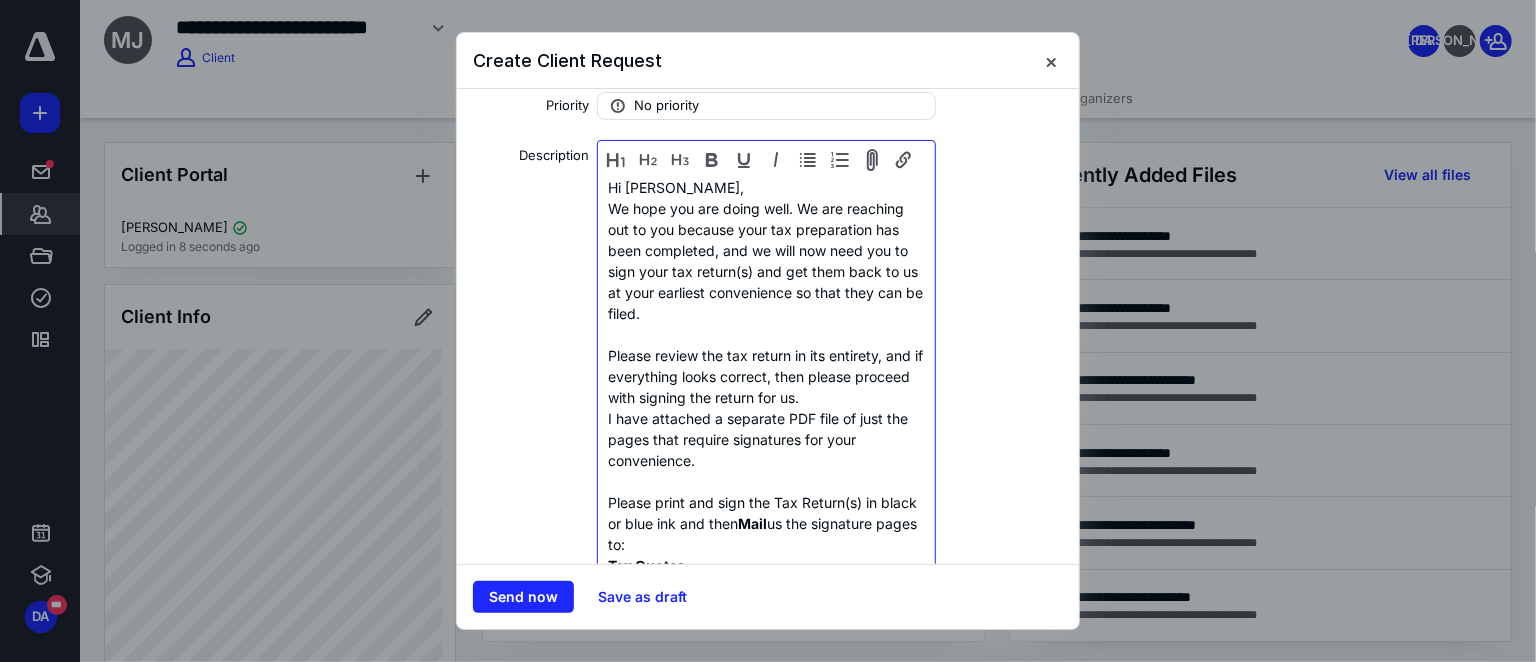 click on "Hi Miguel," at bounding box center (766, 187) 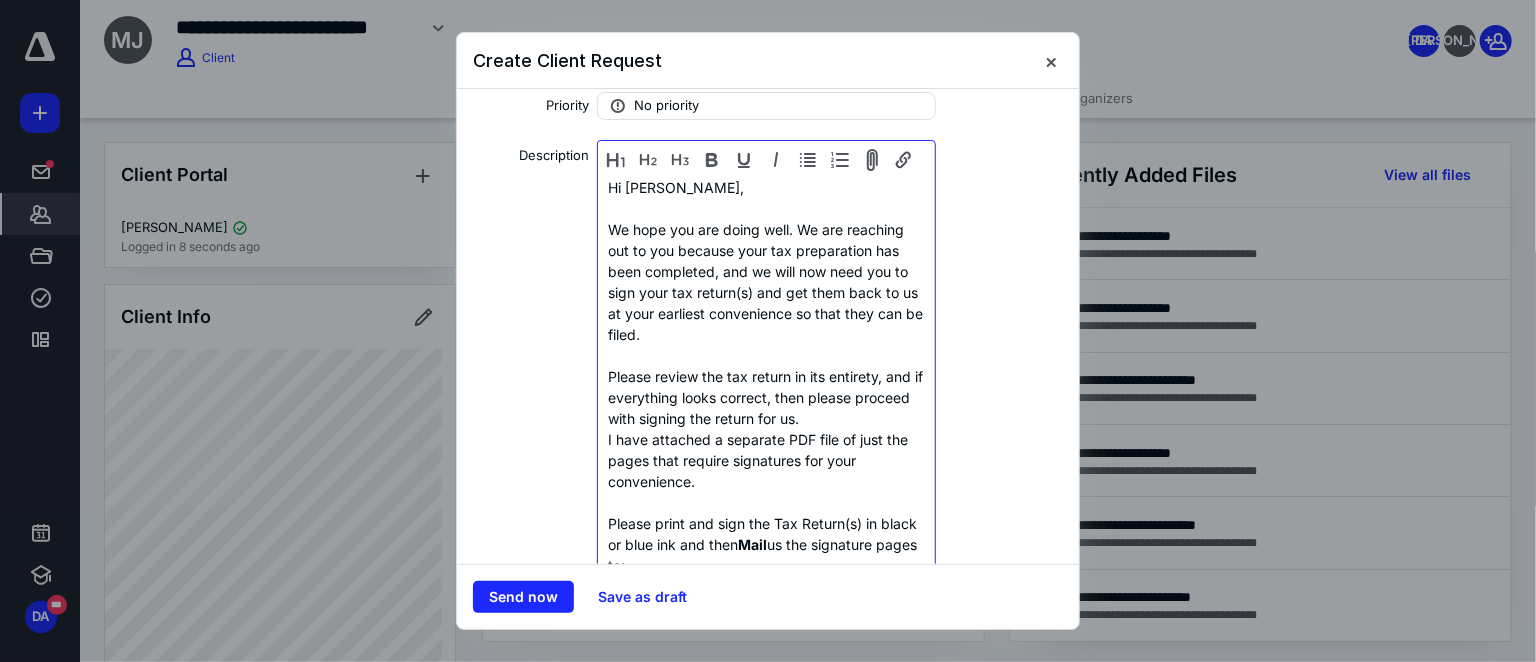 click on "We hope you are doing well. We are reaching out to you because your tax preparation has been completed, and we will now need you to sign your tax return(s) and get them back to us at your earliest convenience so that they can be filed." at bounding box center [766, 282] 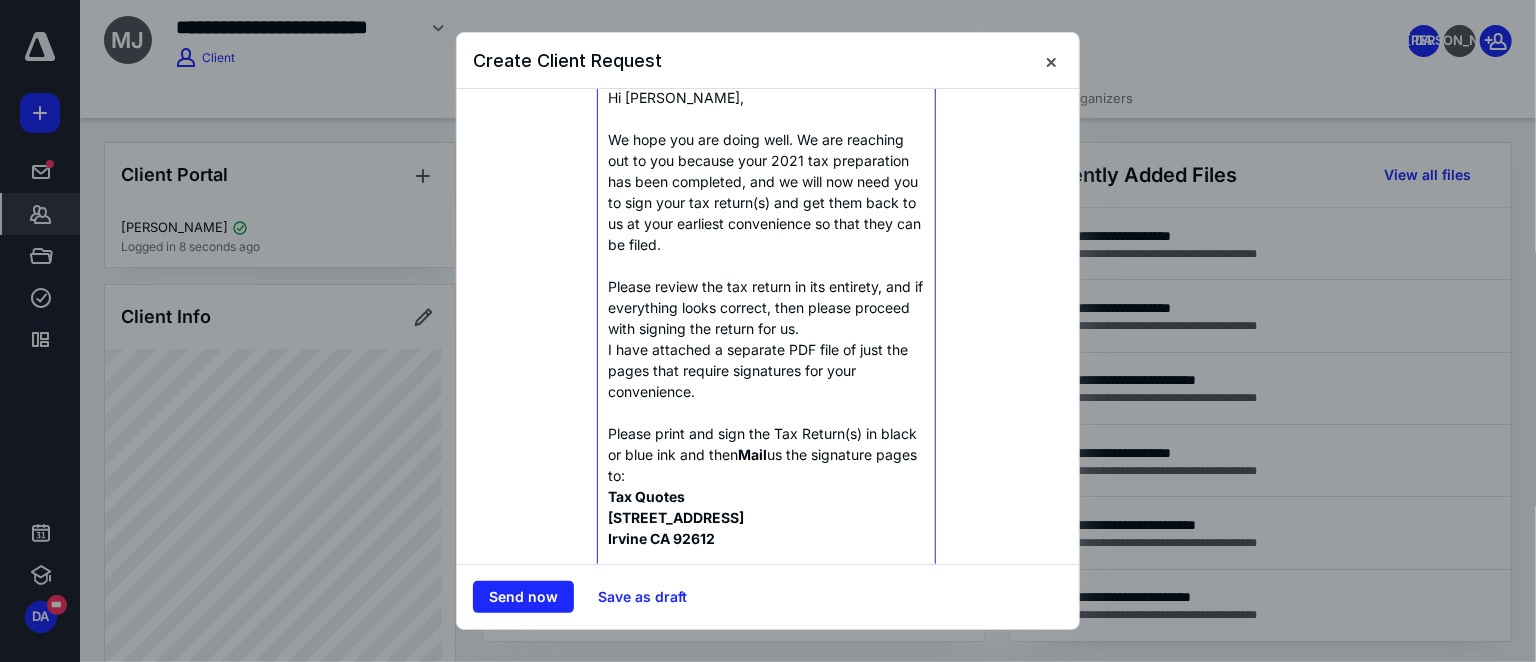 scroll, scrollTop: 272, scrollLeft: 0, axis: vertical 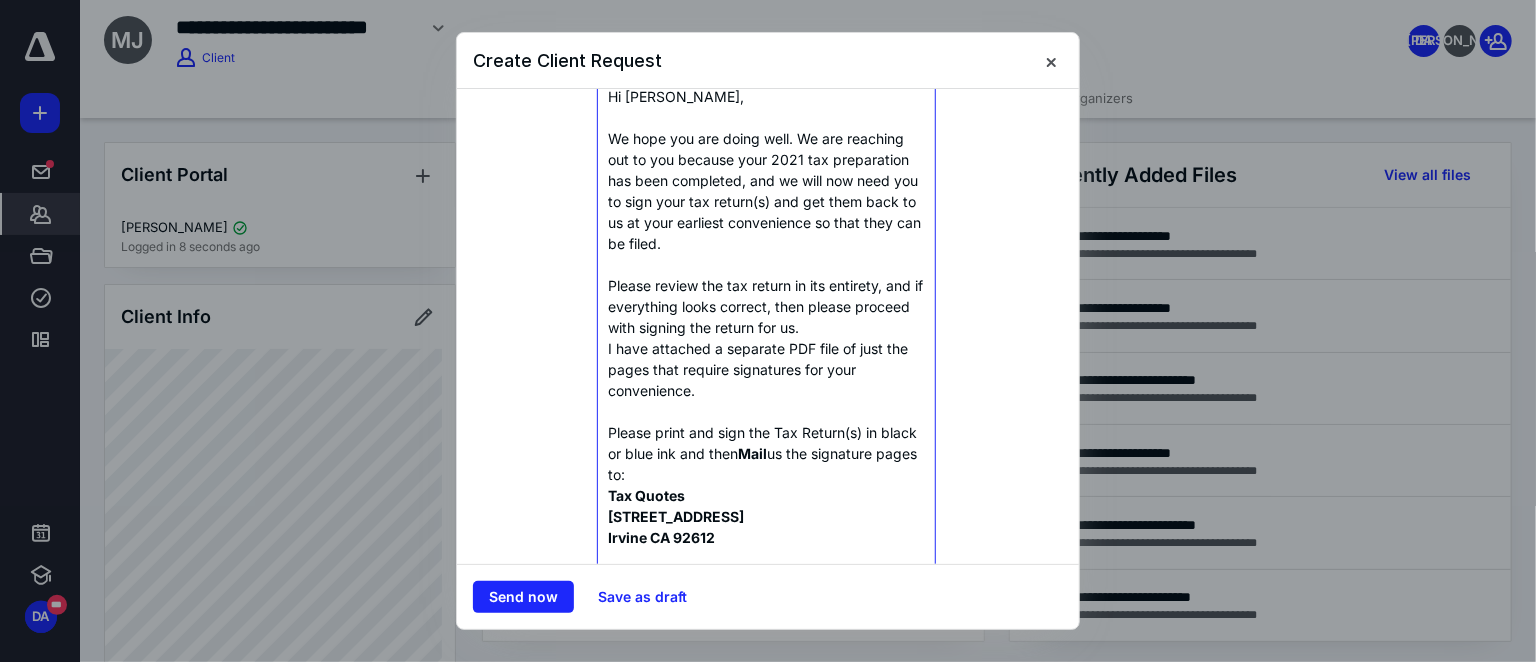 click on "Please review the tax return in its entirety, and if everything looks correct, then please proceed with signing the return for us." at bounding box center (766, 306) 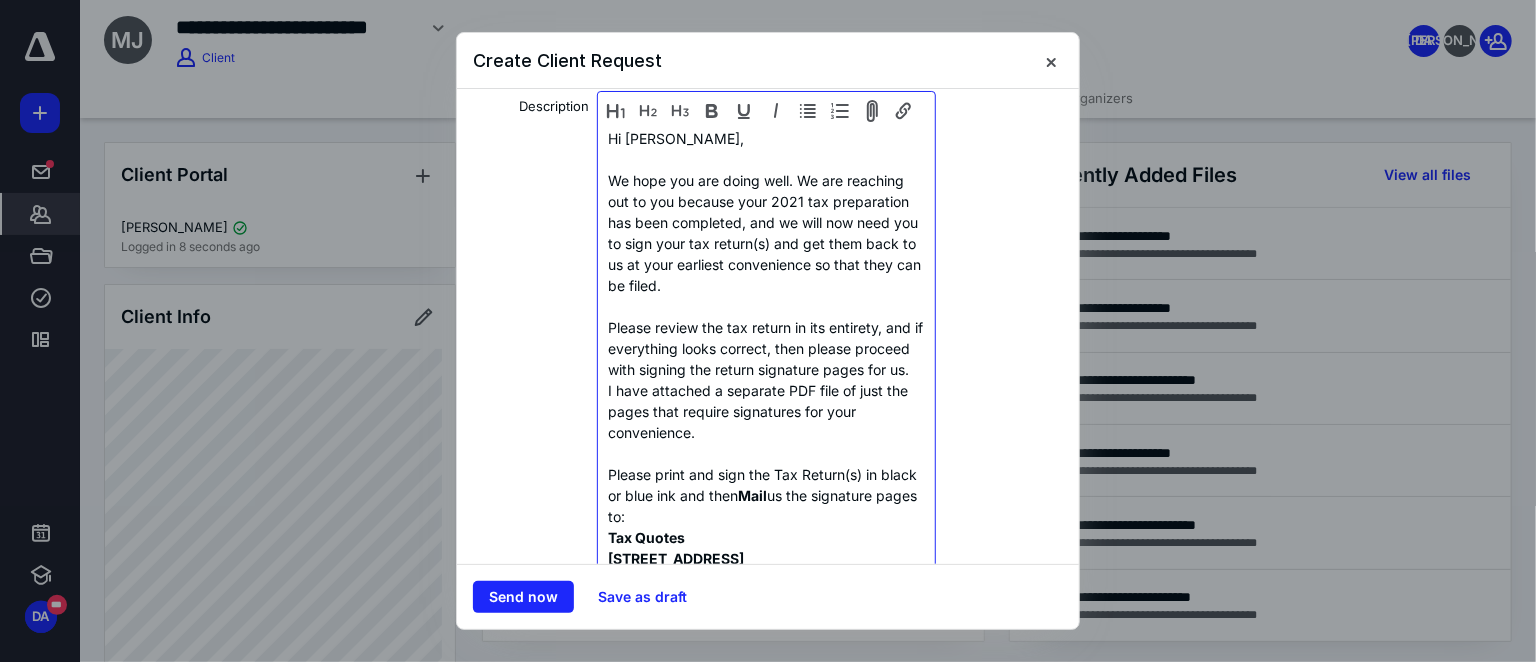 scroll, scrollTop: 0, scrollLeft: 0, axis: both 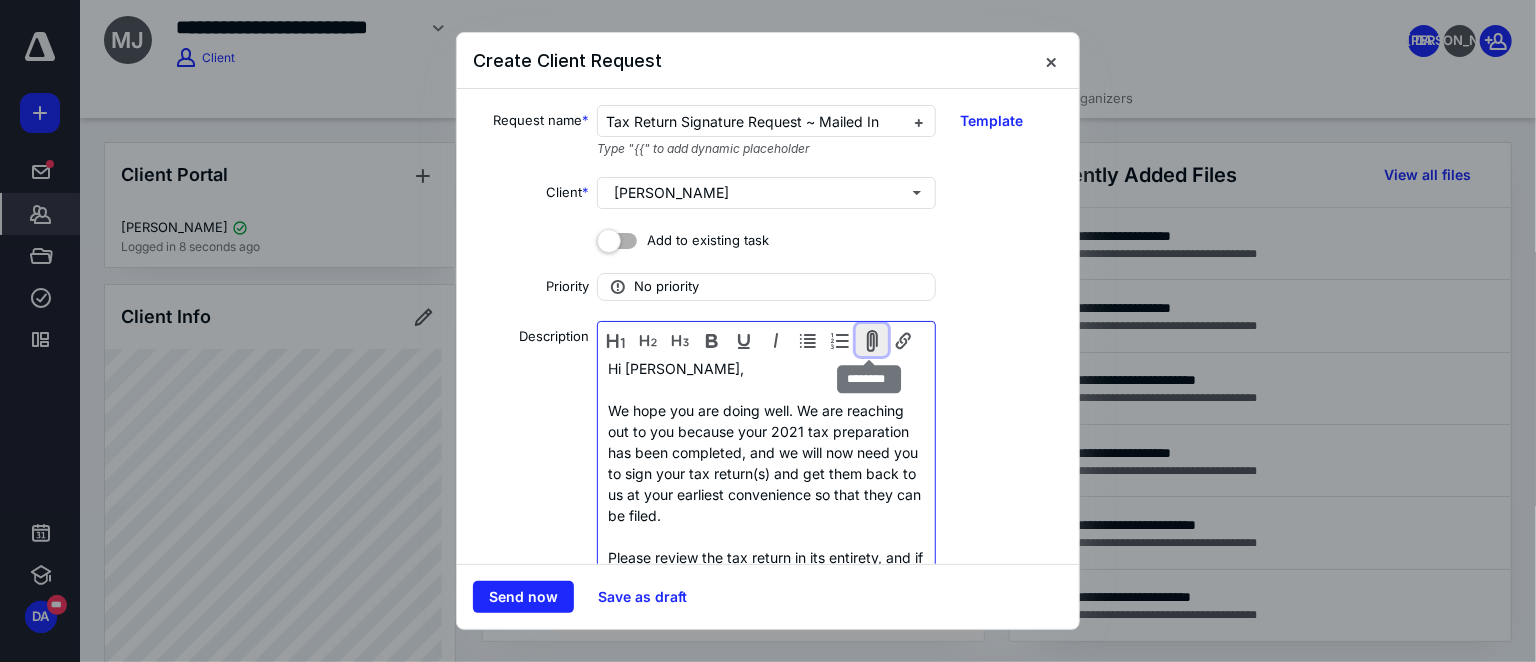 click at bounding box center (872, 340) 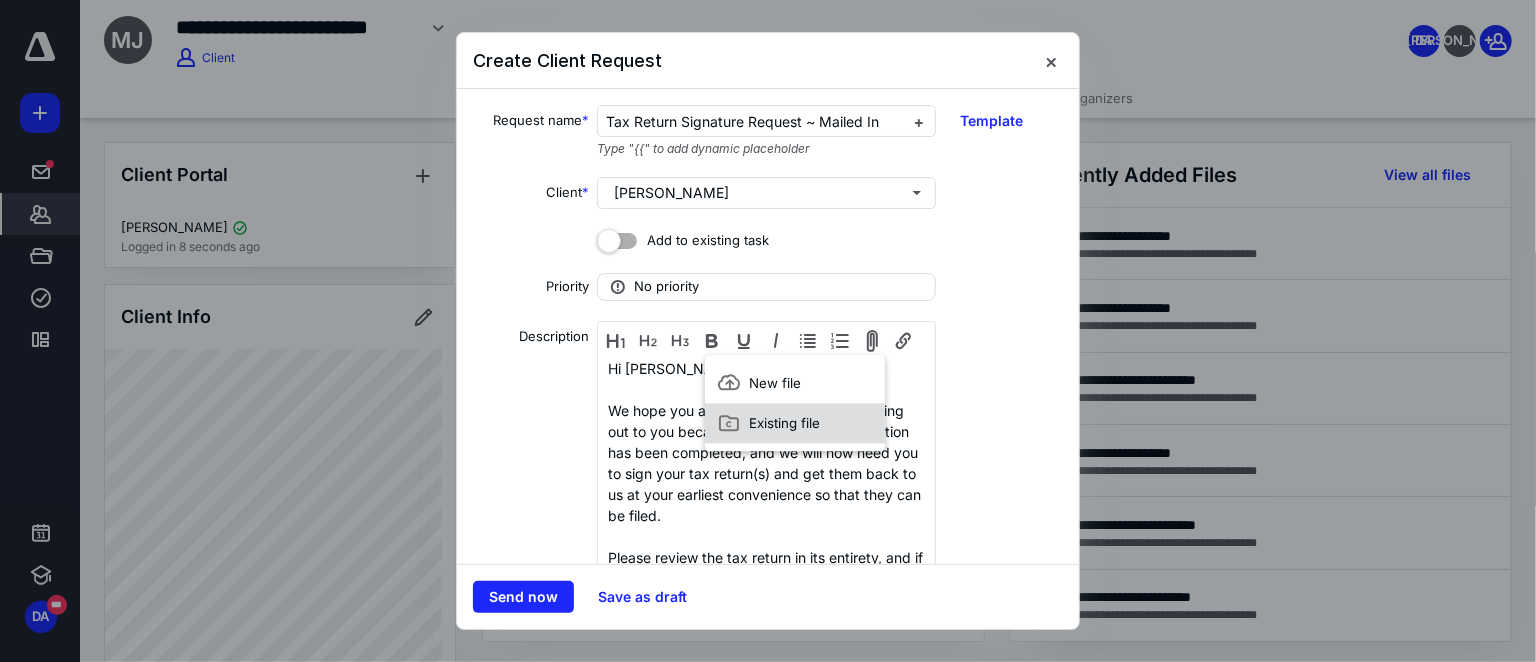 click on "Existing file" at bounding box center [784, 423] 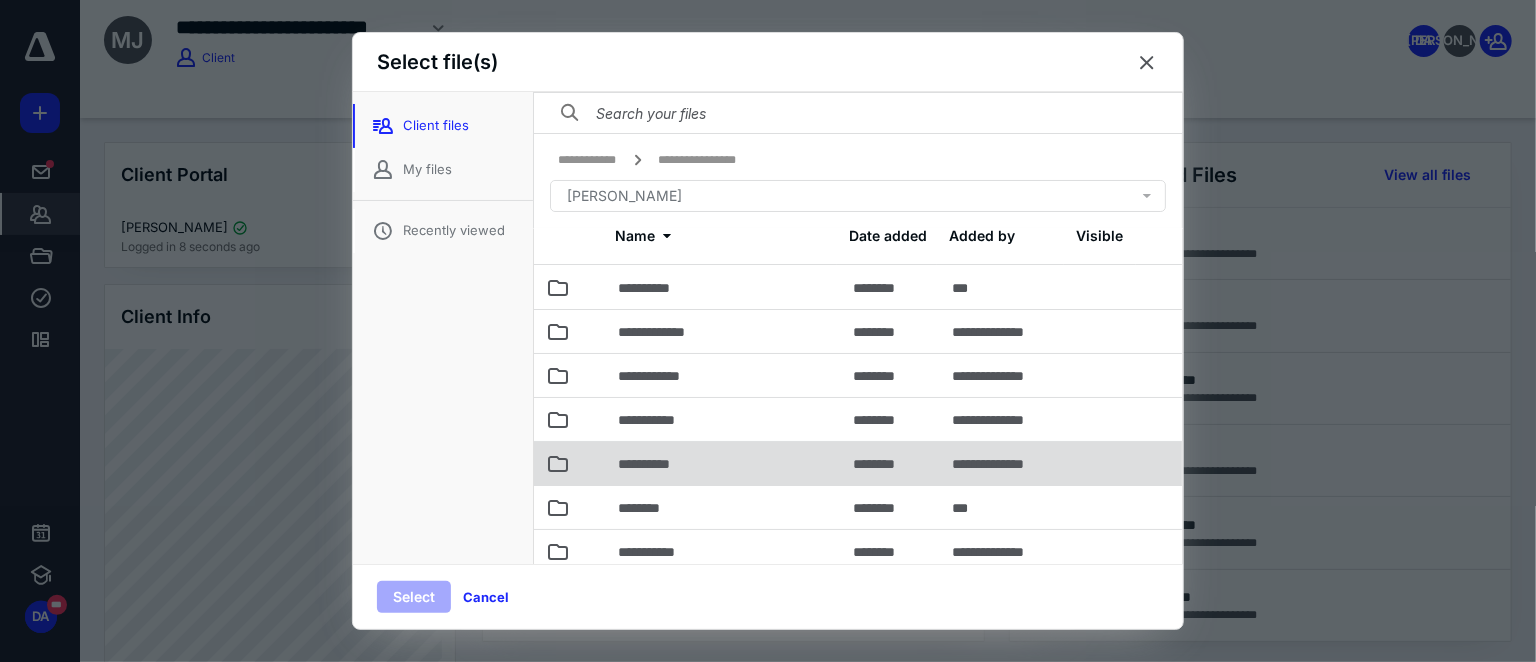scroll, scrollTop: 56, scrollLeft: 0, axis: vertical 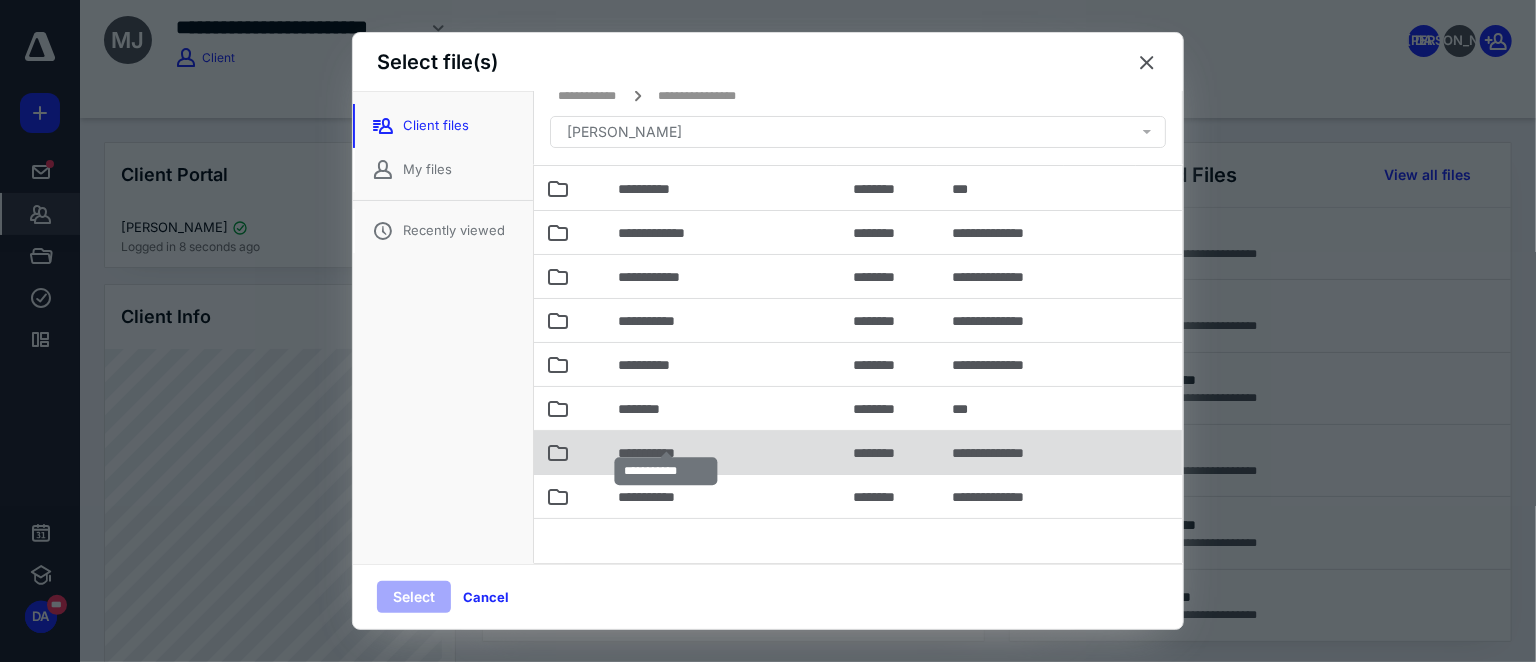 click on "**********" at bounding box center [666, 453] 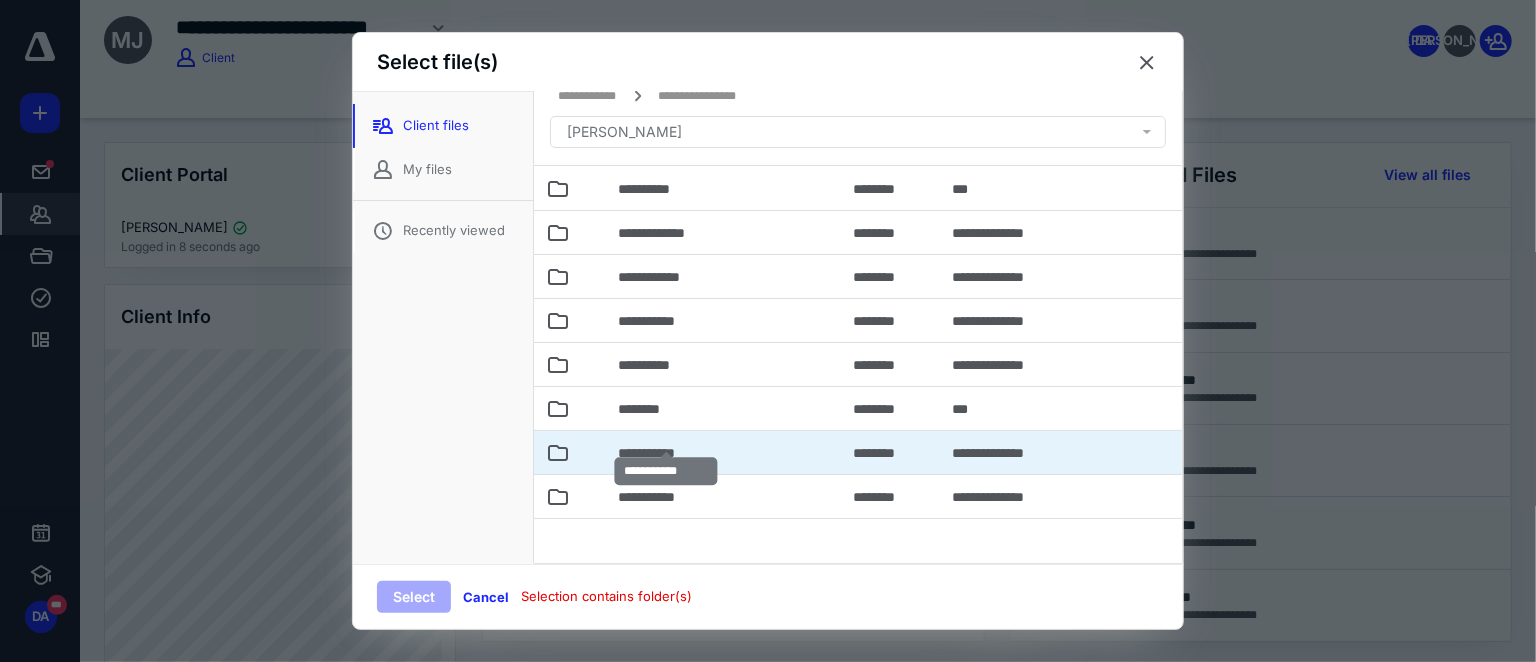 click on "**********" at bounding box center (666, 453) 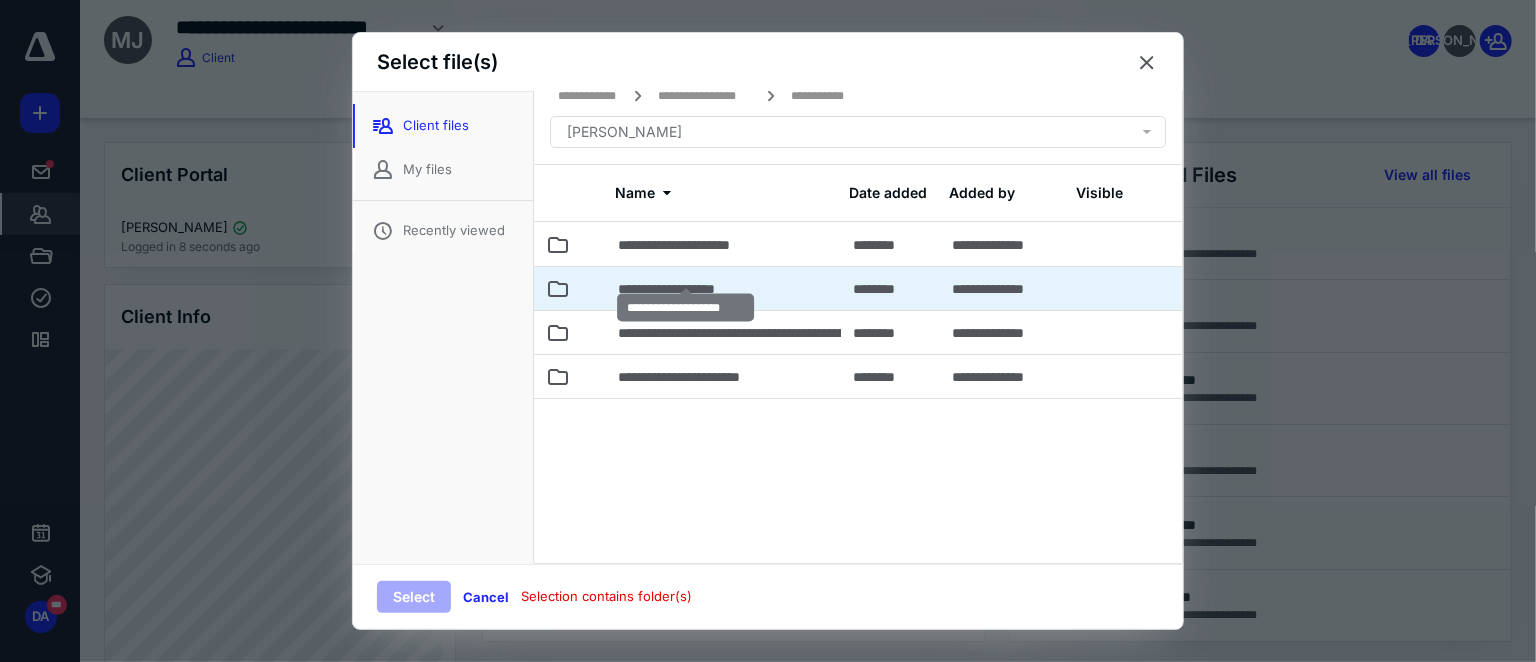 click on "**********" at bounding box center (685, 289) 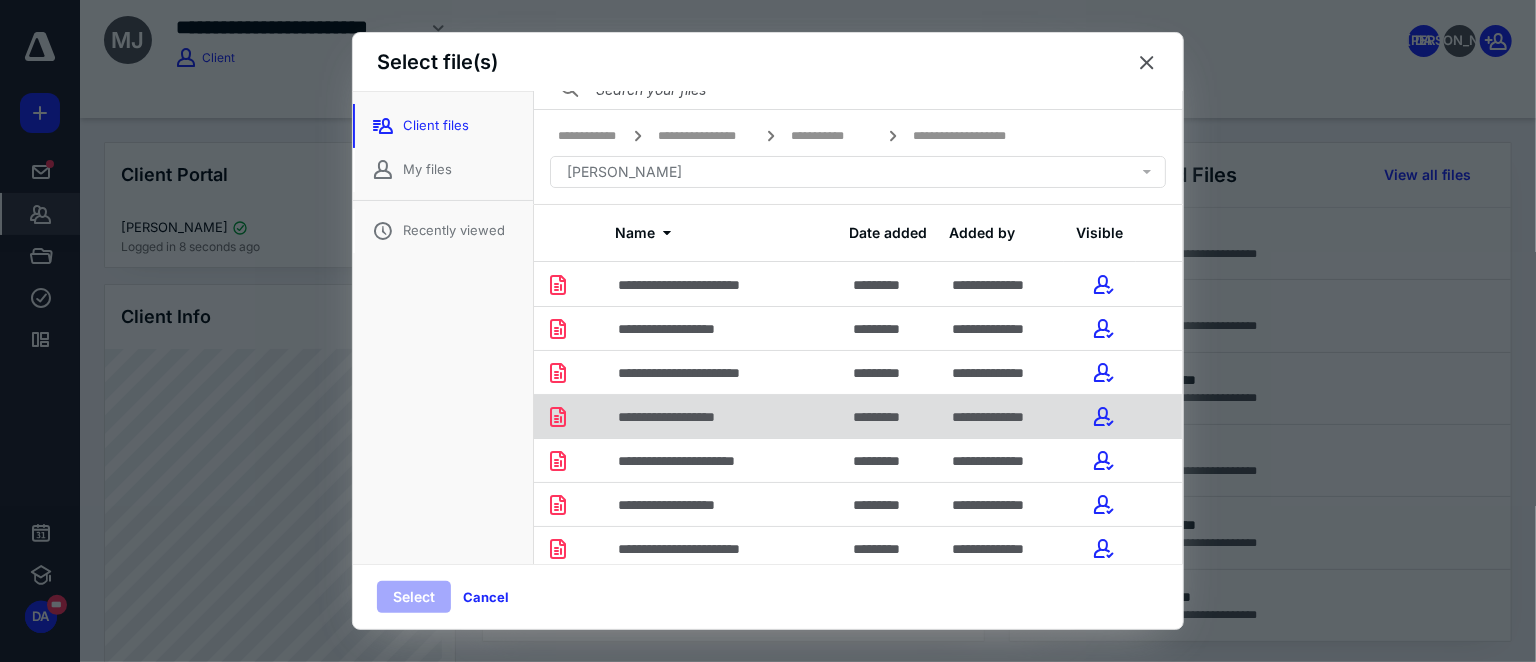 scroll, scrollTop: 0, scrollLeft: 0, axis: both 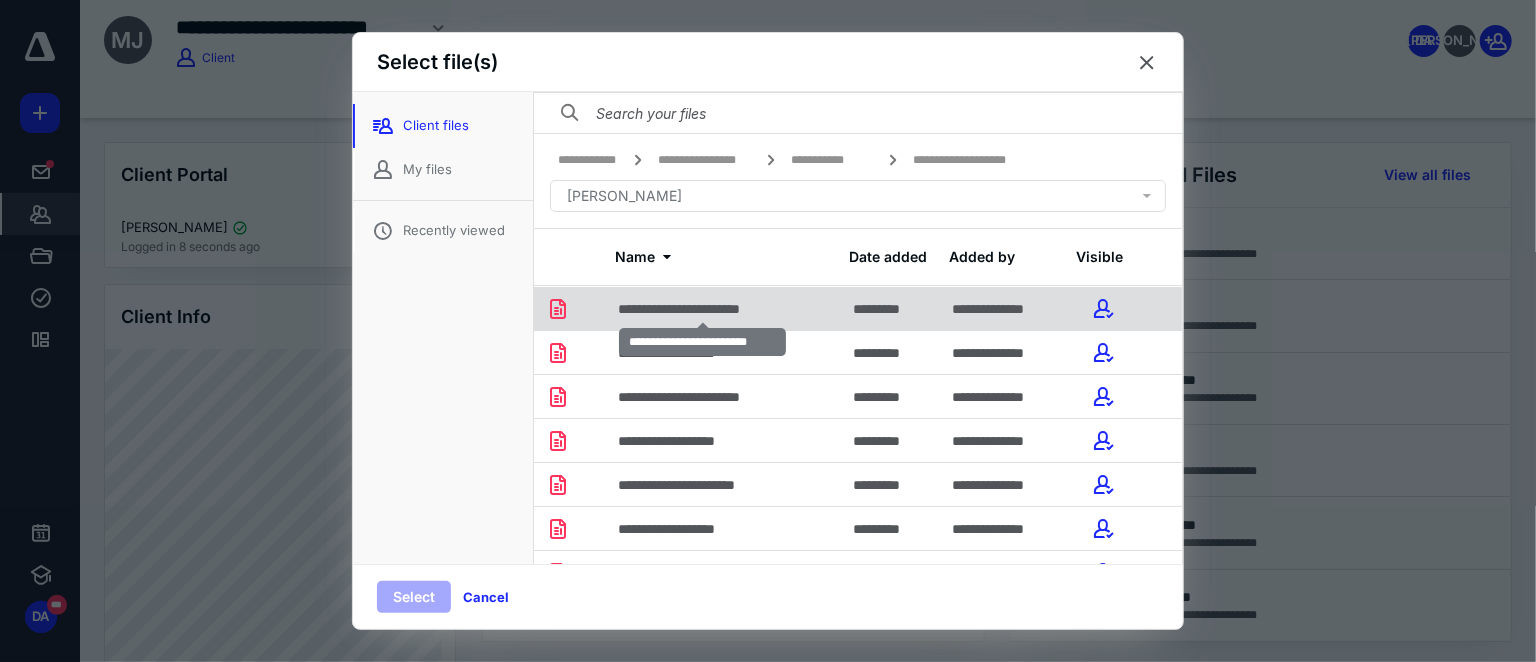 click on "**********" at bounding box center (703, 309) 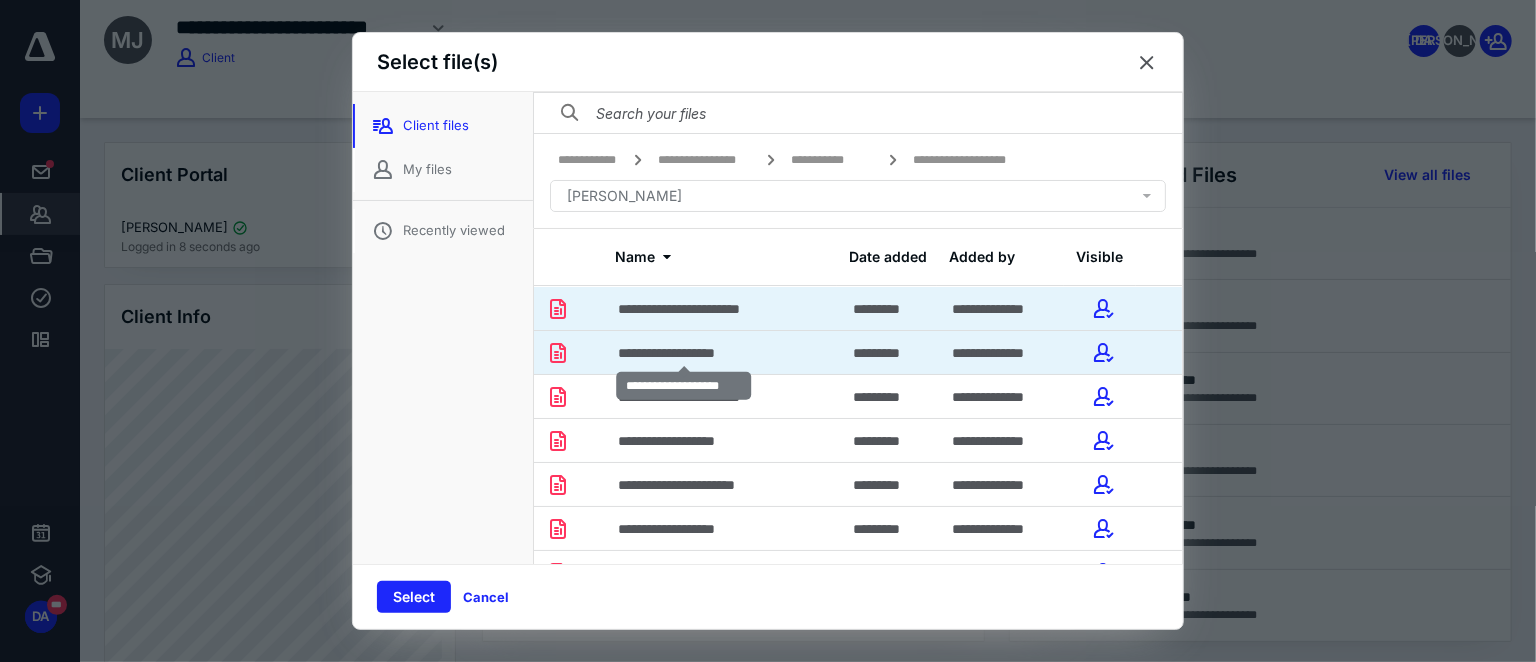 click on "**********" at bounding box center [684, 353] 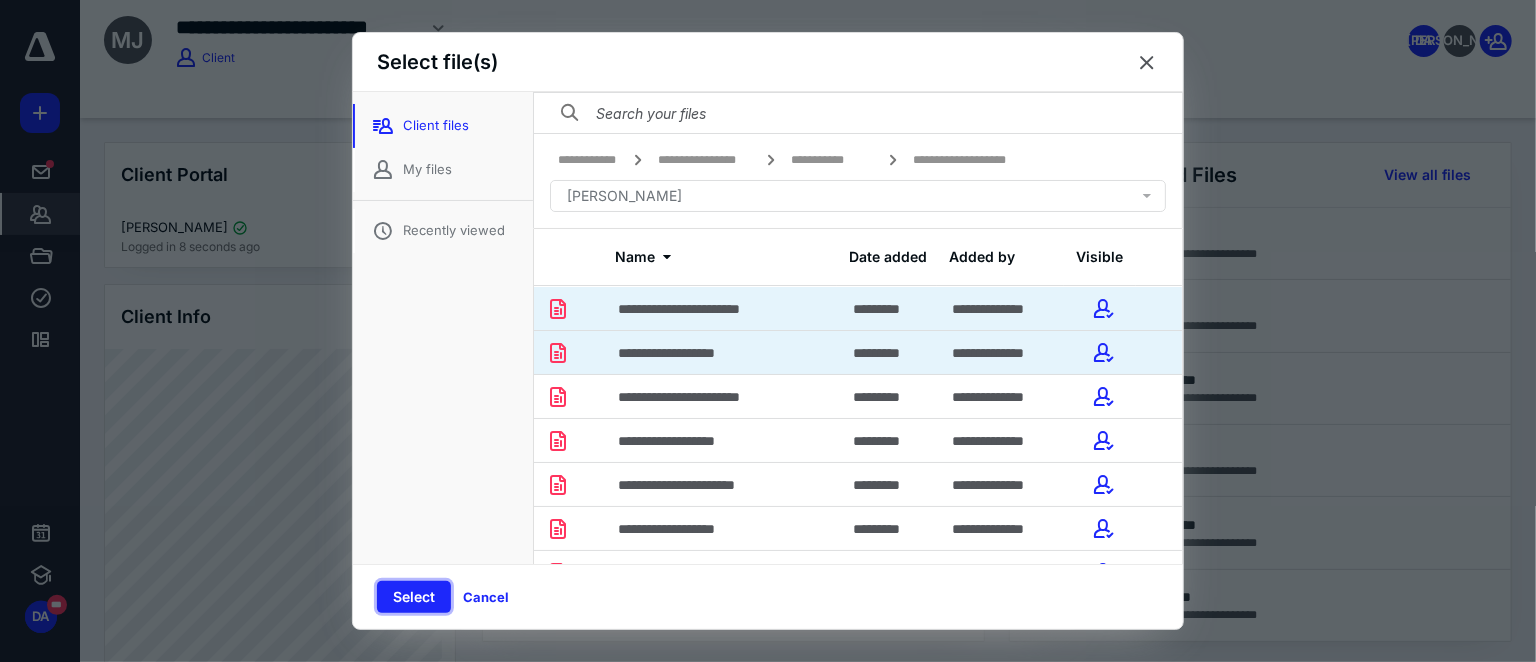 click on "Select" at bounding box center [414, 597] 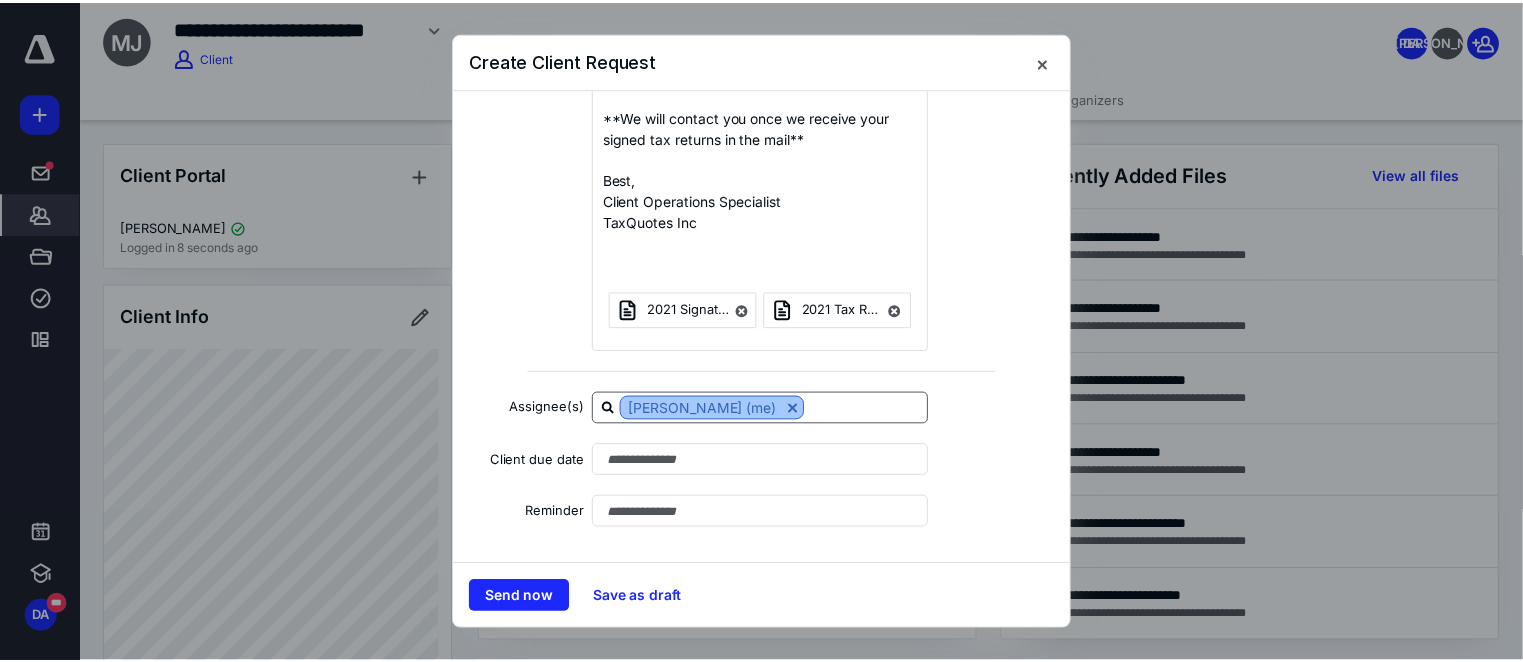 scroll, scrollTop: 755, scrollLeft: 0, axis: vertical 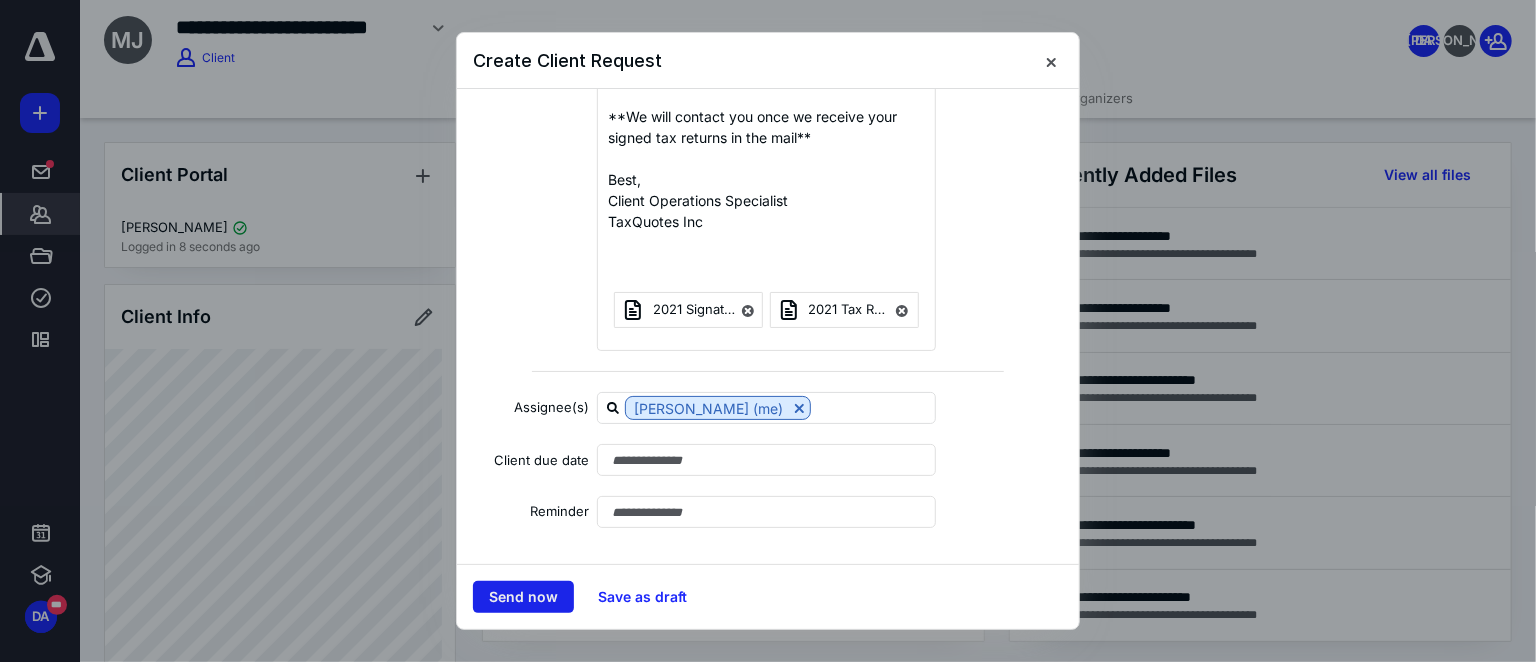 click on "Send now" at bounding box center (523, 597) 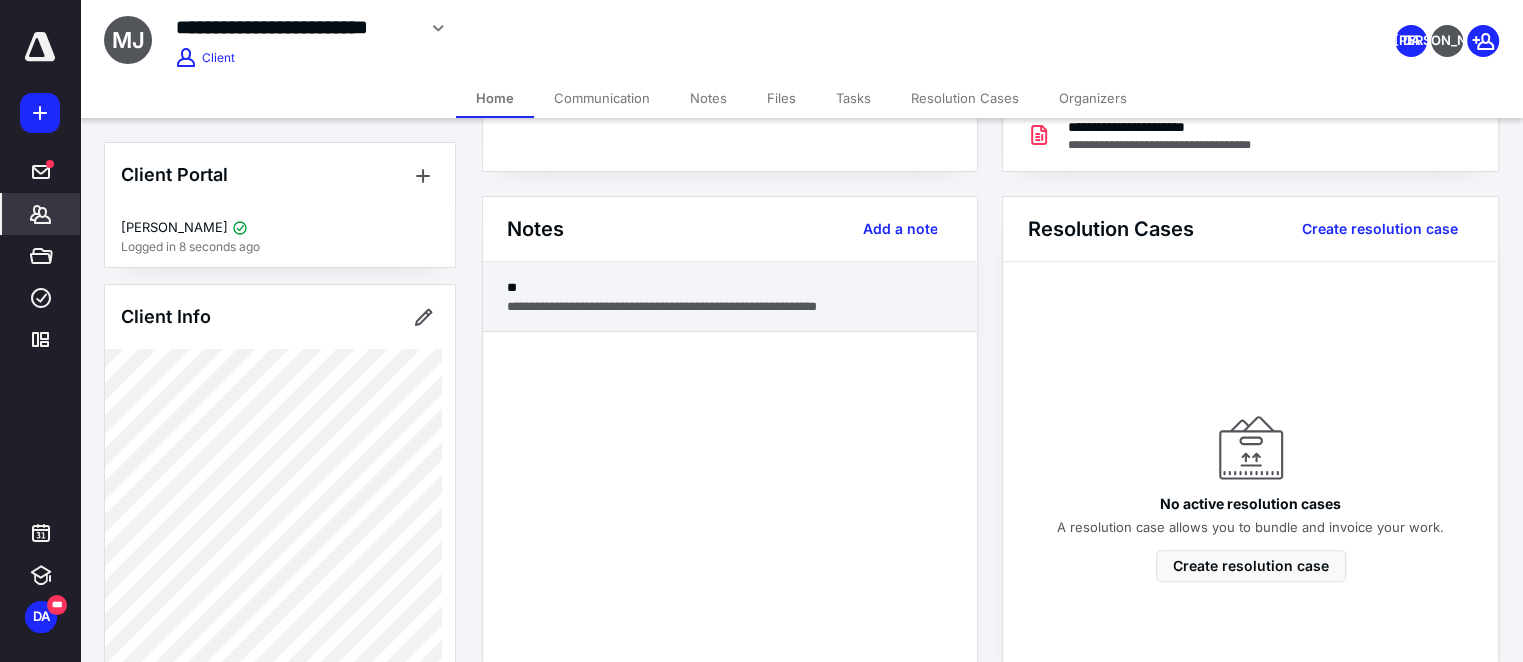 scroll, scrollTop: 363, scrollLeft: 0, axis: vertical 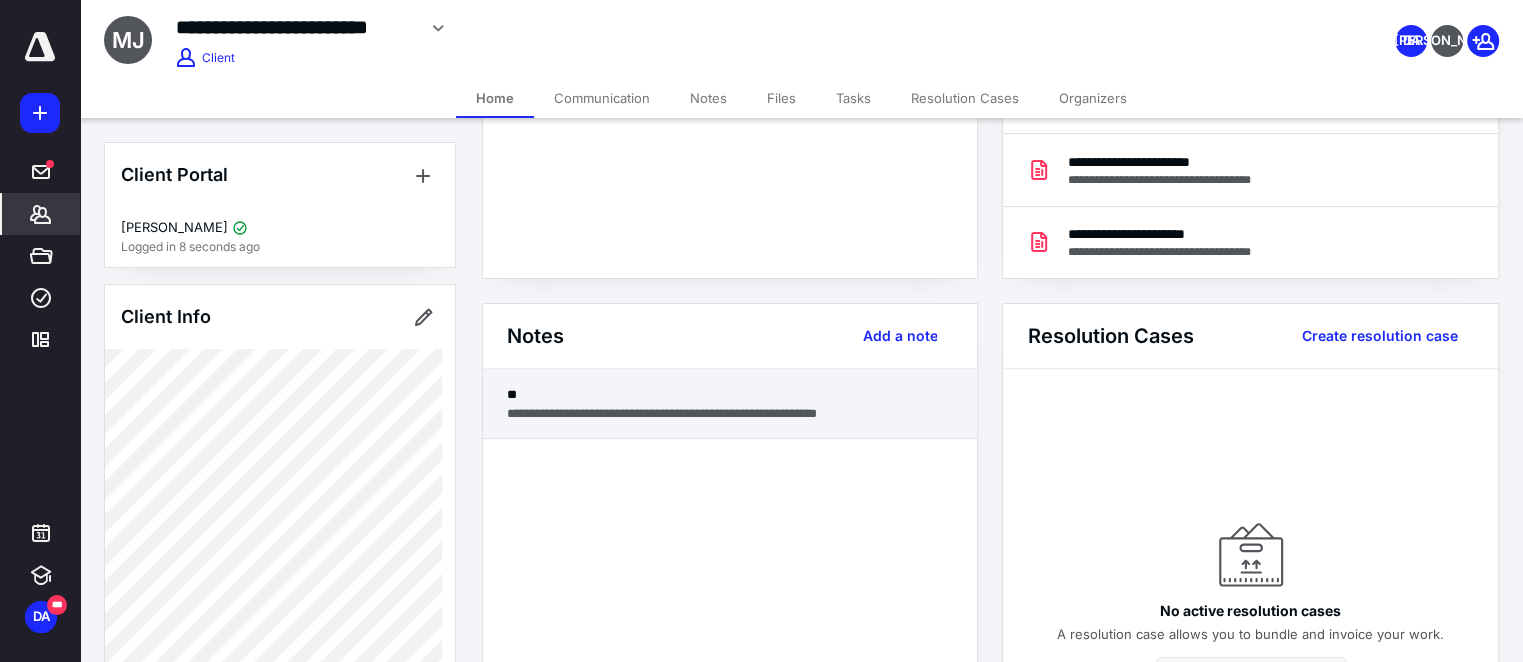 click on "**********" at bounding box center (730, 413) 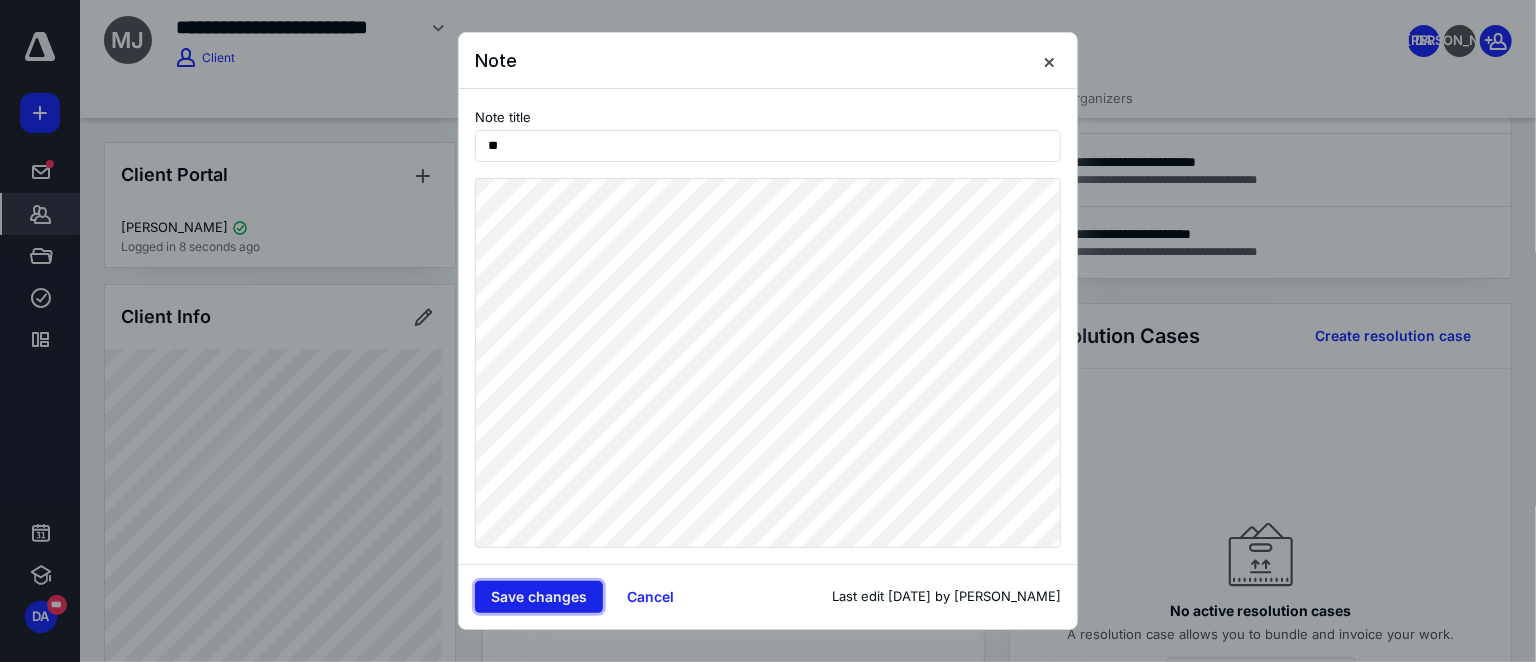click on "Save changes" at bounding box center (539, 597) 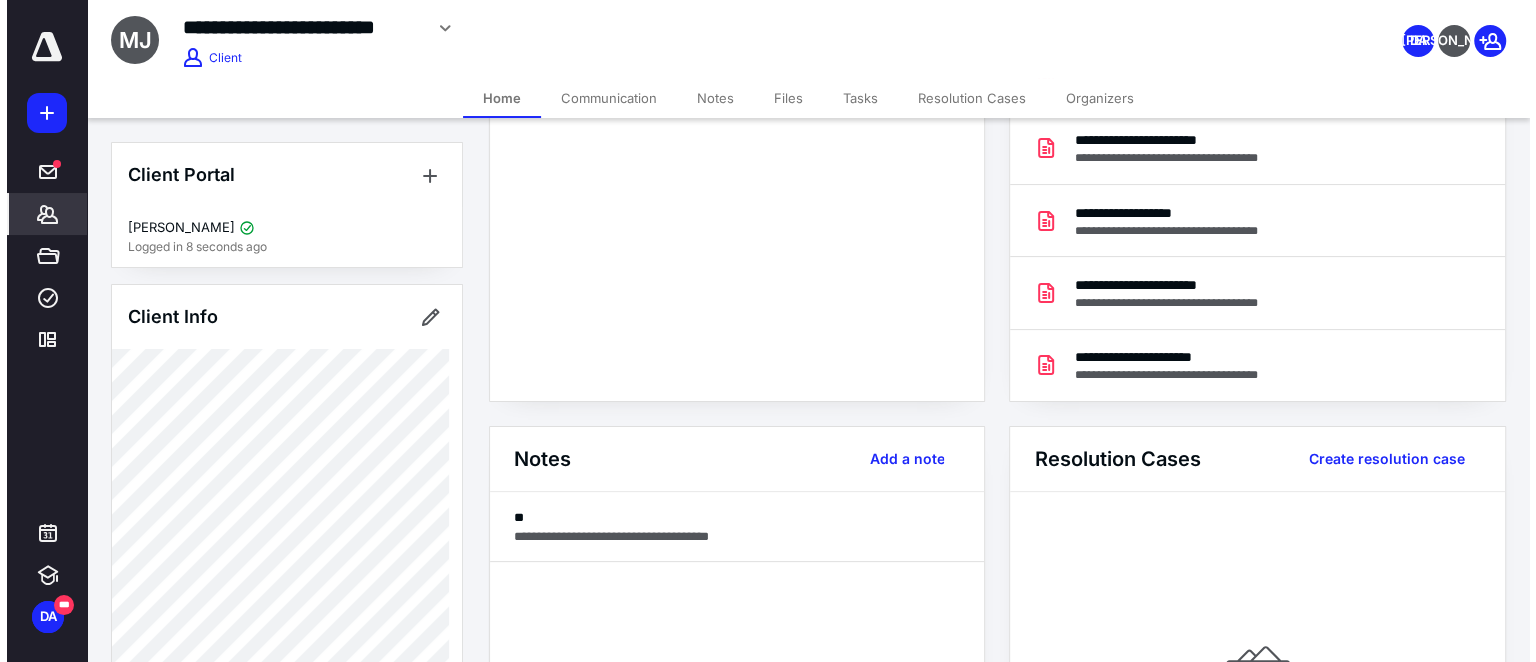 scroll, scrollTop: 0, scrollLeft: 0, axis: both 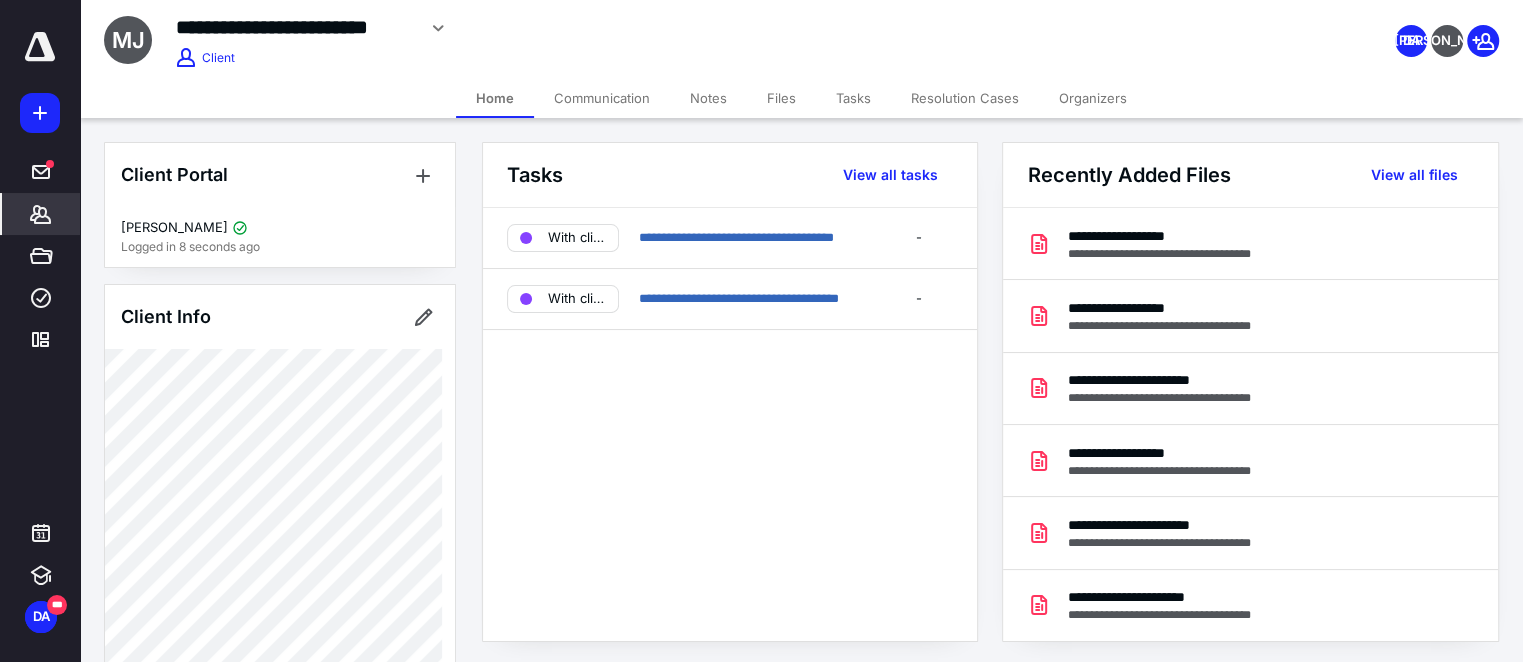 click on "Communication" at bounding box center [602, 98] 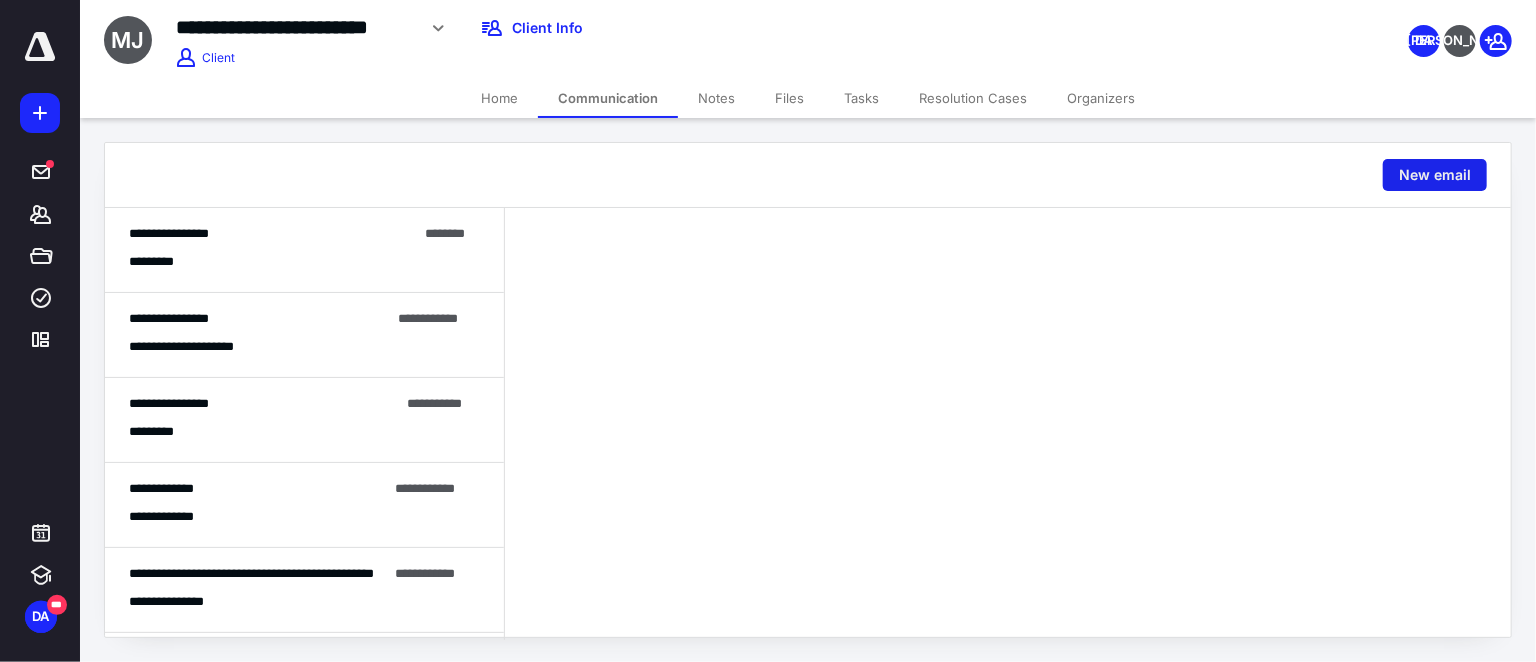click on "New email" at bounding box center (1435, 175) 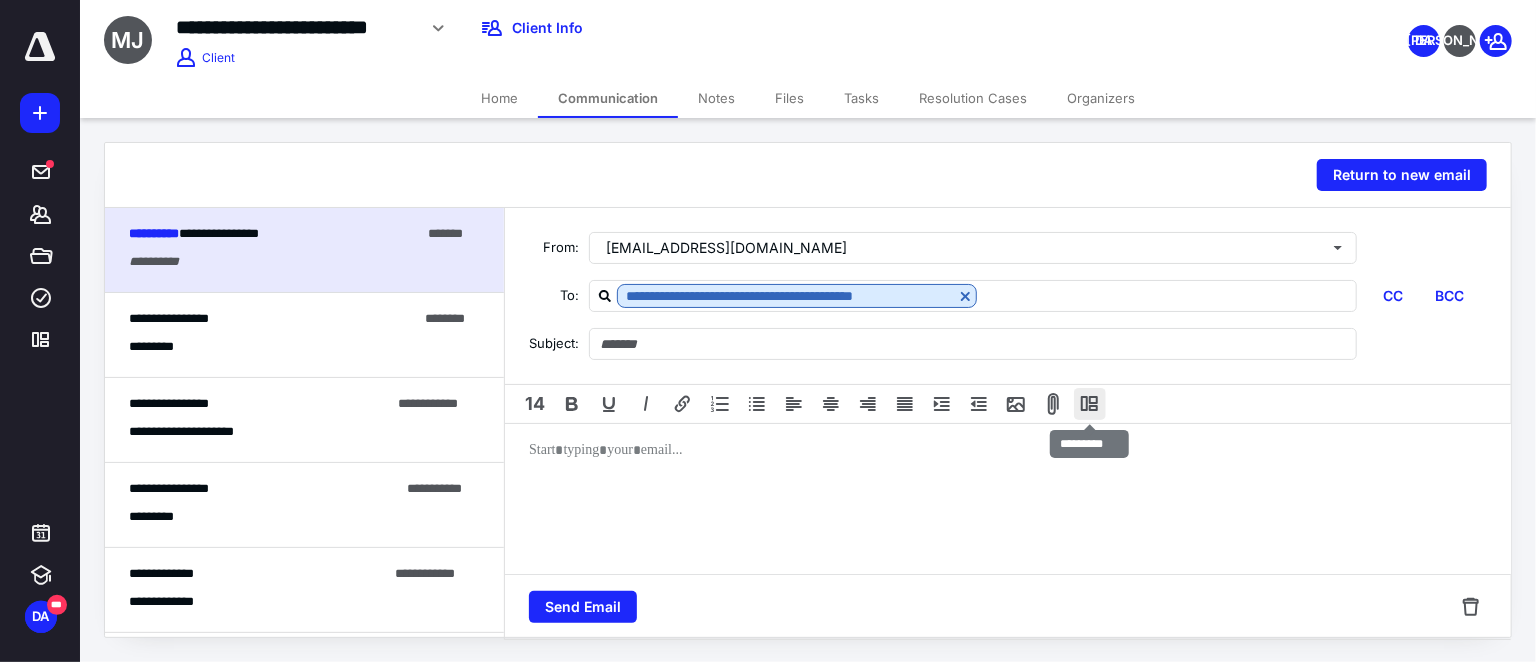 click at bounding box center (1090, 404) 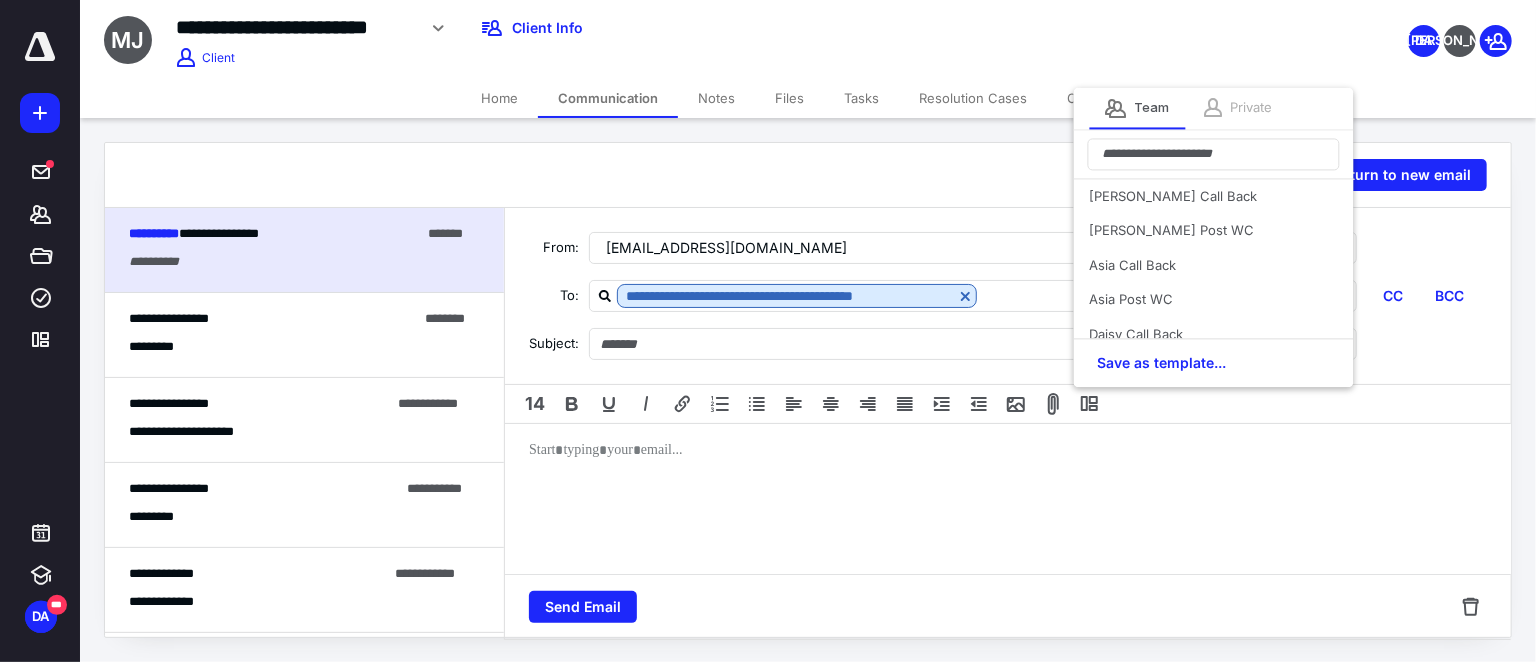 click on "Private" at bounding box center [1252, 108] 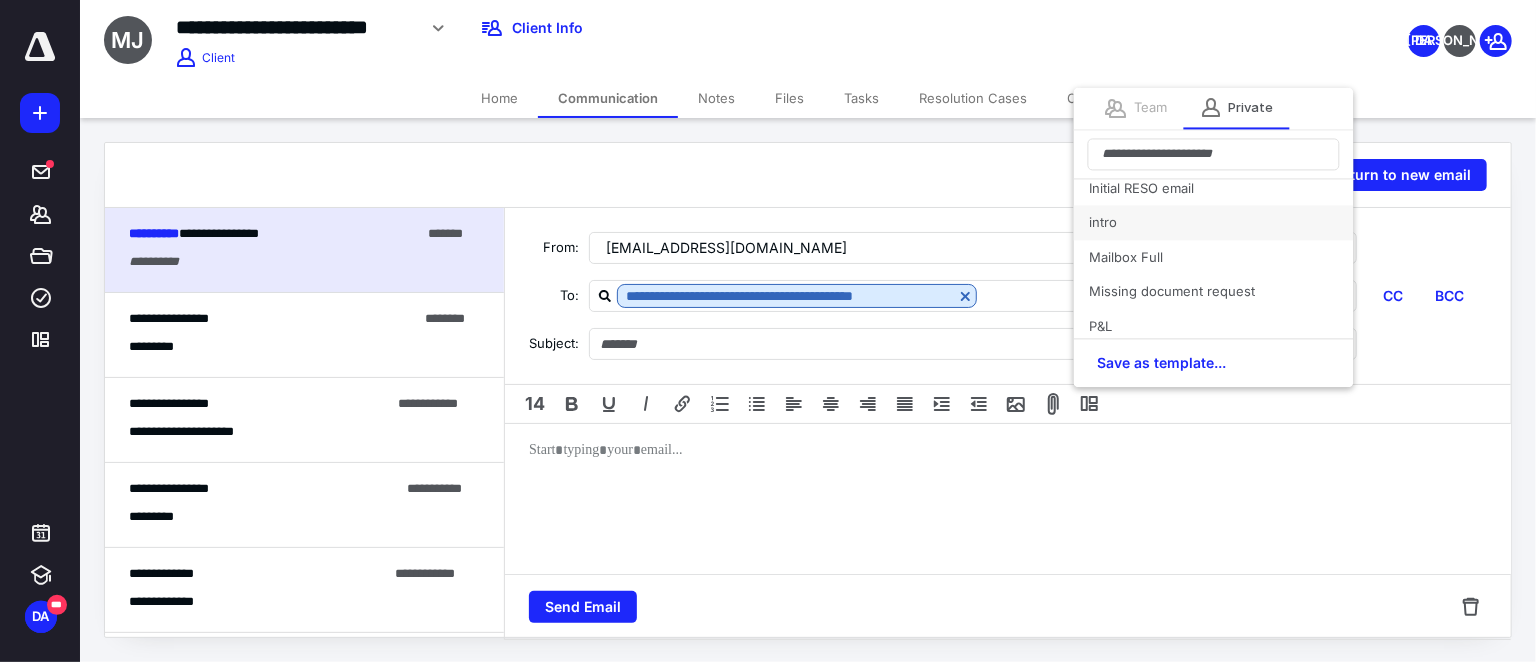 scroll, scrollTop: 90, scrollLeft: 0, axis: vertical 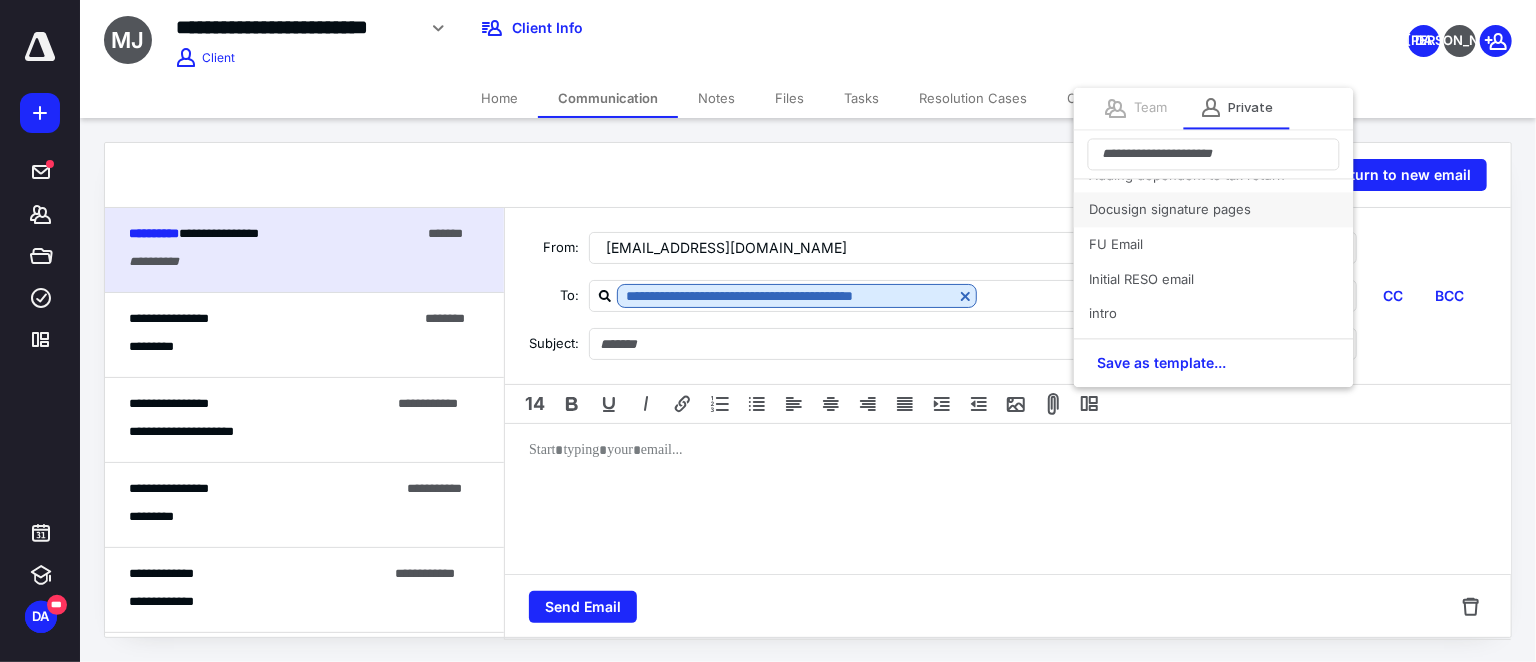 click on "Docusign signature pages" at bounding box center (1214, 210) 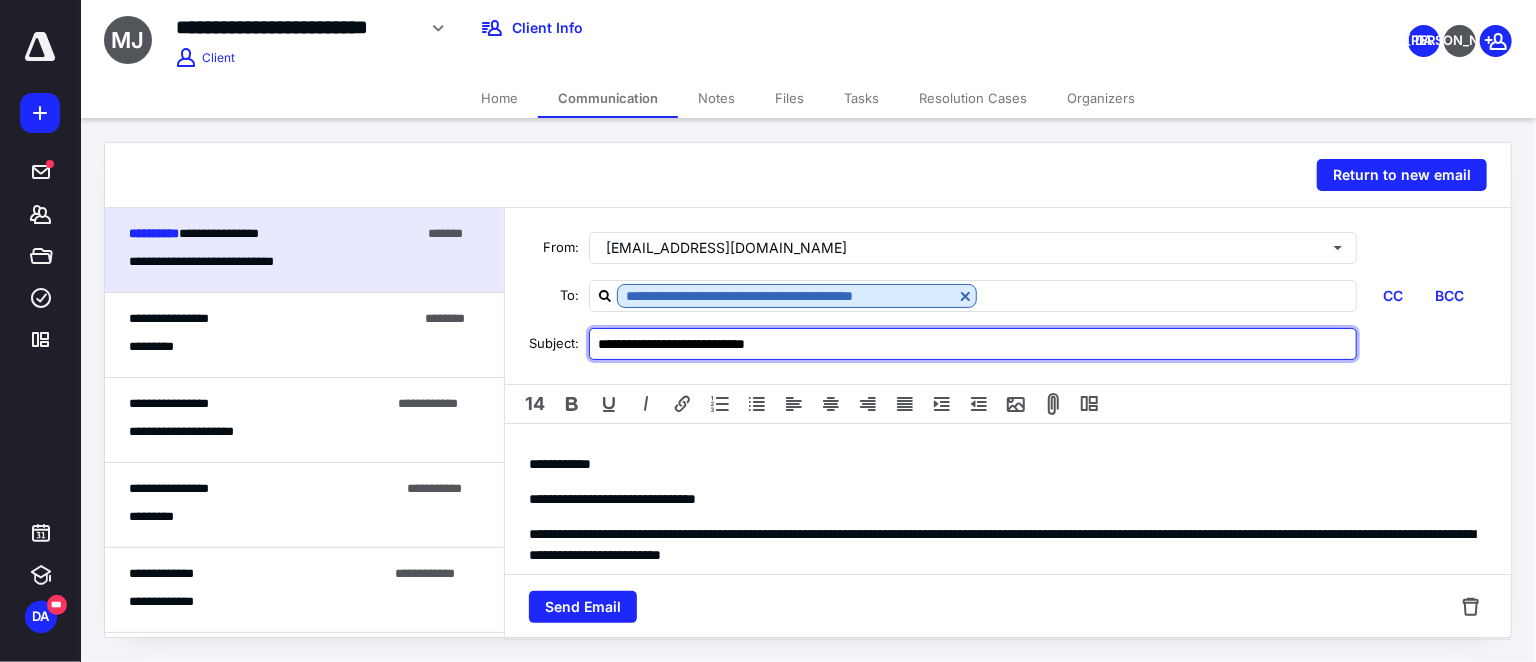 drag, startPoint x: 692, startPoint y: 344, endPoint x: 905, endPoint y: 325, distance: 213.84573 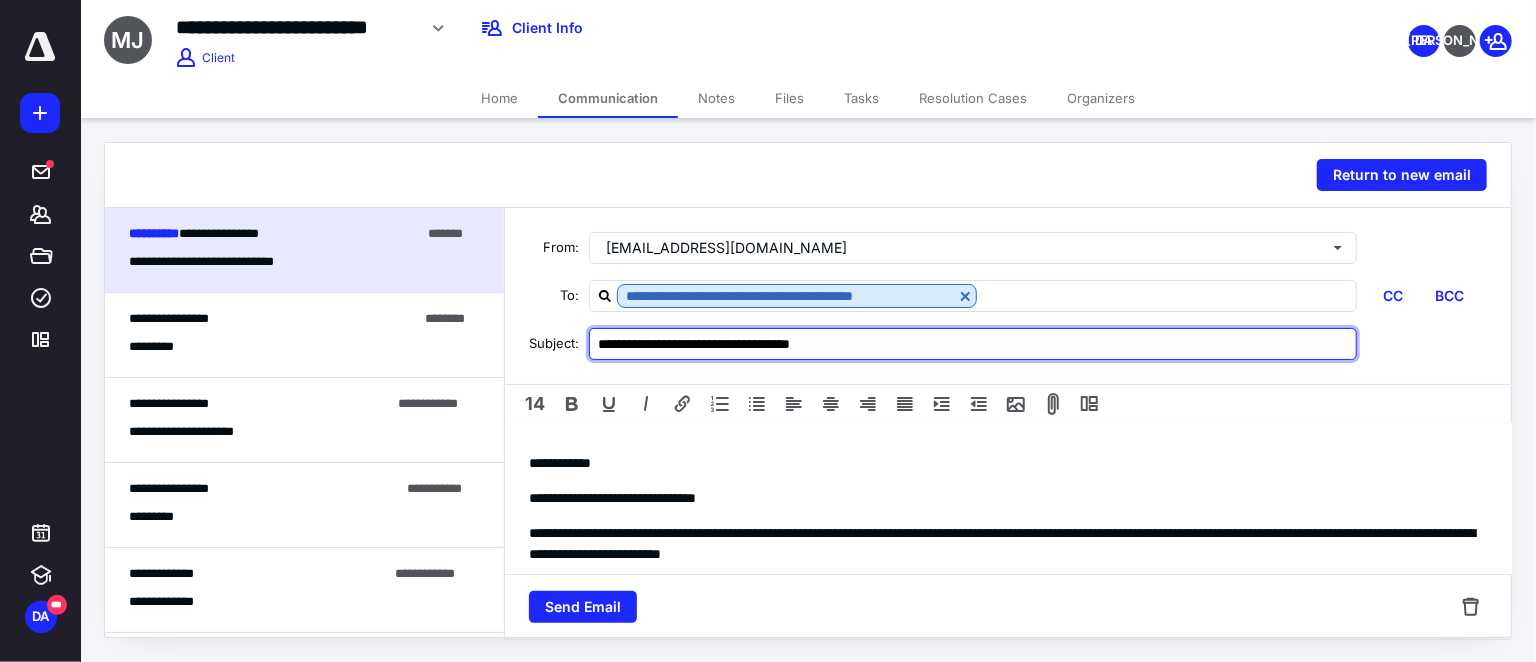 scroll, scrollTop: 0, scrollLeft: 0, axis: both 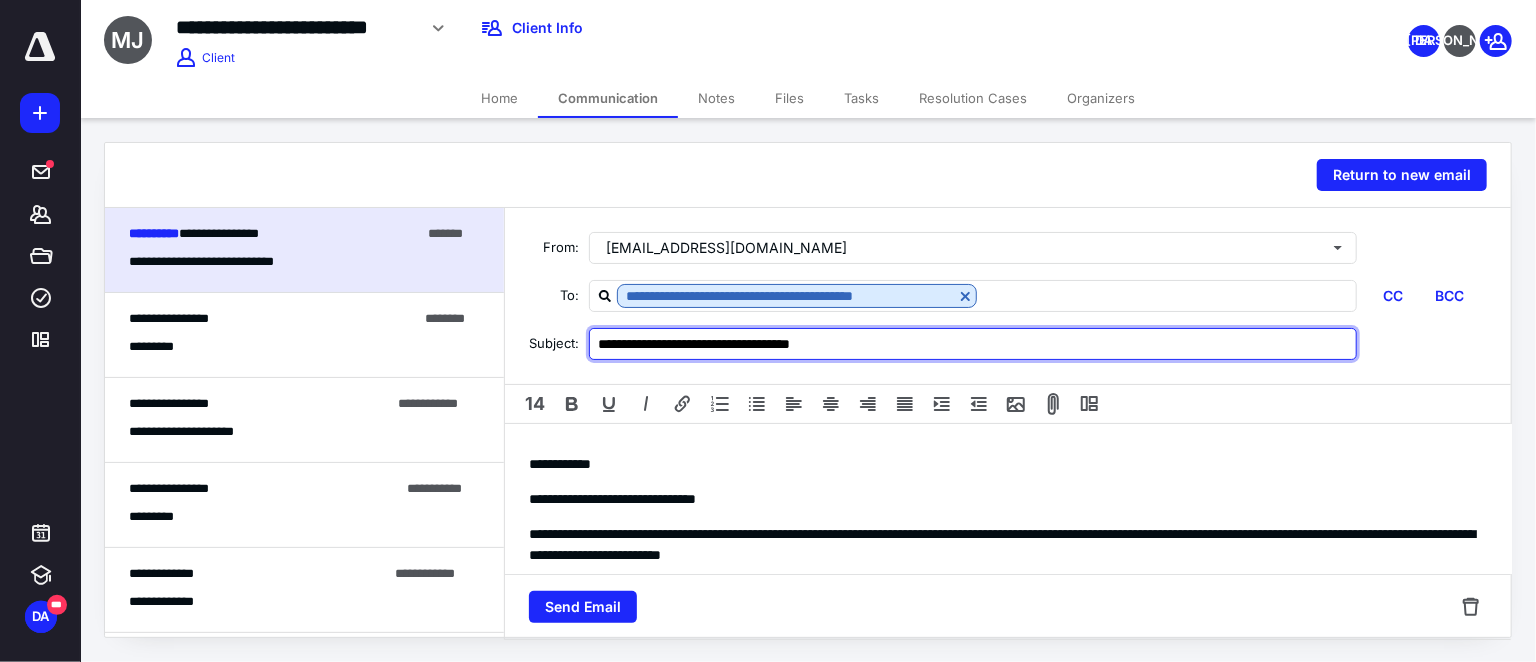 type on "**********" 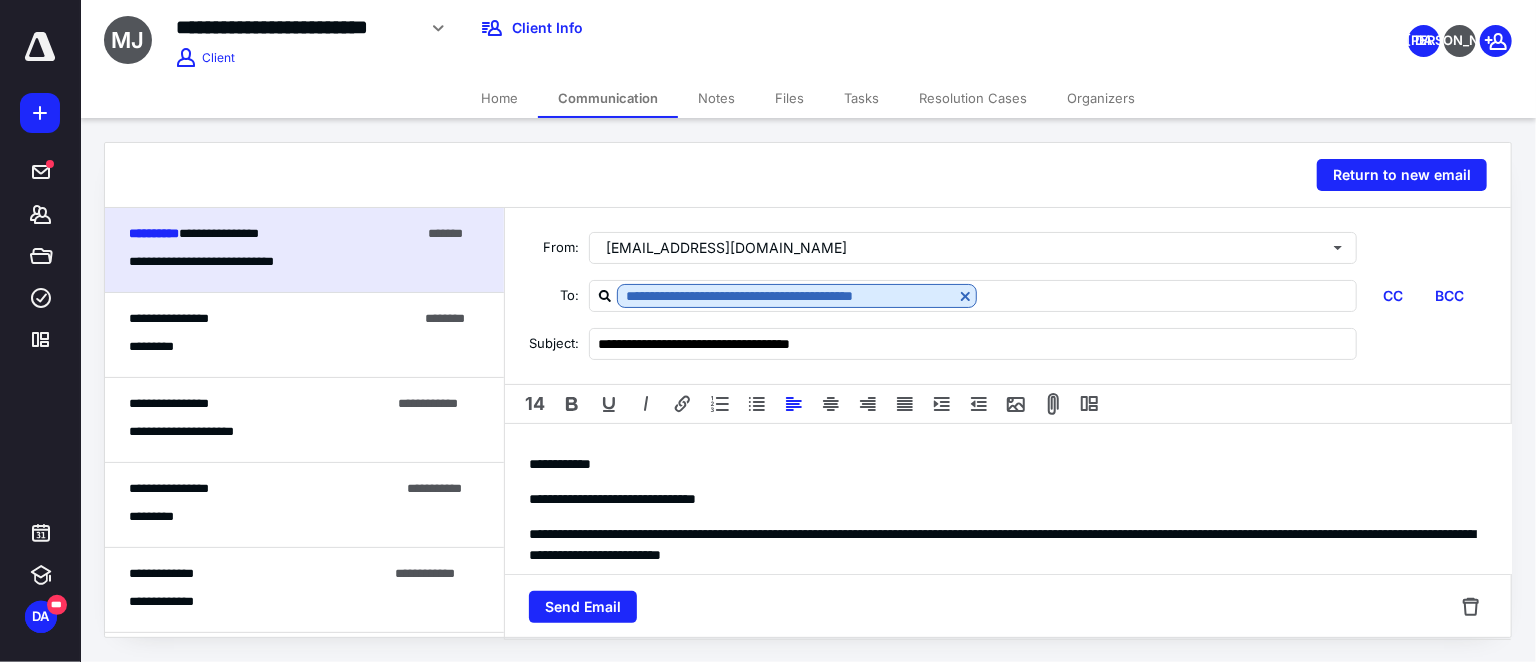 click on "**********" at bounding box center (560, 464) 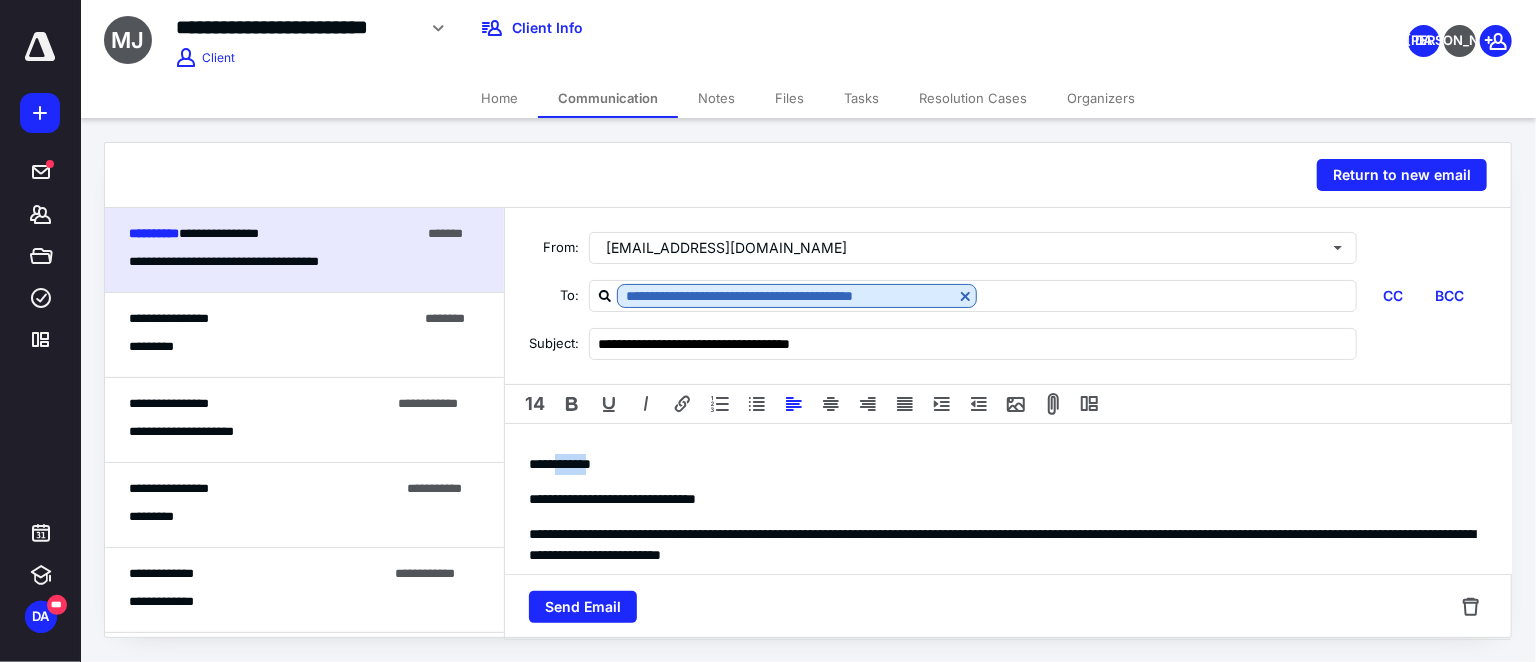 click on "**********" at bounding box center [560, 464] 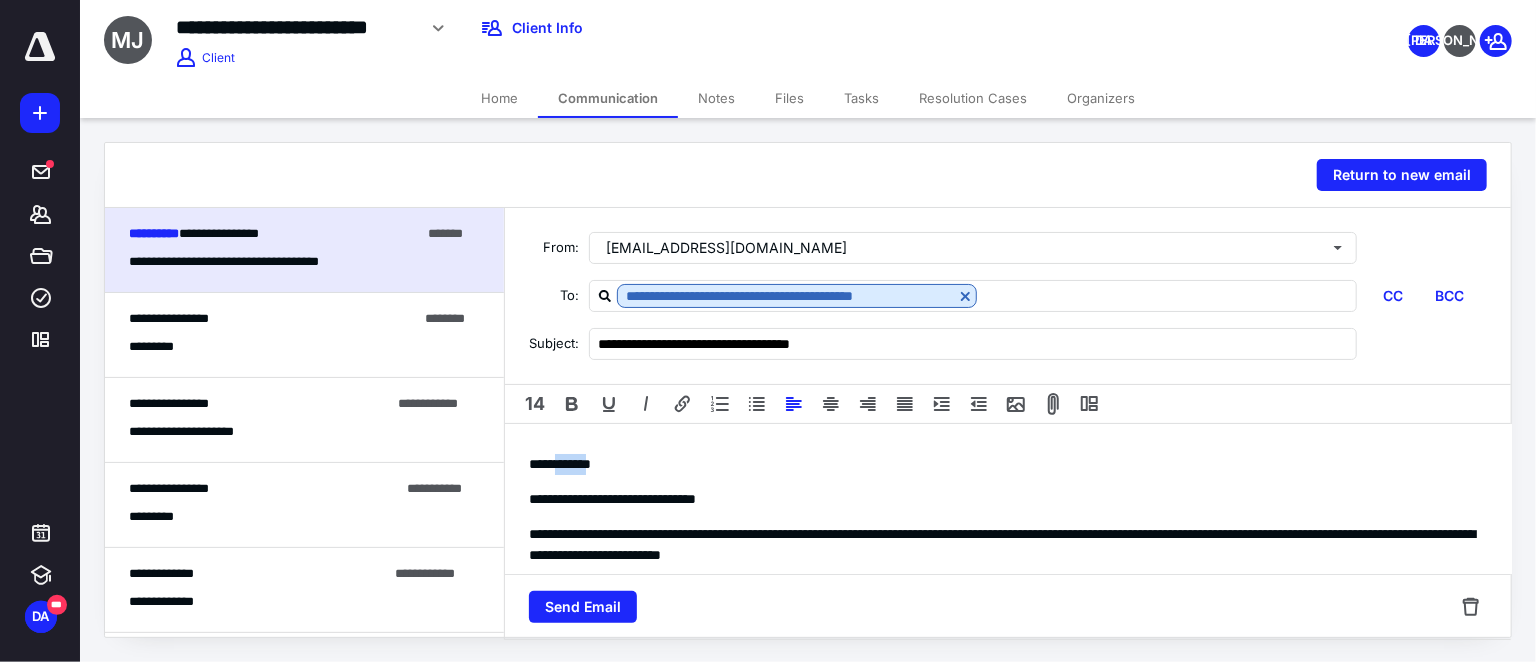 type 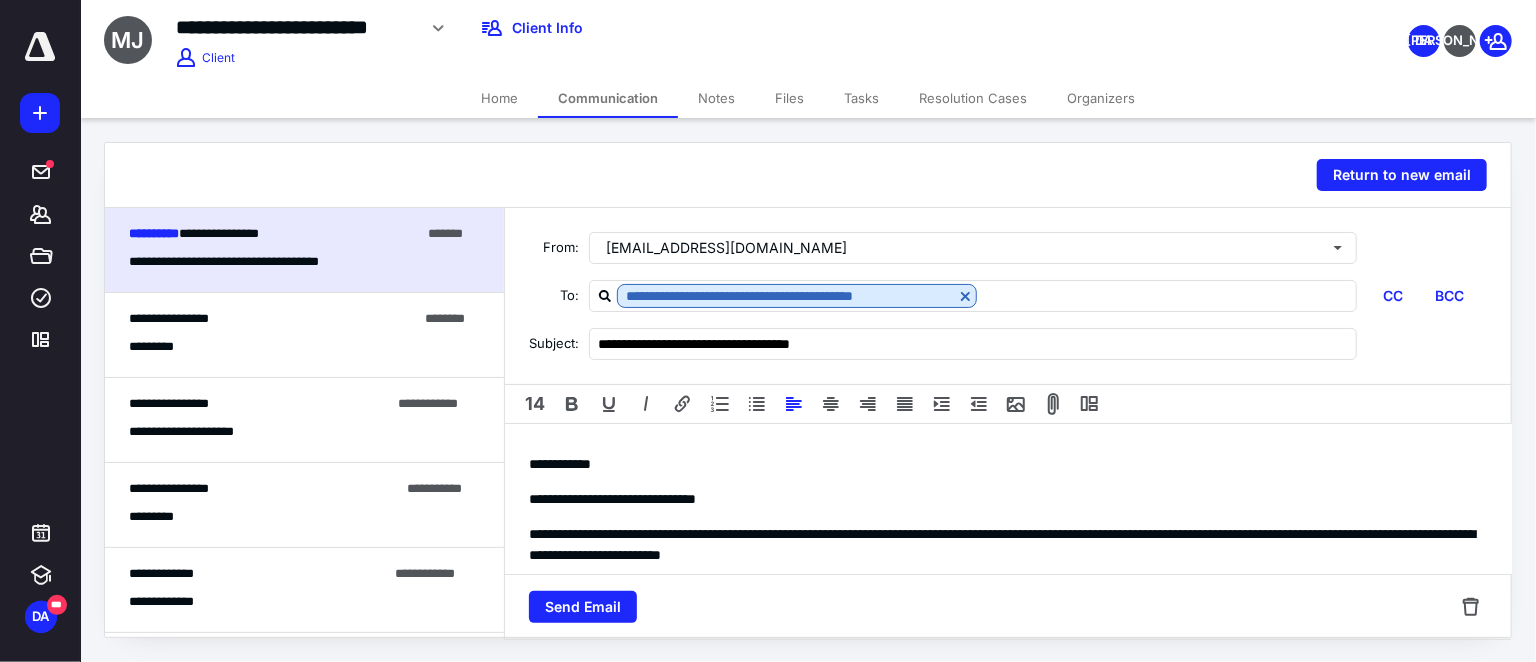 click on "**********" at bounding box center (1008, 499) 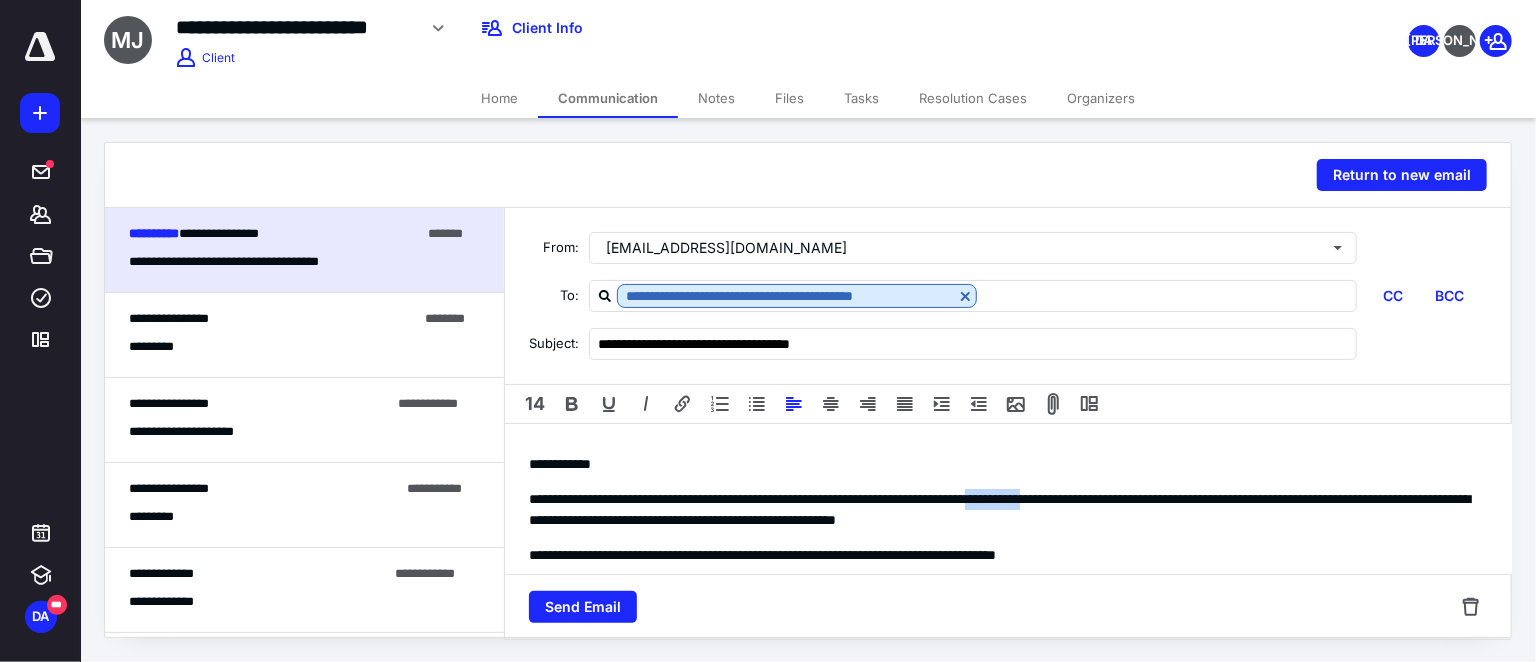 drag, startPoint x: 1090, startPoint y: 492, endPoint x: 1170, endPoint y: 493, distance: 80.00625 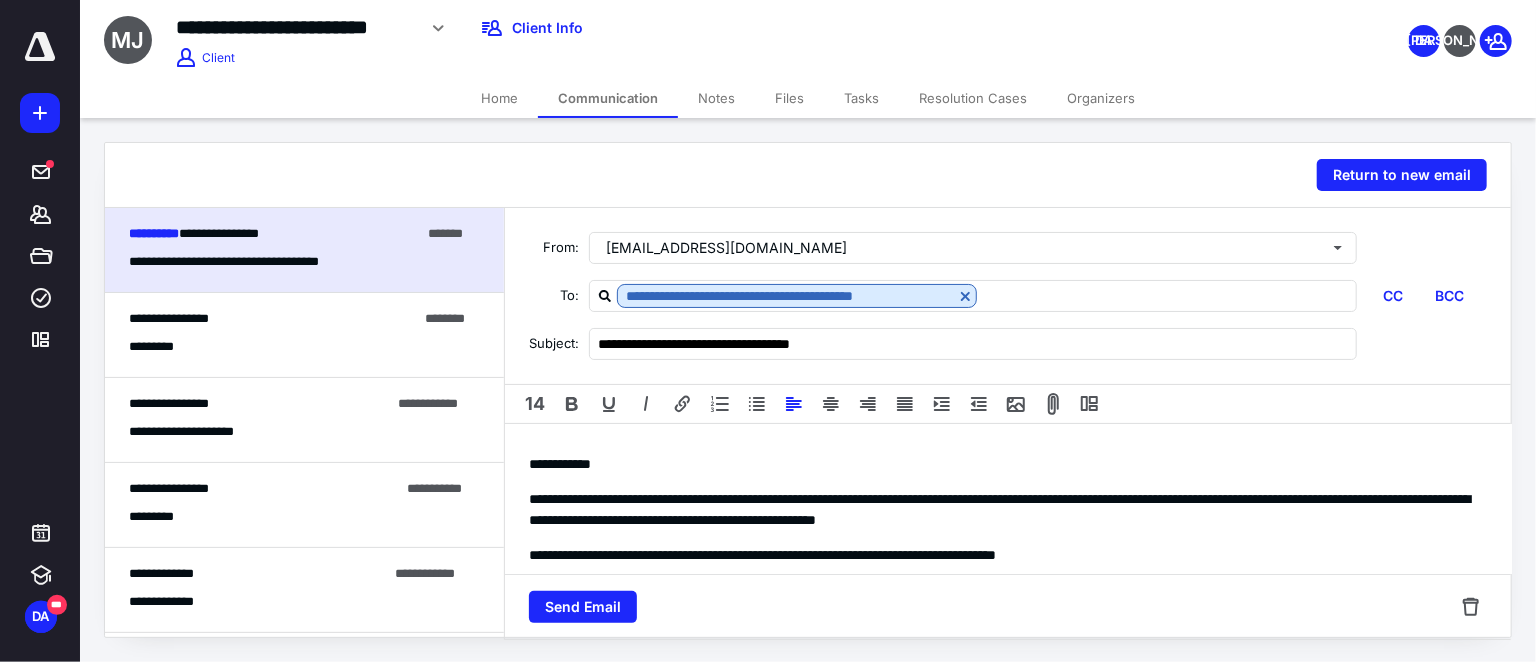 click on "**********" at bounding box center (1001, 510) 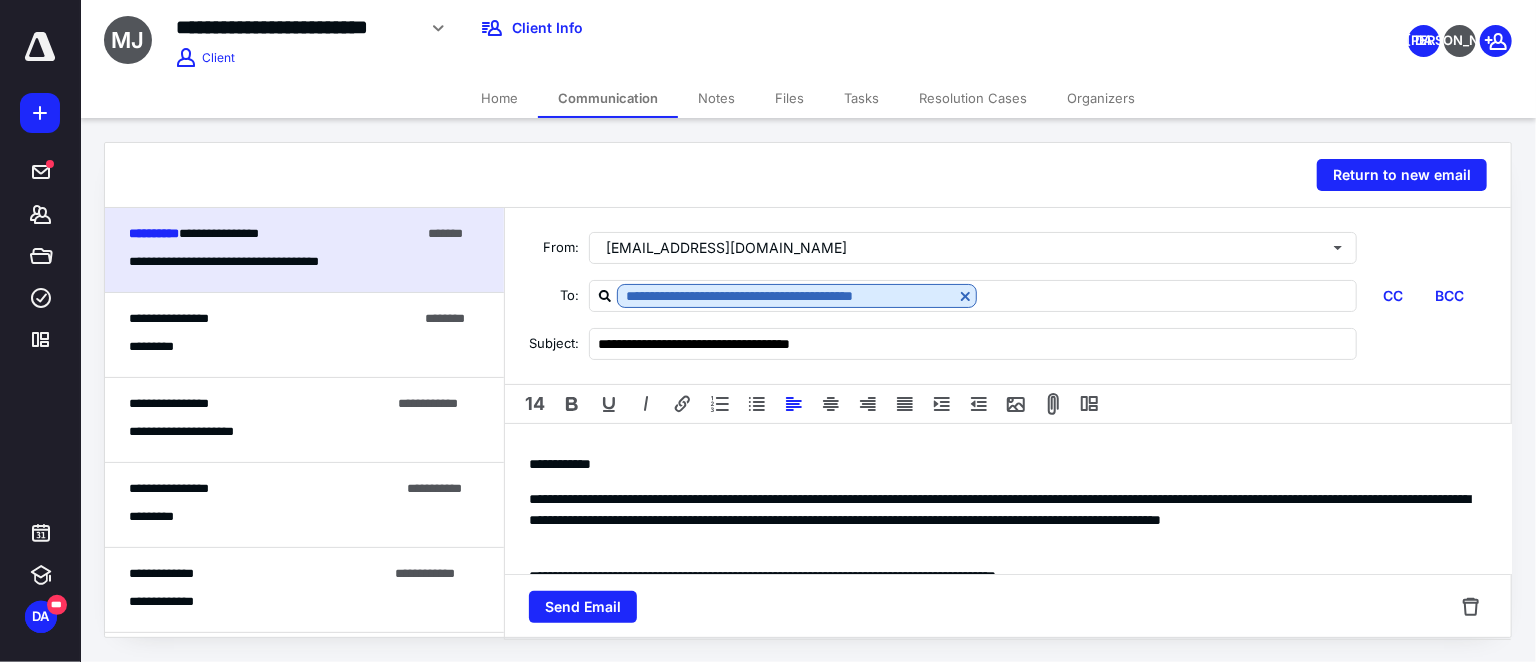 click on "**********" at bounding box center [1001, 520] 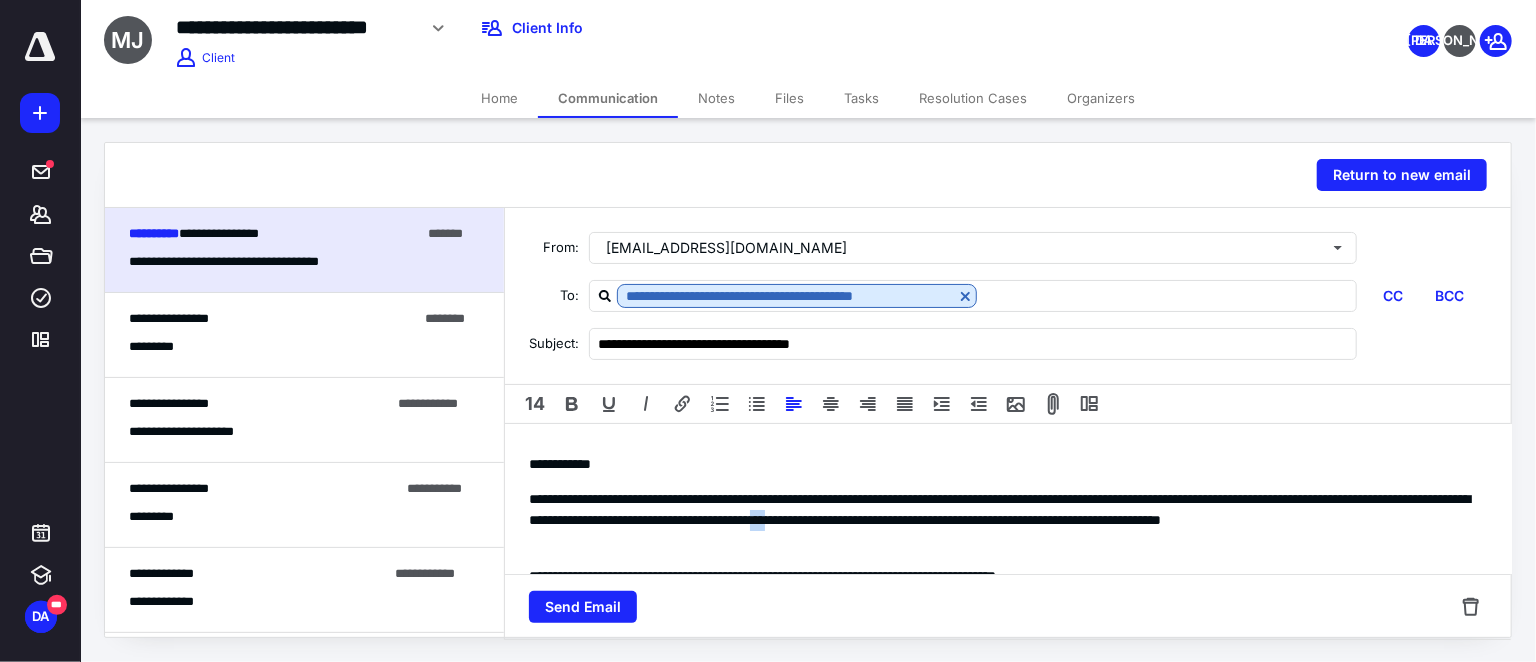 click on "**********" at bounding box center (1001, 520) 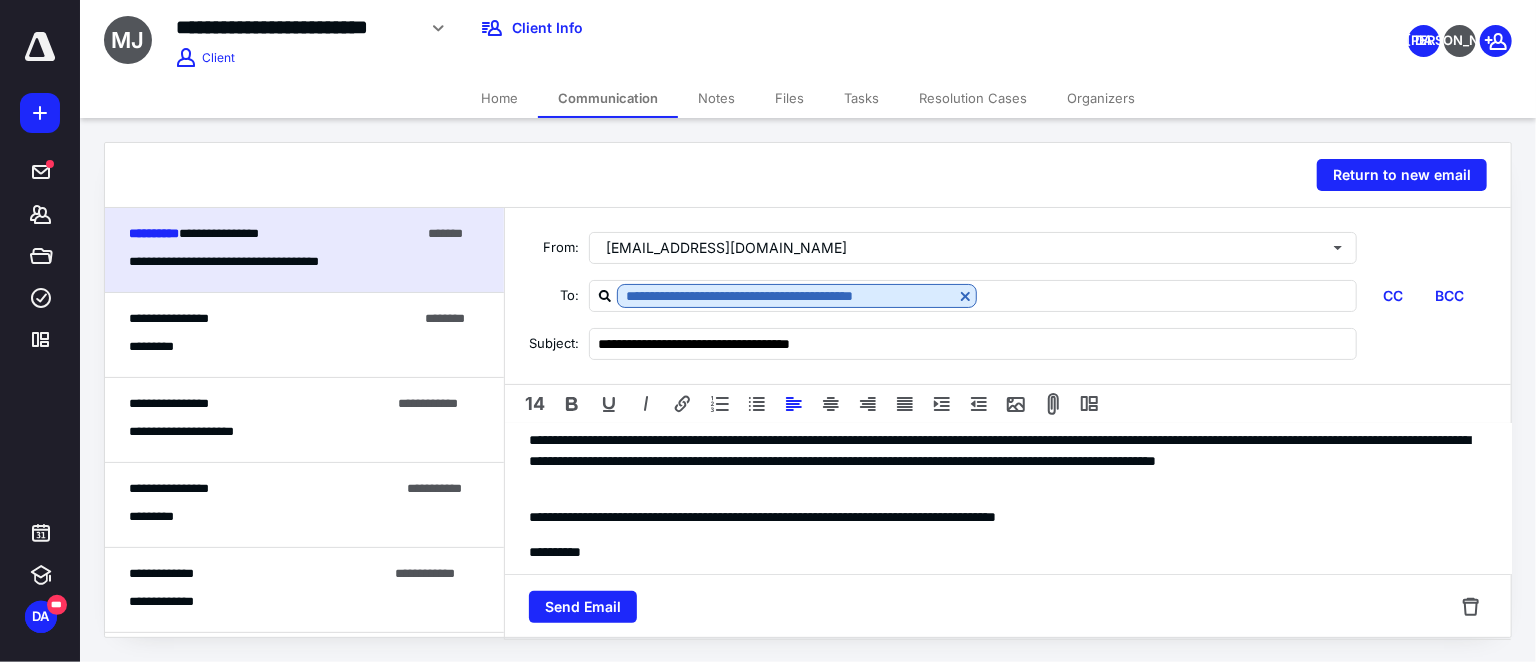 scroll, scrollTop: 90, scrollLeft: 0, axis: vertical 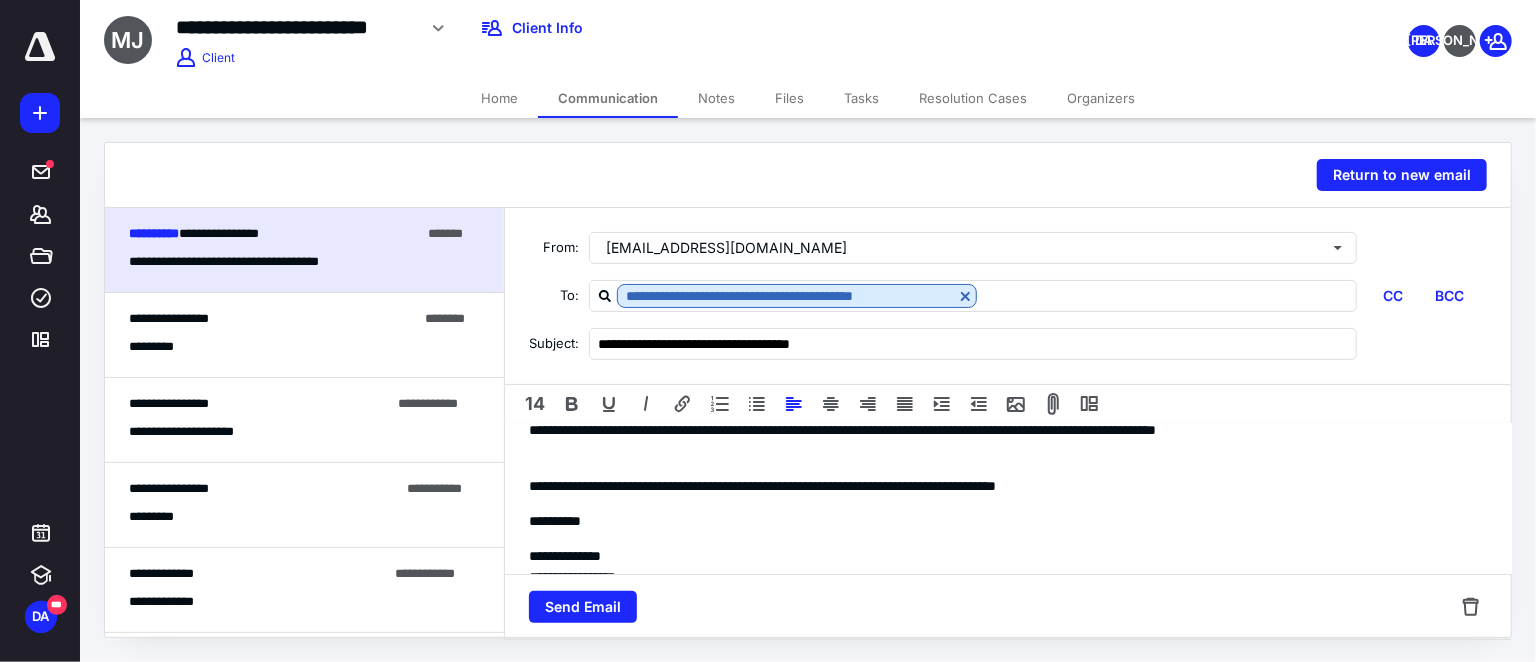 click on "**********" at bounding box center [1001, 430] 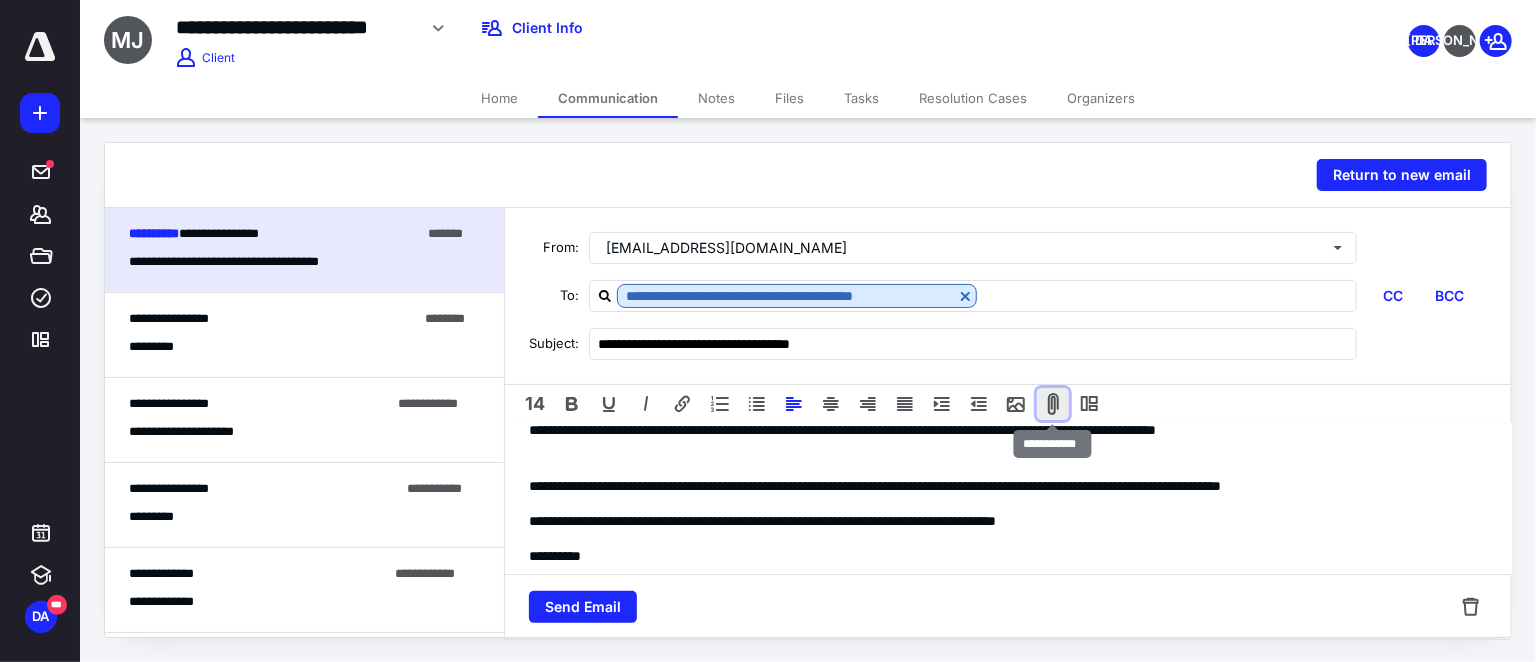 click at bounding box center [1053, 404] 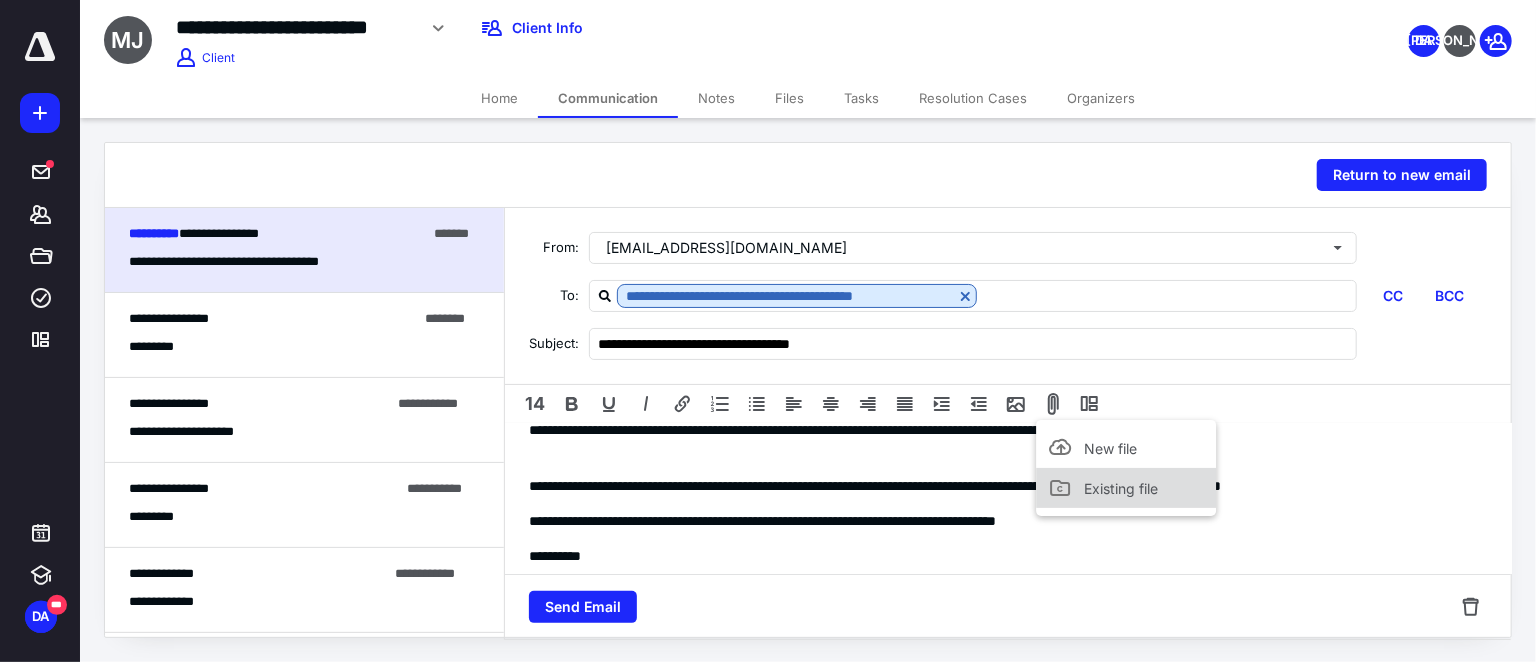 click on "Existing file" at bounding box center (1126, 488) 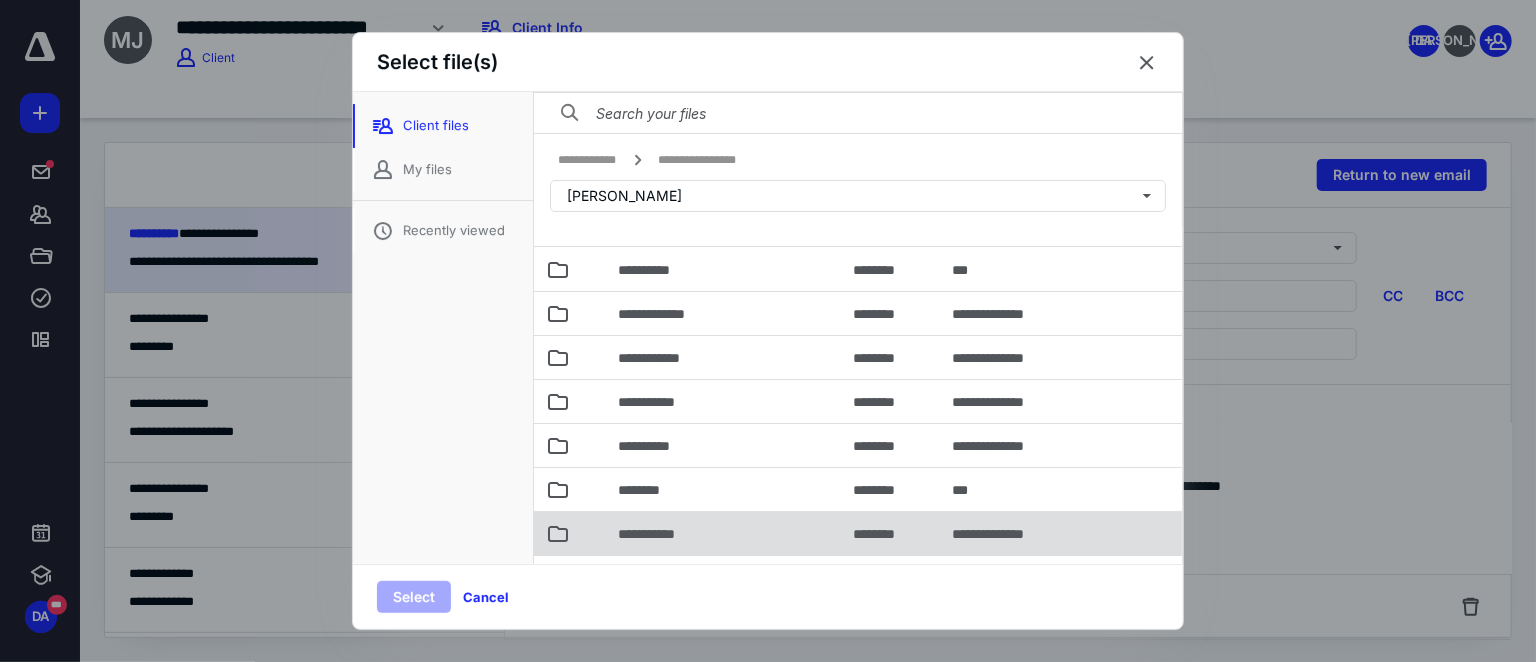 scroll, scrollTop: 56, scrollLeft: 0, axis: vertical 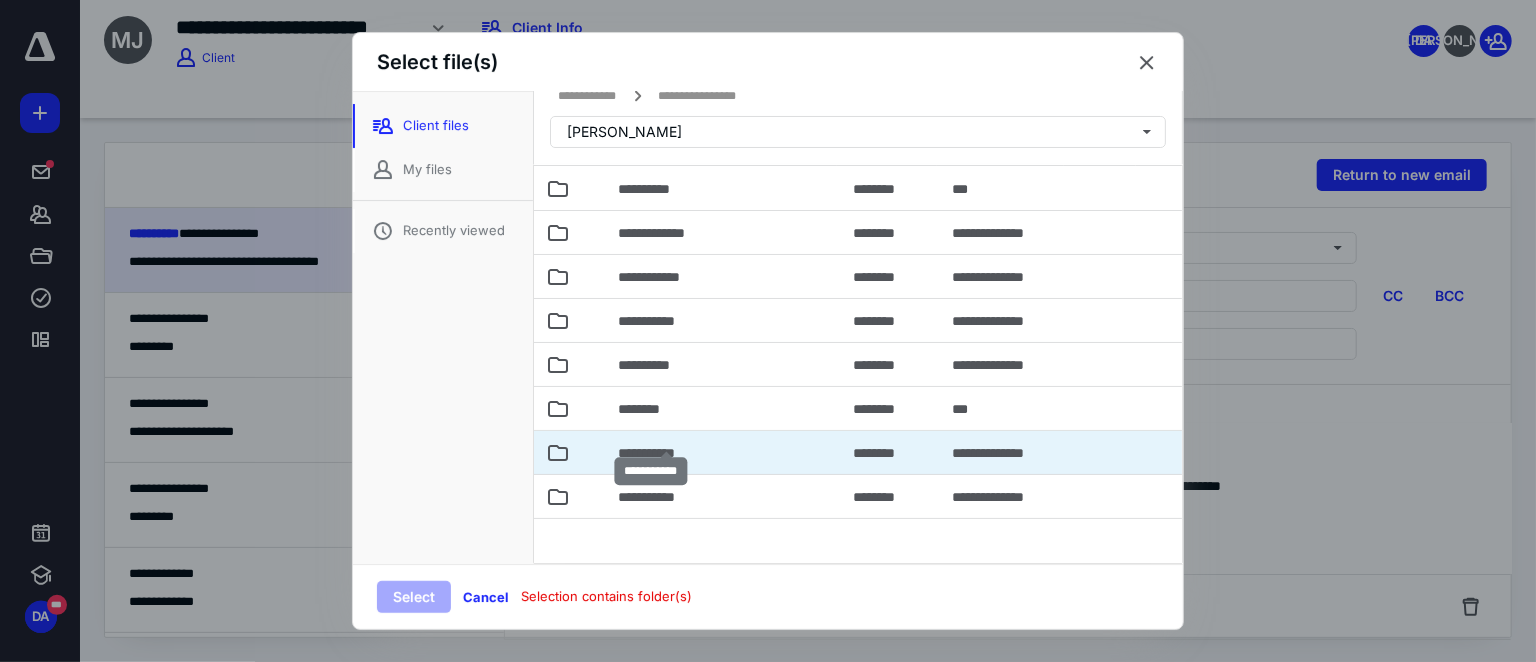 click on "**********" at bounding box center [666, 453] 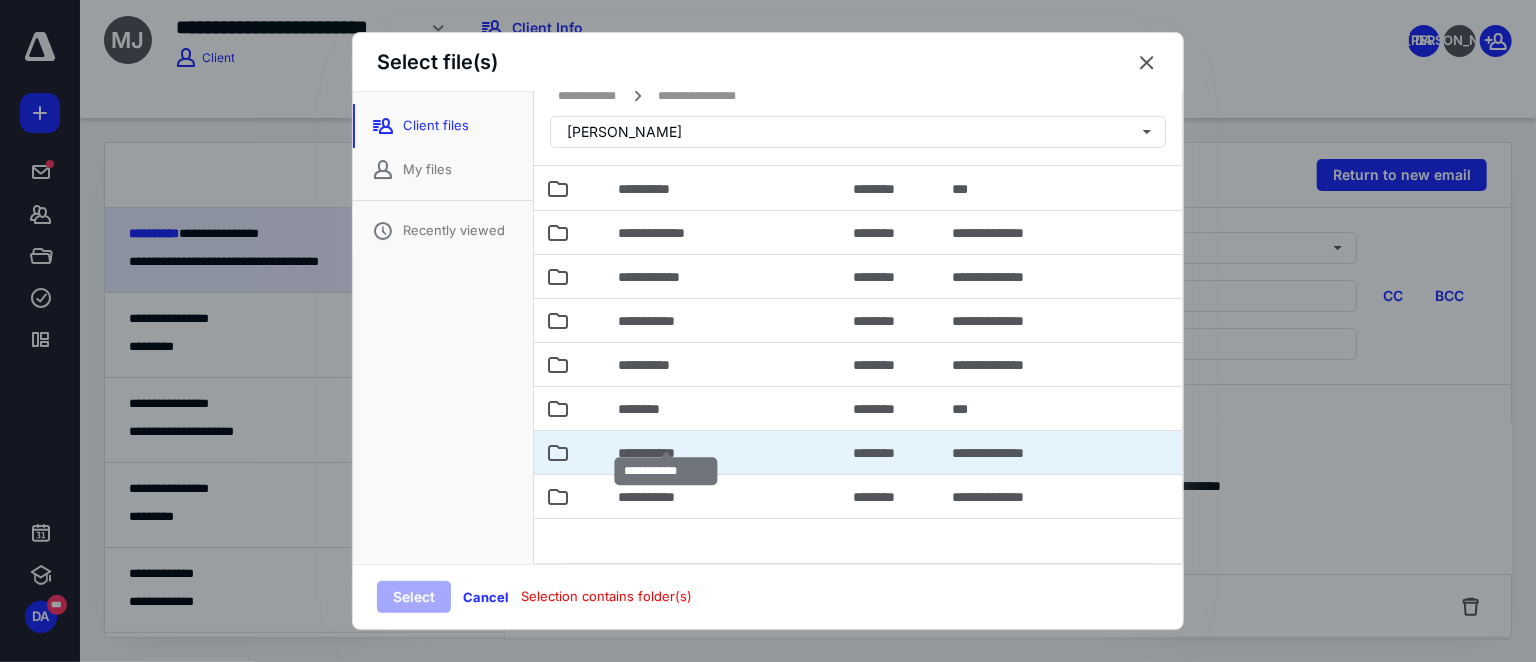 click on "**********" at bounding box center (666, 453) 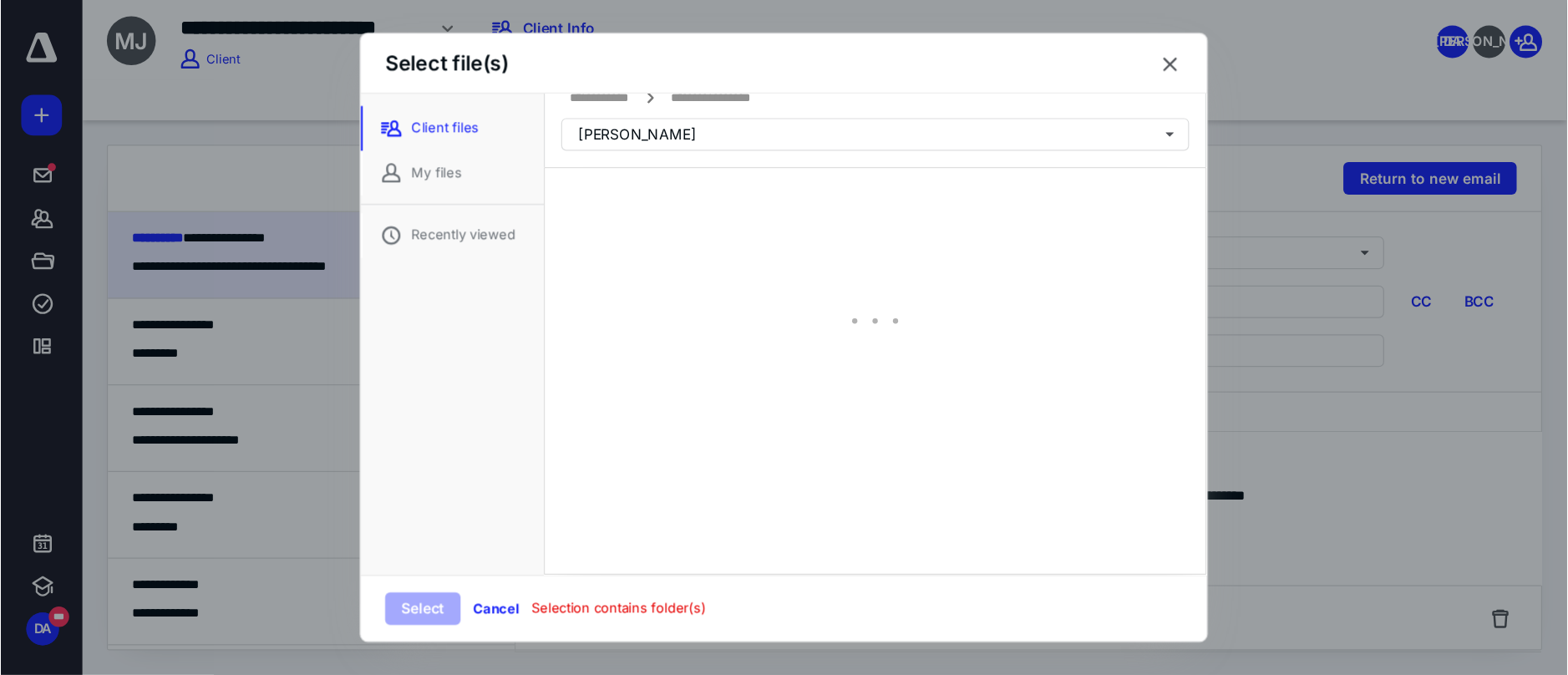 scroll, scrollTop: 0, scrollLeft: 0, axis: both 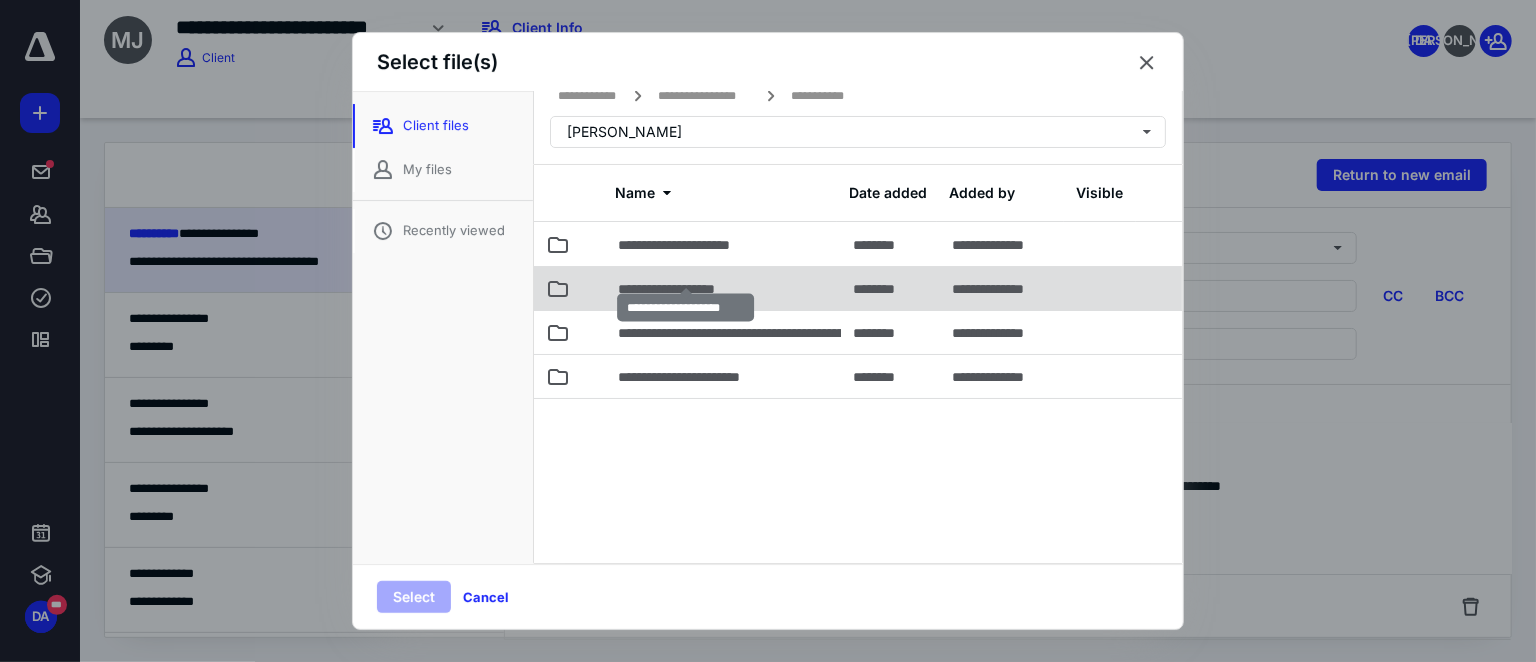 click on "**********" at bounding box center (685, 289) 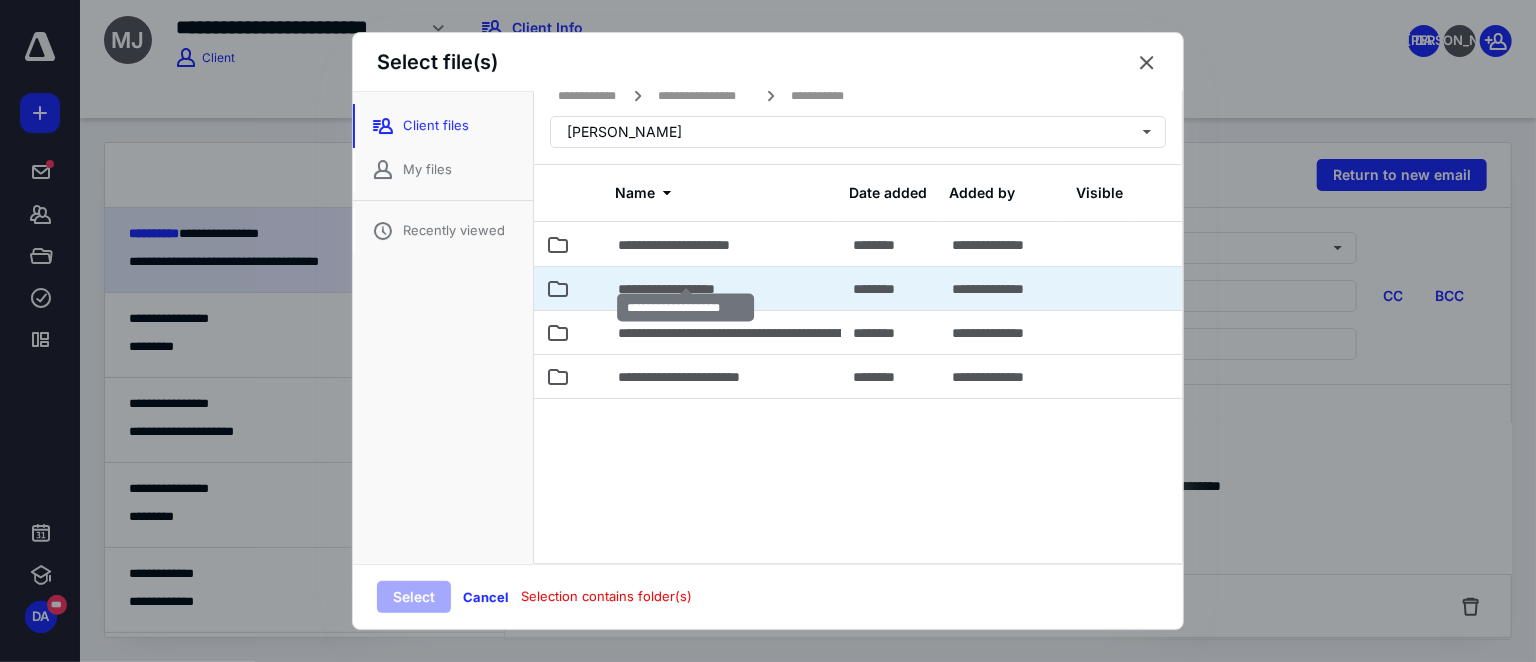 click on "**********" at bounding box center [685, 289] 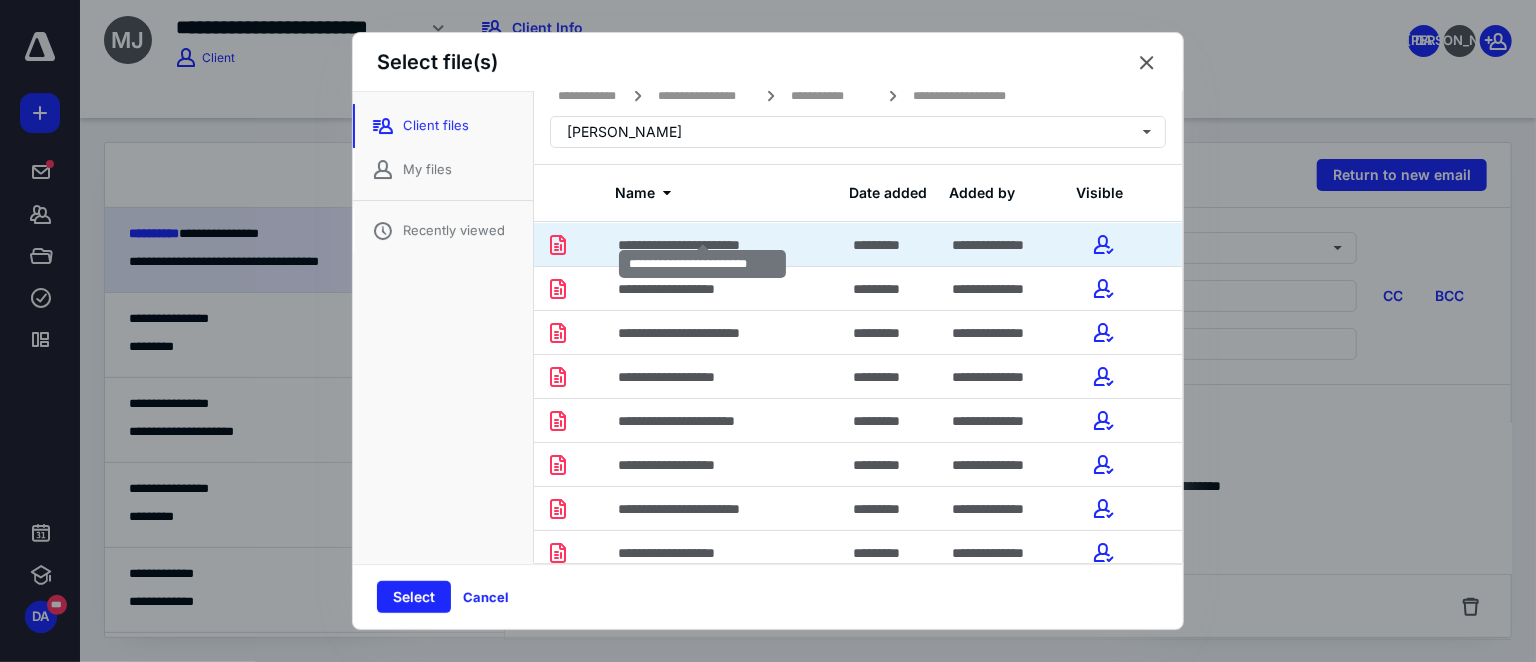 click on "**********" at bounding box center (703, 245) 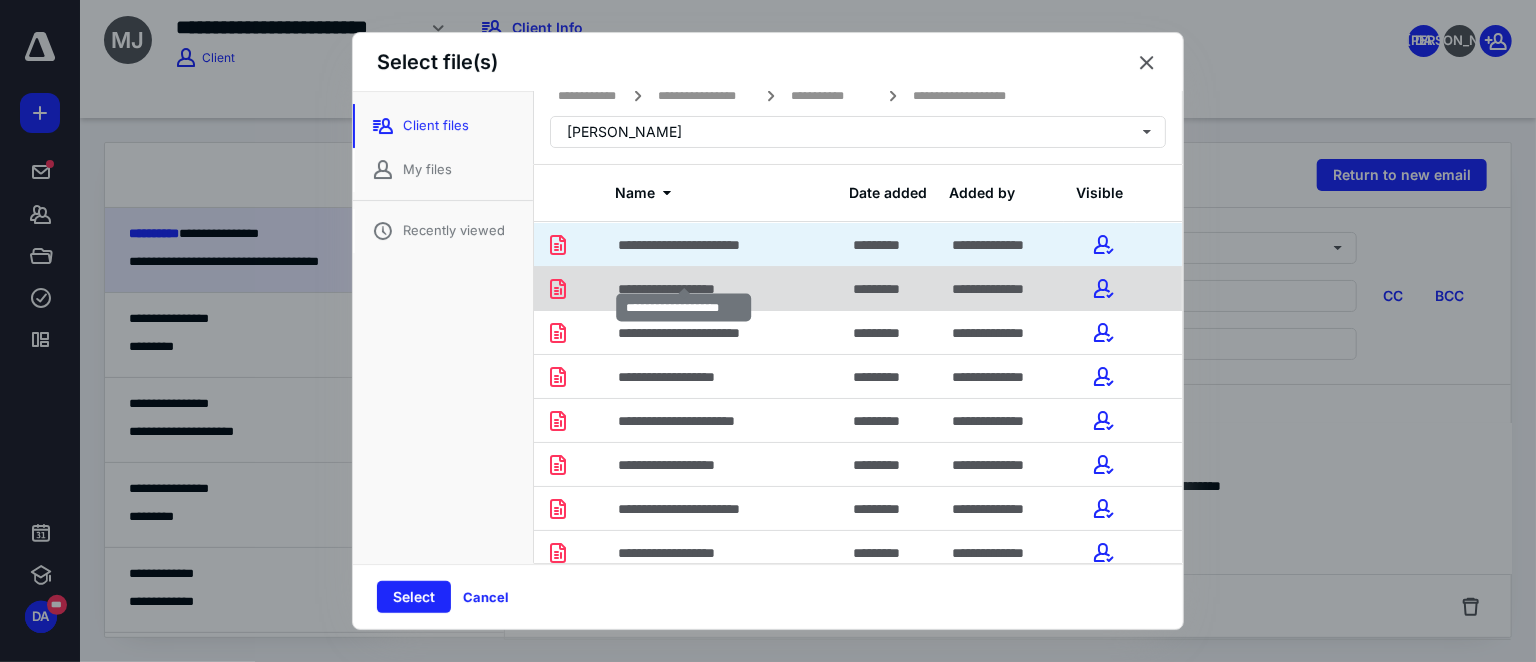 click on "**********" at bounding box center (684, 289) 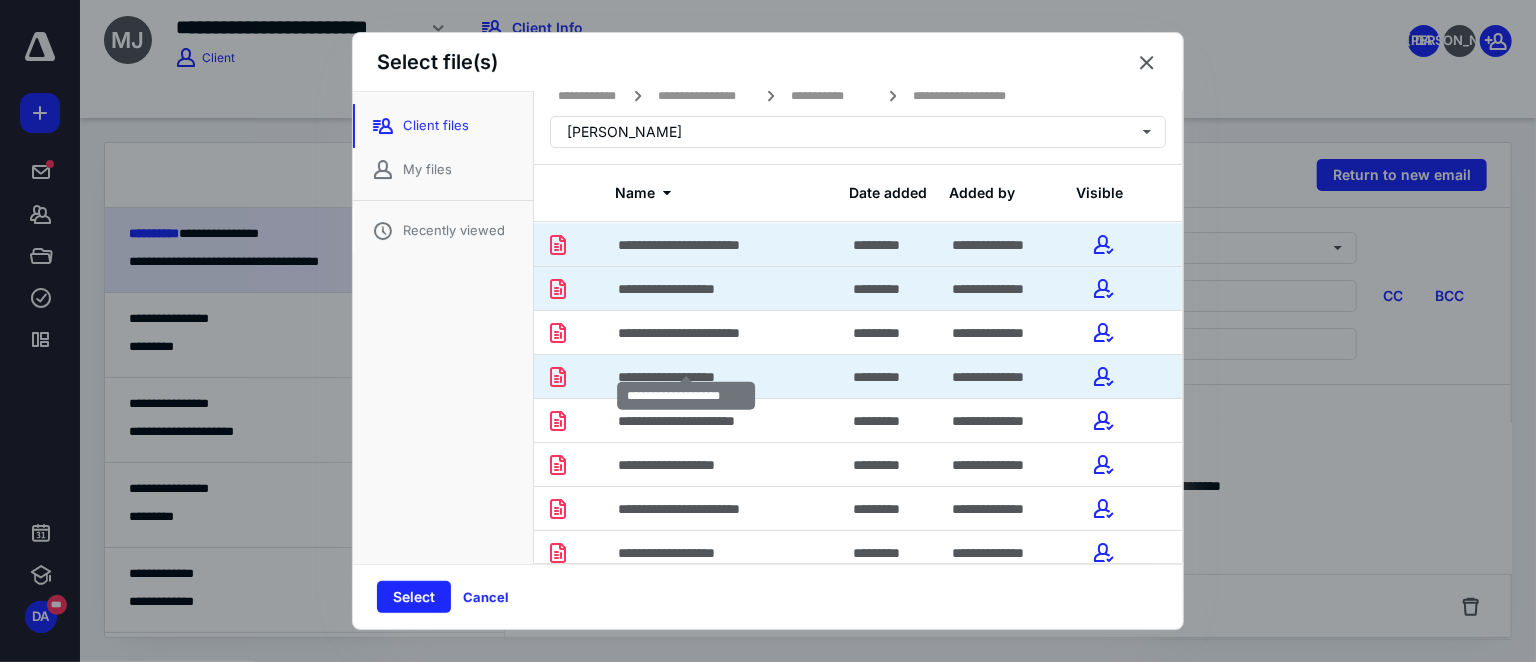click on "**********" at bounding box center [686, 377] 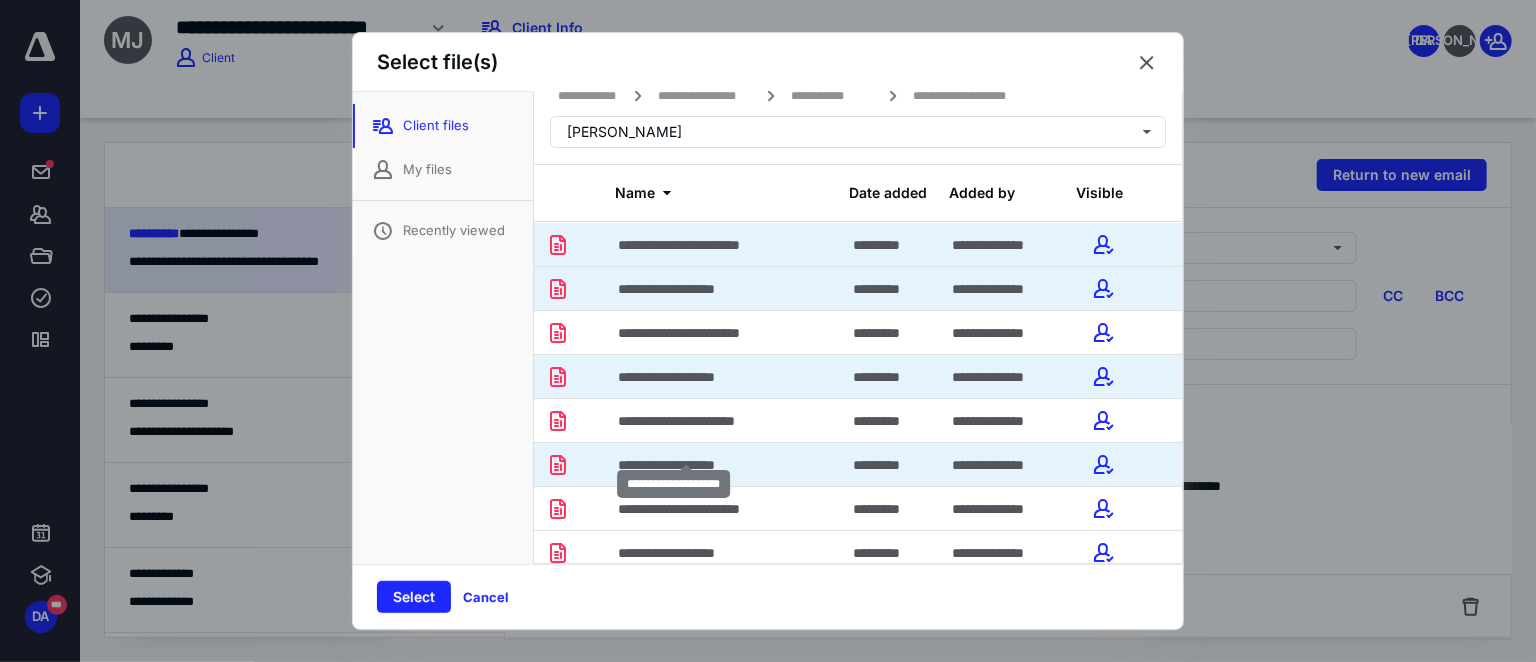 click on "**********" at bounding box center [686, 465] 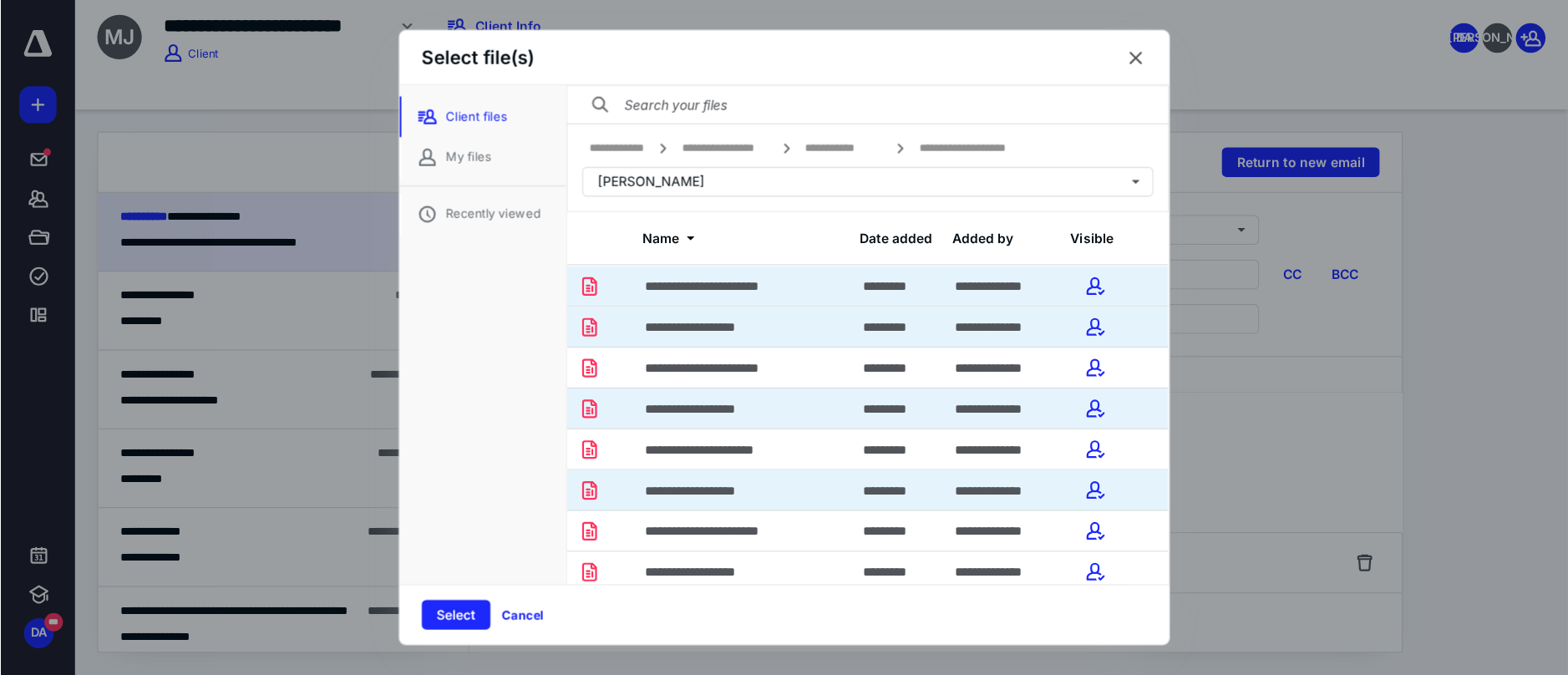 scroll, scrollTop: 76, scrollLeft: 0, axis: vertical 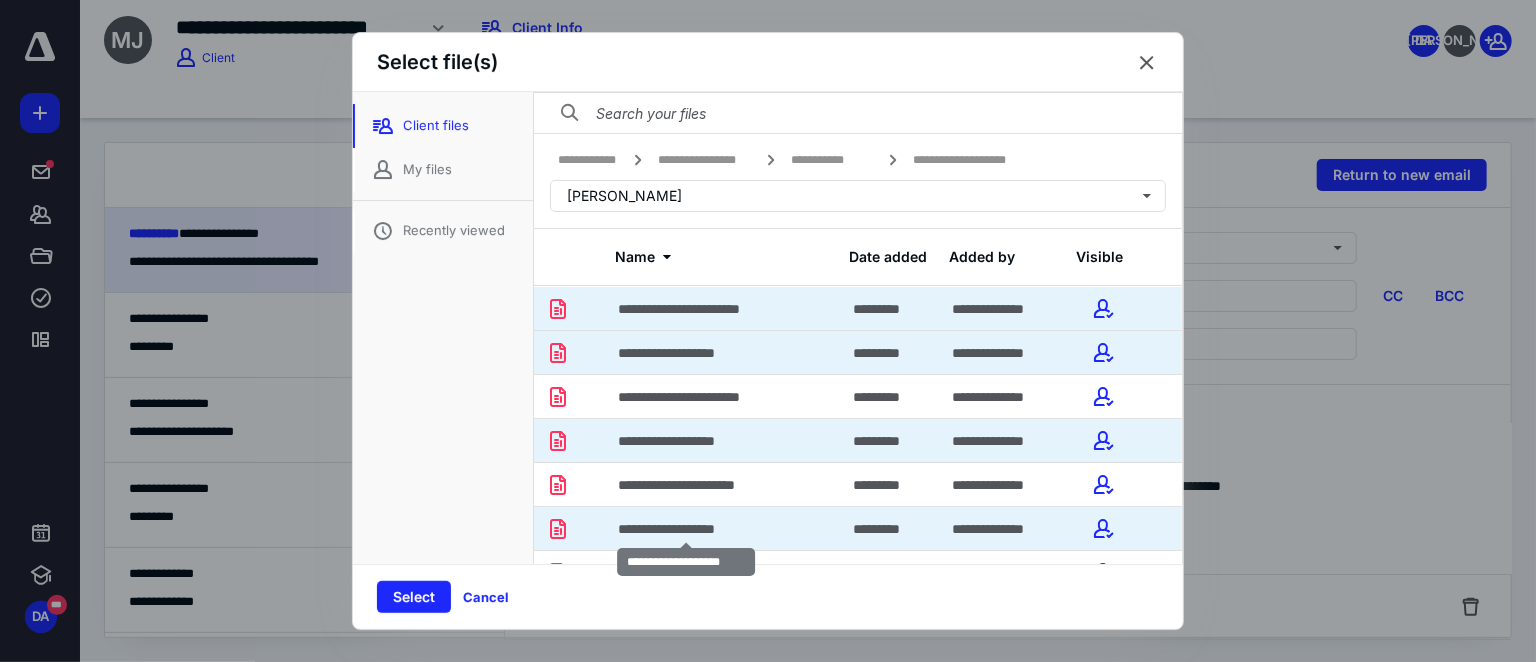 click on "**********" at bounding box center [686, 529] 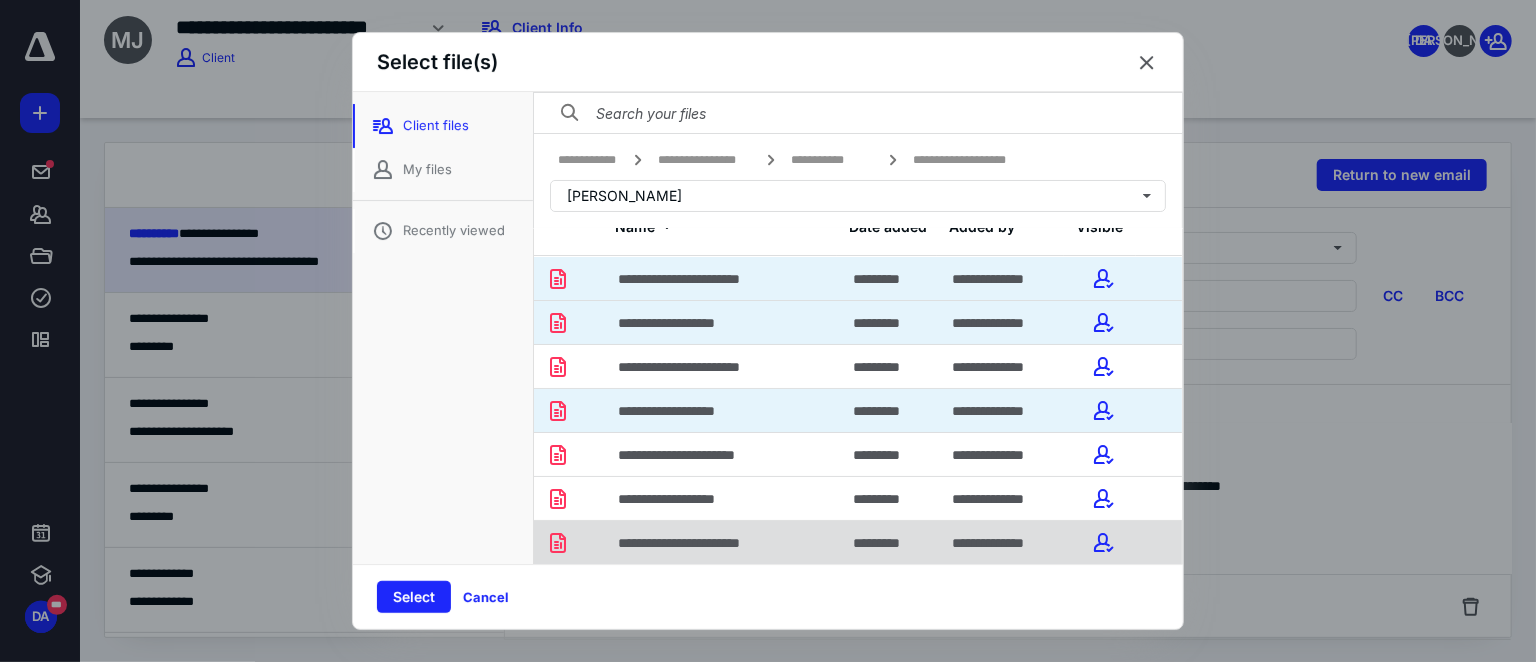 scroll, scrollTop: 56, scrollLeft: 0, axis: vertical 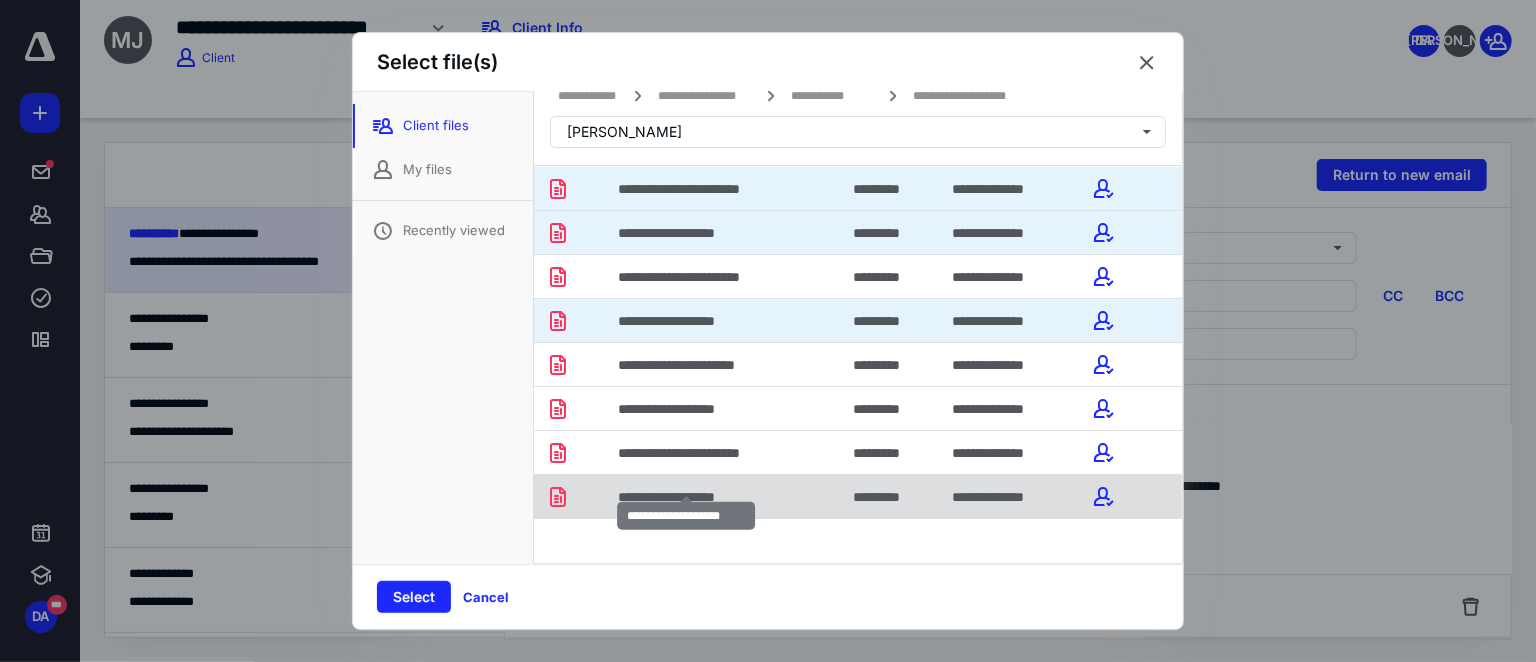 click on "**********" at bounding box center (686, 497) 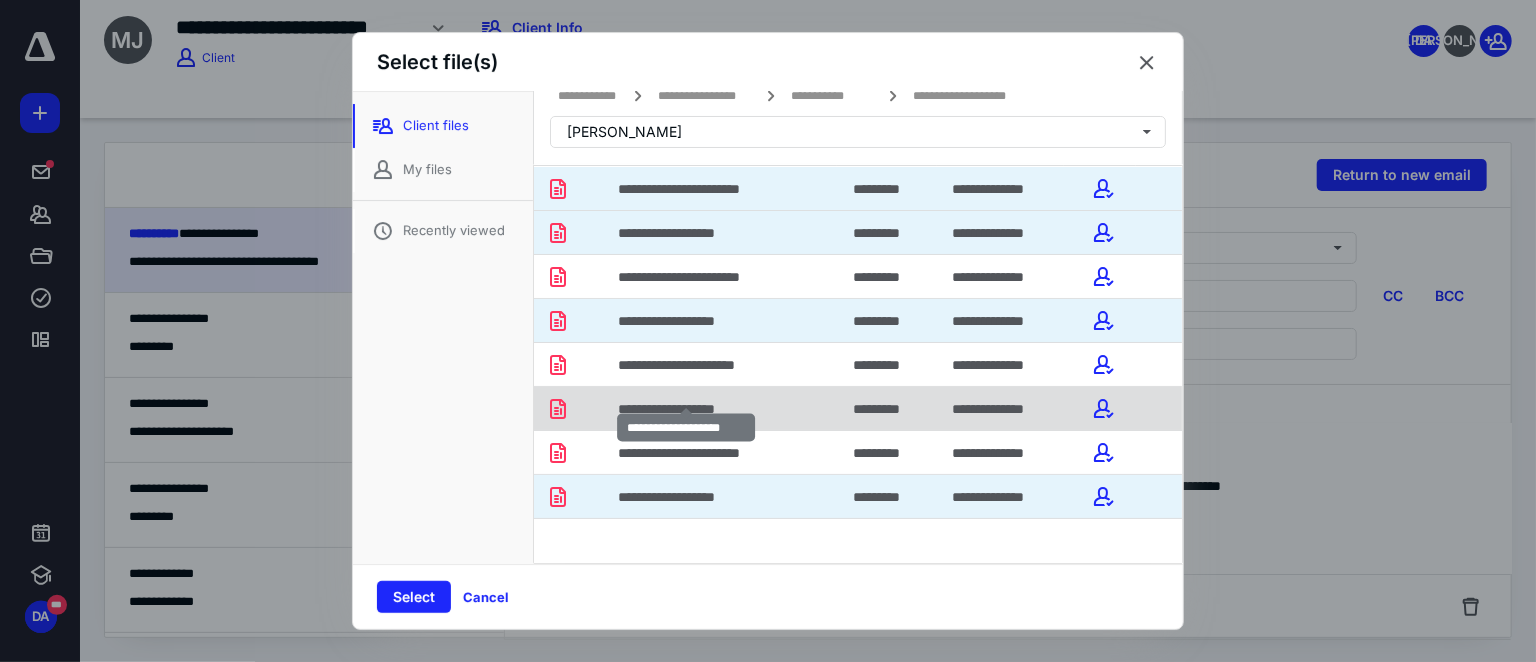 click on "**********" at bounding box center (686, 409) 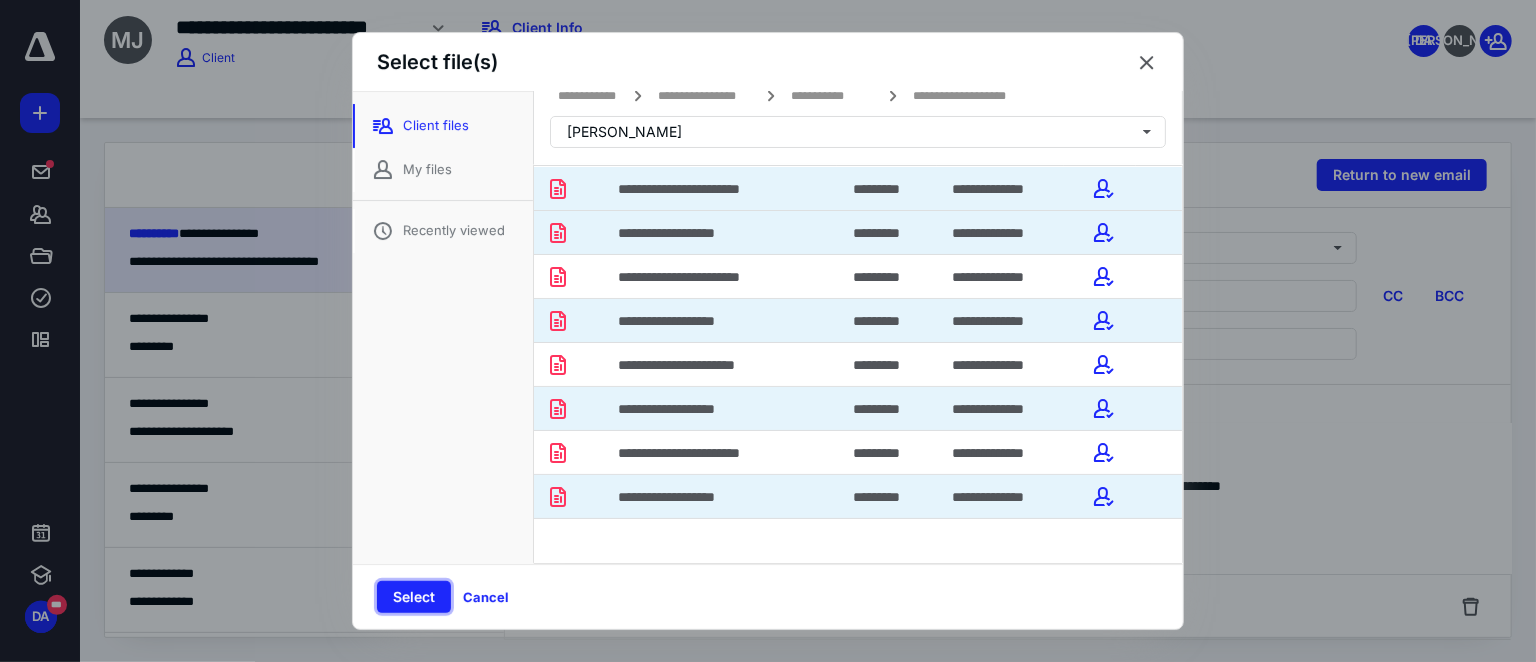 click on "Select" at bounding box center (414, 597) 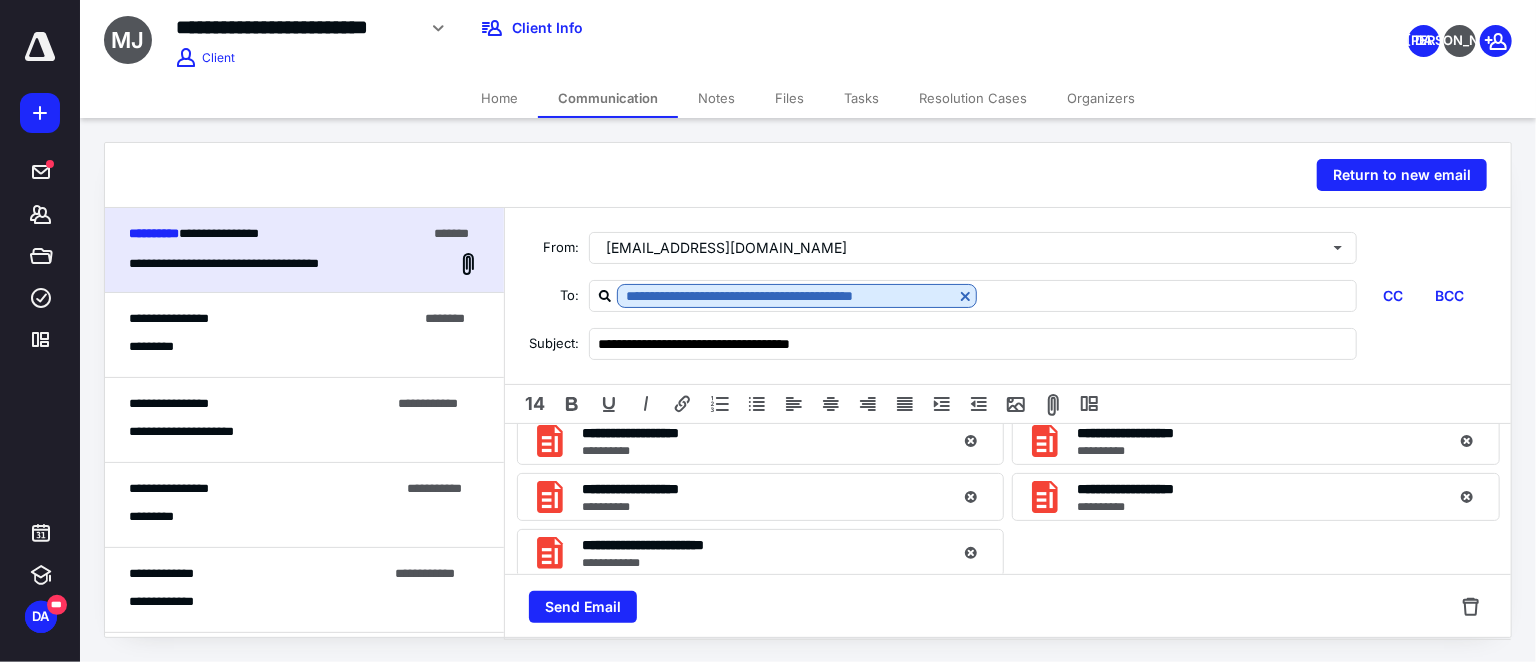 scroll, scrollTop: 455, scrollLeft: 0, axis: vertical 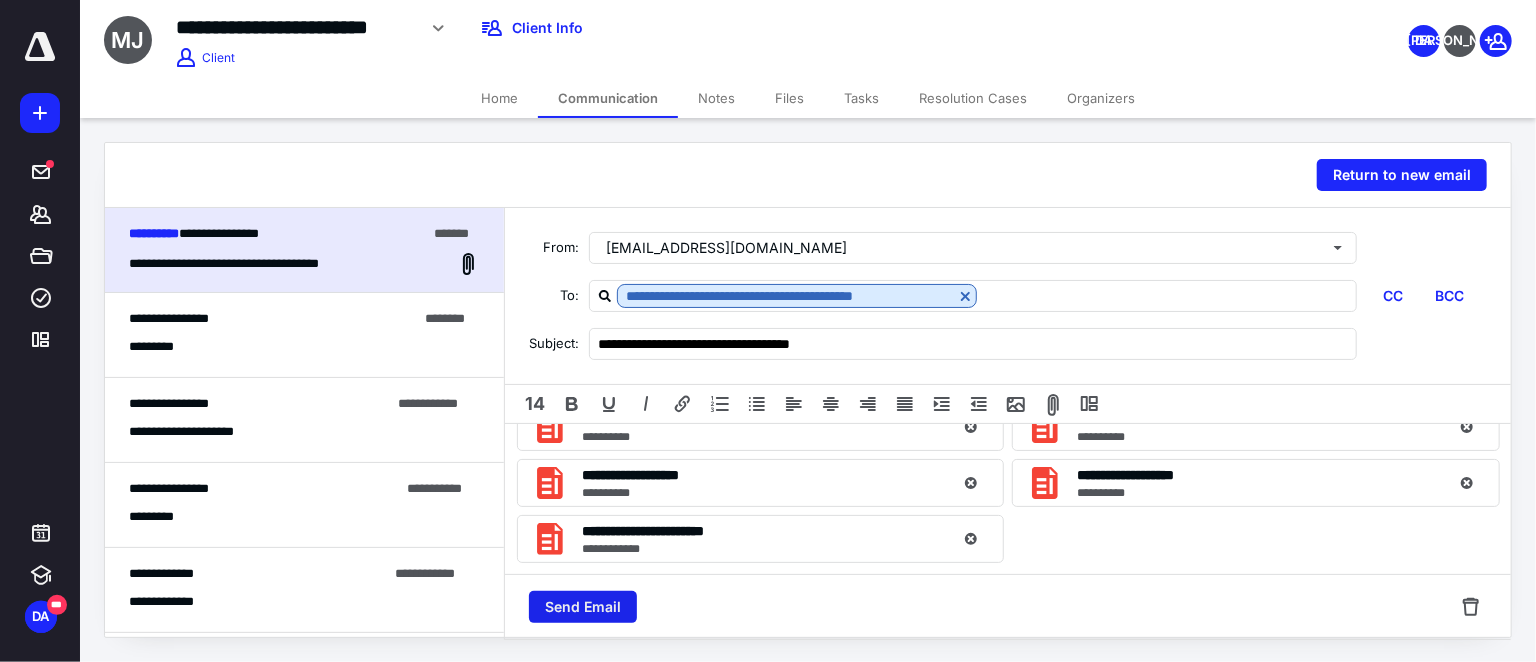 click on "Send Email" at bounding box center (583, 607) 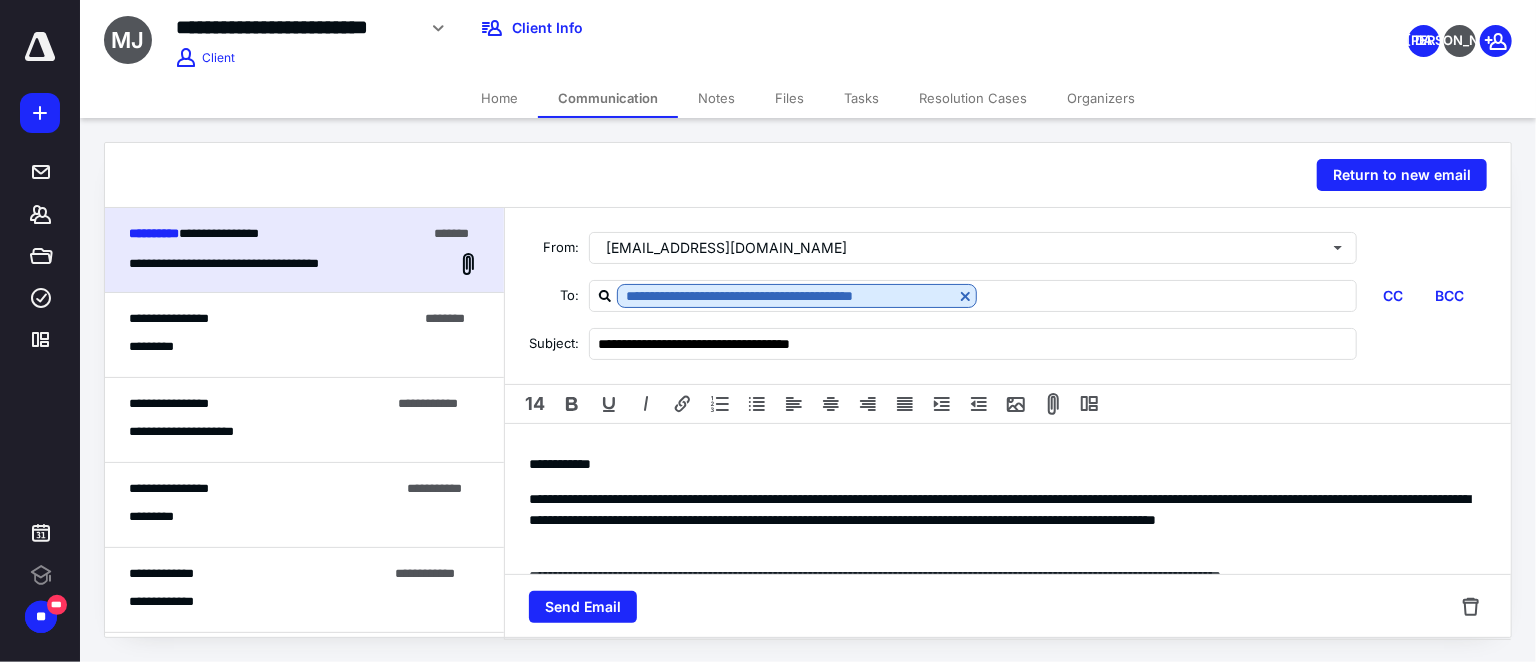 scroll, scrollTop: 0, scrollLeft: 0, axis: both 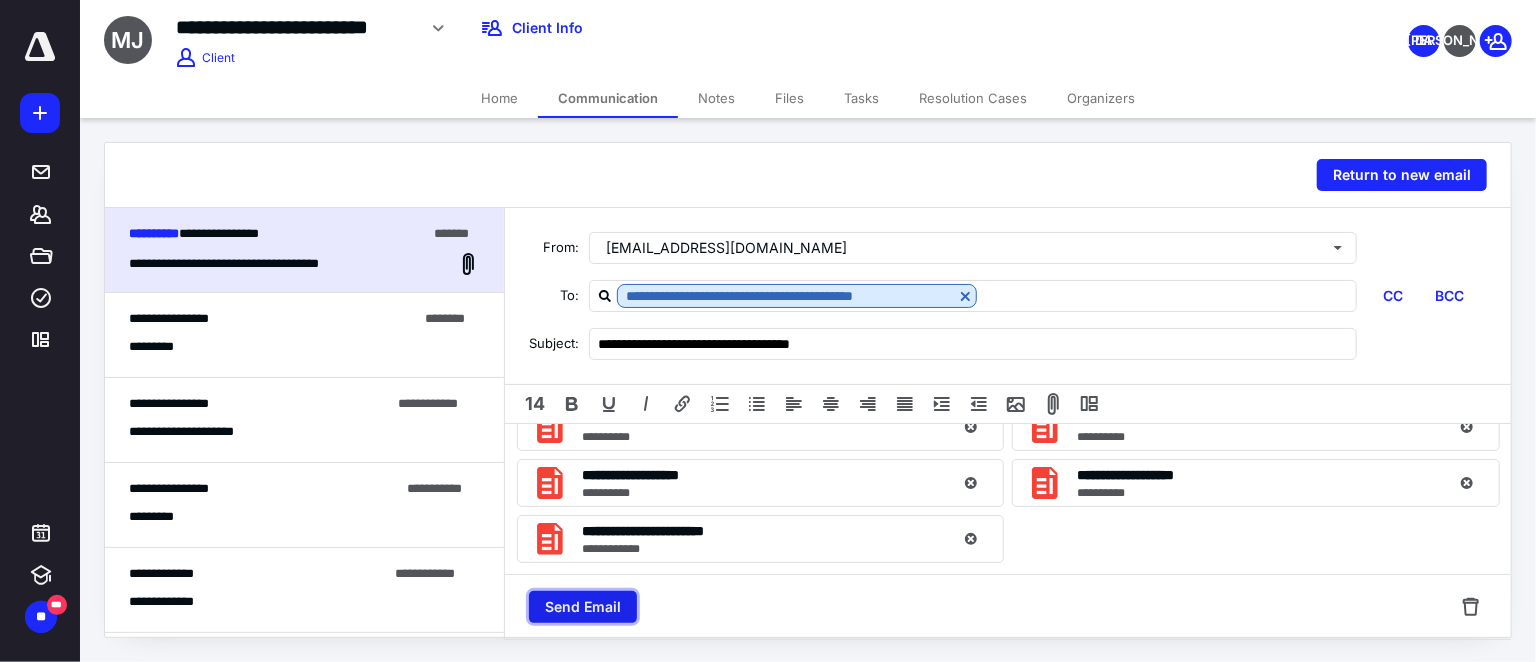 click on "Send Email" at bounding box center [583, 607] 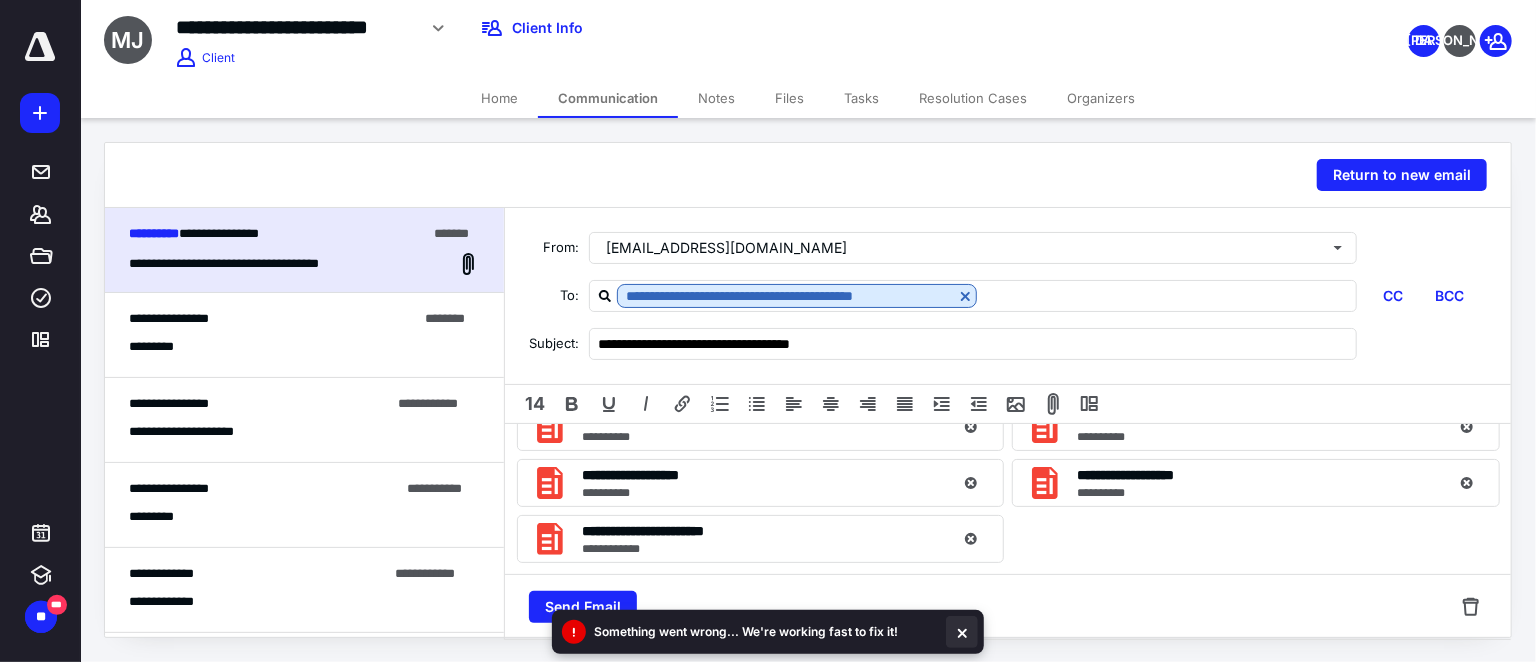 click at bounding box center [962, 632] 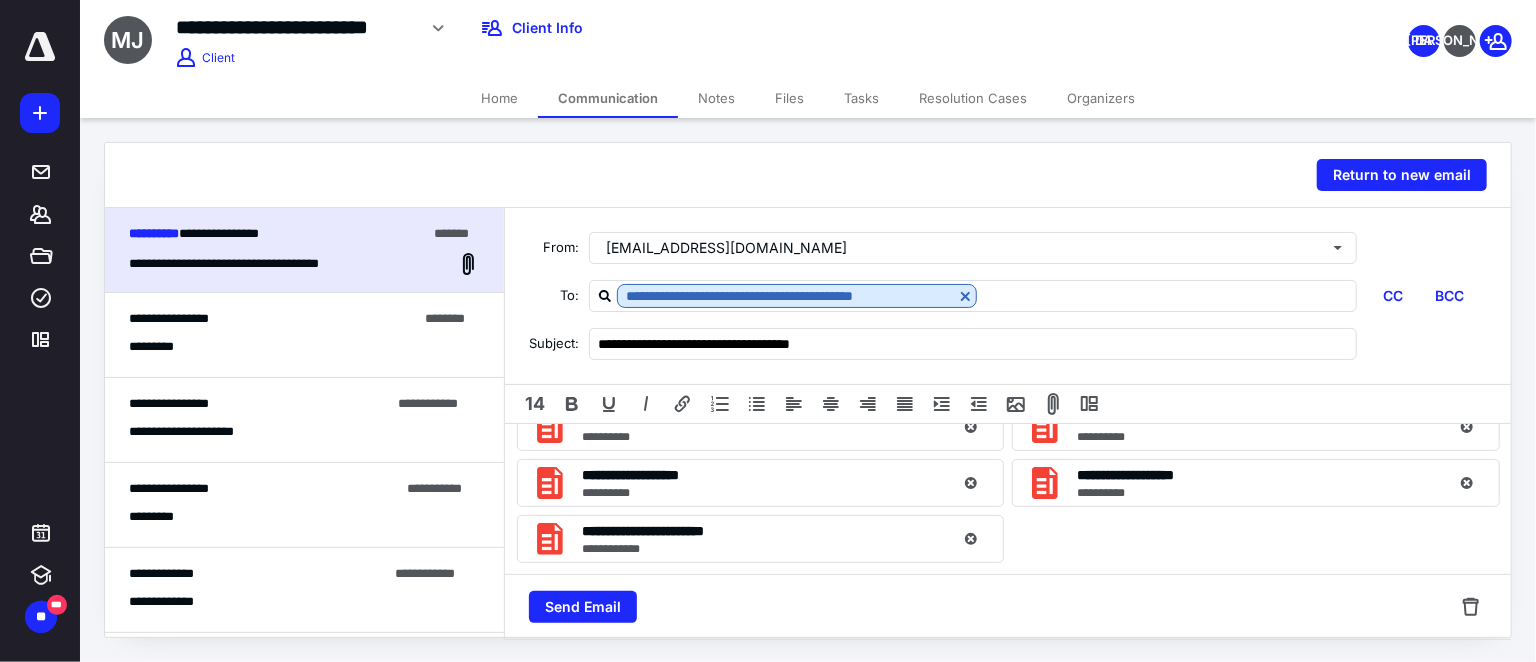 drag, startPoint x: 585, startPoint y: 597, endPoint x: 590, endPoint y: 580, distance: 17.720045 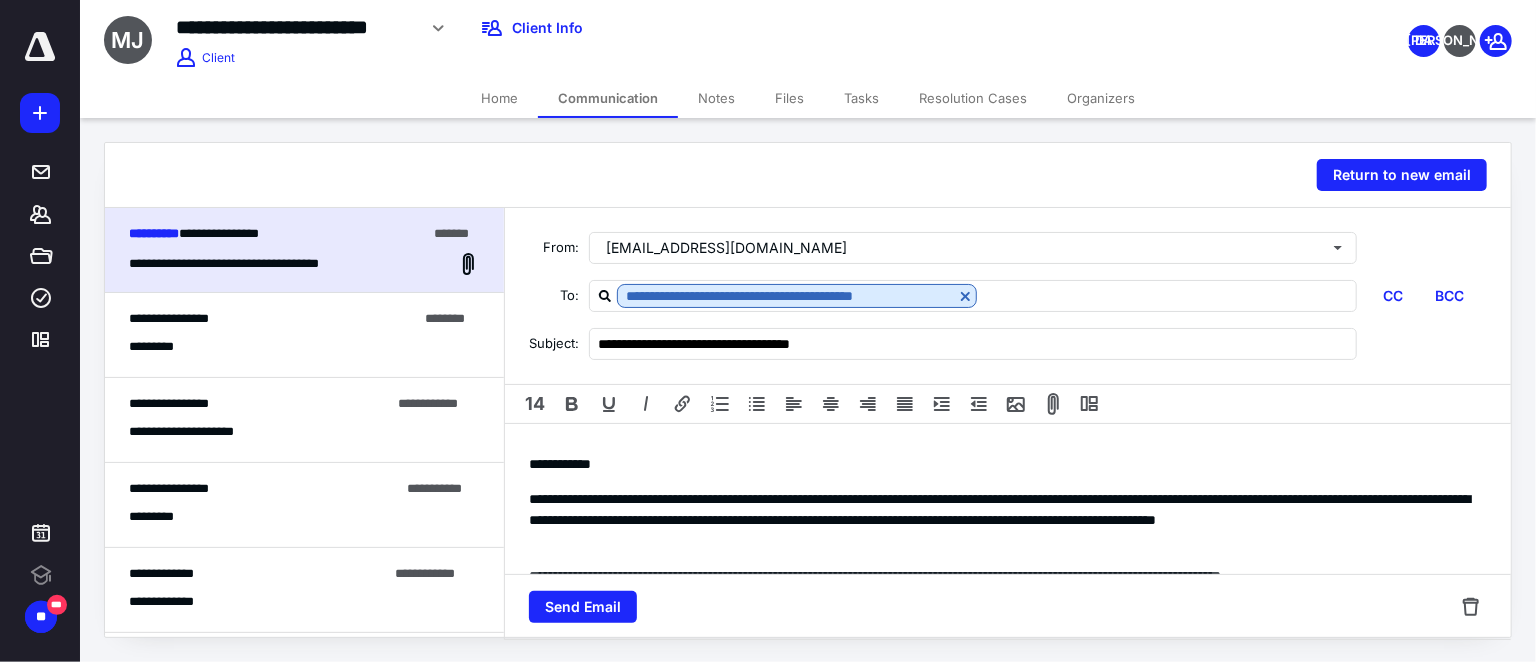 scroll, scrollTop: 0, scrollLeft: 0, axis: both 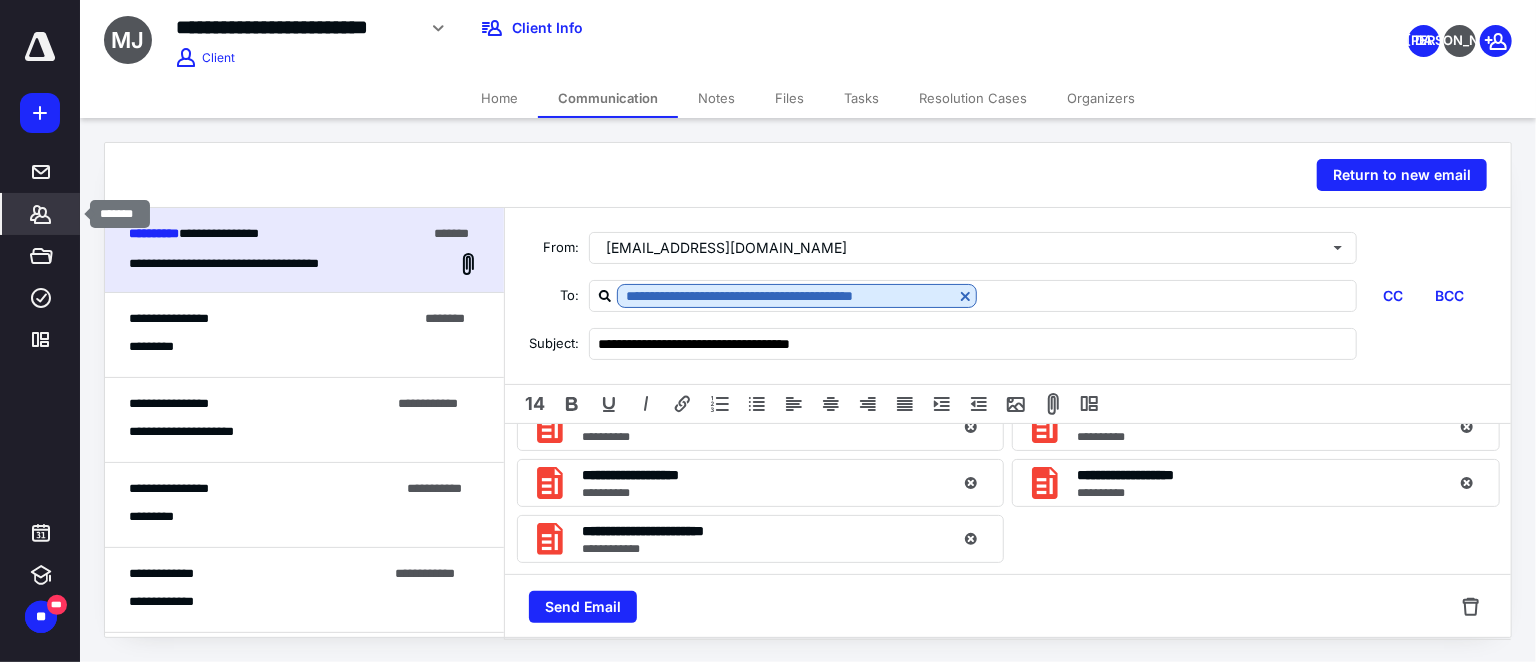click 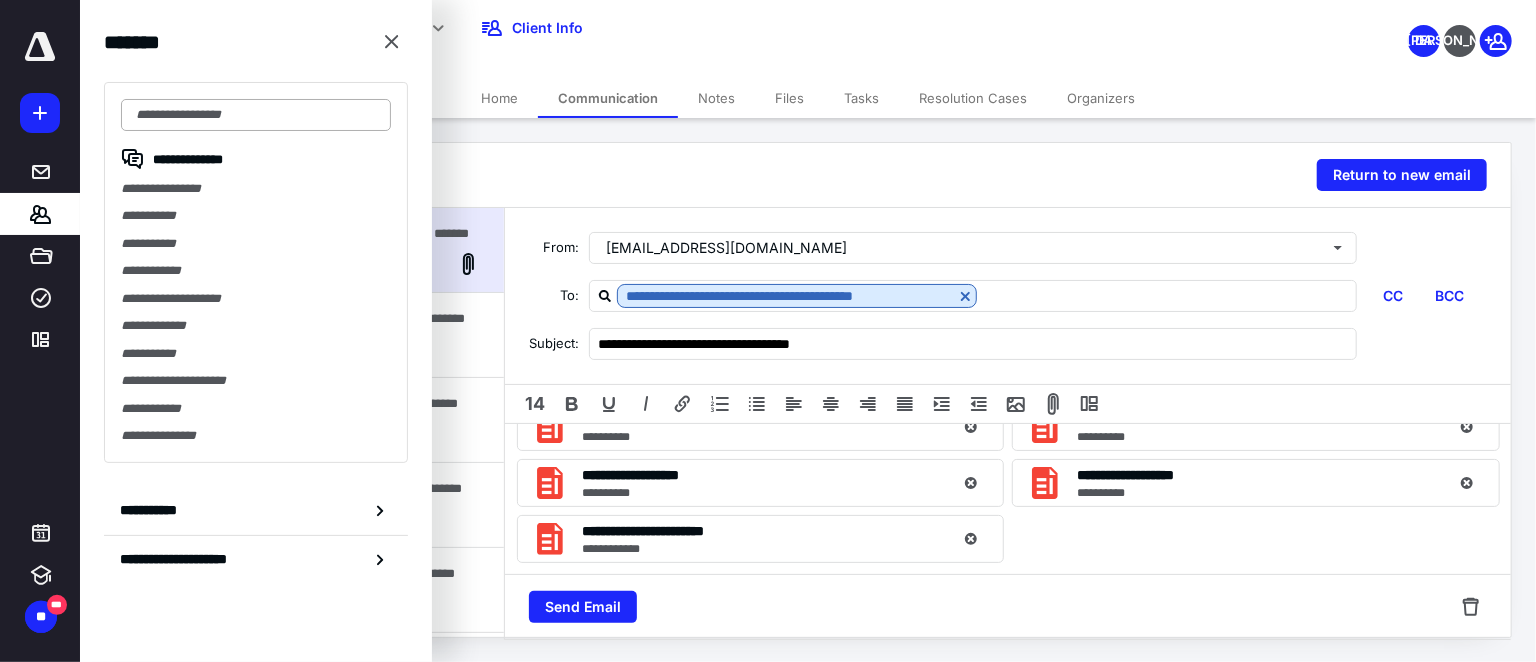 click at bounding box center (256, 115) 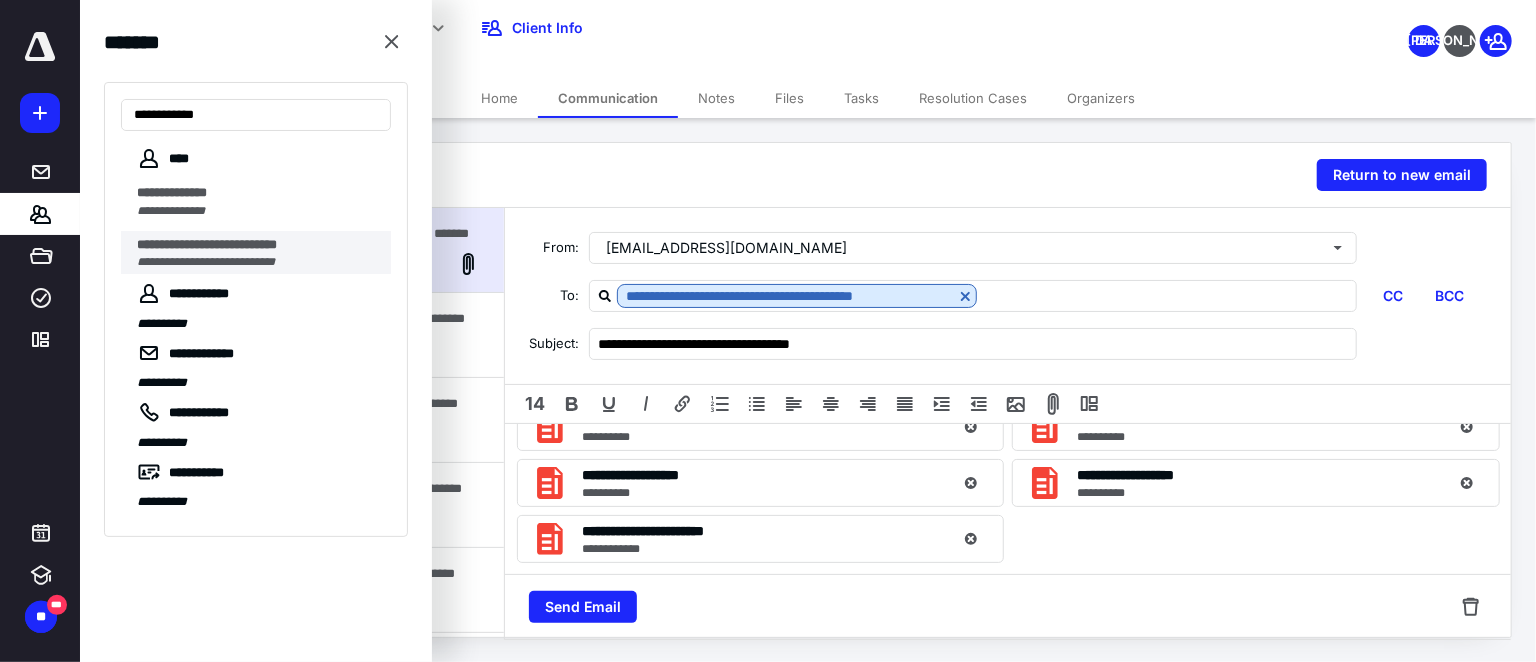type on "**********" 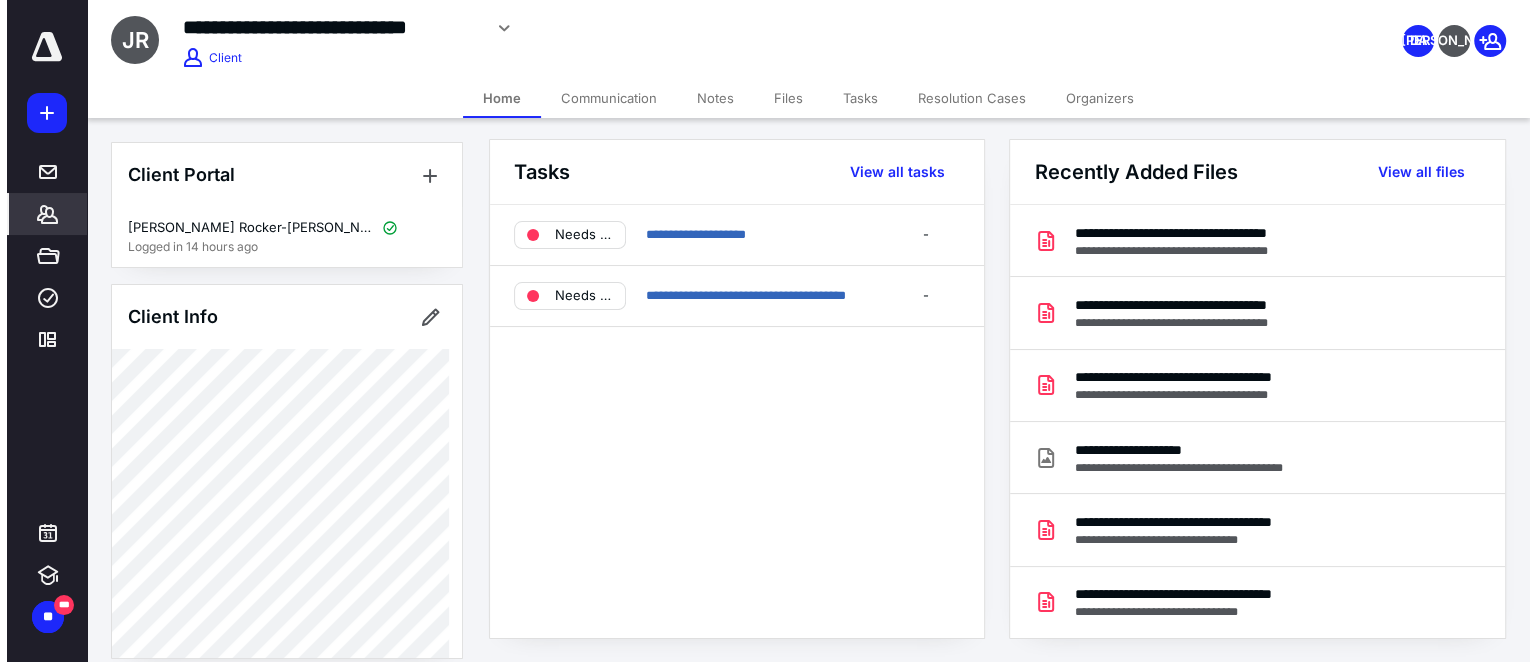 scroll, scrollTop: 0, scrollLeft: 0, axis: both 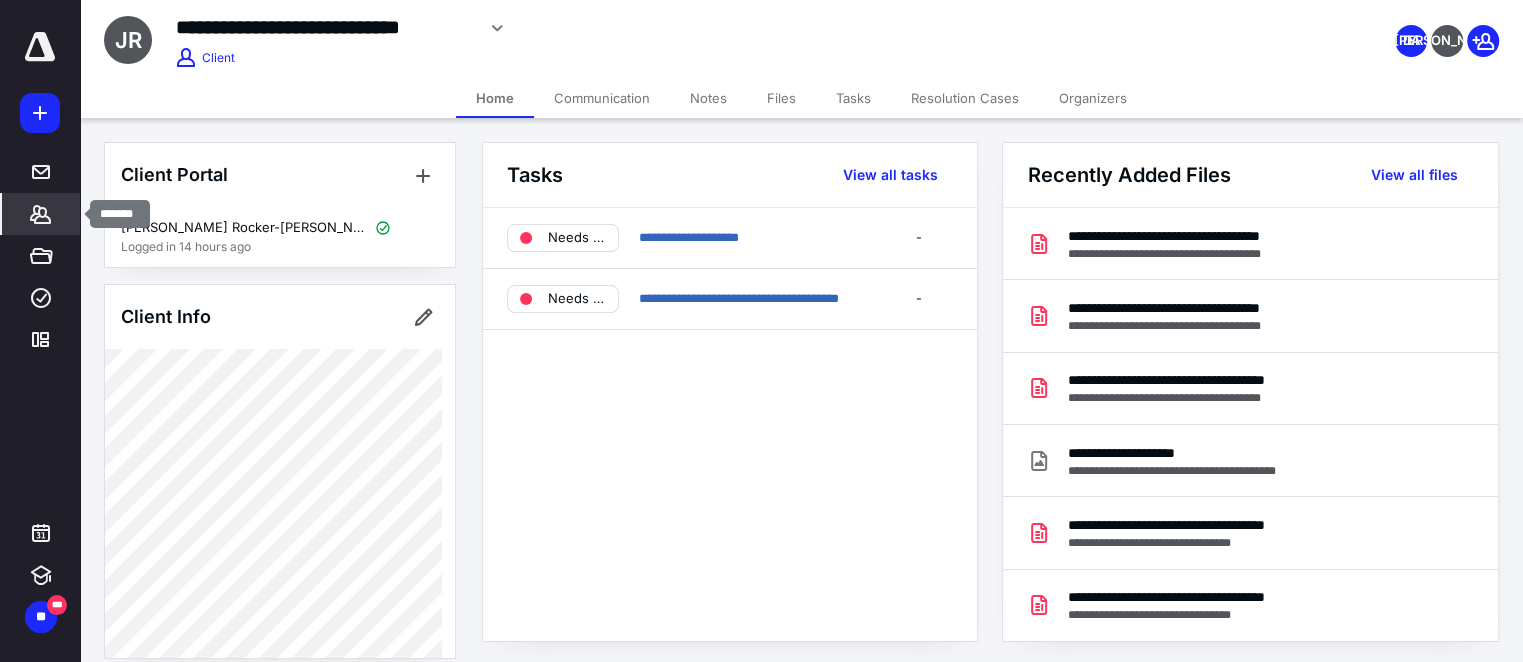 click 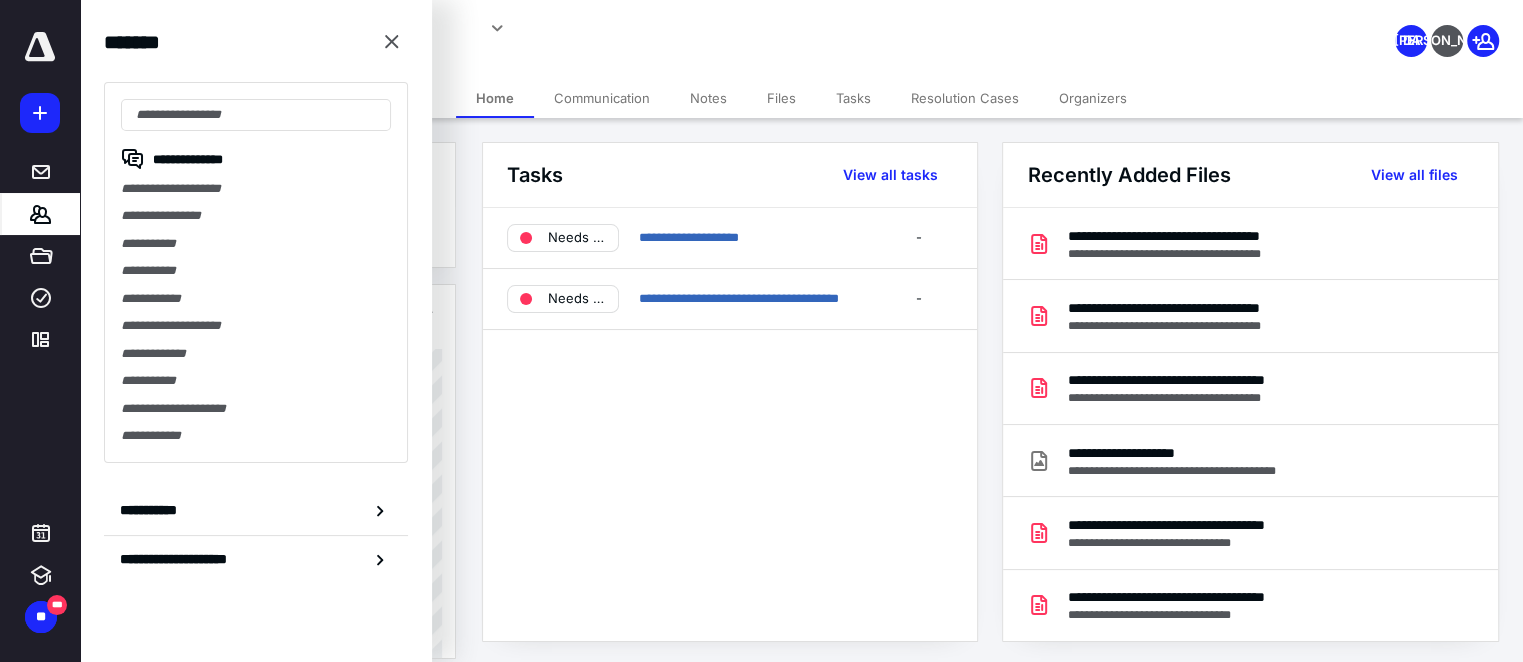 click on "**********" at bounding box center (256, 215) 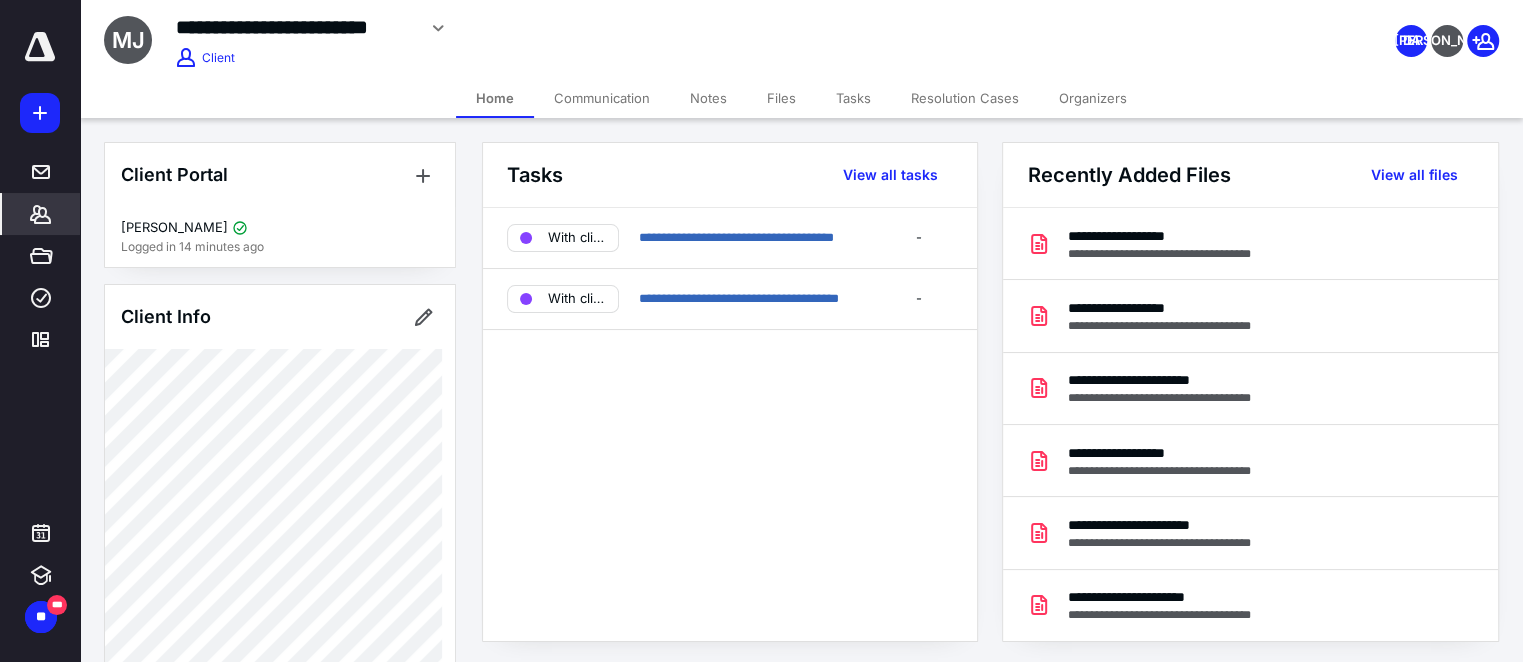 click on "Communication" at bounding box center (602, 98) 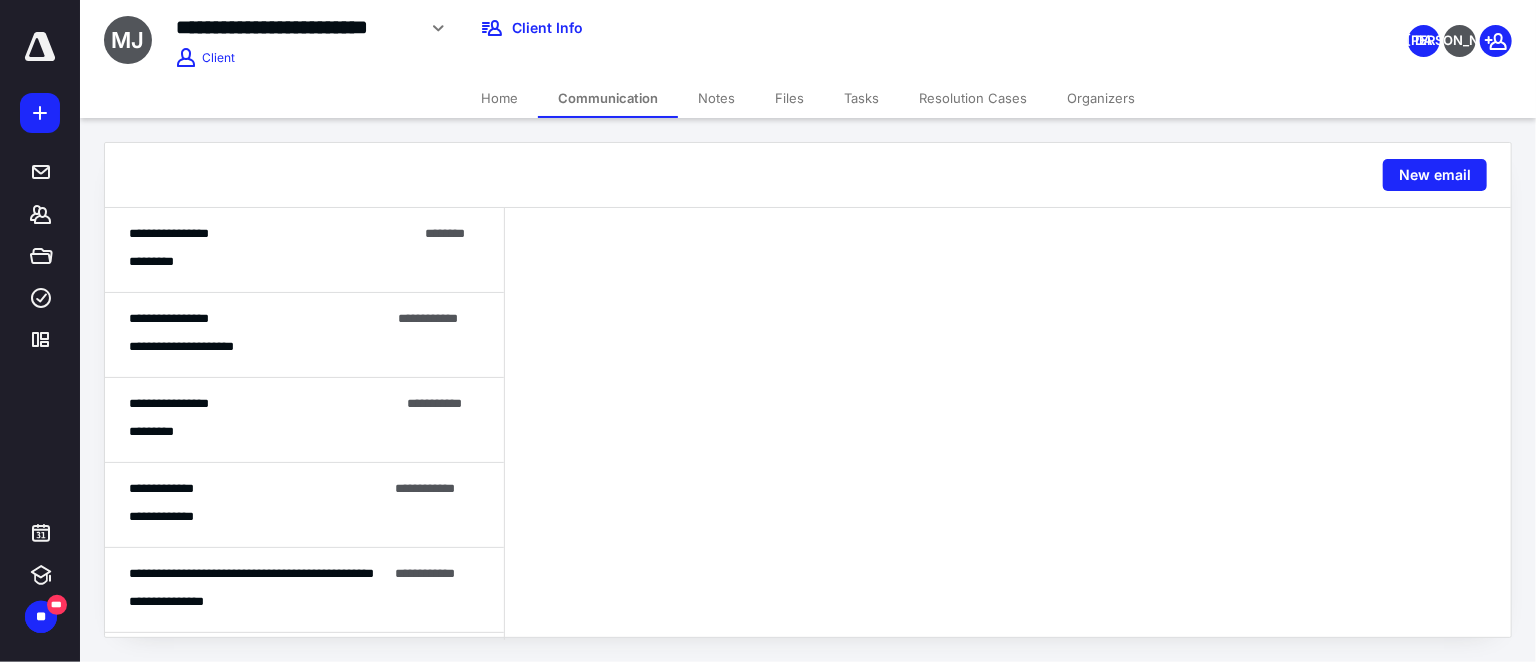 click on "**********" at bounding box center [304, 250] 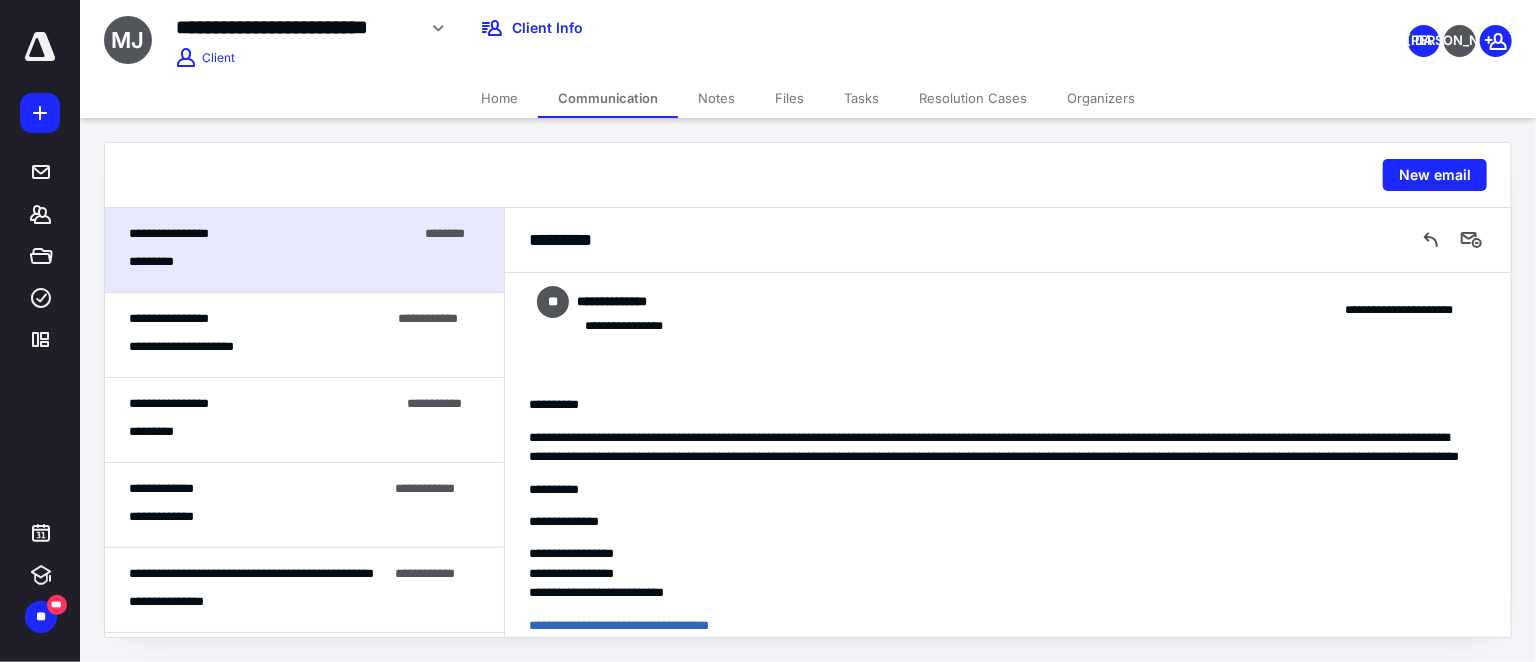 scroll, scrollTop: 0, scrollLeft: 0, axis: both 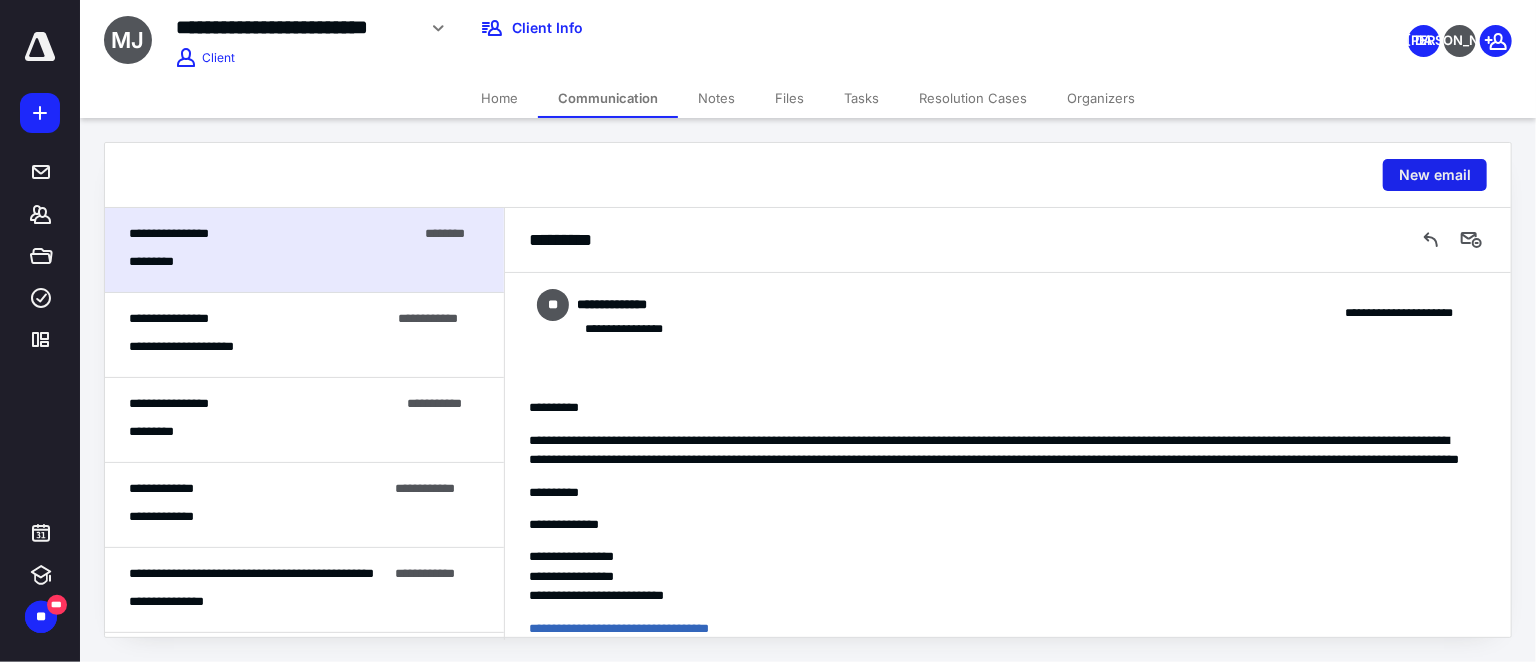 click on "New email" at bounding box center [1435, 175] 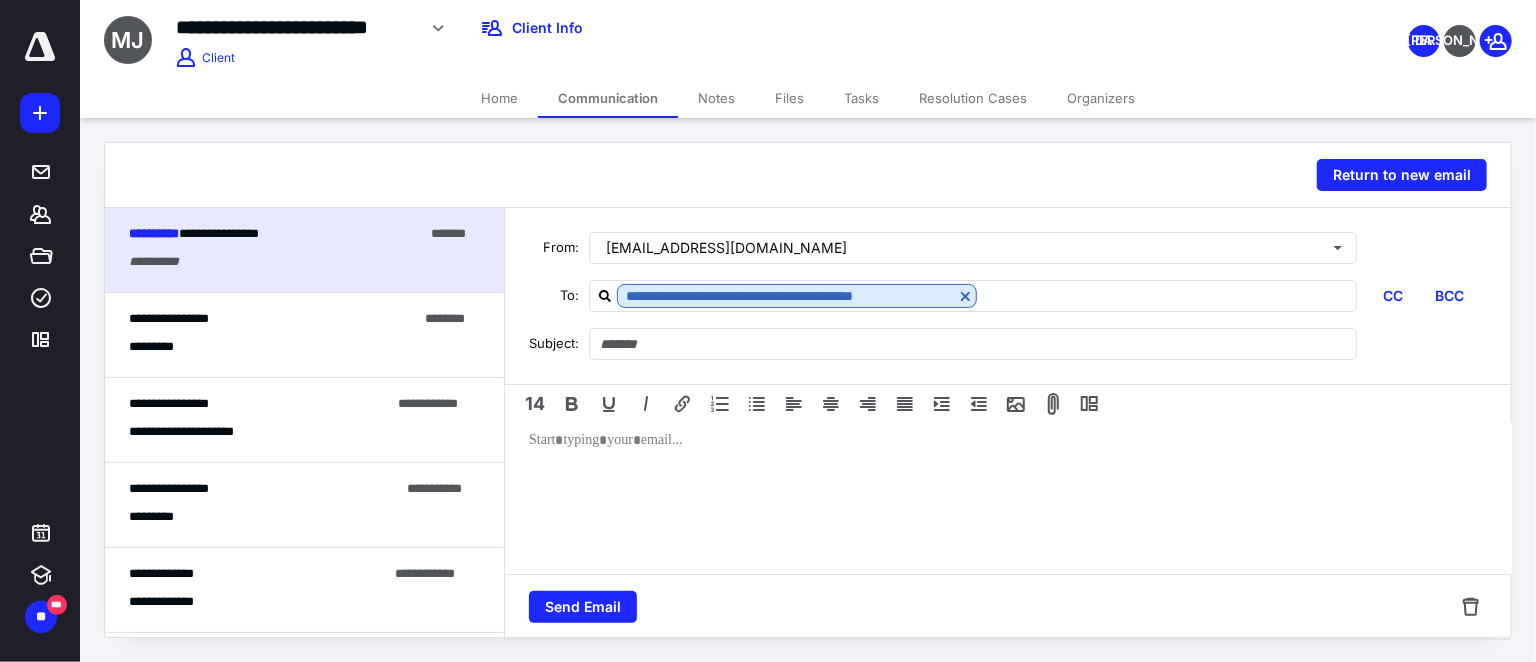 scroll, scrollTop: 0, scrollLeft: 0, axis: both 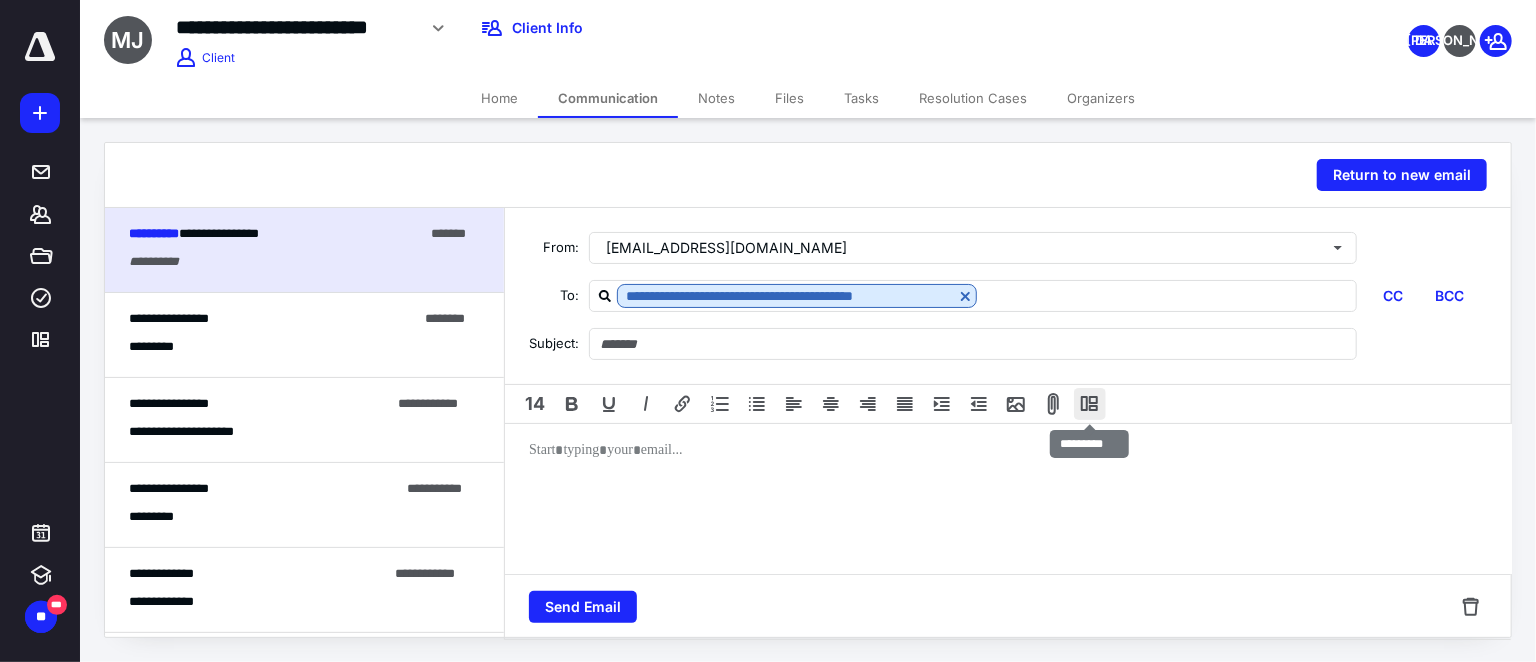 click at bounding box center (1090, 404) 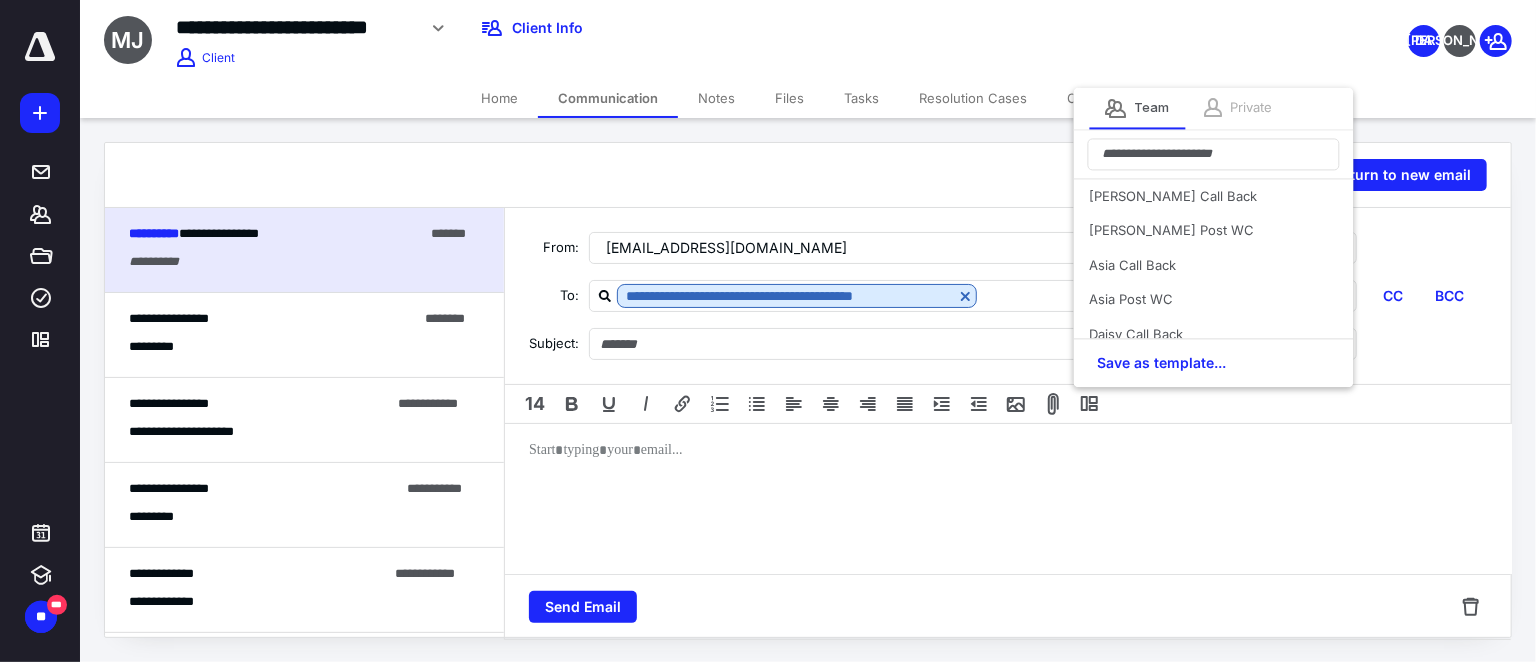 click on "Private" at bounding box center (1252, 108) 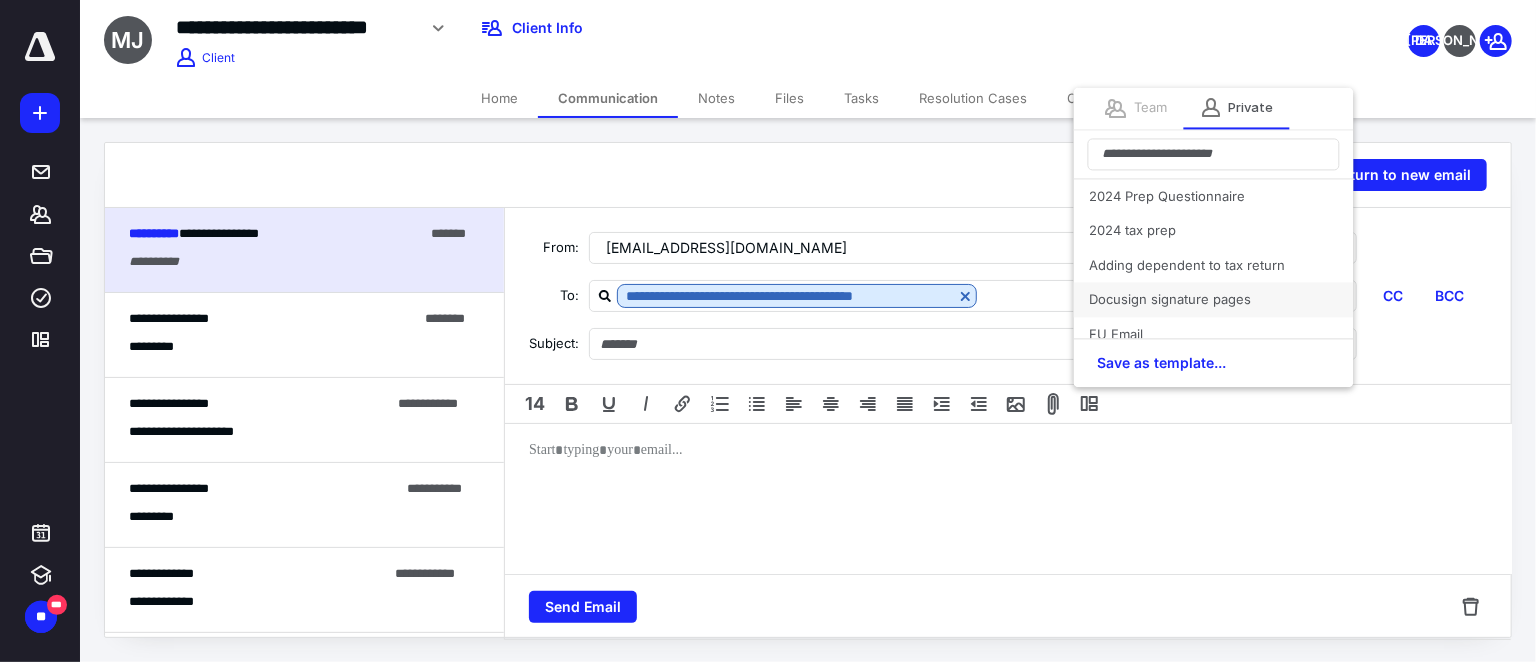 click on "Docusign signature pages" at bounding box center [1214, 300] 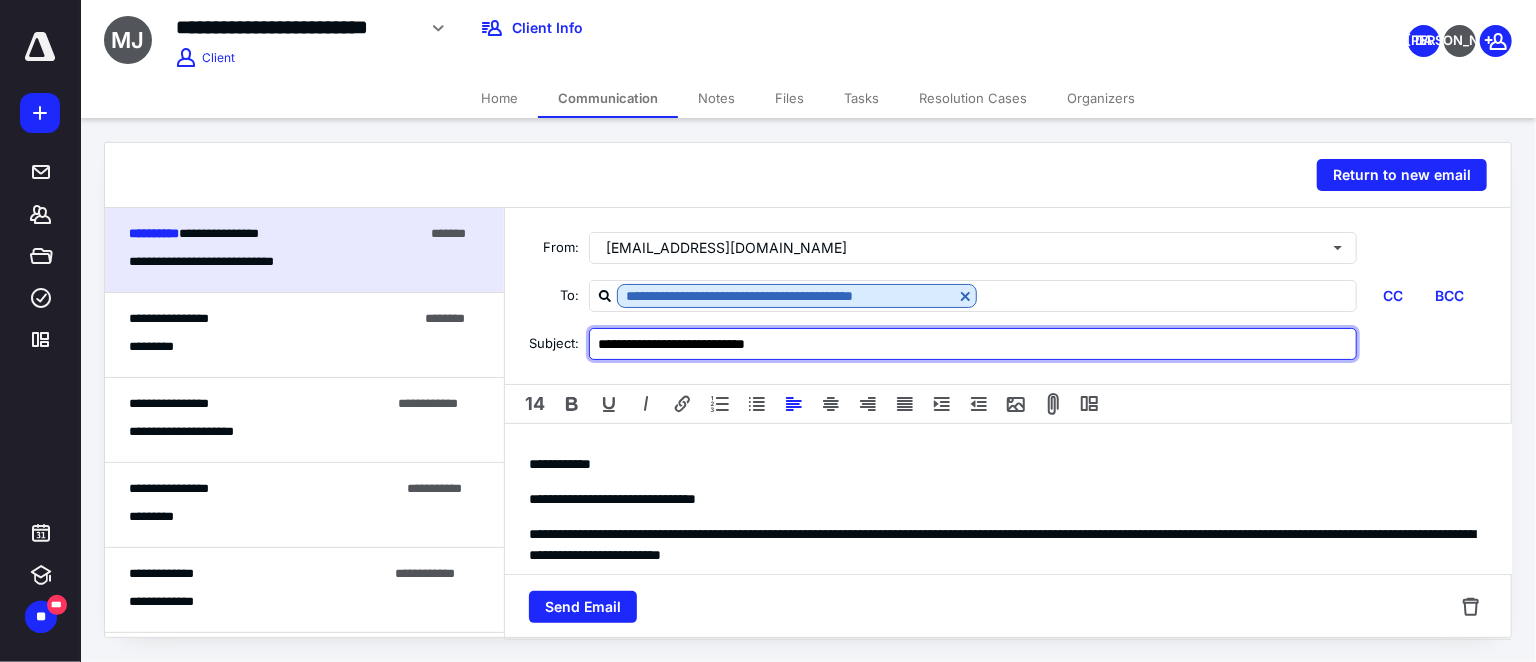 click on "**********" at bounding box center (973, 344) 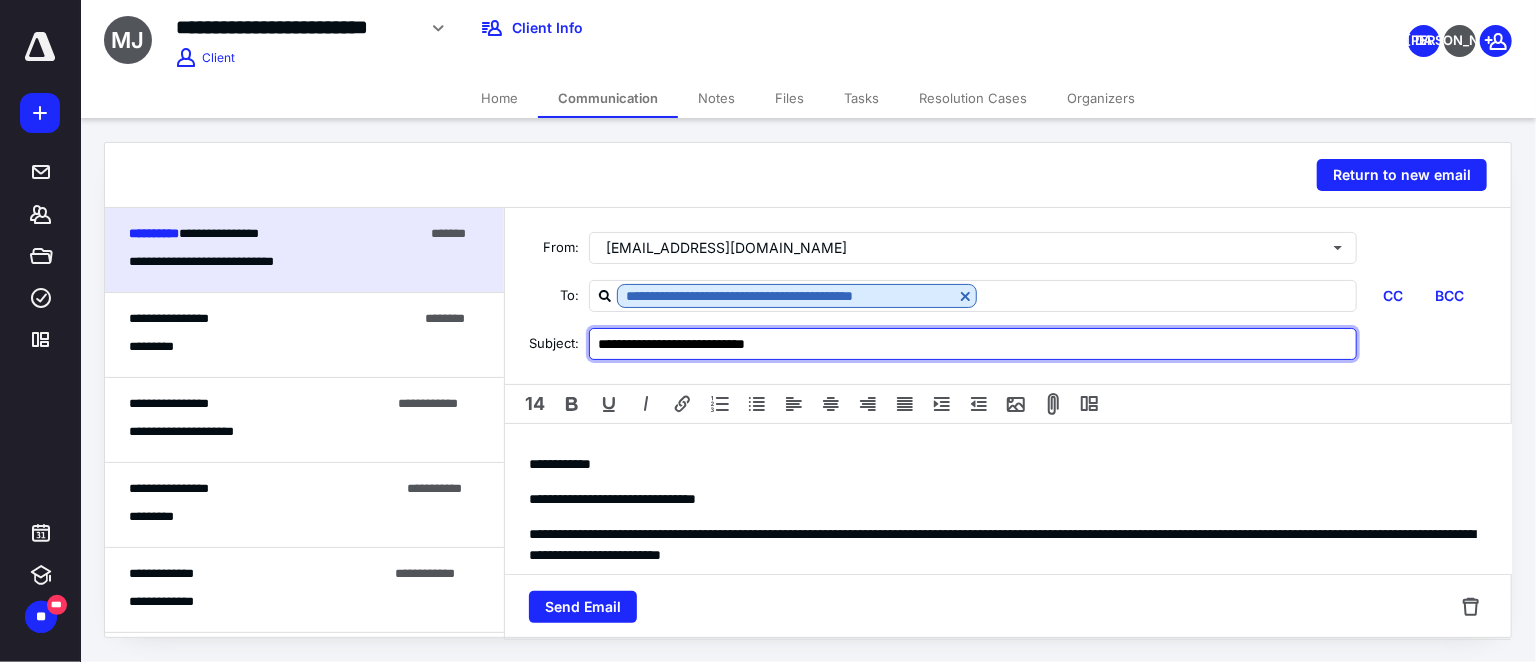 drag, startPoint x: 703, startPoint y: 338, endPoint x: 756, endPoint y: 343, distance: 53.235325 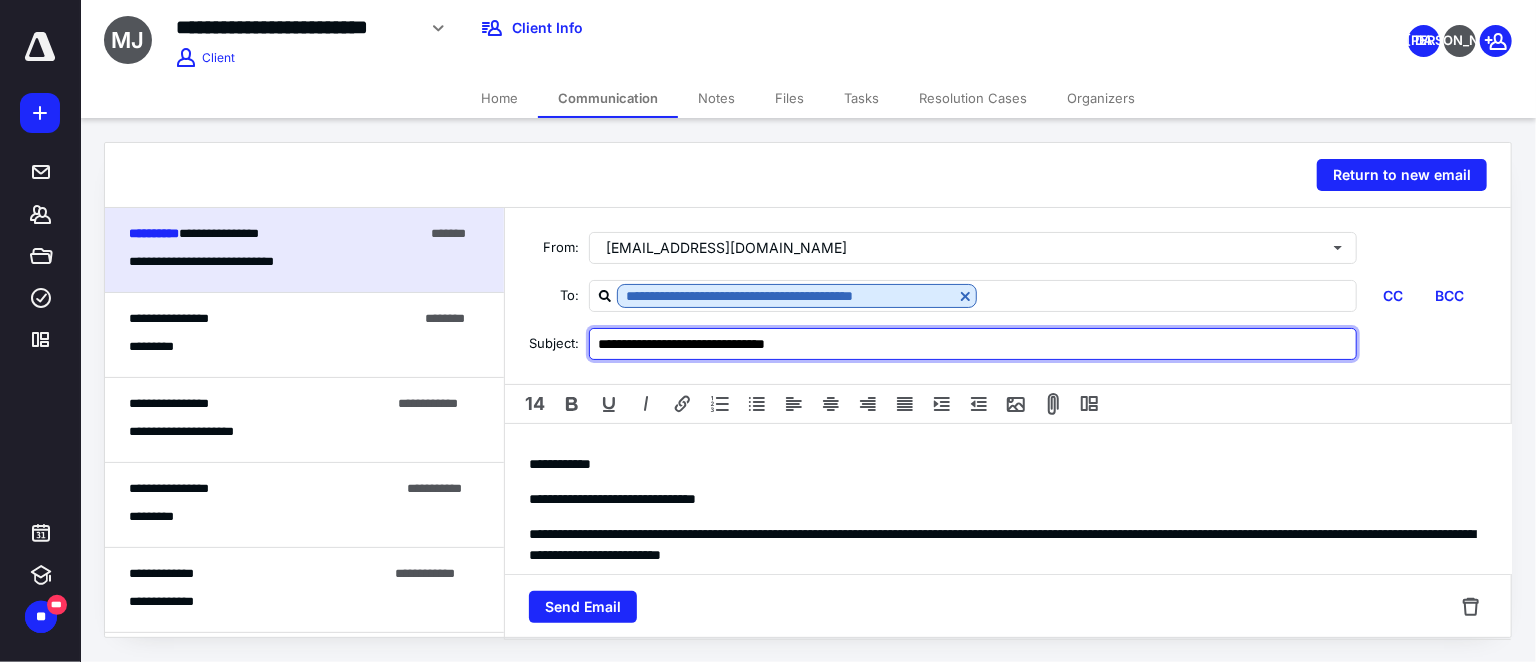 type on "**********" 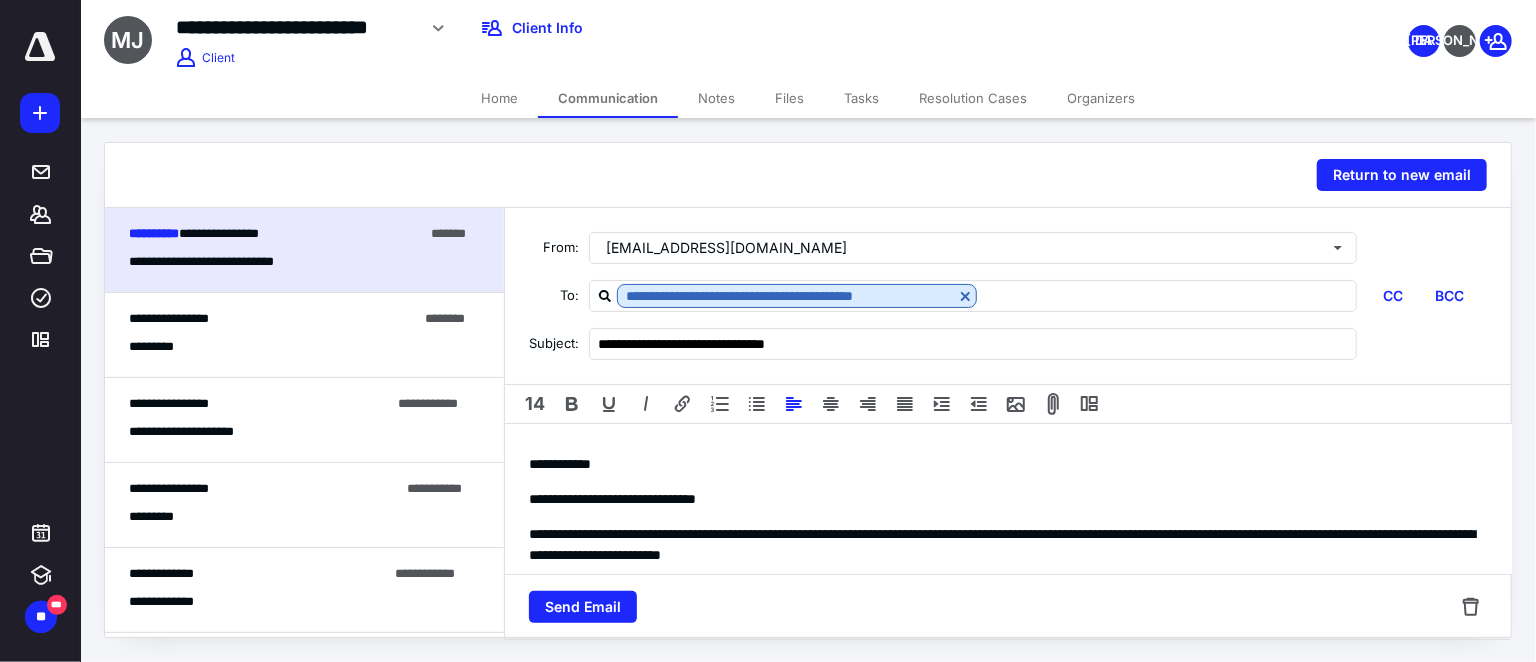 click on "**********" at bounding box center (1008, 630) 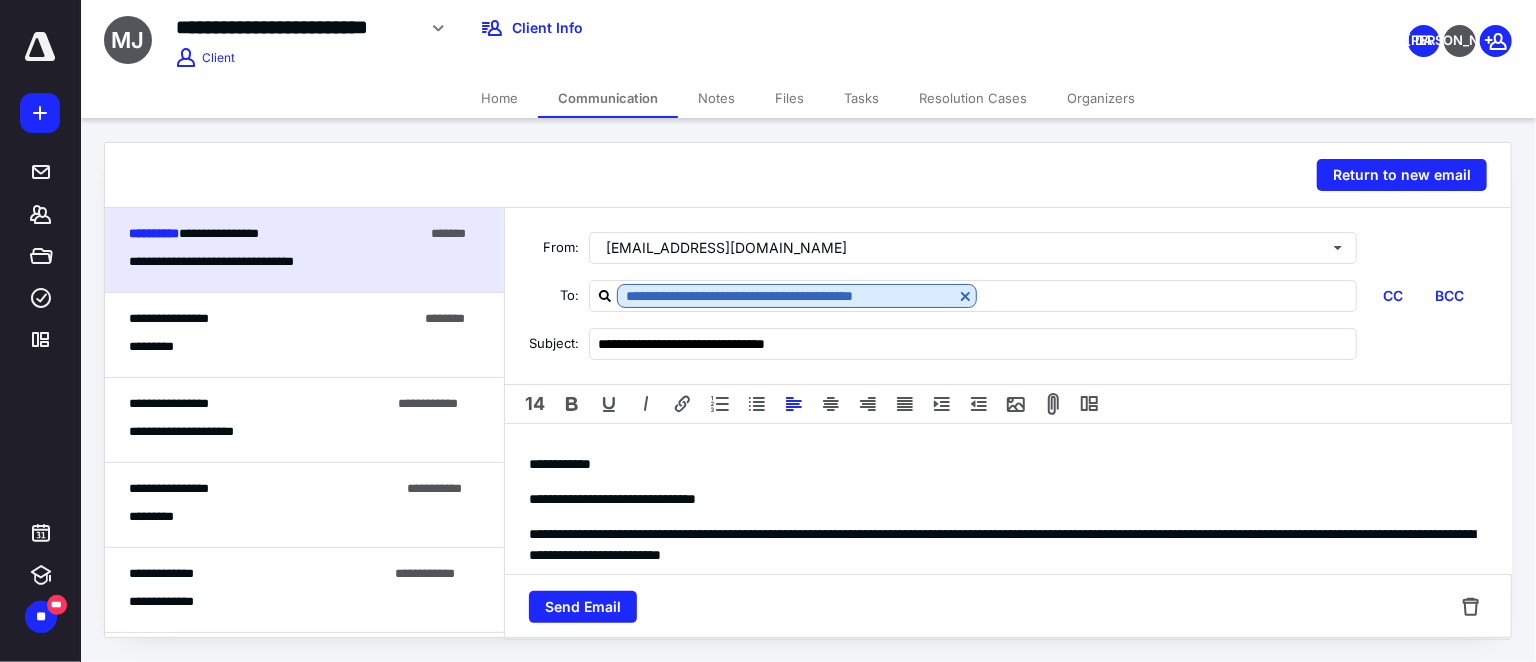 click on "**********" at bounding box center (1008, 464) 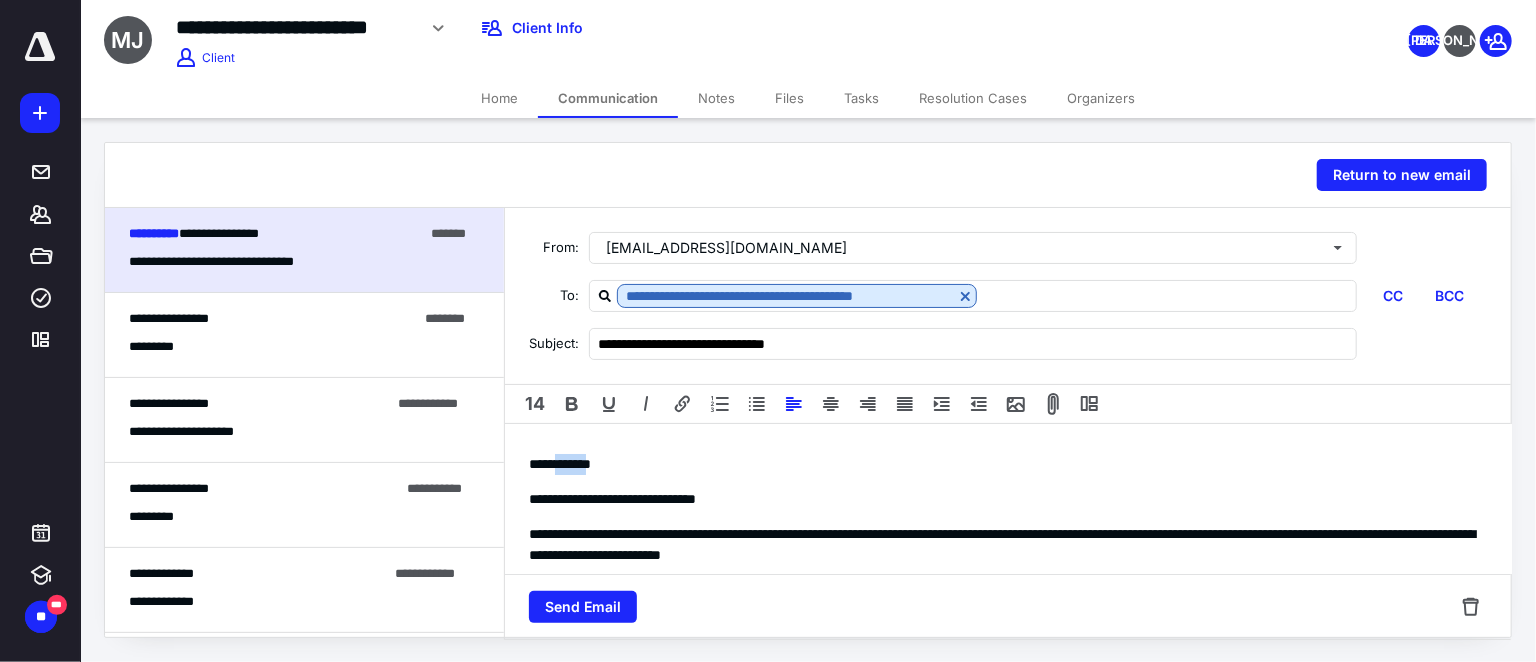 click on "**********" at bounding box center (1008, 464) 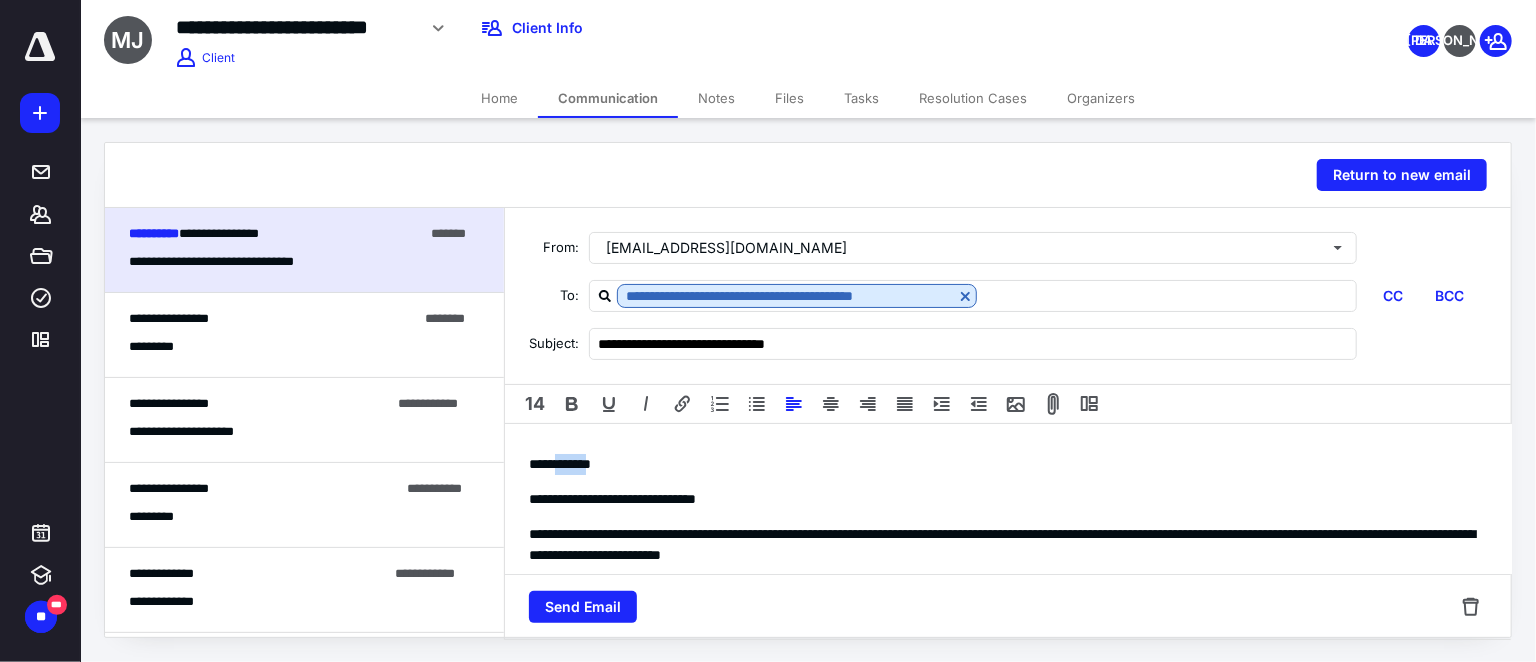 type 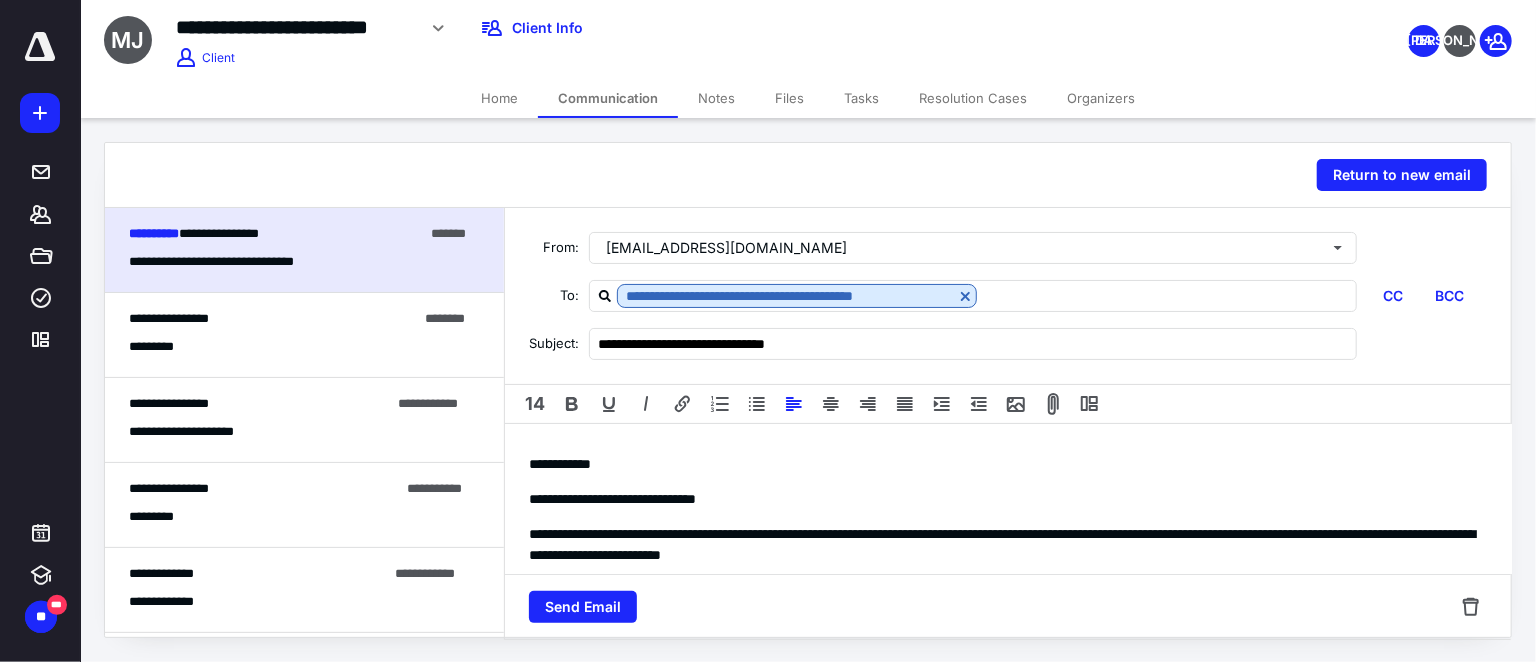 click on "**********" at bounding box center (560, 464) 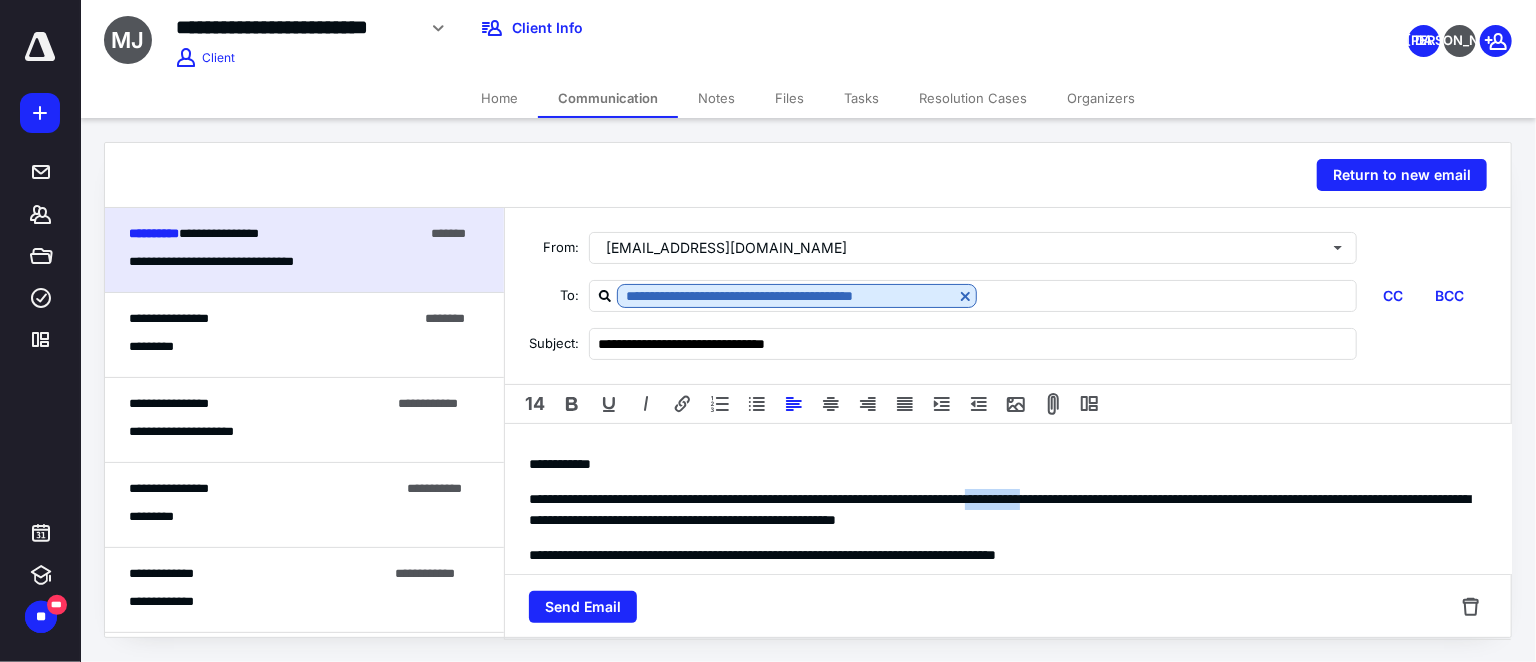 drag, startPoint x: 1091, startPoint y: 499, endPoint x: 1174, endPoint y: 499, distance: 83 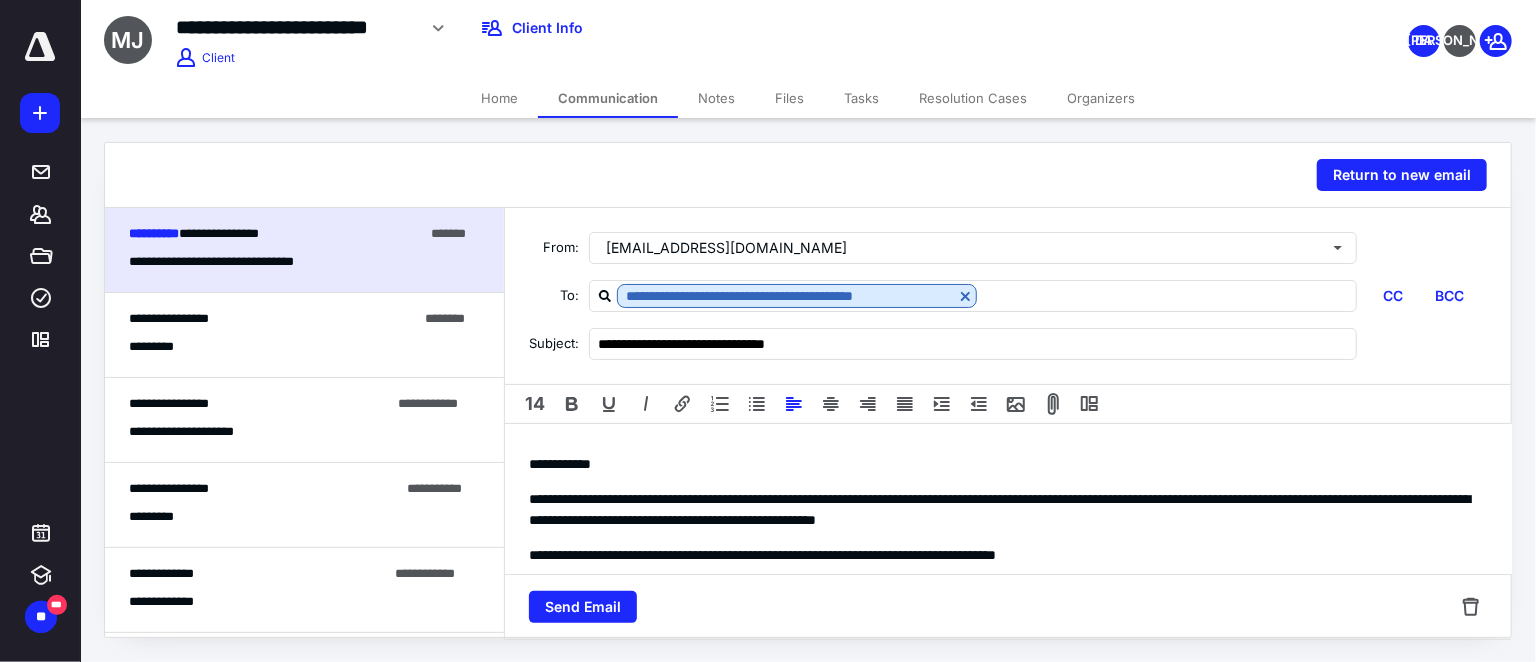 click on "**********" at bounding box center [1001, 510] 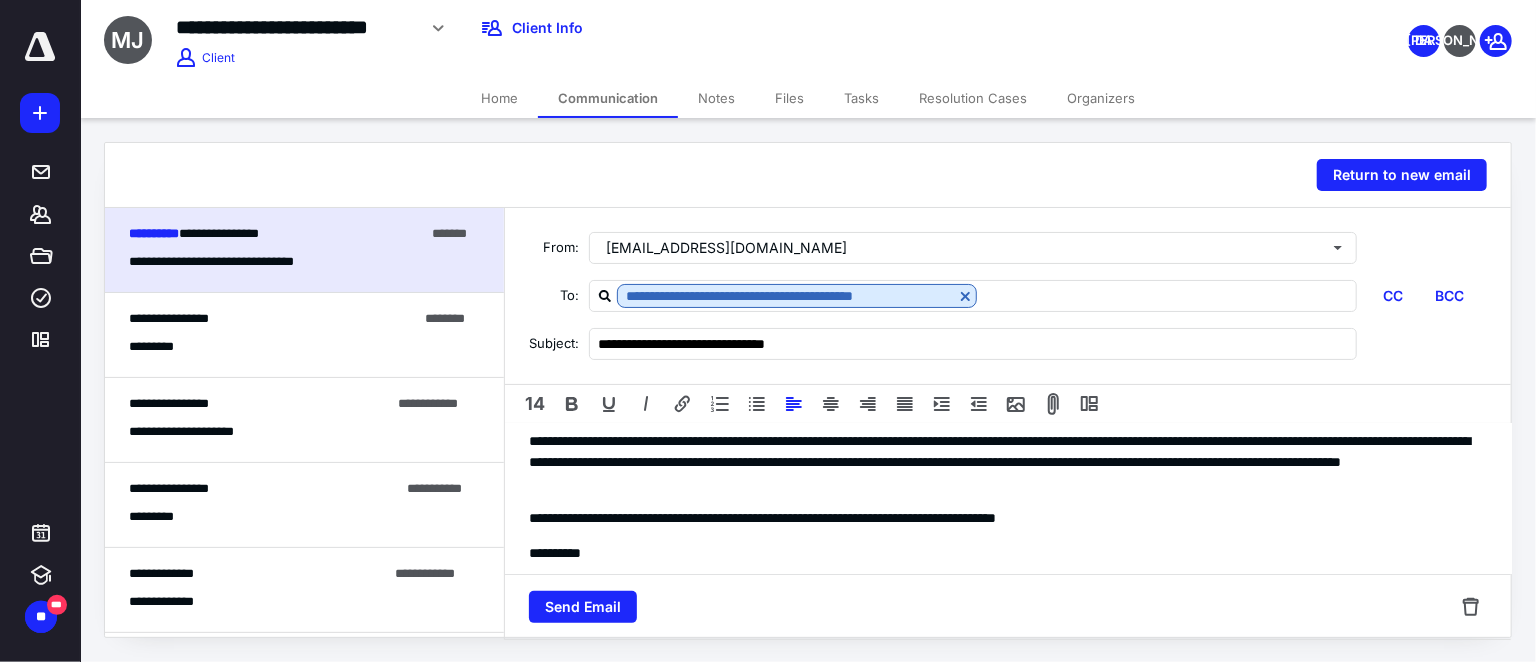 scroll, scrollTop: 90, scrollLeft: 0, axis: vertical 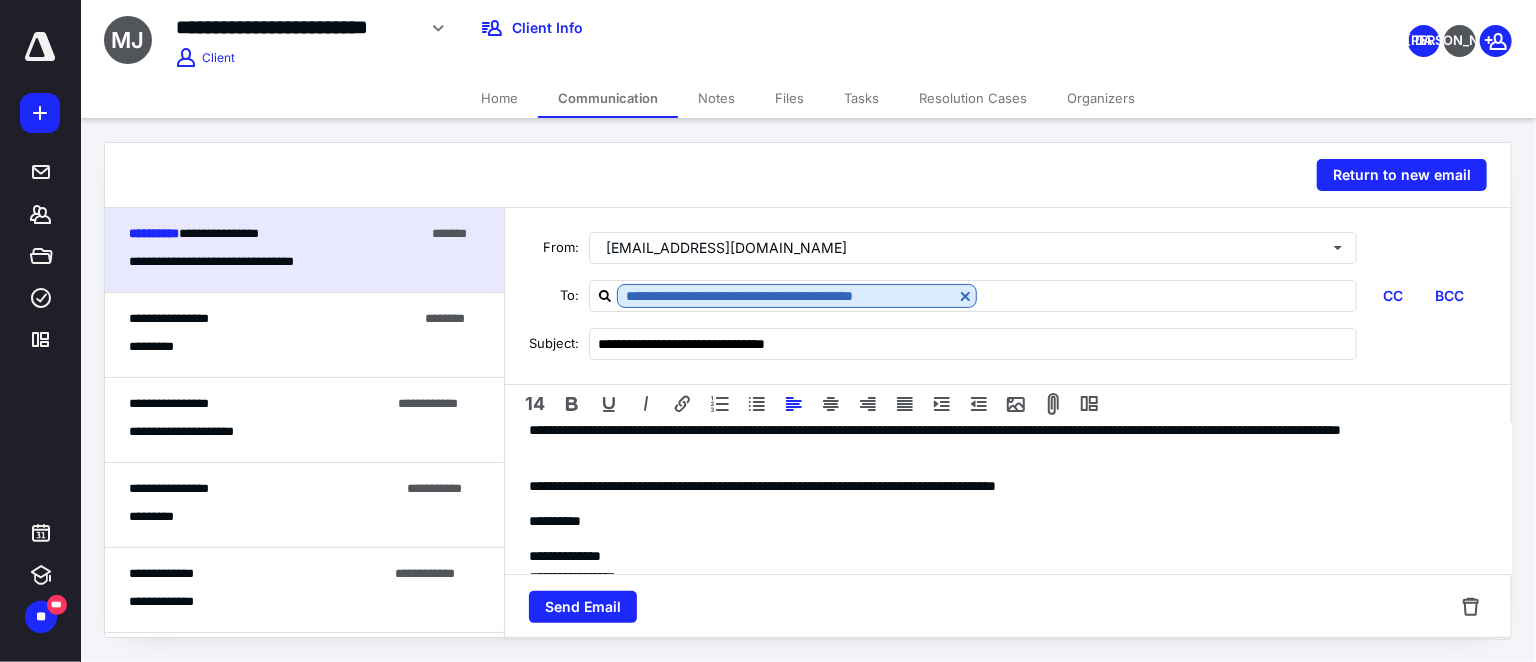 drag, startPoint x: 1114, startPoint y: 441, endPoint x: 1115, endPoint y: 453, distance: 12.0415945 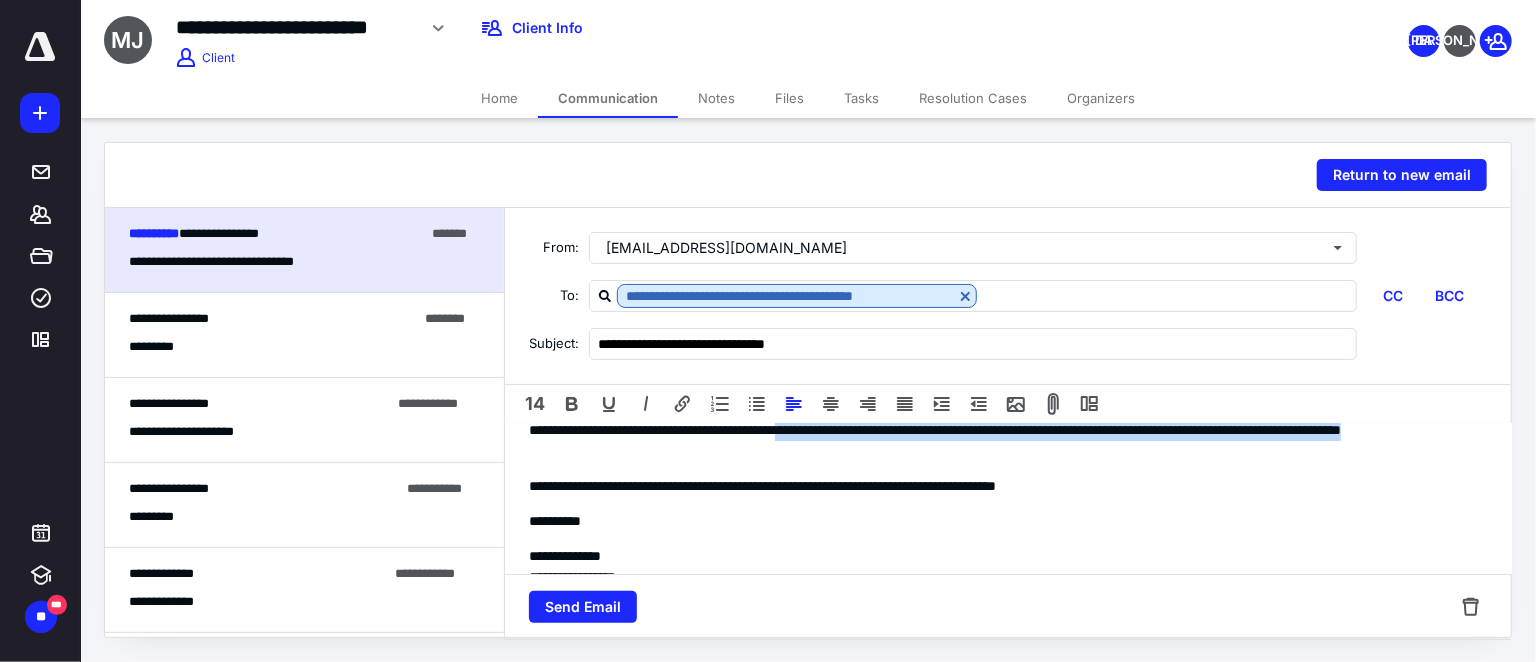 drag, startPoint x: 1110, startPoint y: 429, endPoint x: 957, endPoint y: 442, distance: 153.5513 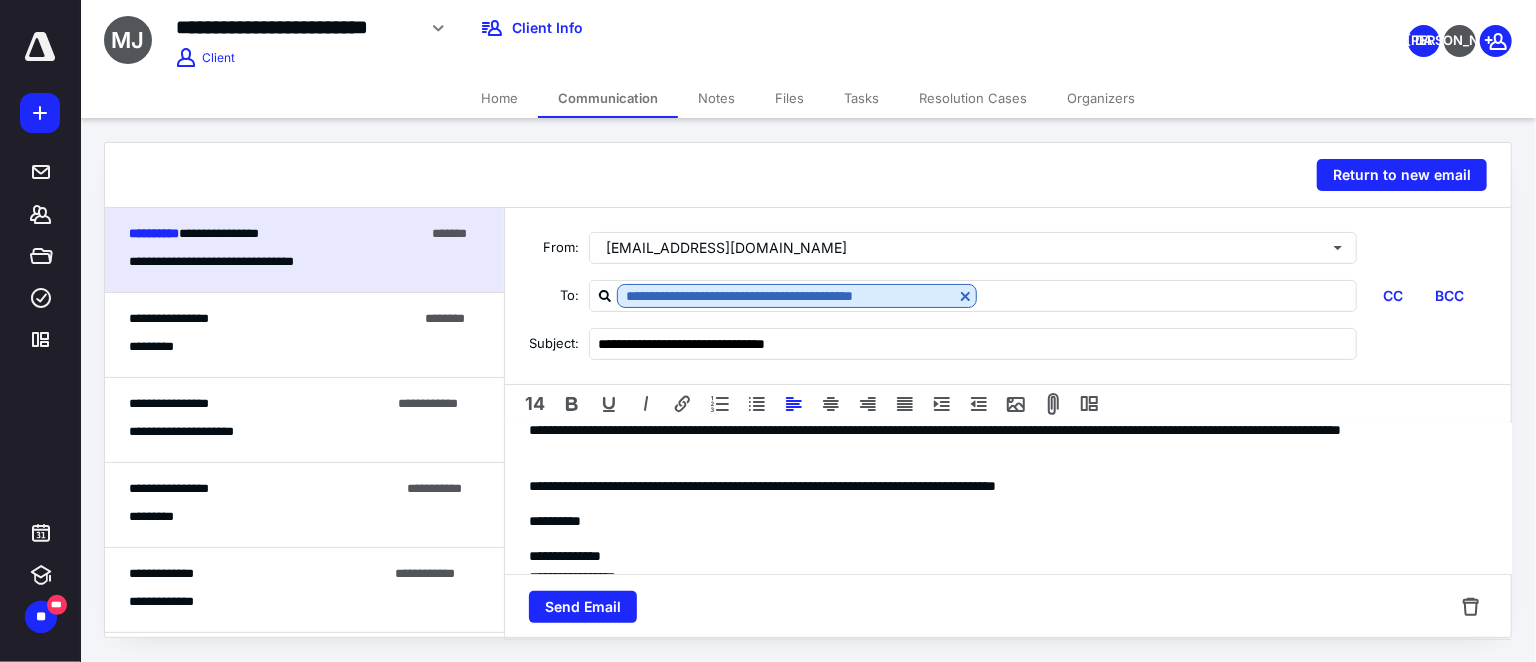 scroll, scrollTop: 87, scrollLeft: 0, axis: vertical 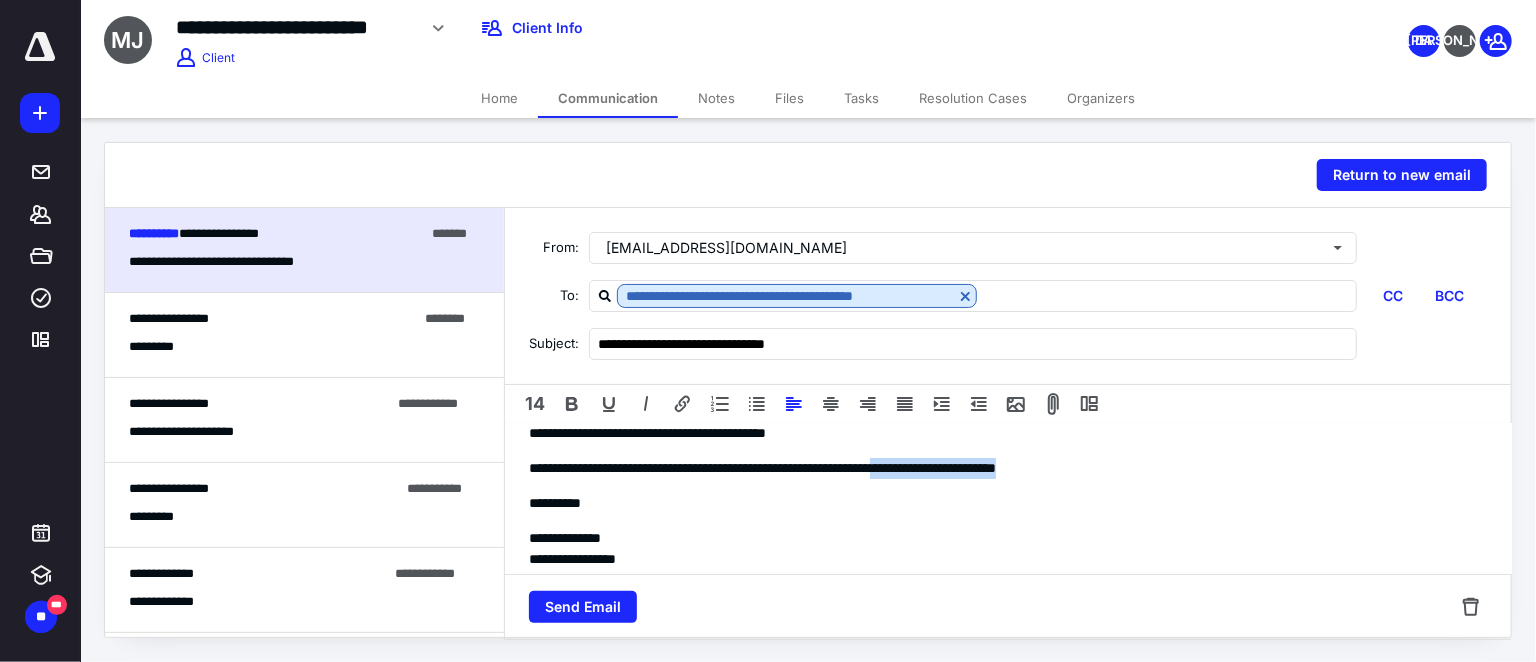 drag, startPoint x: 1004, startPoint y: 470, endPoint x: 1174, endPoint y: 466, distance: 170.04706 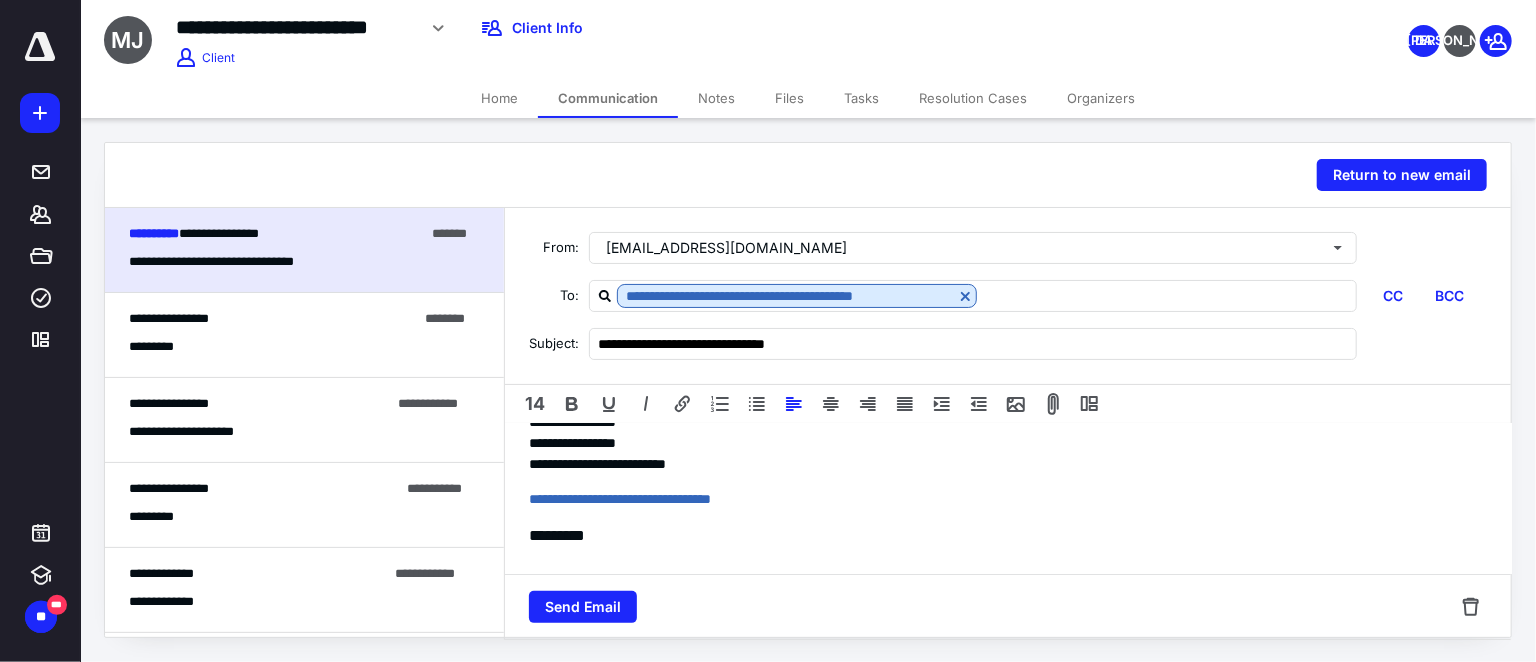 scroll, scrollTop: 228, scrollLeft: 0, axis: vertical 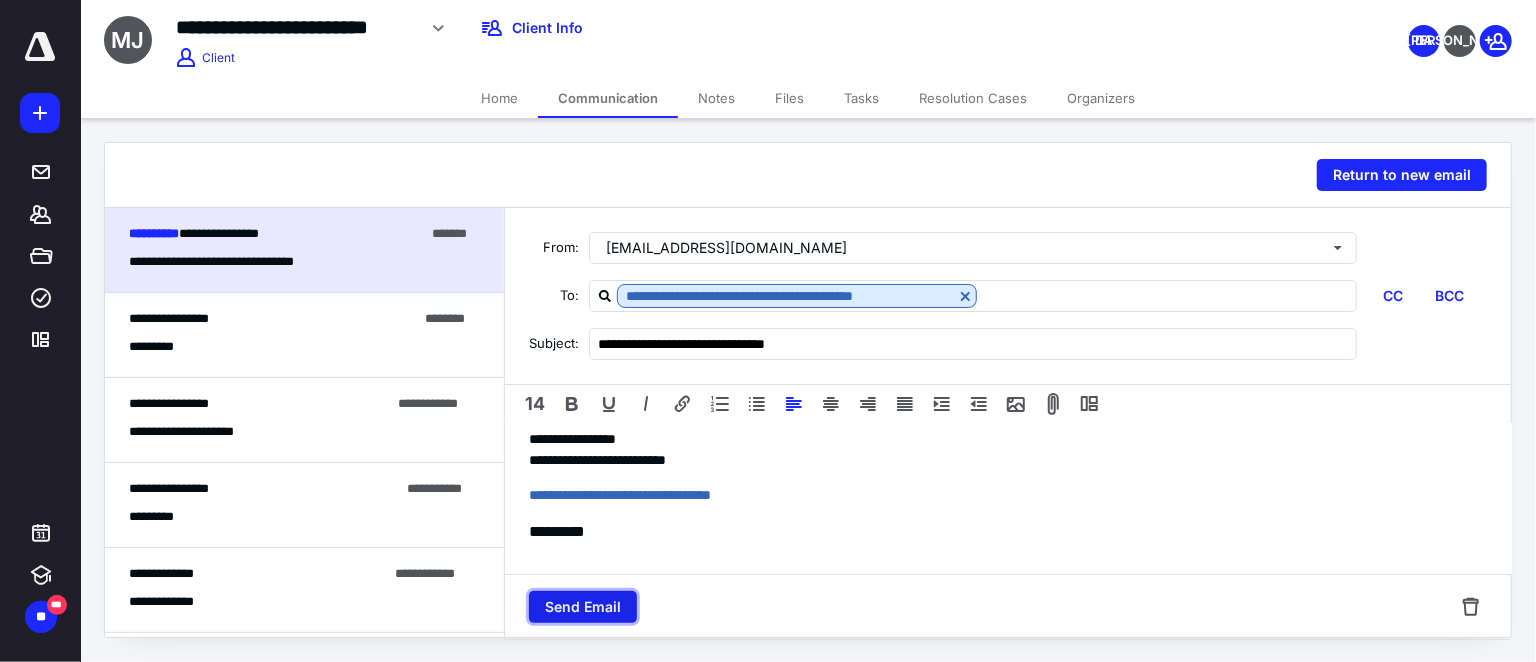 click on "Send Email" at bounding box center (583, 607) 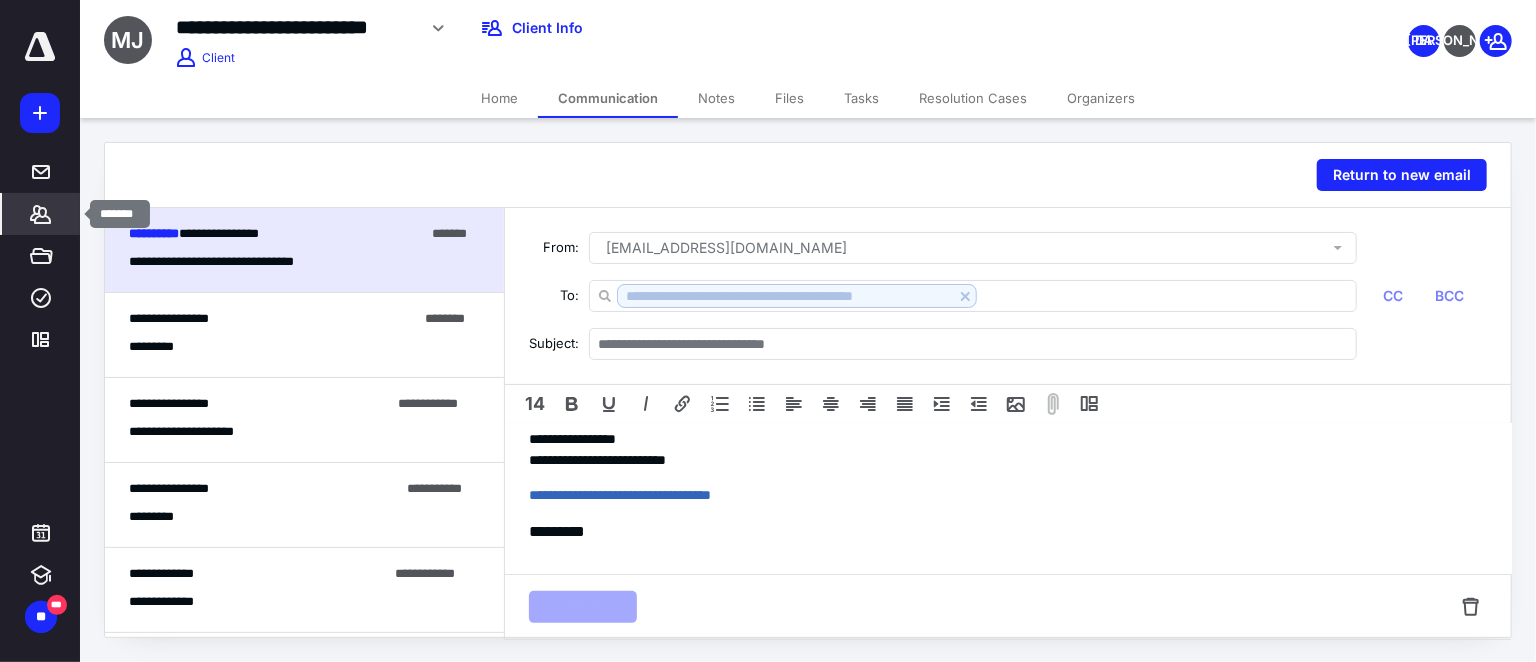 click 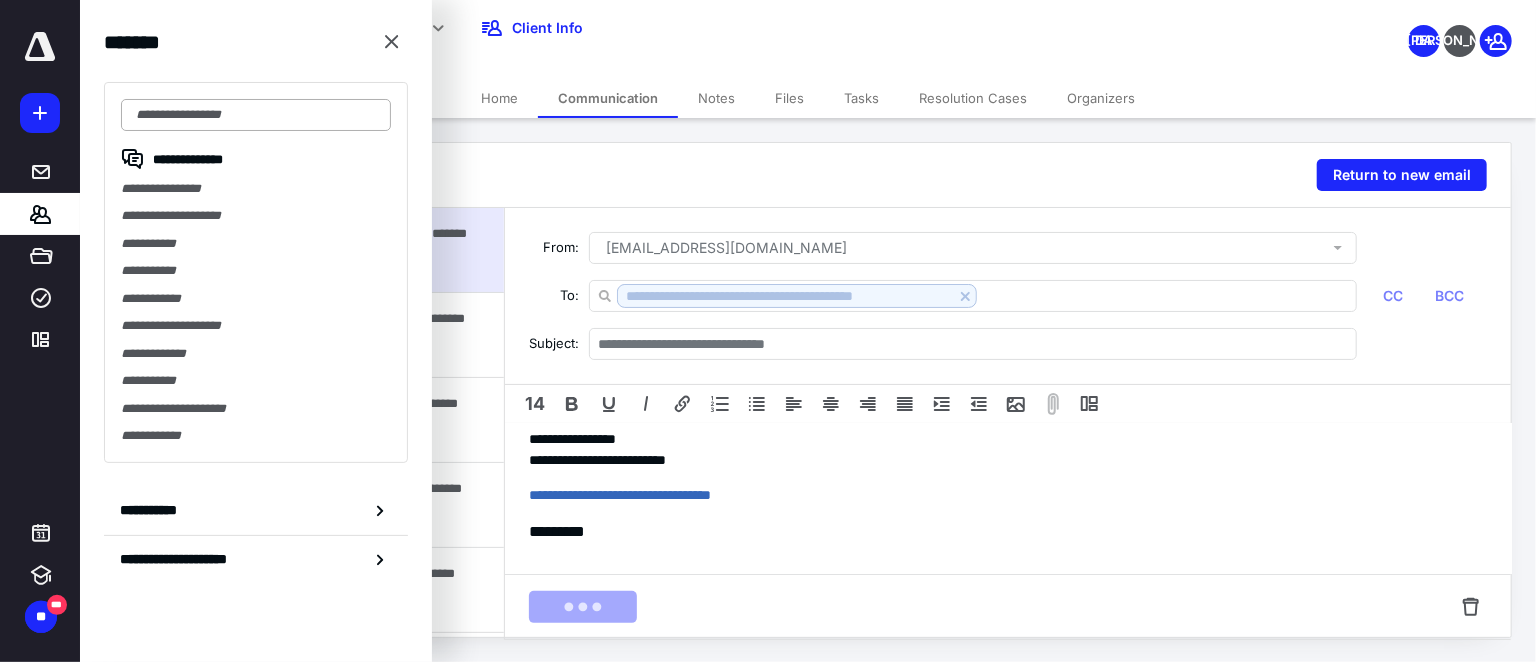 click at bounding box center [256, 115] 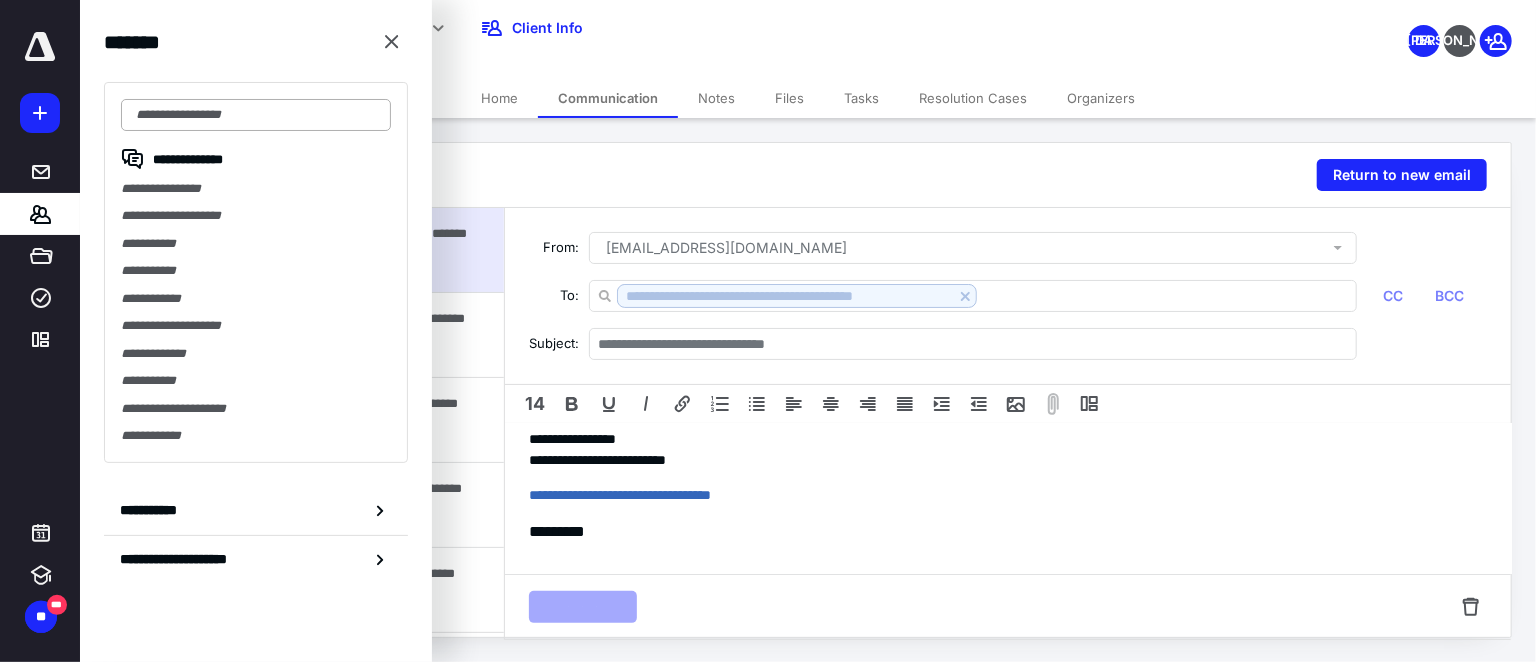 click at bounding box center (256, 115) 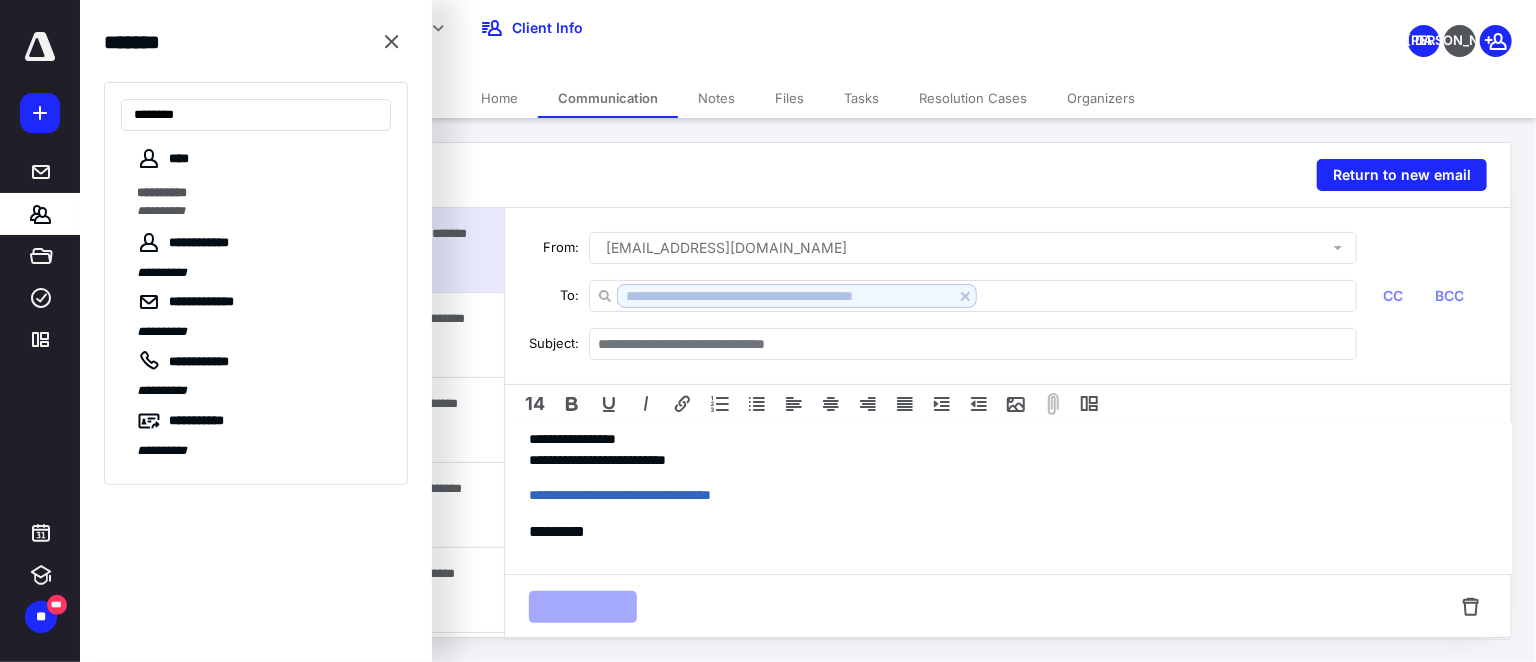 type on "********" 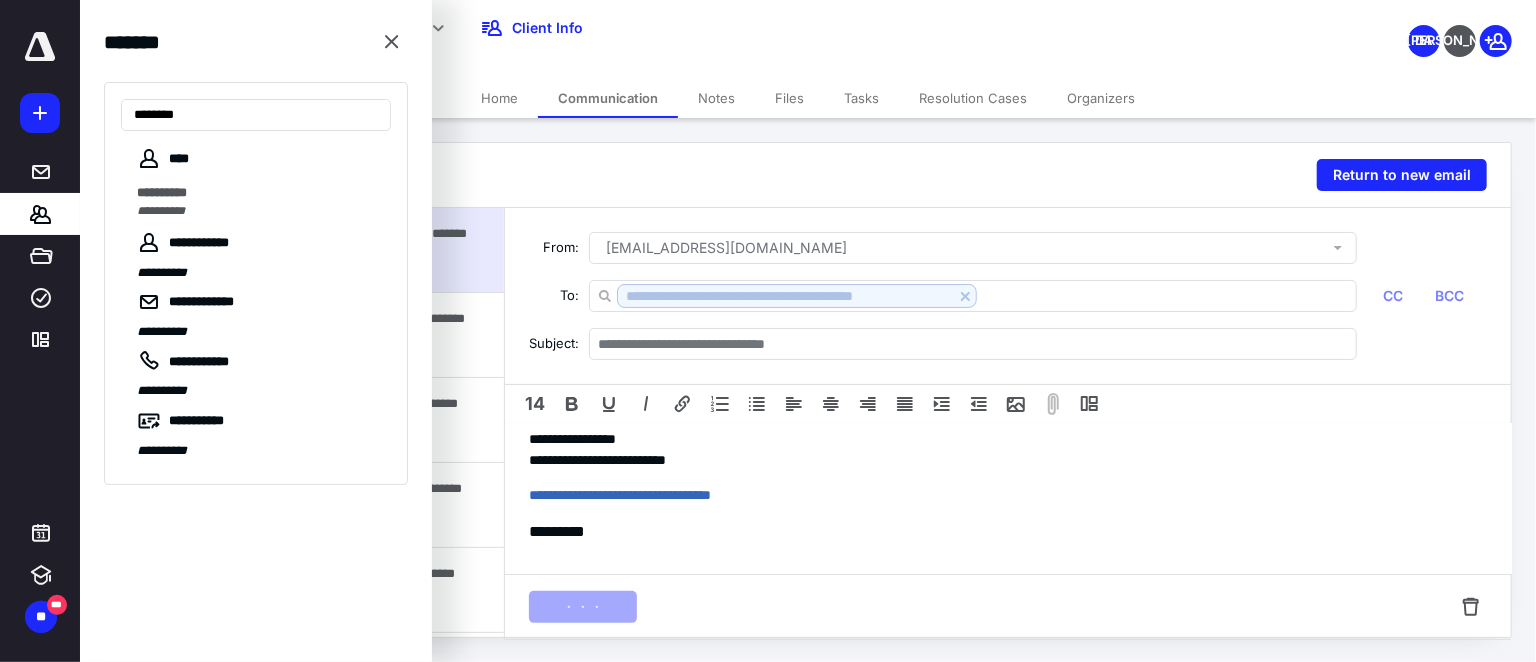 click on "**********" at bounding box center (1008, 385) 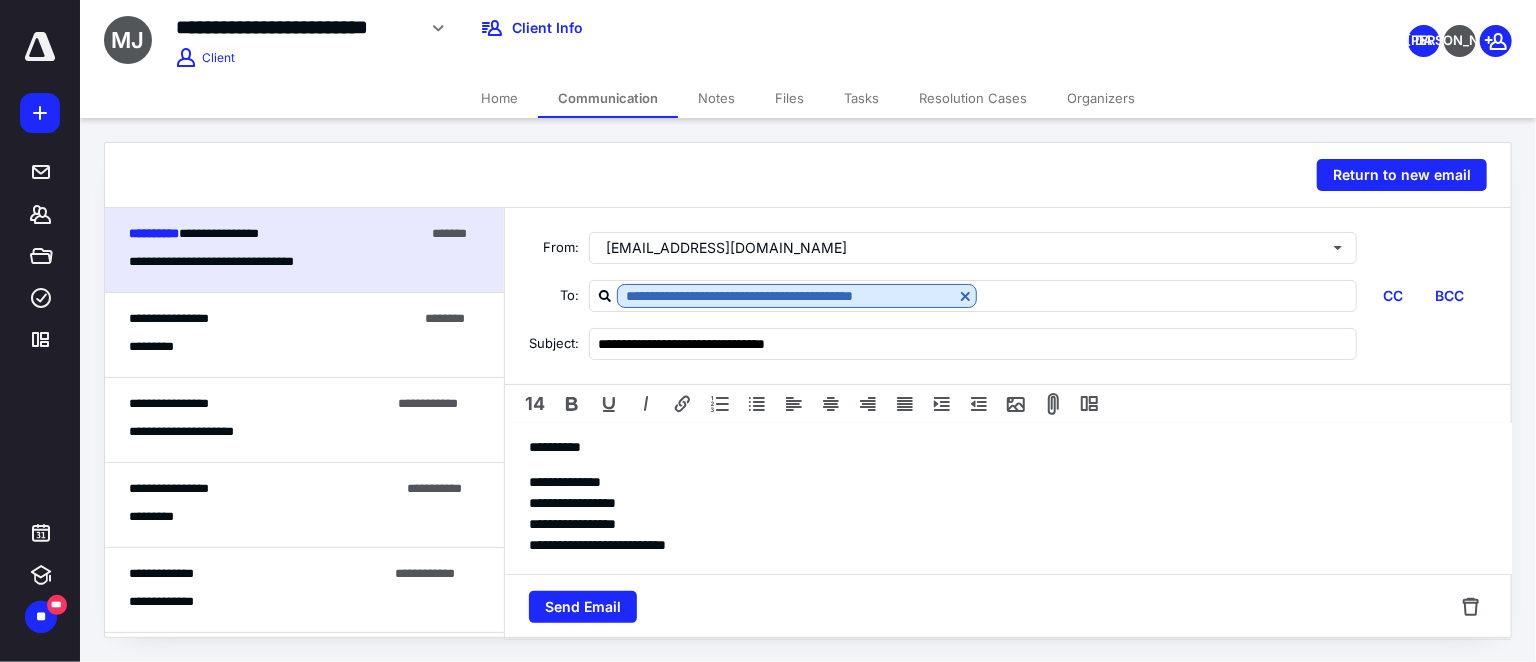 scroll, scrollTop: 228, scrollLeft: 0, axis: vertical 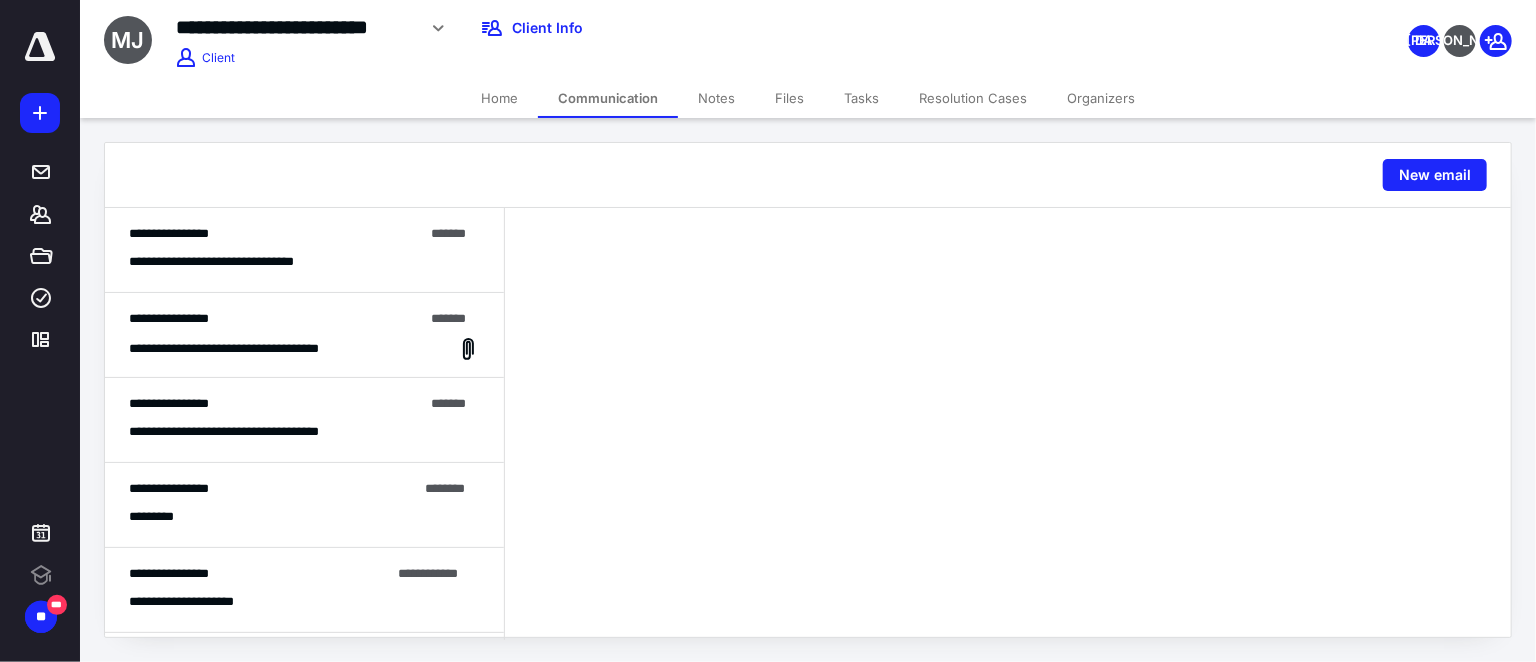 click on "**********" at bounding box center (276, 234) 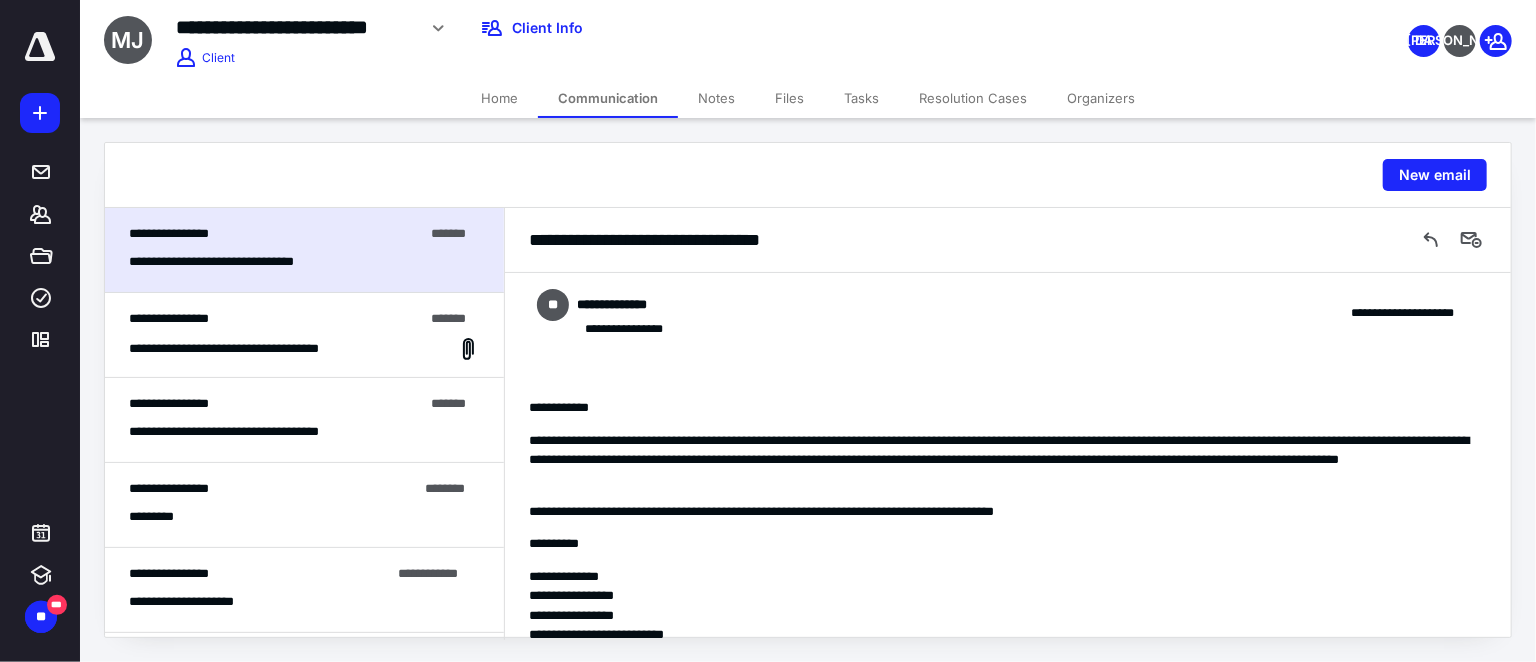 scroll, scrollTop: 0, scrollLeft: 0, axis: both 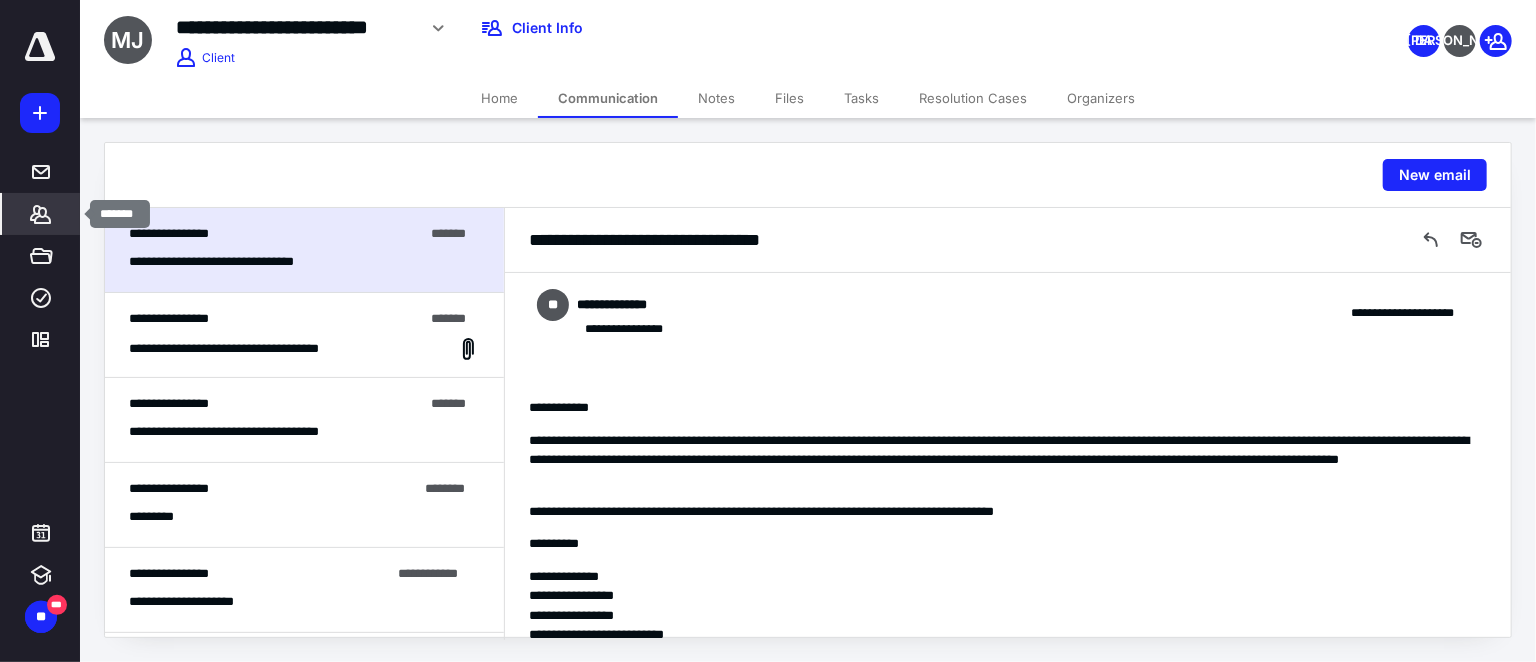 click 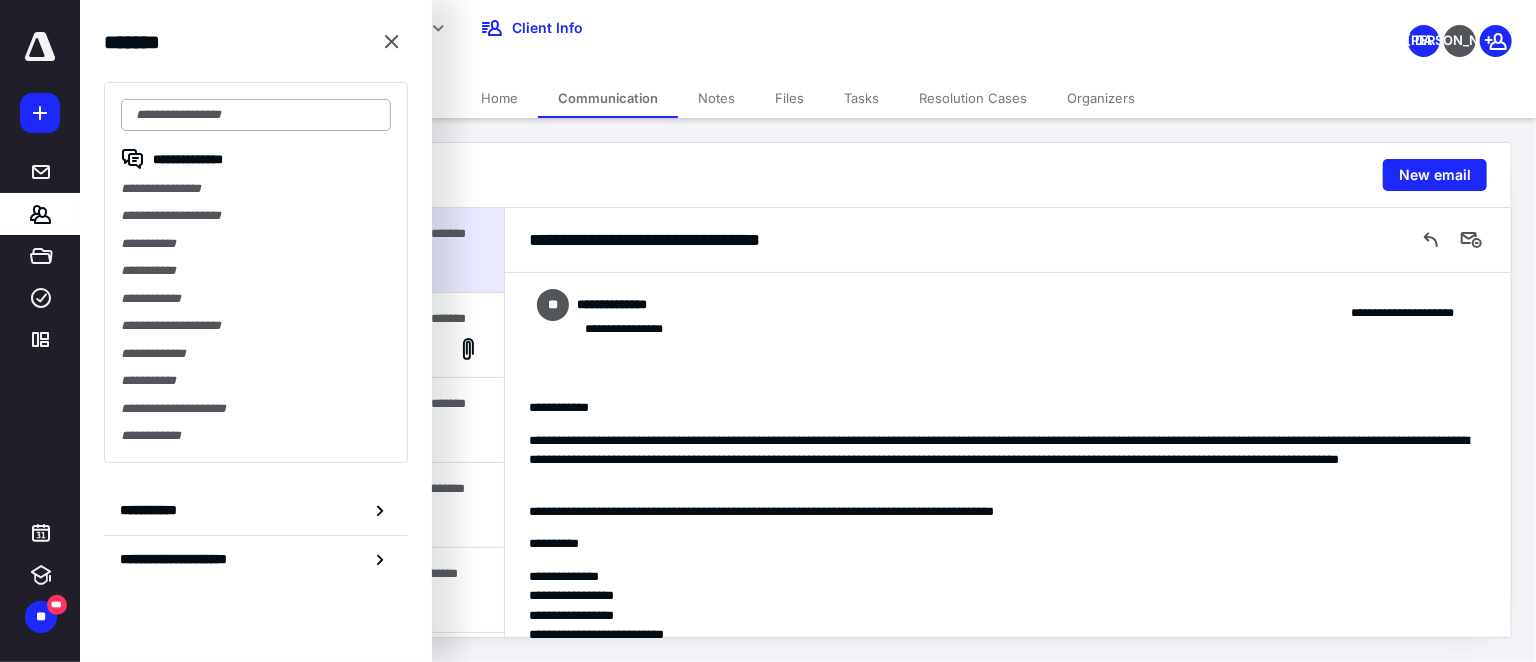 click at bounding box center (256, 115) 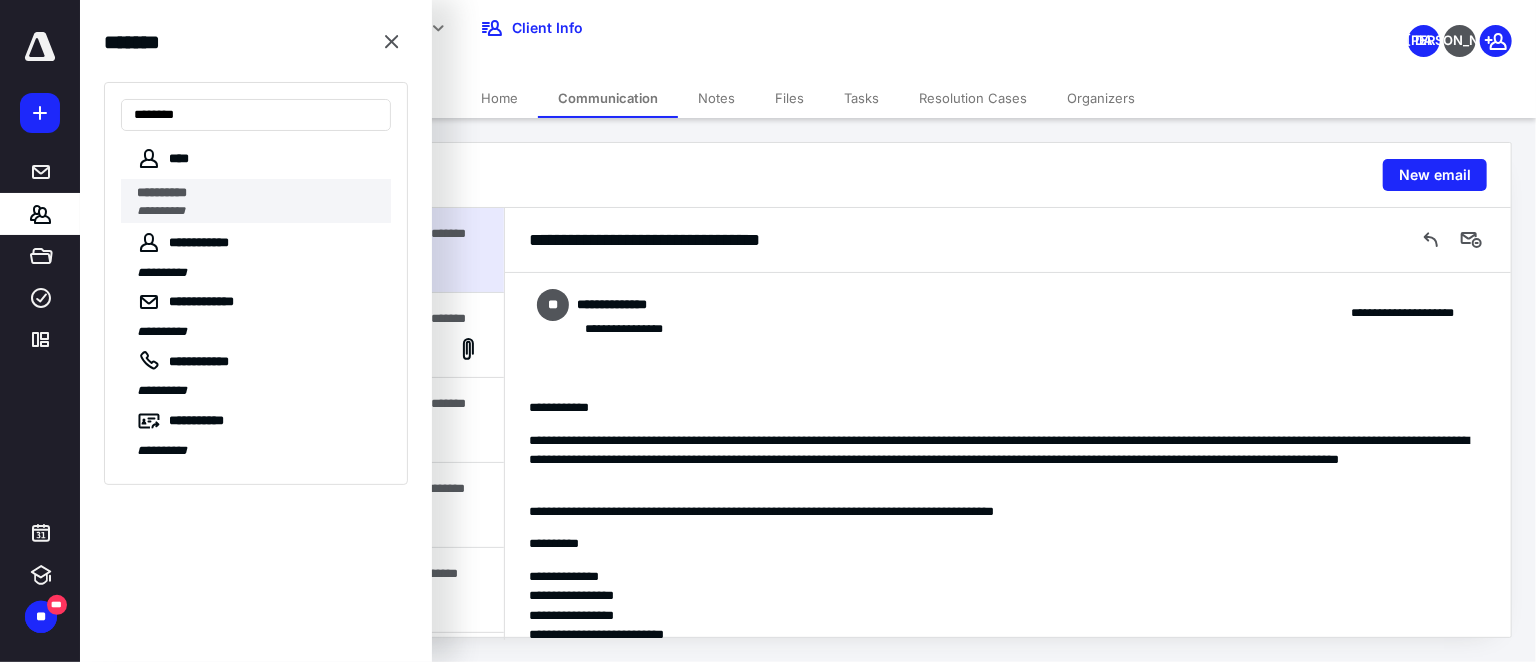 type on "********" 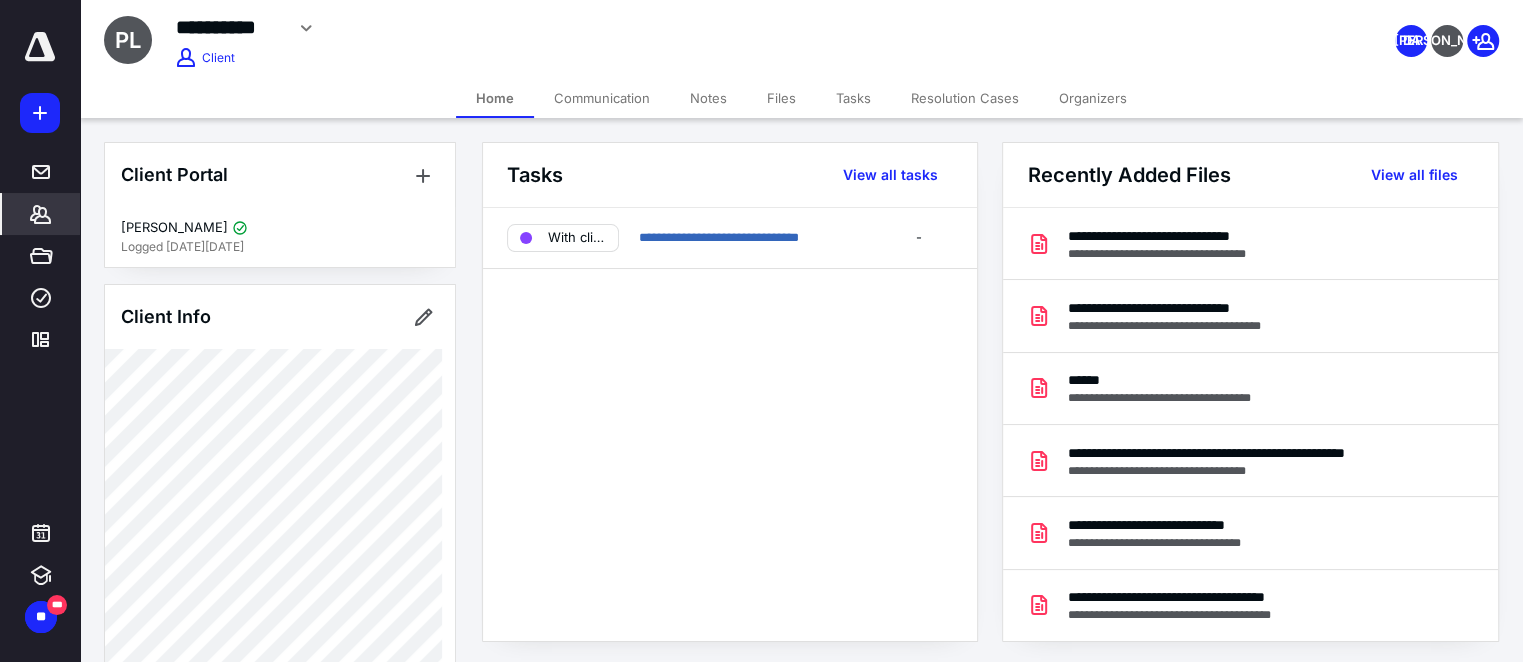 click on "Communication" at bounding box center (602, 98) 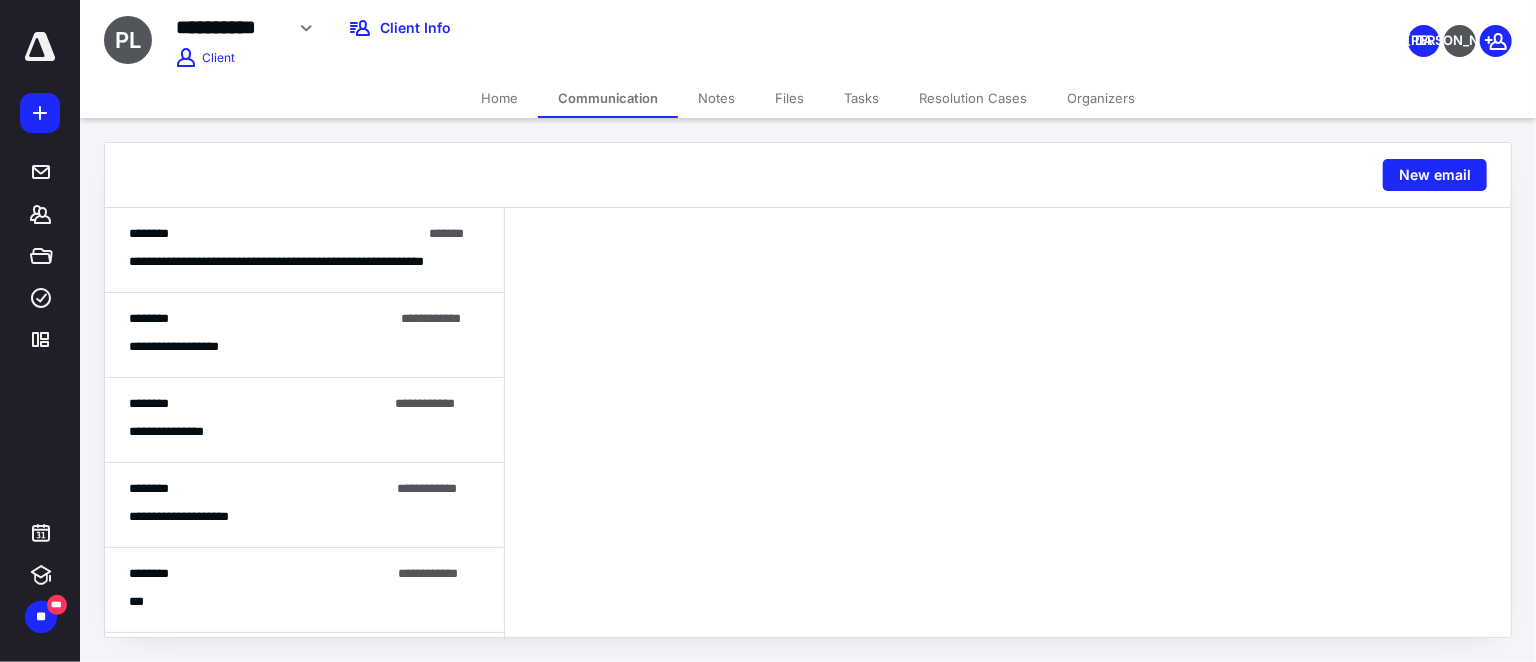 click on "********" at bounding box center [275, 234] 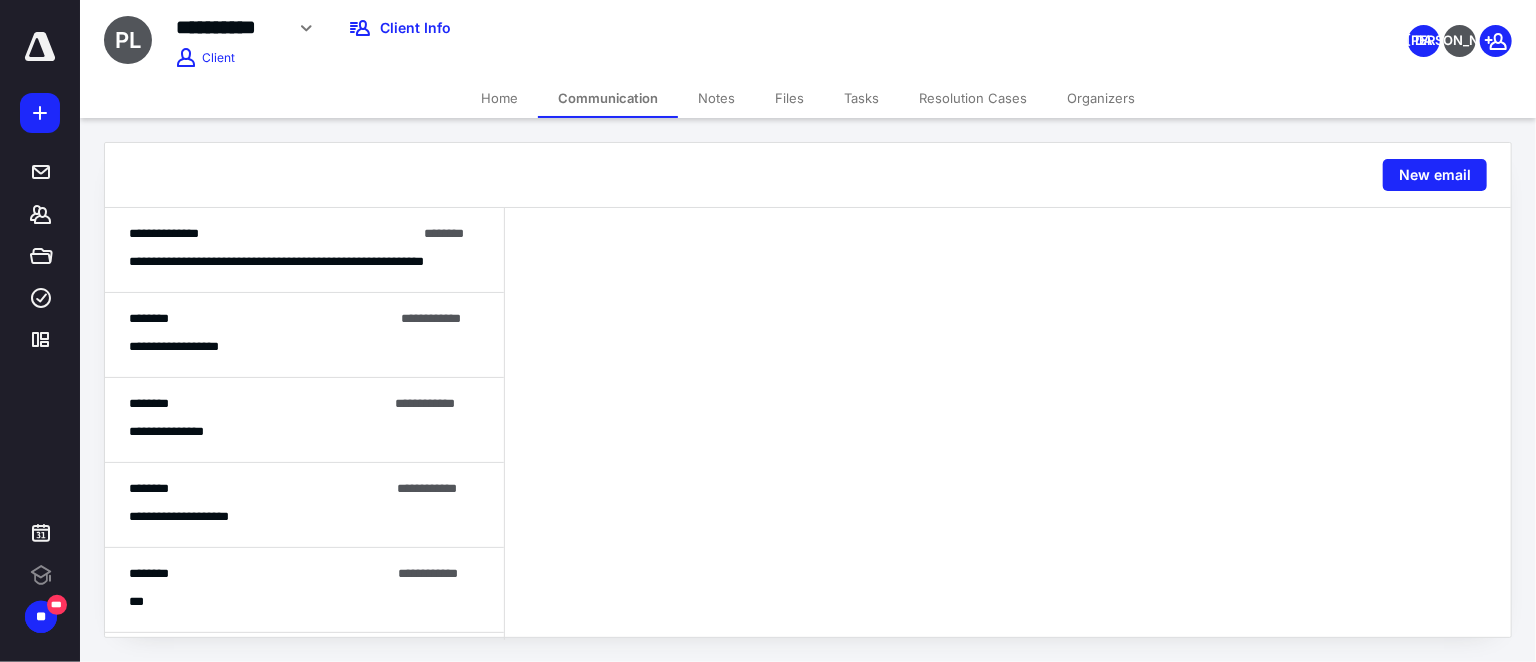 scroll, scrollTop: 0, scrollLeft: 0, axis: both 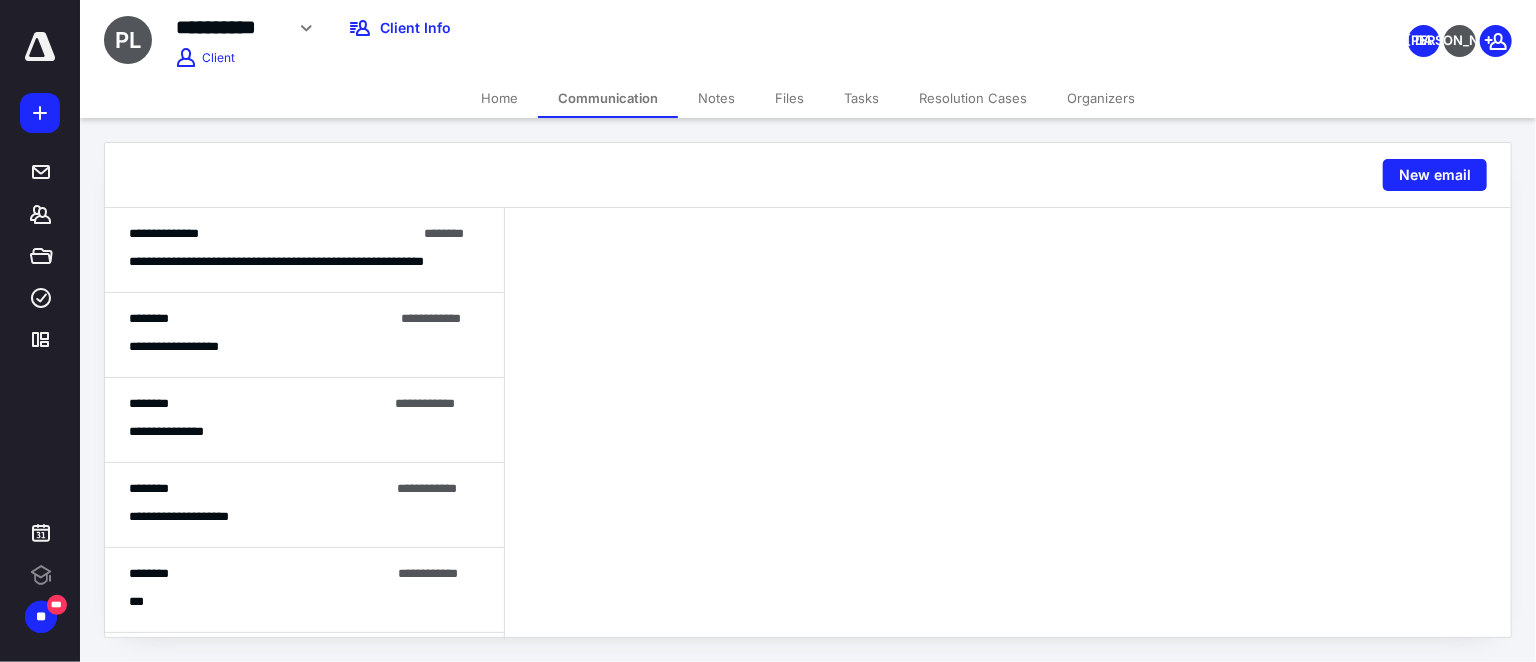 click on "**********" at bounding box center [272, 234] 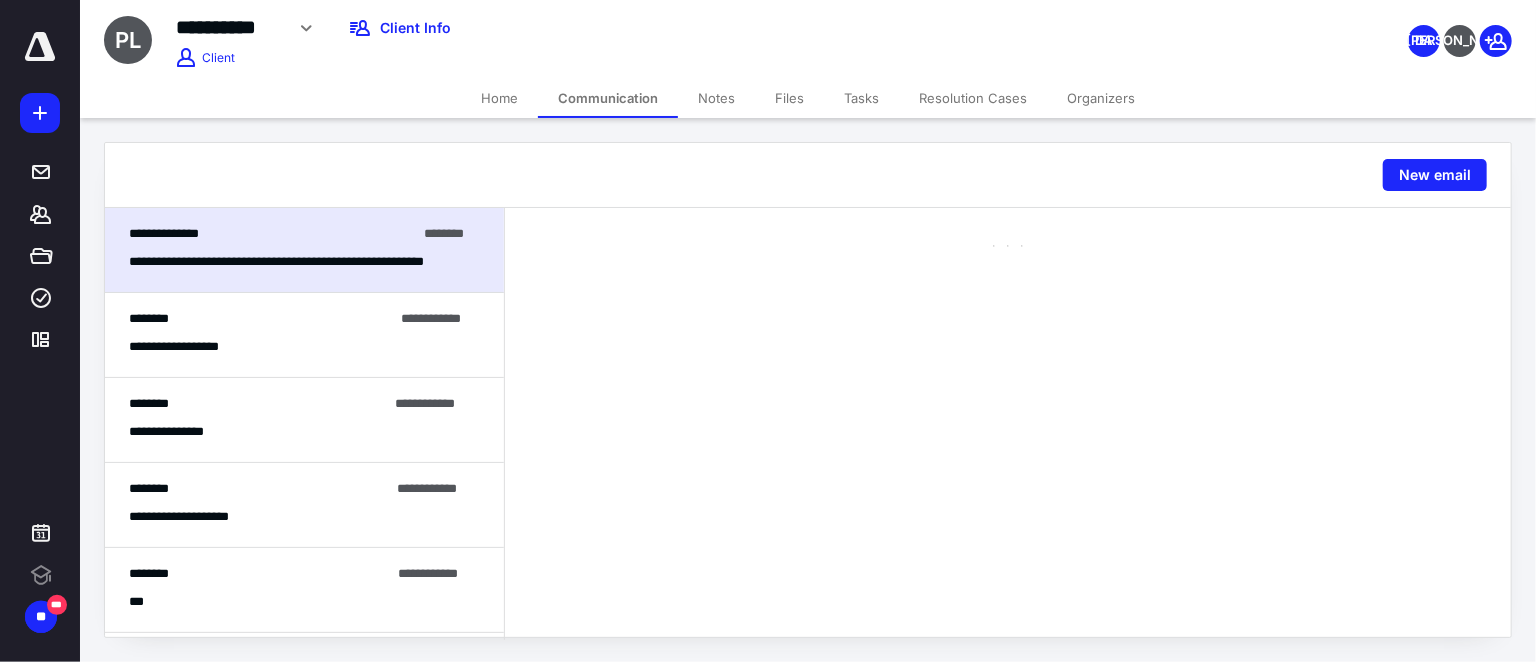 scroll, scrollTop: 0, scrollLeft: 0, axis: both 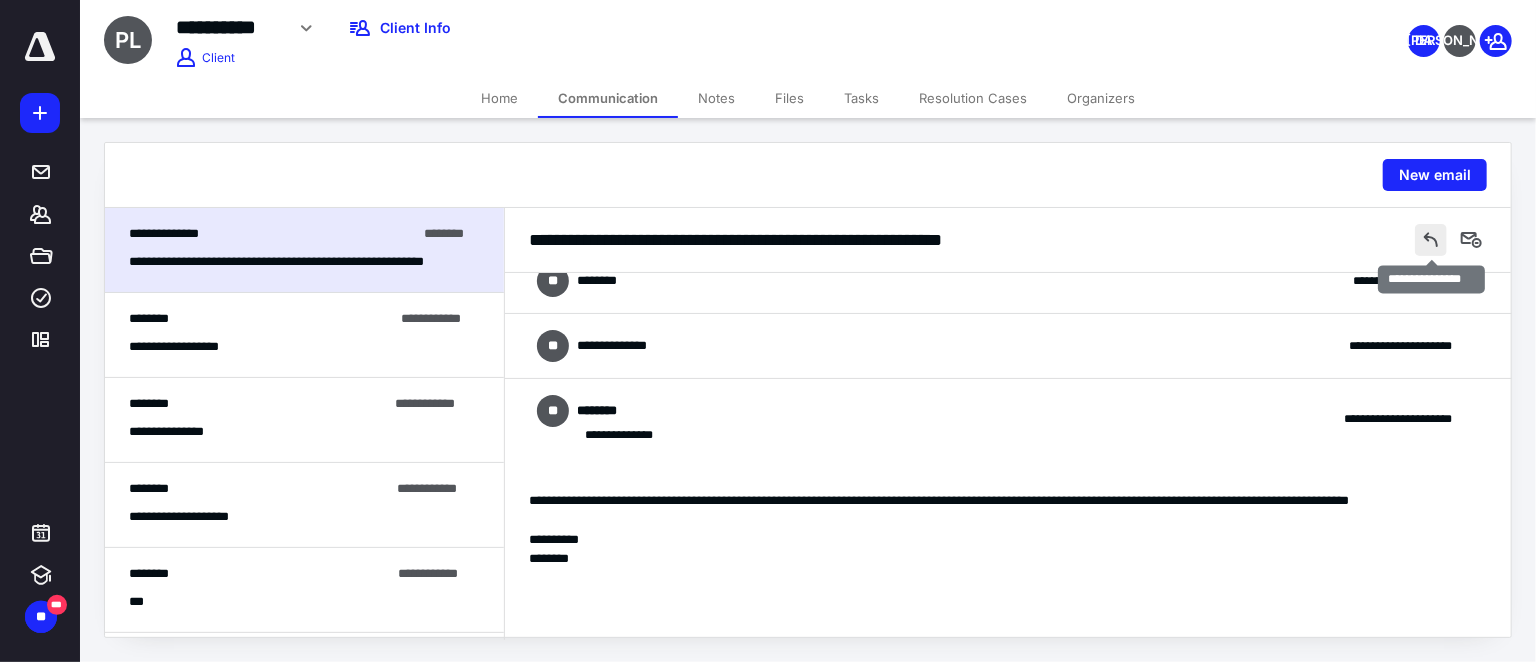 click at bounding box center (1431, 240) 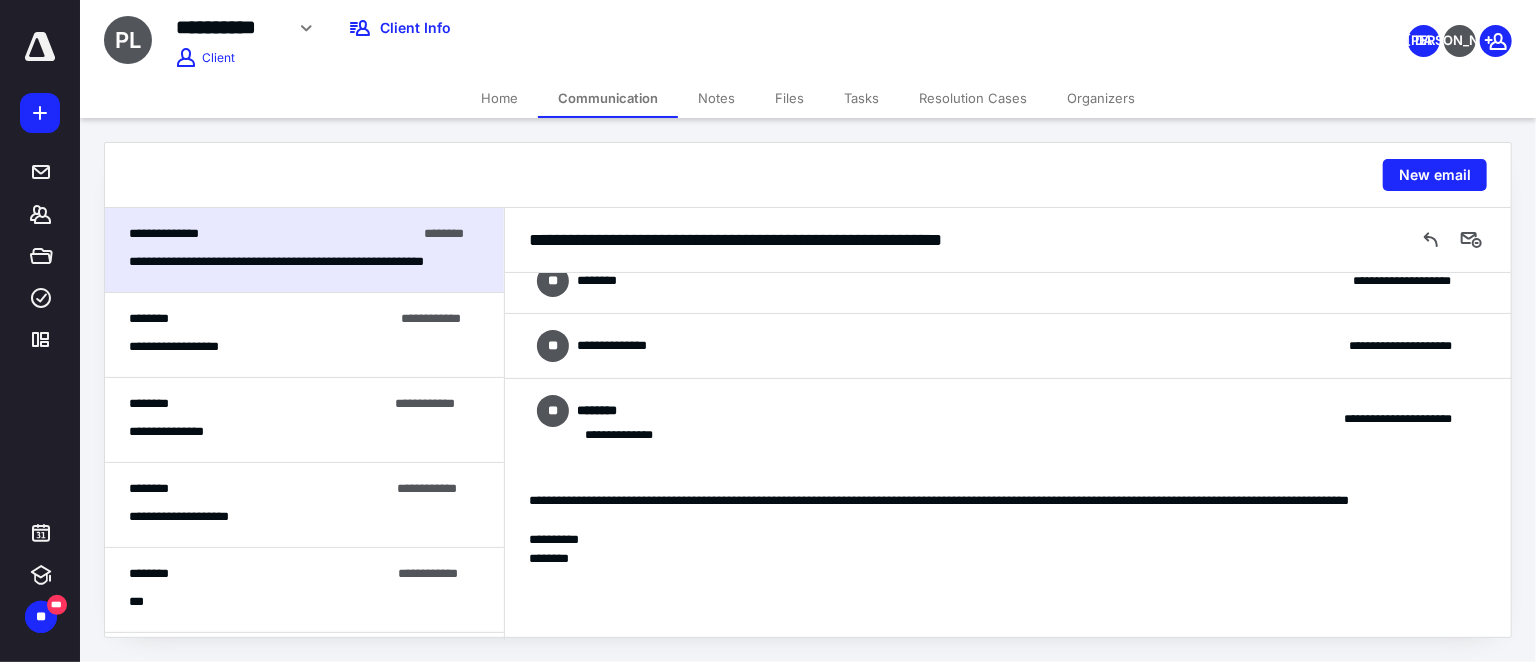scroll, scrollTop: 402, scrollLeft: 0, axis: vertical 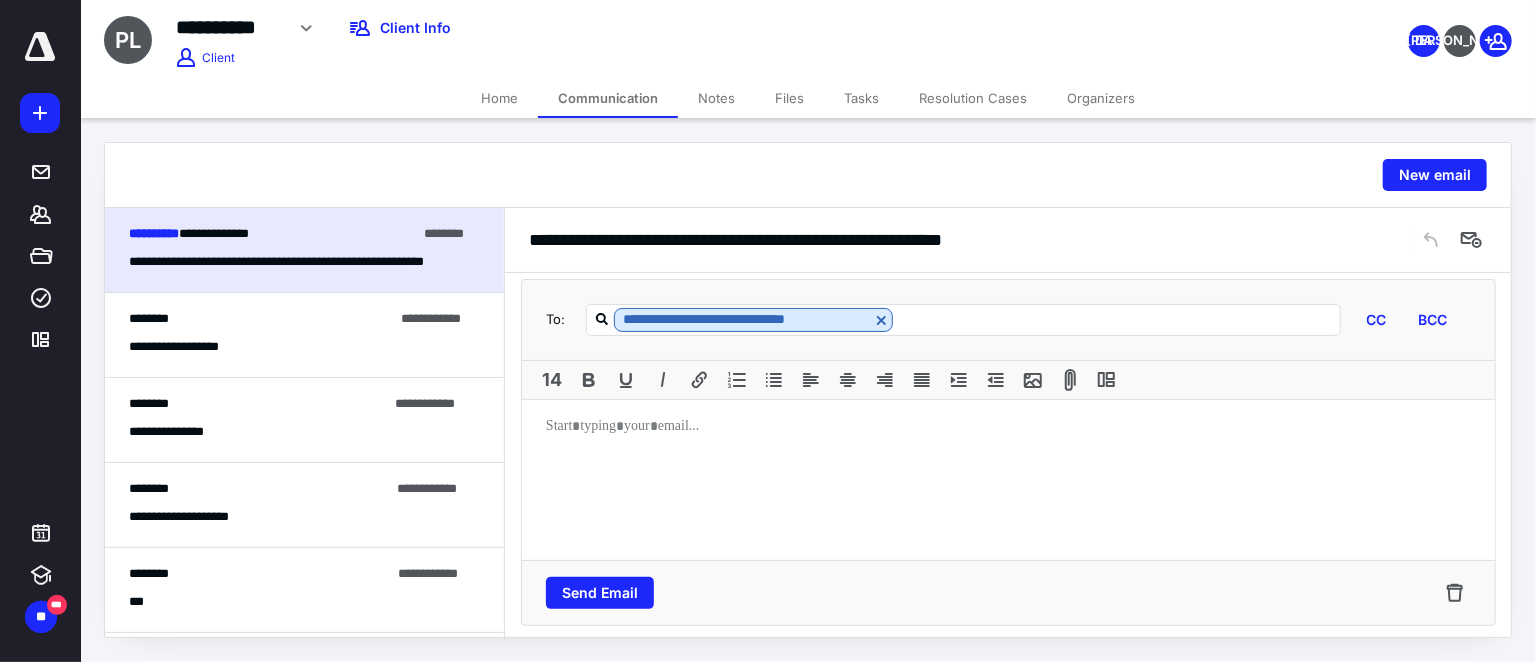 click at bounding box center (1008, 480) 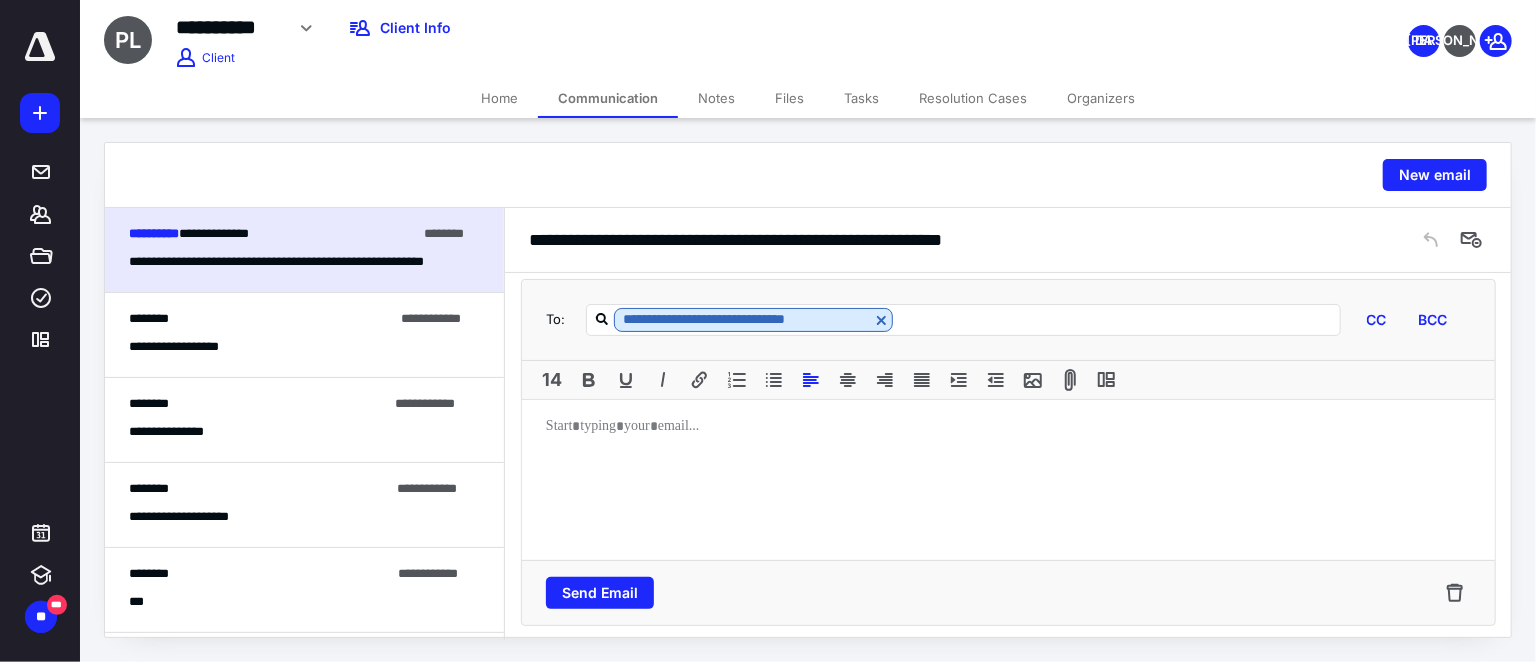 type 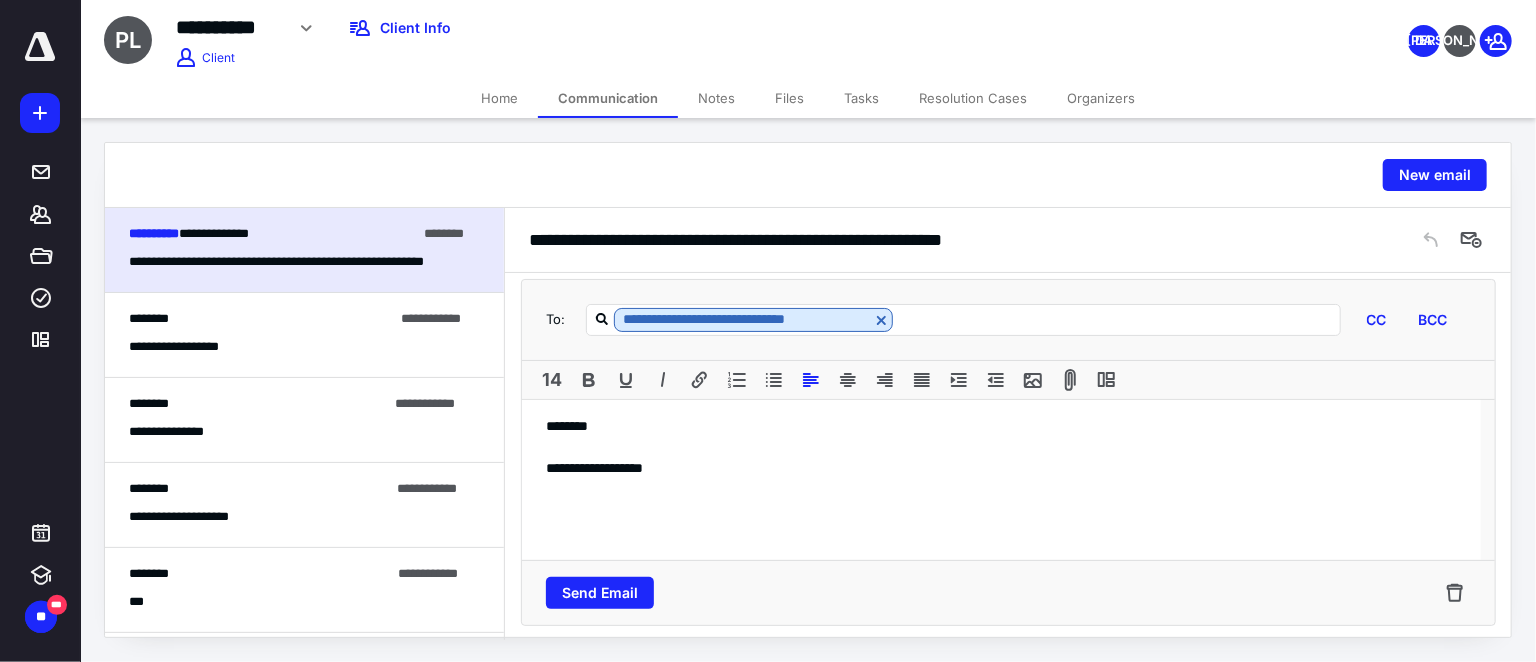 click at bounding box center (1001, 447) 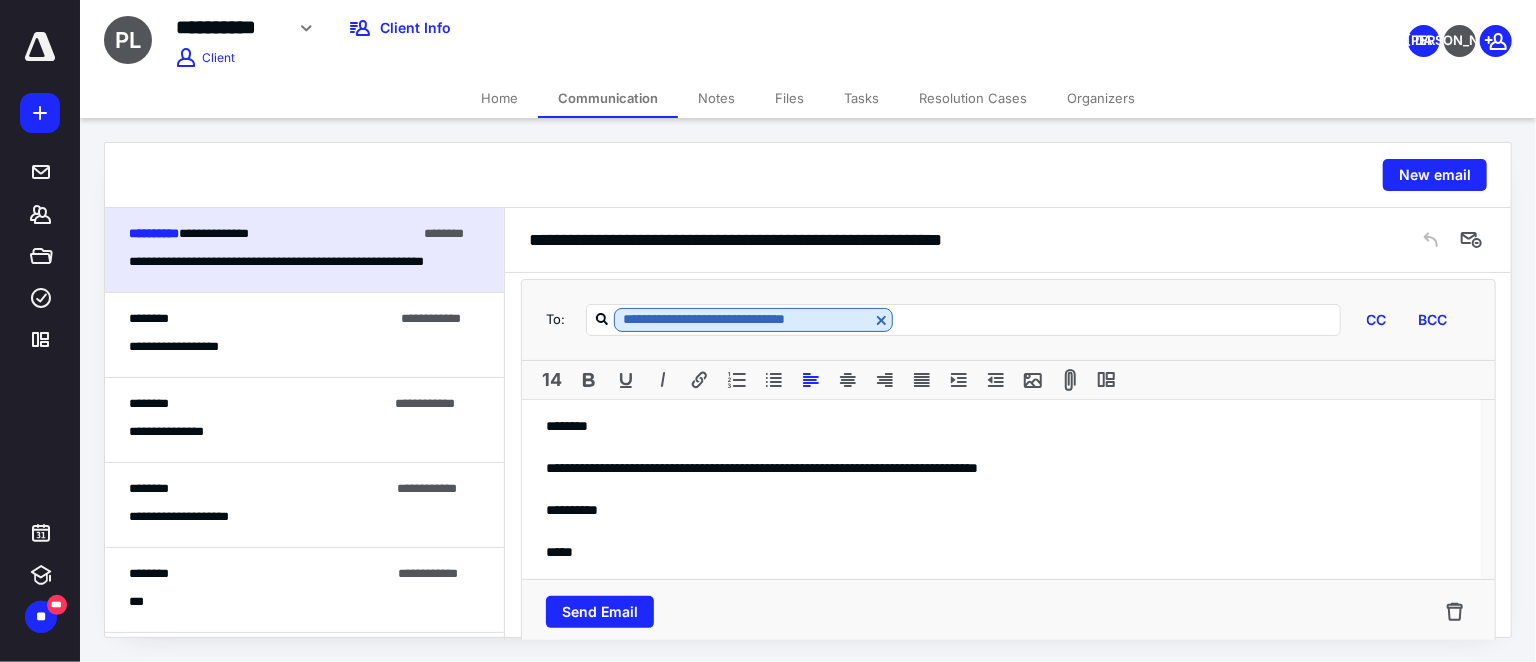 click on "**********" at bounding box center (1001, 468) 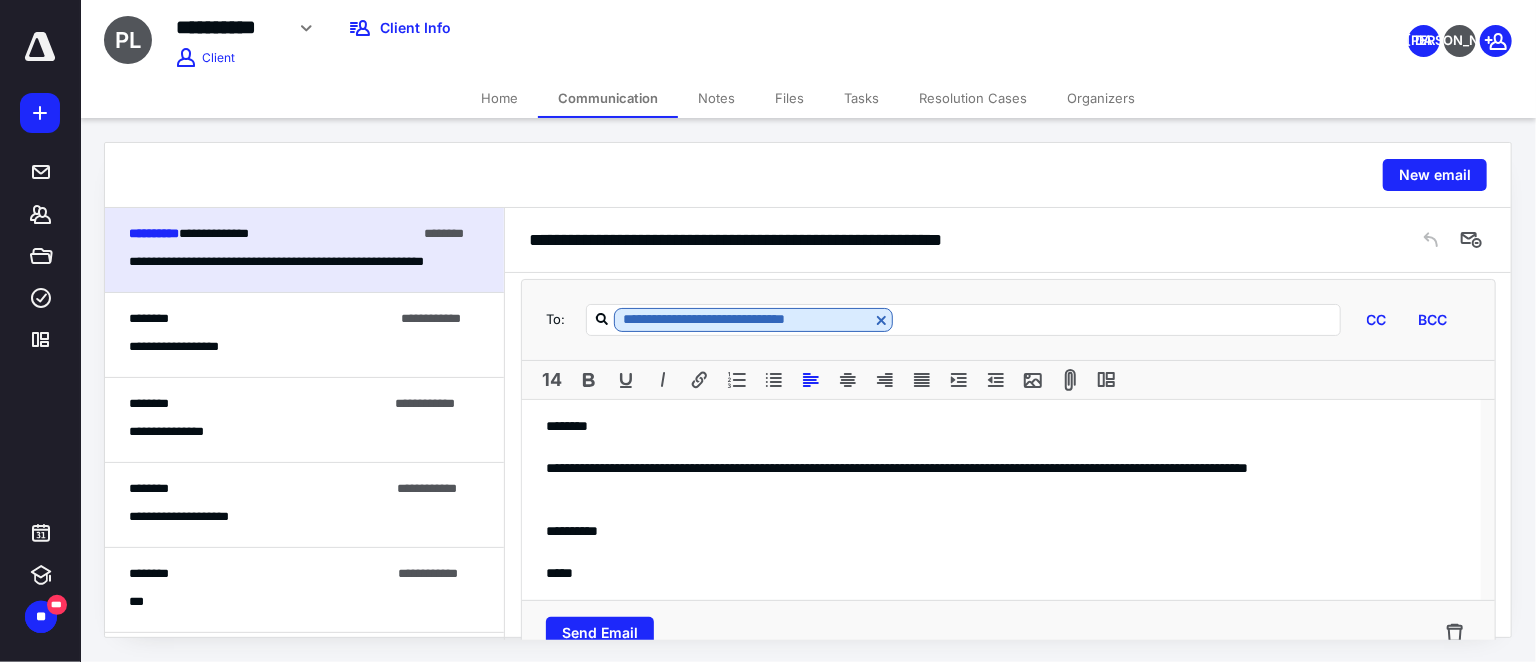 click on "**********" at bounding box center (1001, 479) 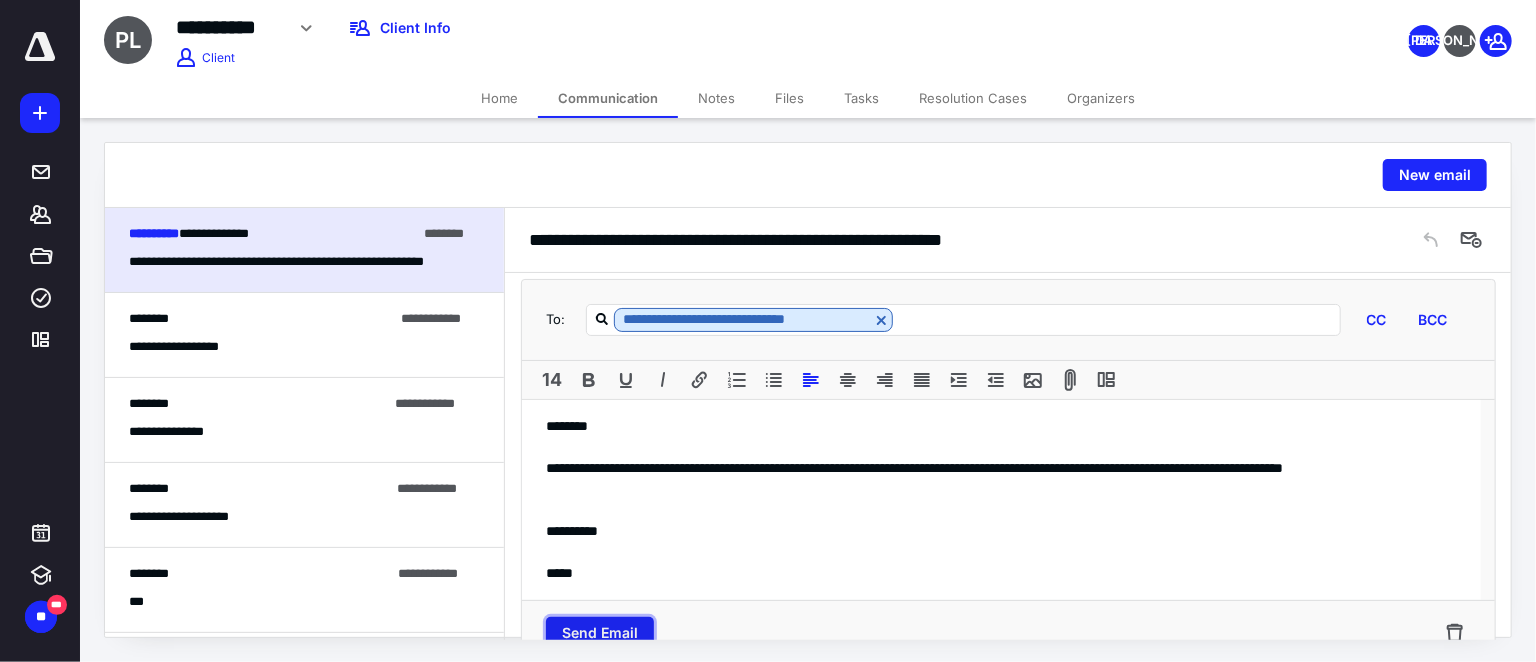 click on "Send Email" at bounding box center [600, 633] 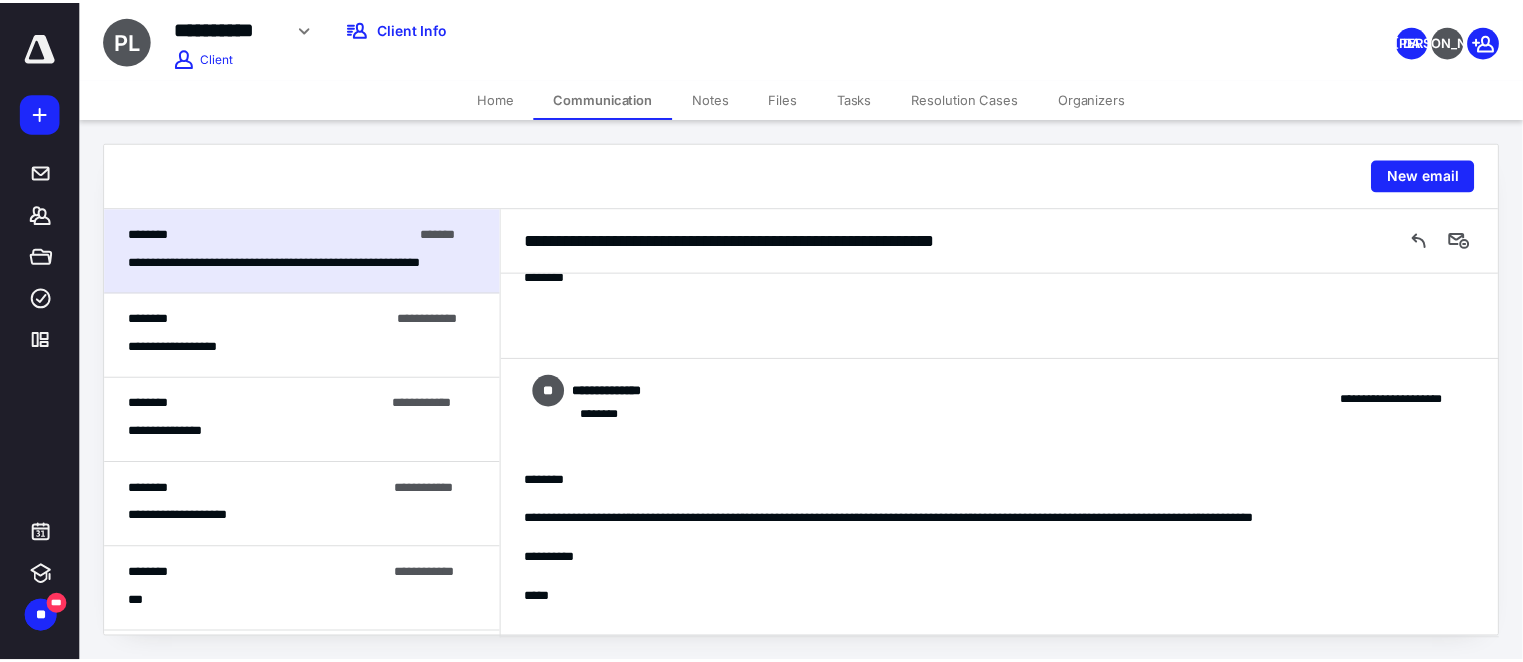 scroll, scrollTop: 305, scrollLeft: 0, axis: vertical 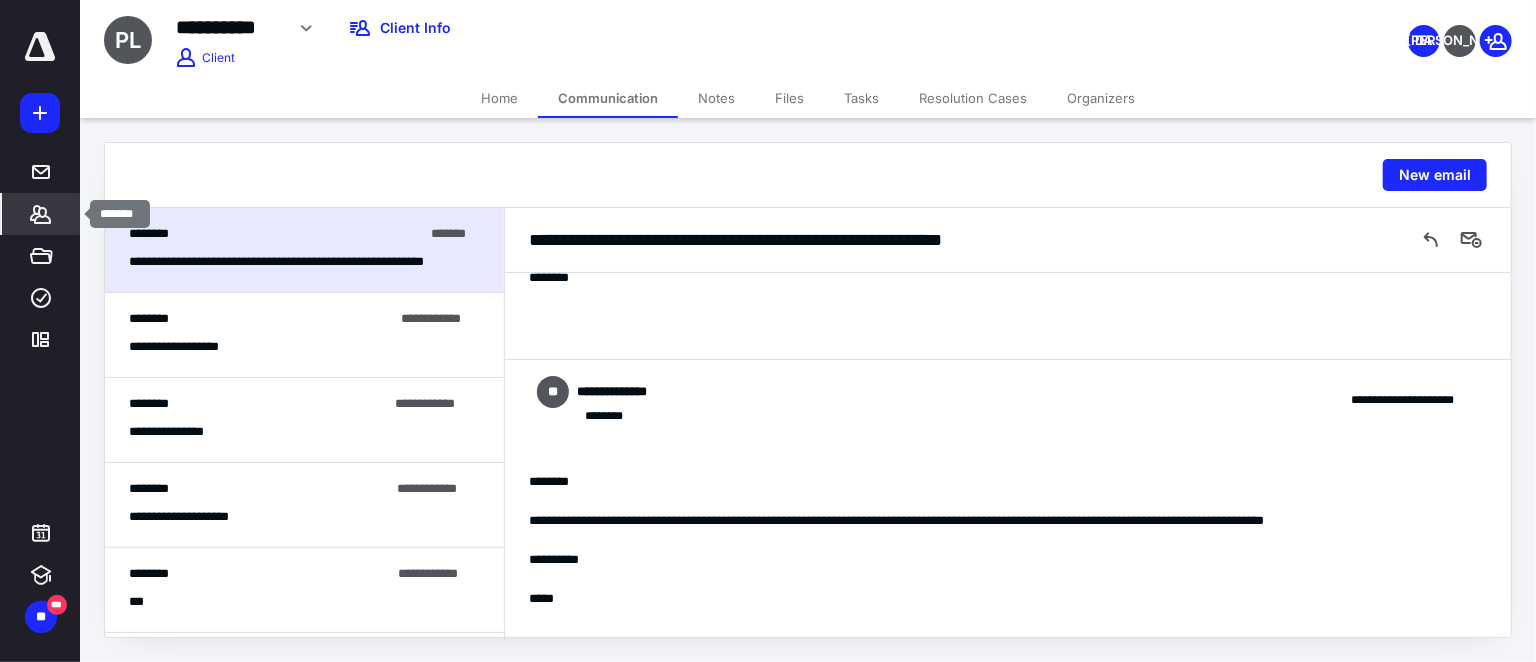 click 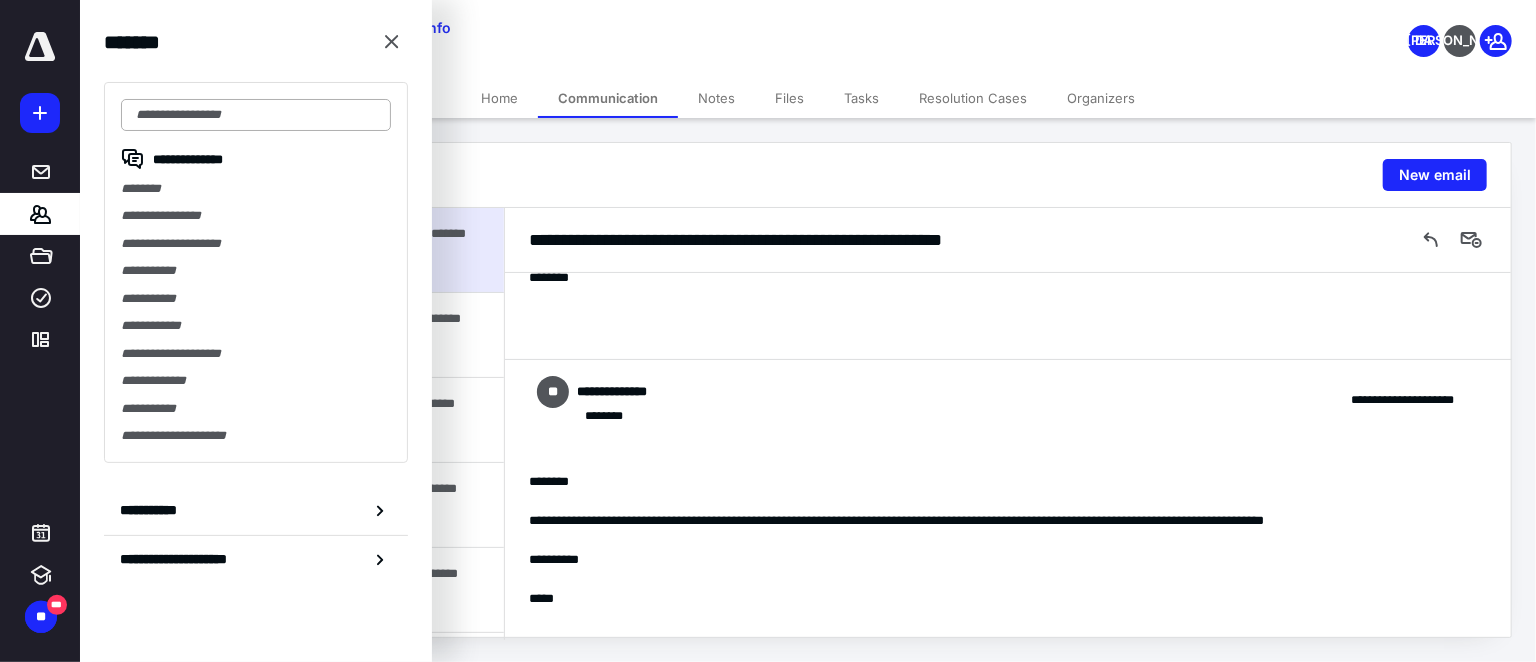 click at bounding box center [256, 115] 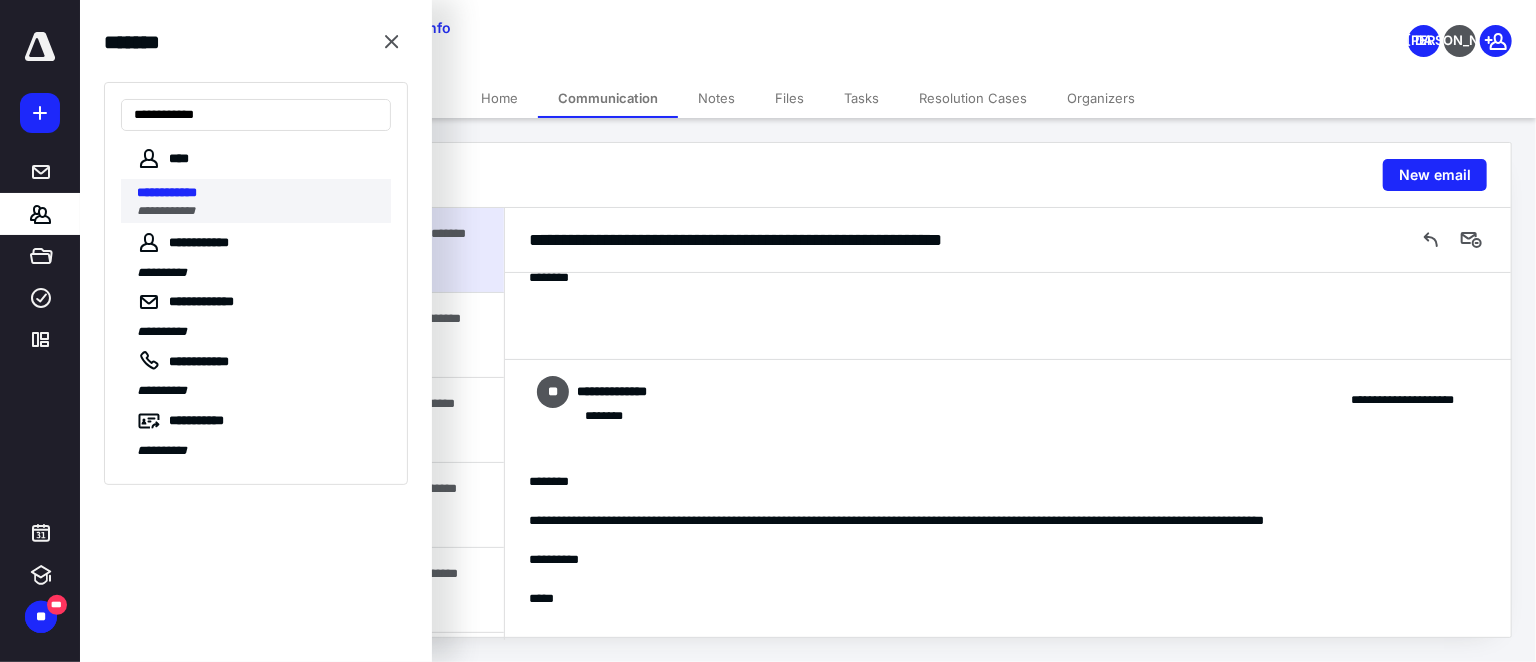 type on "**********" 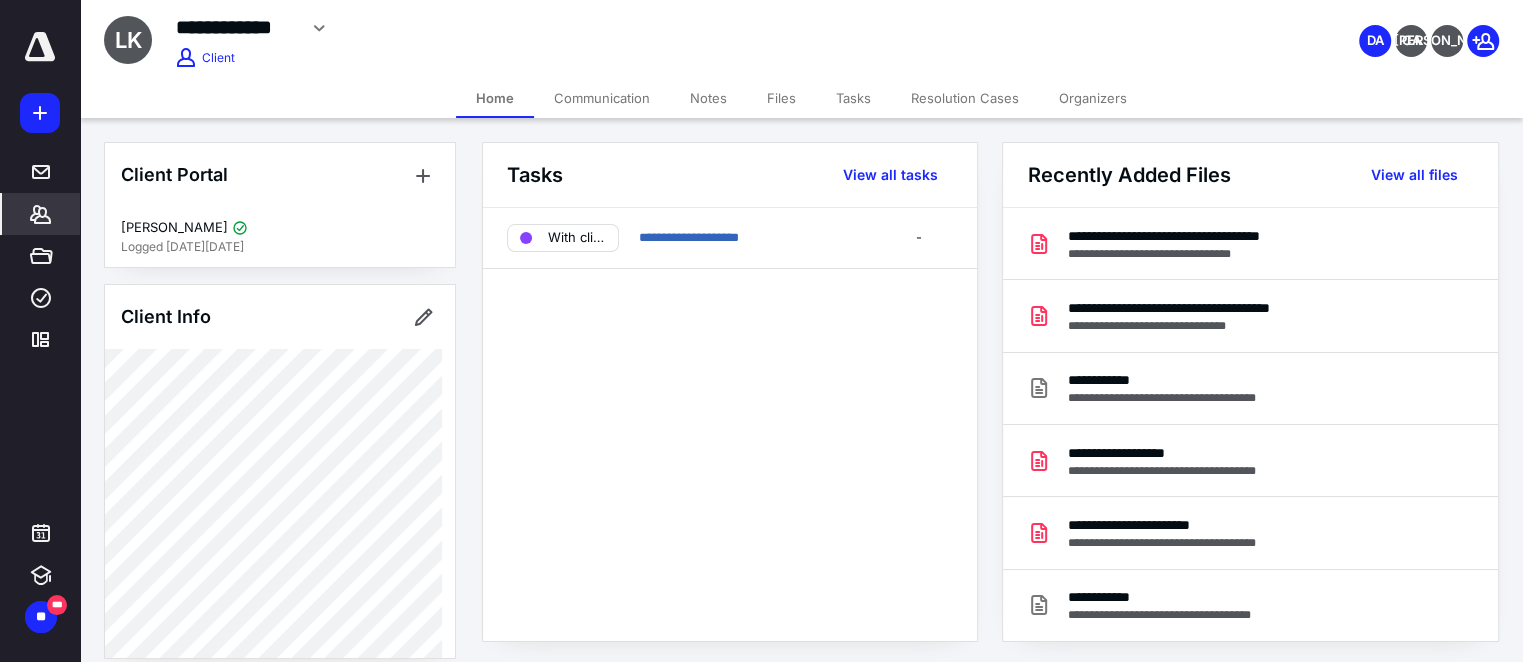 click on "Communication" at bounding box center (602, 98) 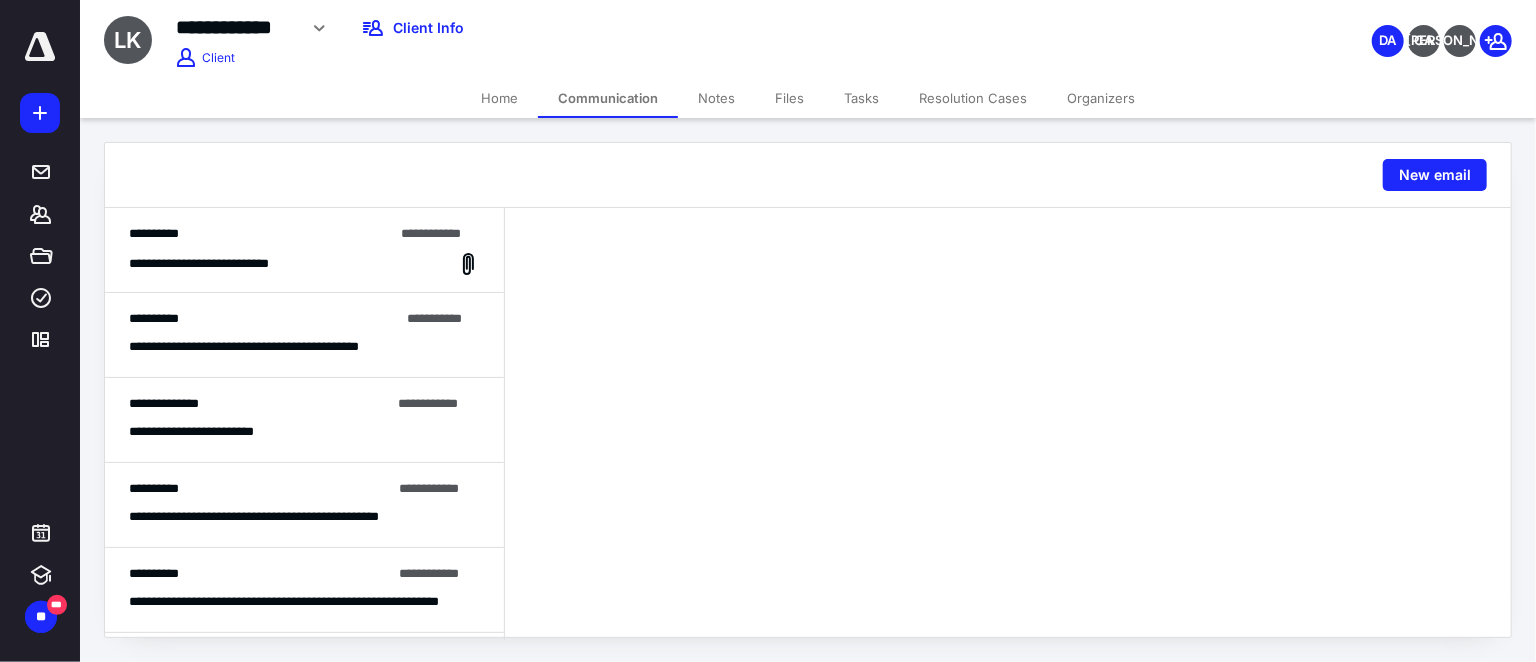 click on "**********" at bounding box center [261, 234] 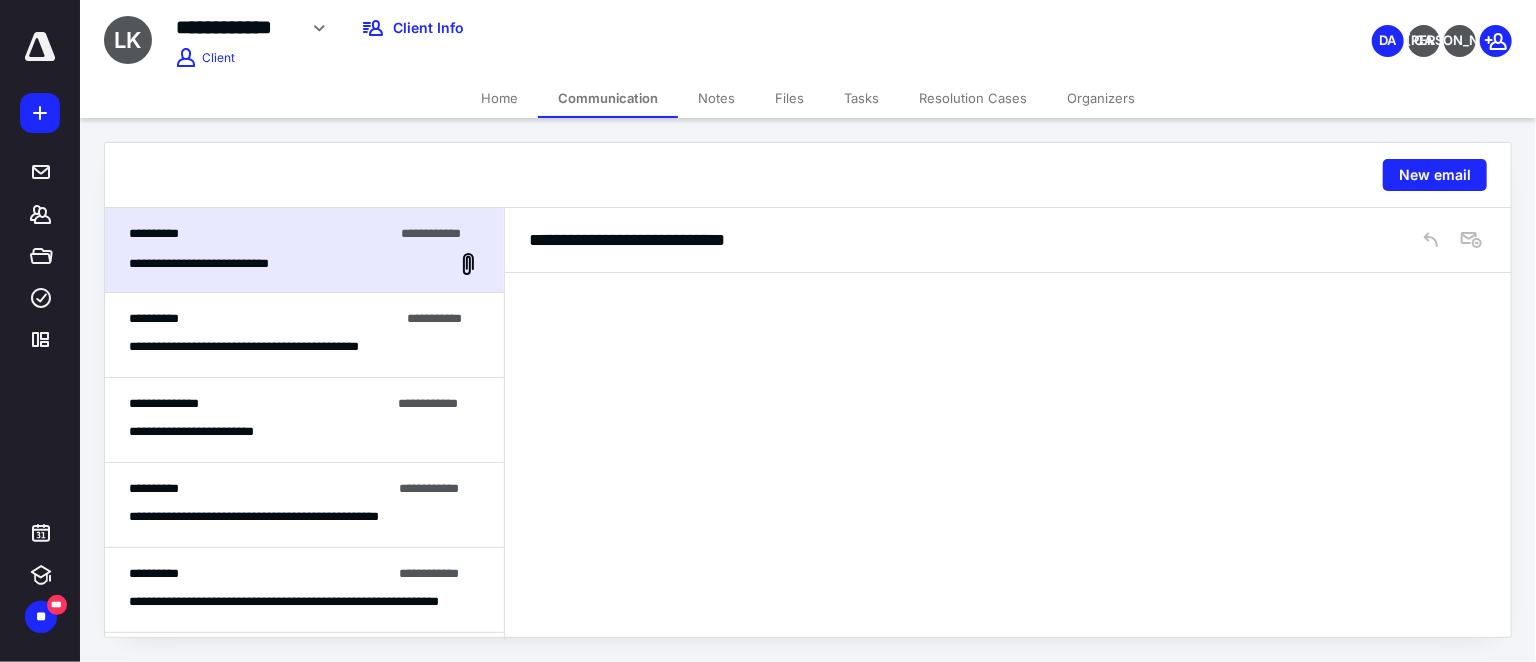 click on "Home" at bounding box center [499, 98] 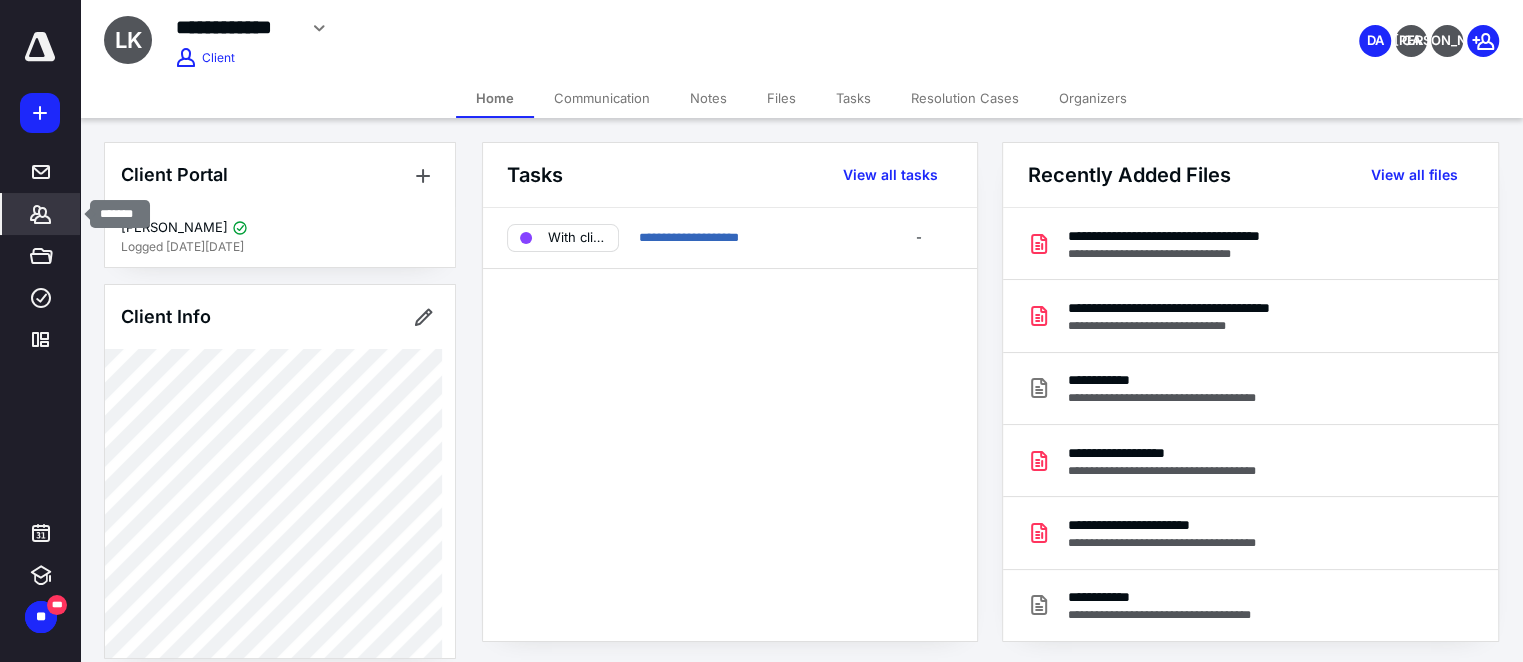 click 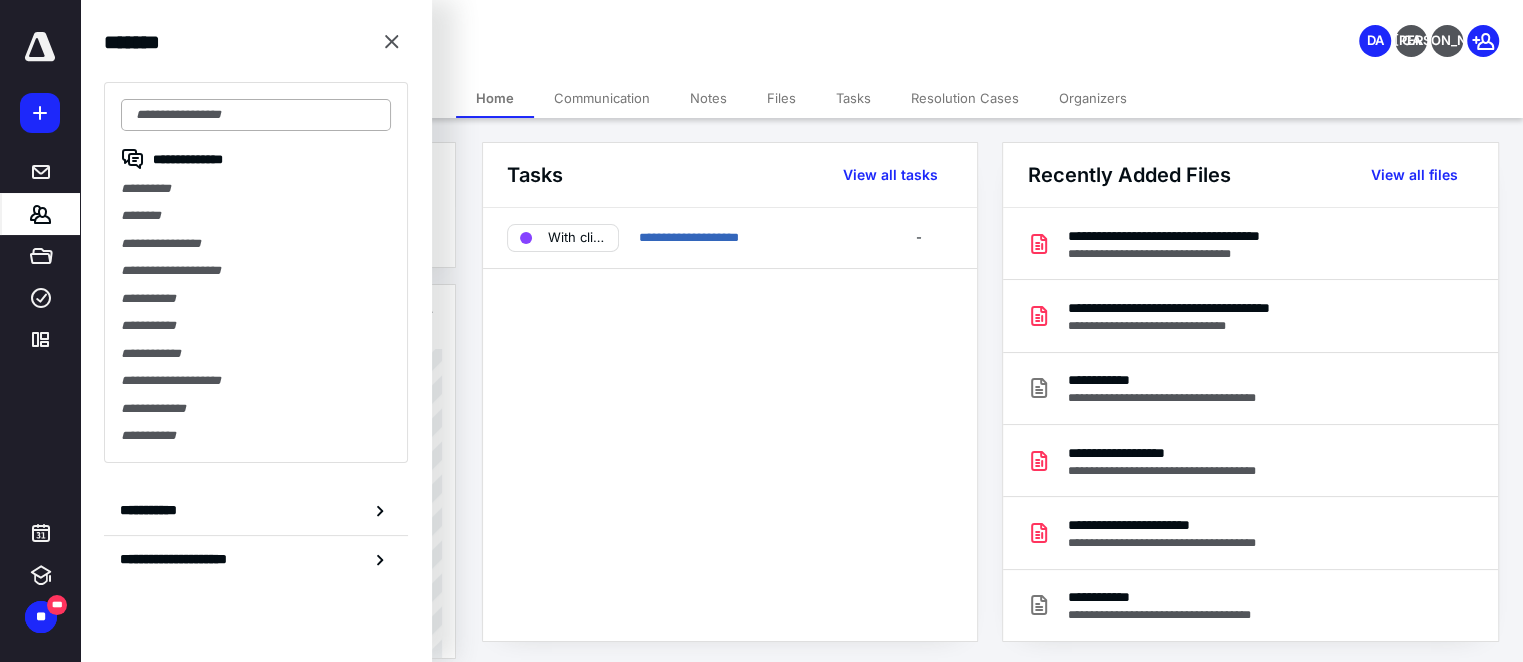click at bounding box center (256, 115) 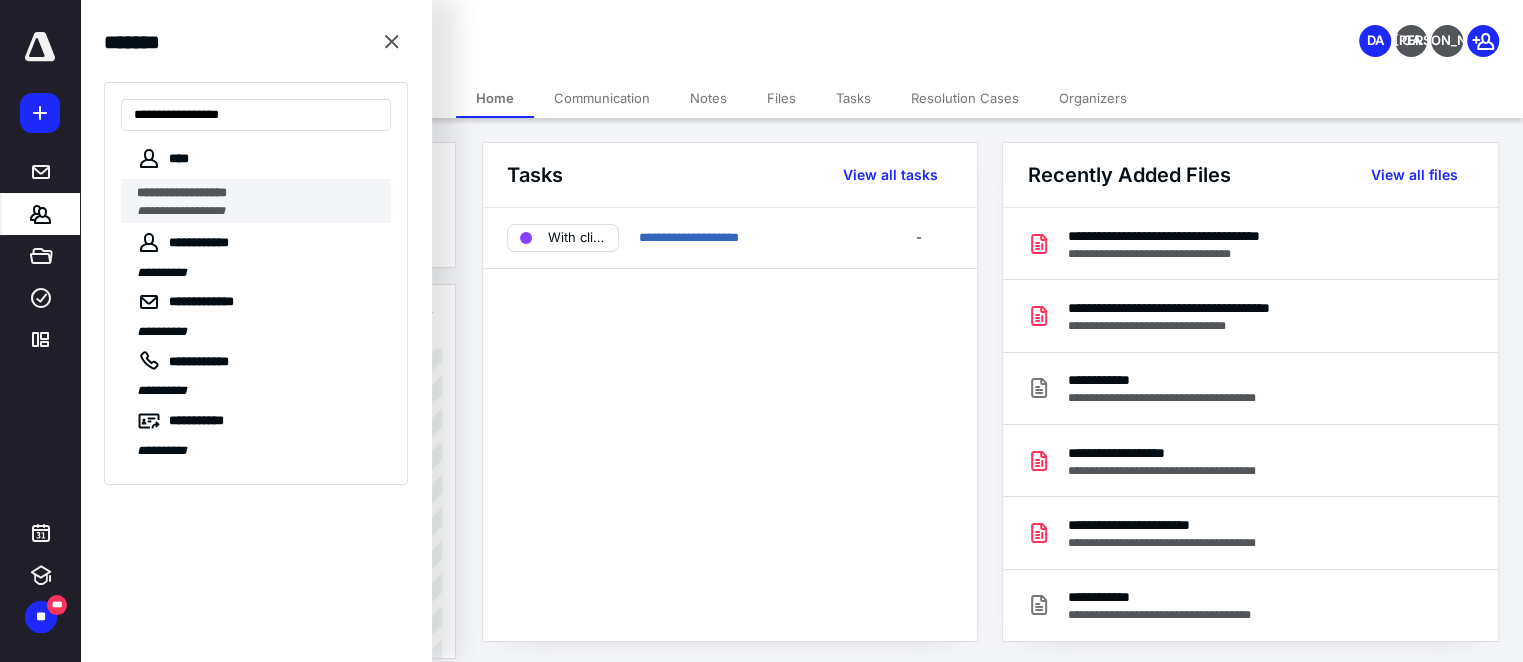 type on "**********" 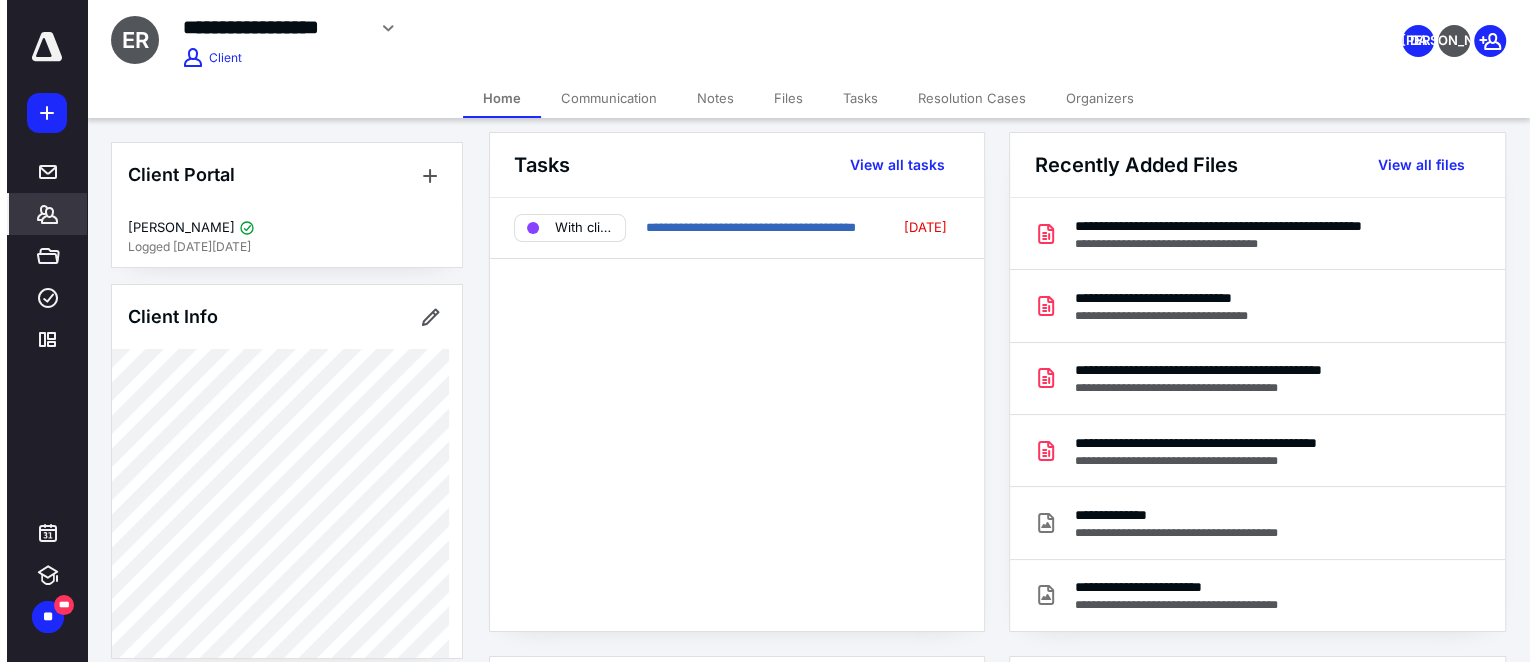 scroll, scrollTop: 0, scrollLeft: 0, axis: both 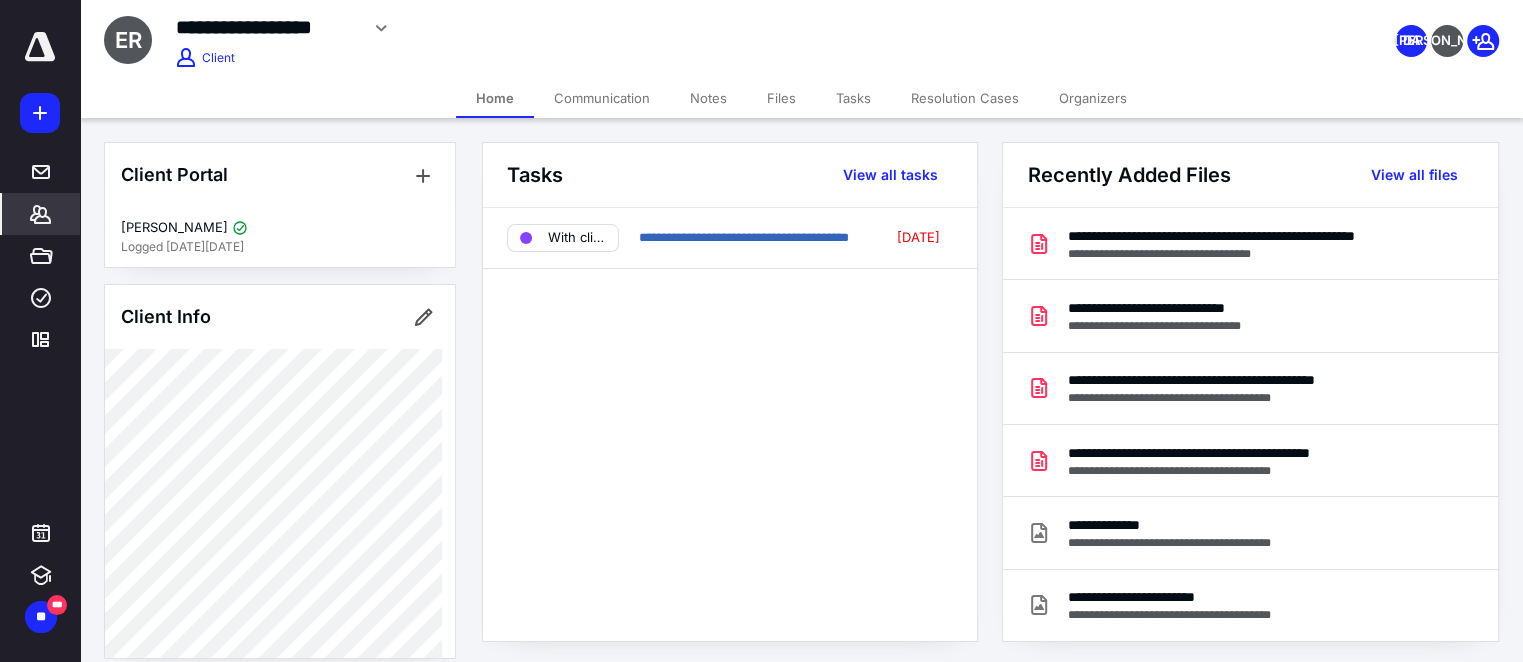click on "Files" at bounding box center [781, 98] 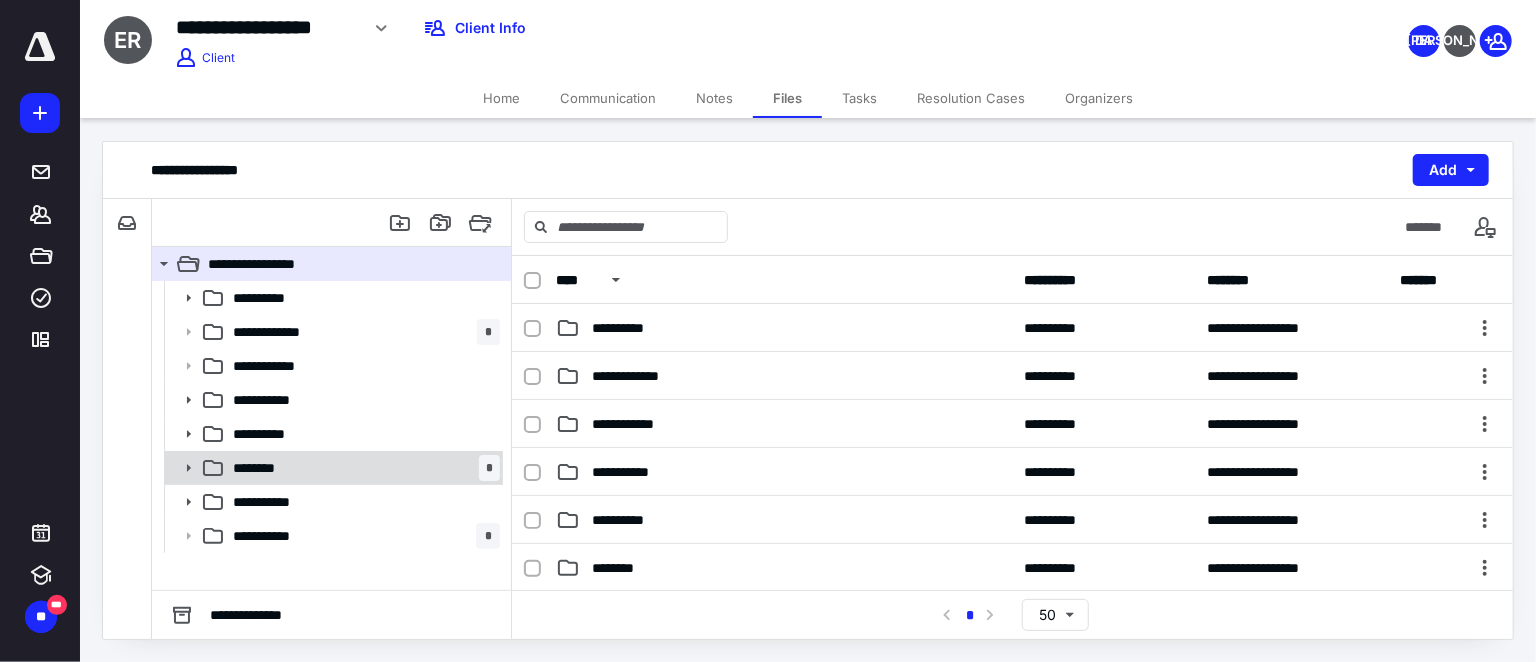 click on "******** *" at bounding box center [362, 468] 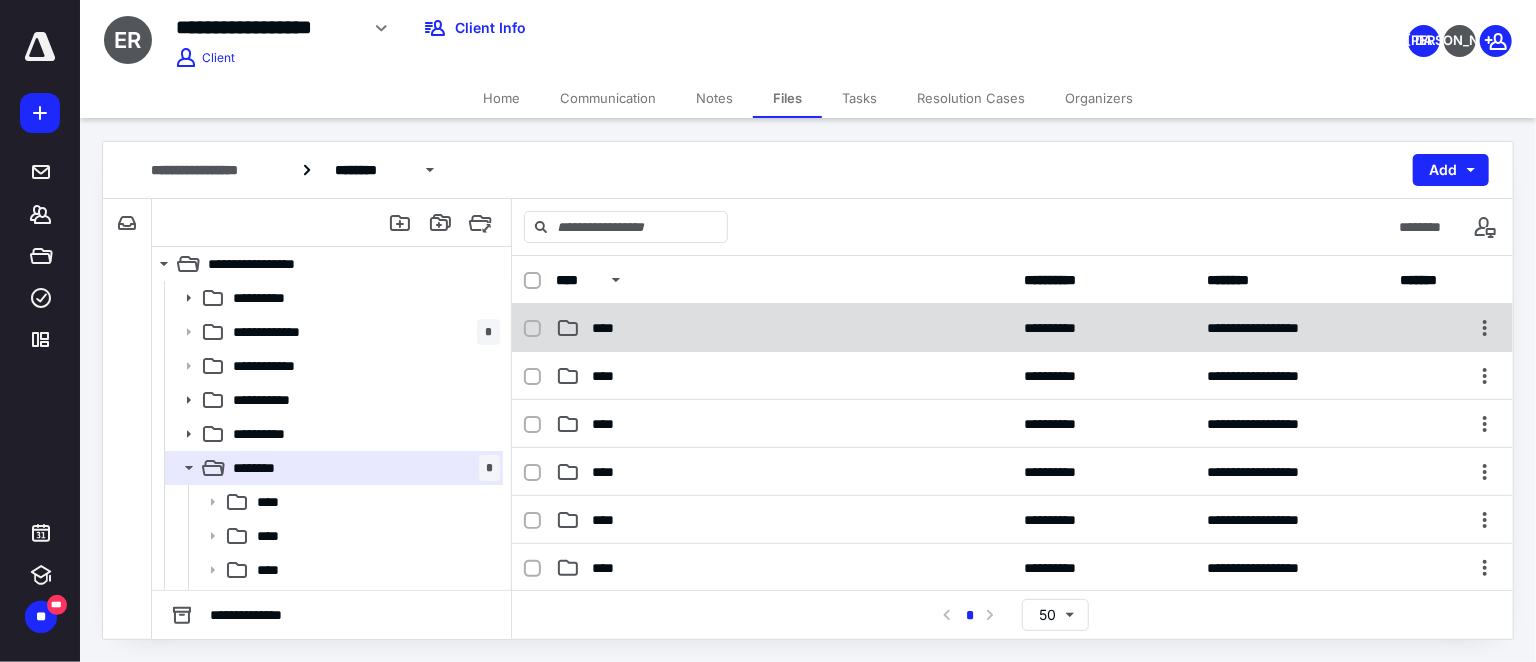 click on "****" at bounding box center (784, 328) 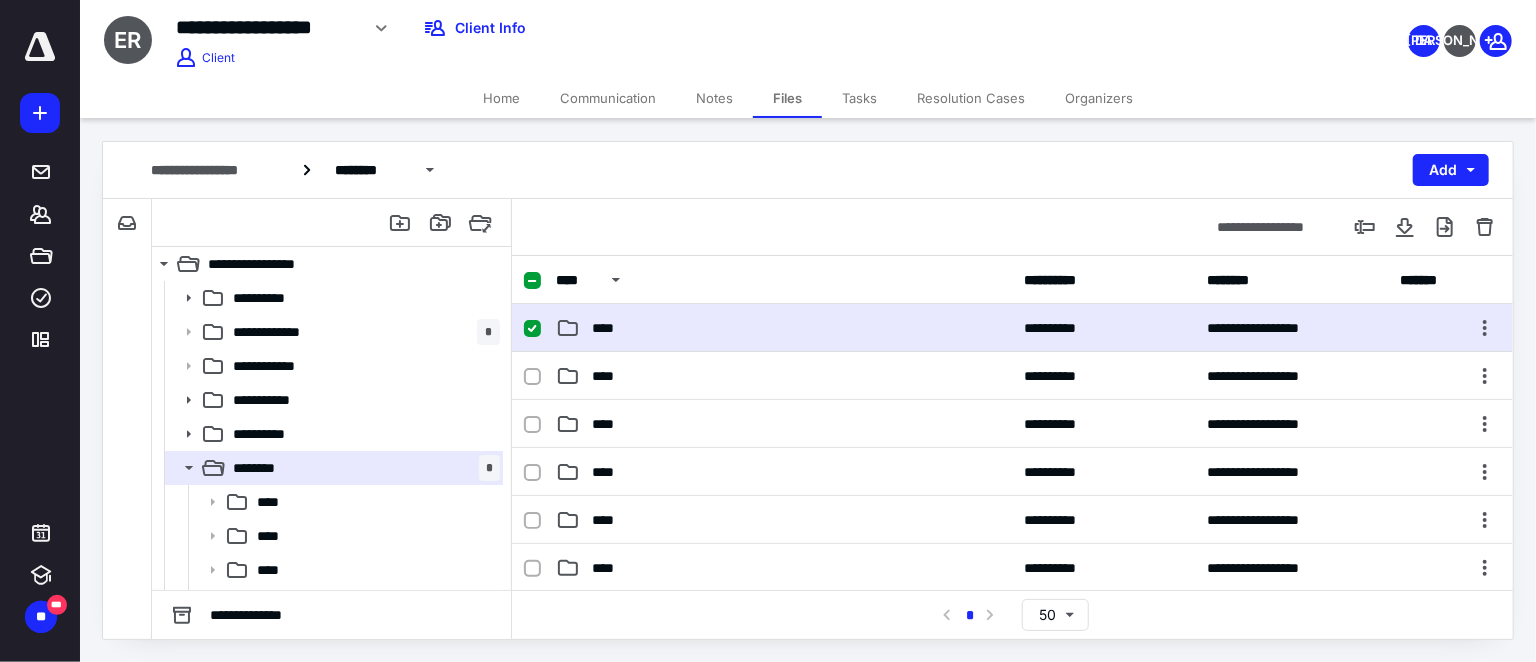click on "****" at bounding box center [784, 328] 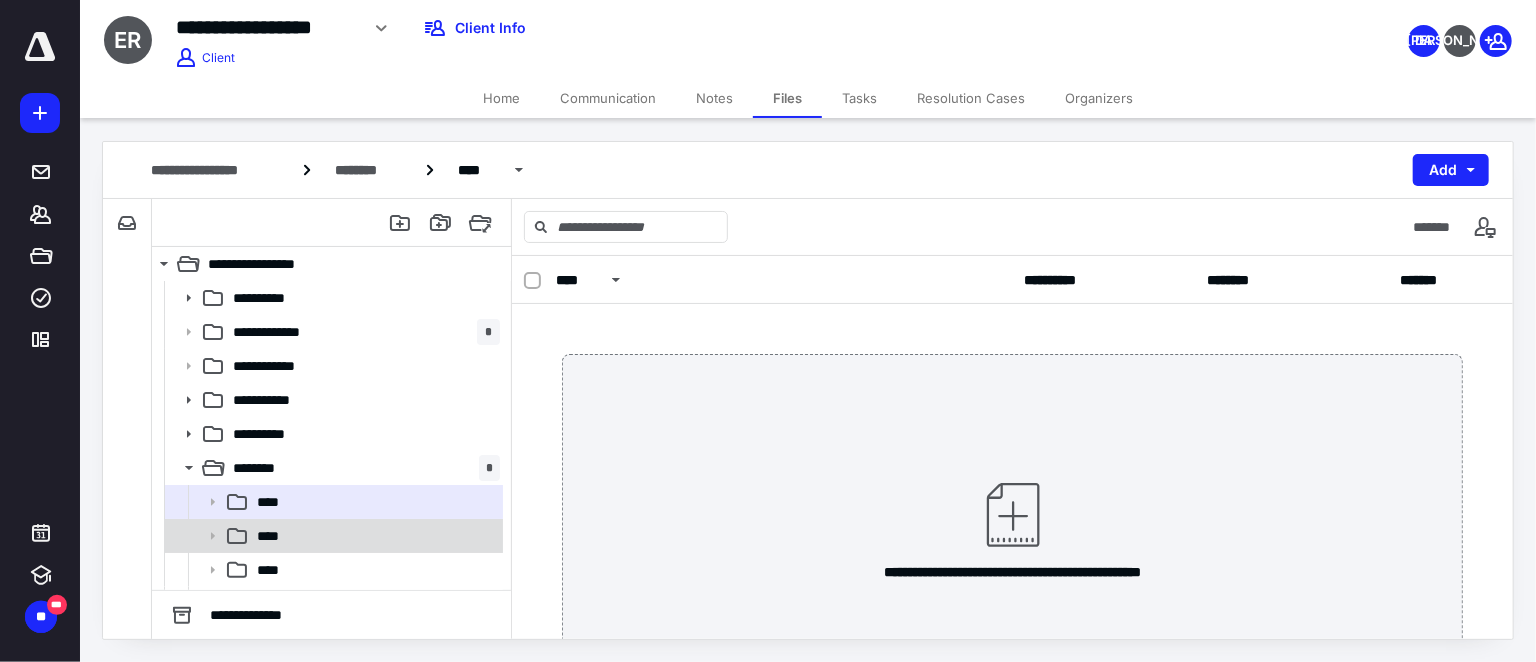 click on "****" at bounding box center (332, 536) 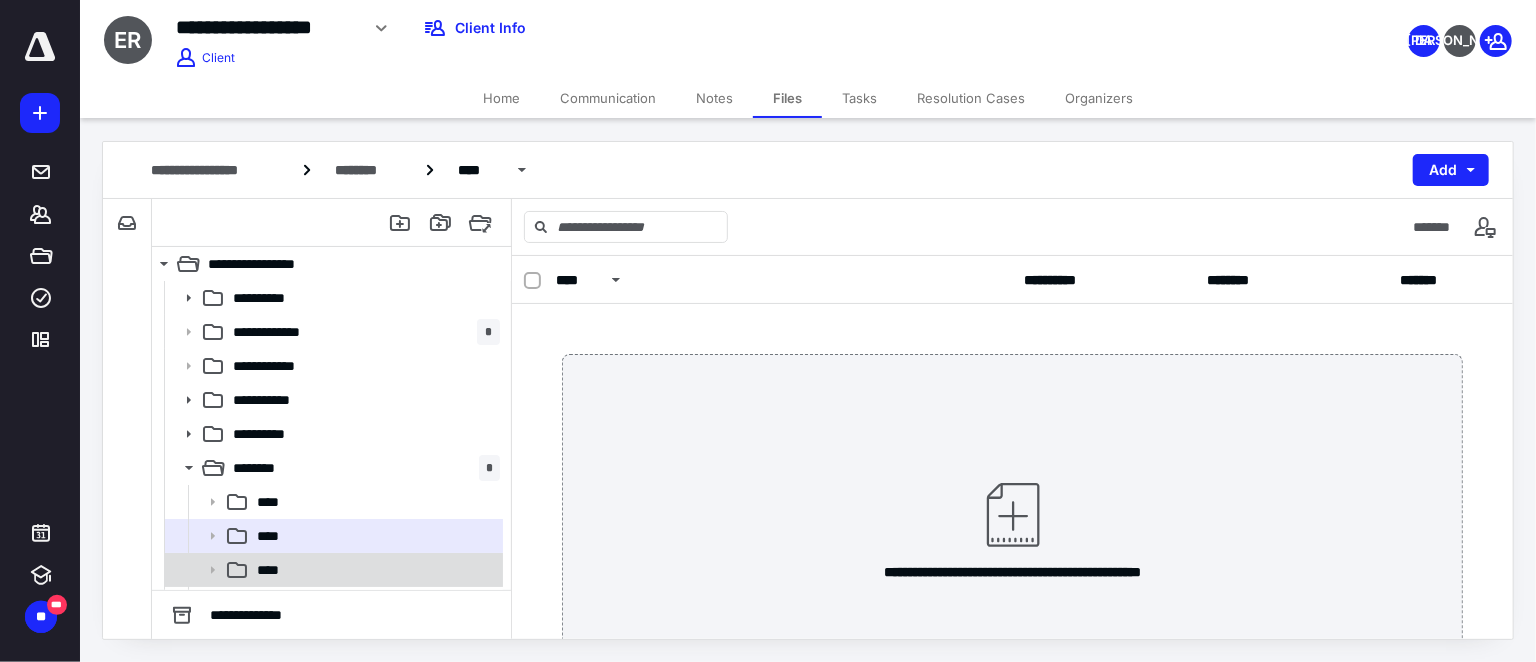 click on "****" at bounding box center [332, 570] 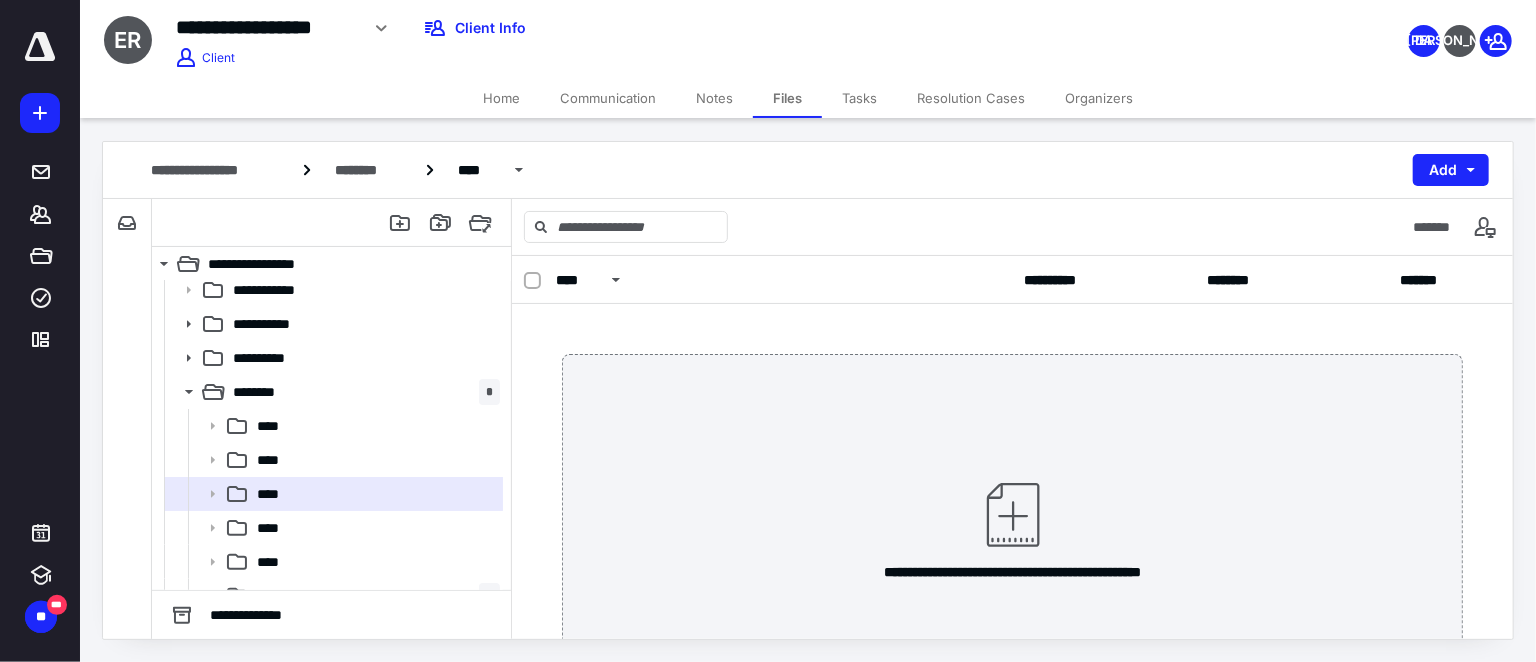 scroll, scrollTop: 269, scrollLeft: 0, axis: vertical 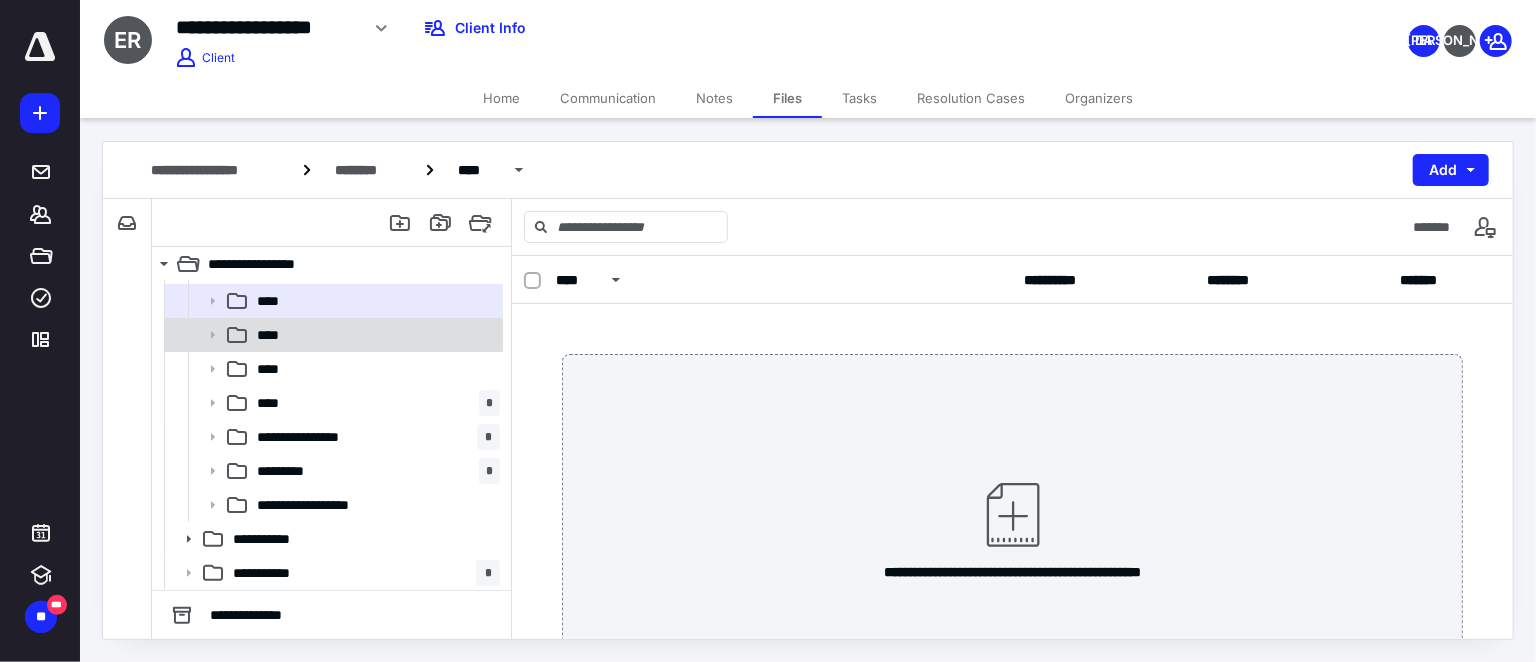 click on "****" at bounding box center [374, 335] 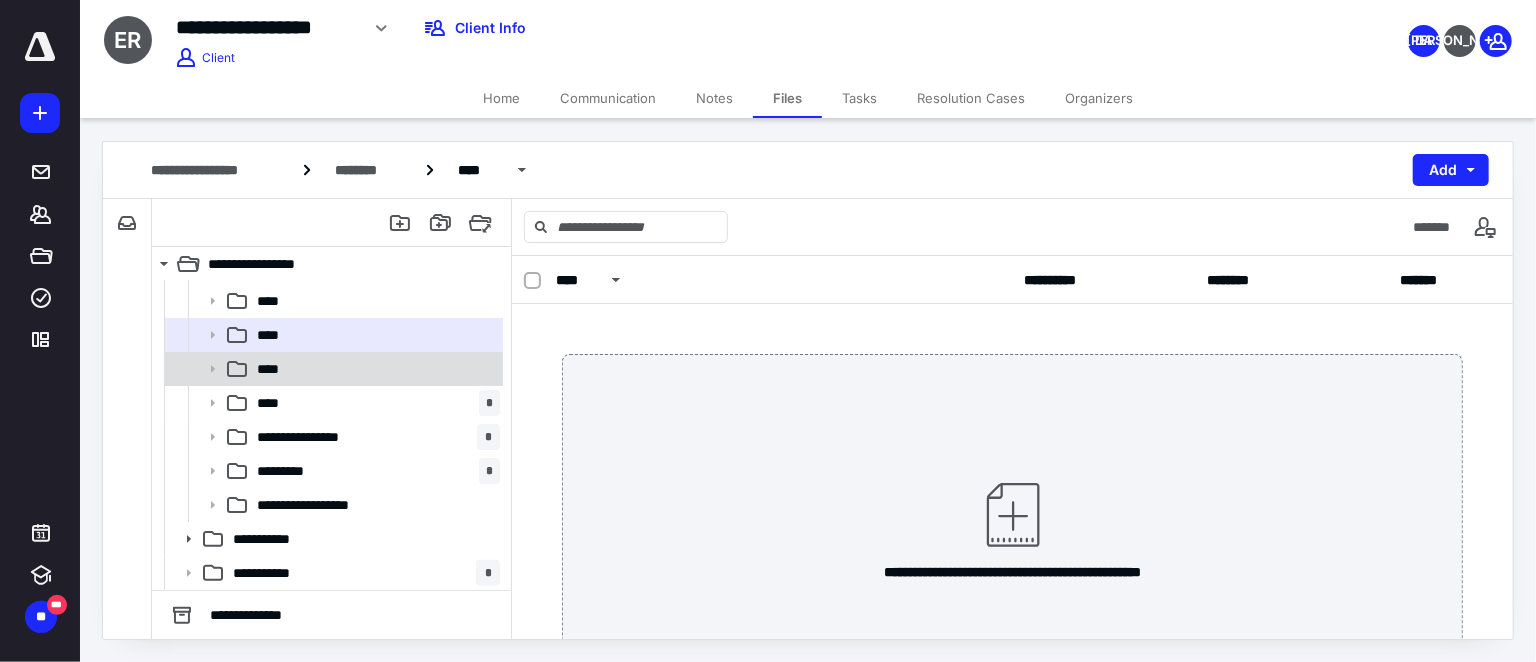 click on "****" at bounding box center (332, 369) 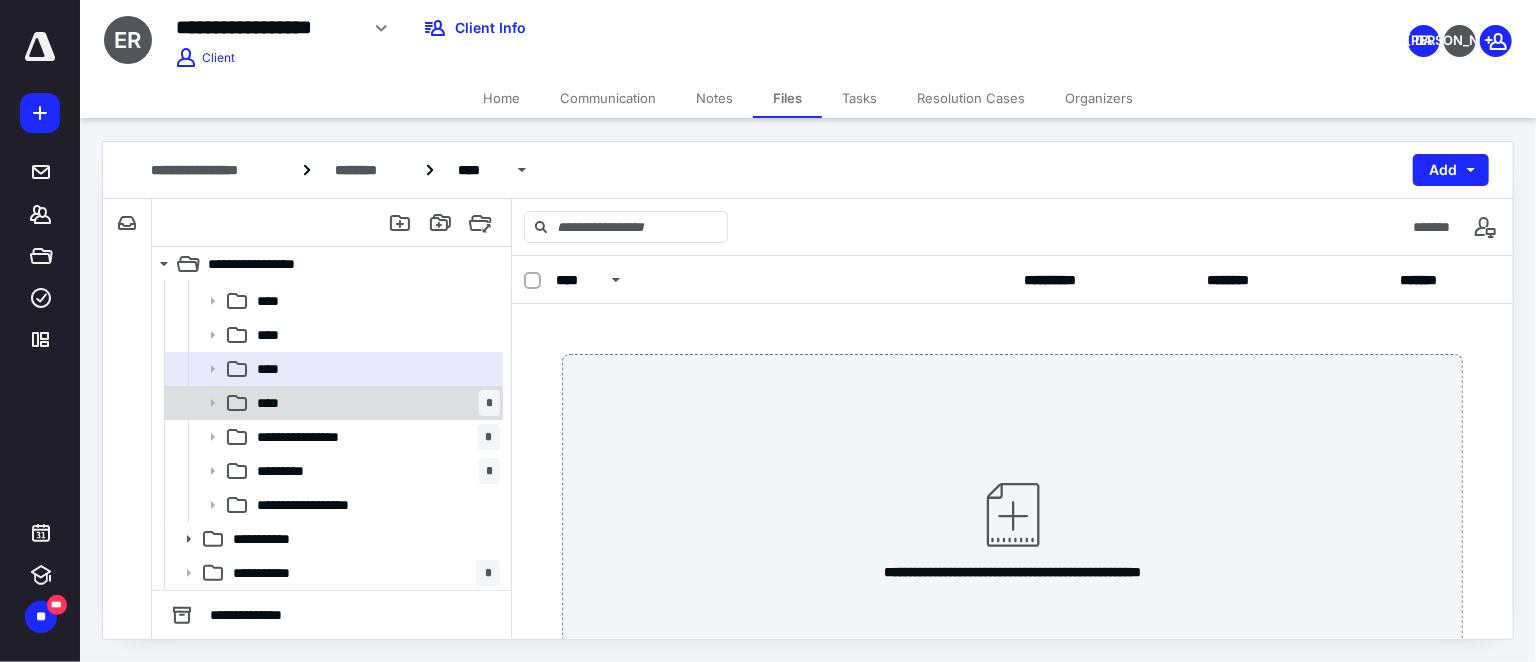 click on "**** *" at bounding box center (374, 403) 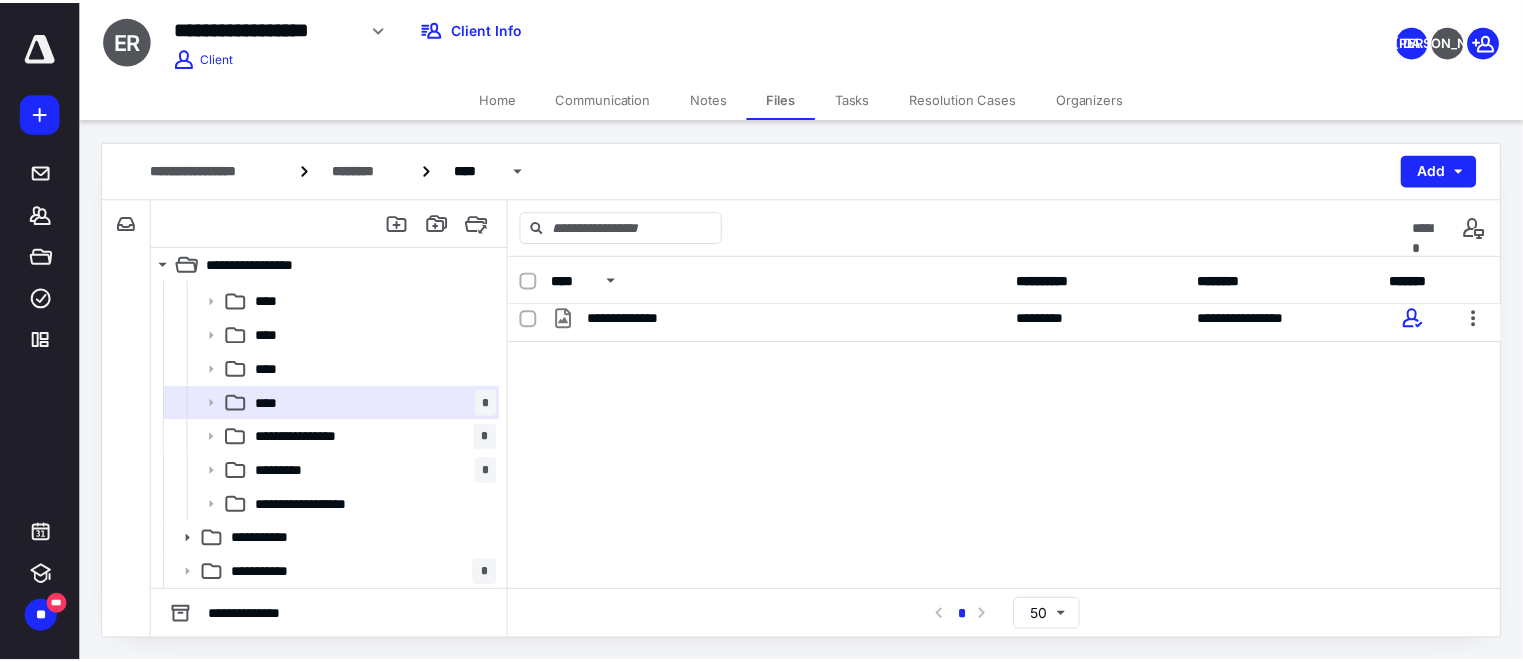 scroll, scrollTop: 13, scrollLeft: 0, axis: vertical 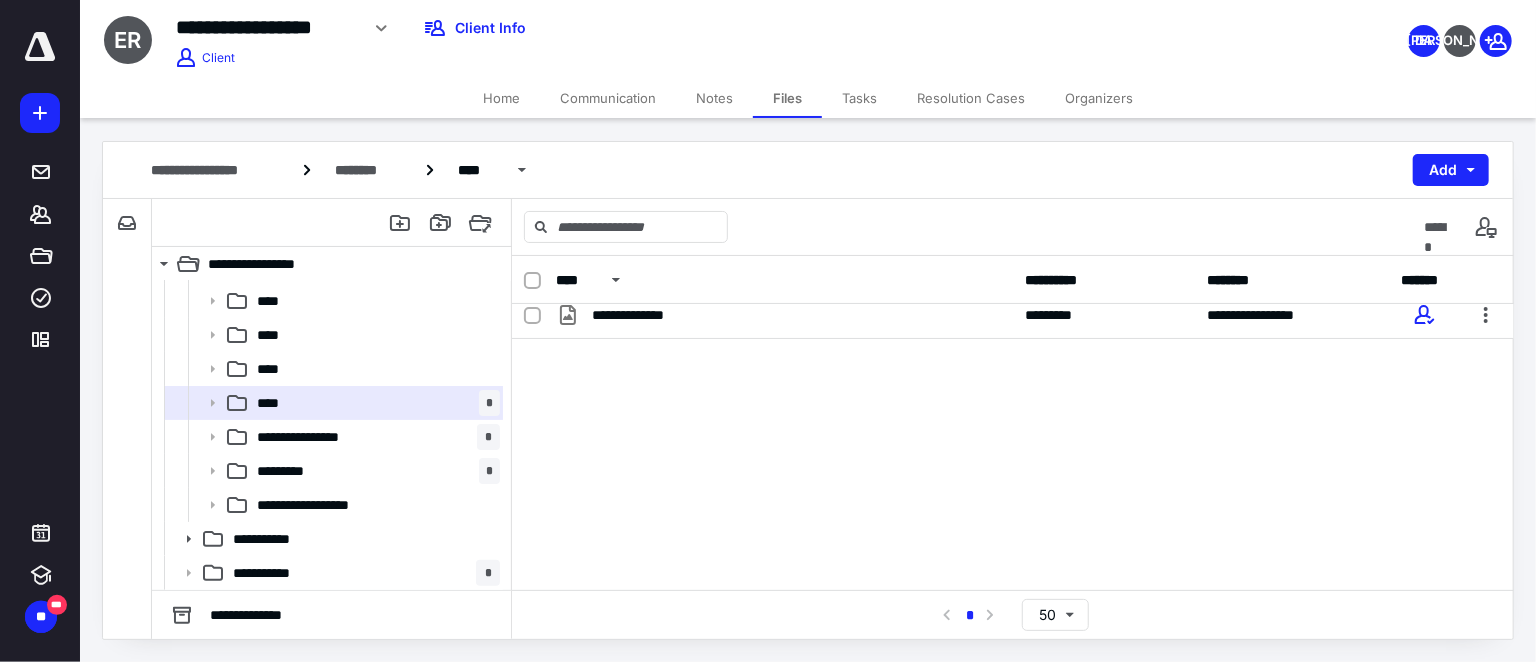 click on "Home" at bounding box center (501, 98) 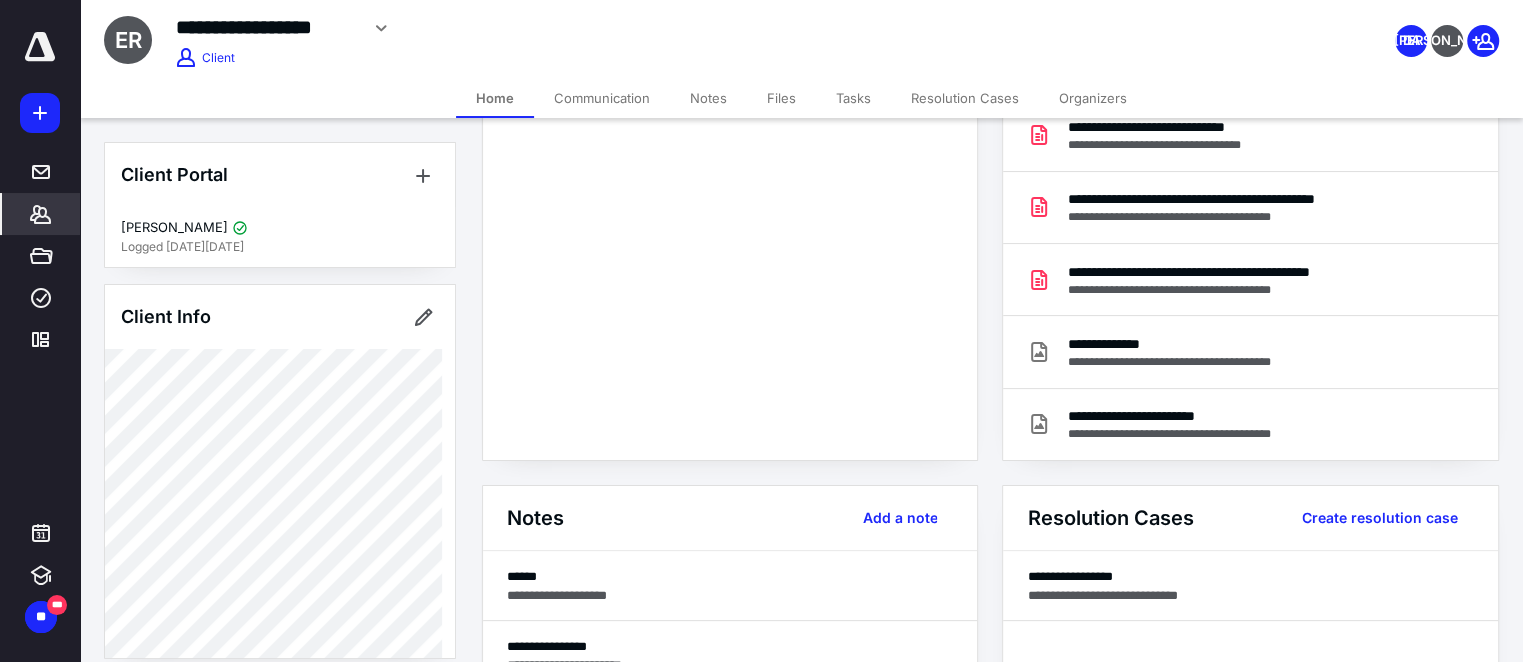 scroll, scrollTop: 363, scrollLeft: 0, axis: vertical 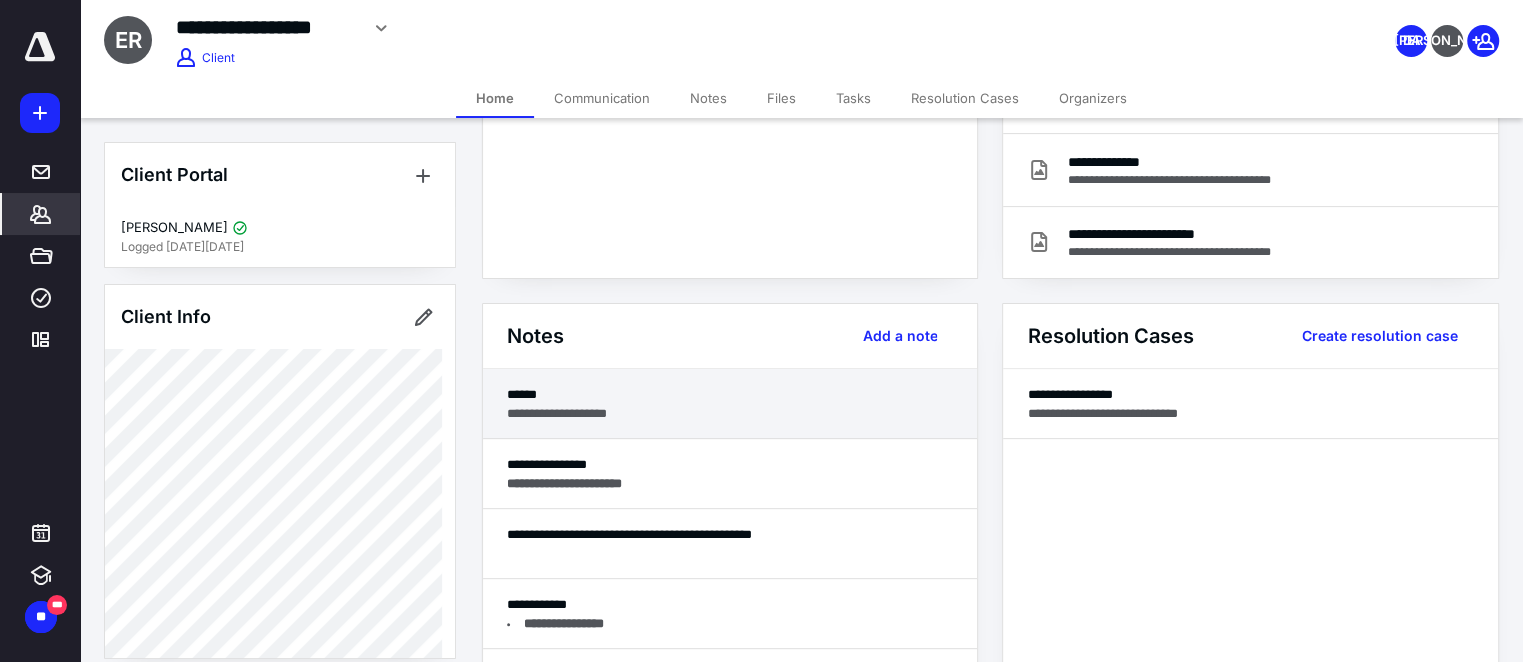click on "**********" at bounding box center (730, 413) 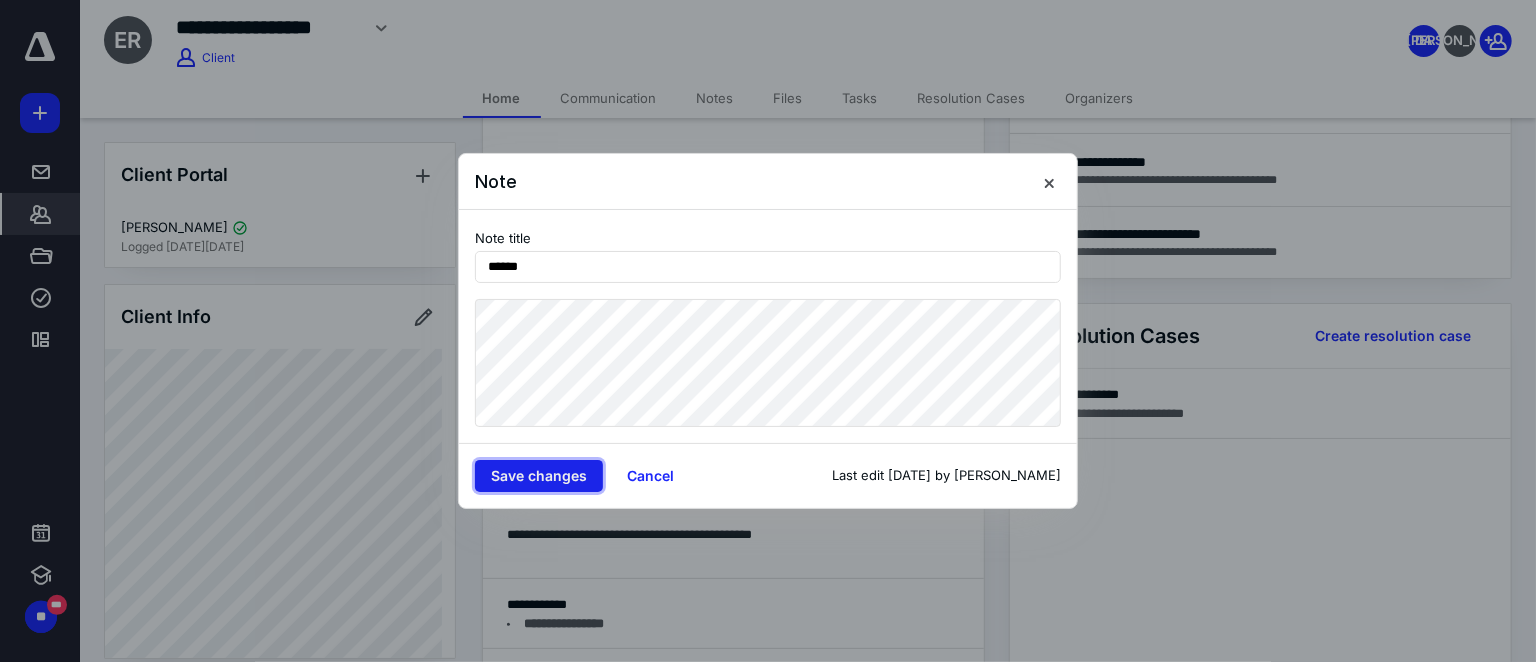 click on "Save changes" at bounding box center (539, 476) 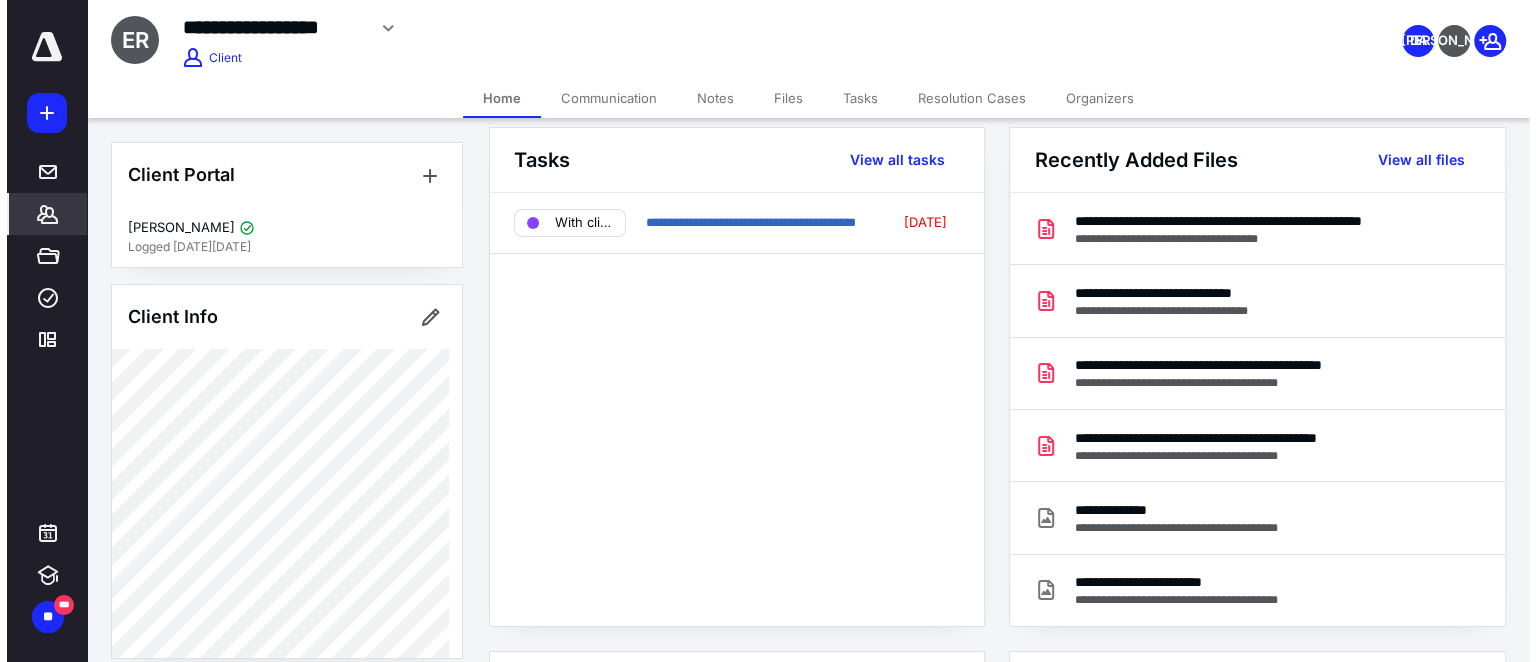 scroll, scrollTop: 0, scrollLeft: 0, axis: both 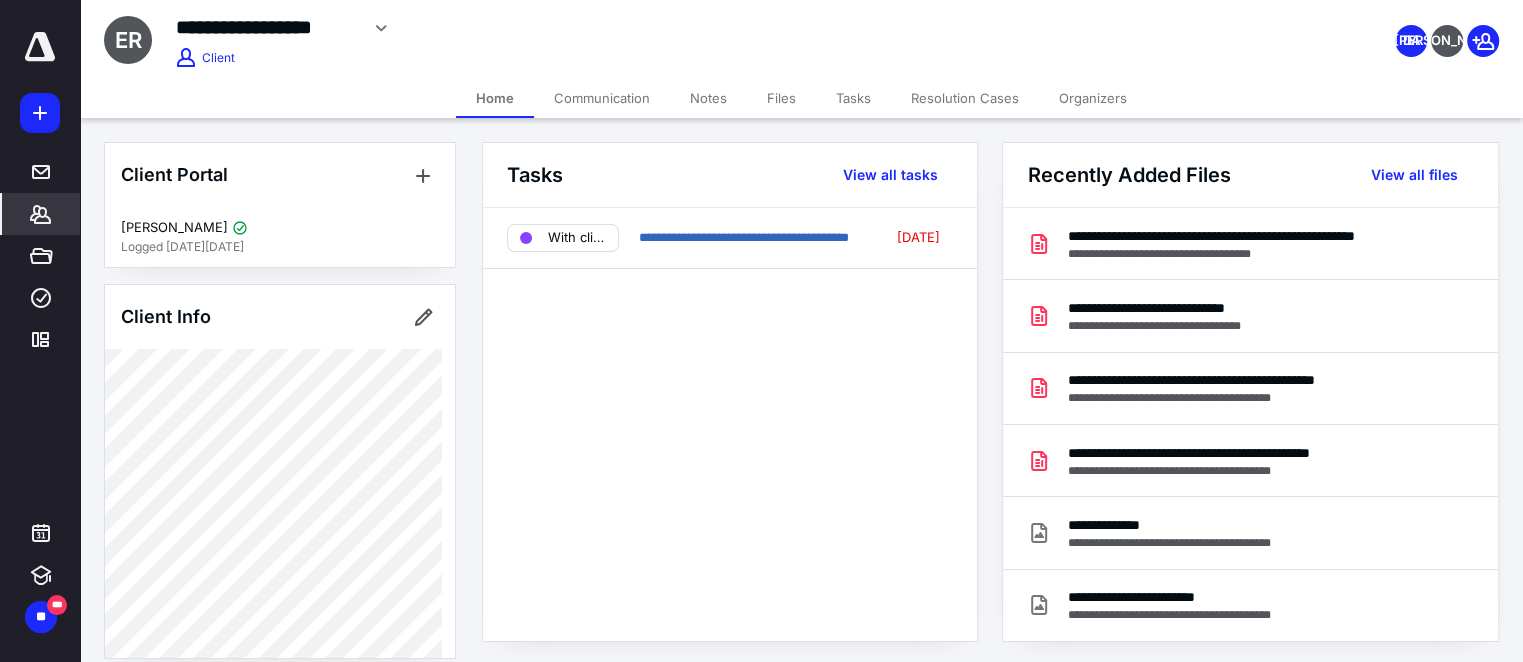 click on "Communication" at bounding box center [602, 98] 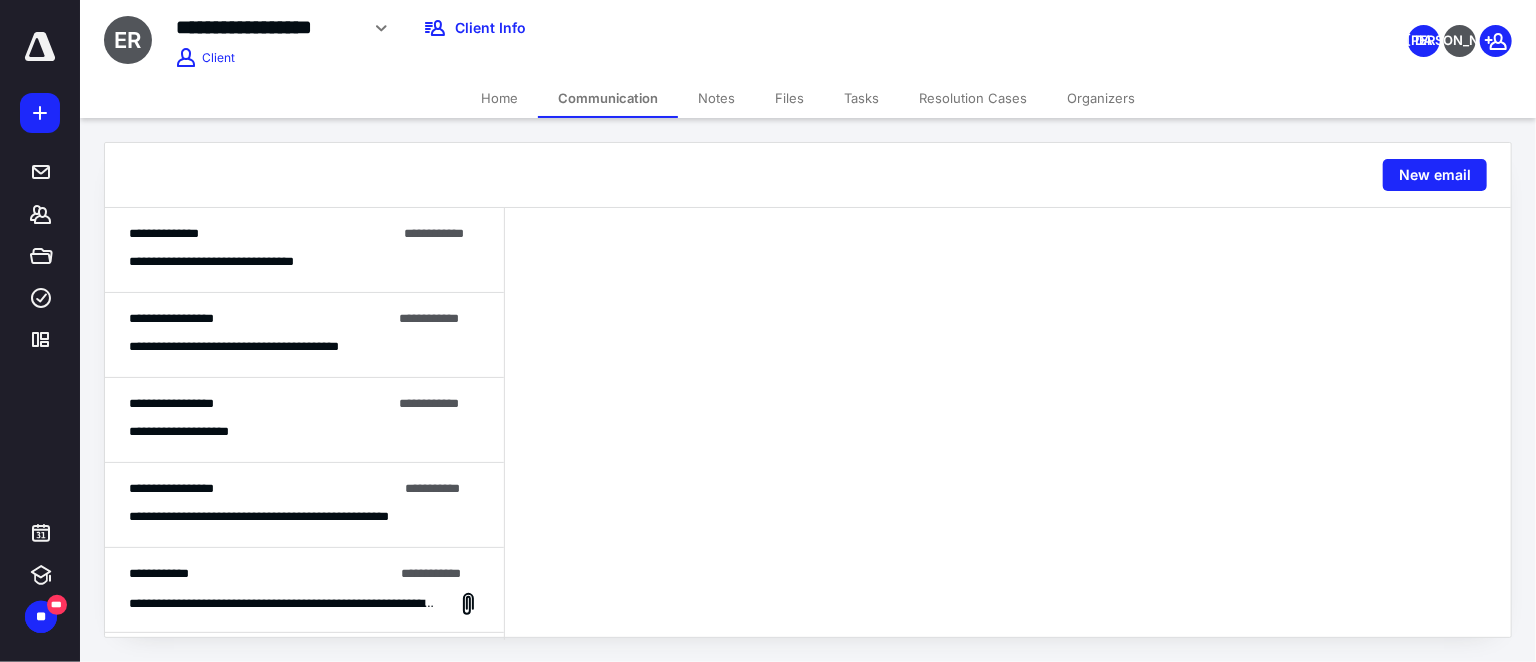 click on "**********" at bounding box center [262, 234] 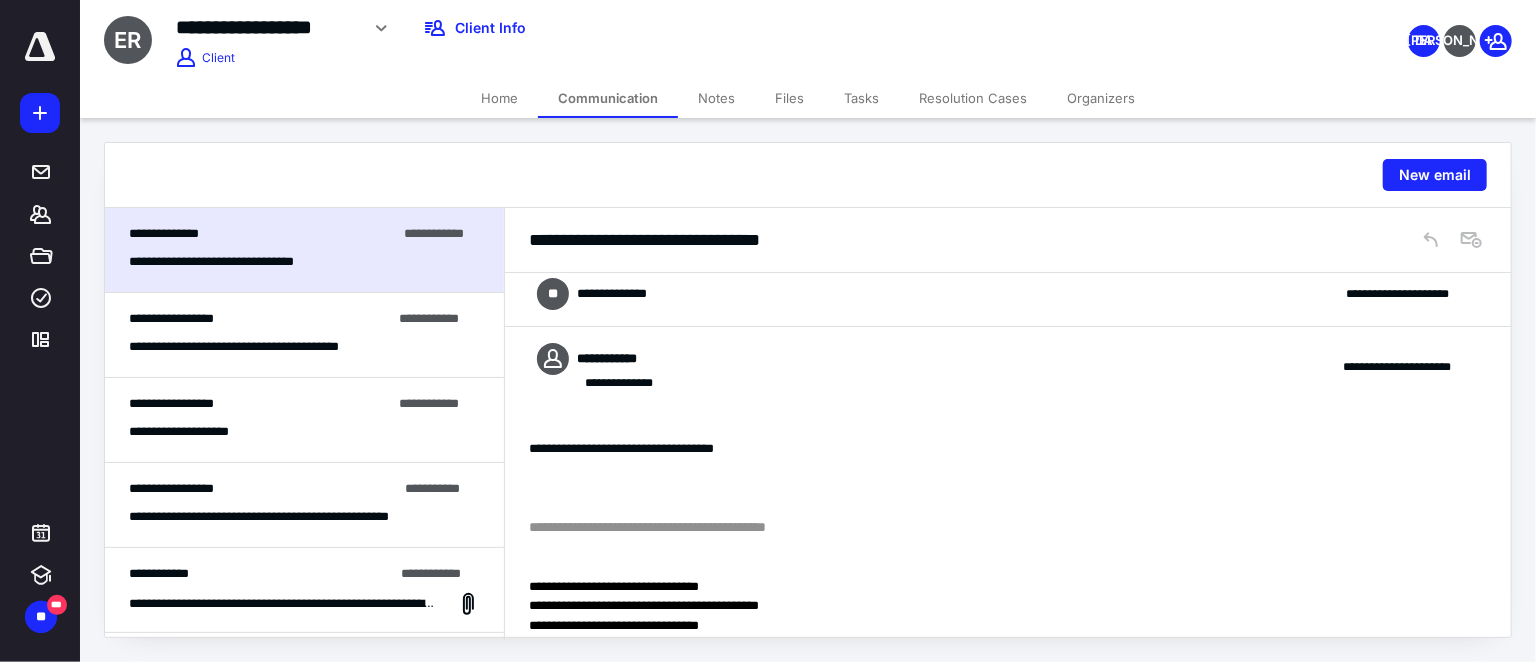 scroll, scrollTop: 0, scrollLeft: 0, axis: both 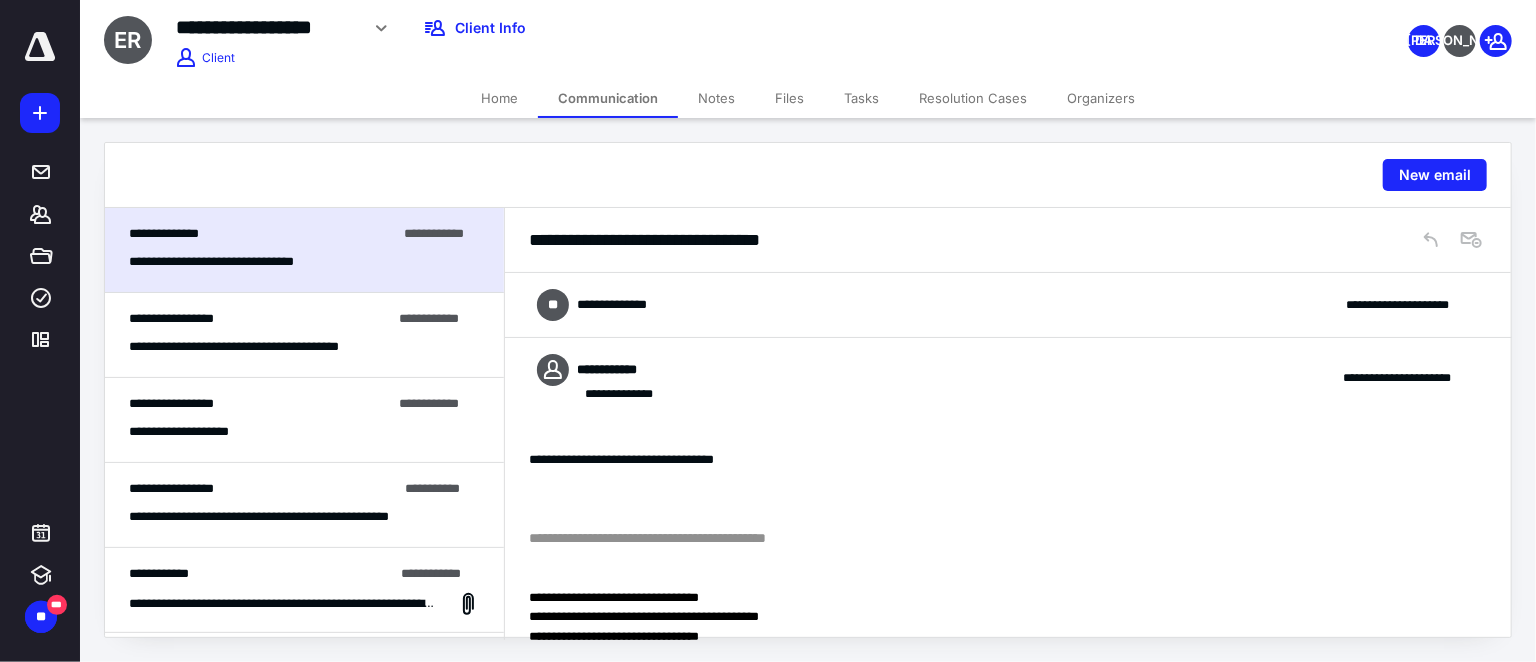 click on "**********" at bounding box center [1008, 305] 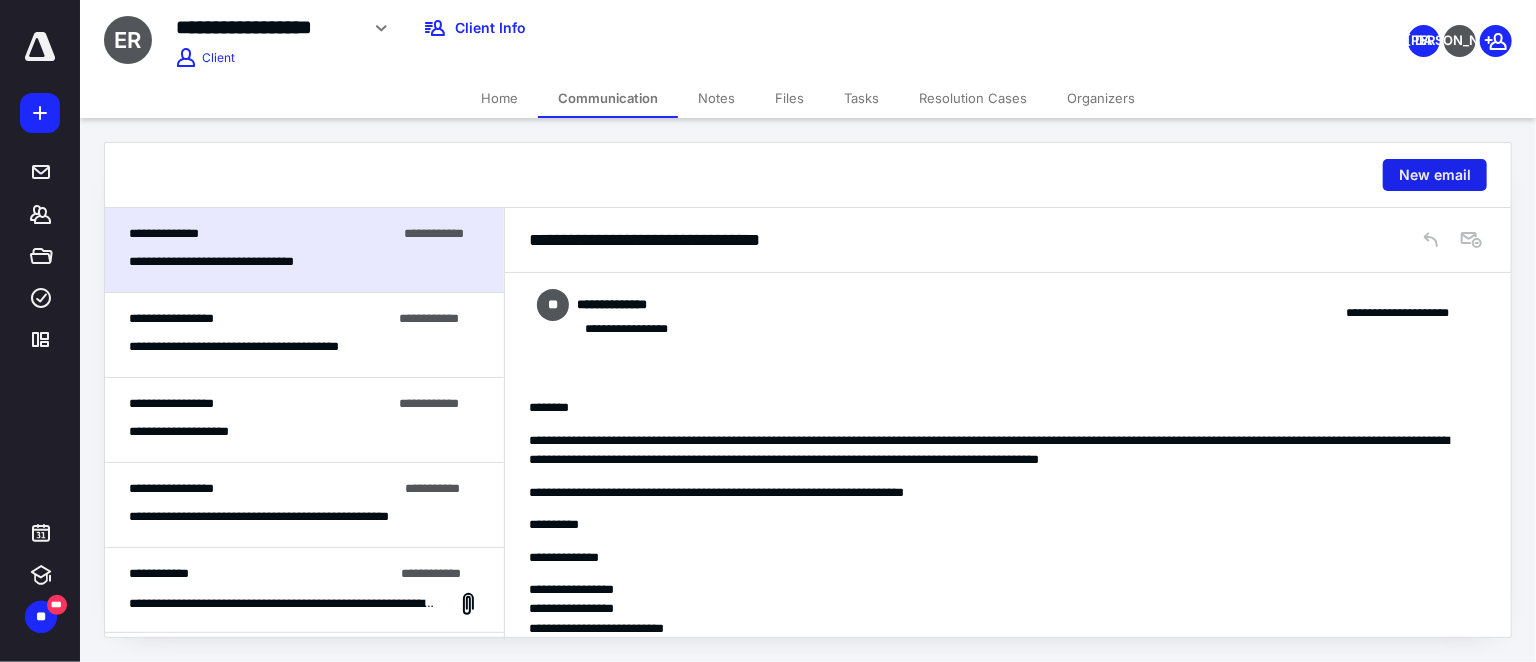 click on "New email" at bounding box center [1435, 175] 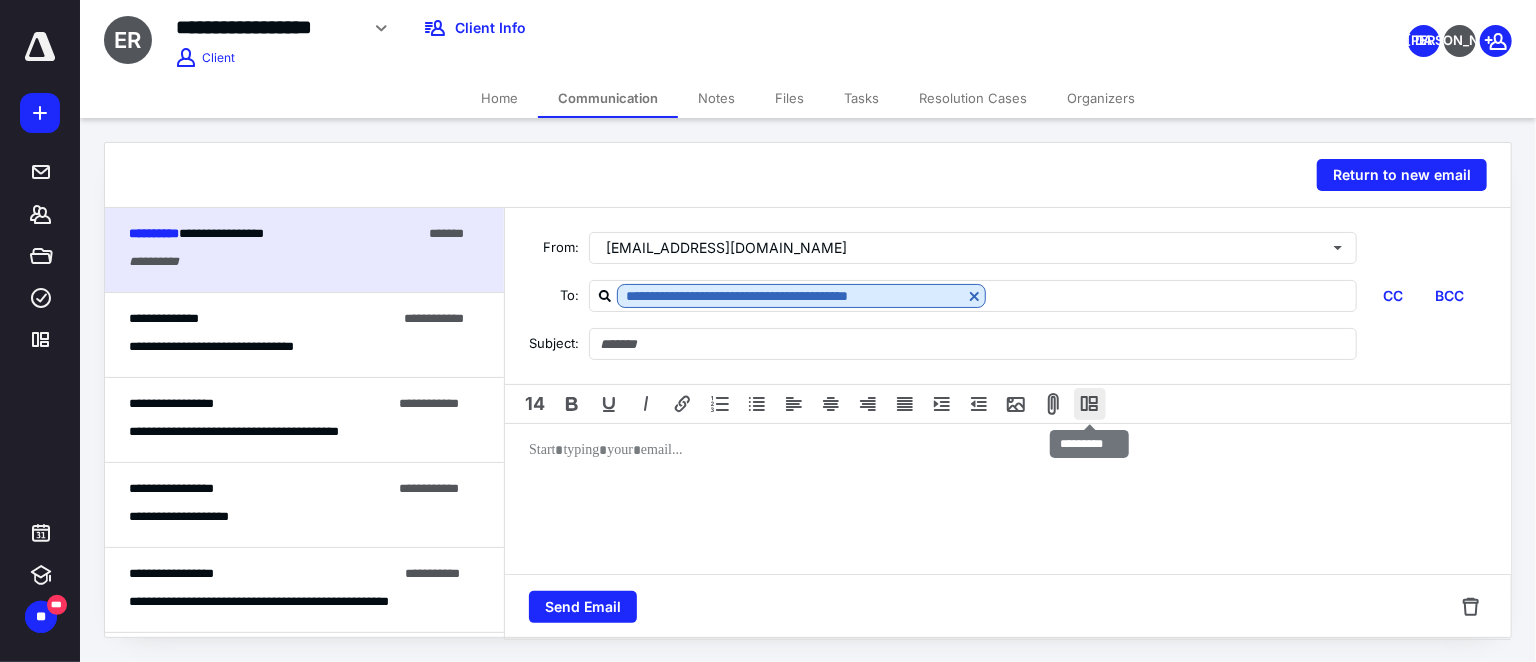 click at bounding box center (1090, 404) 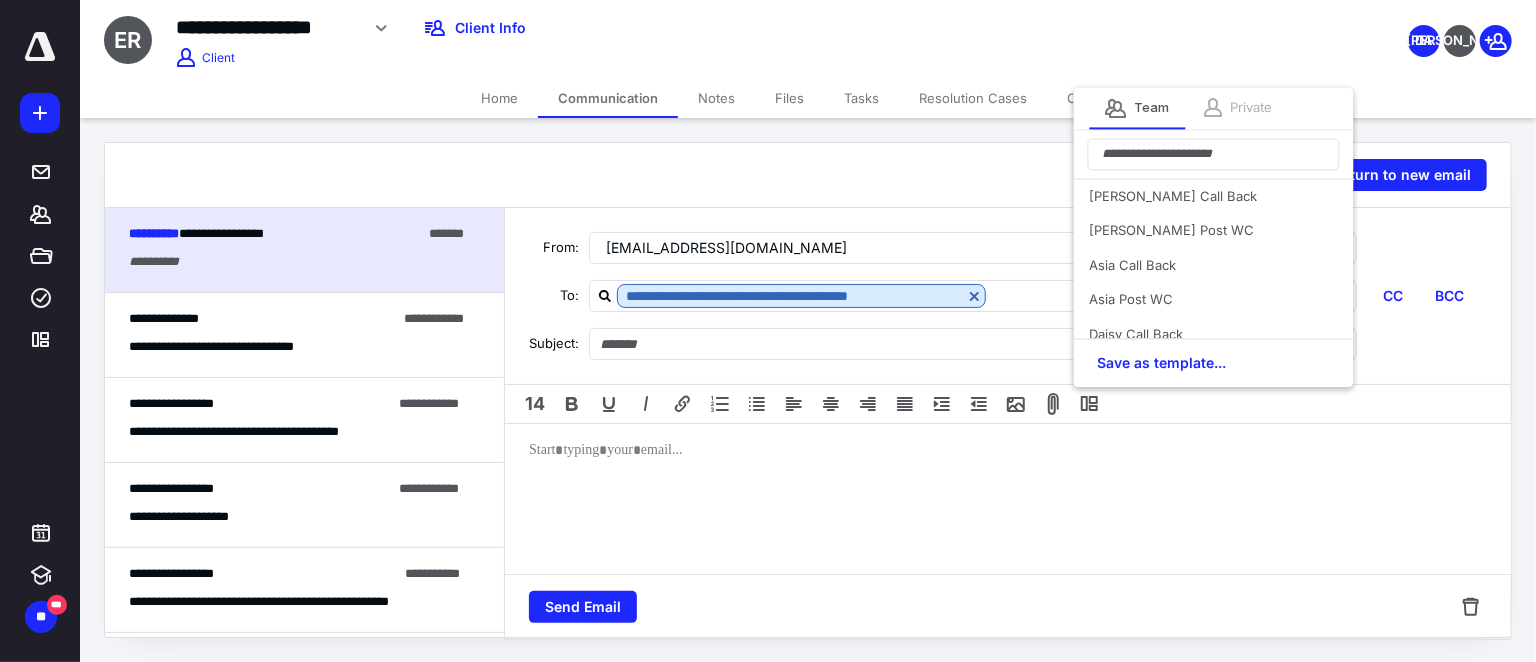 click on "Private" at bounding box center [1252, 108] 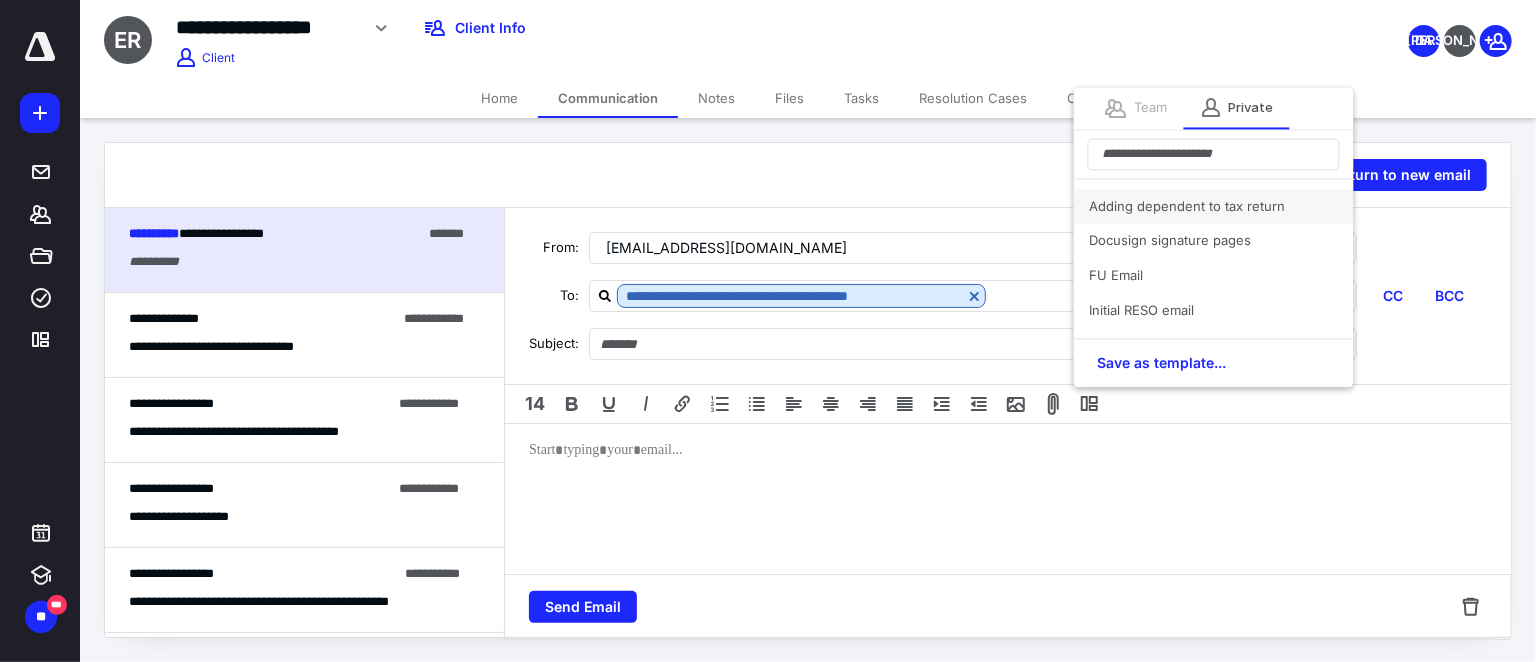 scroll, scrollTop: 90, scrollLeft: 0, axis: vertical 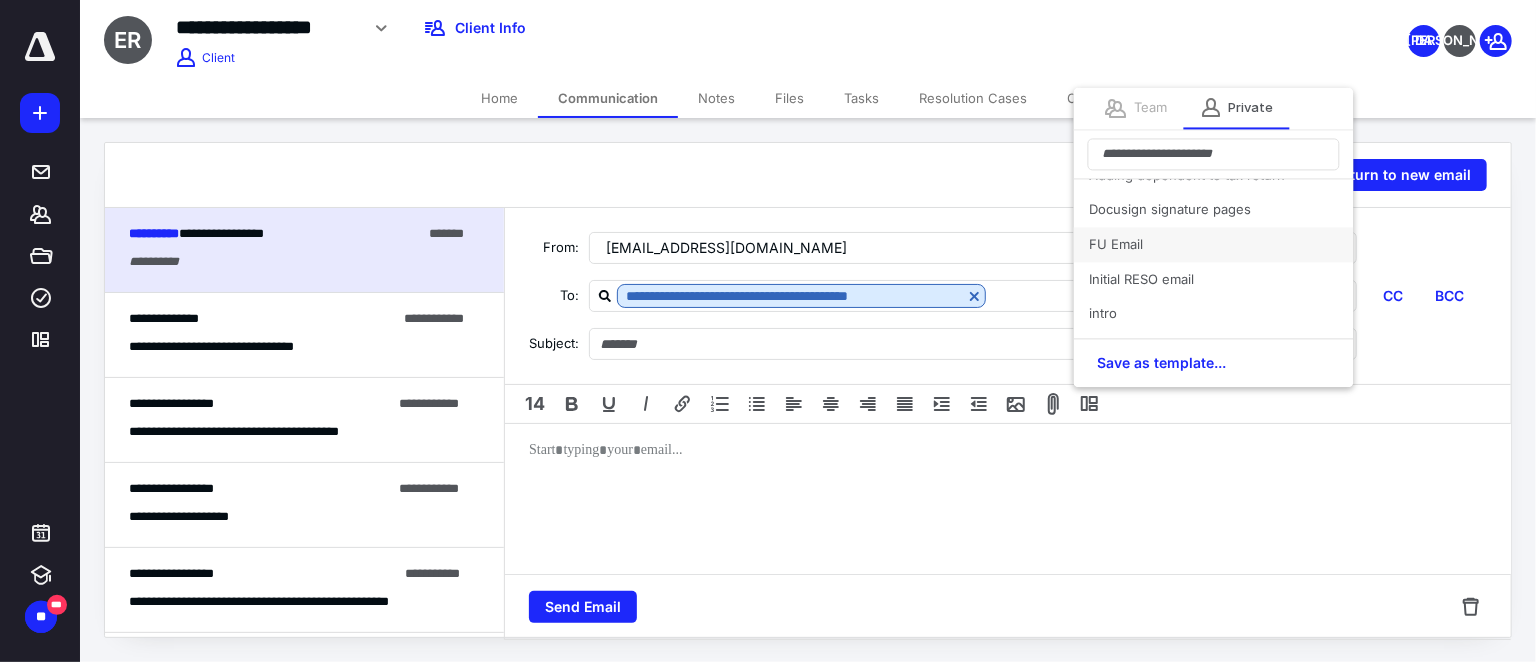 click on "FU Email" at bounding box center [1214, 244] 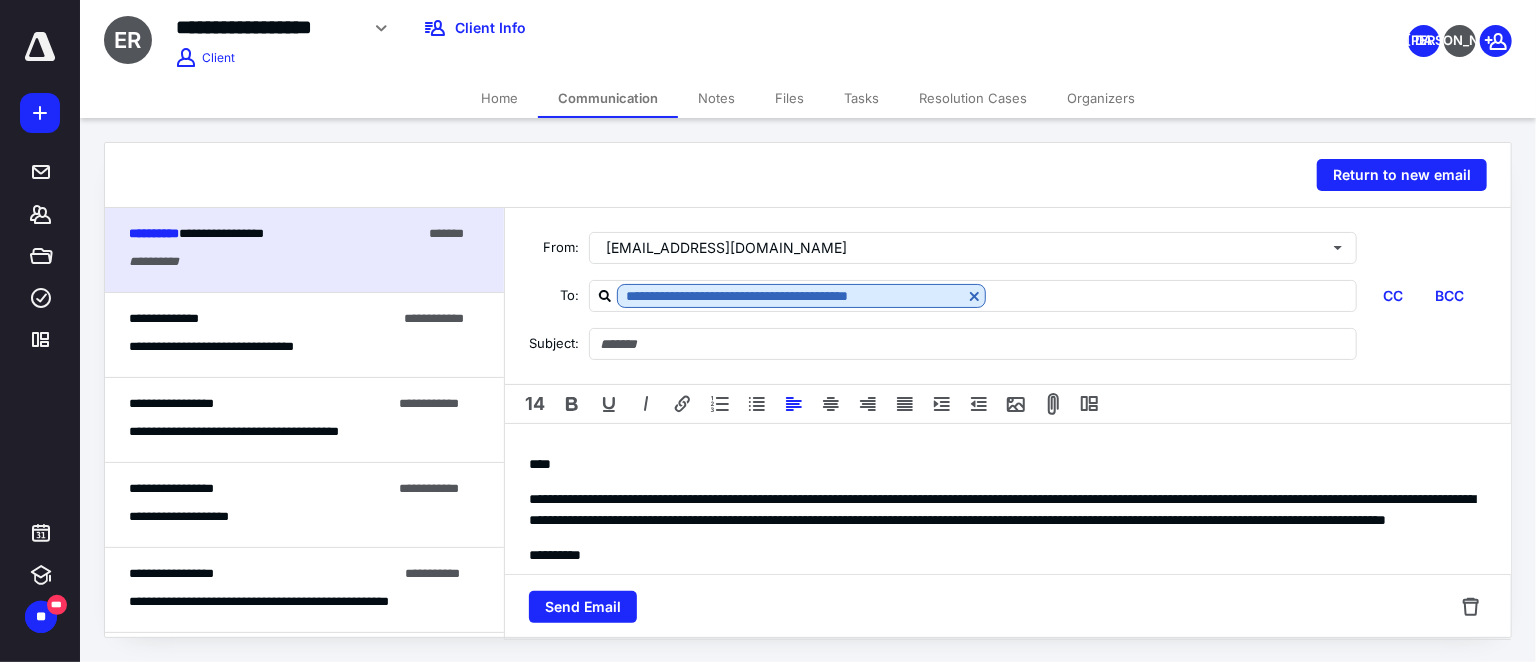 type on "*********" 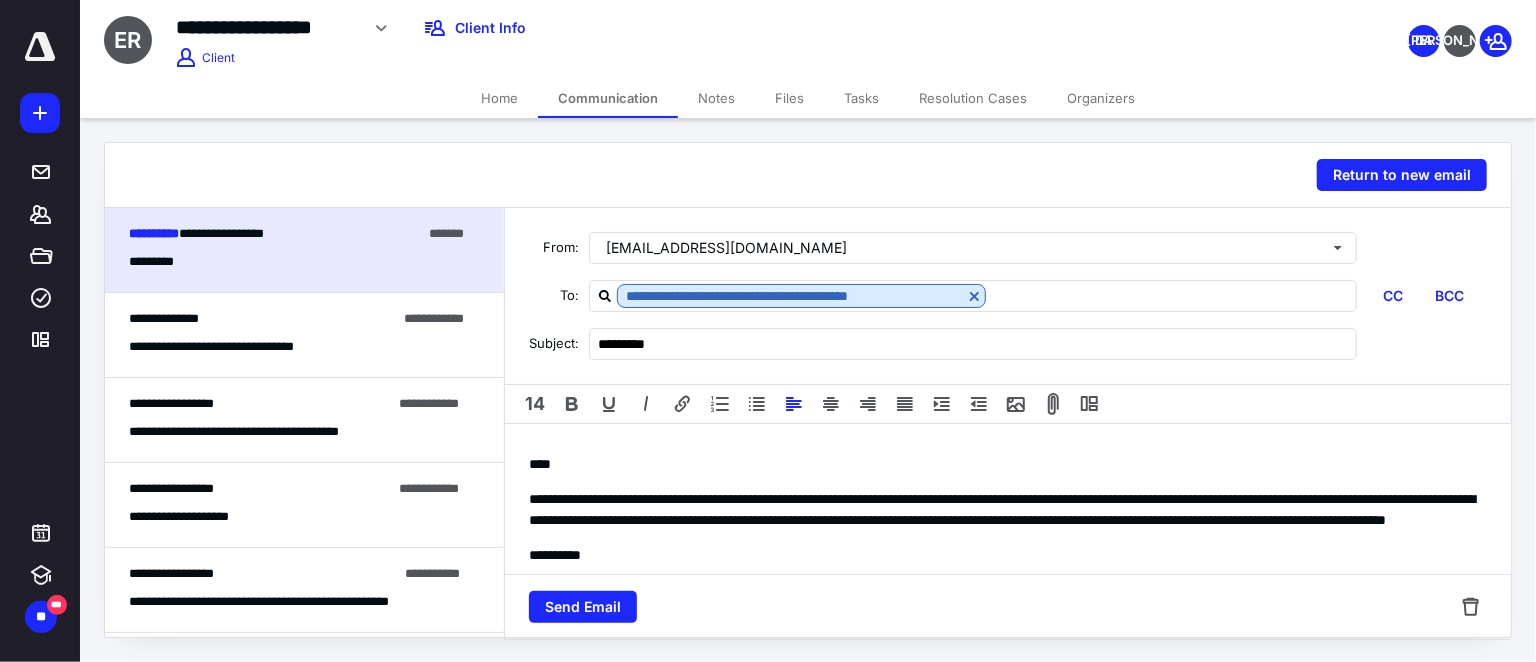 click on "****" at bounding box center (1008, 464) 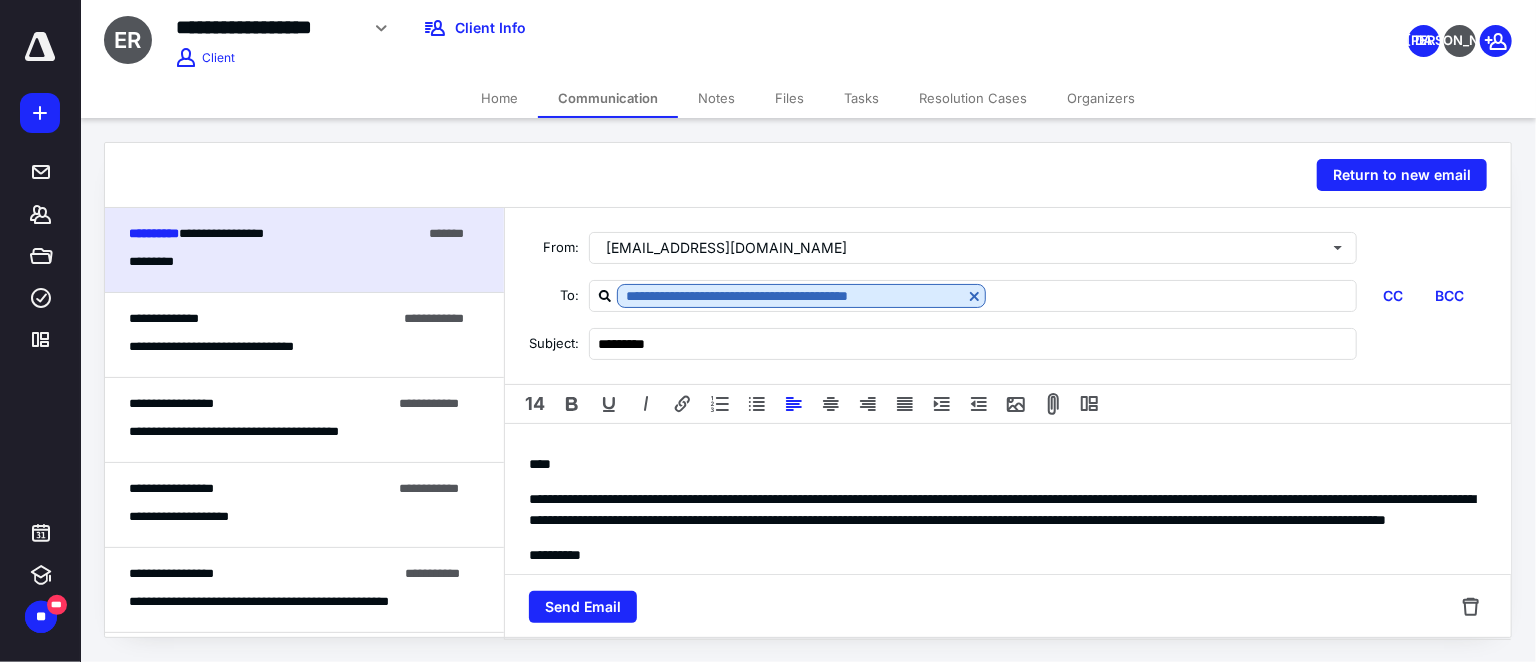 type 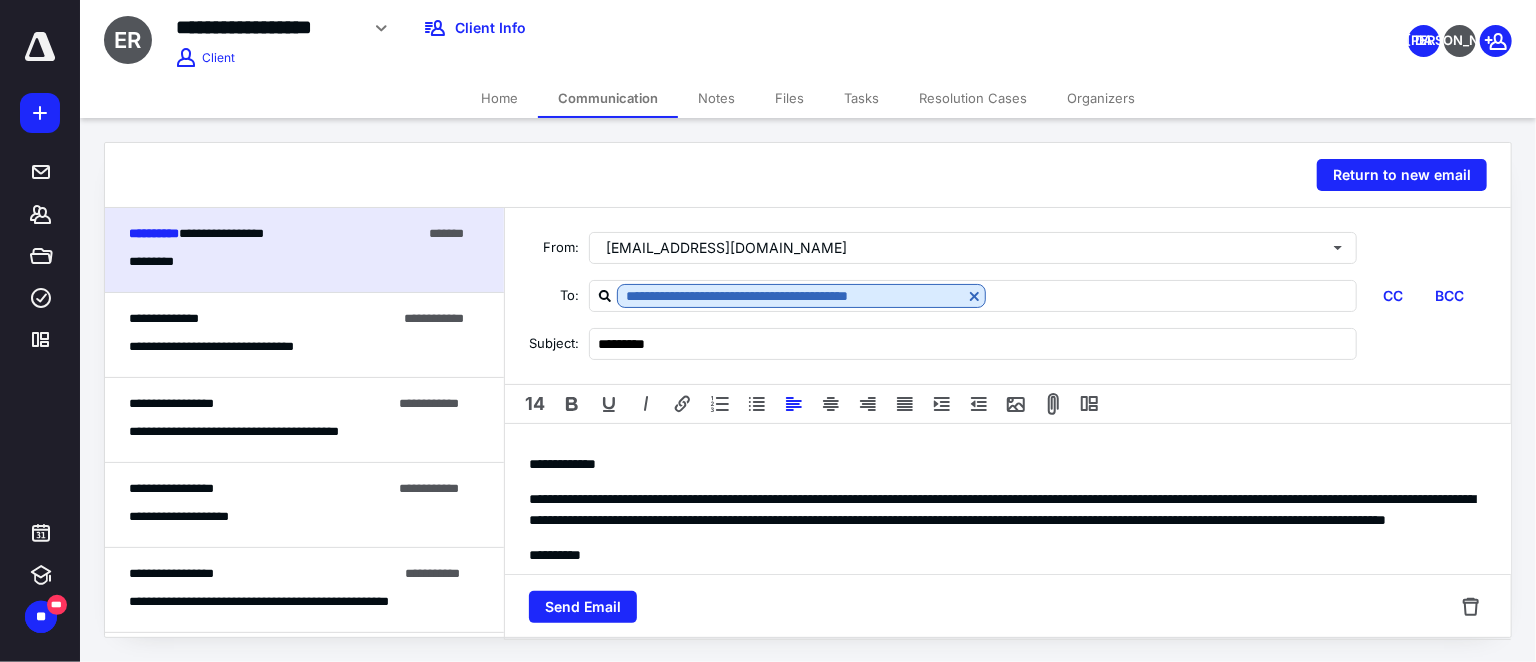 click on "**********" at bounding box center [1002, 509] 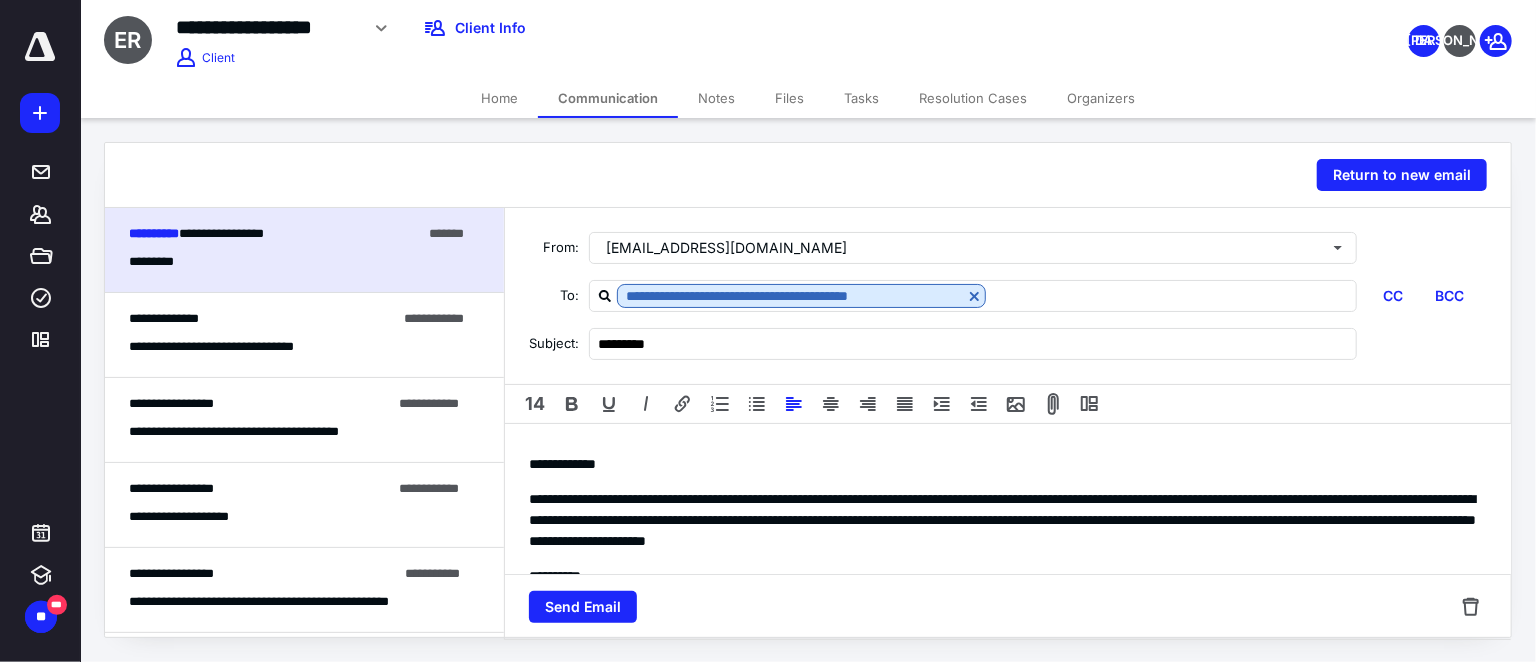 click on "**********" at bounding box center [1002, 520] 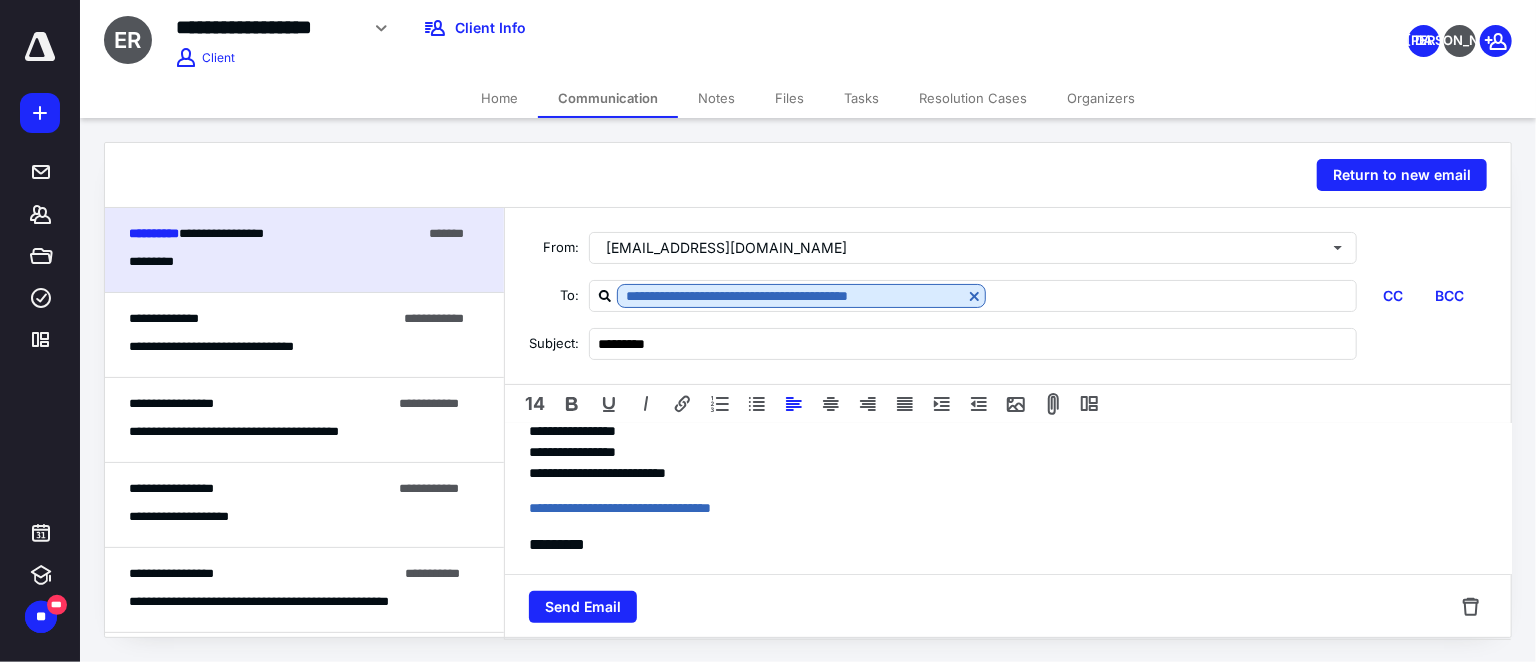 scroll, scrollTop: 262, scrollLeft: 0, axis: vertical 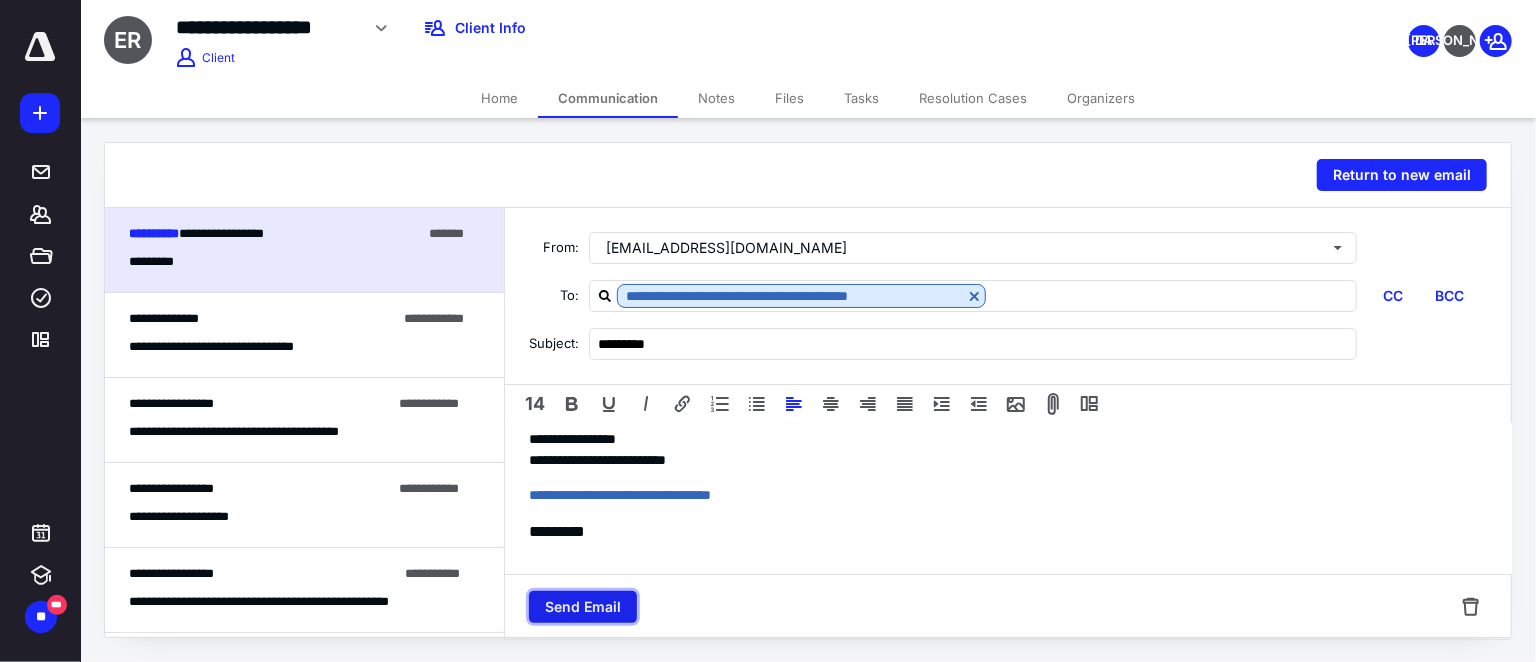 click on "Send Email" at bounding box center (583, 607) 